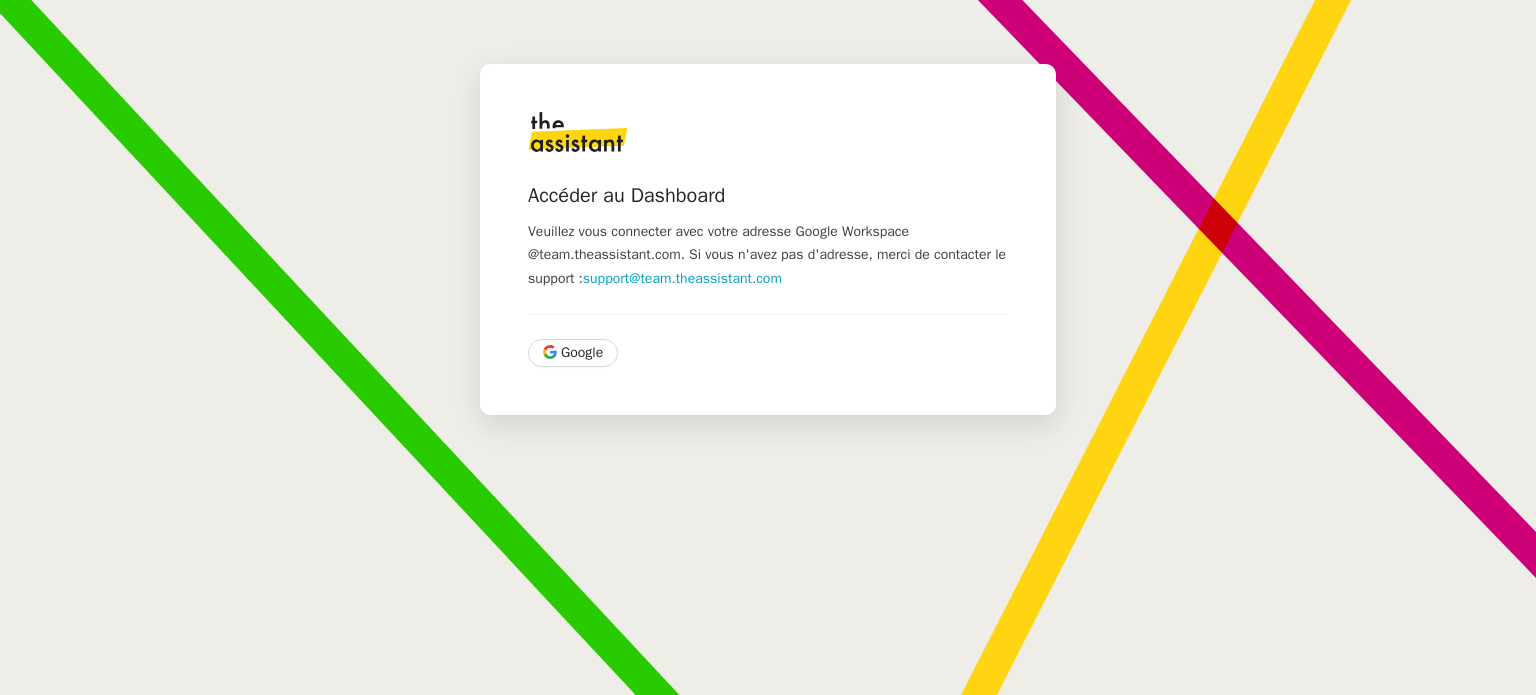 scroll, scrollTop: 0, scrollLeft: 0, axis: both 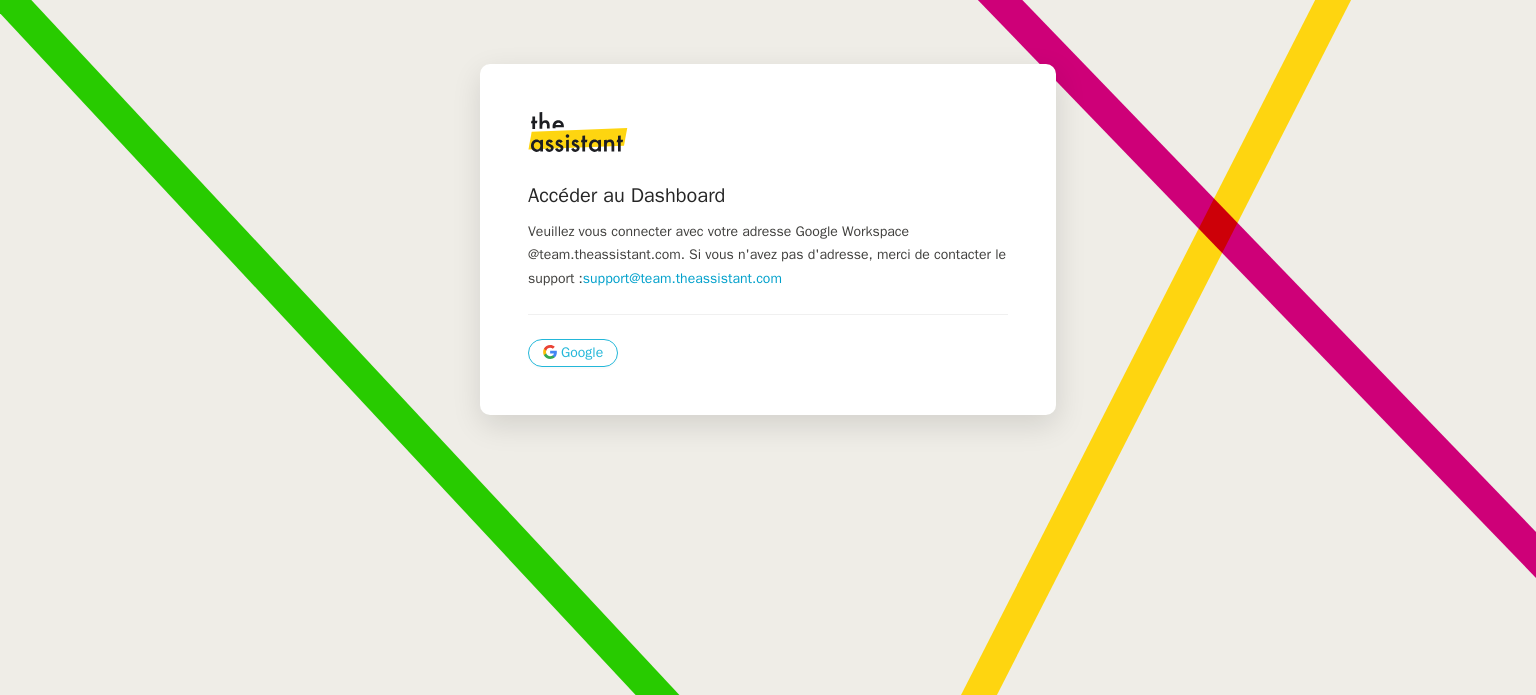 click on "Google" 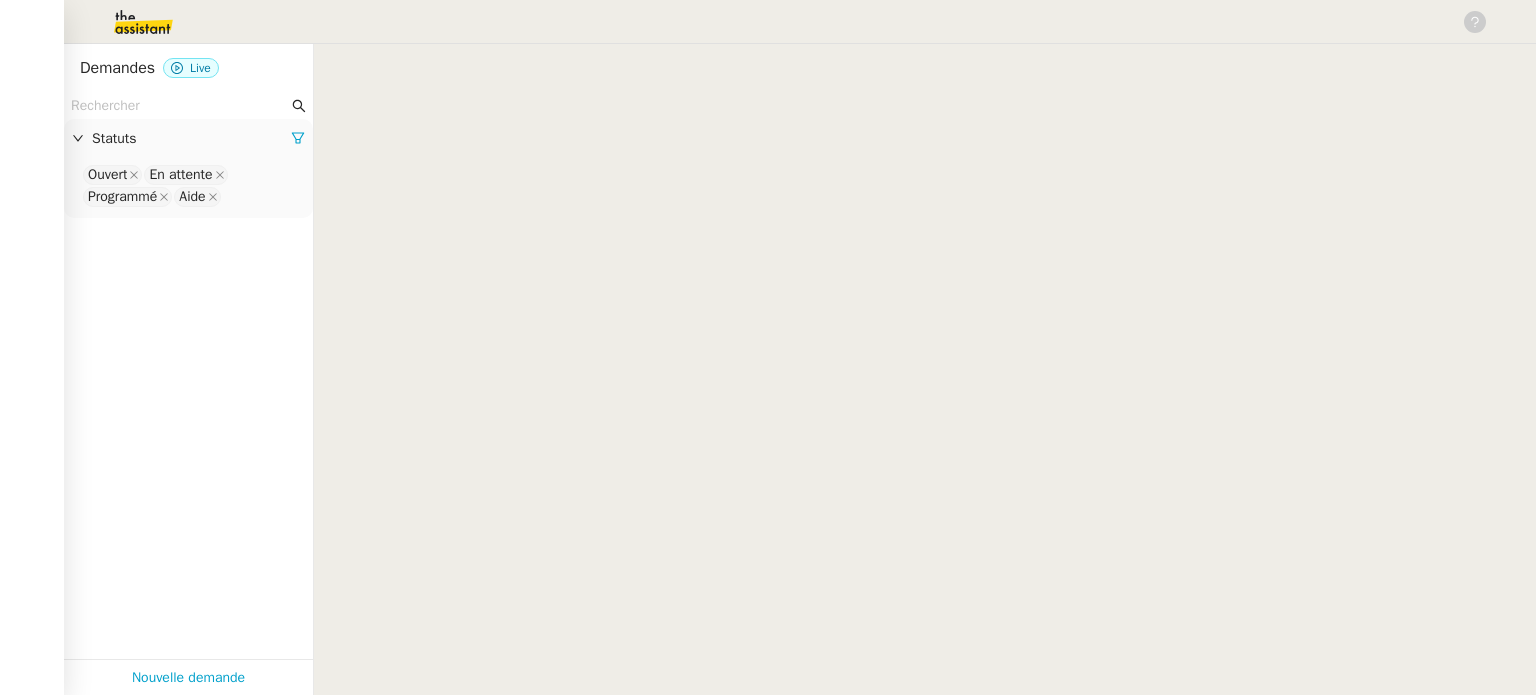 scroll, scrollTop: 0, scrollLeft: 0, axis: both 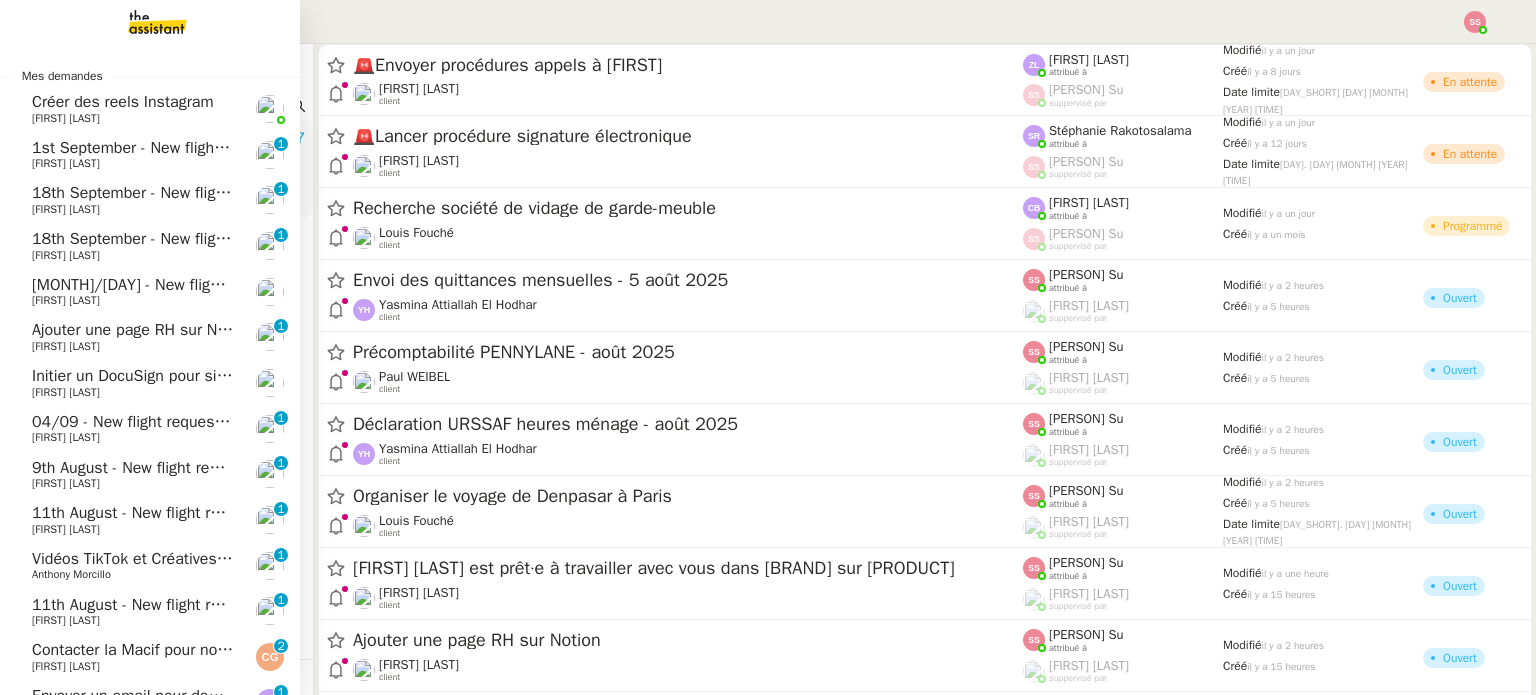 click on "Ajouter une page RH sur Notion" 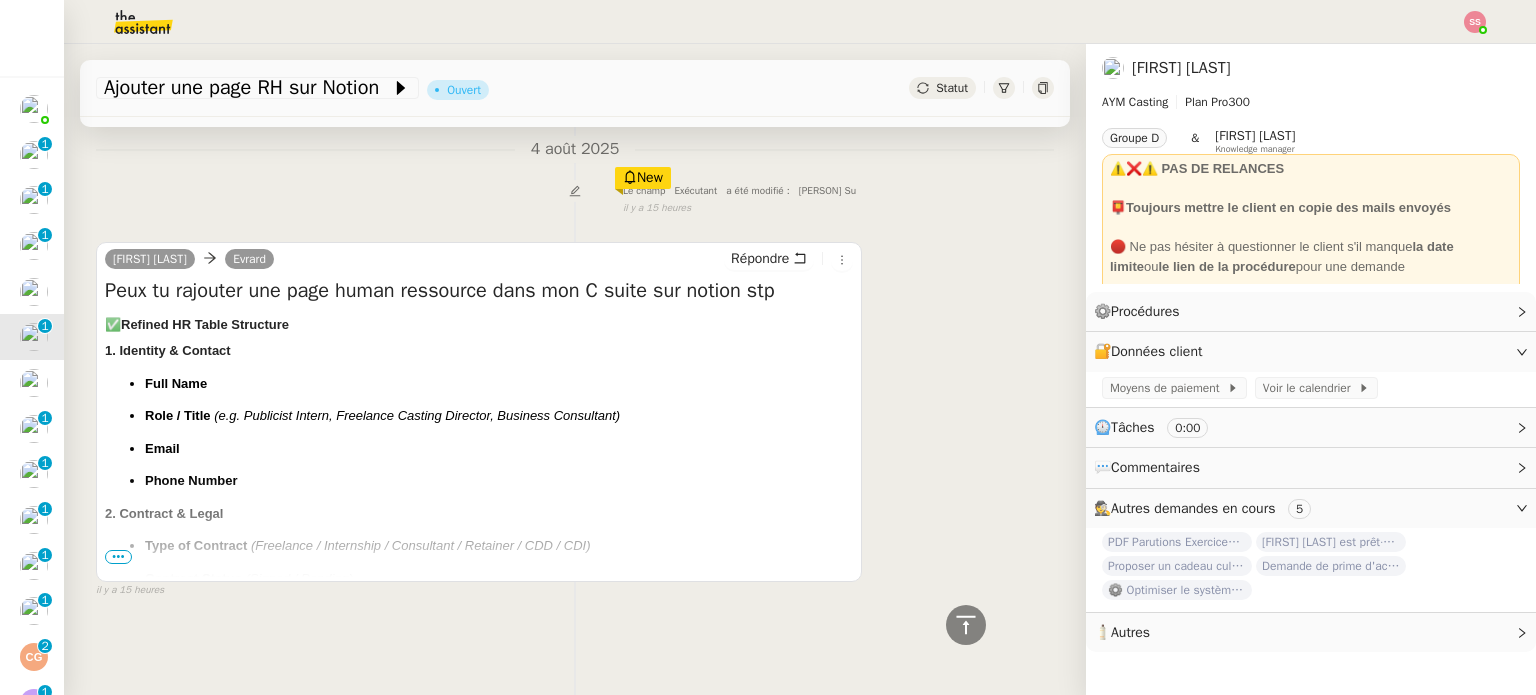 scroll, scrollTop: 634, scrollLeft: 0, axis: vertical 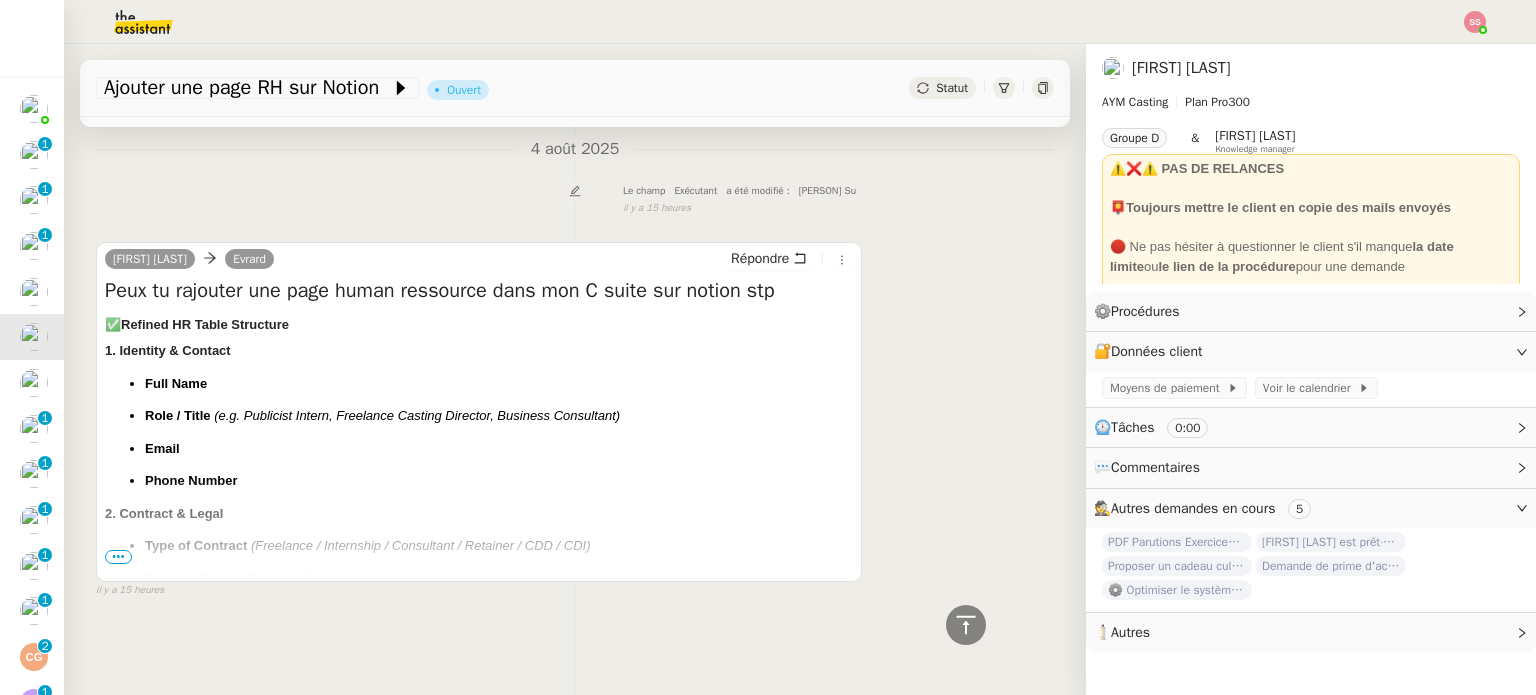 click on "•••" at bounding box center [118, 557] 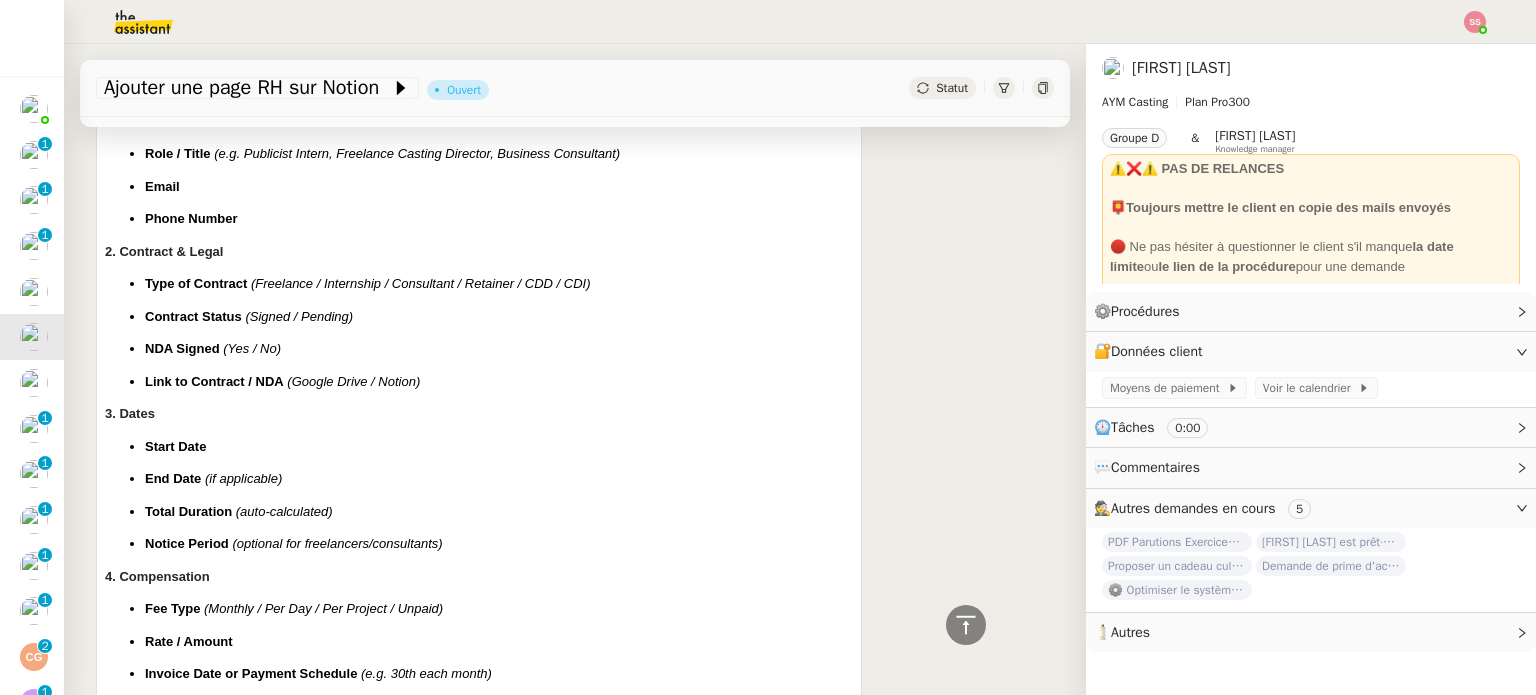 scroll, scrollTop: 835, scrollLeft: 0, axis: vertical 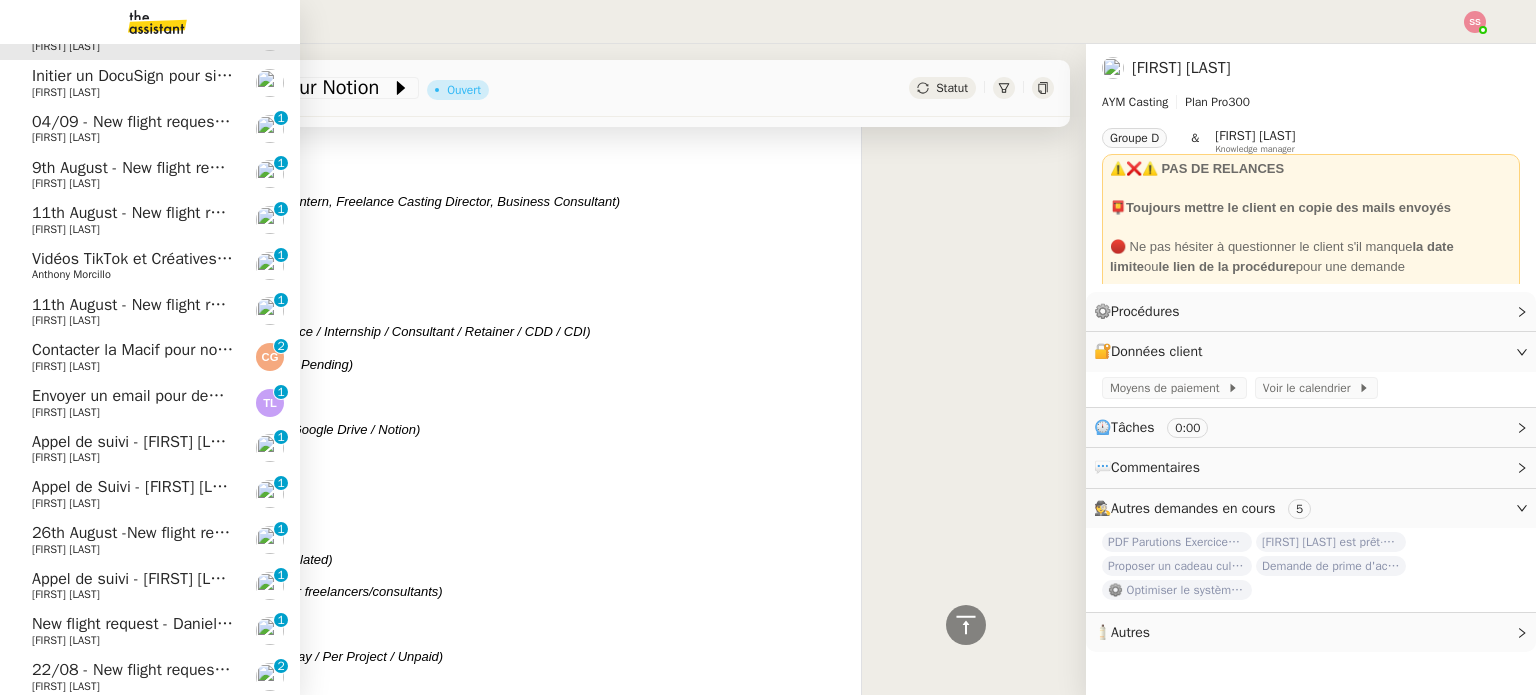 click on "[FIRST] [LAST]" 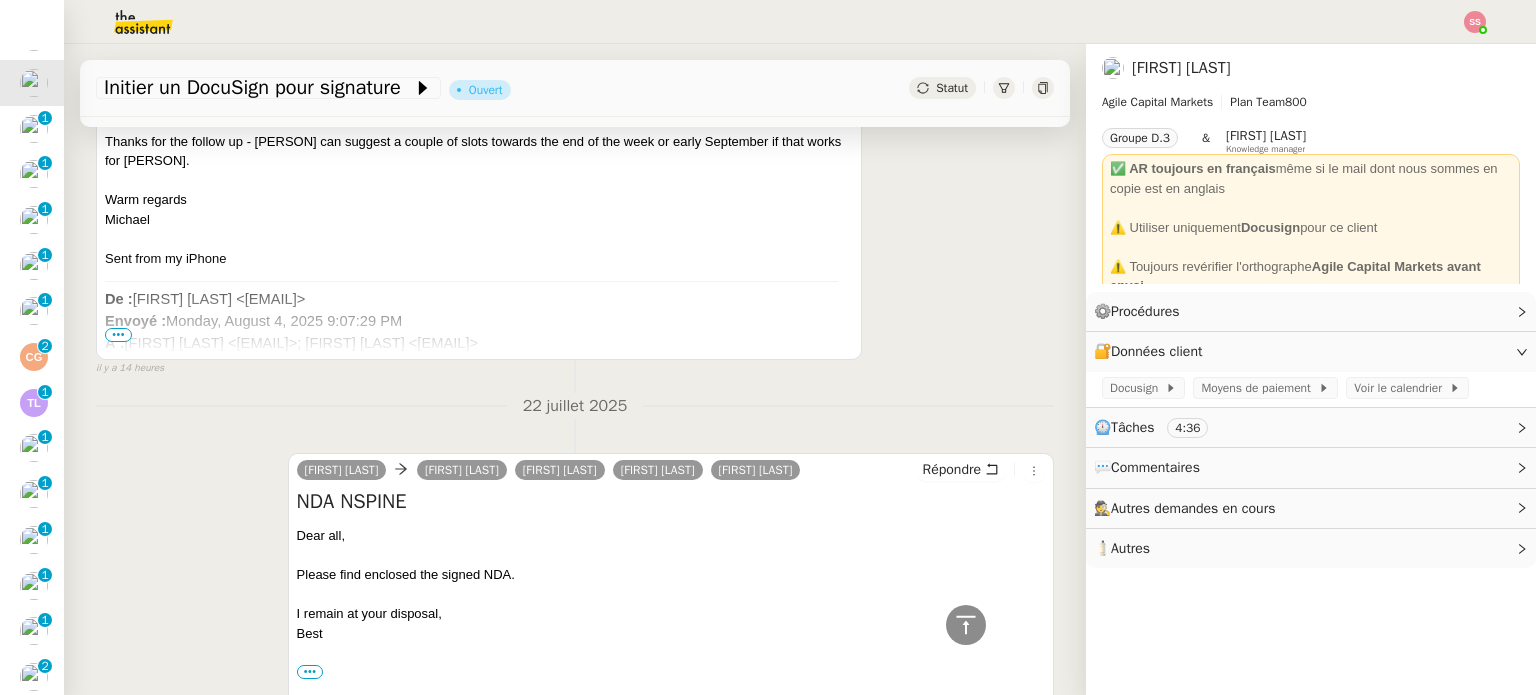 scroll, scrollTop: 468, scrollLeft: 0, axis: vertical 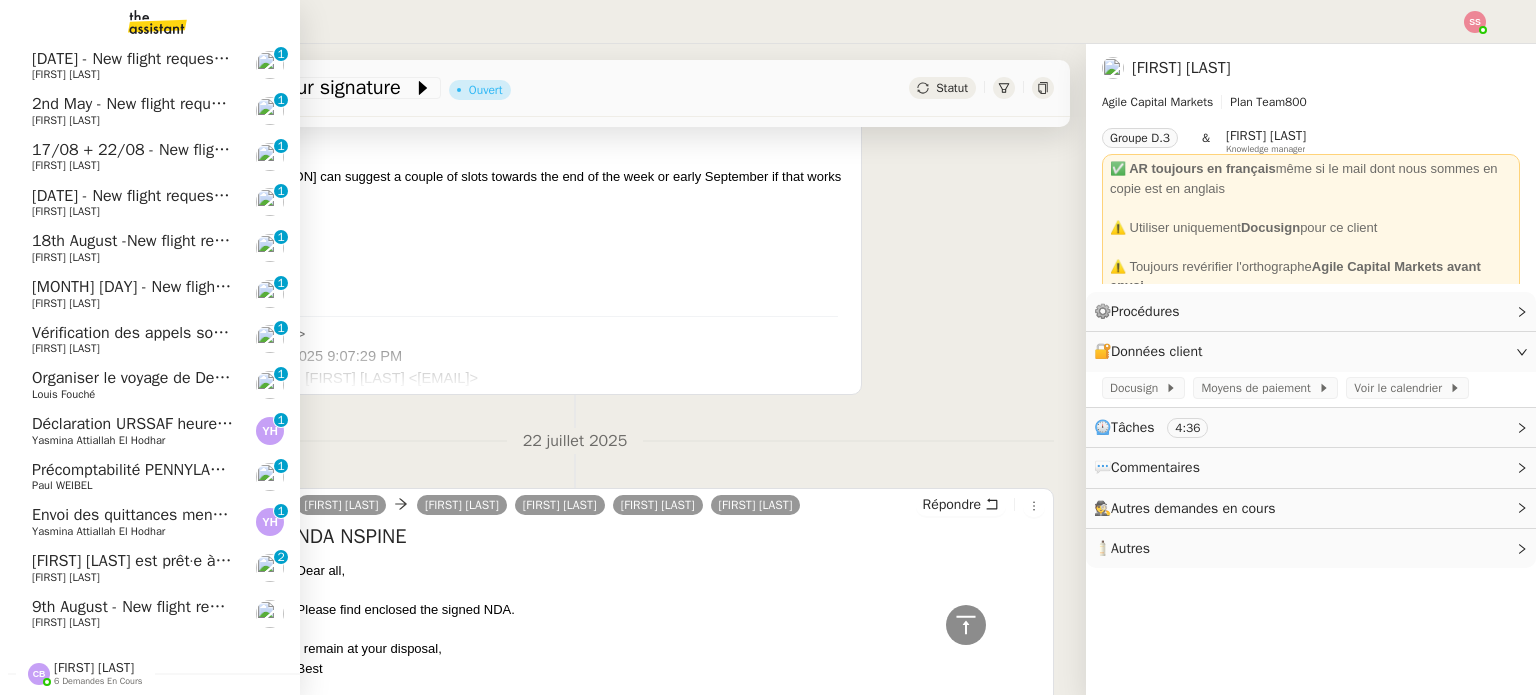 click on "Louis Fouché" 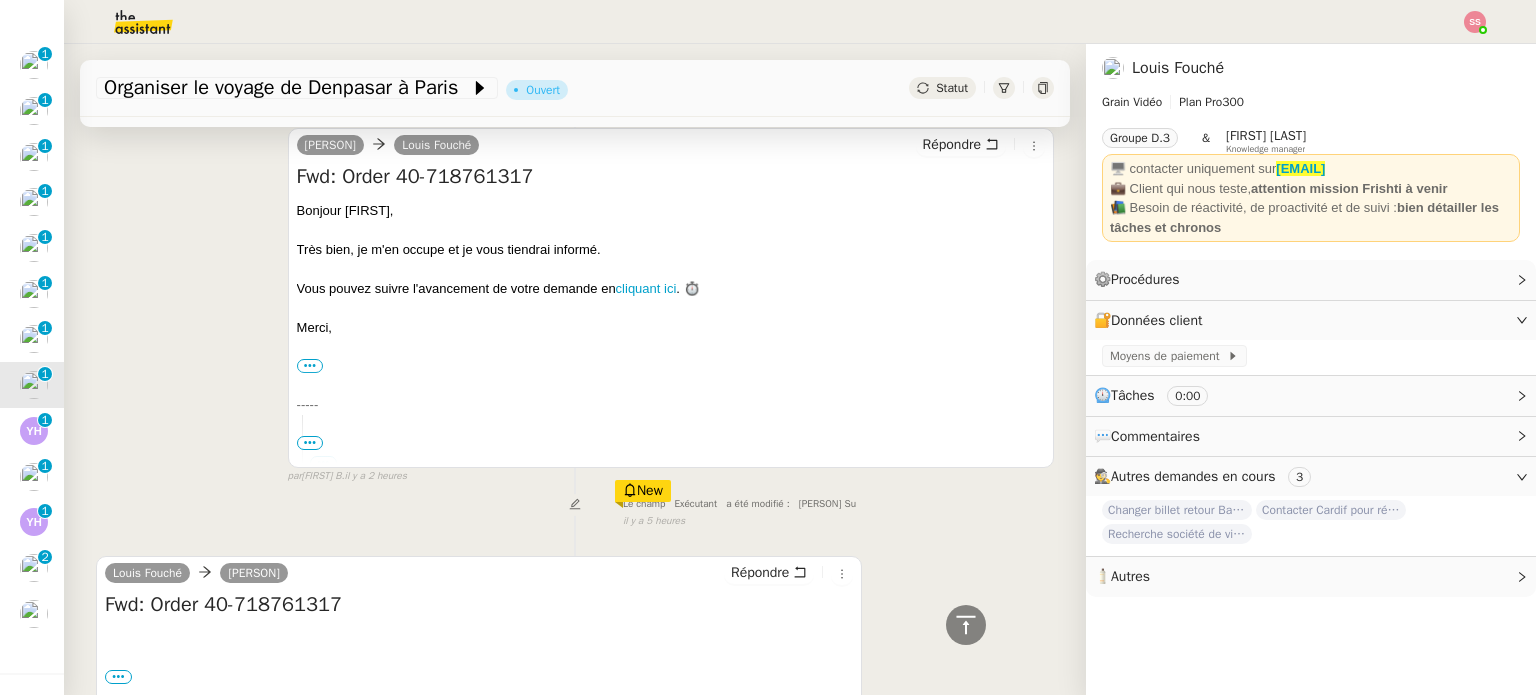 scroll, scrollTop: 0, scrollLeft: 0, axis: both 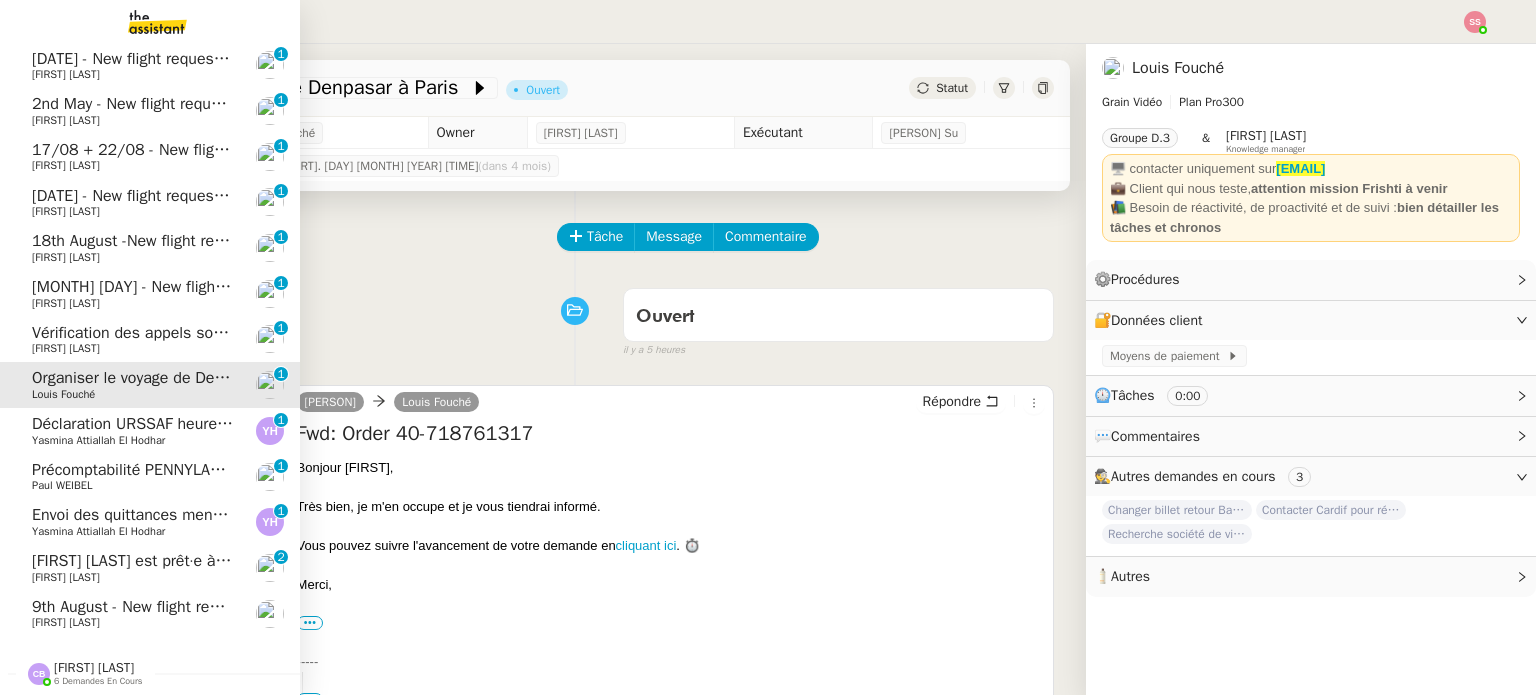 click on "[FIRST] [LAST]" 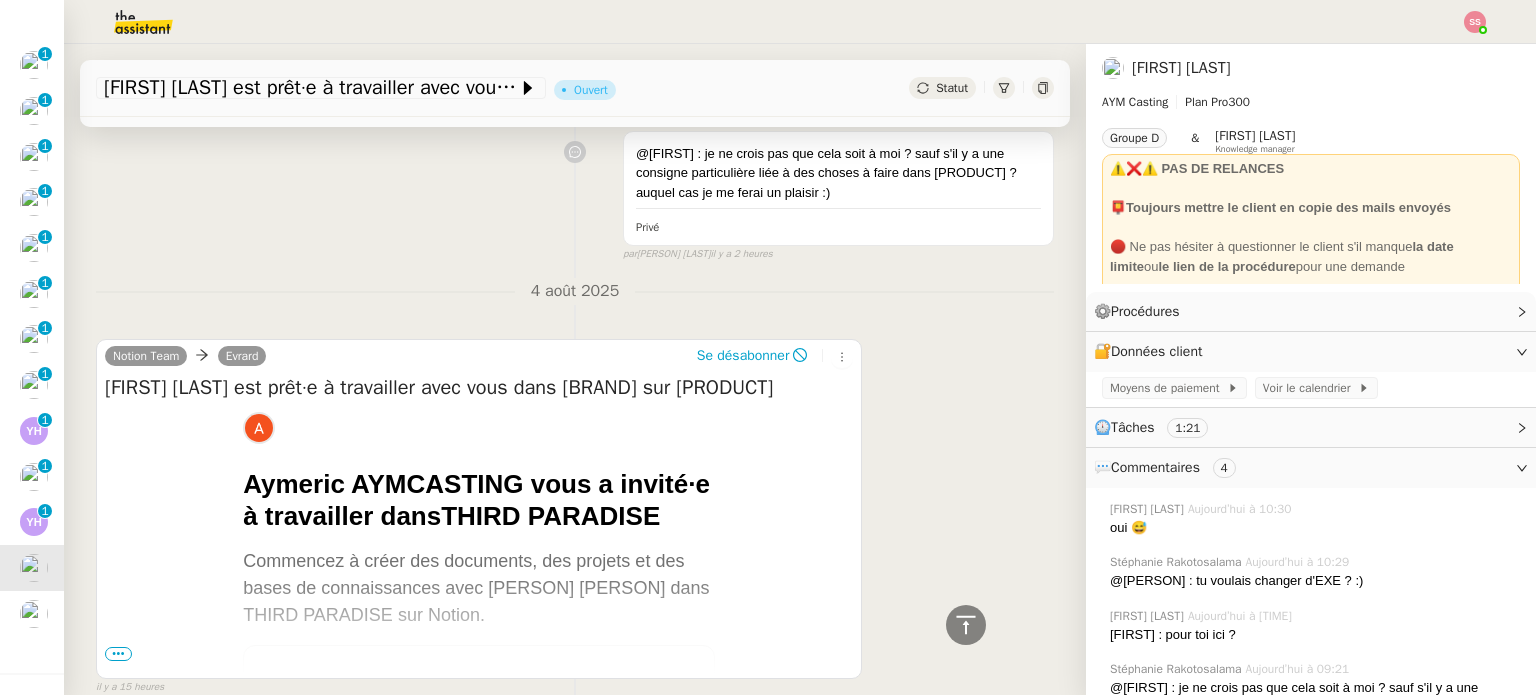 scroll, scrollTop: 1083, scrollLeft: 0, axis: vertical 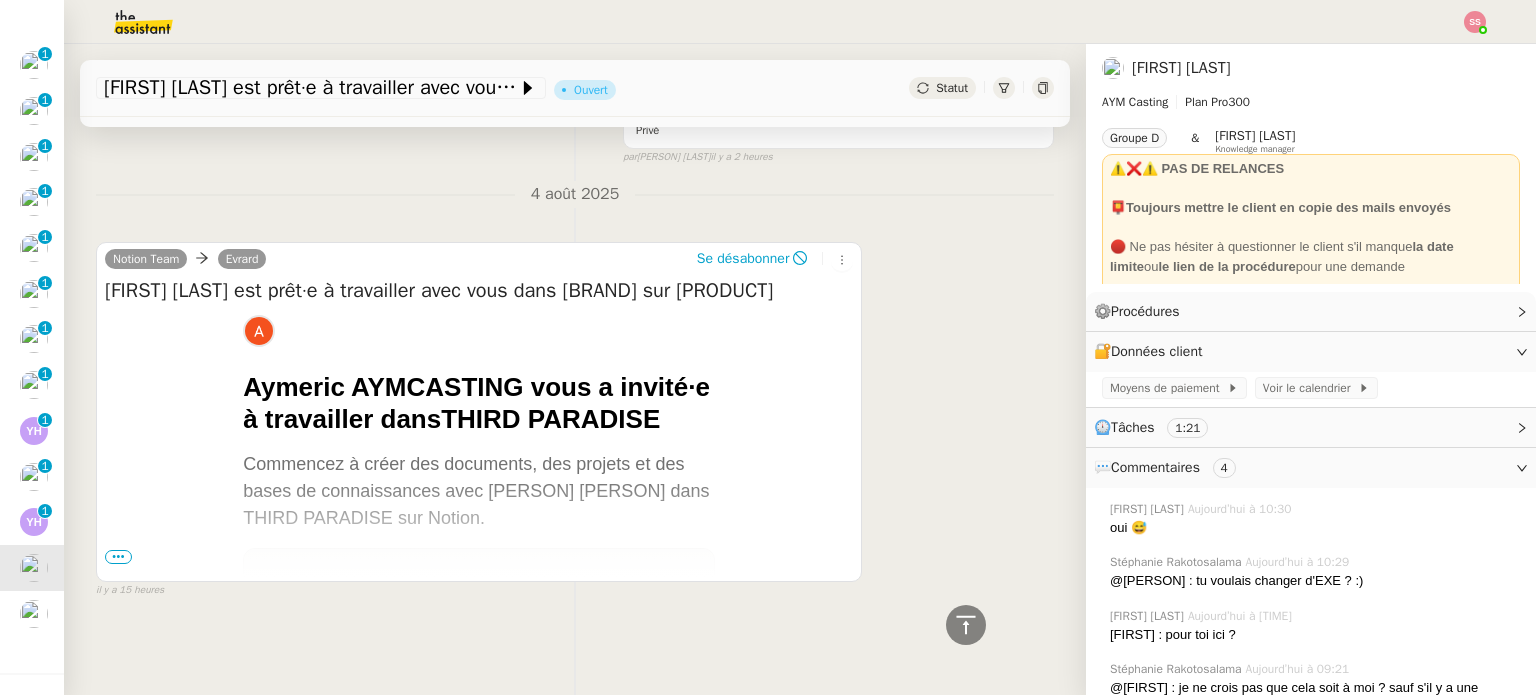 click on "•••" at bounding box center (118, 557) 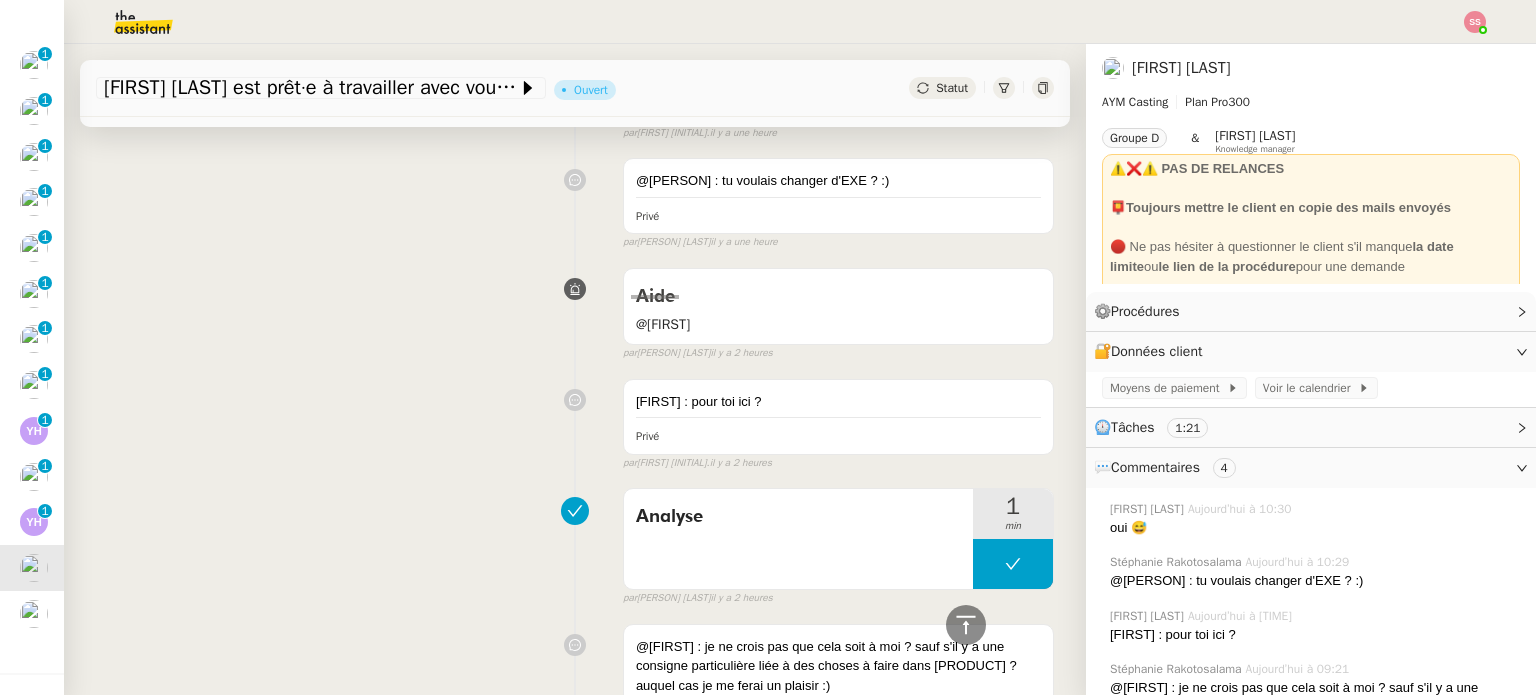 scroll, scrollTop: 883, scrollLeft: 0, axis: vertical 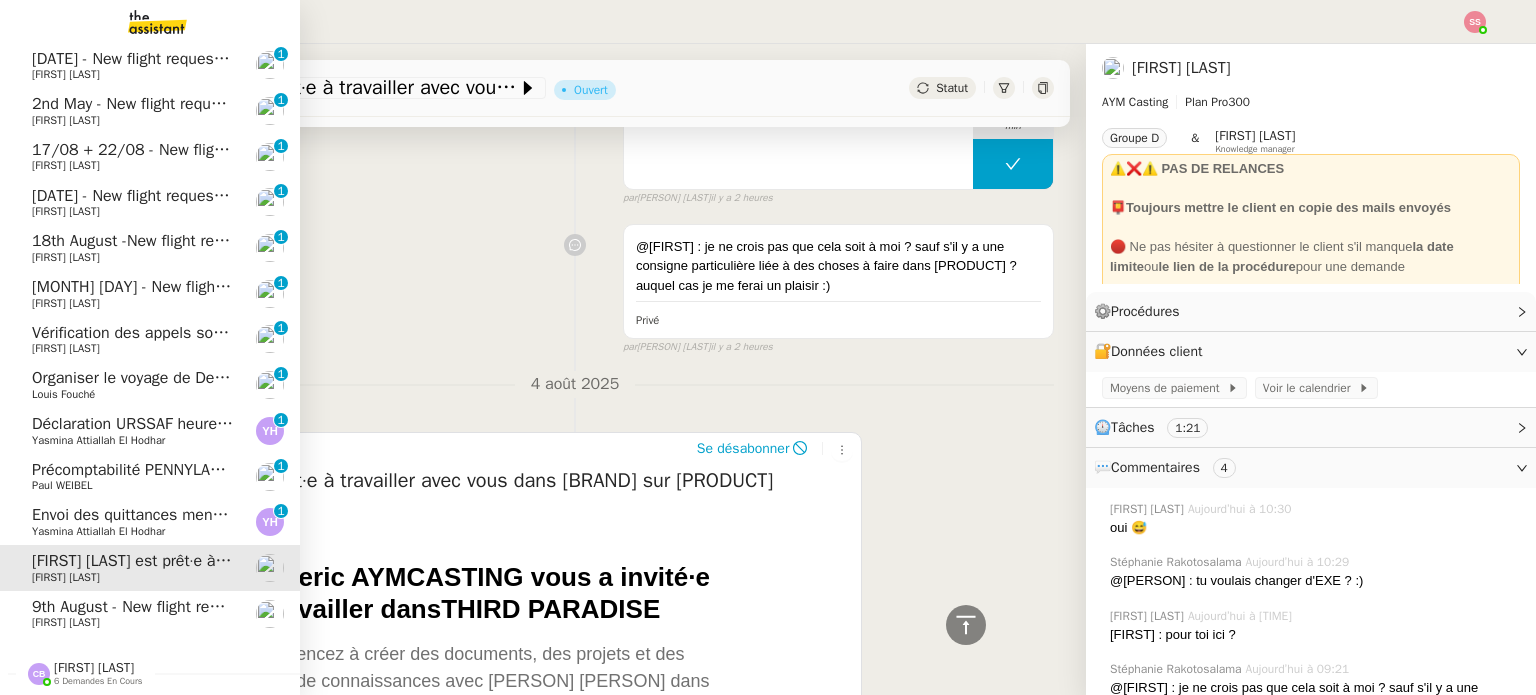 click on "Précomptabilité PENNYLANE - août 2025" 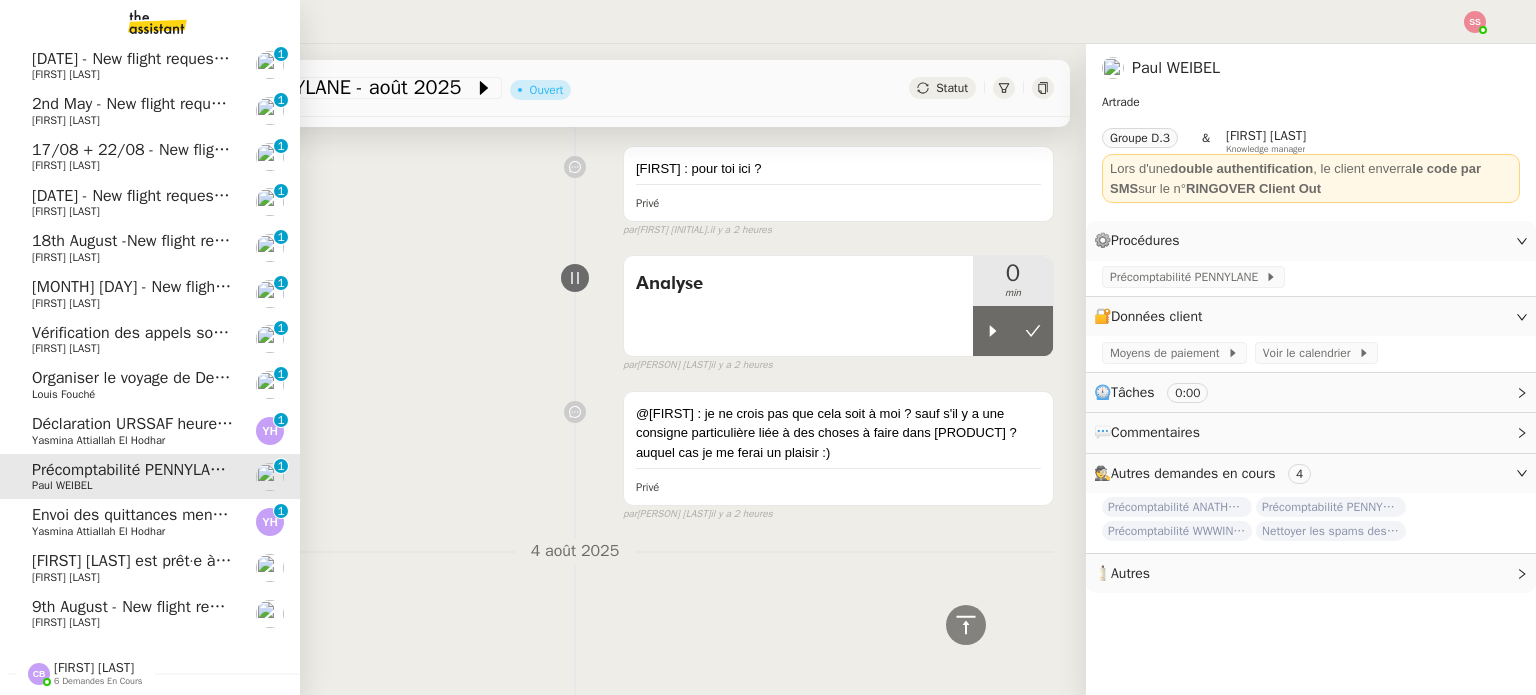 scroll, scrollTop: 268, scrollLeft: 0, axis: vertical 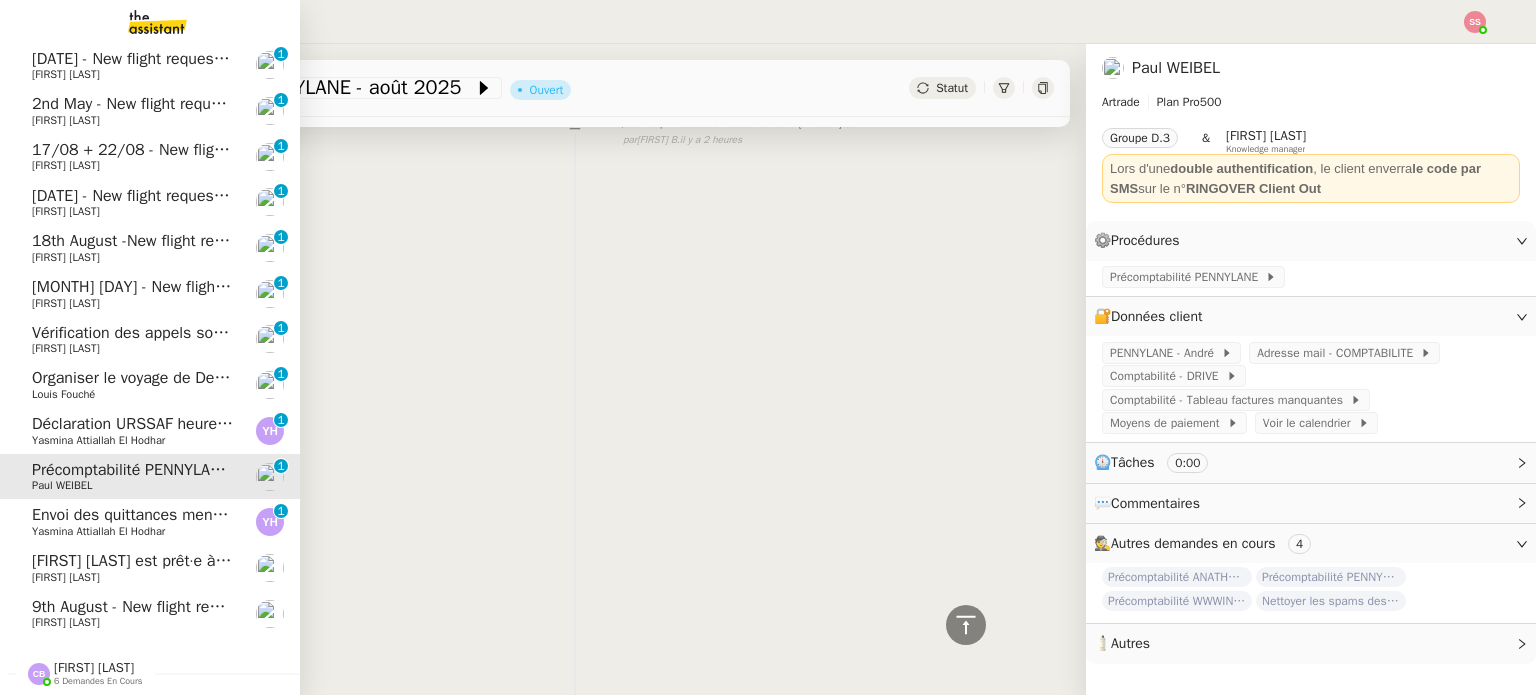click on "Déclaration URSSAF heures ménage  - août 2025" 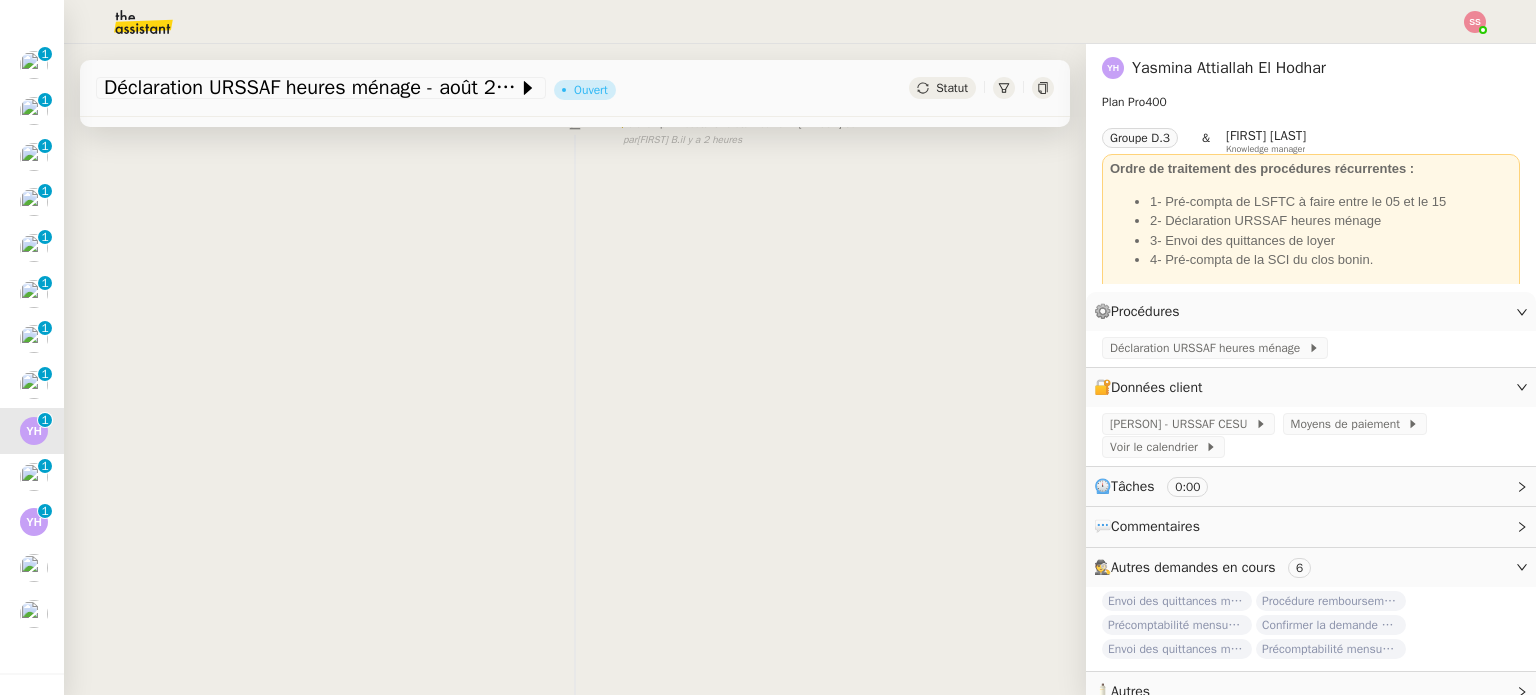 scroll, scrollTop: 0, scrollLeft: 0, axis: both 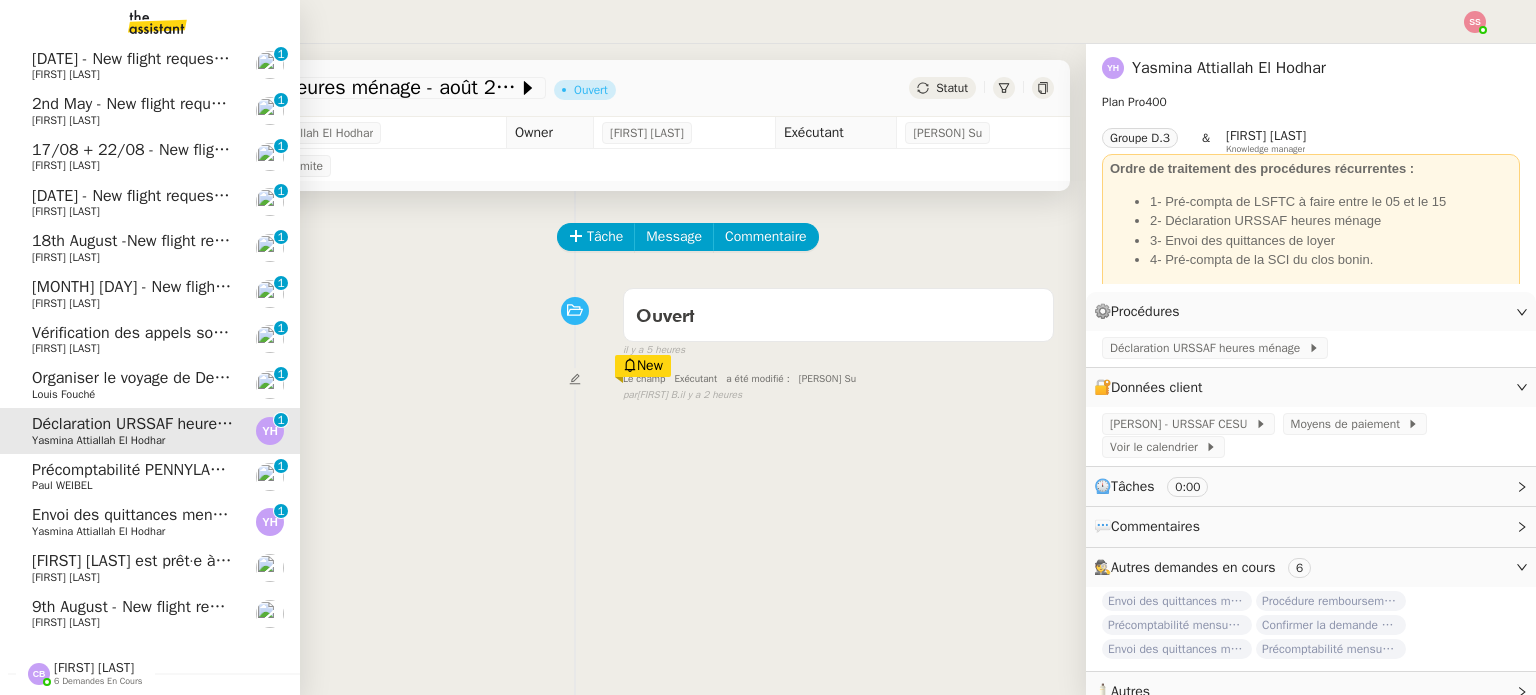 click on "Organiser le voyage de Denpasar à Paris" 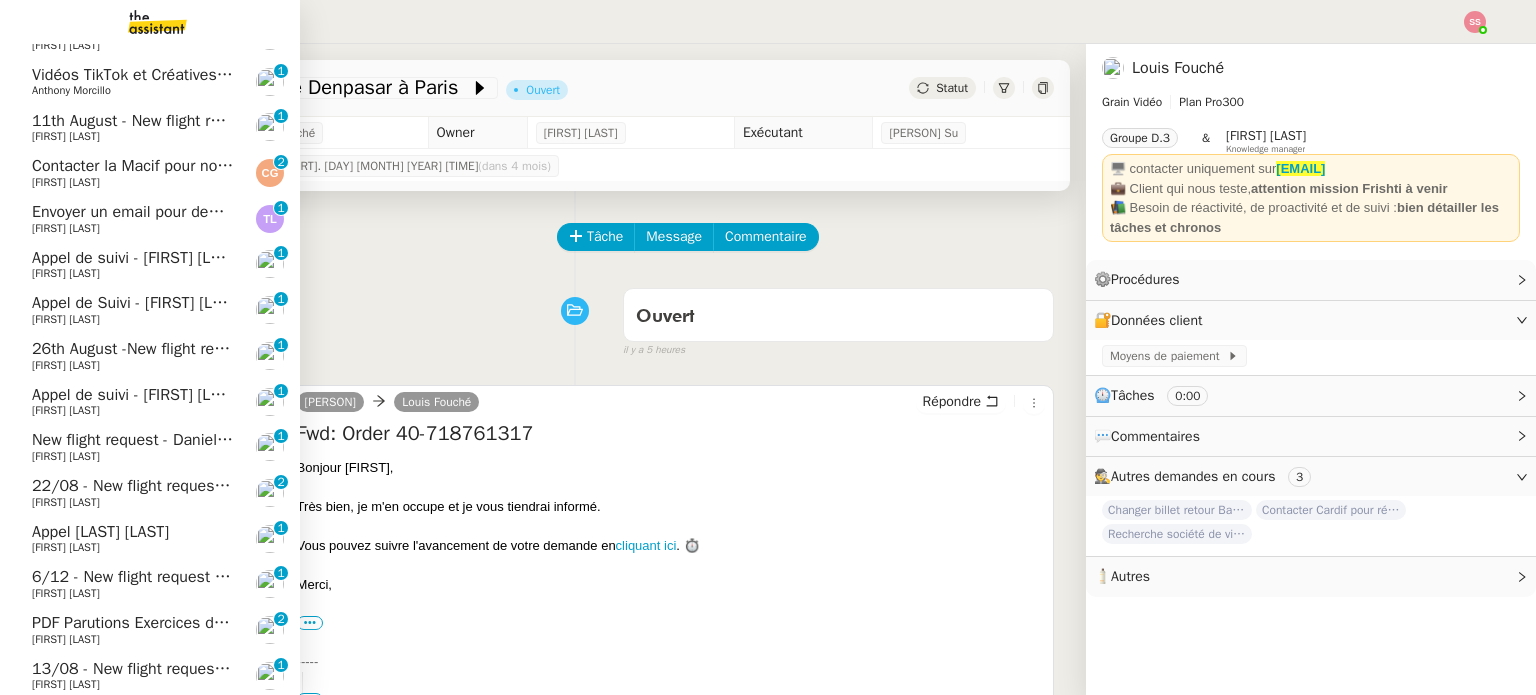 scroll, scrollTop: 450, scrollLeft: 0, axis: vertical 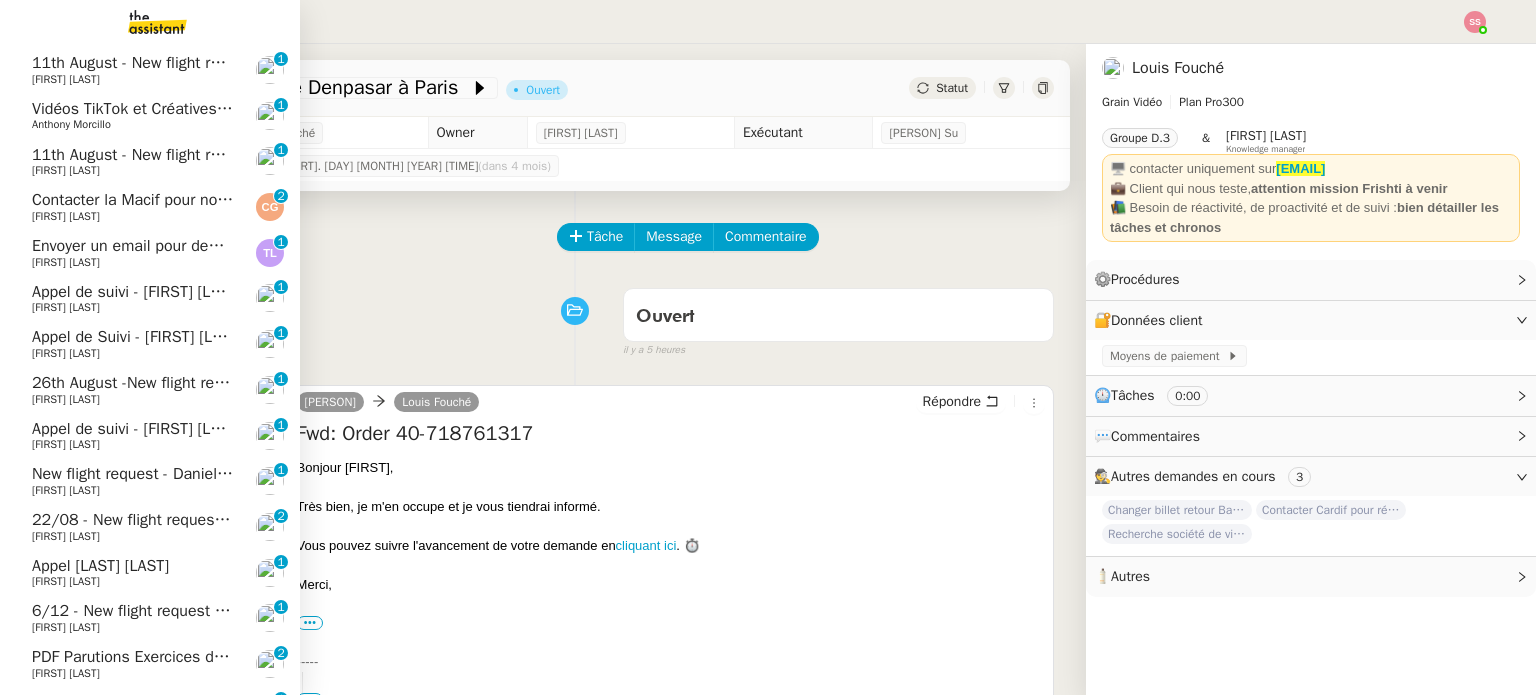 click on "Contacter la Macif pour nouvel ordre de mission" 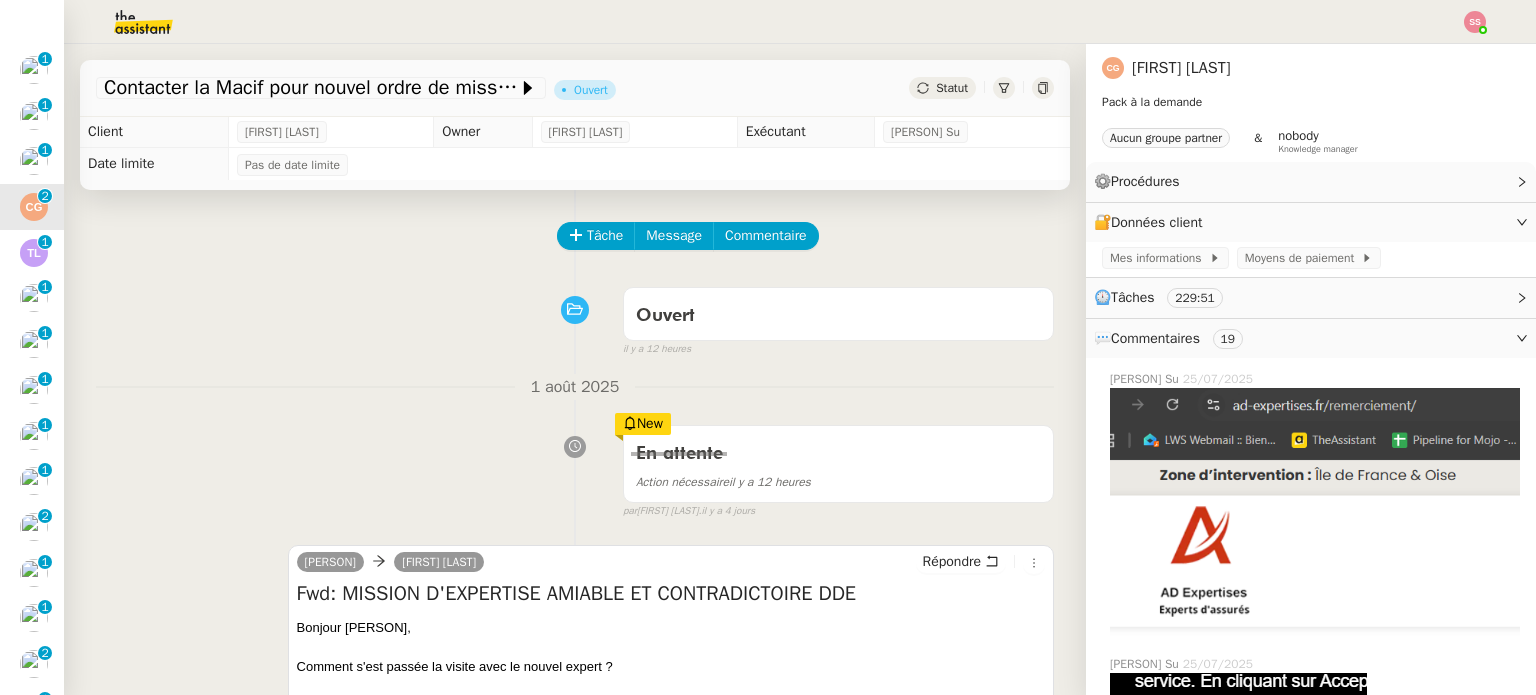 scroll, scrollTop: 0, scrollLeft: 0, axis: both 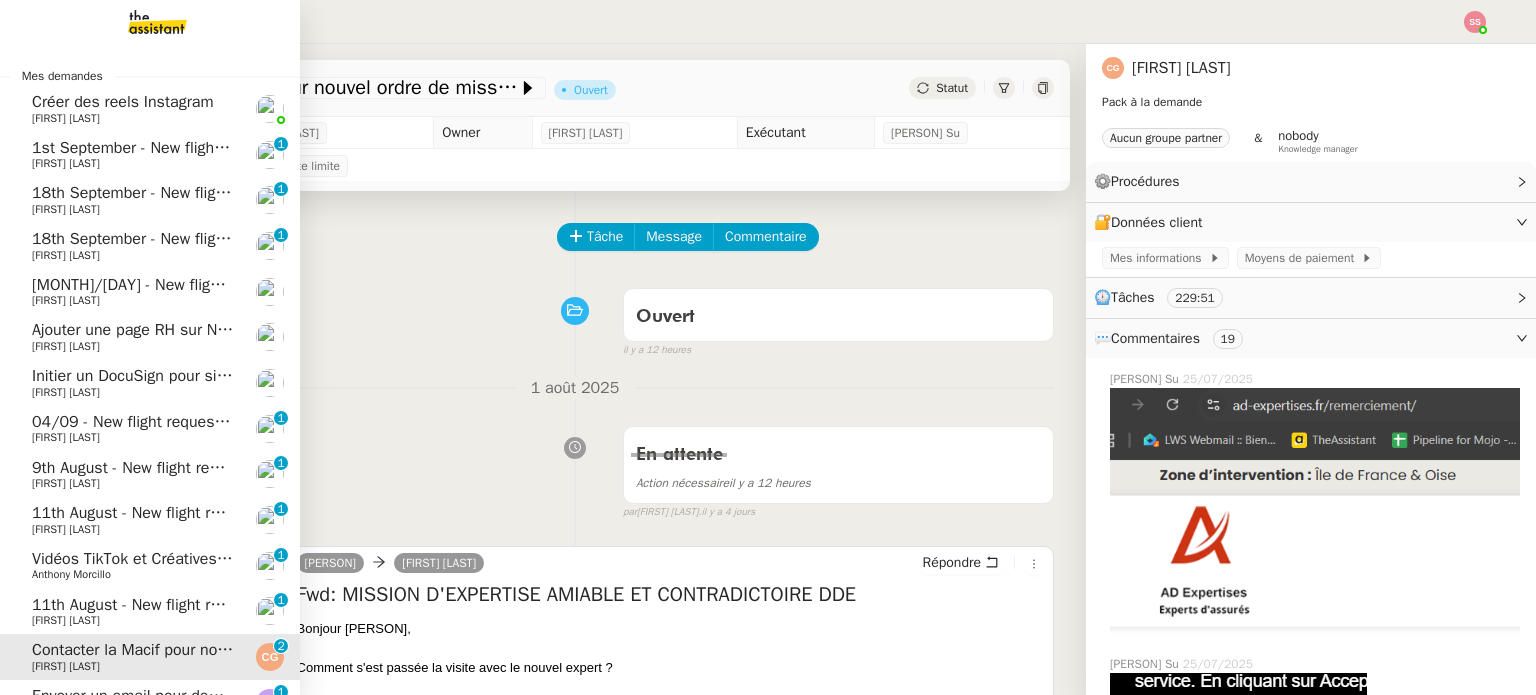 click on "[FIRST] [LAST]" 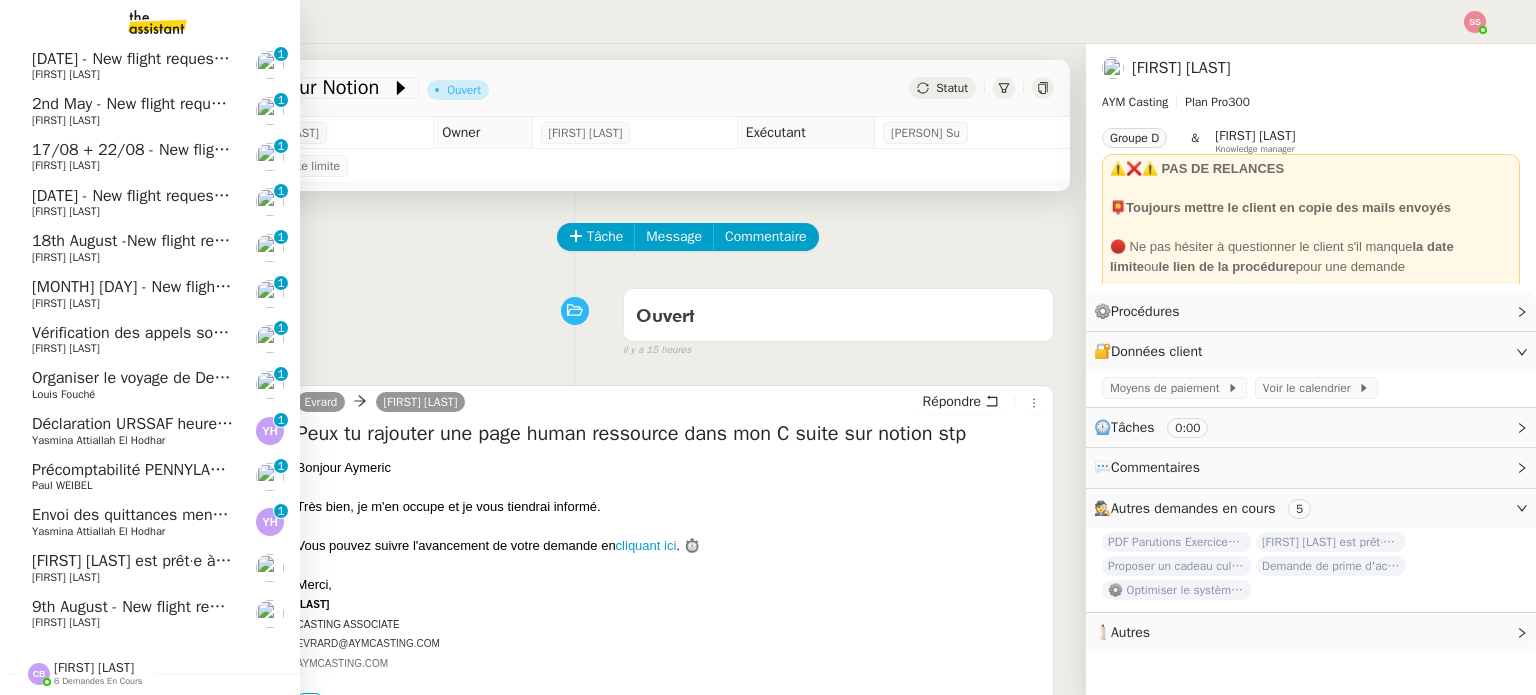 scroll, scrollTop: 1150, scrollLeft: 0, axis: vertical 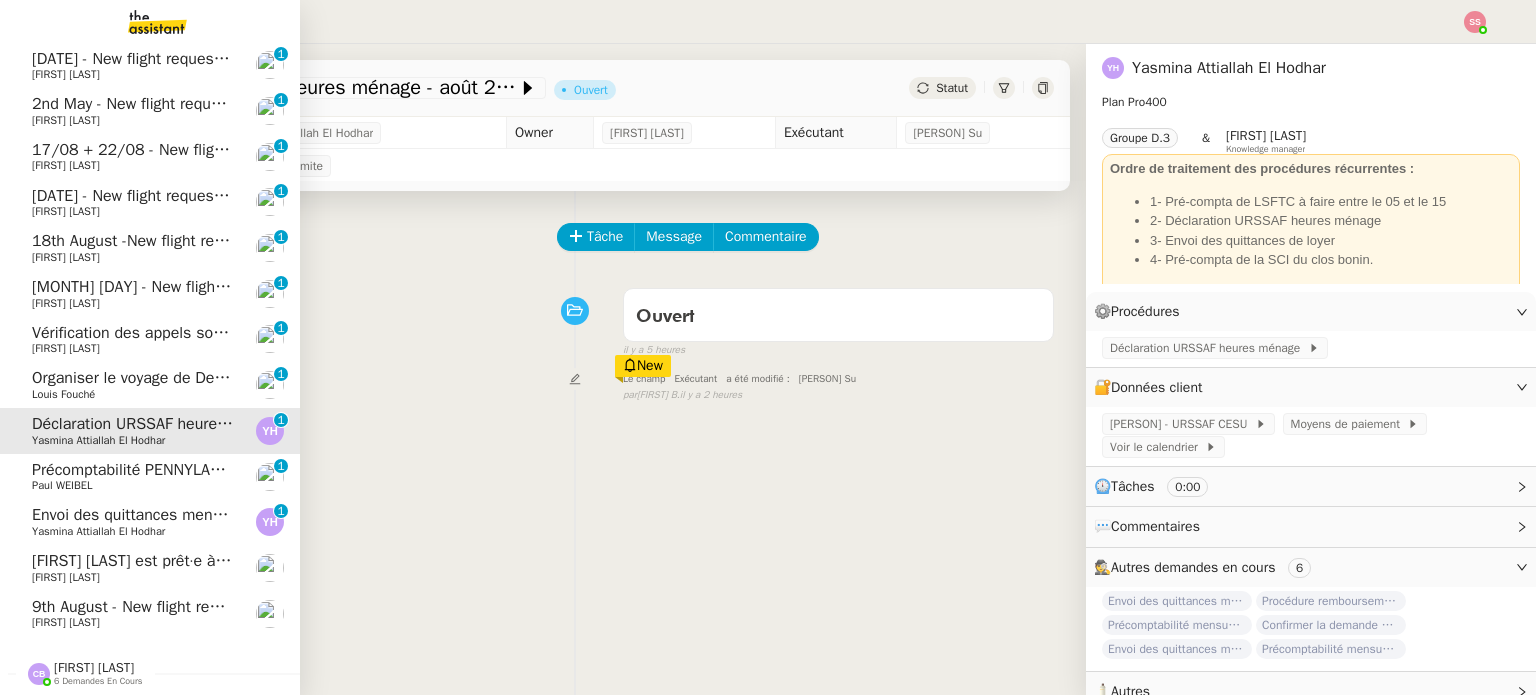 click on "Organiser le voyage de Denpasar à Paris" 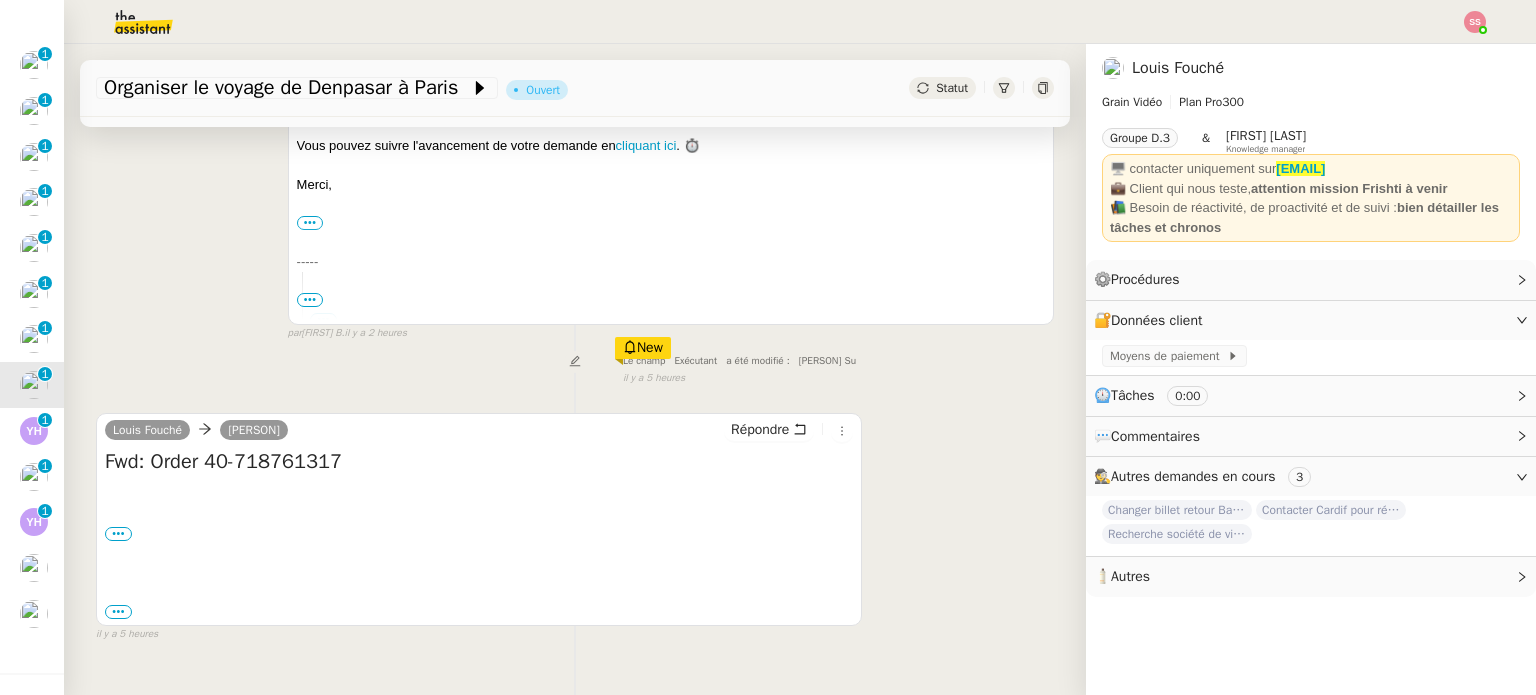 scroll, scrollTop: 457, scrollLeft: 0, axis: vertical 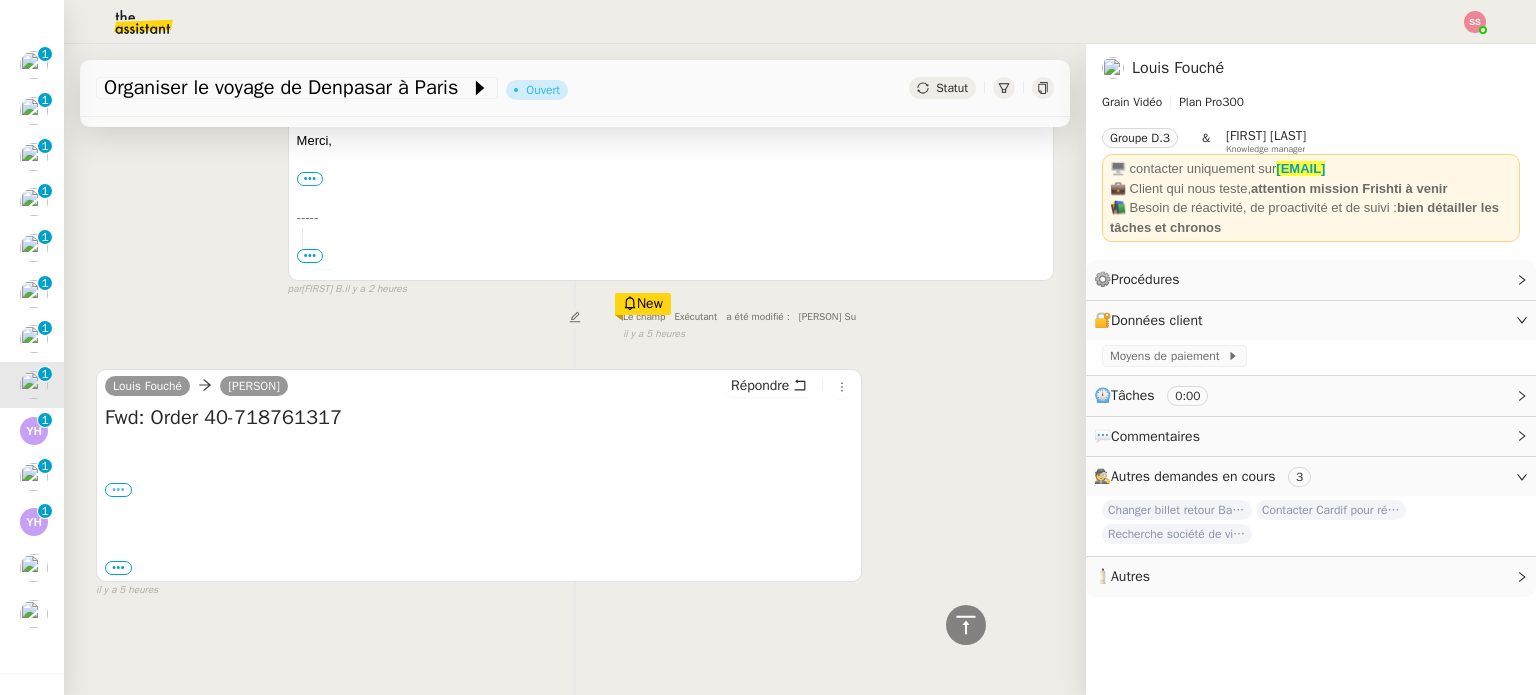 click on "•••" at bounding box center [118, 490] 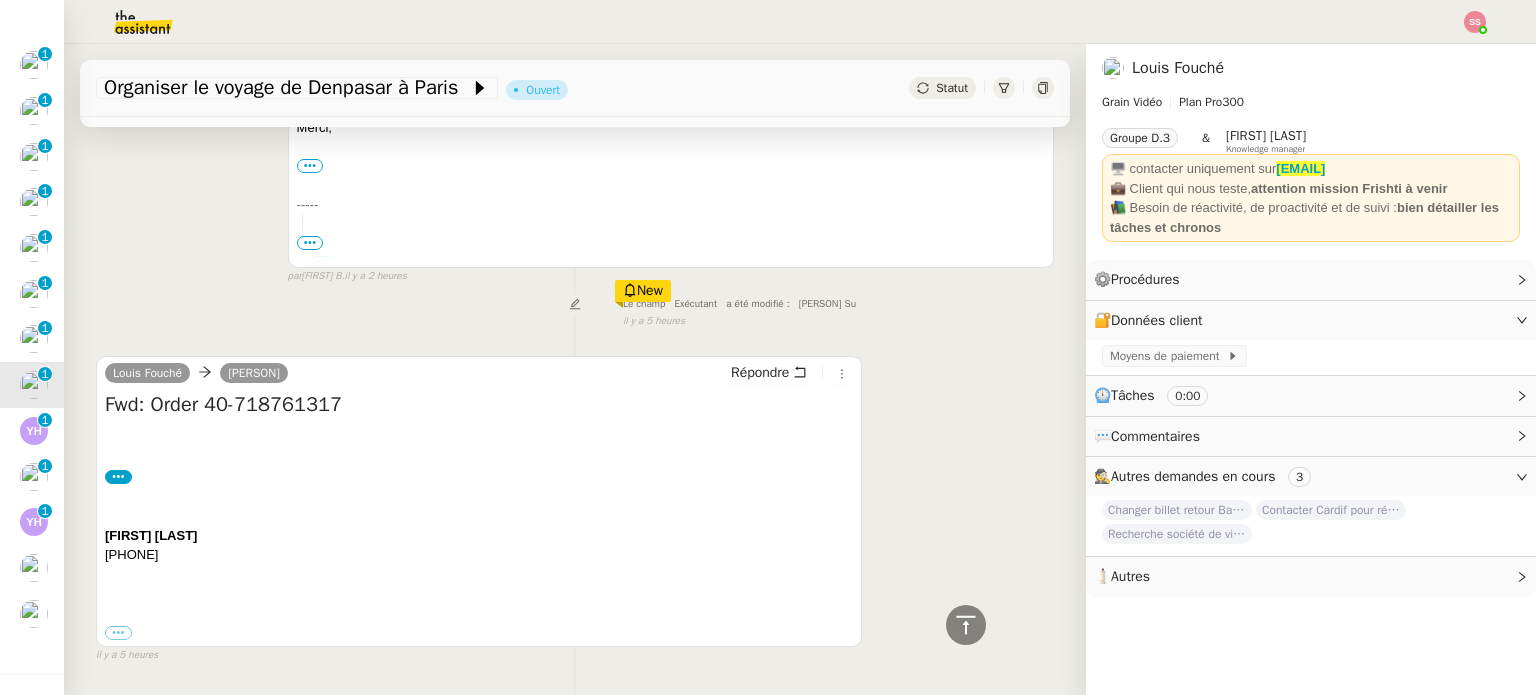 click on "[FIRST] [LAST] <[EMAIL]>, [EMAIL] <[EMAIL]>" at bounding box center (479, 502) 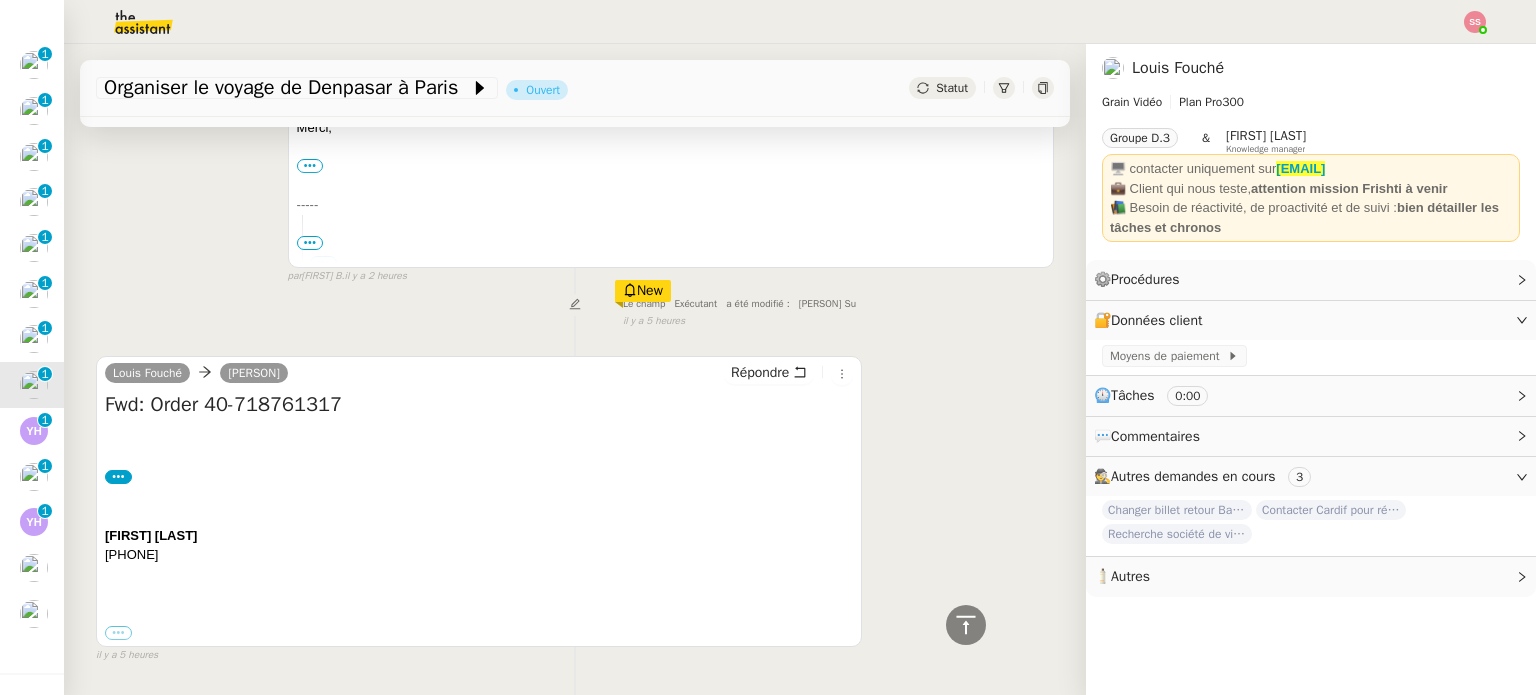 click on "•••" at bounding box center (118, 633) 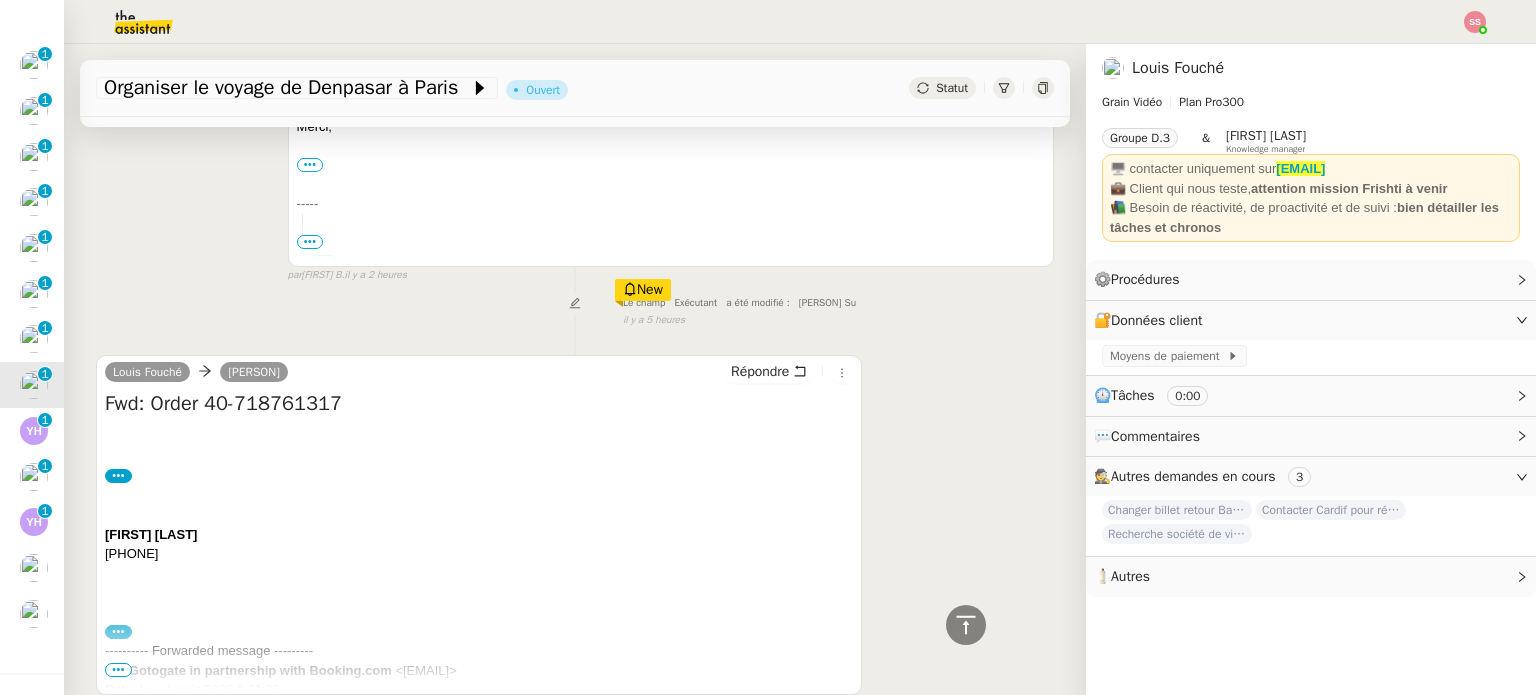 scroll, scrollTop: 457, scrollLeft: 0, axis: vertical 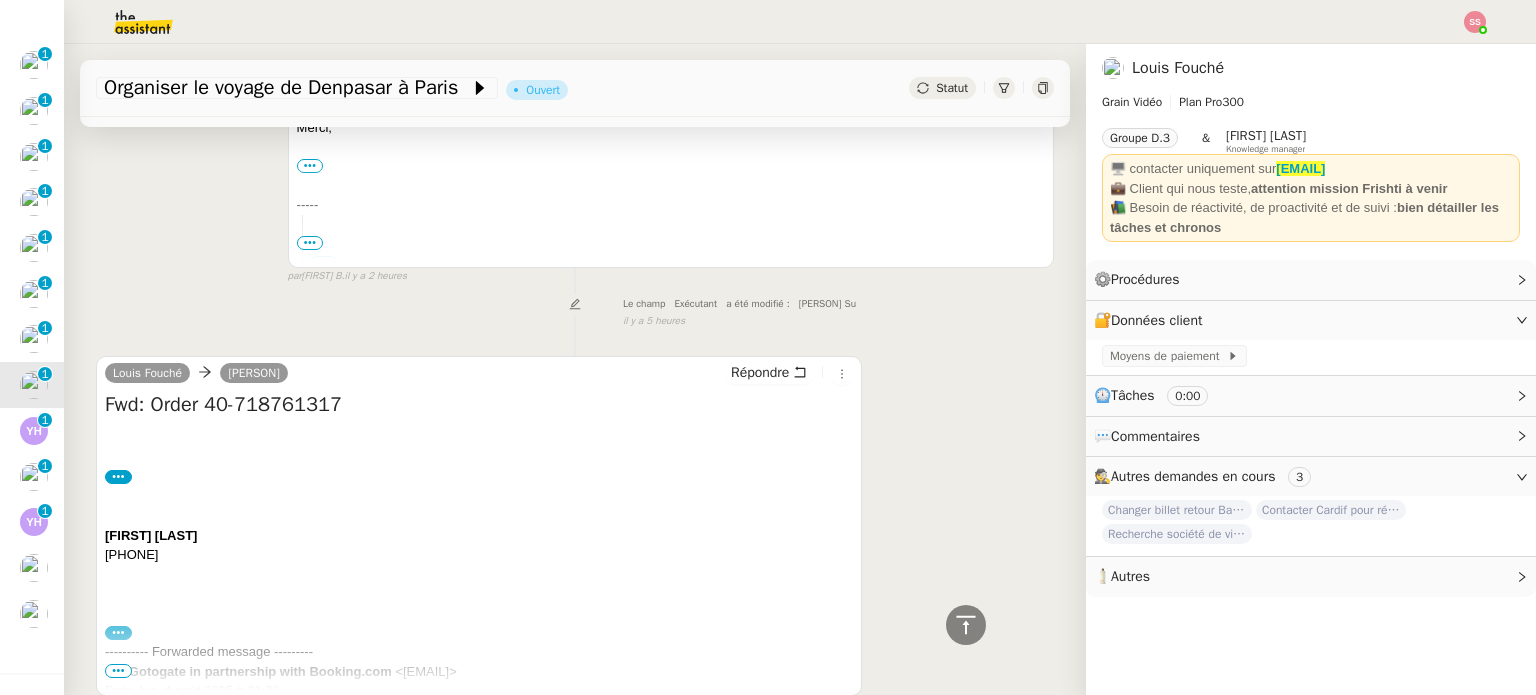 click on "---------- Forwarded message --------- De : Gotogate in partnership with Booking.com <[EMAIL]> Date: [DAY_SHORT]. [DAY] [MONTH] [YEAR] à [TIME] Subject: Order 40-718761317 To: <[EMAIL]>" at bounding box center [479, 691] 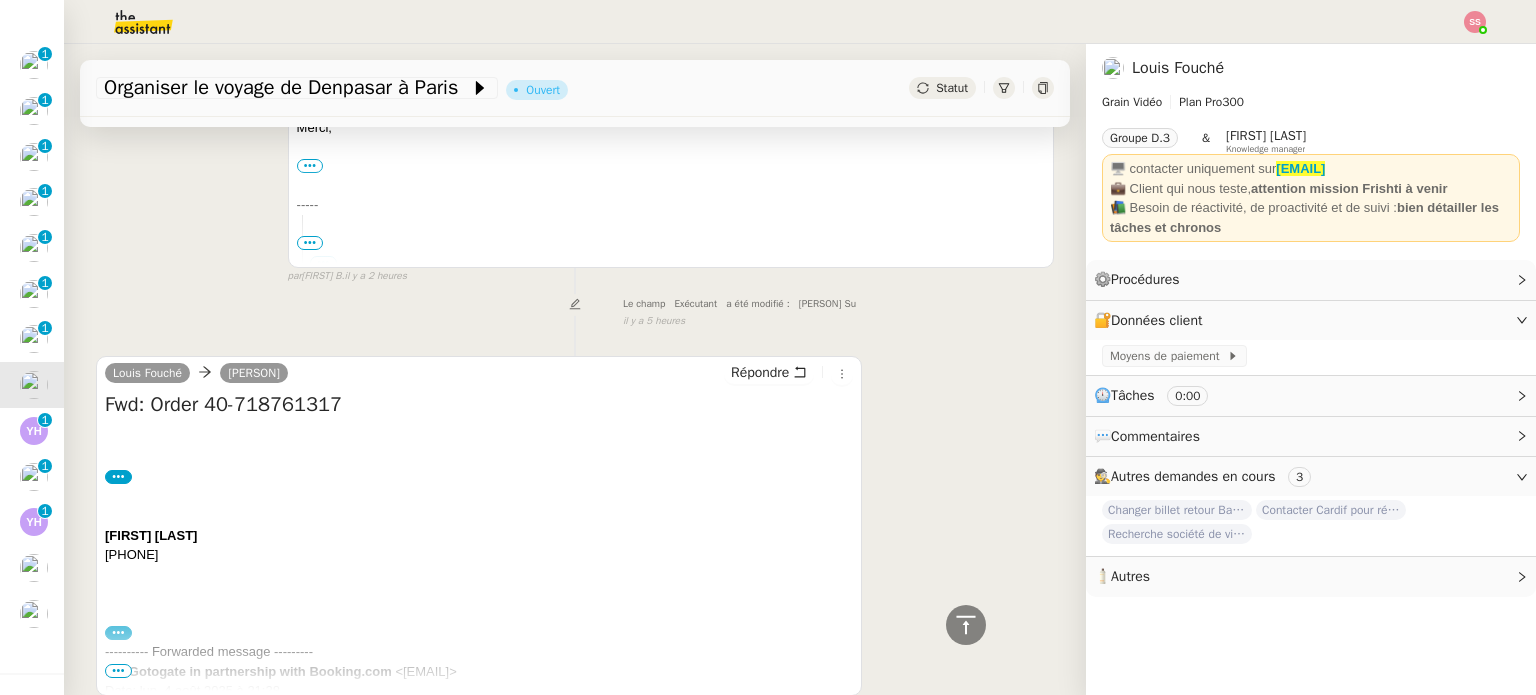 click on "•••" at bounding box center [118, 671] 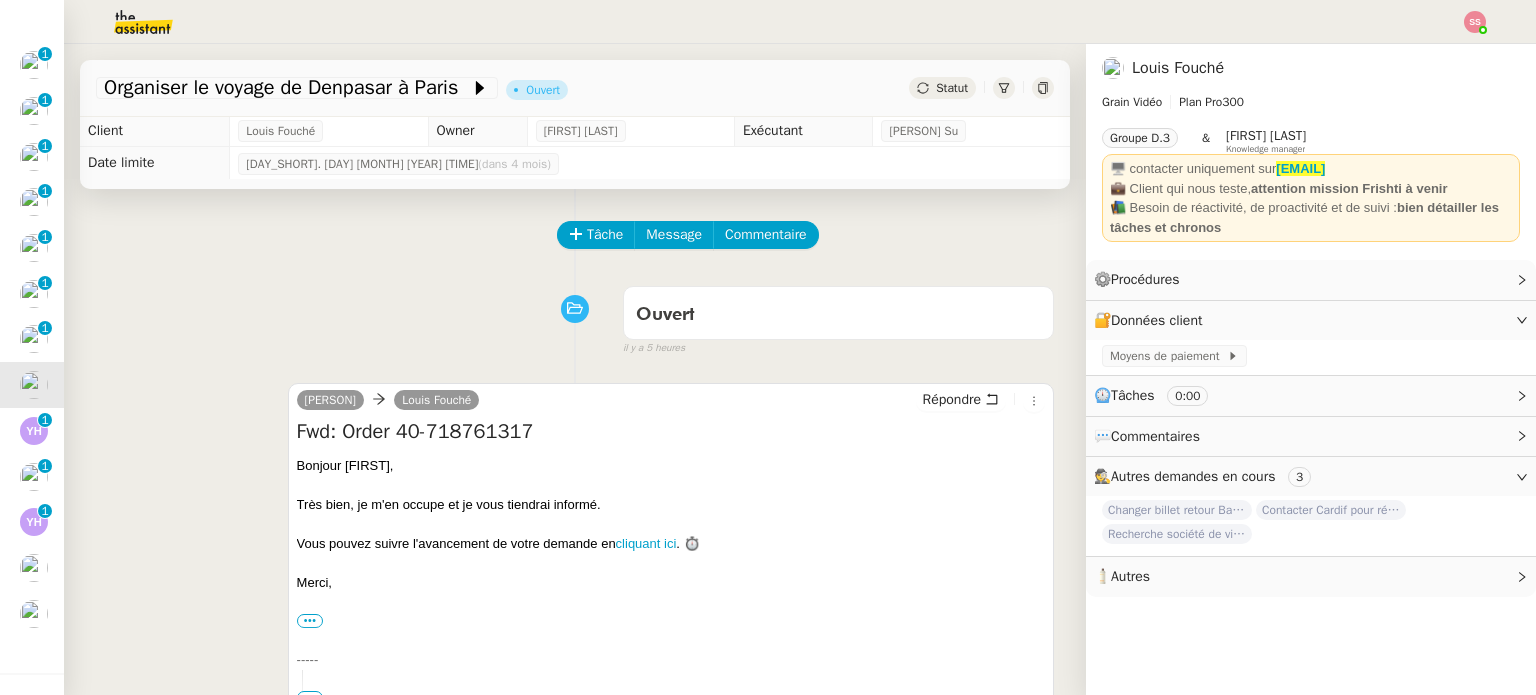 scroll, scrollTop: 0, scrollLeft: 0, axis: both 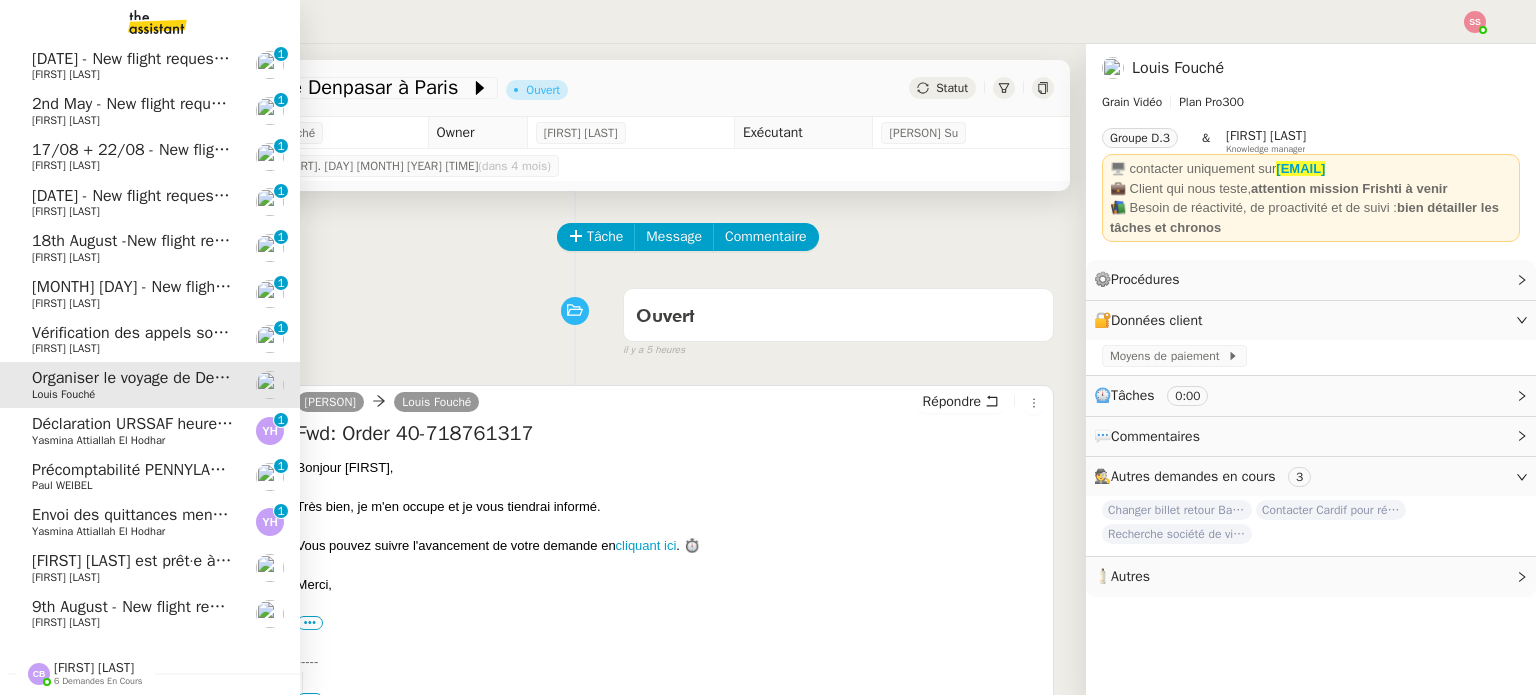 click on "[FIRST] [LAST] est prêt·e à travailler avec vous dans [BRAND] sur [PRODUCT]" 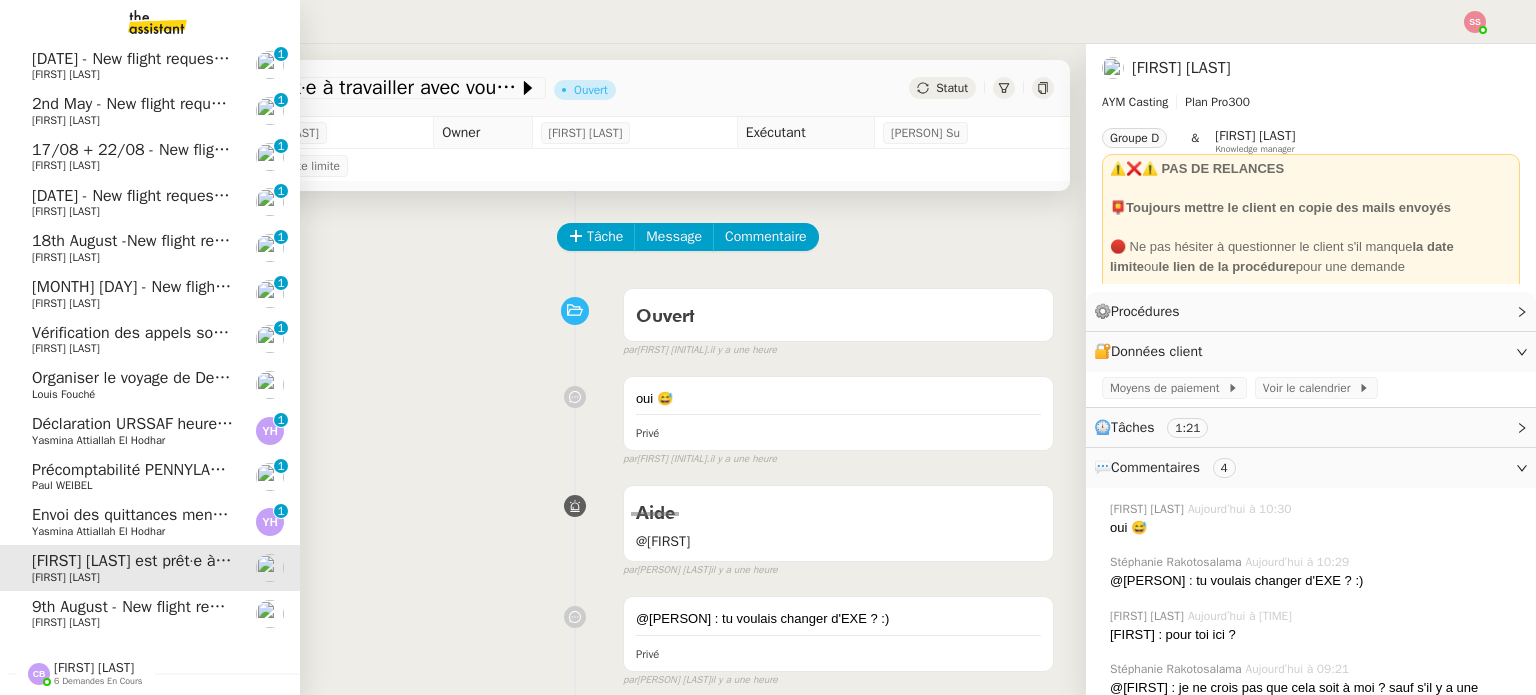 click on "9th August  - New flight request - Ibrahim Idris" 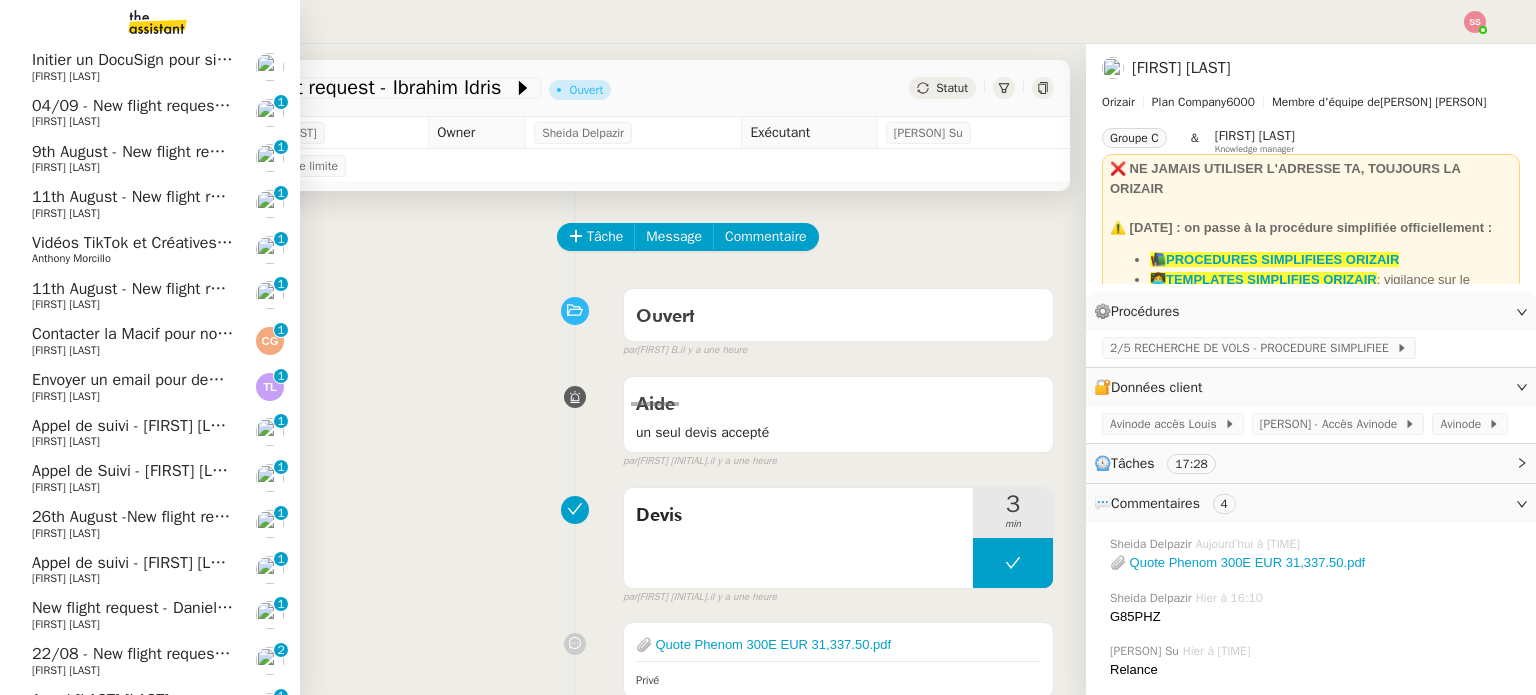 scroll, scrollTop: 50, scrollLeft: 0, axis: vertical 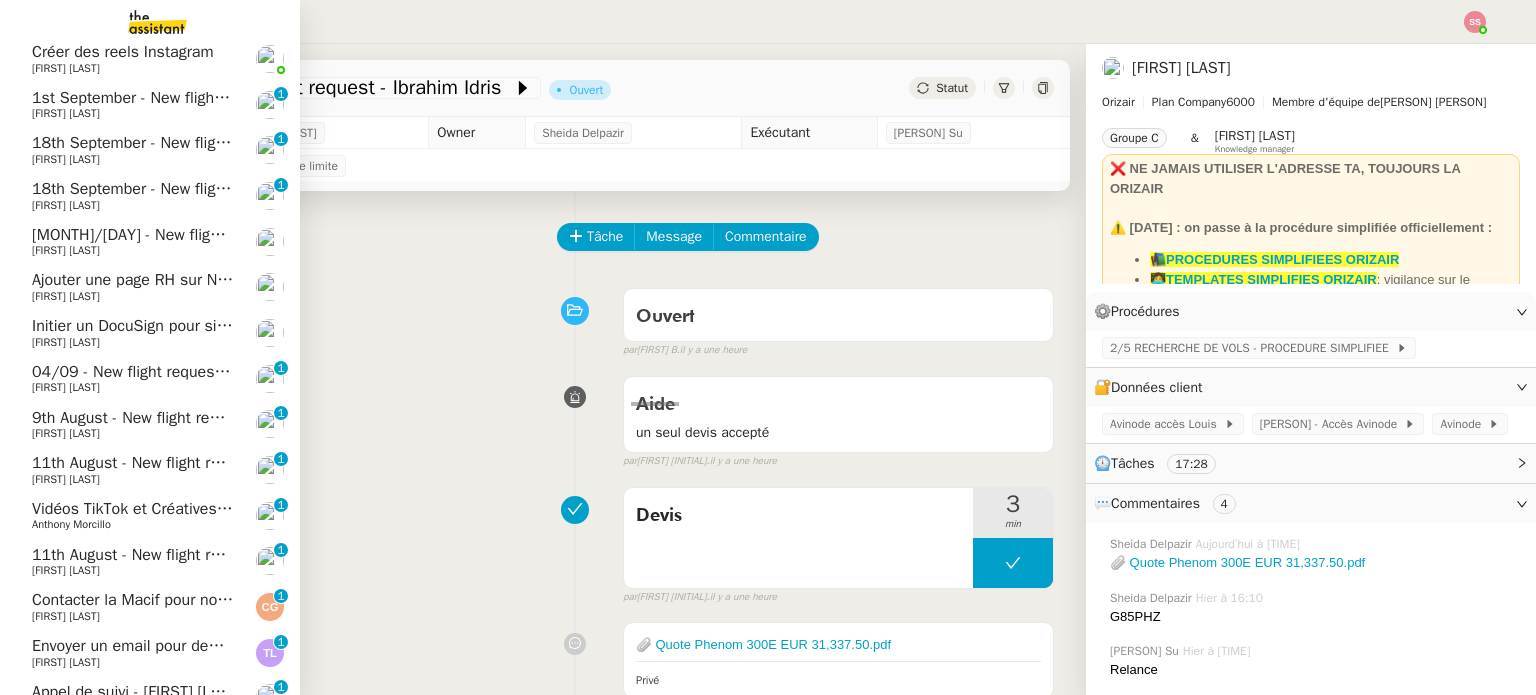 click on "[FIRST] [LAST]" 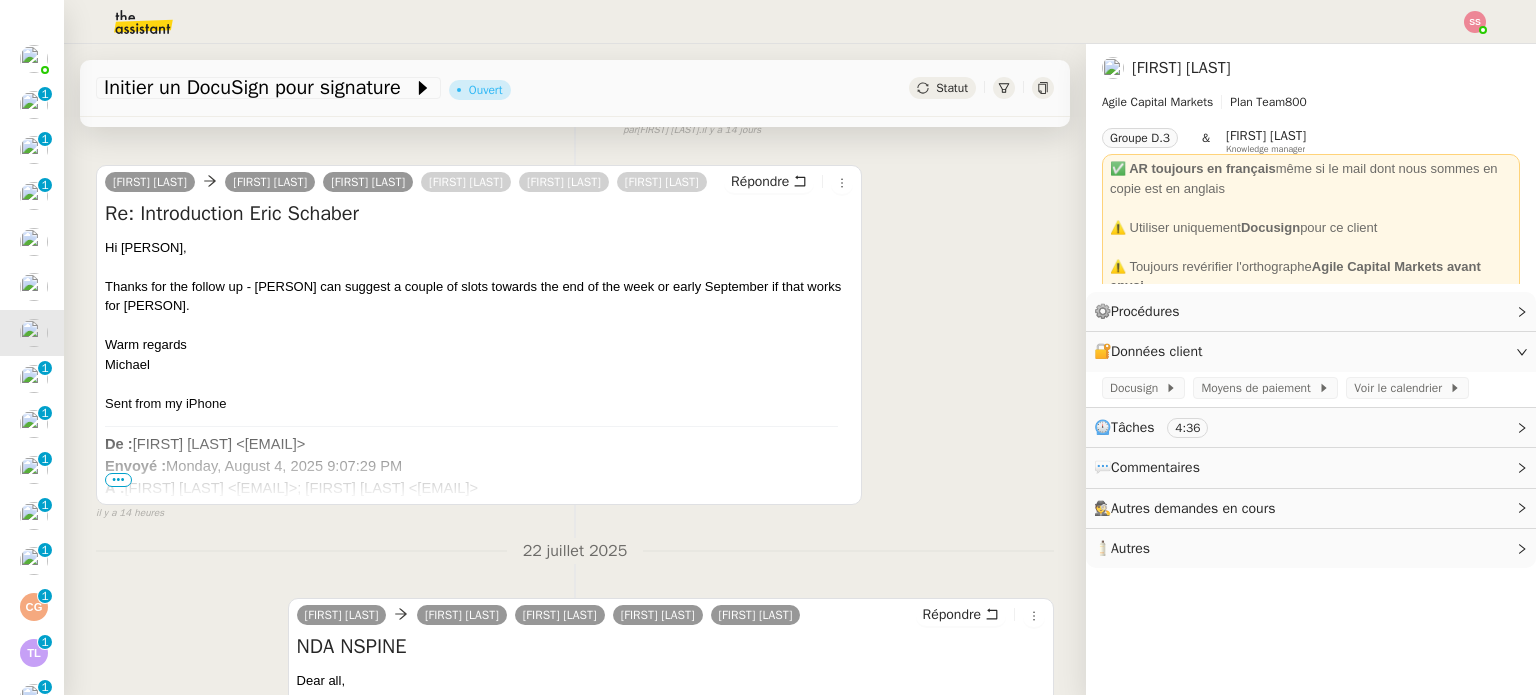 scroll, scrollTop: 500, scrollLeft: 0, axis: vertical 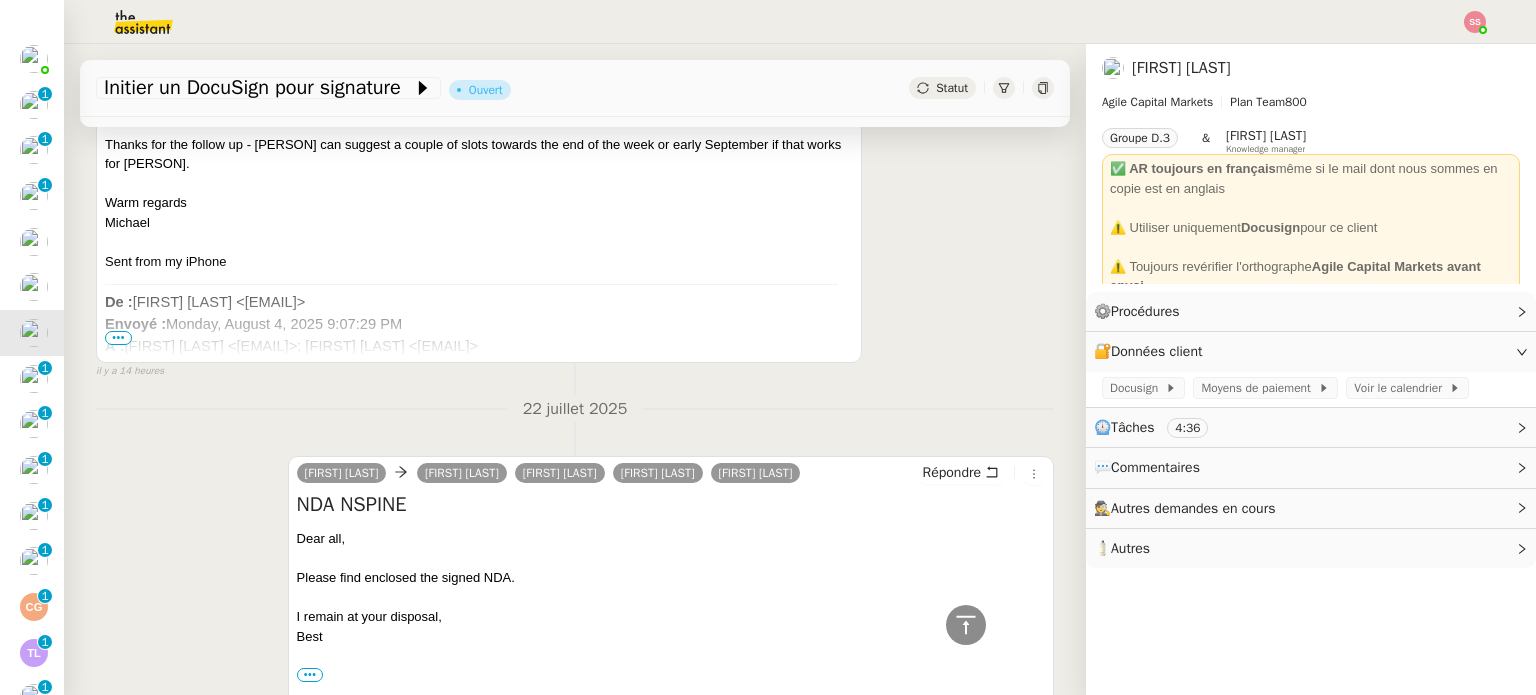 click on "•••" at bounding box center [118, 338] 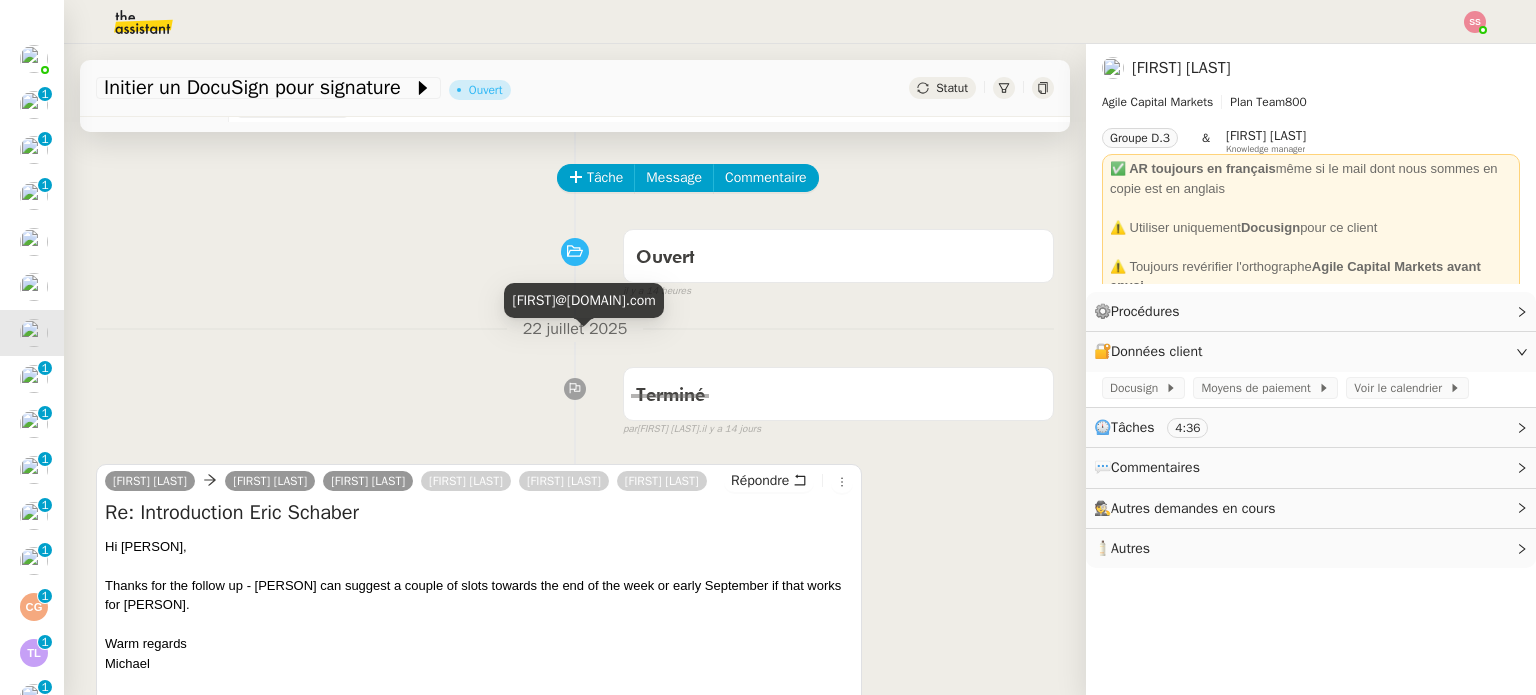 scroll, scrollTop: 0, scrollLeft: 0, axis: both 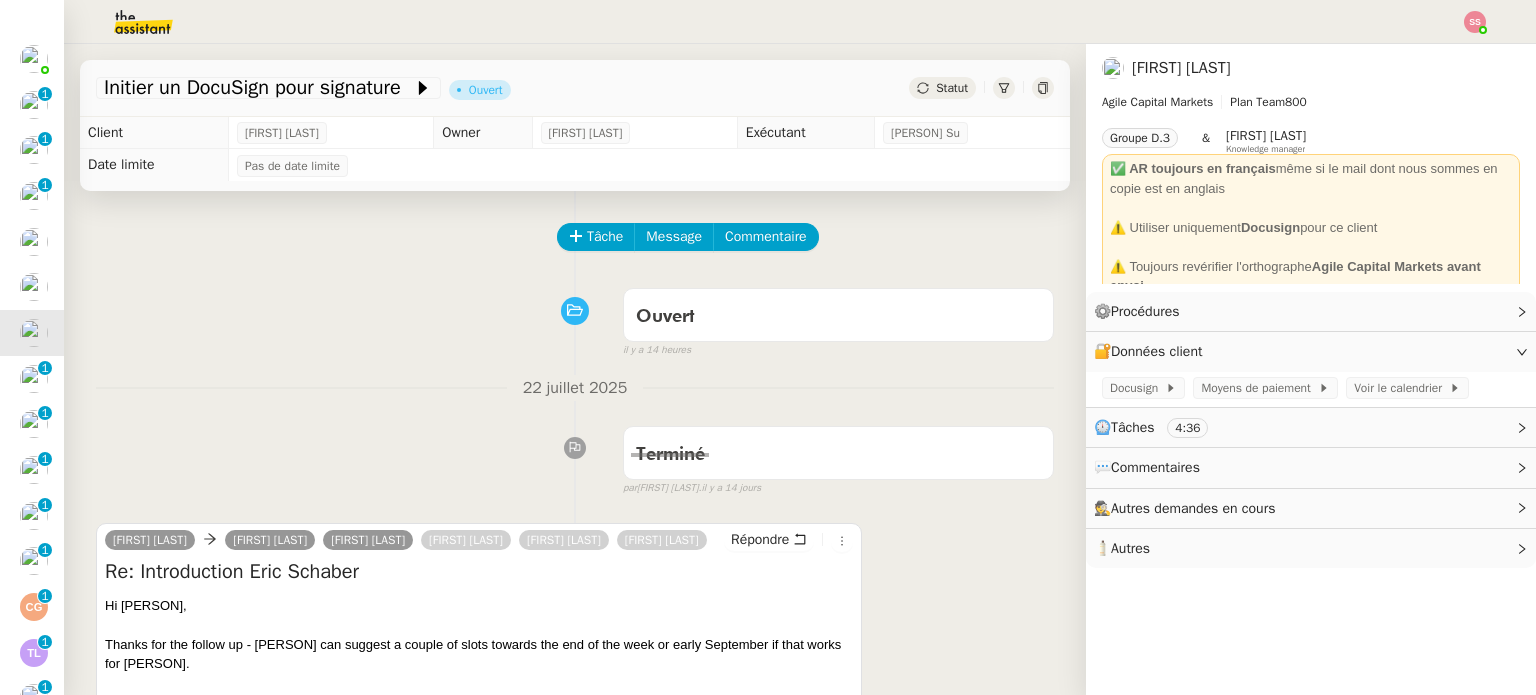 click on "Tâche Message Commentaire" 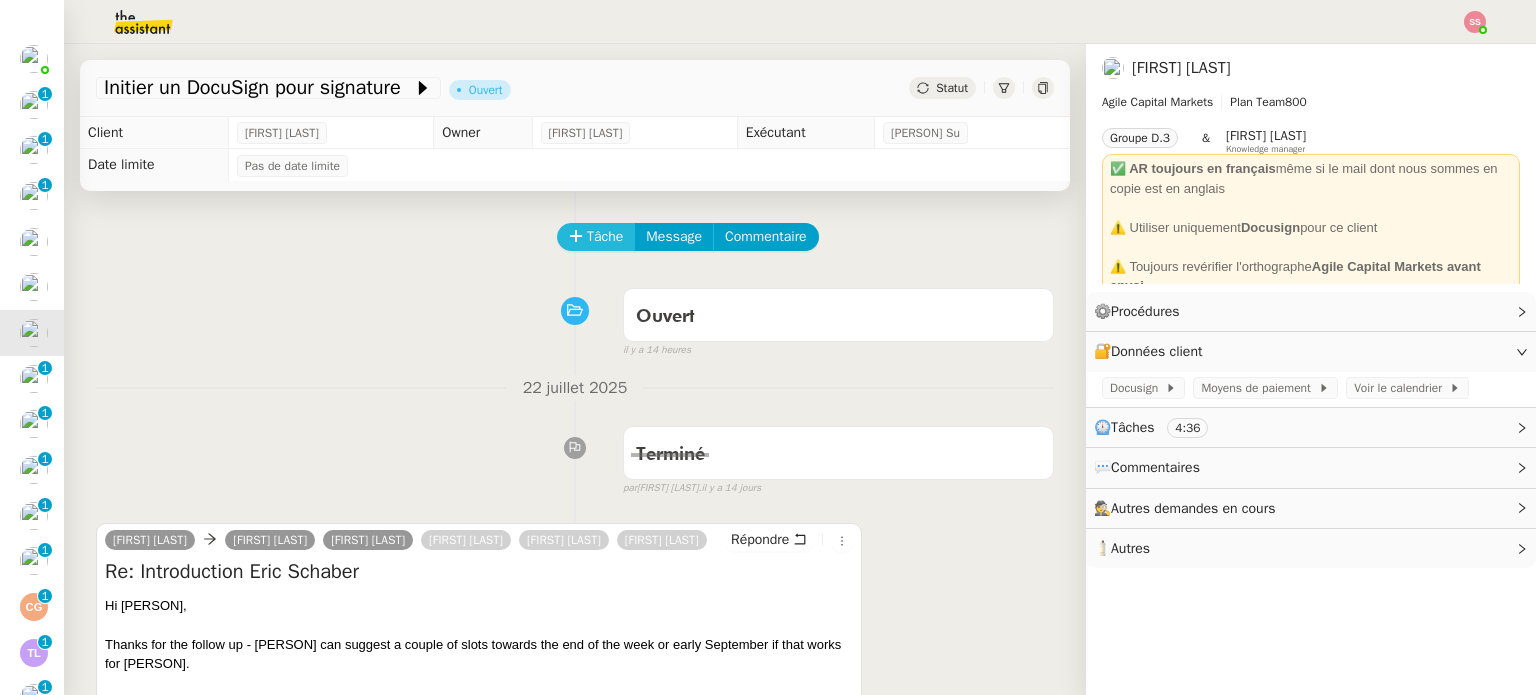 click on "Tâche" 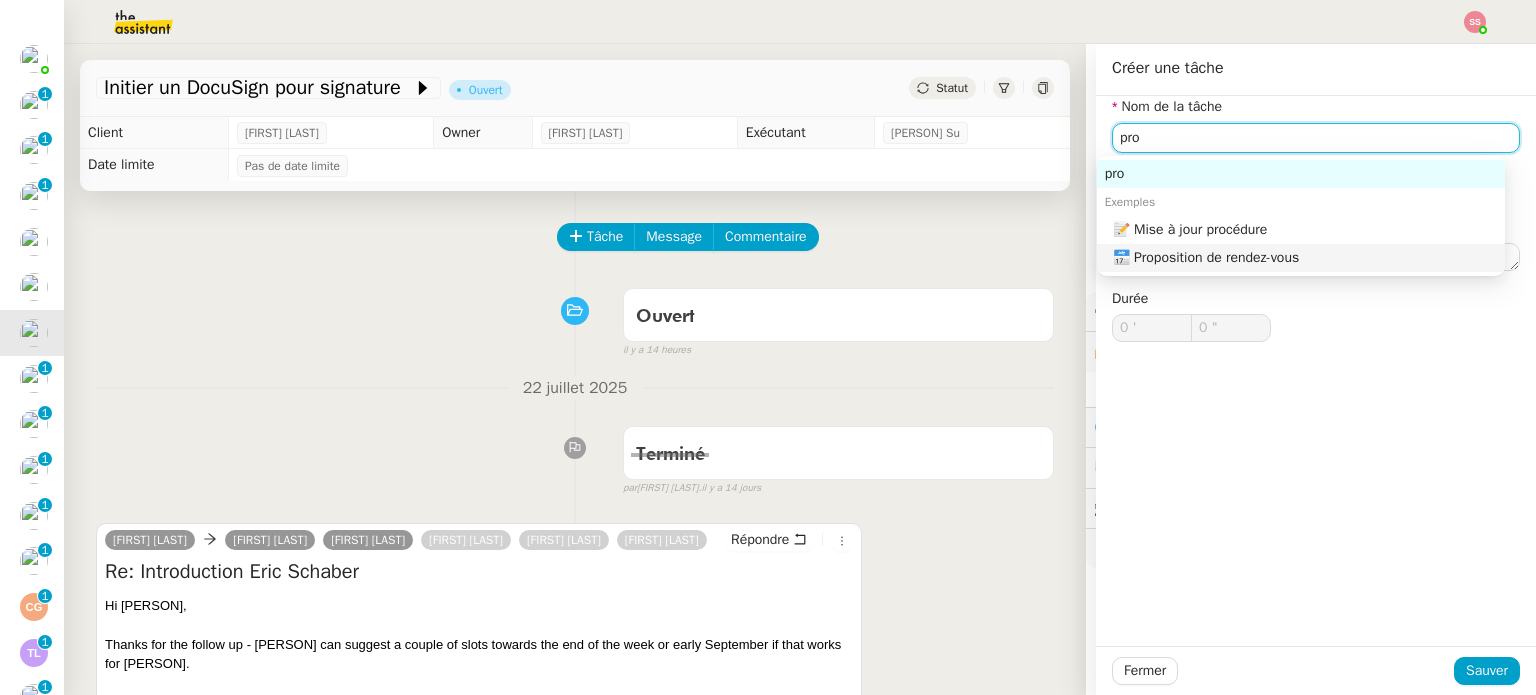 click on "📅 Proposition de rendez-vous" 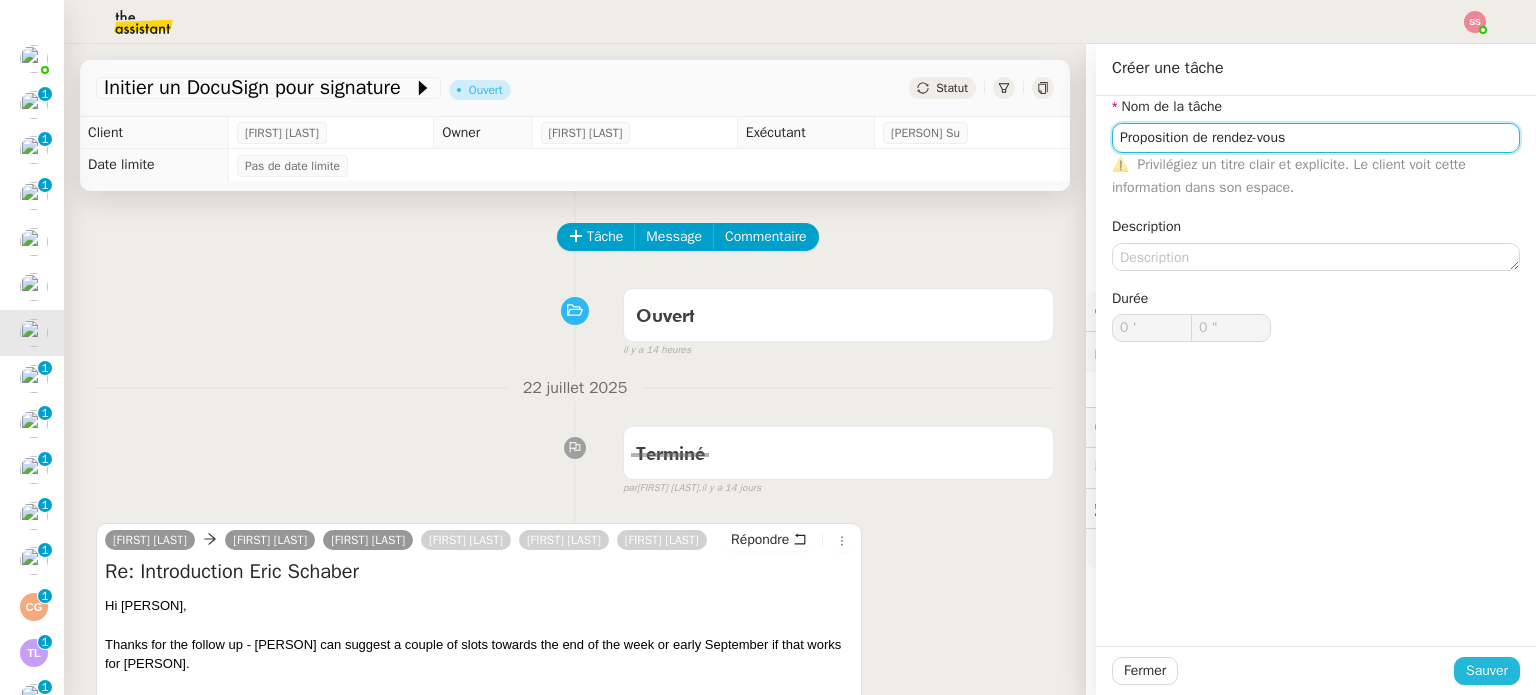 type on "Proposition de rendez-vous" 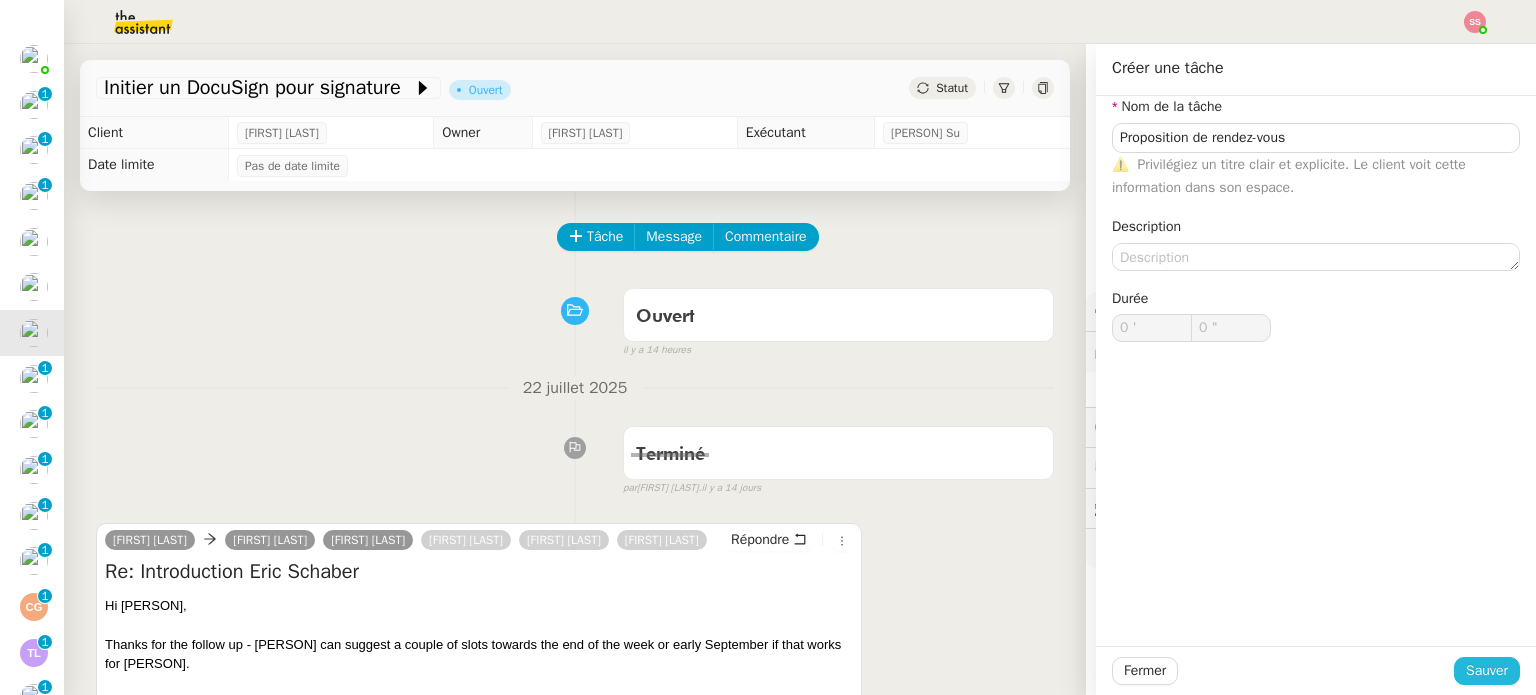 click on "Sauver" 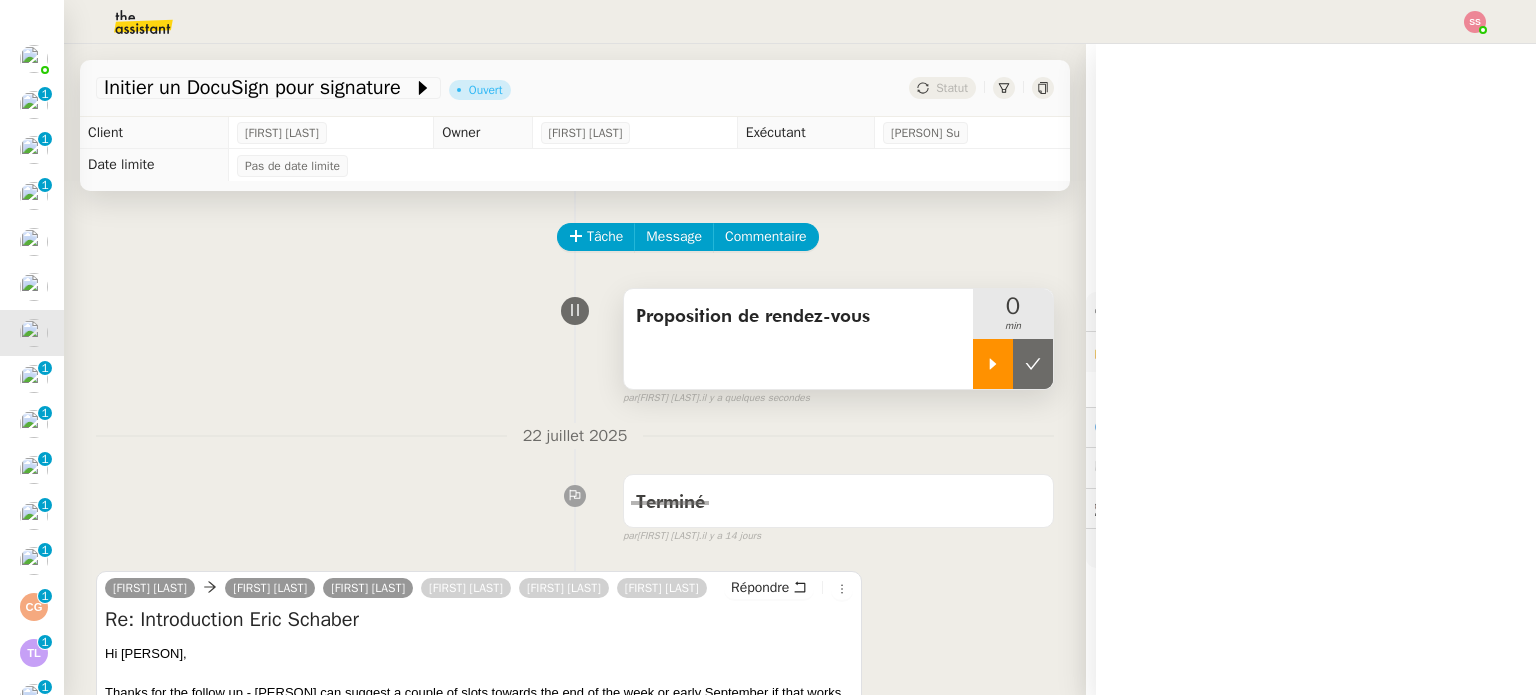 click 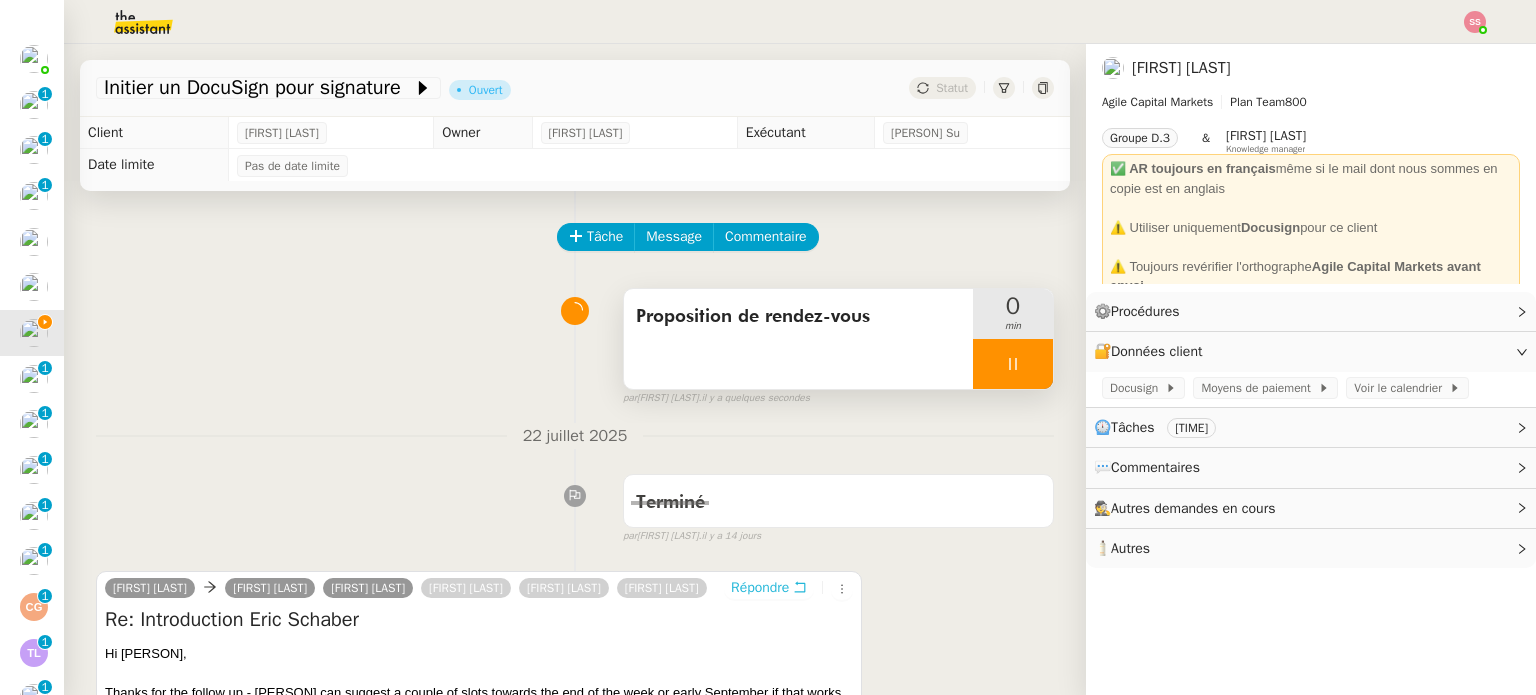 click on "Répondre" at bounding box center (760, 588) 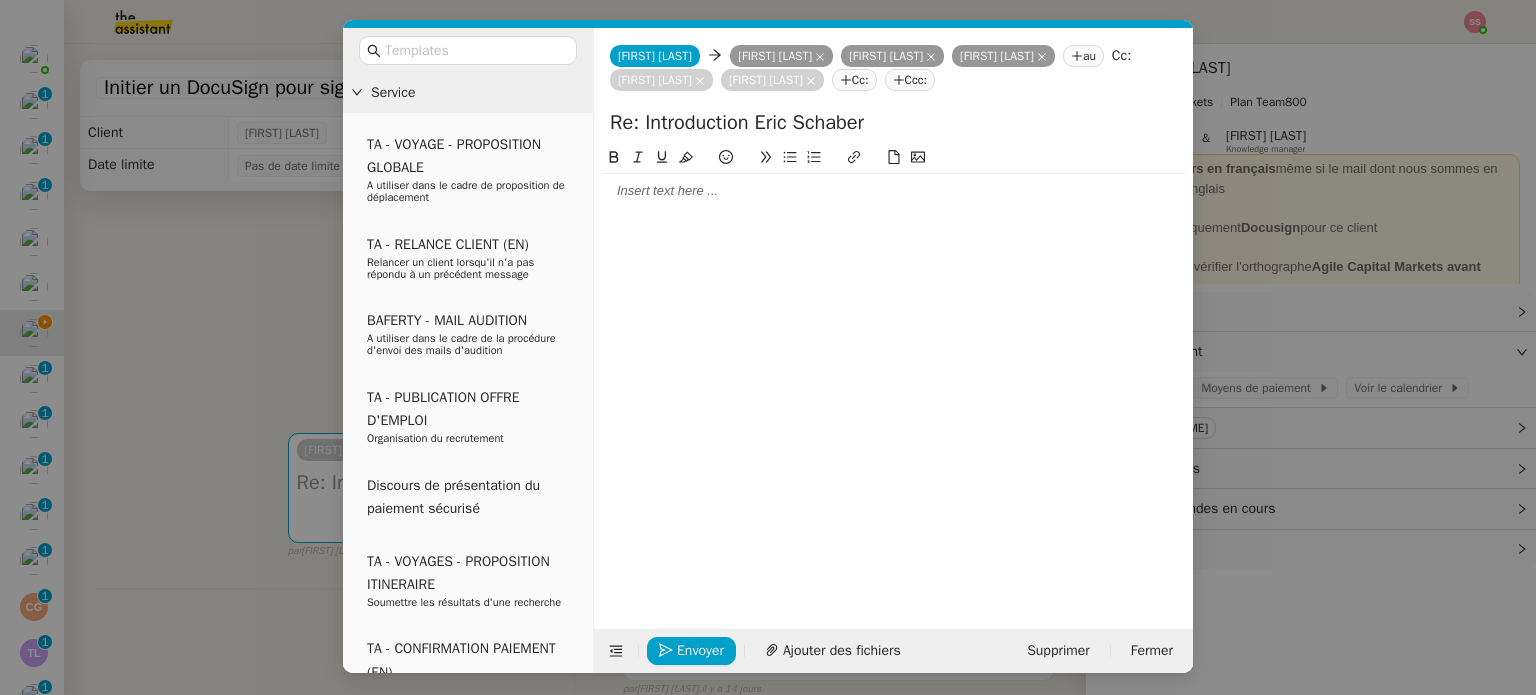 click on "Service TA - VOYAGE - PROPOSITION GLOBALE    A utiliser dans le cadre de proposition de déplacement TA - RELANCE CLIENT (EN)    Relancer un client lorsqu'il n'a pas répondu à un précédent message BAFERTY - MAIL AUDITION    A utiliser dans le cadre de la procédure d'envoi des mails d'audition TA - PUBLICATION OFFRE D'EMPLOI     Organisation du recrutement Discours de présentation du paiement sécurisé    TA - VOYAGES - PROPOSITION ITINERAIRE    Soumettre les résultats d'une recherche TA - CONFIRMATION PAIEMENT (EN)    Confirmer avec le client de modèle de transaction - Attention Plan Pro nécessaire. TA - COURRIER EXPEDIE (recommandé)    A utiliser dans le cadre de l'envoi d'un courrier recommandé TA - PARTAGE DE CALENDRIER (EN)    A utiliser pour demander au client de partager son calendrier afin de faciliter l'accès et la gestion PSPI - Appel de fonds MJL    A utiliser dans le cadre de la procédure d'appel de fonds MJL TA - RELANCE CLIENT    TA - AR PROCEDURES        21 YIELD" at bounding box center [768, 347] 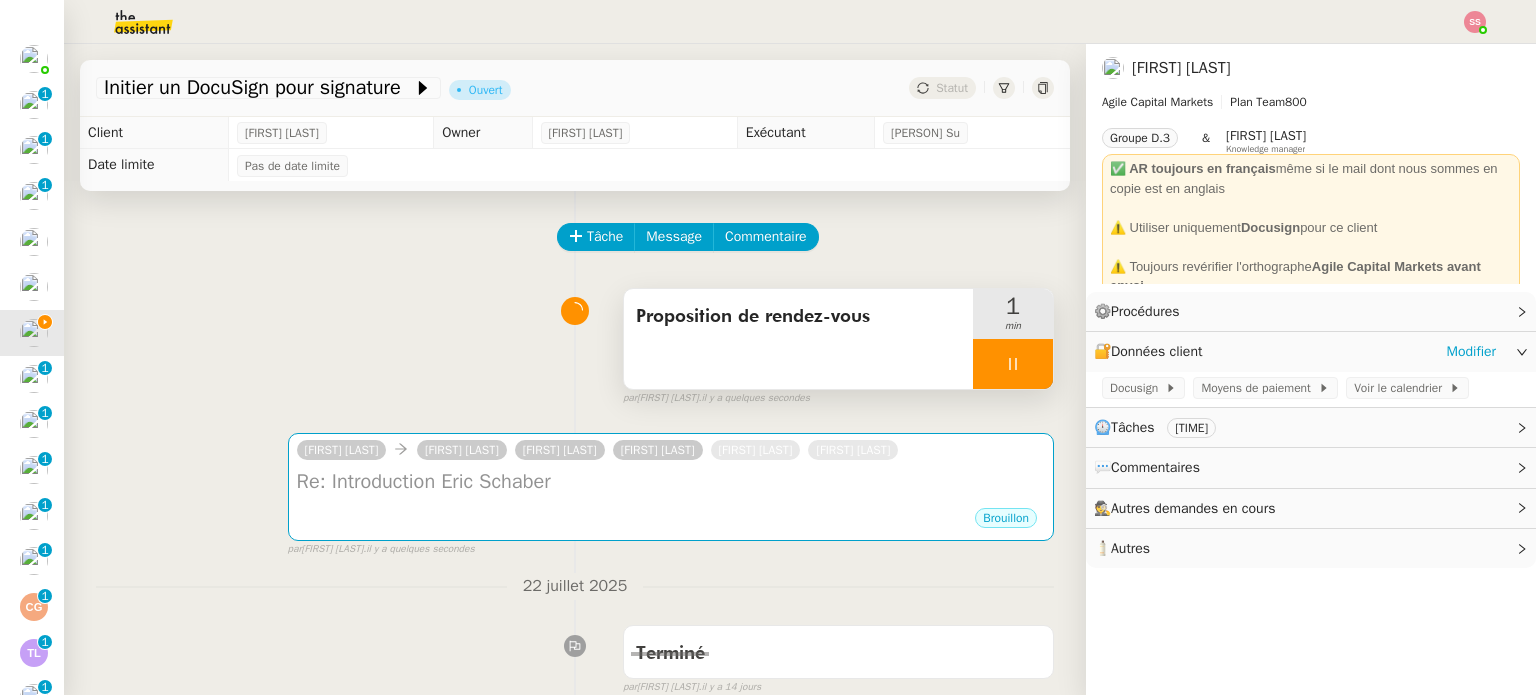 scroll, scrollTop: 378, scrollLeft: 0, axis: vertical 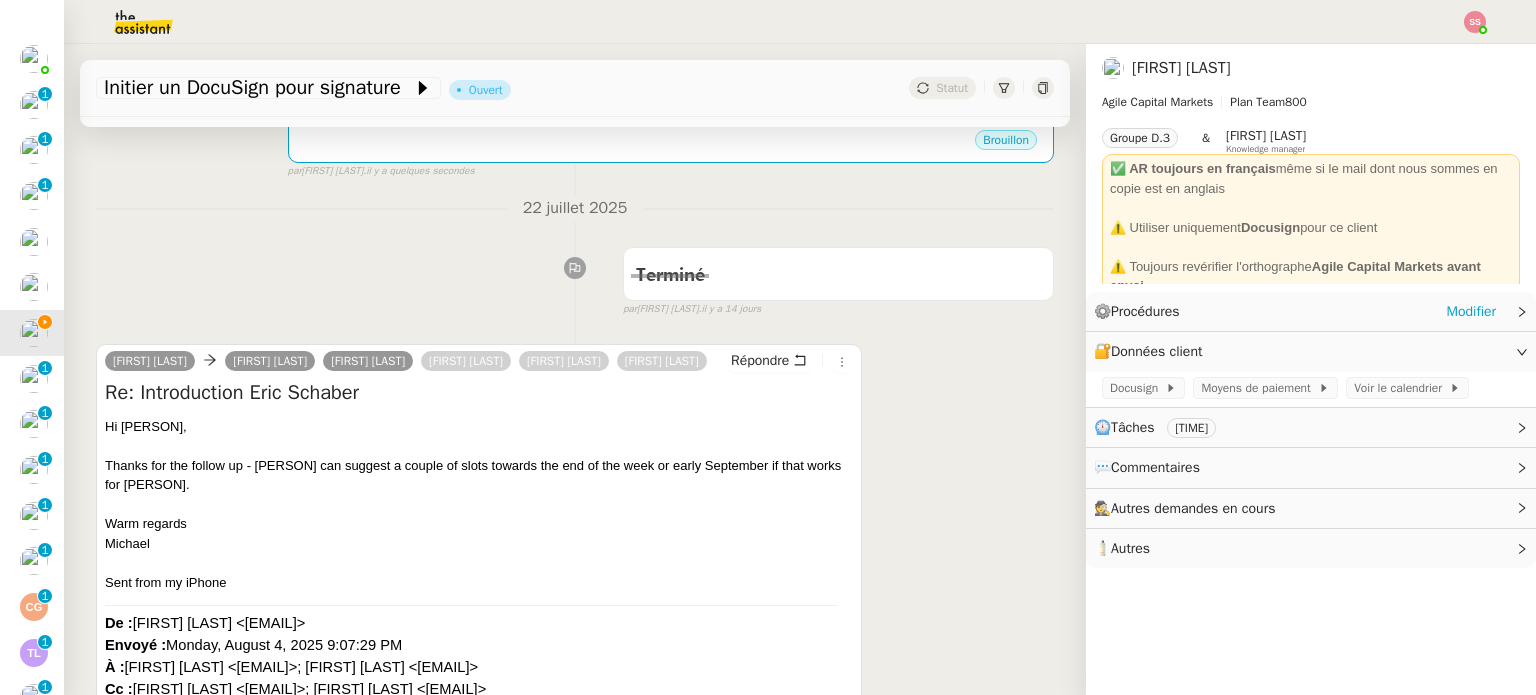 click on "⚙️  Procédures     Modifier" 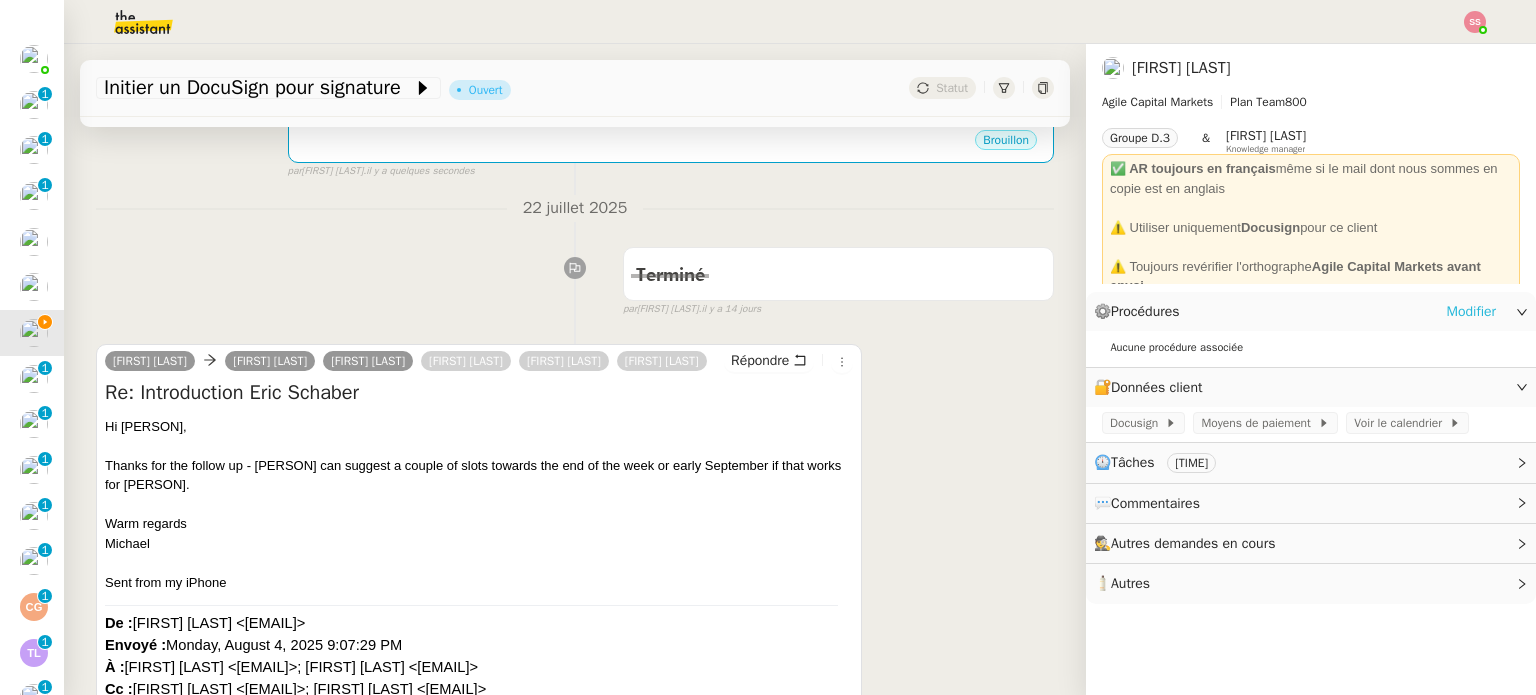 click on "Modifier" 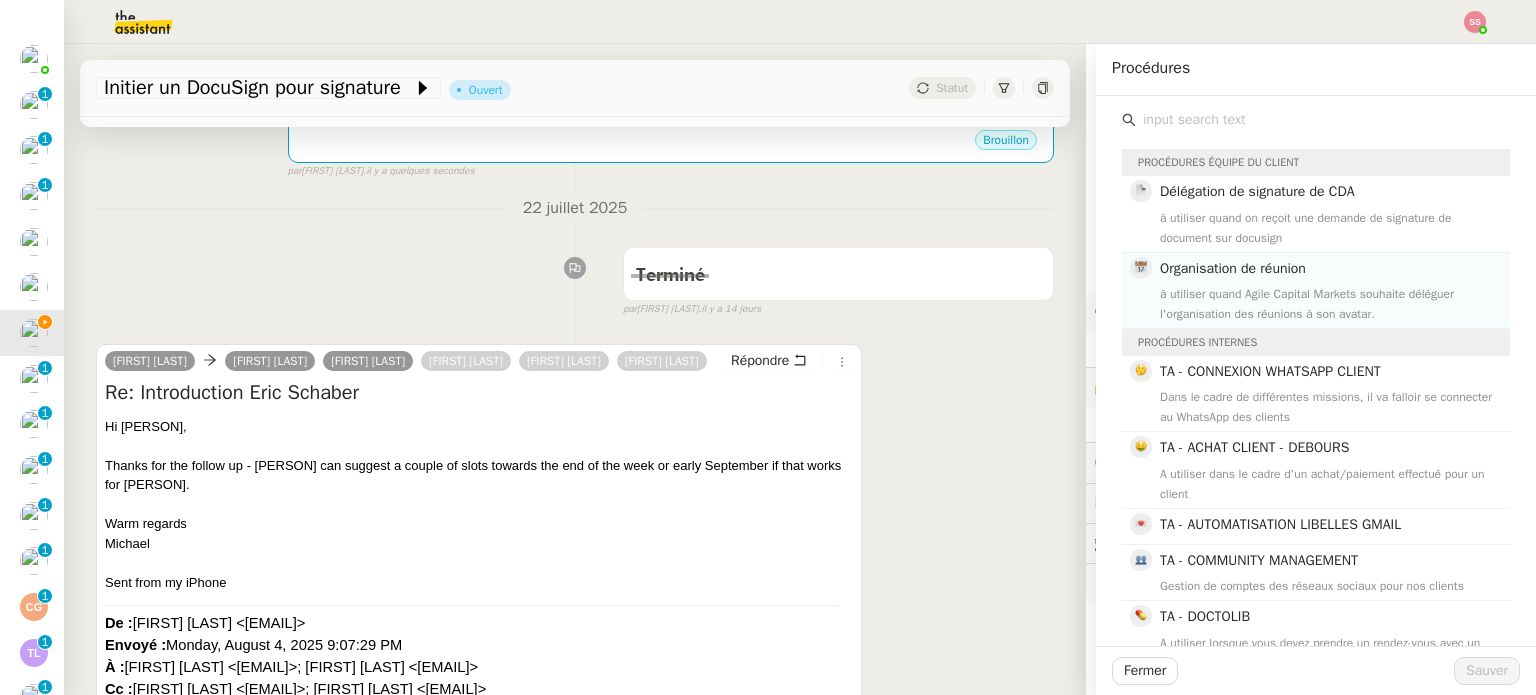 click on "à utiliser quand Agile Capital Markets souhaite déléguer l'organisation des réunions à son avatar." 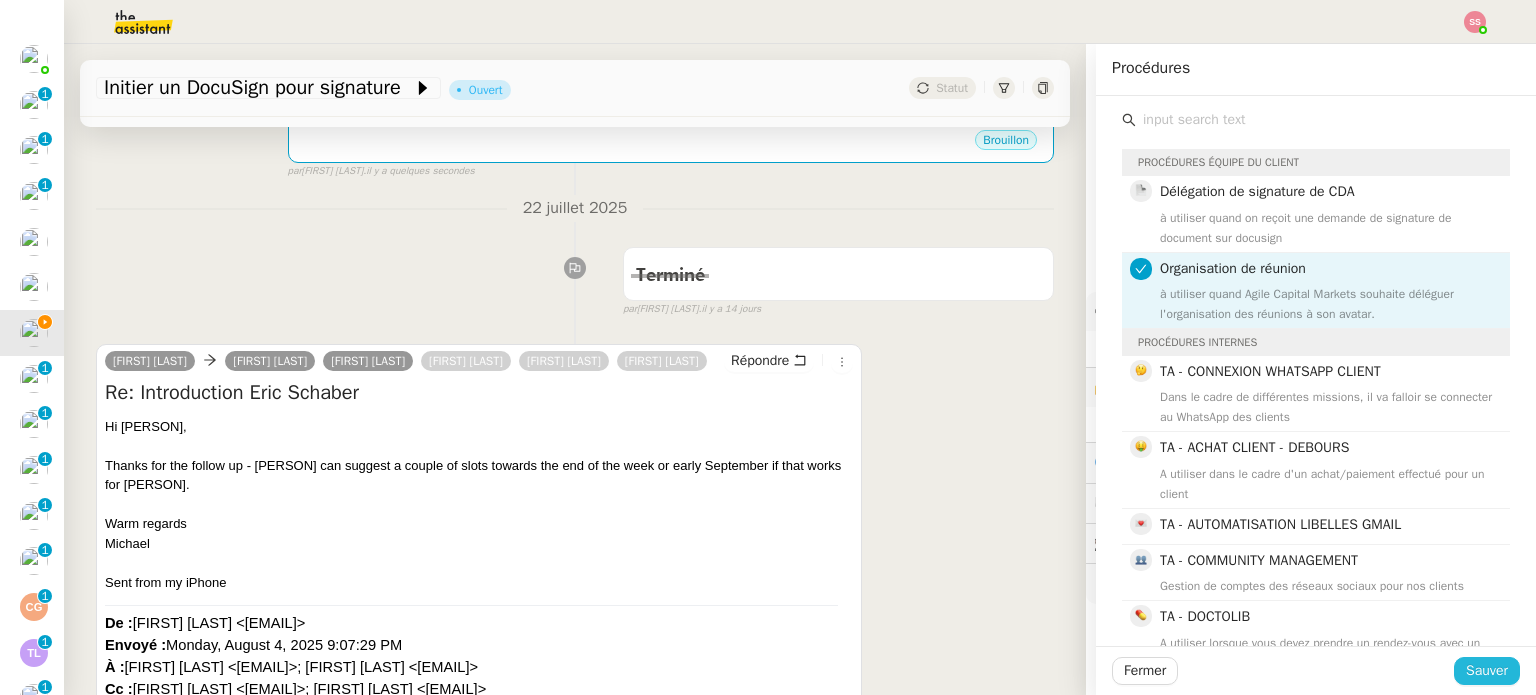 click on "Sauver" 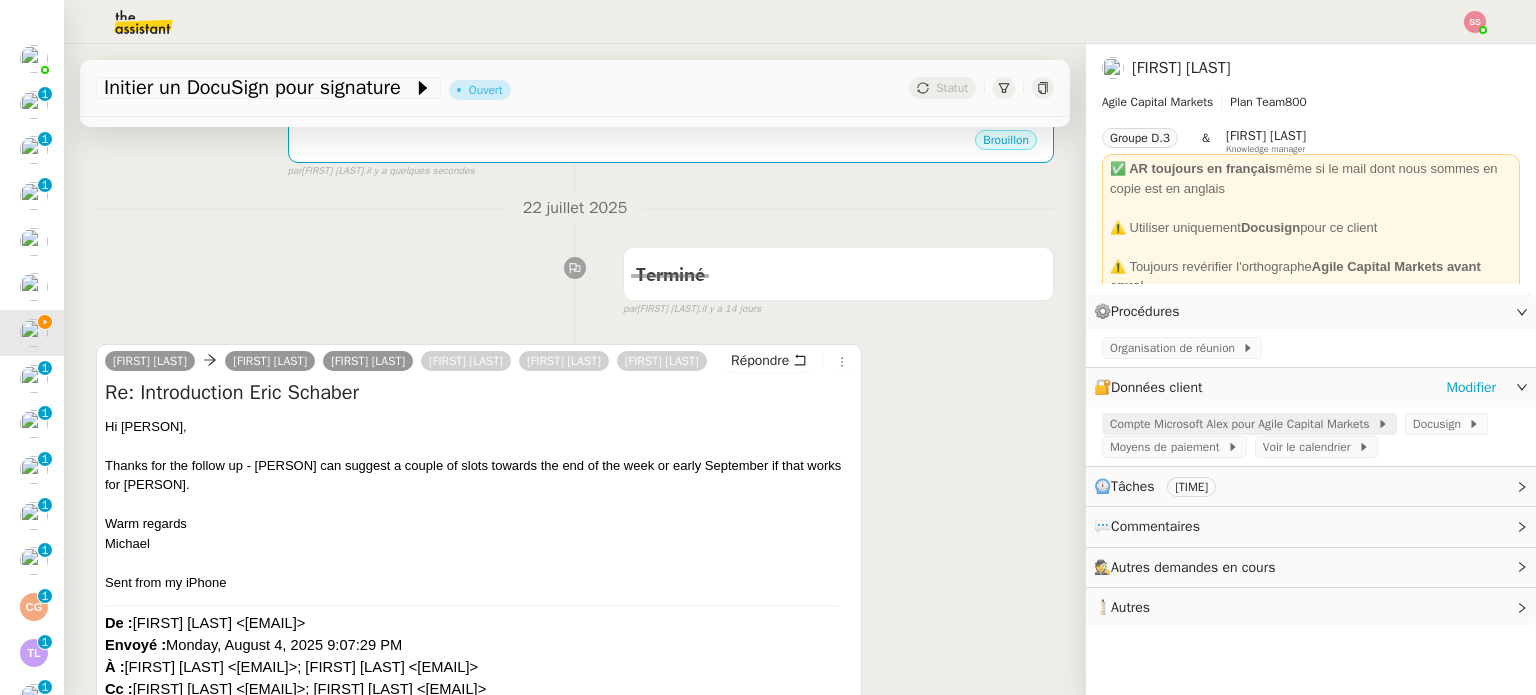 click on "Compte Microsoft Alex pour Agile Capital Markets" 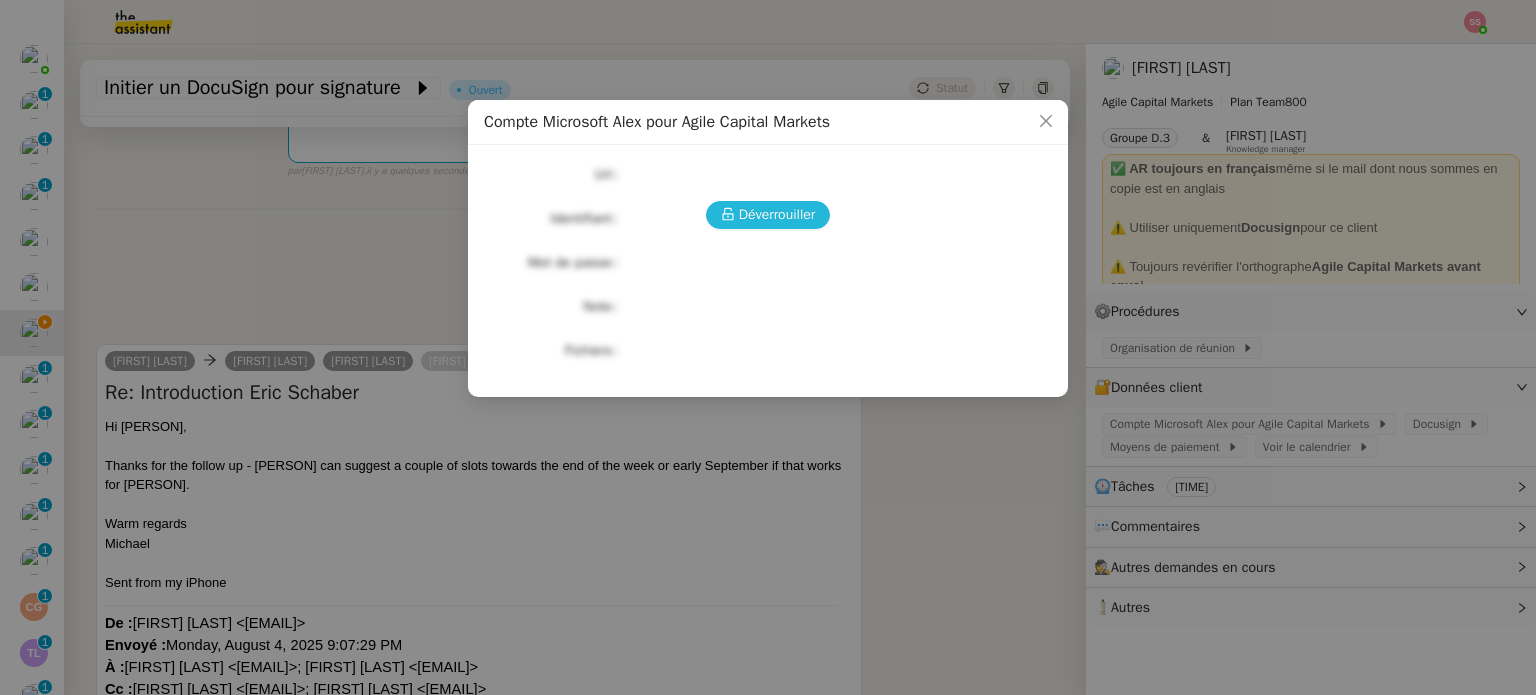 click on "Déverrouiller" at bounding box center [777, 214] 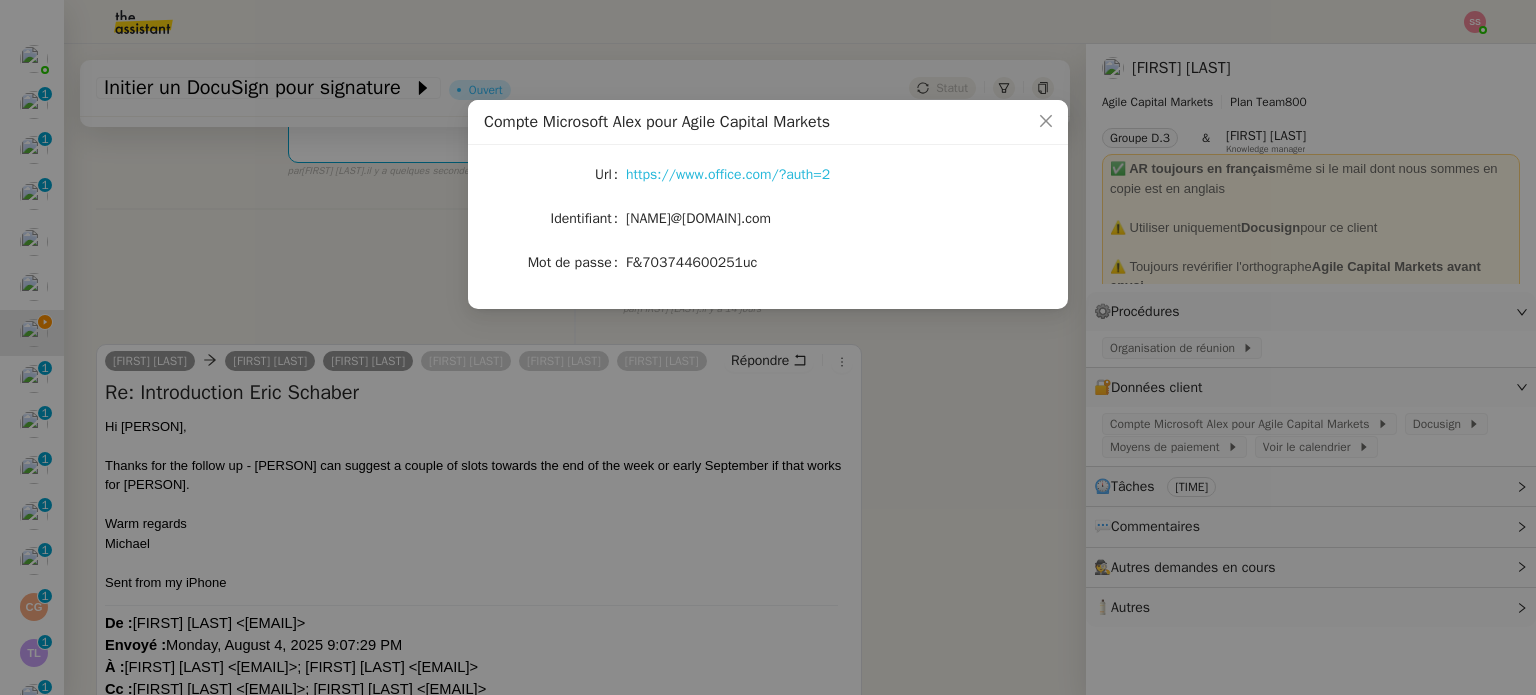 click on "https://www.office.com/?auth=2" 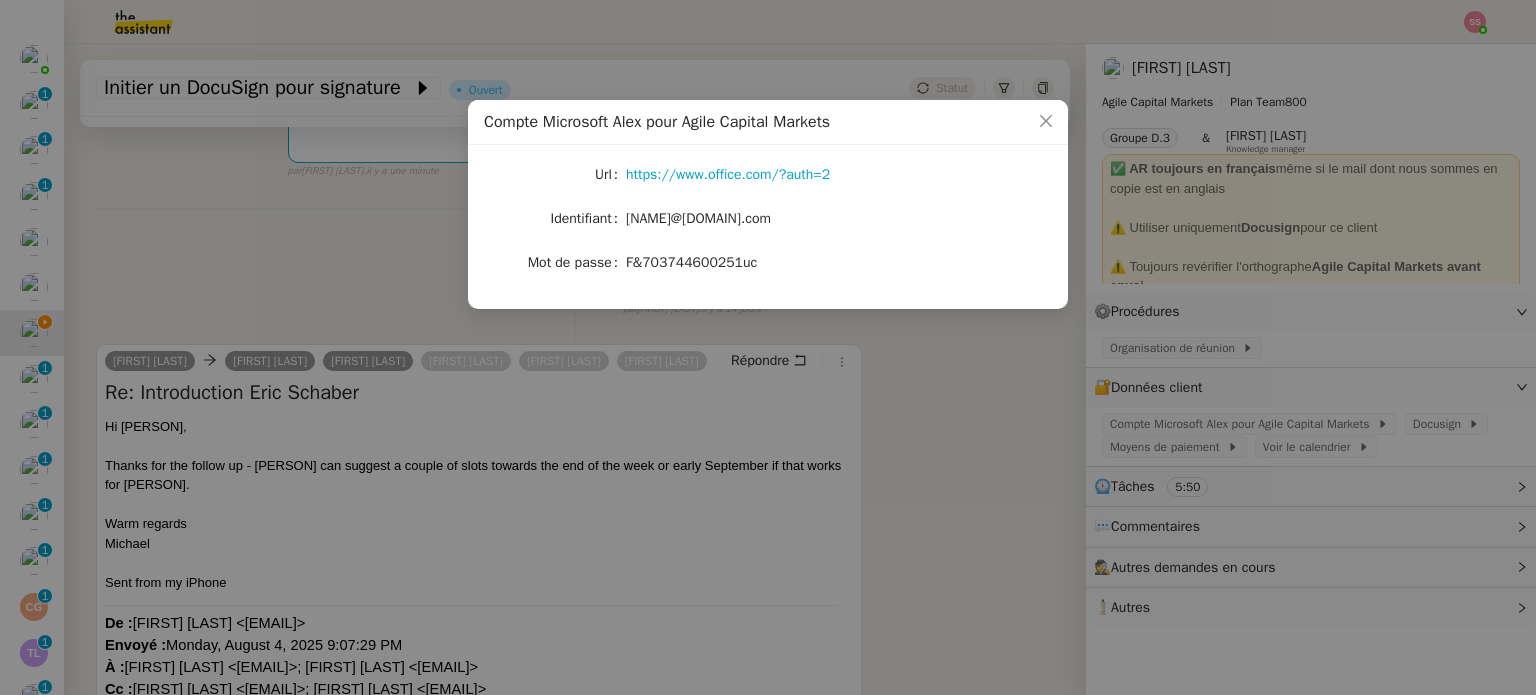 click on "Compte Microsoft Alex pour Agile Capital Markets Url https://www.office.com/?auth=2 Identifiant [EMAIL] Mot de passe F&703744600251uc" at bounding box center (768, 347) 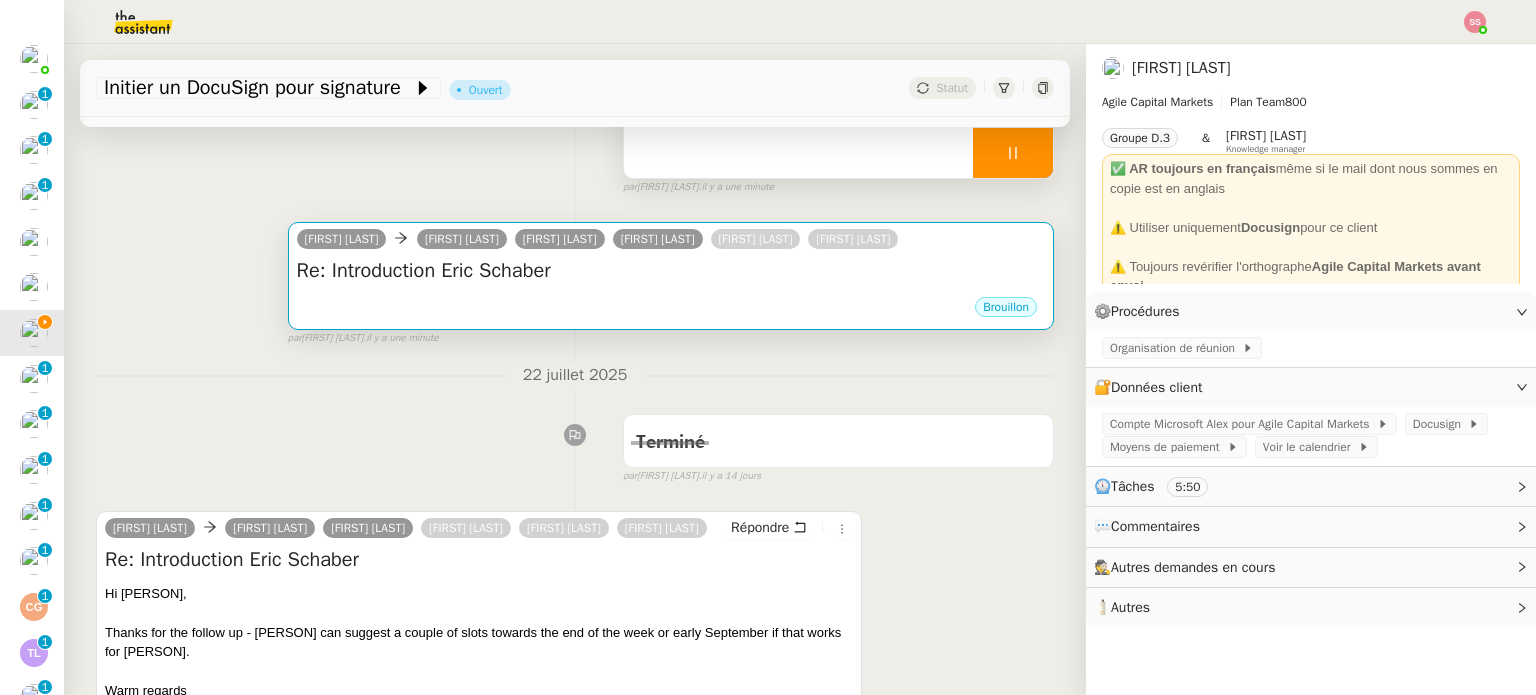 scroll, scrollTop: 178, scrollLeft: 0, axis: vertical 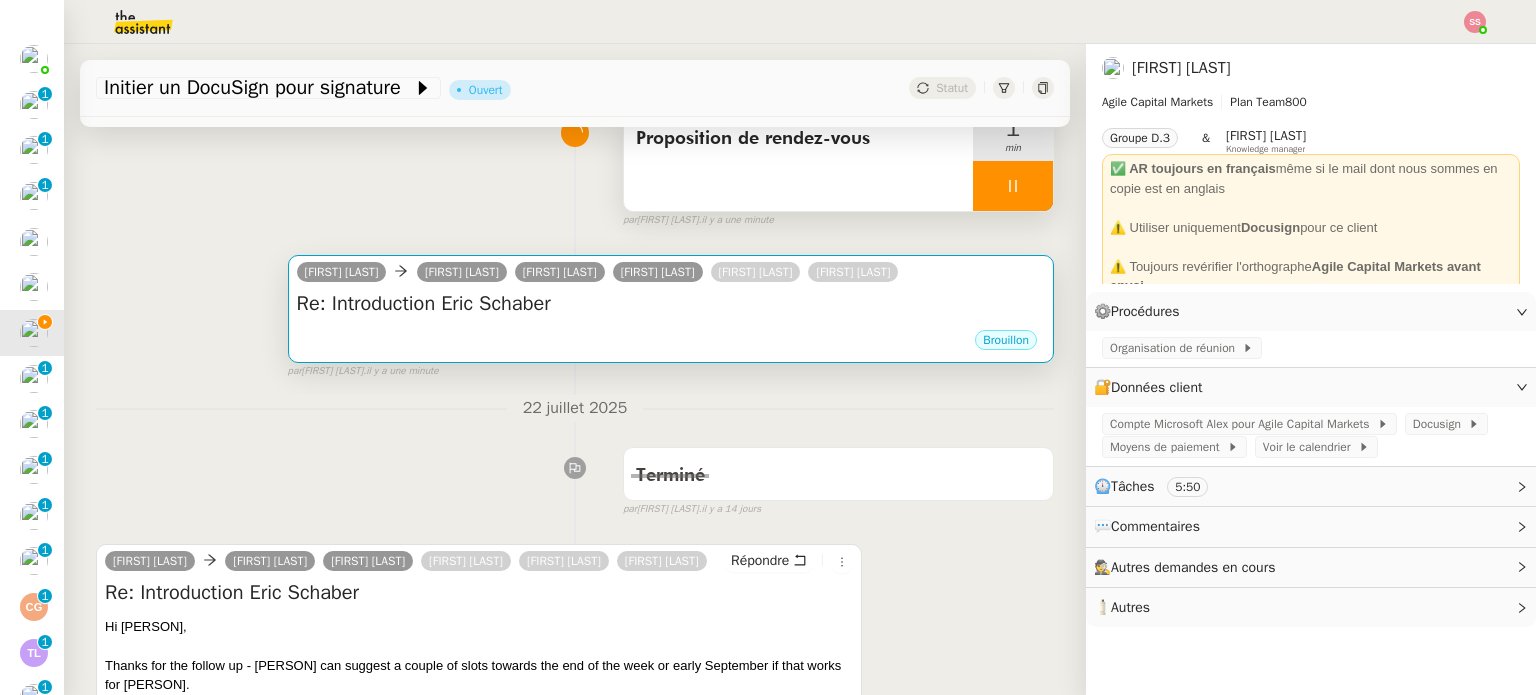 click on "Re: Introduction [PERSON] [PERSON] •••" at bounding box center (671, 309) 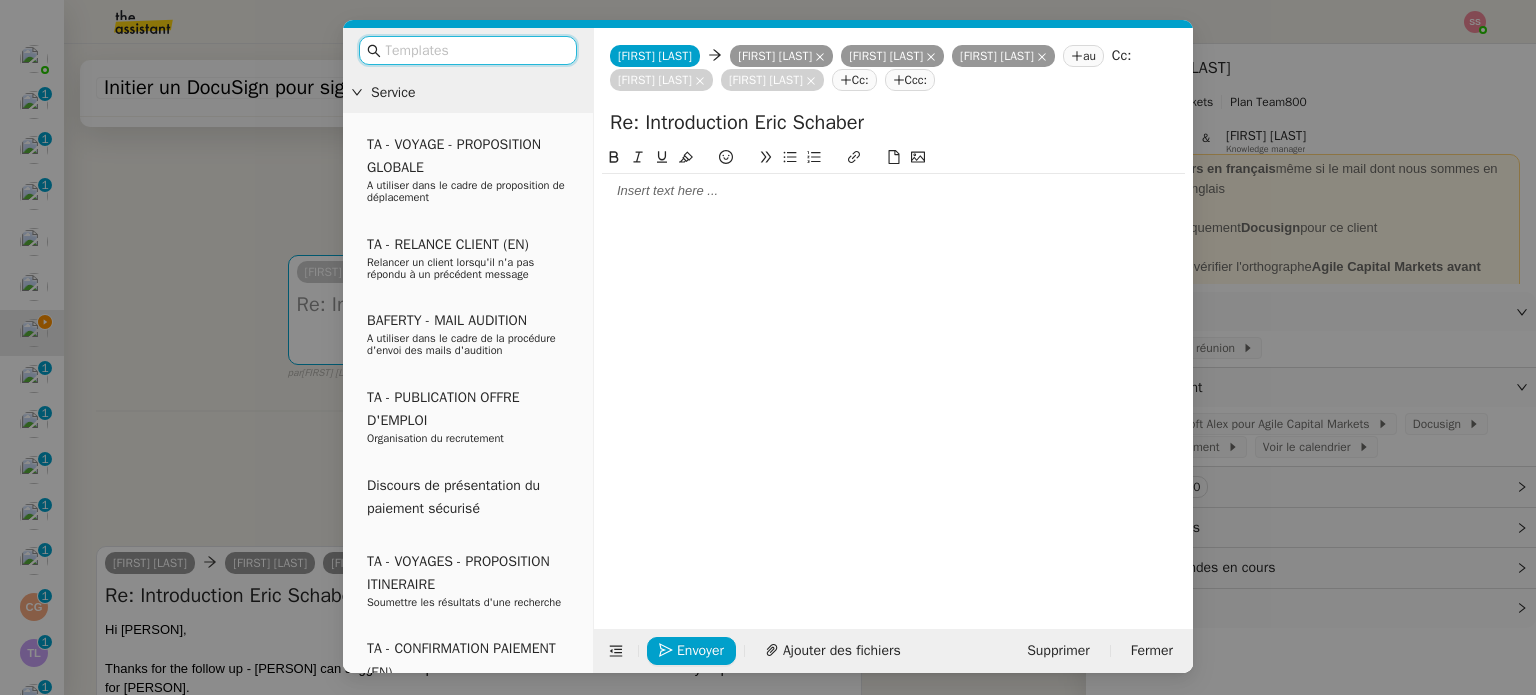 click 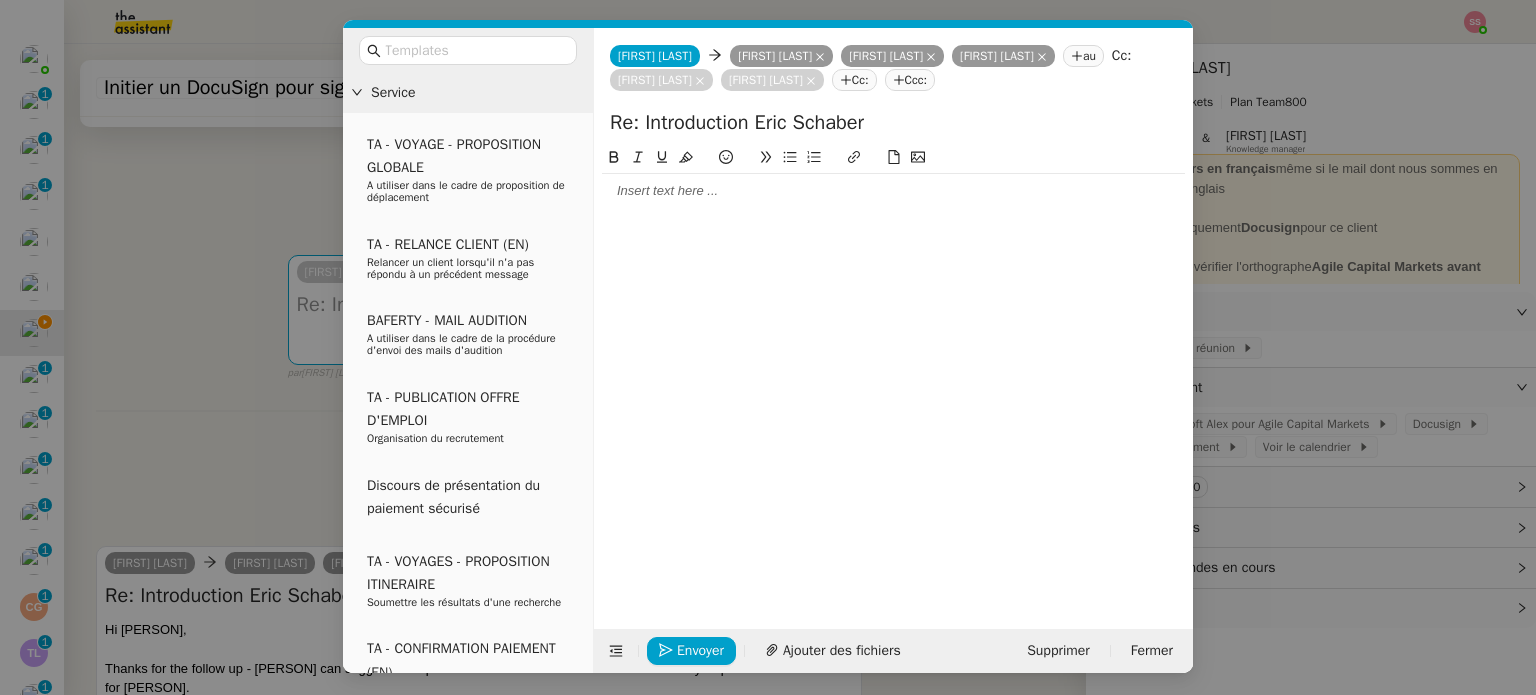 type 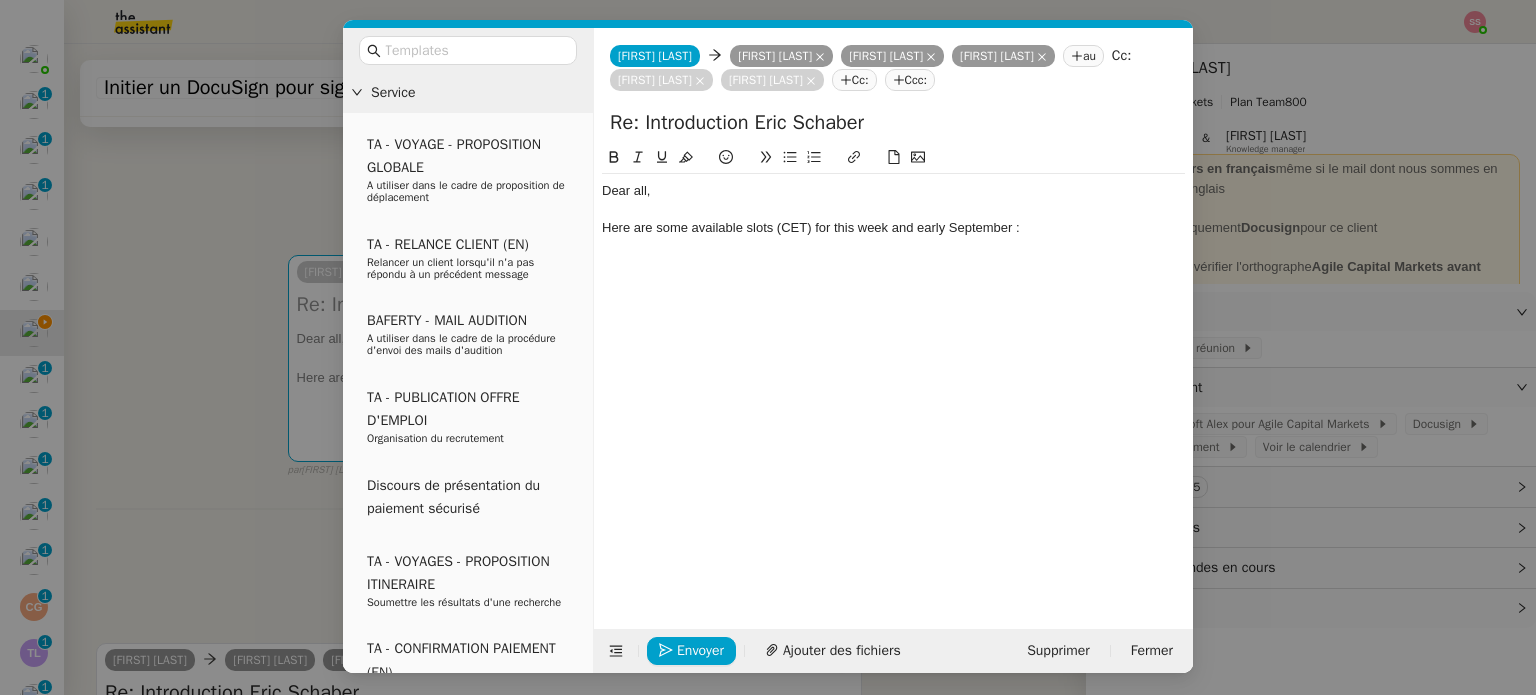 click 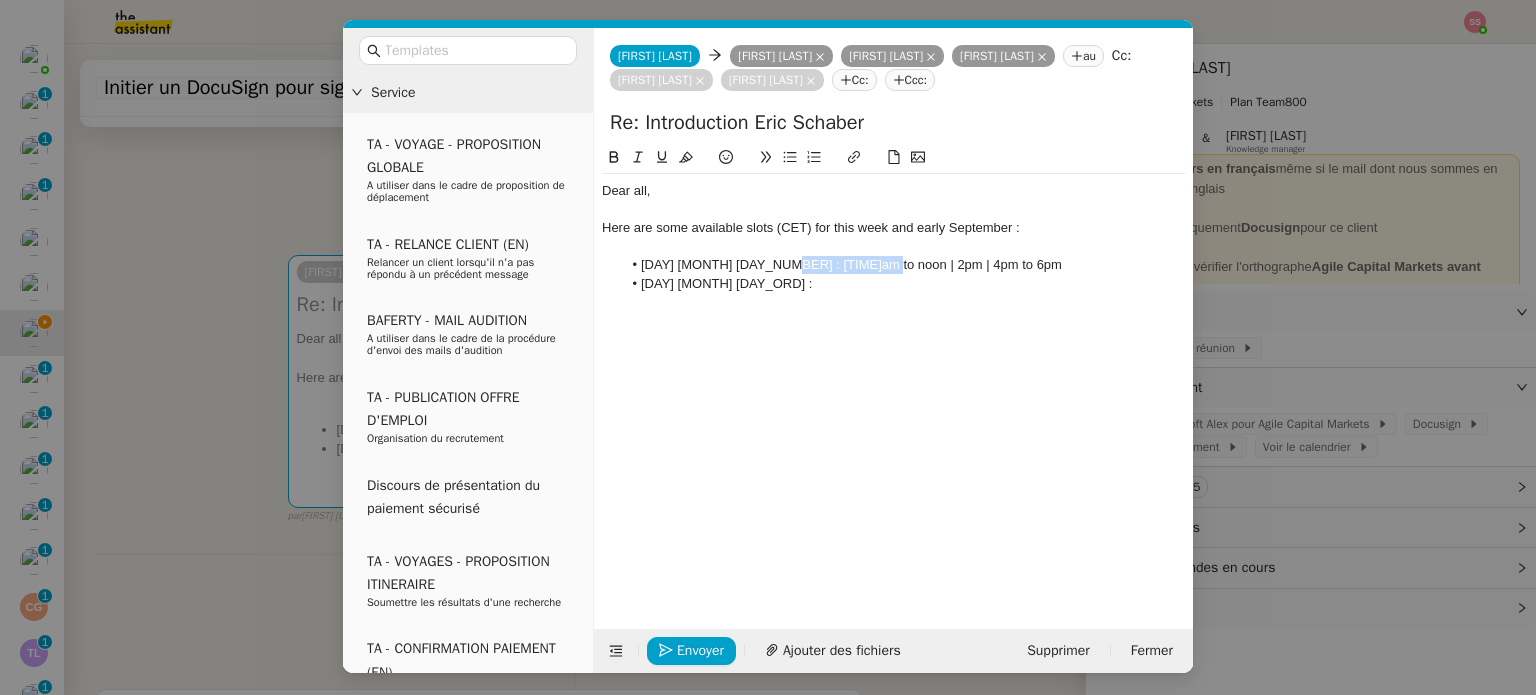 drag, startPoint x: 782, startPoint y: 275, endPoint x: 884, endPoint y: 265, distance: 102.48902 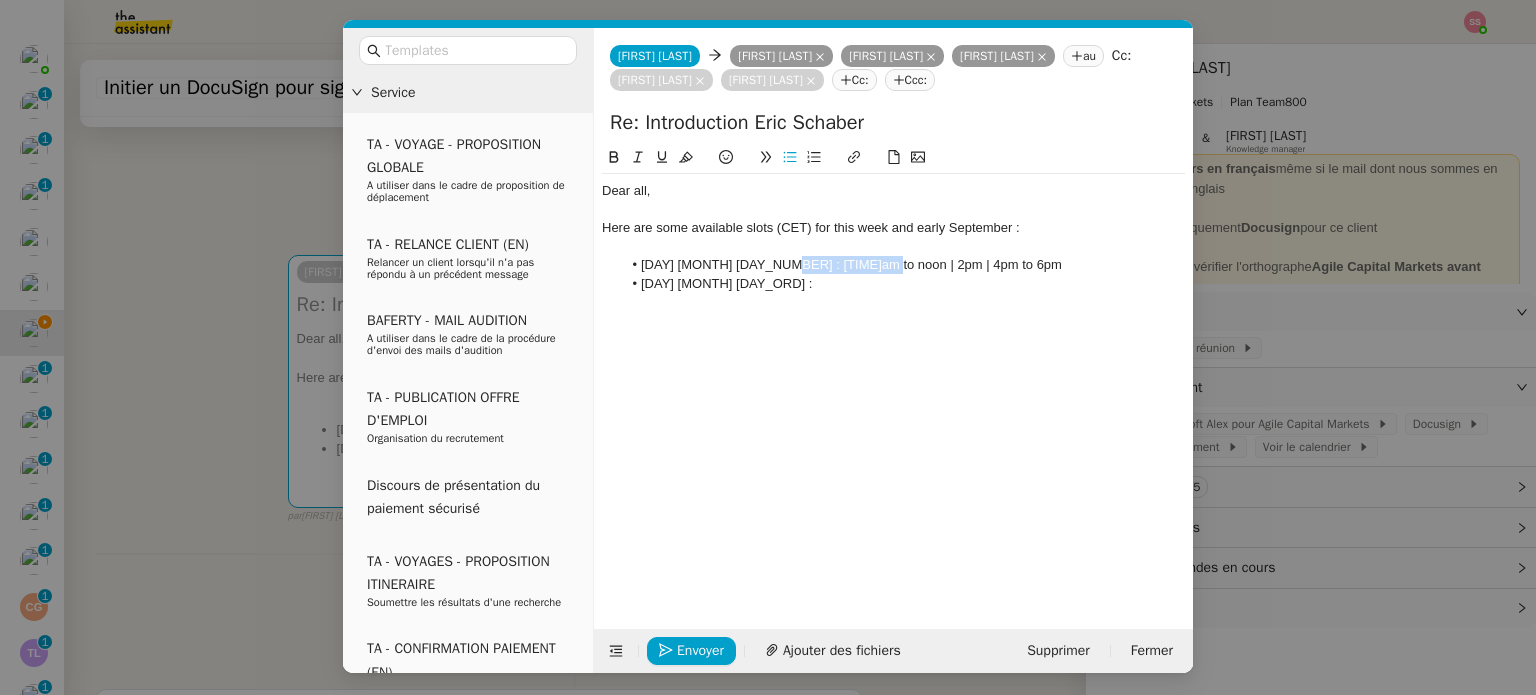 copy on "09:30am to noon" 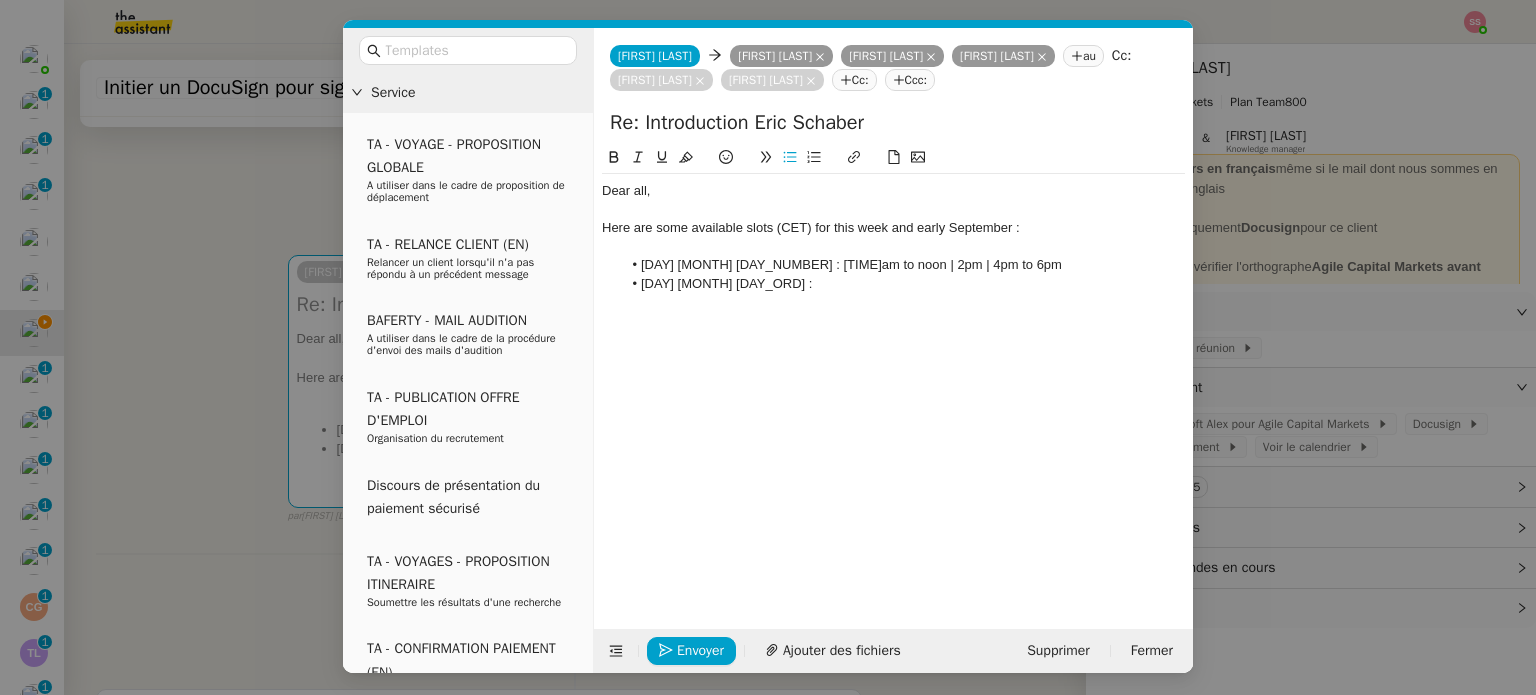 click on "[DAY] [MONTH] [DAY_ORD] :" 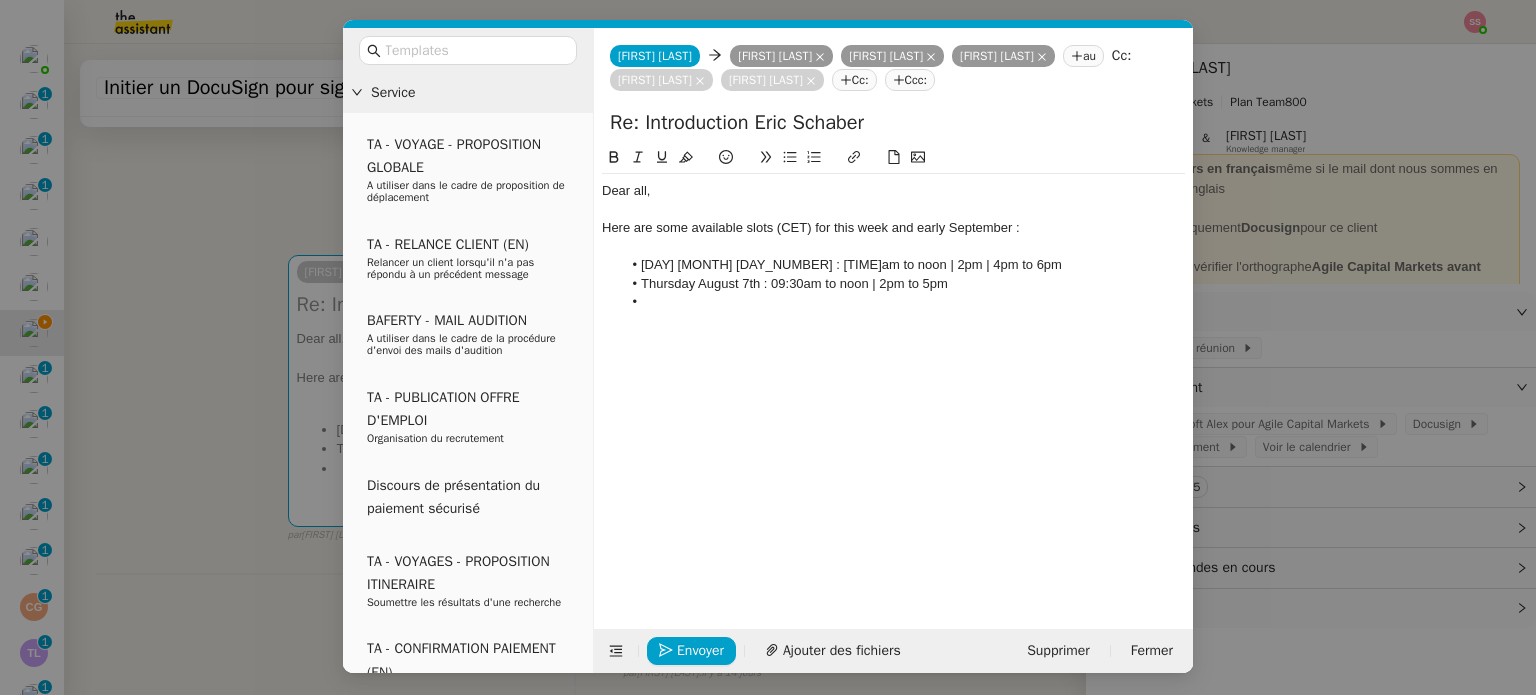 click on "Service TA - VOYAGE - PROPOSITION GLOBALE    A utiliser dans le cadre de proposition de déplacement TA - RELANCE CLIENT (EN)    Relancer un client lorsqu'il n'a pas répondu à un précédent message BAFERTY - MAIL AUDITION    A utiliser dans le cadre de la procédure d'envoi des mails d'audition TA - PUBLICATION OFFRE D'EMPLOI     Organisation du recrutement Discours de présentation du paiement sécurisé    TA - VOYAGES - PROPOSITION ITINERAIRE    Soumettre les résultats d'une recherche TA - CONFIRMATION PAIEMENT (EN)    Confirmer avec le client de modèle de transaction - Attention Plan Pro nécessaire. TA - COURRIER EXPEDIE (recommandé)    A utiliser dans le cadre de l'envoi d'un courrier recommandé TA - PARTAGE DE CALENDRIER (EN)    A utiliser pour demander au client de partager son calendrier afin de faciliter l'accès et la gestion PSPI - Appel de fonds MJL    A utiliser dans le cadre de la procédure d'appel de fonds MJL TA - RELANCE CLIENT    TA - AR PROCEDURES        21 YIELD" at bounding box center [768, 347] 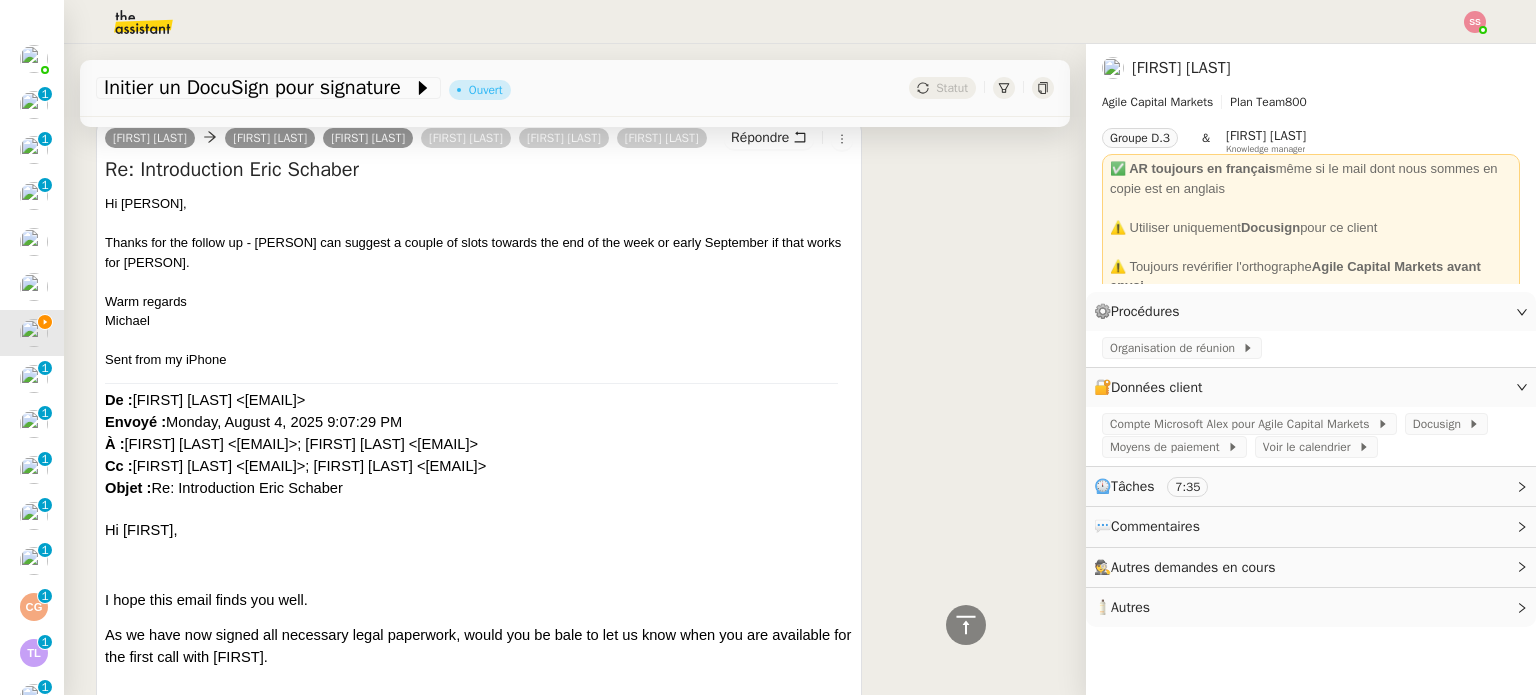 scroll, scrollTop: 778, scrollLeft: 0, axis: vertical 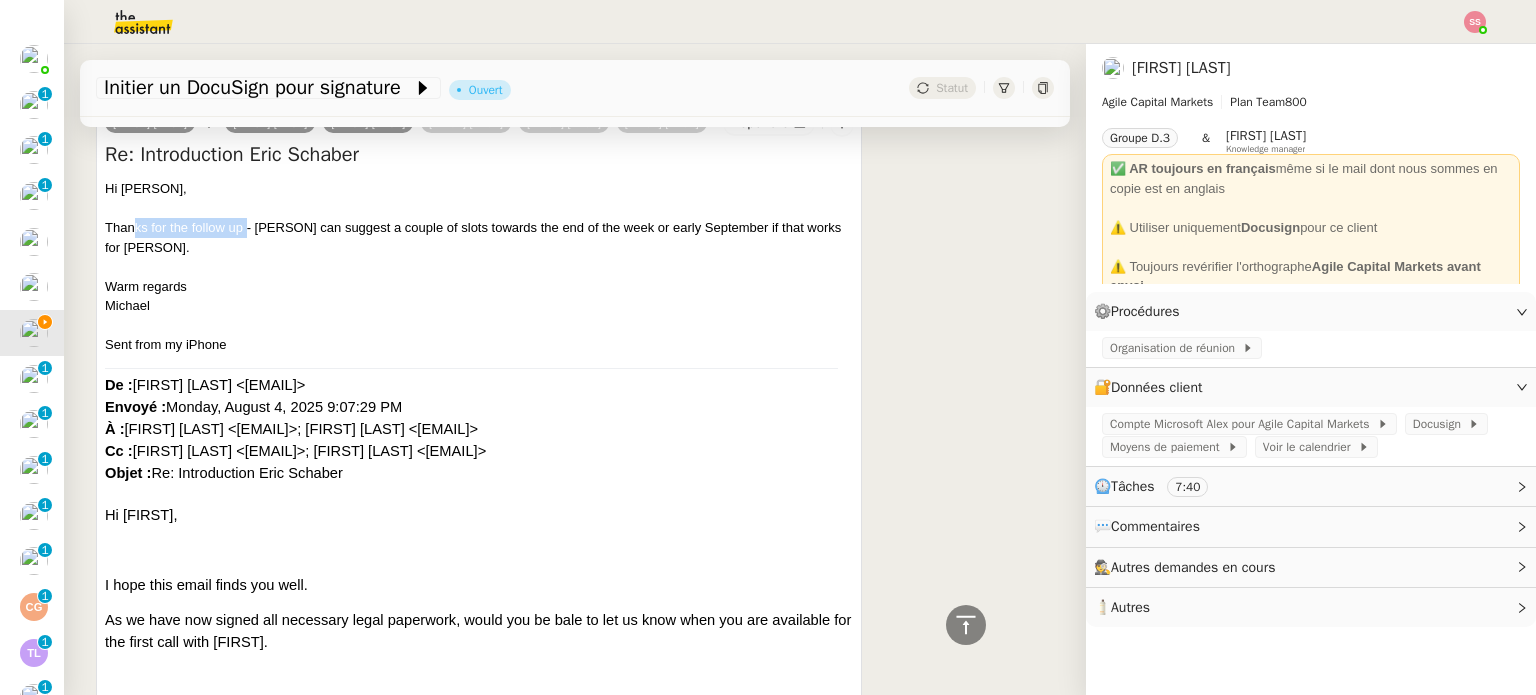 drag, startPoint x: 131, startPoint y: 256, endPoint x: 248, endPoint y: 254, distance: 117.01709 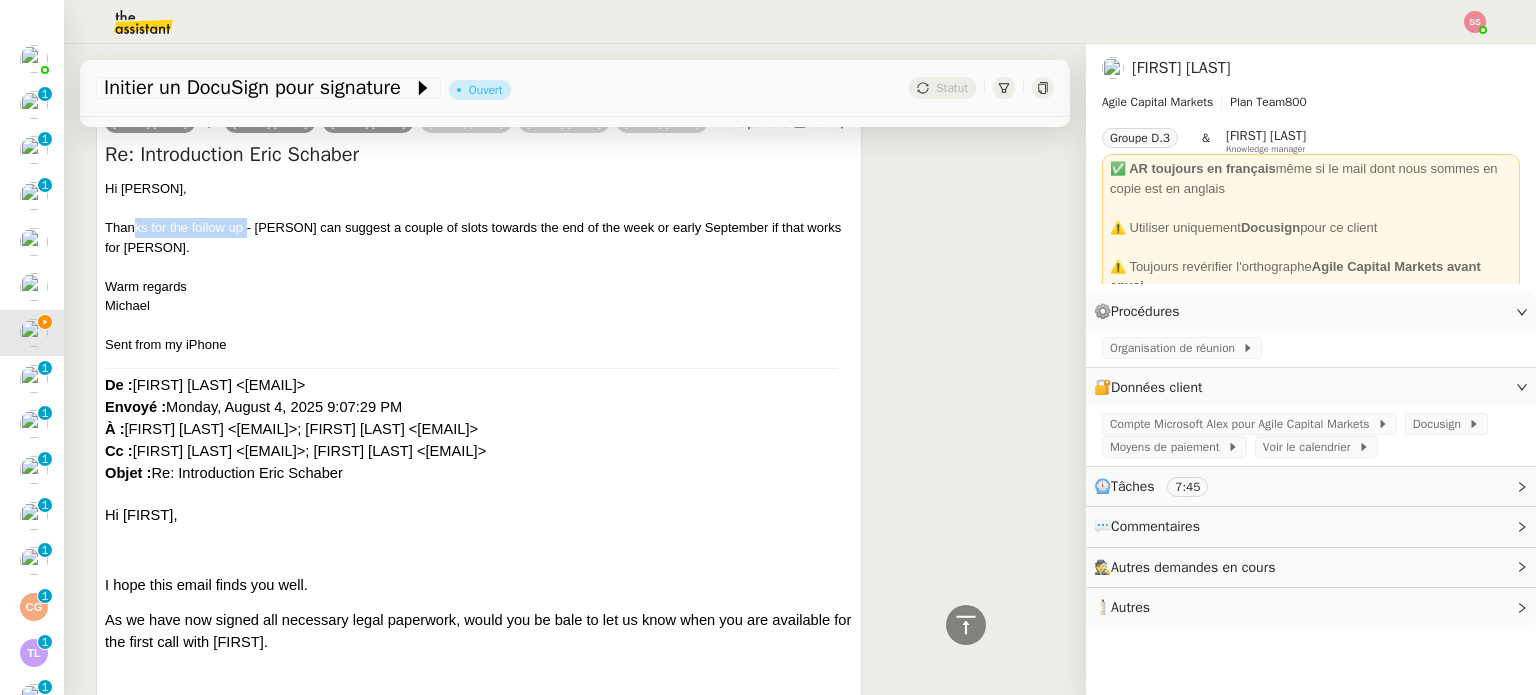 click on "Thanks for the follow up - [PERSON] can suggest a couple of slots towards the end of the week or early September if that works for [PERSON]." at bounding box center (479, 237) 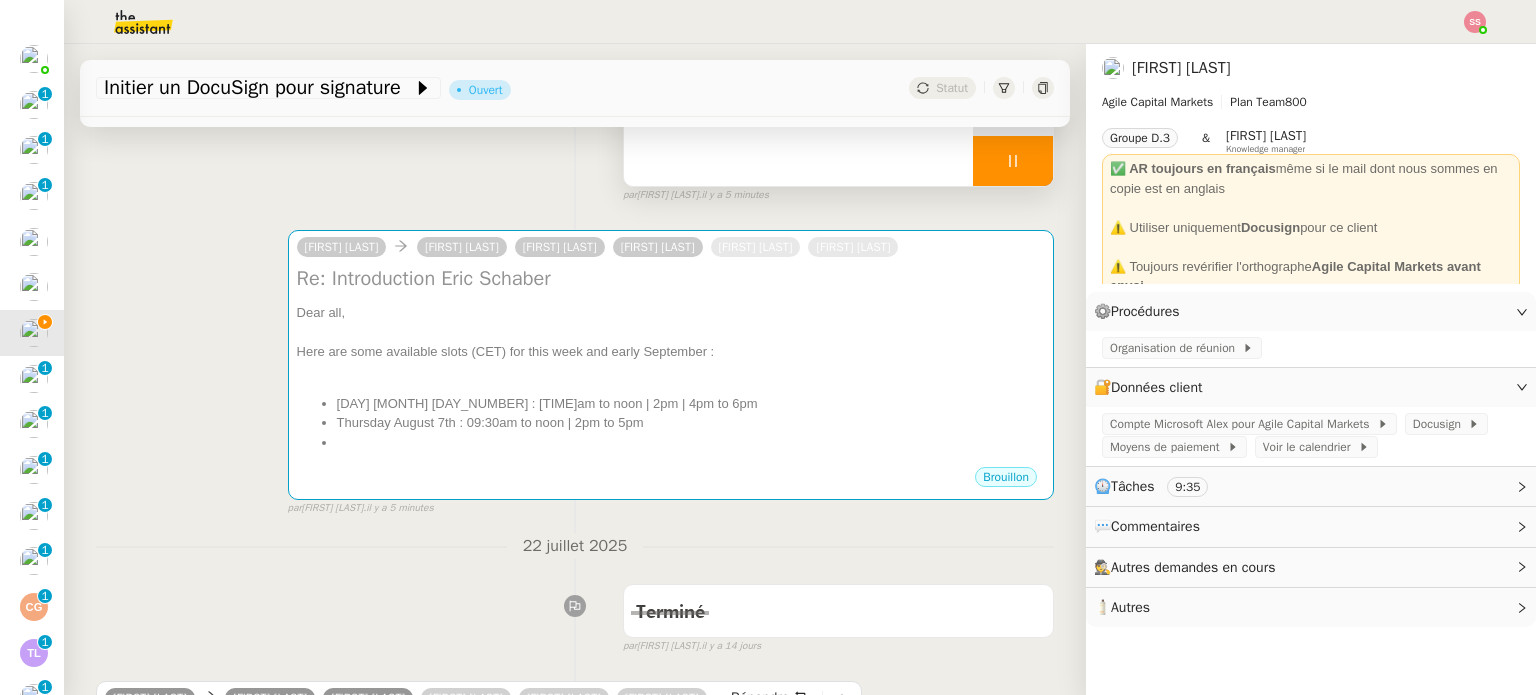 scroll, scrollTop: 178, scrollLeft: 0, axis: vertical 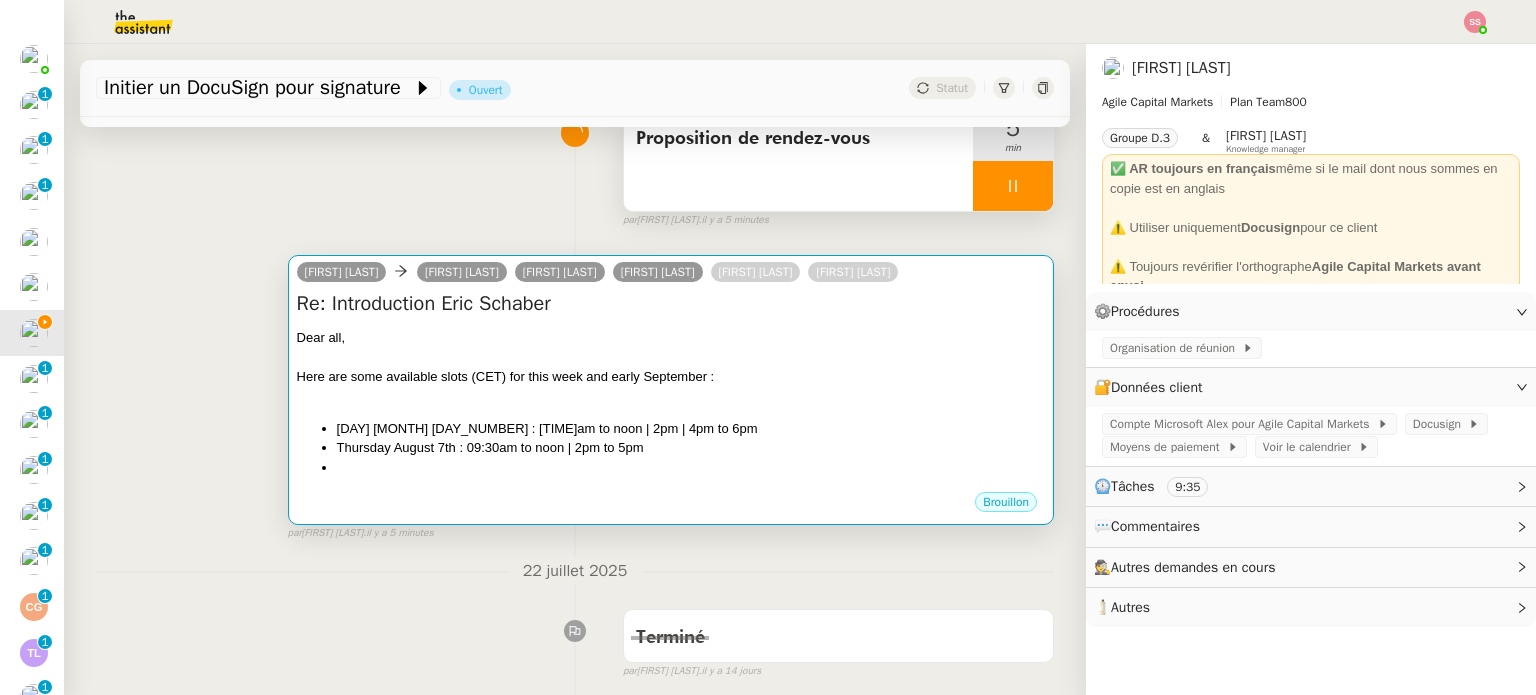 click at bounding box center (671, 357) 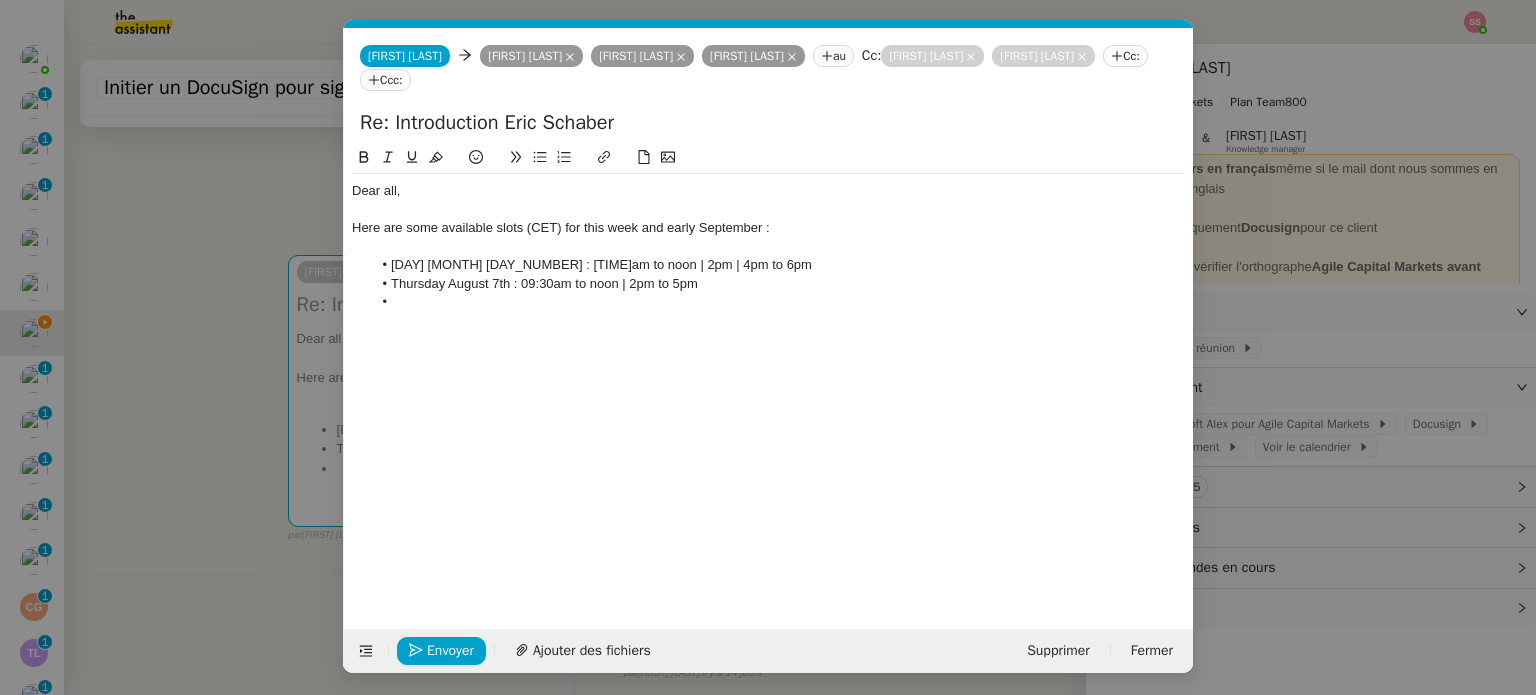 scroll, scrollTop: 0, scrollLeft: 42, axis: horizontal 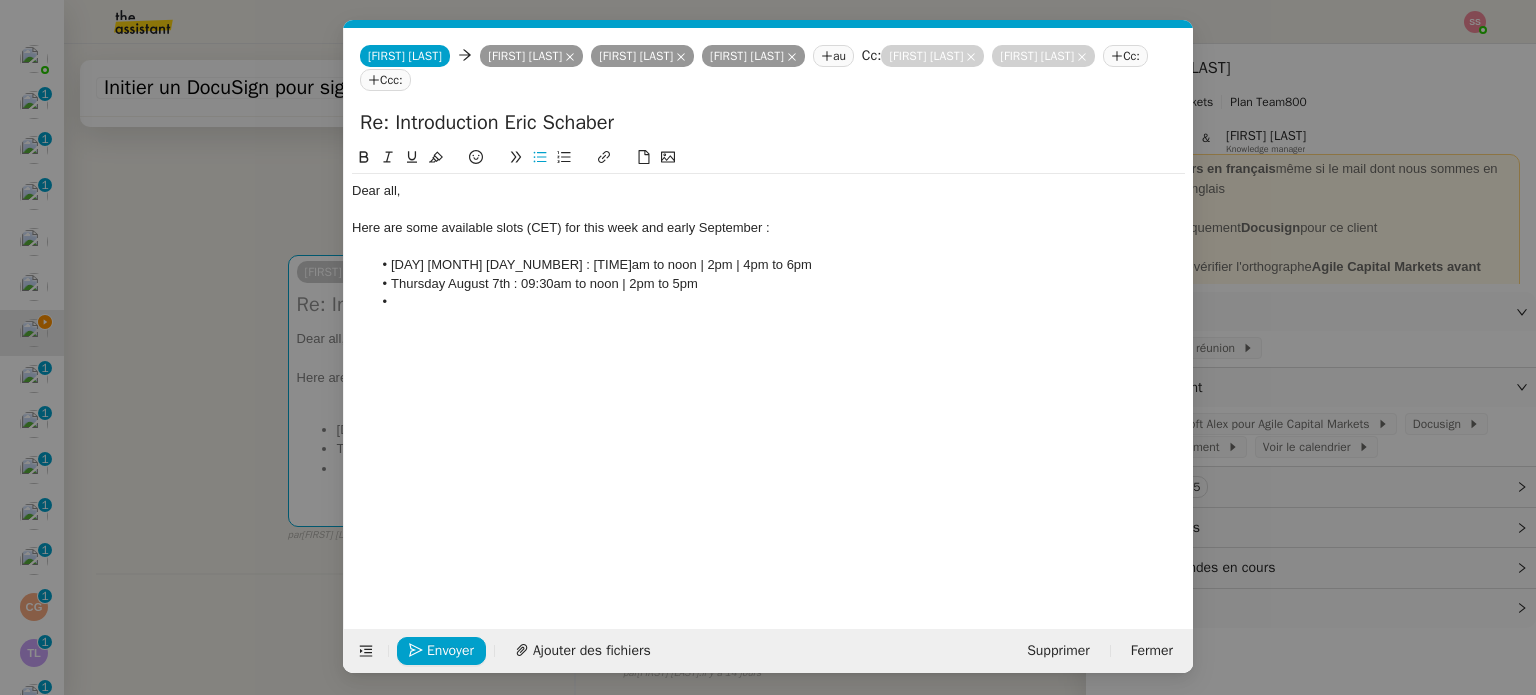 click 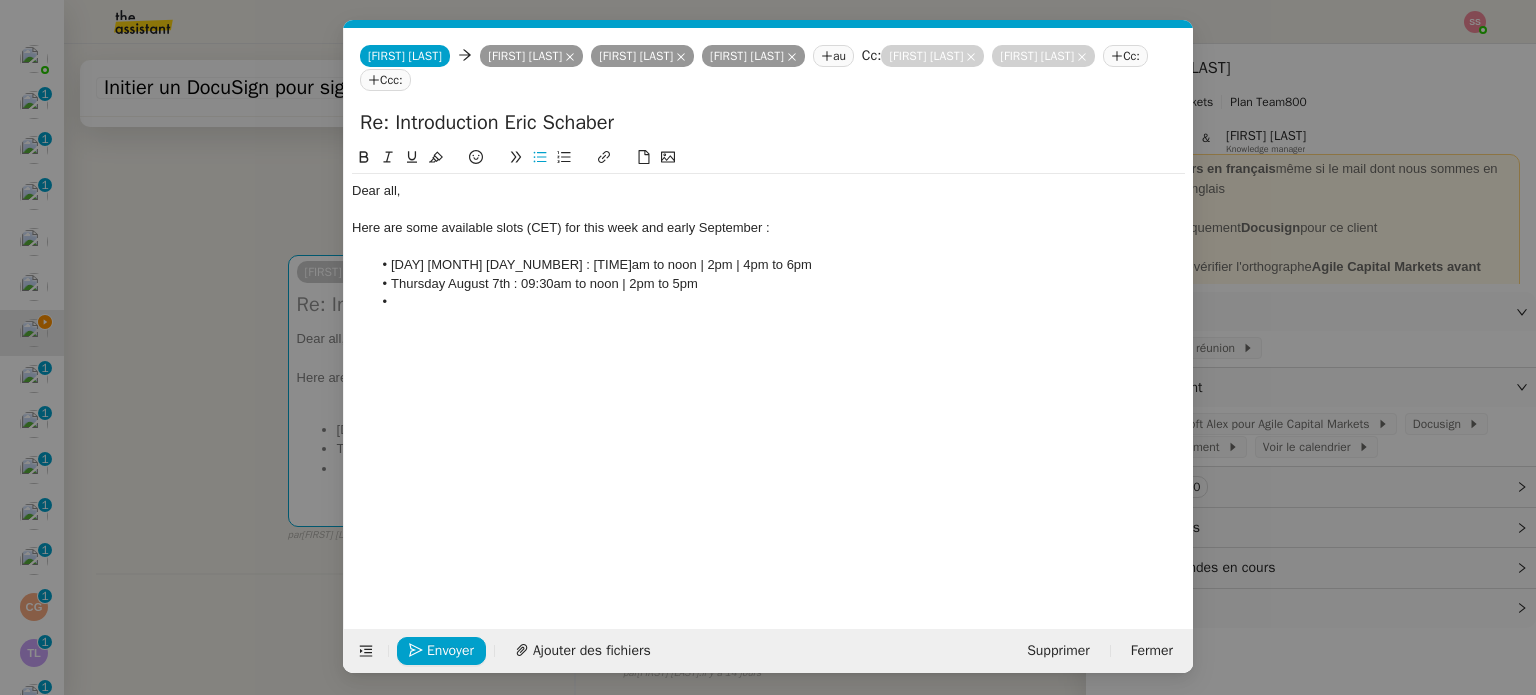 type 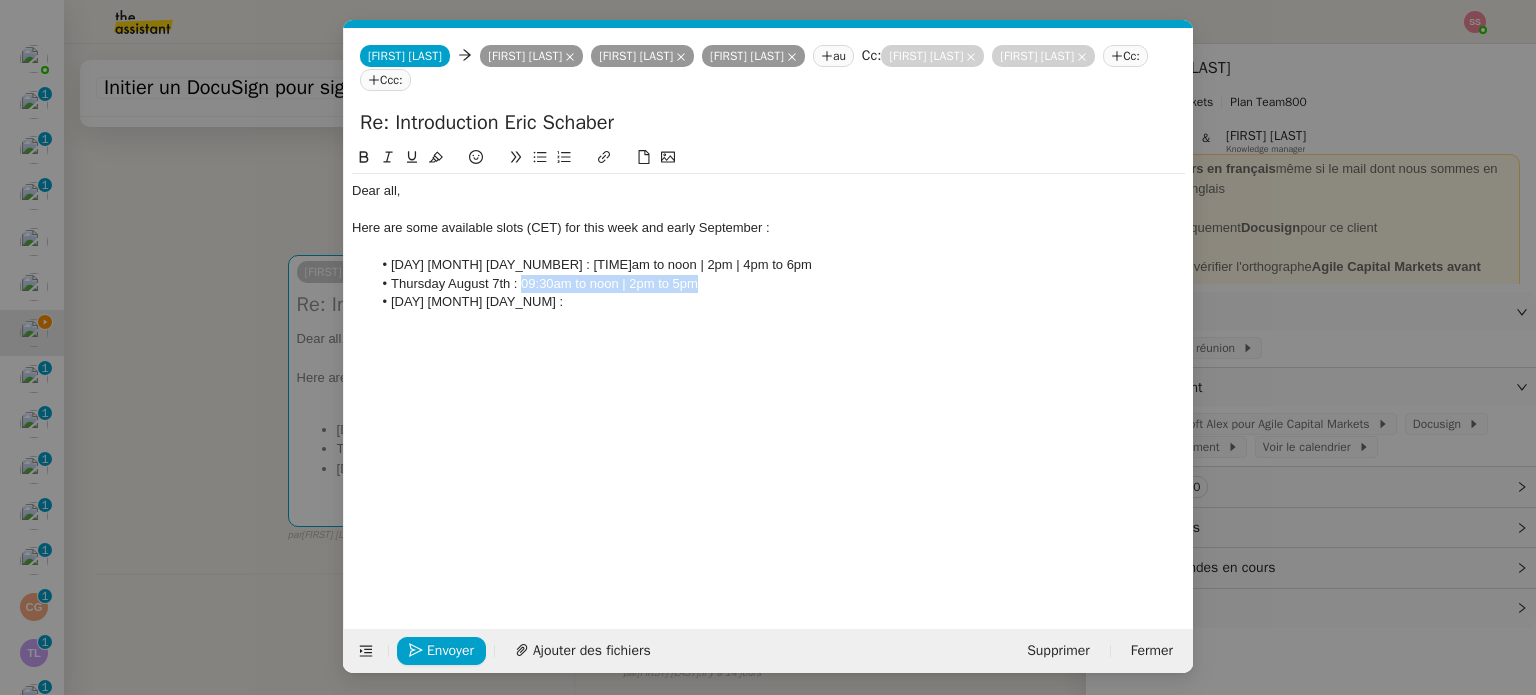 drag, startPoint x: 714, startPoint y: 287, endPoint x: 521, endPoint y: 281, distance: 193.09325 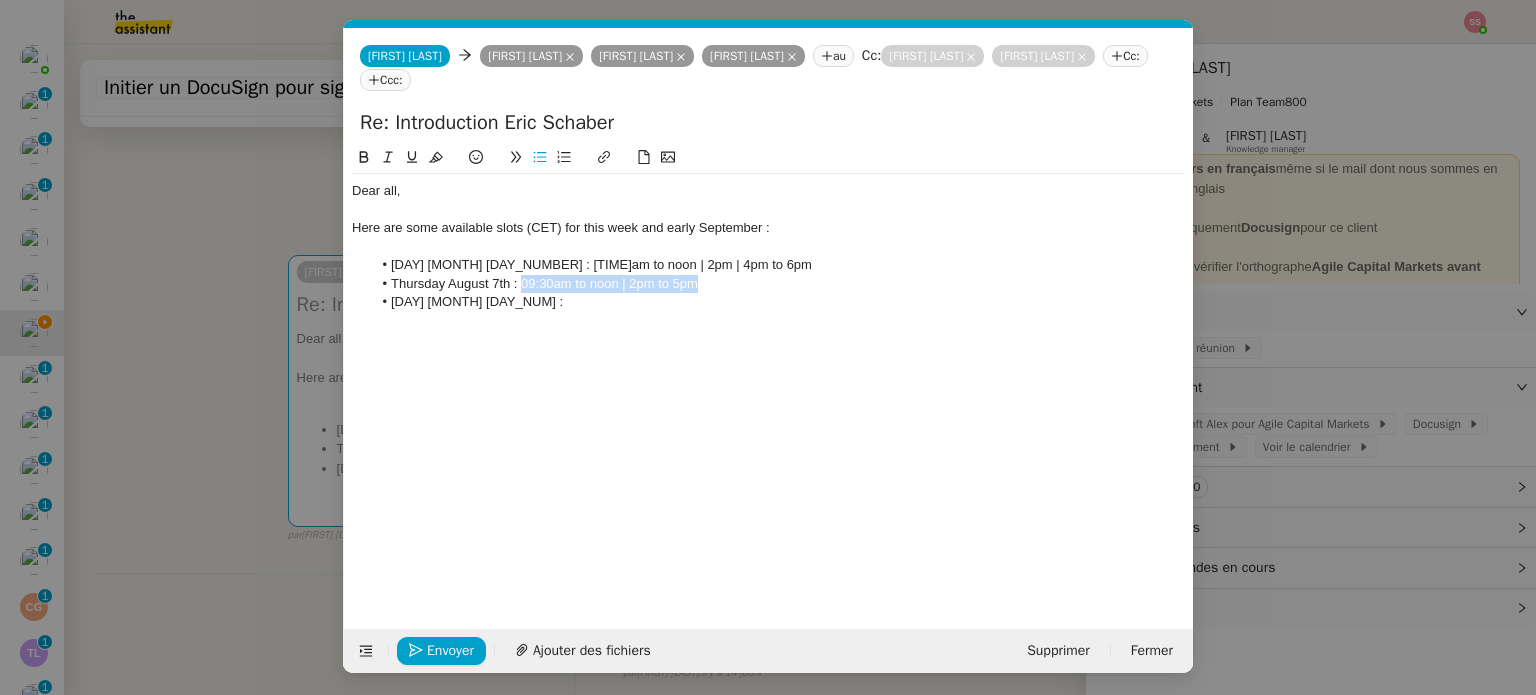 copy on "[TIME] to [TIME]" 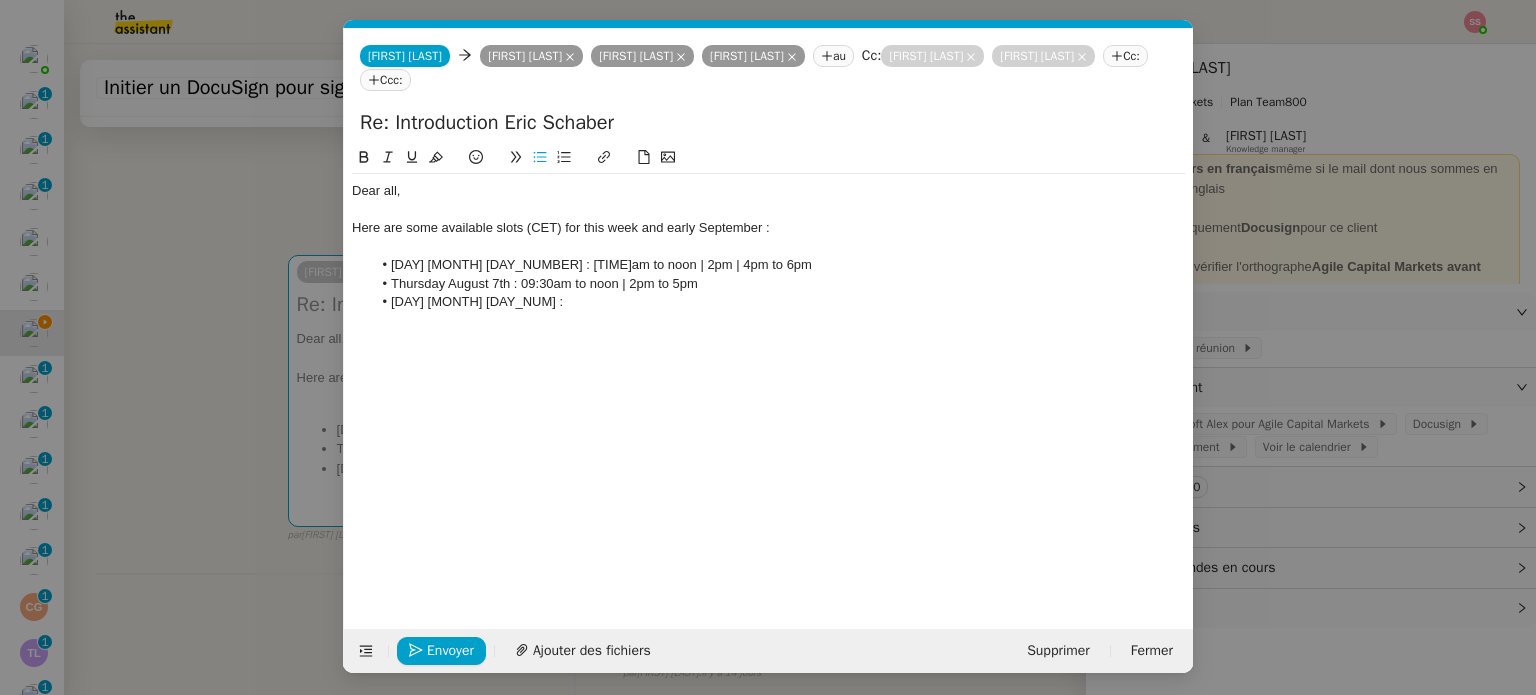 click on "[DAY] [MONTH] [DAY_NUM] :" 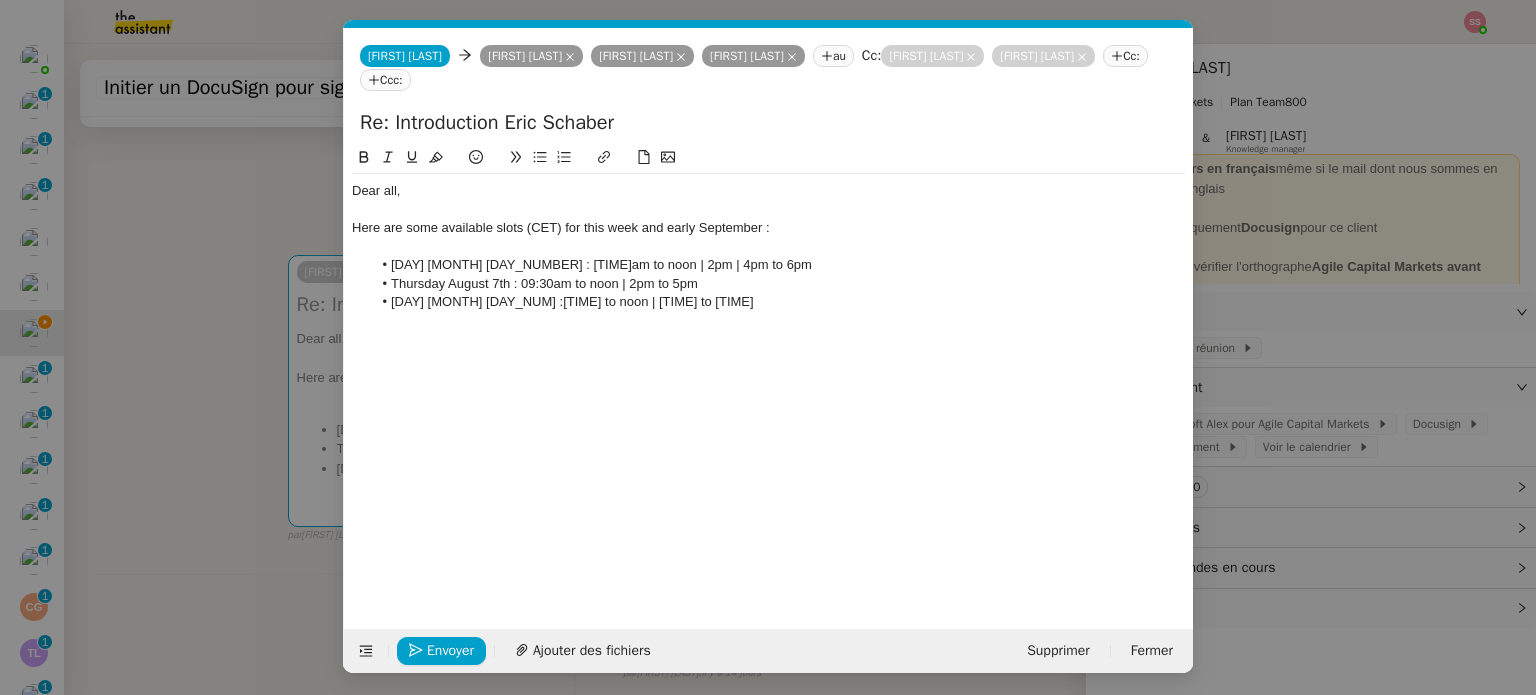 click on "[DAY] [MONTH] [DAY_NUM] :[TIME] to noon | [TIME] to [TIME]" 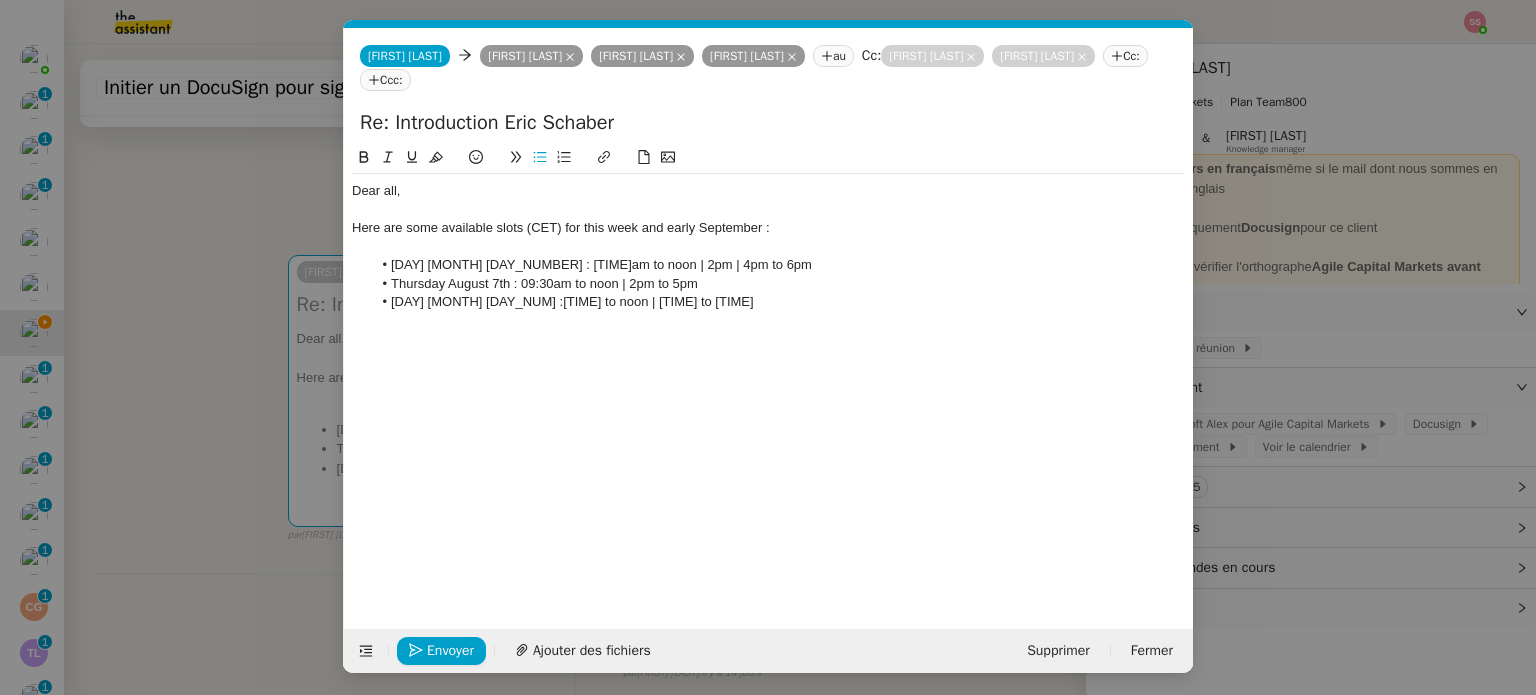 click on "[DAY] [MONTH] [DAY_NUM] :[TIME] to noon | [TIME] to [TIME]" 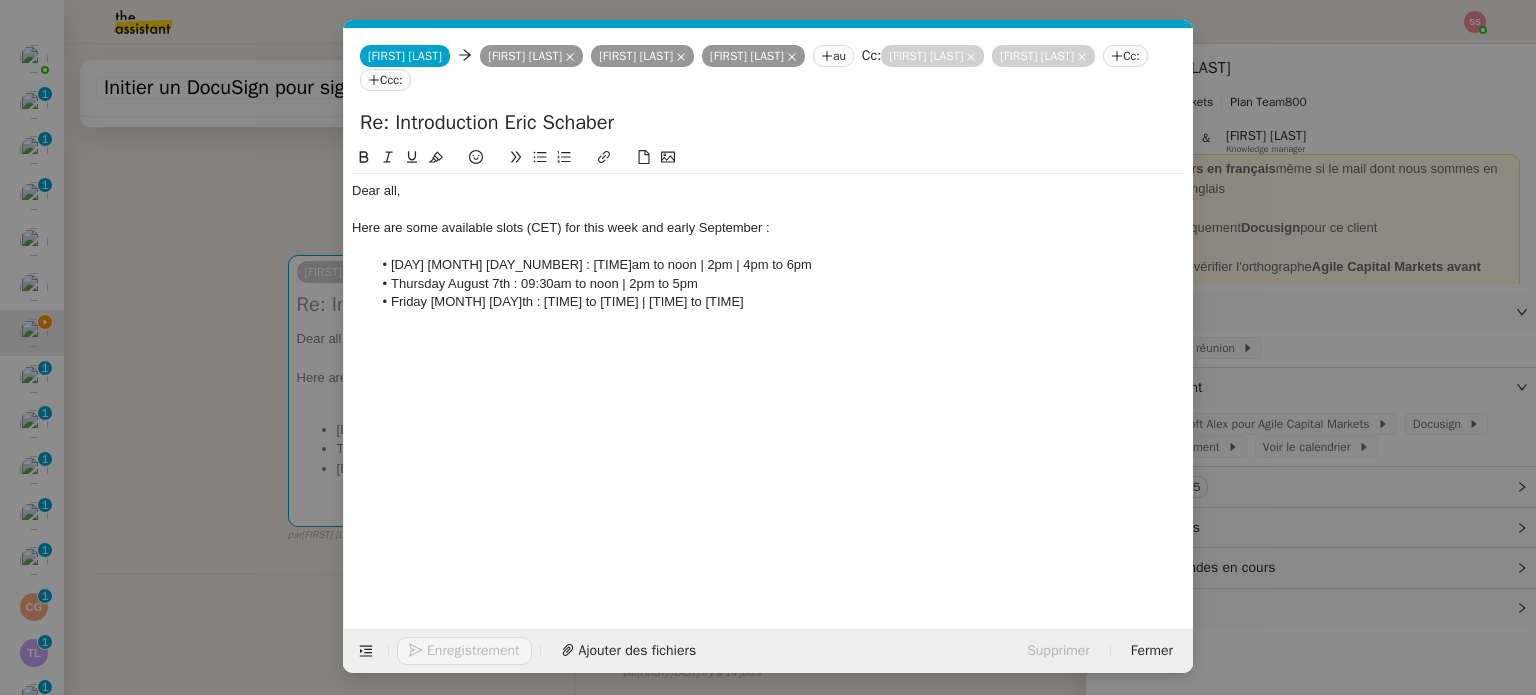 click on "Friday [MONTH] [DAY]th : [TIME] to [TIME] | [TIME] to [TIME]" 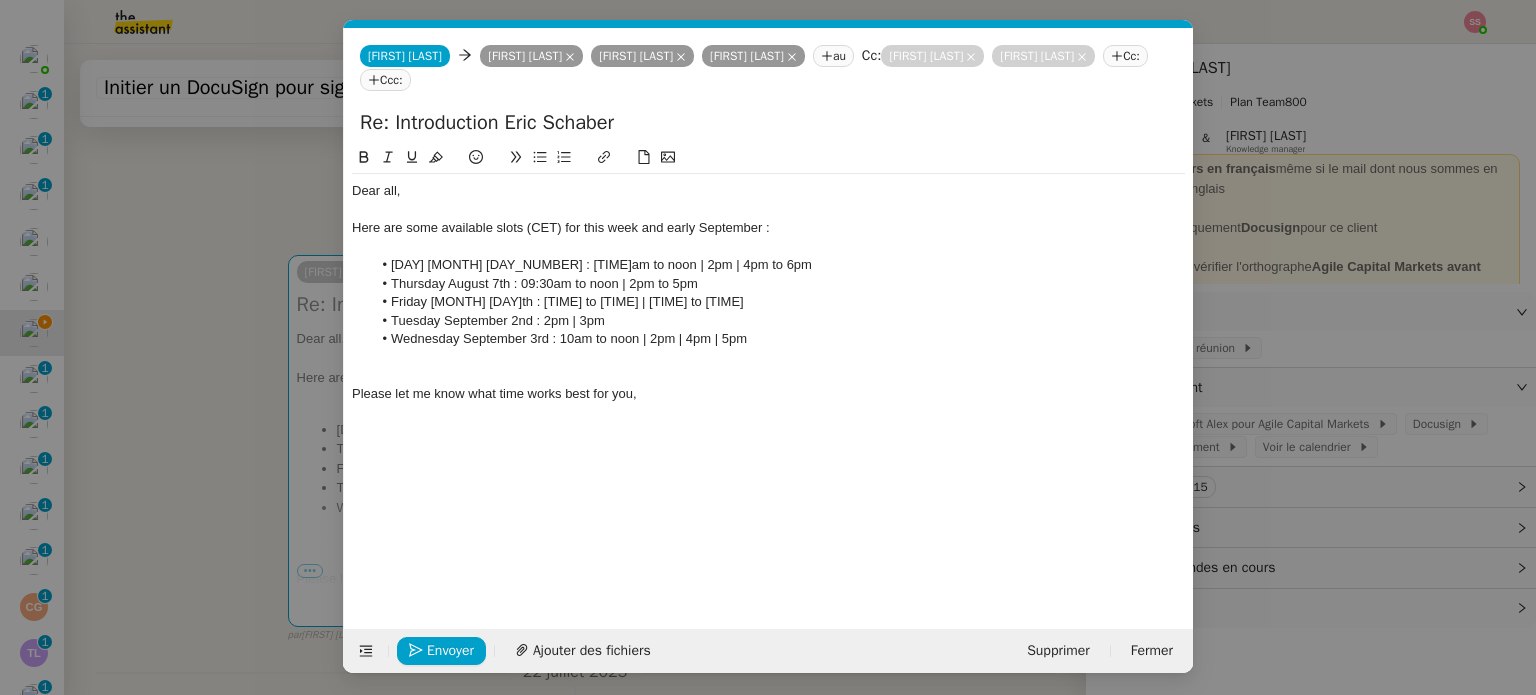 click on "Here are some available slots (CET) for this week and early September :" 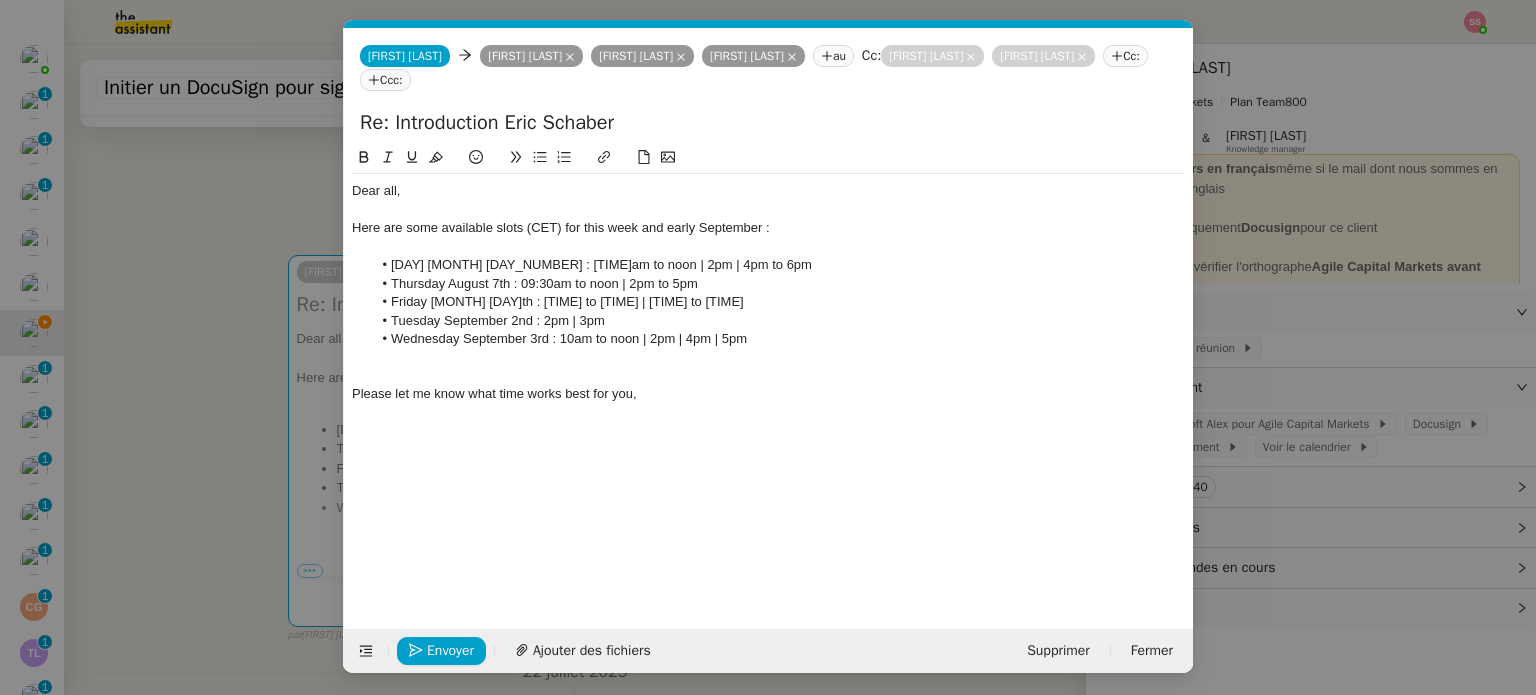 click on "Friday [MONTH] [DAY]th : [TIME] to [TIME] | [TIME] to [TIME]" 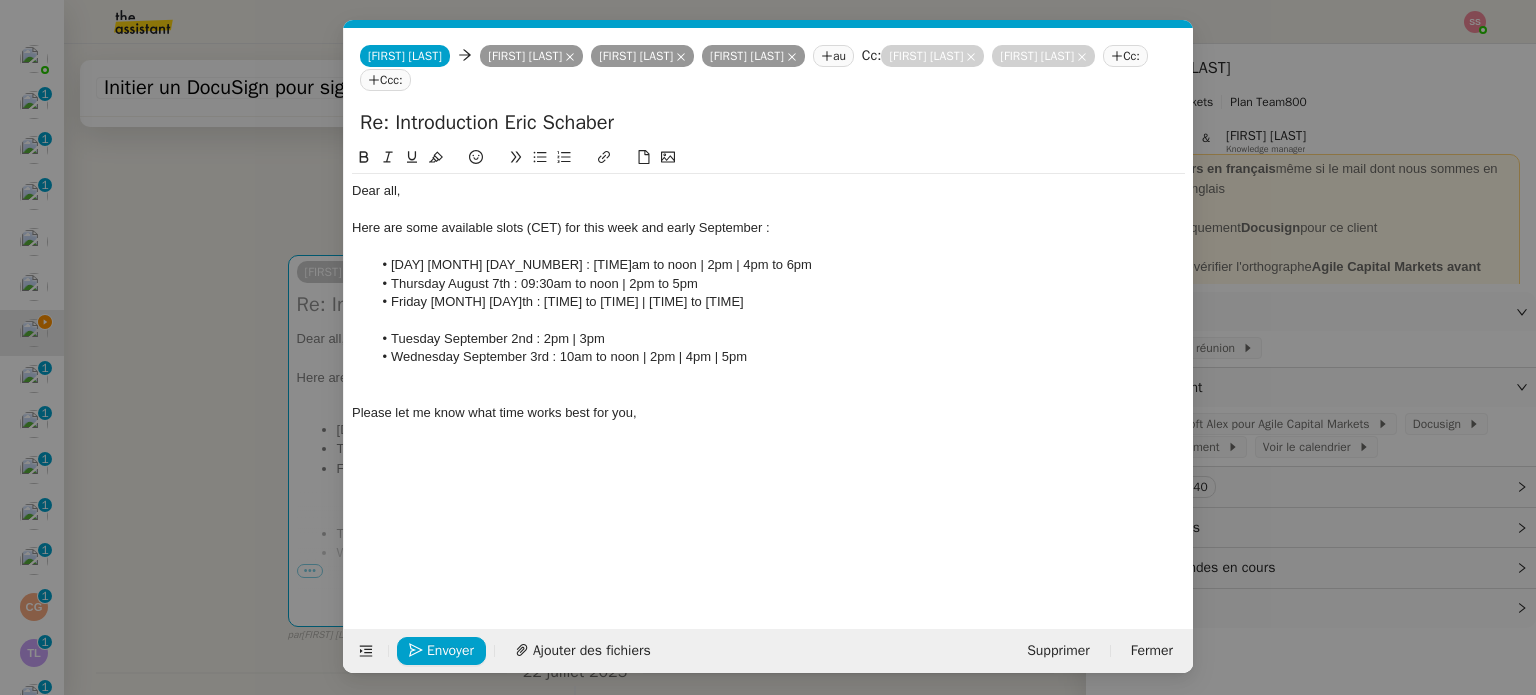 click on "Please let me know what time works best for you," 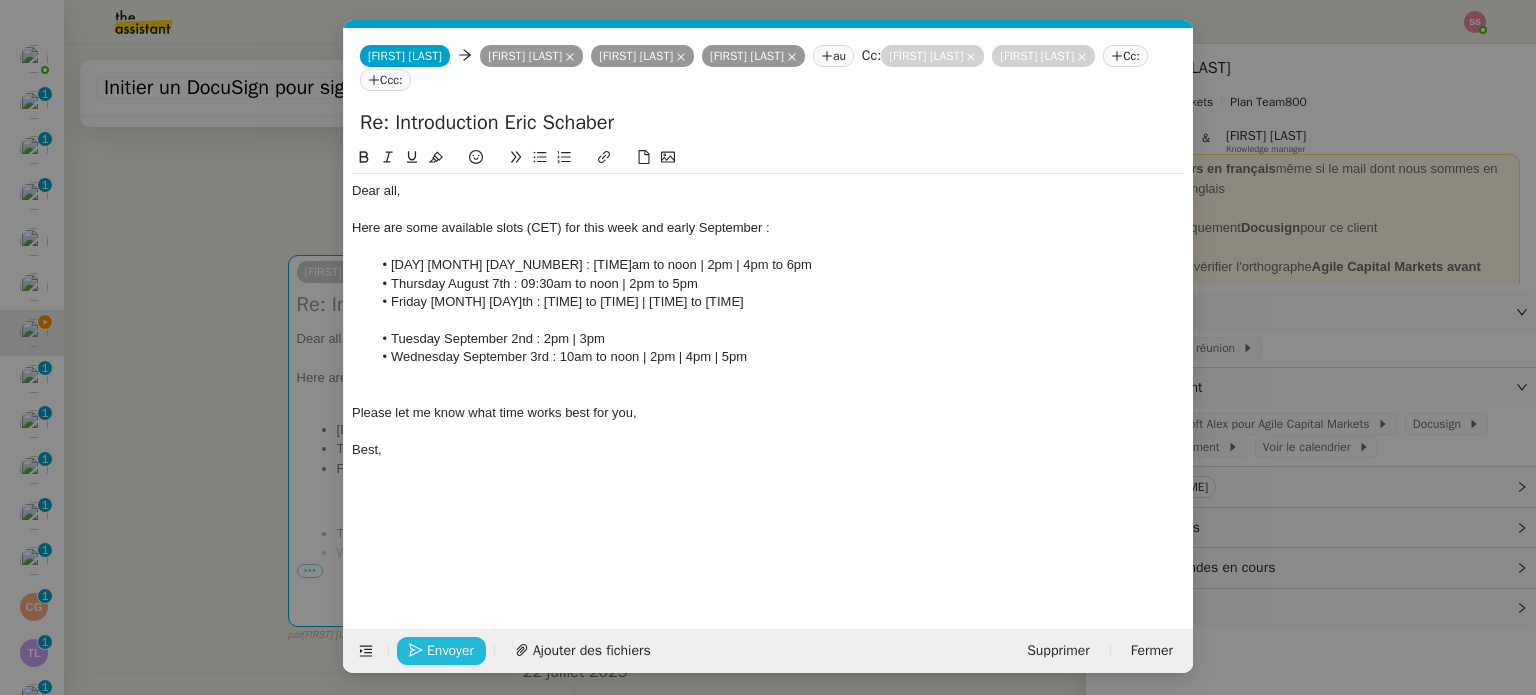 click on "Envoyer" 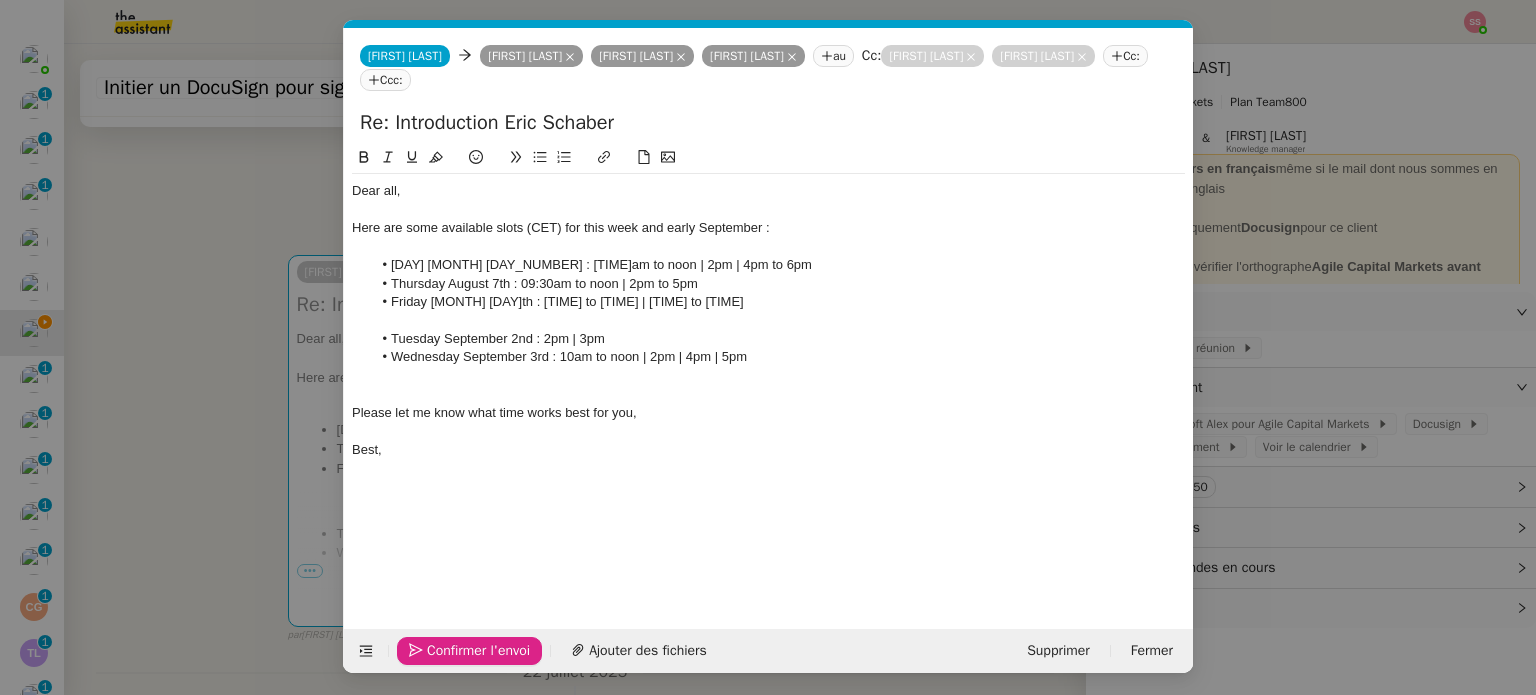 click on "Confirmer l'envoi" 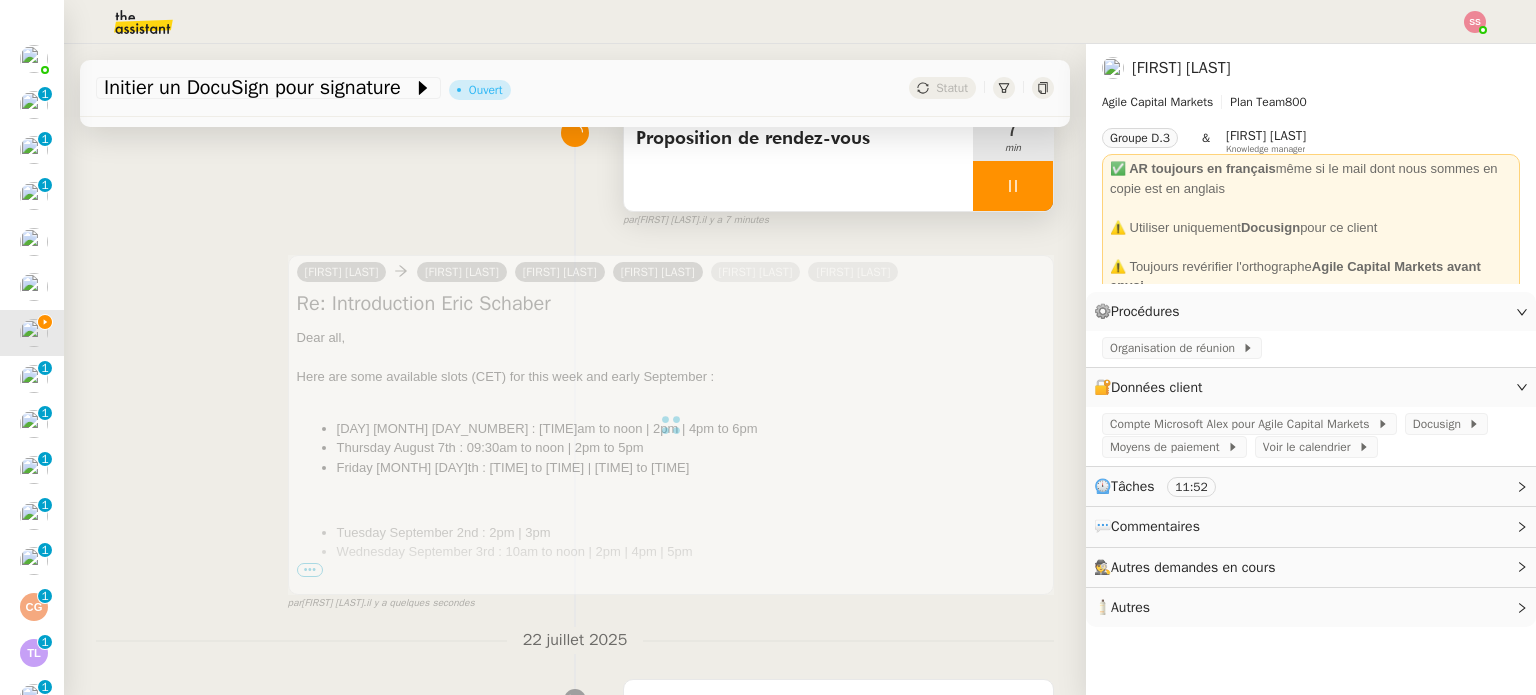 click at bounding box center [1013, 186] 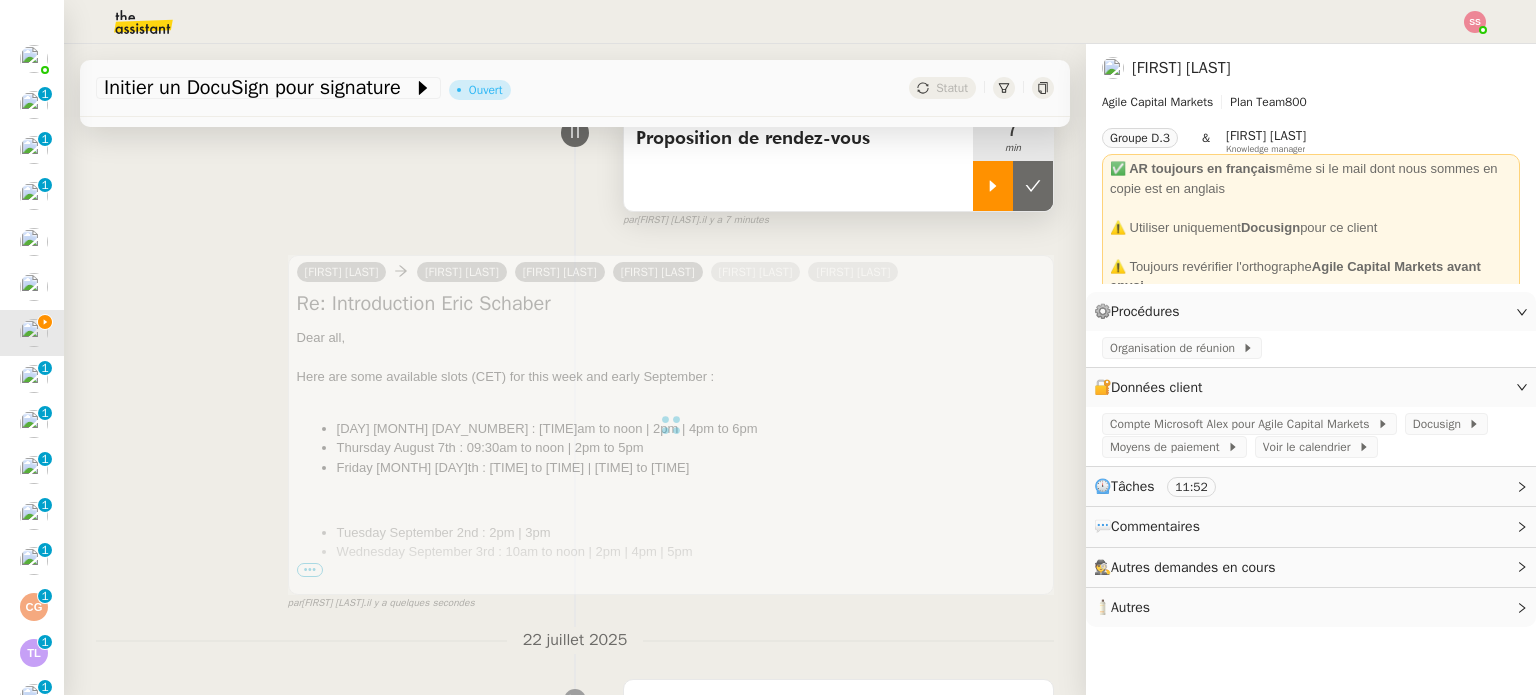 click 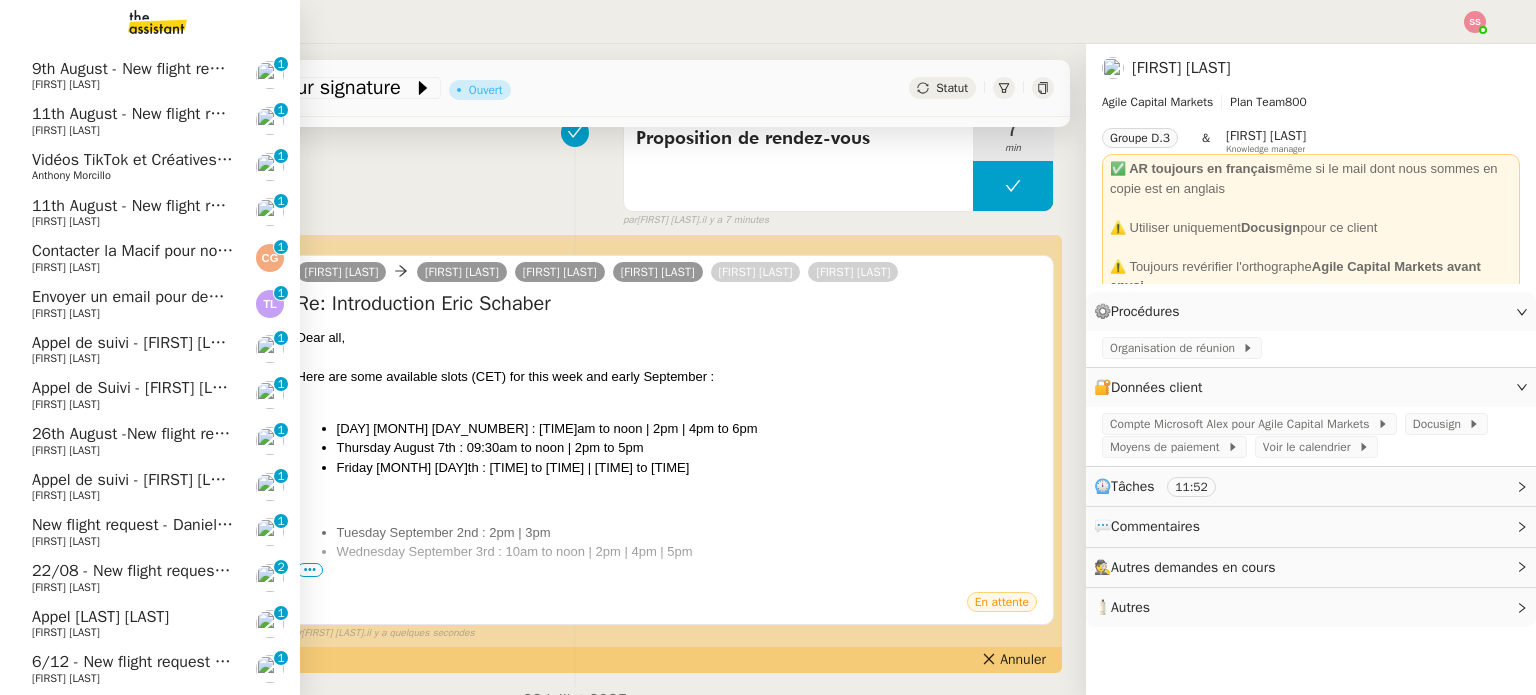 scroll, scrollTop: 496, scrollLeft: 0, axis: vertical 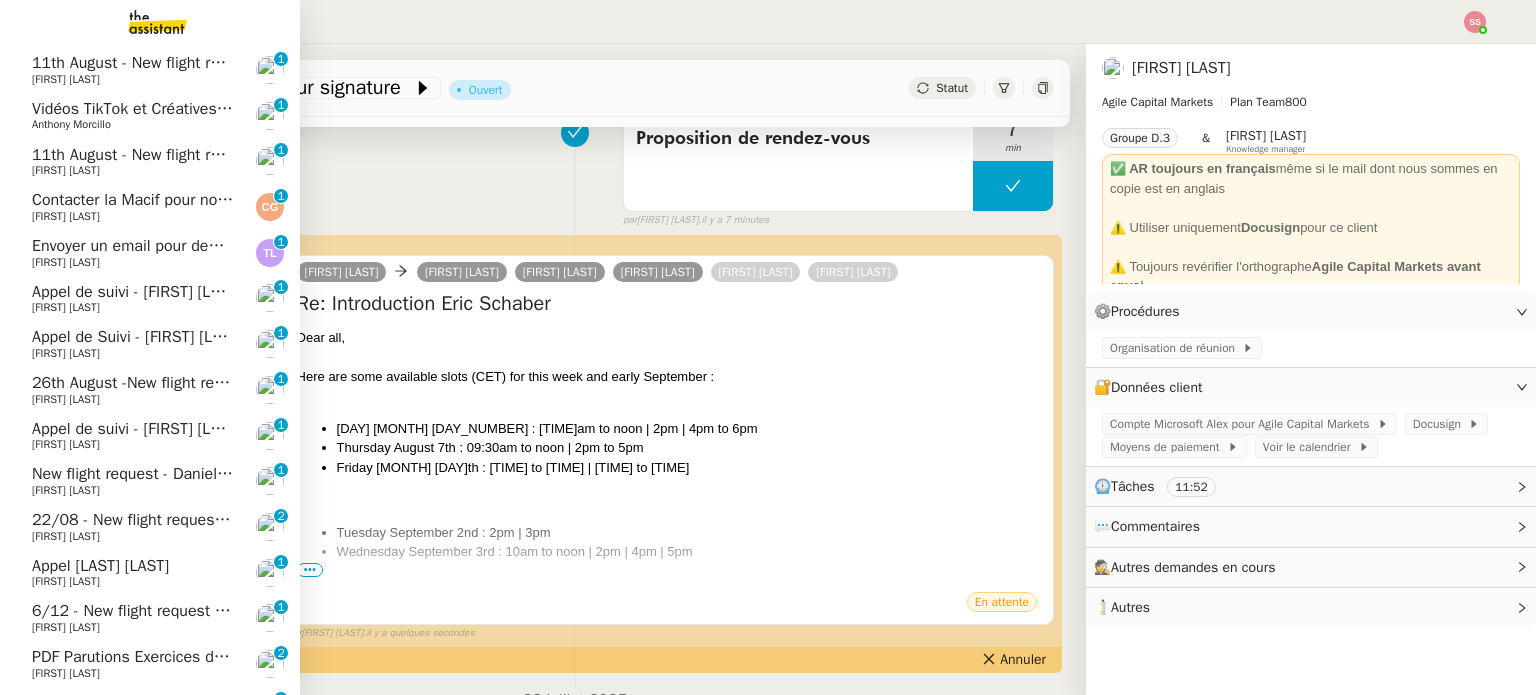 click on "Envoyer un email pour demander le numéro RNA" 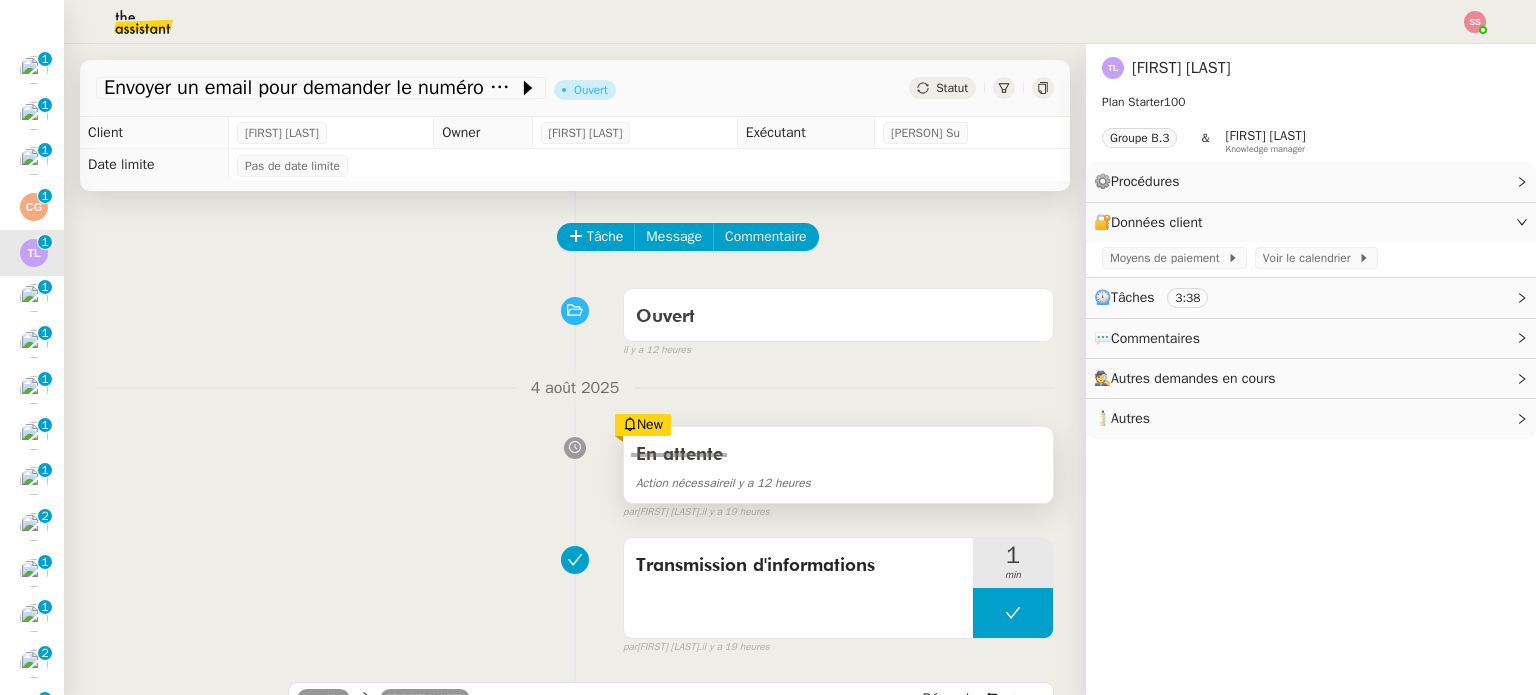 scroll, scrollTop: 600, scrollLeft: 0, axis: vertical 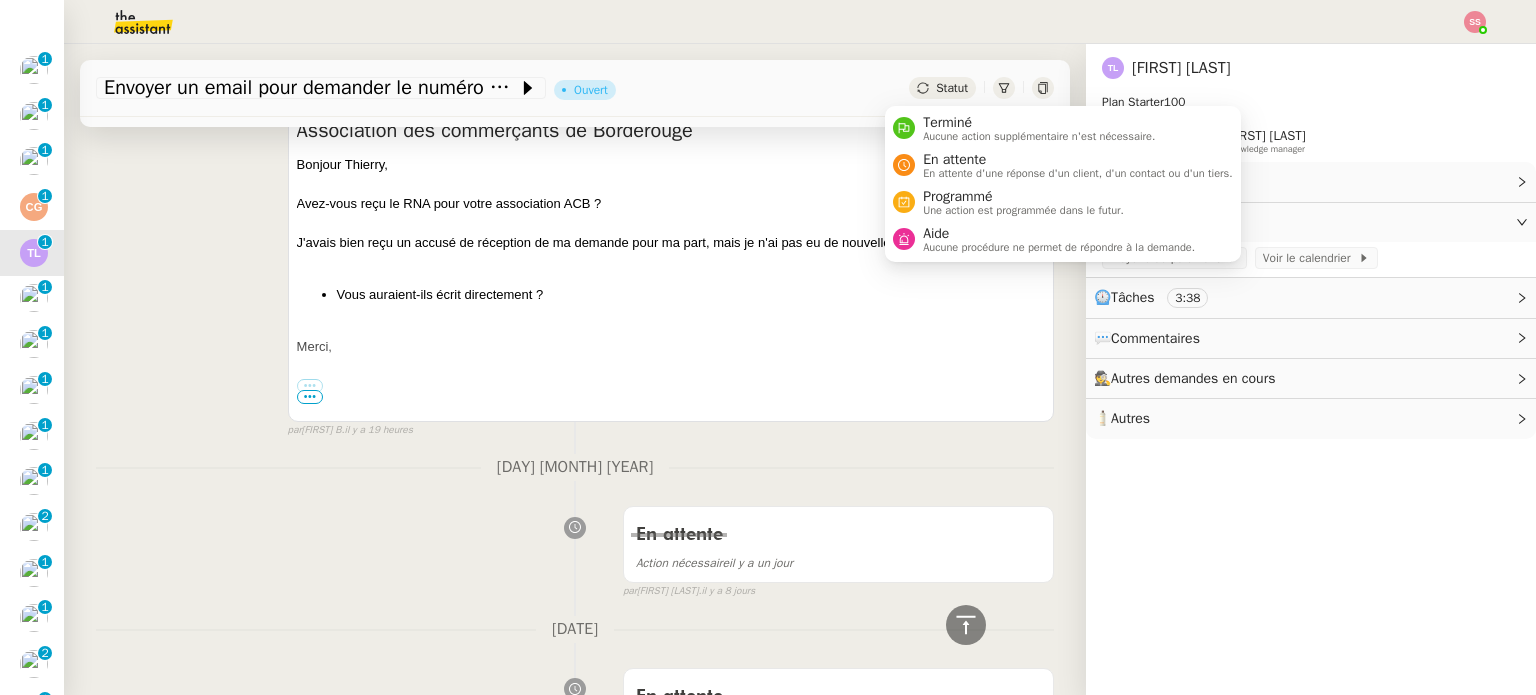 click on "Statut" 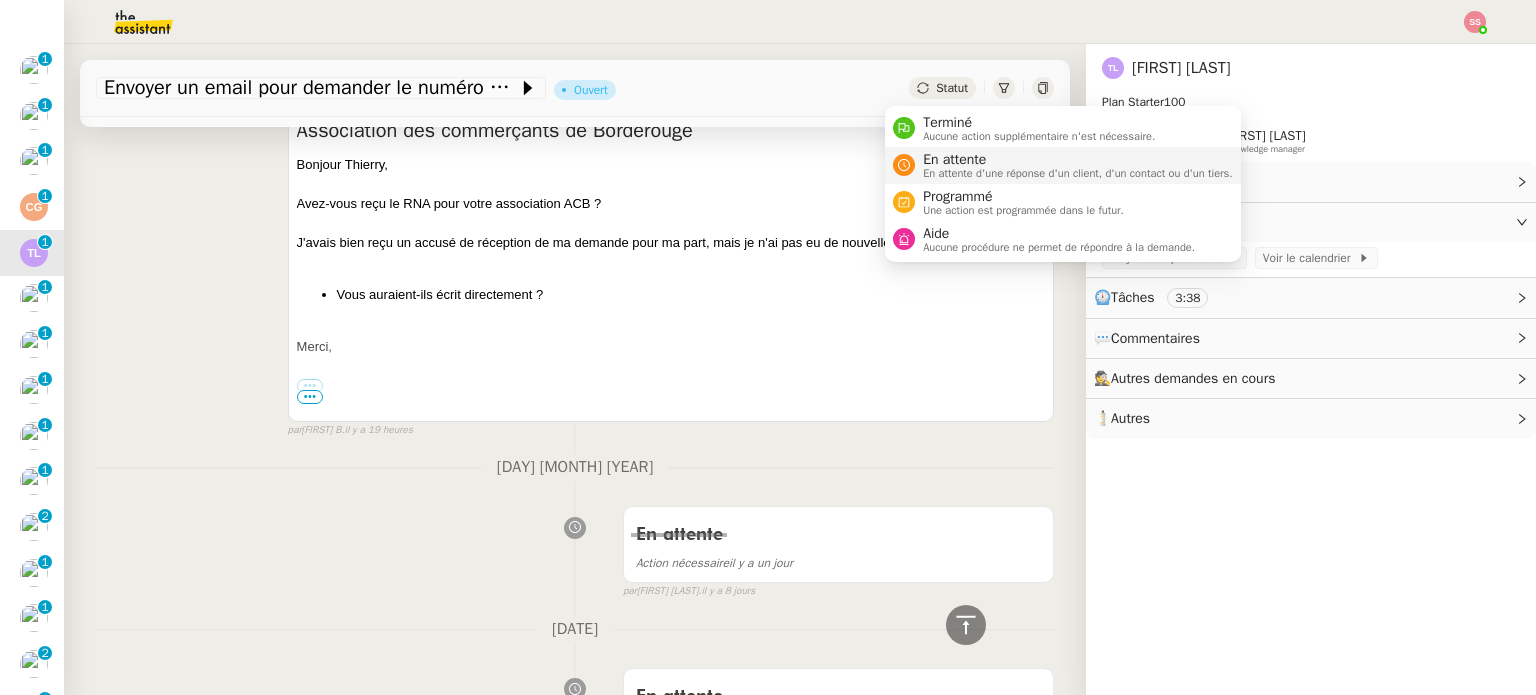 click on "En attente" at bounding box center (1078, 160) 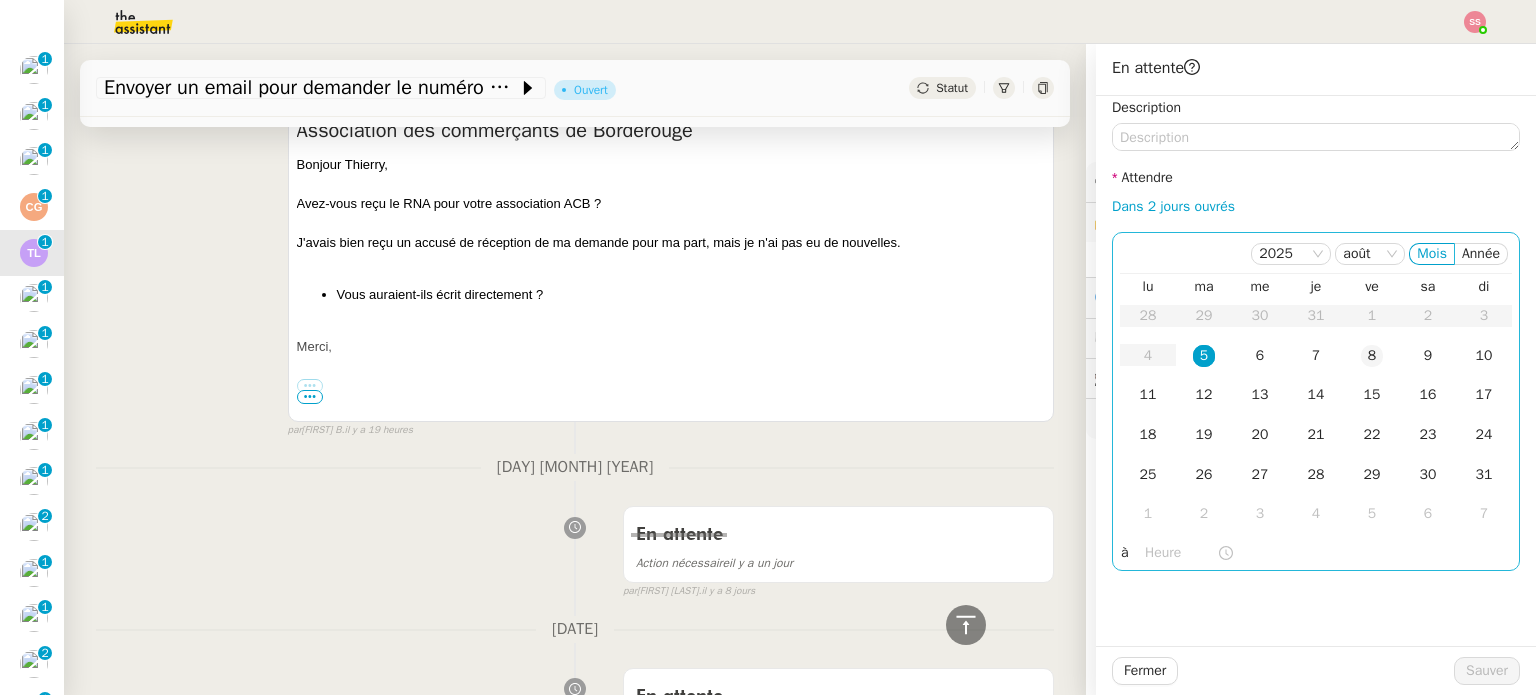 click on "8" 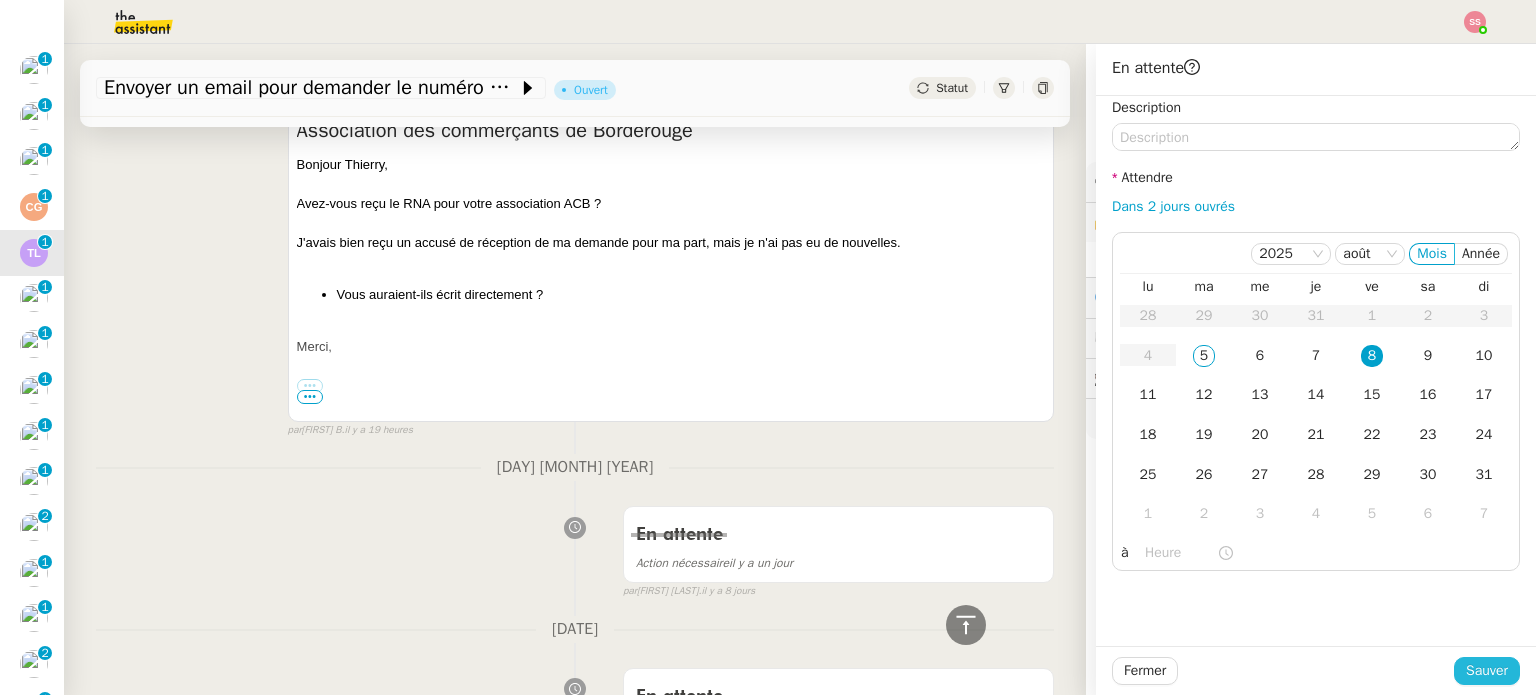 click on "Sauver" 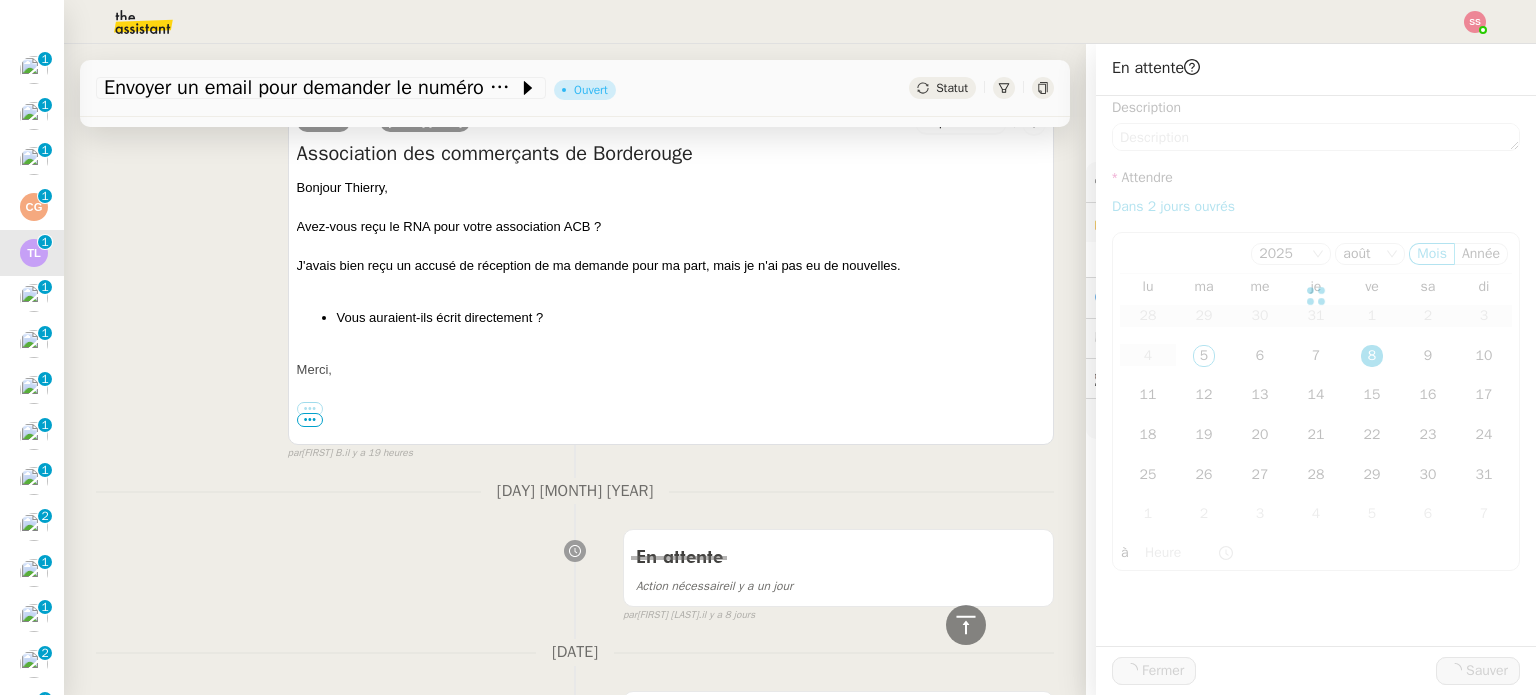 scroll, scrollTop: 623, scrollLeft: 0, axis: vertical 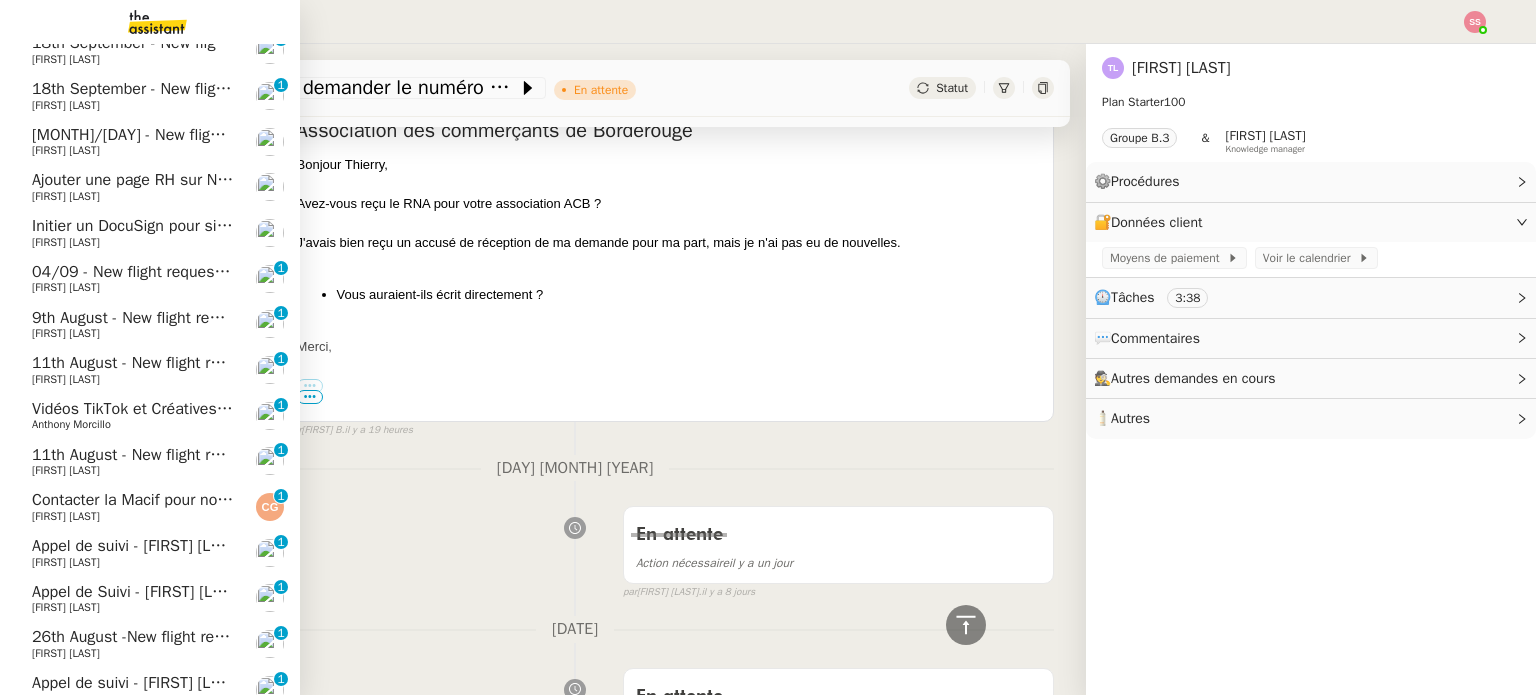 click on "Ajouter une page RH sur Notion" 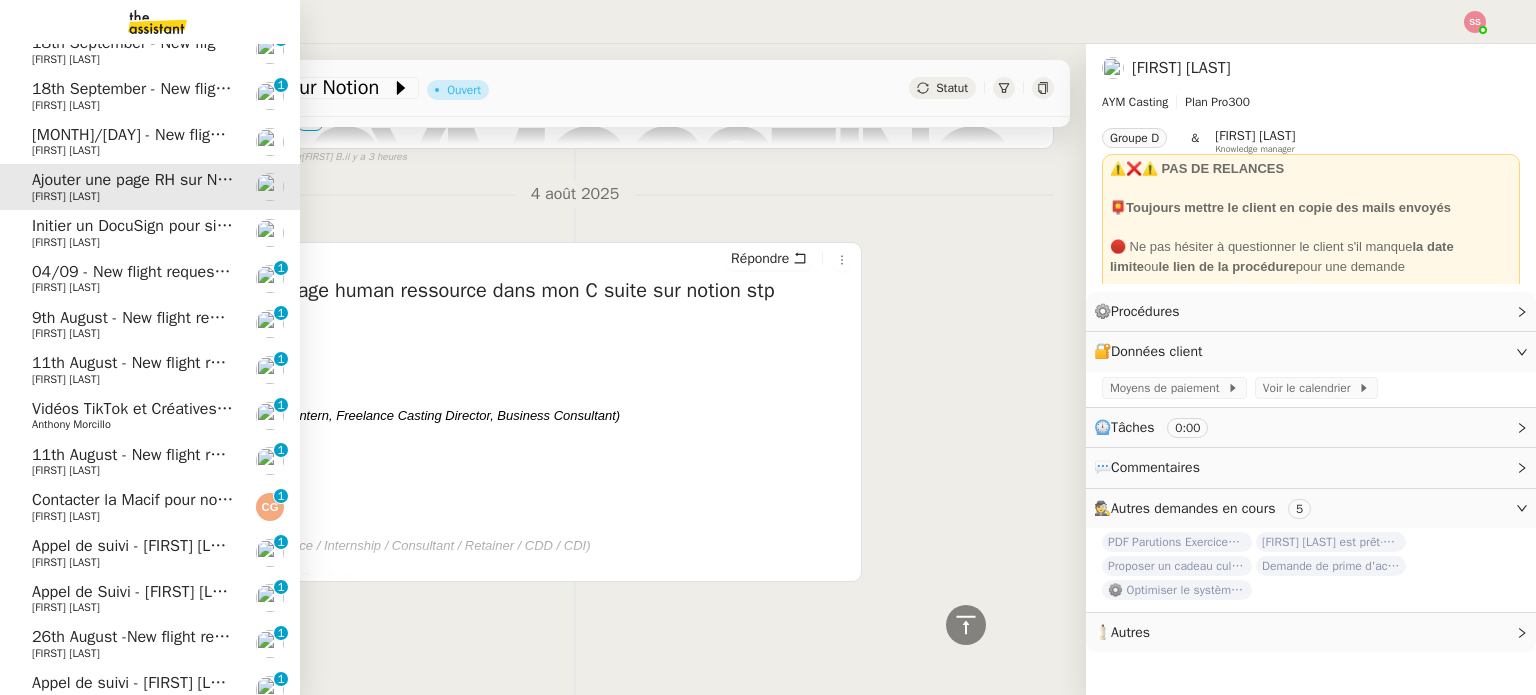 click on "Initier un DocuSign pour signature" 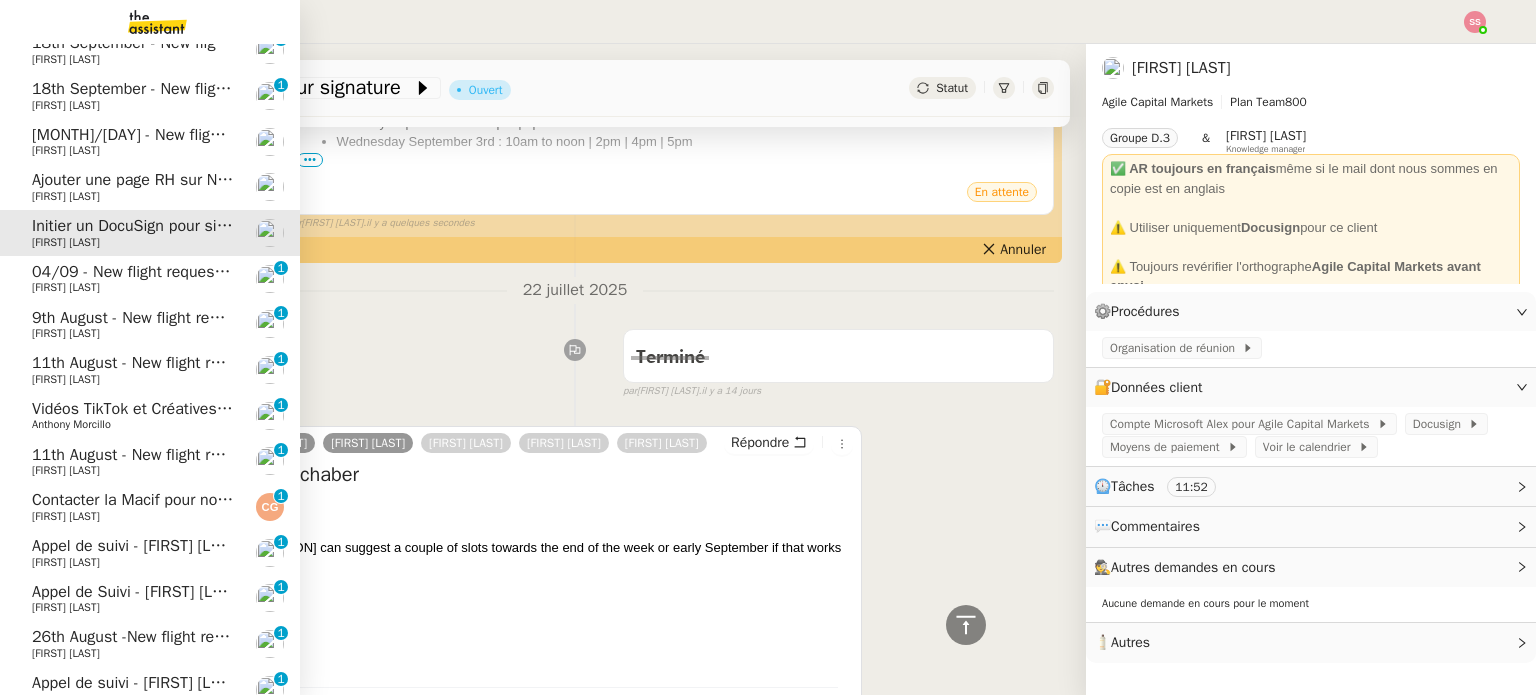 scroll, scrollTop: 623, scrollLeft: 0, axis: vertical 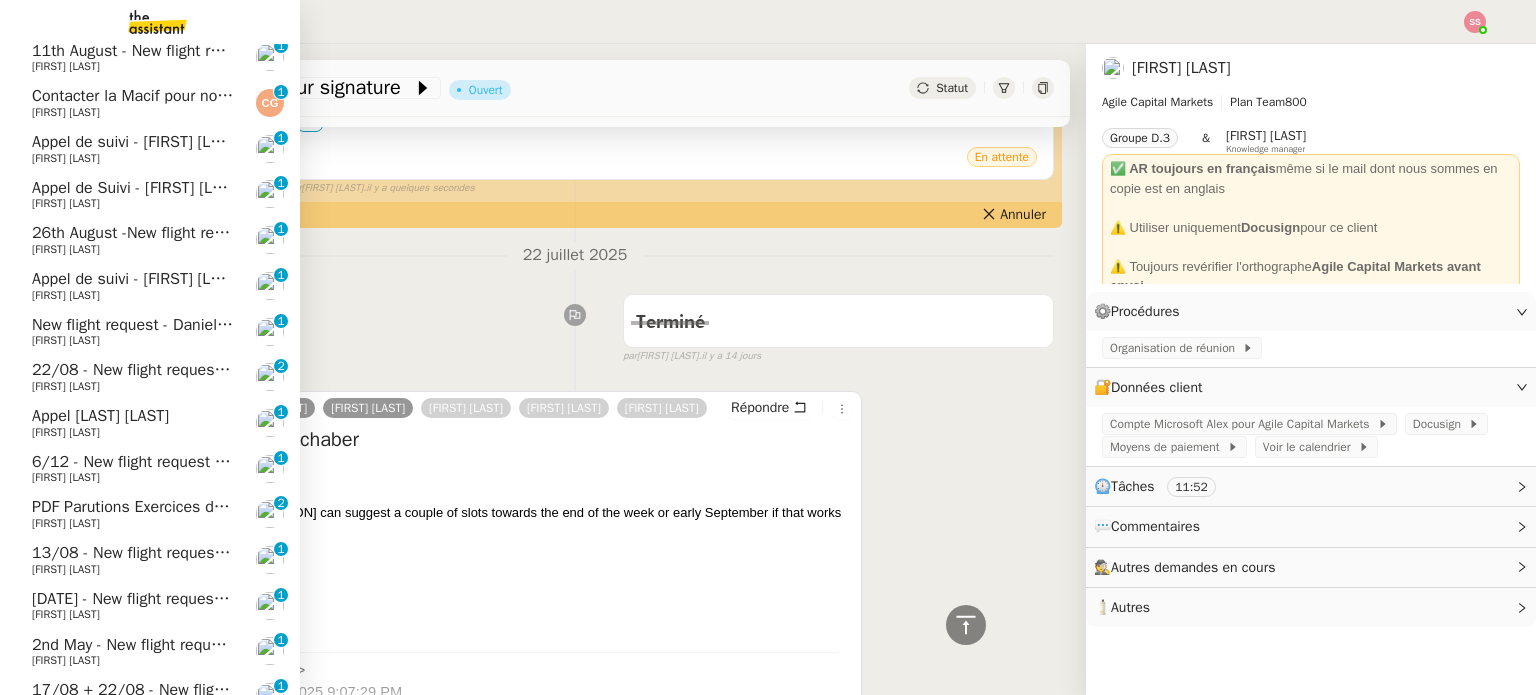 click on "Appel de suivi - [FIRST] [LAST]" 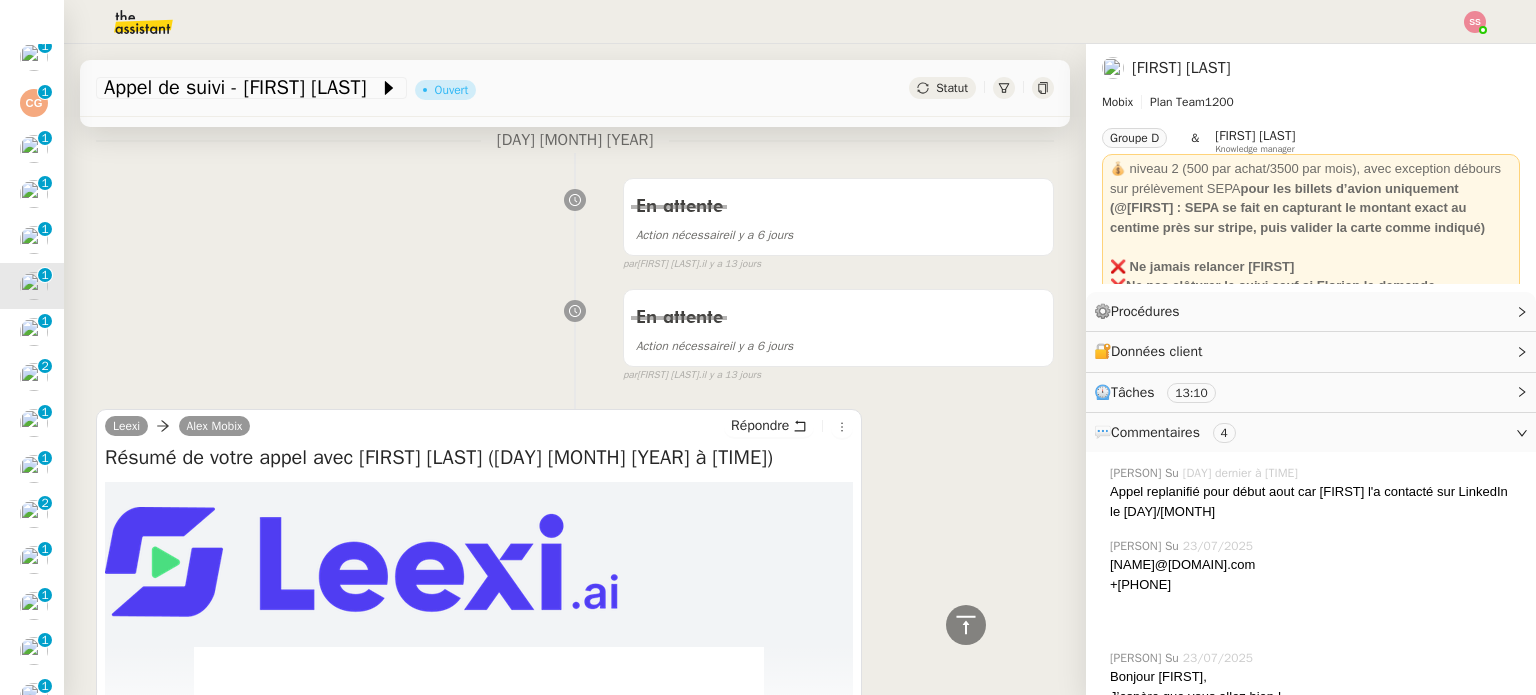 scroll, scrollTop: 723, scrollLeft: 0, axis: vertical 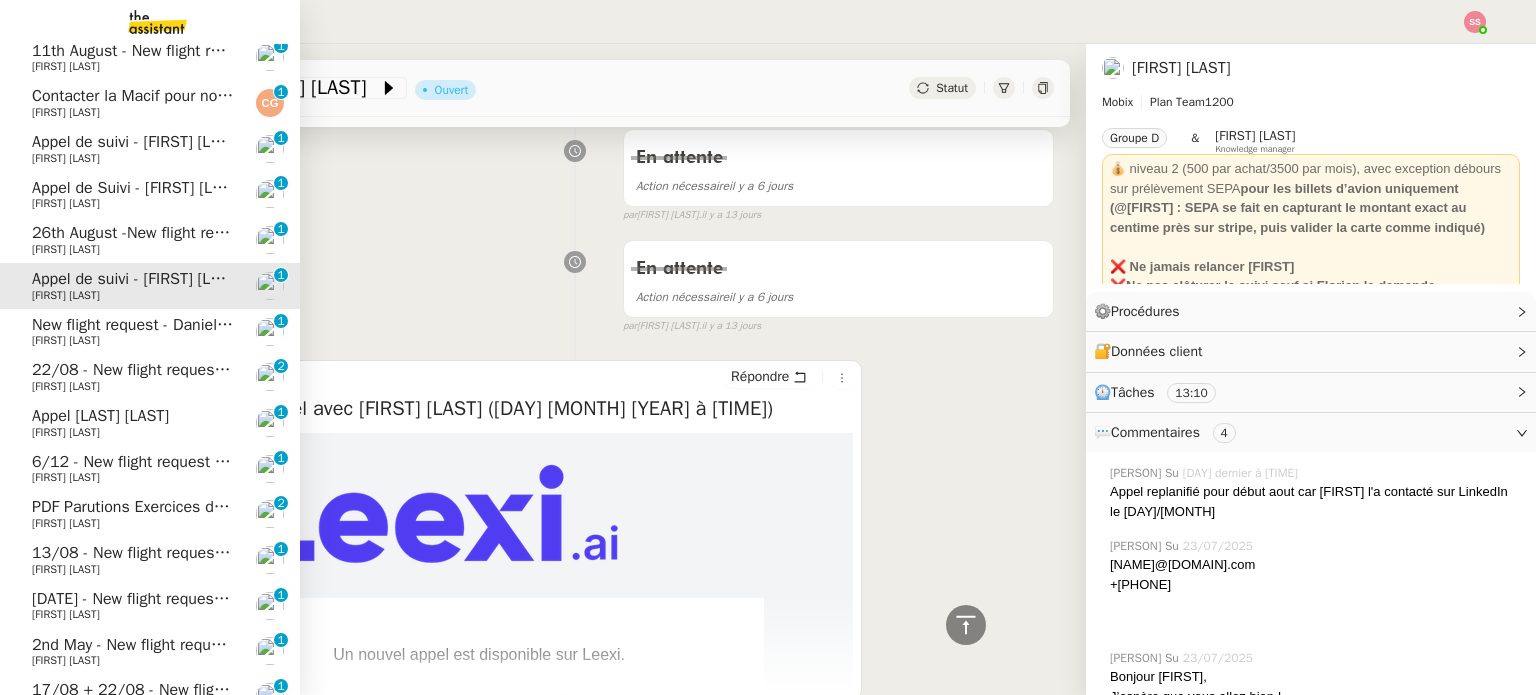 click on "[FIRST] [LAST]" 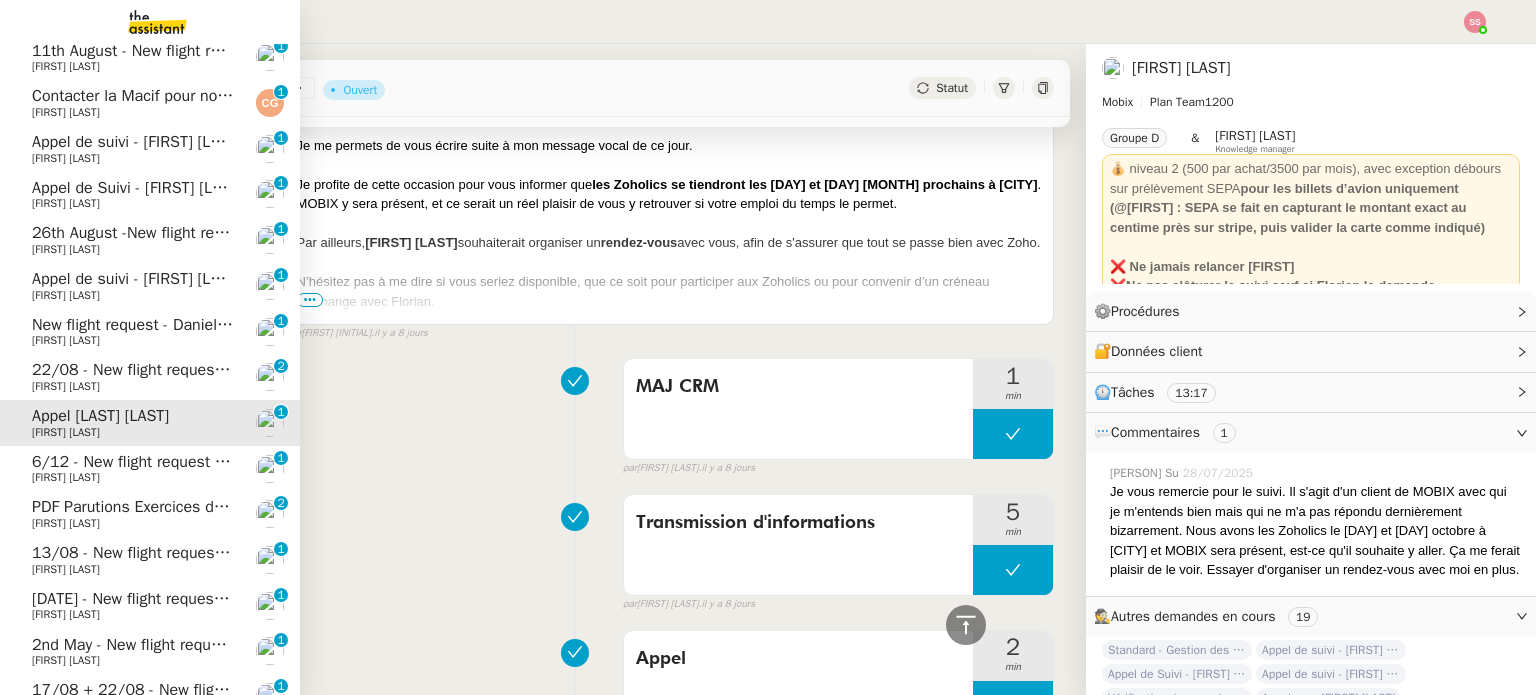 click on "PDF Parutions Exercices de style - 4 août 2025" 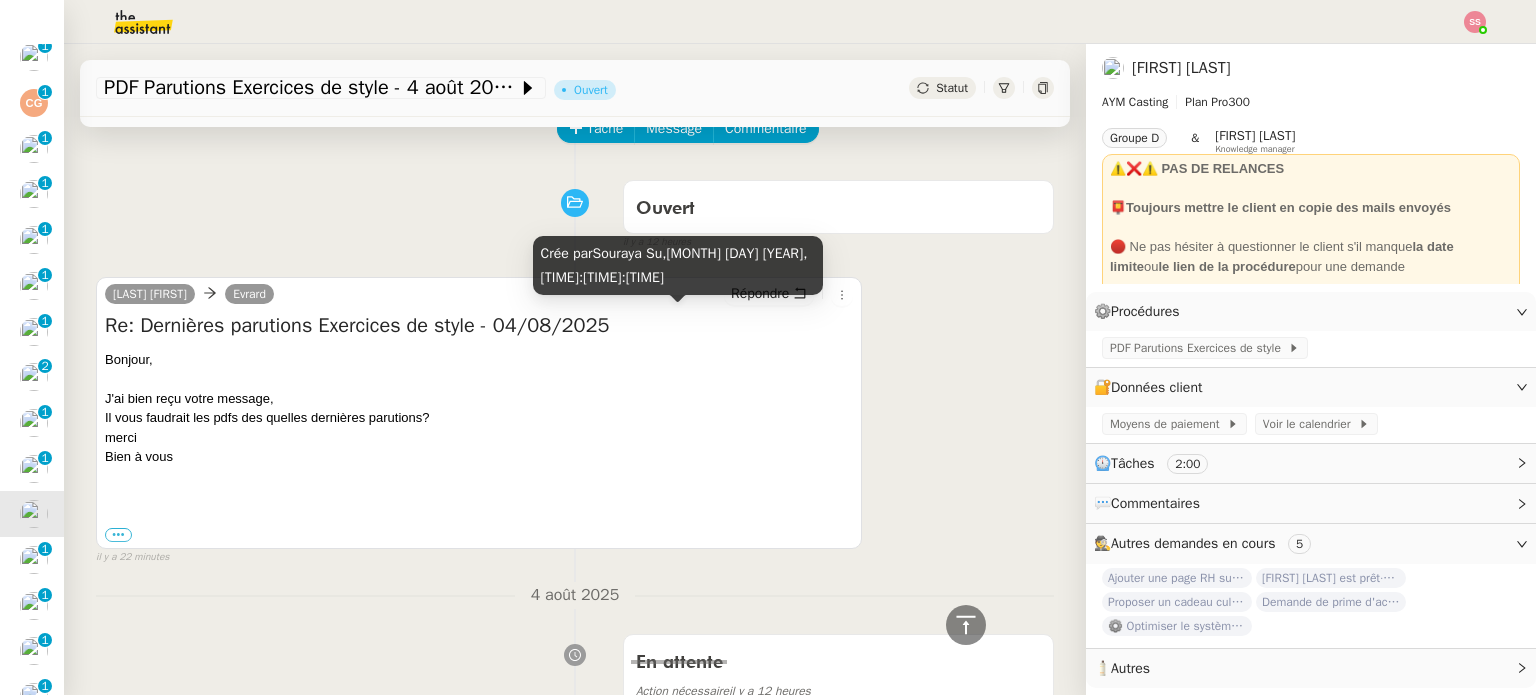 scroll, scrollTop: 0, scrollLeft: 0, axis: both 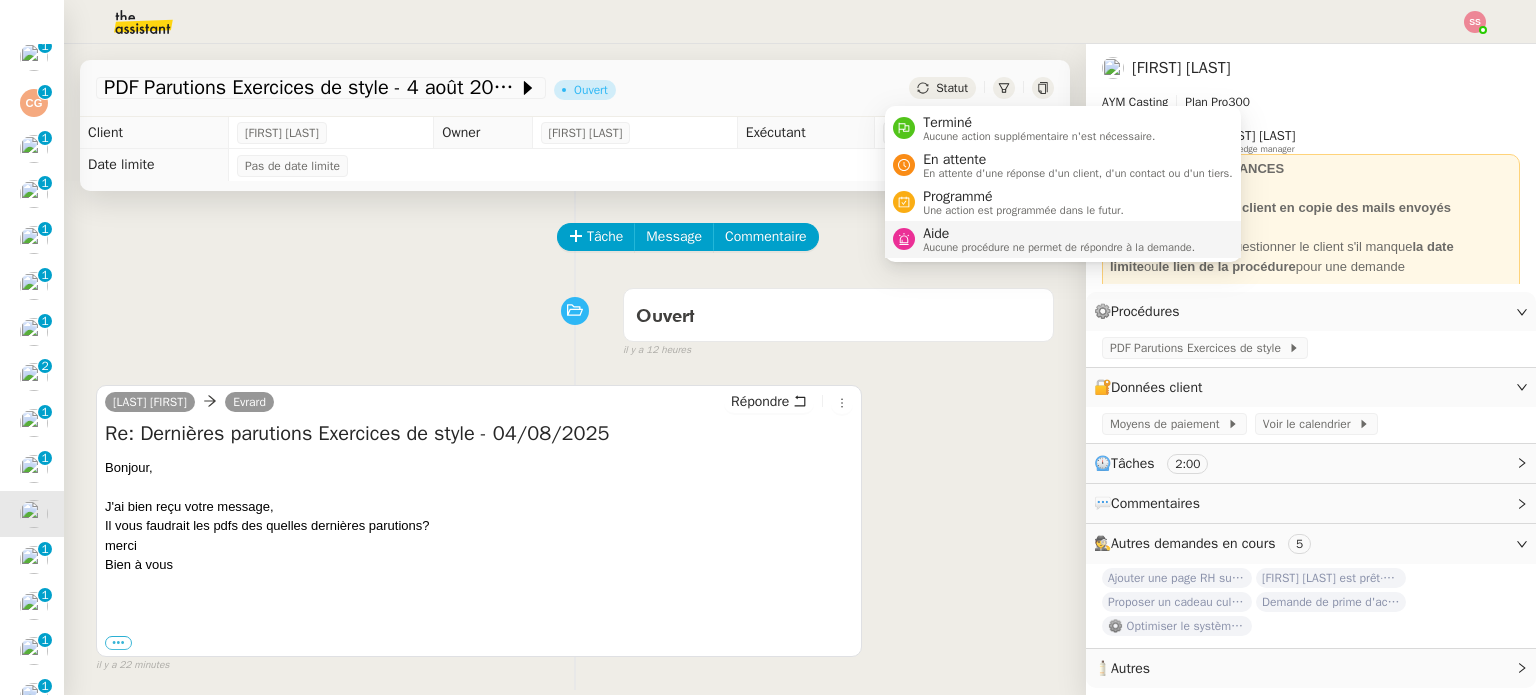 click on "Aide" at bounding box center (1059, 234) 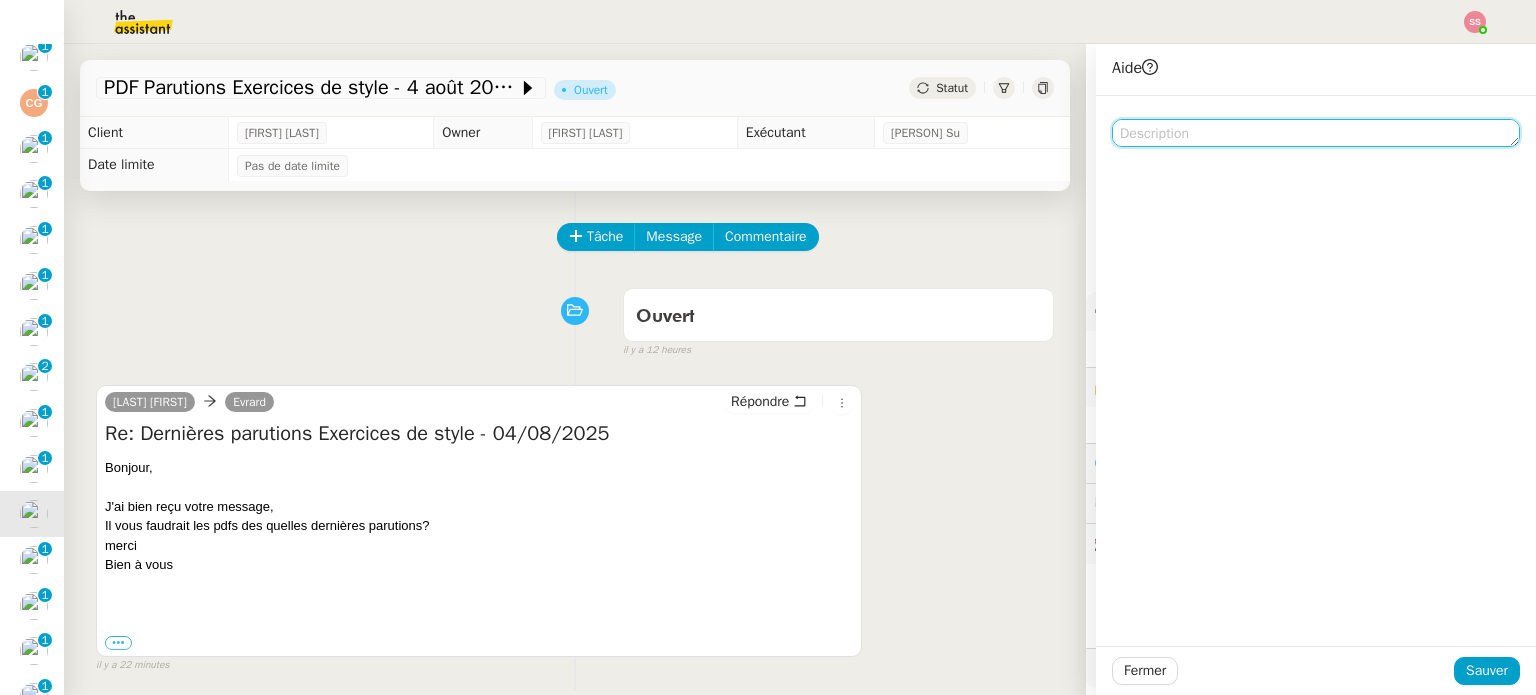click 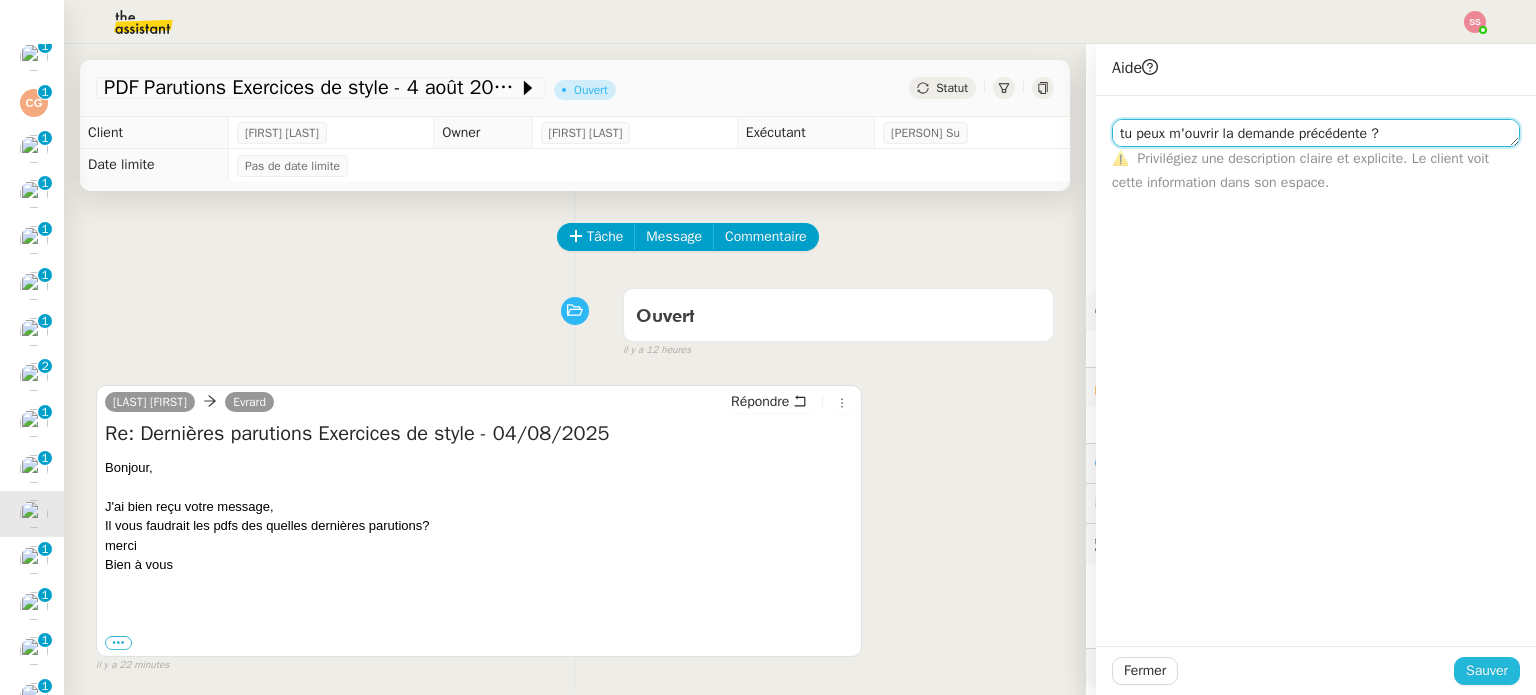type on "tu peux m'ouvrir la demande précédente ?" 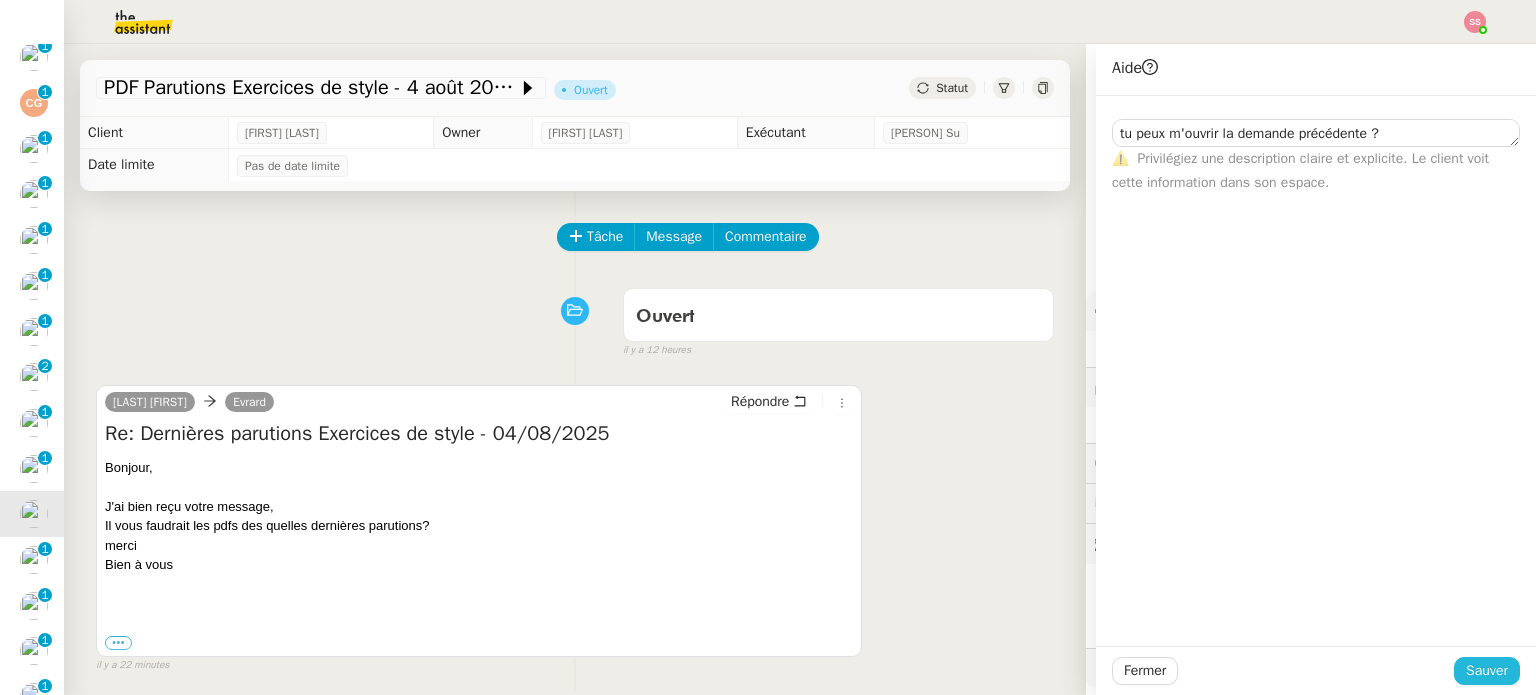 click on "Sauver" 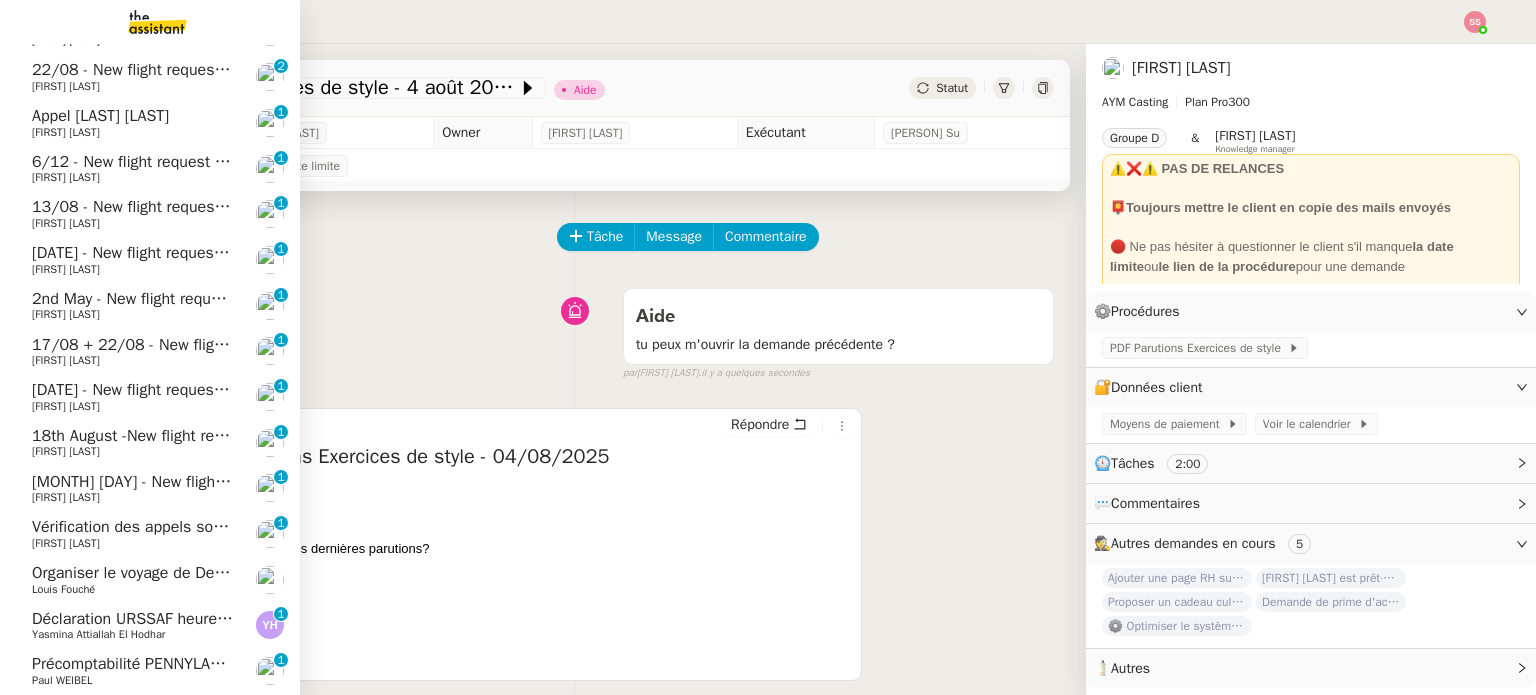 scroll, scrollTop: 1000, scrollLeft: 0, axis: vertical 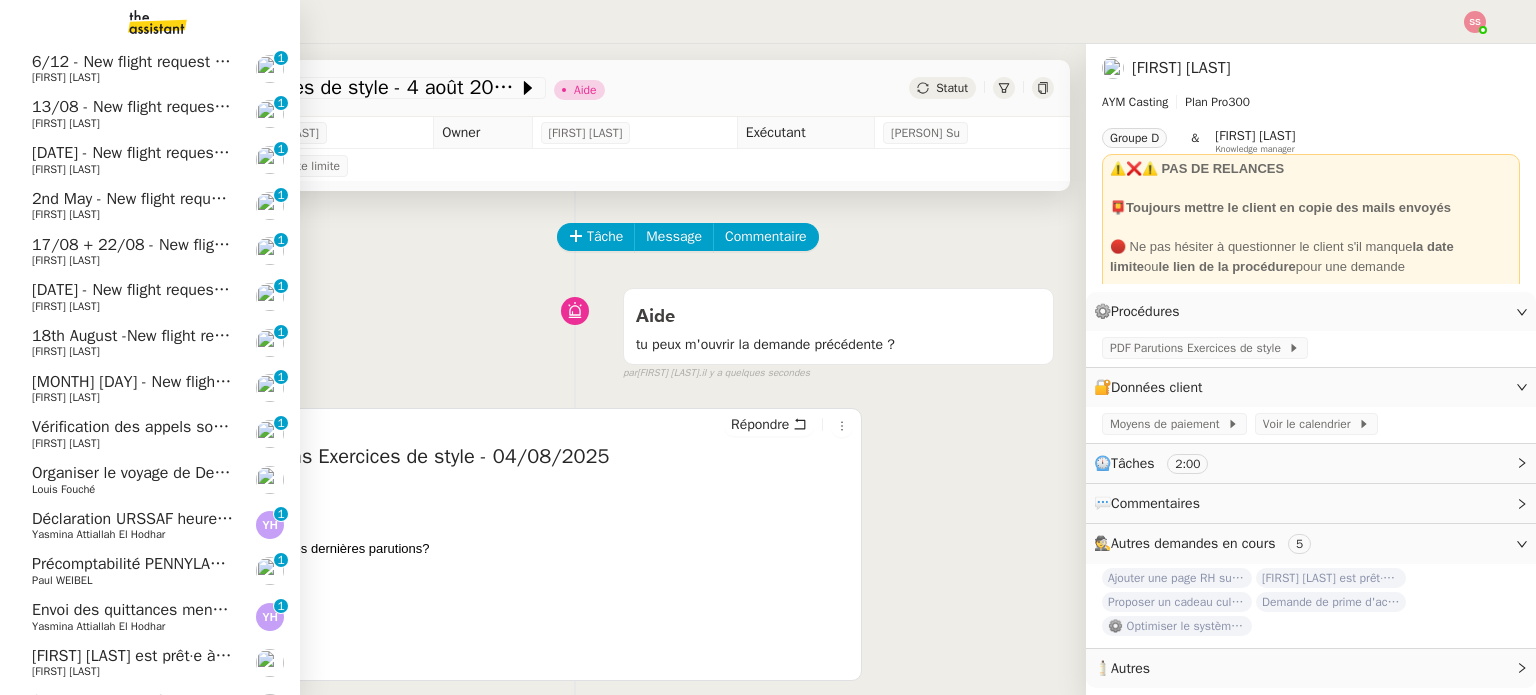 click on "Organiser le voyage de Denpasar à Paris" 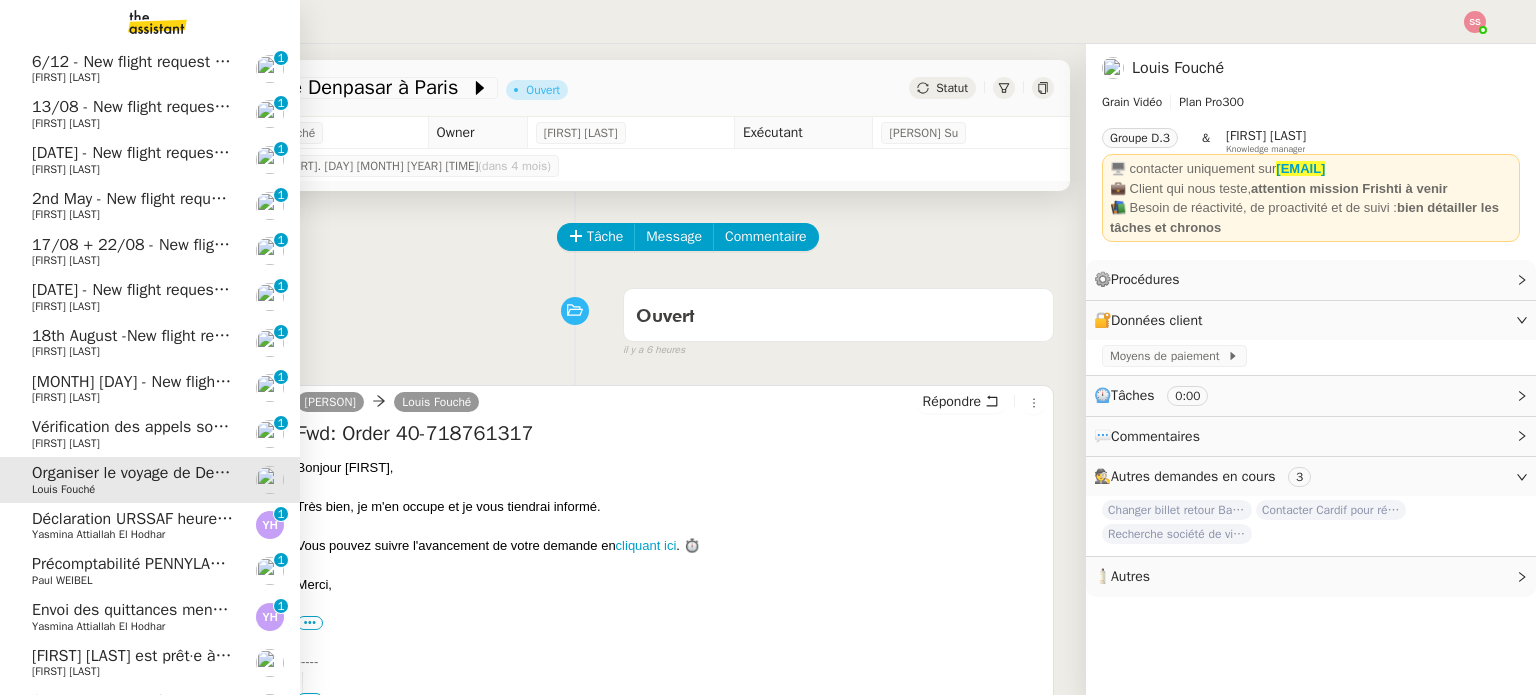 click on "Déclaration URSSAF heures ménage  - août 2025" 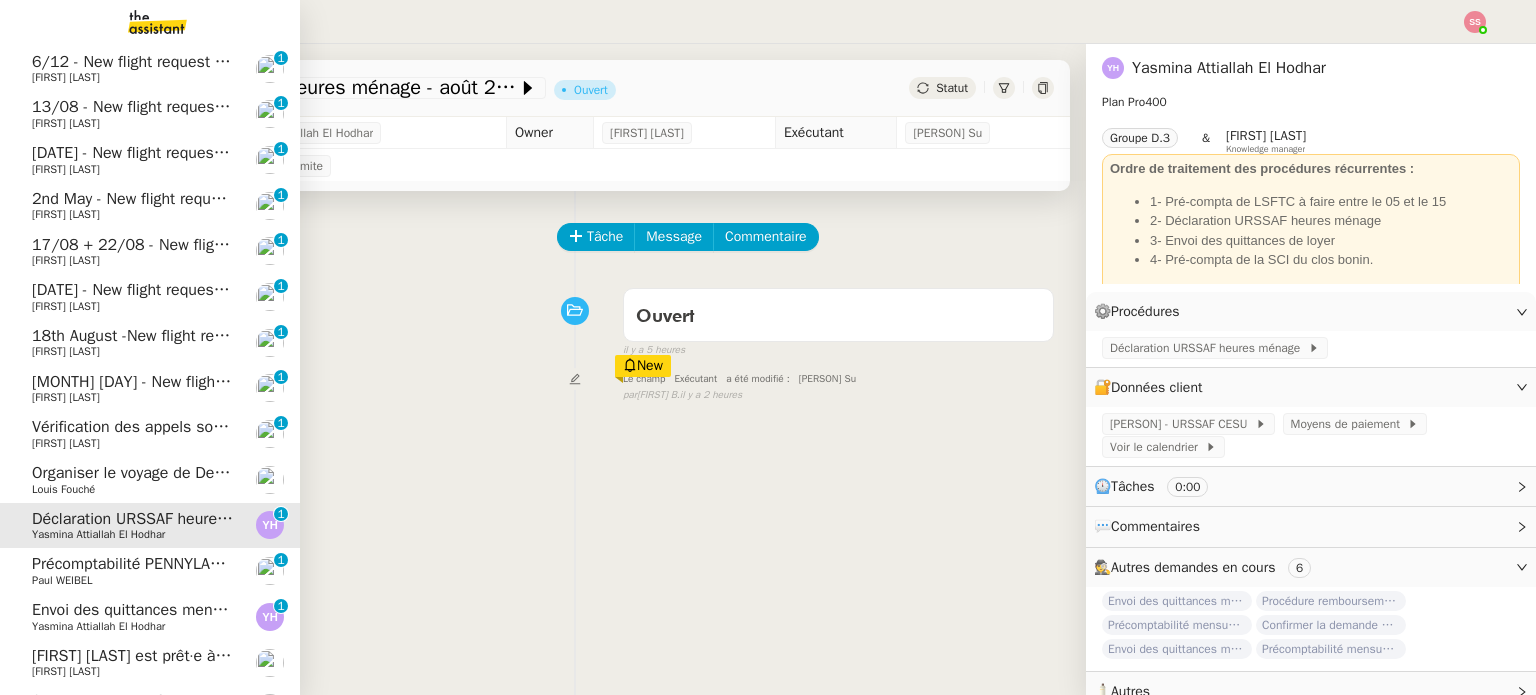 click on "Envoi des quittances mensuelles - 5 août 2025" 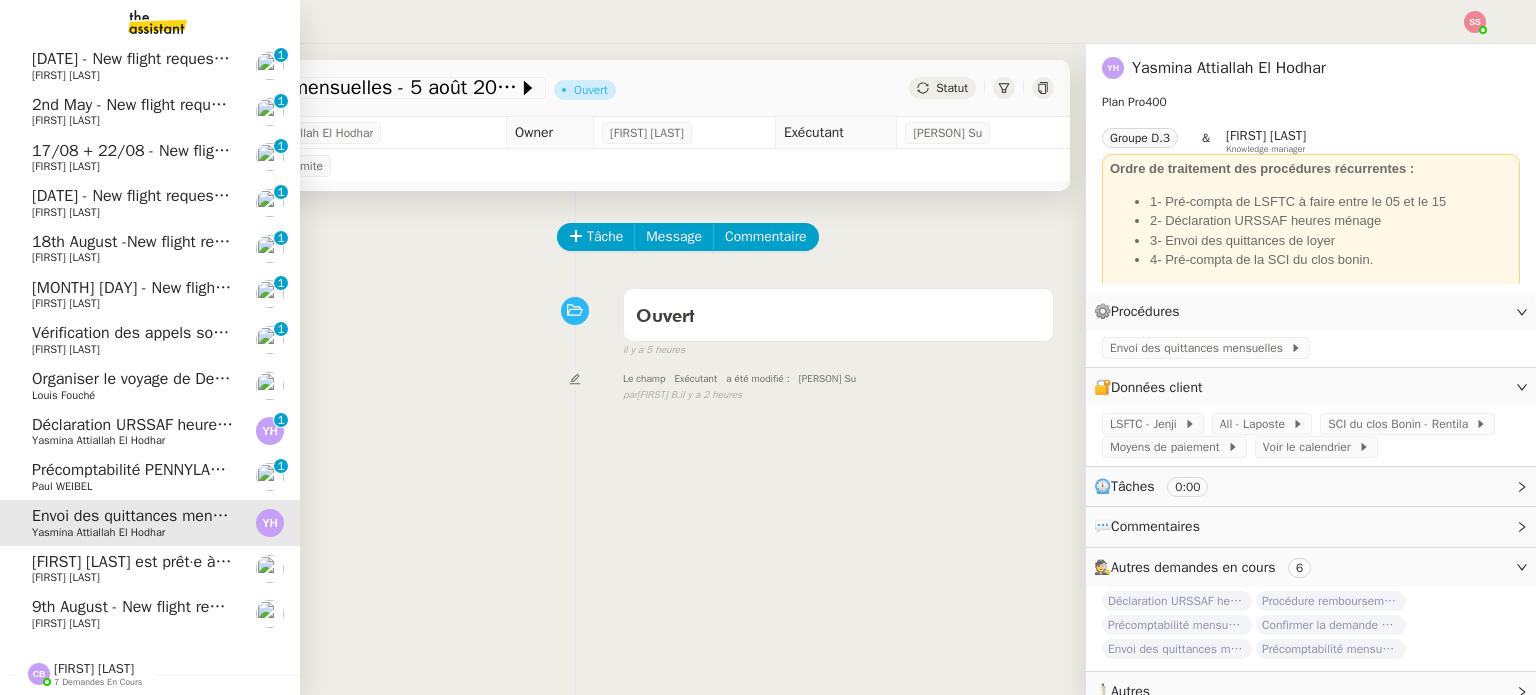 scroll, scrollTop: 1104, scrollLeft: 0, axis: vertical 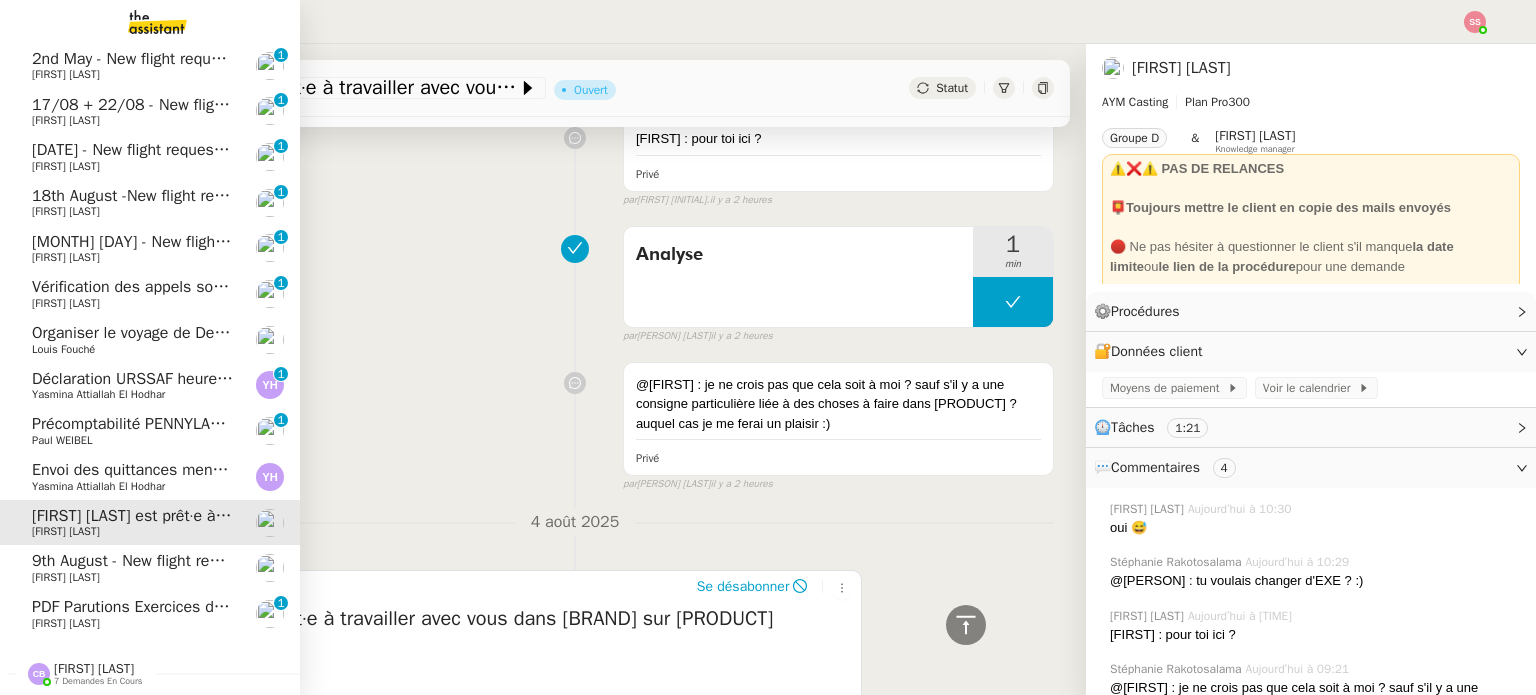 click on "[FIRST] [LAST]" 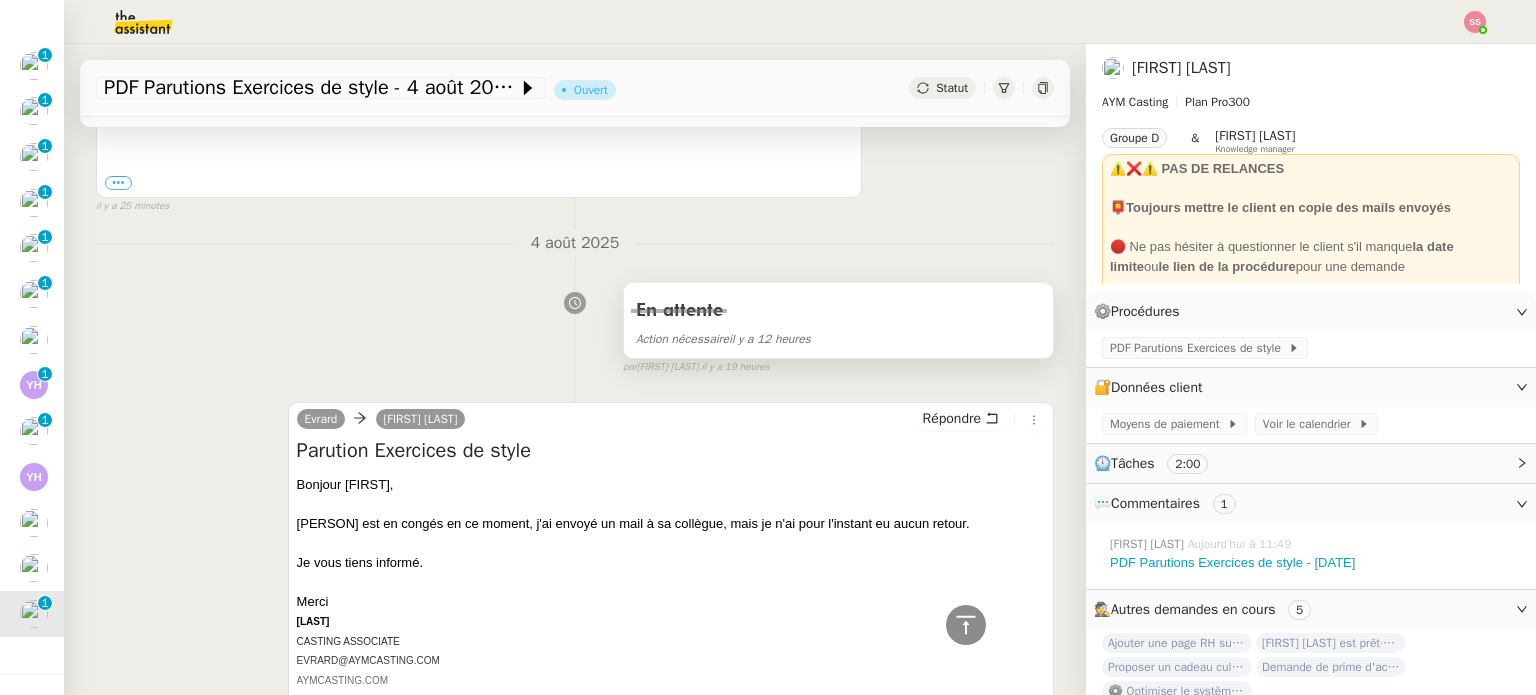 scroll, scrollTop: 180, scrollLeft: 0, axis: vertical 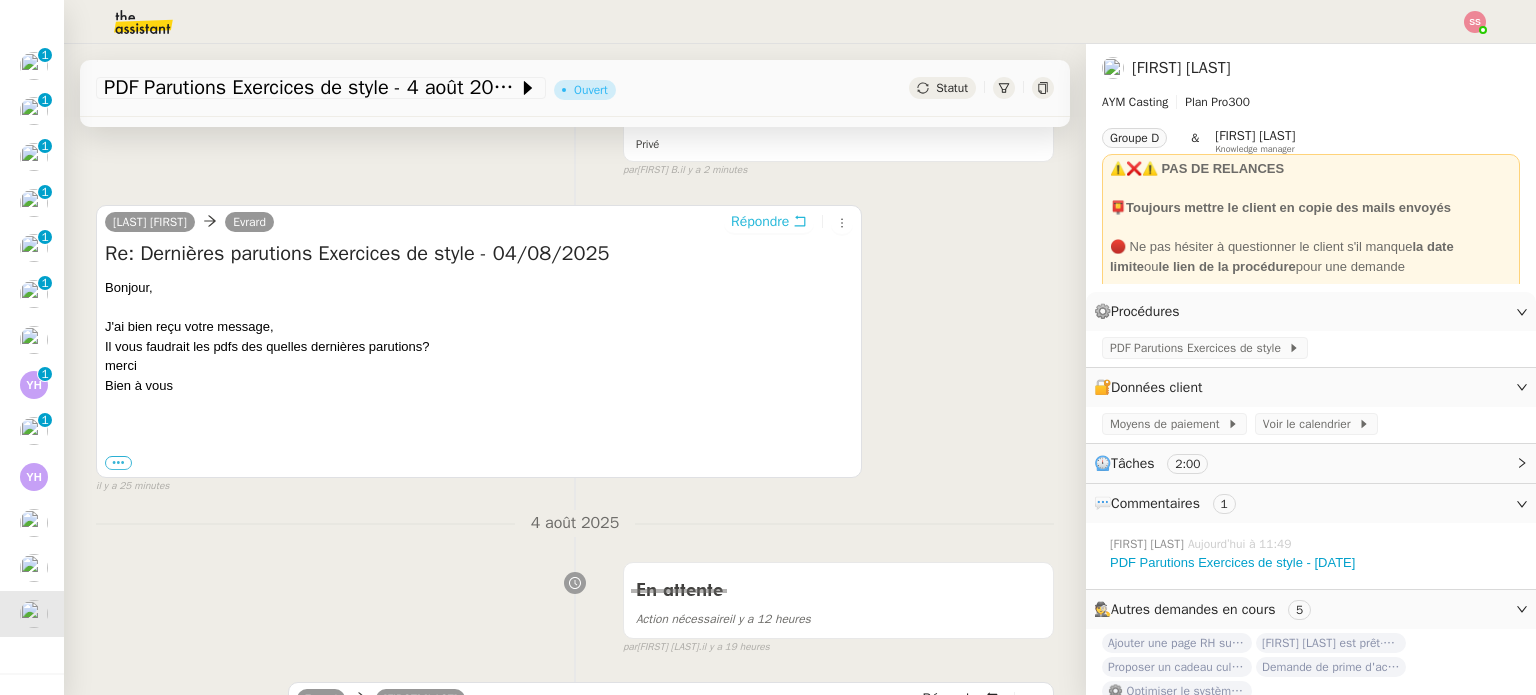 click on "Répondre" at bounding box center (760, 222) 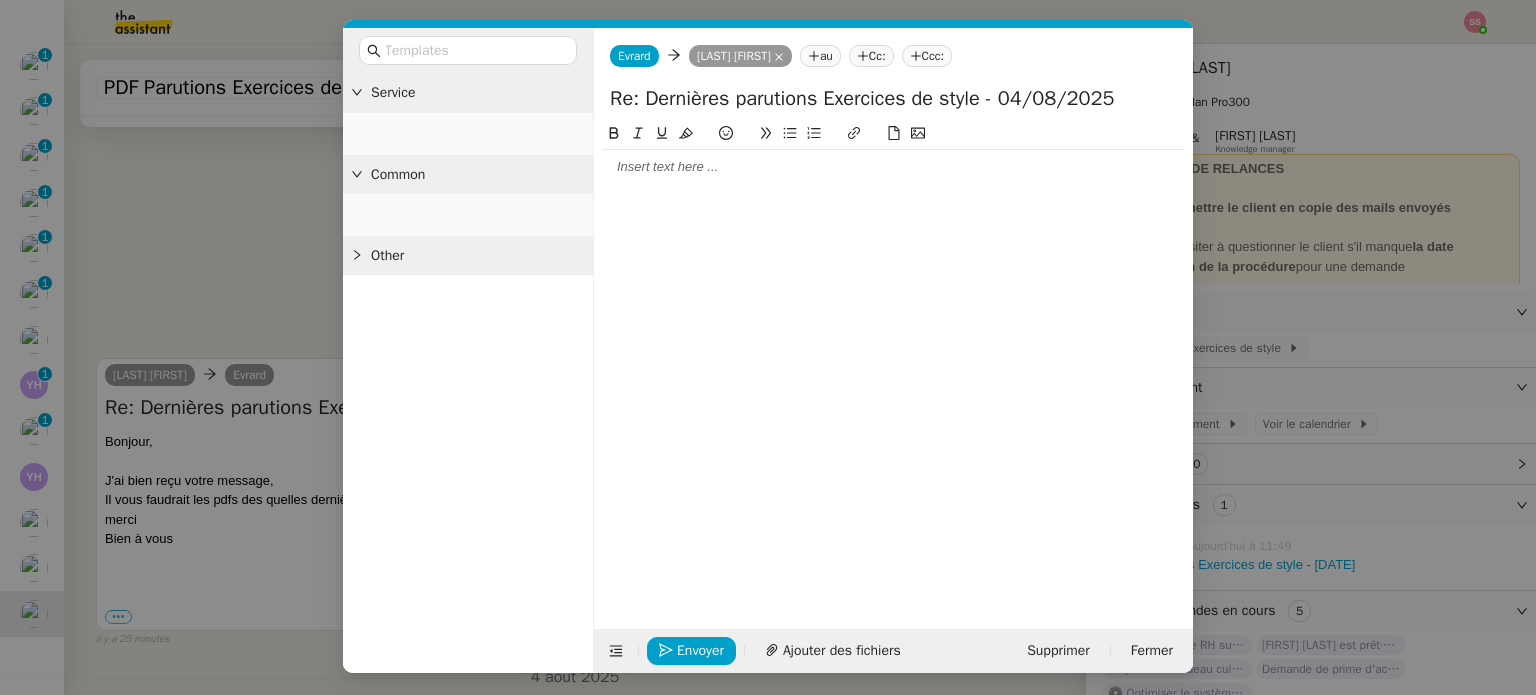 scroll, scrollTop: 554, scrollLeft: 0, axis: vertical 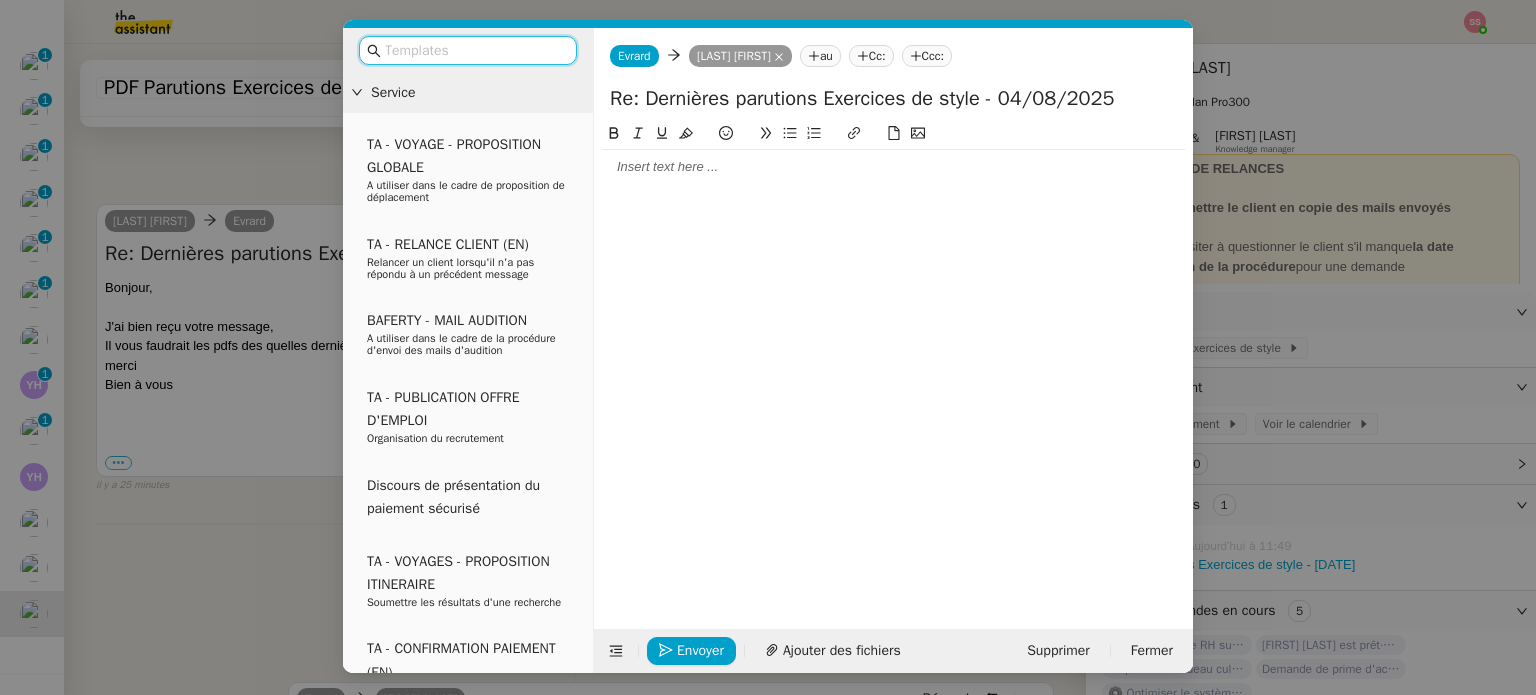 click 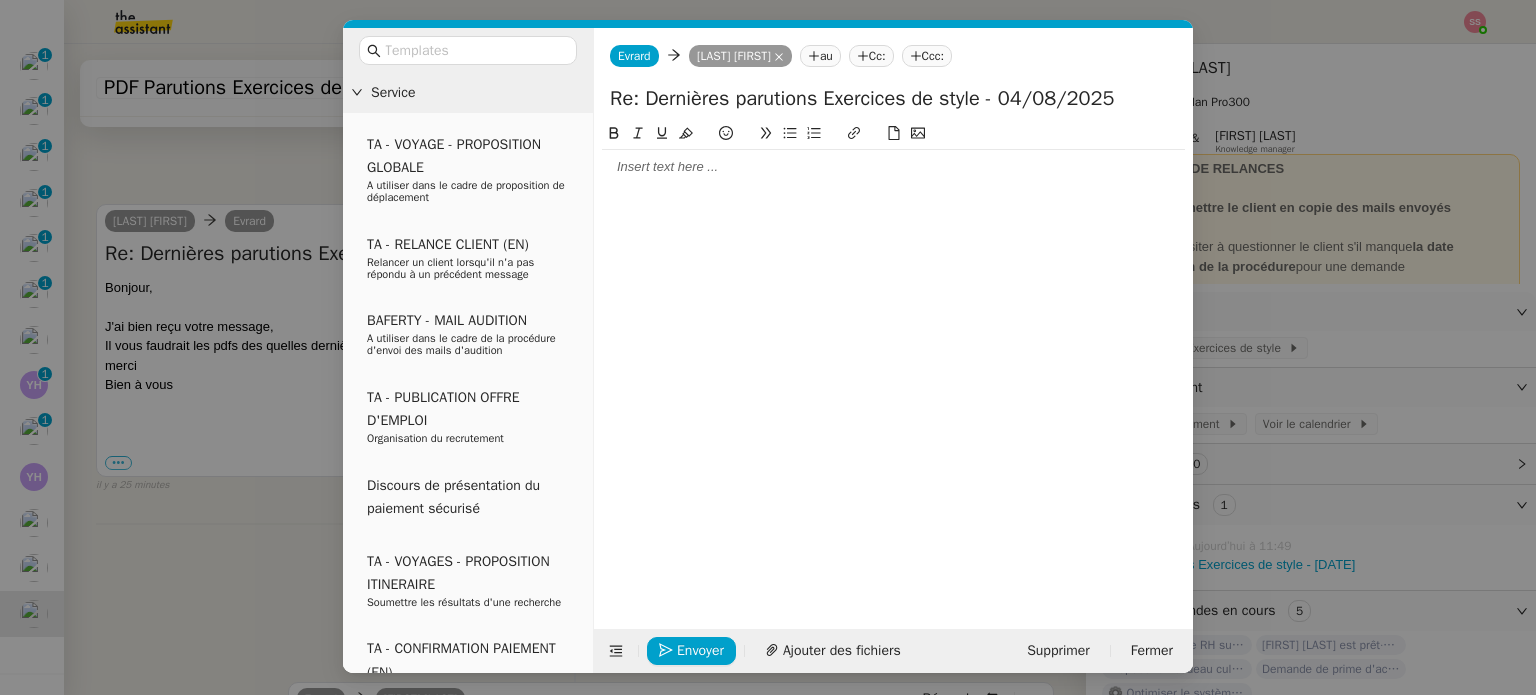 type 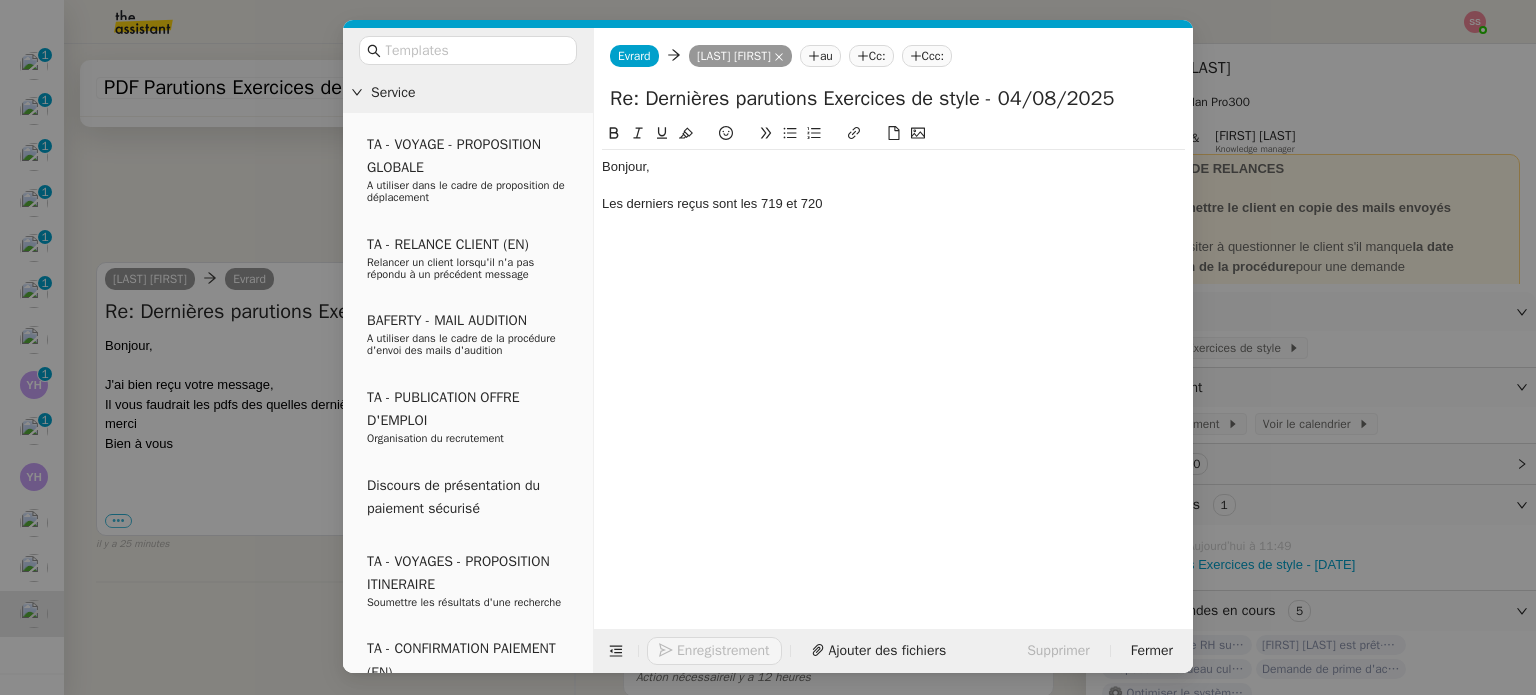 scroll, scrollTop: 612, scrollLeft: 0, axis: vertical 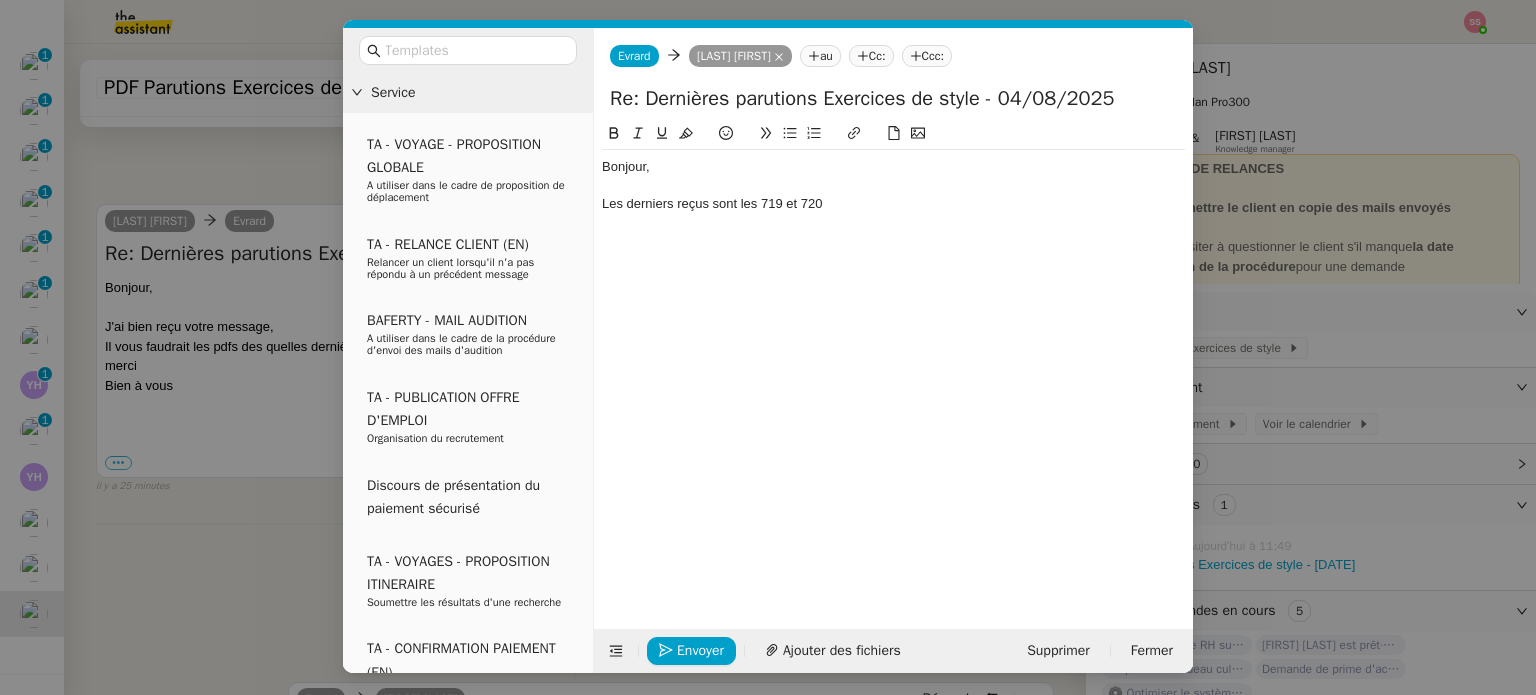 click on "Les derniers reçus sont les 719 et 720" 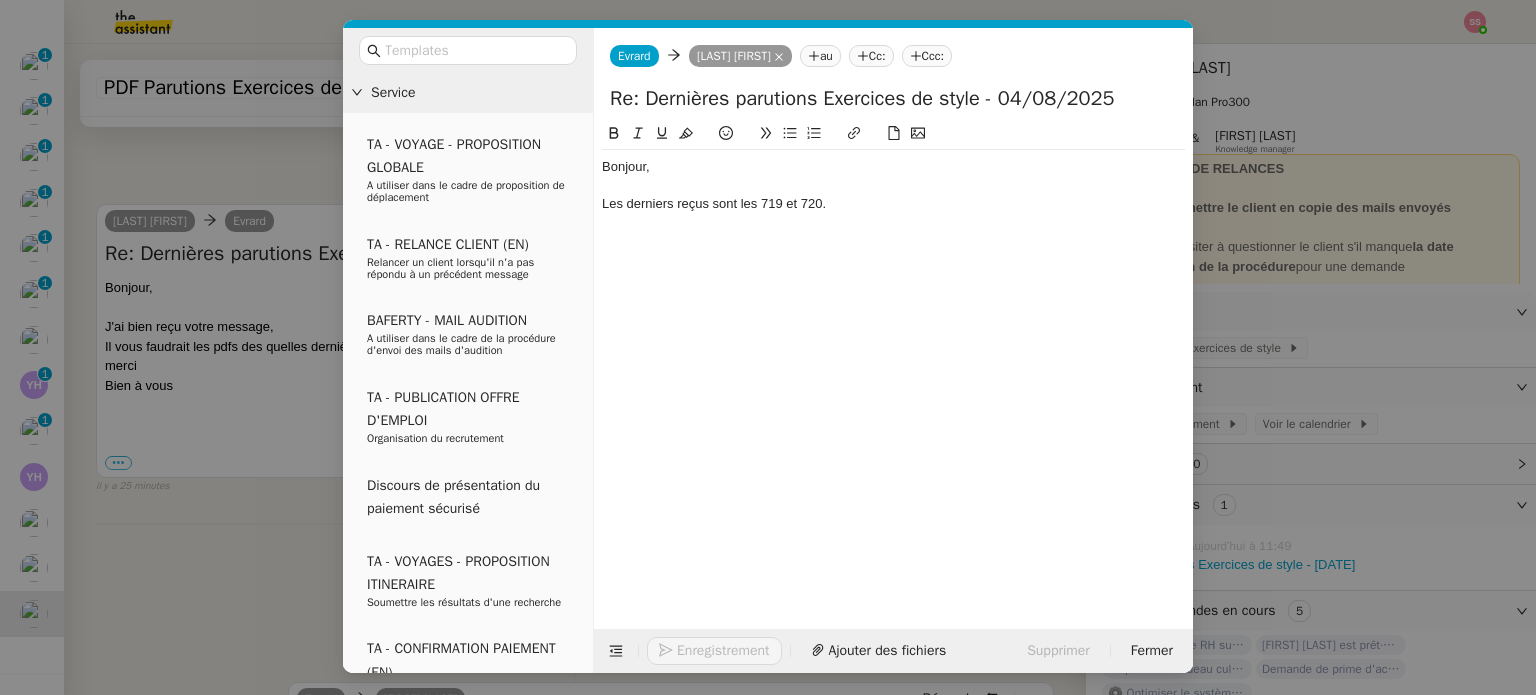 scroll, scrollTop: 652, scrollLeft: 0, axis: vertical 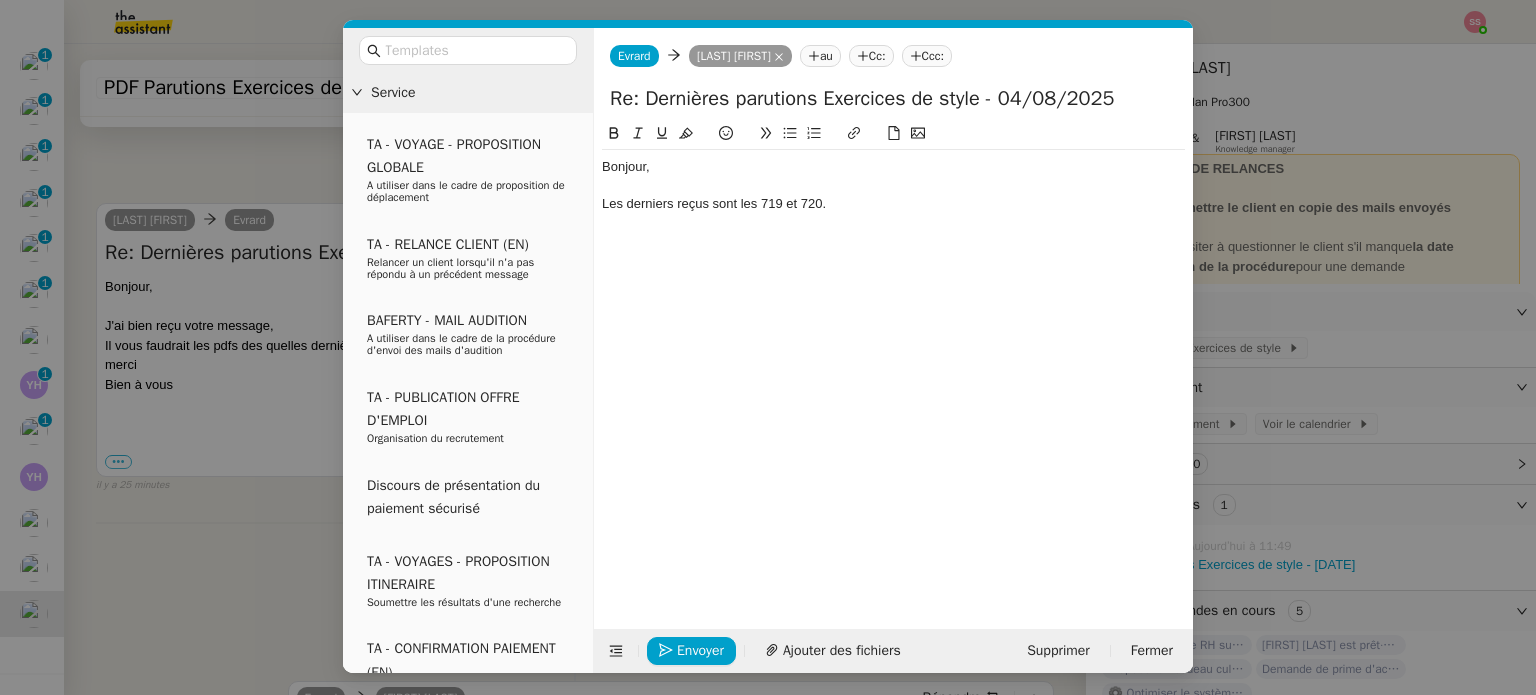 click 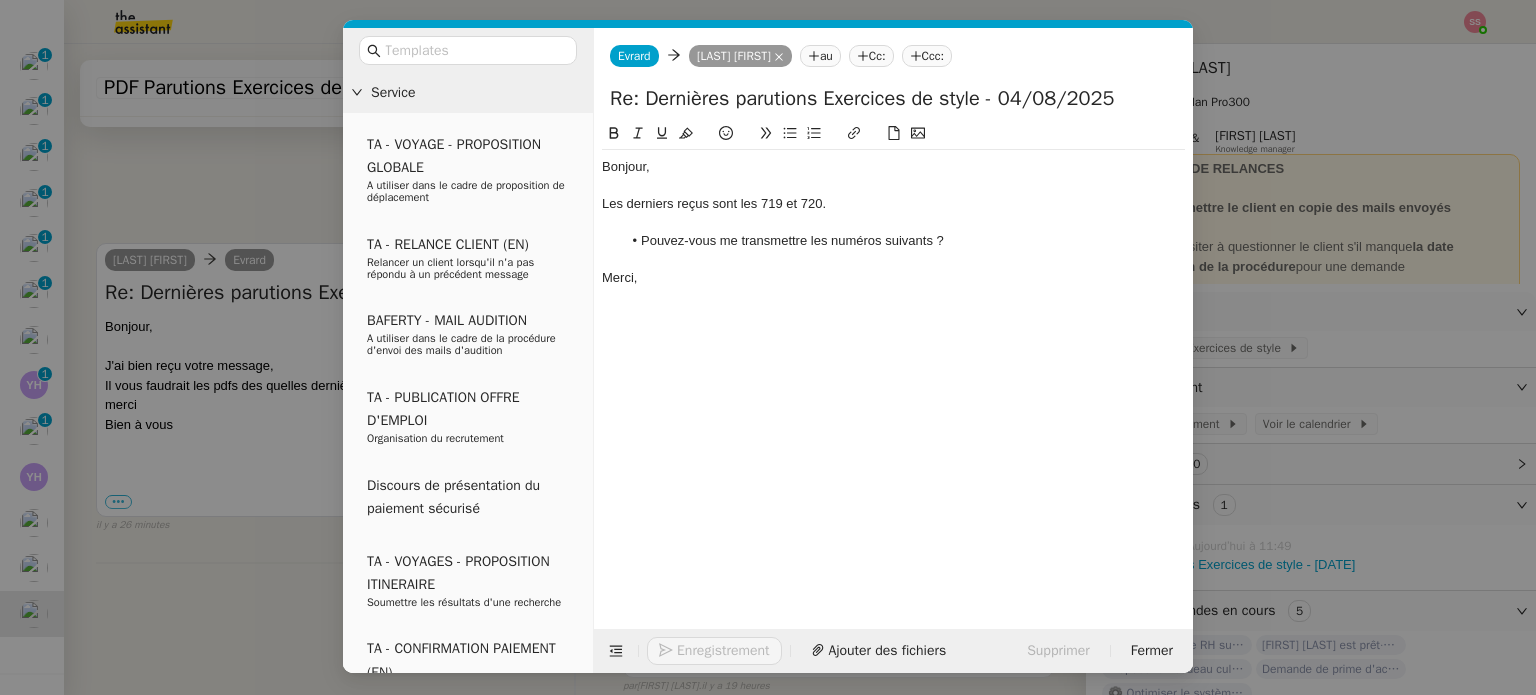 scroll, scrollTop: 716, scrollLeft: 0, axis: vertical 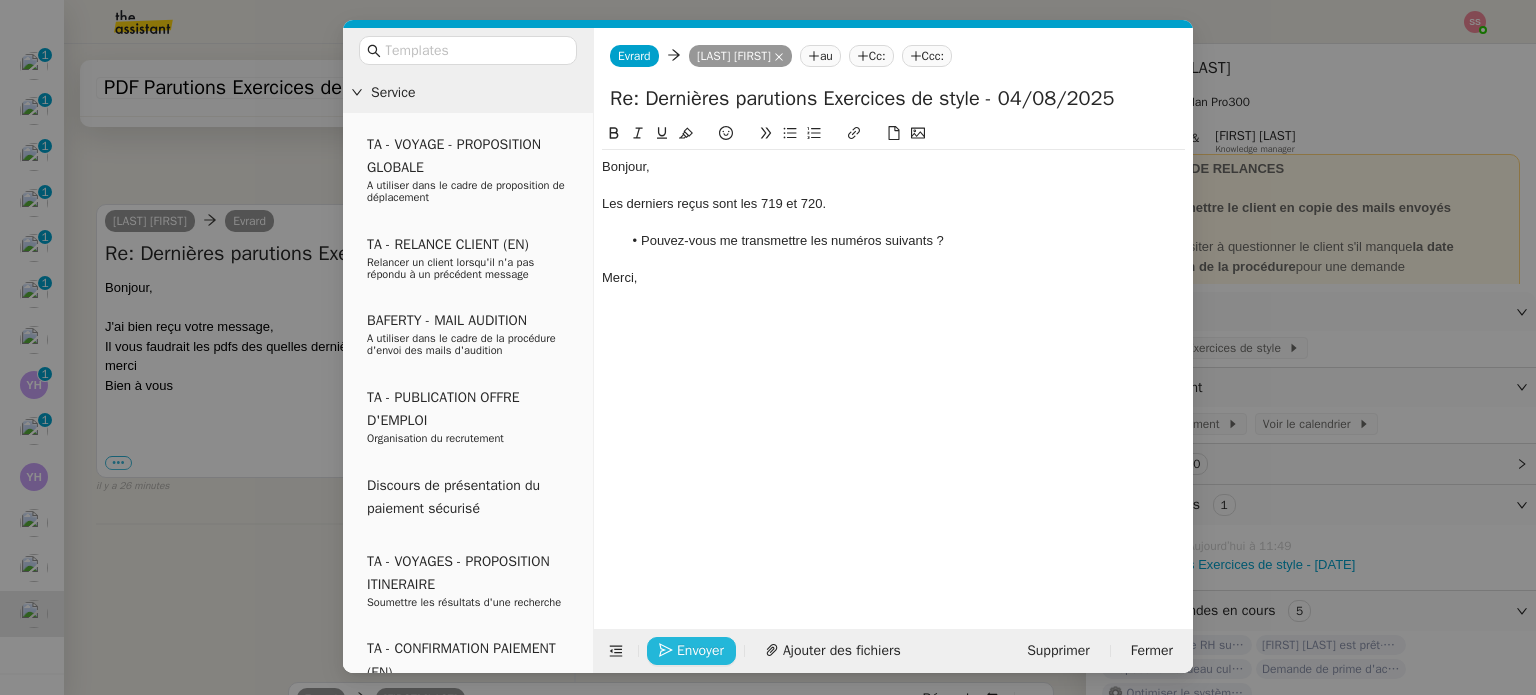 click on "Envoyer" 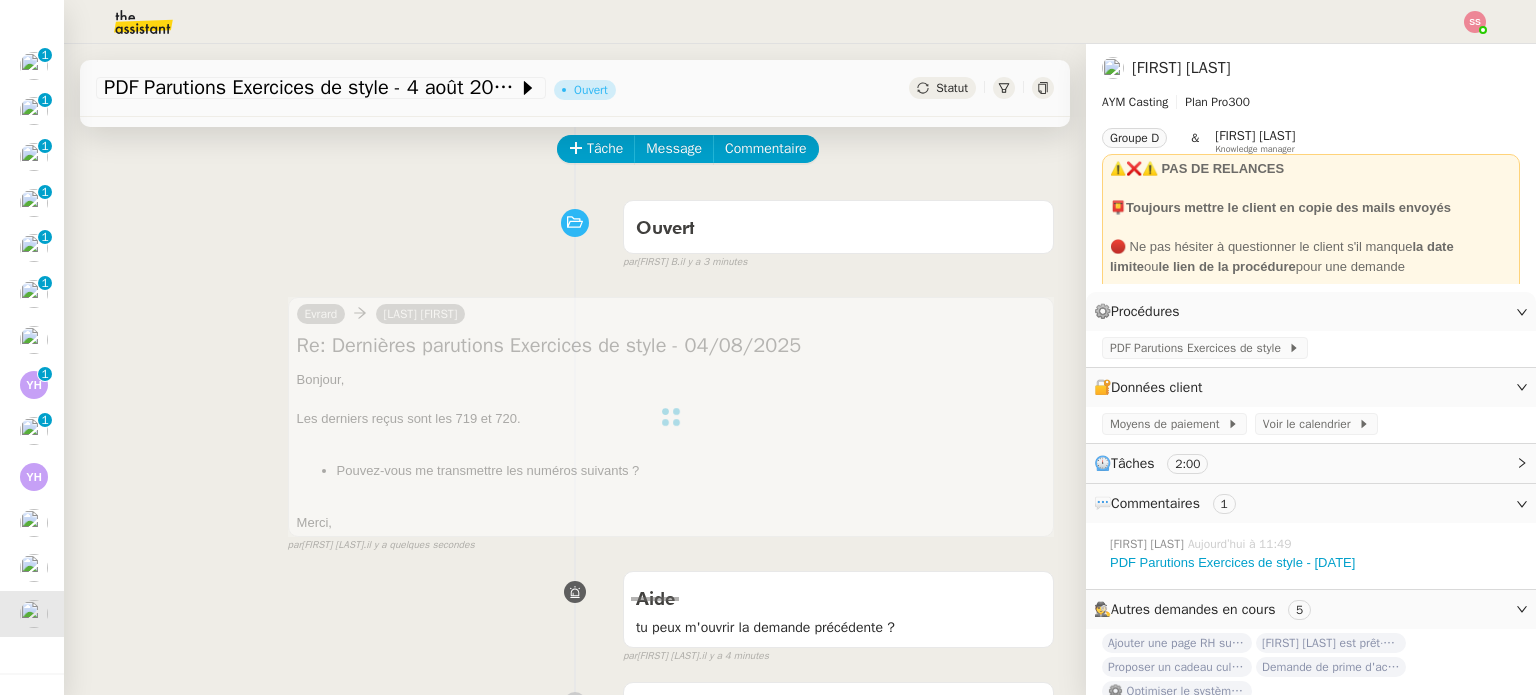 scroll, scrollTop: 84, scrollLeft: 0, axis: vertical 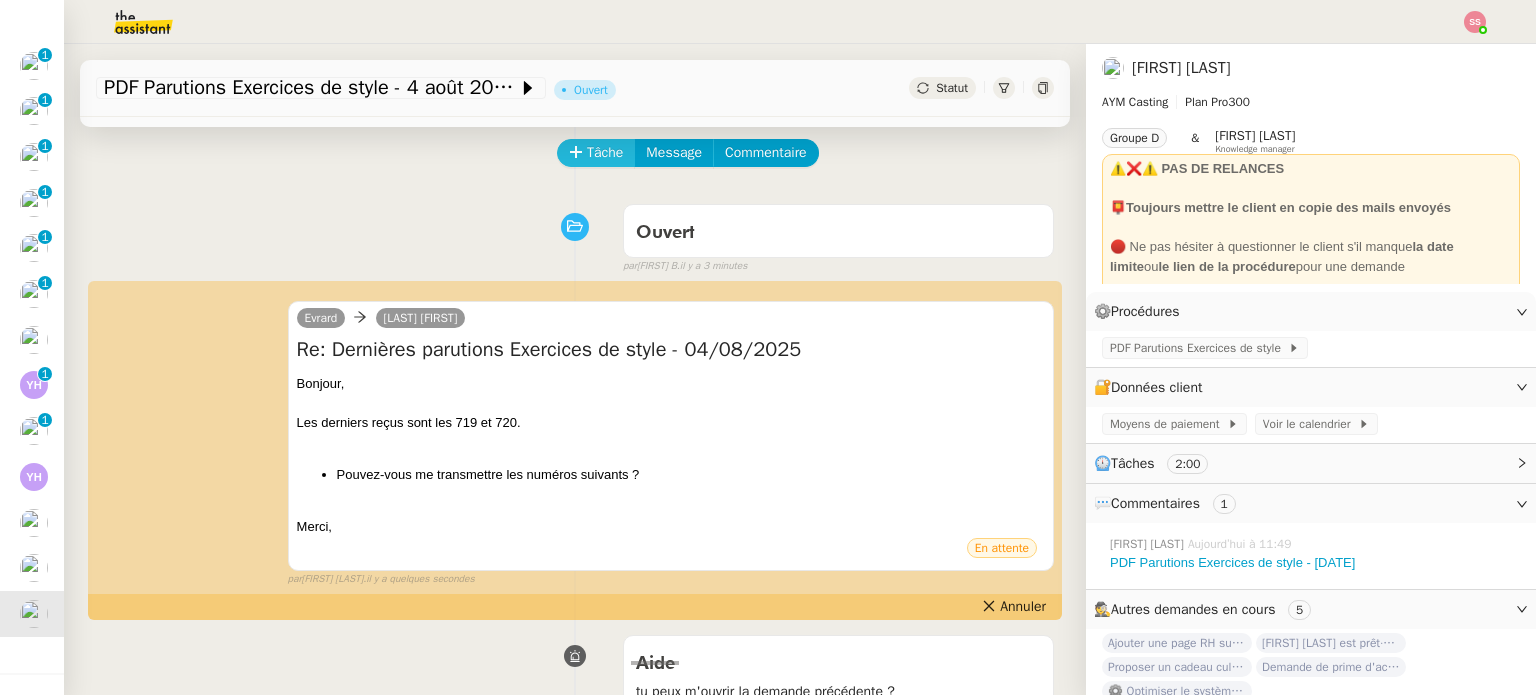 click on "Tâche" 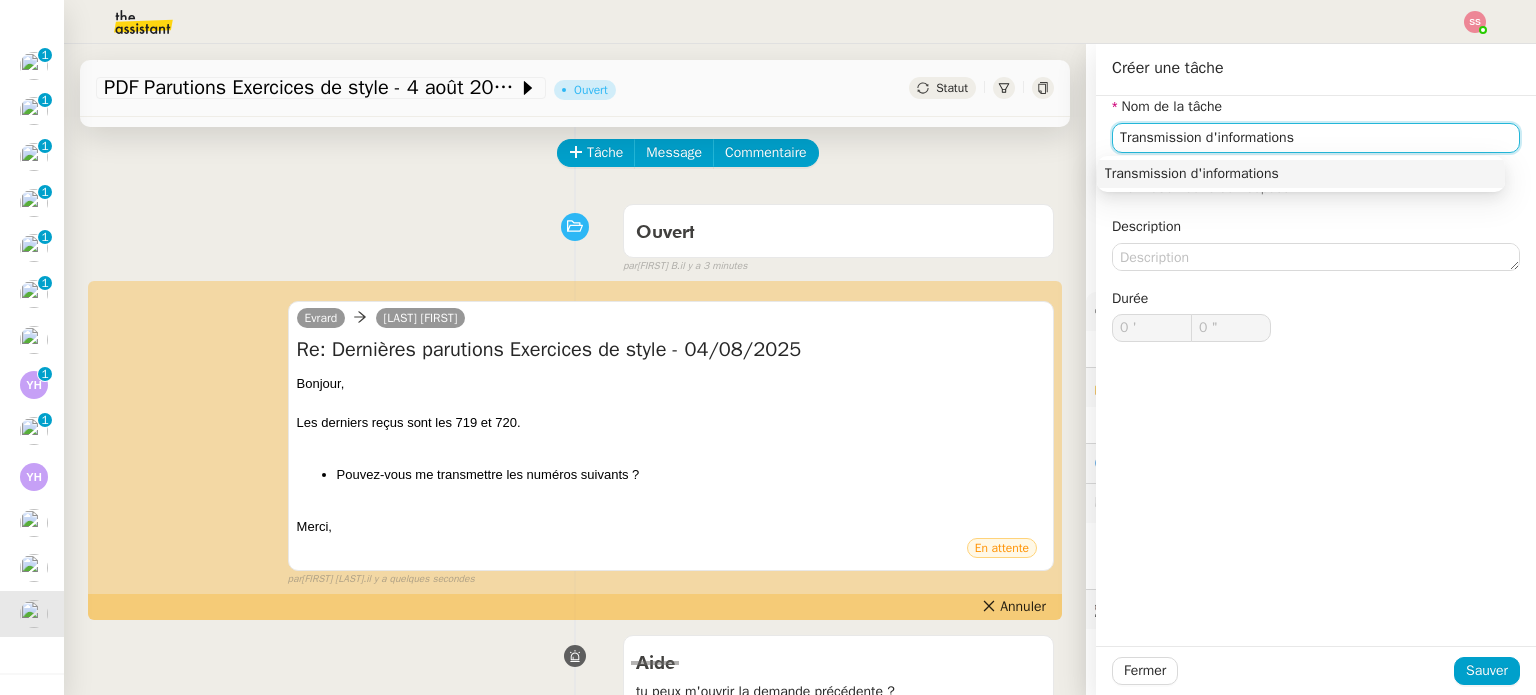 click on "Transmission d'informations" at bounding box center (1301, 174) 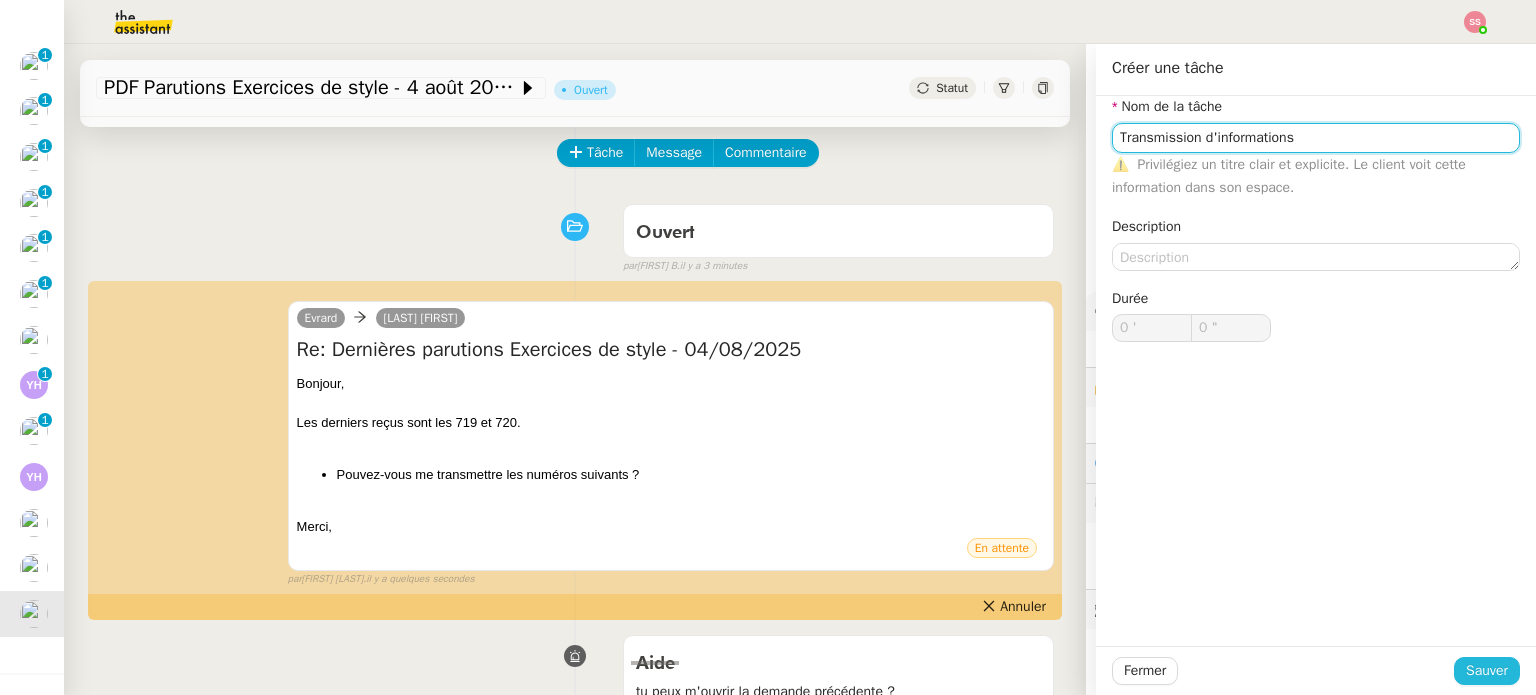 type on "Transmission d'informations" 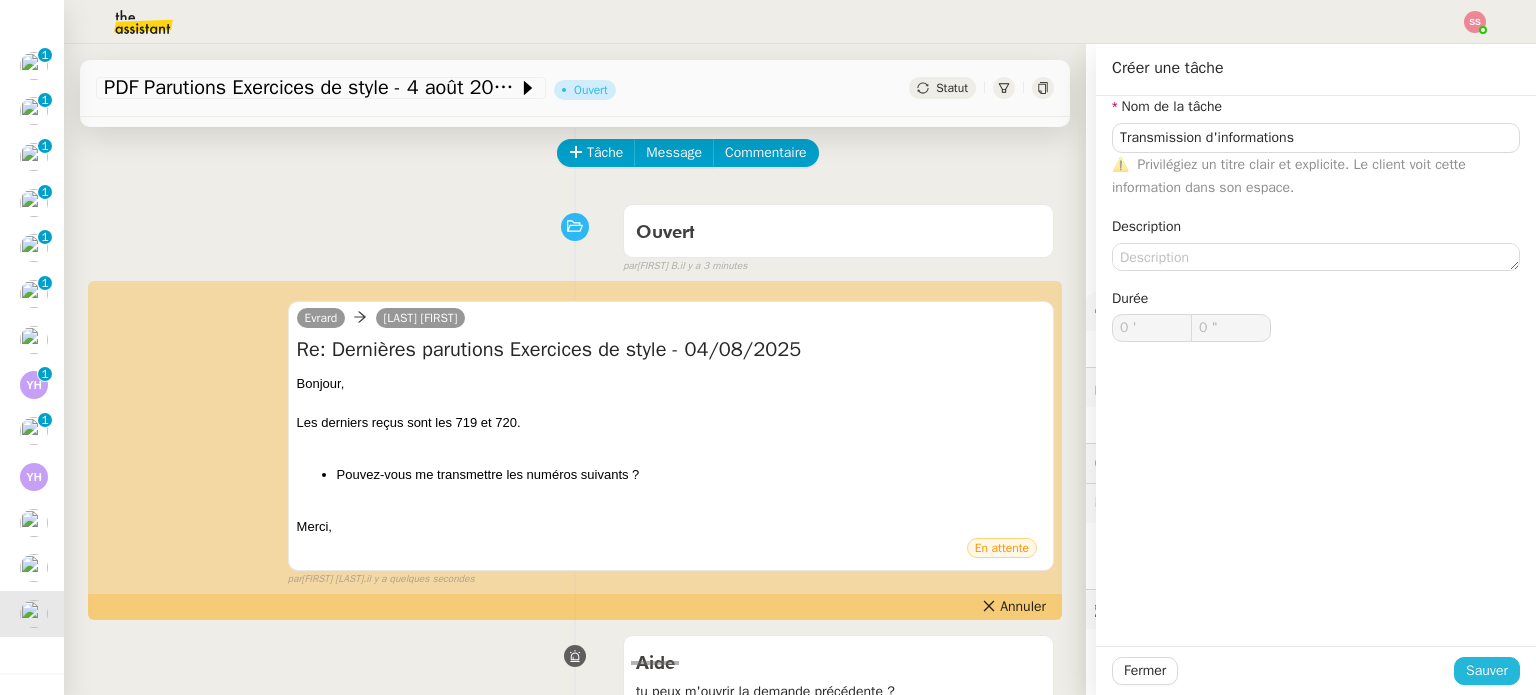 click on "Sauver" 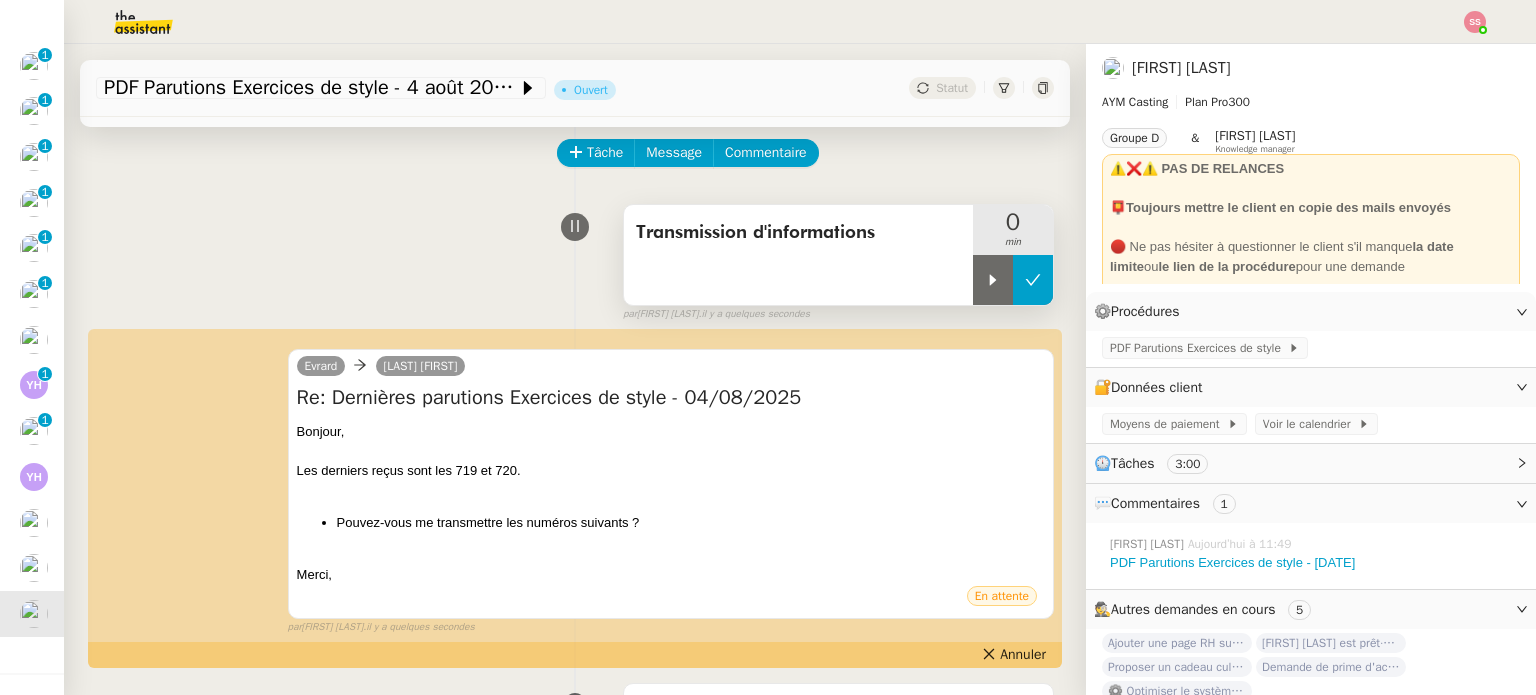 click at bounding box center (1033, 280) 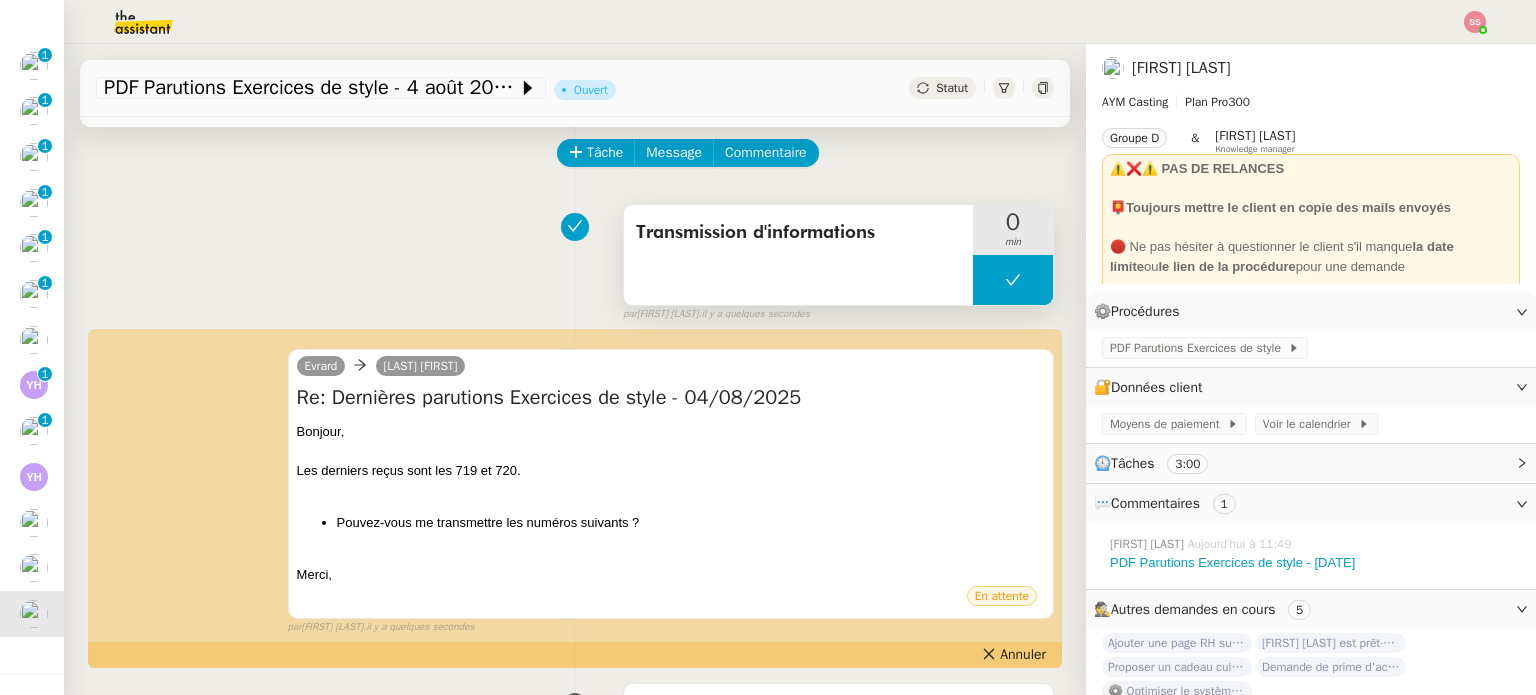 click at bounding box center [1013, 280] 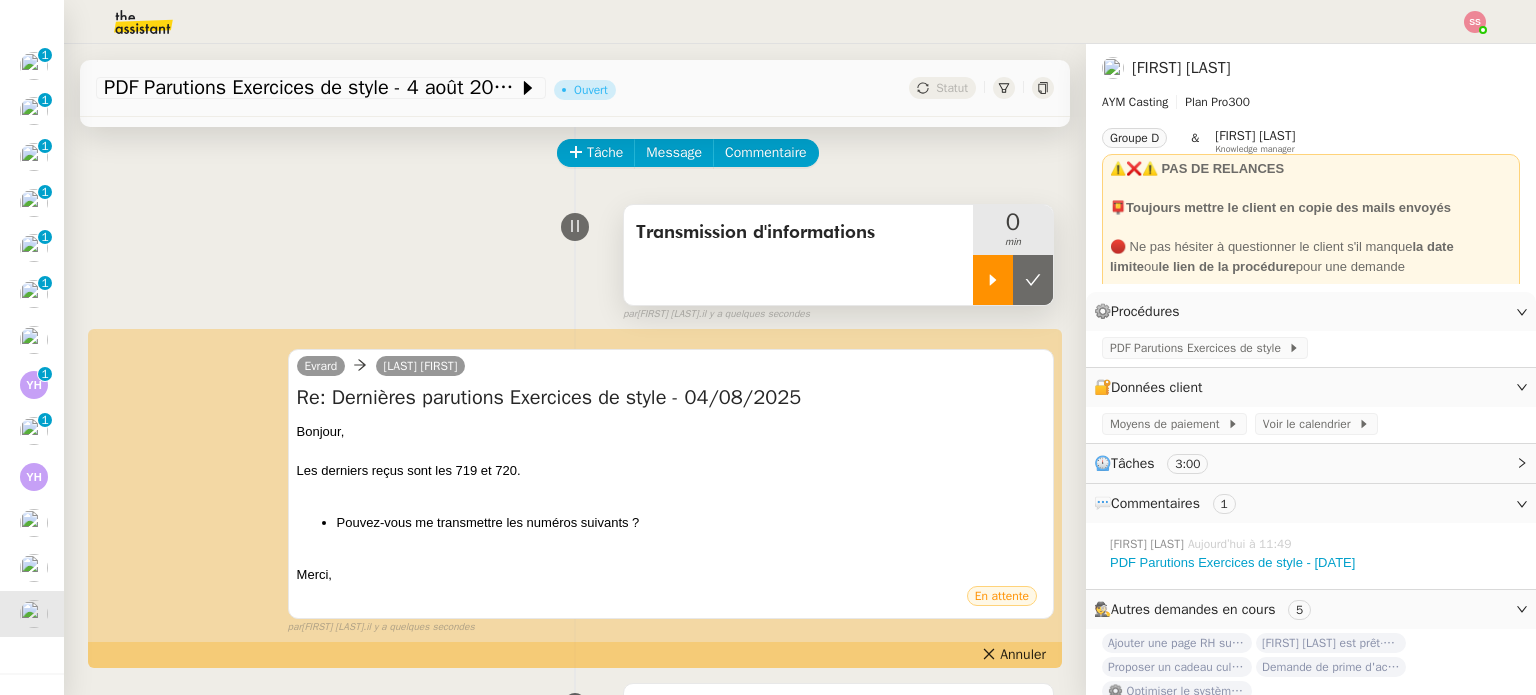 click 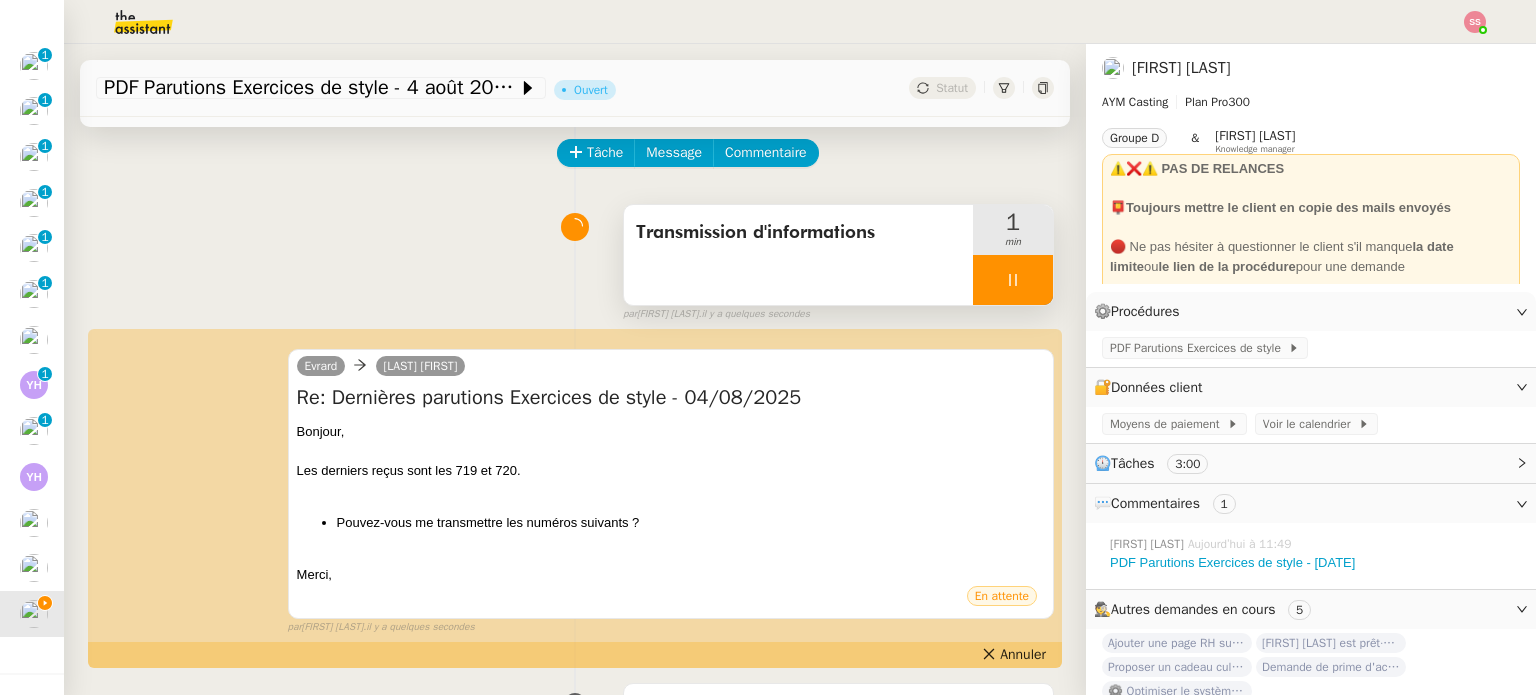click at bounding box center [1013, 280] 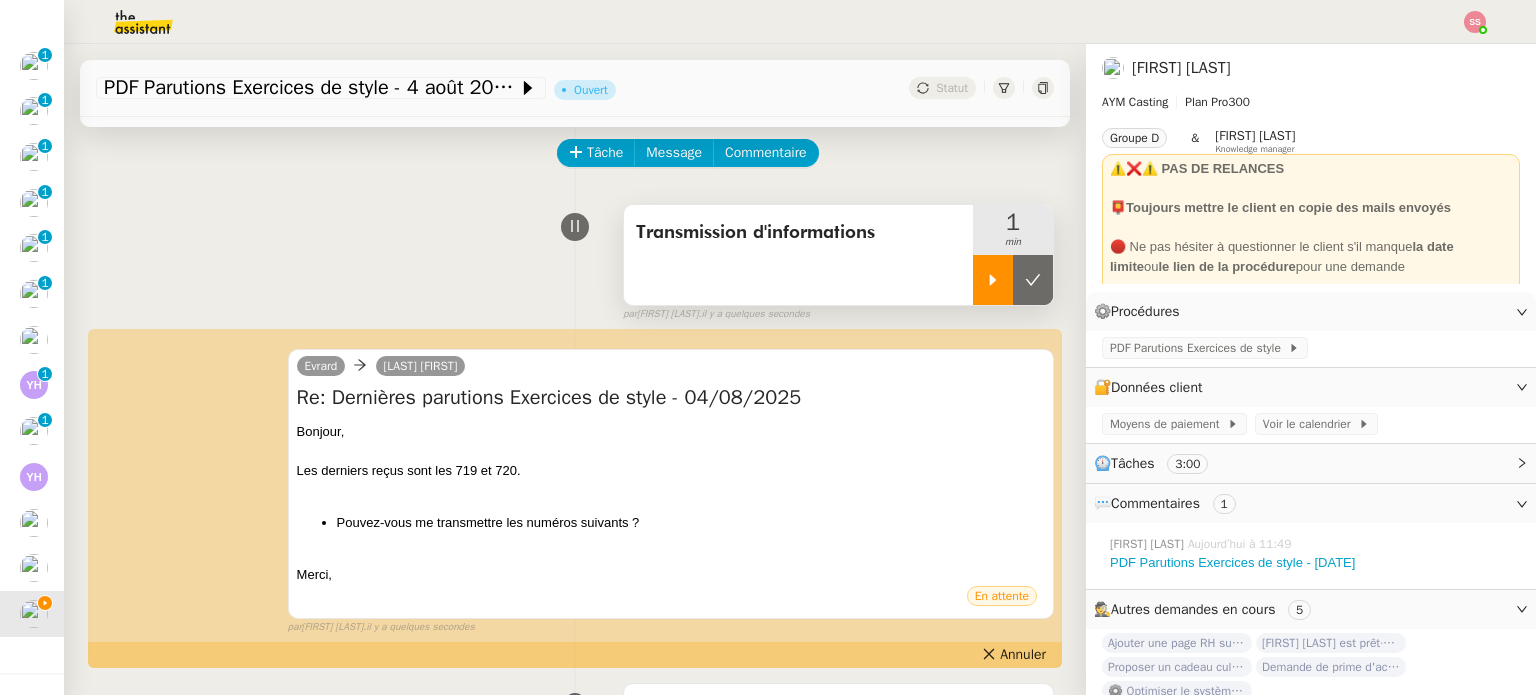 click at bounding box center [1033, 280] 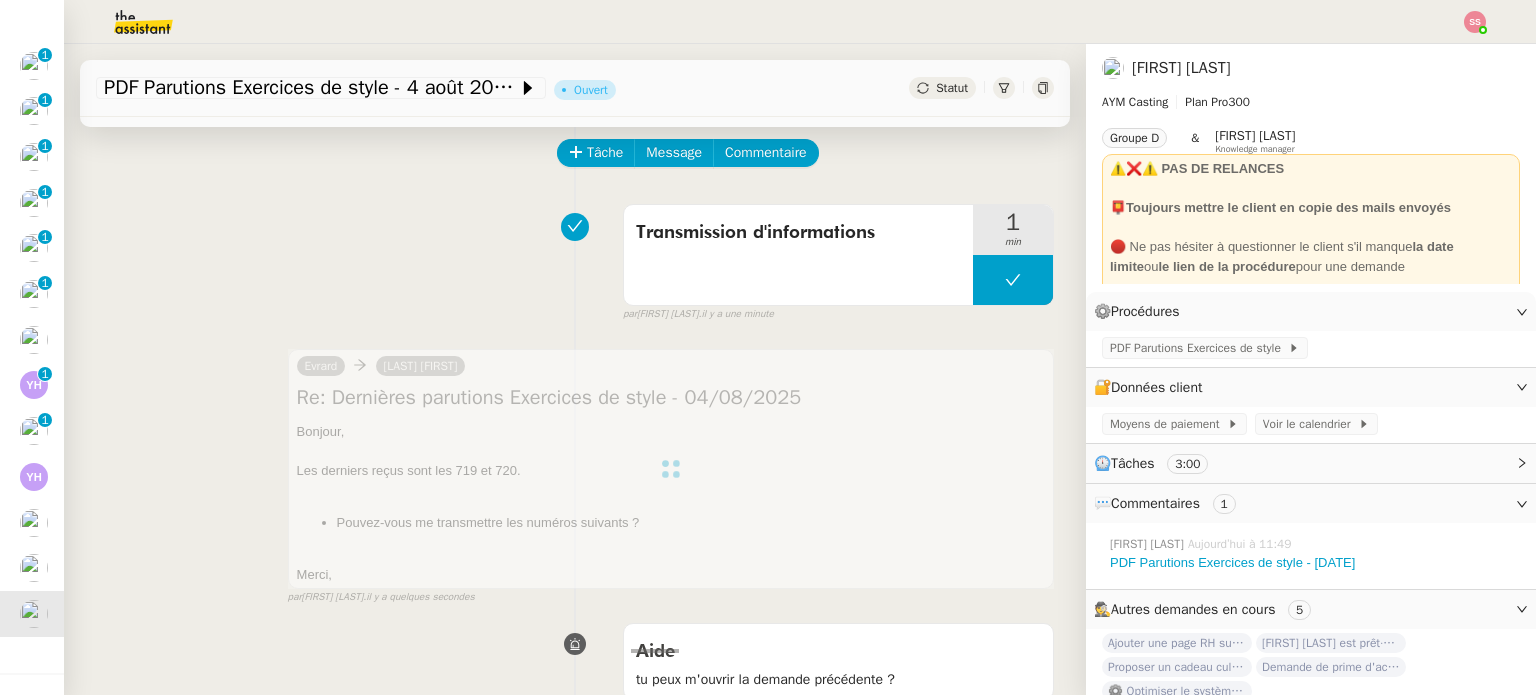 scroll, scrollTop: 1104, scrollLeft: 0, axis: vertical 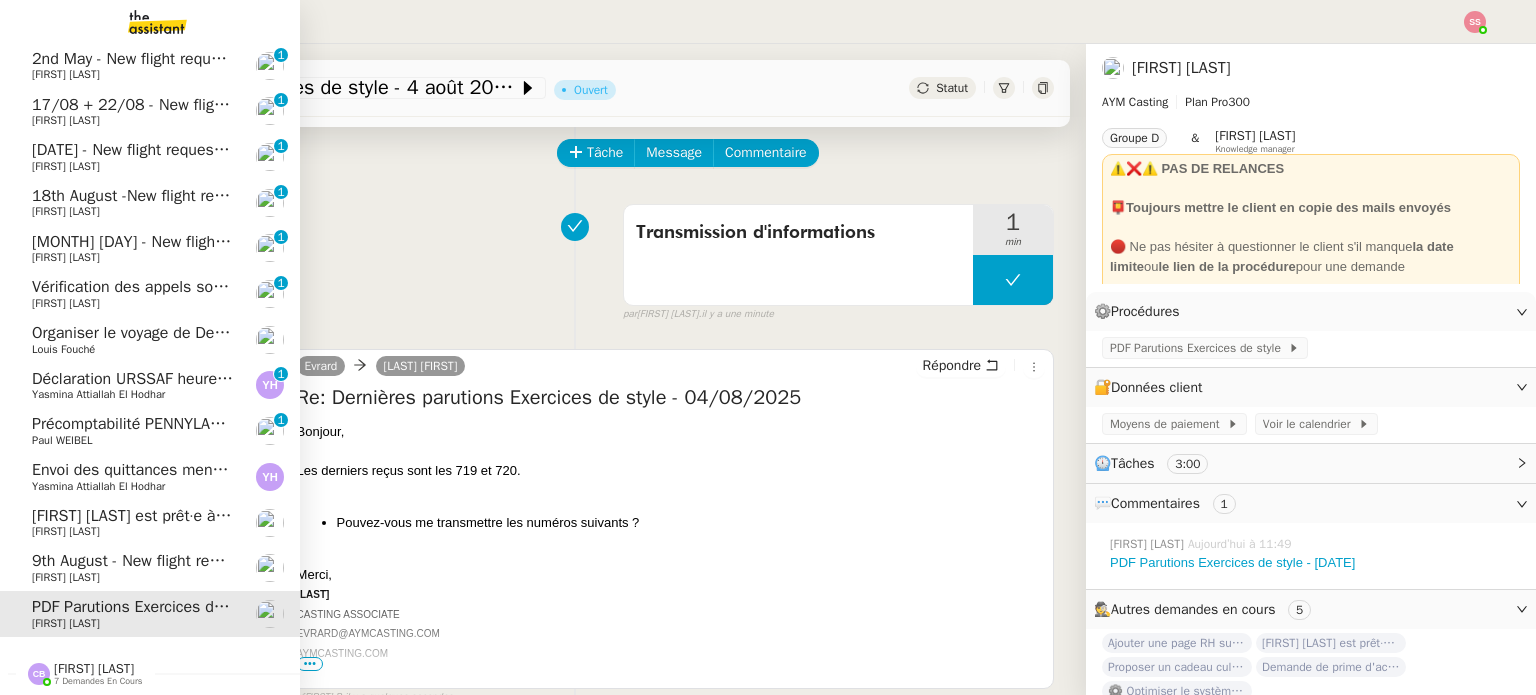 click on "[DAY_ORD] [MONTH] - New flight request - [PERSON] [PERSON] [PERSON] [PERSON]" 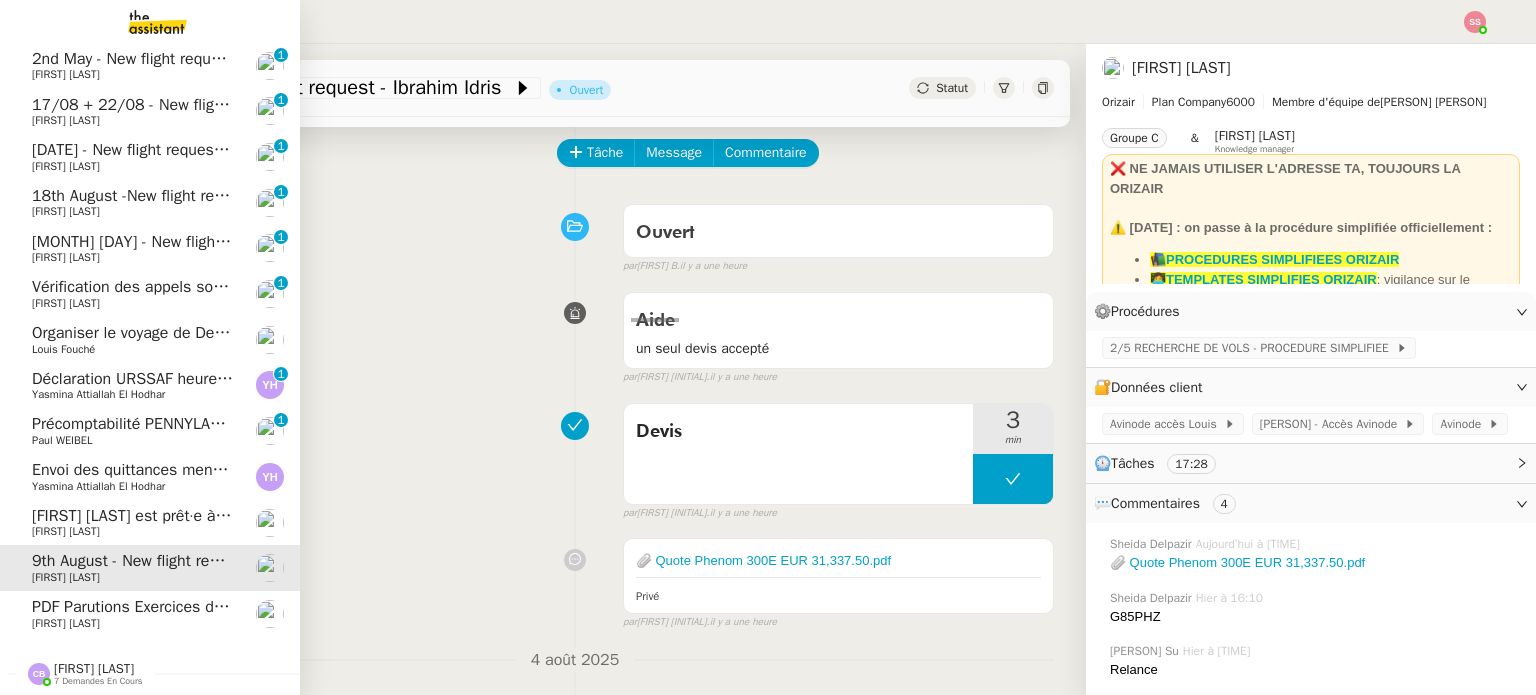 click on "[FIRST] [LAST] est prêt·e à travailler avec vous dans [BRAND] sur [PRODUCT]" 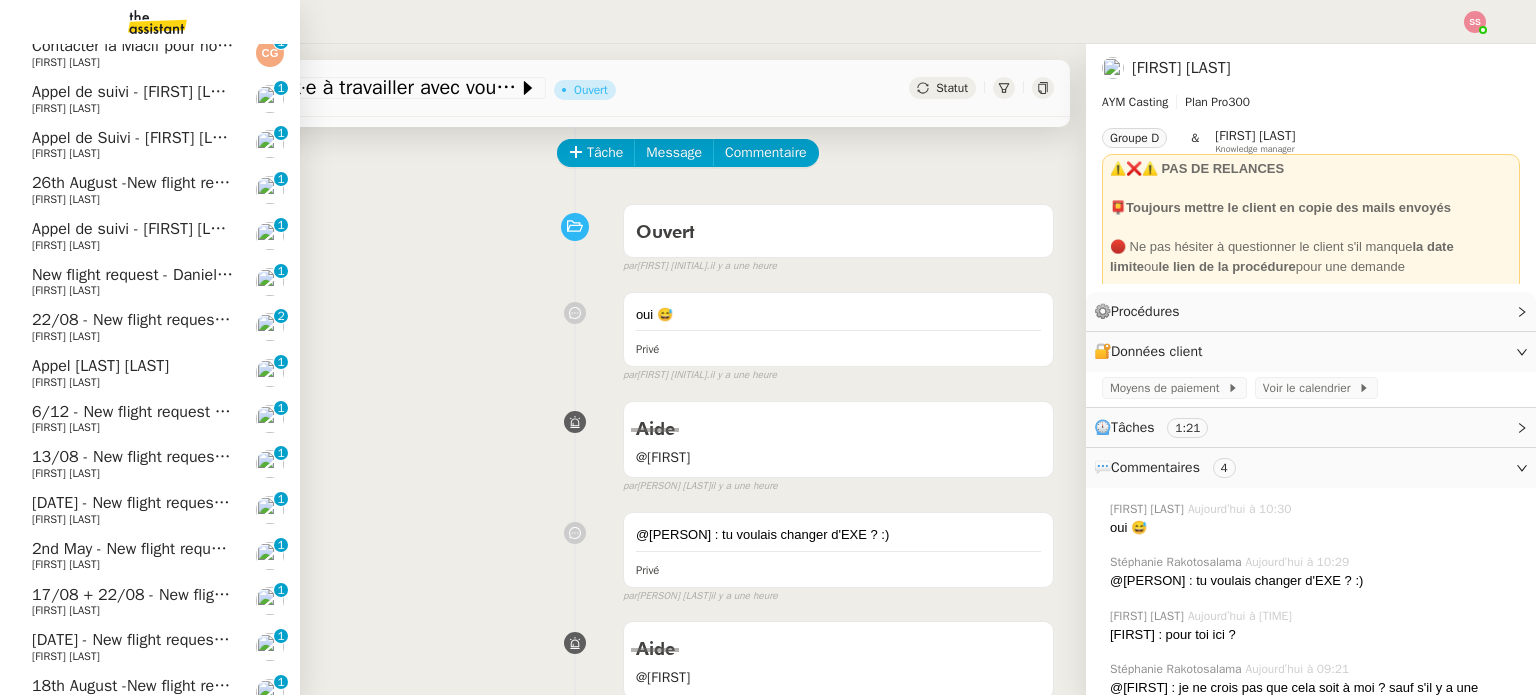 scroll, scrollTop: 4, scrollLeft: 0, axis: vertical 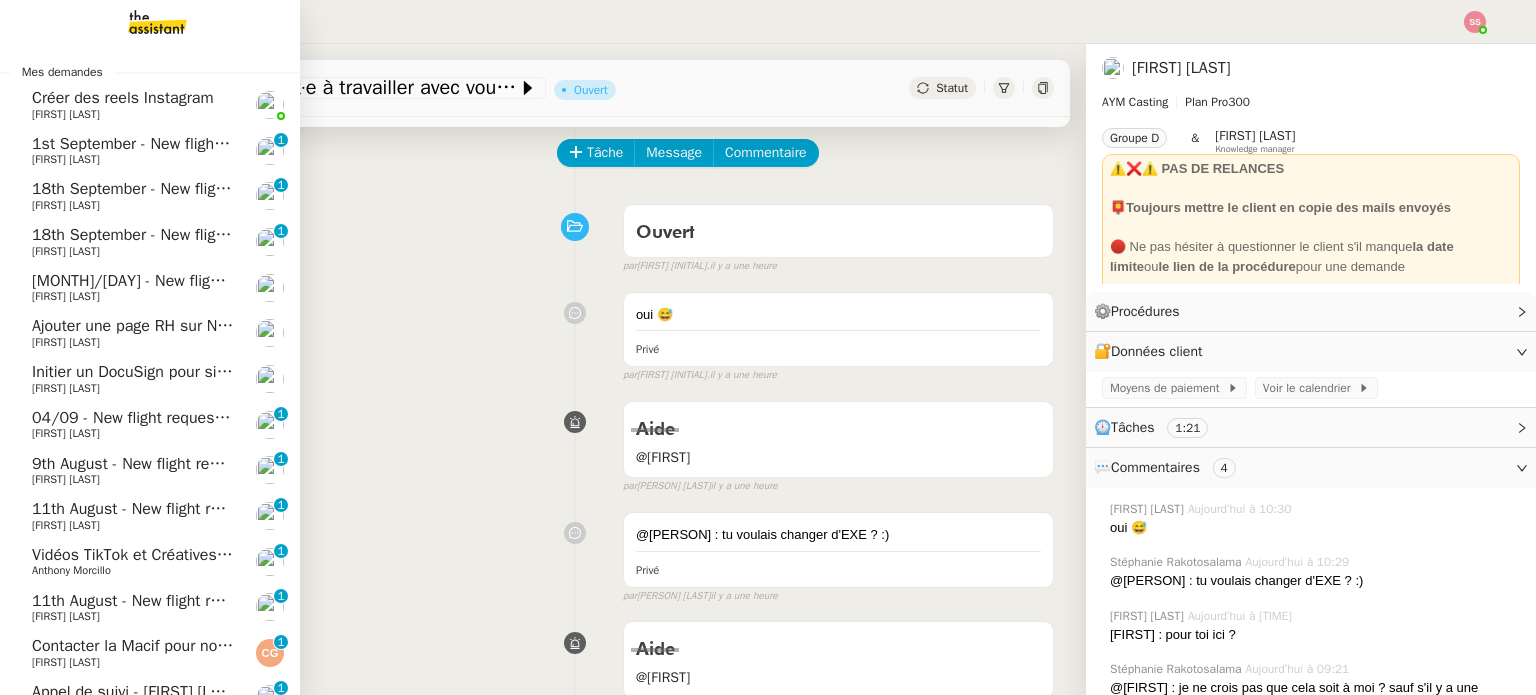 click on "Contacter la Macif pour nouvel ordre de mission" 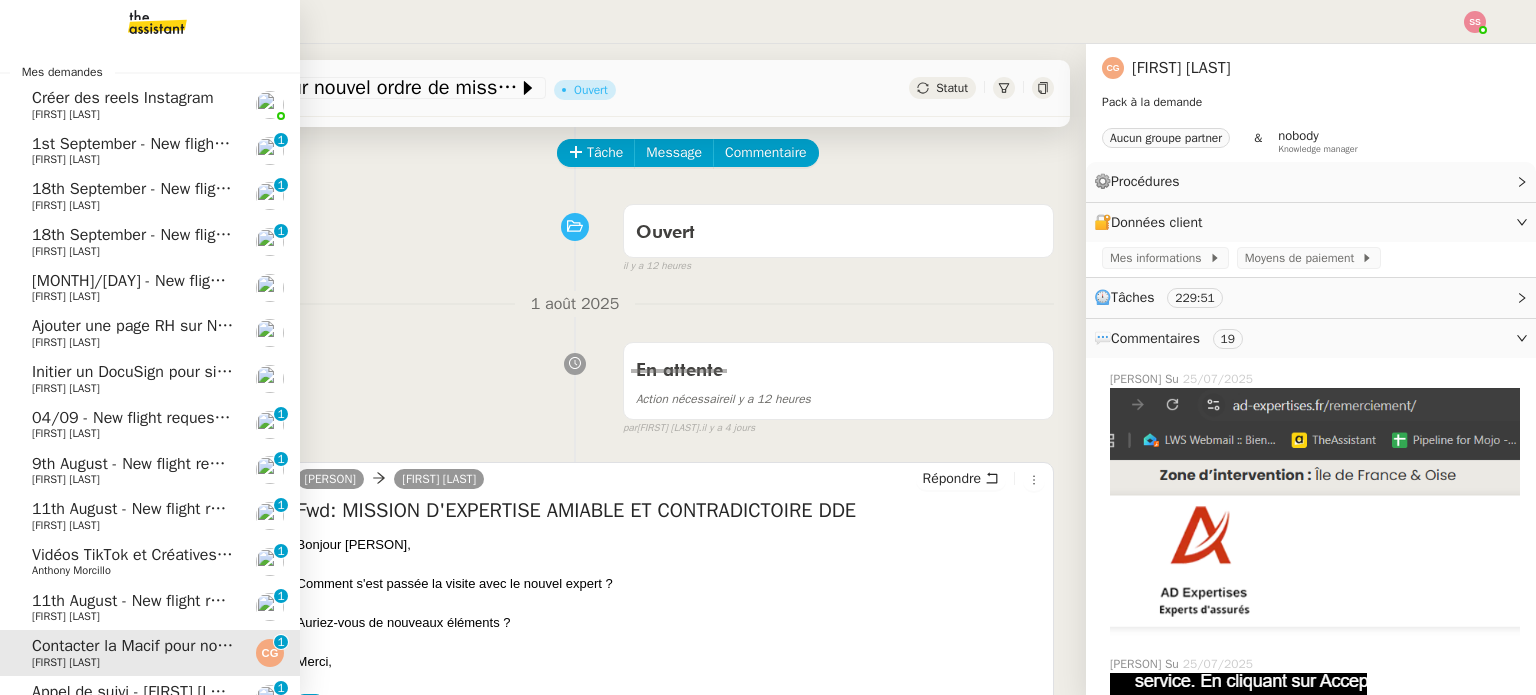click on "[FIRST] [LAST]" 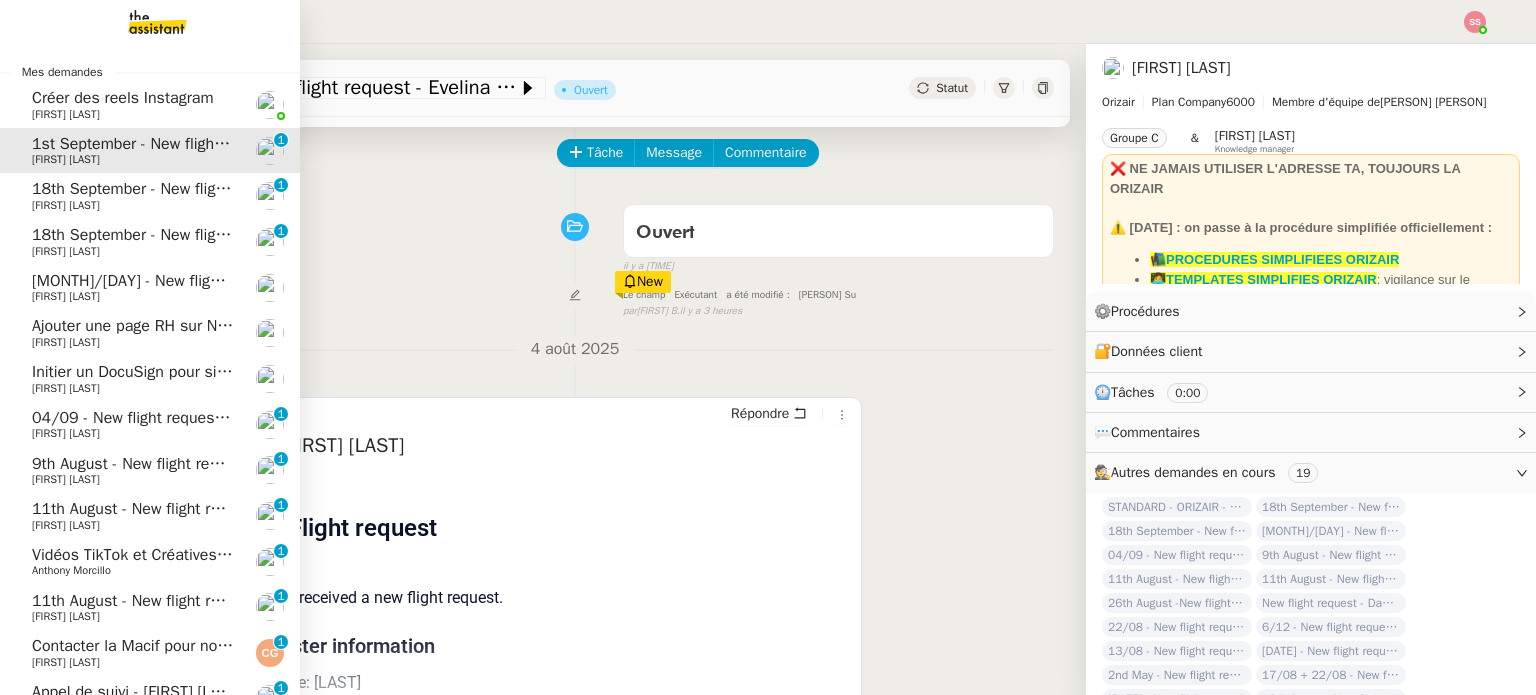 click on "[FIRST] [LAST]" 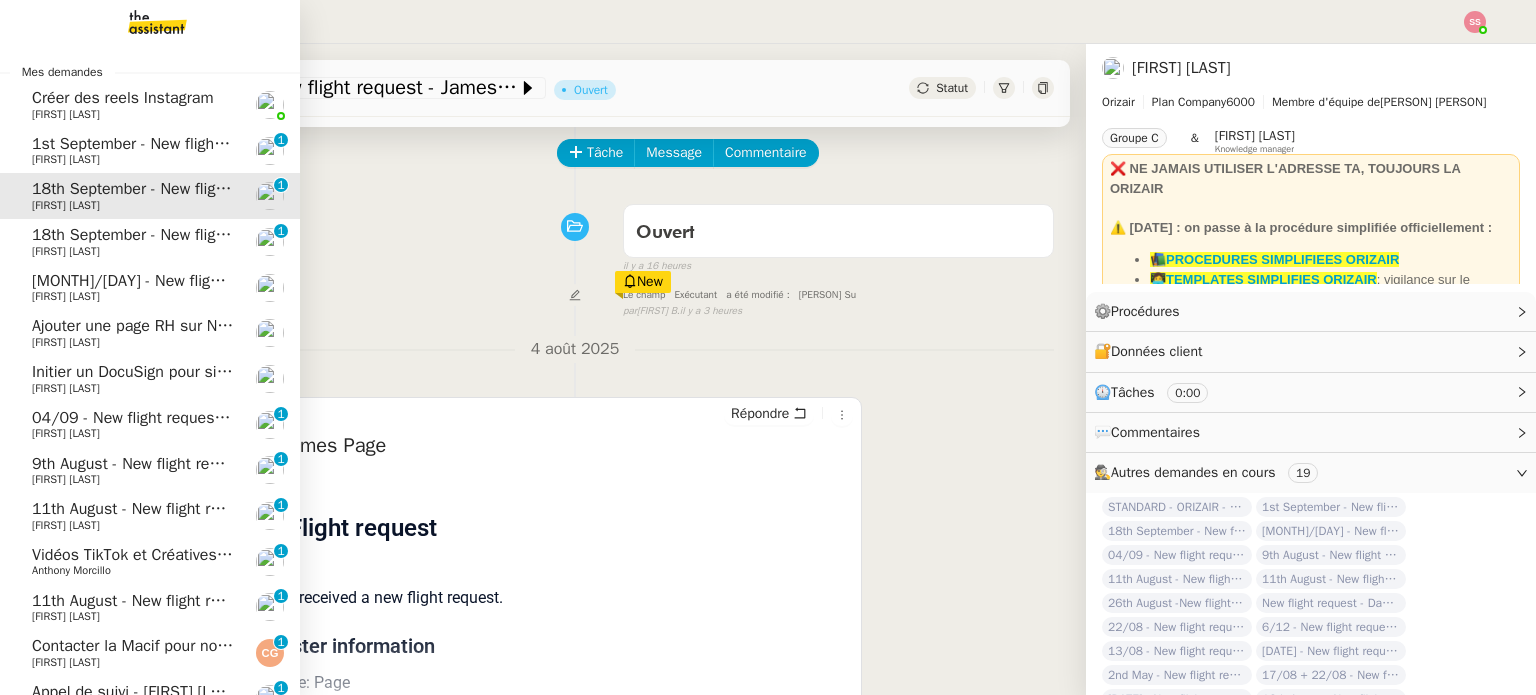 click on "18th September  - New flight request - vashisht soekhlal" 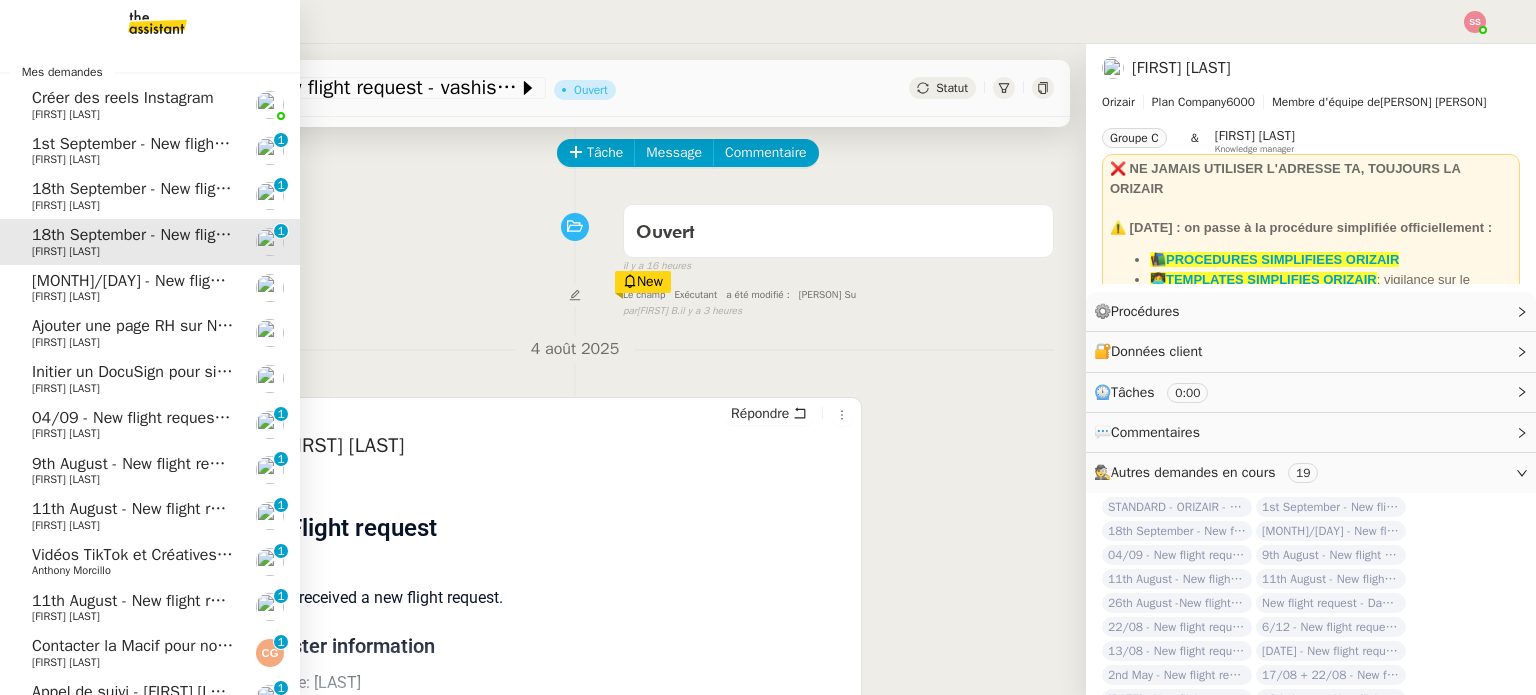 click on "[MONTH]/[DAY] - New flight request - [PERSON] [PERSON]" 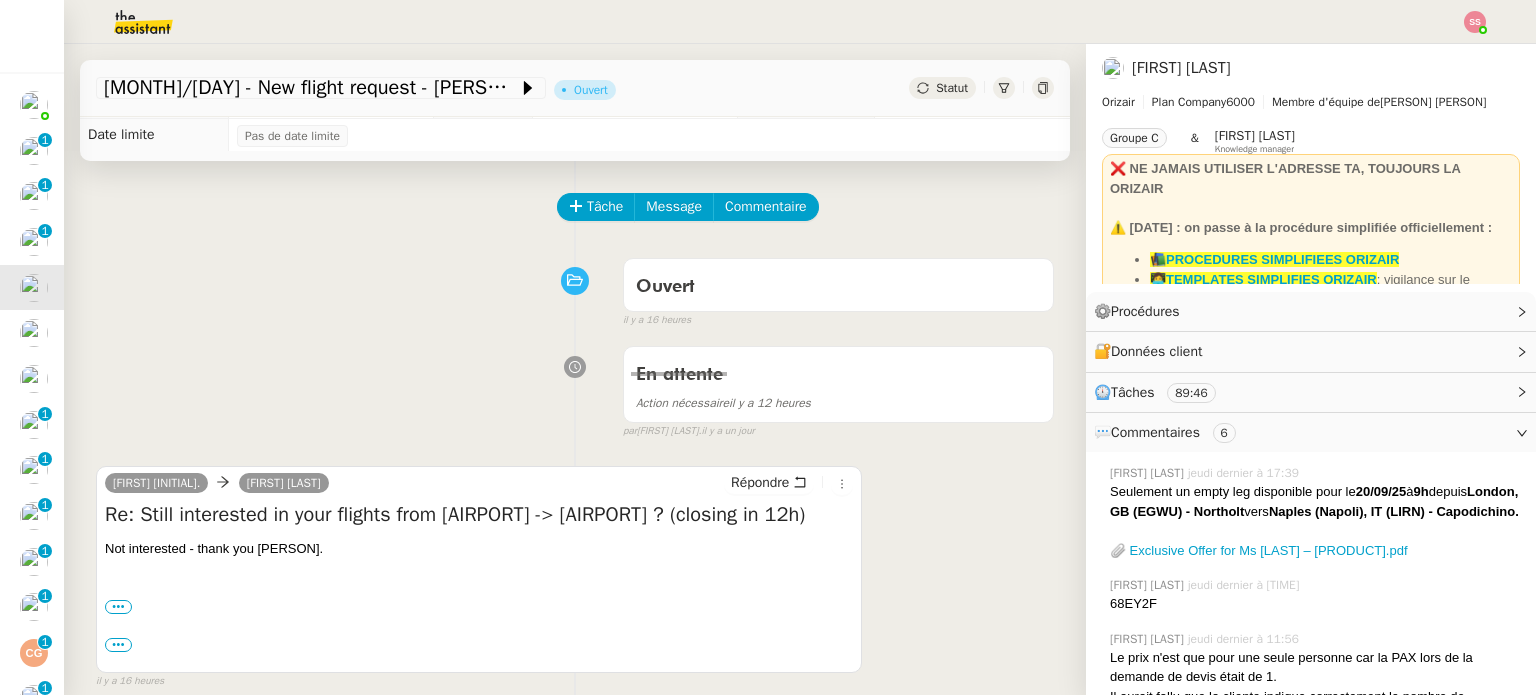 scroll, scrollTop: 0, scrollLeft: 0, axis: both 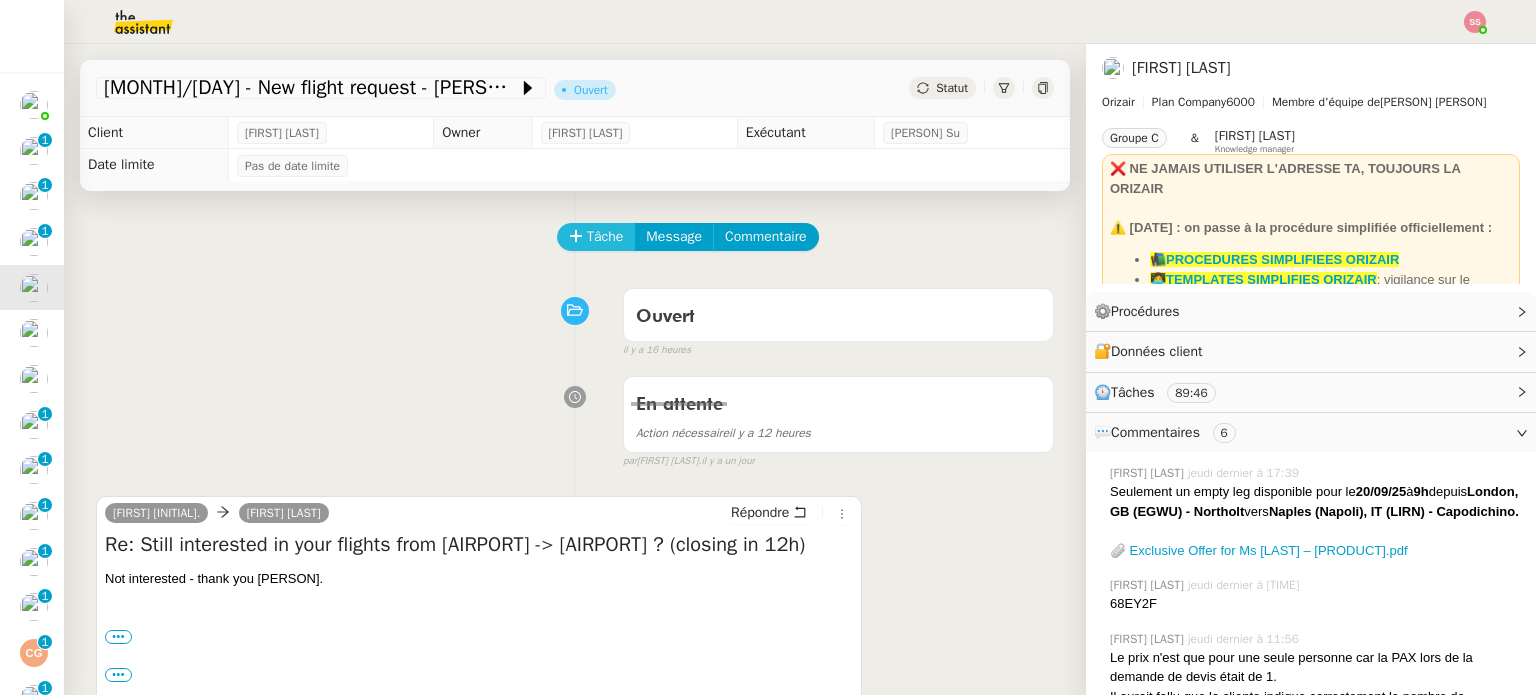 click on "Tâche" 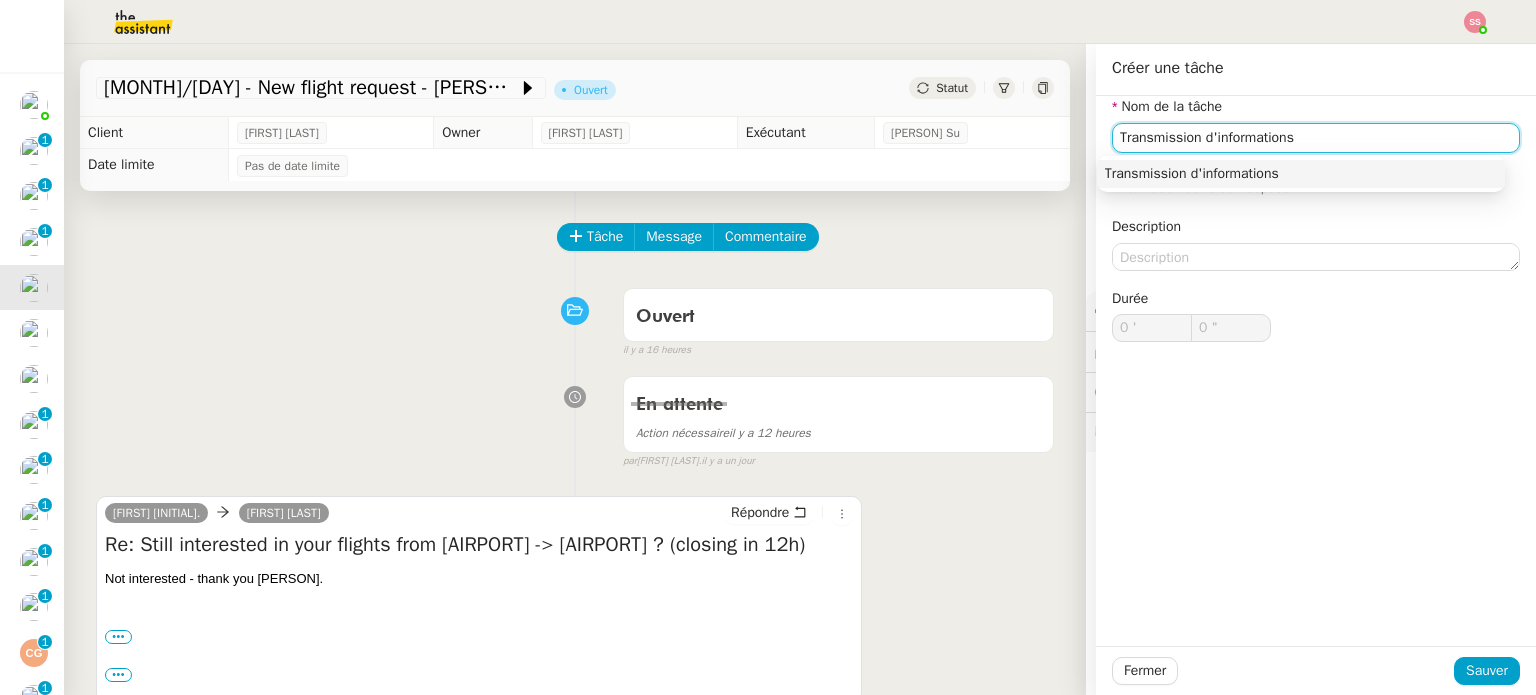 click on "Transmission d'informations" at bounding box center (1301, 174) 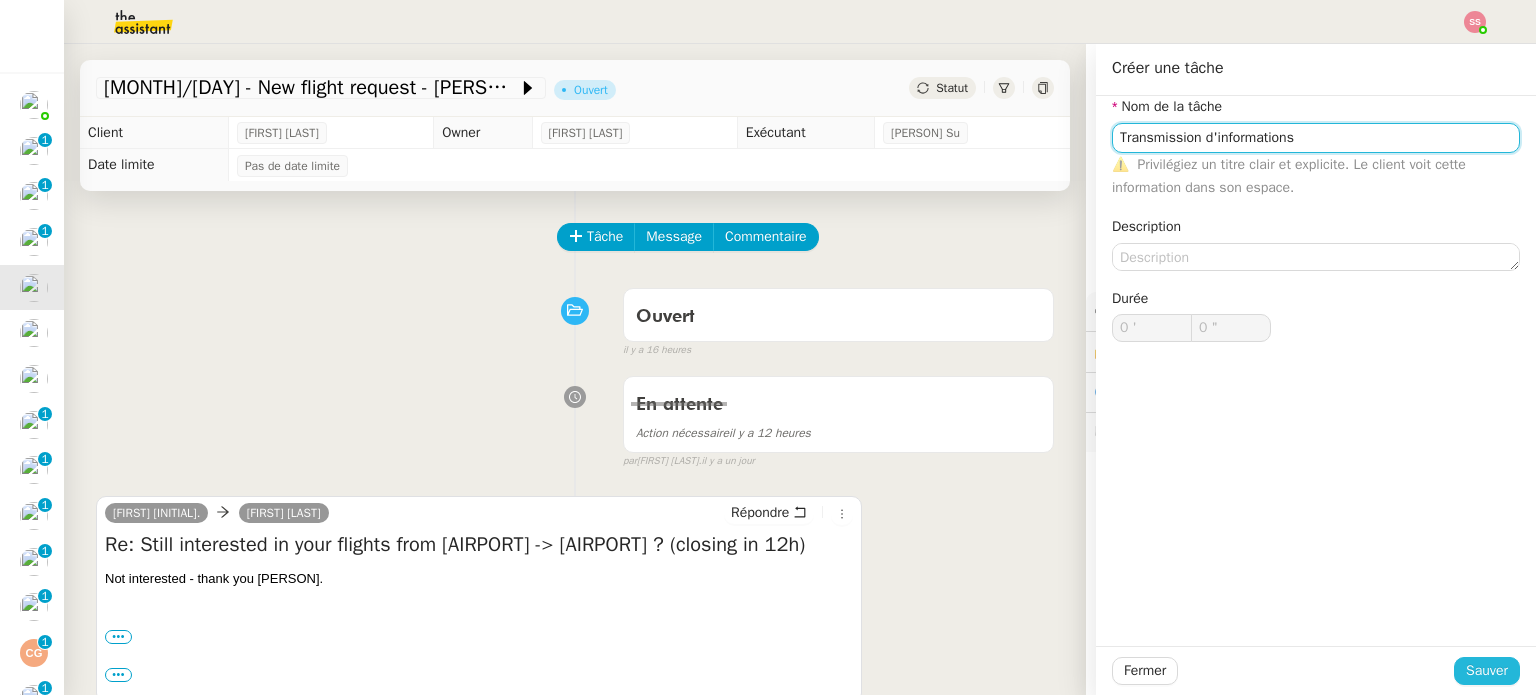 type on "Transmission d'informations" 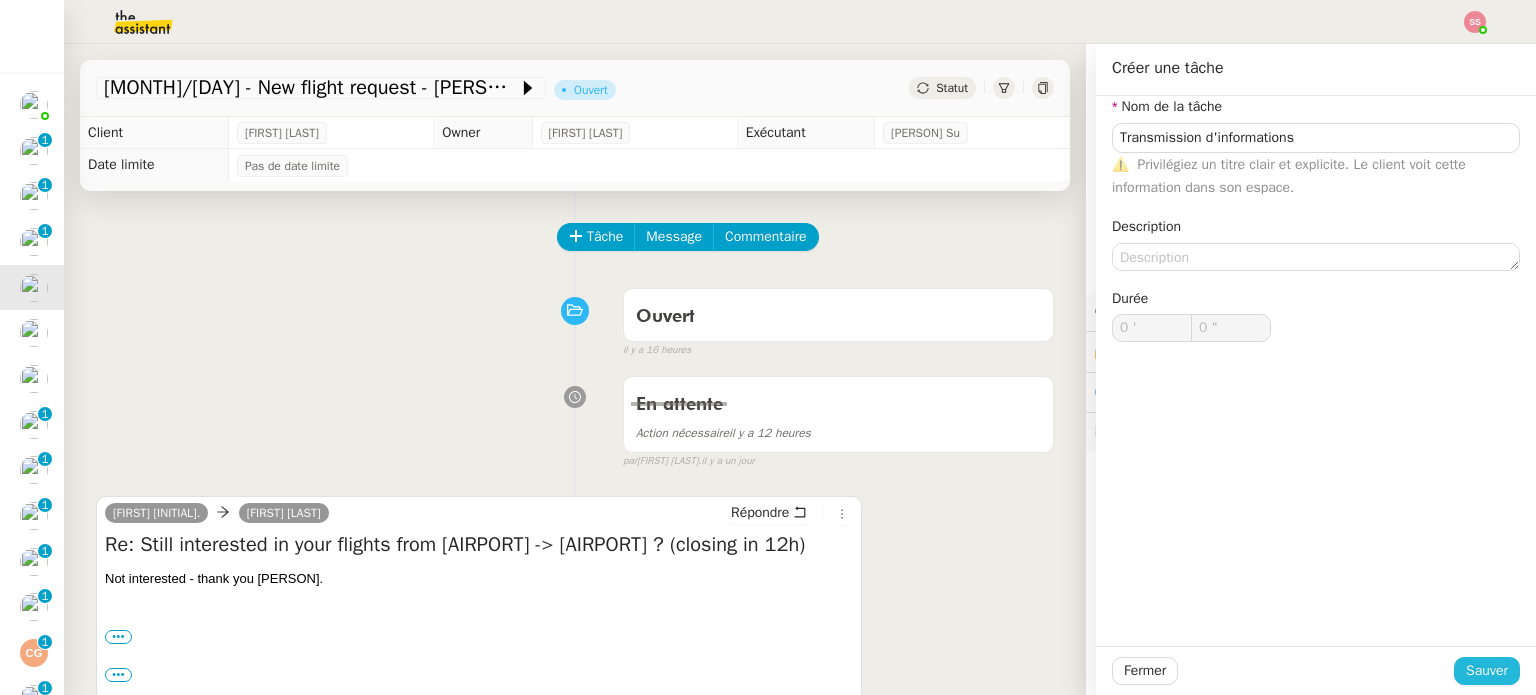 click on "Sauver" 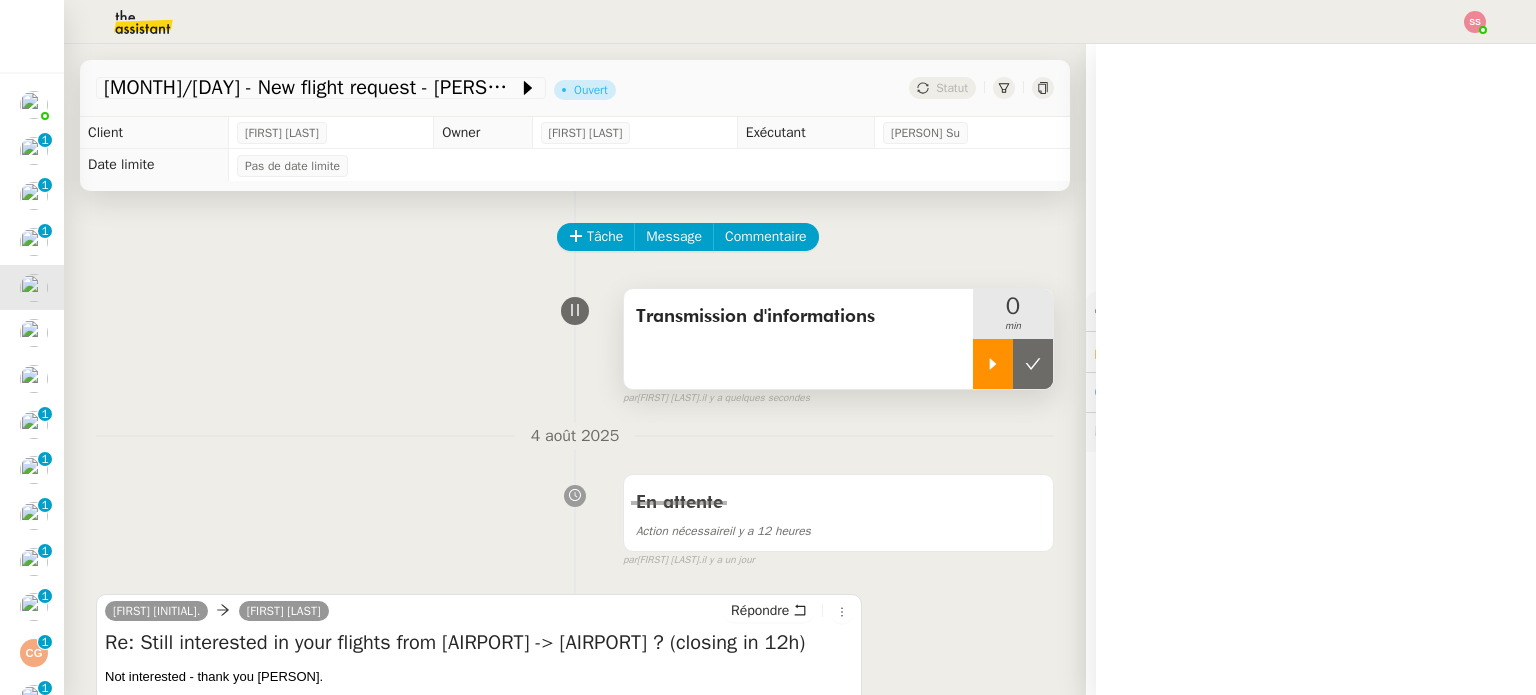 click 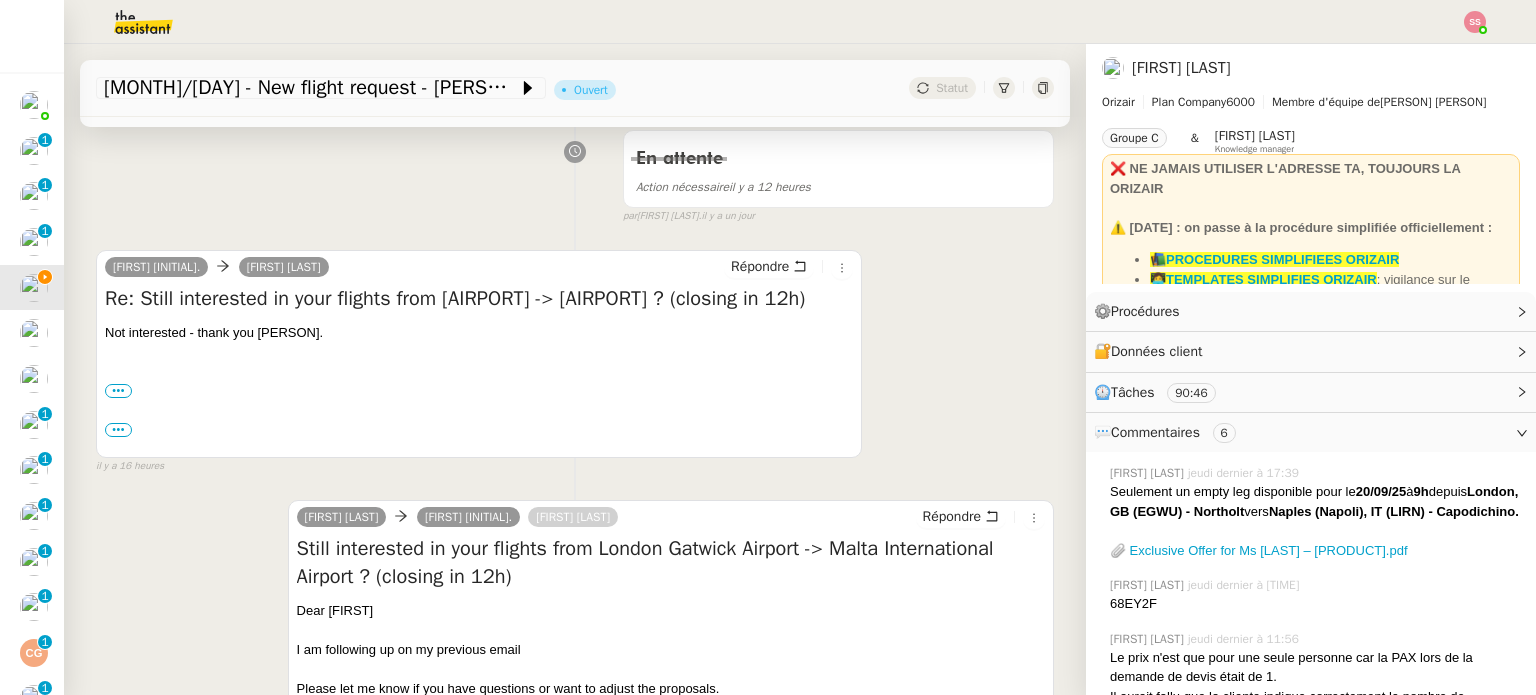 scroll, scrollTop: 300, scrollLeft: 0, axis: vertical 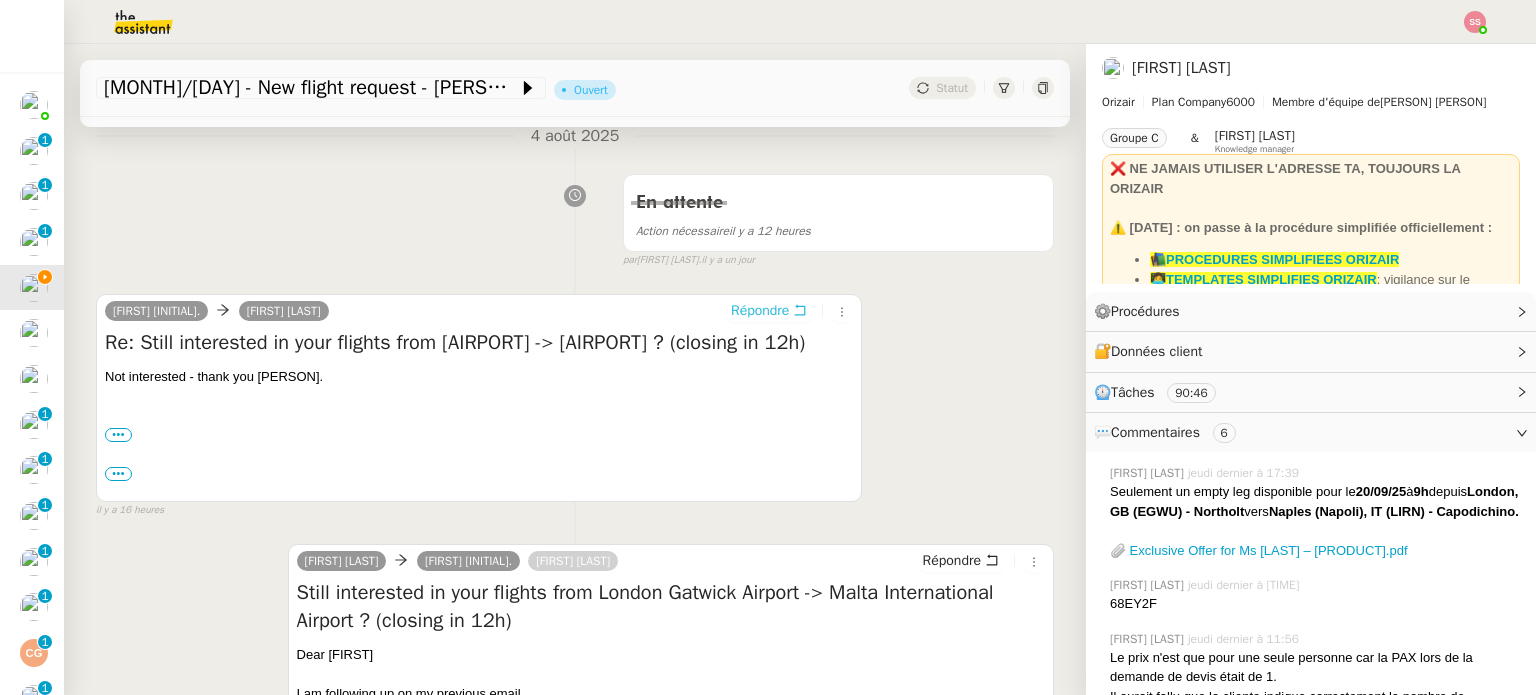 click on "Répondre" at bounding box center [760, 311] 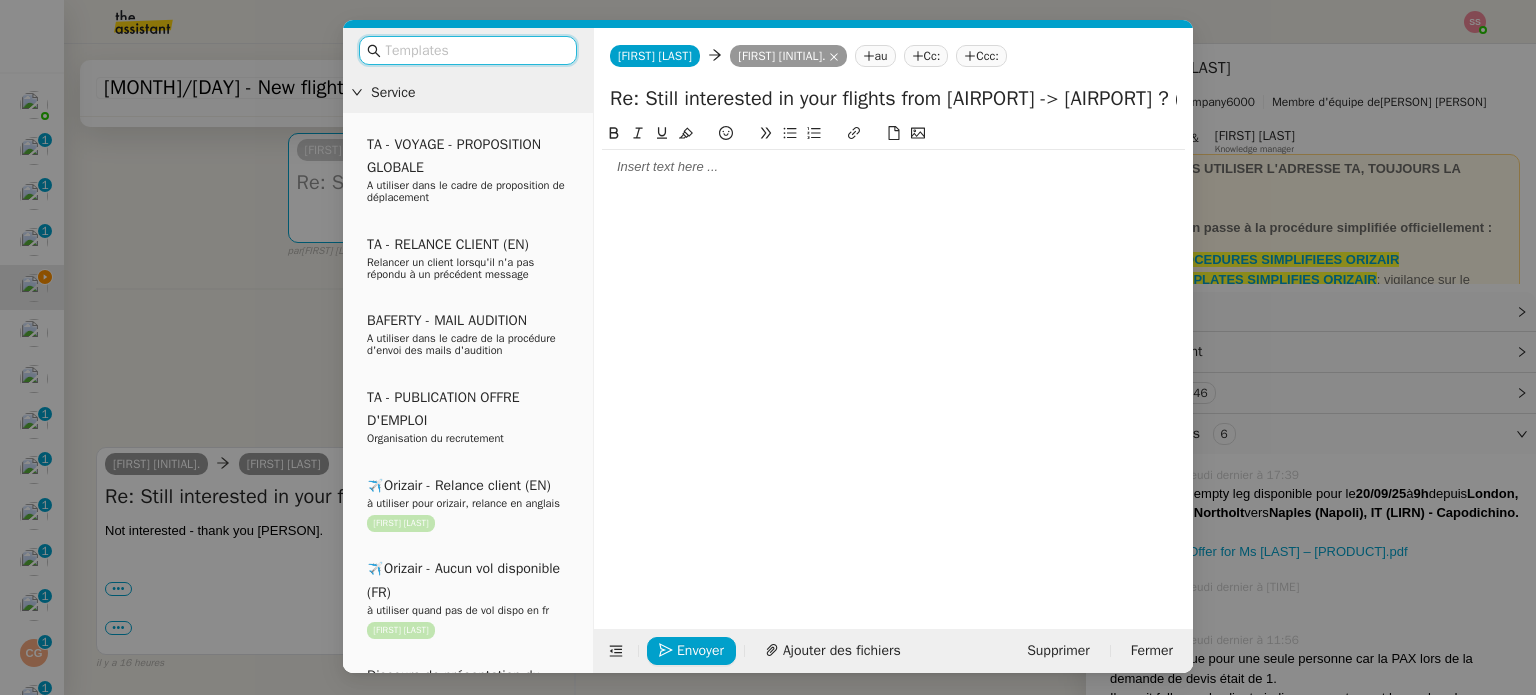 click at bounding box center (475, 50) 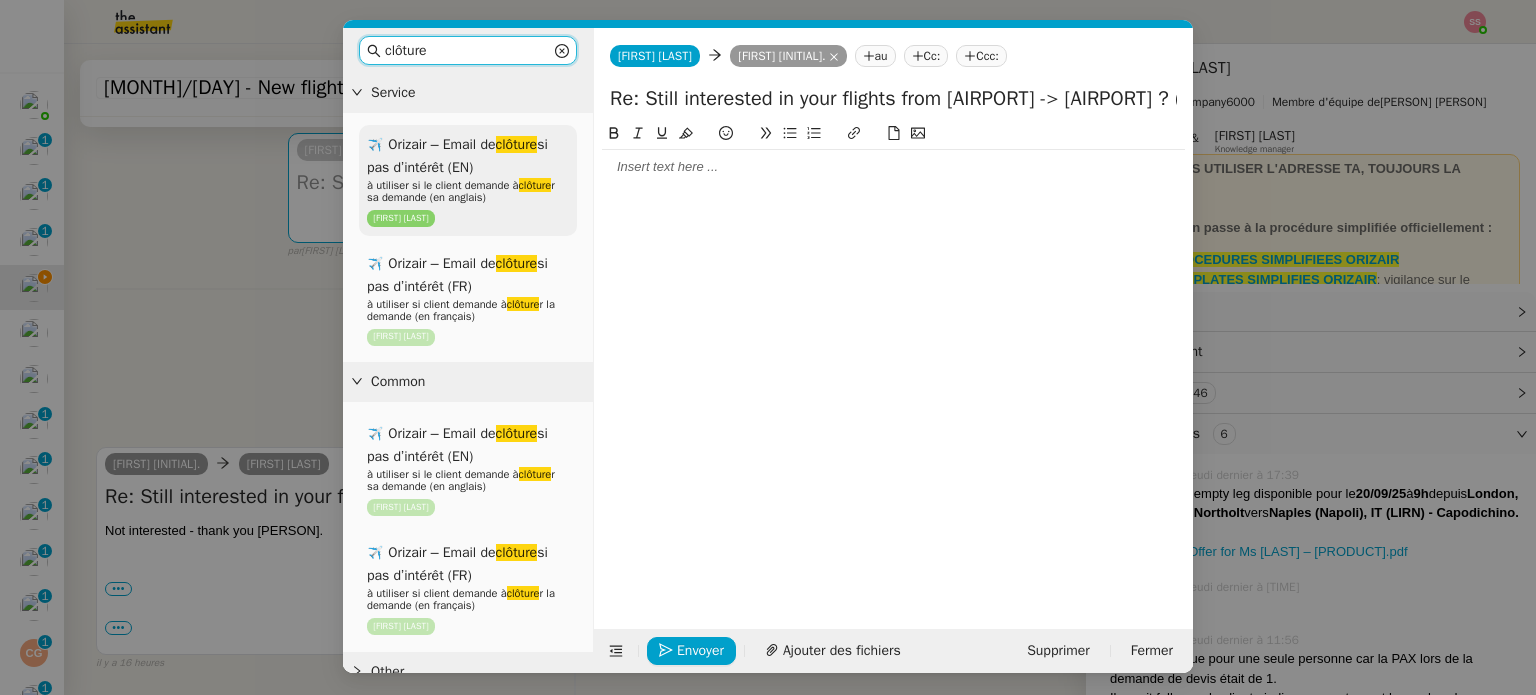 type on "clôture" 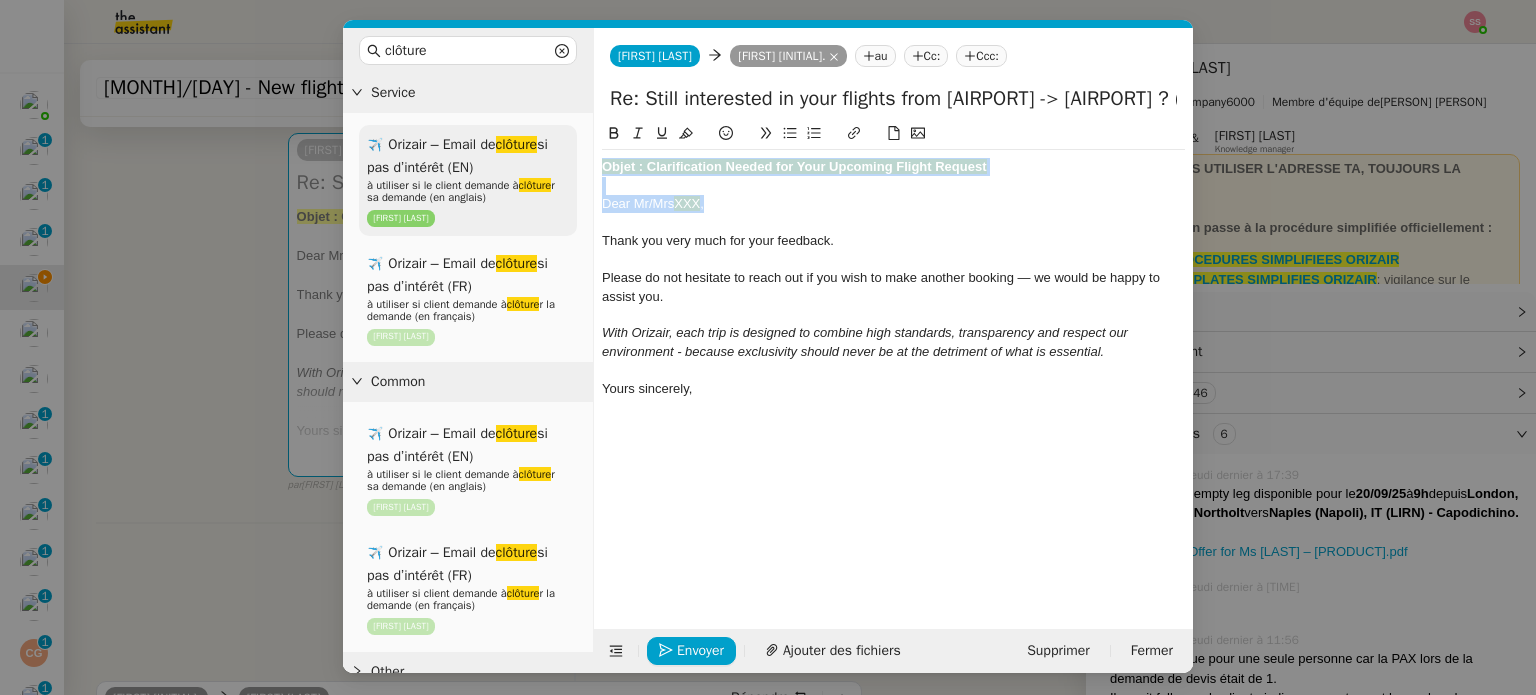 drag, startPoint x: 727, startPoint y: 204, endPoint x: 521, endPoint y: 141, distance: 215.4182 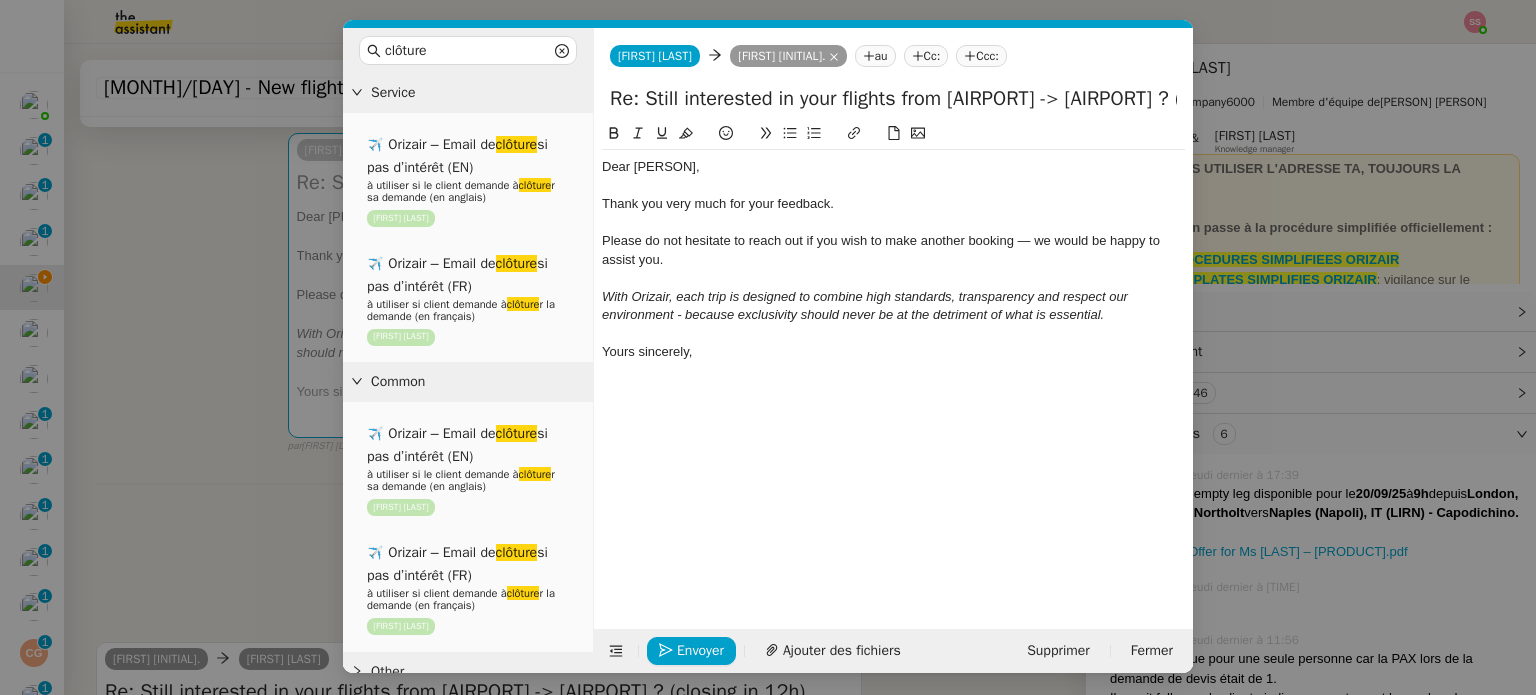 click on "Ccc:" 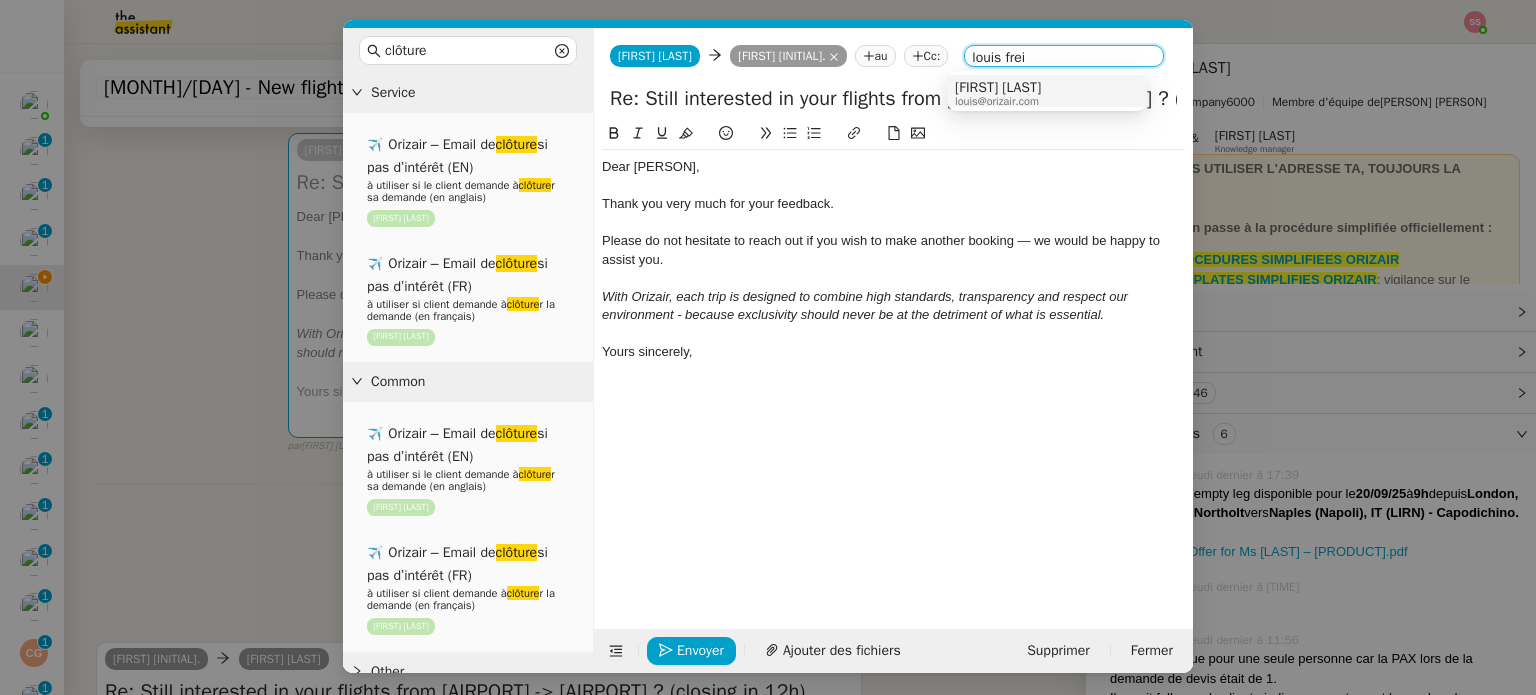 type on "louis frei" 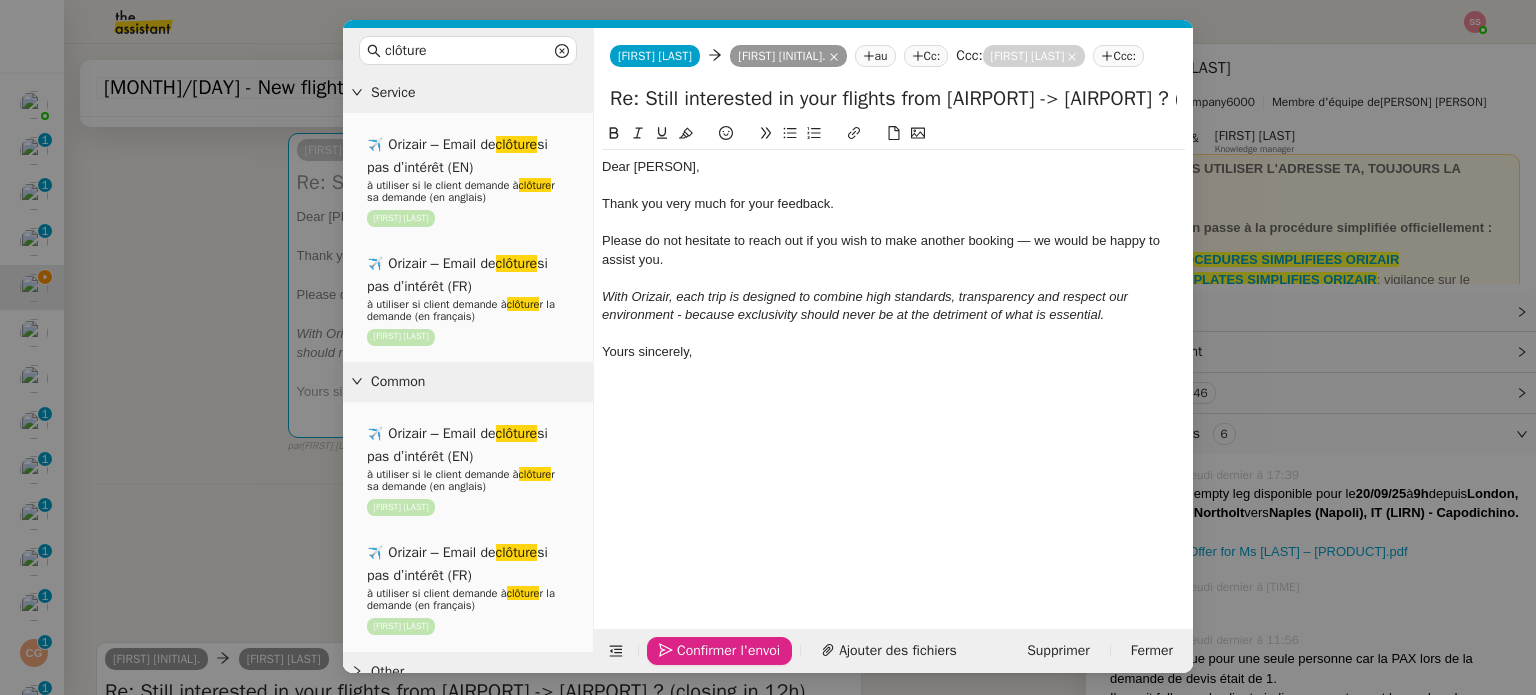 click on "Confirmer l'envoi" 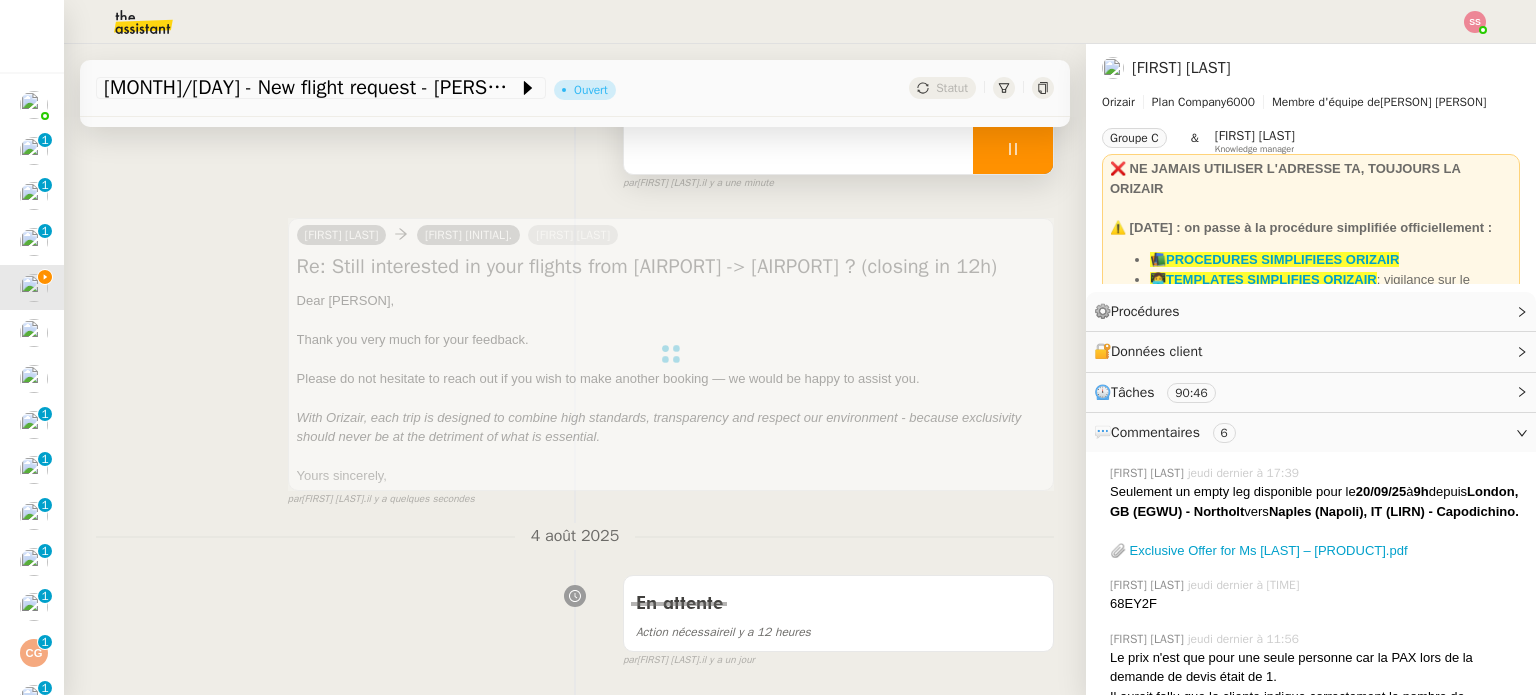 scroll, scrollTop: 215, scrollLeft: 0, axis: vertical 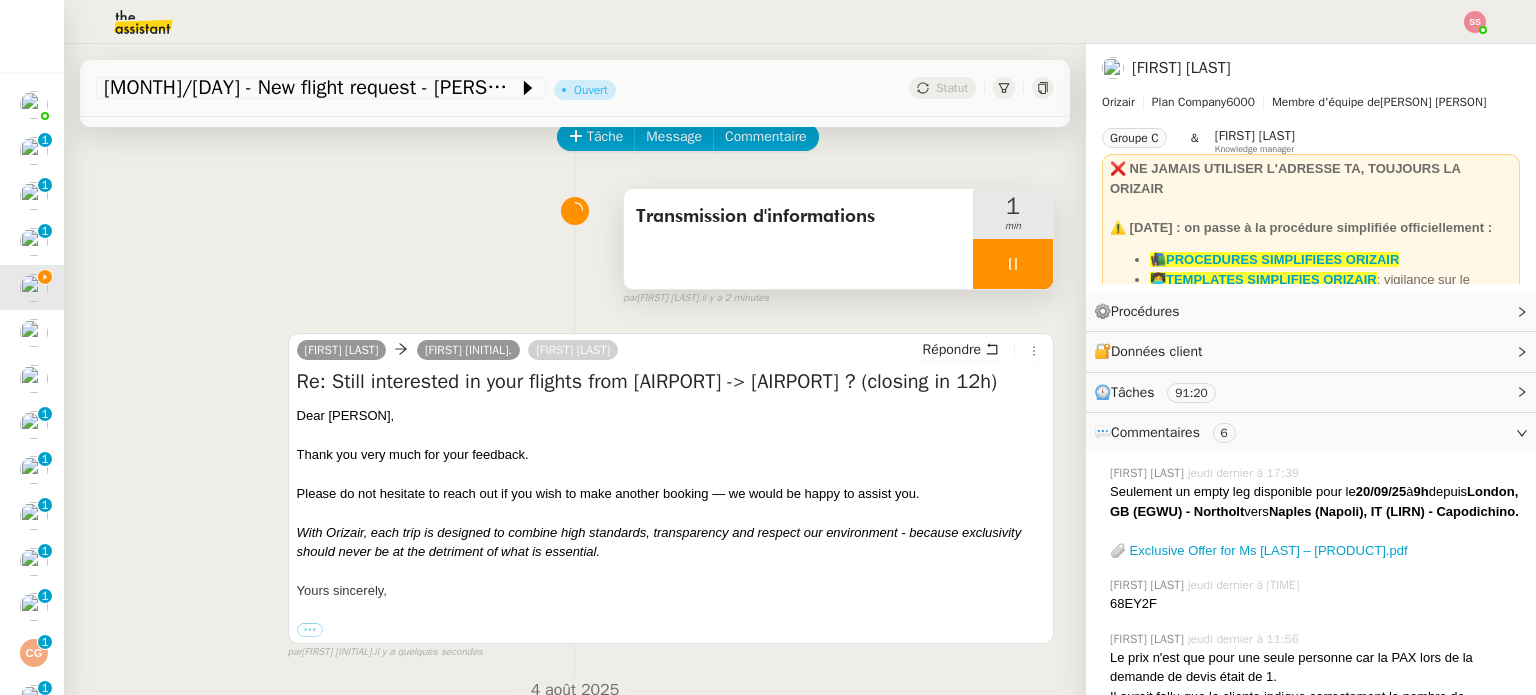 click at bounding box center (1013, 264) 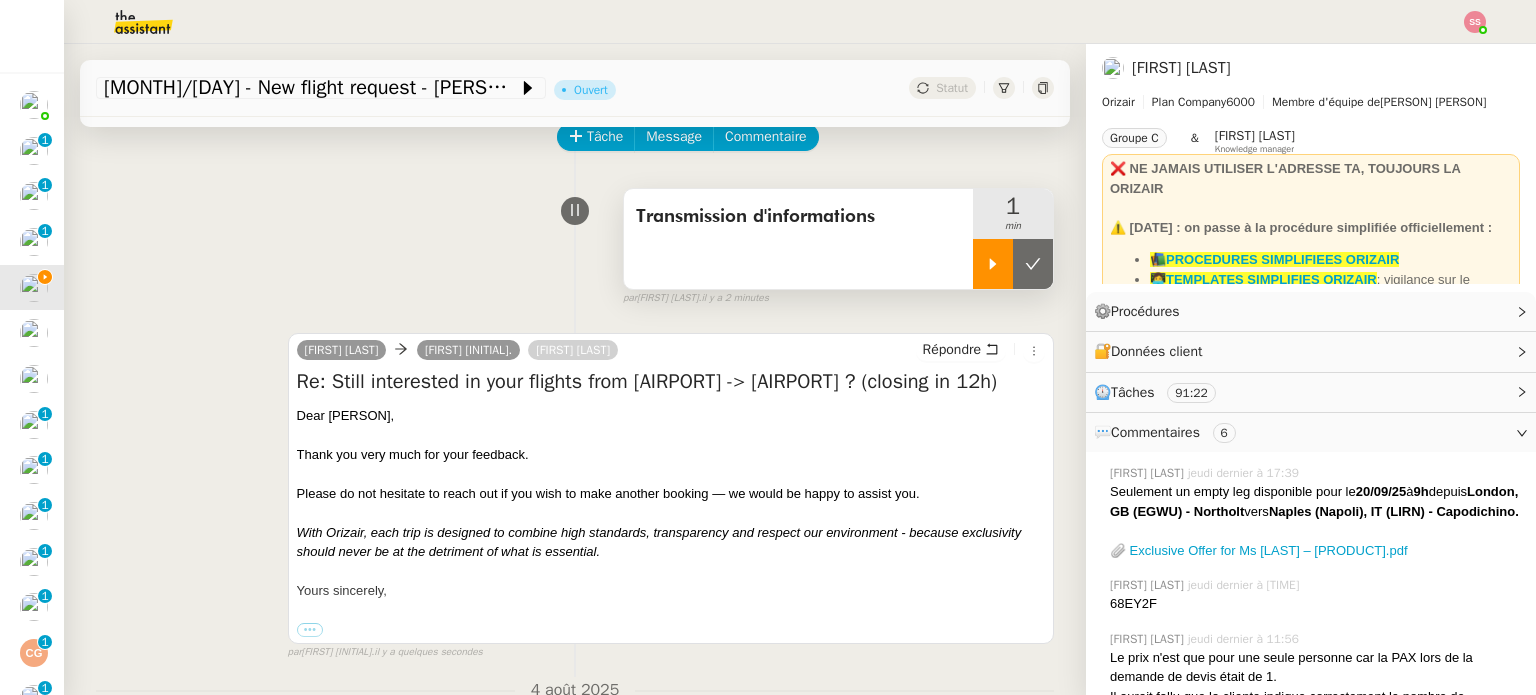 click 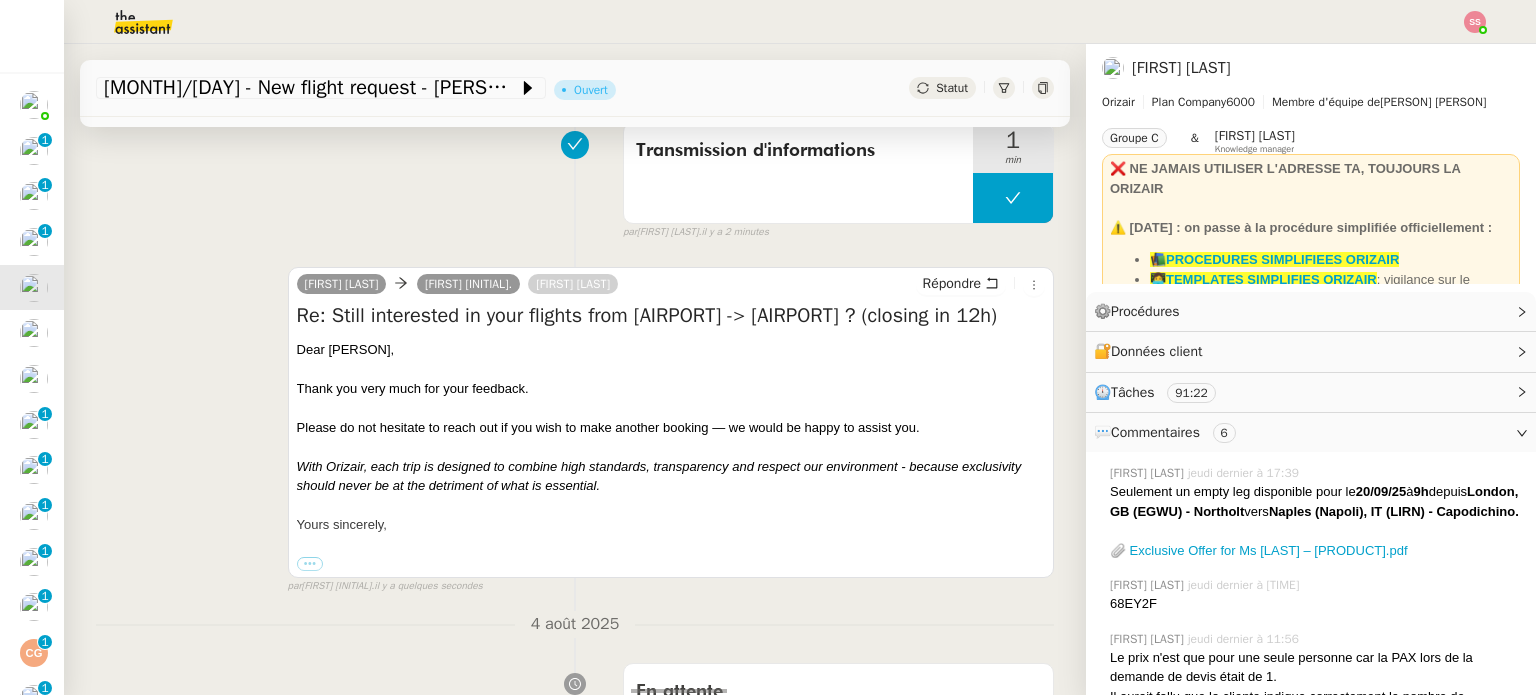 scroll, scrollTop: 200, scrollLeft: 0, axis: vertical 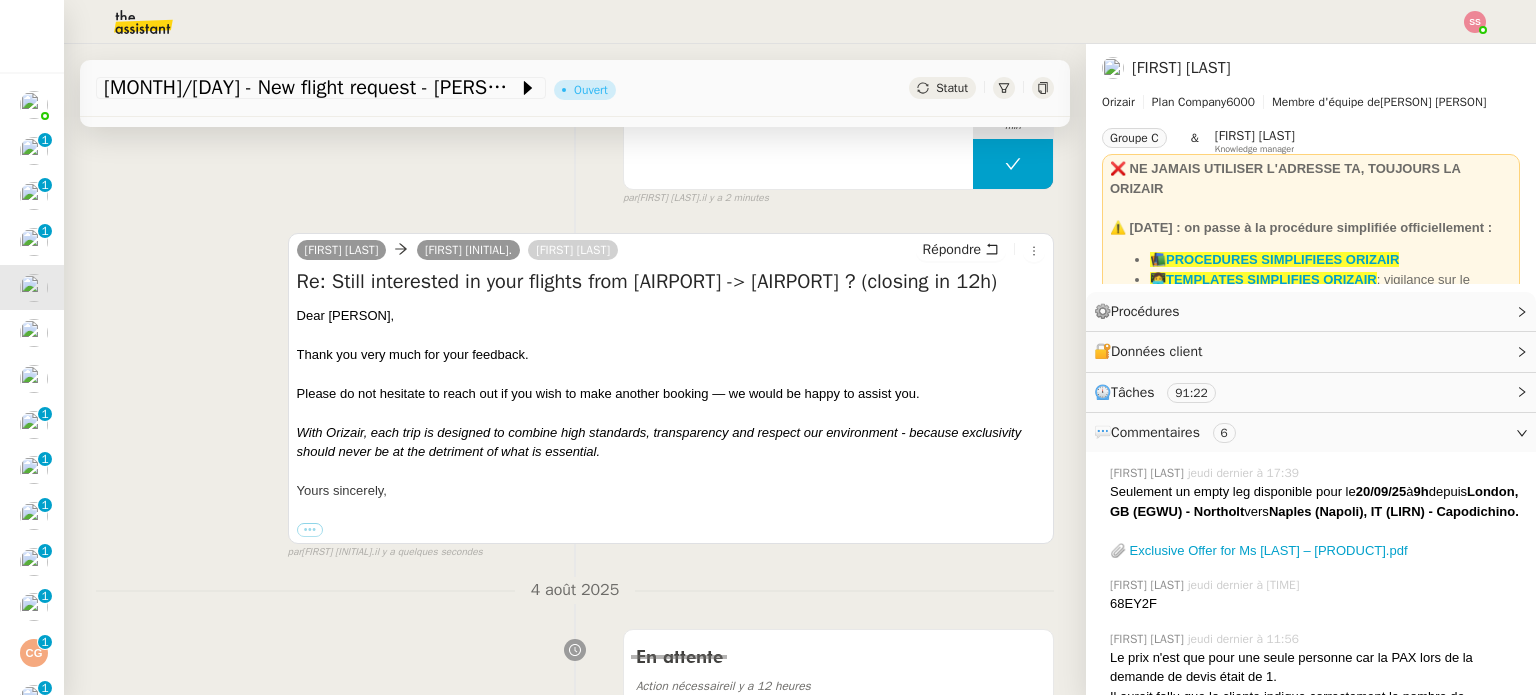 click on "[DAY]/[MONTH] - New flight request - [INITIALS] [LAST]        Ouvert     Statut" 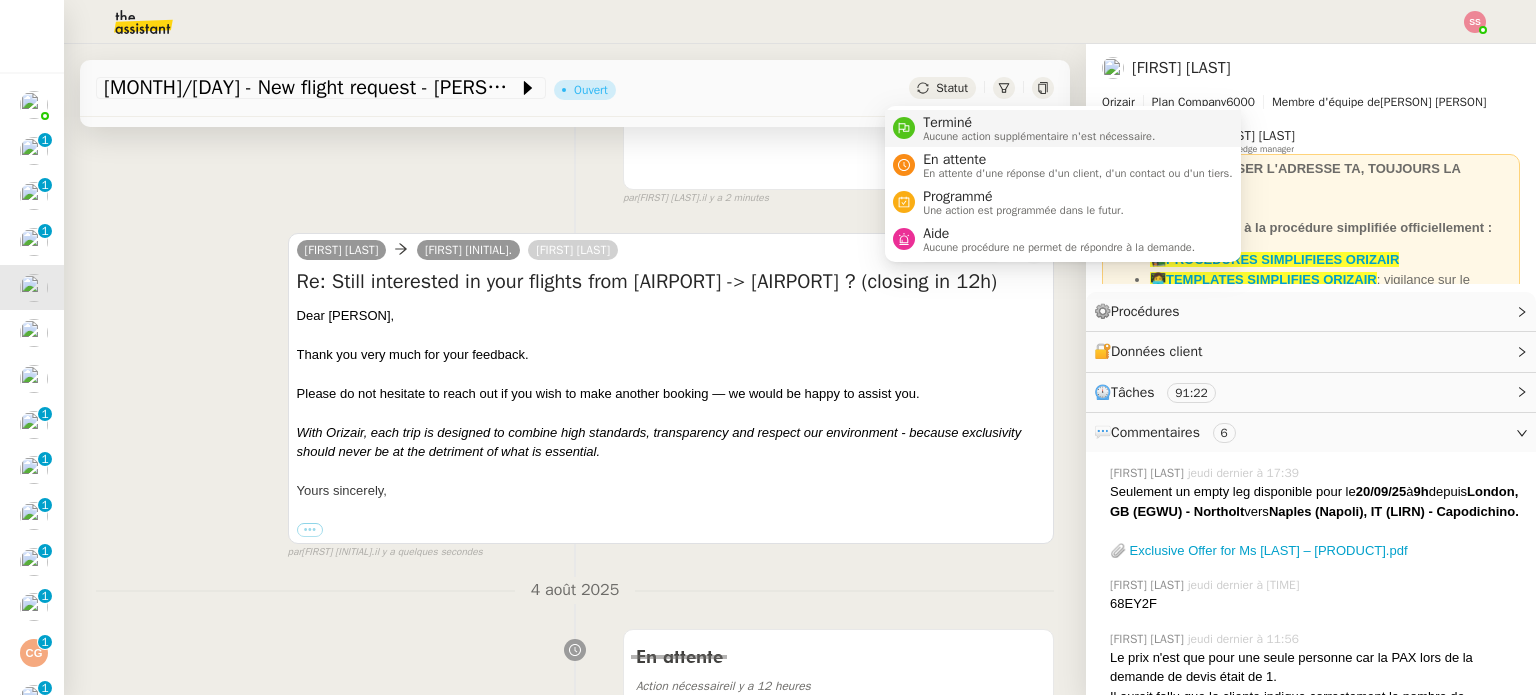 click on "Terminé" at bounding box center [1039, 123] 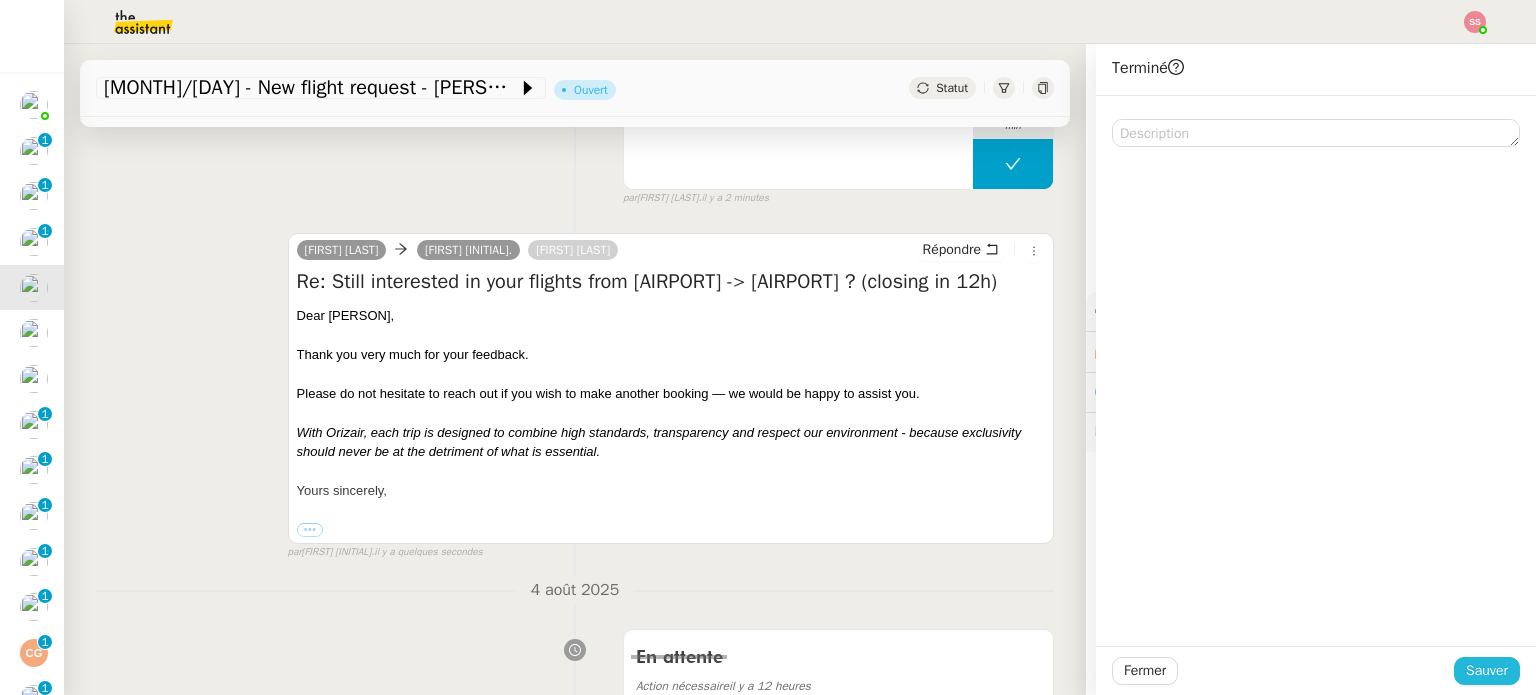 click on "Sauver" 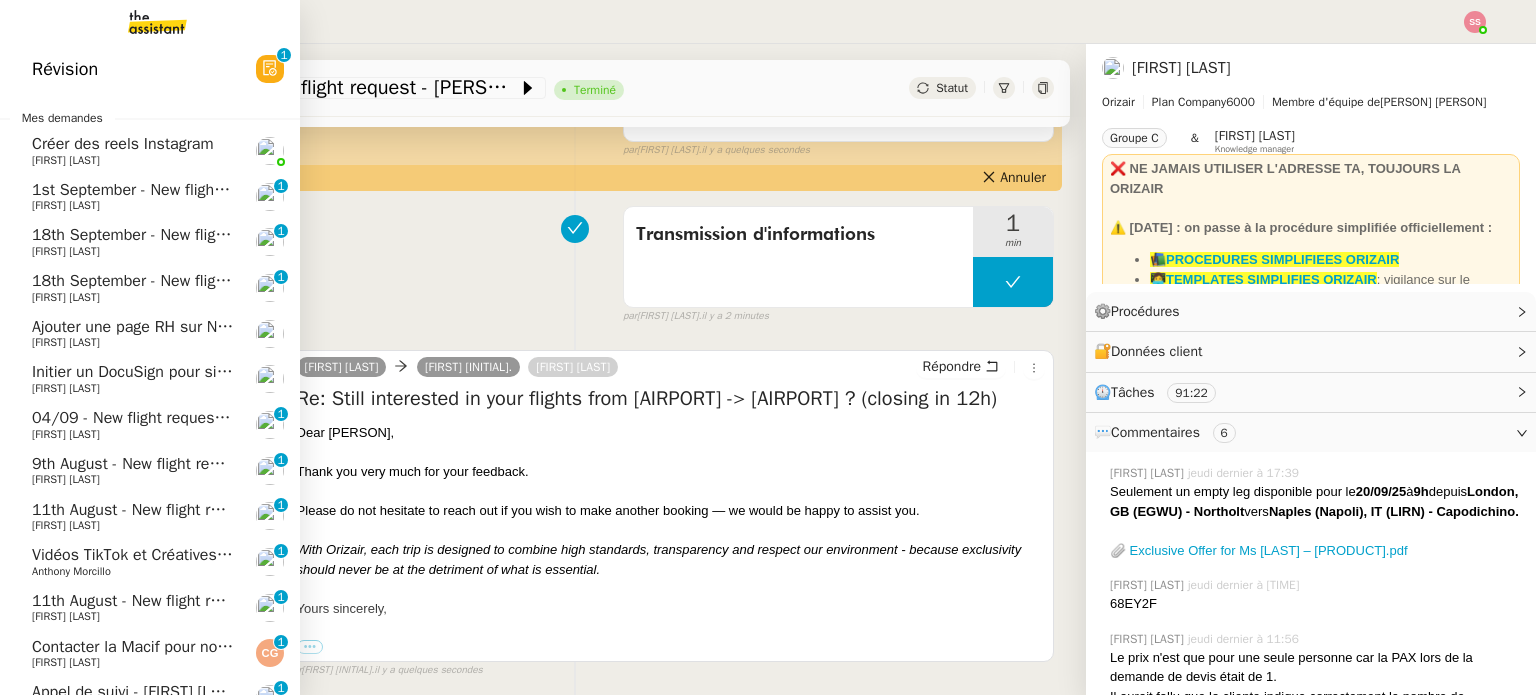 scroll, scrollTop: 51, scrollLeft: 0, axis: vertical 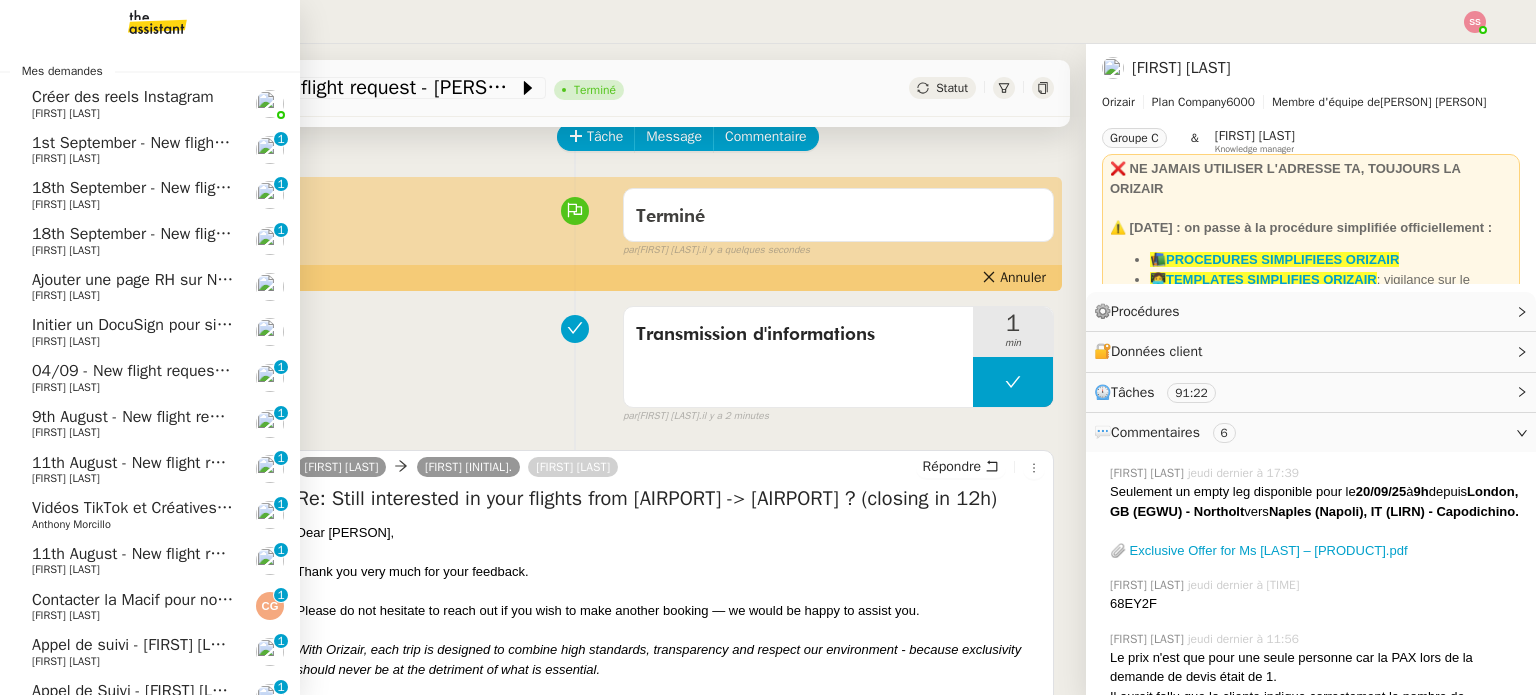 click on "18th September  - New flight request - vashisht soekhlal" 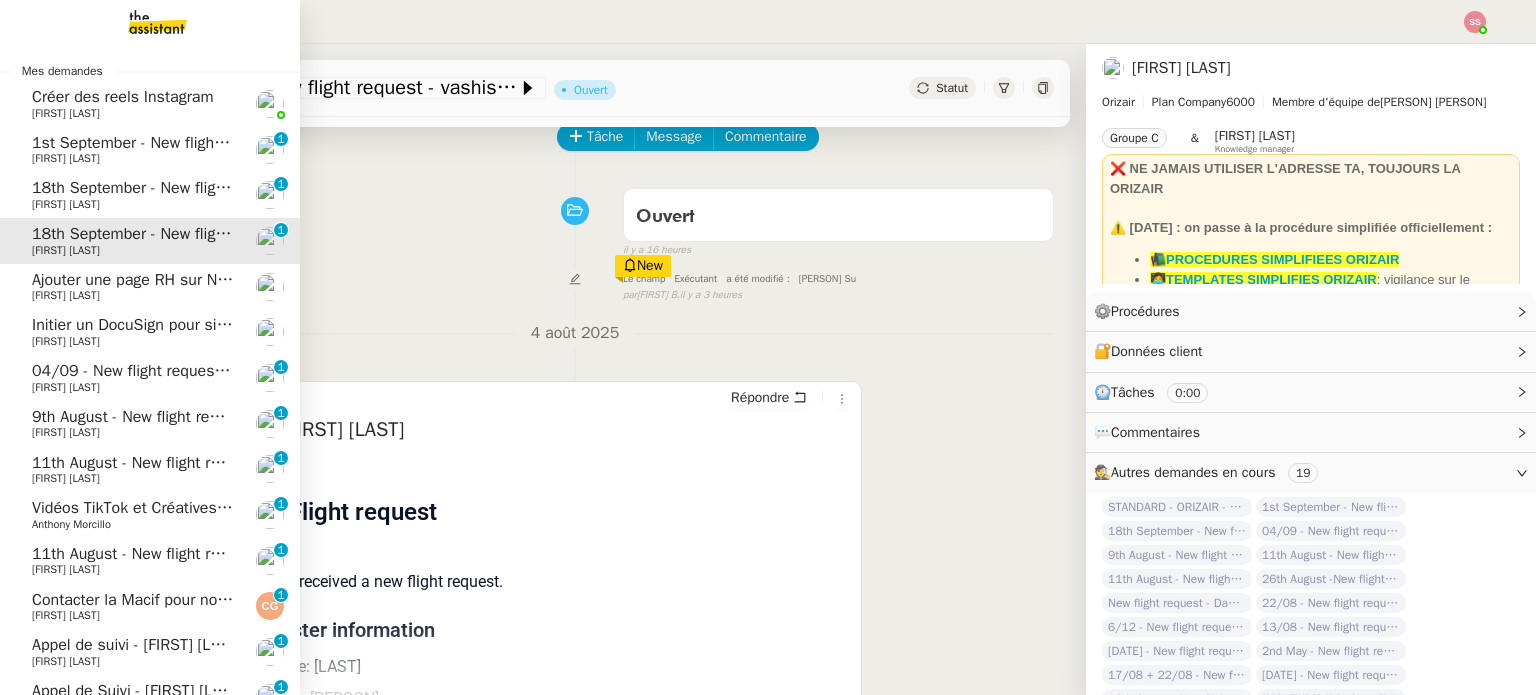 click on "[FIRST] [LAST]" 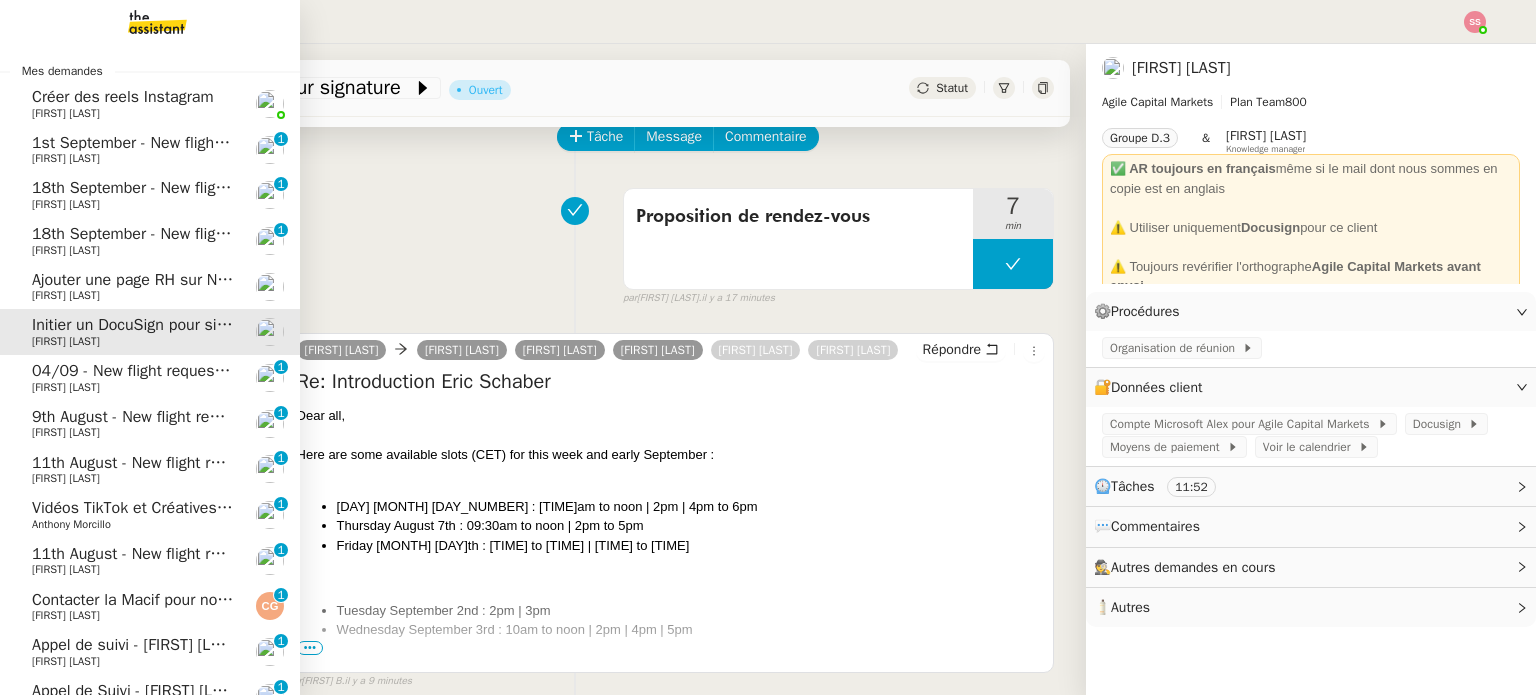 click on "04/09 - New flight request - Adam Aldred-Lane" 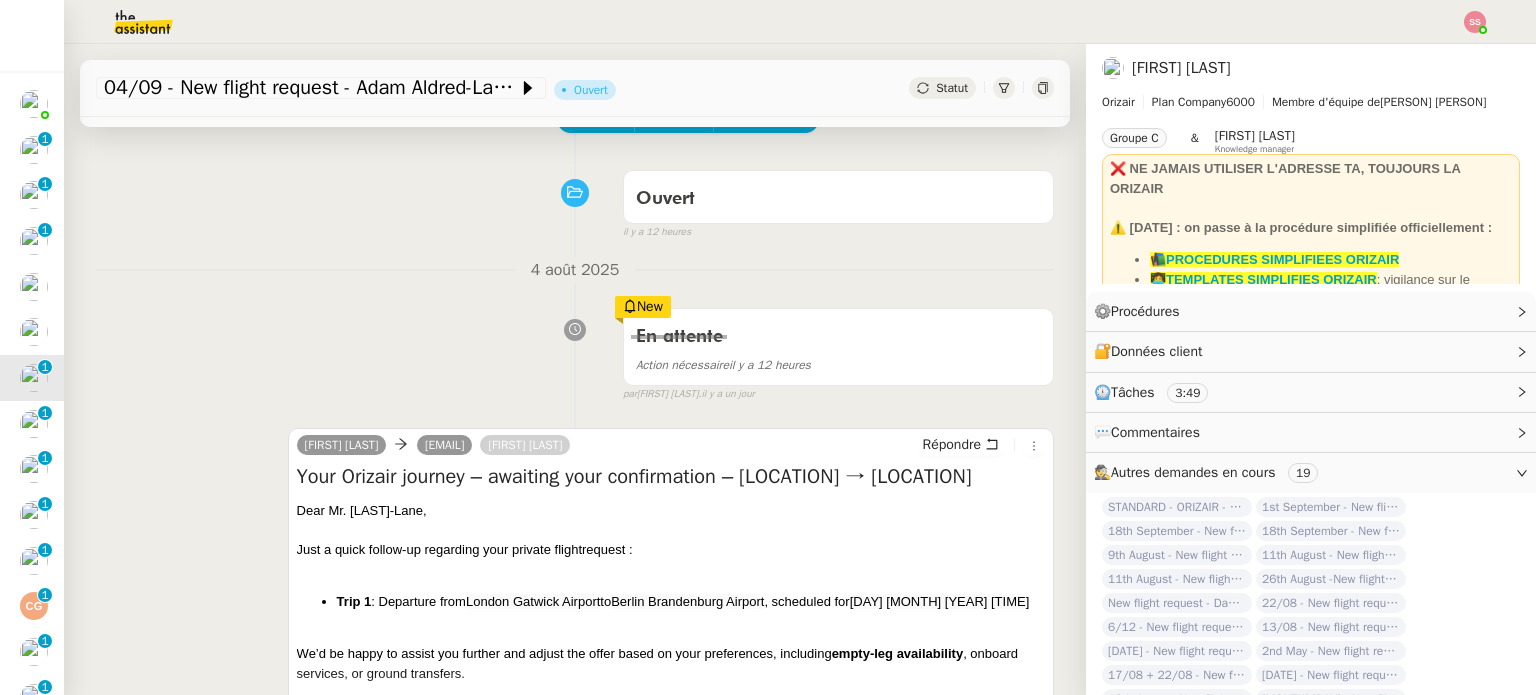scroll, scrollTop: 0, scrollLeft: 0, axis: both 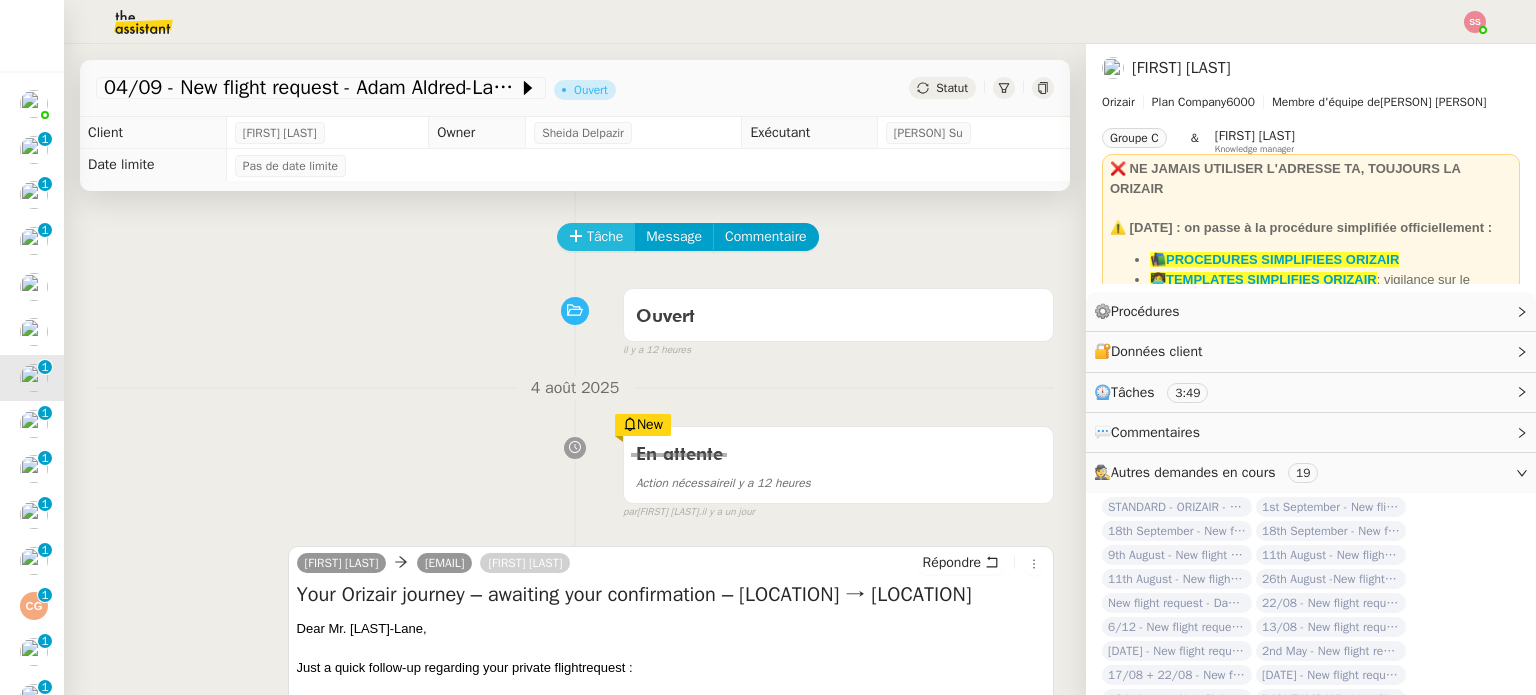 click on "Tâche" 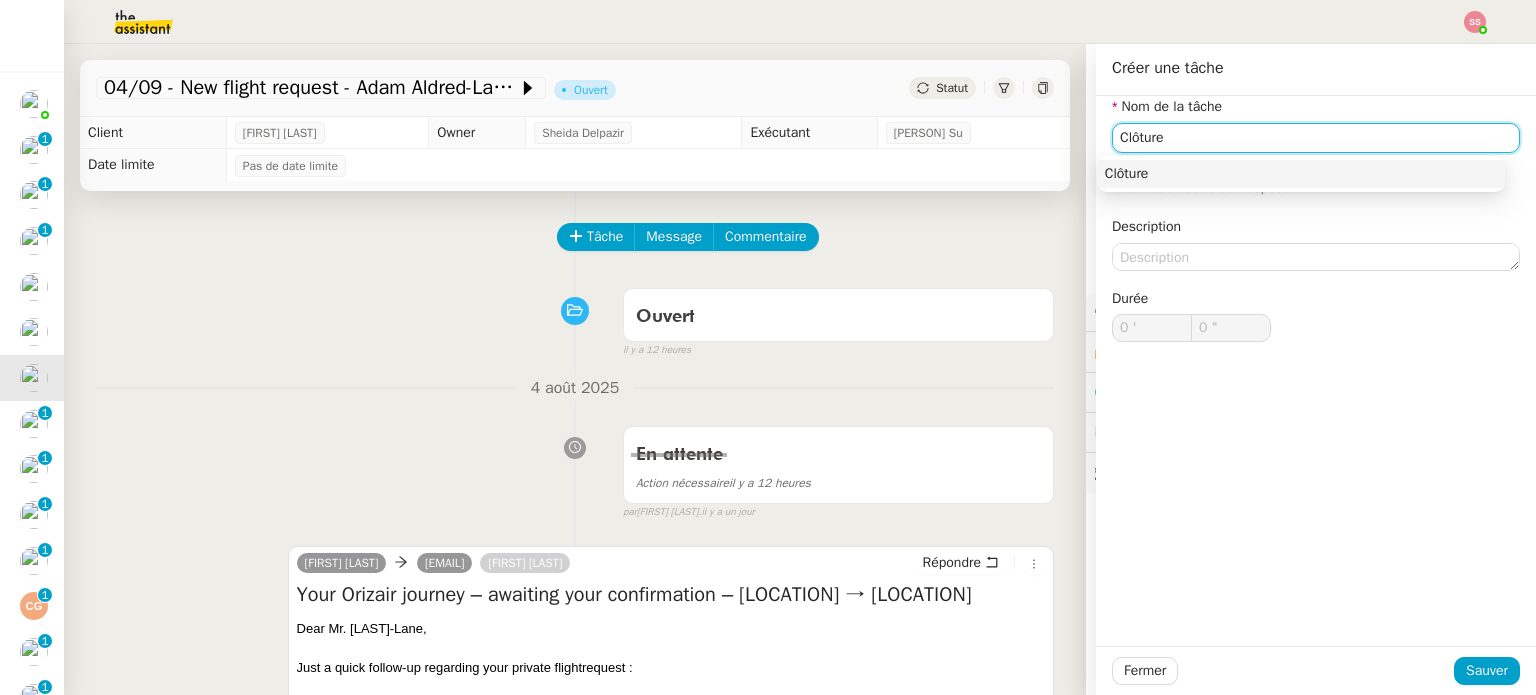 click on "Clôture" at bounding box center [1301, 174] 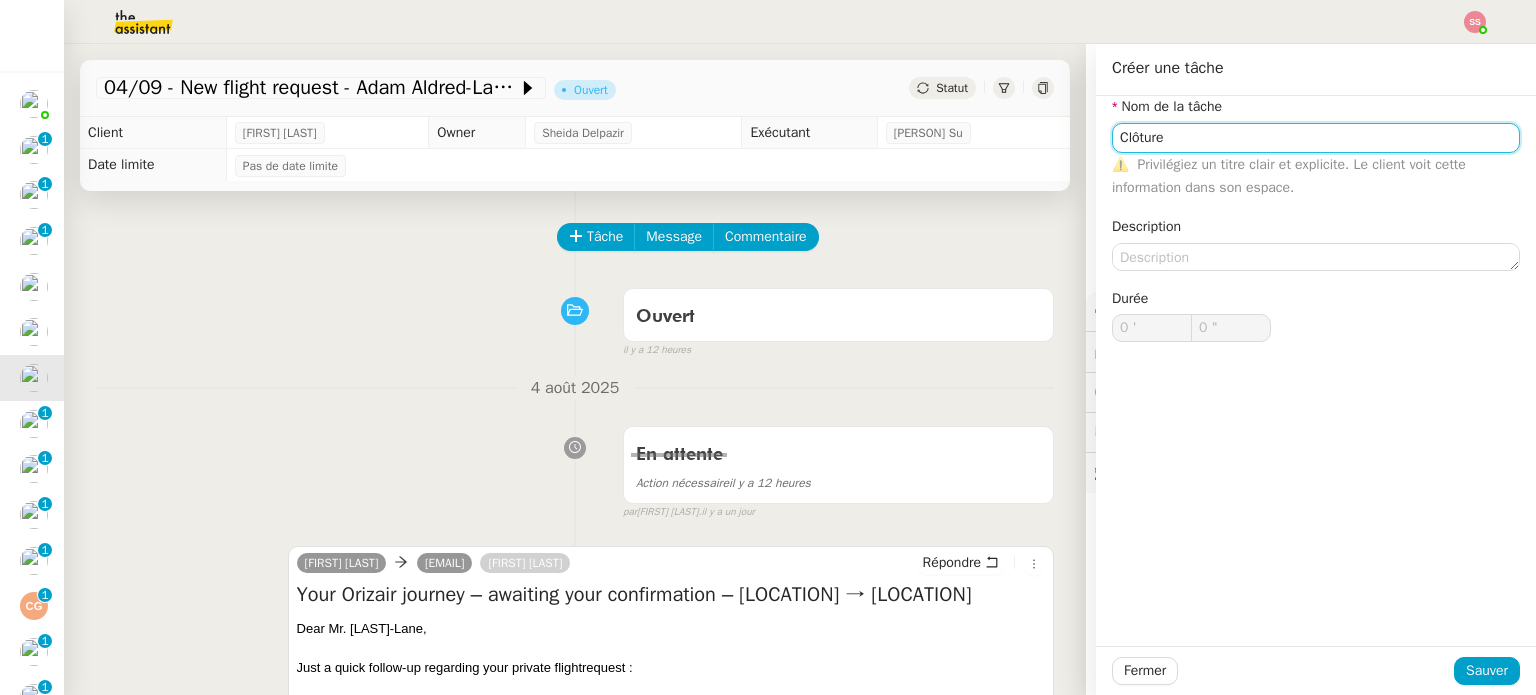 type on "Clôture" 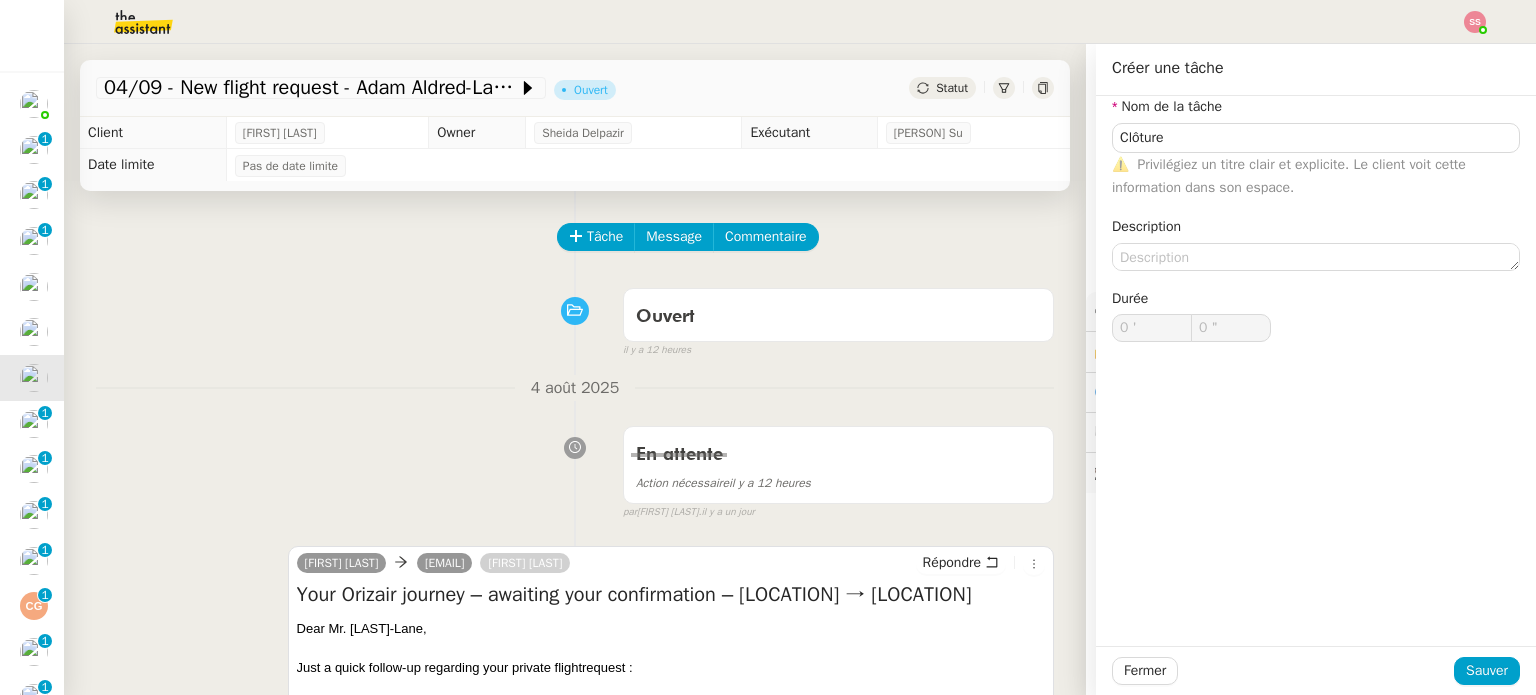 click on "Fermer Sauver" 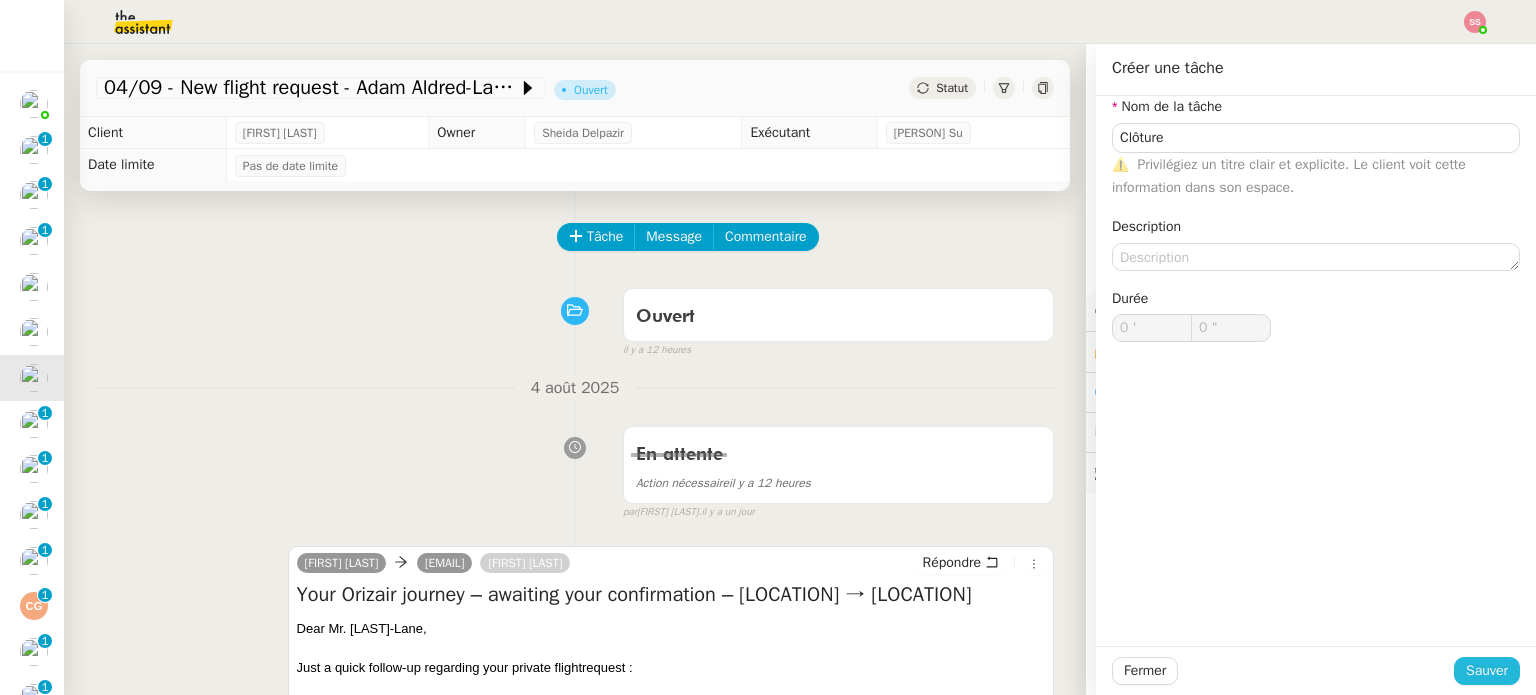 click on "Sauver" 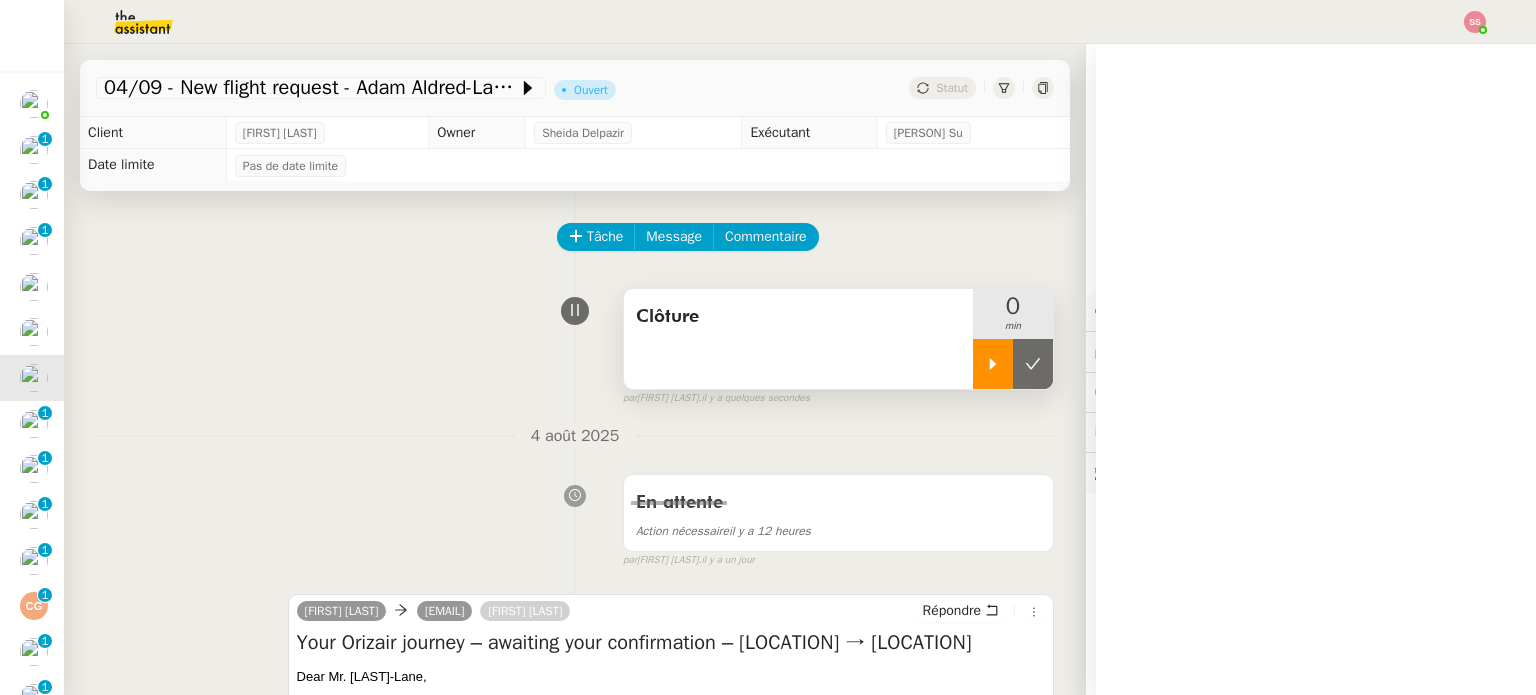click 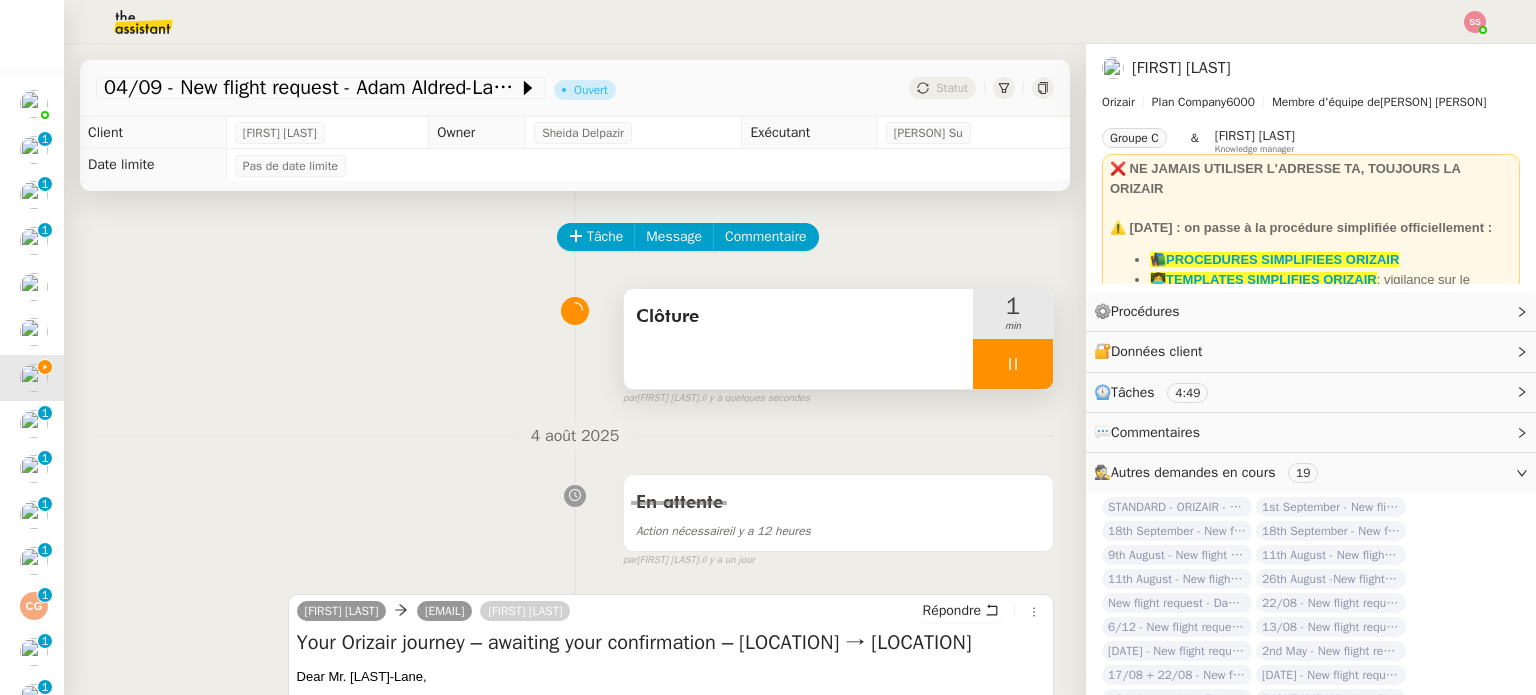 click at bounding box center (1013, 364) 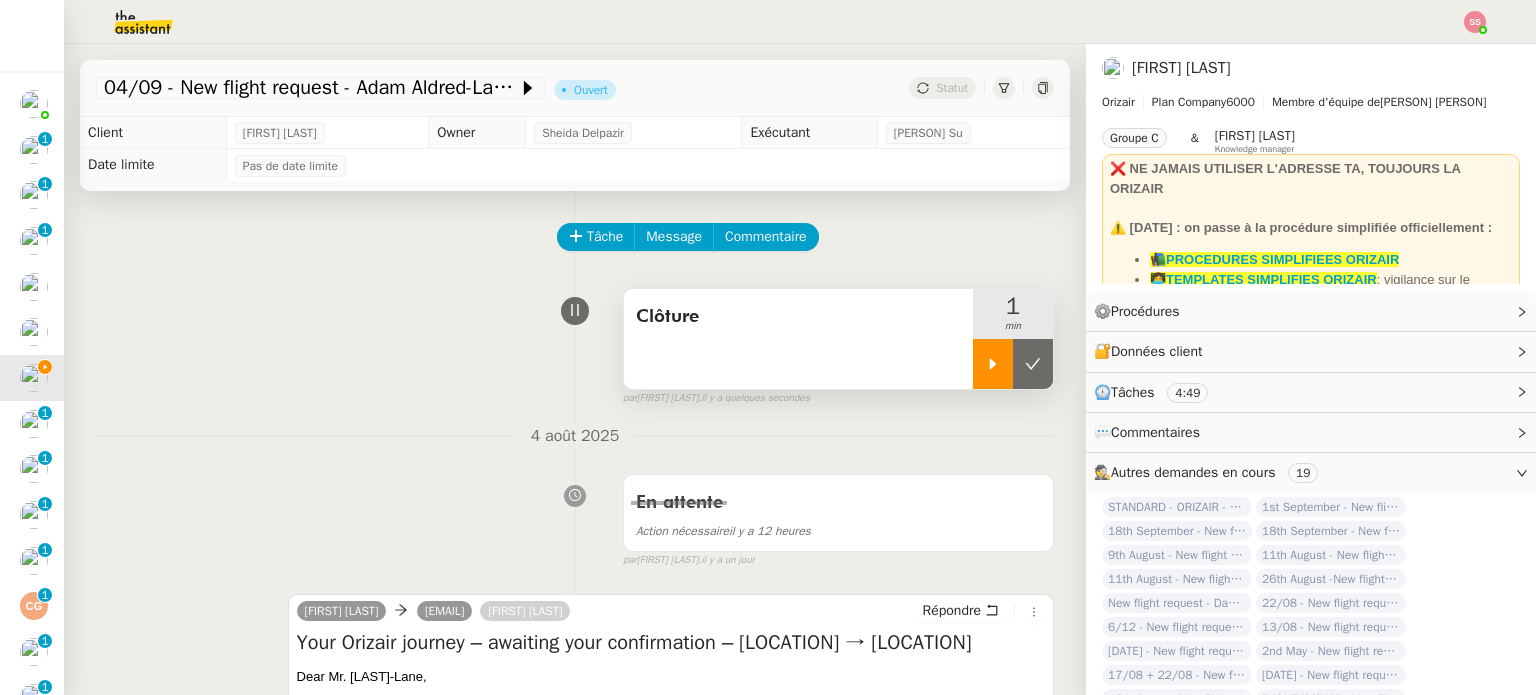 click at bounding box center [1033, 364] 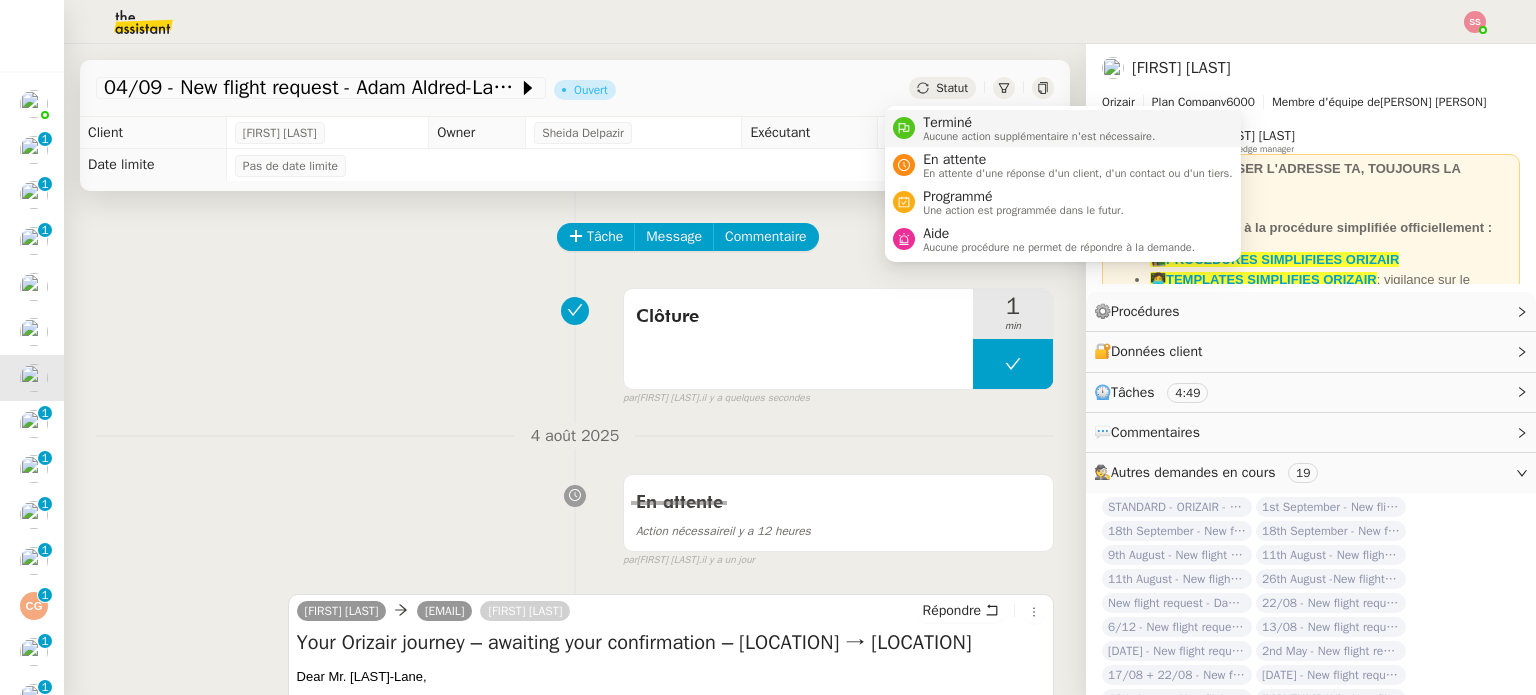 drag, startPoint x: 922, startPoint y: 91, endPoint x: 941, endPoint y: 122, distance: 36.359318 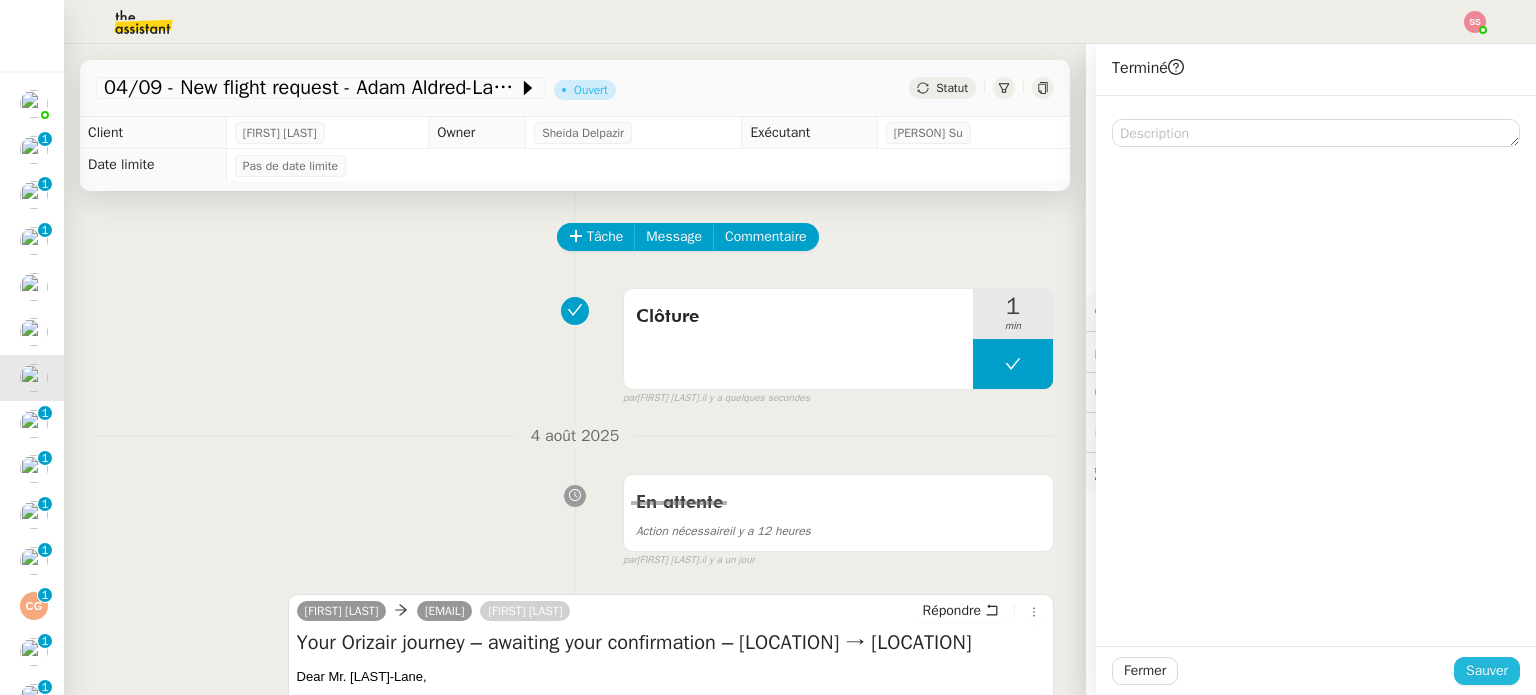 click on "Sauver" 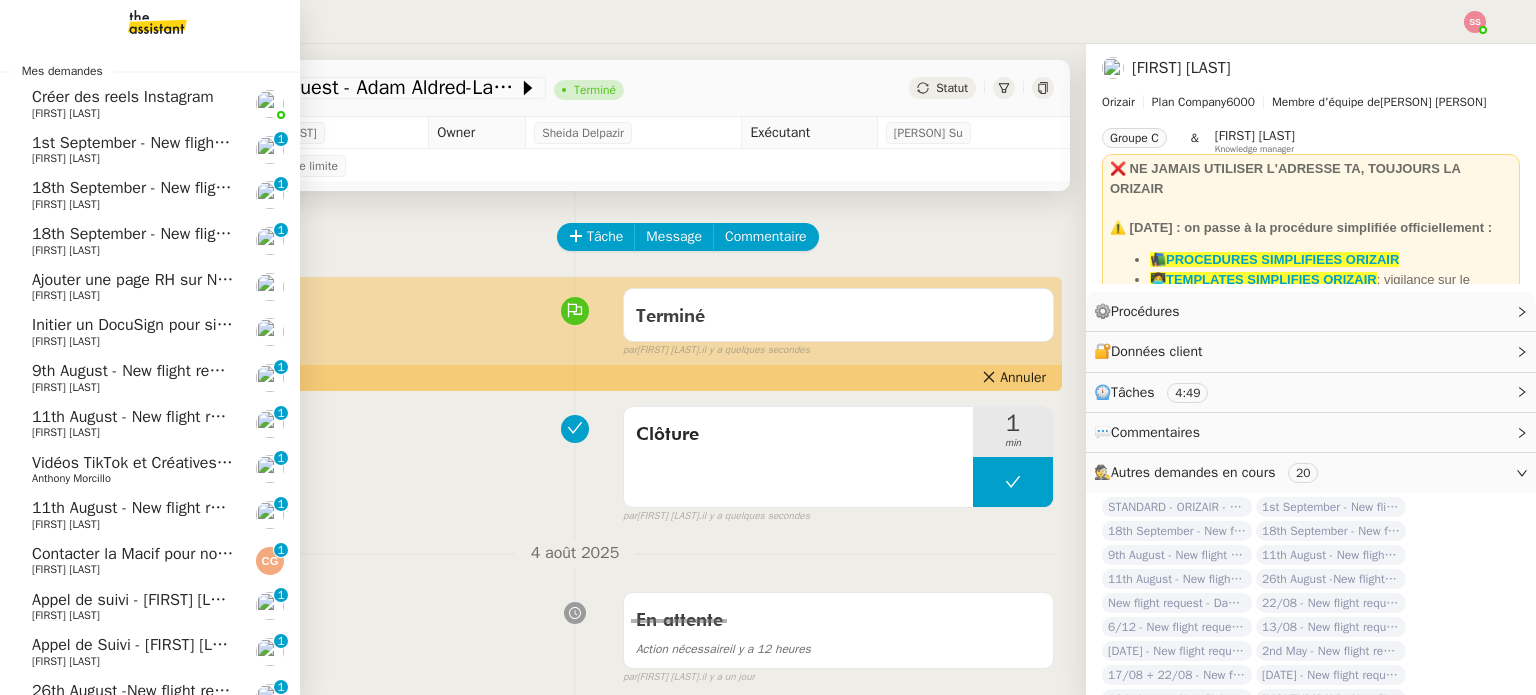 click on "[FIRST] [LAST]" 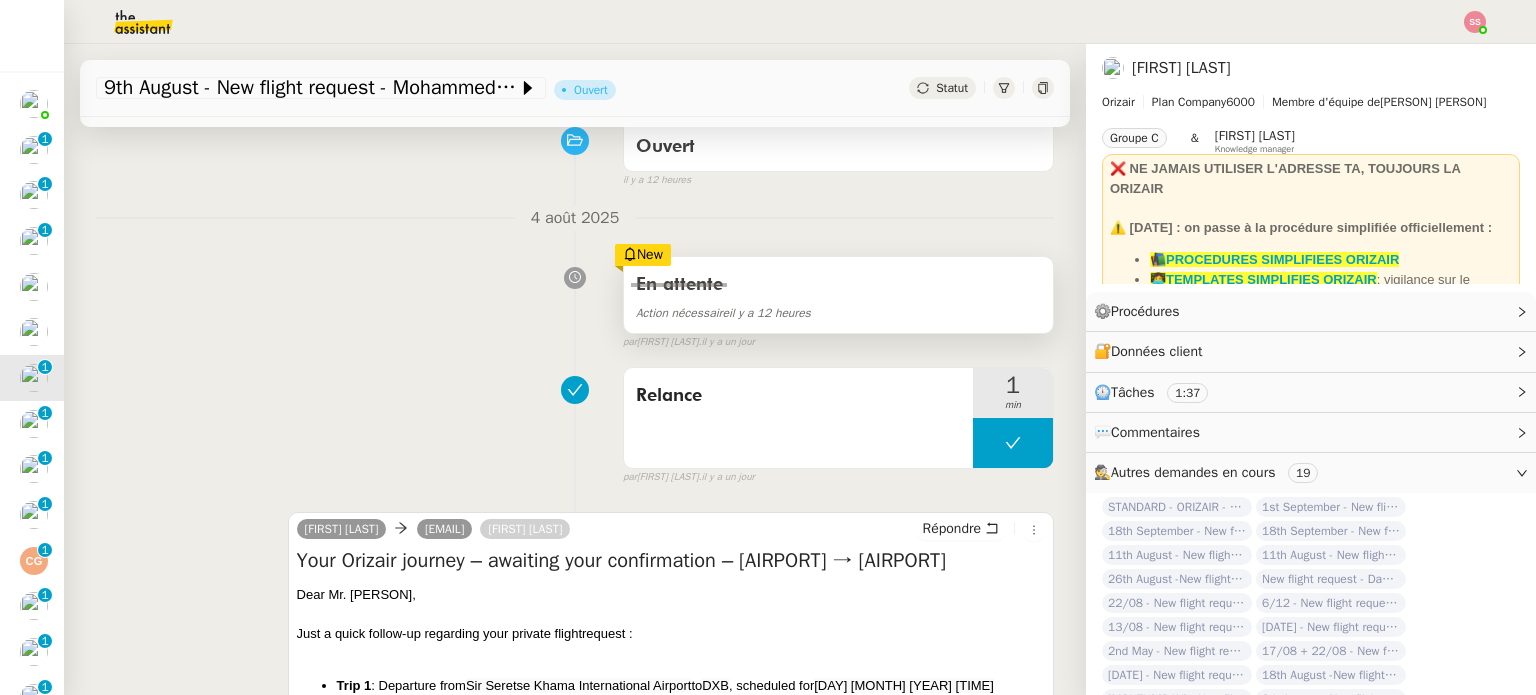scroll, scrollTop: 100, scrollLeft: 0, axis: vertical 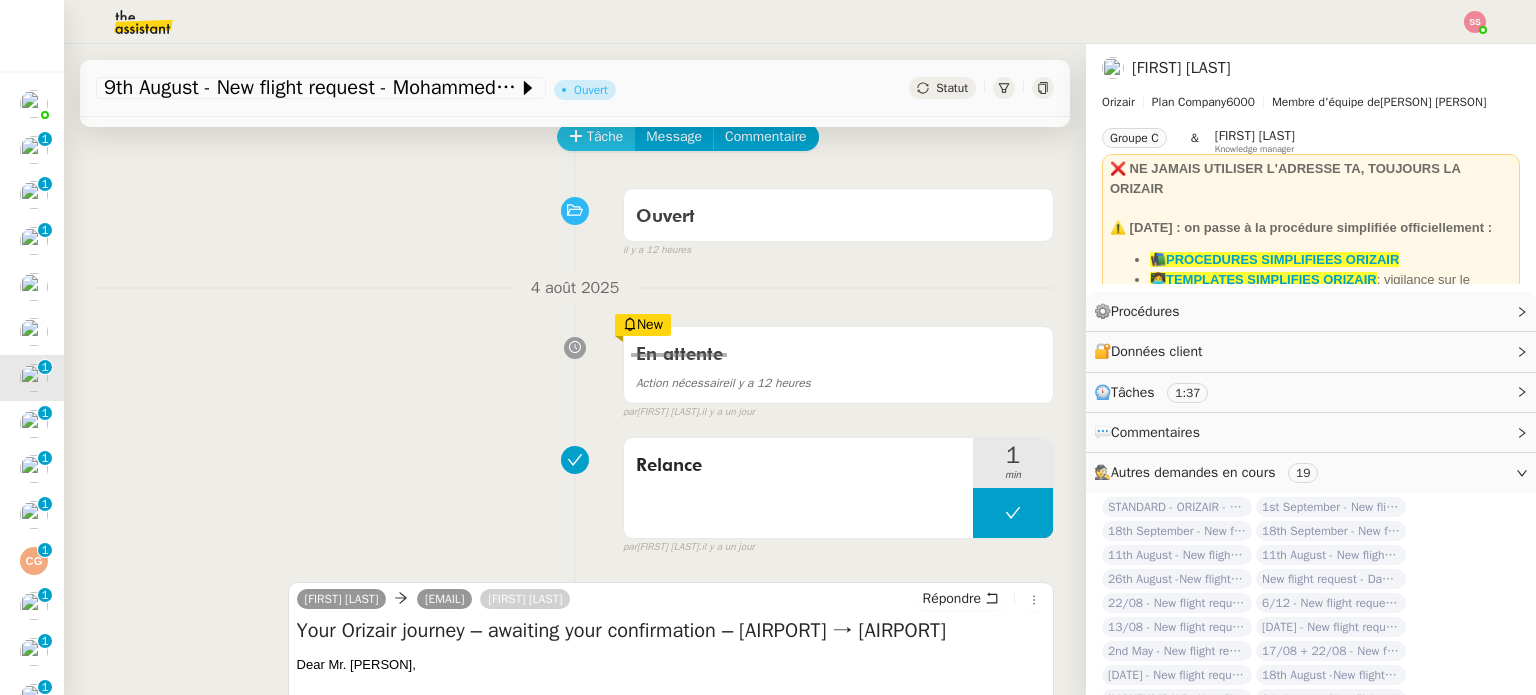 click on "Tâche" 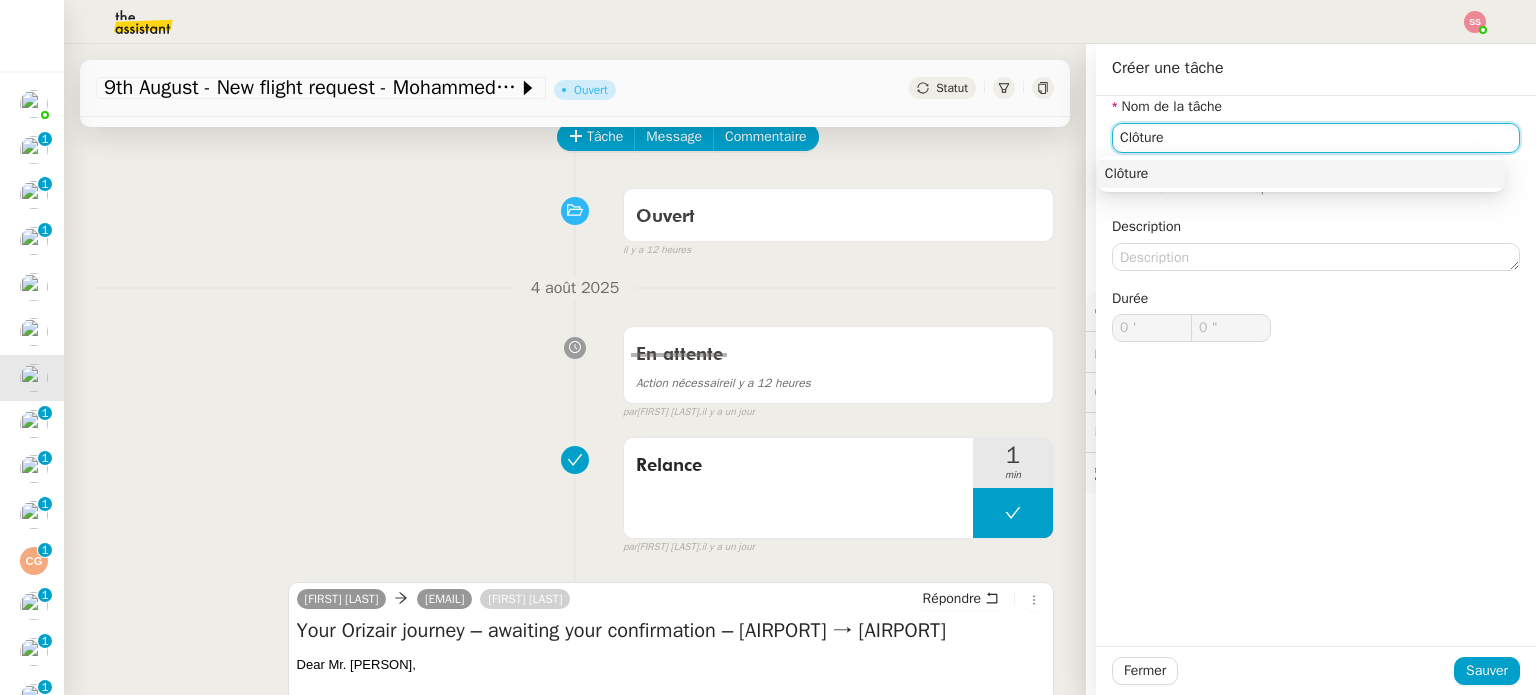 click on "Clôture" at bounding box center [1301, 174] 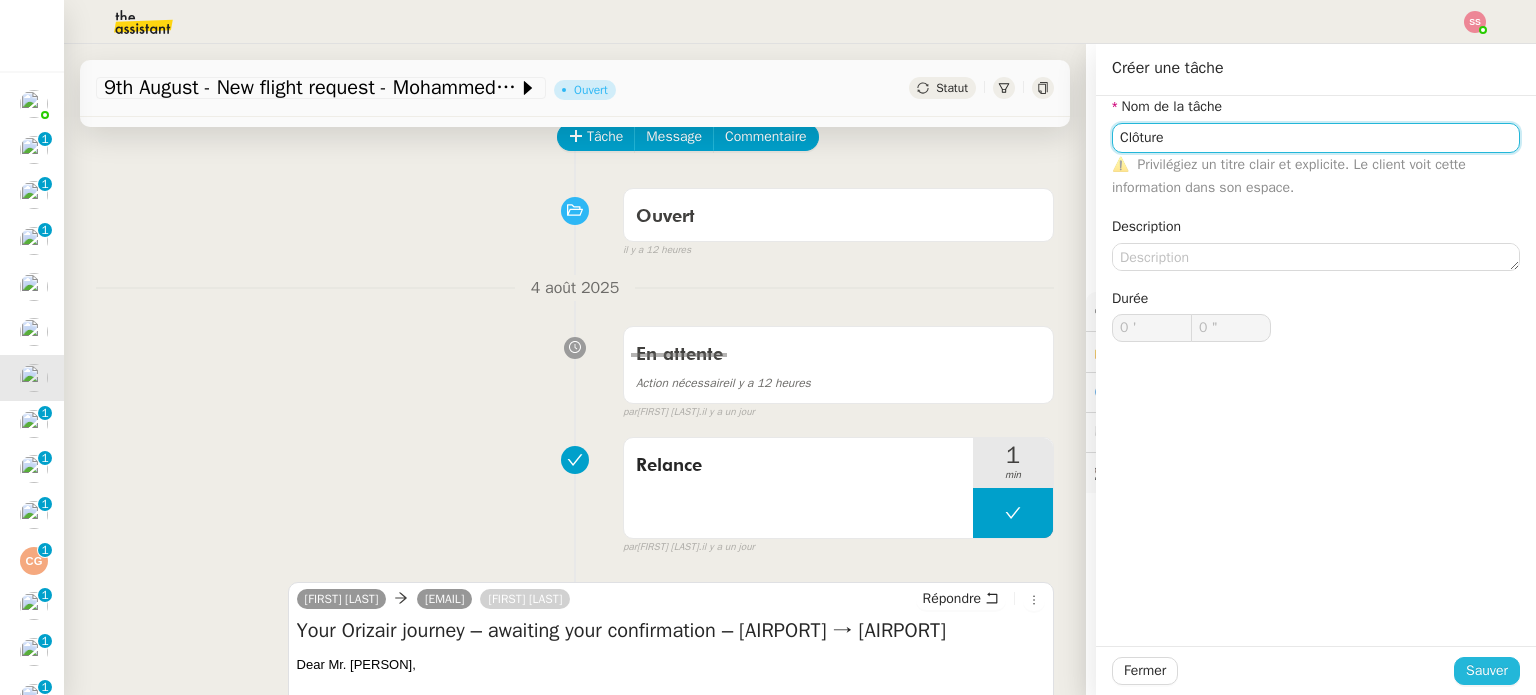 type on "Clôture" 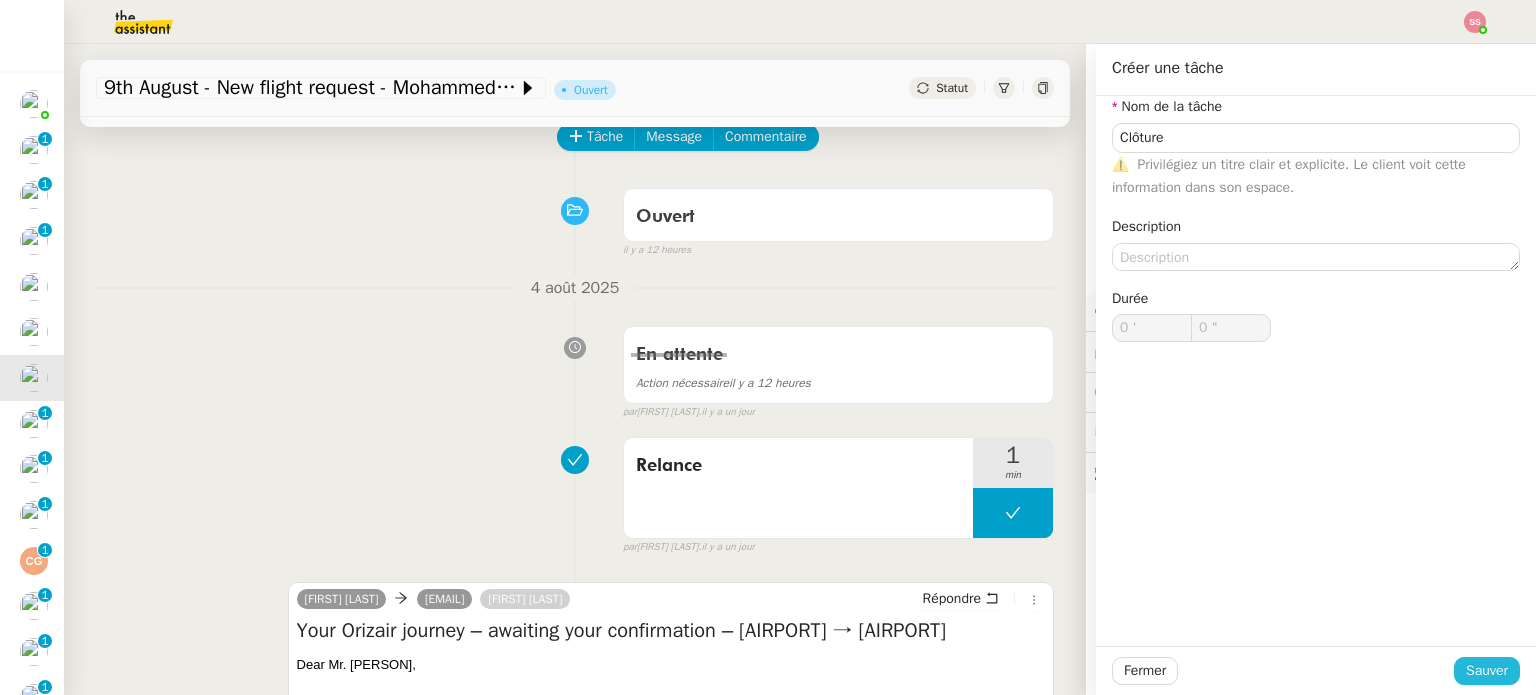 click on "Sauver" 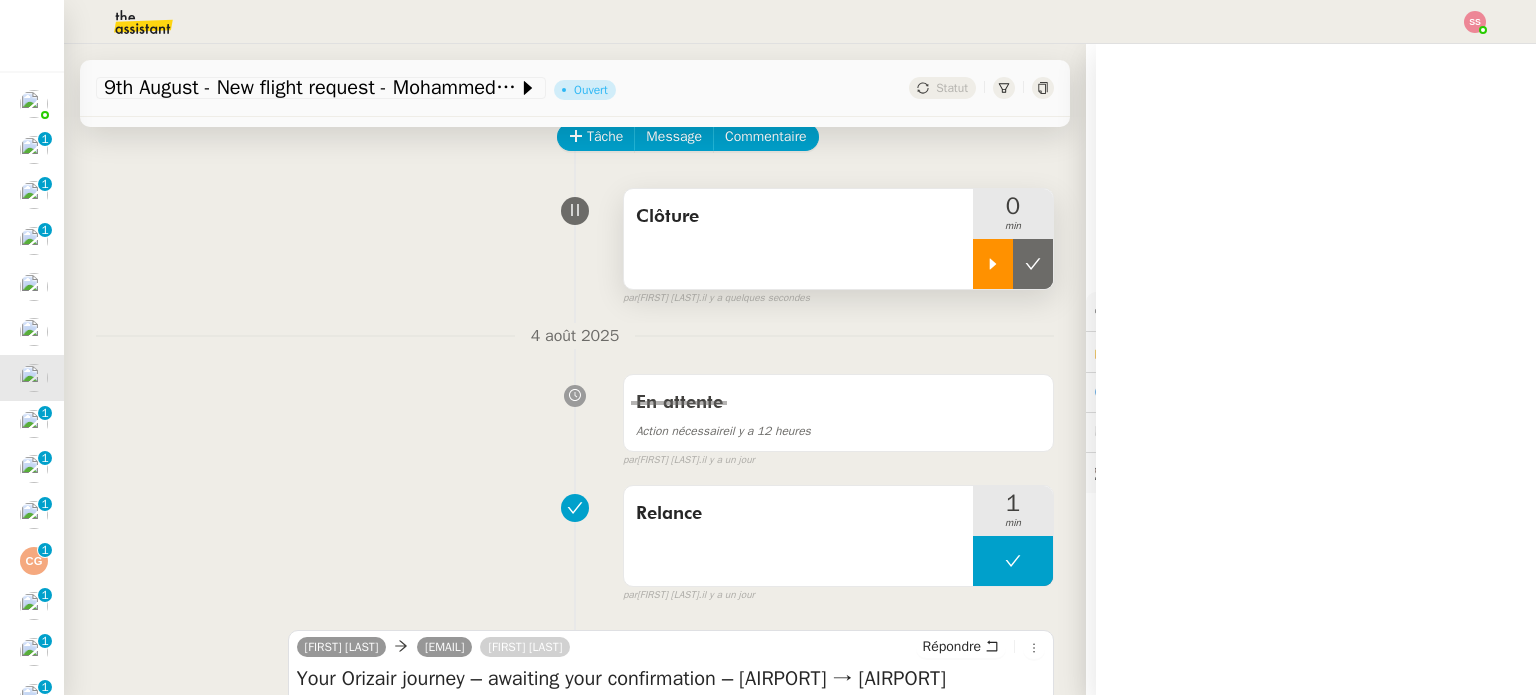 click at bounding box center [993, 264] 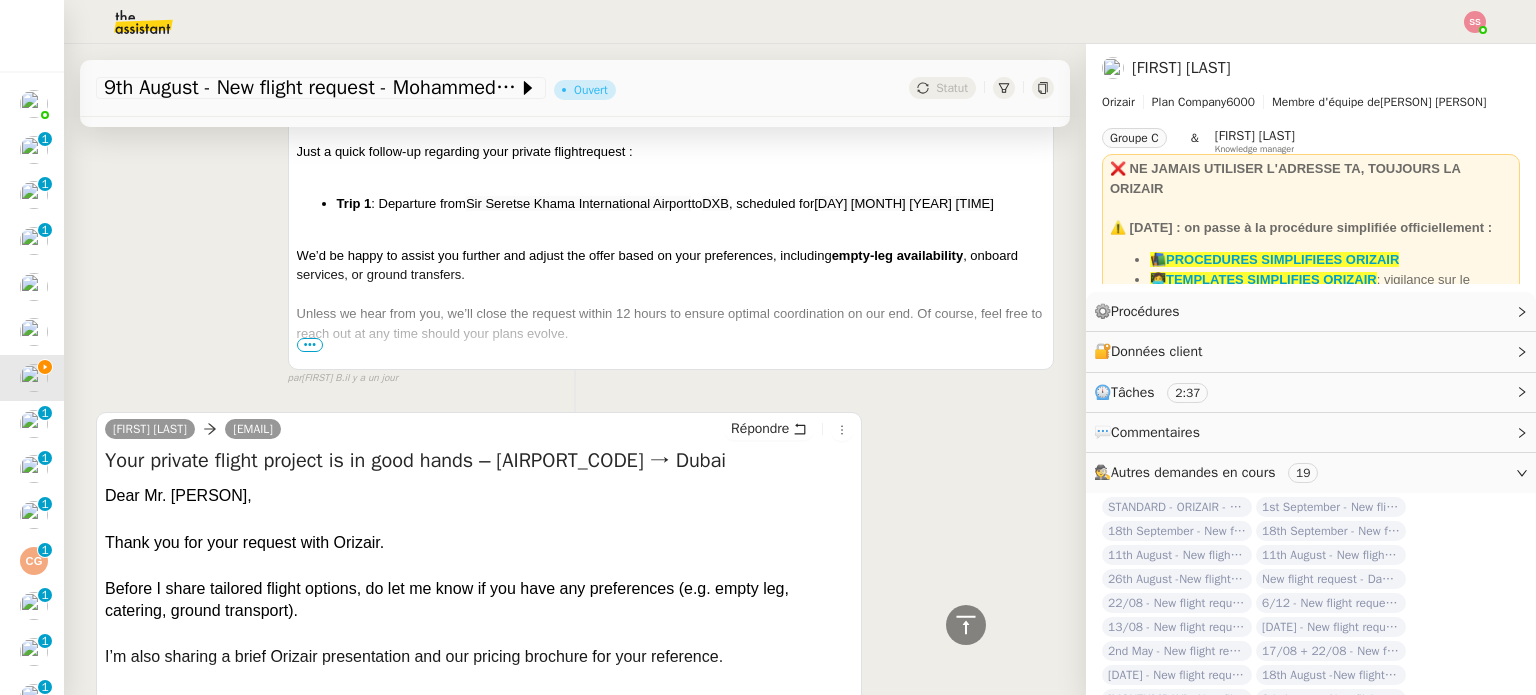 scroll, scrollTop: 600, scrollLeft: 0, axis: vertical 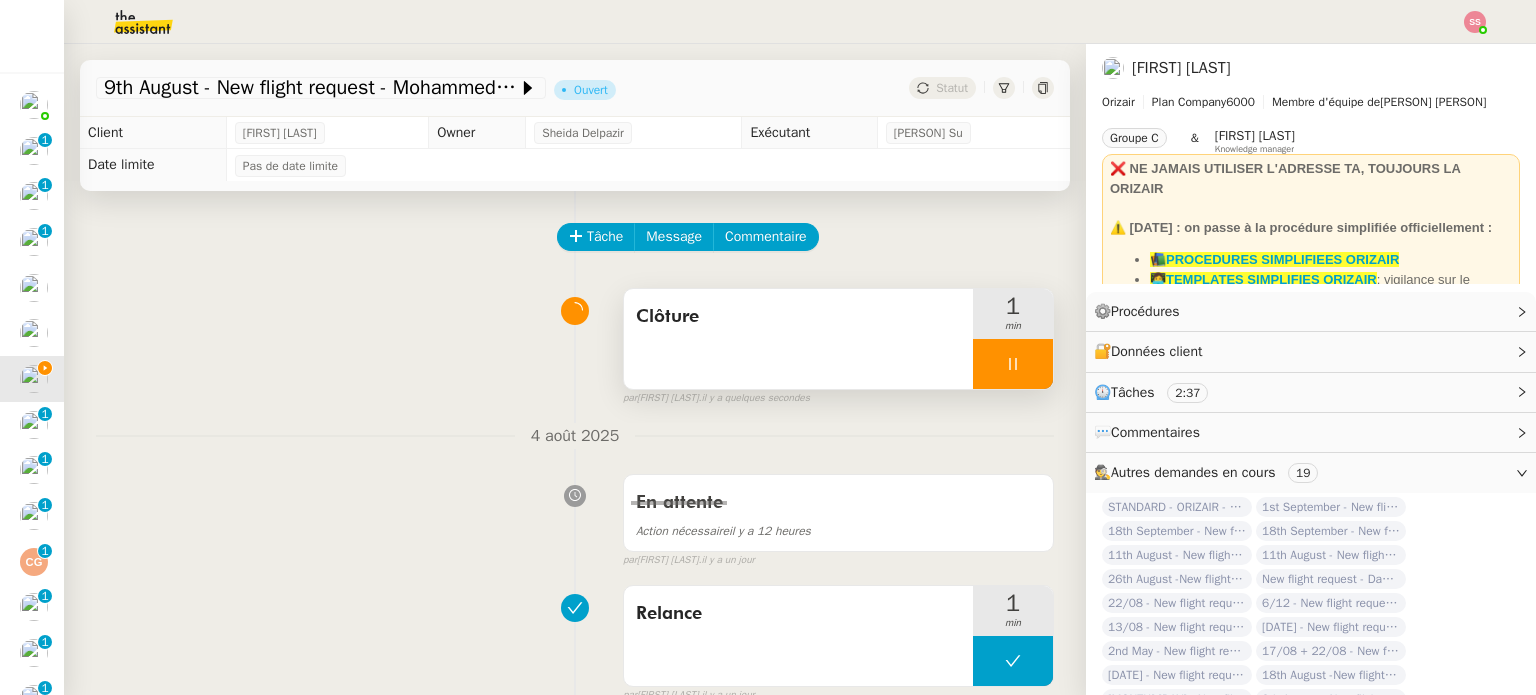 click at bounding box center [1013, 364] 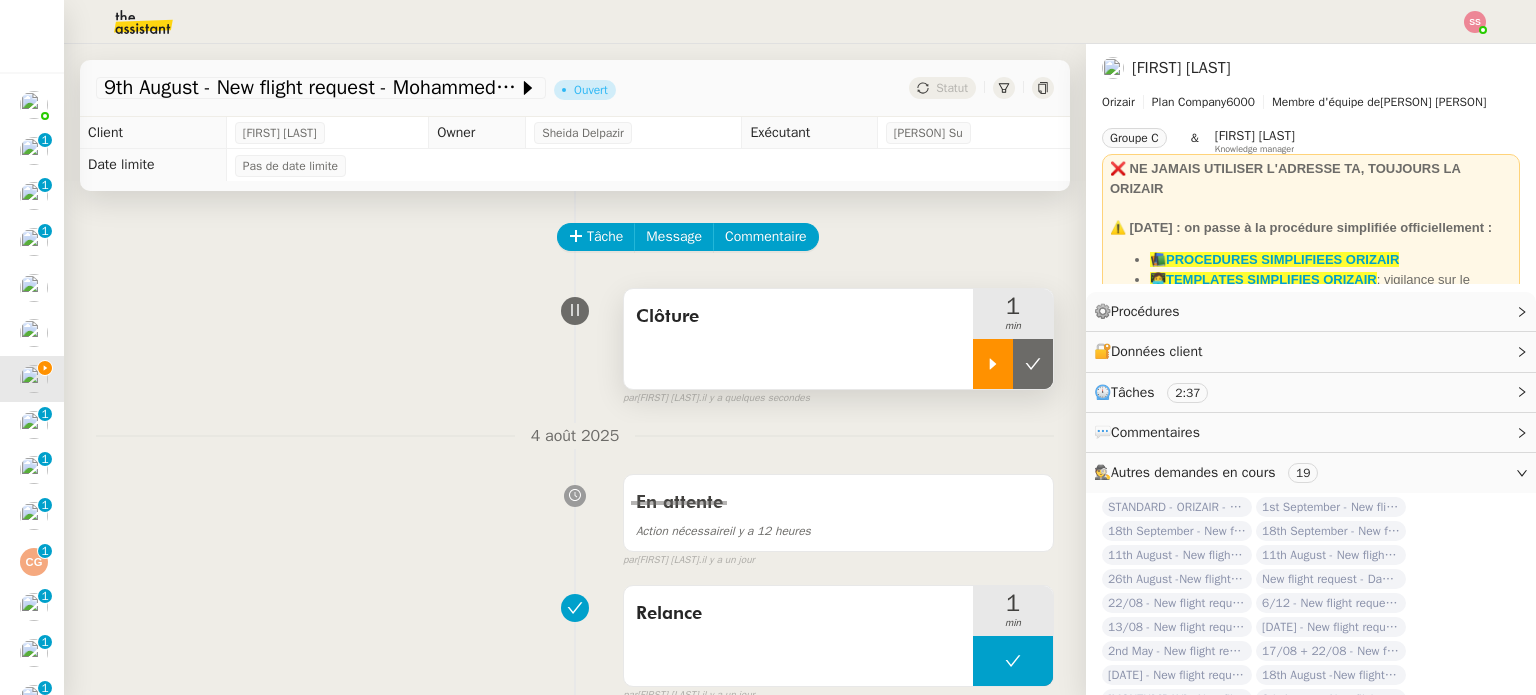 click at bounding box center (1033, 364) 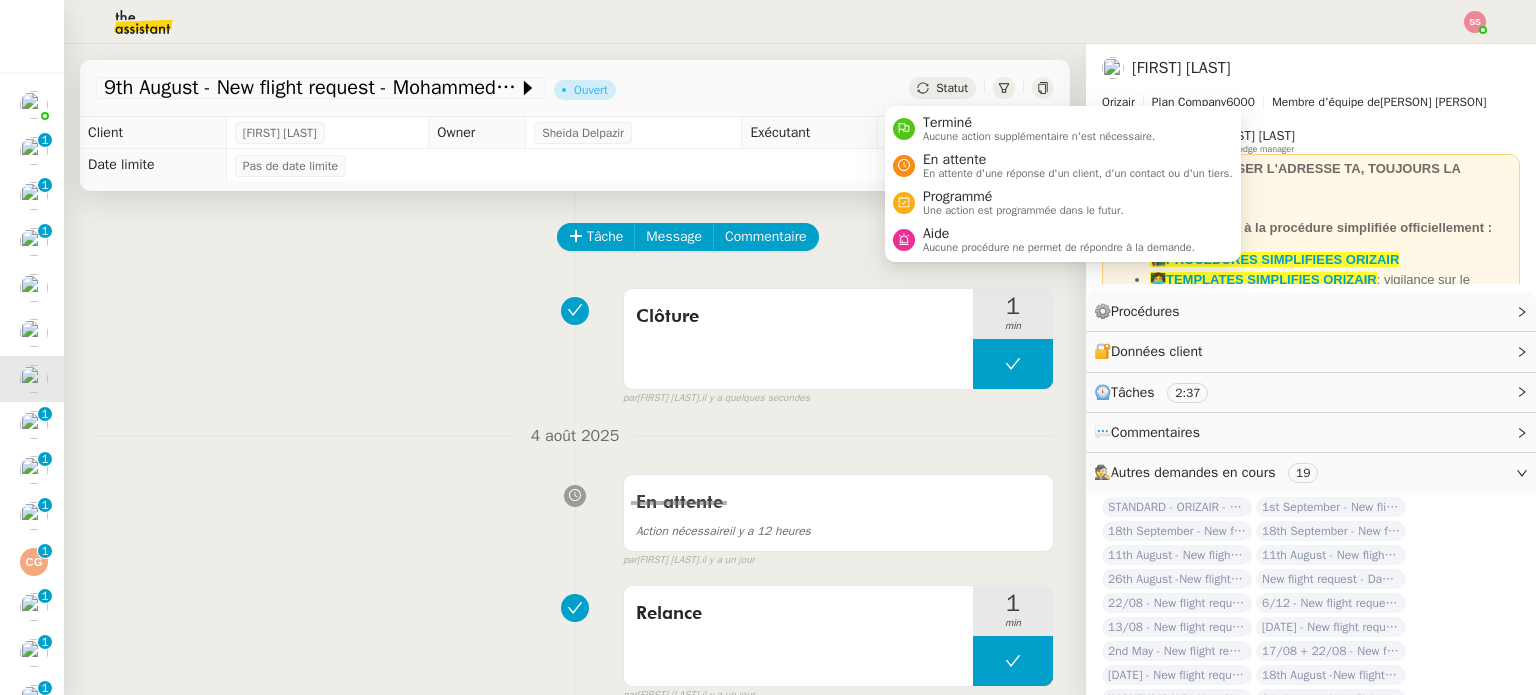 click on "Statut" 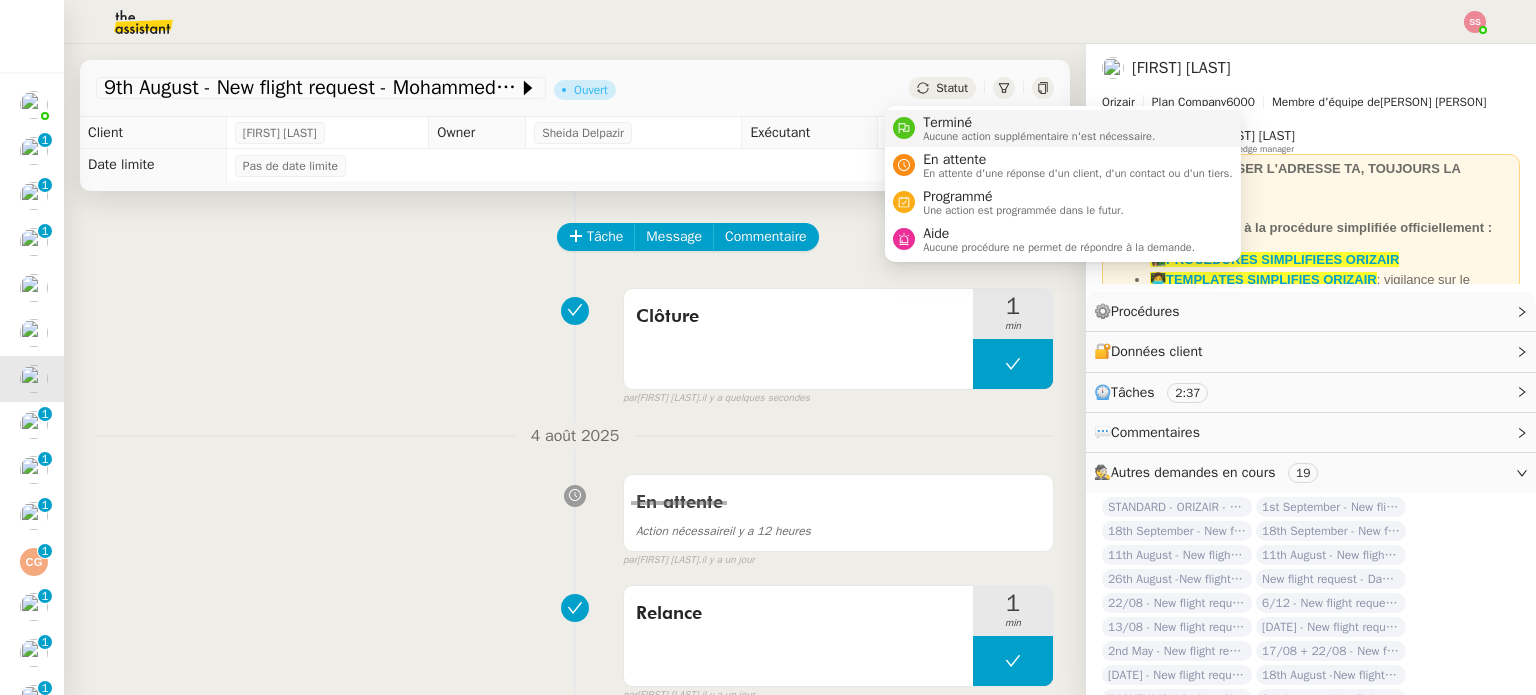 click on "Aucune action supplémentaire n'est nécessaire." at bounding box center (1039, 136) 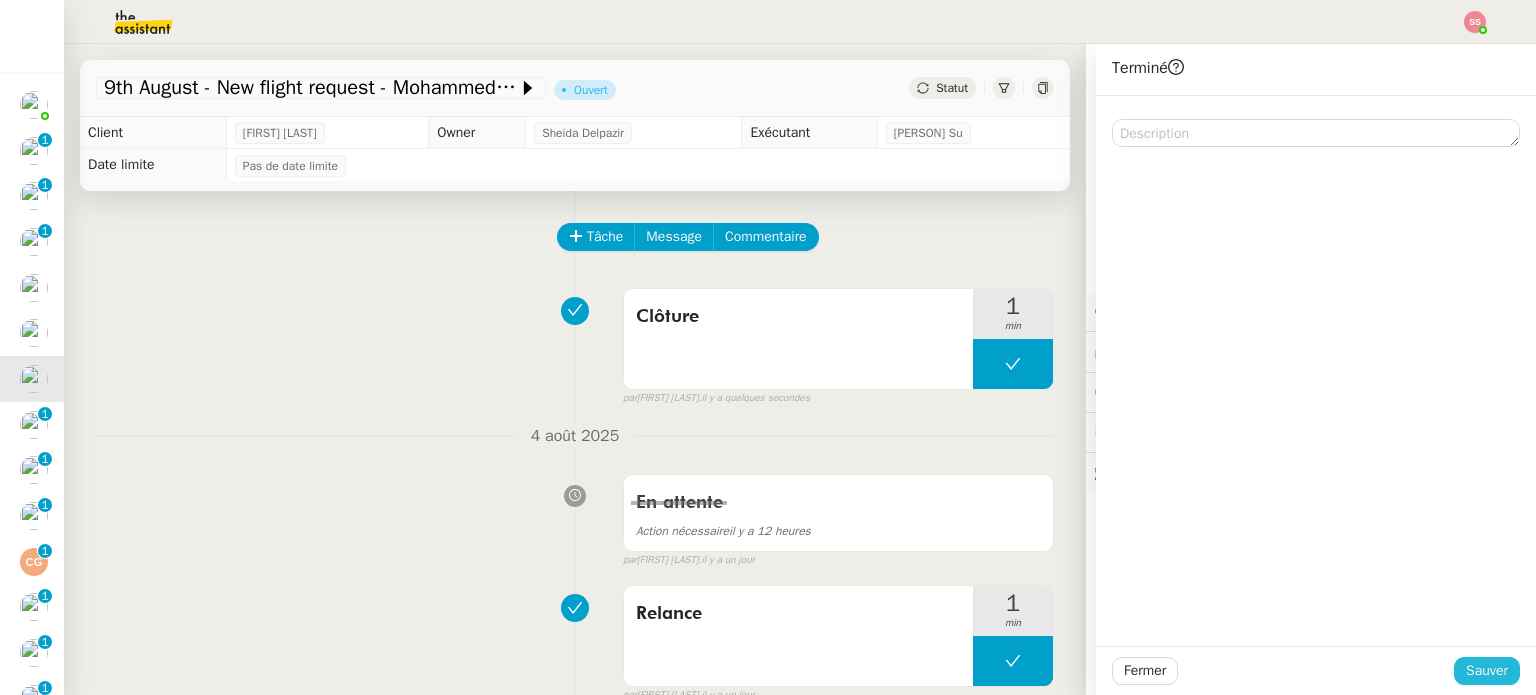 click on "Sauver" 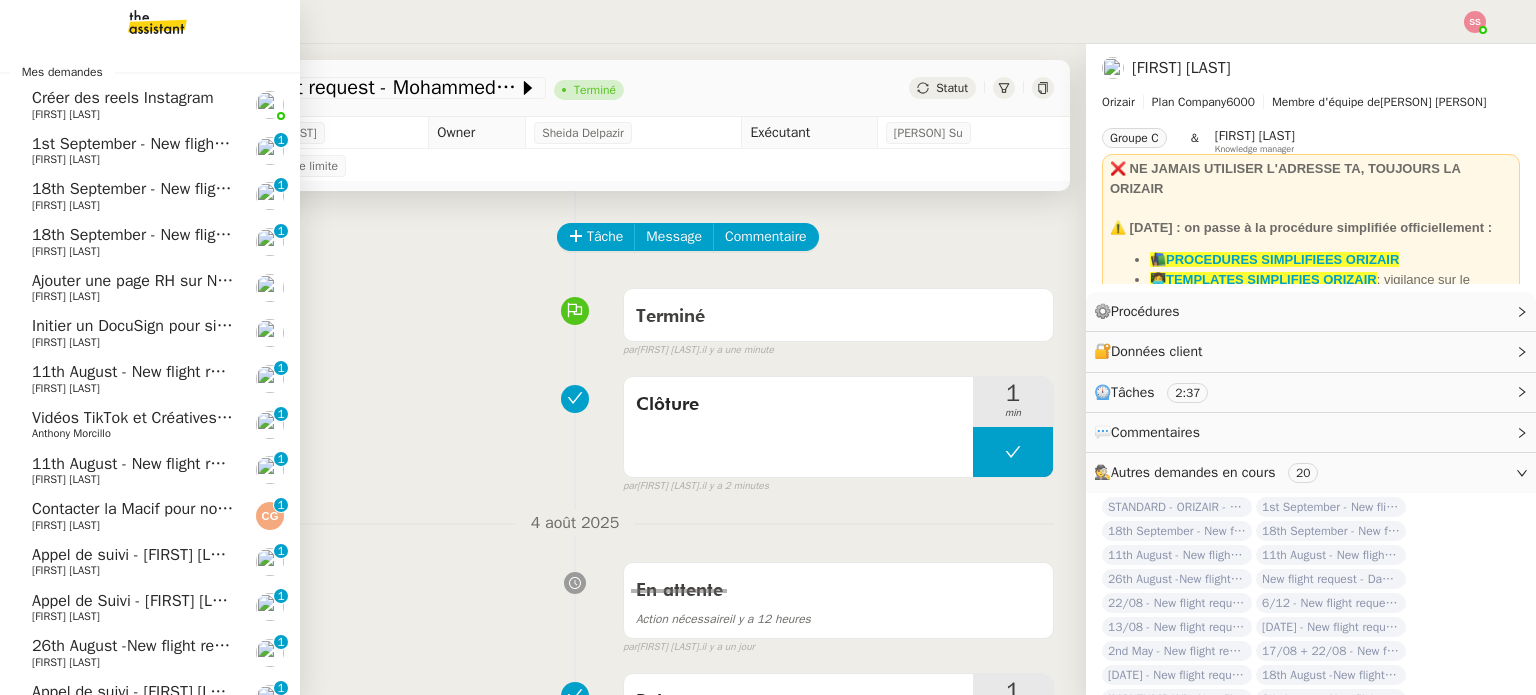 scroll, scrollTop: 0, scrollLeft: 0, axis: both 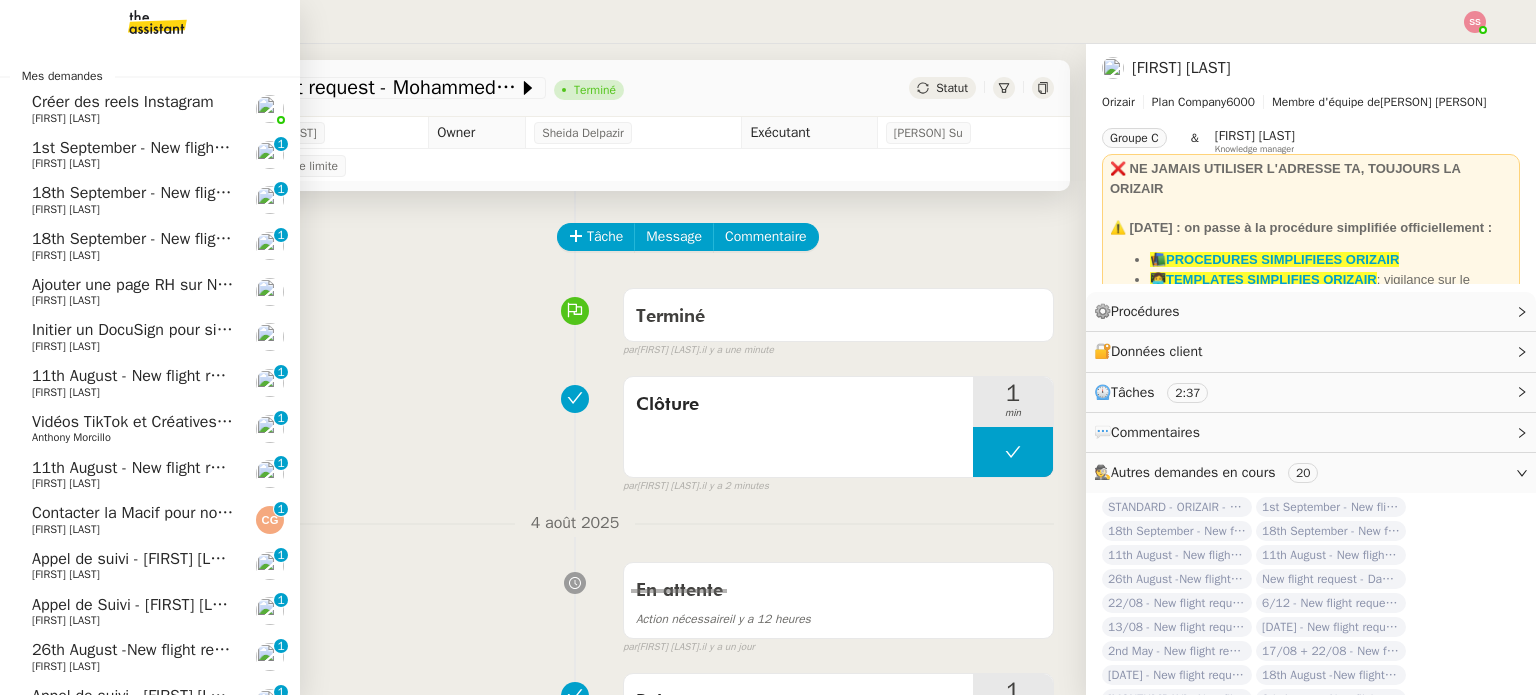 click on "[DAY] [MONTH] - New flight request - [FIRST] [LAST] [LAST] 0 1 2 3 4 5 6 7 8 9" 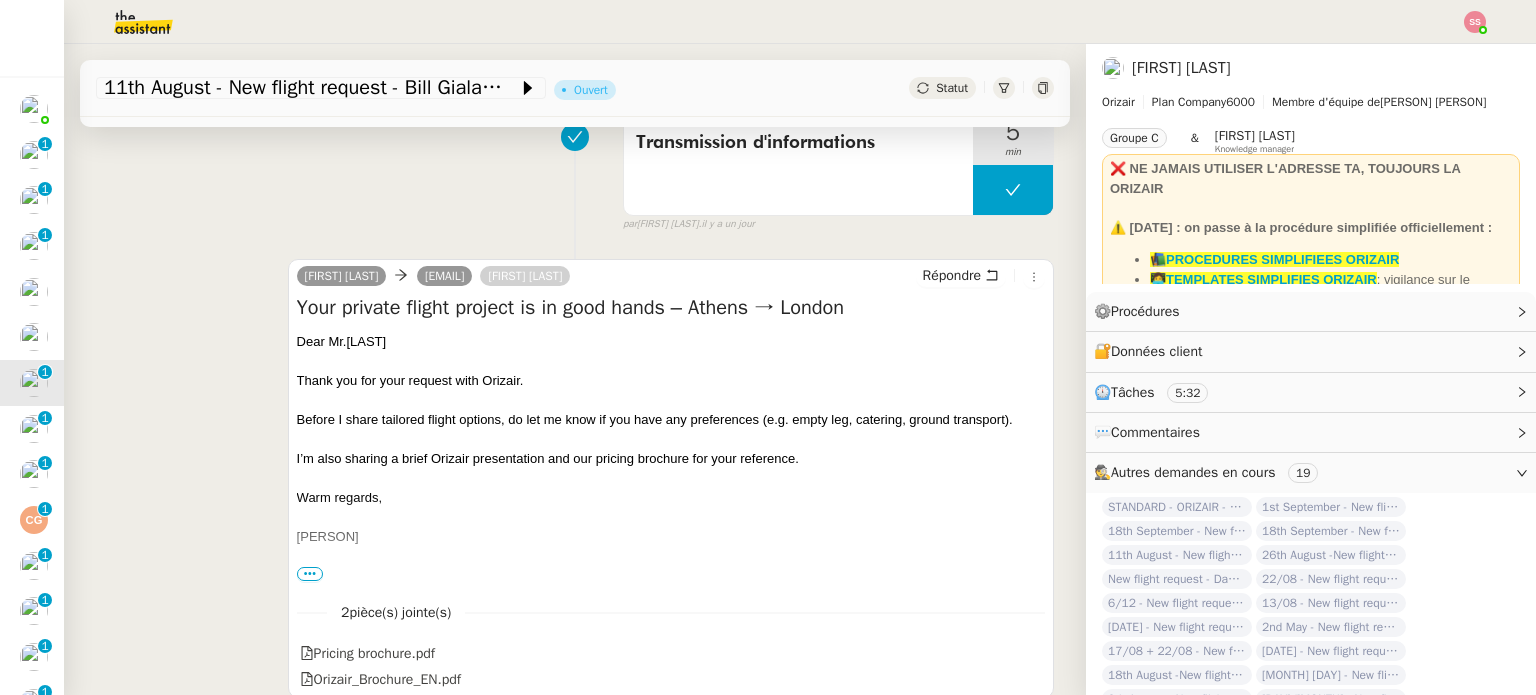 scroll, scrollTop: 600, scrollLeft: 0, axis: vertical 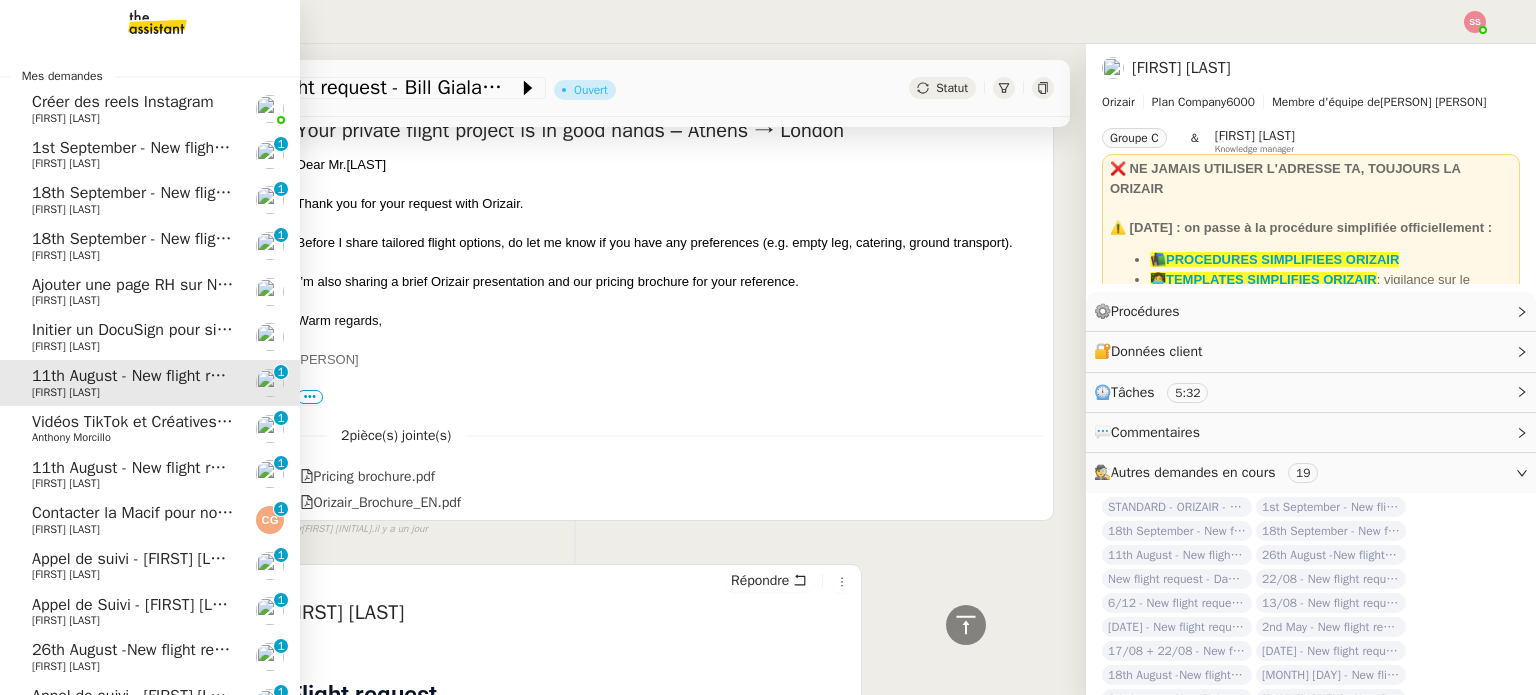 click on "[FIRST] [LAST]" 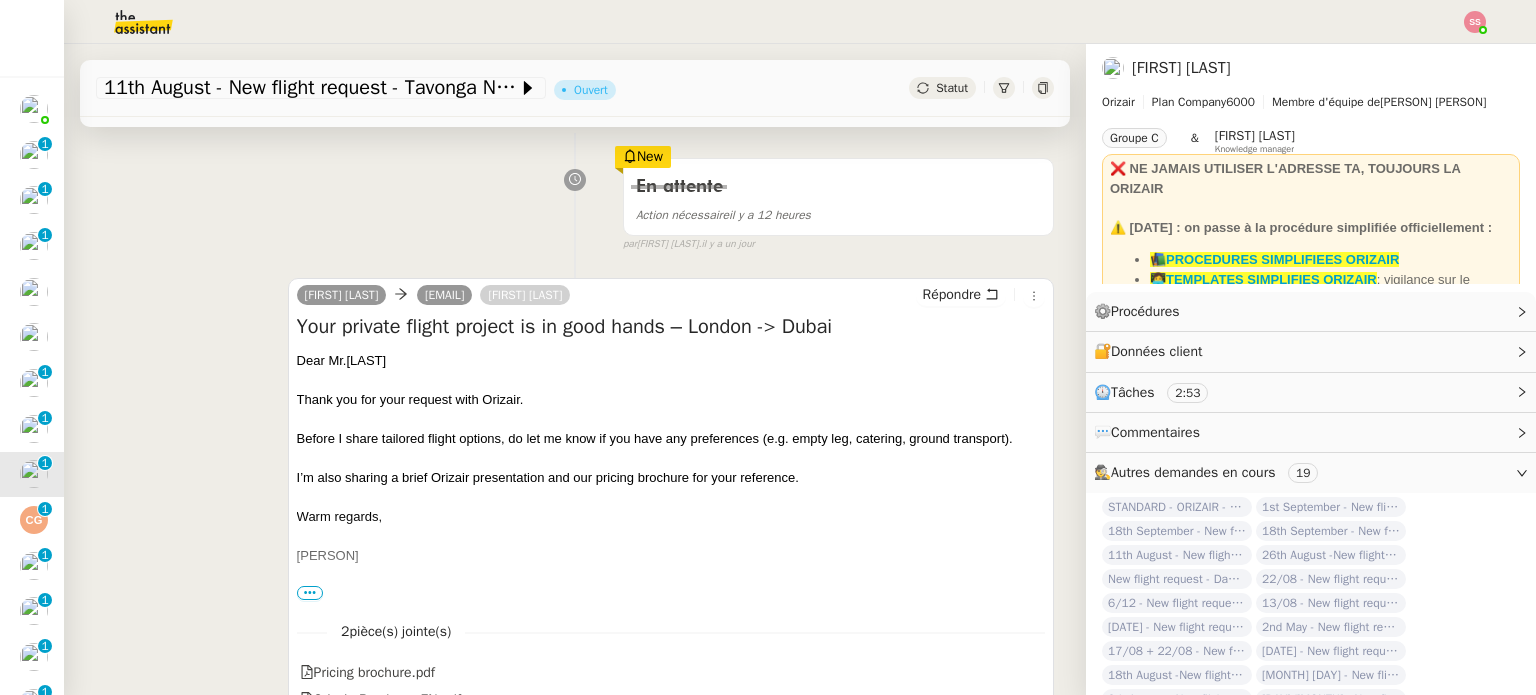 scroll, scrollTop: 368, scrollLeft: 0, axis: vertical 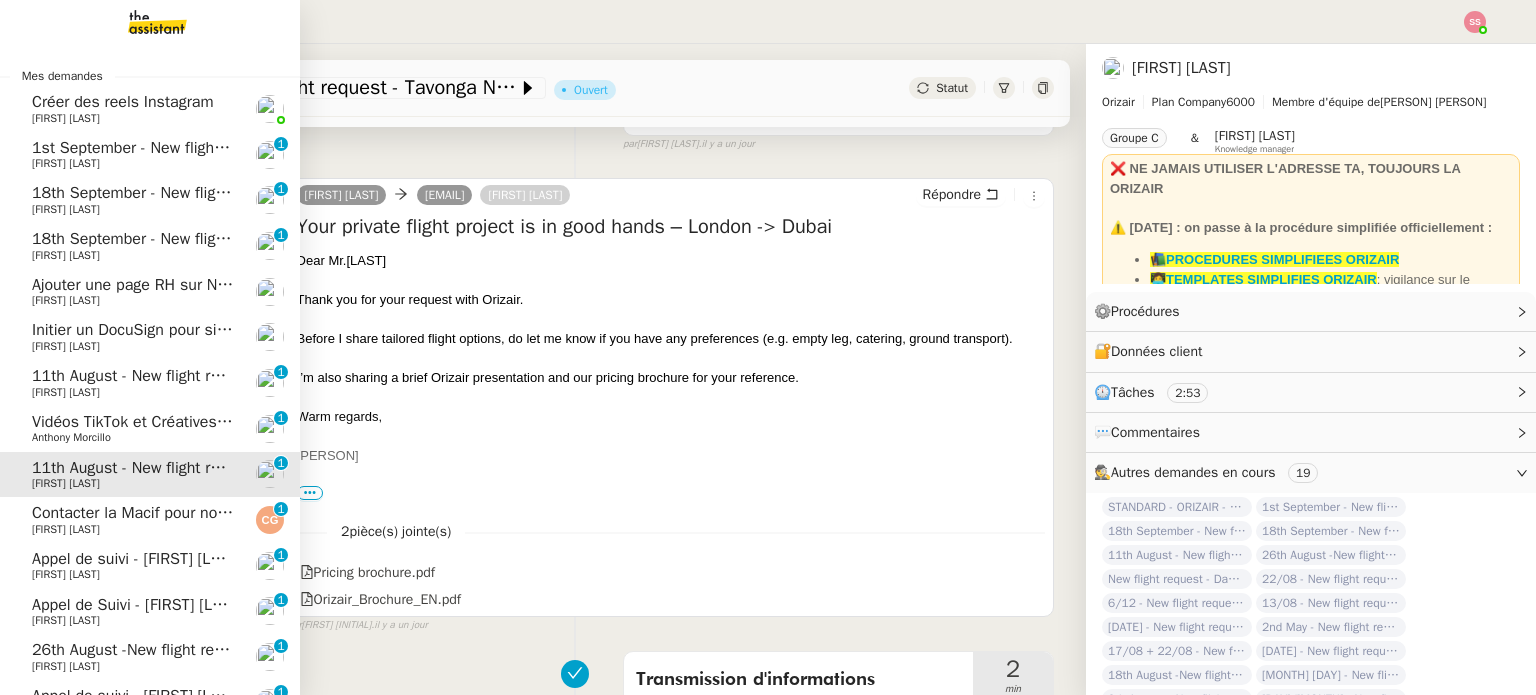 click on "[FIRST] [LAST]" 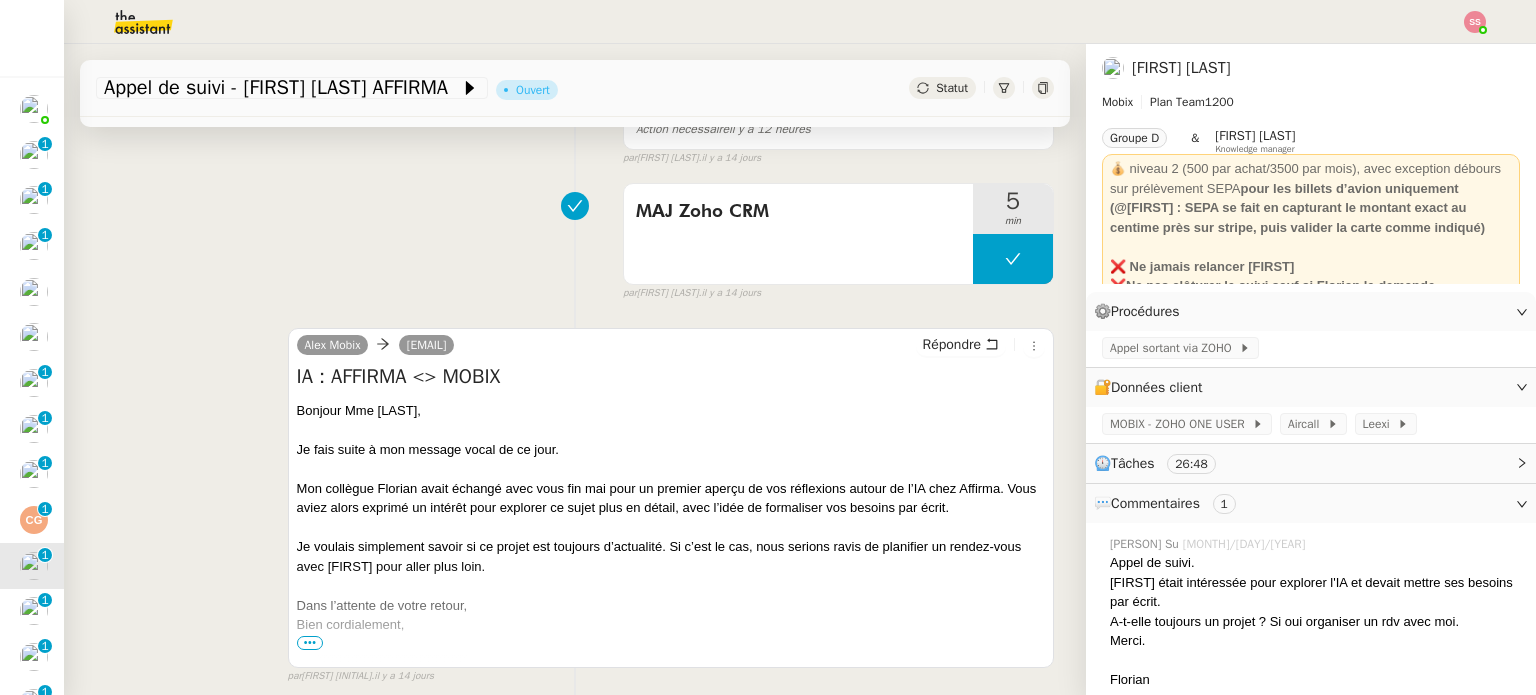 scroll, scrollTop: 568, scrollLeft: 0, axis: vertical 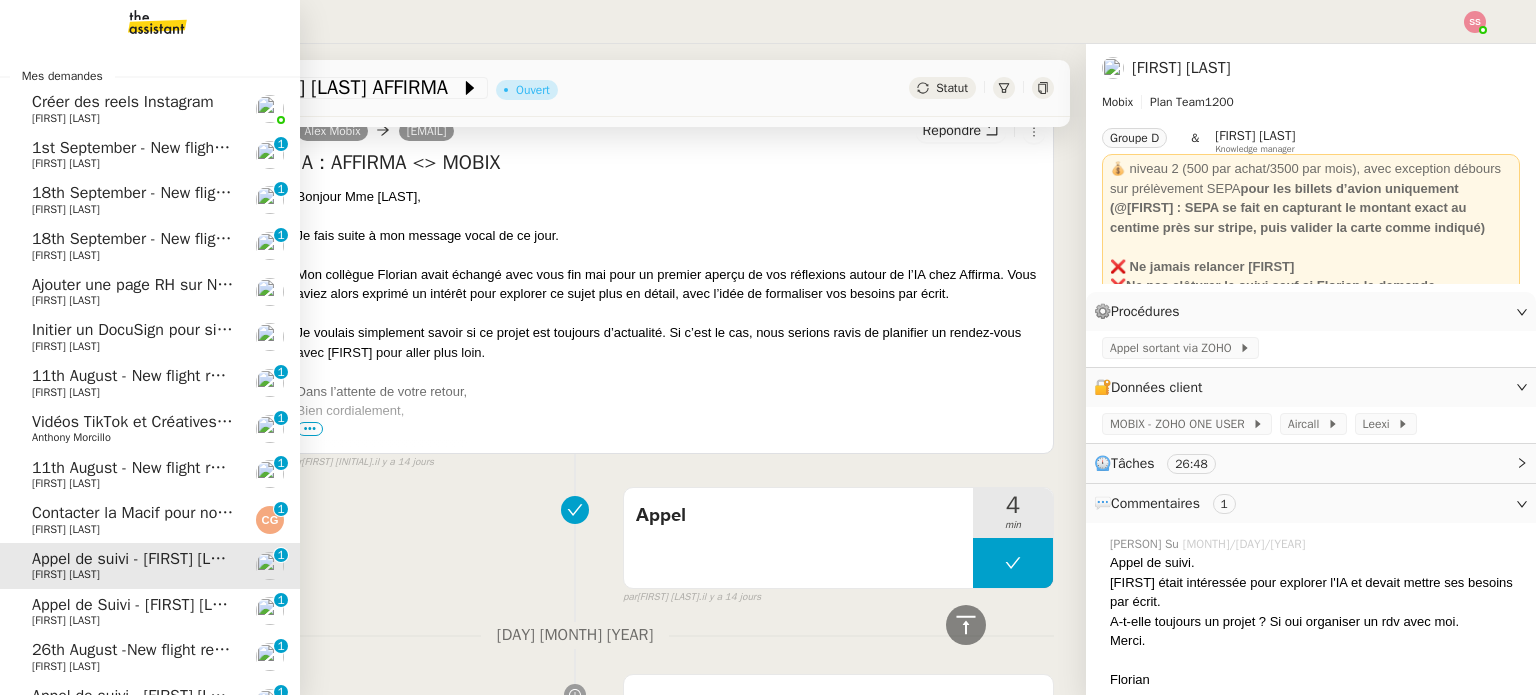 click on "11th August - New flight request - Bill Gialamas" 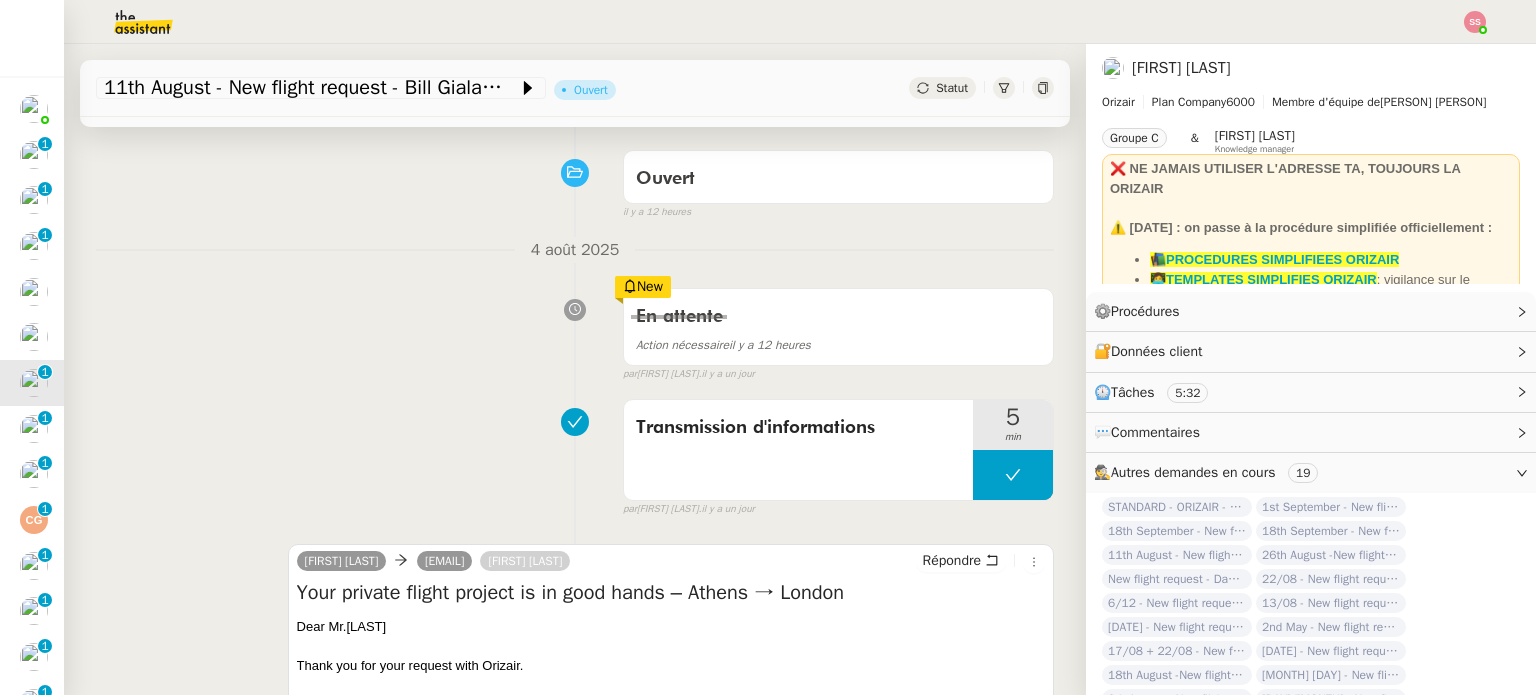 scroll, scrollTop: 100, scrollLeft: 0, axis: vertical 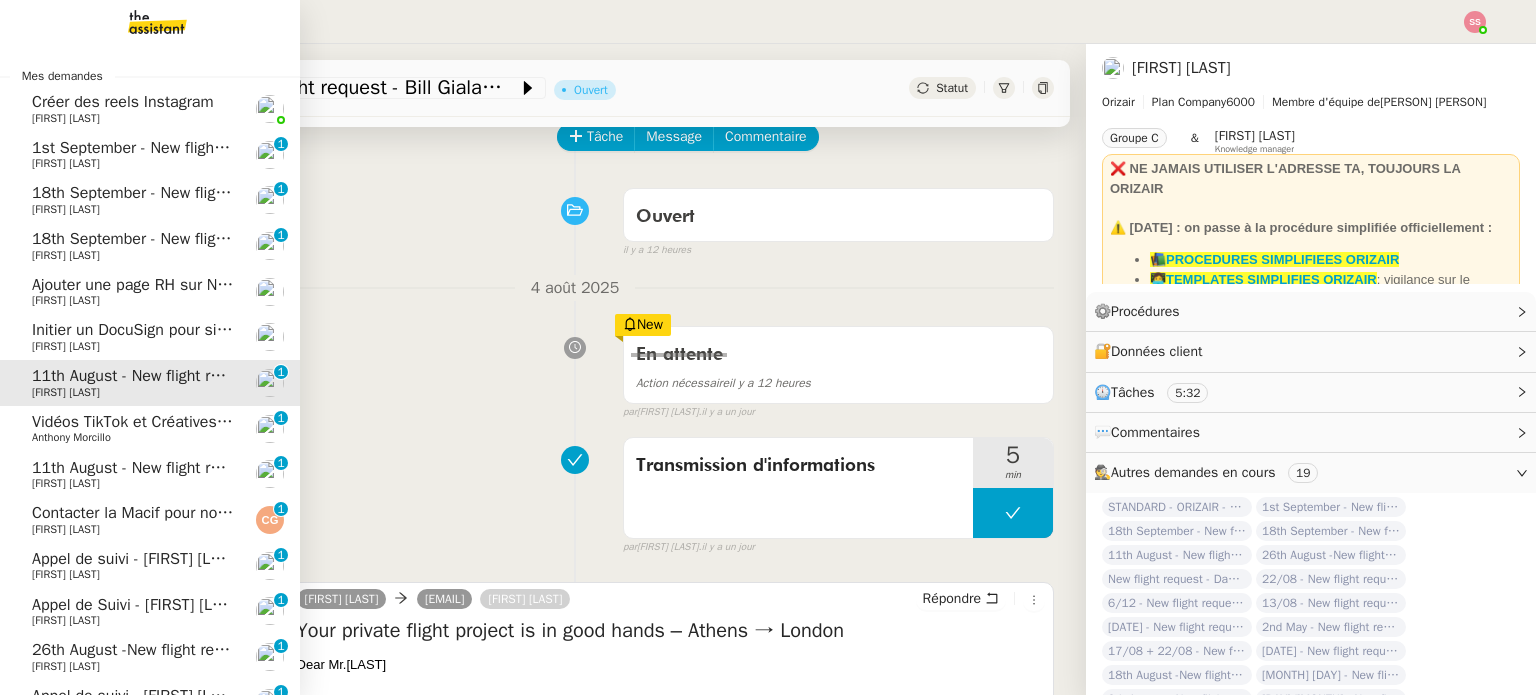 click on "[DATE] - New flight request - [FIRST] [LAST]    [FIRST] [LAST]     0   1   2   3   4   5   6   7   8   9" 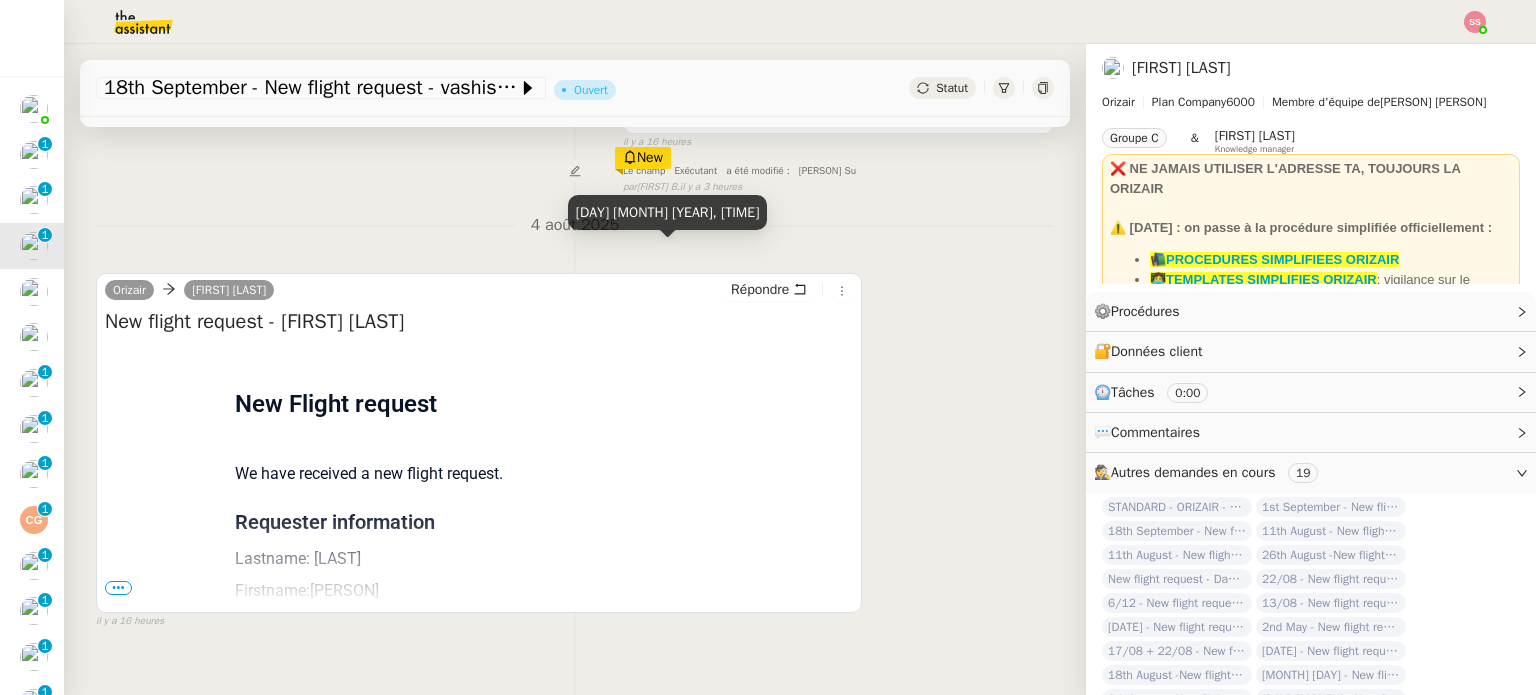 scroll, scrollTop: 268, scrollLeft: 0, axis: vertical 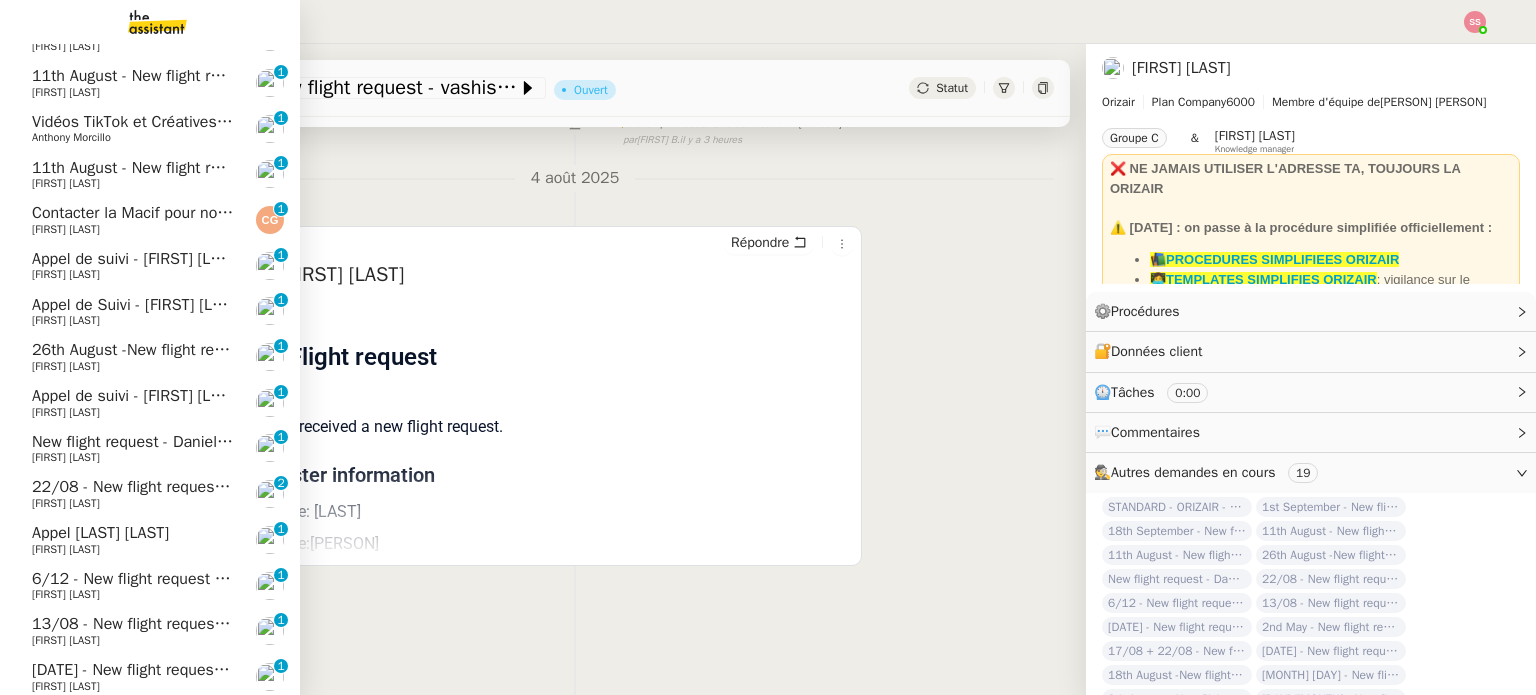 click on "22/08 - New flight request - Oleksii Lykhochas" 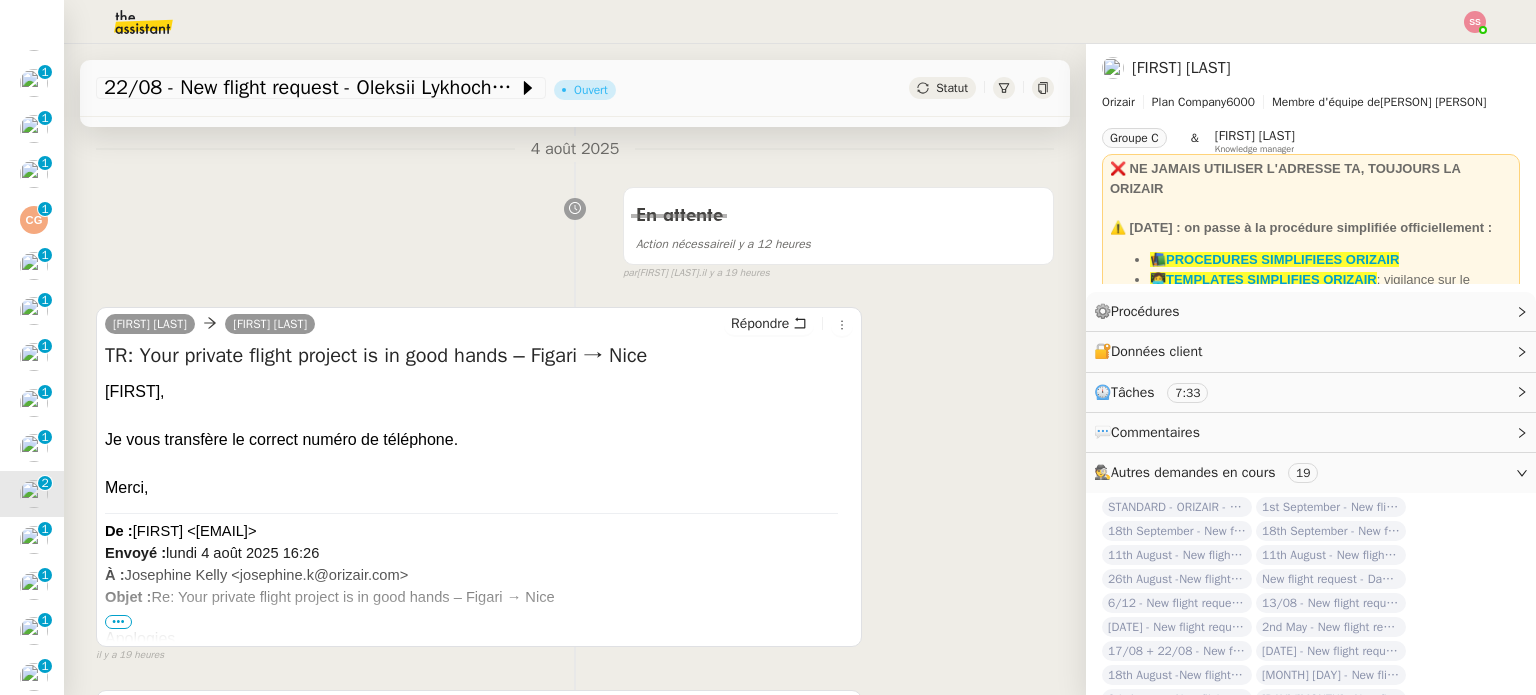 scroll, scrollTop: 268, scrollLeft: 0, axis: vertical 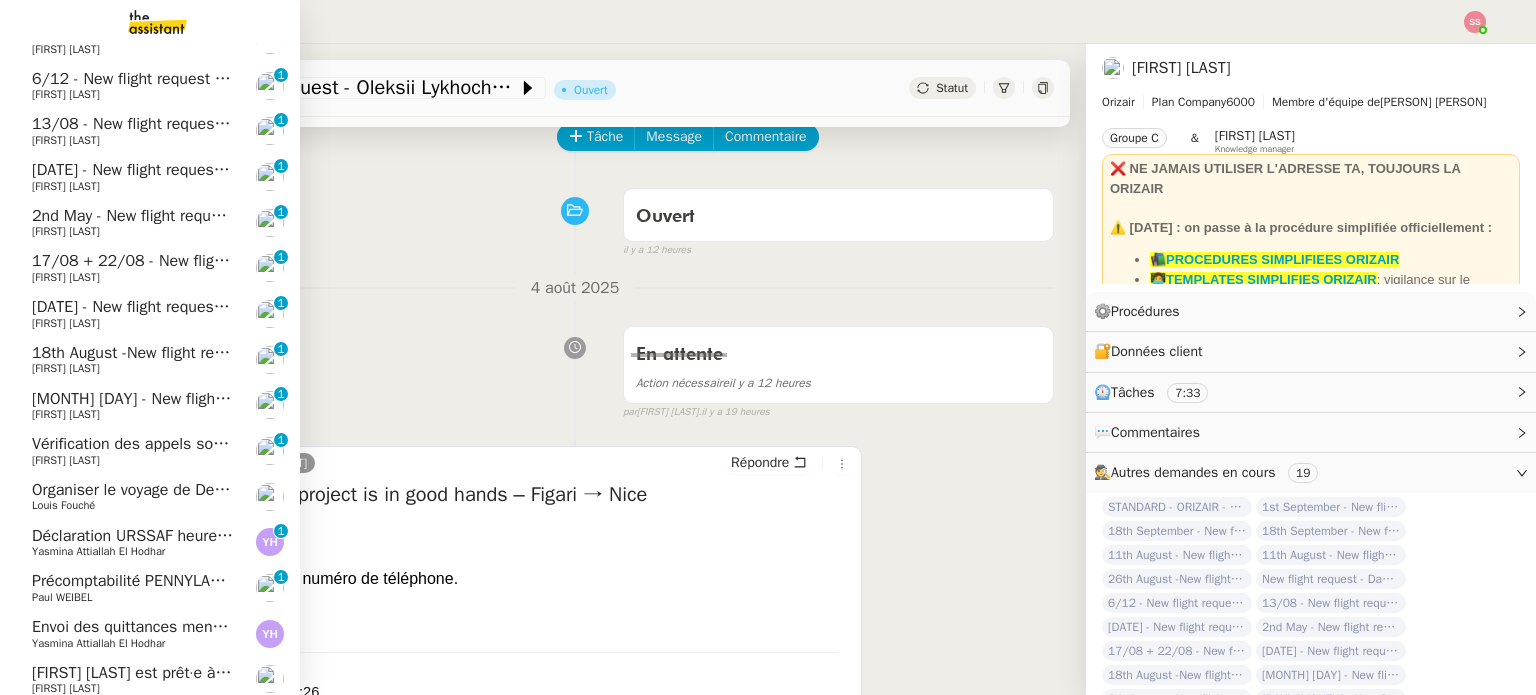 click on "[MONTH] [DAY] - New flight request - [INITIALS] [LAST]" 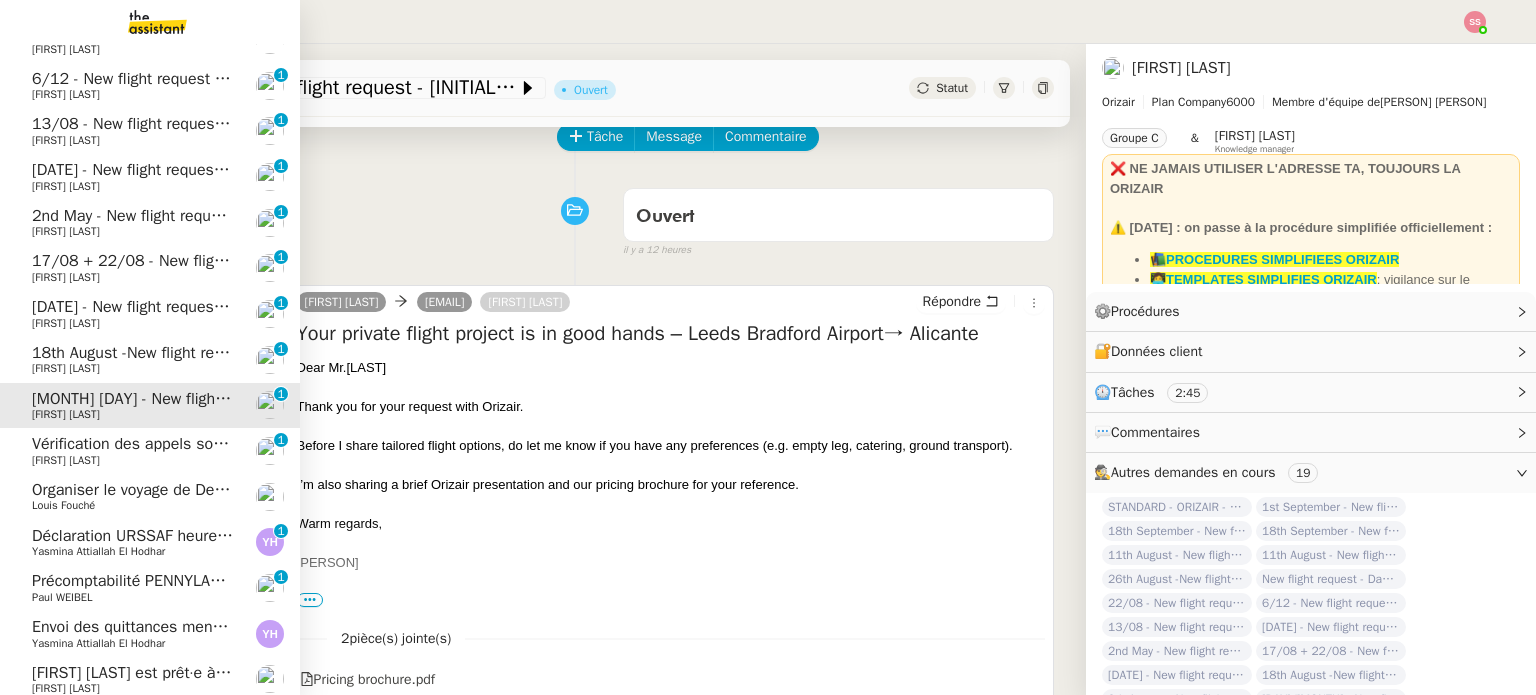 click on "18th August -New flight request - [FIRST] [LAST]" 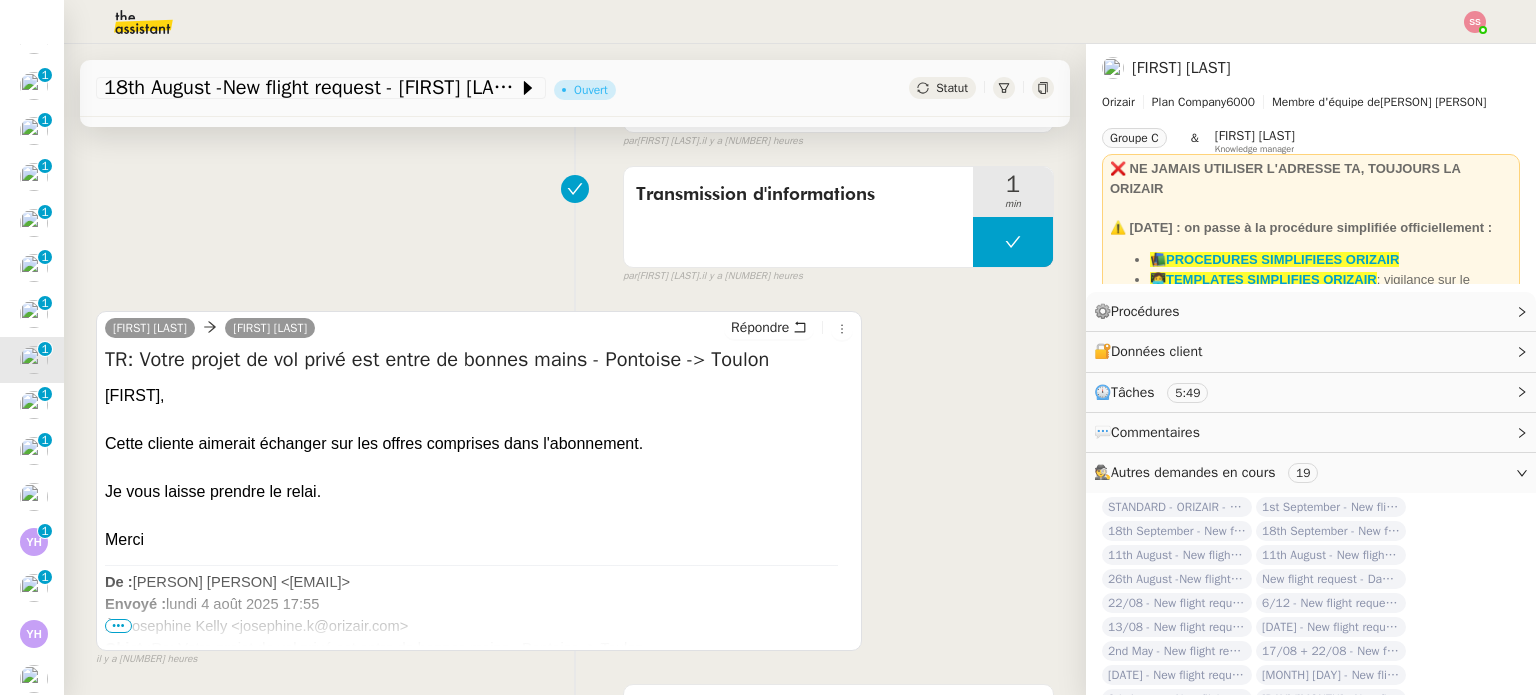 scroll, scrollTop: 400, scrollLeft: 0, axis: vertical 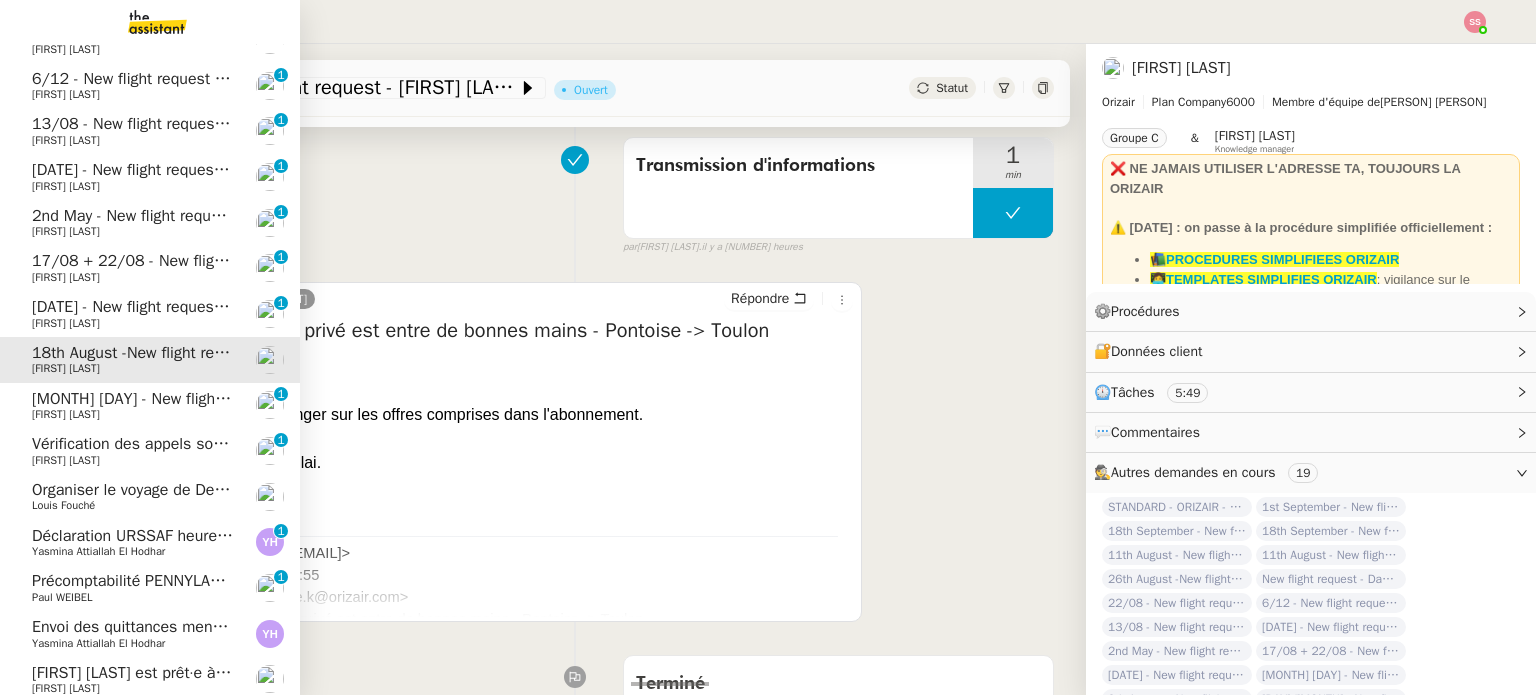click on "[DAY_ORD] [MONTH] - New flight request - [PERSON] [PERSON] [PERSON] [PERSON] 0 1 2 3 4 5 6 7 8 9" 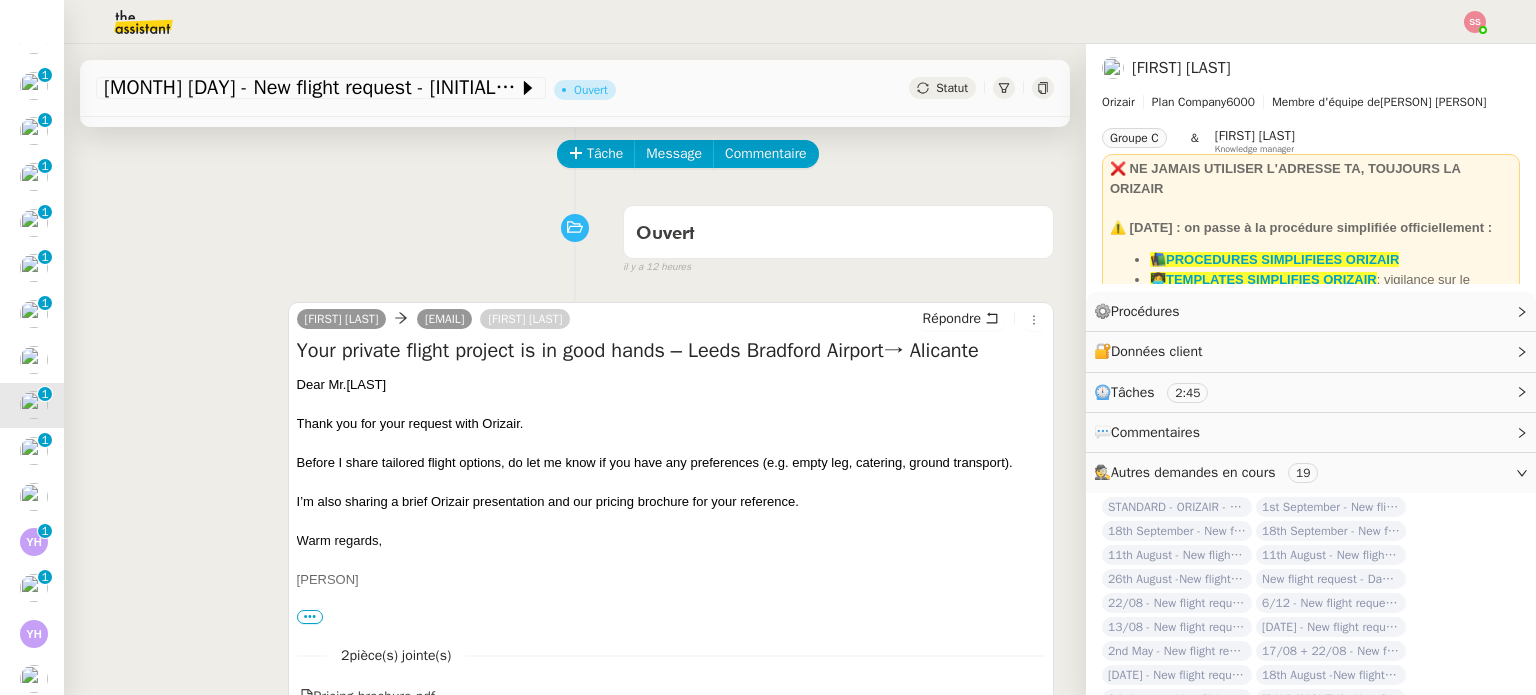 scroll, scrollTop: 0, scrollLeft: 0, axis: both 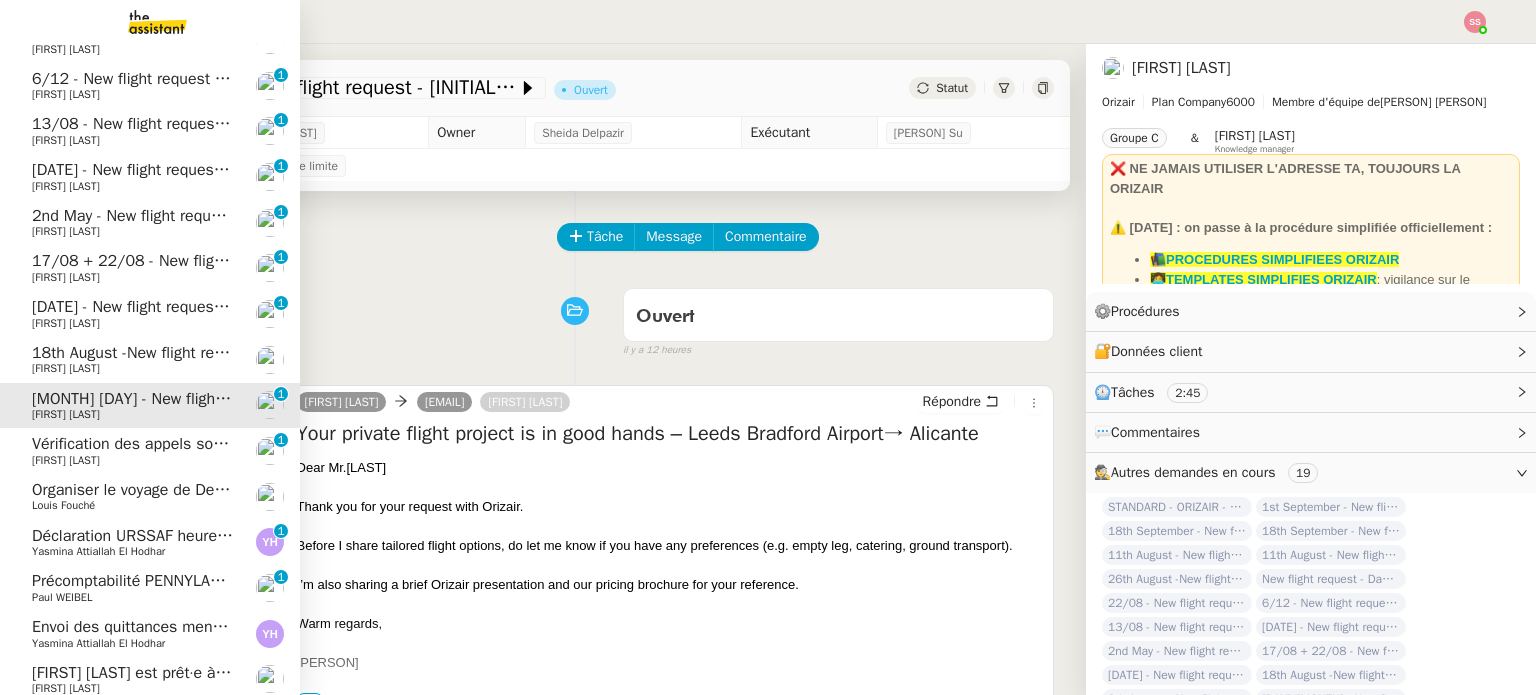 click on "[FIRST] [LAST]" 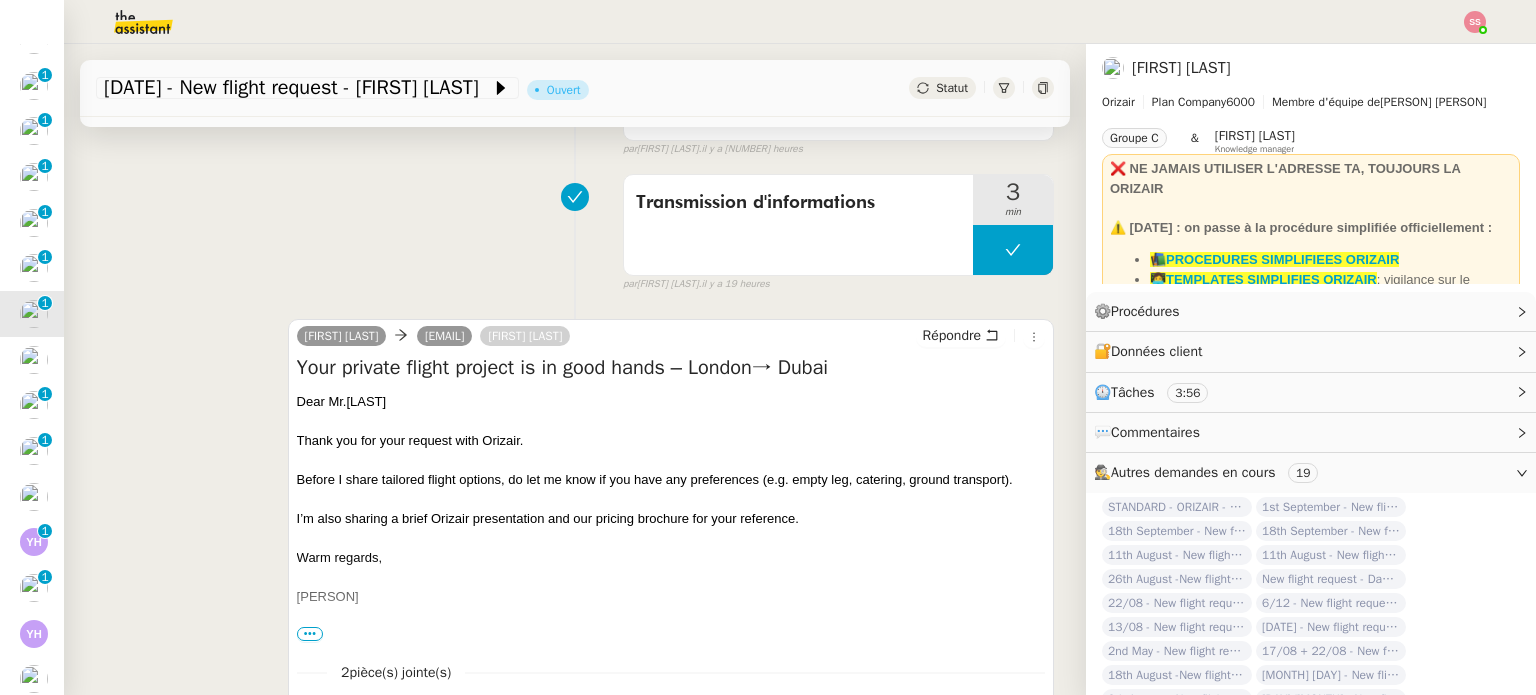 scroll, scrollTop: 700, scrollLeft: 0, axis: vertical 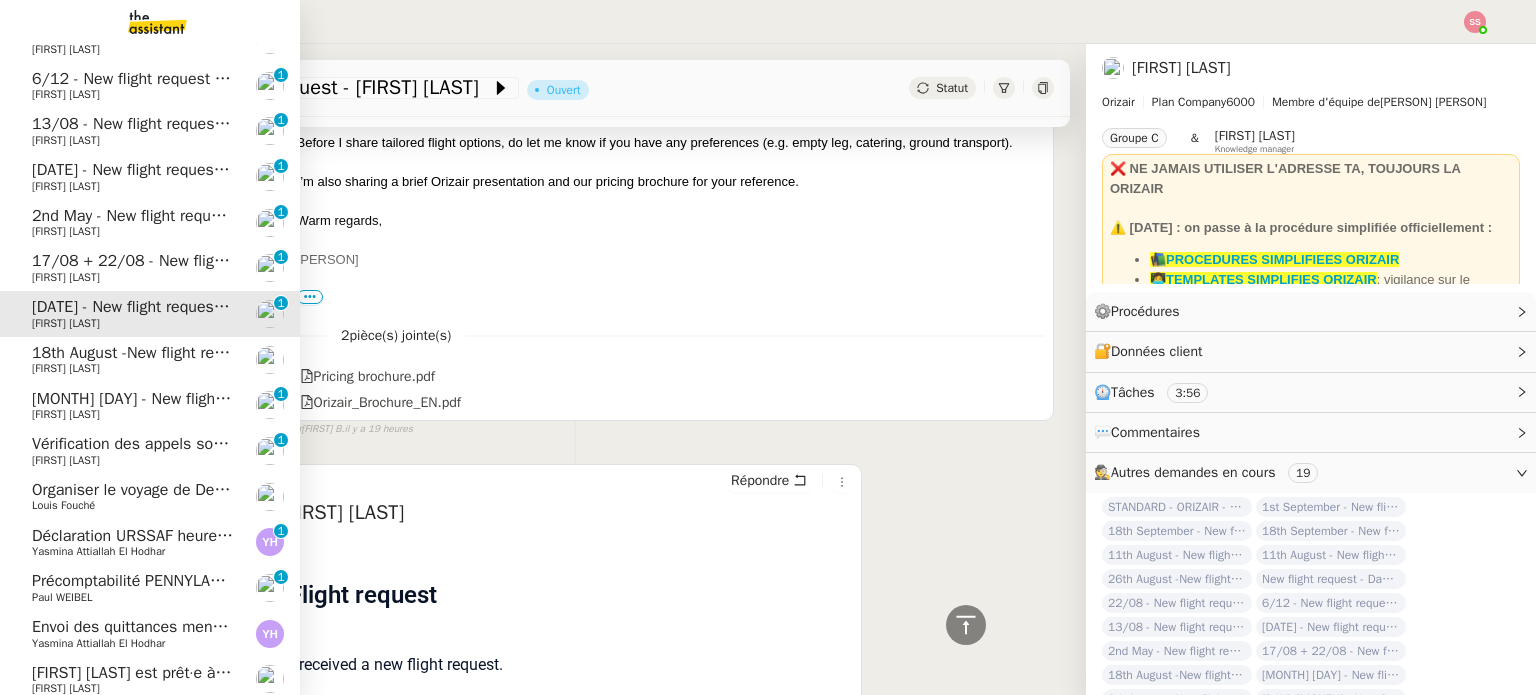 click on "17/08 + 22/08 - New flight request - Itay Tirosh" 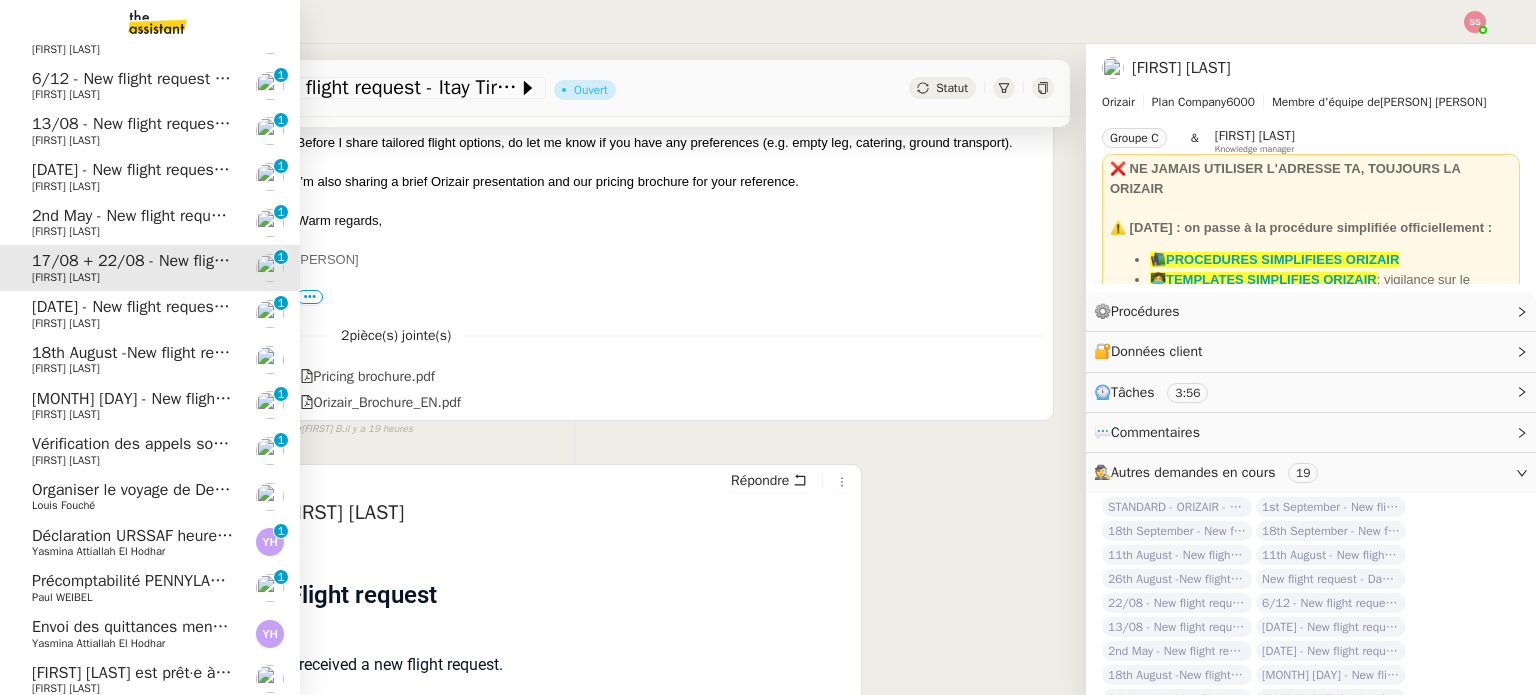 scroll, scrollTop: 268, scrollLeft: 0, axis: vertical 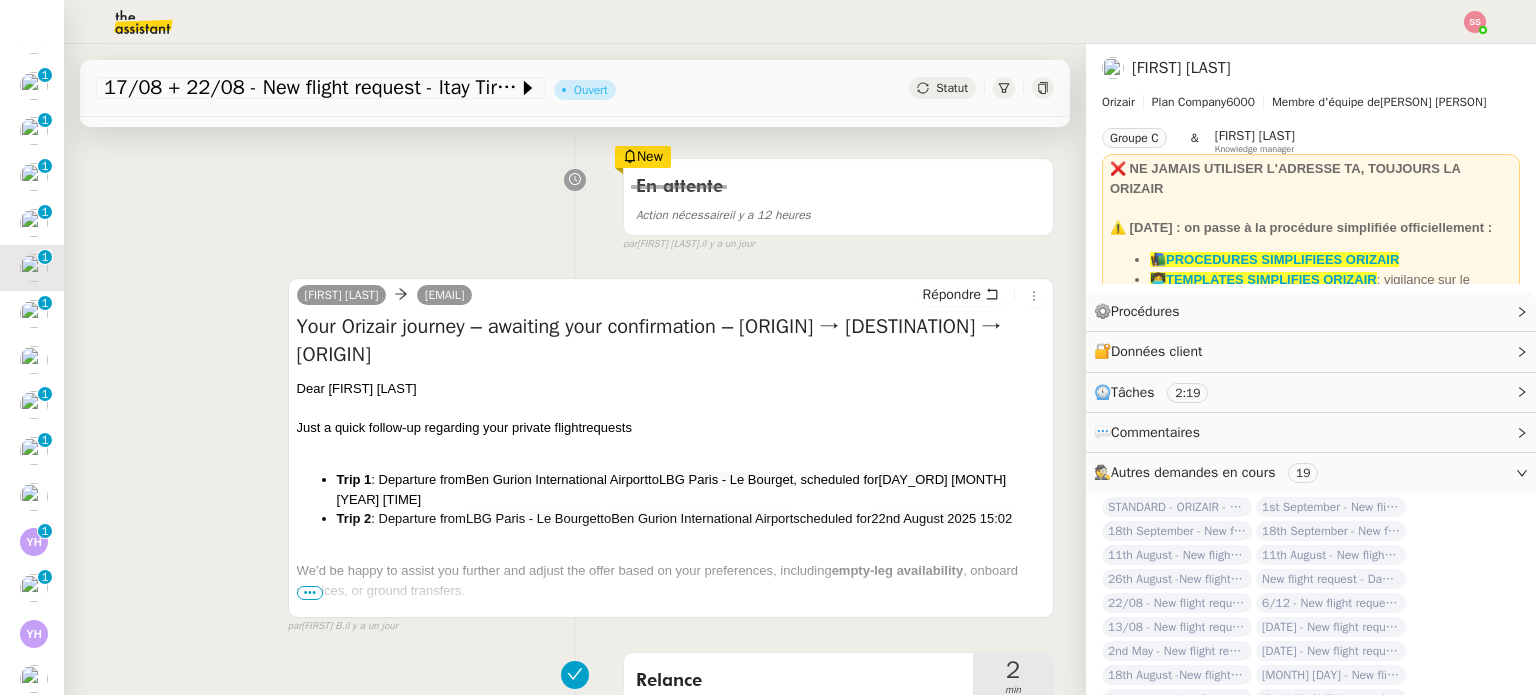 click on "We’d be happy to assist you further and adjust the offer based on your preferences, including empty-leg availability , onboard services, or ground transfers." at bounding box center (671, 580) 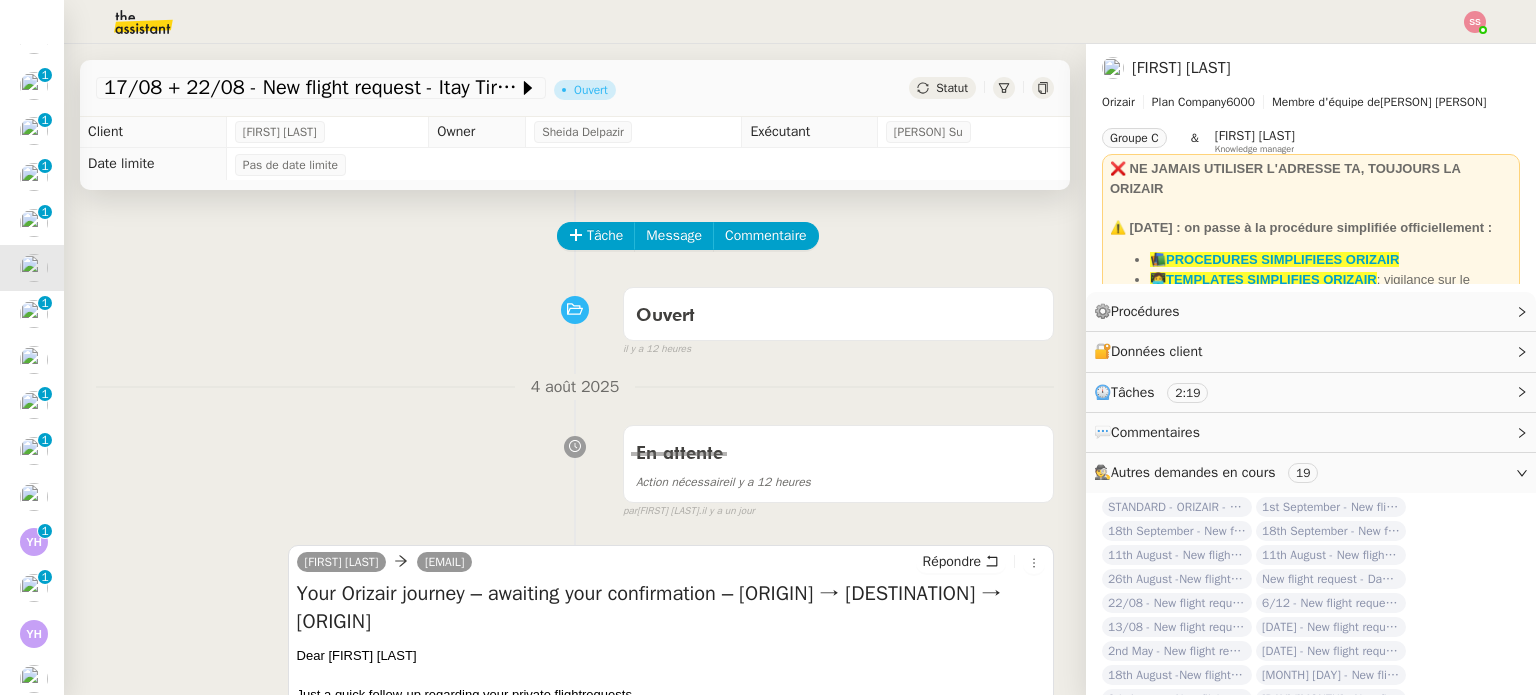scroll, scrollTop: 0, scrollLeft: 0, axis: both 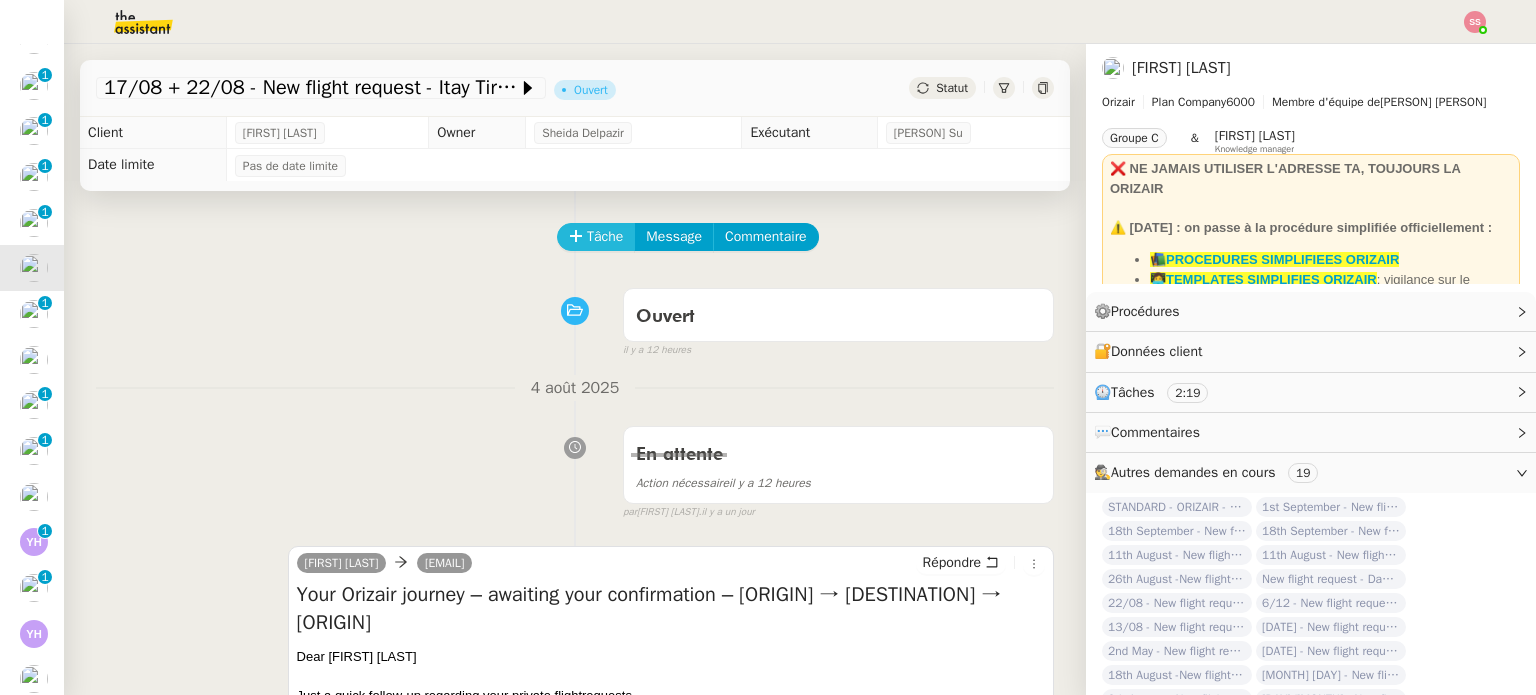 click on "Tâche" 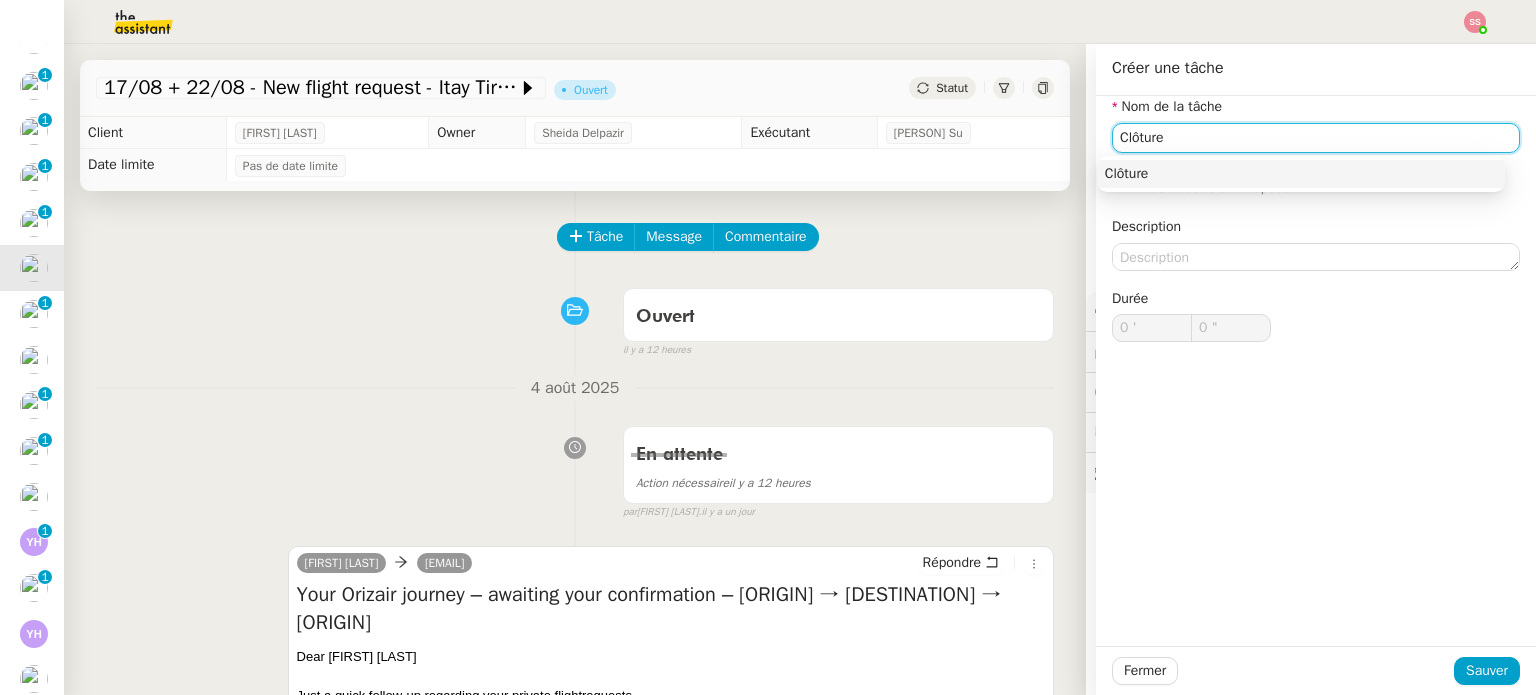 click on "Clôture" at bounding box center (1301, 174) 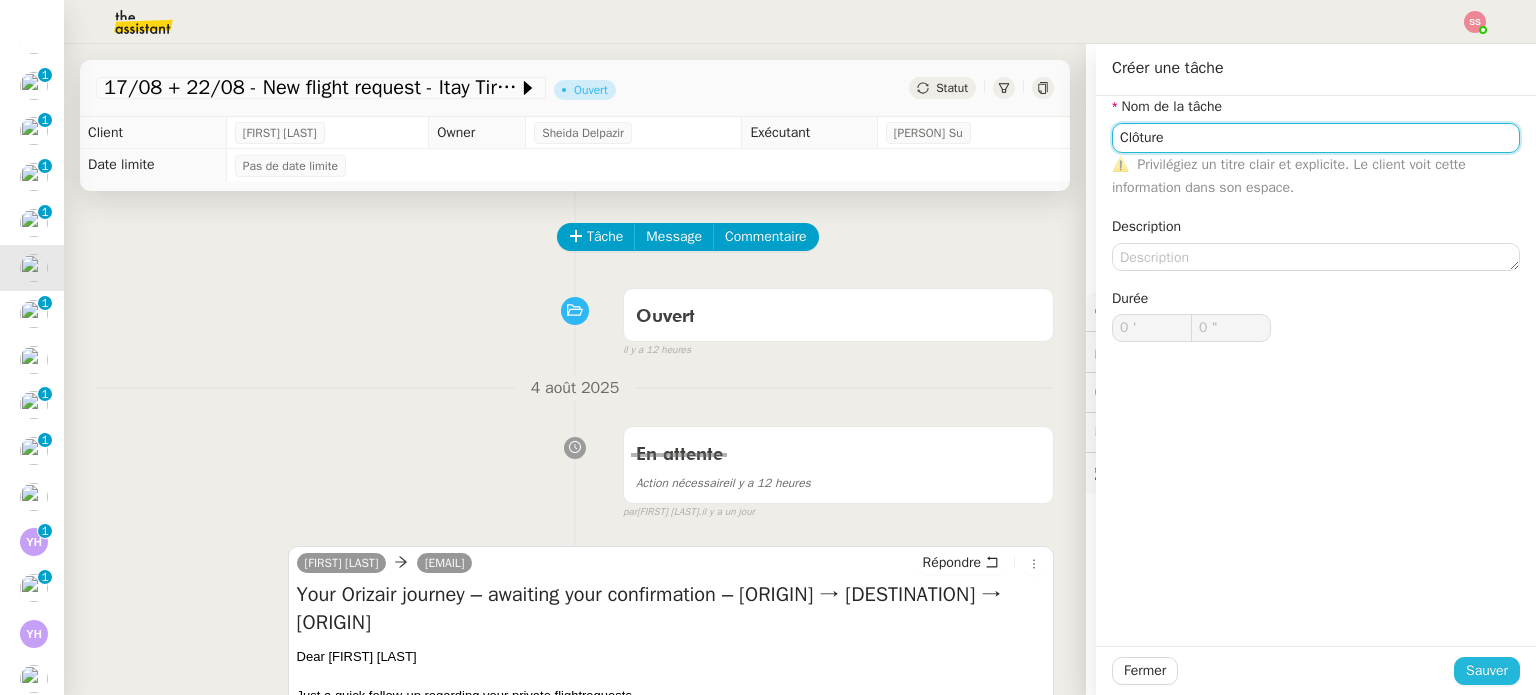 type on "Clôture" 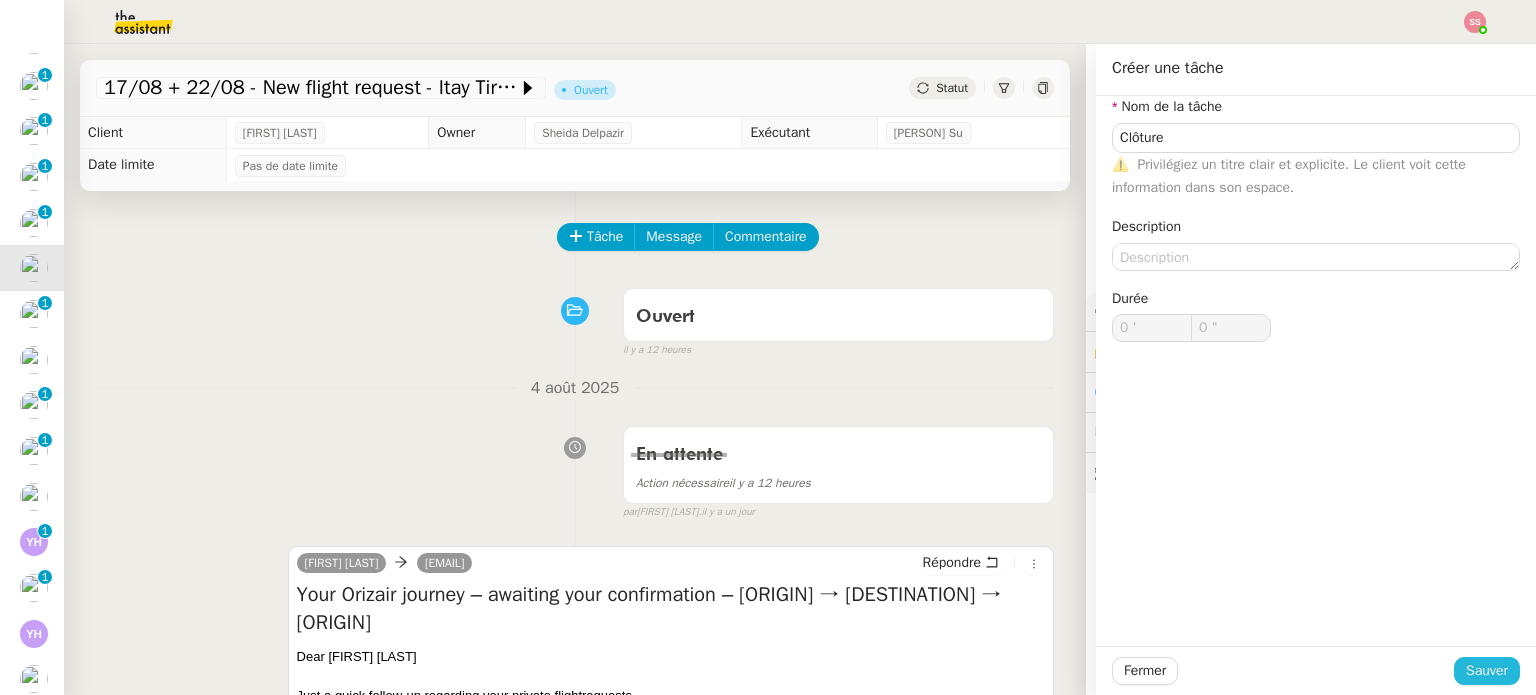 click on "Sauver" 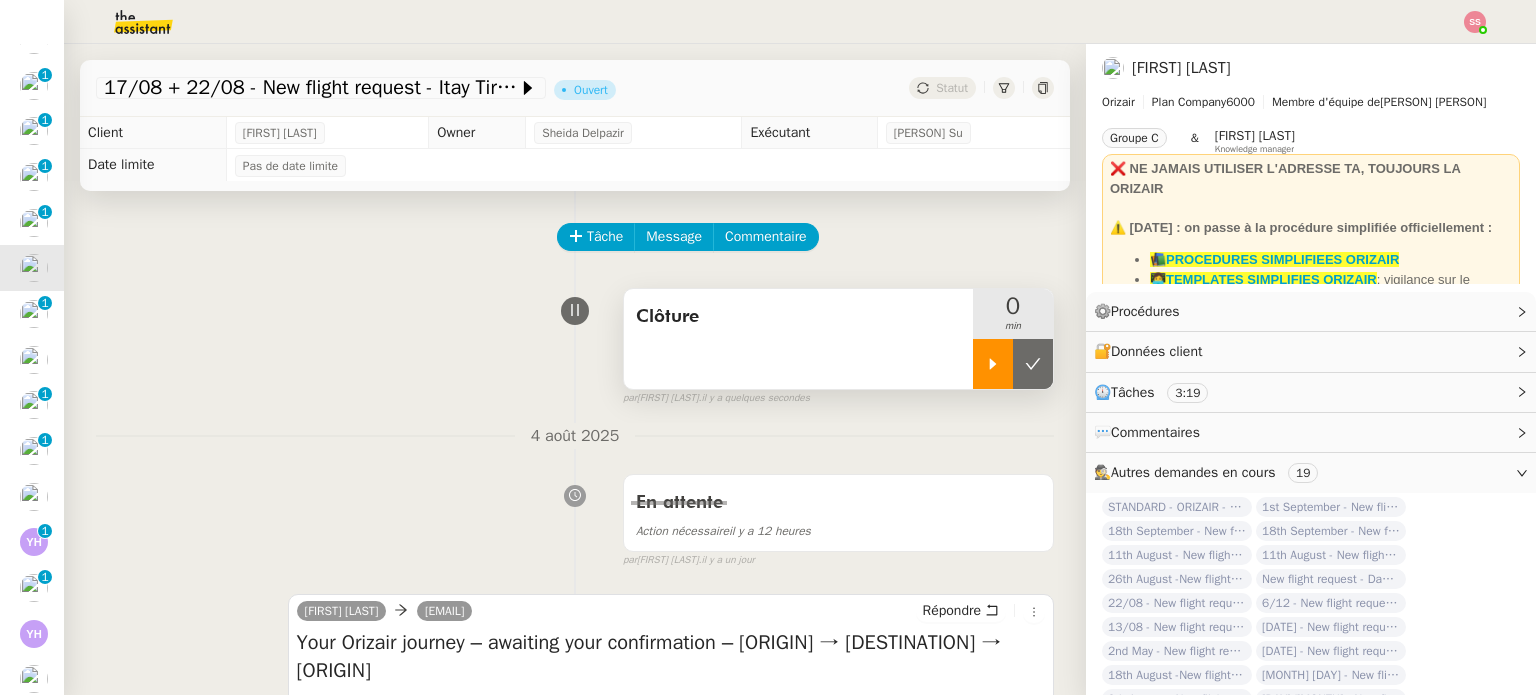 click at bounding box center [993, 364] 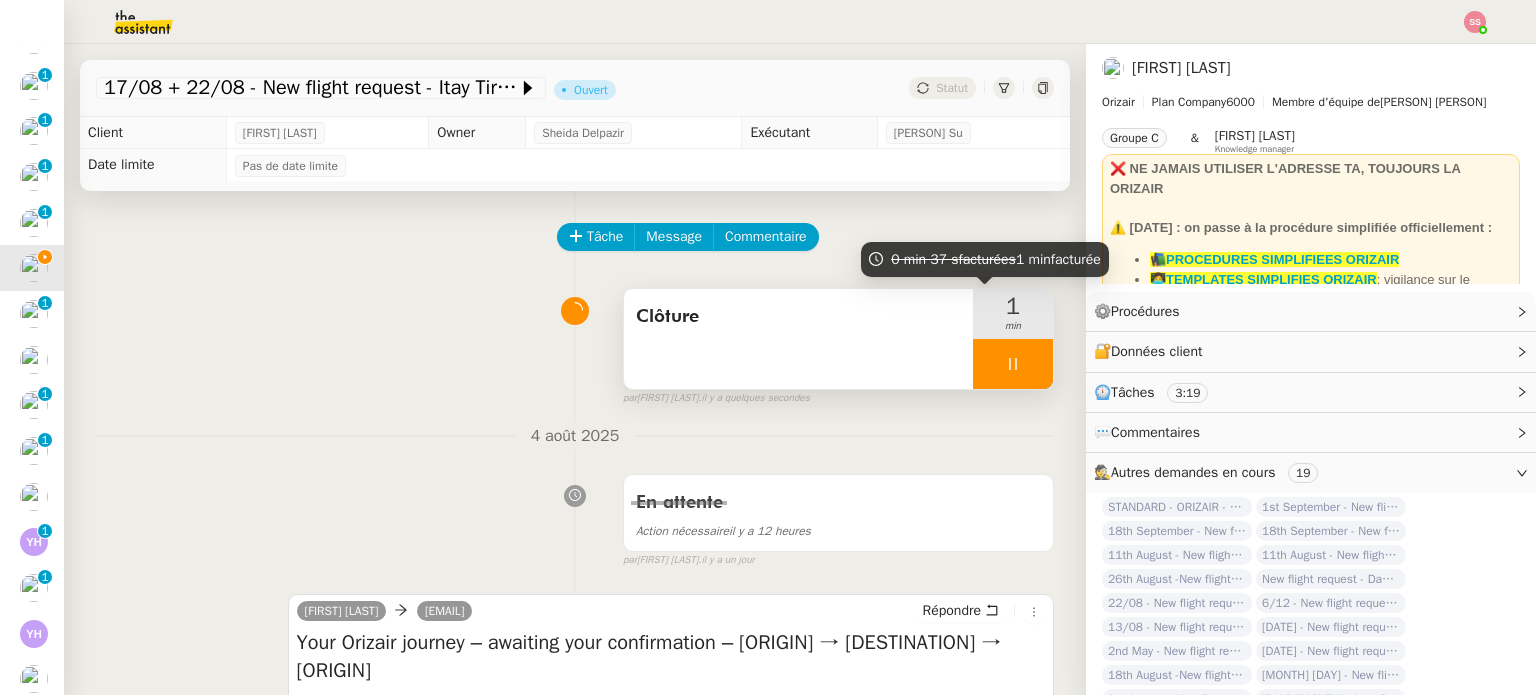click at bounding box center (1013, 364) 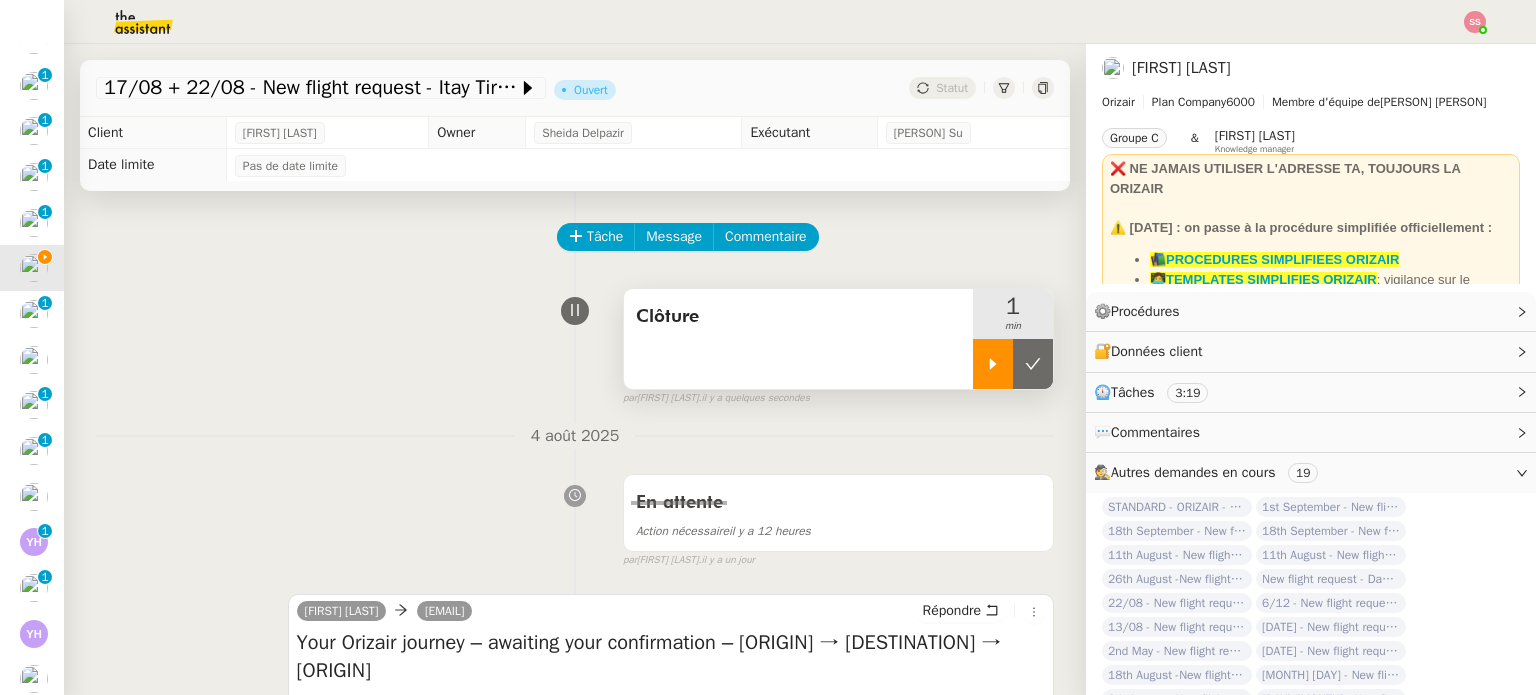 click 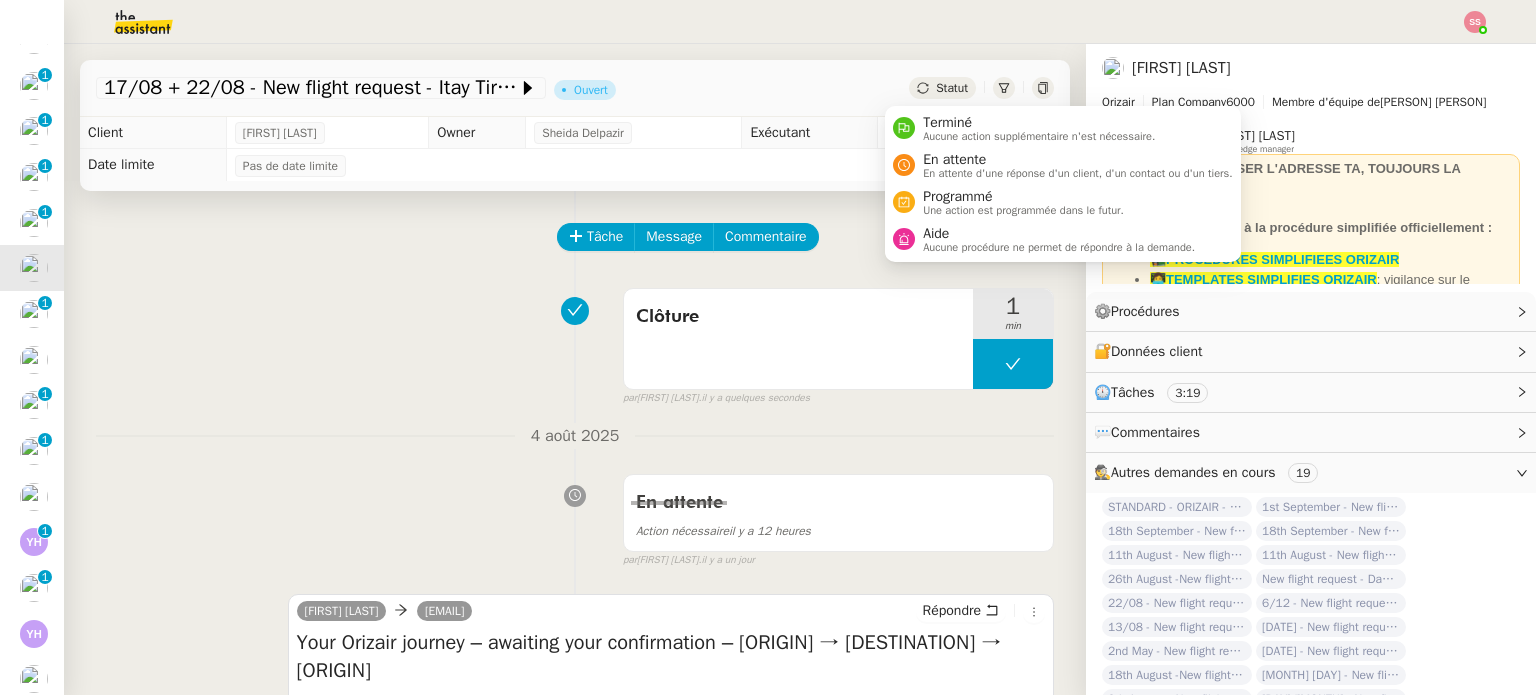 click on "Statut" 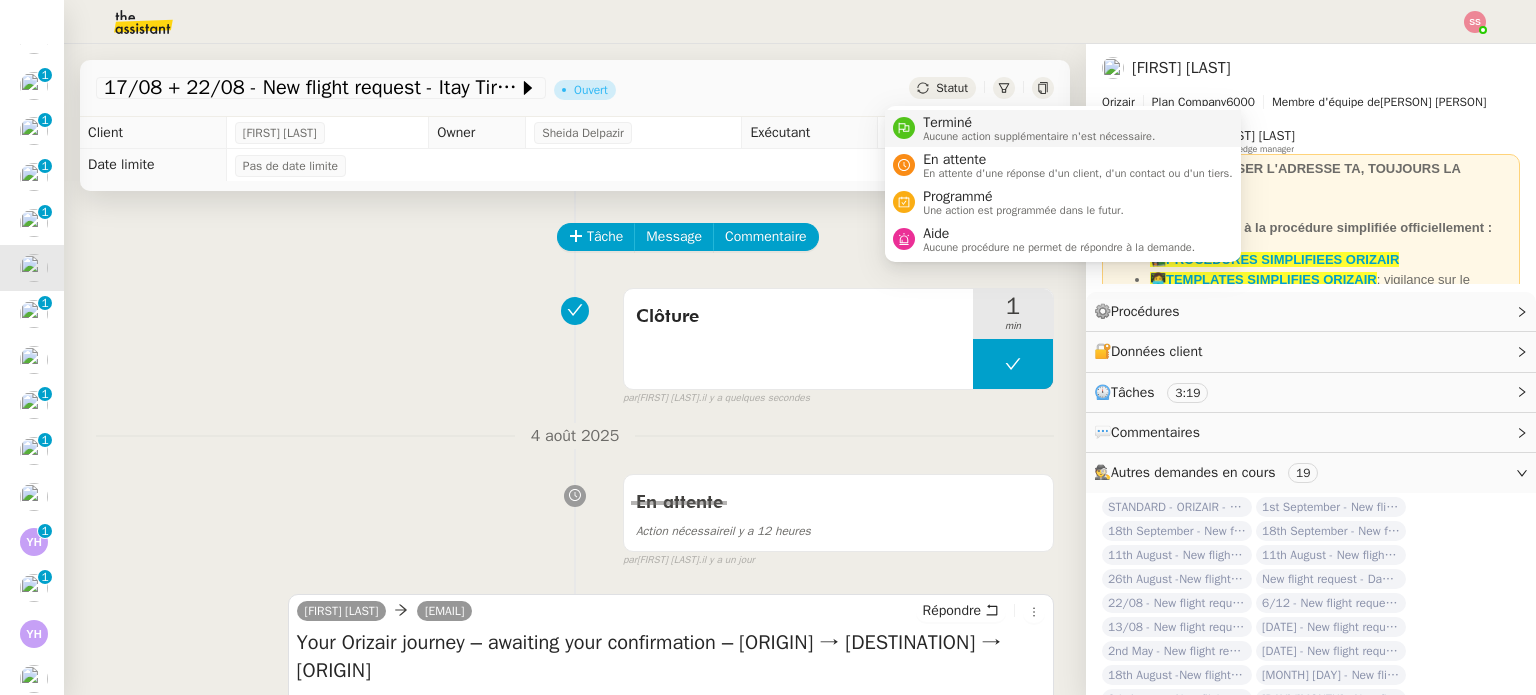 click on "Terminé" at bounding box center (1039, 123) 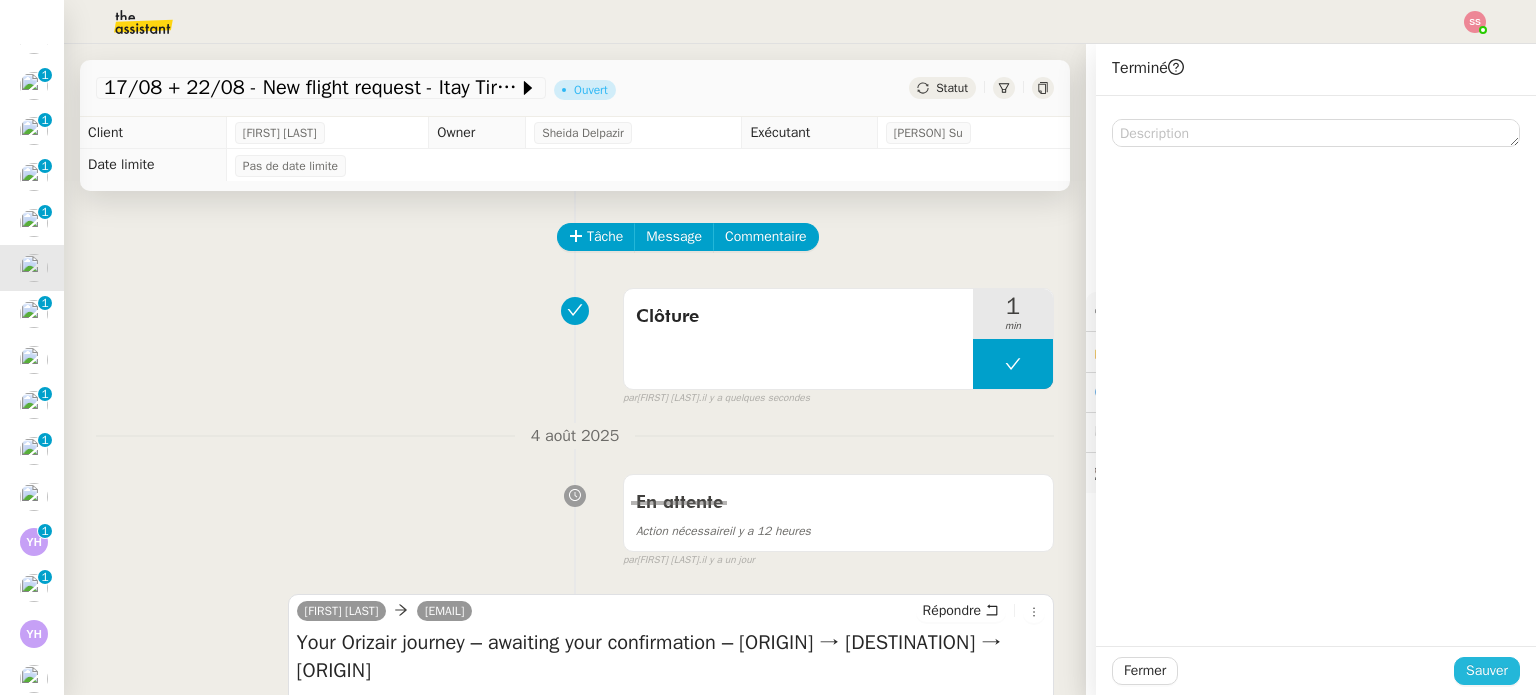 click on "Sauver" 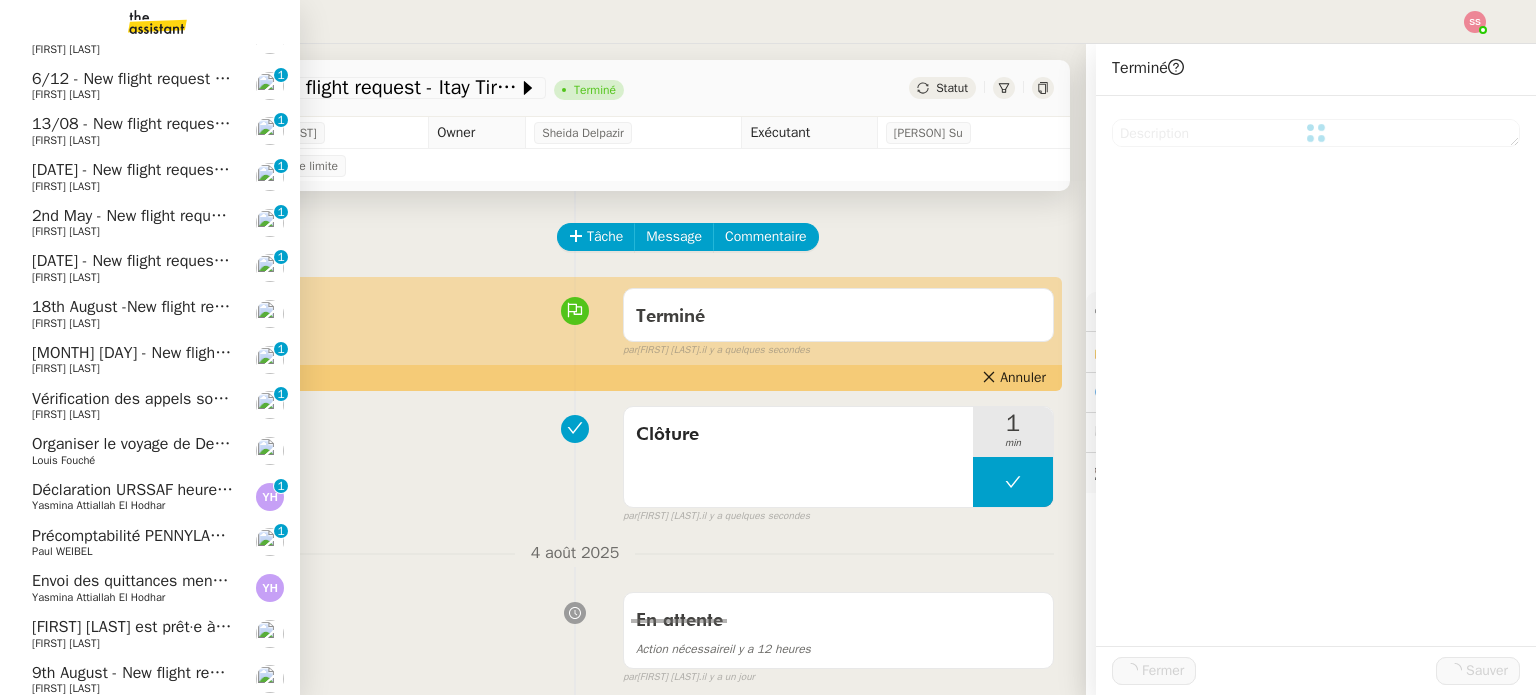 scroll, scrollTop: 845, scrollLeft: 0, axis: vertical 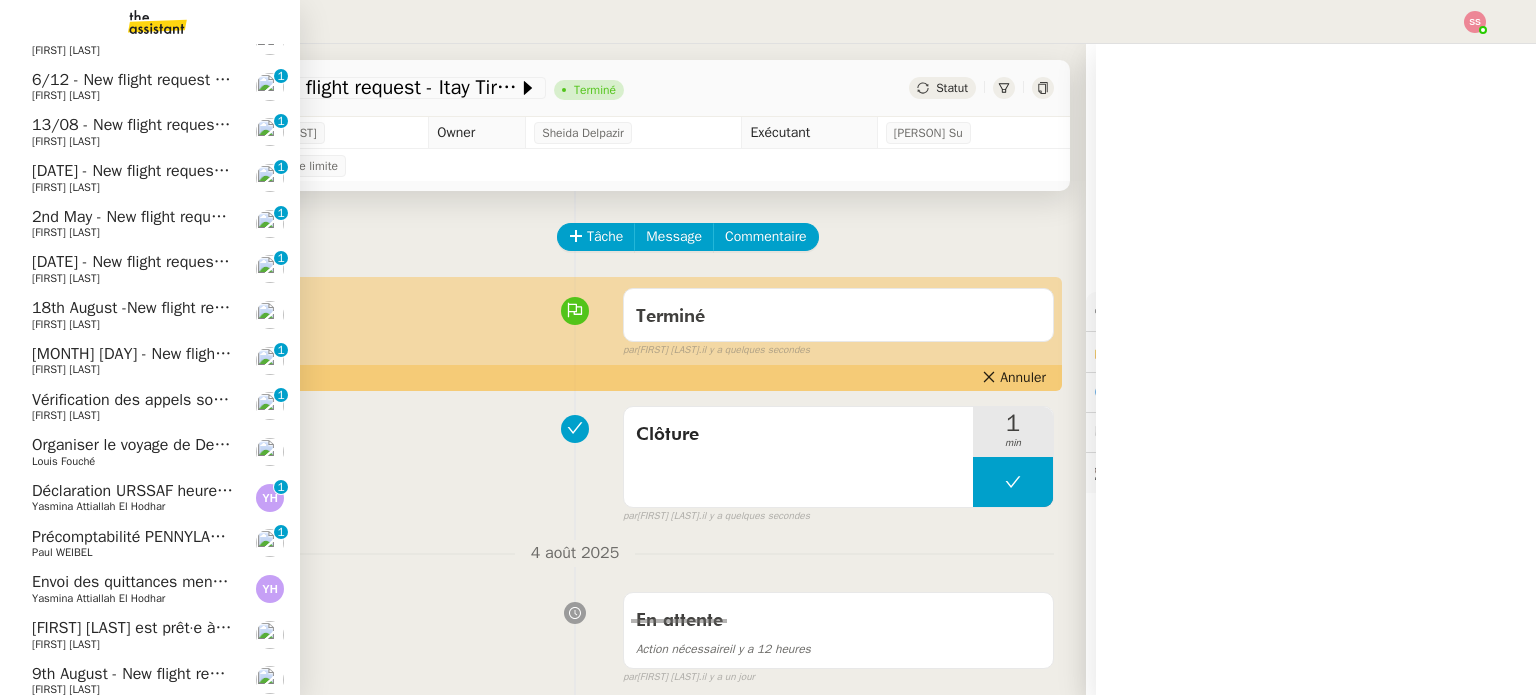 click on "2nd May  - New flight request - Kelly Perry" 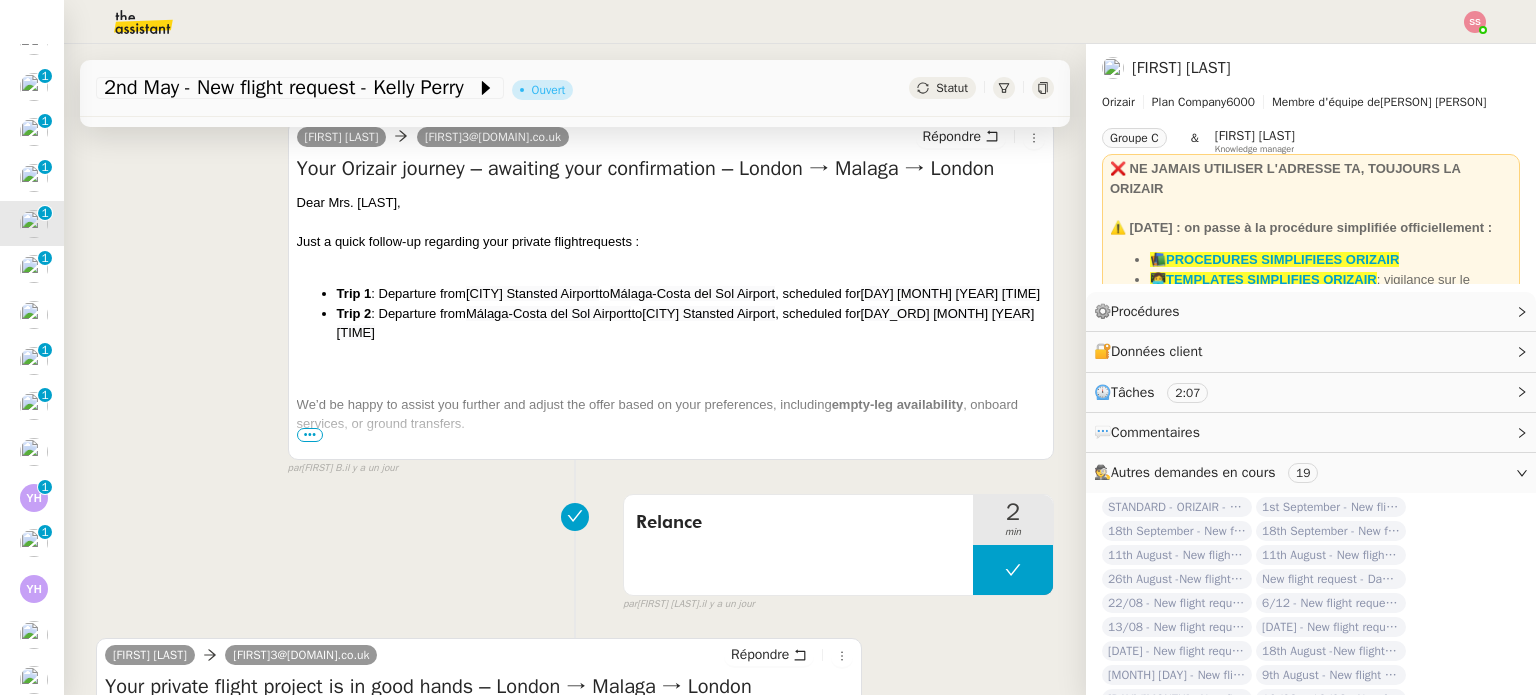 scroll, scrollTop: 500, scrollLeft: 0, axis: vertical 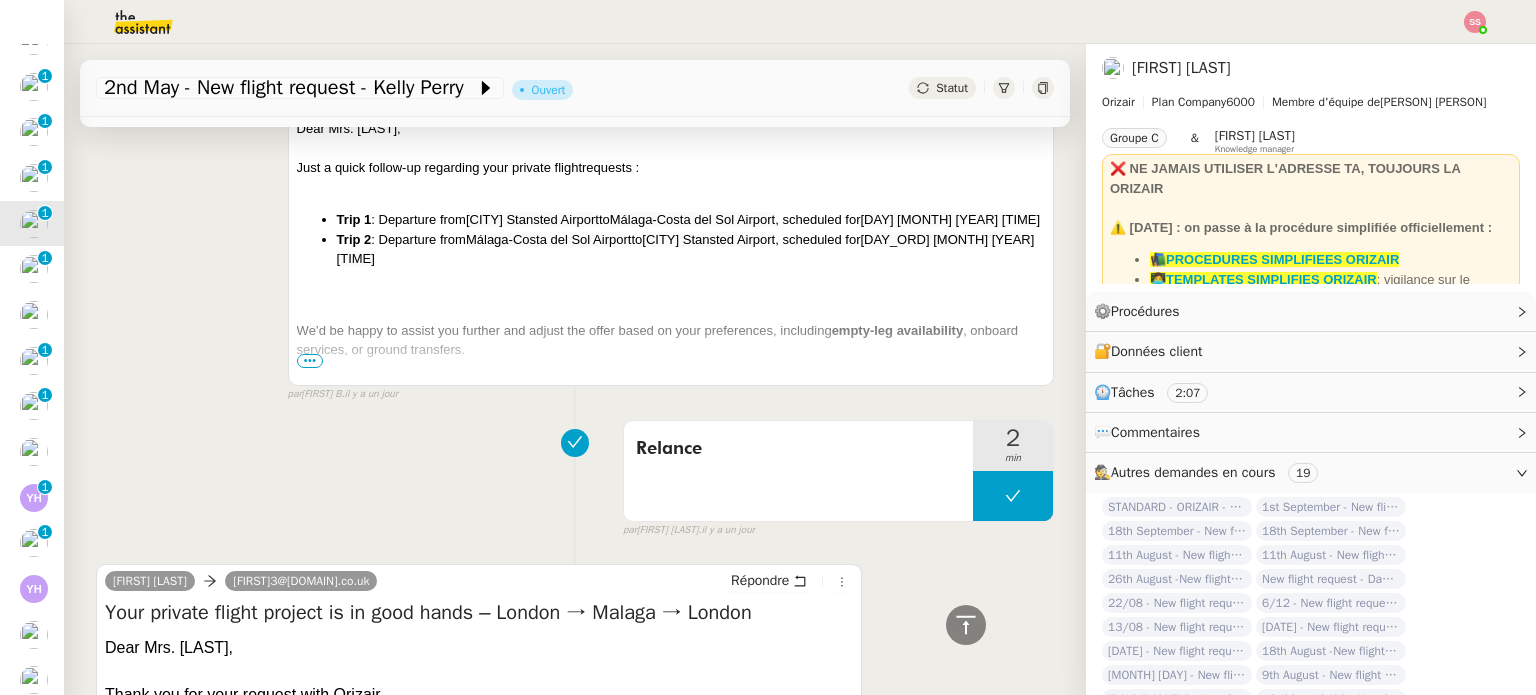 click on "•••" at bounding box center [310, 361] 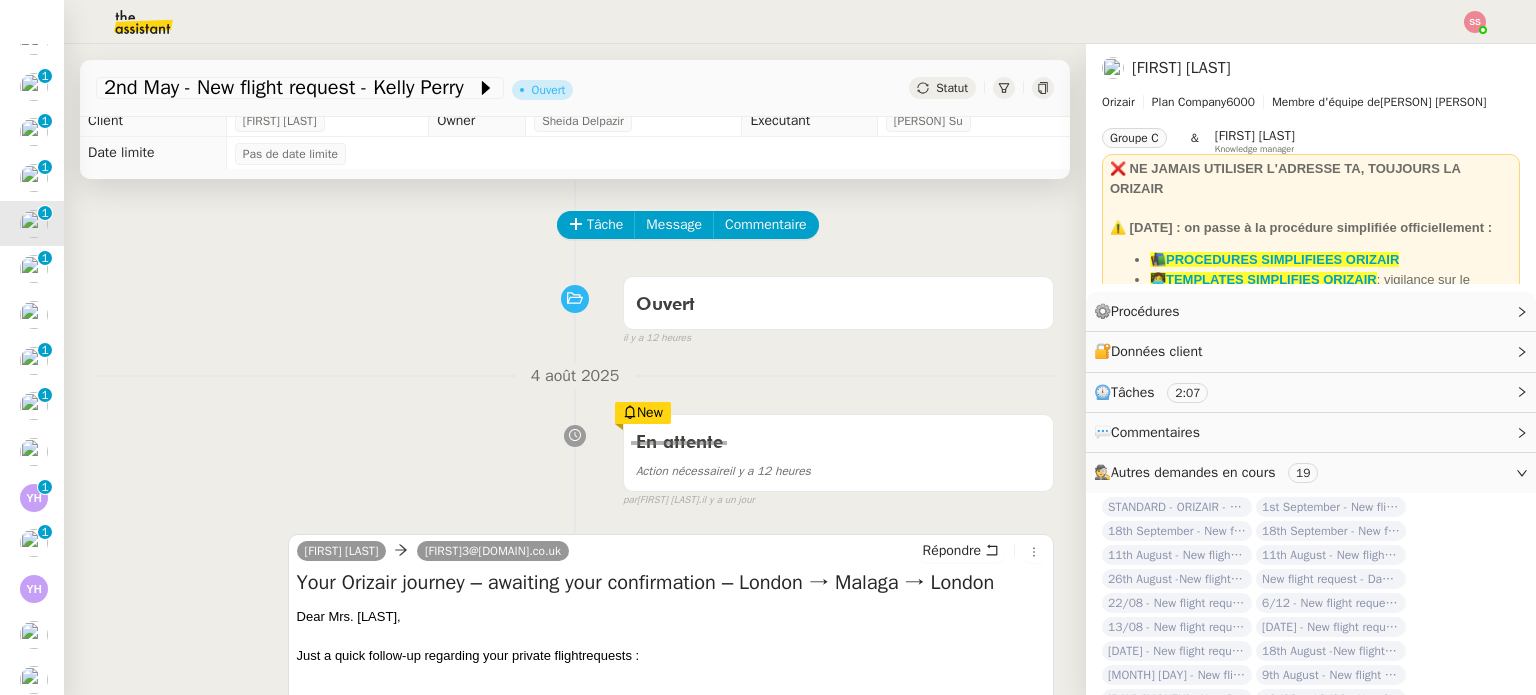 scroll, scrollTop: 0, scrollLeft: 0, axis: both 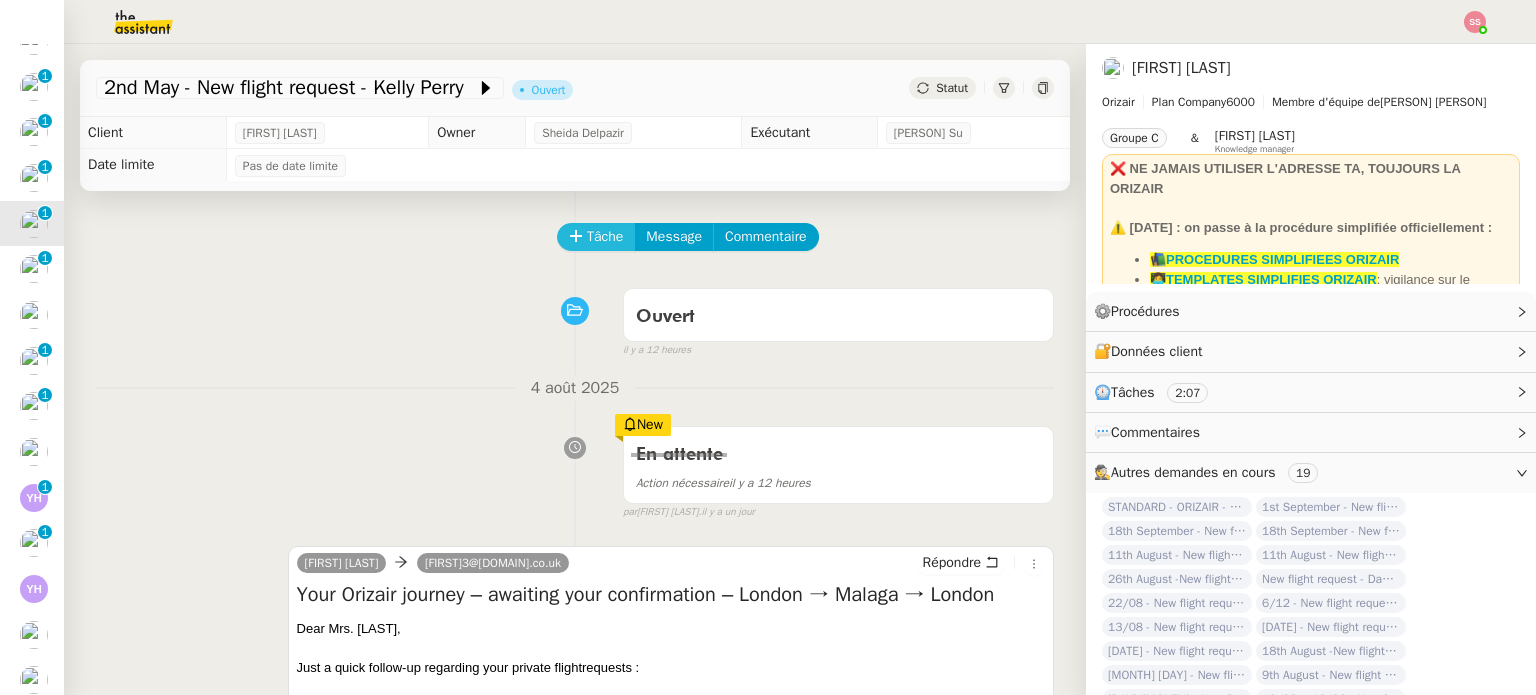click on "Tâche" 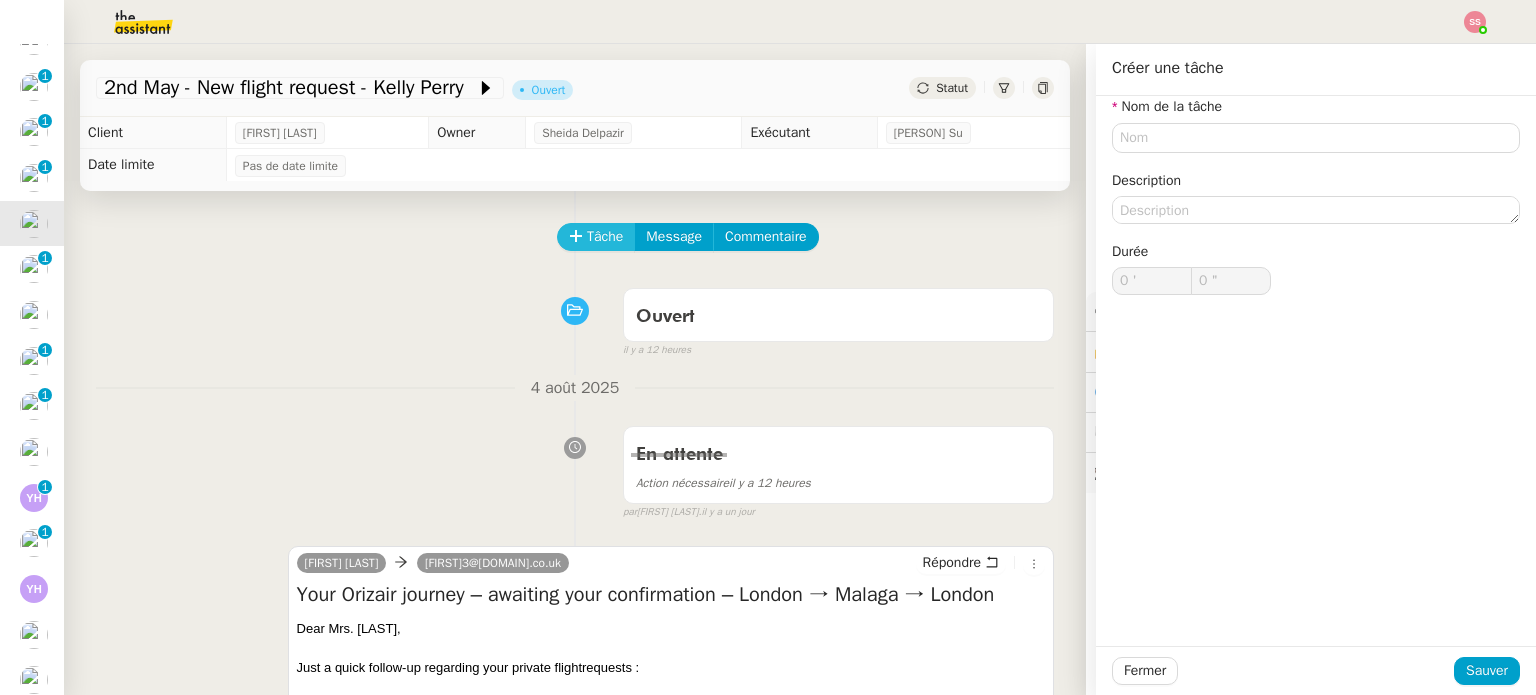 type 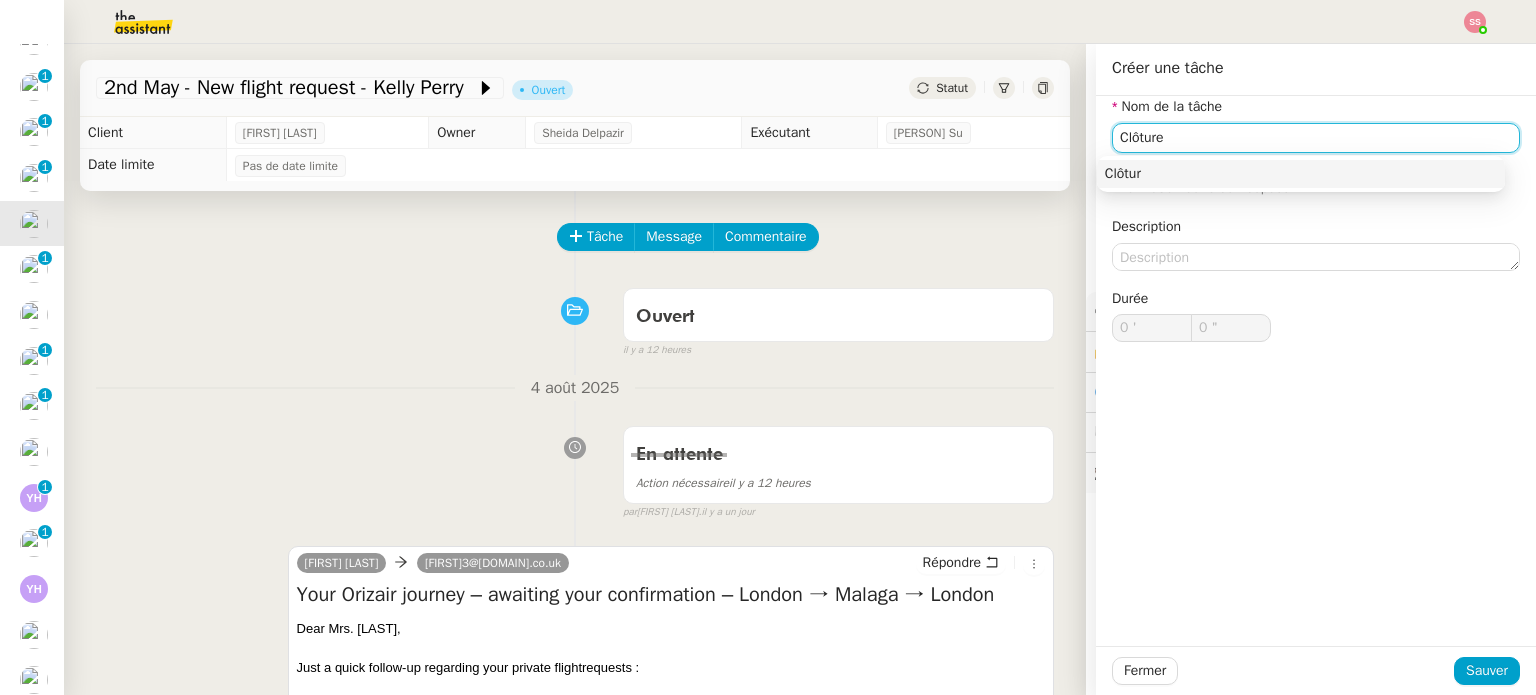scroll, scrollTop: 800, scrollLeft: 0, axis: vertical 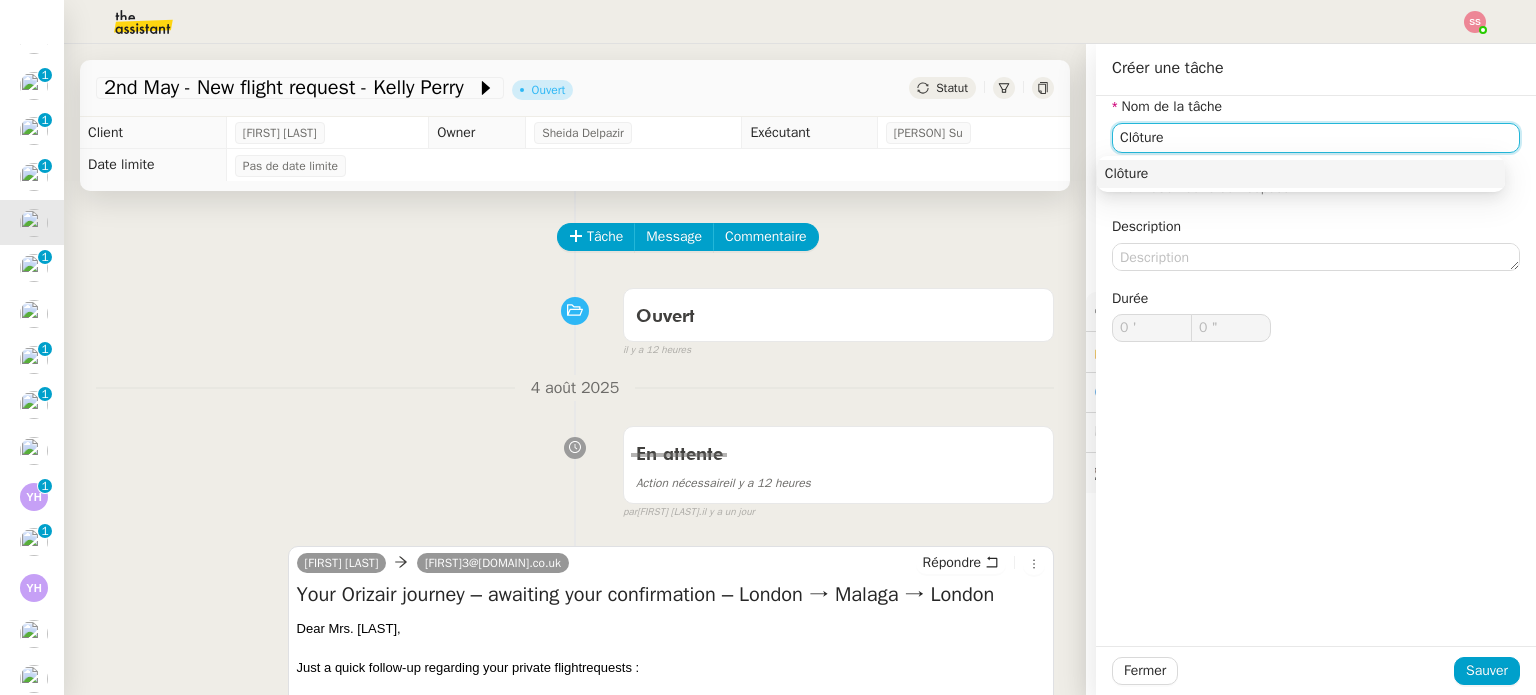 click on "Clôture" at bounding box center [1301, 174] 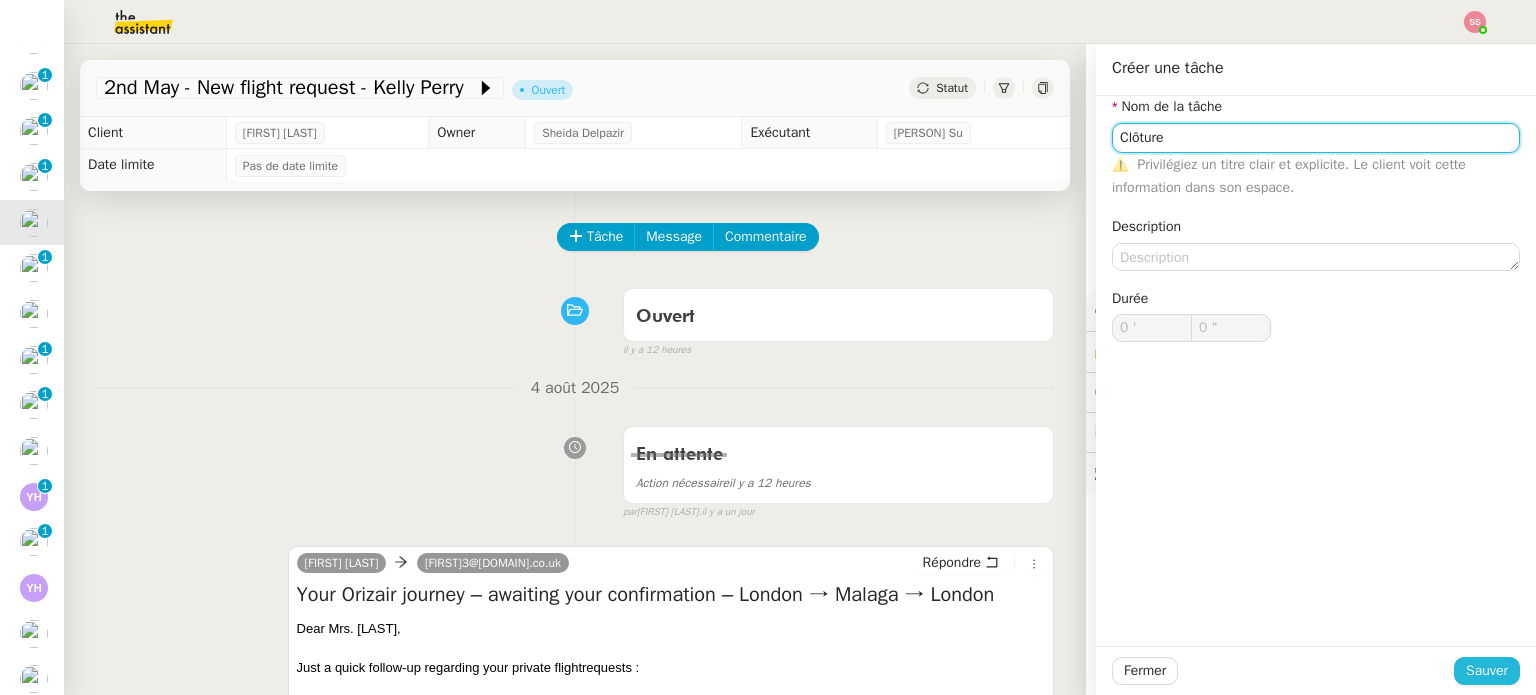 type on "Clôture" 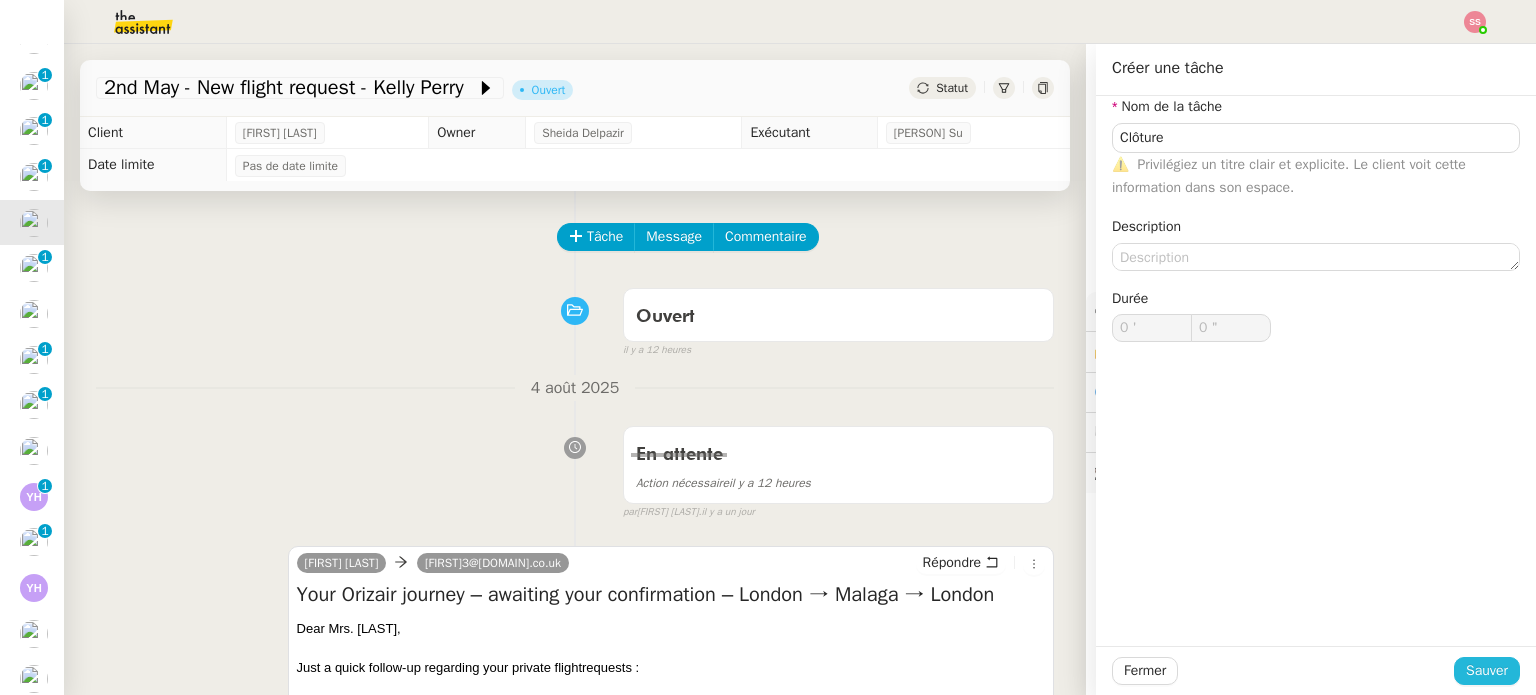 drag, startPoint x: 1468, startPoint y: 660, endPoint x: 1344, endPoint y: 588, distance: 143.38759 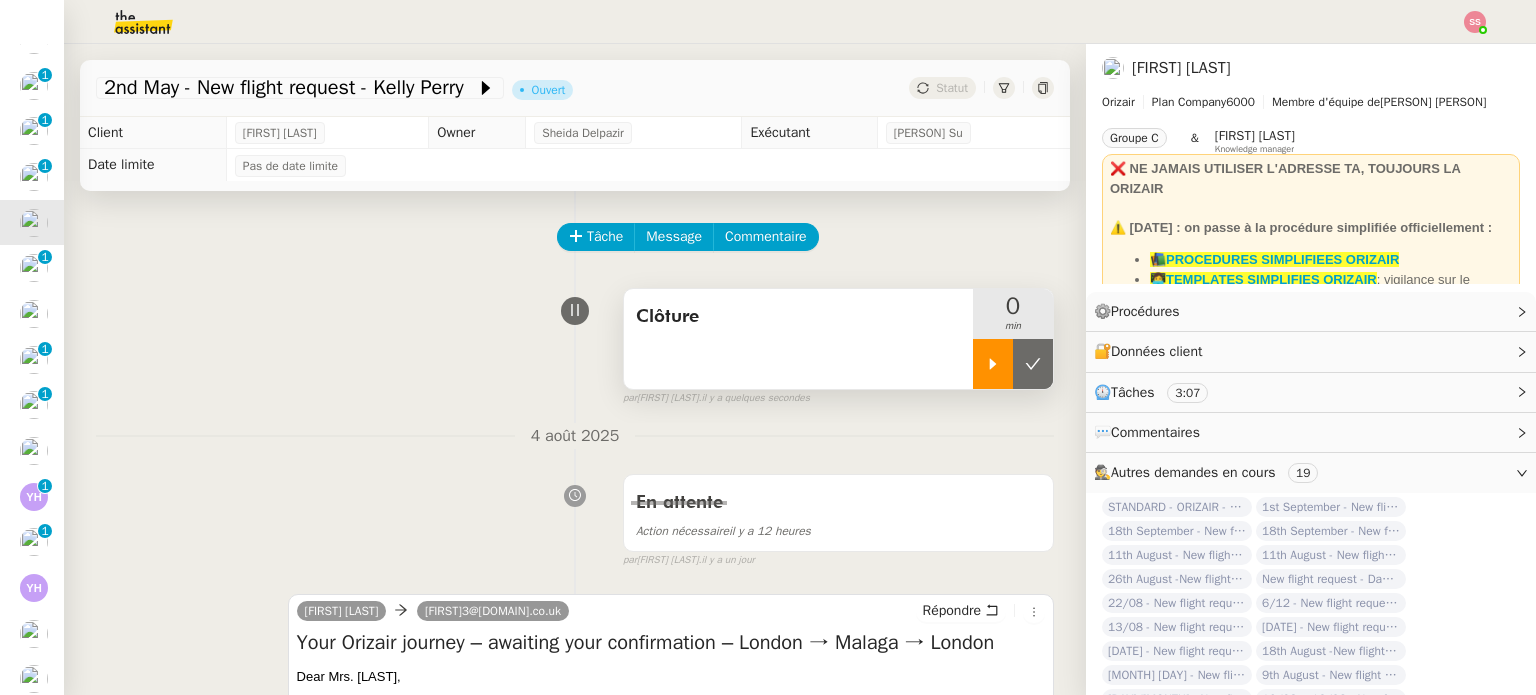 click at bounding box center (993, 364) 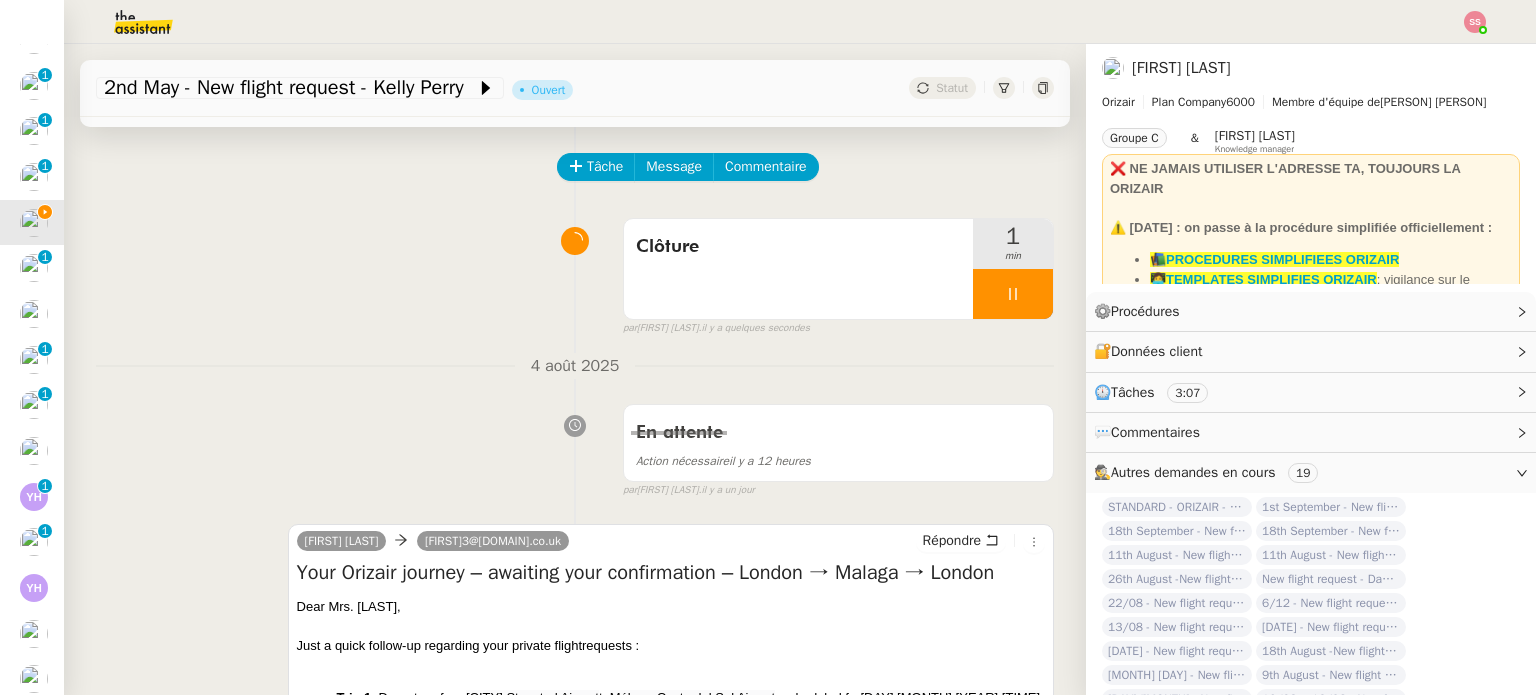 scroll, scrollTop: 0, scrollLeft: 0, axis: both 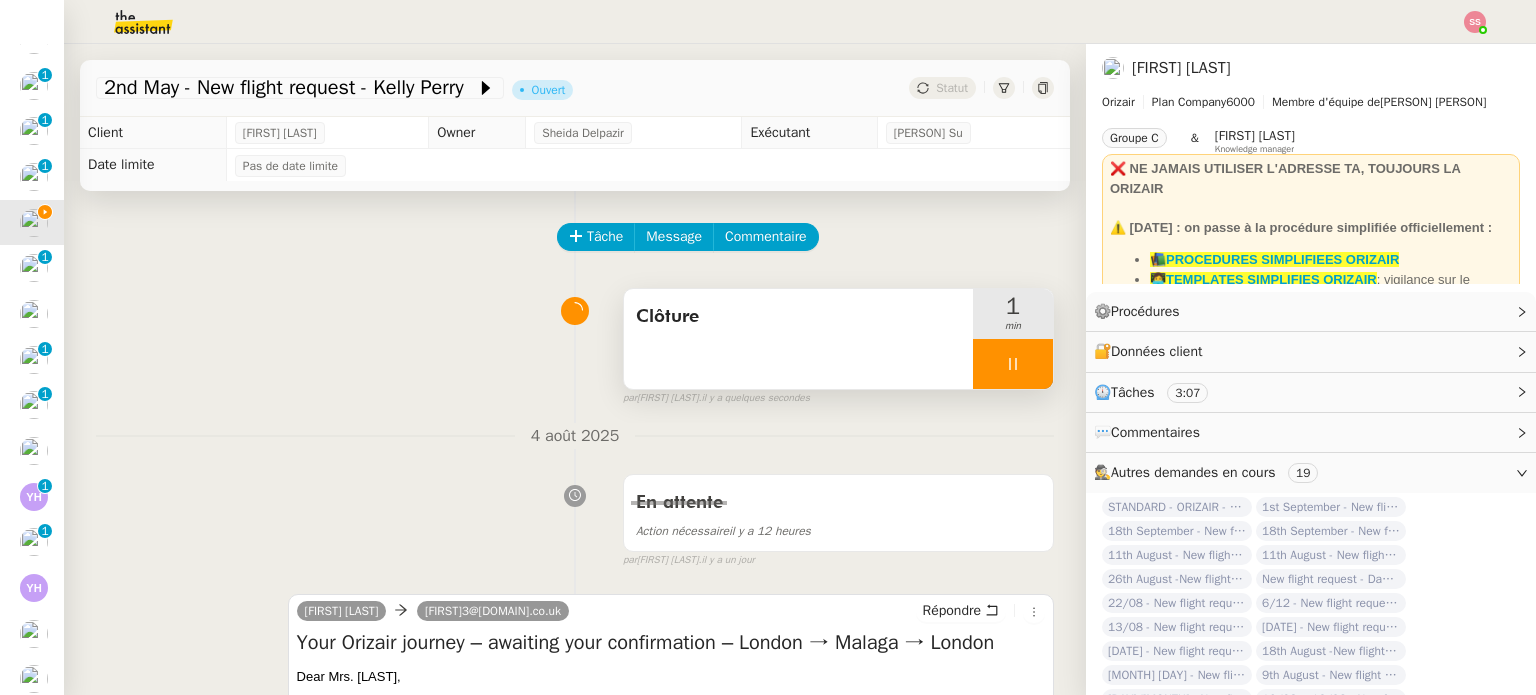click at bounding box center (1013, 364) 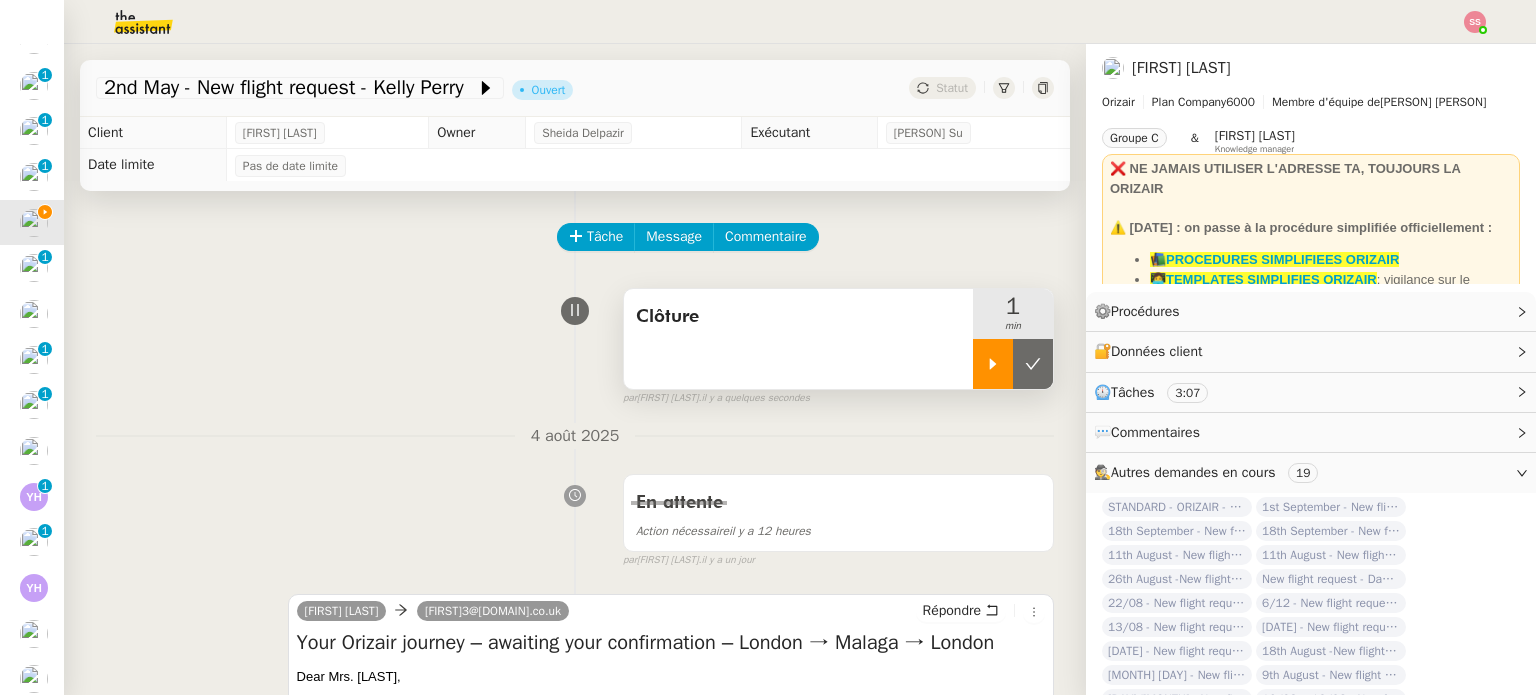 click at bounding box center [1033, 364] 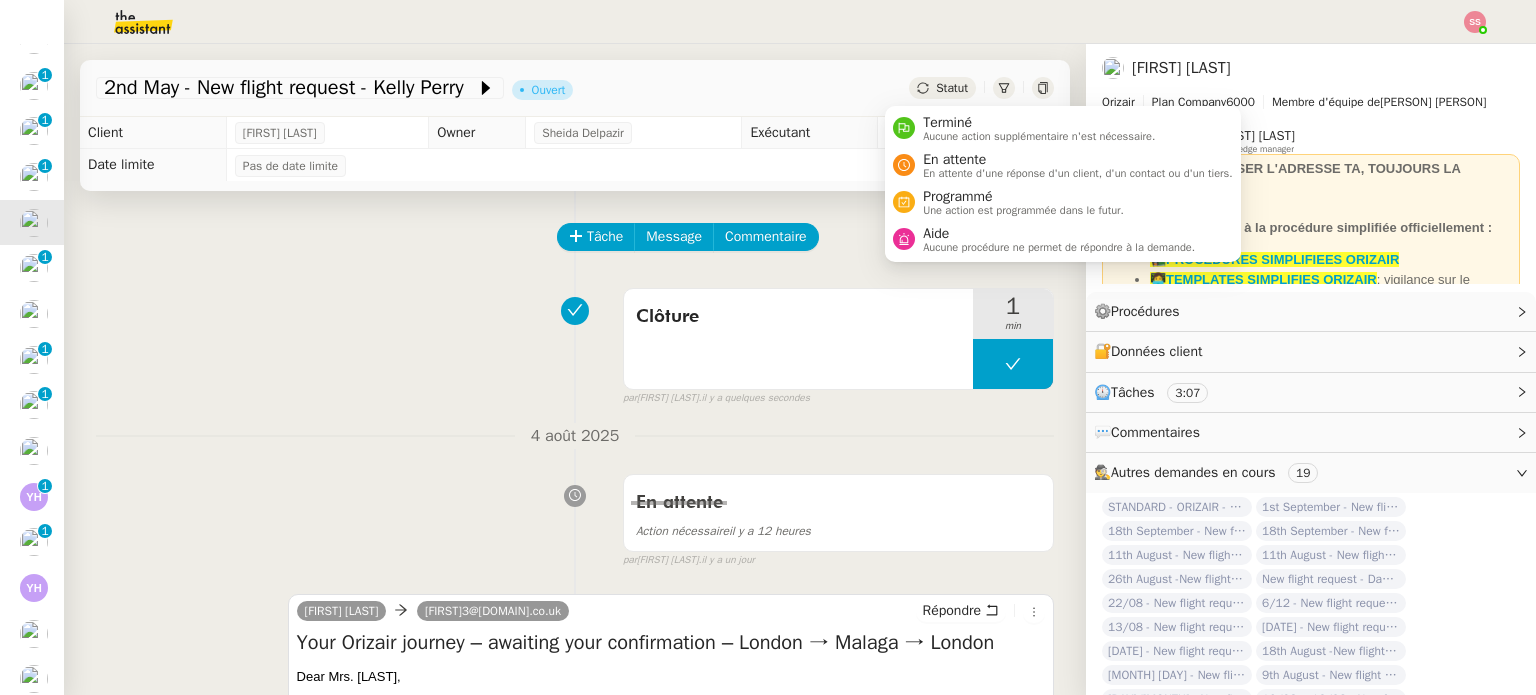 click on "Statut" 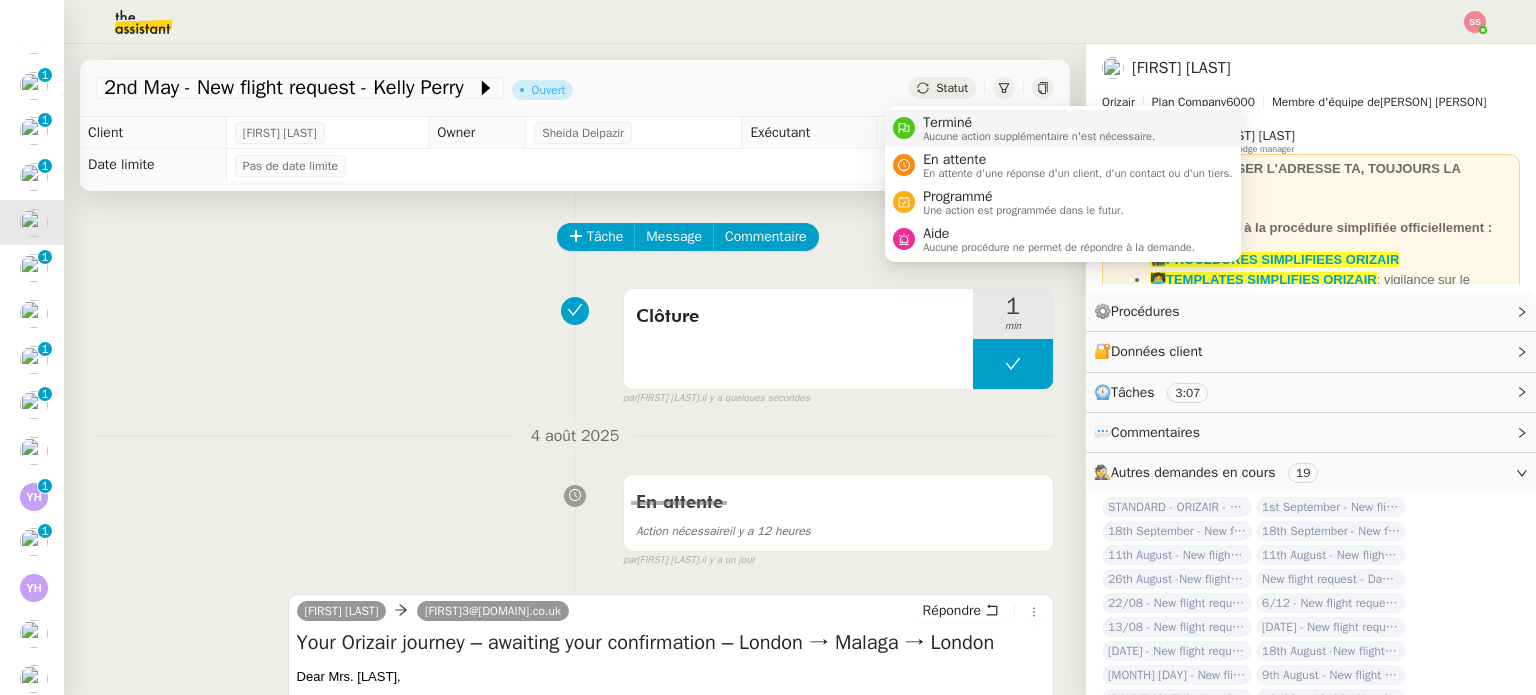 click on "Terminé" at bounding box center [1039, 123] 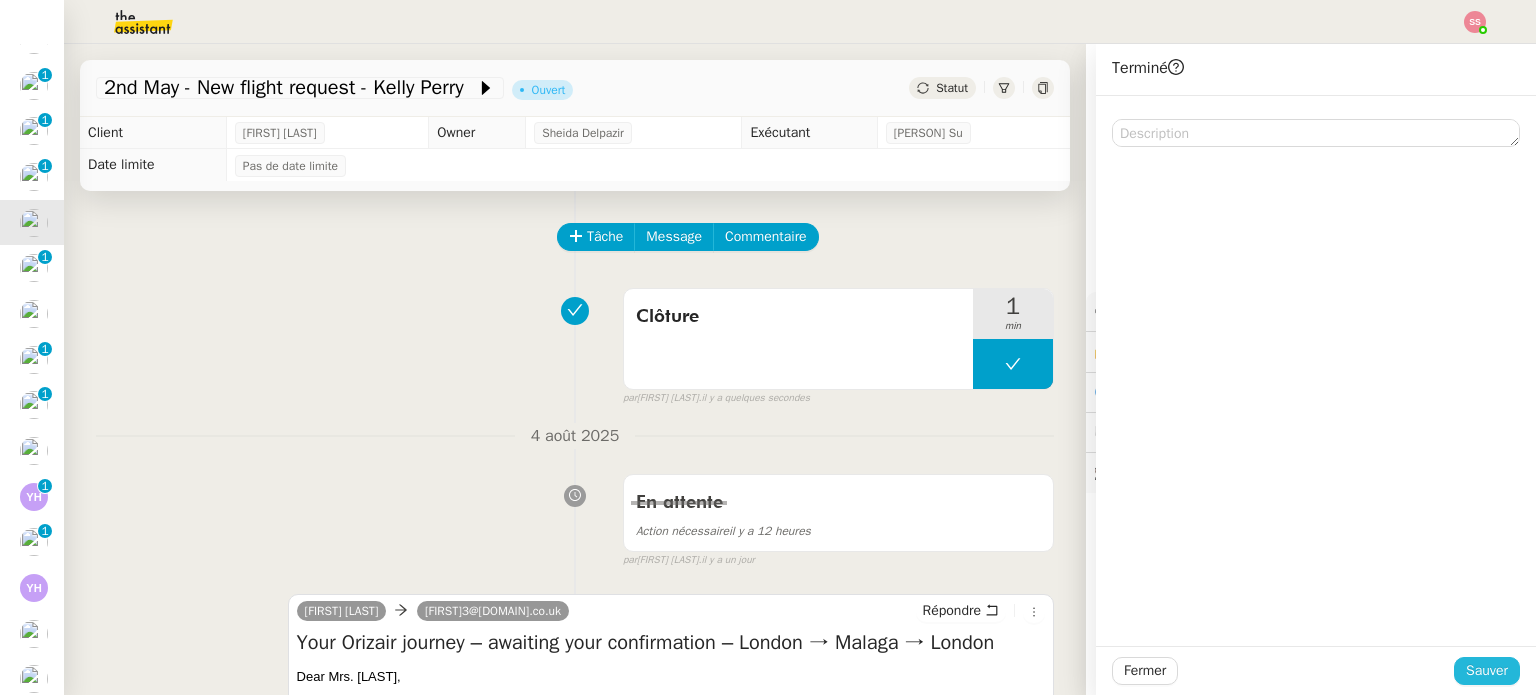 click on "Sauver" 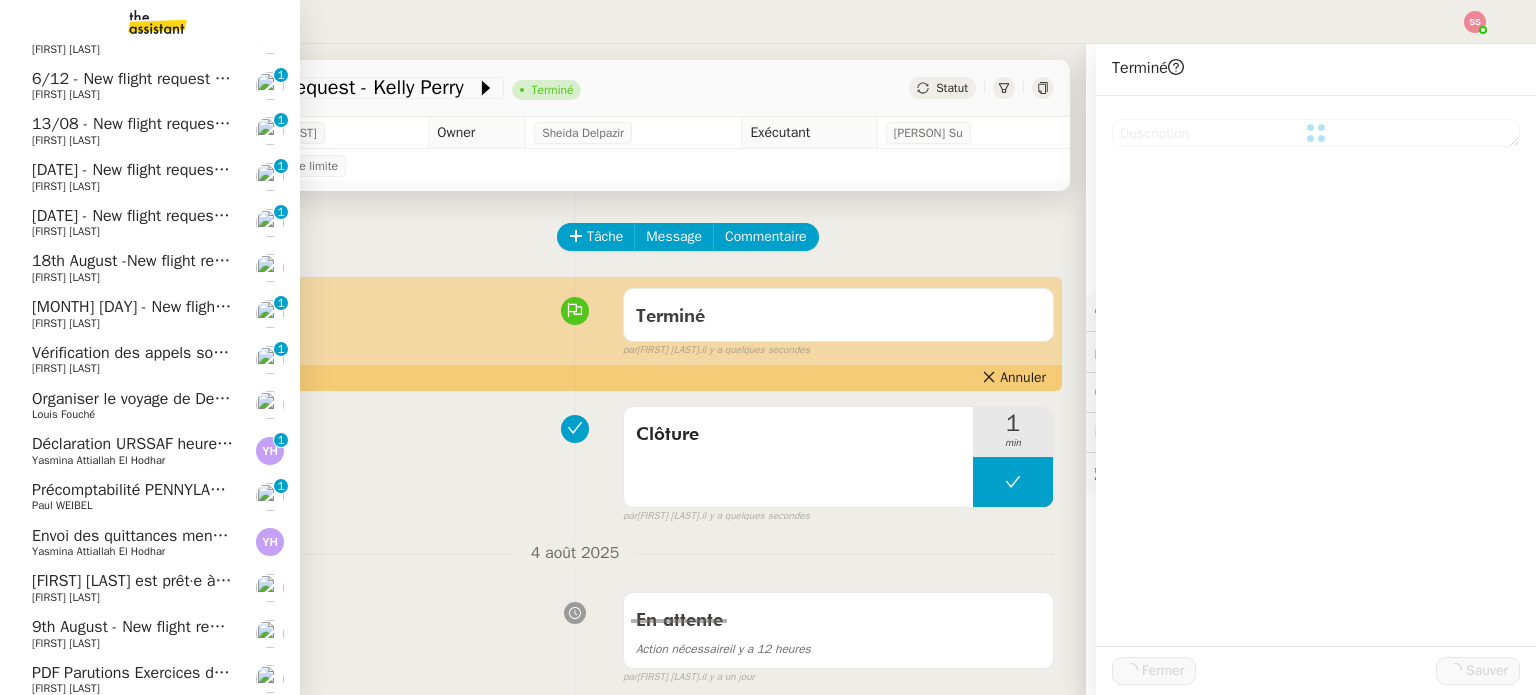 scroll, scrollTop: 845, scrollLeft: 0, axis: vertical 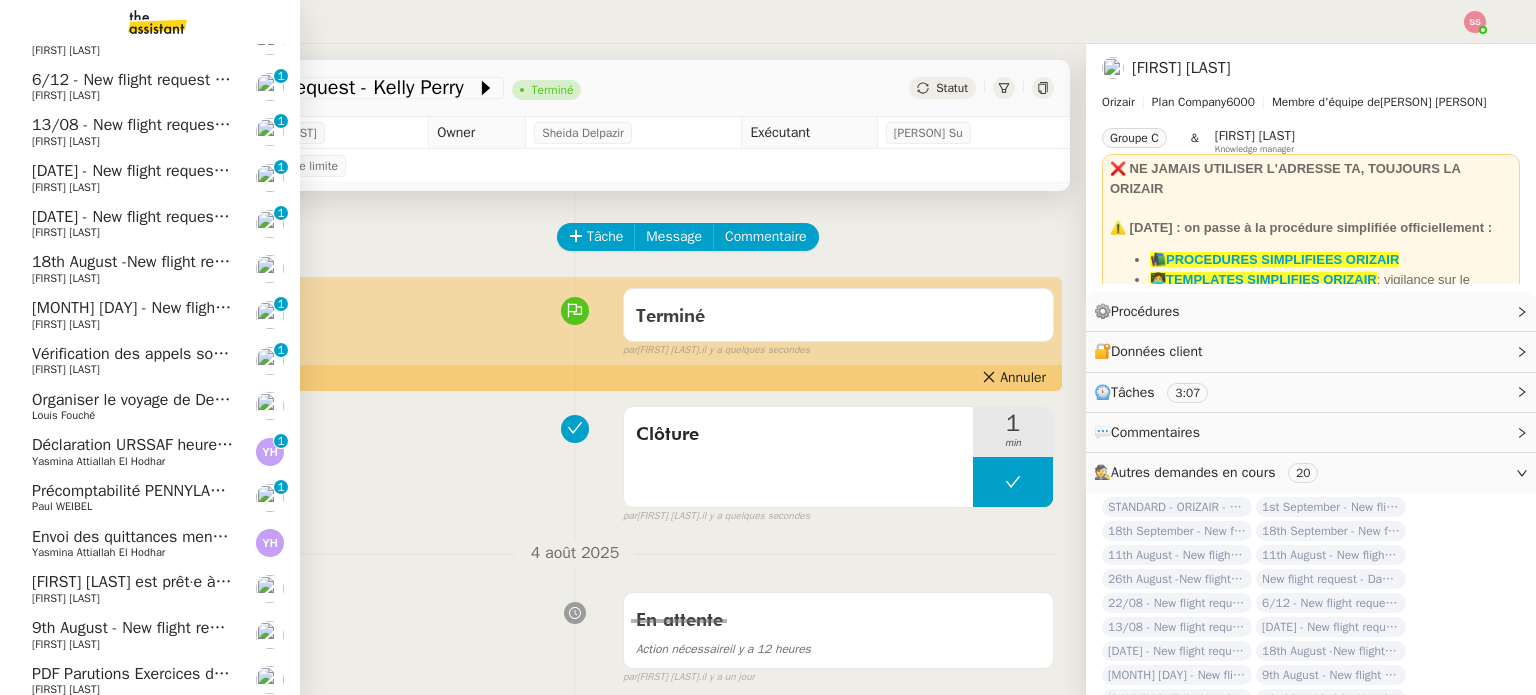 click on "[FIRST] [LAST]" 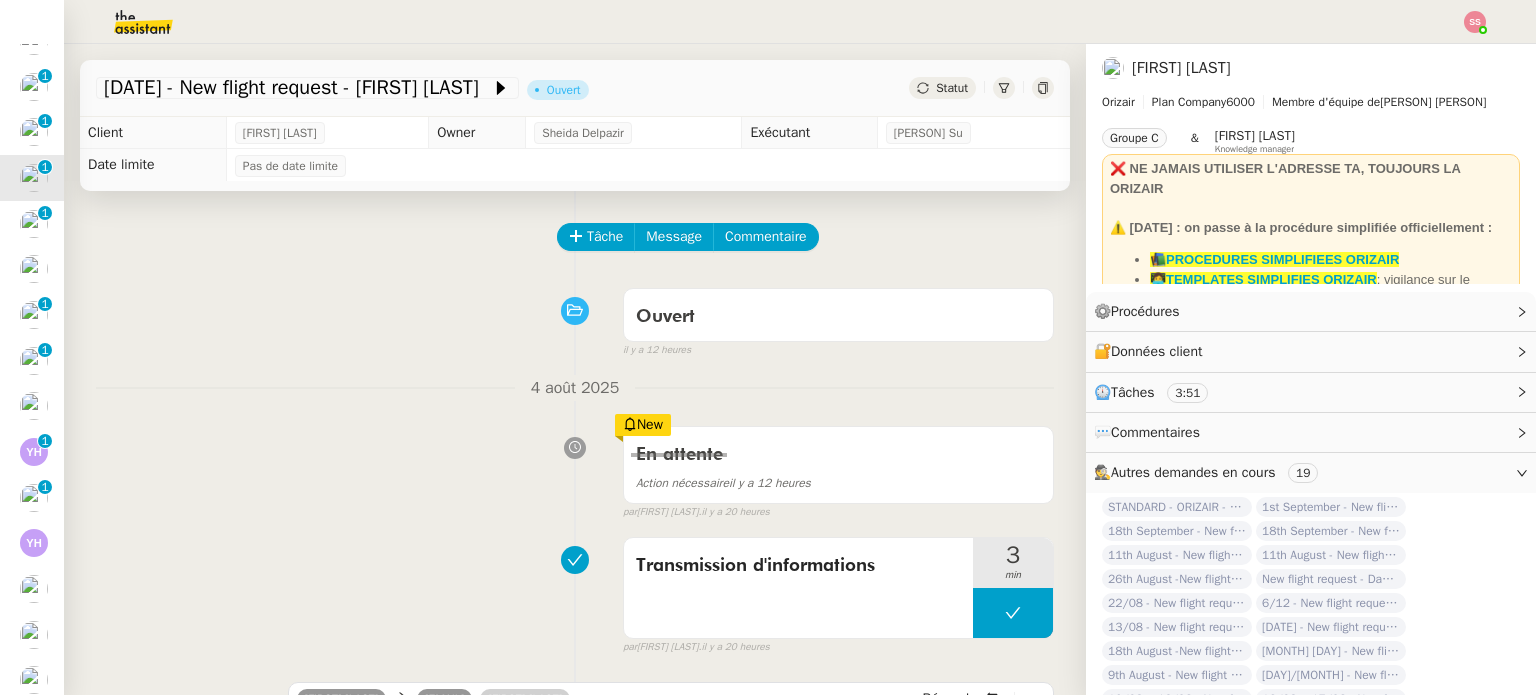 scroll, scrollTop: 500, scrollLeft: 0, axis: vertical 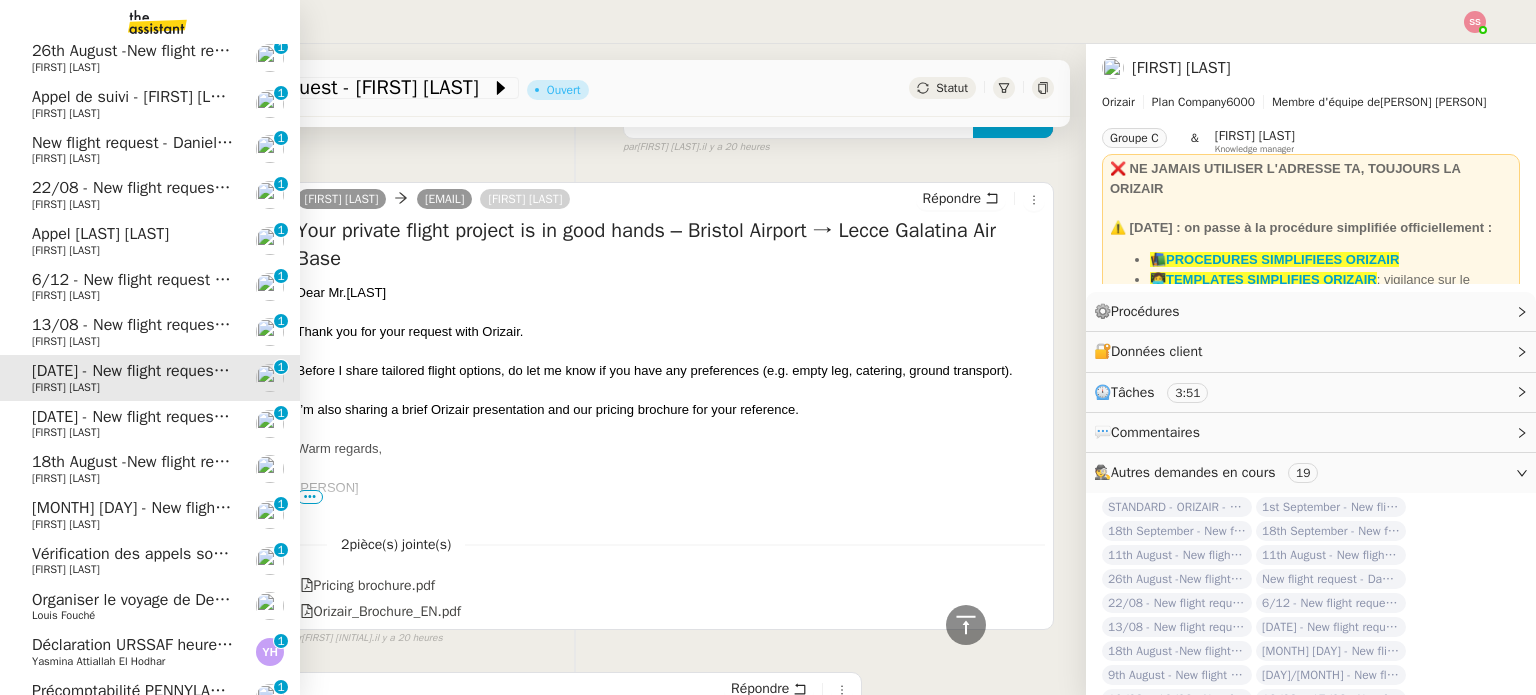 click on "13/08 - New flight request - Sami Wallace" 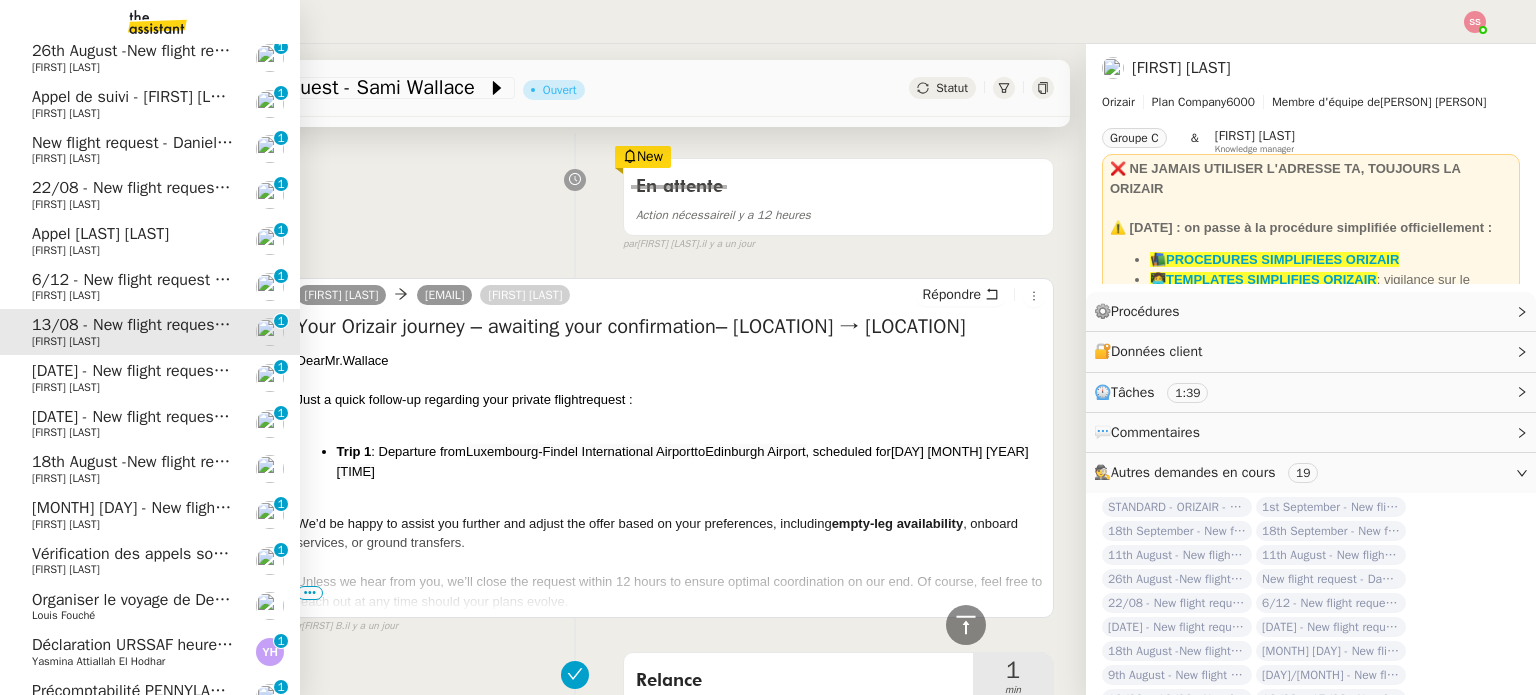 scroll, scrollTop: 500, scrollLeft: 0, axis: vertical 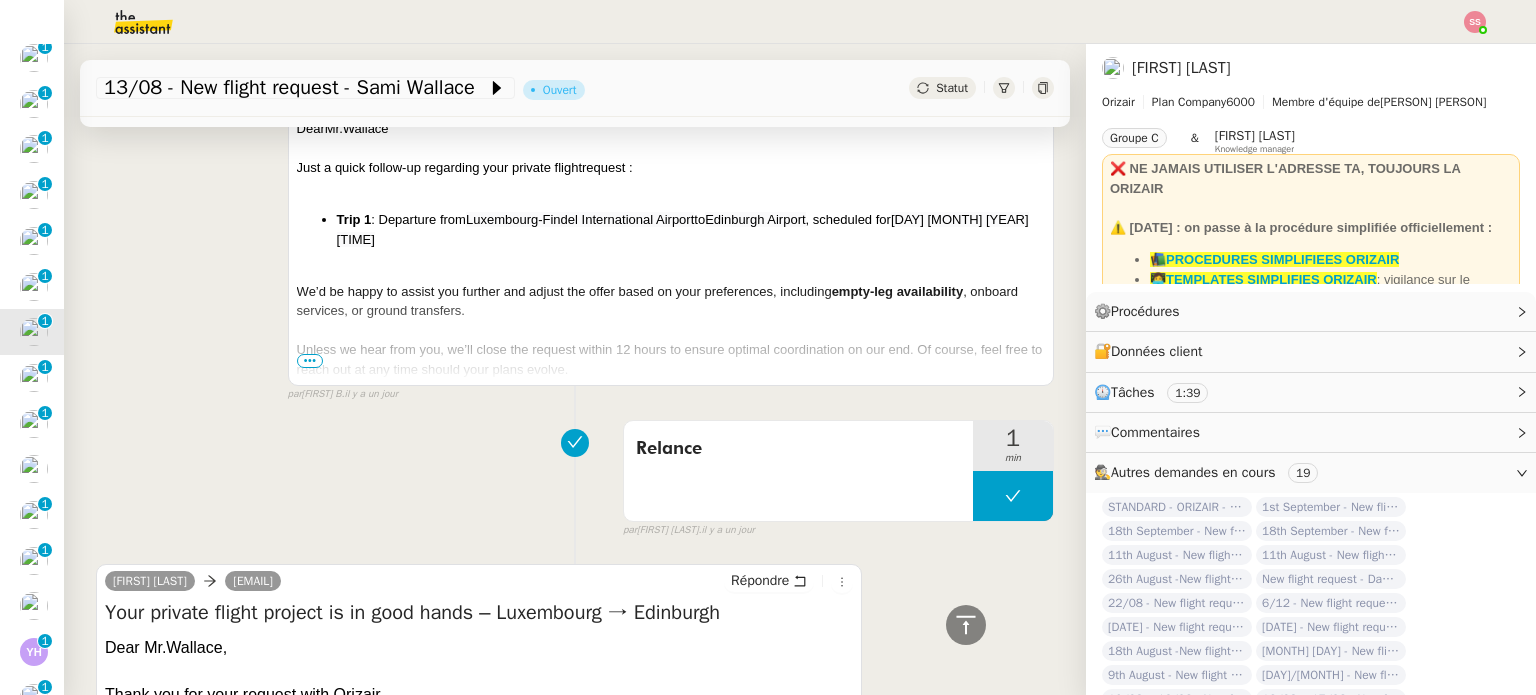 click on "•••" at bounding box center (310, 361) 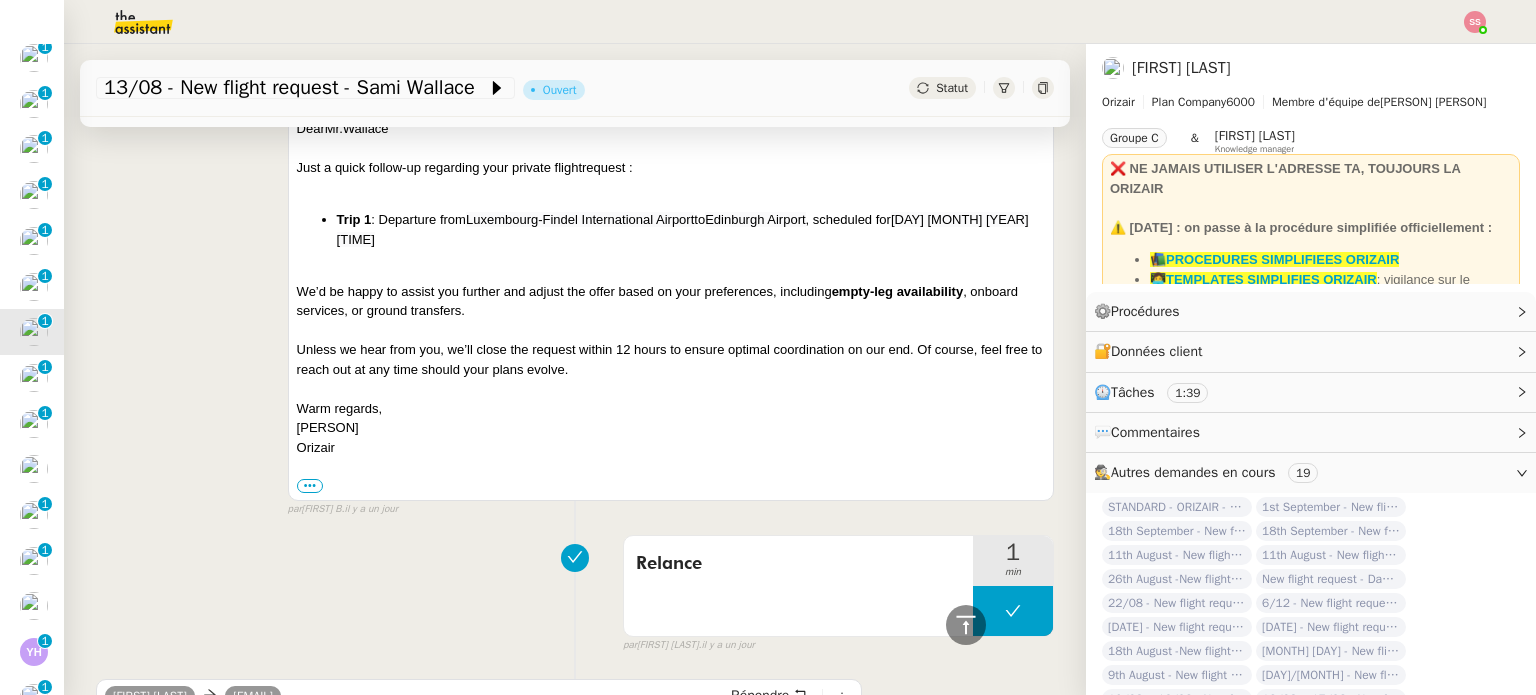 scroll, scrollTop: 0, scrollLeft: 0, axis: both 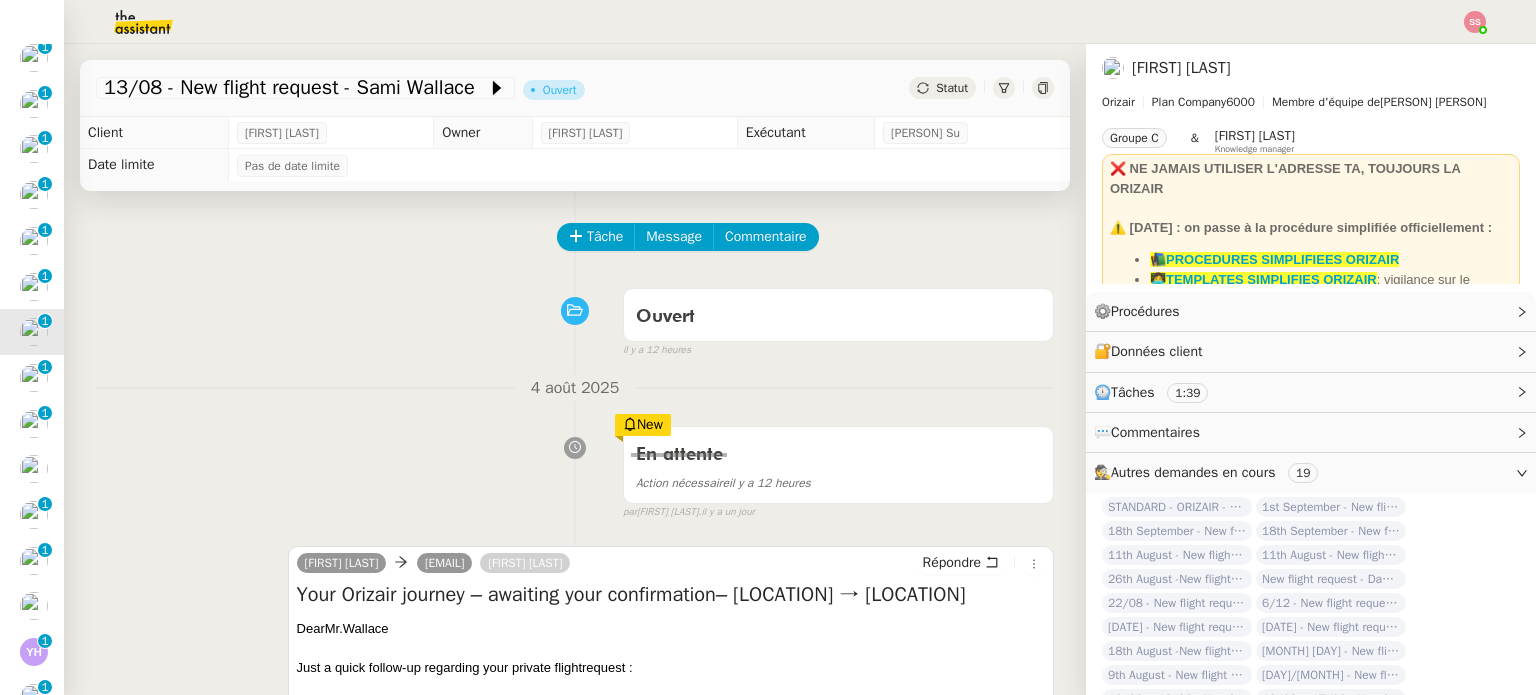 click on "Tâche Message Commentaire Veuillez patienter une erreur s'est produite 👌👌👌 message envoyé ✌️✌️✌️ Veuillez d'abord attribuer un client Une erreur s'est produite, veuillez réessayer Ouvert false il y a [TIME] 👌👌👌 message envoyé ✌️✌️✌️ une erreur s'est produite 👌👌👌 message envoyé ✌️✌️✌️ Votre message va être revu ✌️✌️✌️ une erreur s'est produite La taille des fichiers doit être de 10Mb au maximum. [DAY] [MONTH] [YEAR] En attente Action nécessaire il y a [TIME] New par  [FIRST] [LAST]  il y a un jour 👌👌👌 message envoyé ✌️✌️✌️ une erreur s'est produite 👌👌👌 message envoyé ✌️✌️✌️ Votre message va être revu ✌️✌️✌️ une erreur s'est produite La taille des fichiers doit être de 10Mb au maximum. [FIRST] [LAST]    [EMAIL] [FIRST] [LAST] Répondre Your Orizair journey – awaiting your confirmation– [ORIGIN] → [DESTINATION]
Dear Mr.[LAST] request : ﻿" 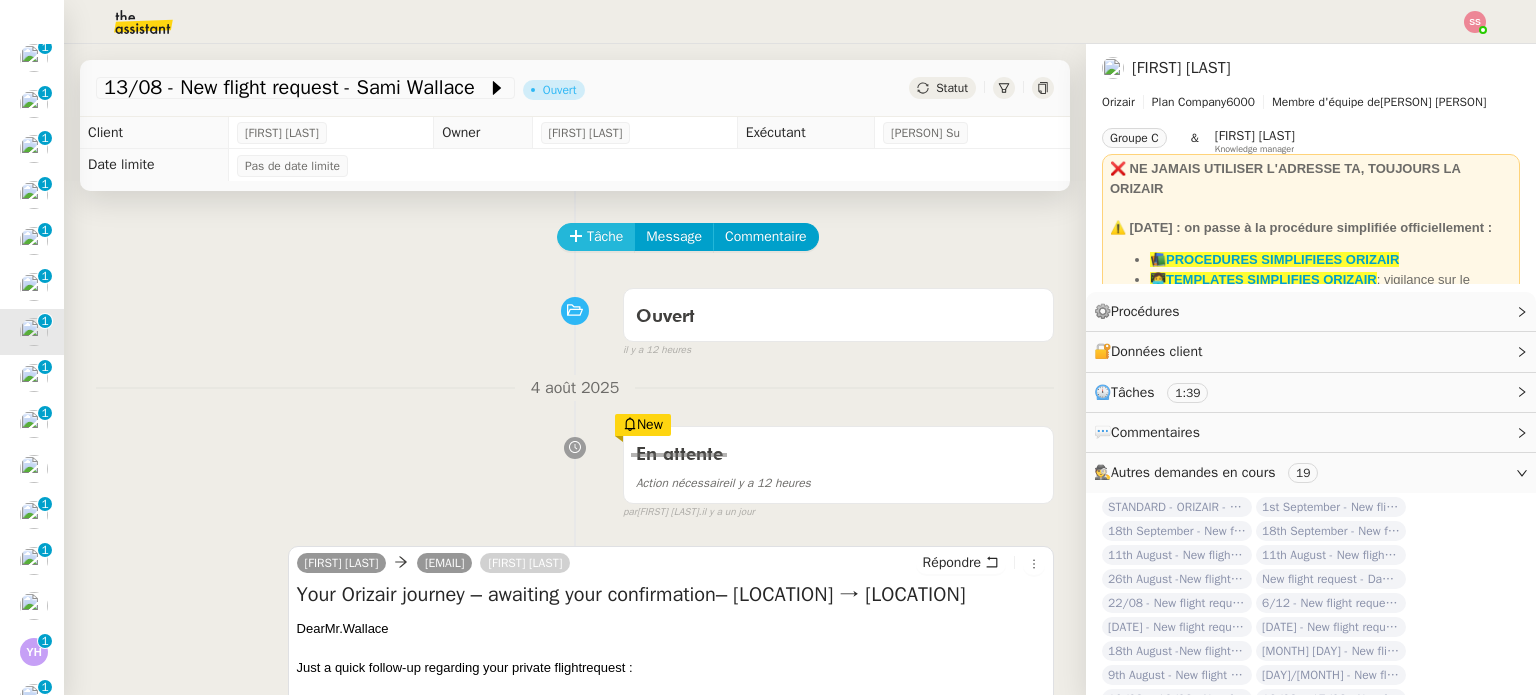 click on "Tâche" 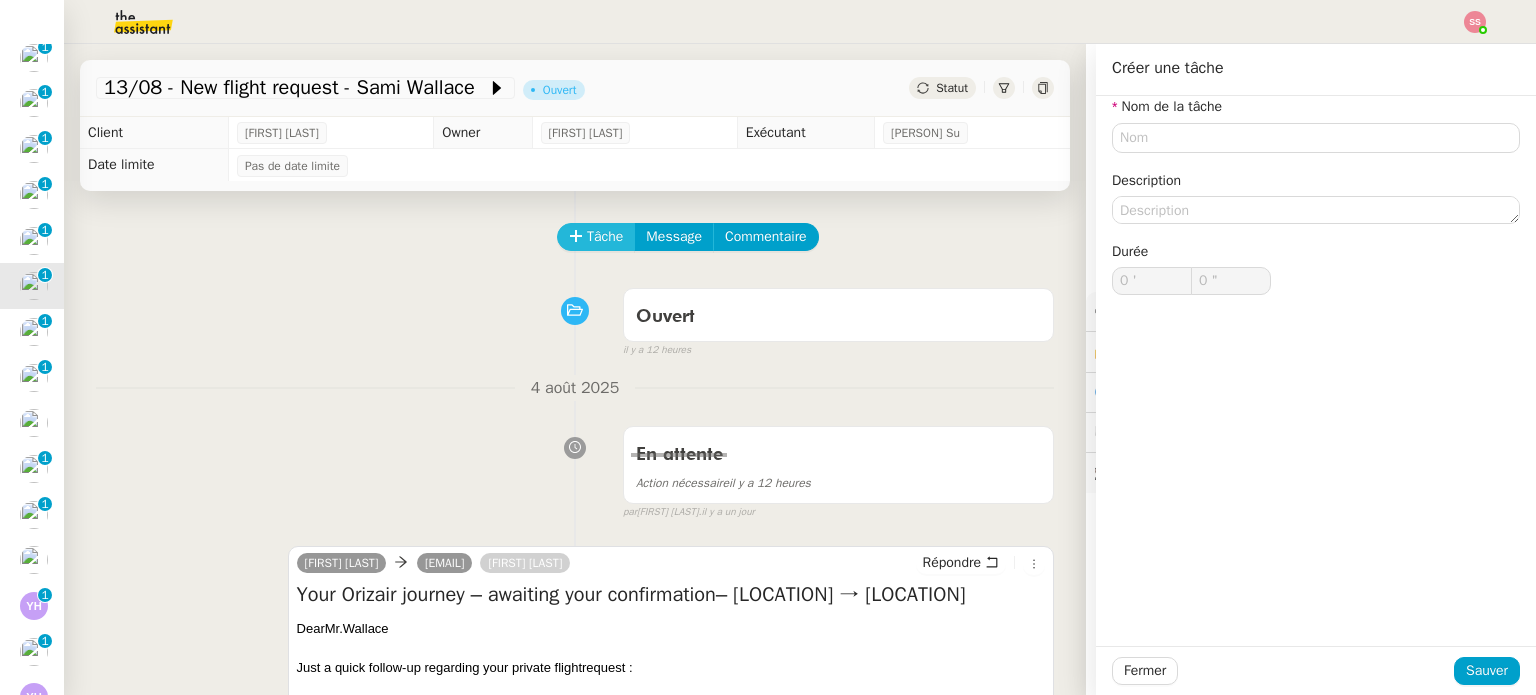 scroll, scrollTop: 599, scrollLeft: 0, axis: vertical 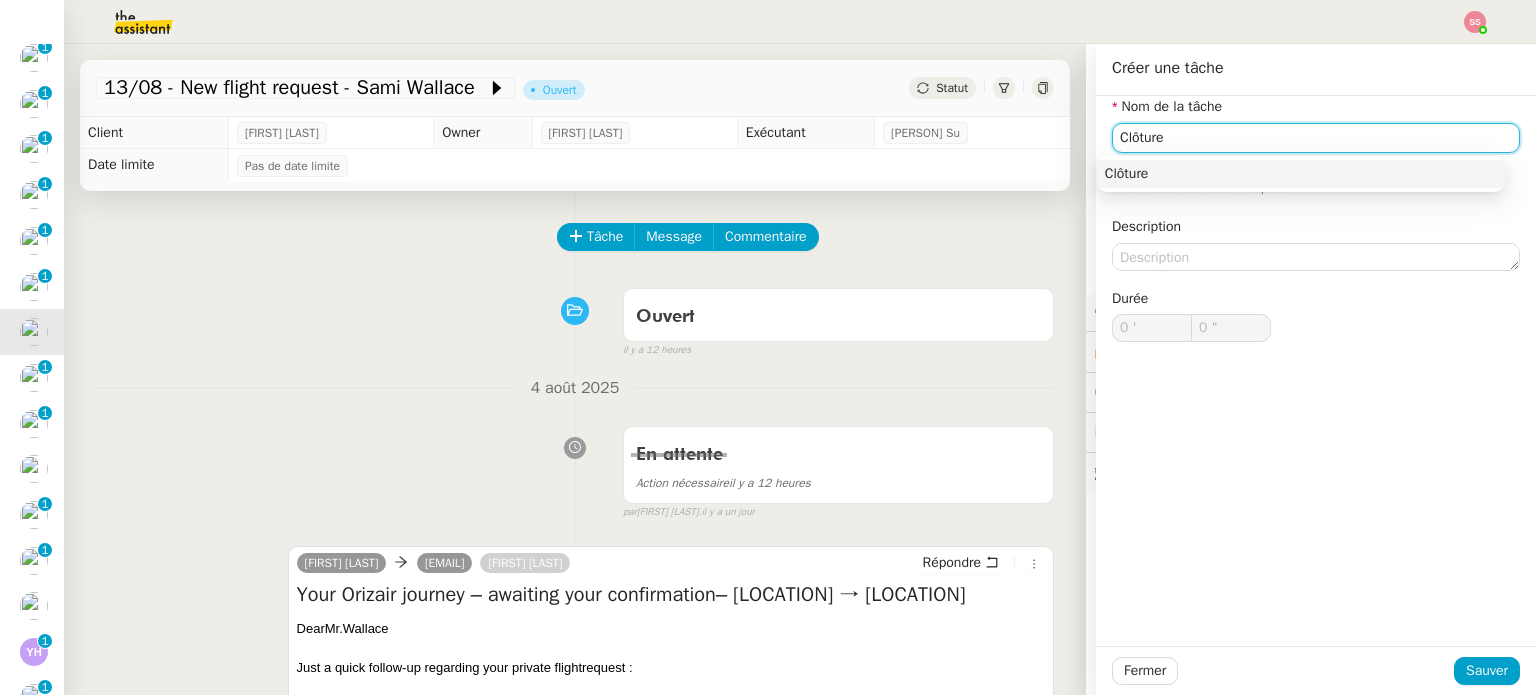click on "Clôture" at bounding box center (1301, 174) 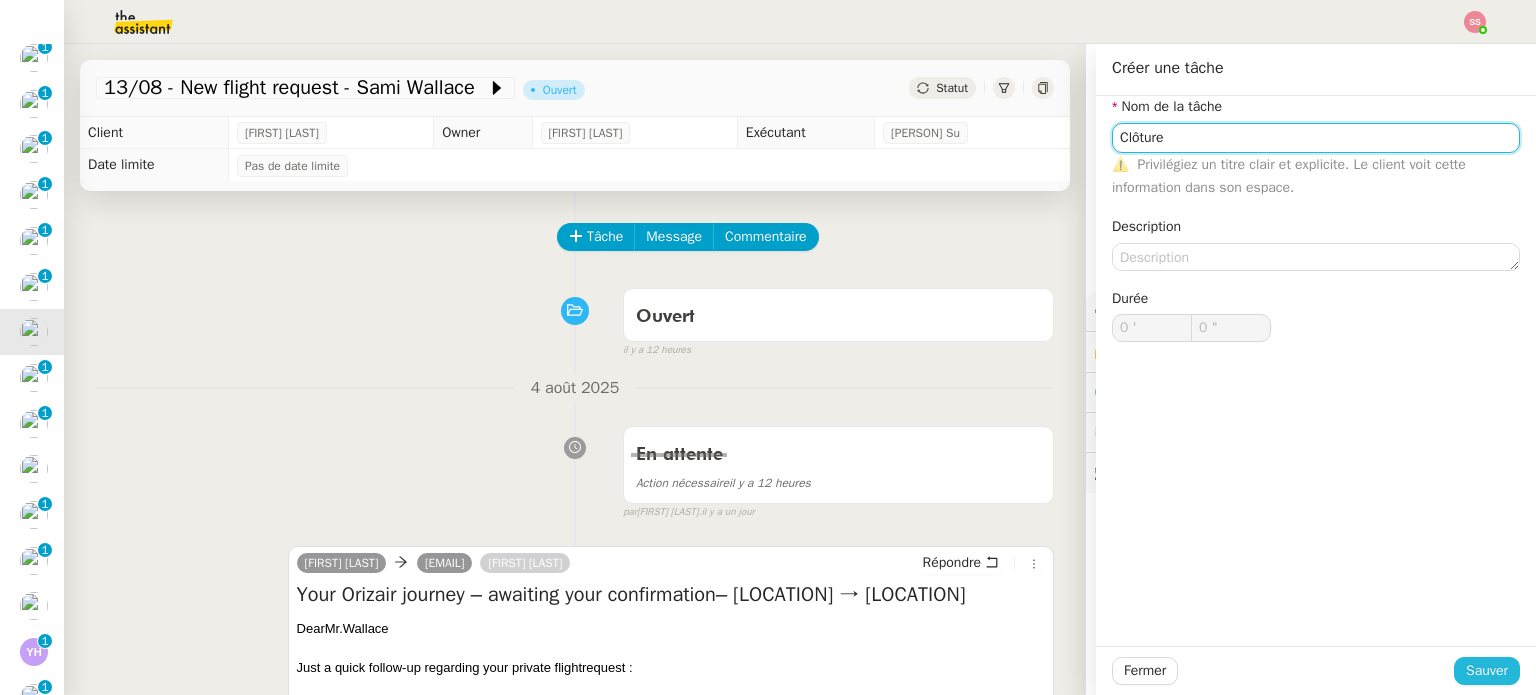type on "Clôture" 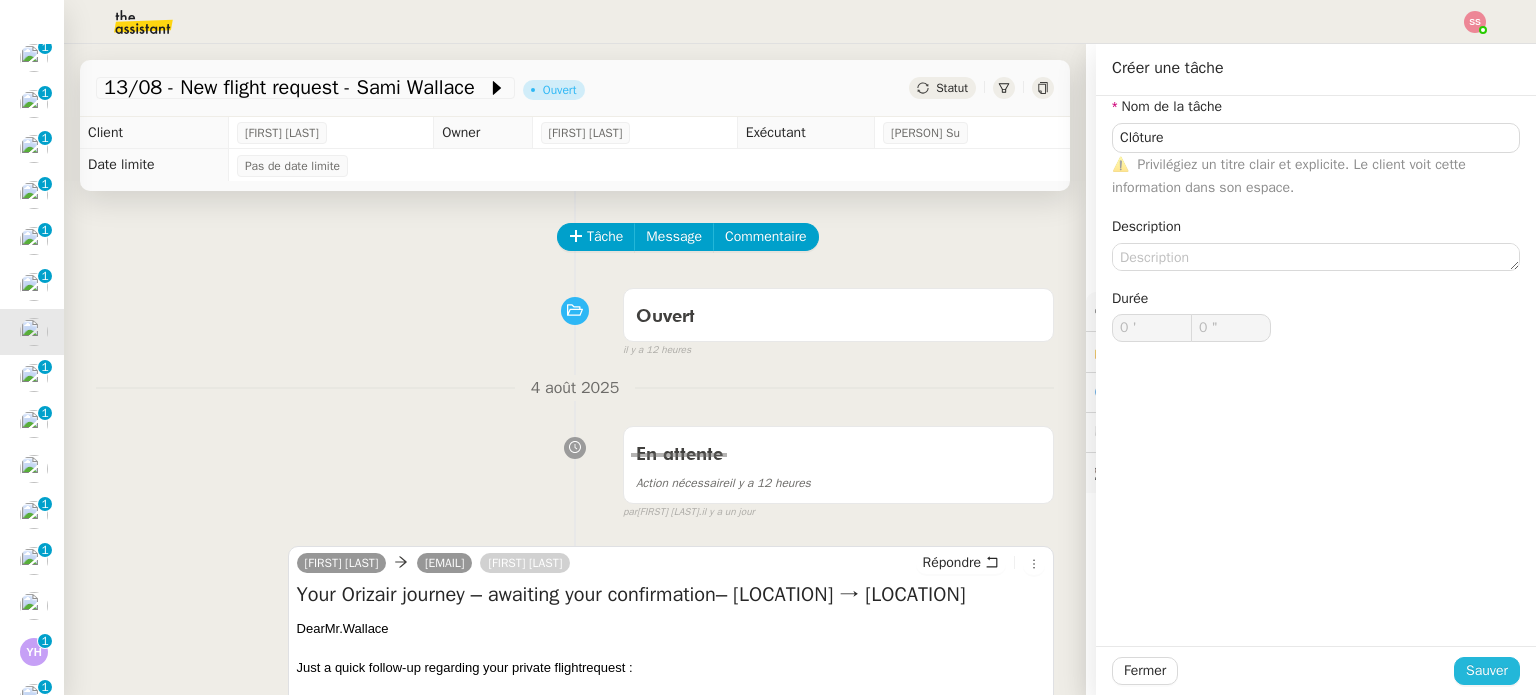 click on "Sauver" 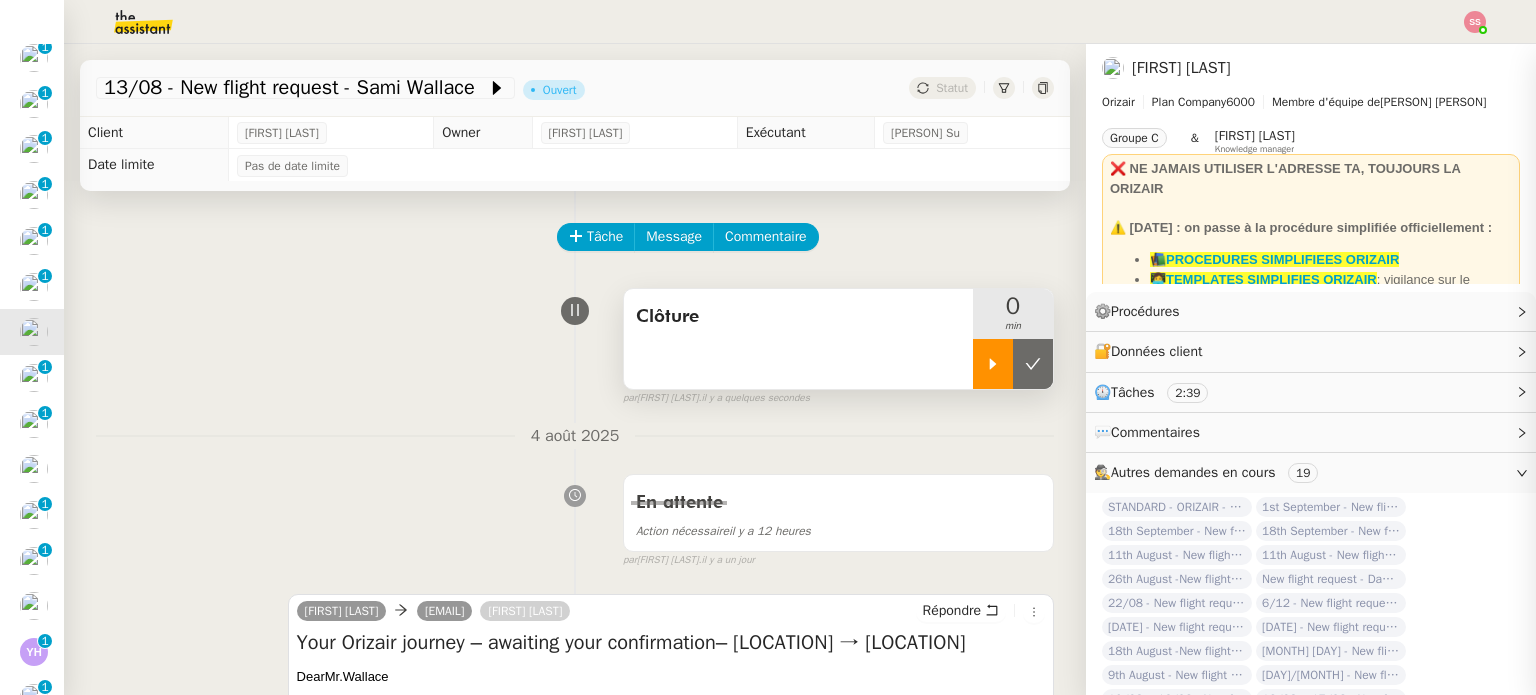click at bounding box center (993, 364) 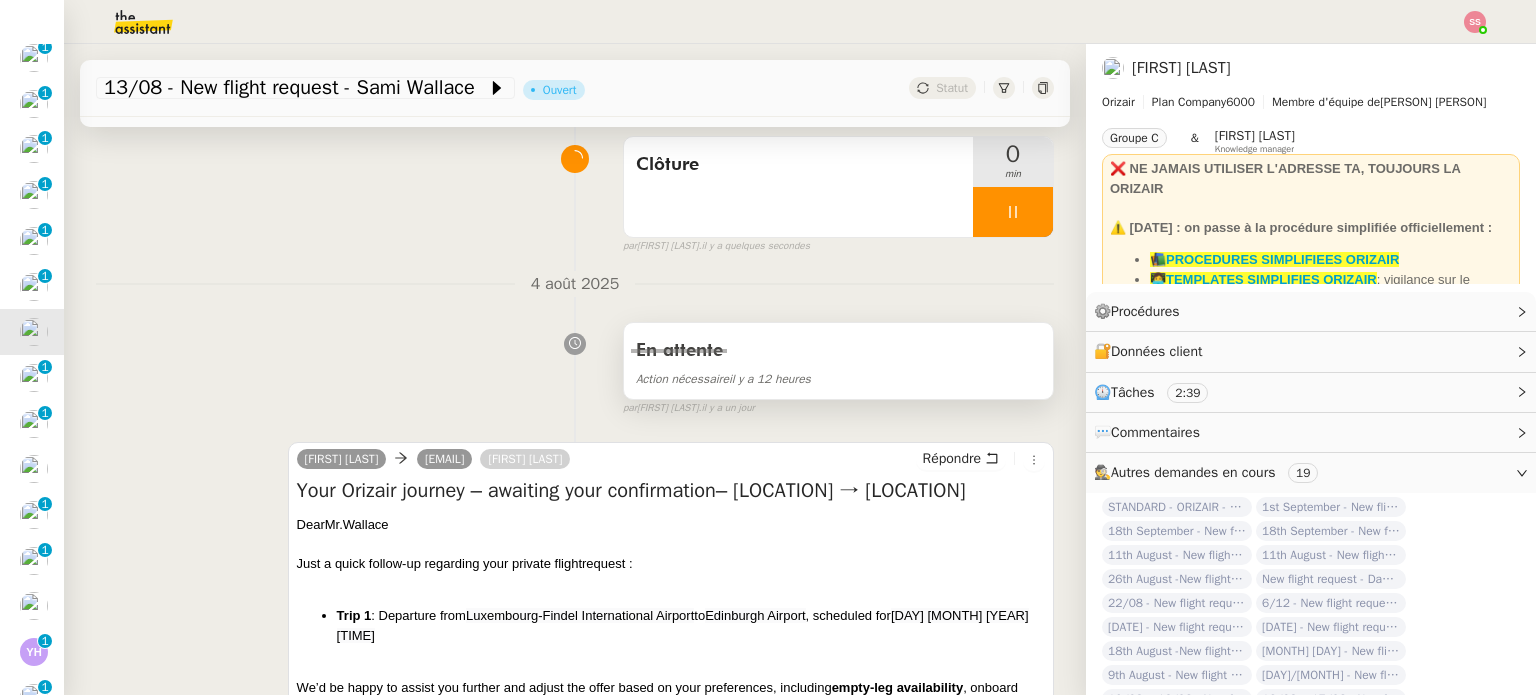 scroll, scrollTop: 400, scrollLeft: 0, axis: vertical 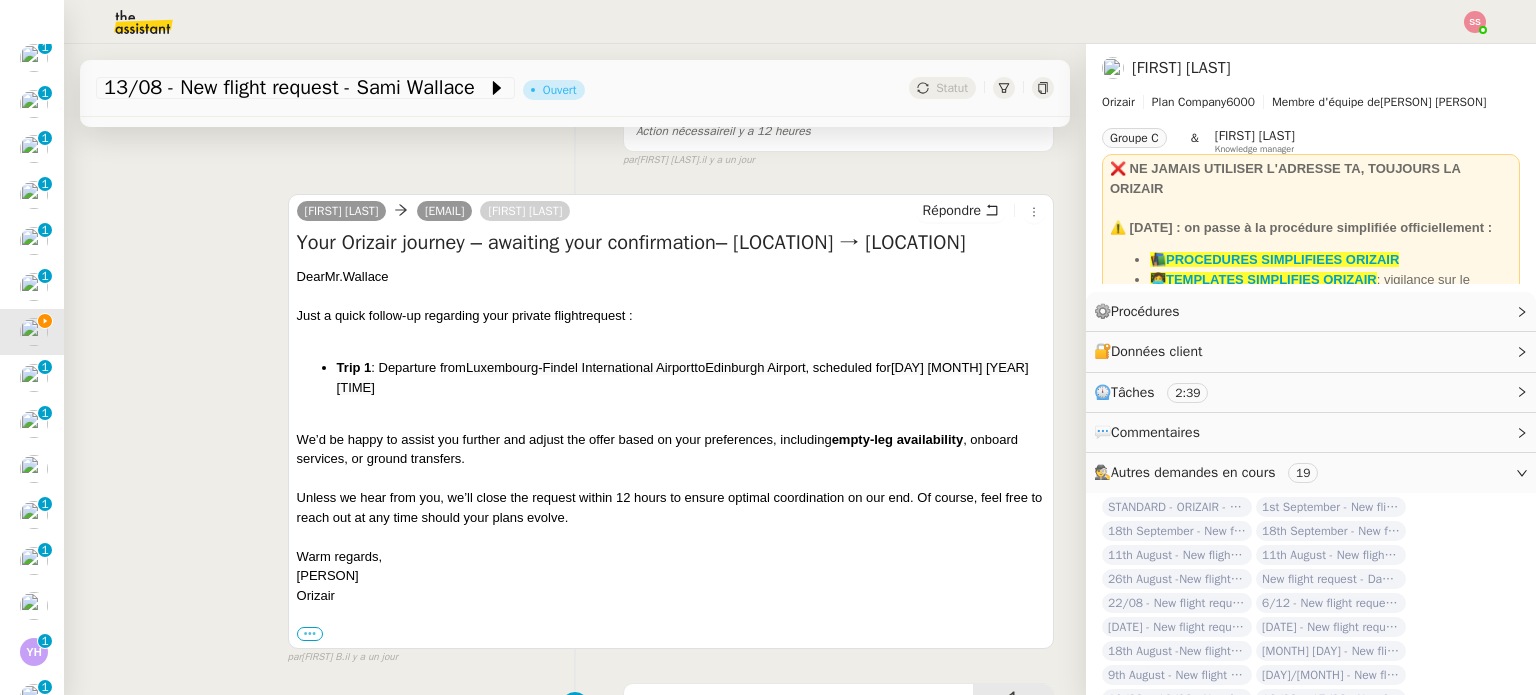click on "•••" at bounding box center [310, 634] 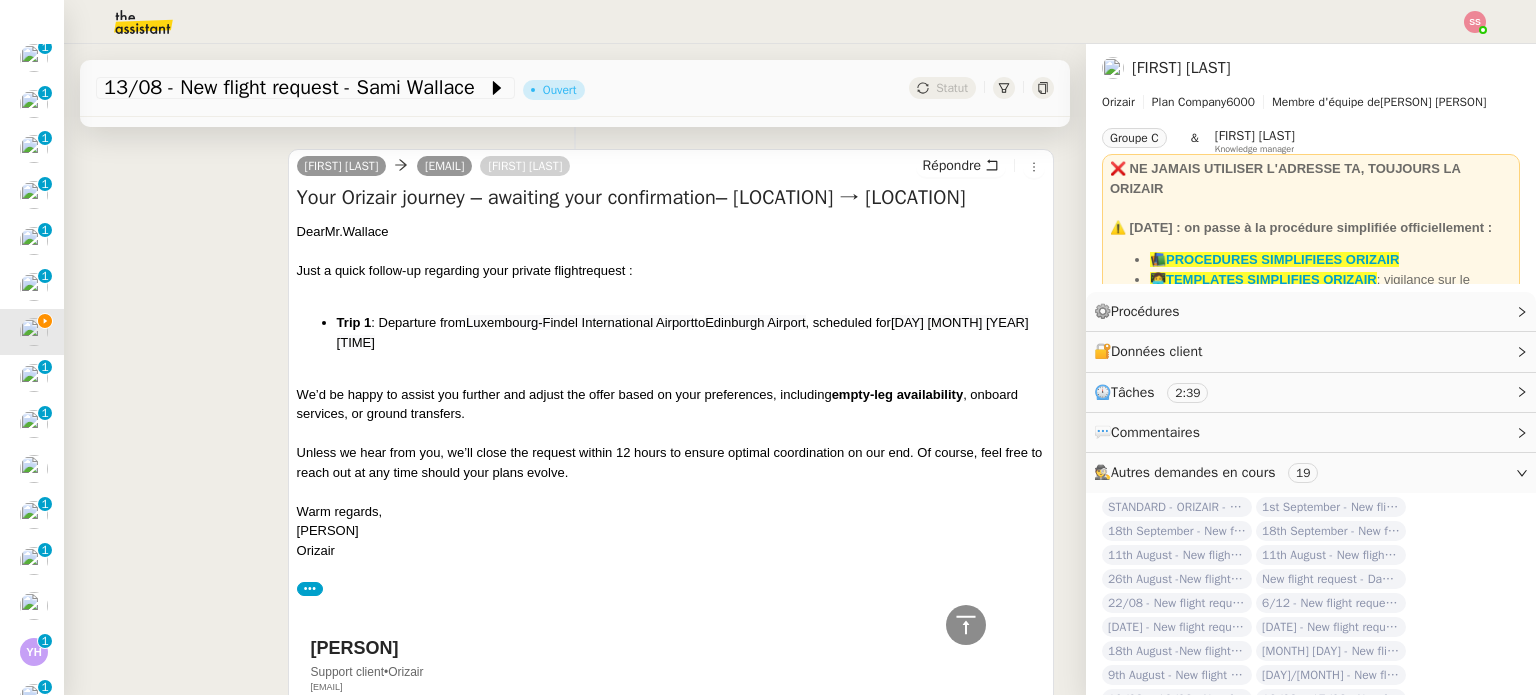 scroll, scrollTop: 145, scrollLeft: 0, axis: vertical 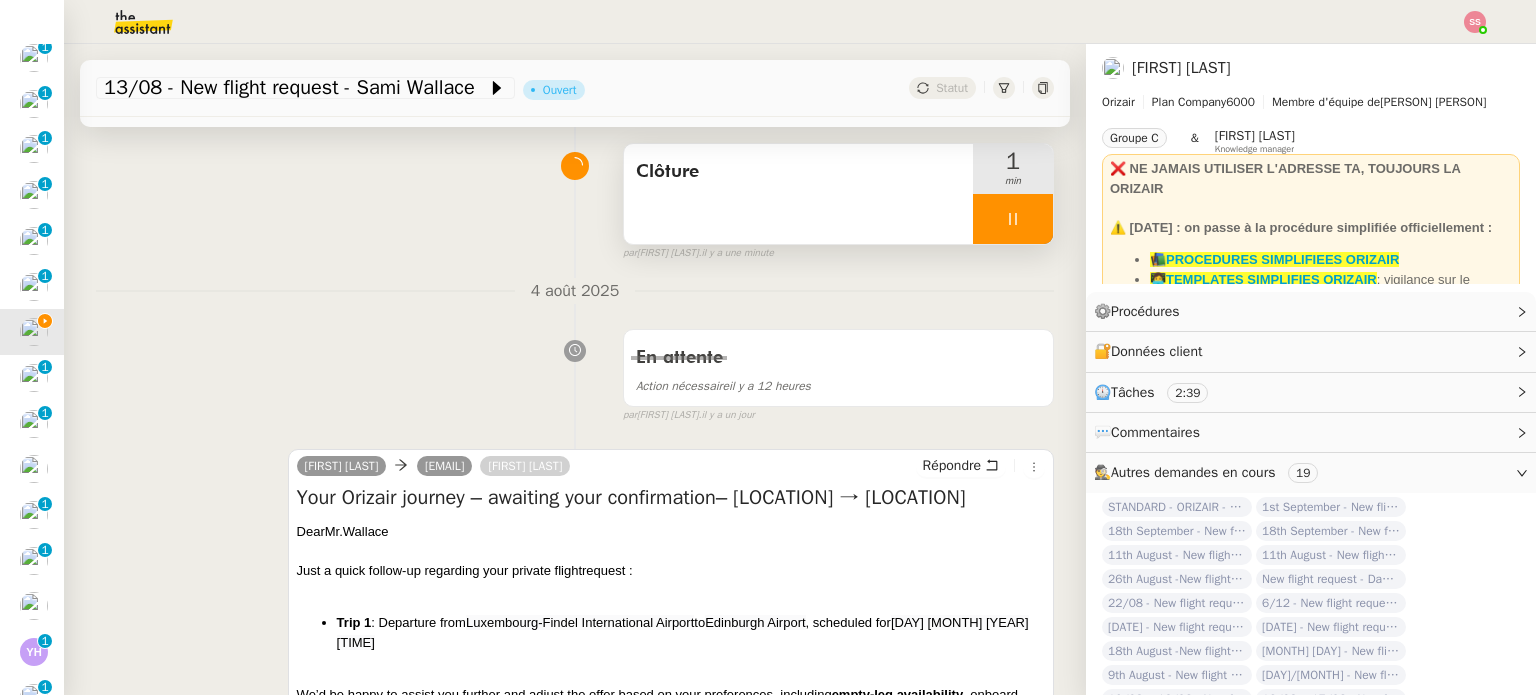 click at bounding box center (1013, 219) 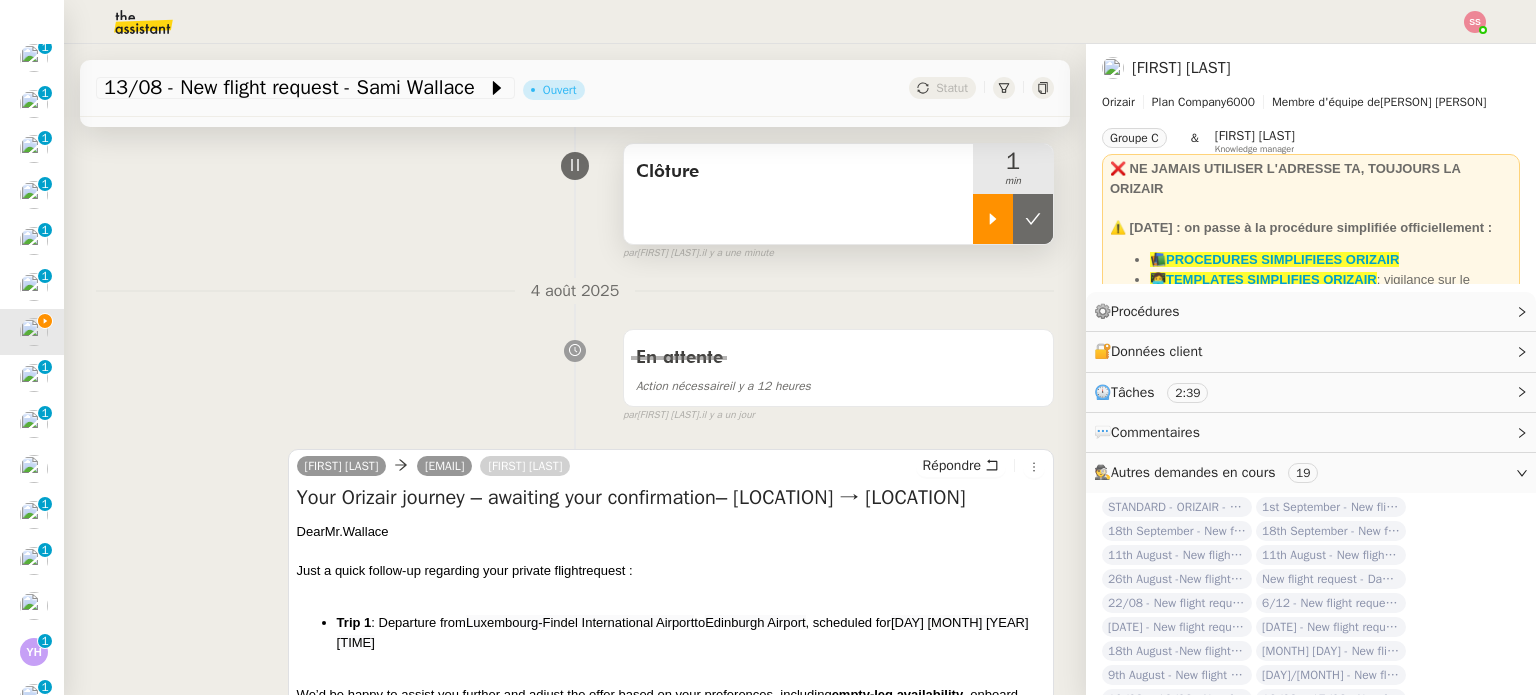 click at bounding box center (1033, 219) 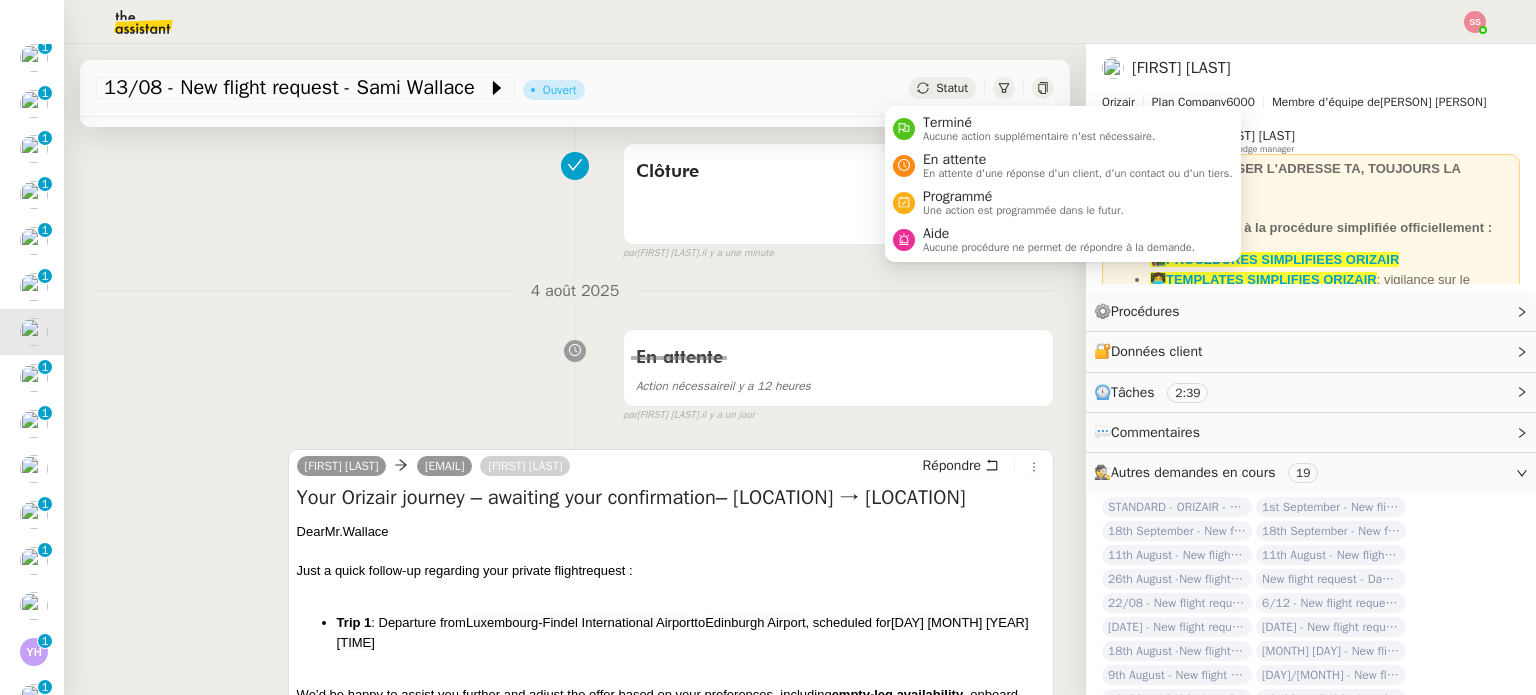 click on "Statut" 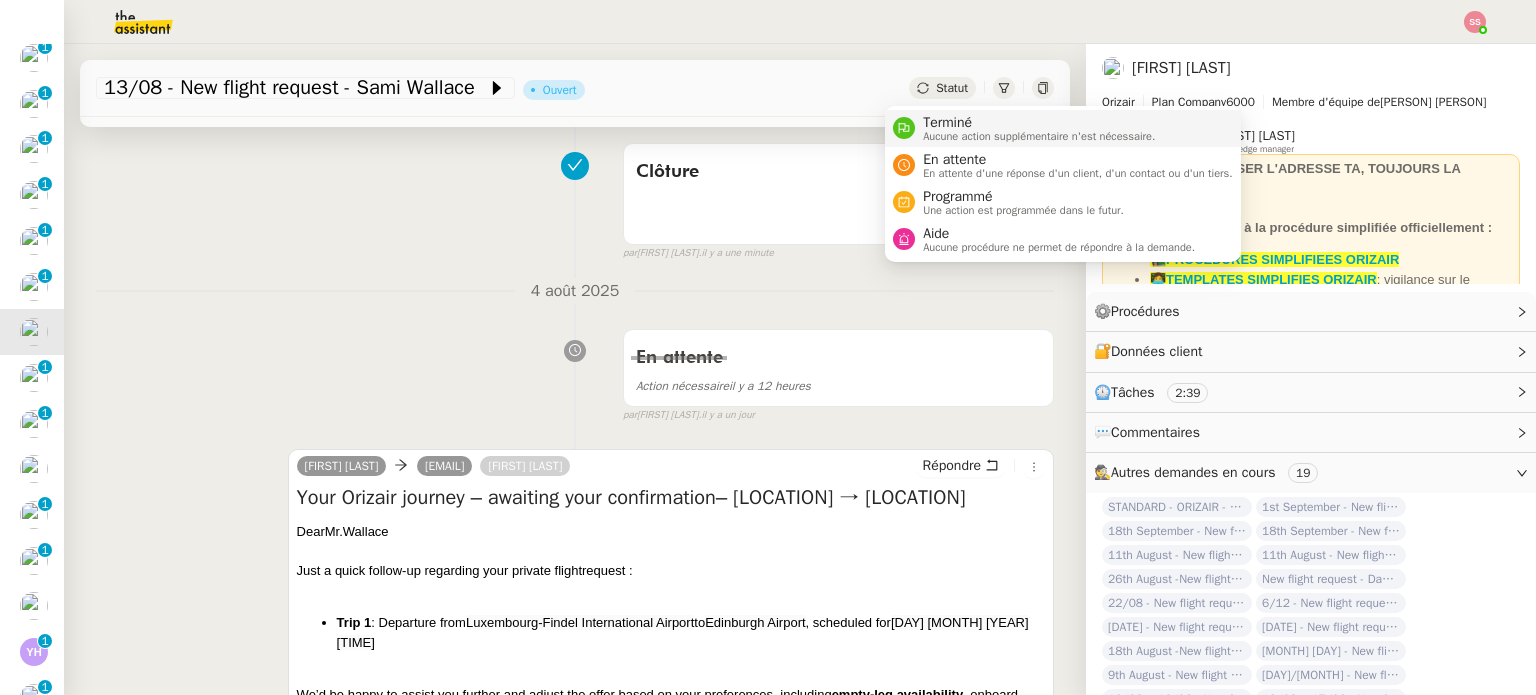 click on "Terminé" at bounding box center [1039, 123] 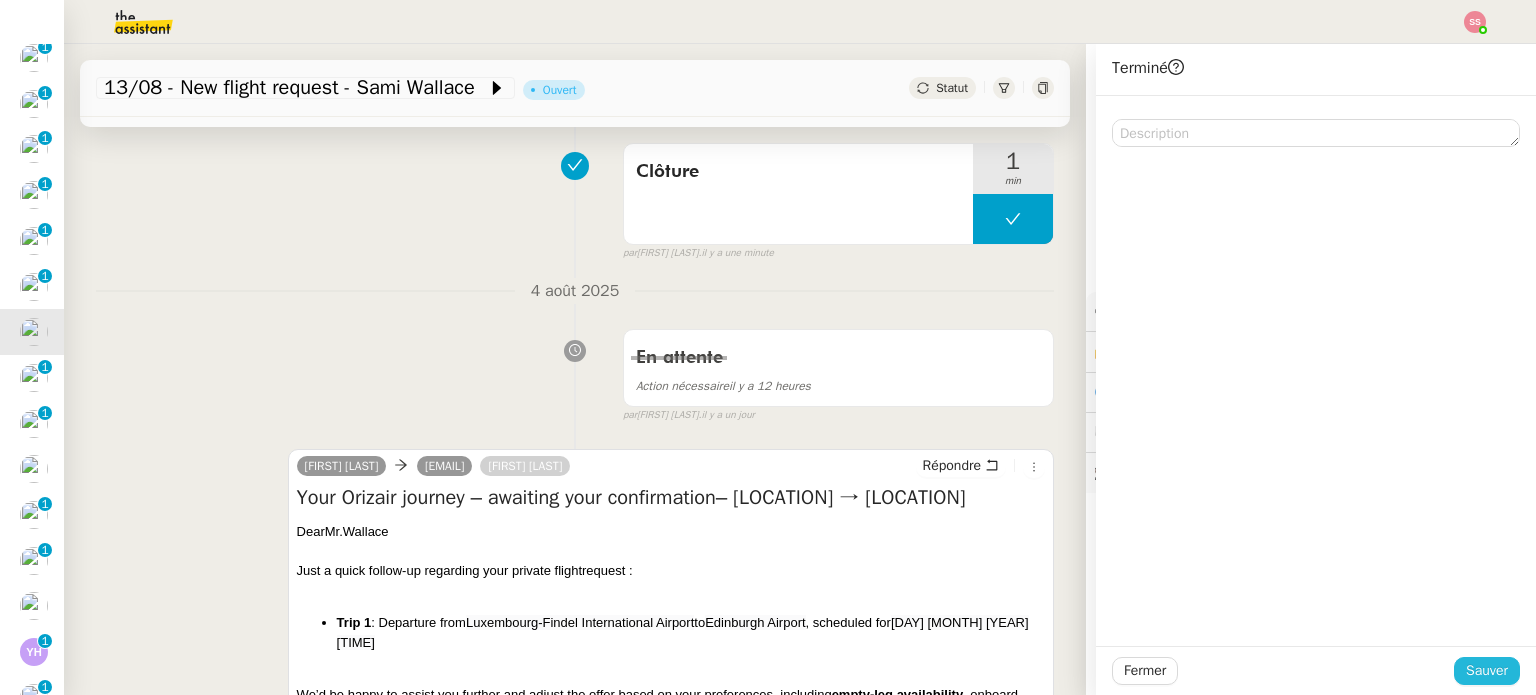 click on "Sauver" 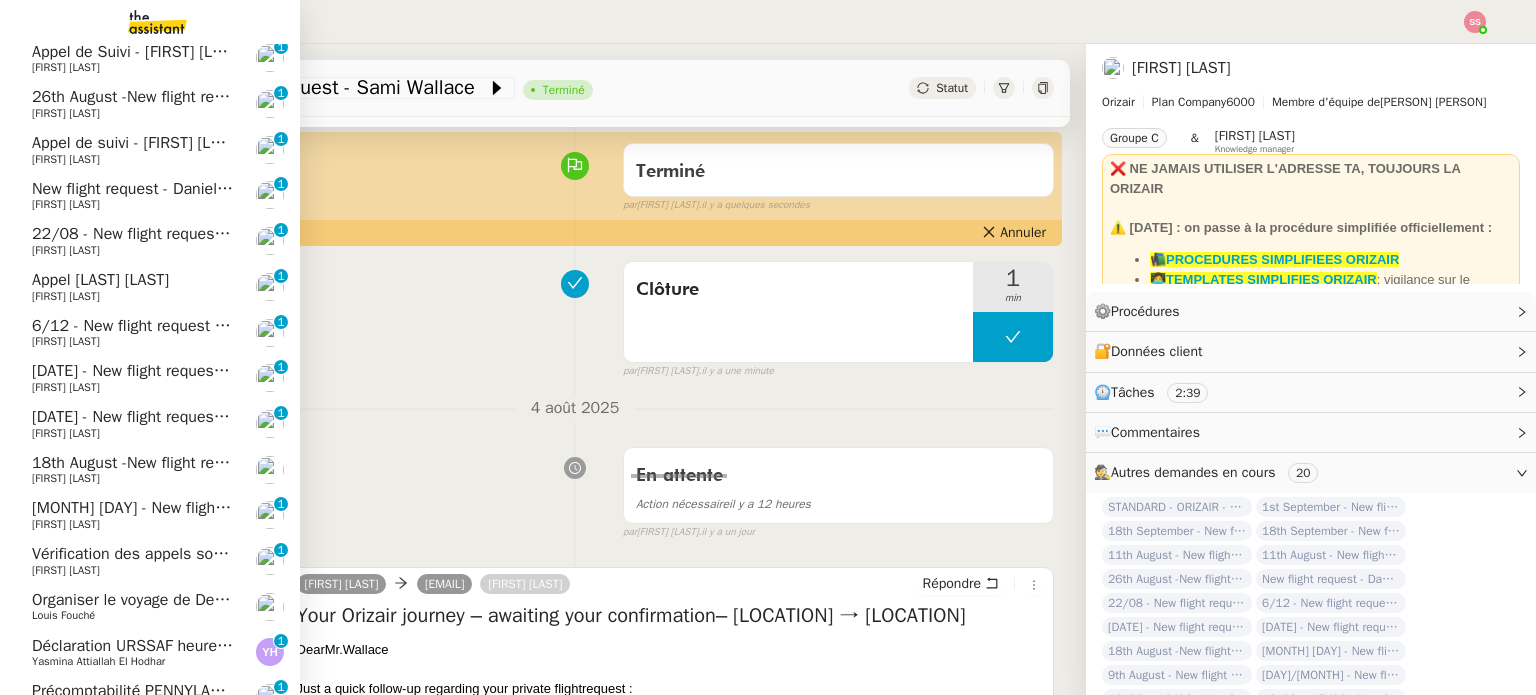 scroll, scrollTop: 645, scrollLeft: 0, axis: vertical 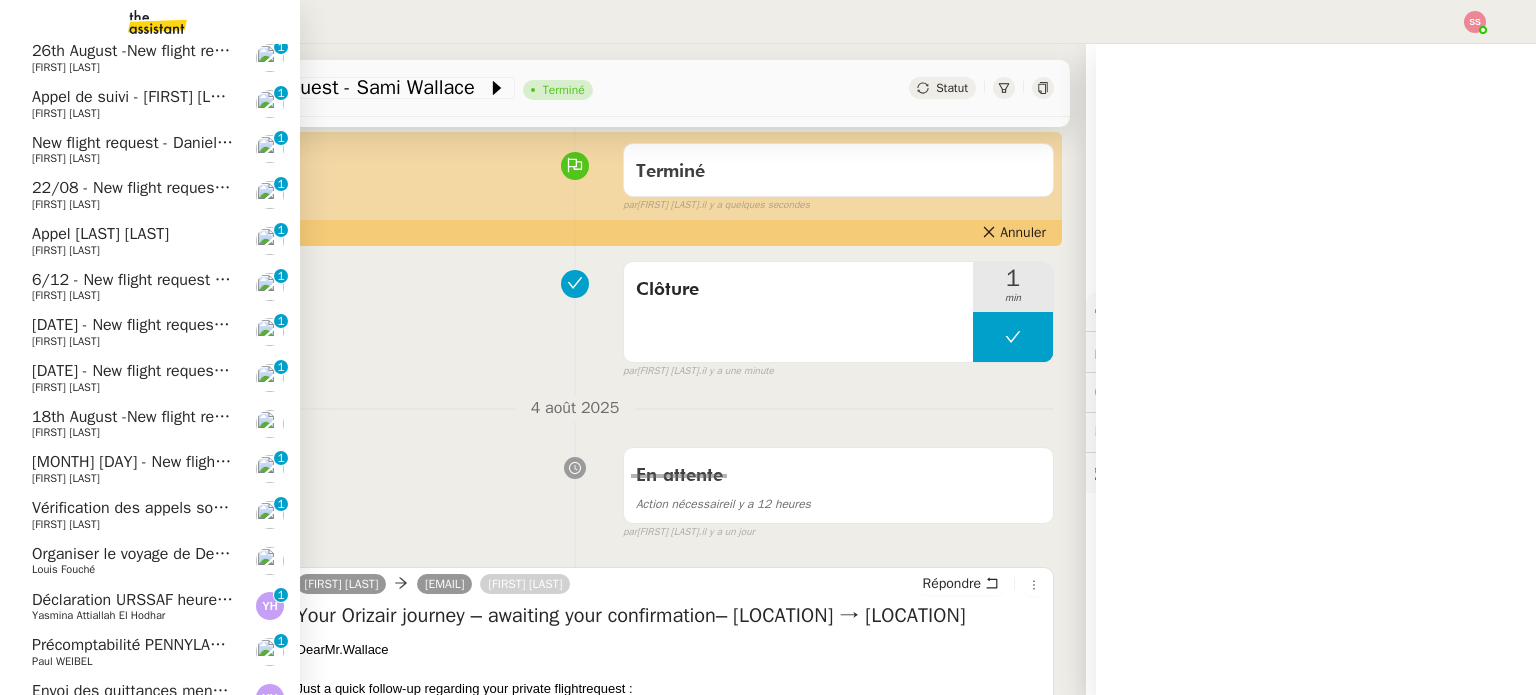 click on "6/12 - New flight request - Aravindh Ramesh" 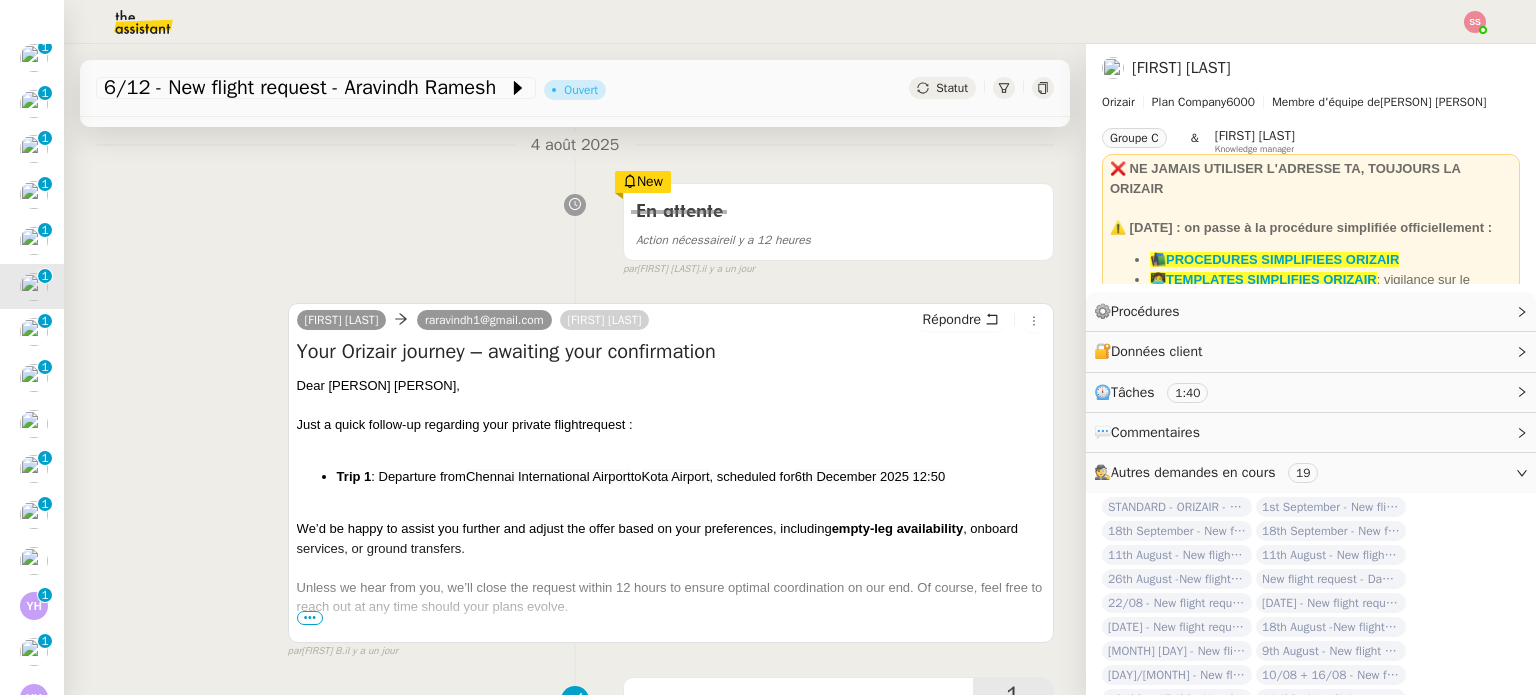 scroll, scrollTop: 345, scrollLeft: 0, axis: vertical 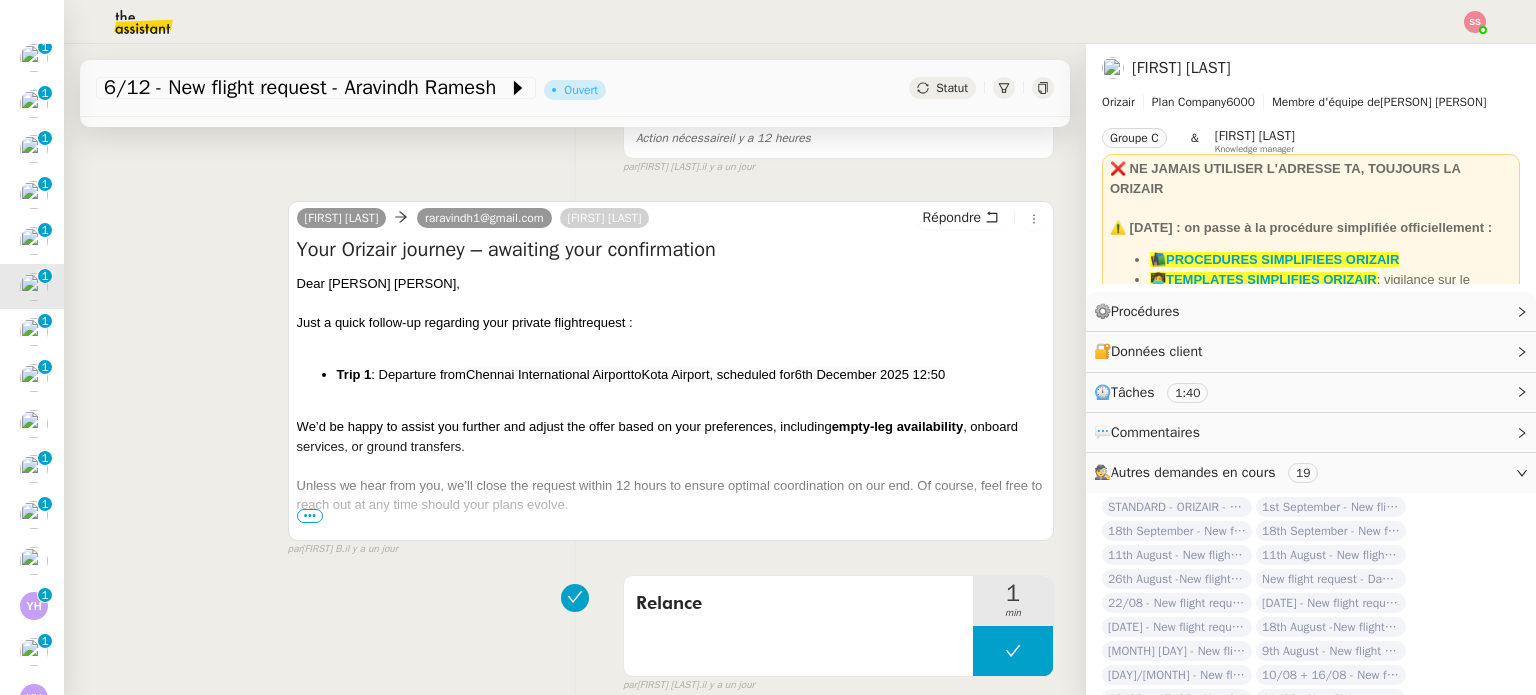click on "•••" at bounding box center (310, 516) 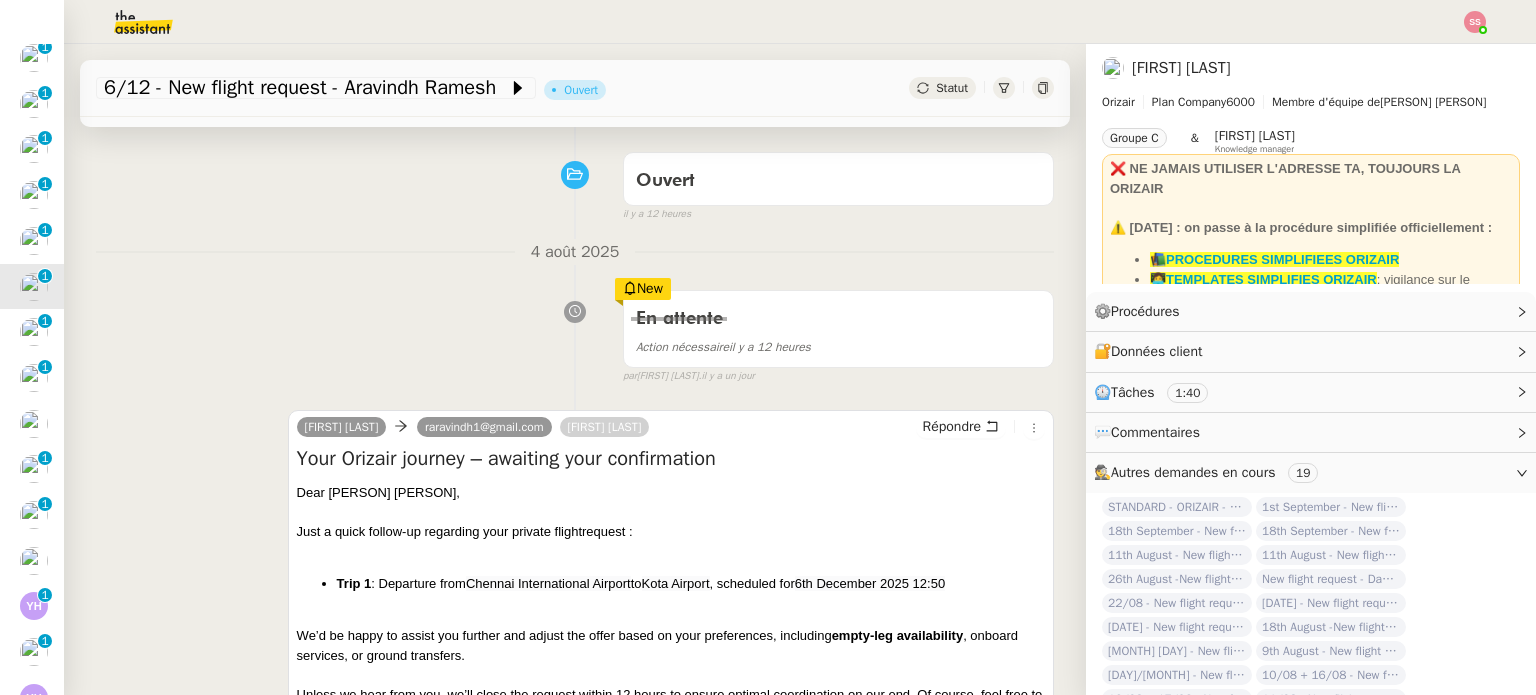 scroll, scrollTop: 0, scrollLeft: 0, axis: both 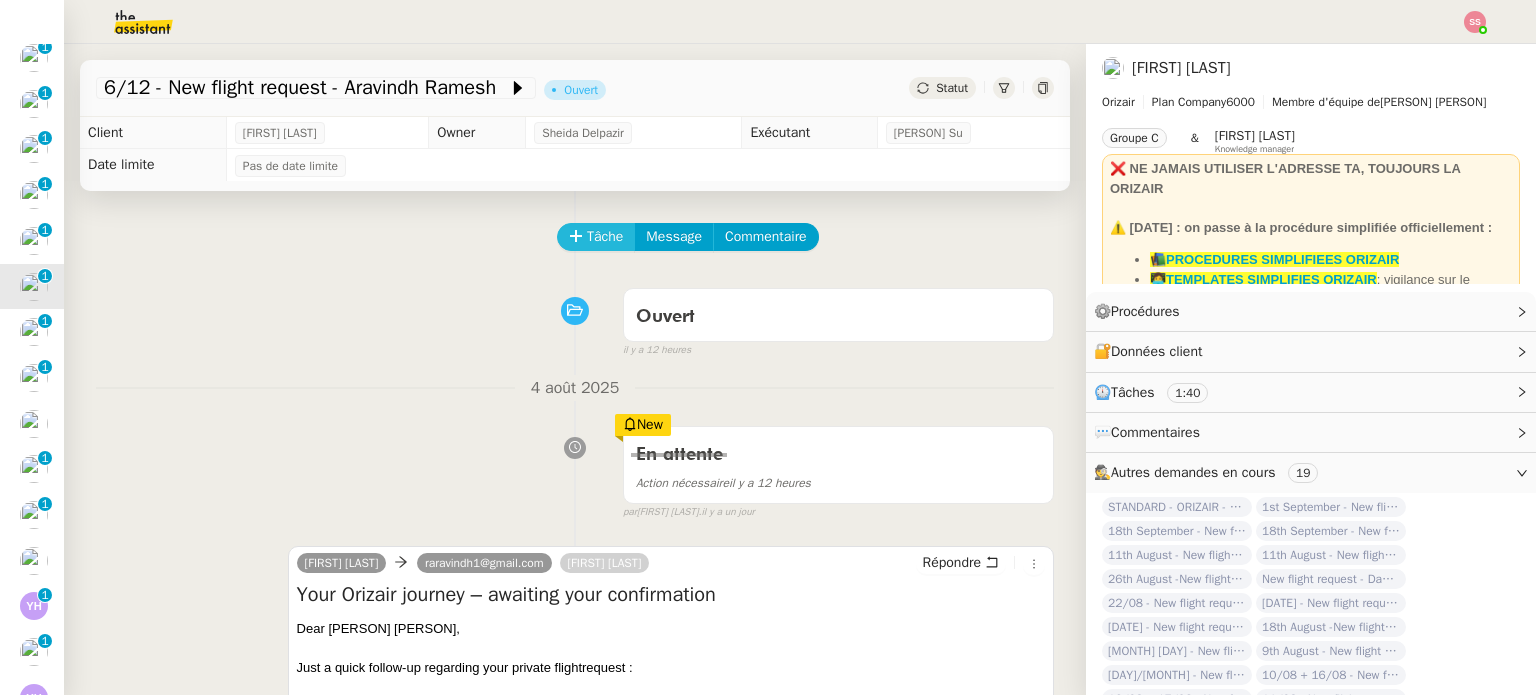 click on "Tâche" 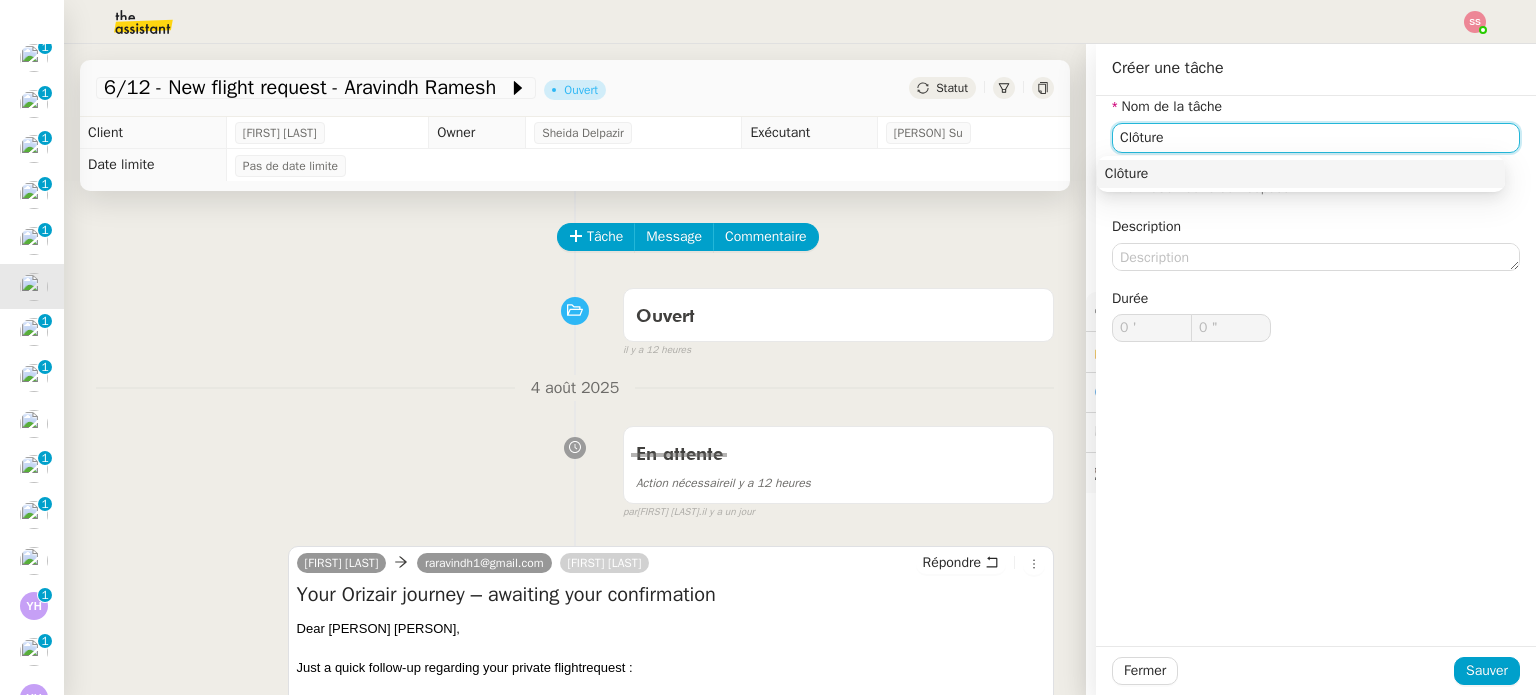 click on "Clôture" at bounding box center (1301, 174) 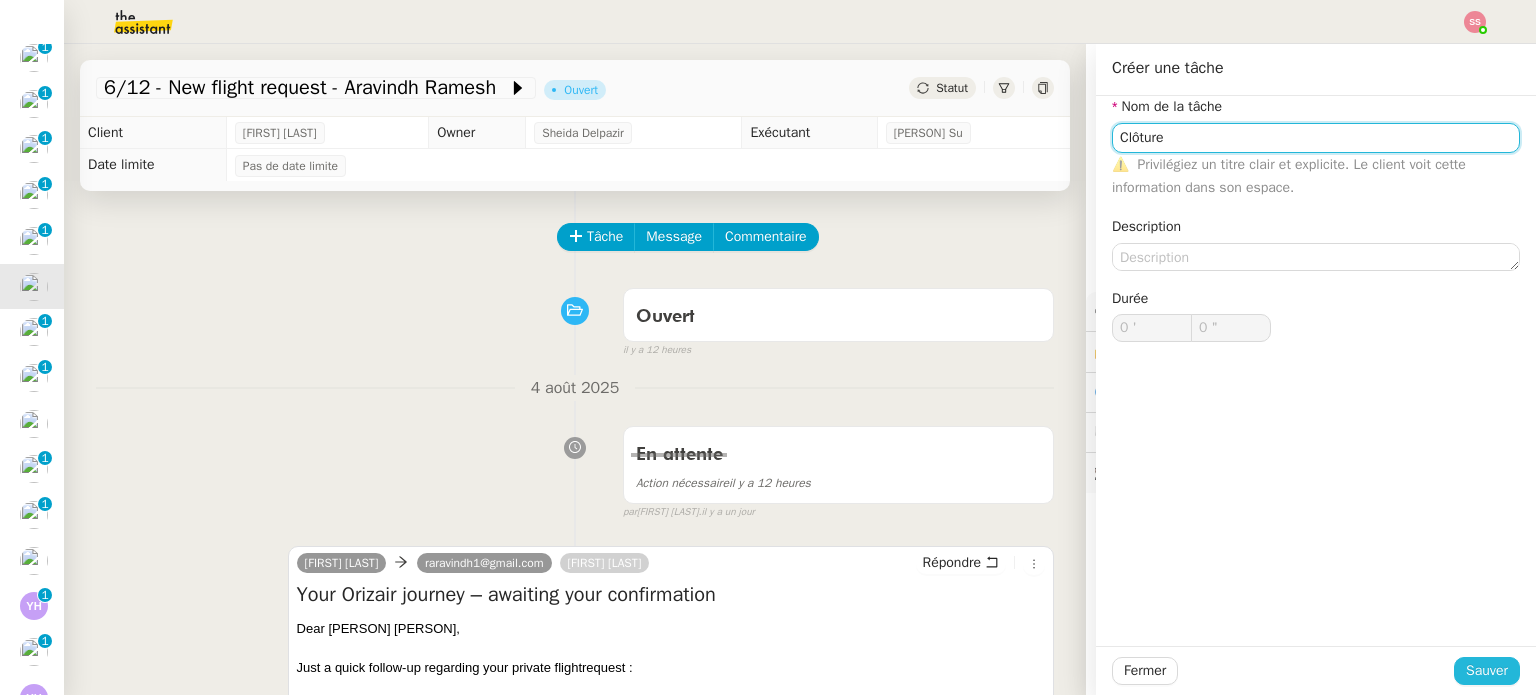 type on "Clôture" 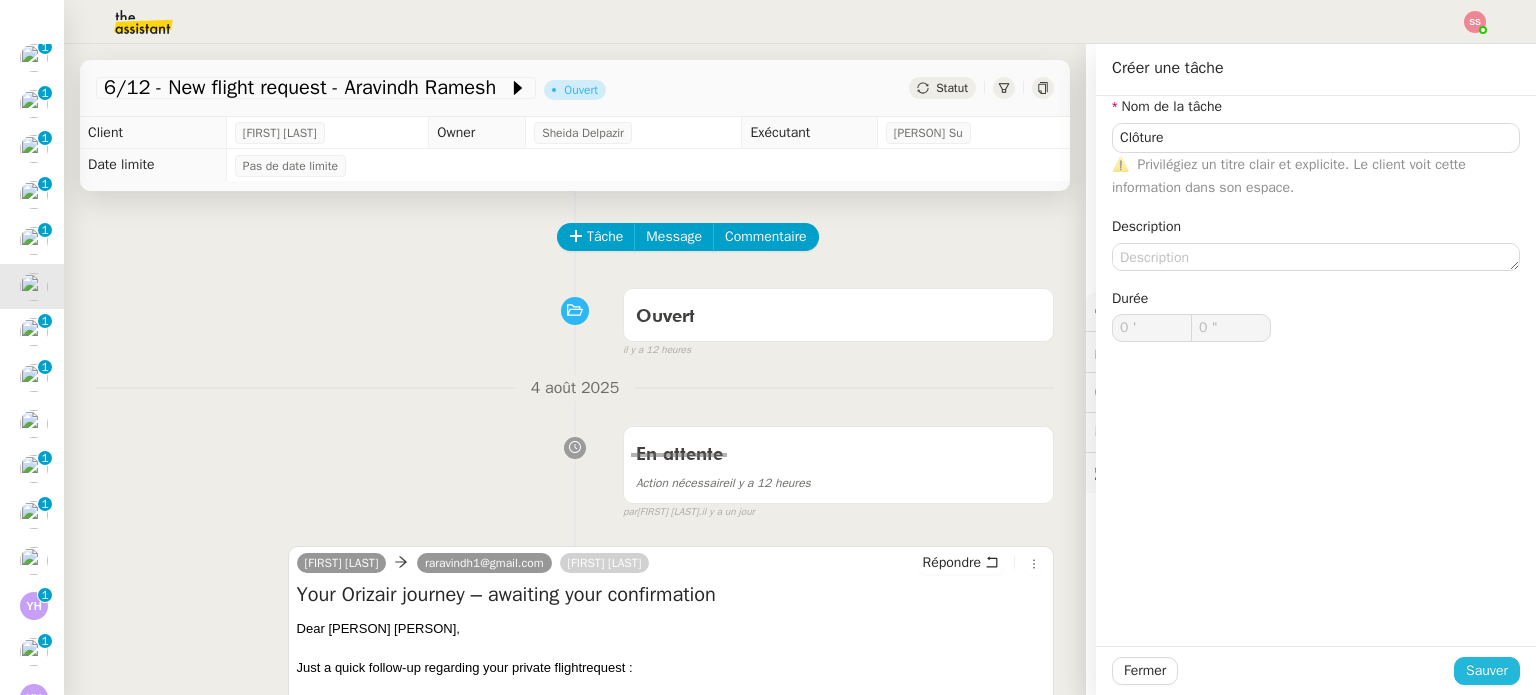click on "Sauver" 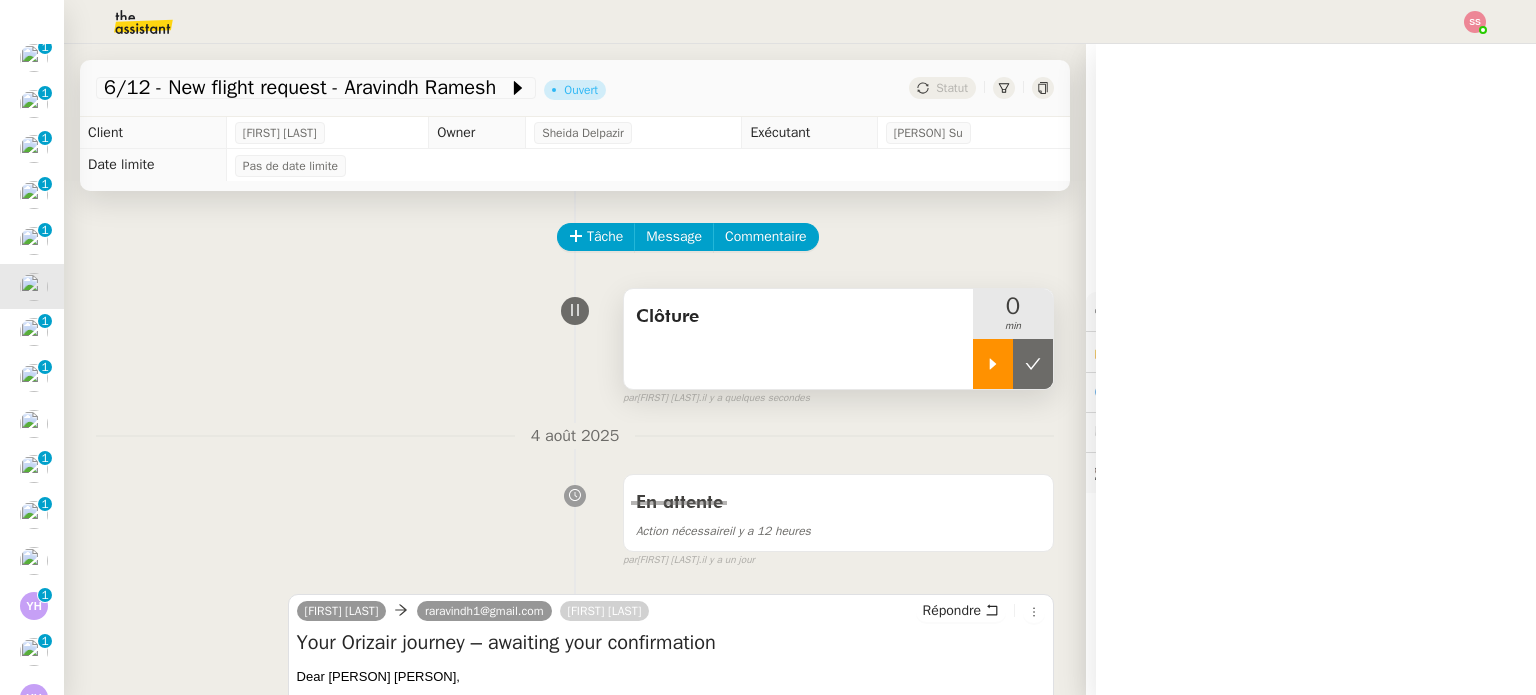 click at bounding box center [993, 364] 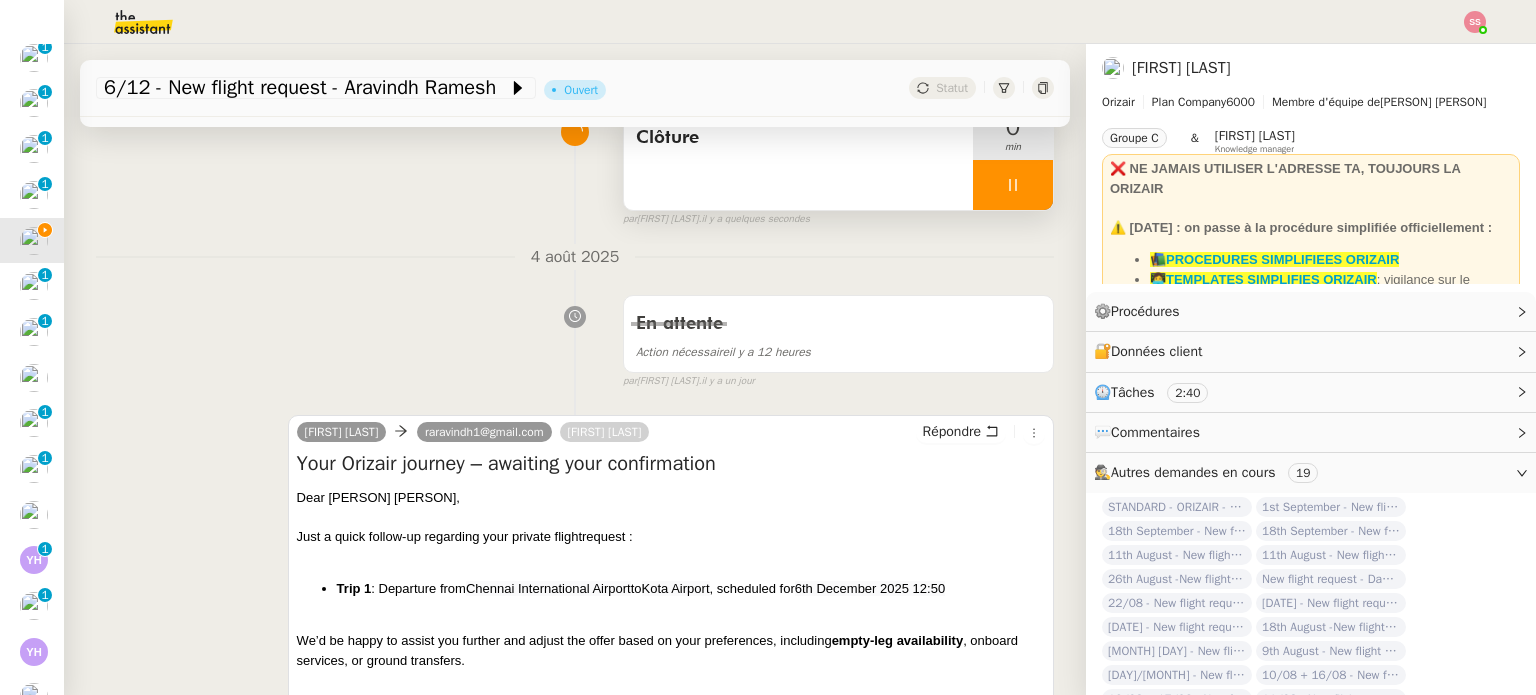 scroll, scrollTop: 400, scrollLeft: 0, axis: vertical 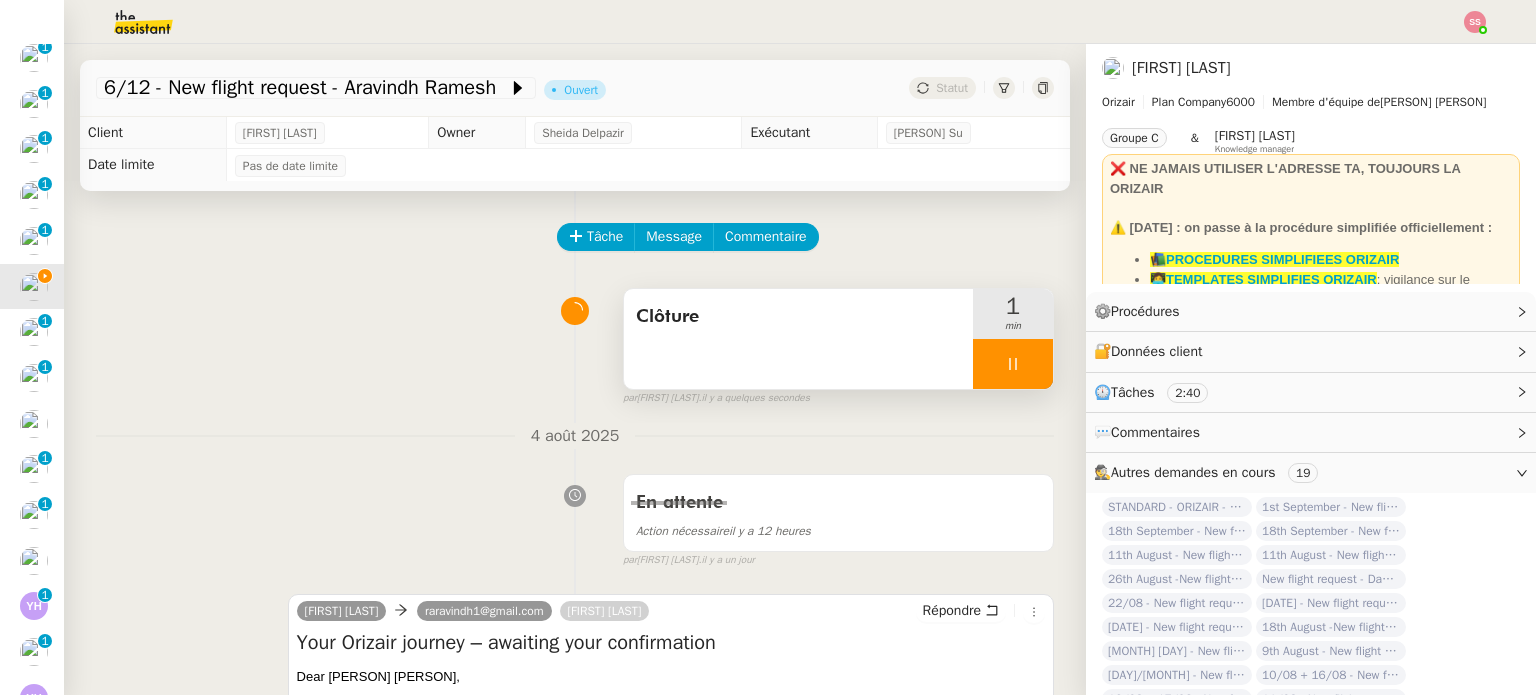 click at bounding box center (1013, 364) 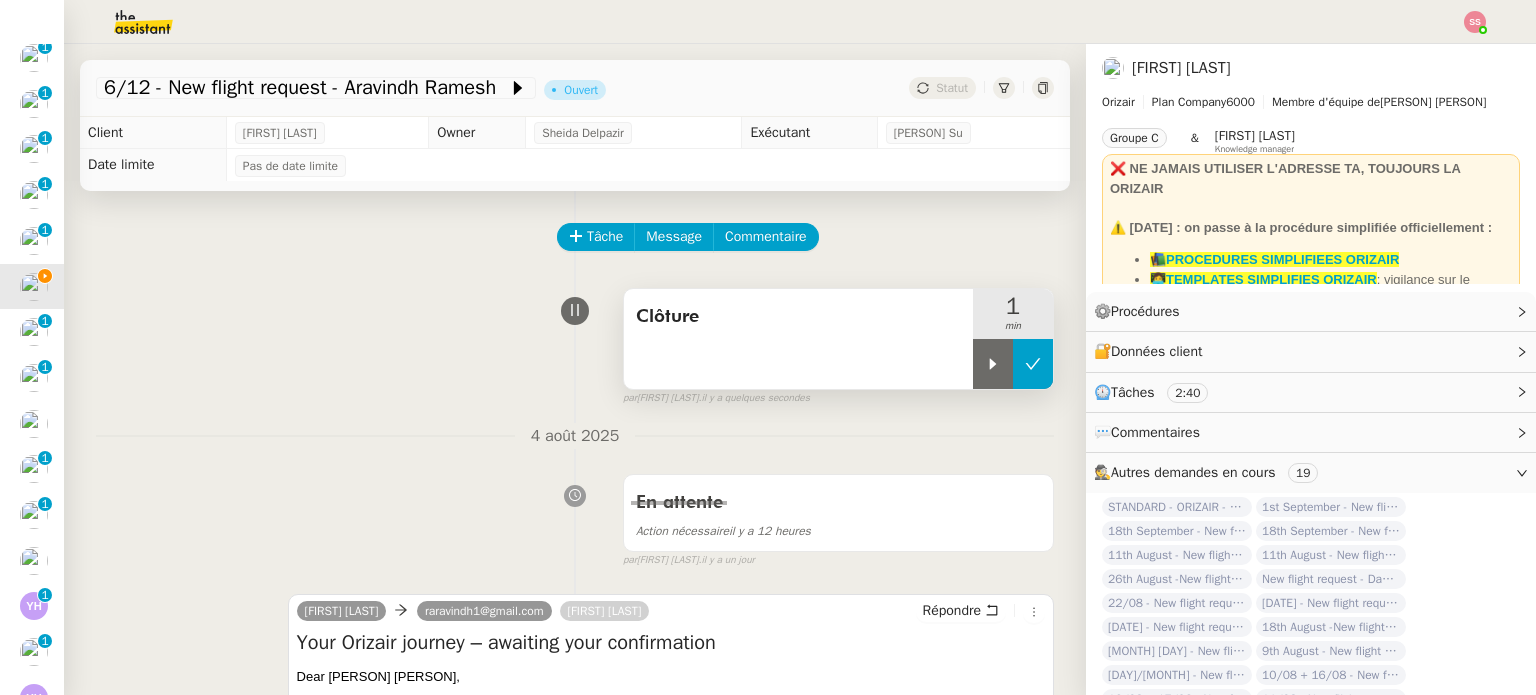 click 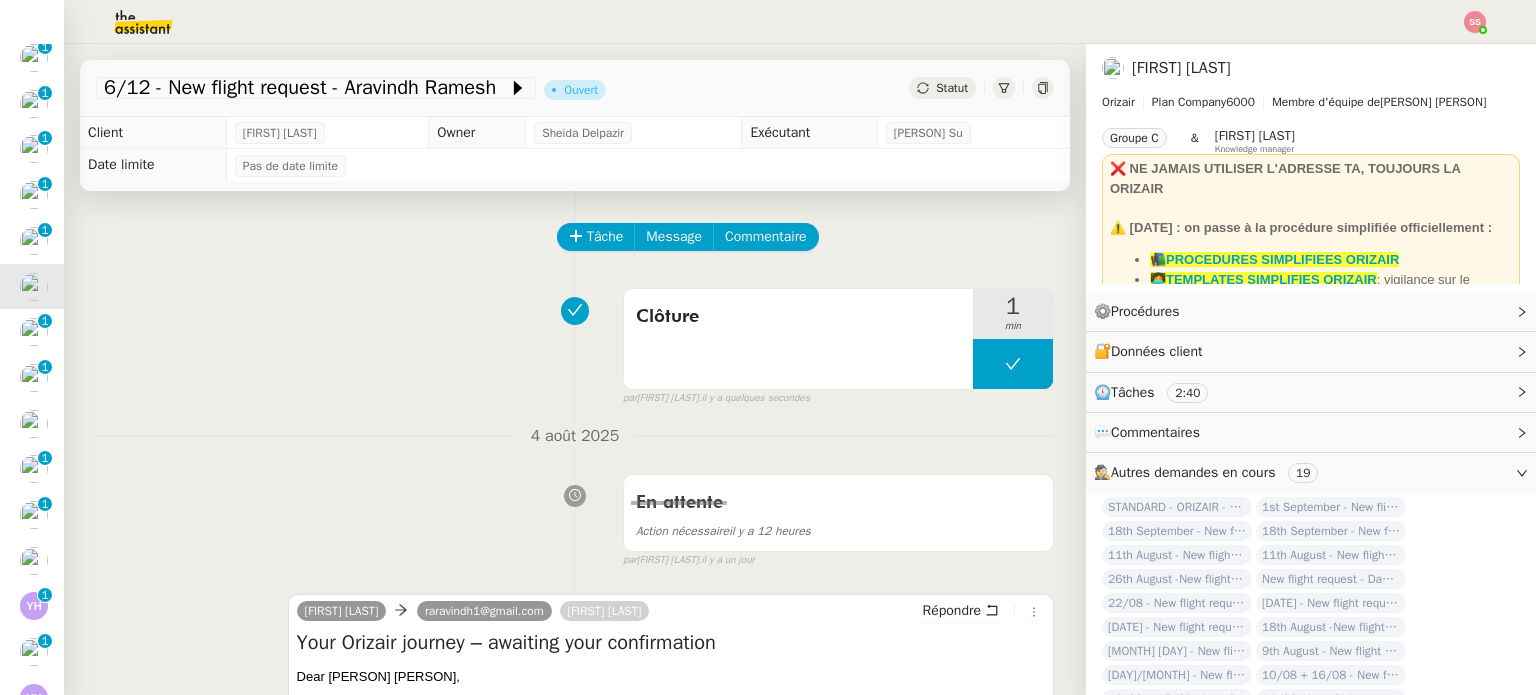 click on "Statut" 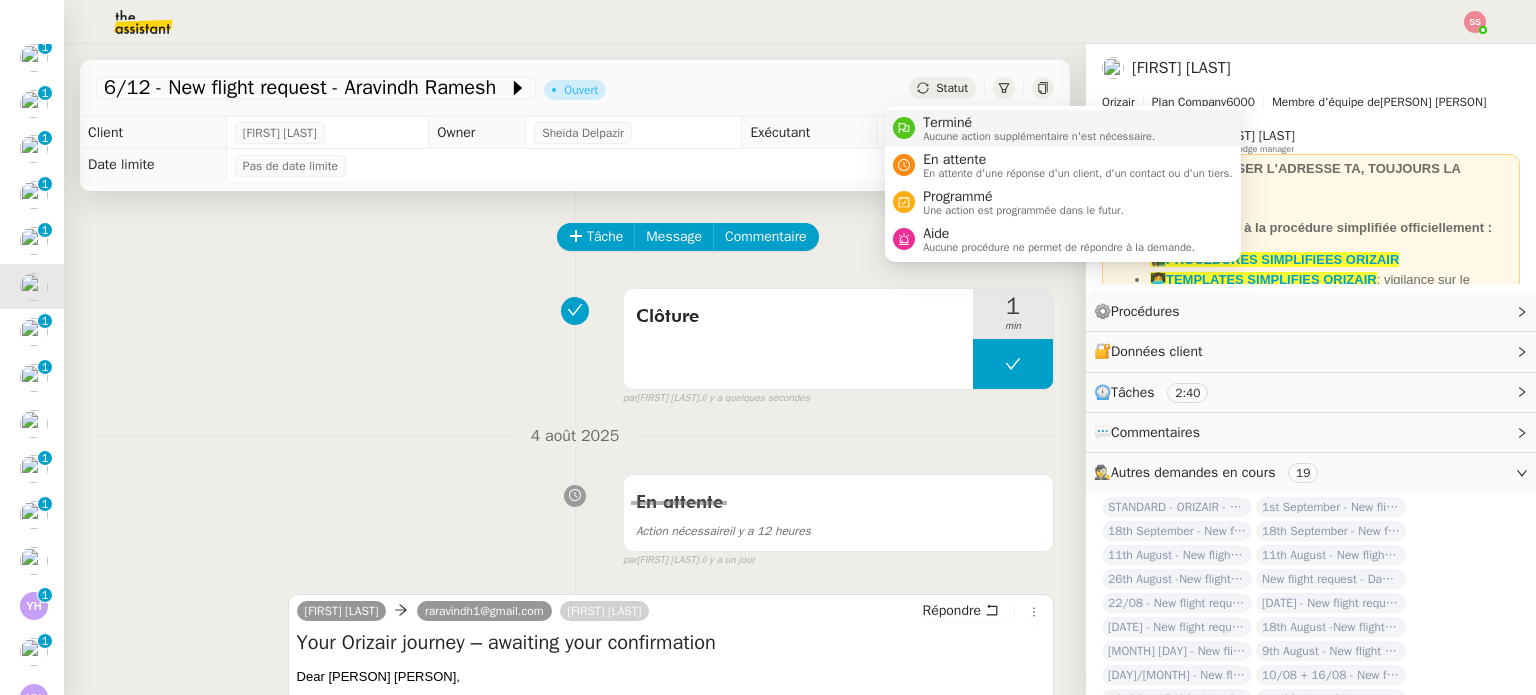 click on "Terminé" at bounding box center (1039, 123) 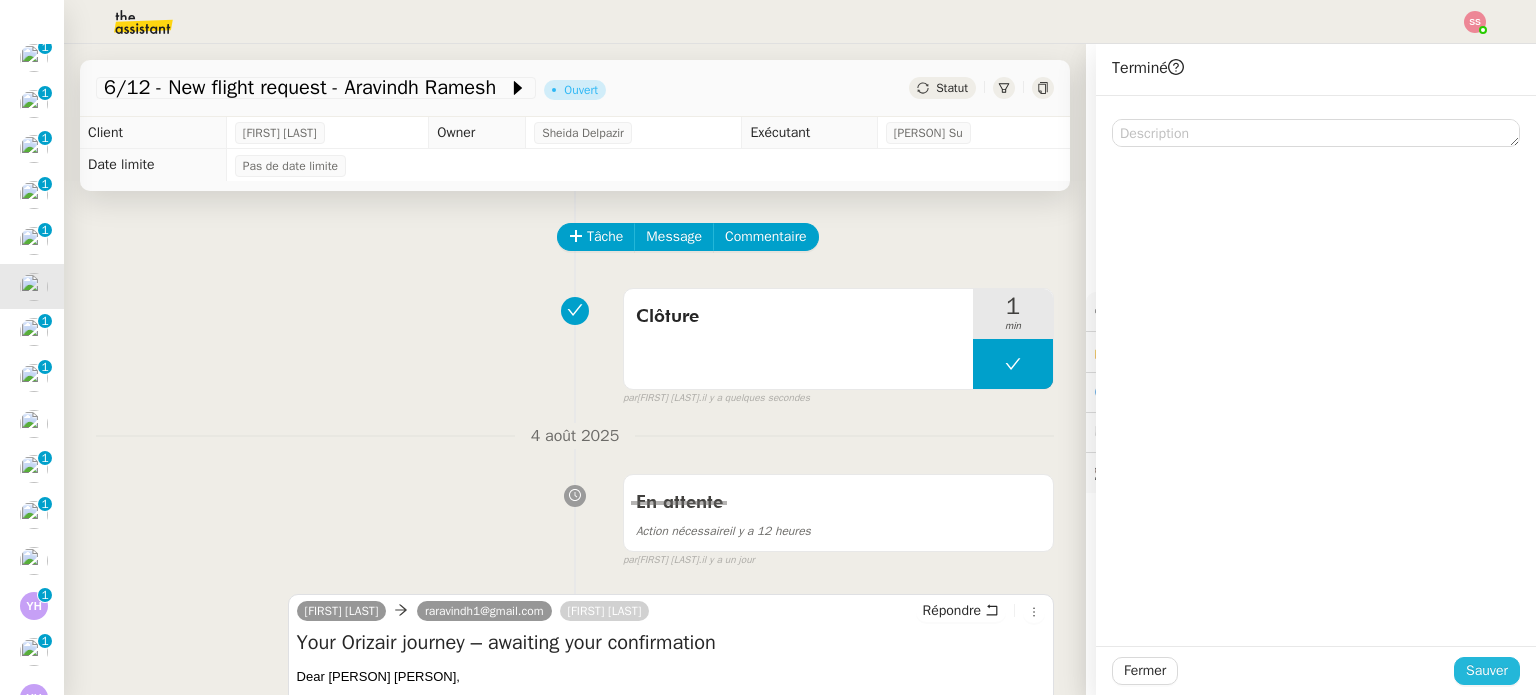 click on "Sauver" 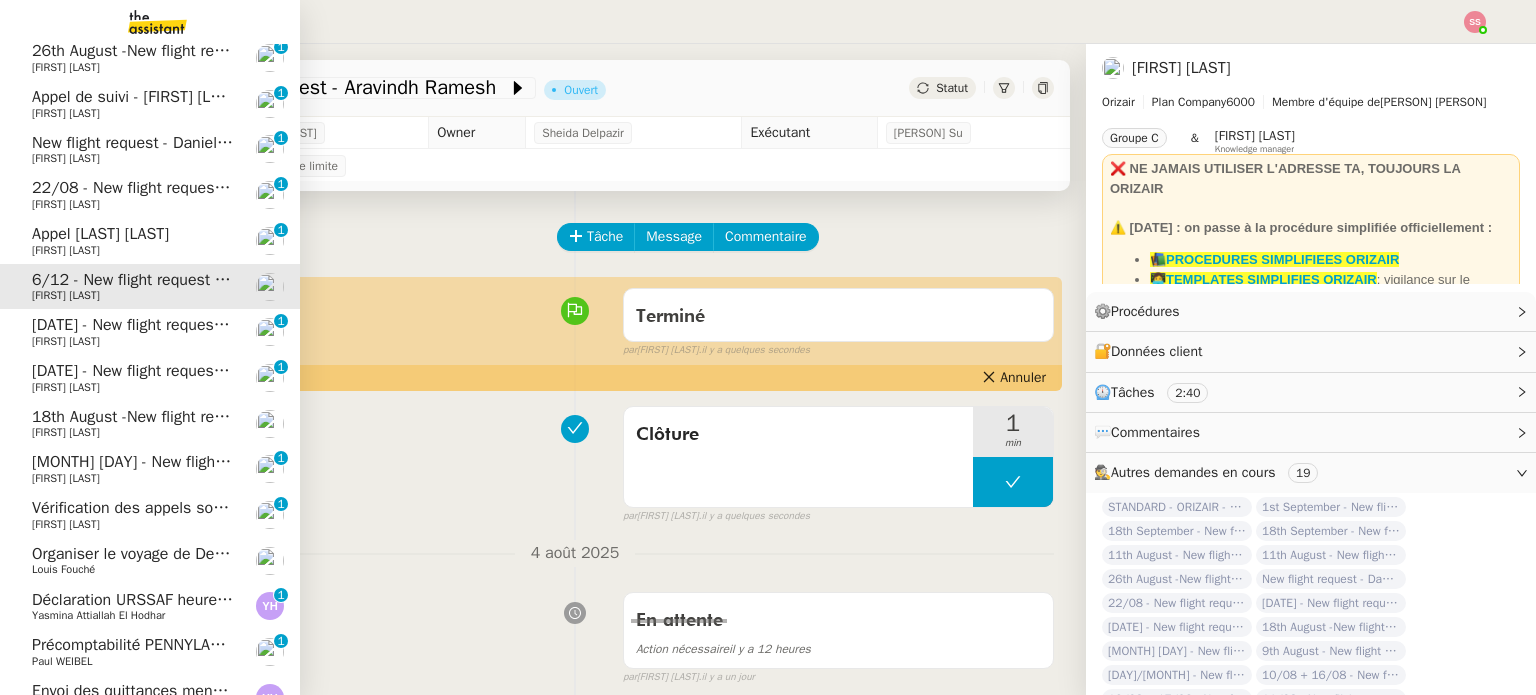 scroll, scrollTop: 645, scrollLeft: 0, axis: vertical 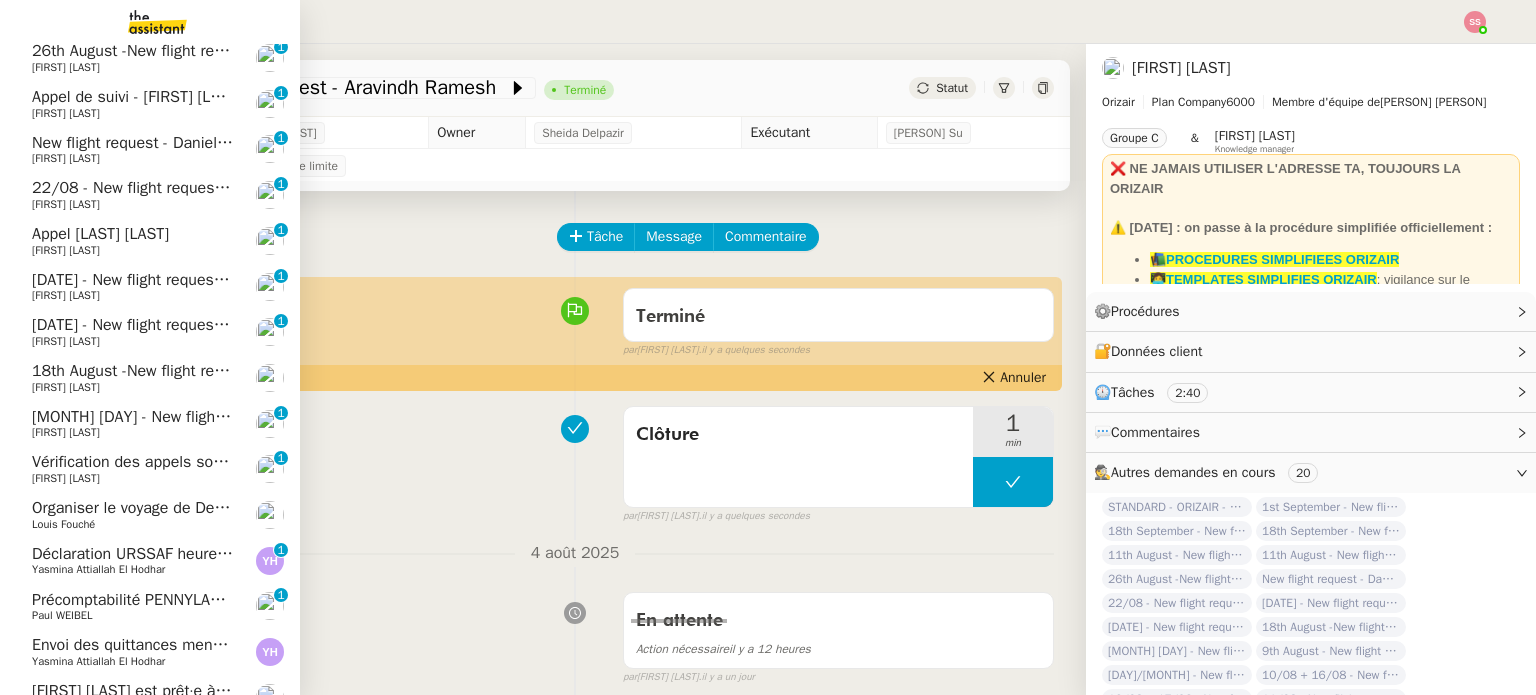 click on "[DATE] - New flight request - [FIRST] [LAST] Louis Frei 0 1 2 3 4 5 6 7 8 9" 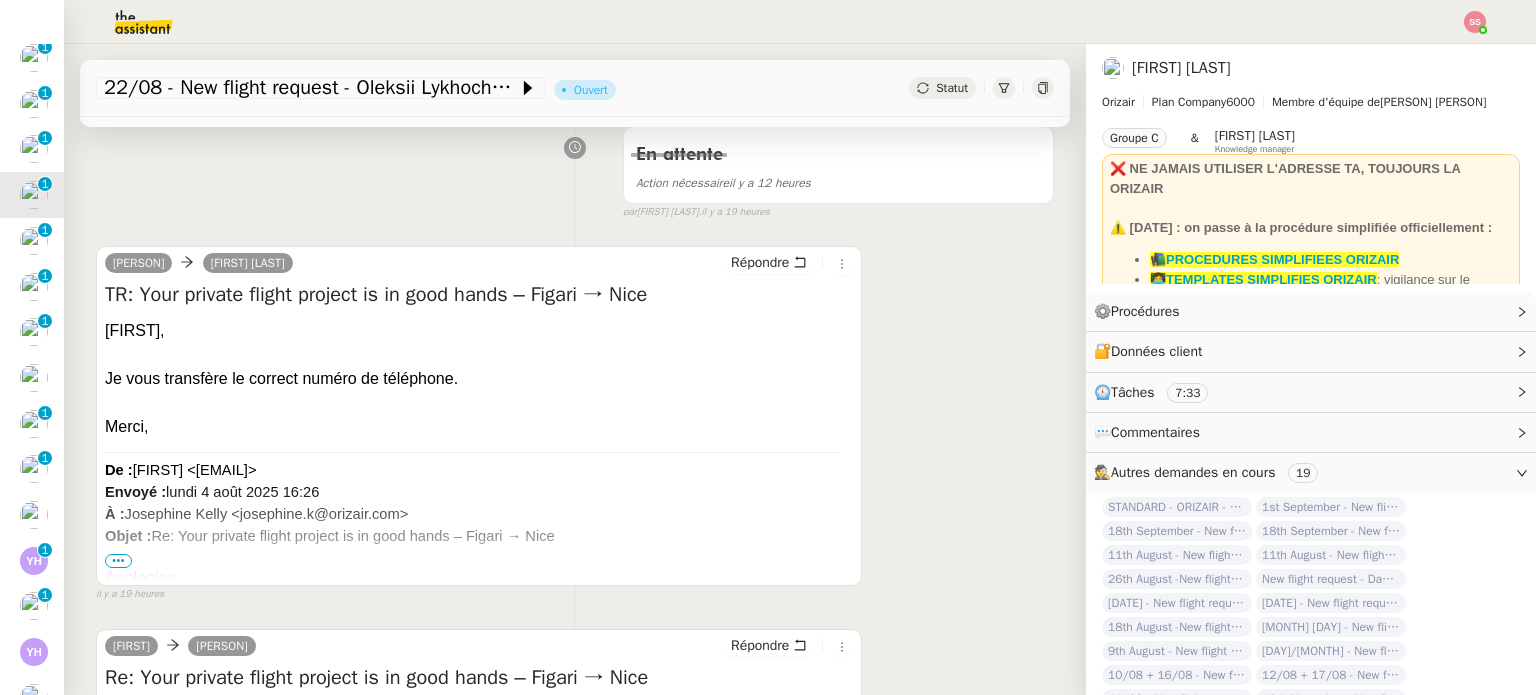 scroll, scrollTop: 200, scrollLeft: 0, axis: vertical 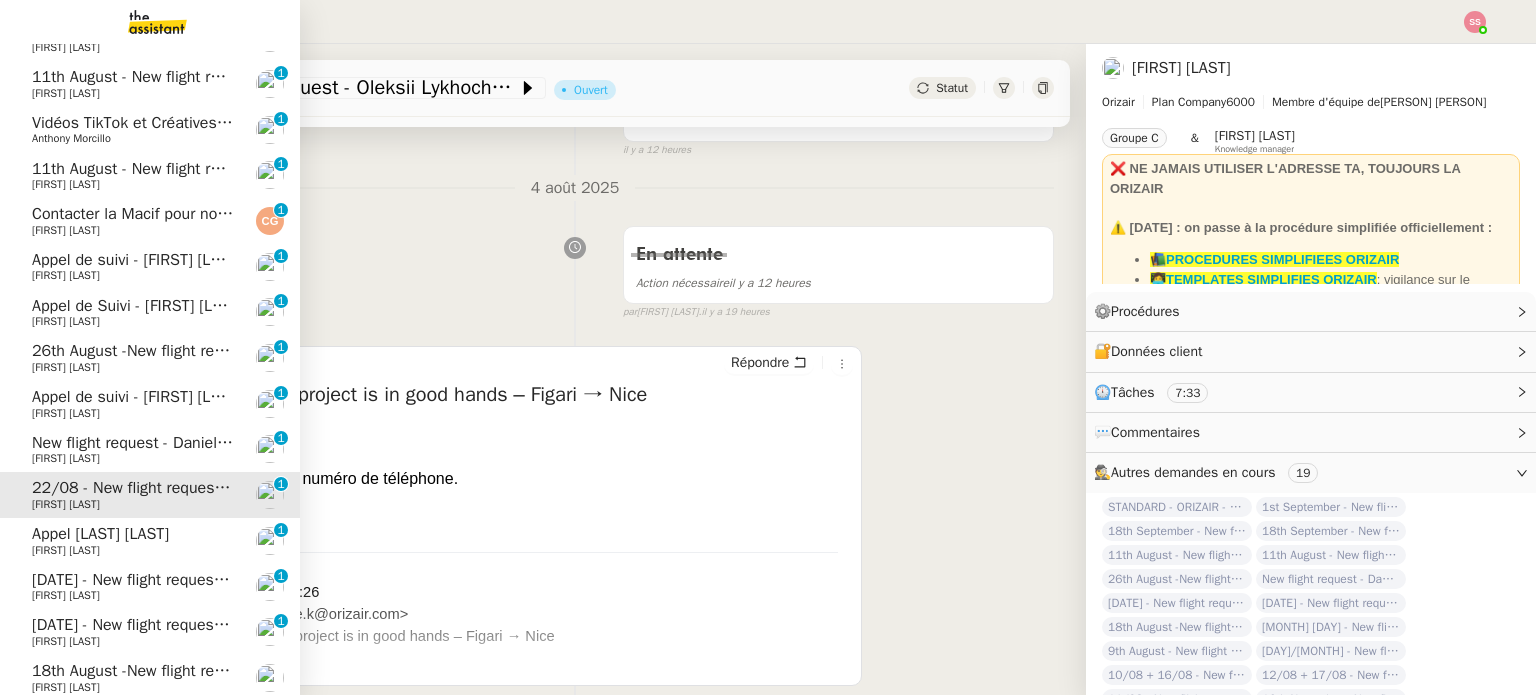 click on "New flight request - Daniele Cannella" 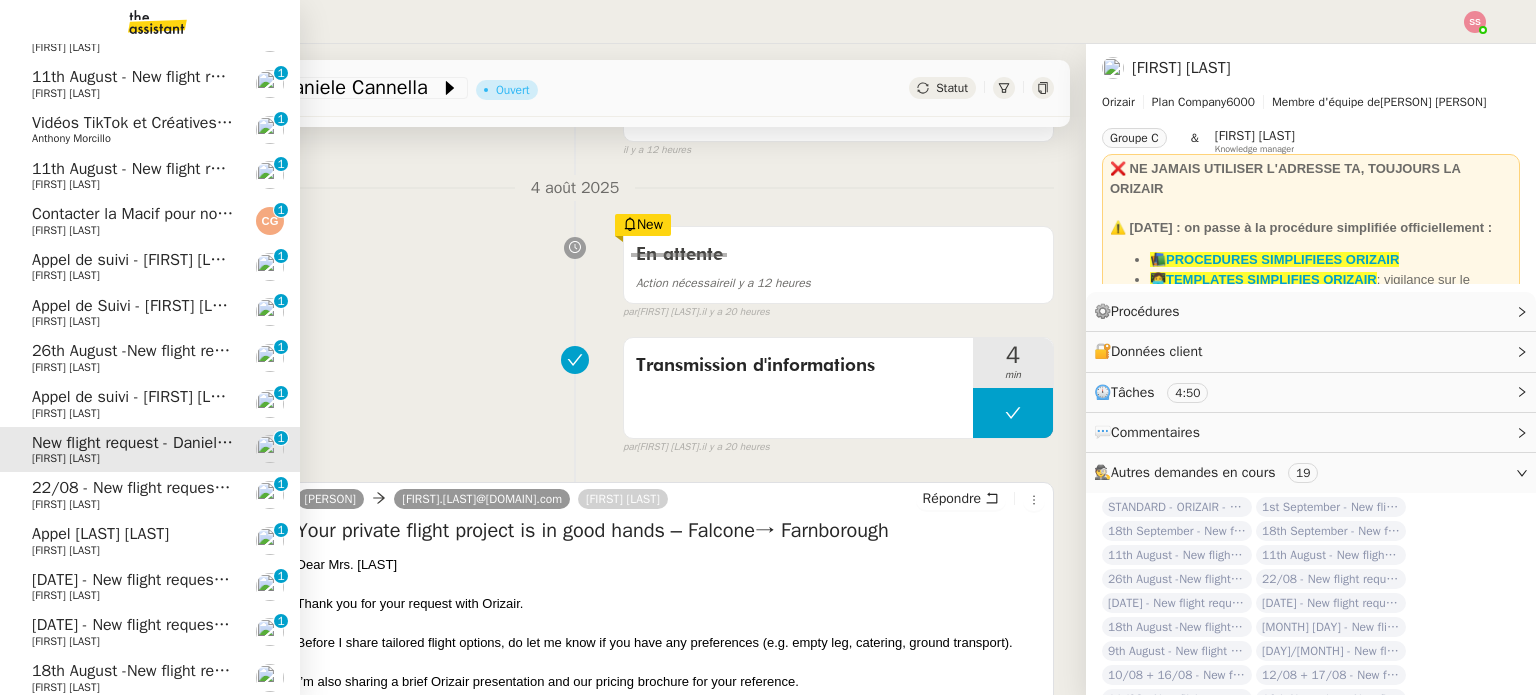 scroll, scrollTop: 299, scrollLeft: 0, axis: vertical 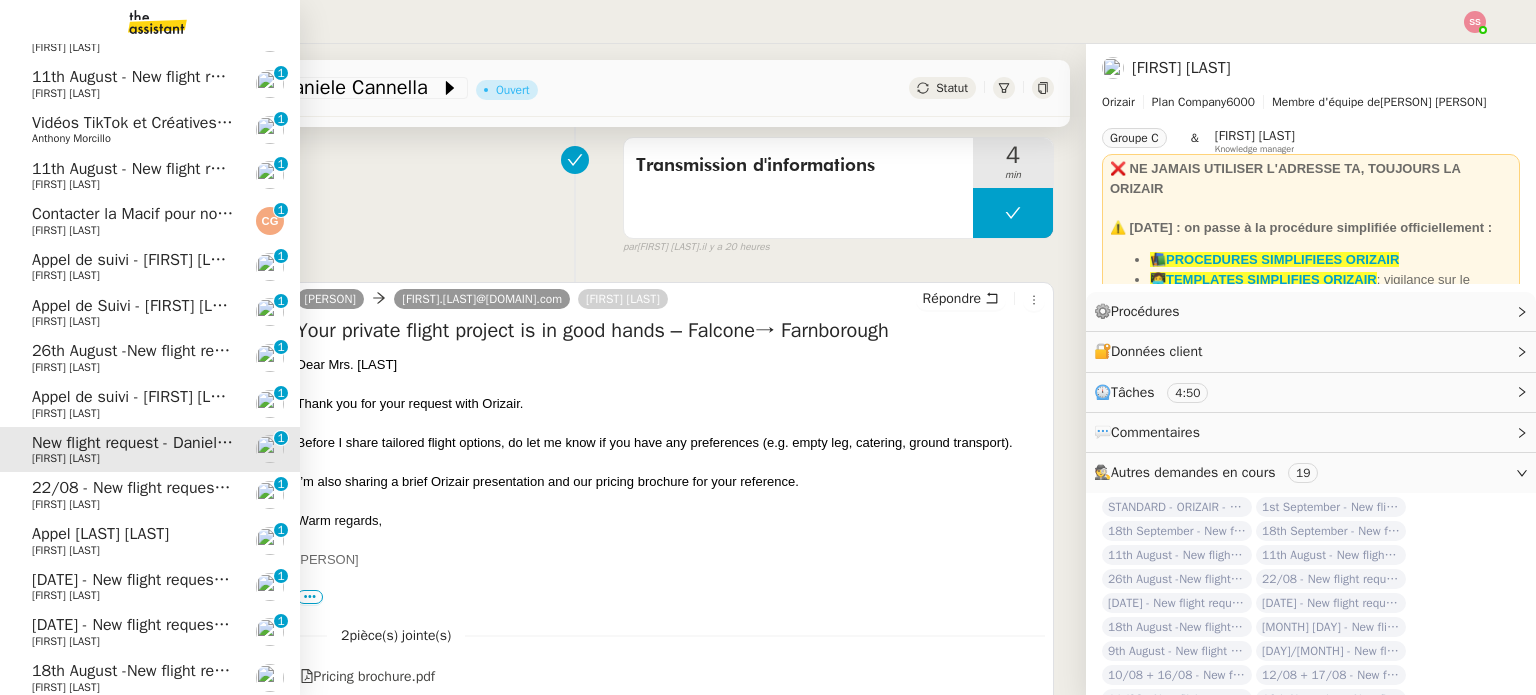 click on "Appel de suivi - [FIRST] [LAST]" 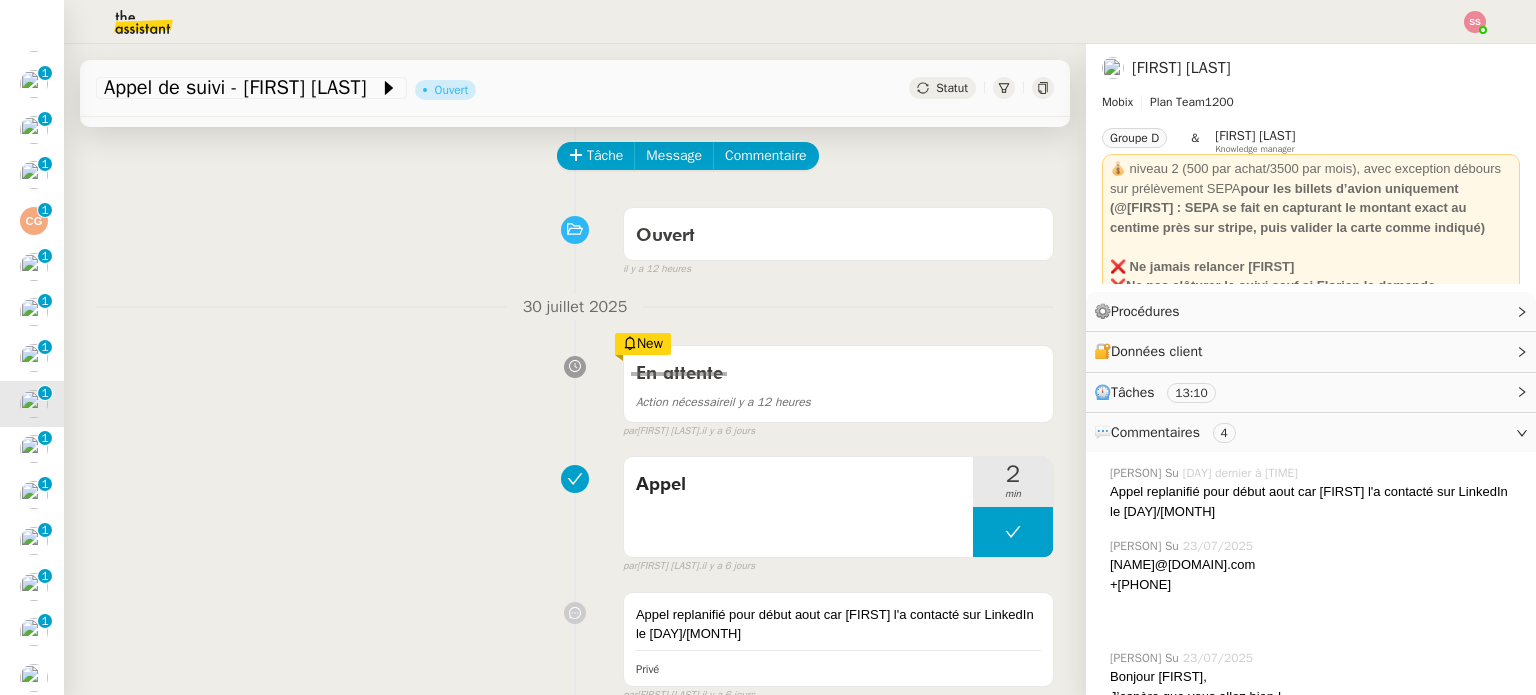 scroll, scrollTop: 68, scrollLeft: 0, axis: vertical 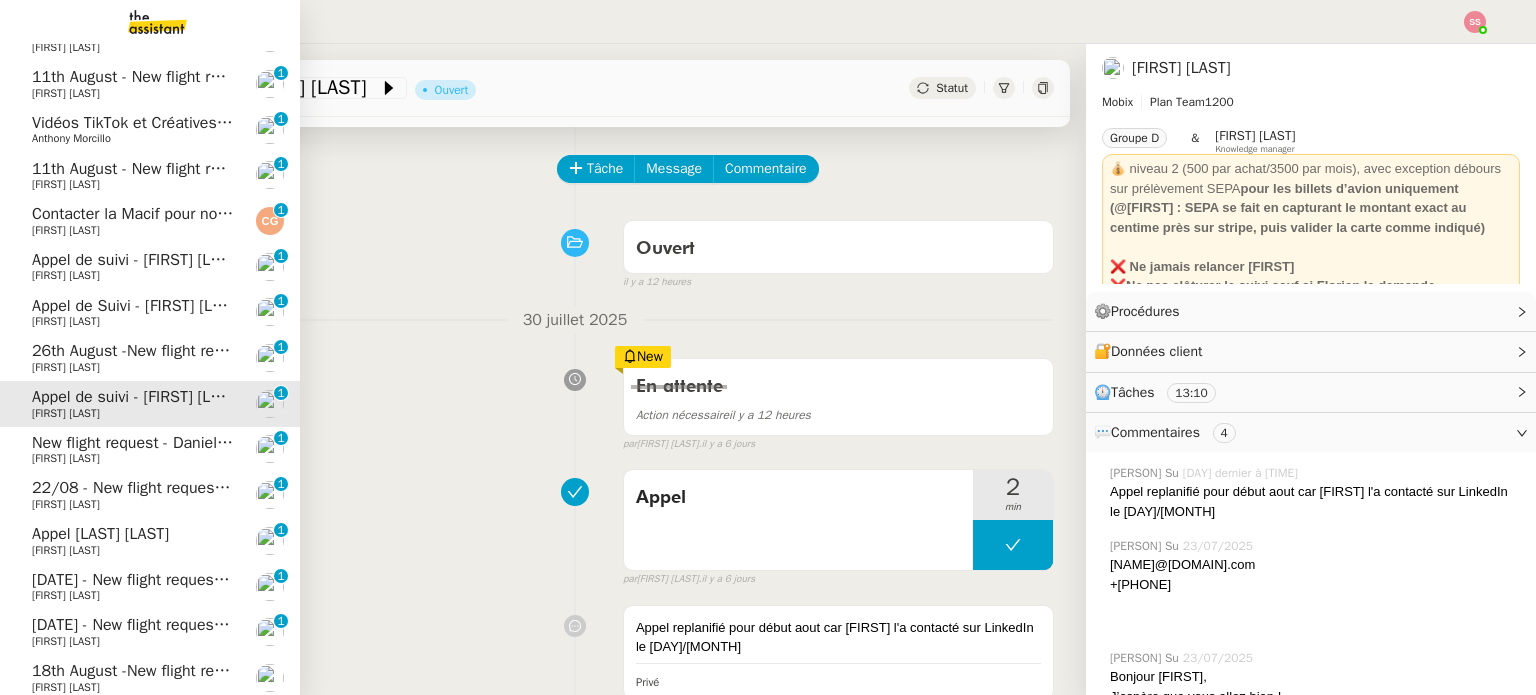 click on "26th August -New flight request - Luigi Jacopo Borrello" 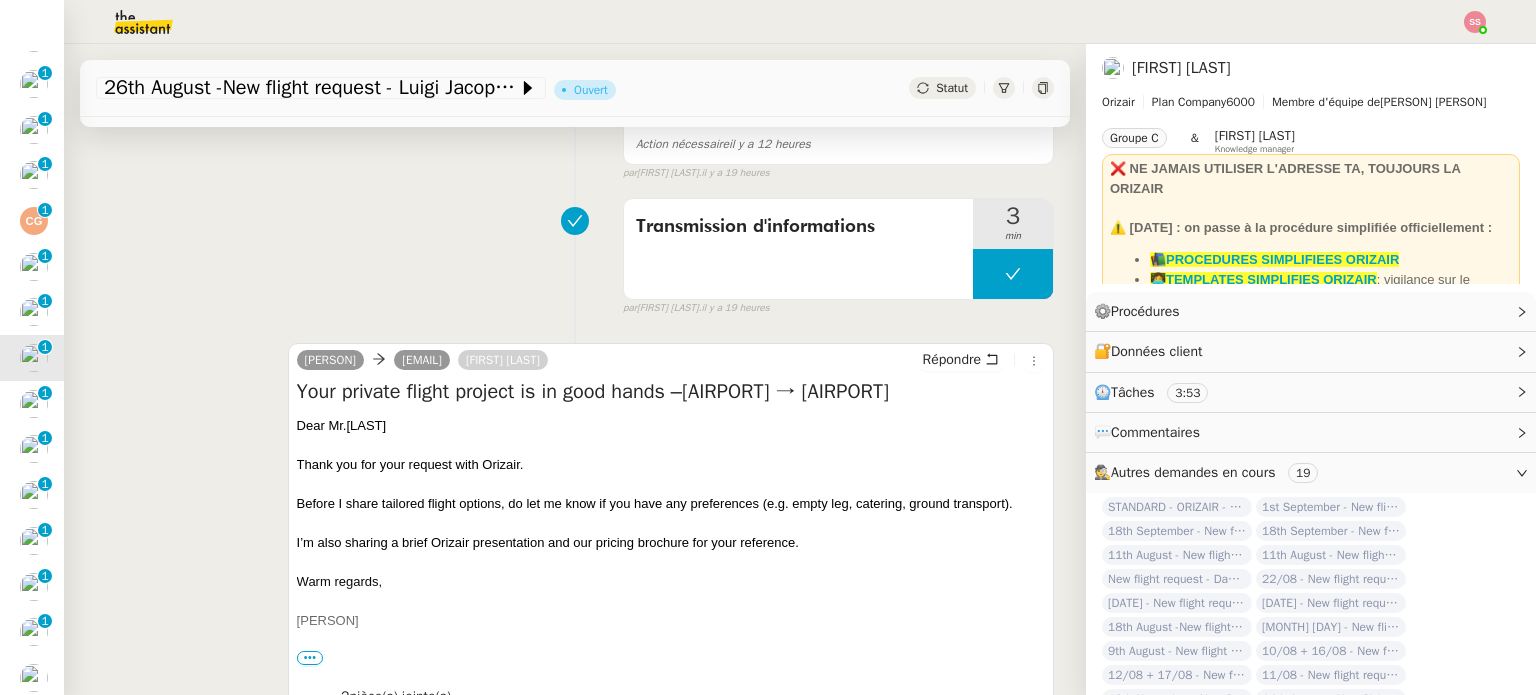 scroll, scrollTop: 368, scrollLeft: 0, axis: vertical 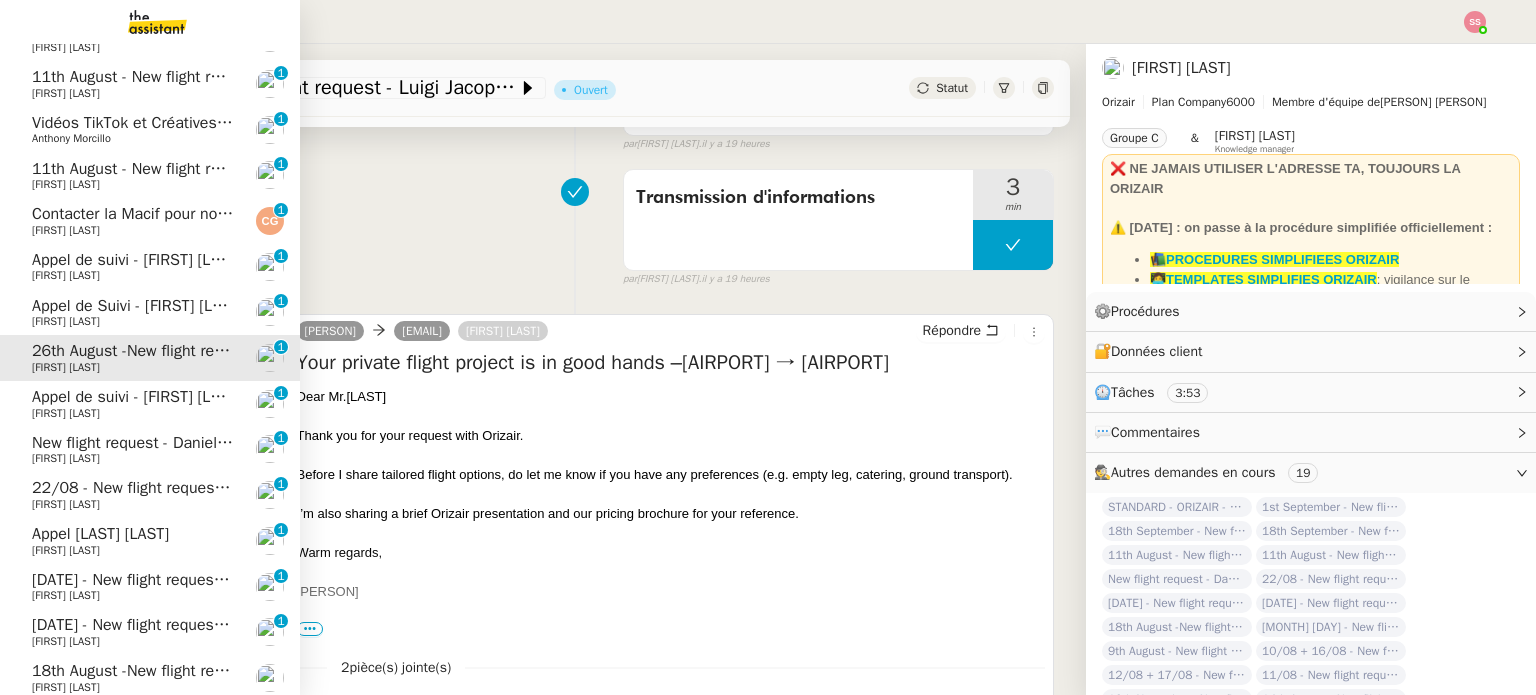 click on "Appel de Suivi - [FIRST] [LAST] - BS Protection" 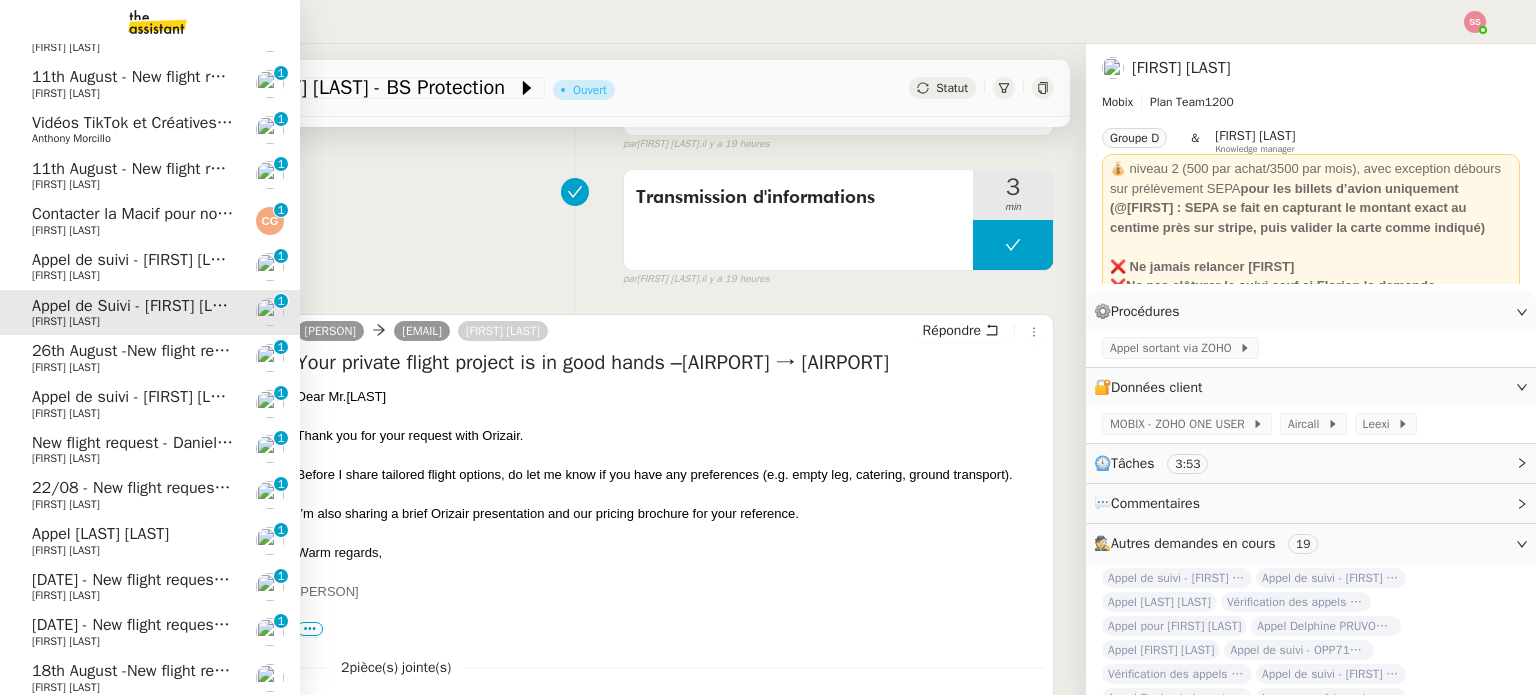 scroll, scrollTop: 498, scrollLeft: 0, axis: vertical 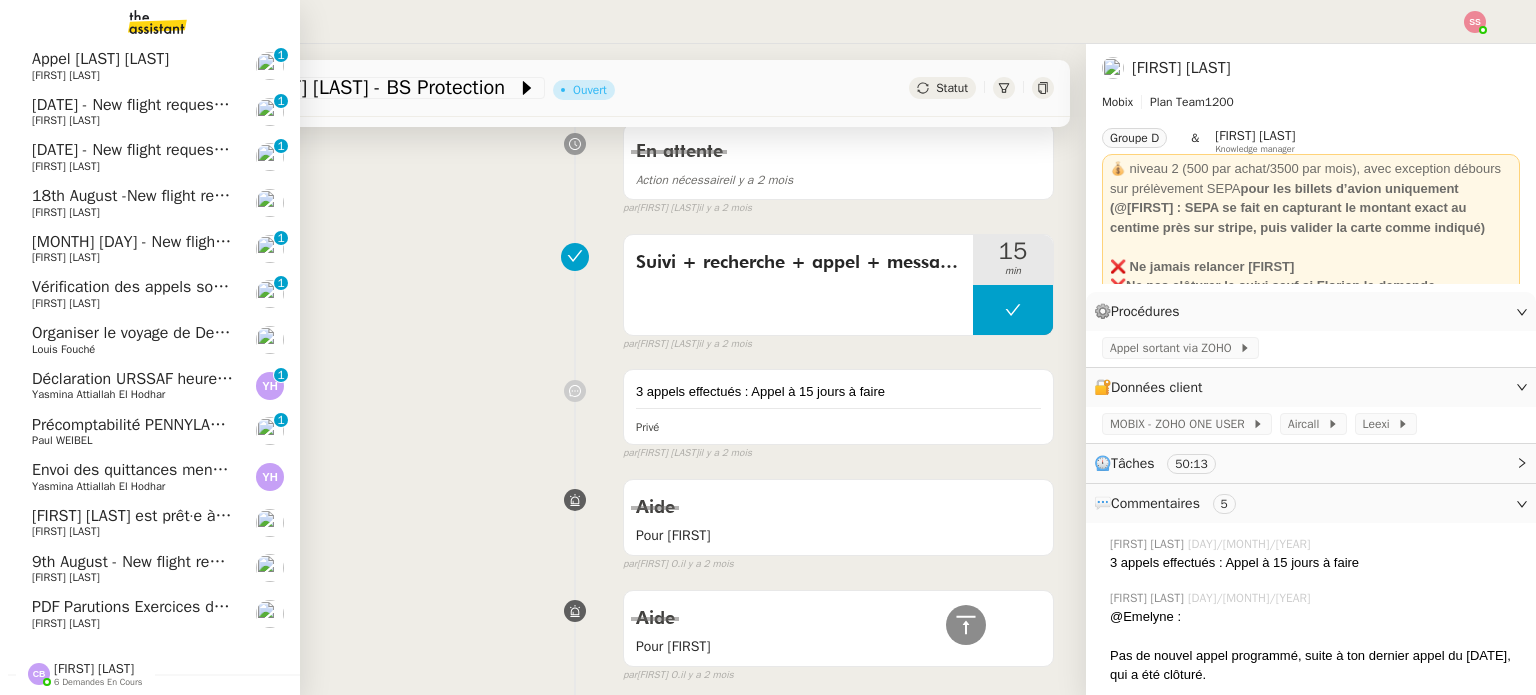click on "PDF Parutions Exercices de style - 4 août 2025" 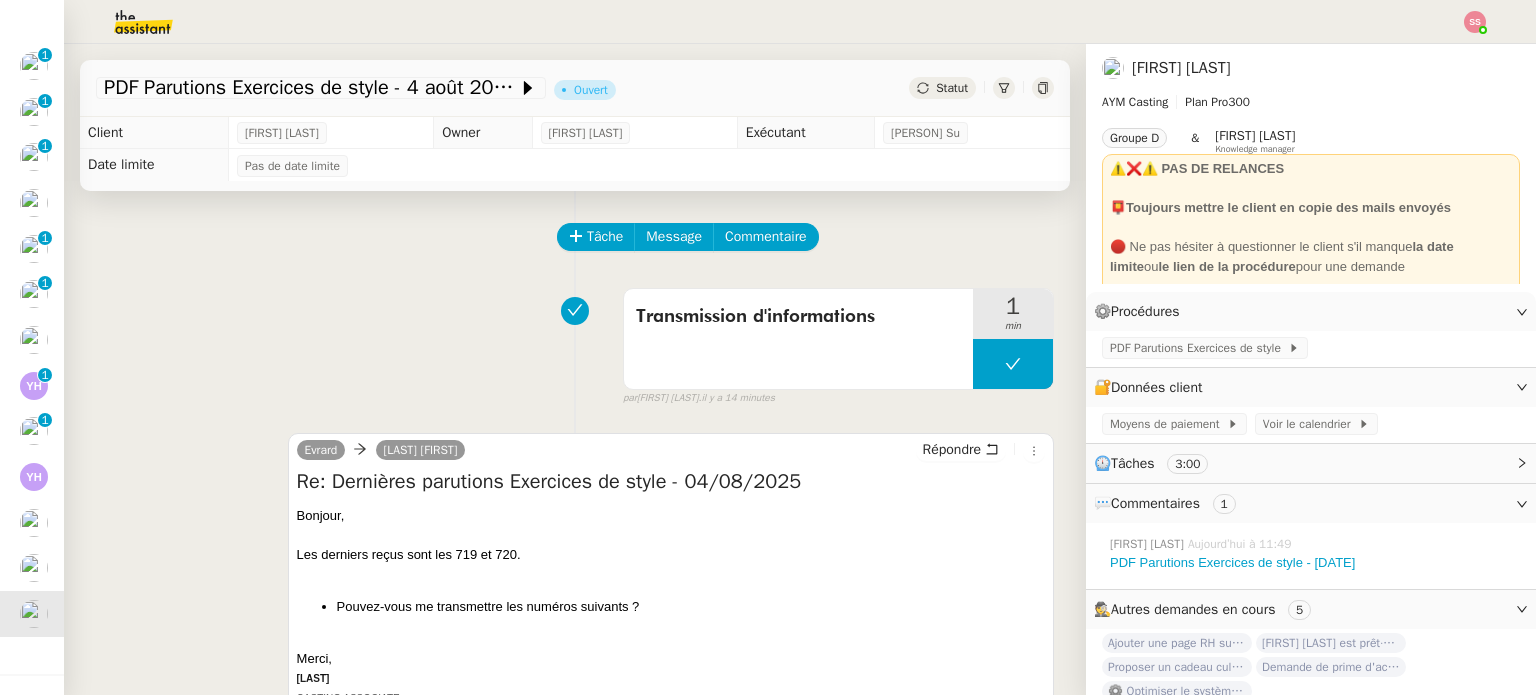scroll, scrollTop: 0, scrollLeft: 0, axis: both 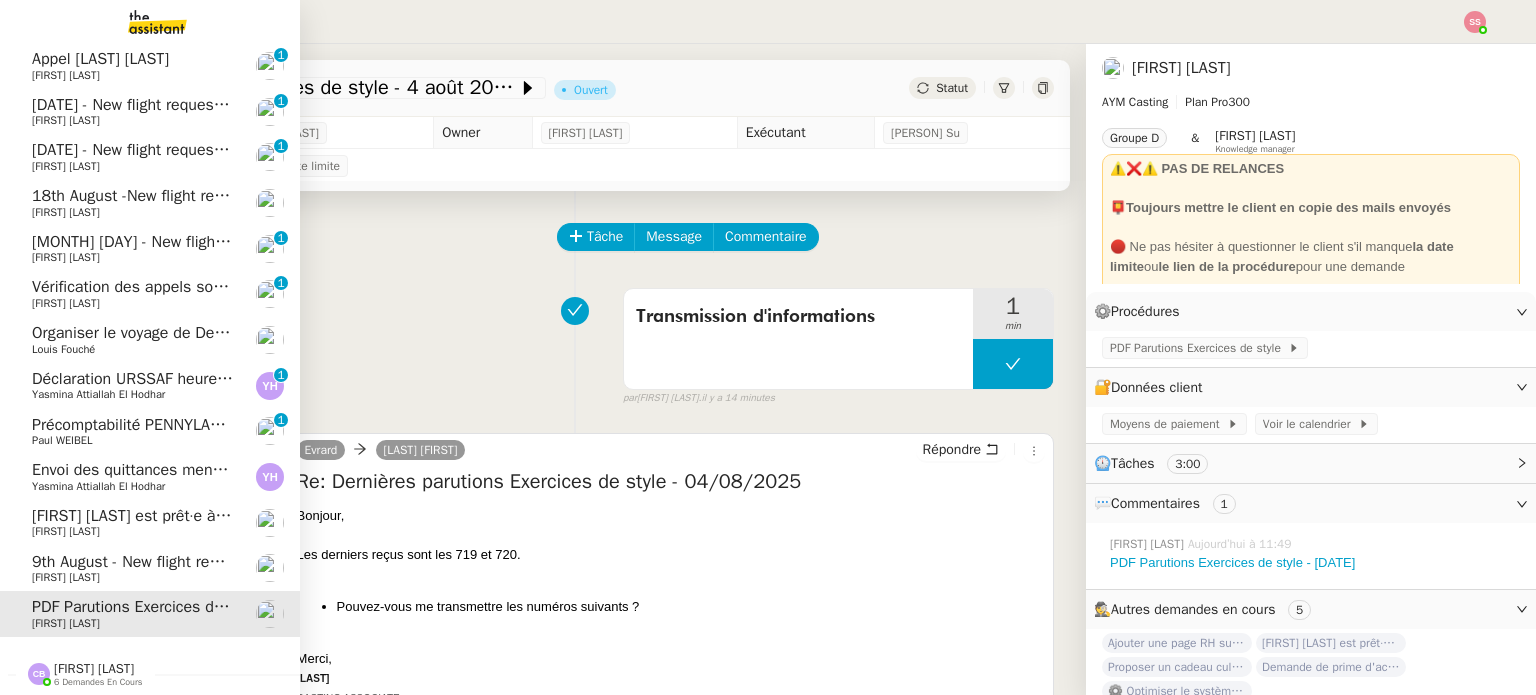 click on "[FIRST] [LAST]" 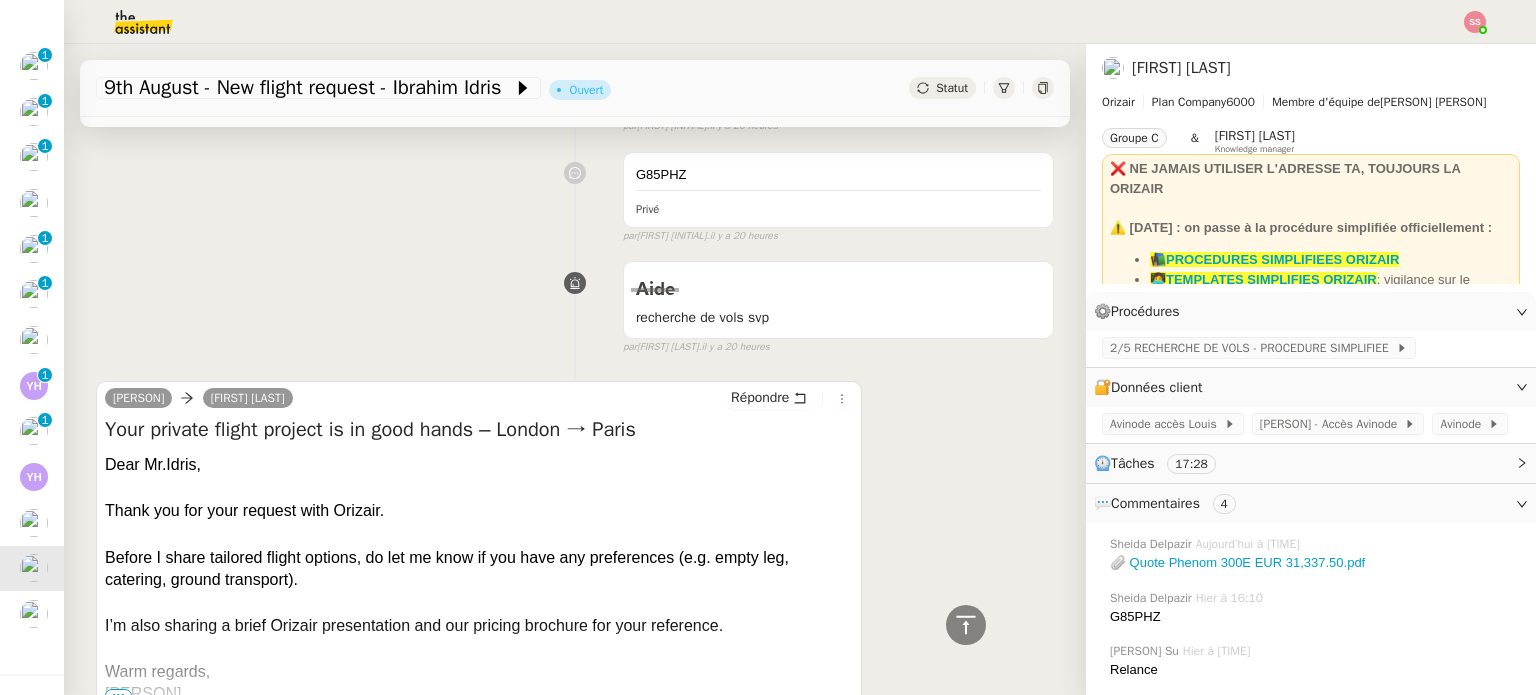 scroll, scrollTop: 1000, scrollLeft: 0, axis: vertical 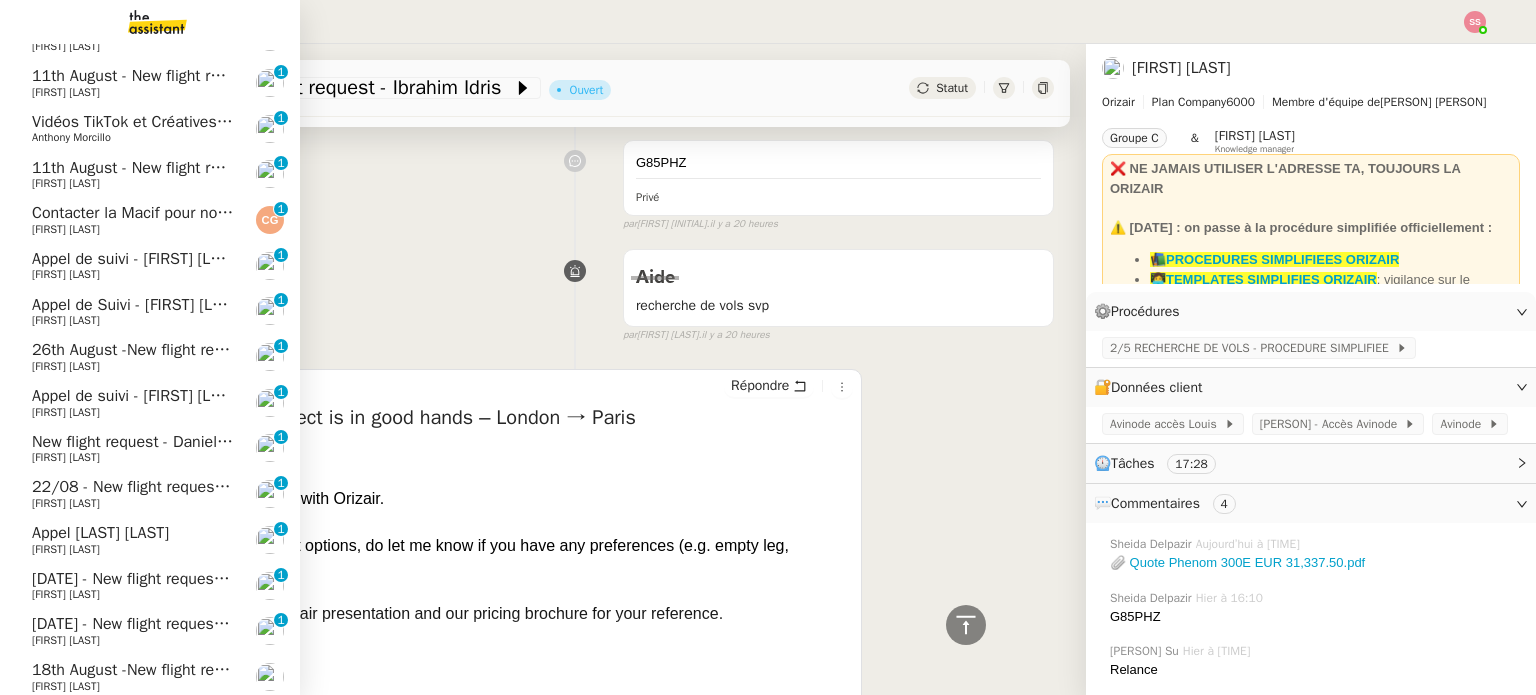 click on "Appel de suivi - [FIRST] [LAST] AFFIRMA" 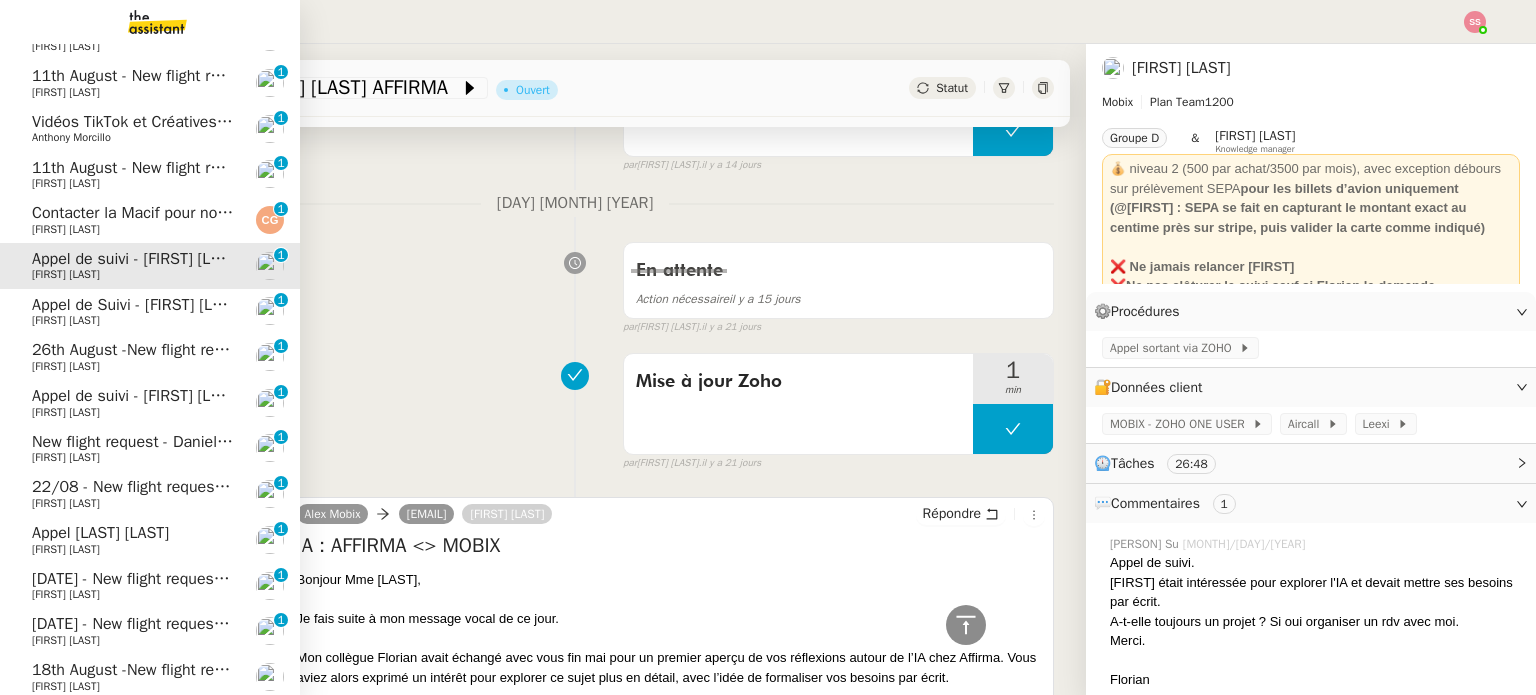 click on "Appel de Suivi - [FIRST] [LAST] - BS Protection" 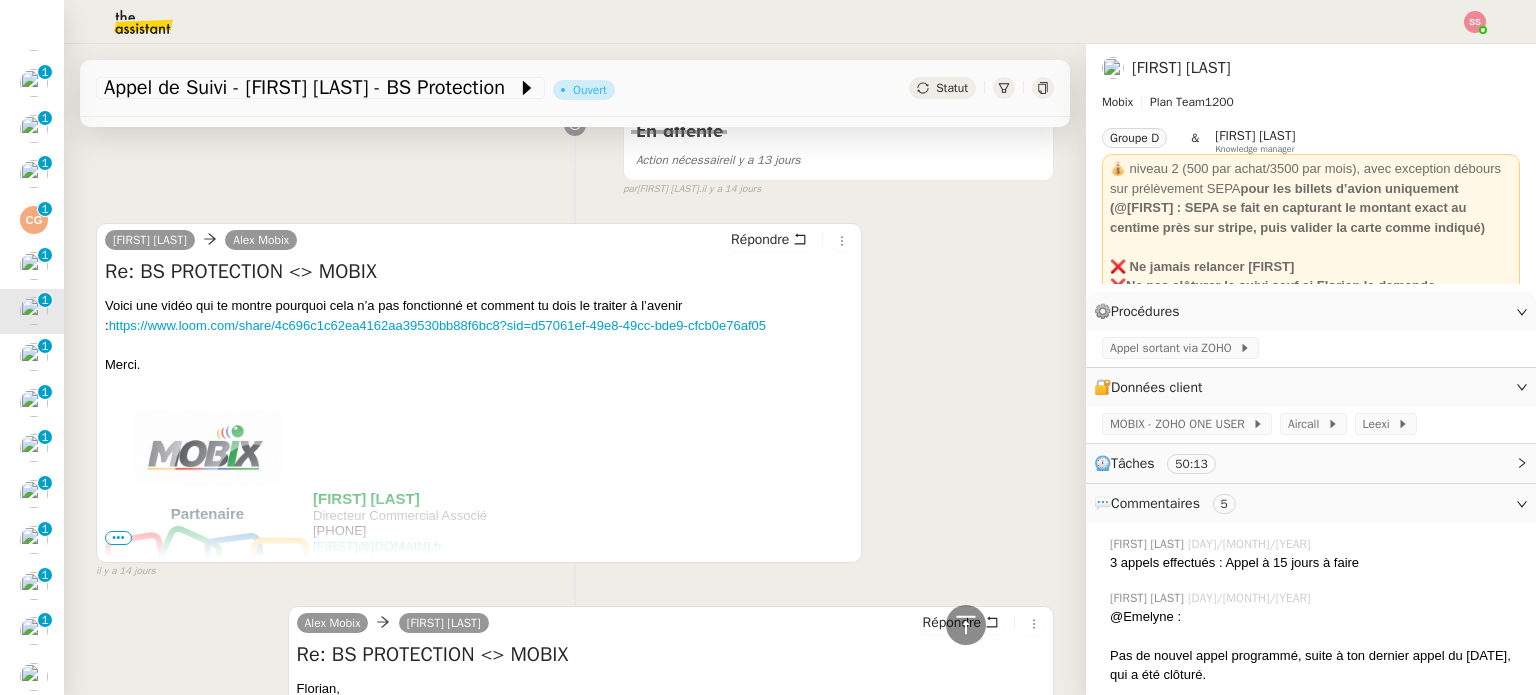 scroll, scrollTop: 300, scrollLeft: 0, axis: vertical 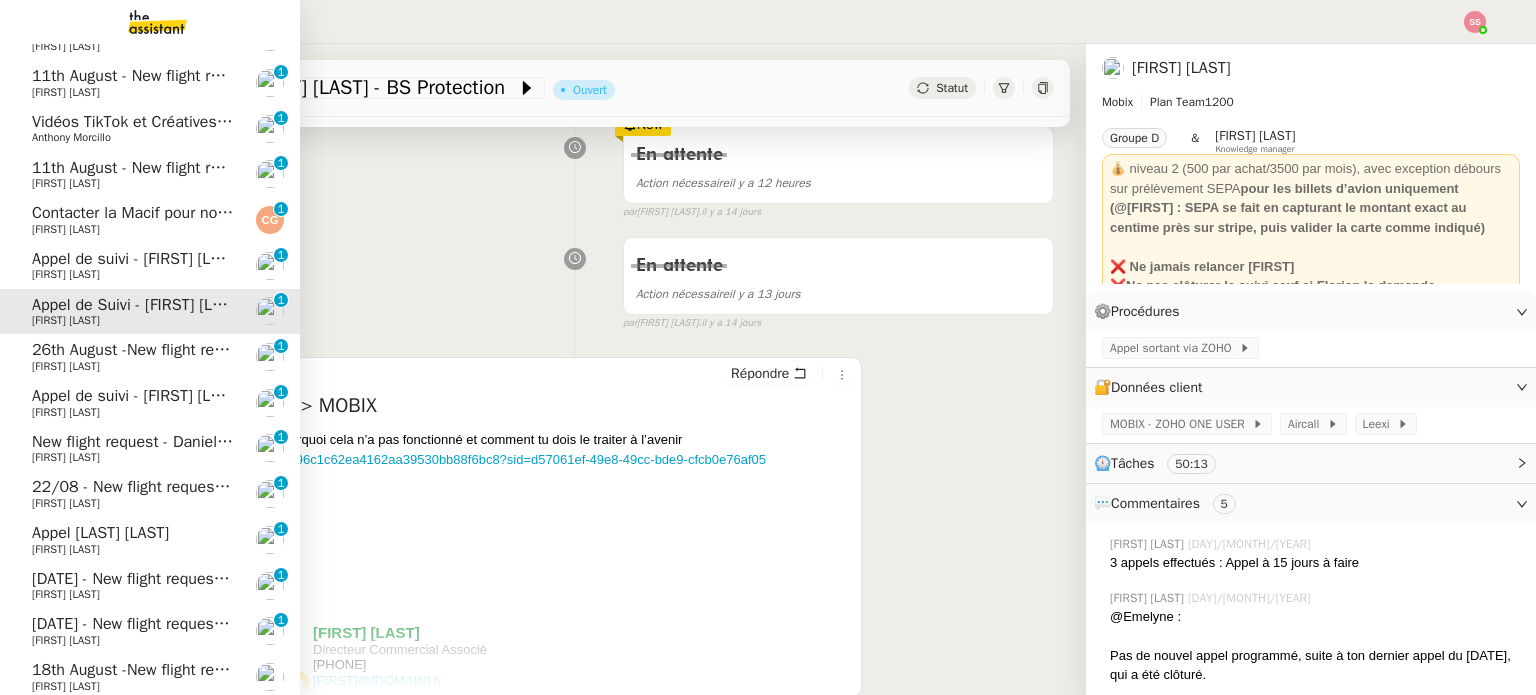 click on "26th August -New flight request - Luigi Jacopo Borrello" 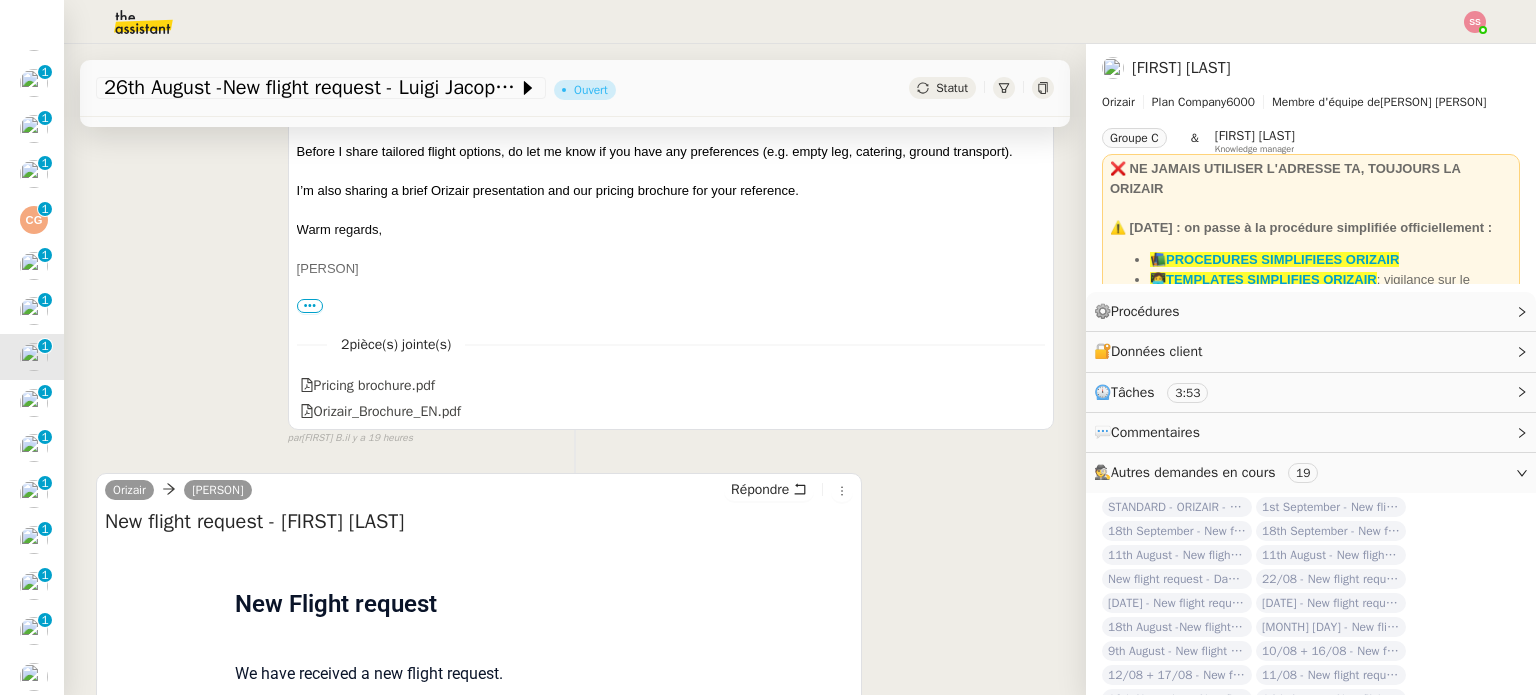 scroll, scrollTop: 700, scrollLeft: 0, axis: vertical 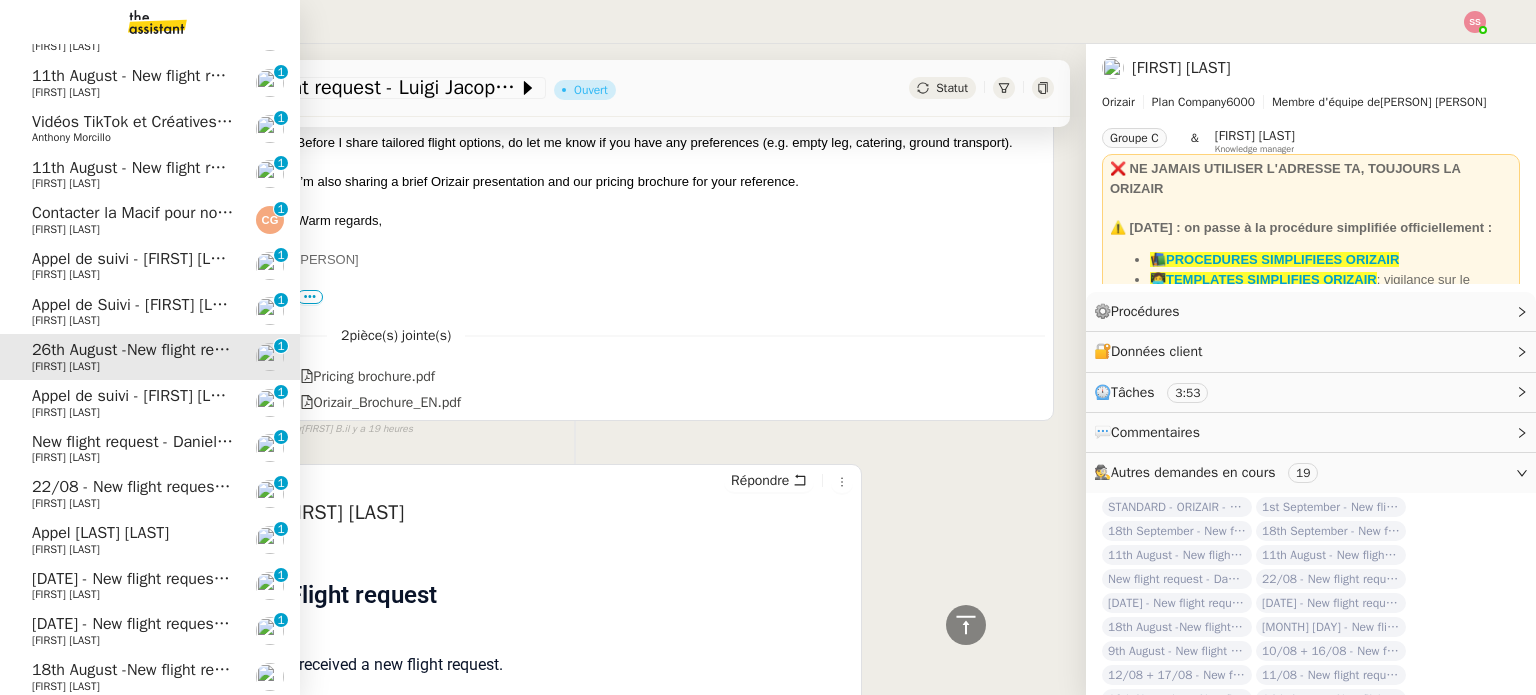 click on "Appel de suivi - [FIRST] [LAST]" 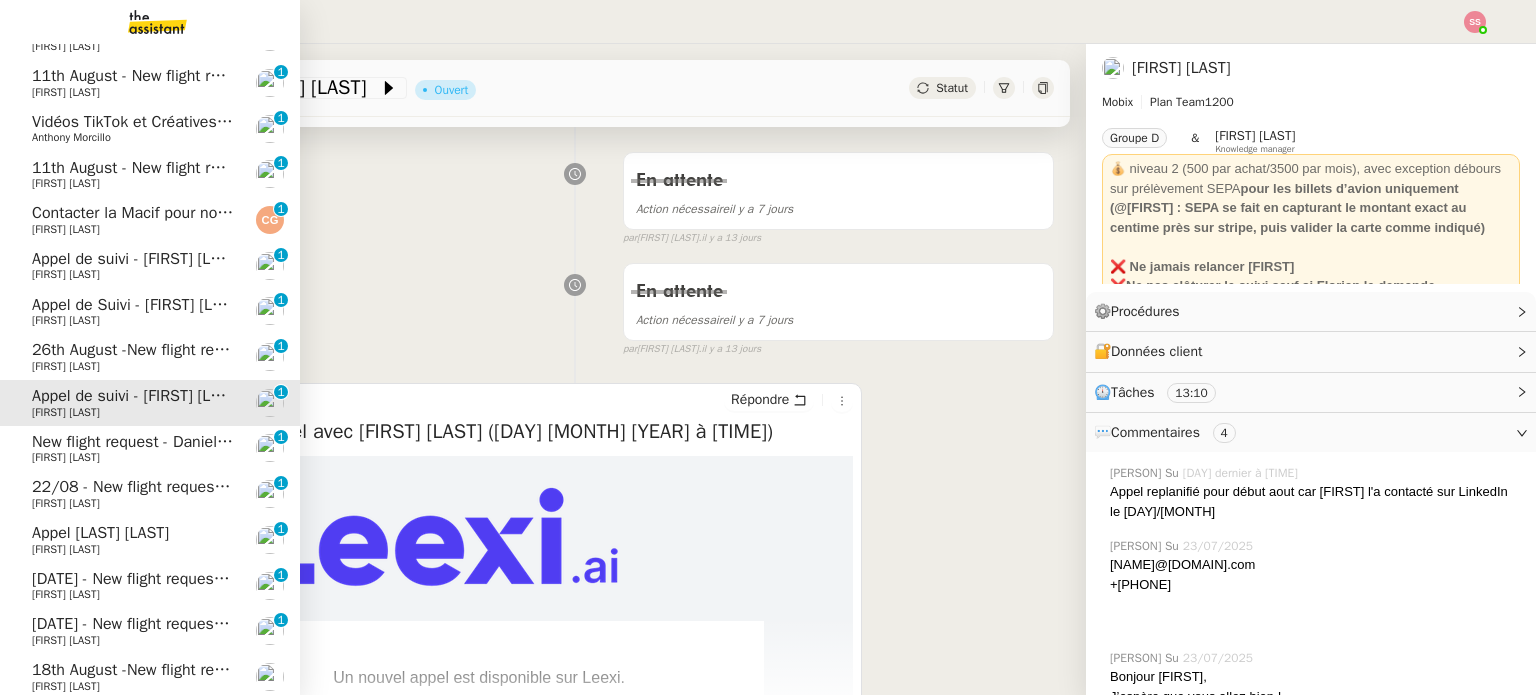 scroll, scrollTop: 268, scrollLeft: 0, axis: vertical 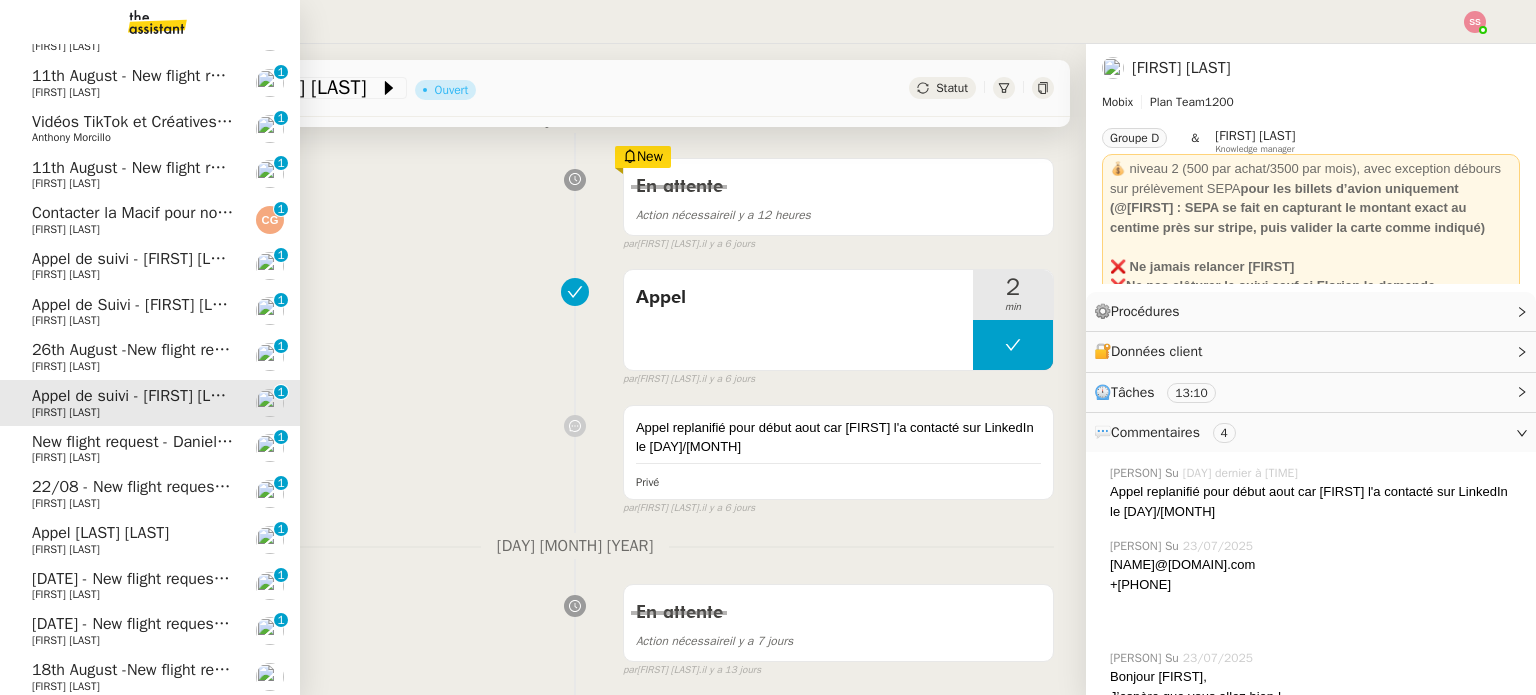 click on "New flight request - Daniele Cannella" 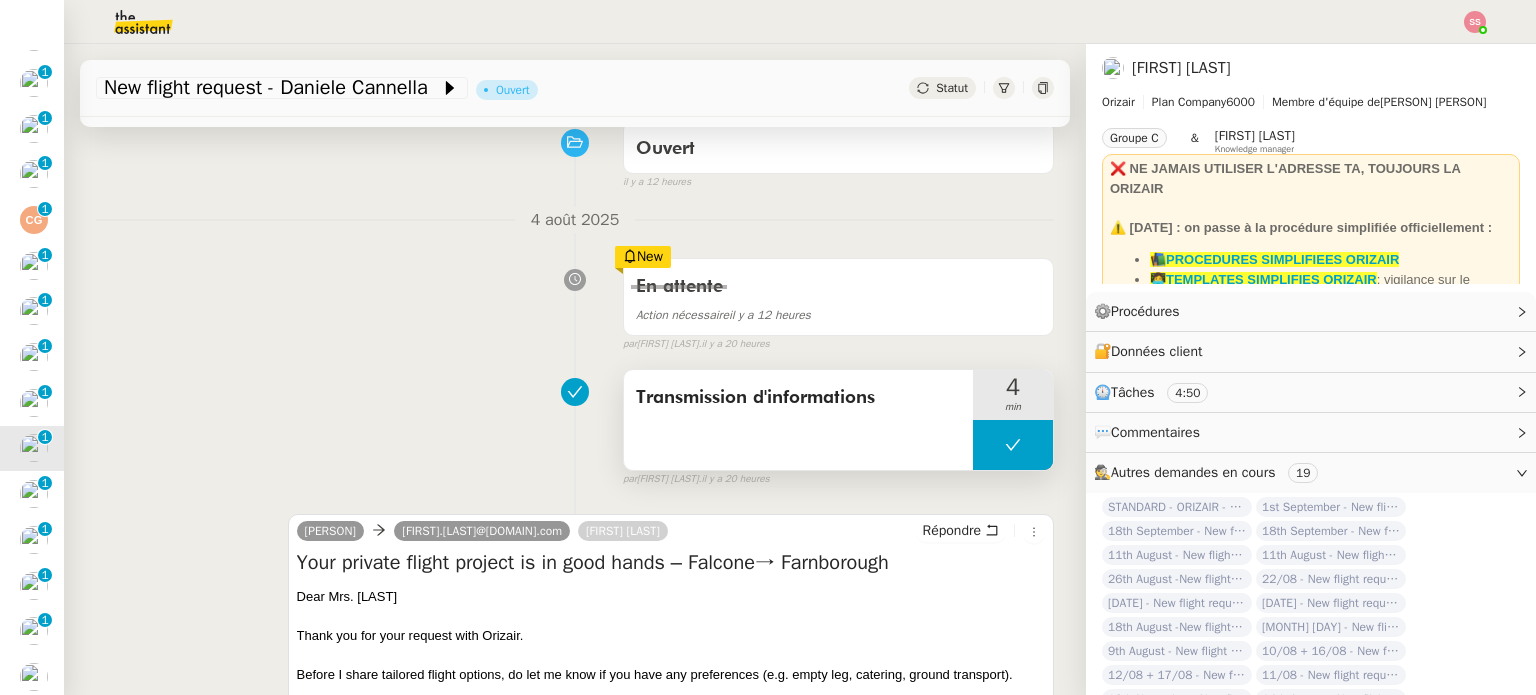 scroll, scrollTop: 668, scrollLeft: 0, axis: vertical 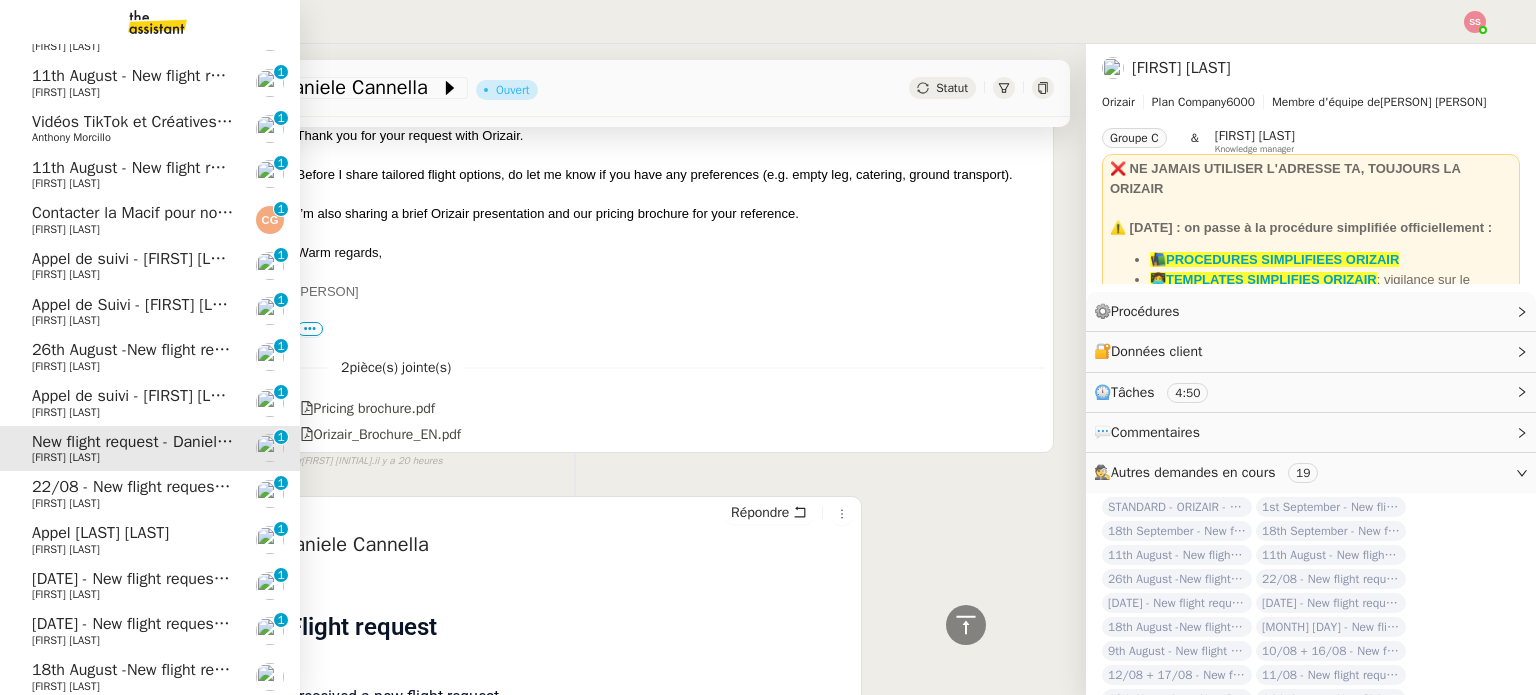 click on "[DATE] - New flight request - [FIRST] [LAST] Louis Frei 0 1 2 3 4 5 6 7 8 9" 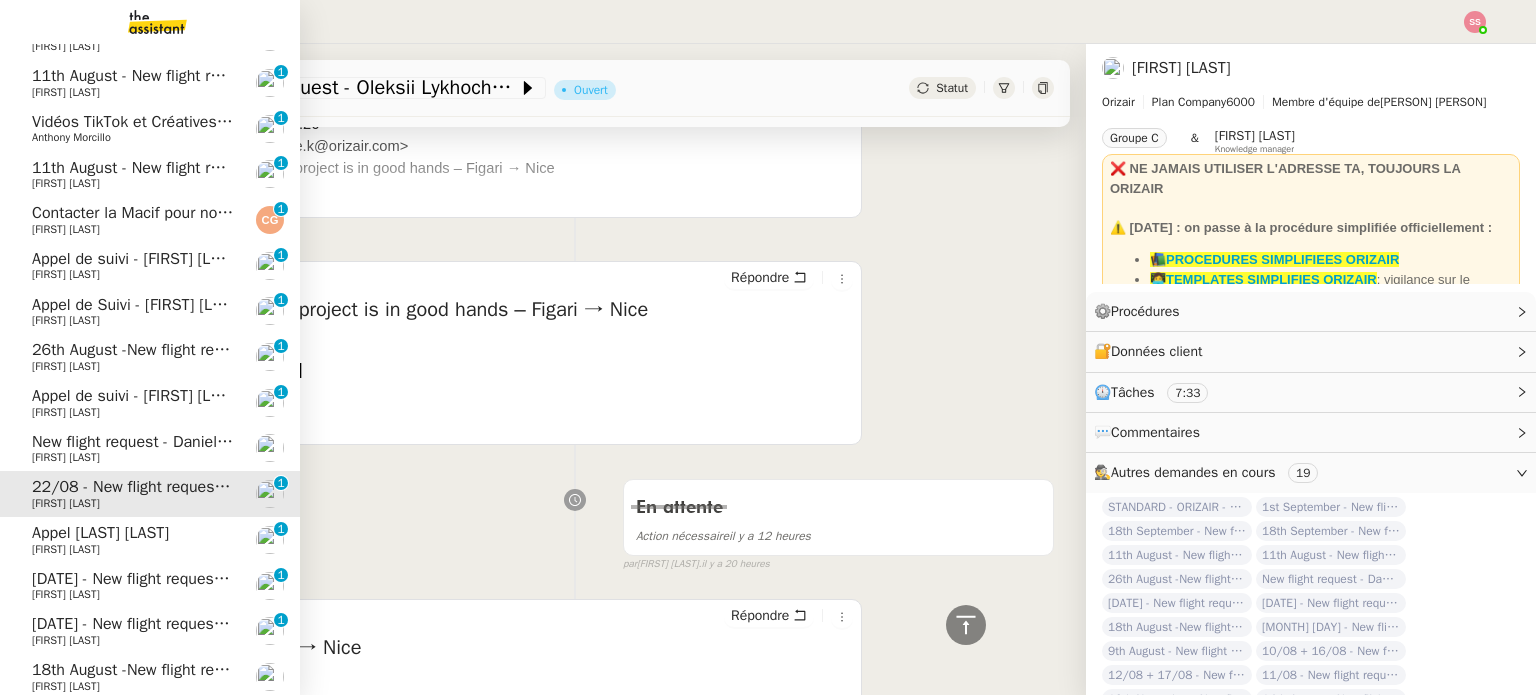 click on "[DATE] - New flight request - [FIRST] [LAST]" 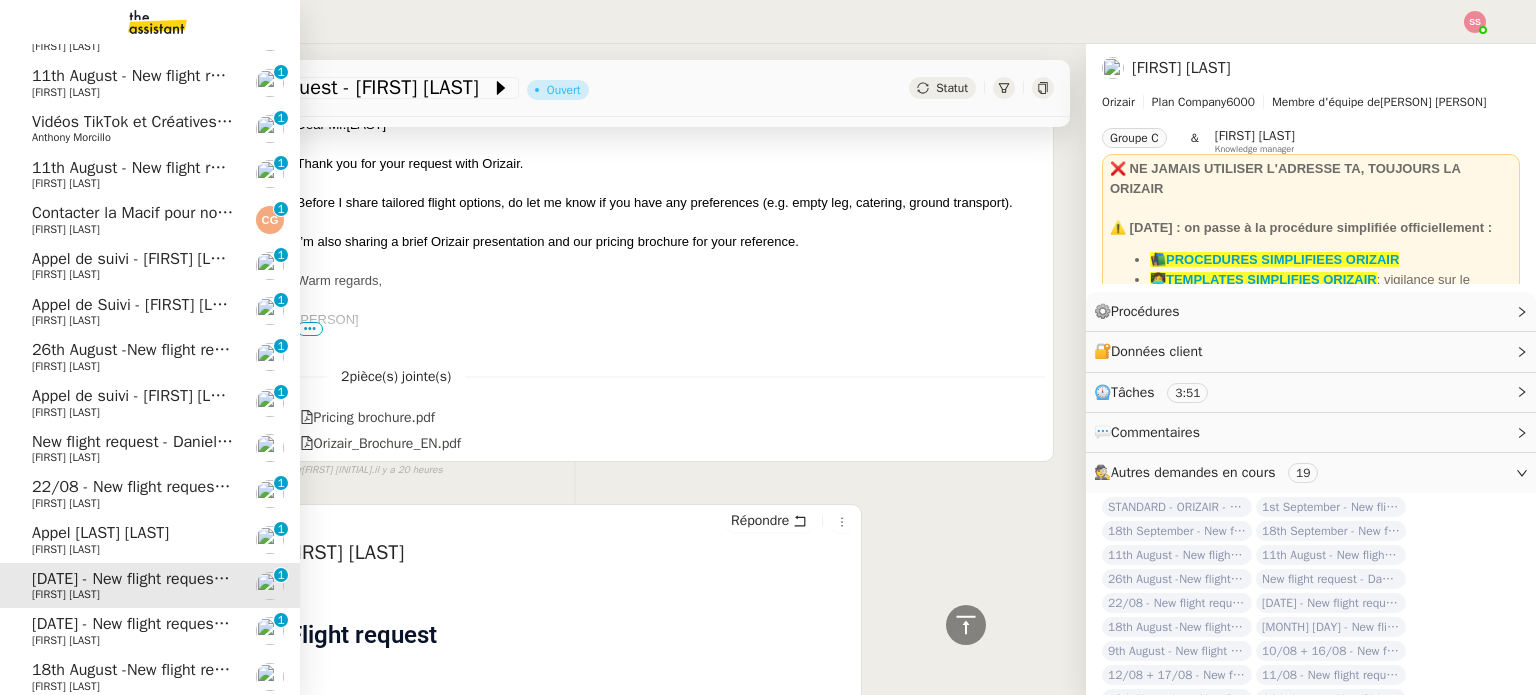 click on "[DATE]  - New flight request - [FIRST] [LAST]" 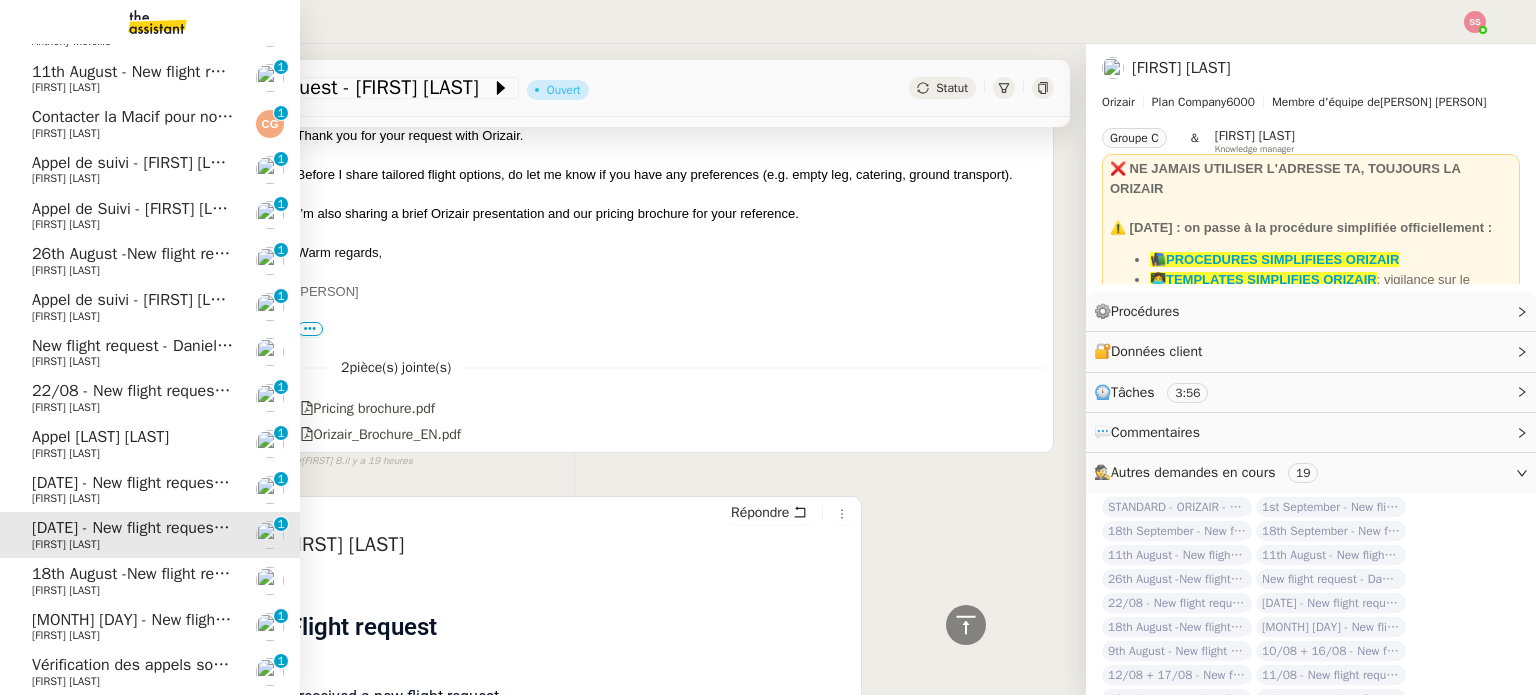 scroll, scrollTop: 400, scrollLeft: 0, axis: vertical 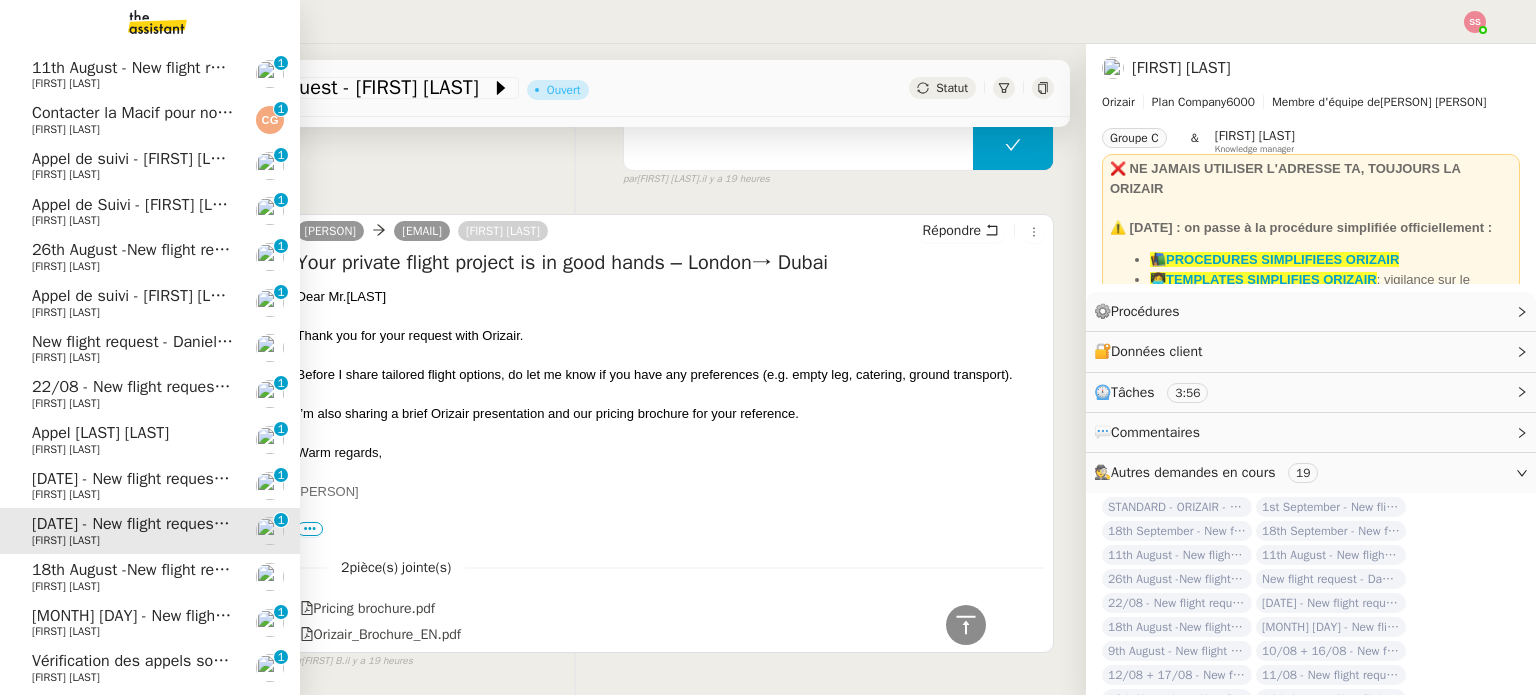 click on "[FIRST] [LAST]" 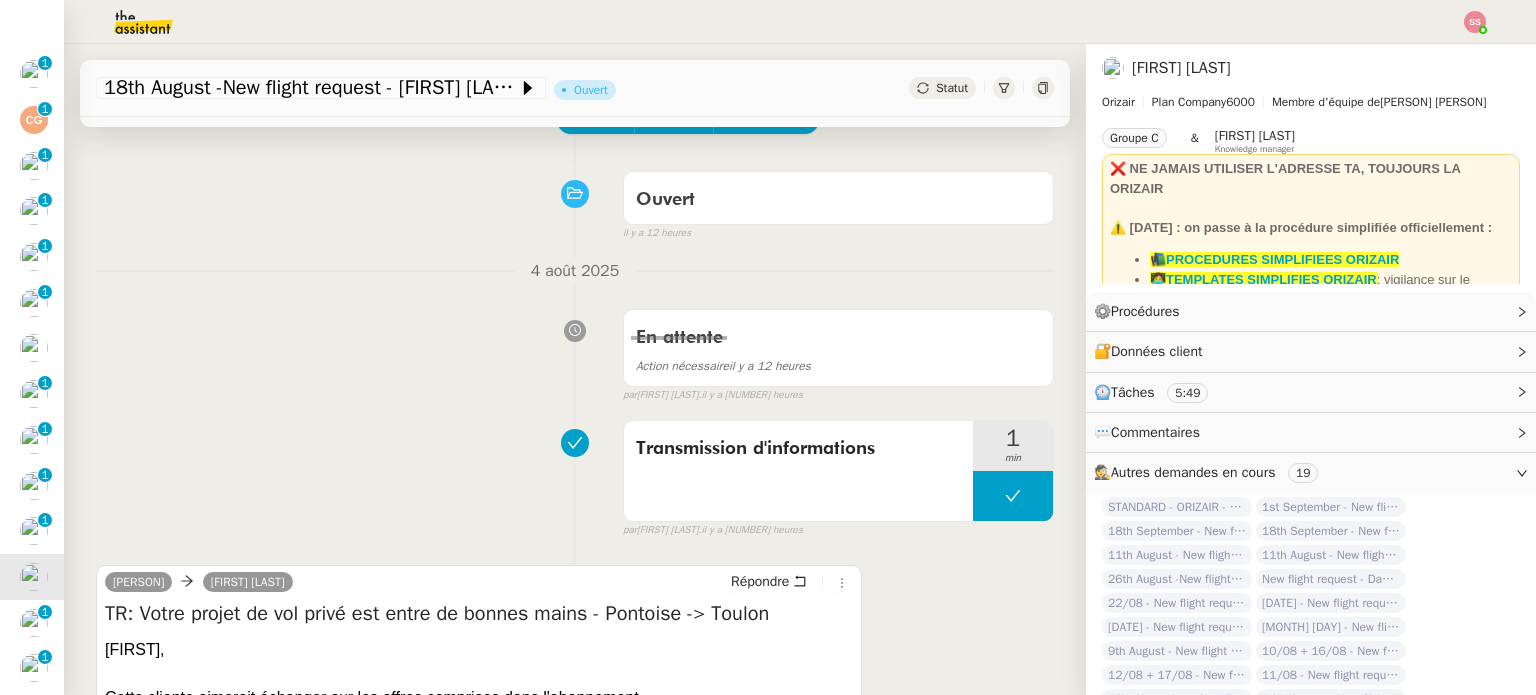 scroll, scrollTop: 400, scrollLeft: 0, axis: vertical 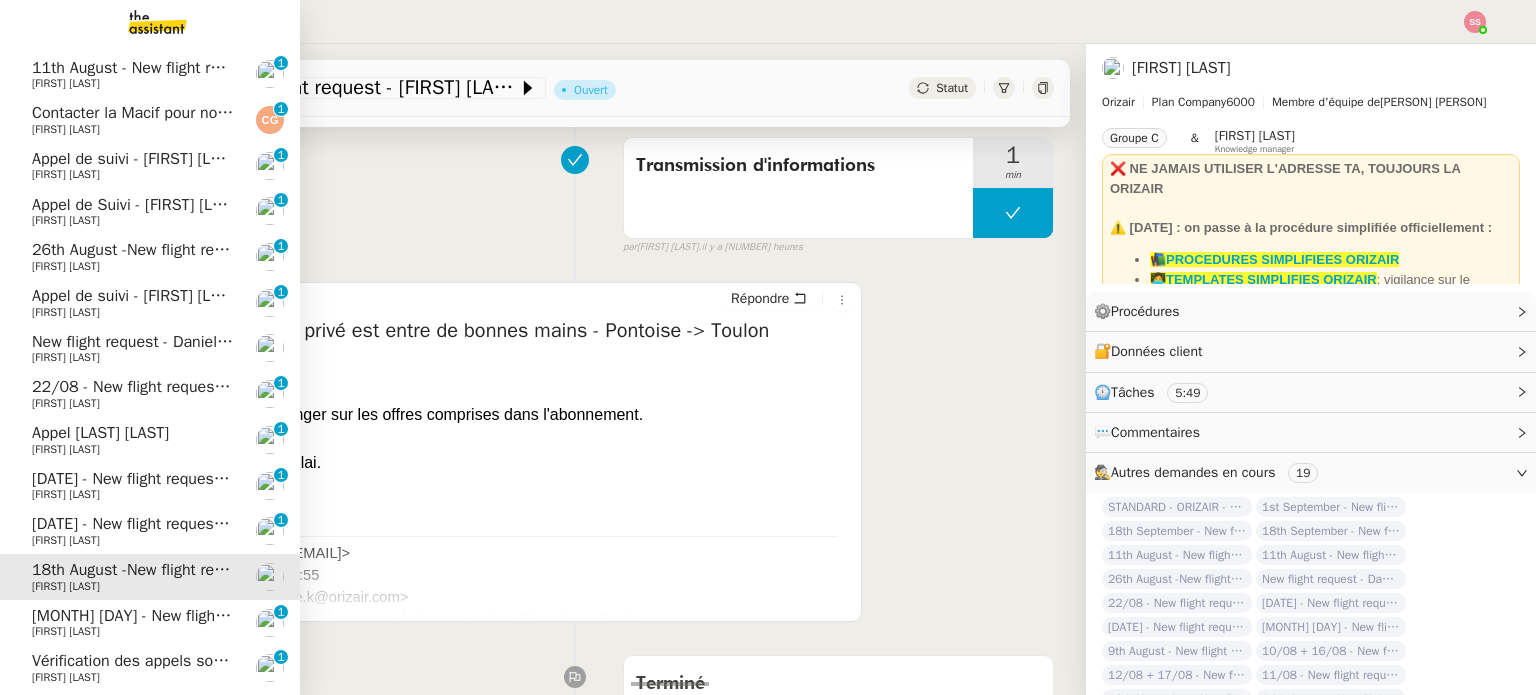 click on "[MONTH] [DAY] - New flight request - [INITIALS] [LAST]" 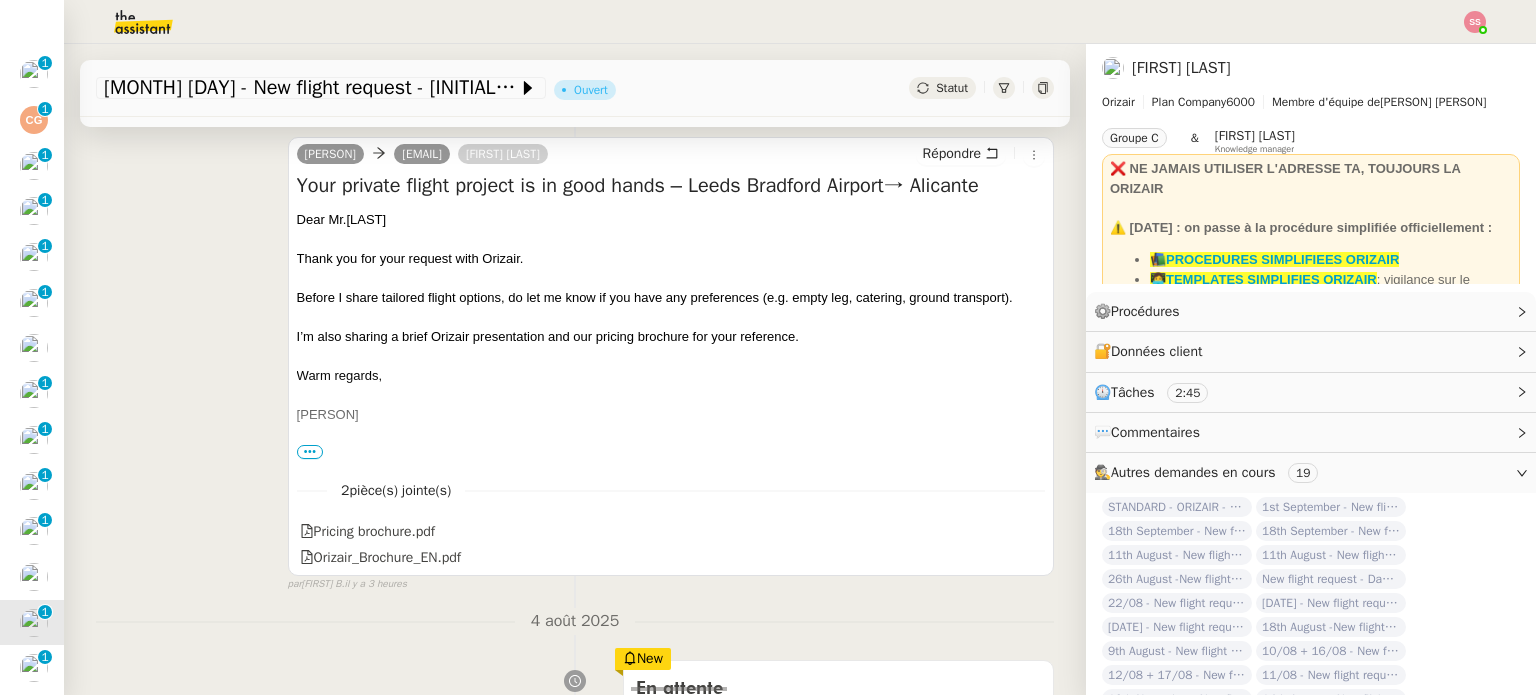 scroll, scrollTop: 200, scrollLeft: 0, axis: vertical 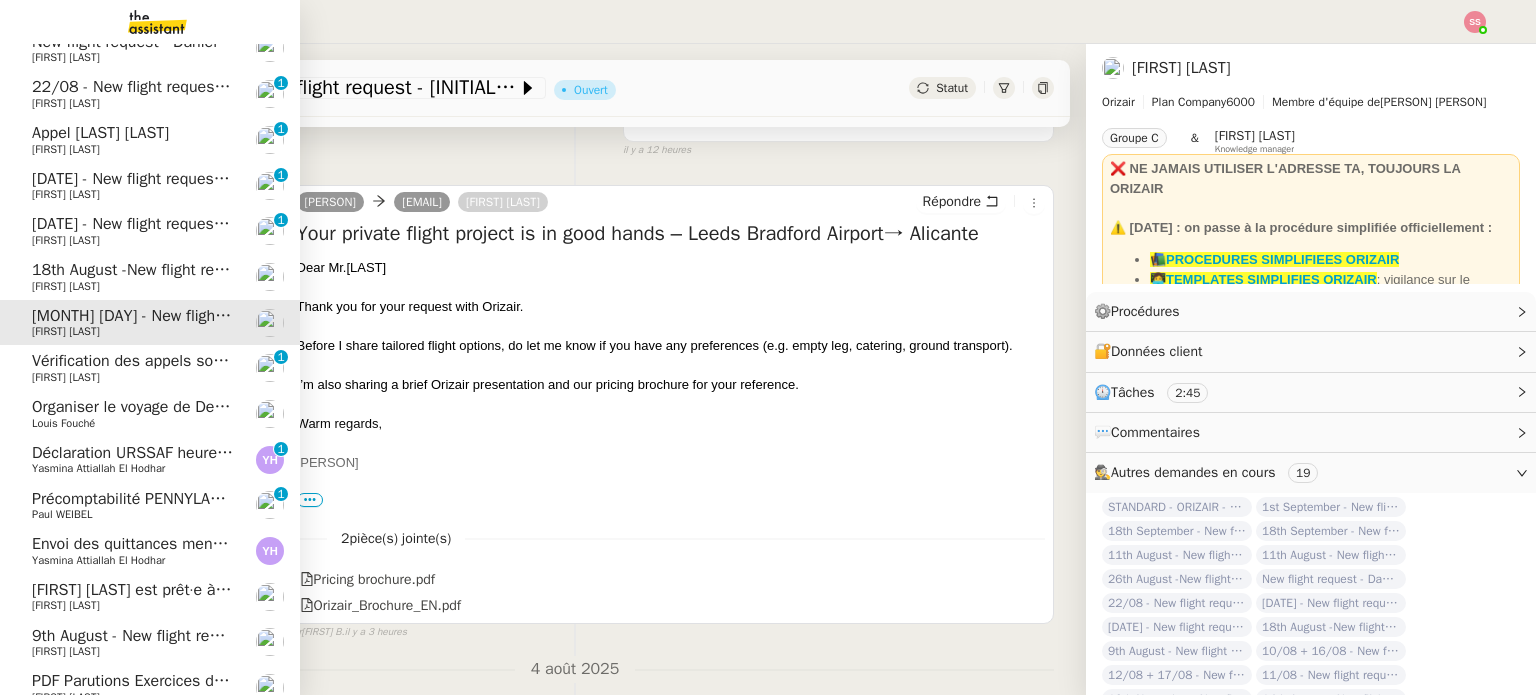 click on "Déclaration URSSAF heures ménage  - août 2025" 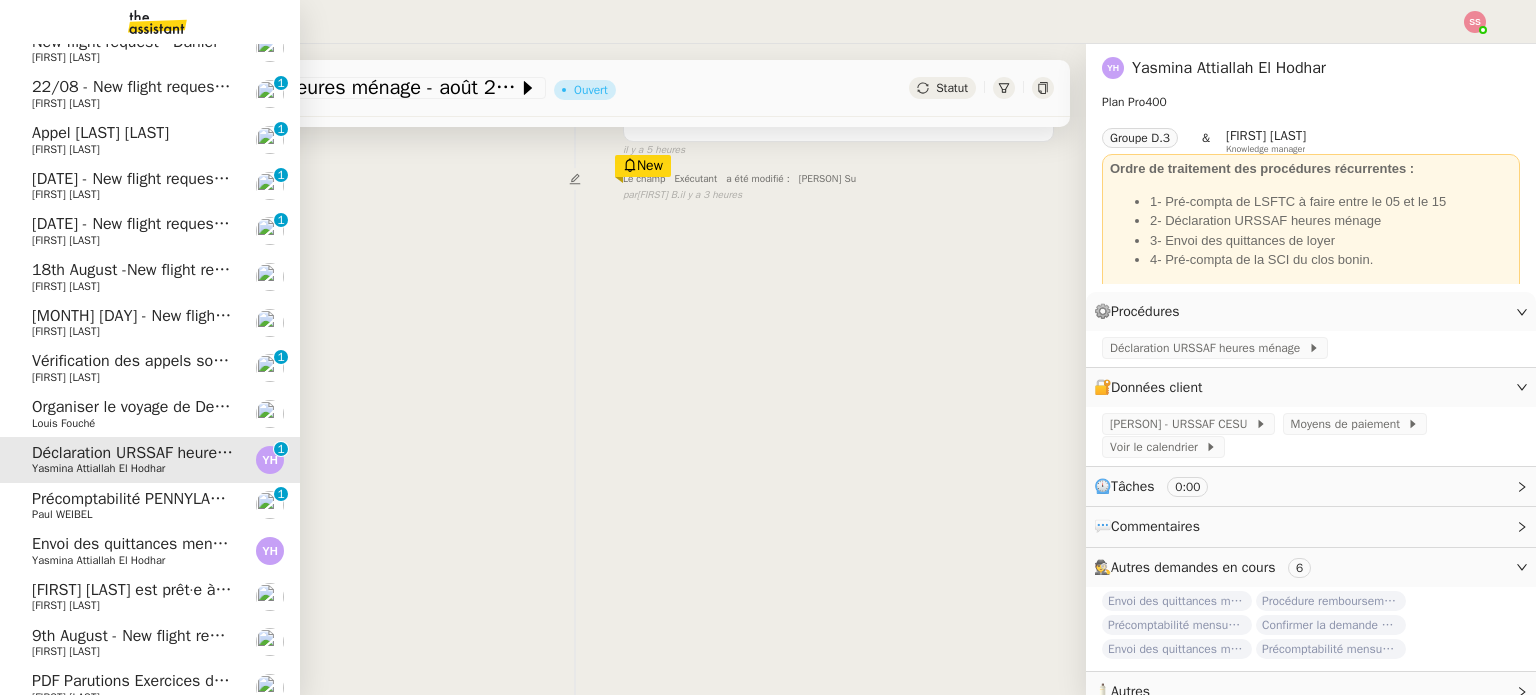 click on "Précomptabilité PENNYLANE - août 2025" 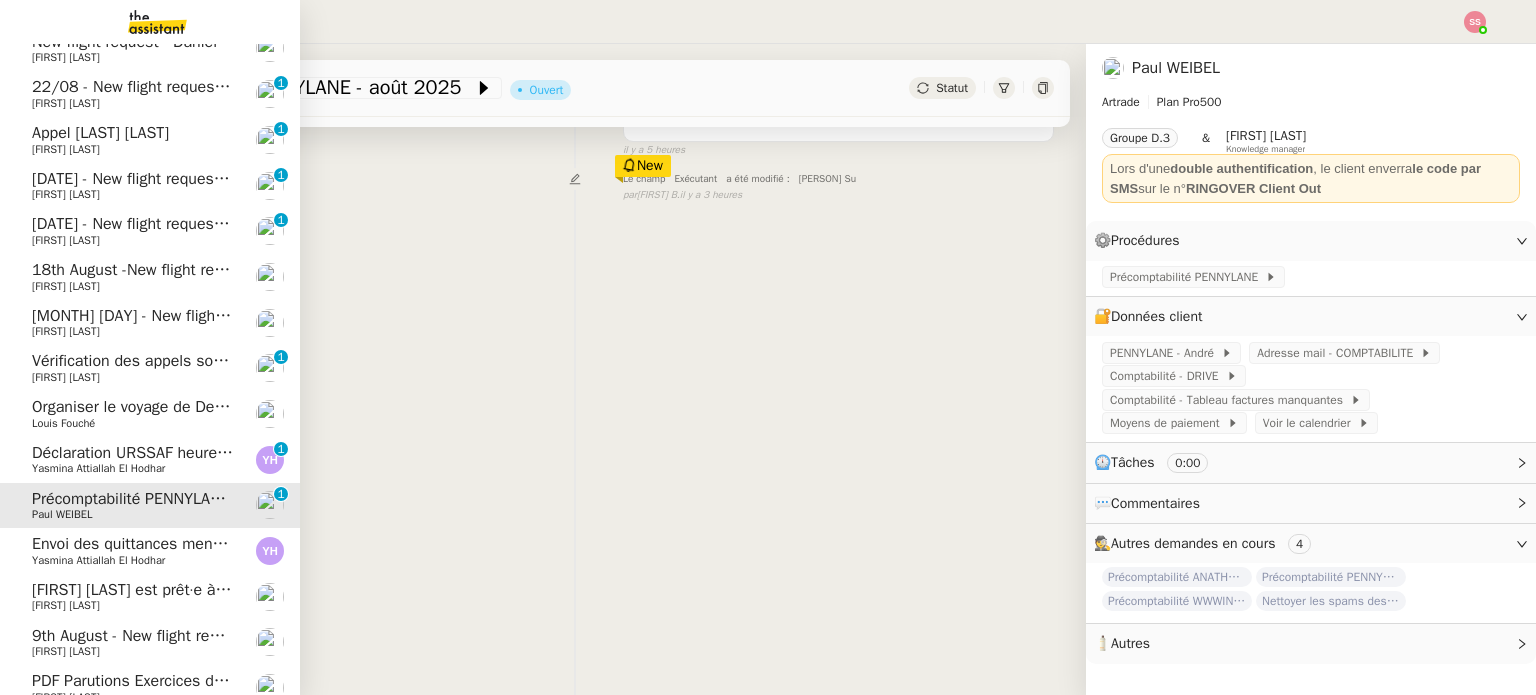 click on "[FIRST] [LAST] est prêt·e à travailler avec vous dans [BRAND] sur [PRODUCT]" 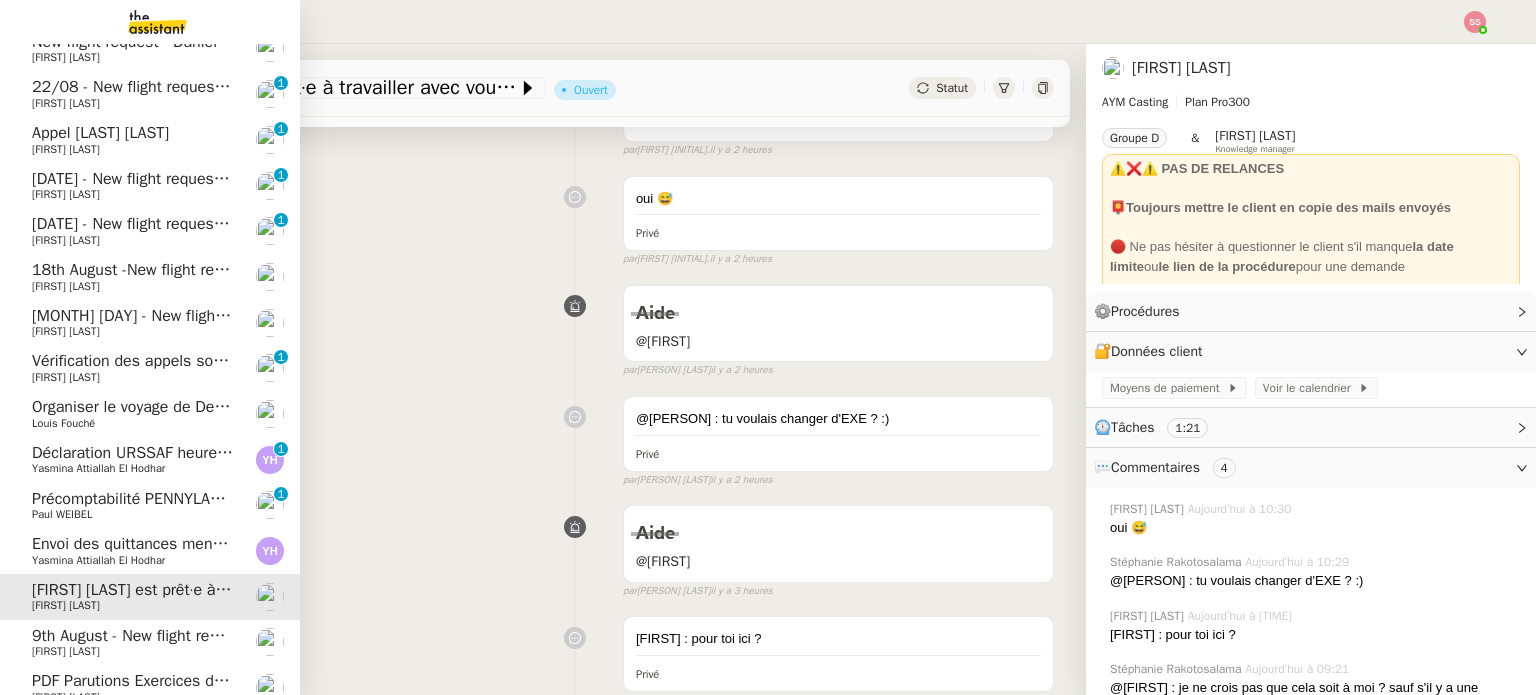 click on "9th August  - New flight request - Ibrahim Idris" 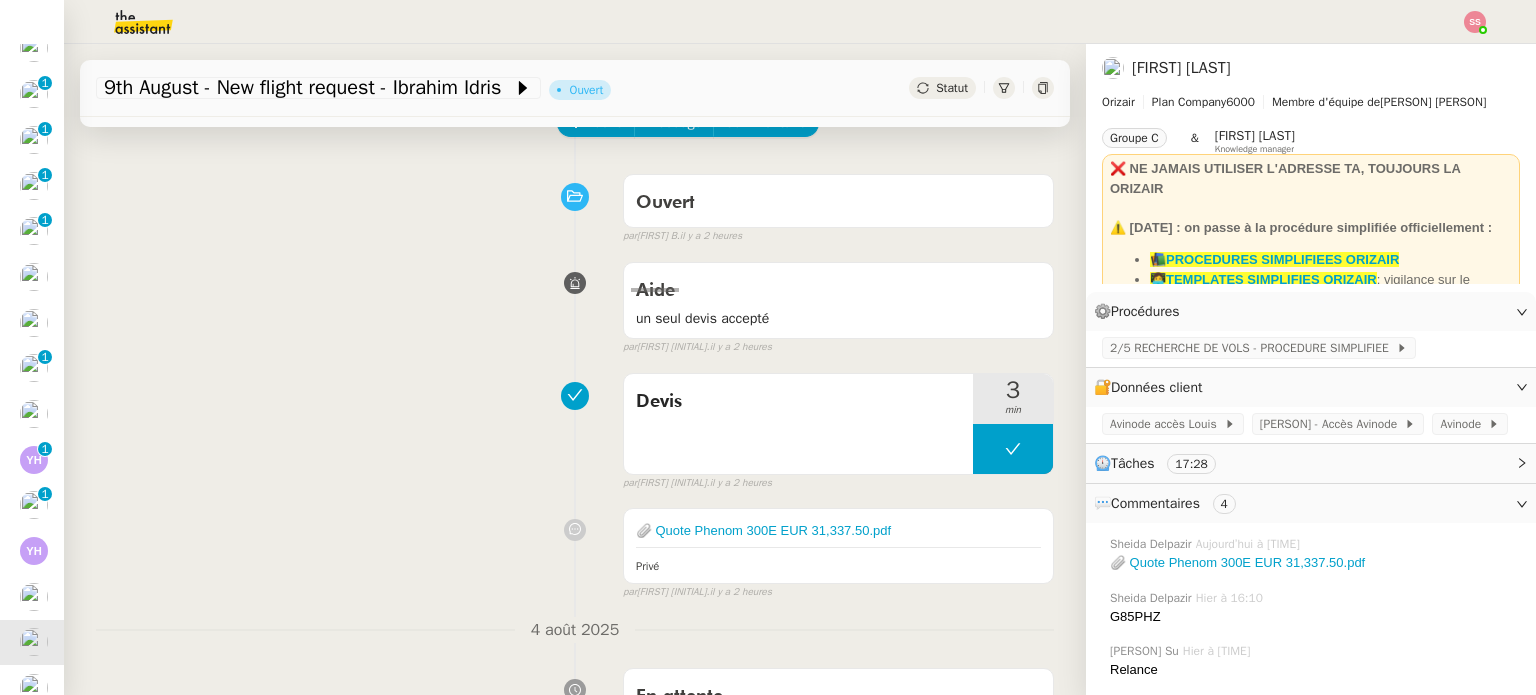 scroll, scrollTop: 200, scrollLeft: 0, axis: vertical 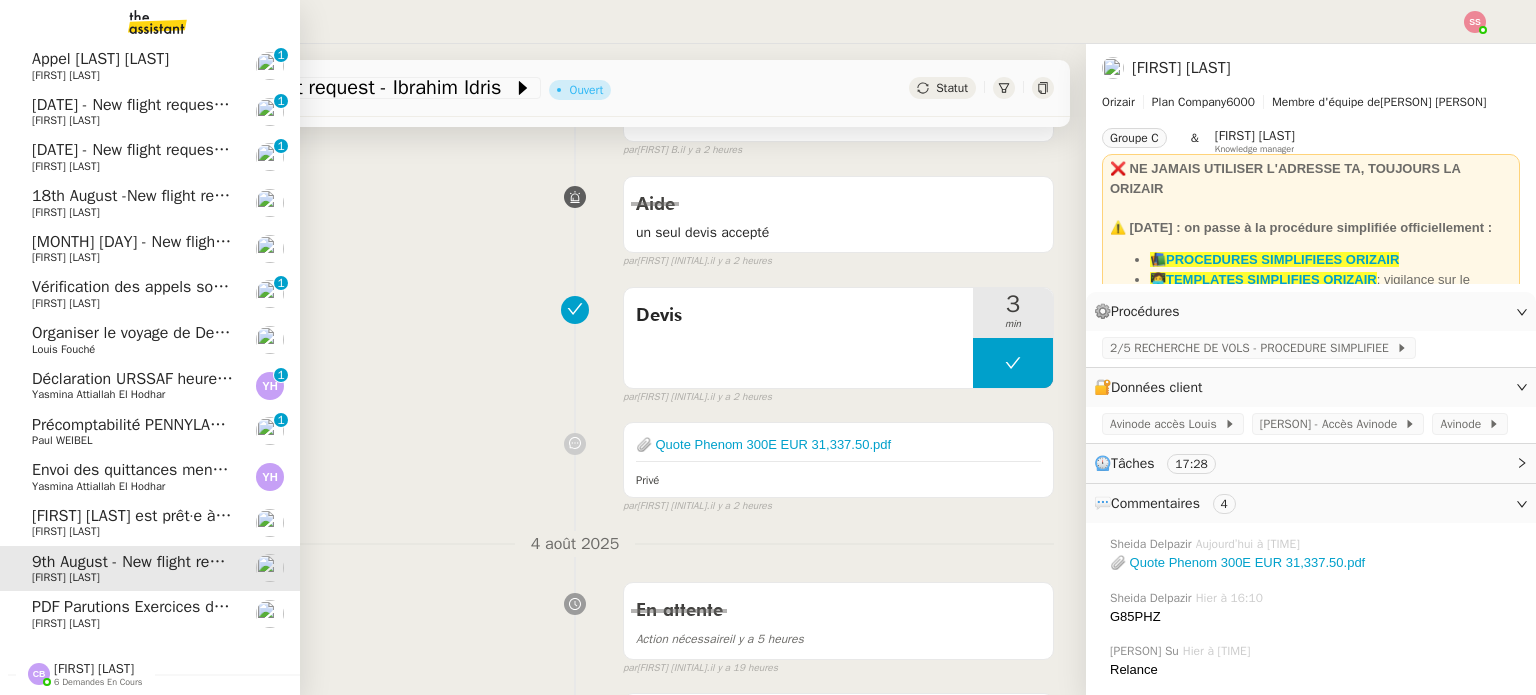 click on "[FIRST] [LAST] est prêt·e à travailler avec vous dans [BRAND] sur [PRODUCT]" 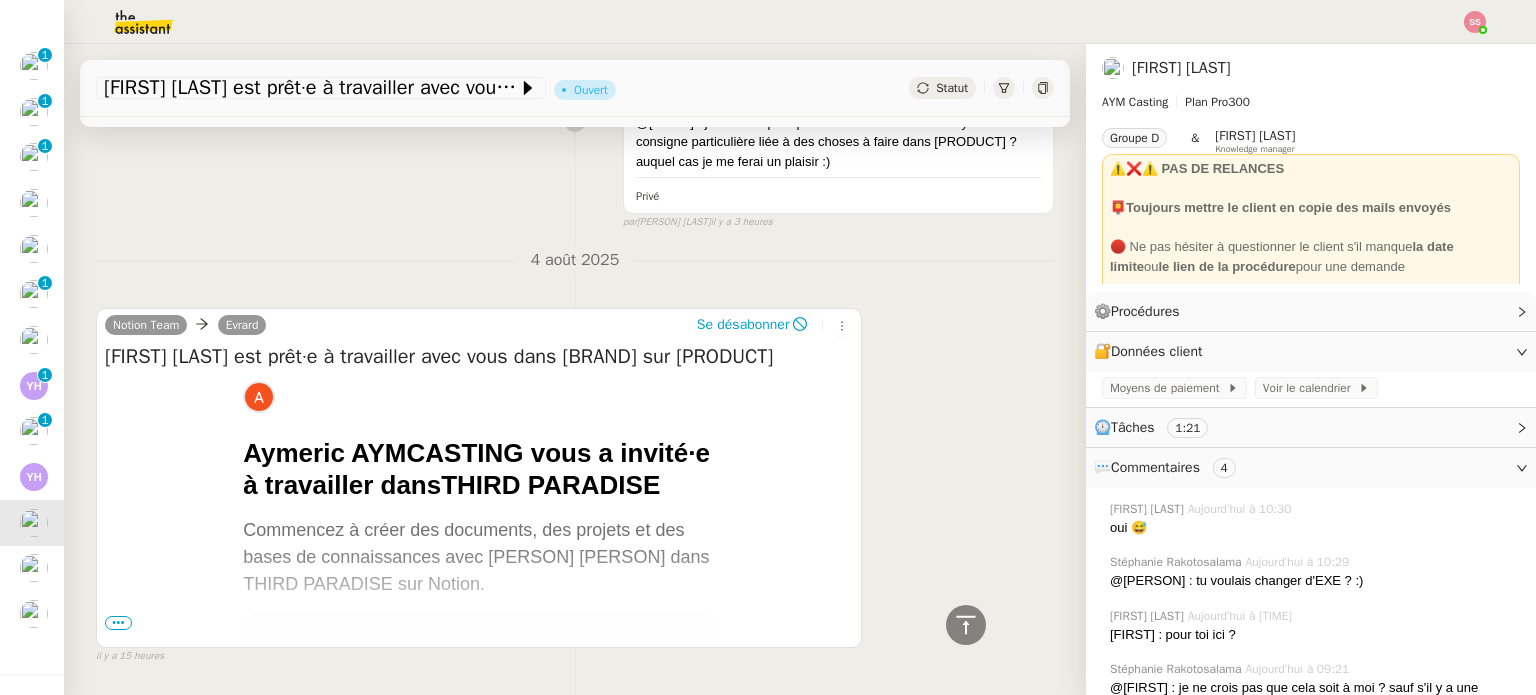 scroll, scrollTop: 1000, scrollLeft: 0, axis: vertical 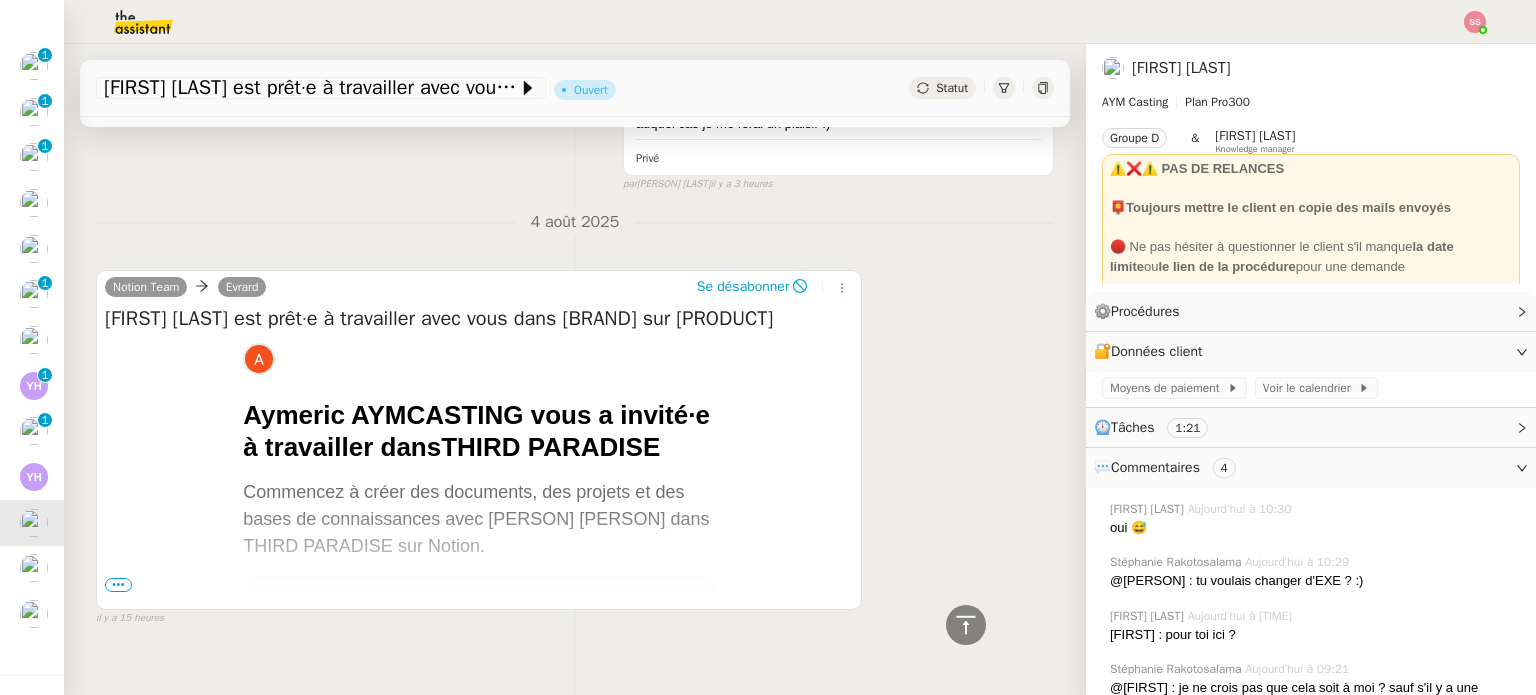 click on "•••" at bounding box center (118, 585) 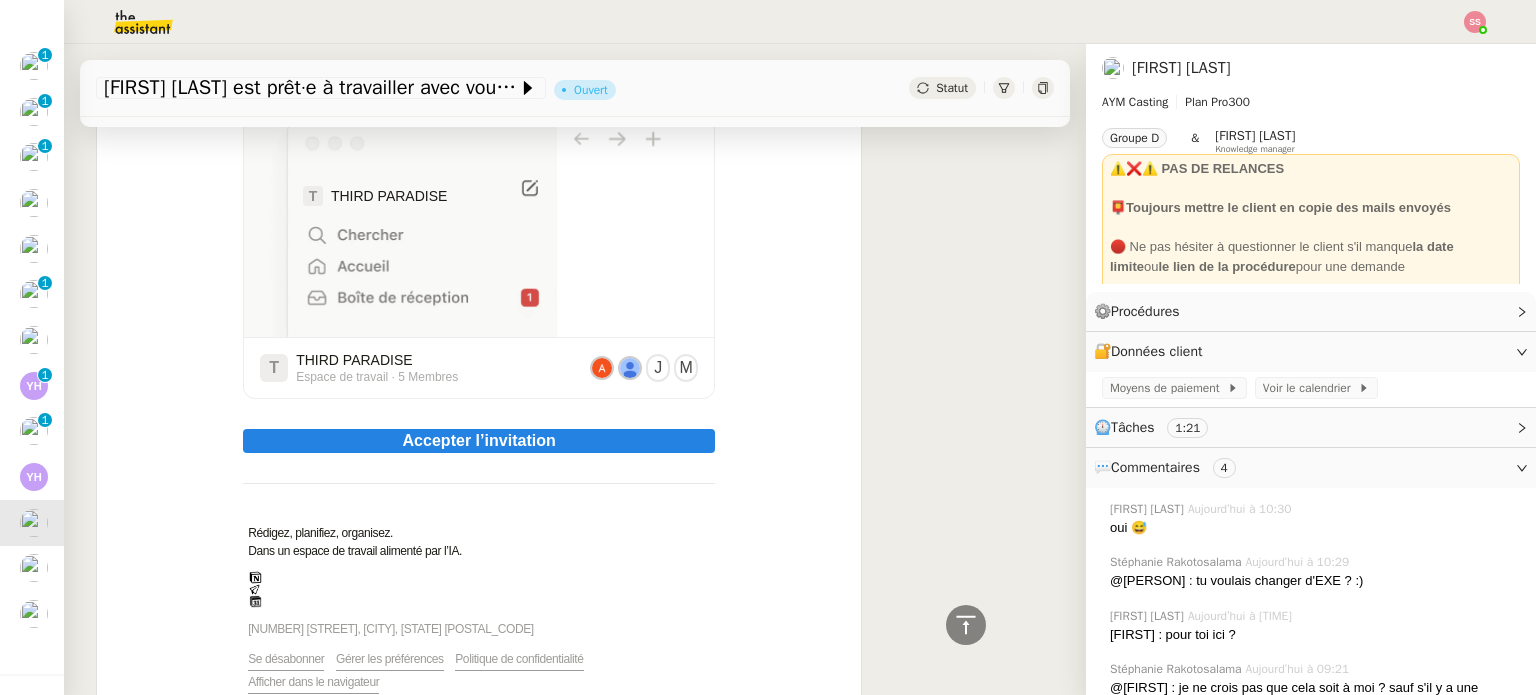scroll, scrollTop: 1600, scrollLeft: 0, axis: vertical 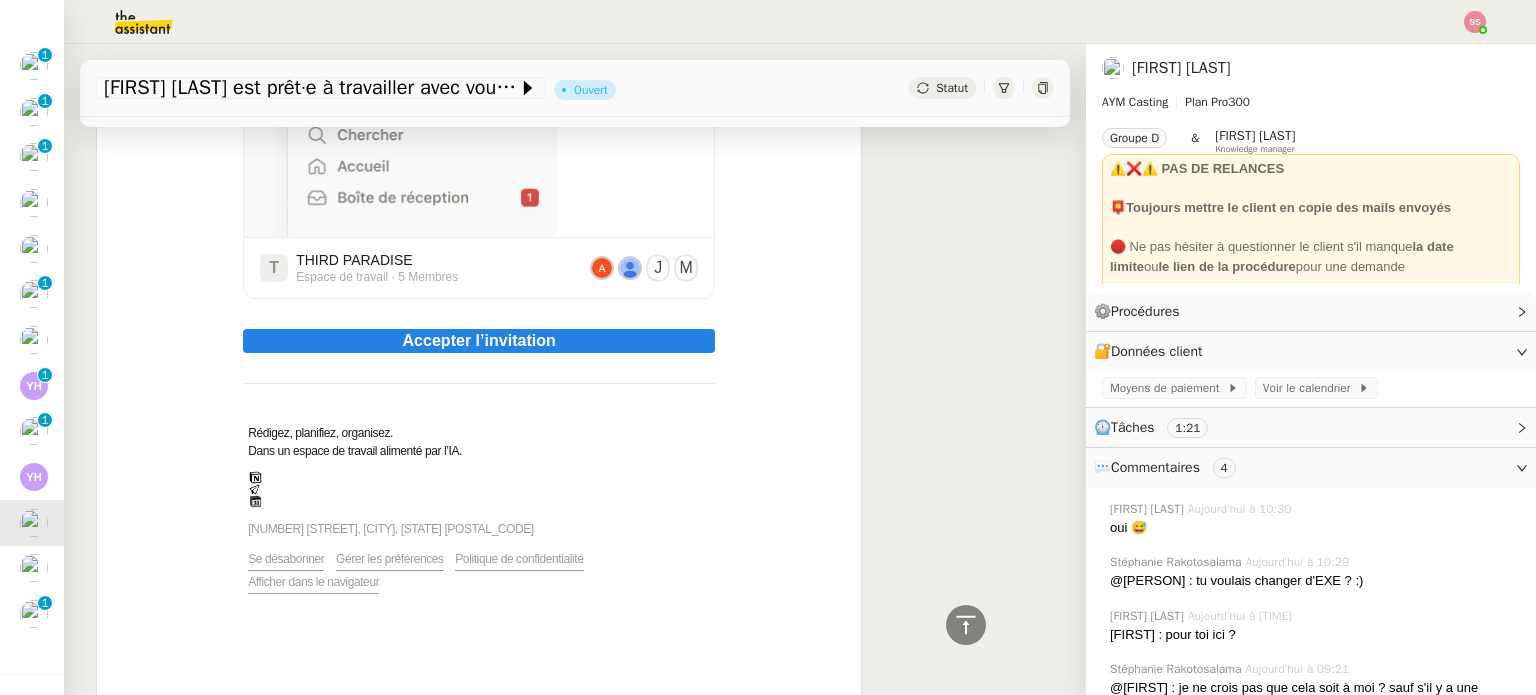 click on "Statut" 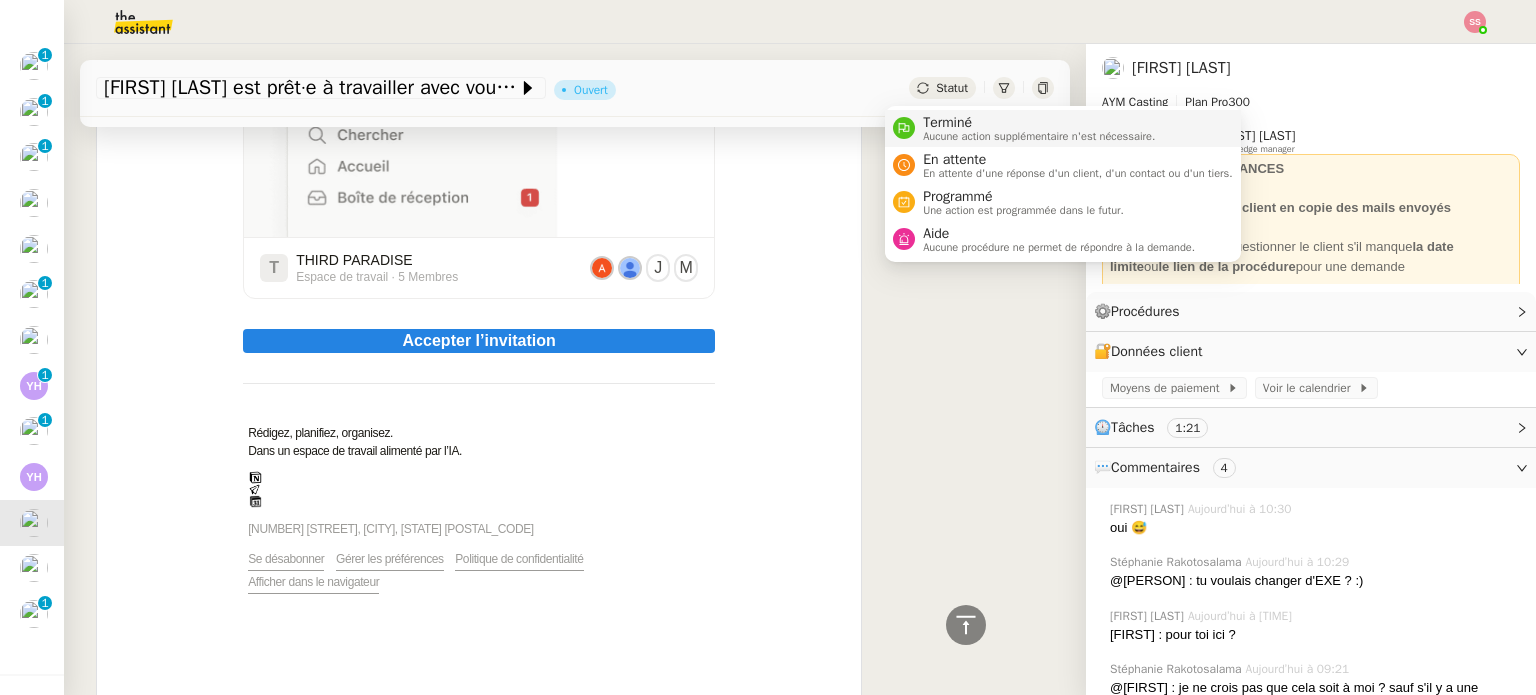 click on "Terminé" at bounding box center (1039, 123) 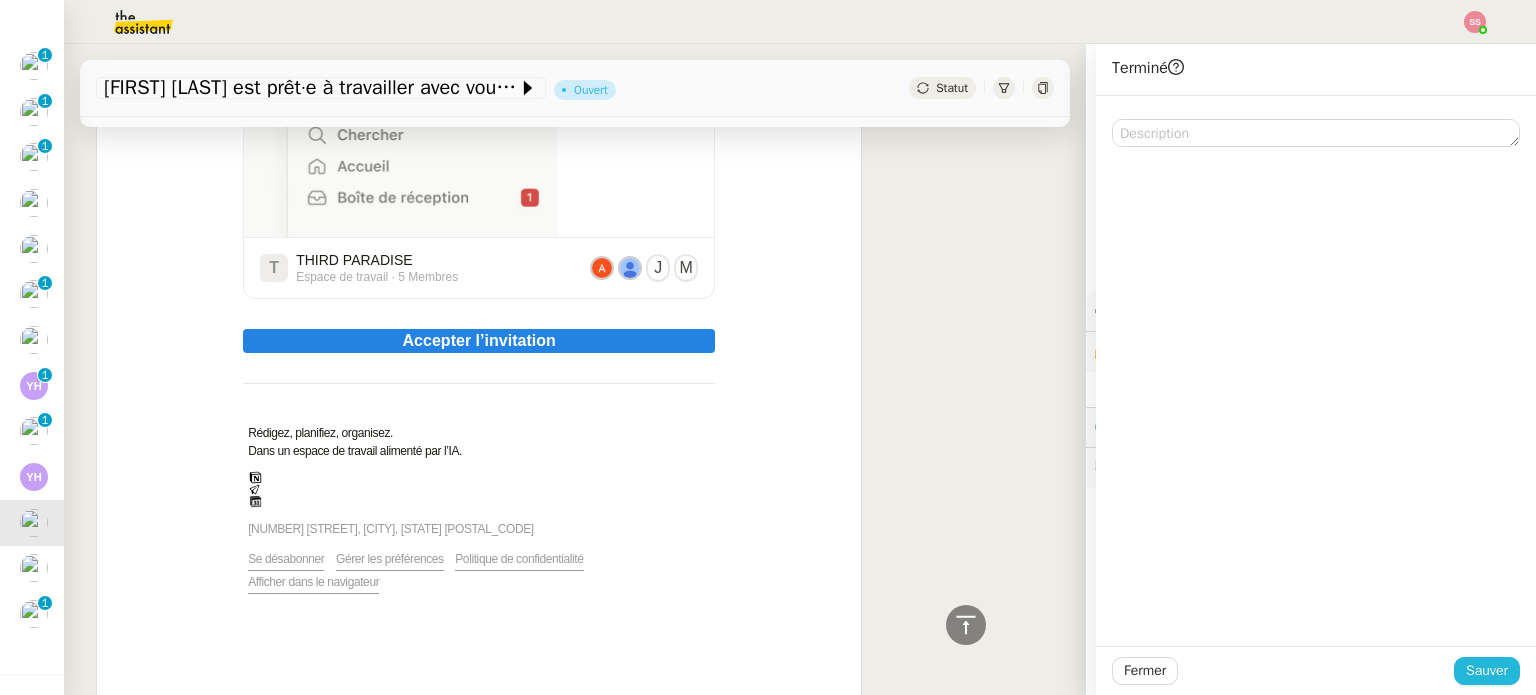 drag, startPoint x: 1489, startPoint y: 671, endPoint x: 559, endPoint y: 649, distance: 930.2602 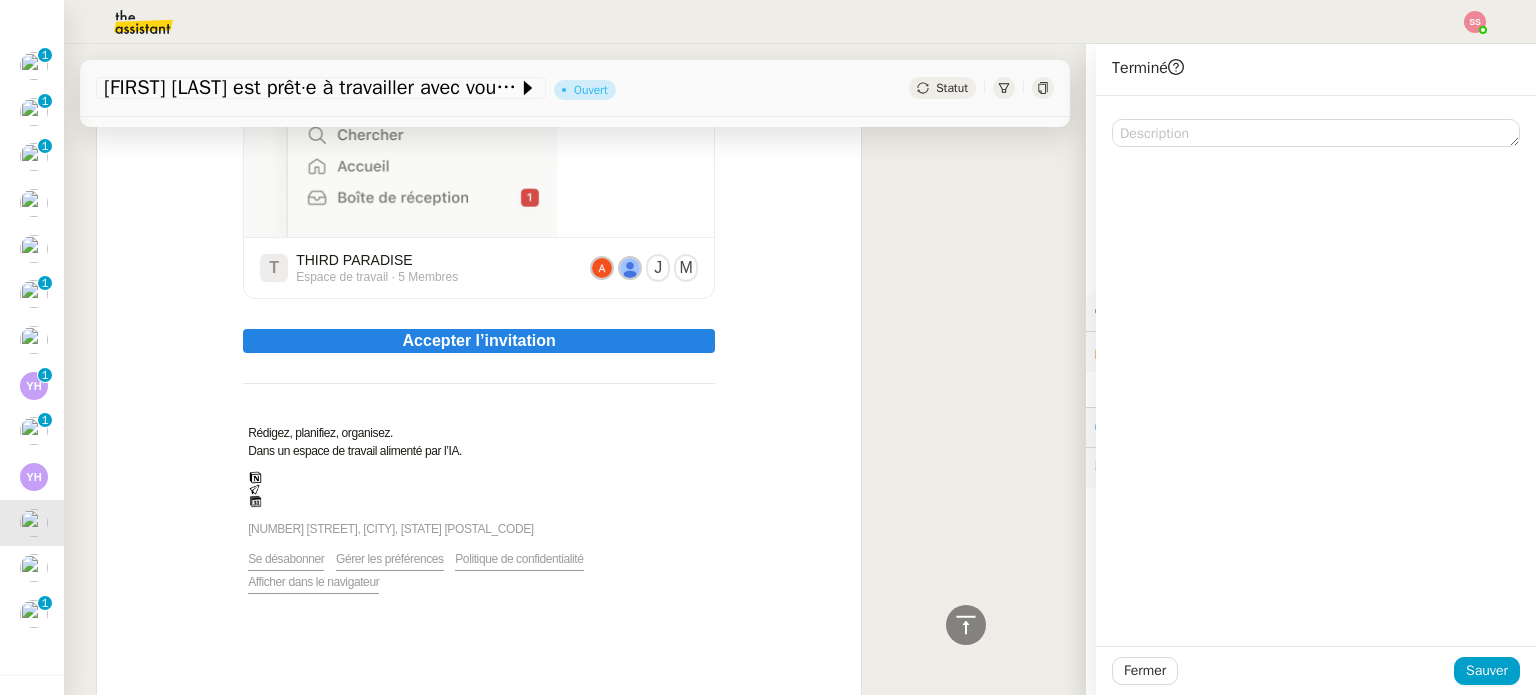 scroll, scrollTop: 1629, scrollLeft: 0, axis: vertical 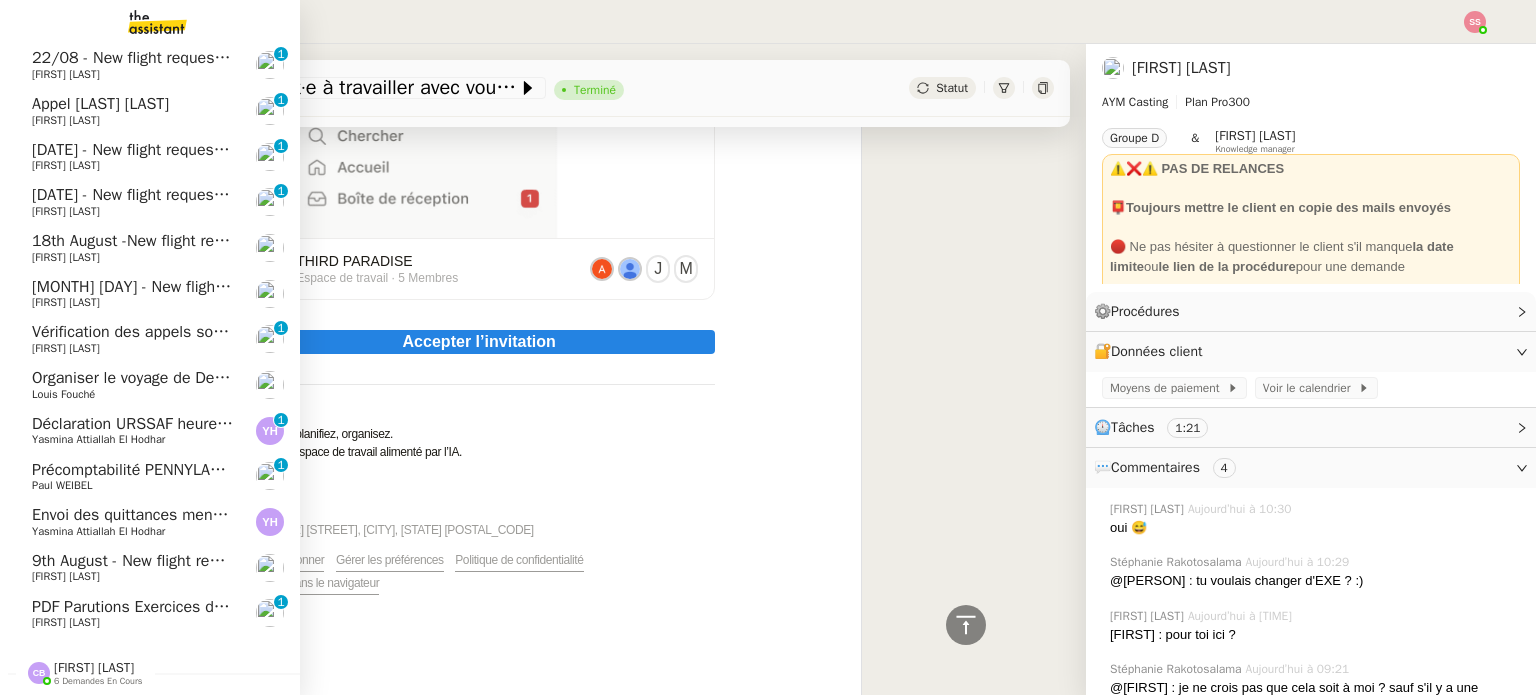 click on "PDF Parutions Exercices de style - 4 août 2025" 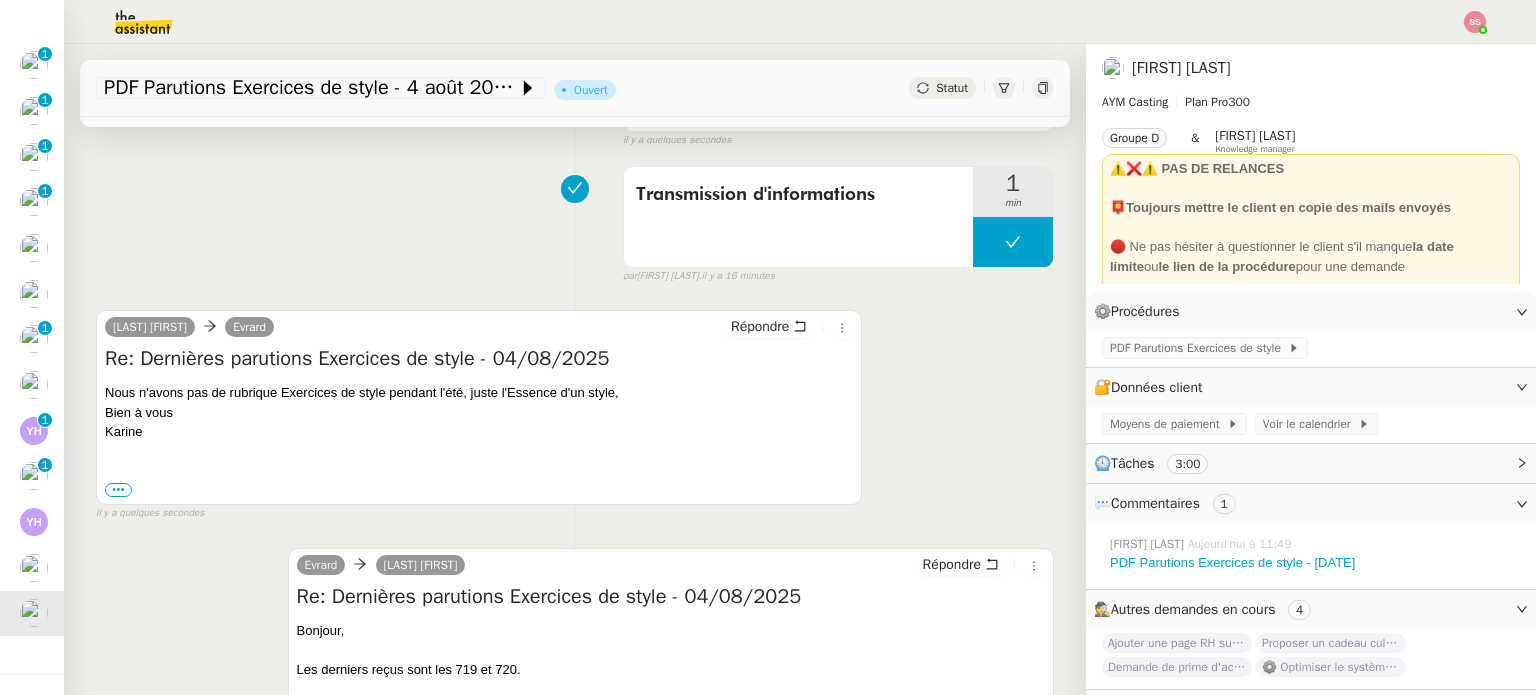 scroll, scrollTop: 310, scrollLeft: 0, axis: vertical 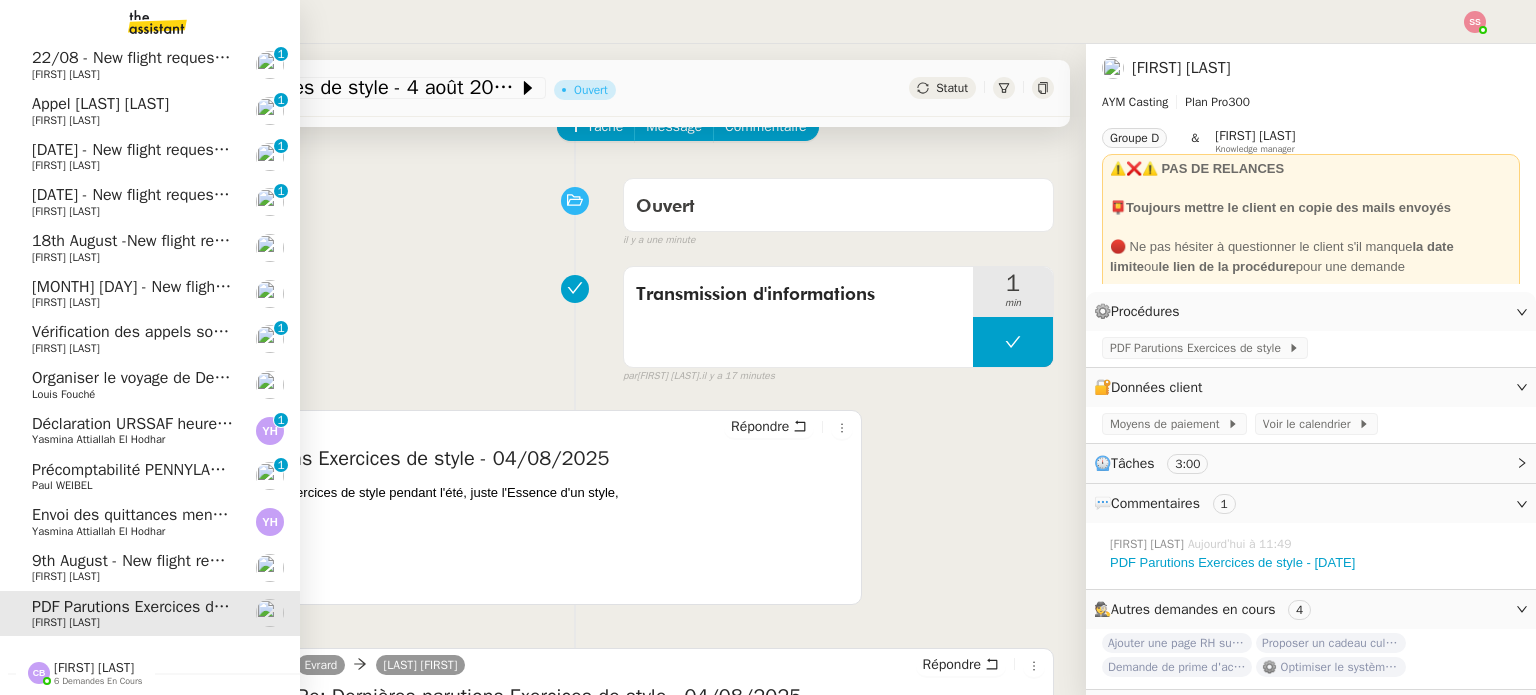 click on "Déclaration URSSAF heures ménage  - août 2025" 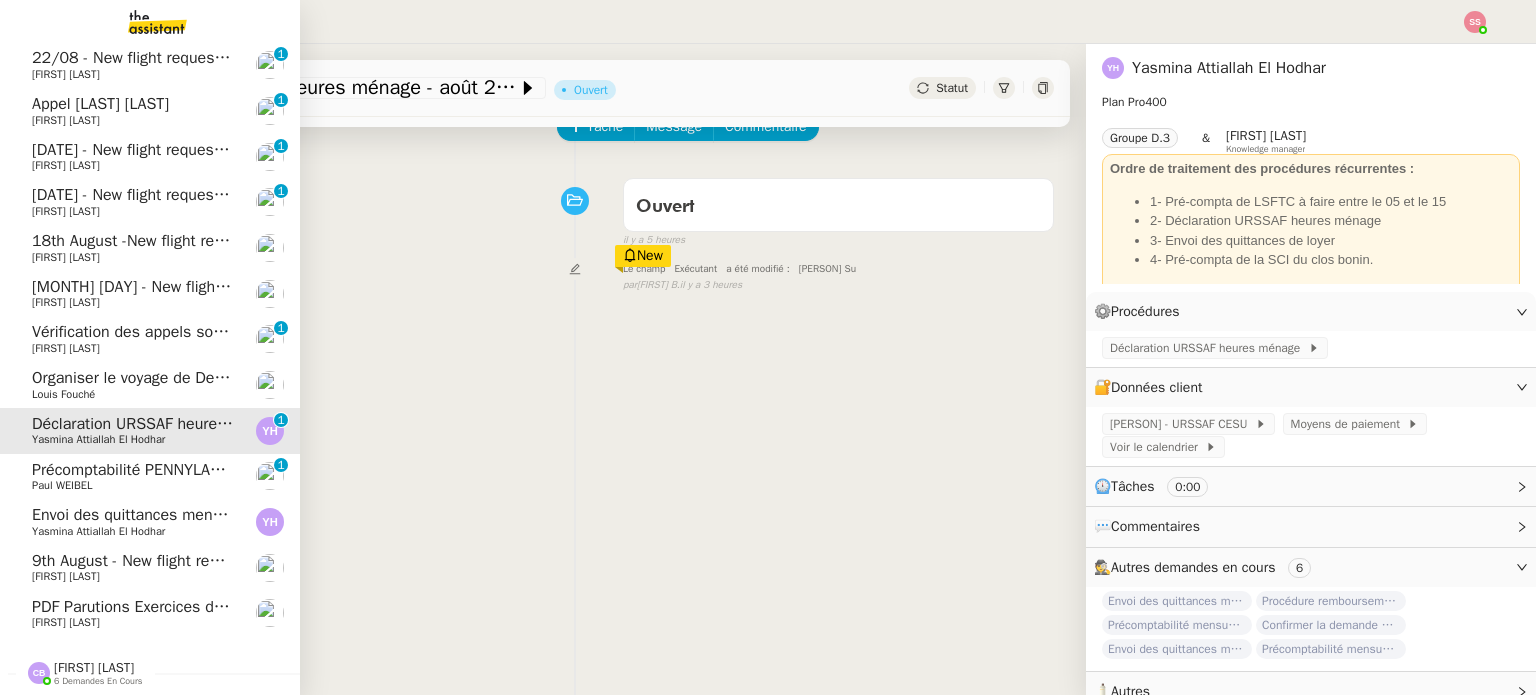 click on "PDF Parutions Exercices de style - 4 août 2025" 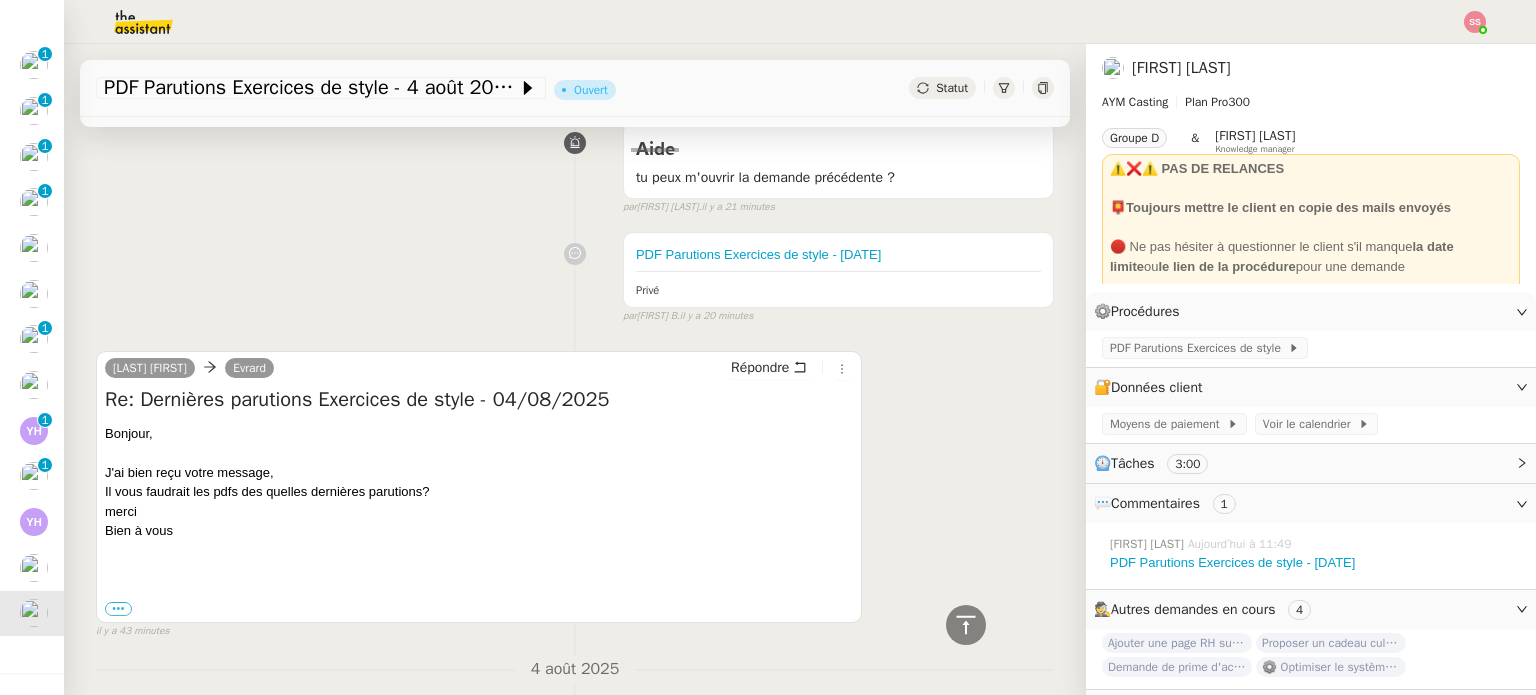 scroll, scrollTop: 1410, scrollLeft: 0, axis: vertical 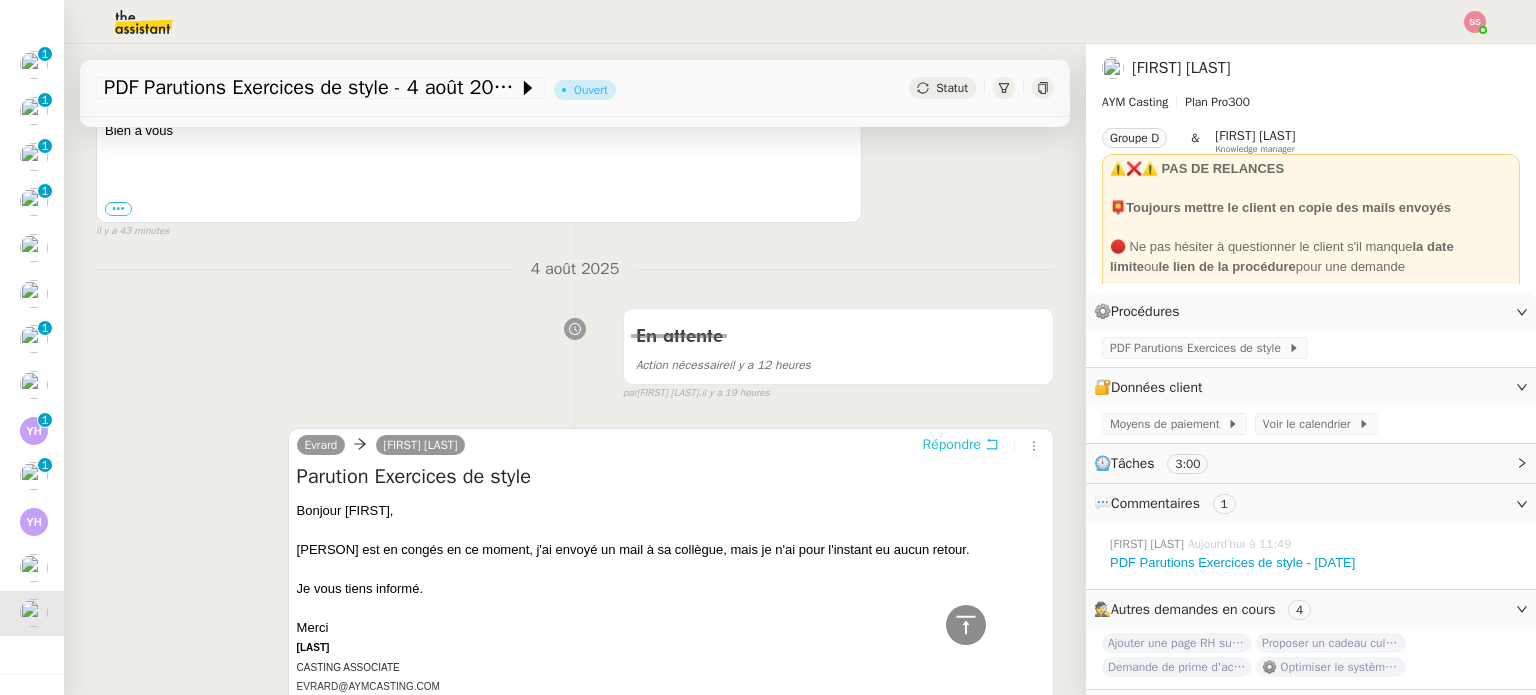 click on "Répondre" at bounding box center (952, 445) 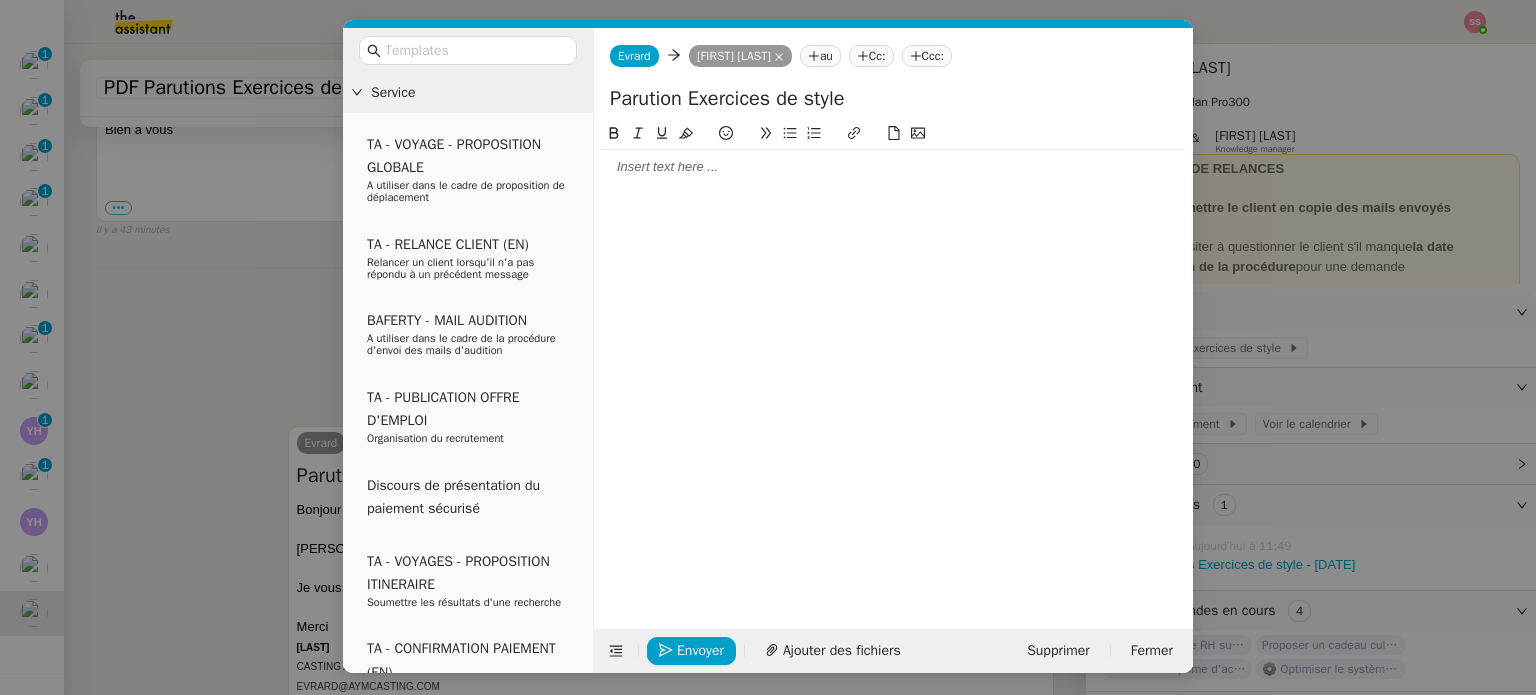 click on "Service TA - VOYAGE - PROPOSITION GLOBALE    A utiliser dans le cadre de proposition de déplacement TA - RELANCE CLIENT (EN)    Relancer un client lorsqu'il n'a pas répondu à un précédent message BAFERTY - MAIL AUDITION    A utiliser dans le cadre de la procédure d'envoi des mails d'audition TA - PUBLICATION OFFRE D'EMPLOI     Organisation du recrutement Discours de présentation du paiement sécurisé    TA - VOYAGES - PROPOSITION ITINERAIRE    Soumettre les résultats d'une recherche TA - CONFIRMATION PAIEMENT (EN)    Confirmer avec le client de modèle de transaction - Attention Plan Pro nécessaire. [FIRST] [LAST] - Demander les PDF à Hélène    à utiliser sur la bonne quinzaine pour obtenir les parutions demandées par [FIRST]   [FIRST] [LAST] TA - COURRIER EXPEDIE (recommandé)    A utiliser dans le cadre de l'envoi d'un courrier recommandé TA - PARTAGE DE CALENDRIER (EN)    A utiliser pour demander au client de partager son calendrier afin de faciliter l'accès et la gestion" at bounding box center (768, 347) 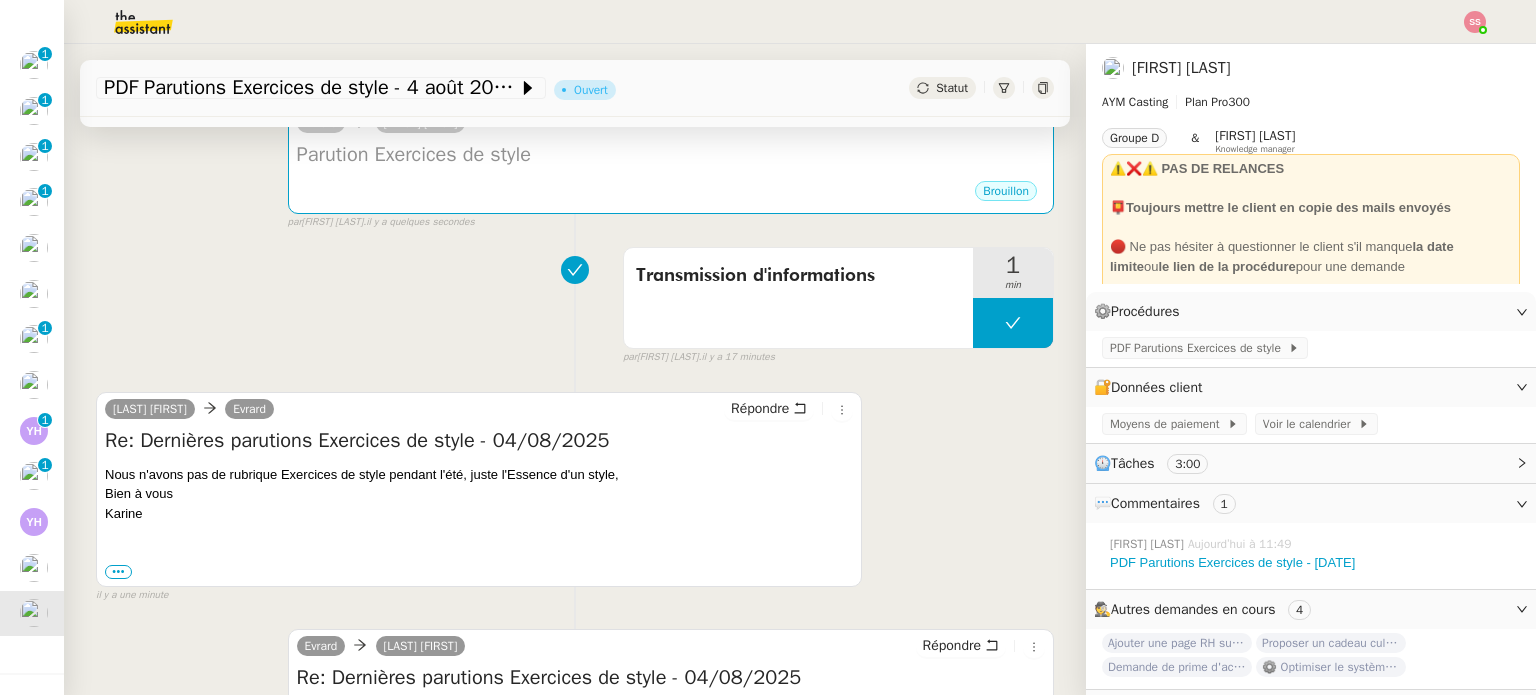 scroll, scrollTop: 161, scrollLeft: 0, axis: vertical 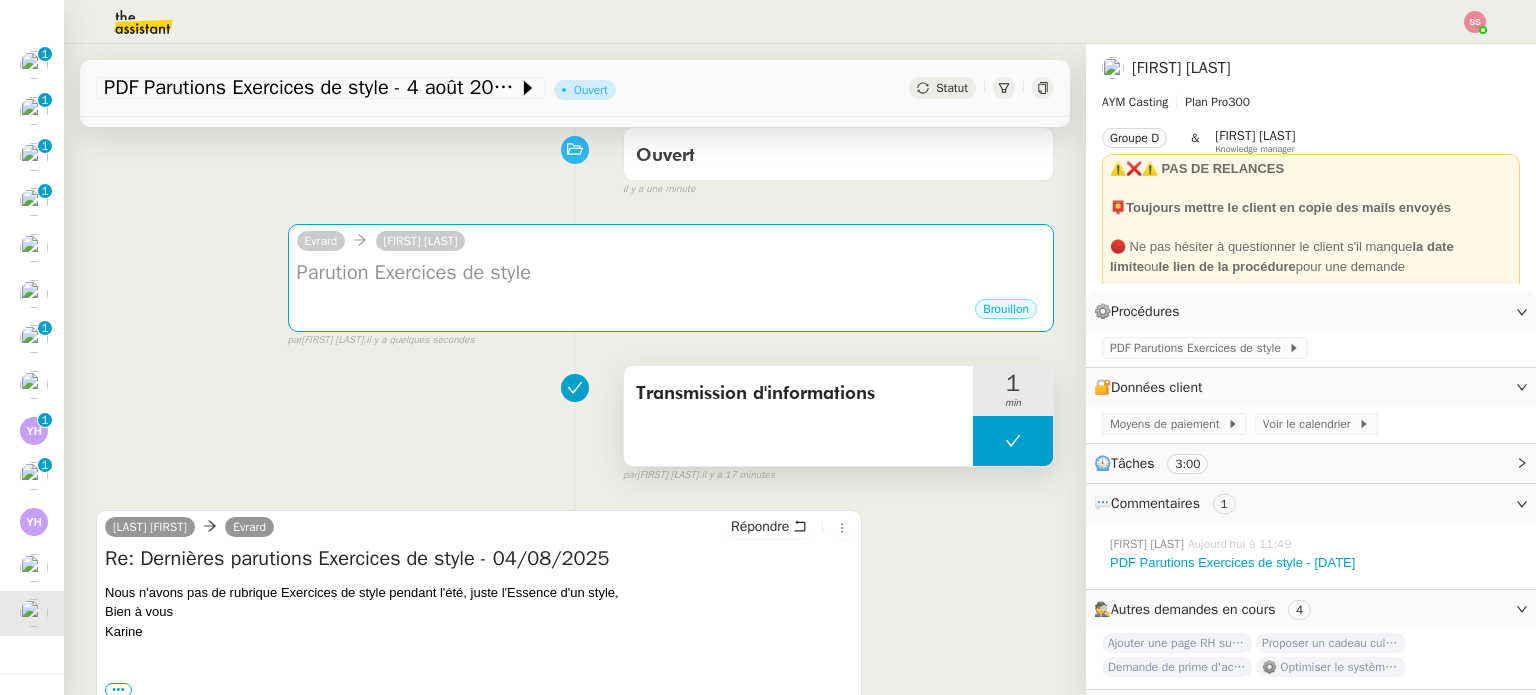 click 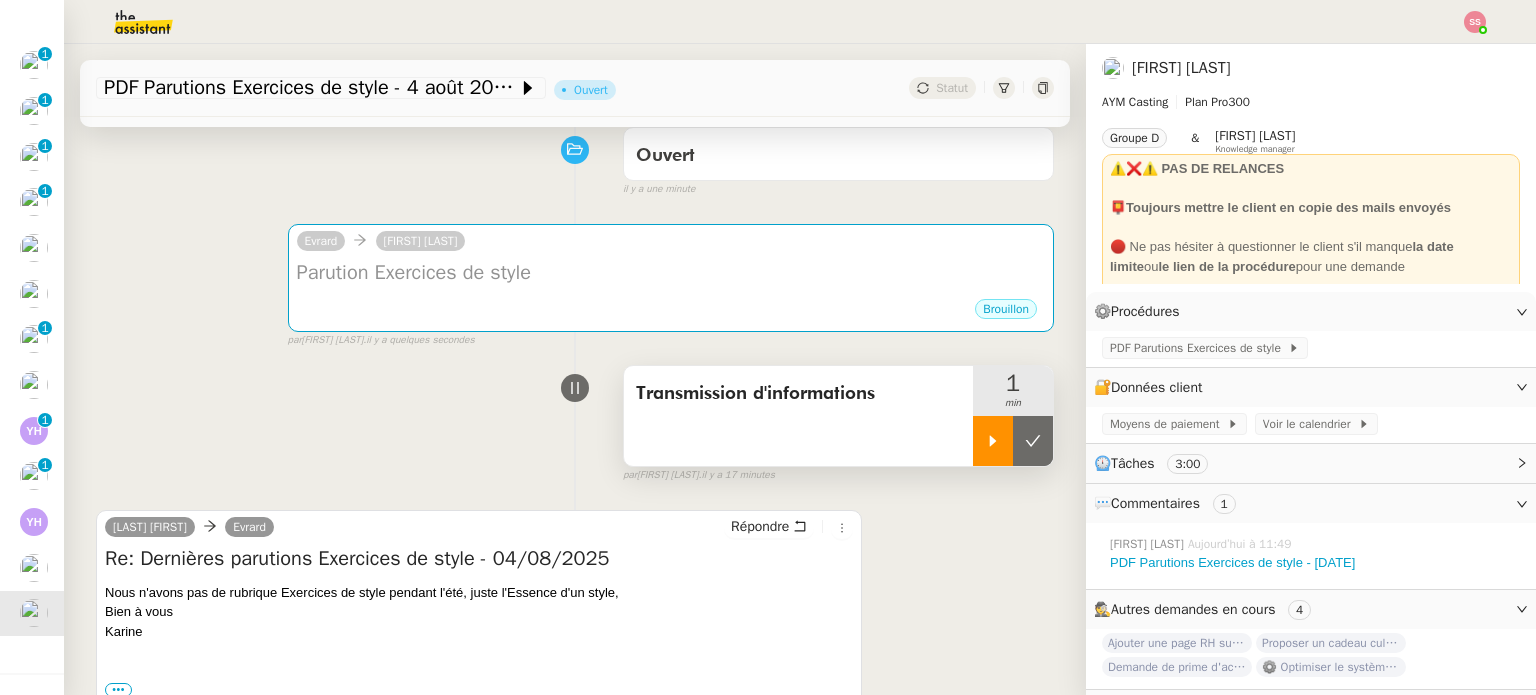 click at bounding box center (993, 441) 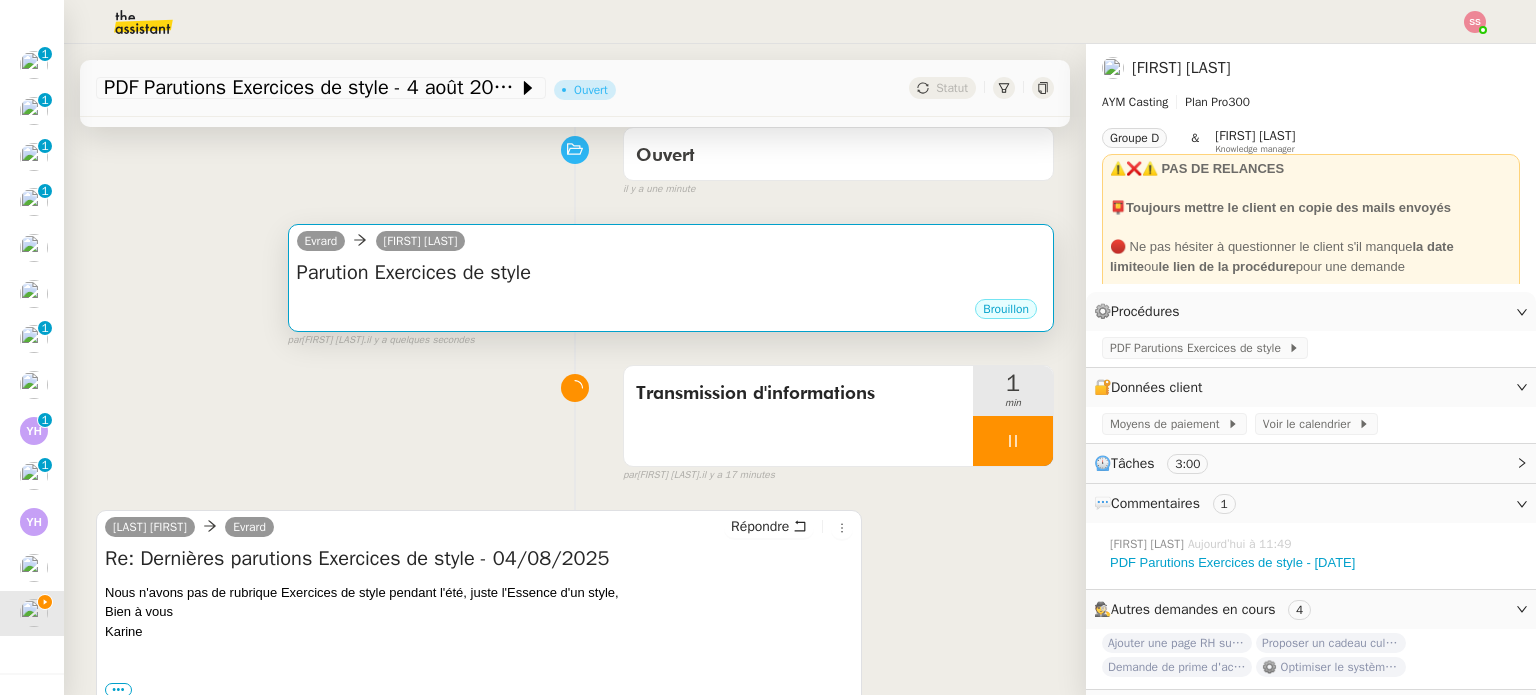 click on "Parution Exercices de style" at bounding box center (671, 273) 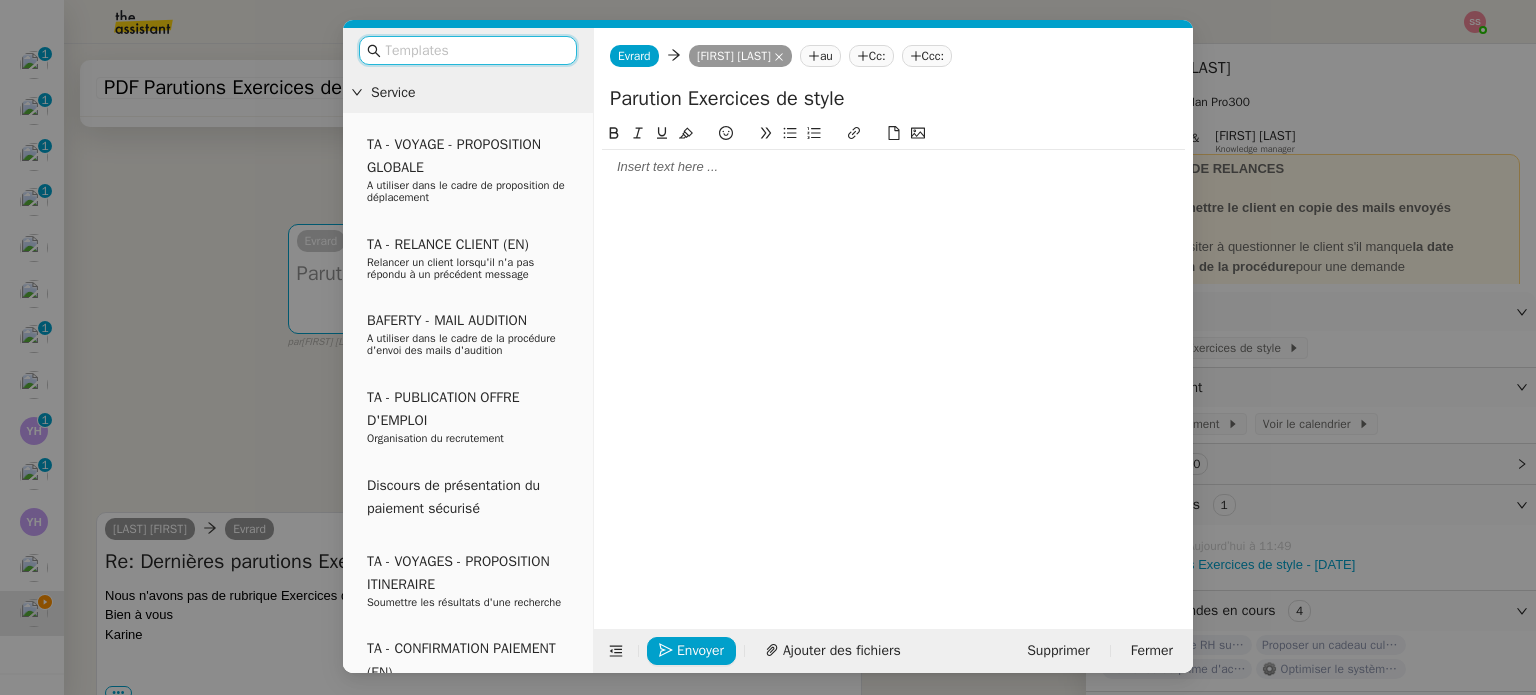 click 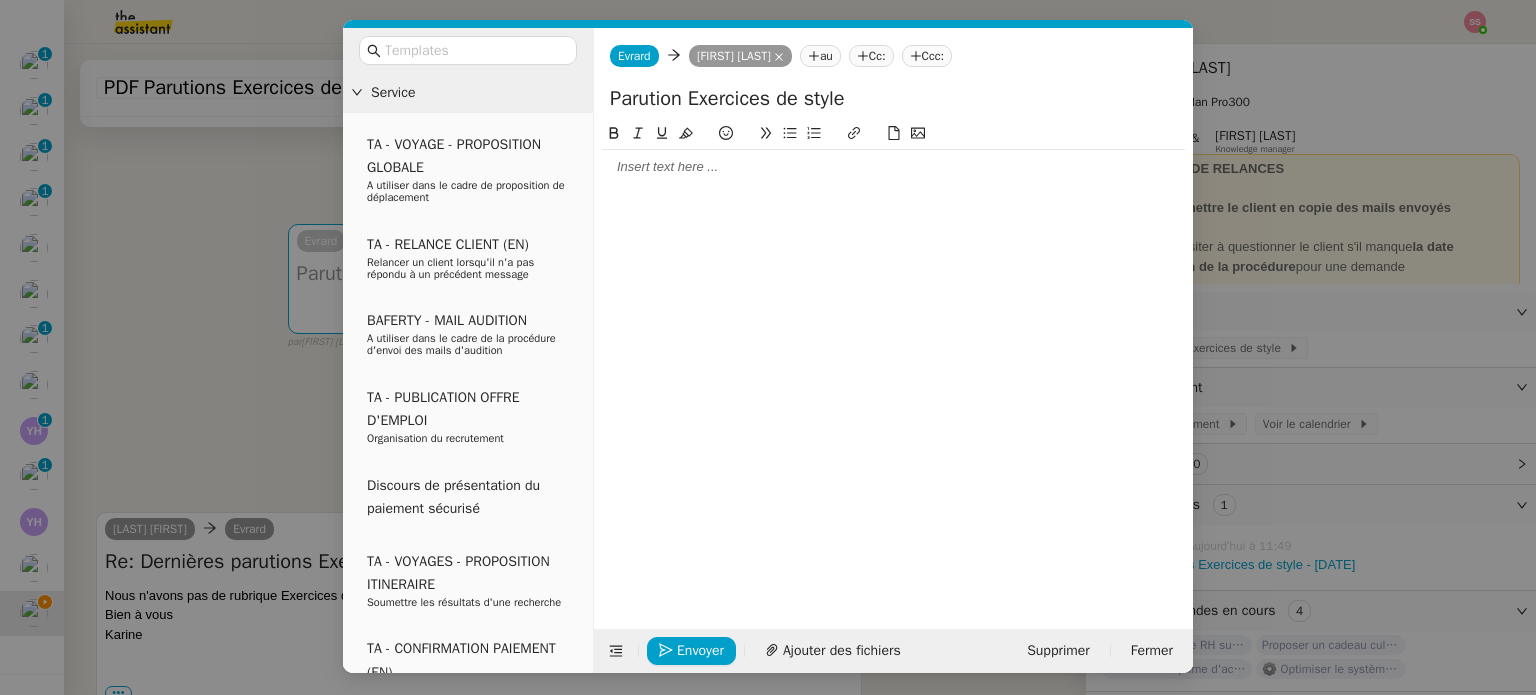 type 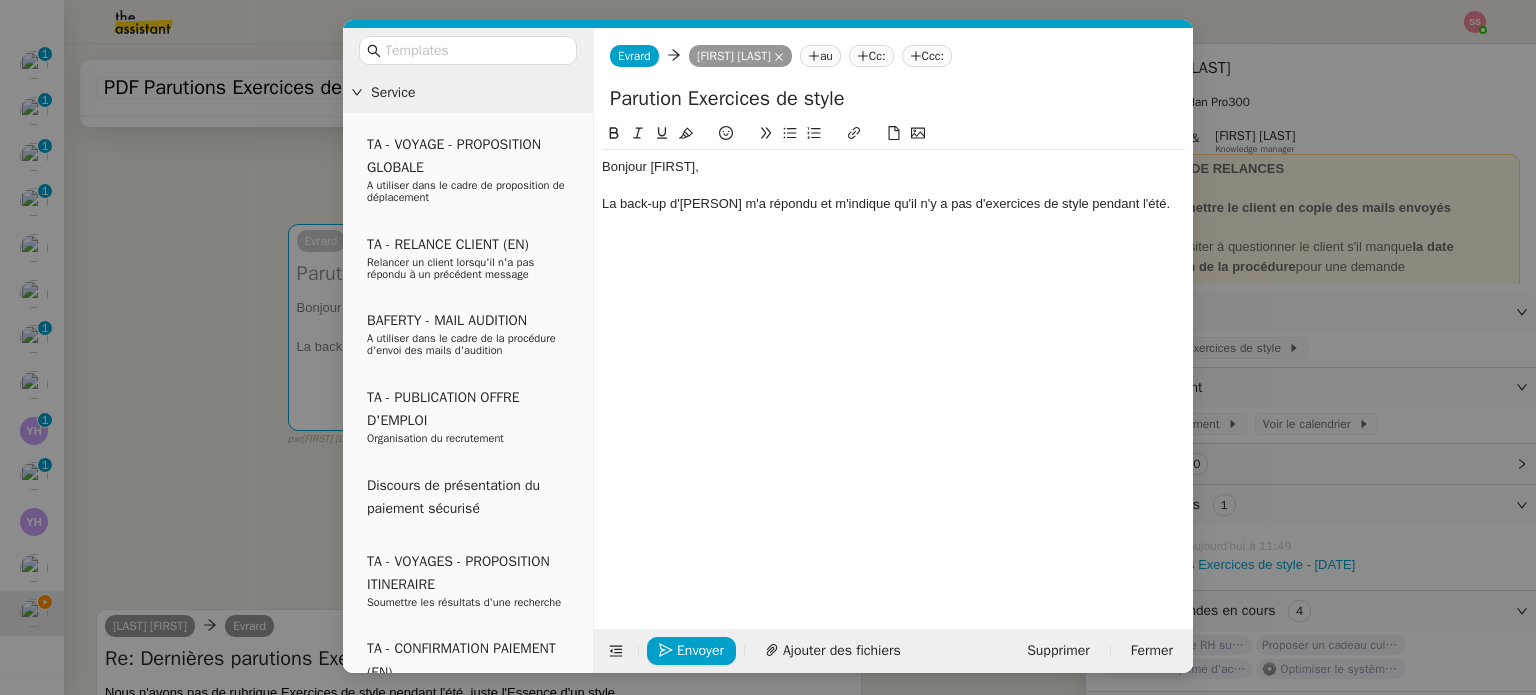 click on "Service TA - VOYAGE - PROPOSITION GLOBALE    A utiliser dans le cadre de proposition de déplacement TA - RELANCE CLIENT (EN)    Relancer un client lorsqu'il n'a pas répondu à un précédent message BAFERTY - MAIL AUDITION    A utiliser dans le cadre de la procédure d'envoi des mails d'audition TA - PUBLICATION OFFRE D'EMPLOI     Organisation du recrutement Discours de présentation du paiement sécurisé    TA - VOYAGES - PROPOSITION ITINERAIRE    Soumettre les résultats d'une recherche TA - CONFIRMATION PAIEMENT (EN)    Confirmer avec le client de modèle de transaction - Attention Plan Pro nécessaire. [FIRST] [LAST] - Demander les PDF à Hélène    à utiliser sur la bonne quinzaine pour obtenir les parutions demandées par [FIRST]   [FIRST] [LAST] TA - COURRIER EXPEDIE (recommandé)    A utiliser dans le cadre de l'envoi d'un courrier recommandé TA - PARTAGE DE CALENDRIER (EN)    A utiliser pour demander au client de partager son calendrier afin de faciliter l'accès et la gestion" at bounding box center (768, 347) 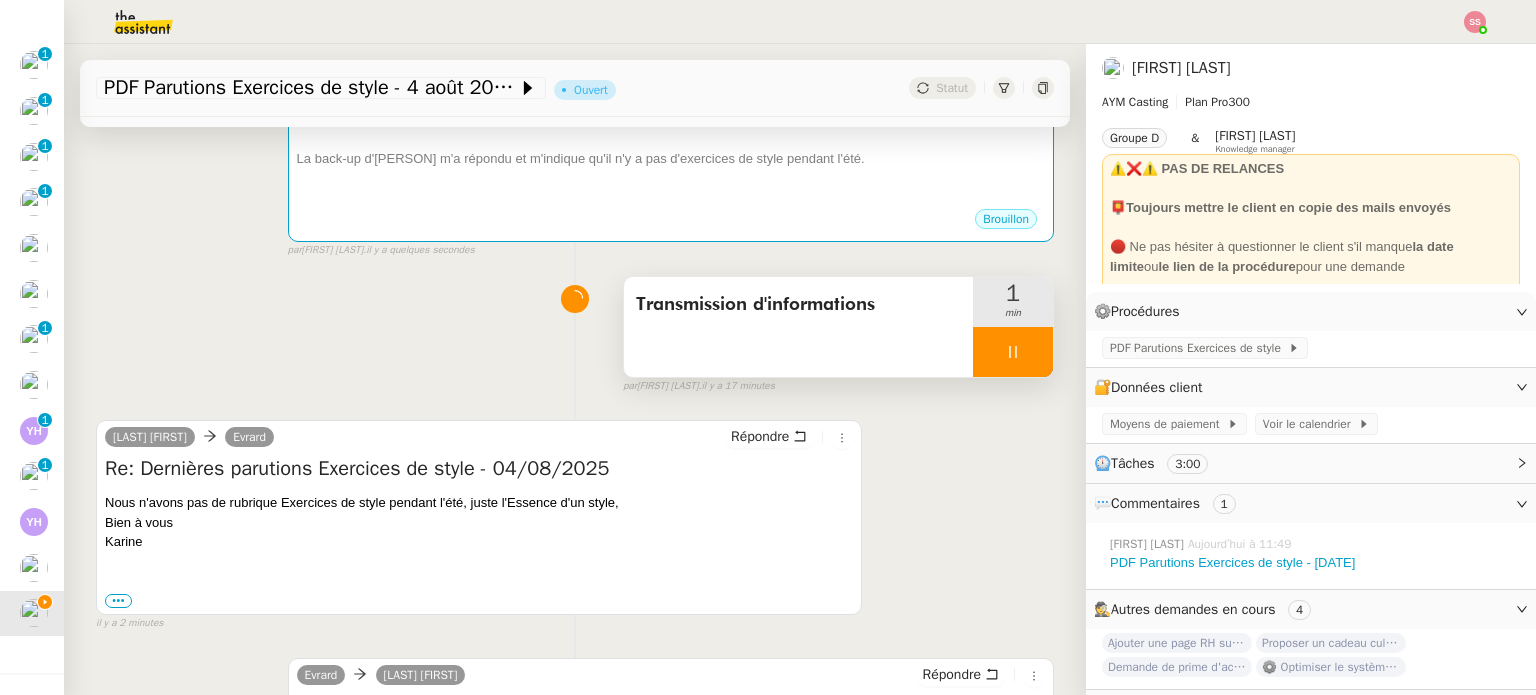 scroll, scrollTop: 361, scrollLeft: 0, axis: vertical 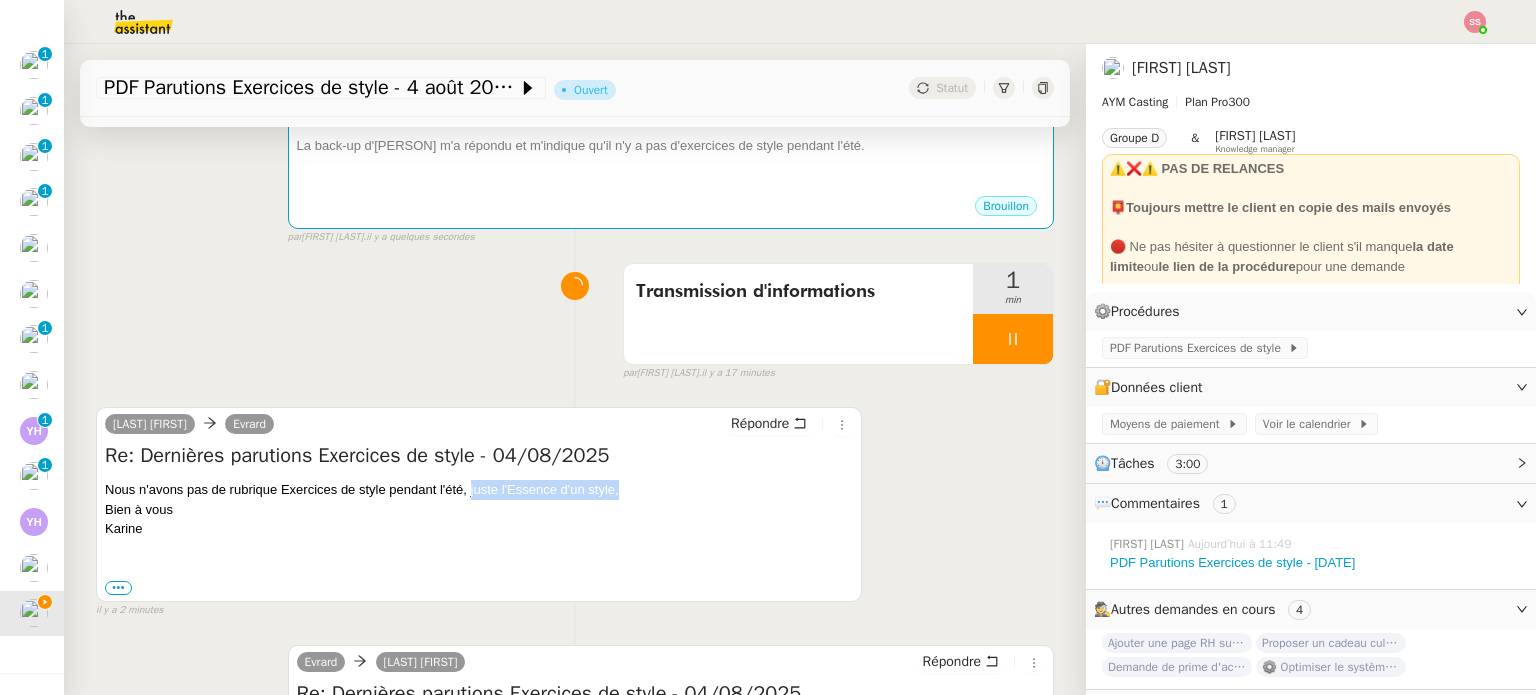 drag, startPoint x: 620, startPoint y: 486, endPoint x: 469, endPoint y: 491, distance: 151.08276 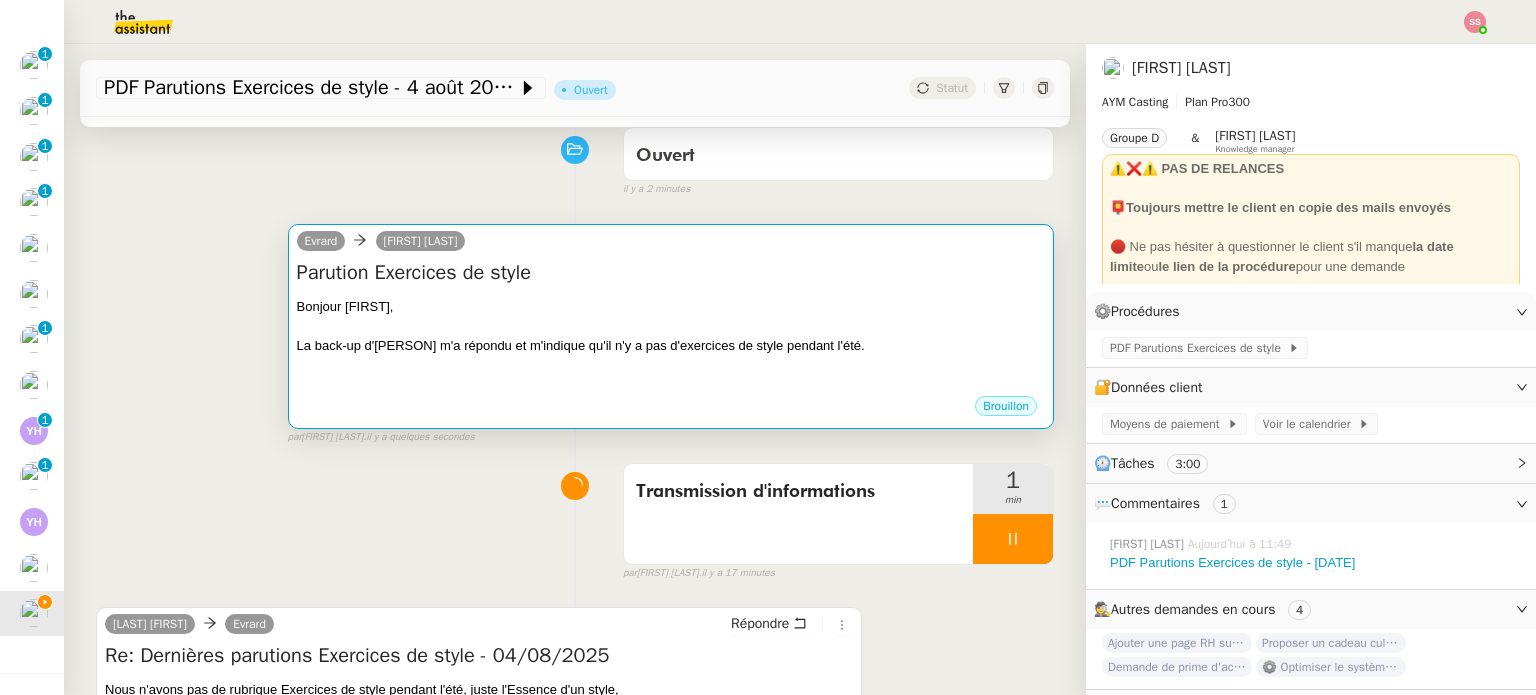 click at bounding box center (671, 326) 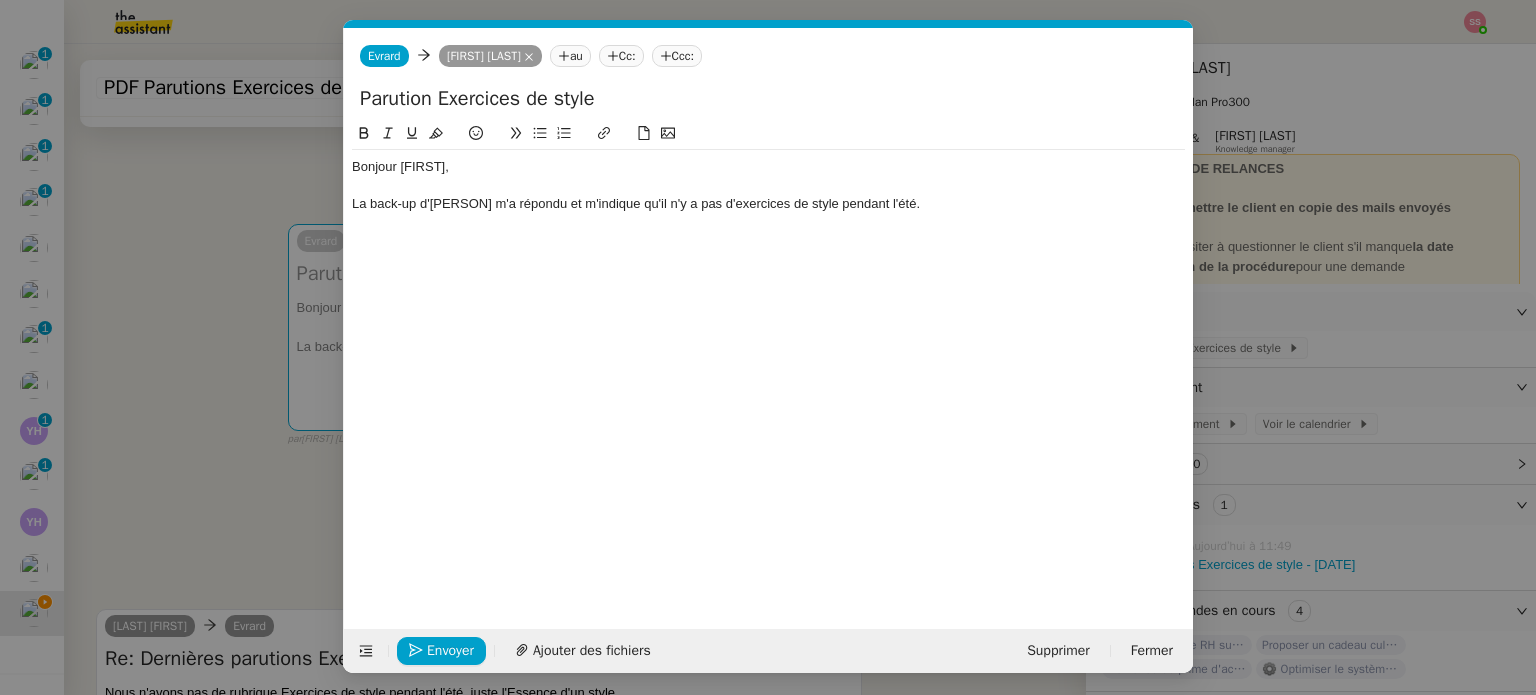scroll, scrollTop: 0, scrollLeft: 42, axis: horizontal 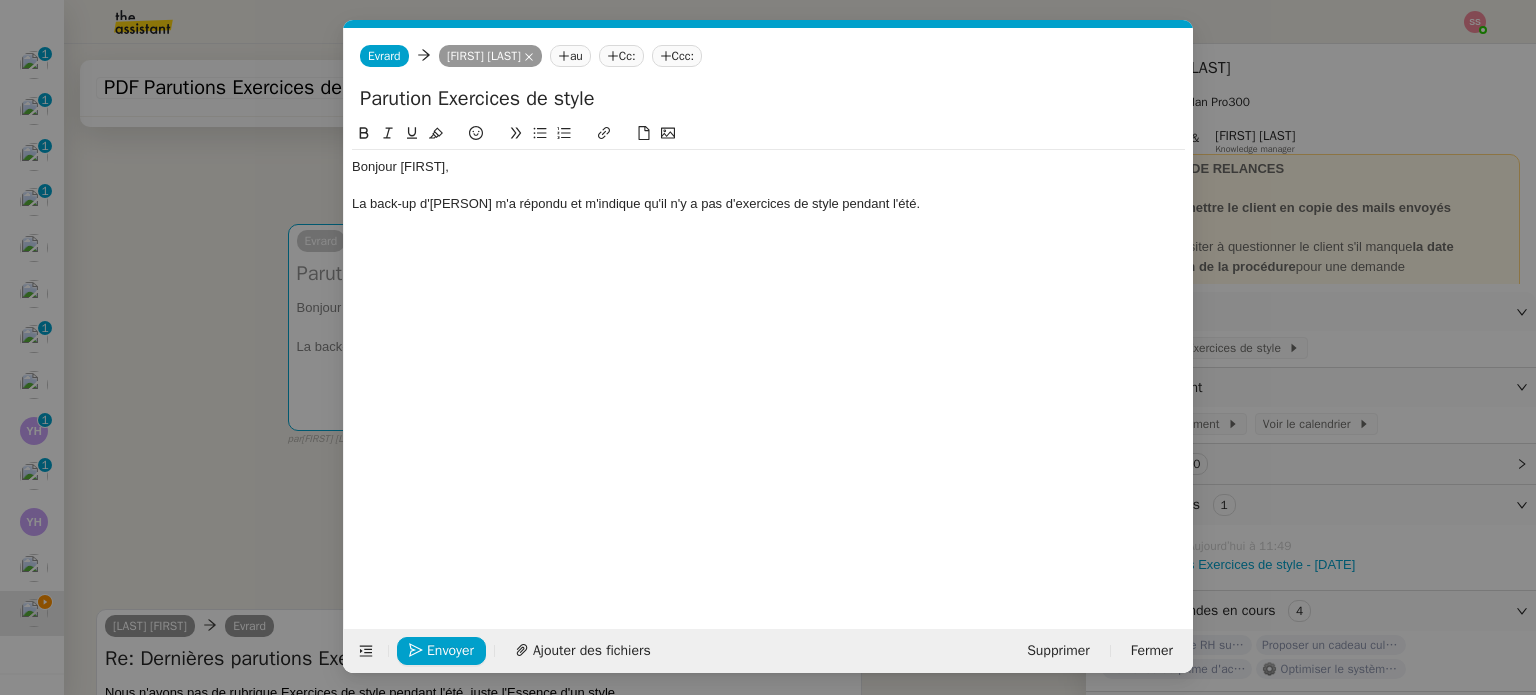 click 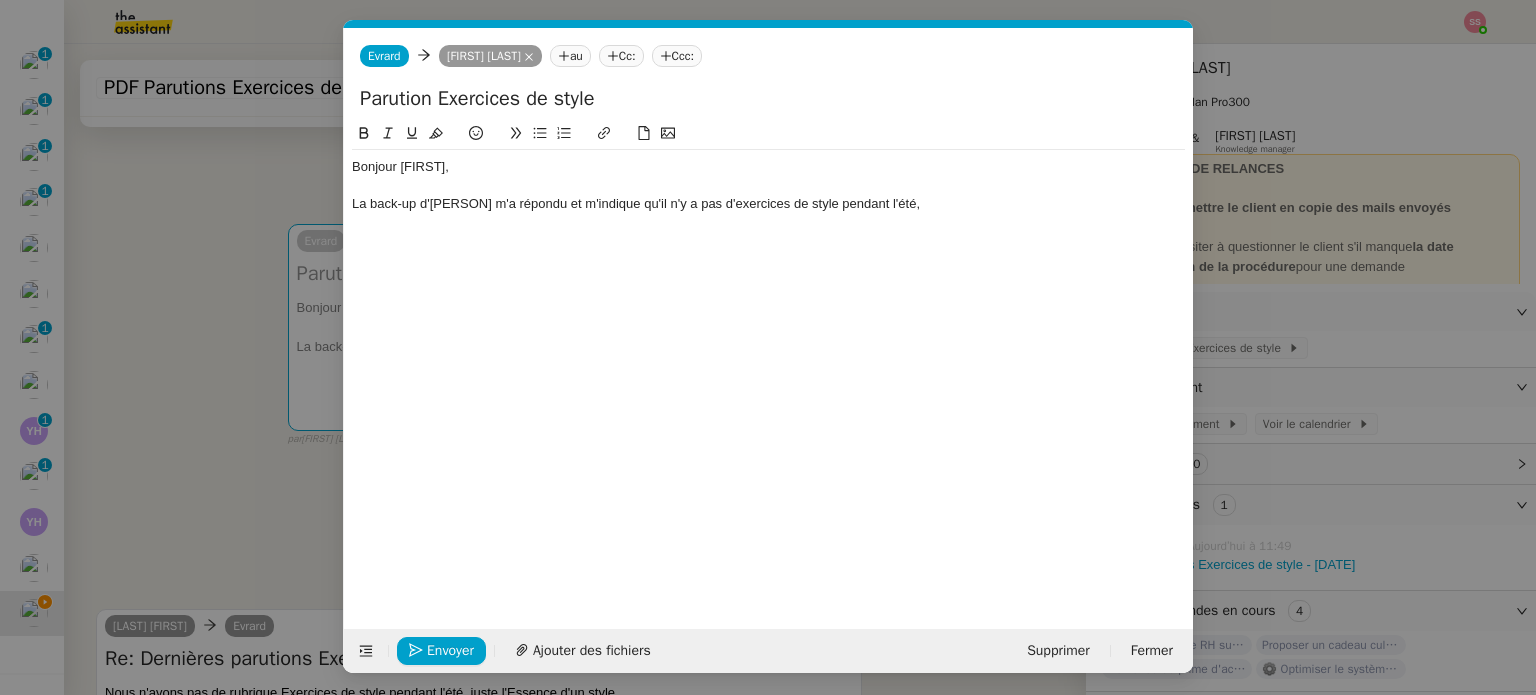 scroll, scrollTop: 0, scrollLeft: 0, axis: both 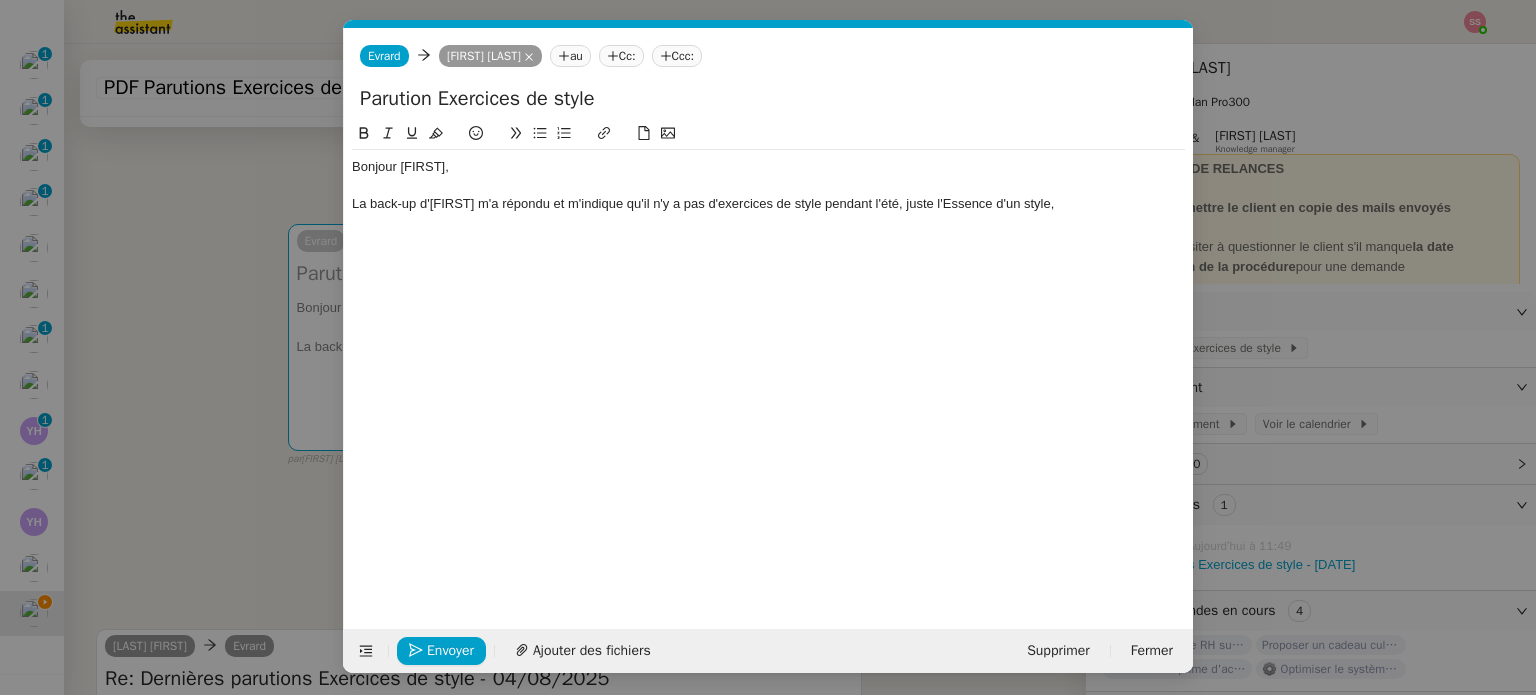 click 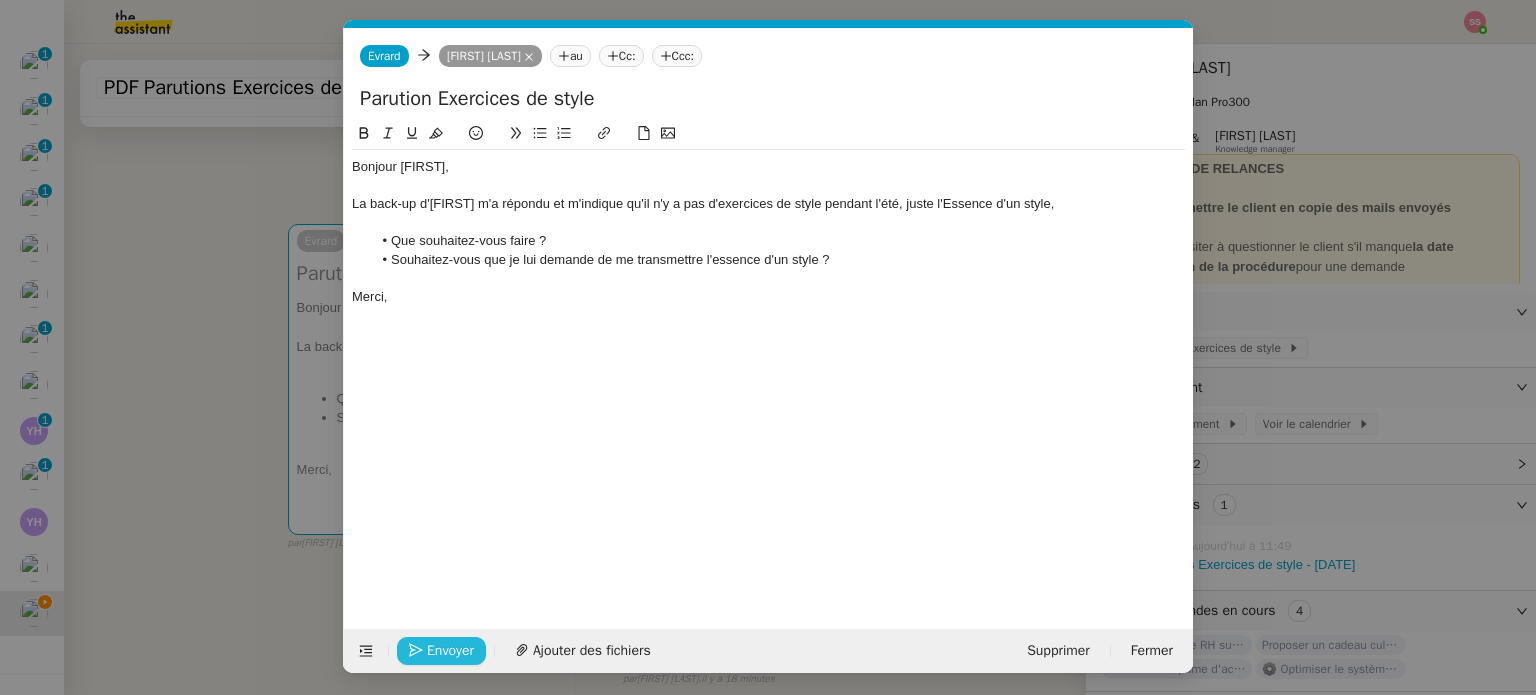 click on "Envoyer" 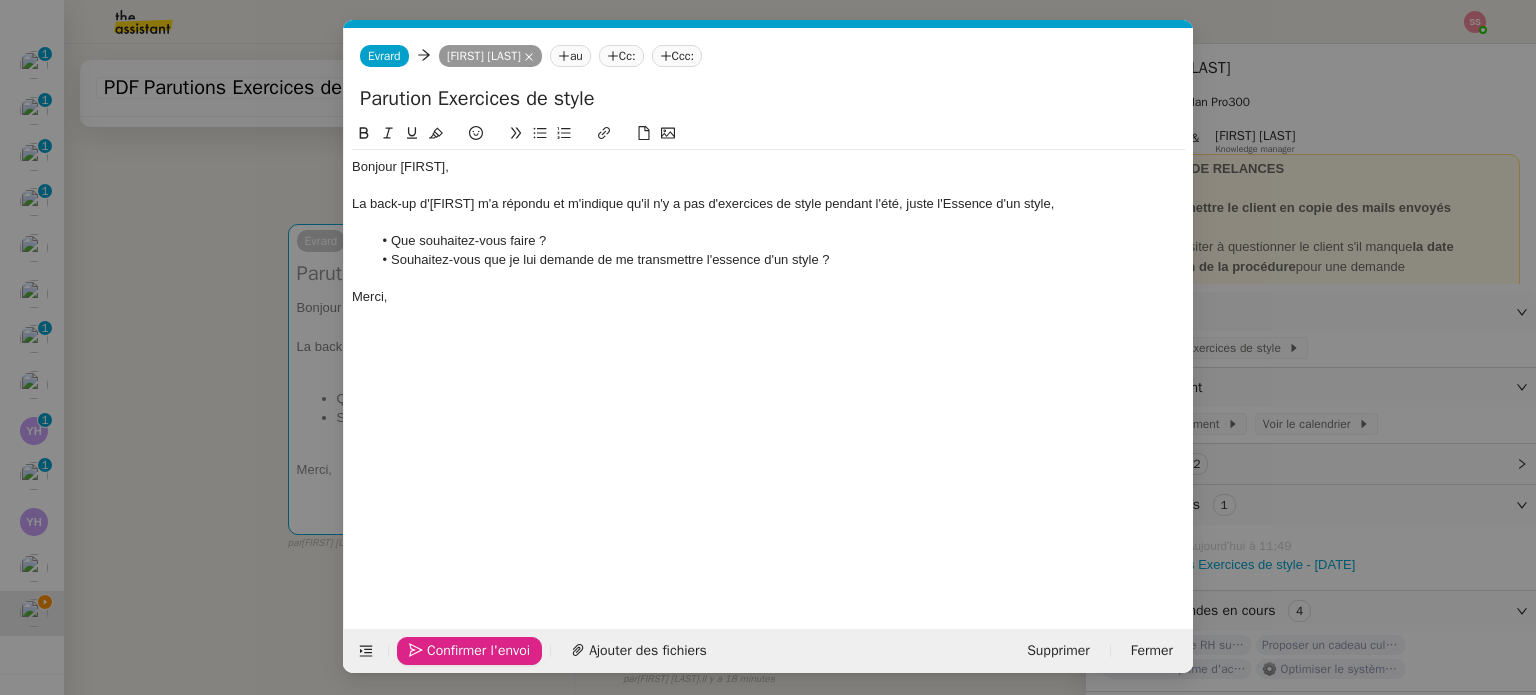 click on "Confirmer l'envoi" 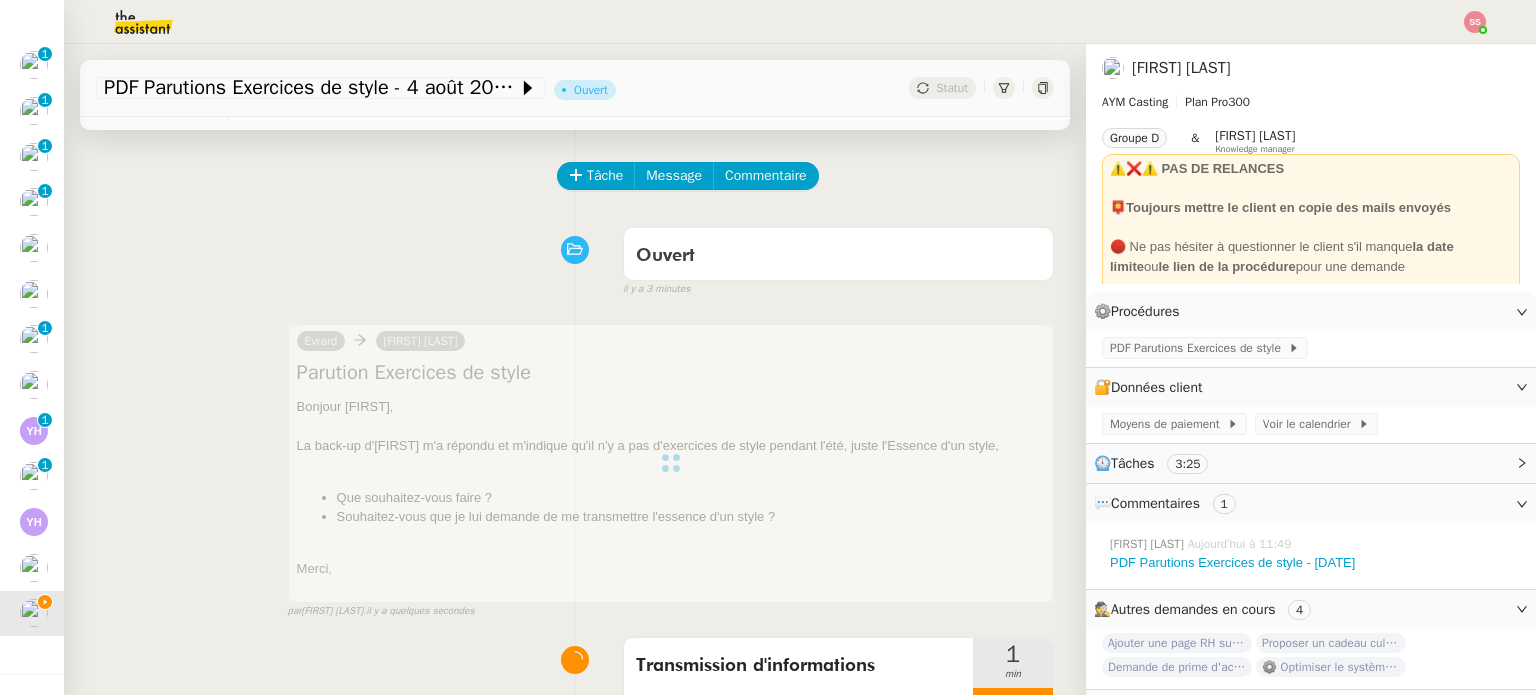 scroll, scrollTop: 261, scrollLeft: 0, axis: vertical 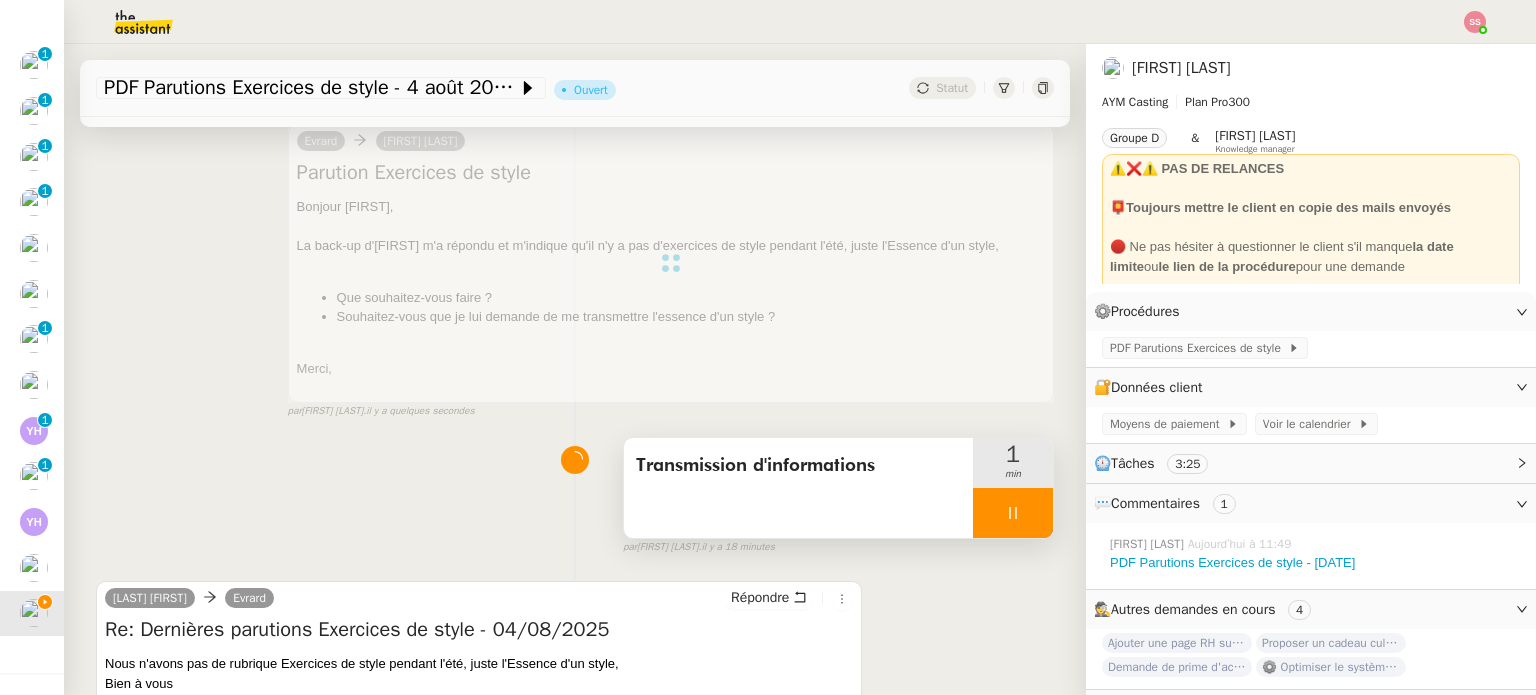 click at bounding box center (1013, 513) 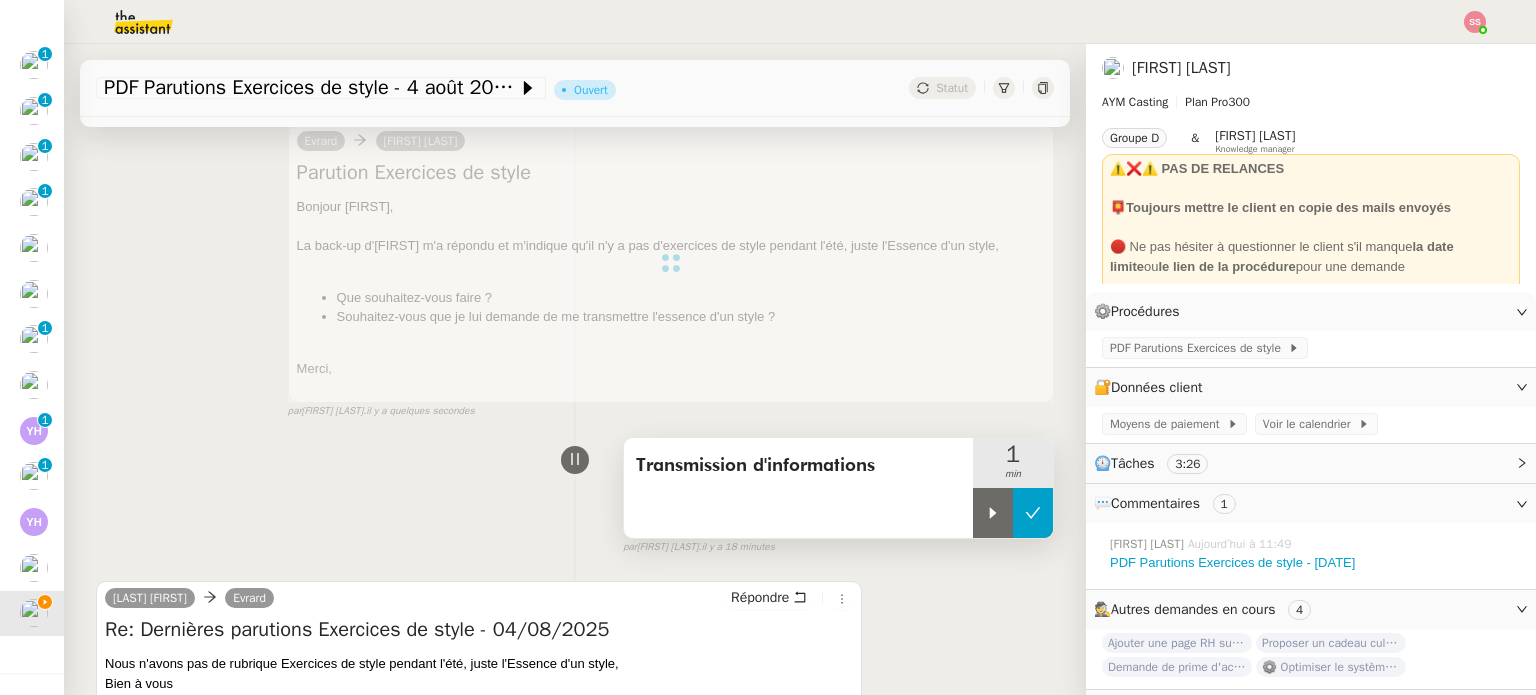 click 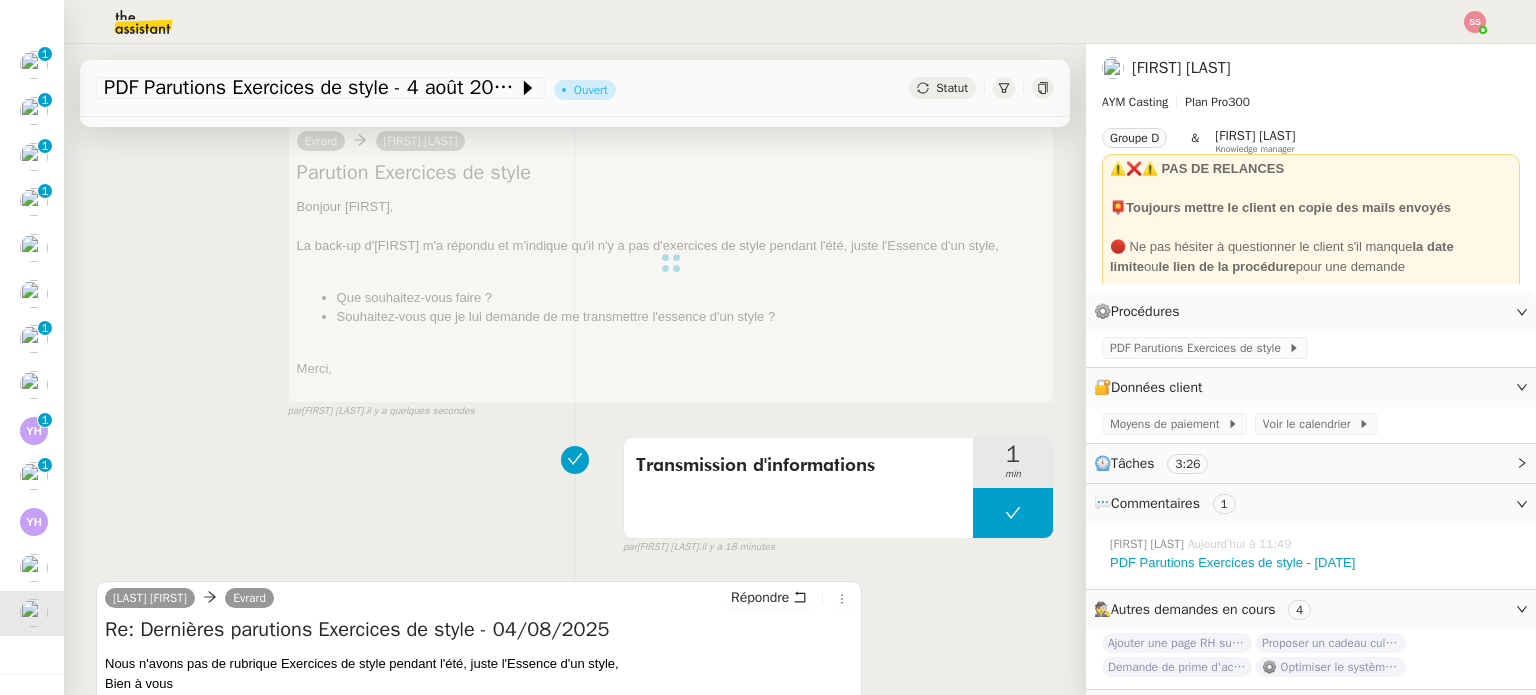 scroll, scrollTop: 561, scrollLeft: 0, axis: vertical 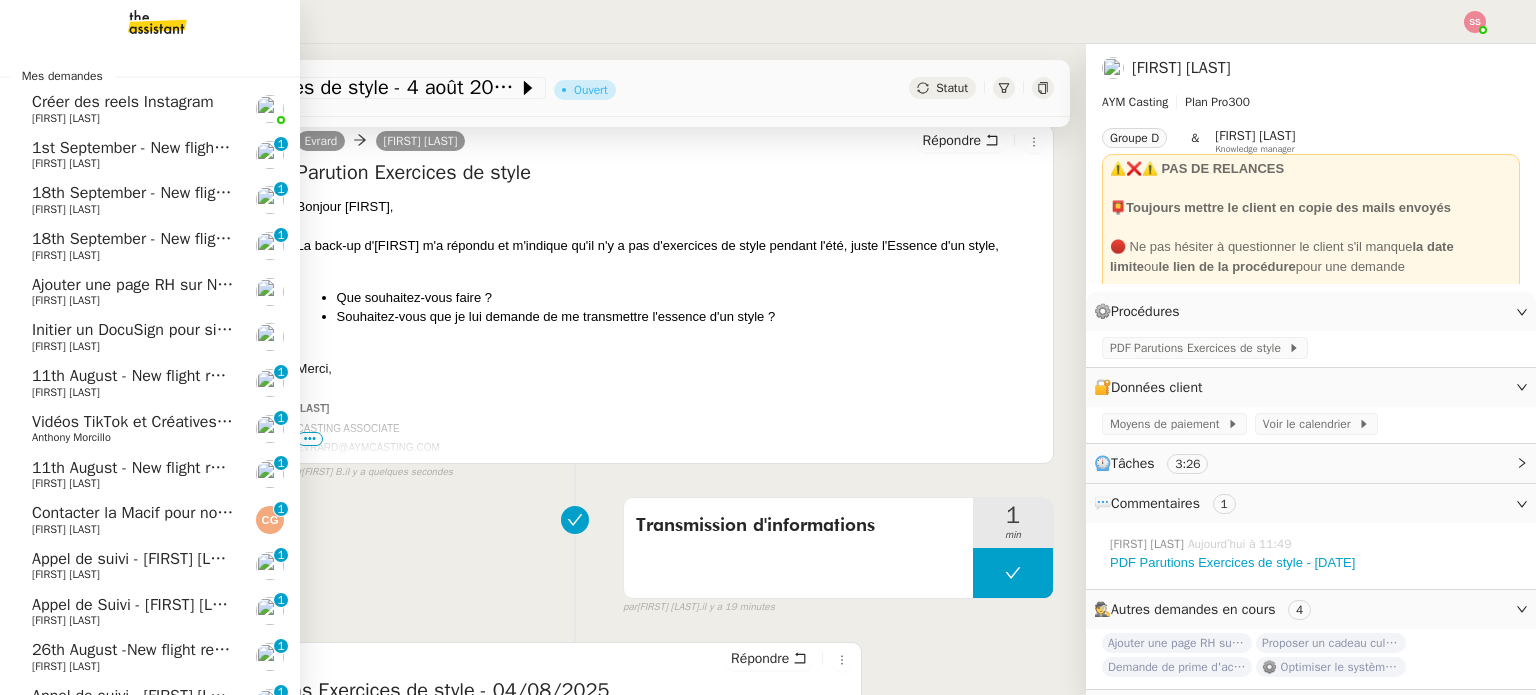 click on "1st September  - New flight request - Evelina Roeper" 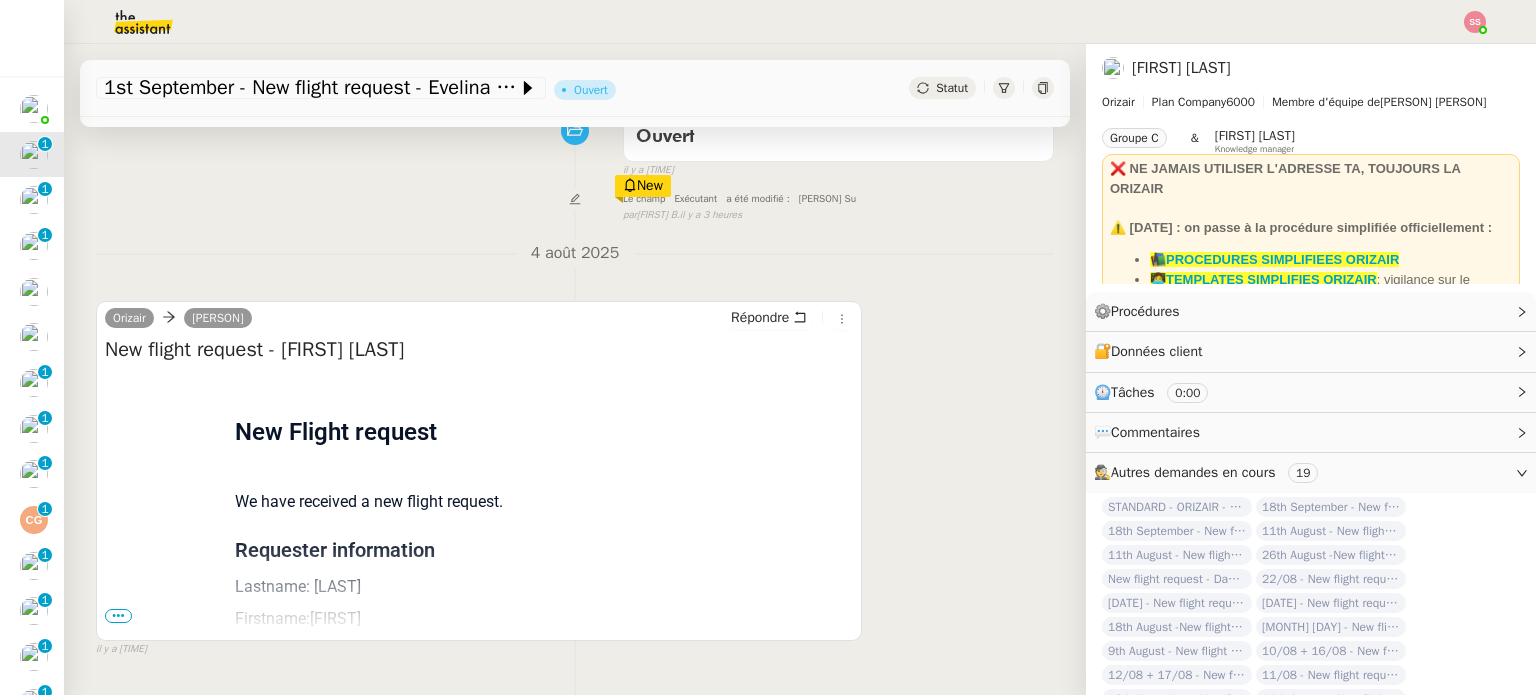 scroll, scrollTop: 100, scrollLeft: 0, axis: vertical 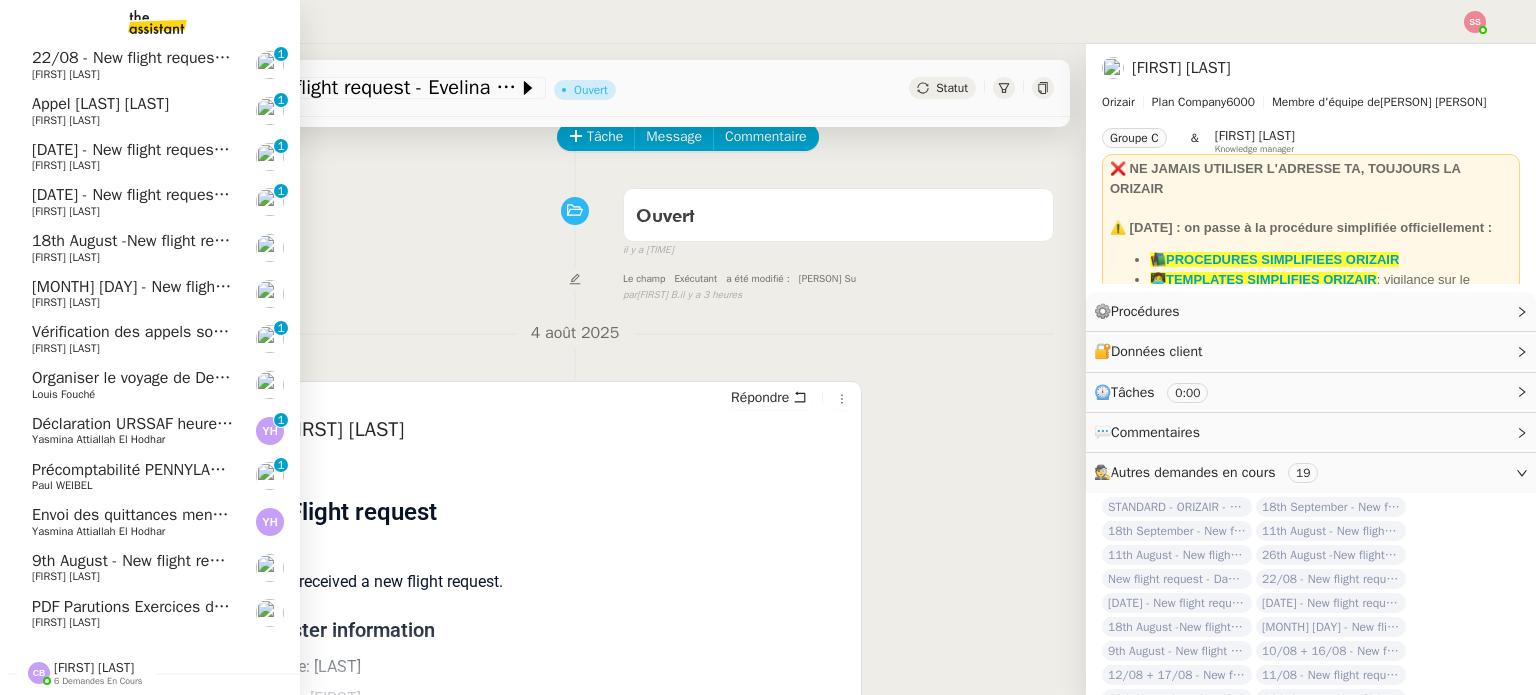 click on "Paul WEIBEL" 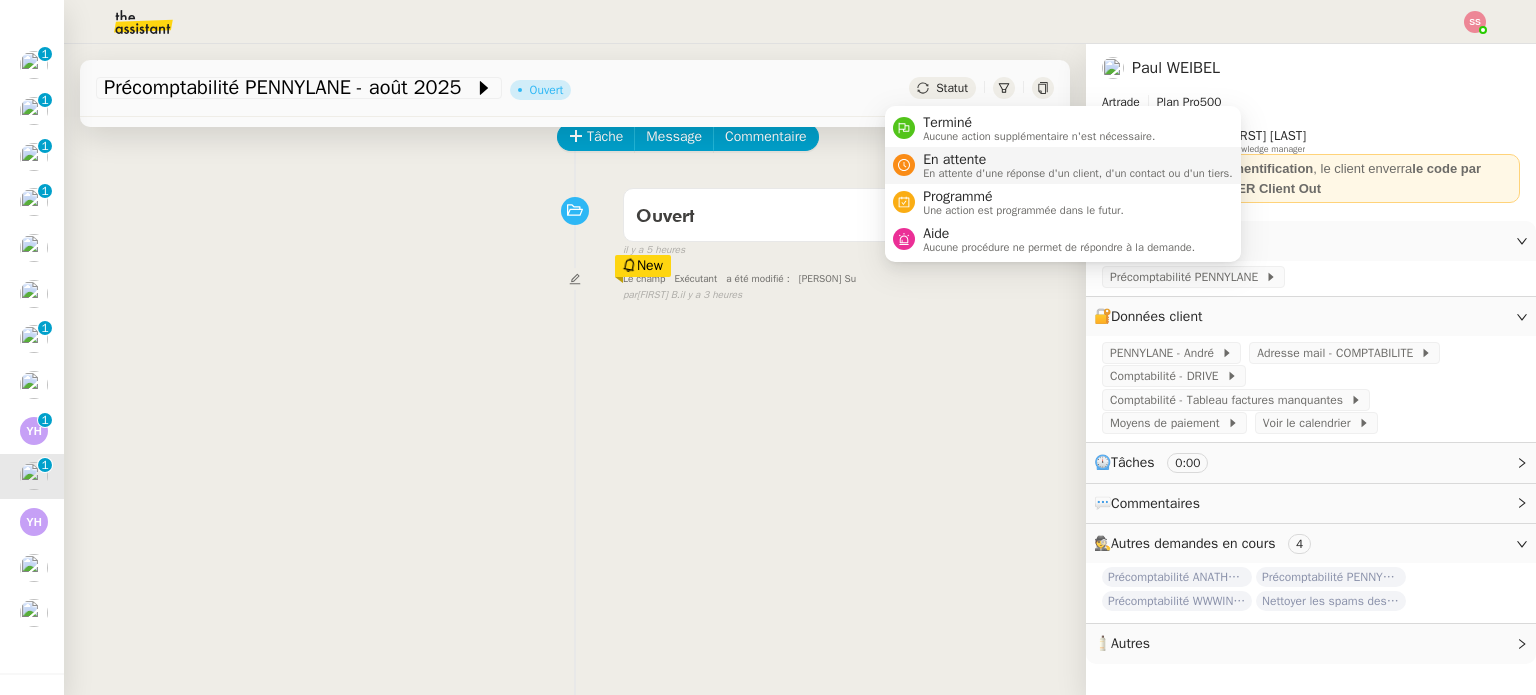 click on "En attente" at bounding box center (1078, 160) 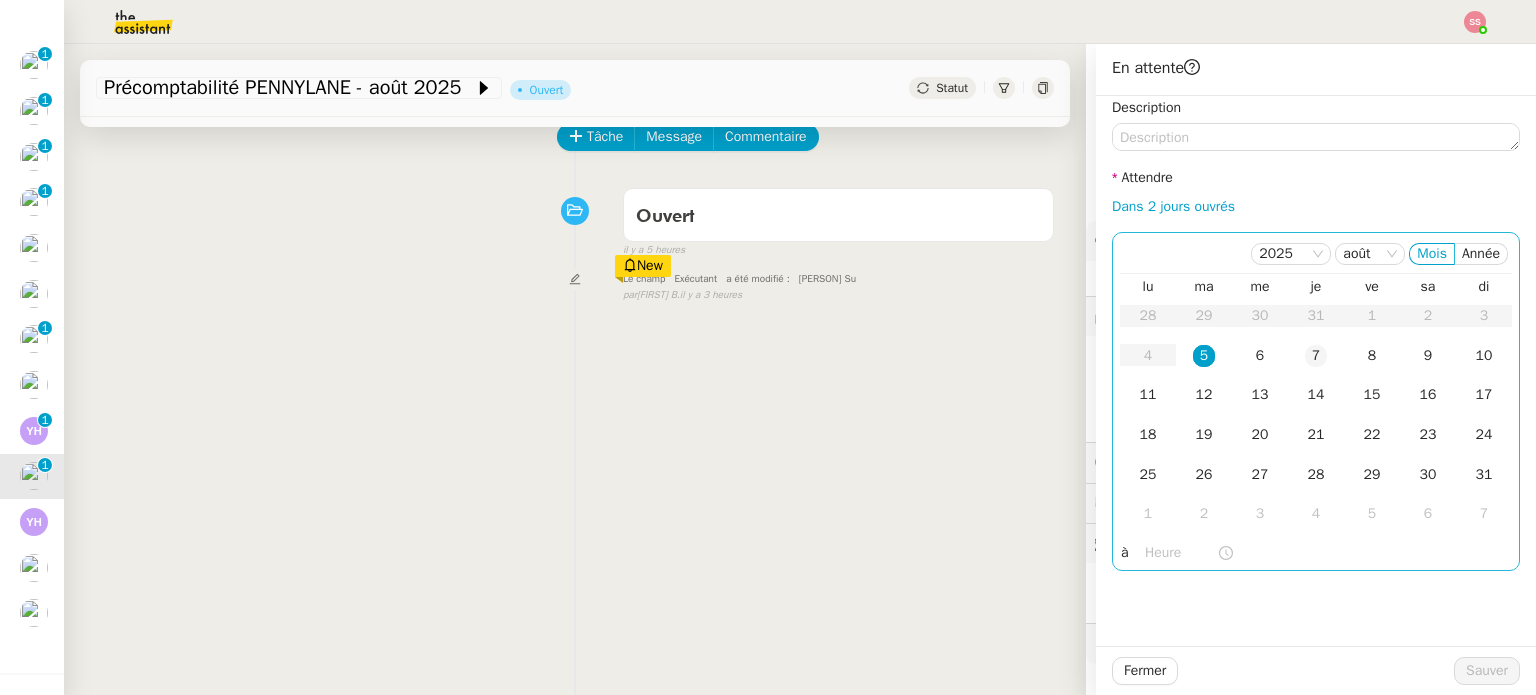 click on "7" 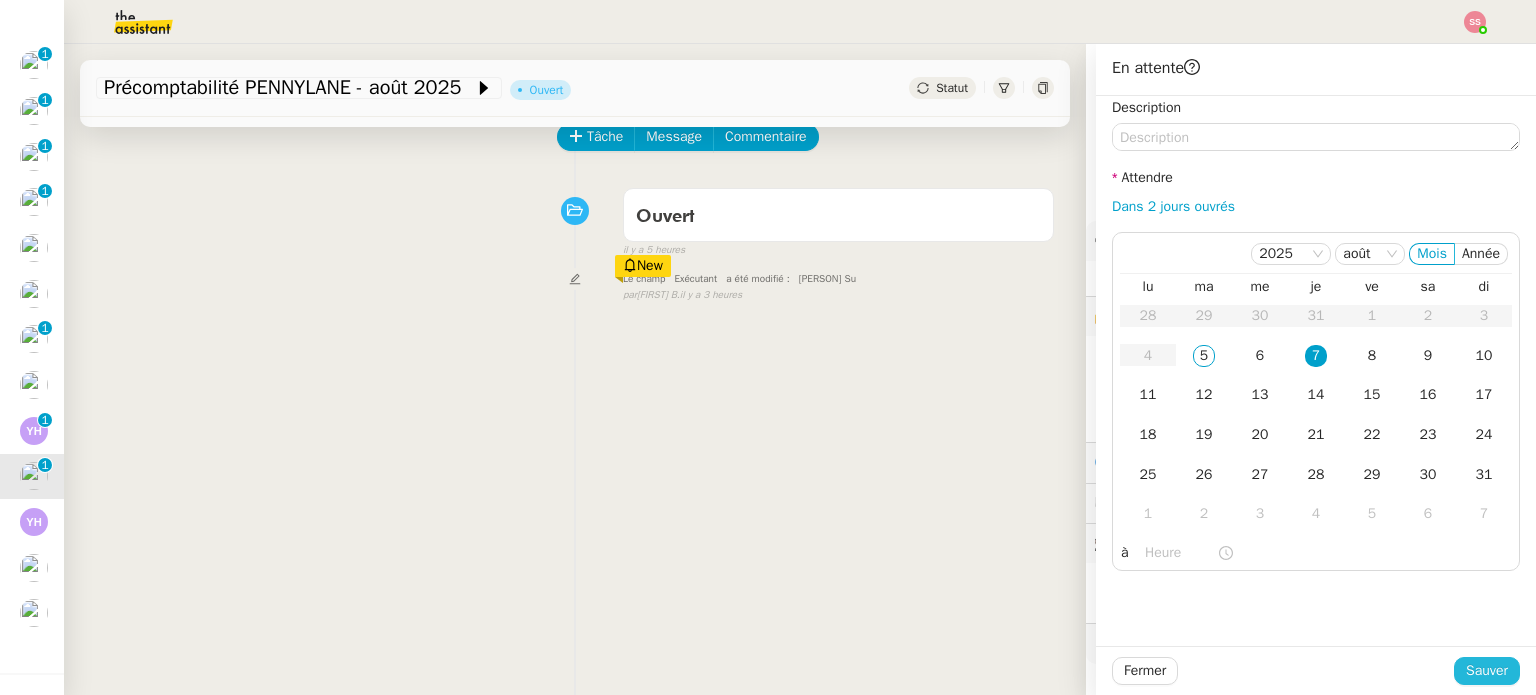 click on "Sauver" 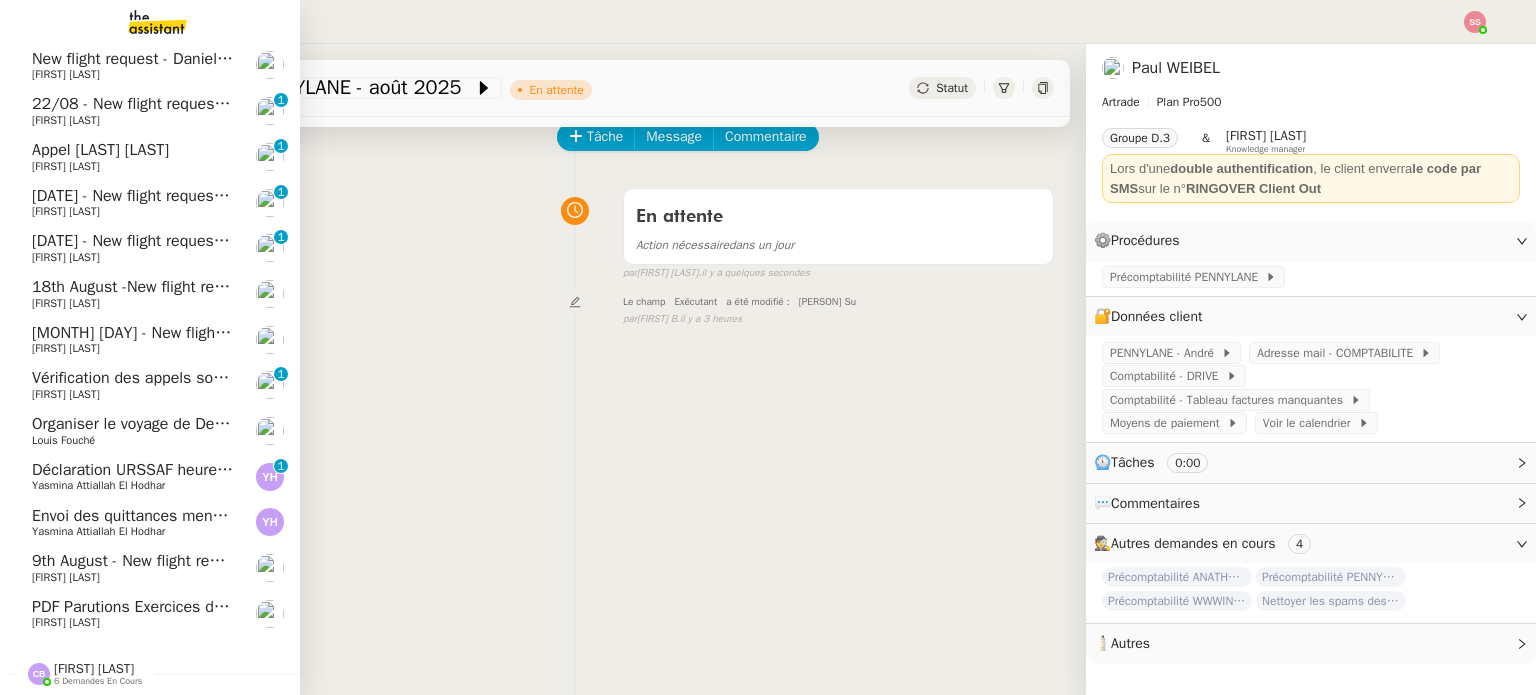 scroll, scrollTop: 693, scrollLeft: 0, axis: vertical 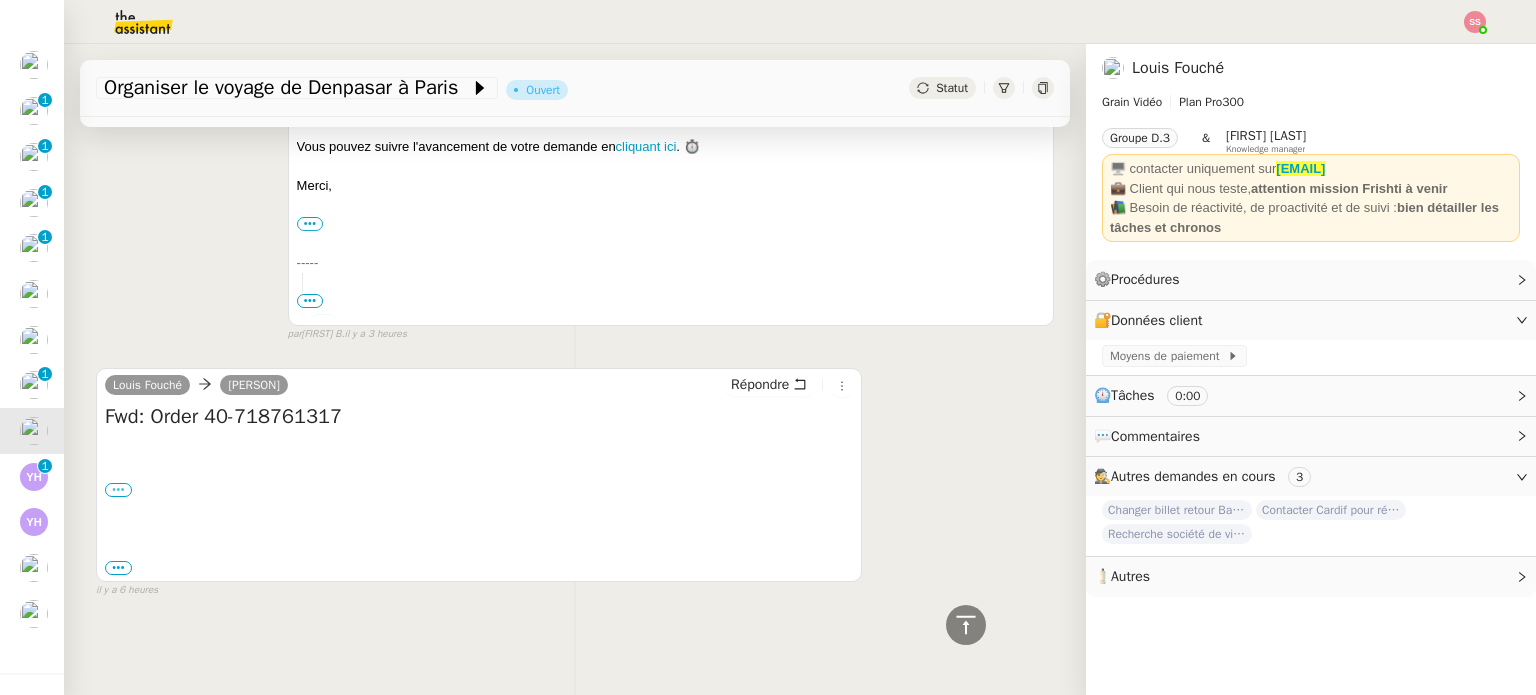 click on "•••" at bounding box center [118, 490] 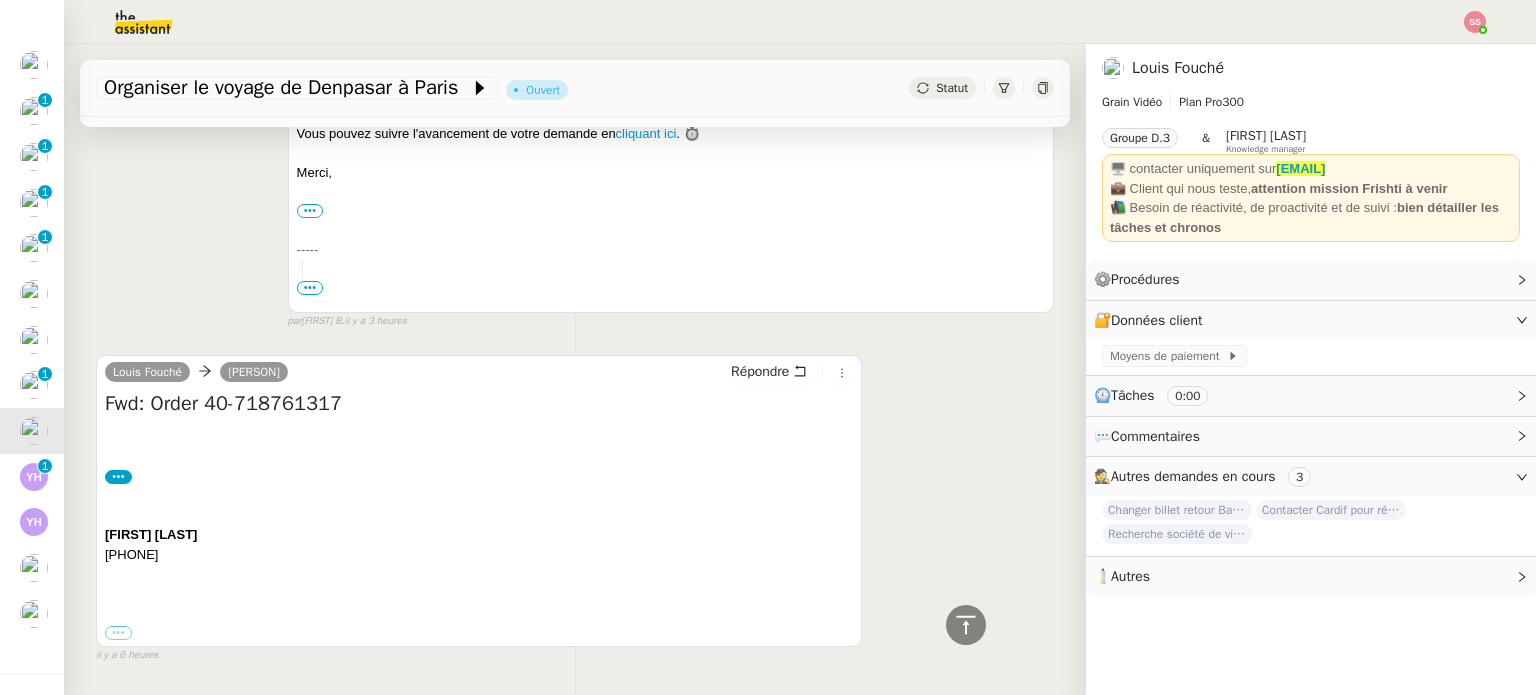 click on "•••" at bounding box center (118, 633) 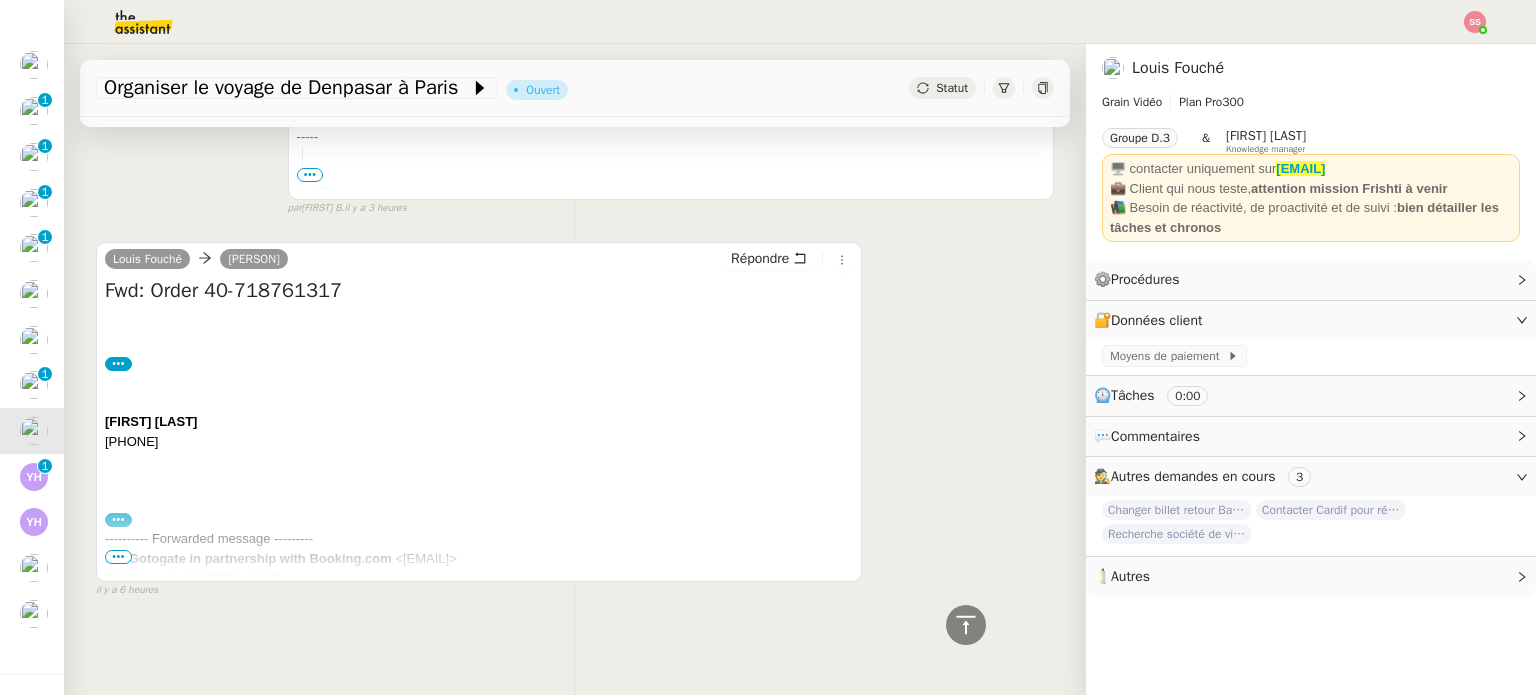 scroll, scrollTop: 538, scrollLeft: 0, axis: vertical 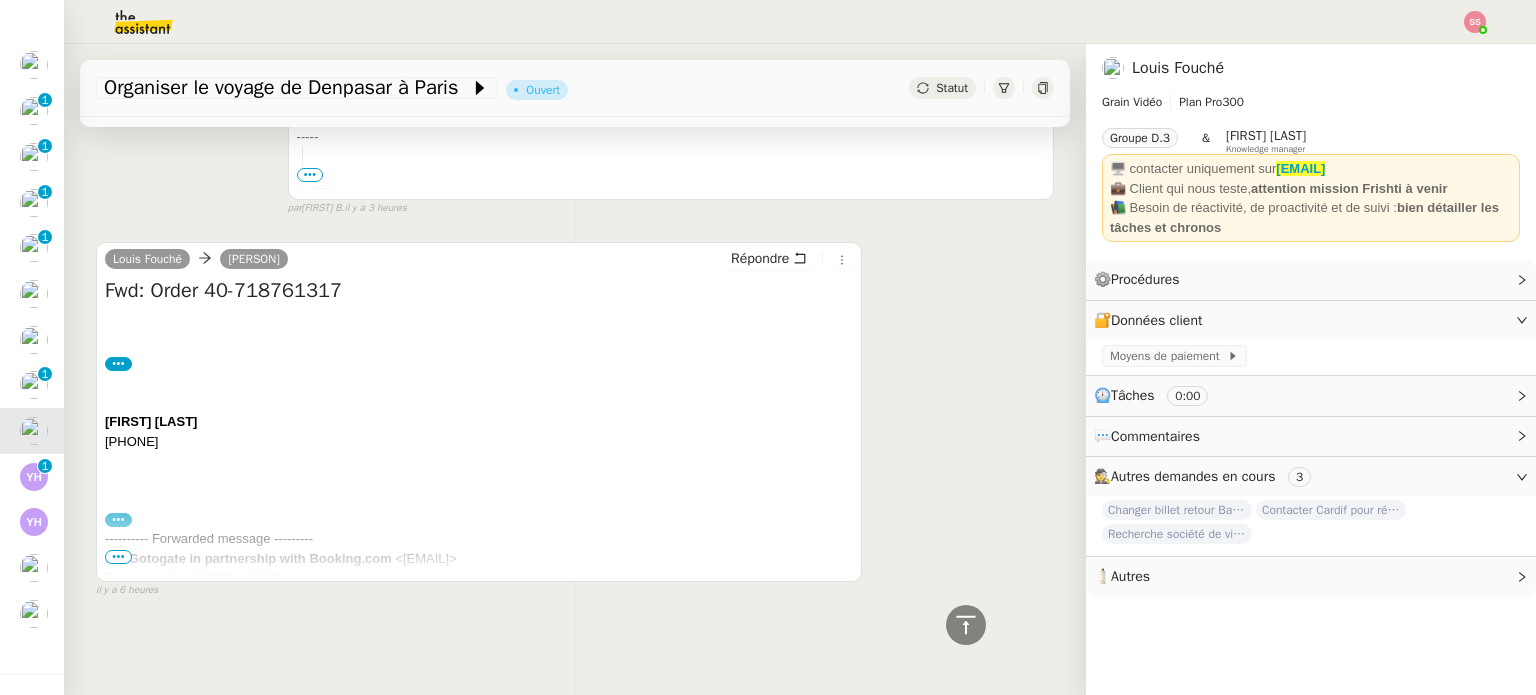 click on "•••" at bounding box center (118, 520) 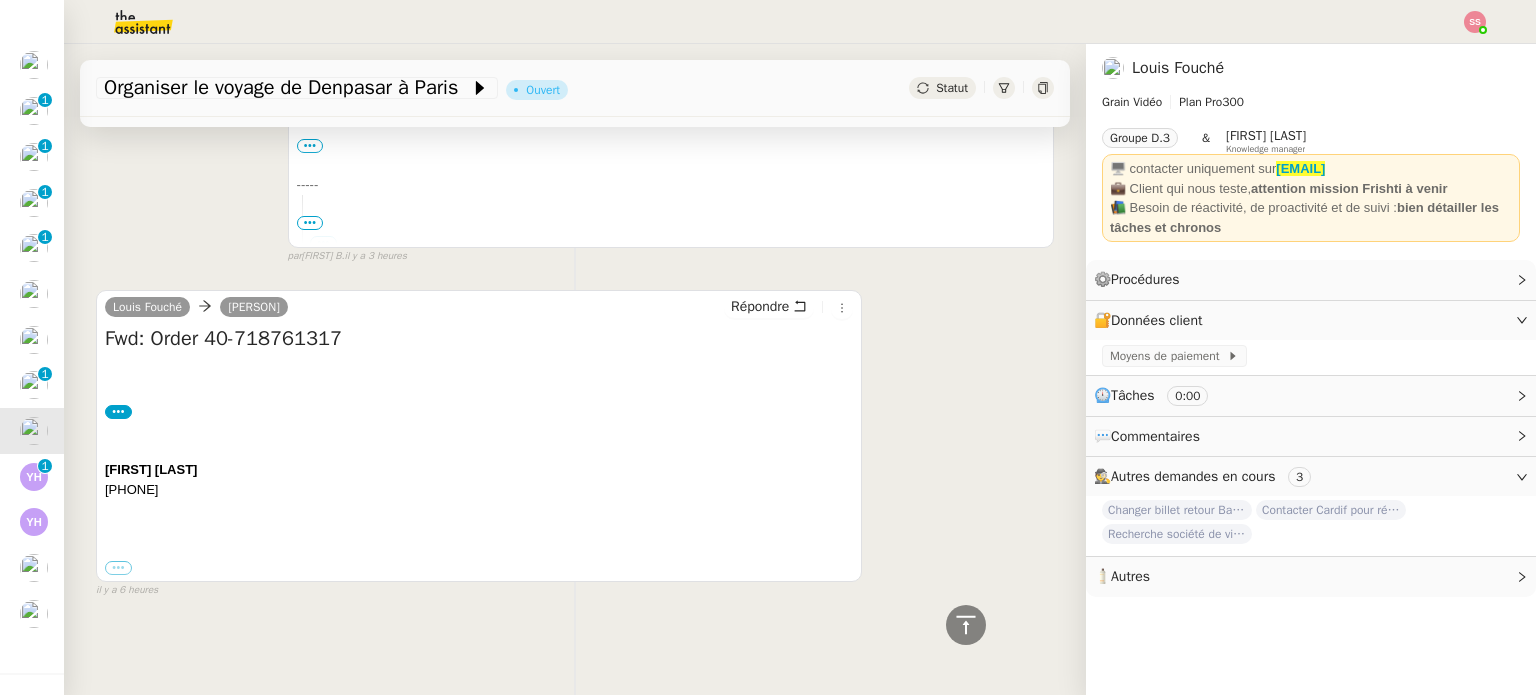click on "•••" at bounding box center [118, 568] 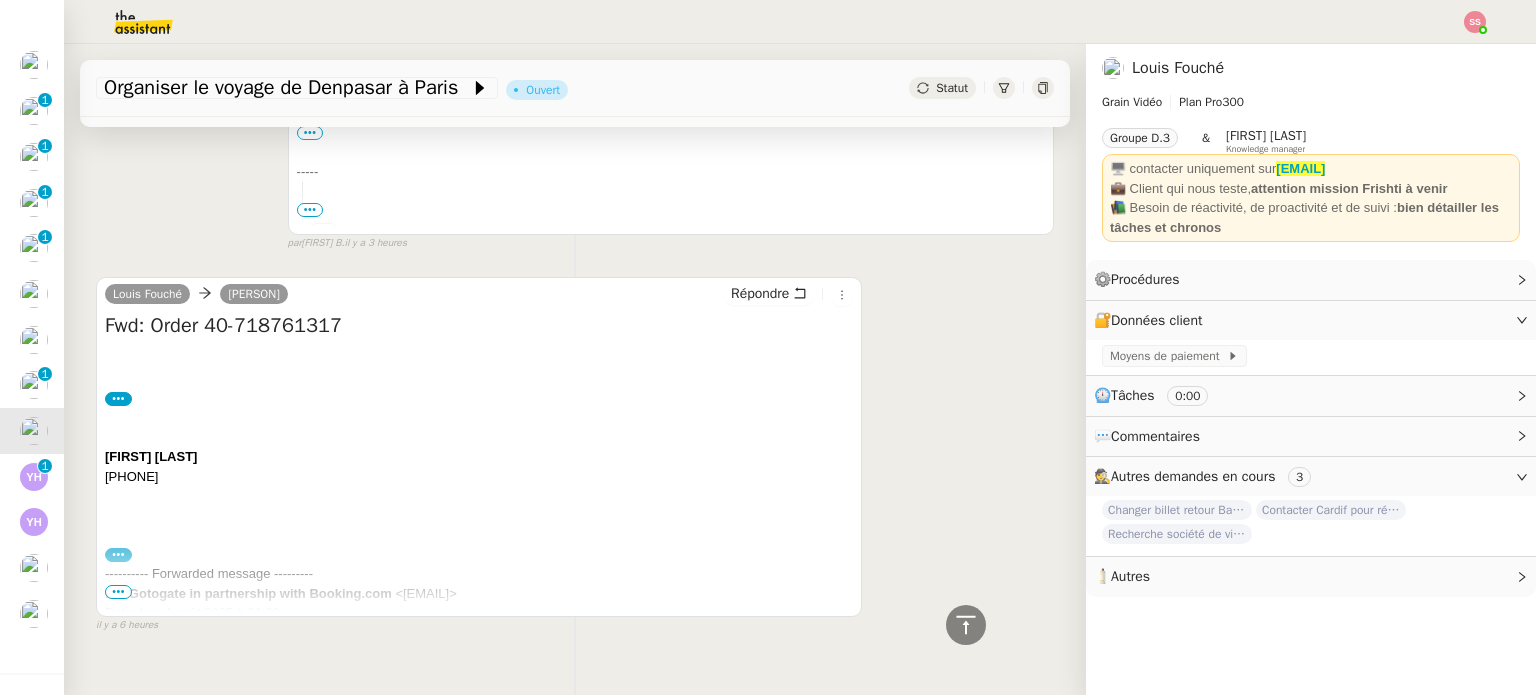 scroll, scrollTop: 538, scrollLeft: 0, axis: vertical 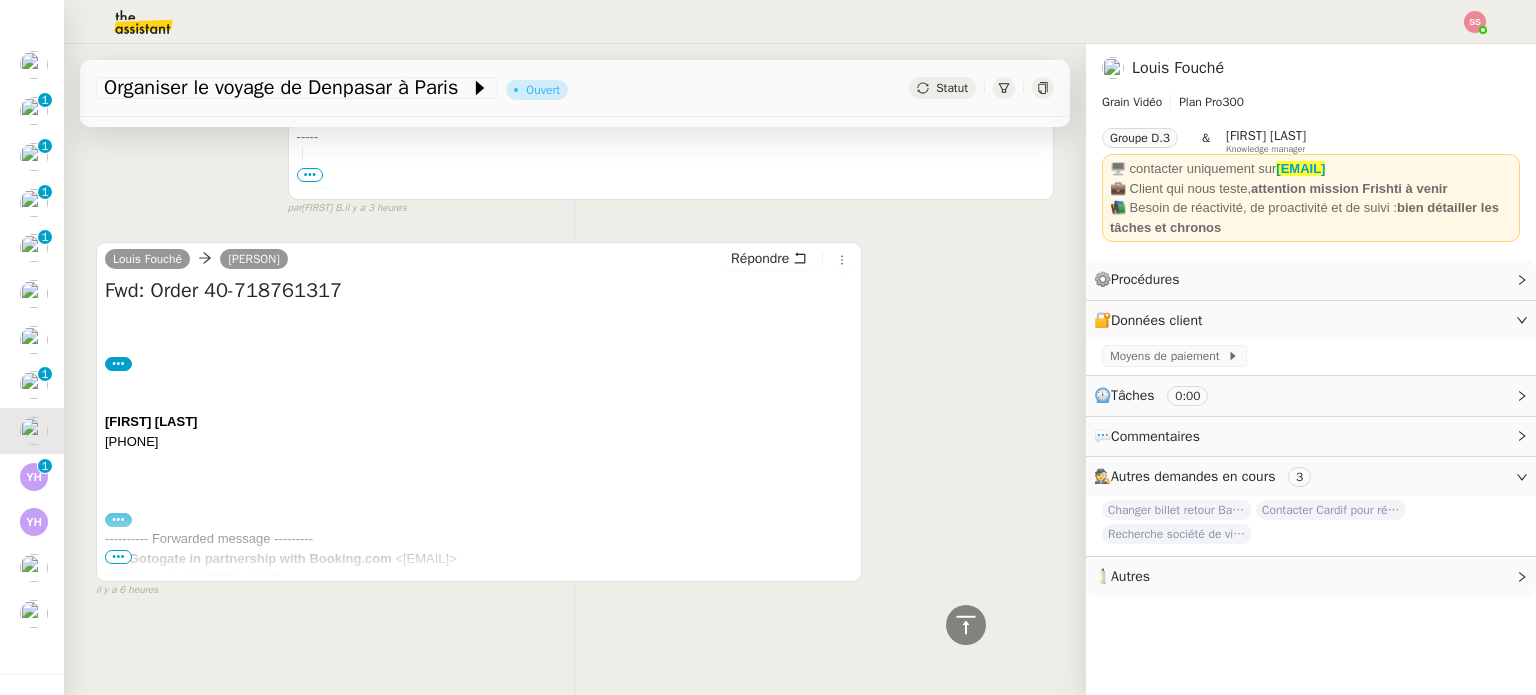 click on "•••" at bounding box center (118, 557) 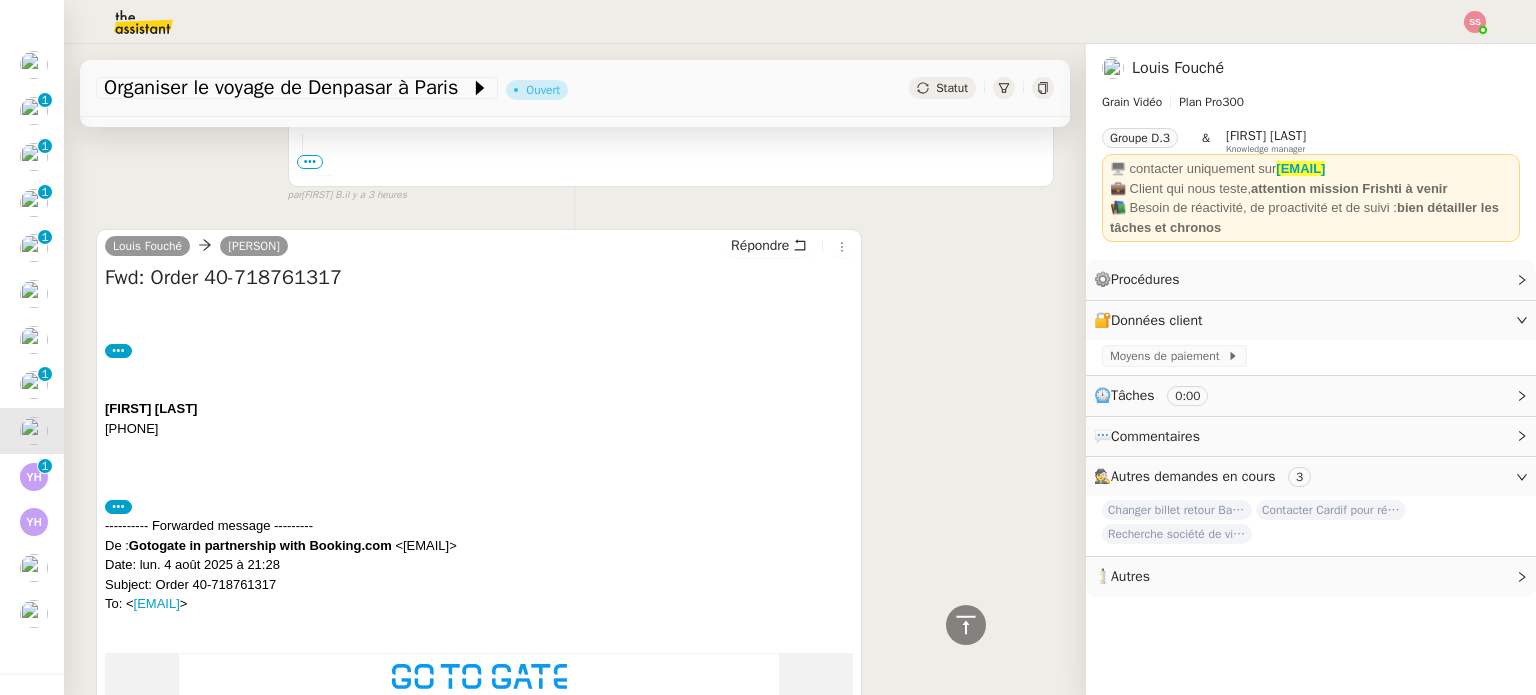 scroll, scrollTop: 438, scrollLeft: 0, axis: vertical 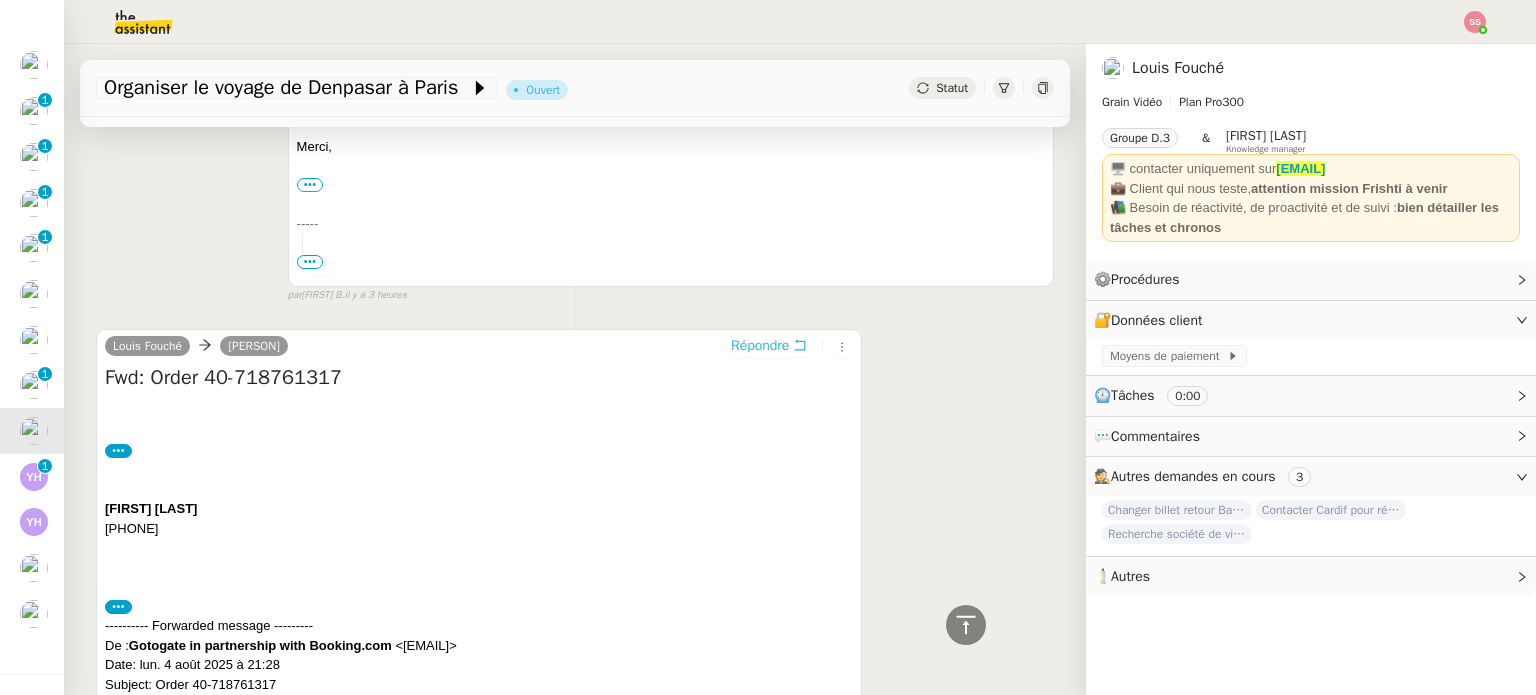 click on "Répondre" at bounding box center (760, 346) 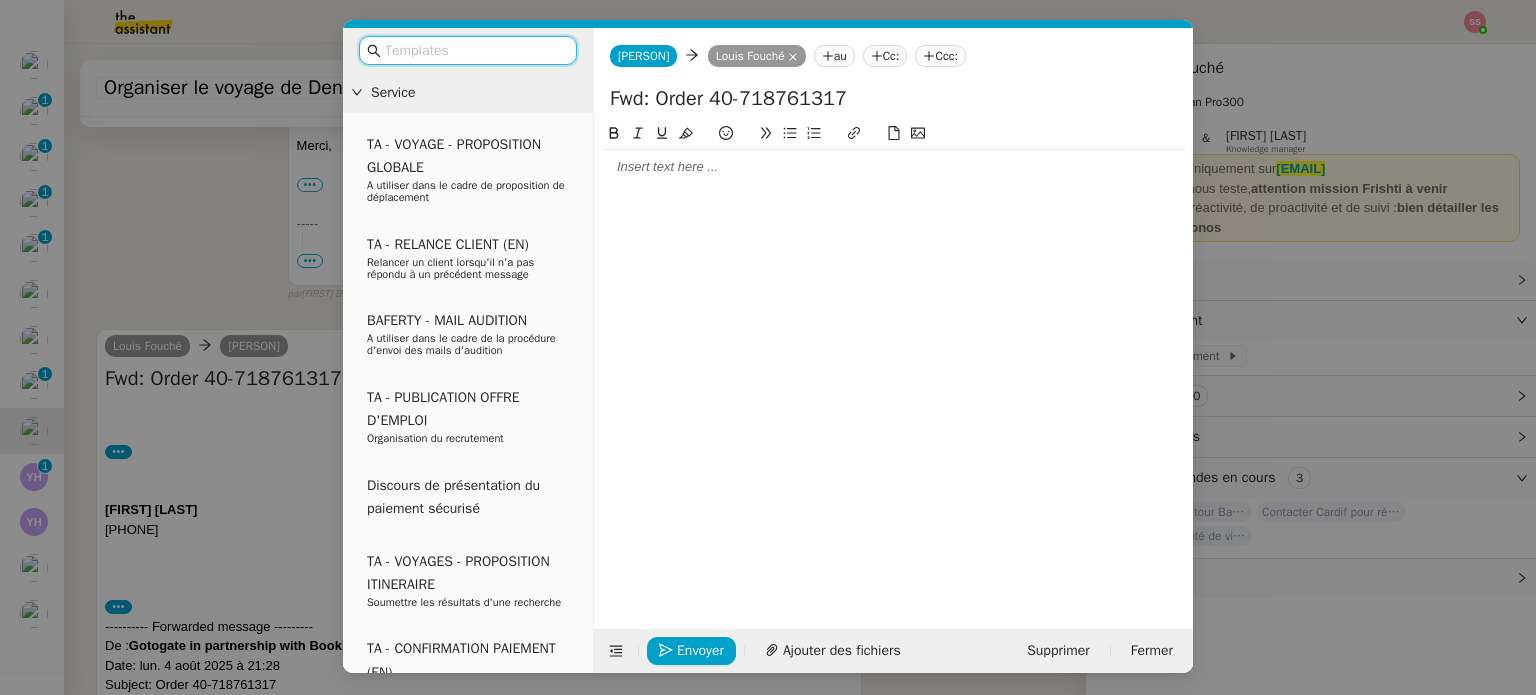 scroll, scrollTop: 593, scrollLeft: 0, axis: vertical 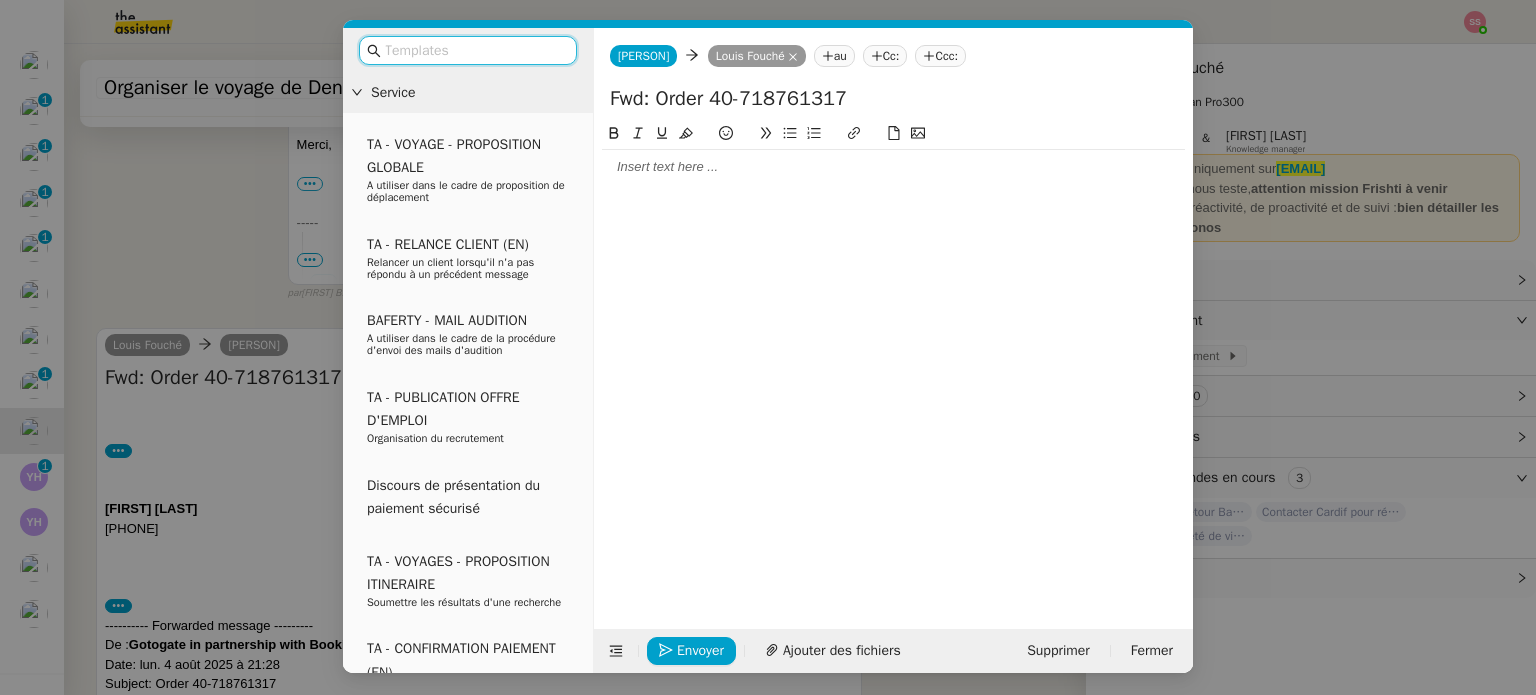 click 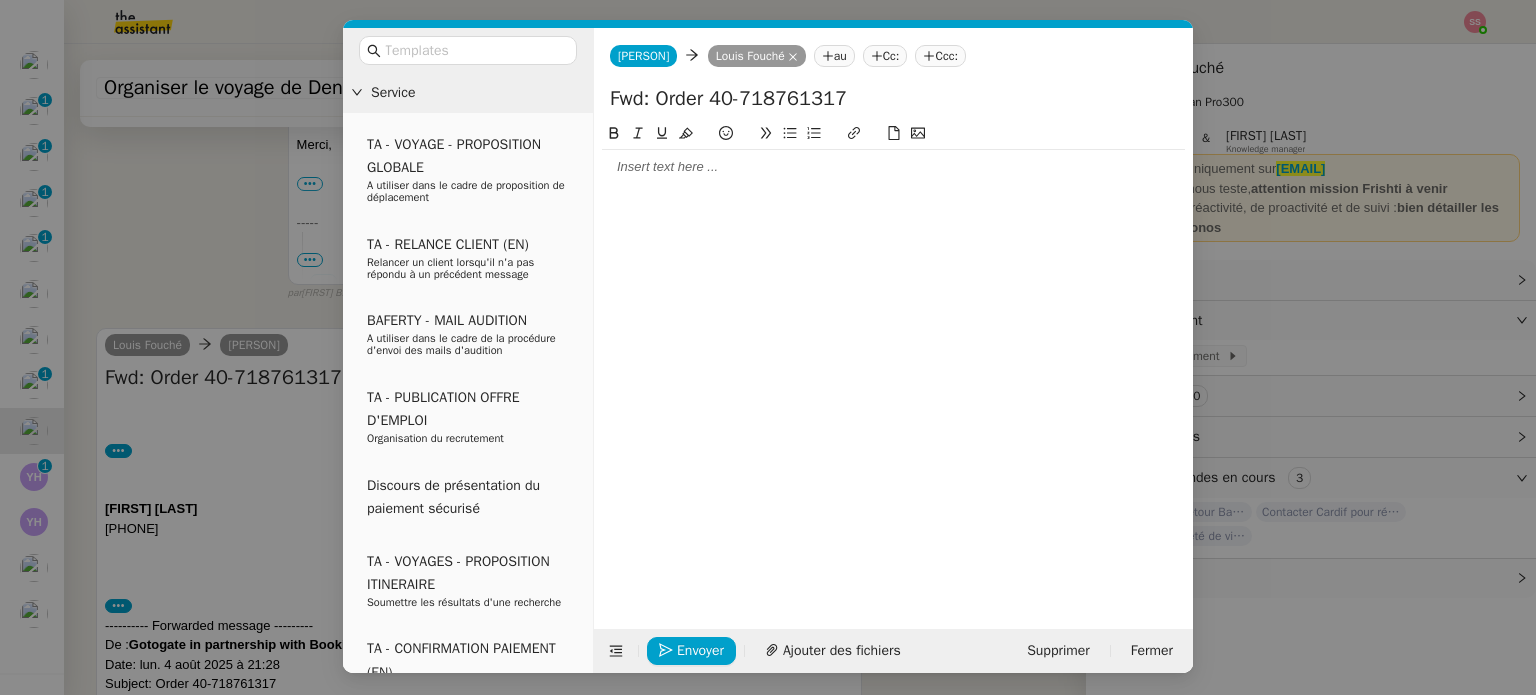 type 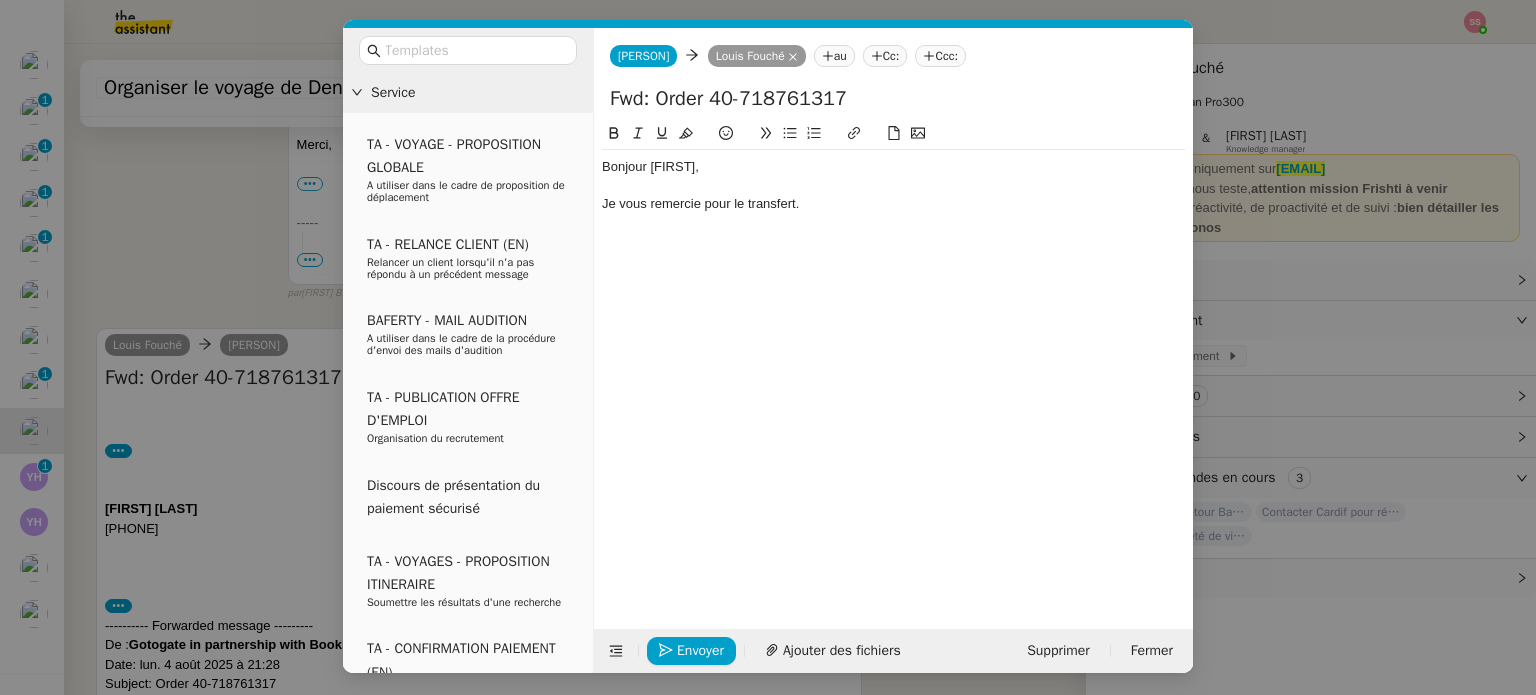 scroll, scrollTop: 690, scrollLeft: 0, axis: vertical 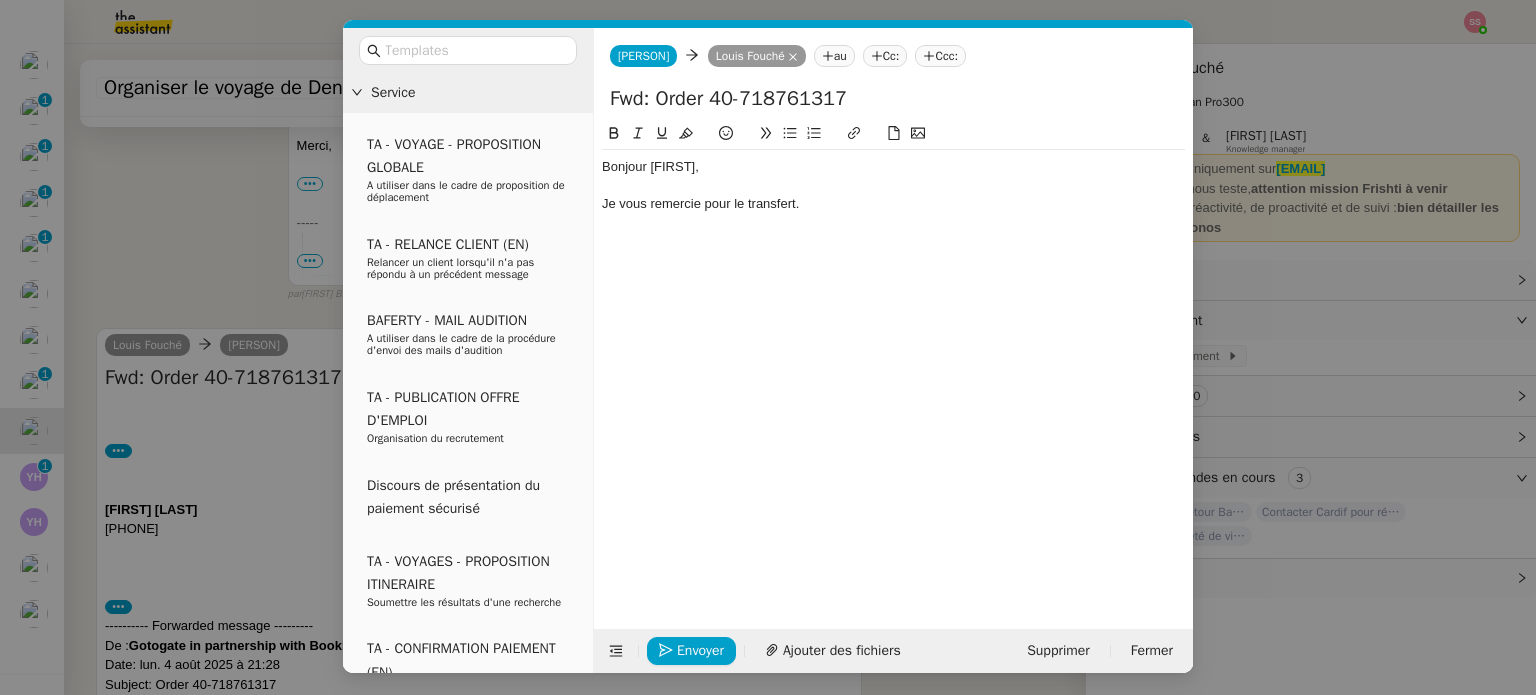 click 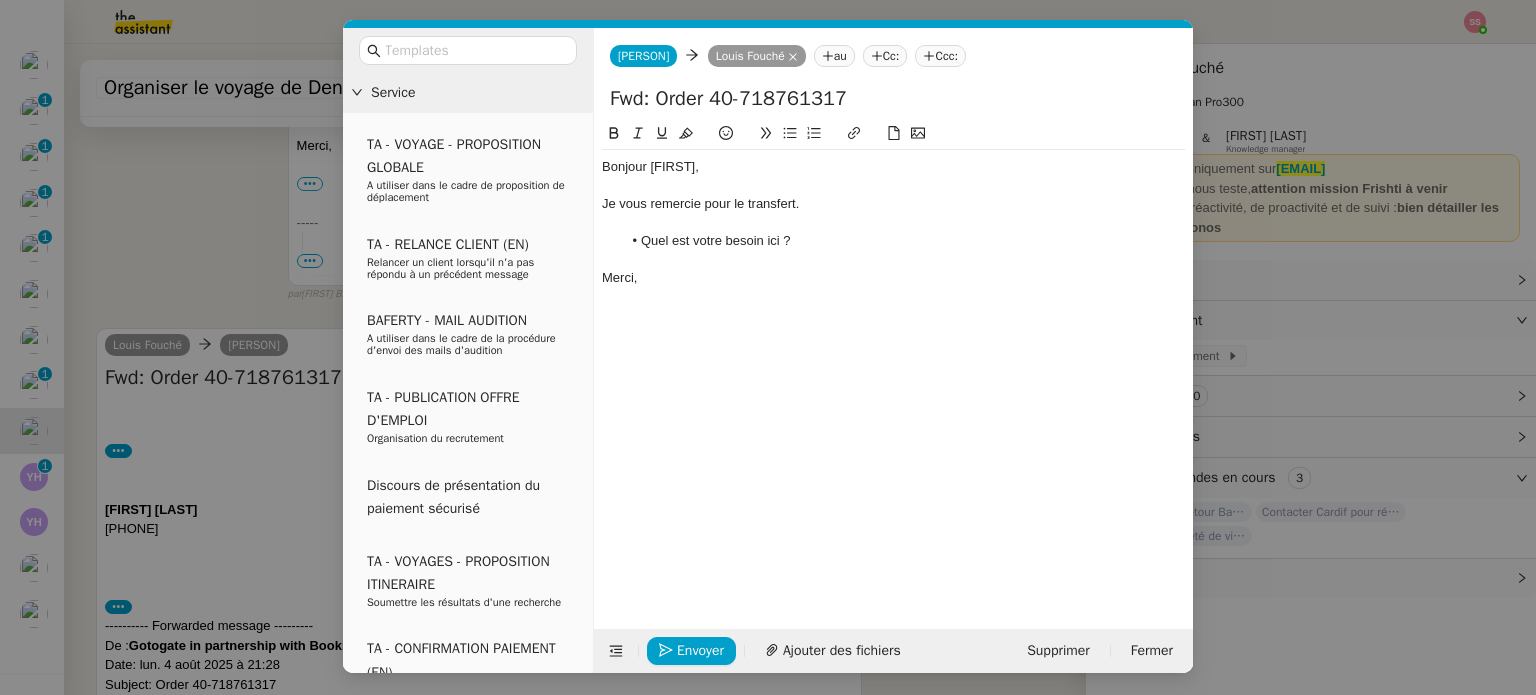 scroll, scrollTop: 756, scrollLeft: 0, axis: vertical 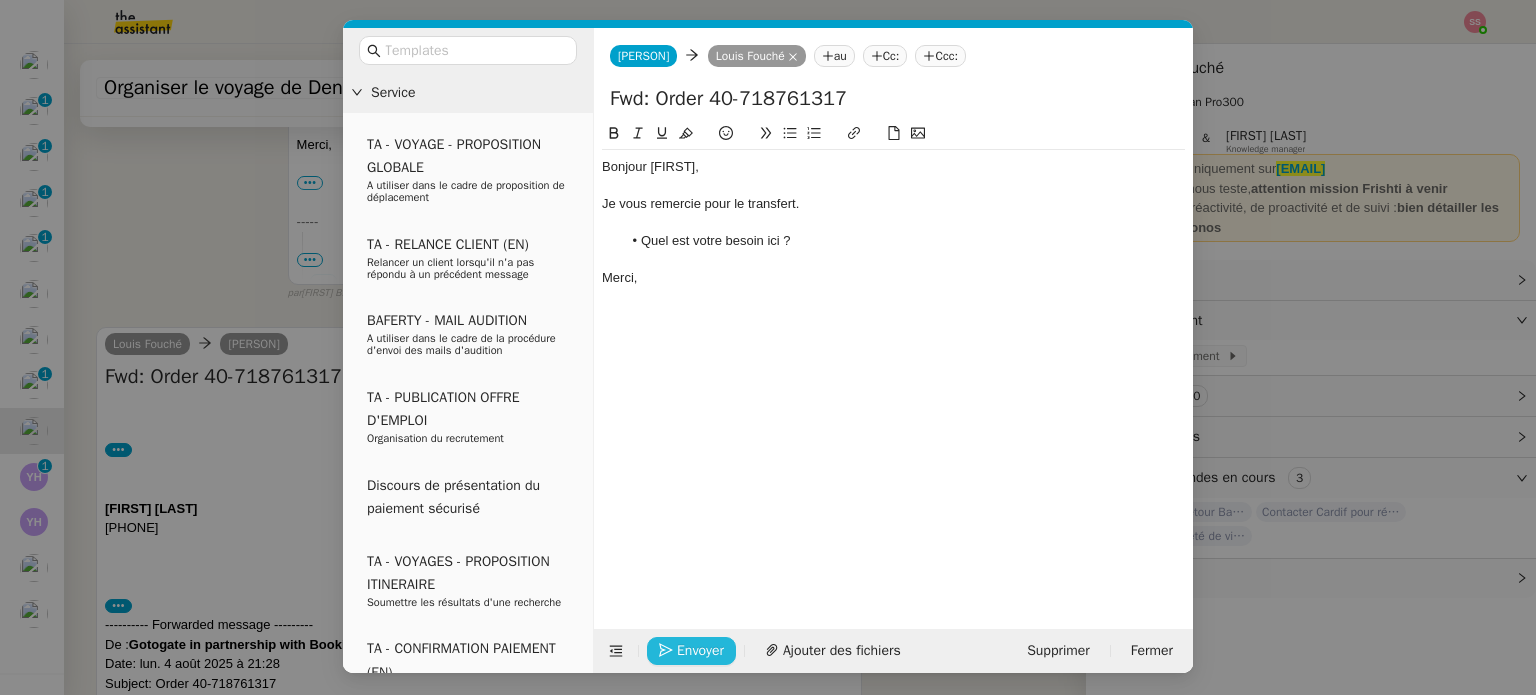click on "Envoyer" 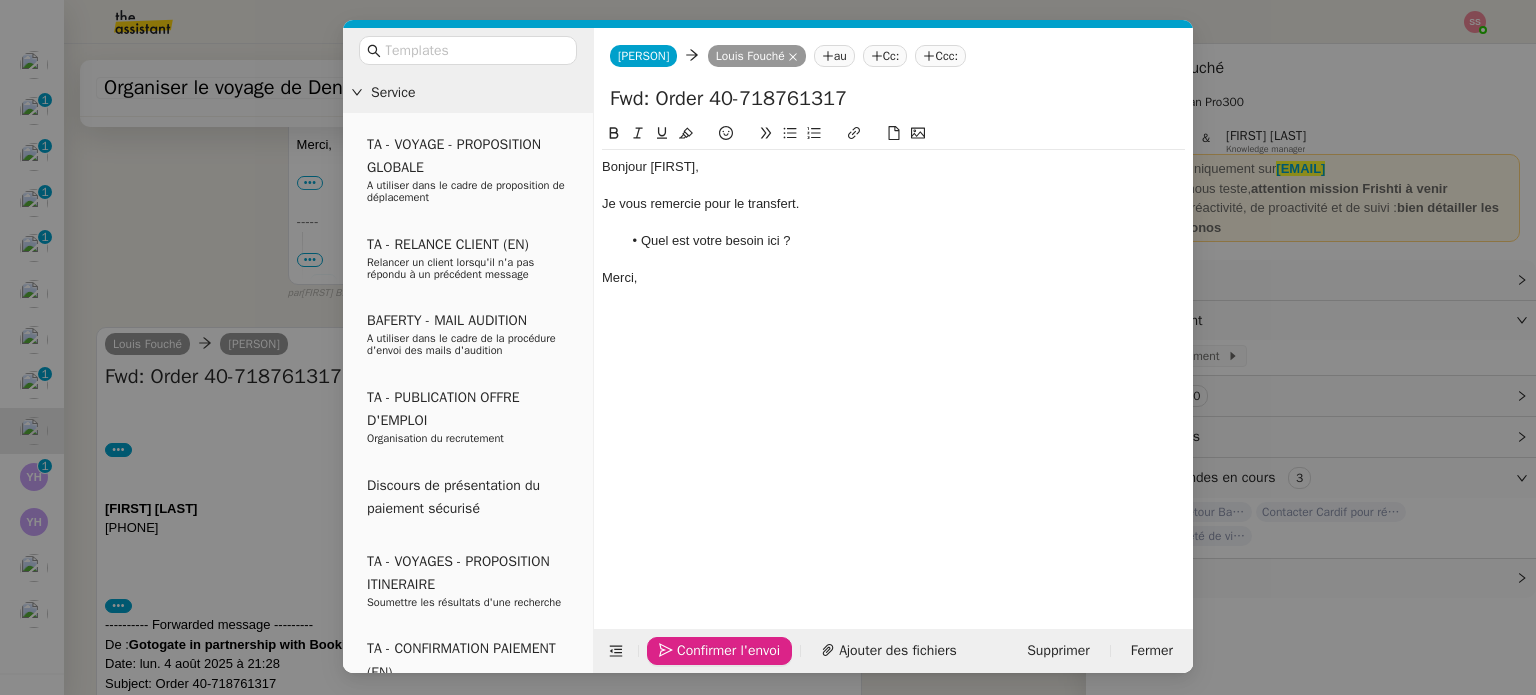 click on "Confirmer l'envoi" 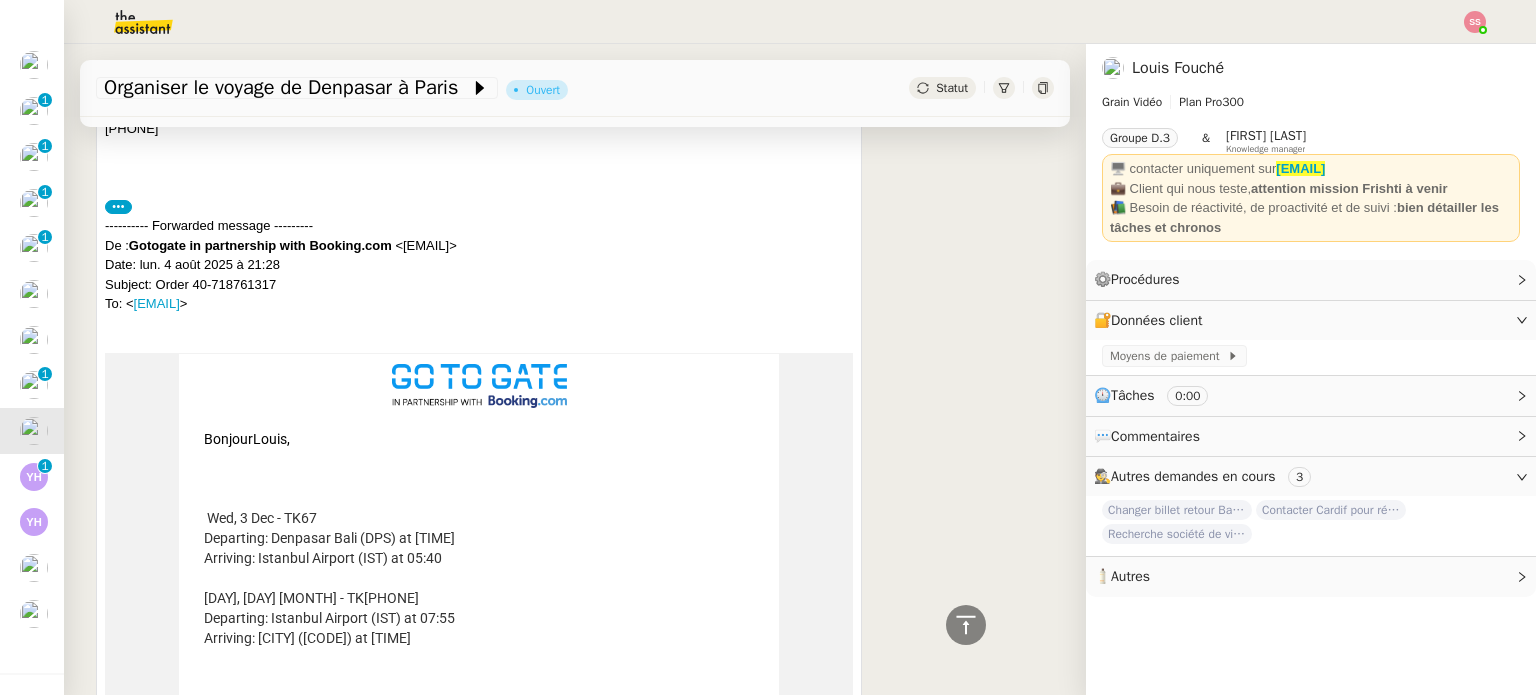 scroll, scrollTop: 1182, scrollLeft: 0, axis: vertical 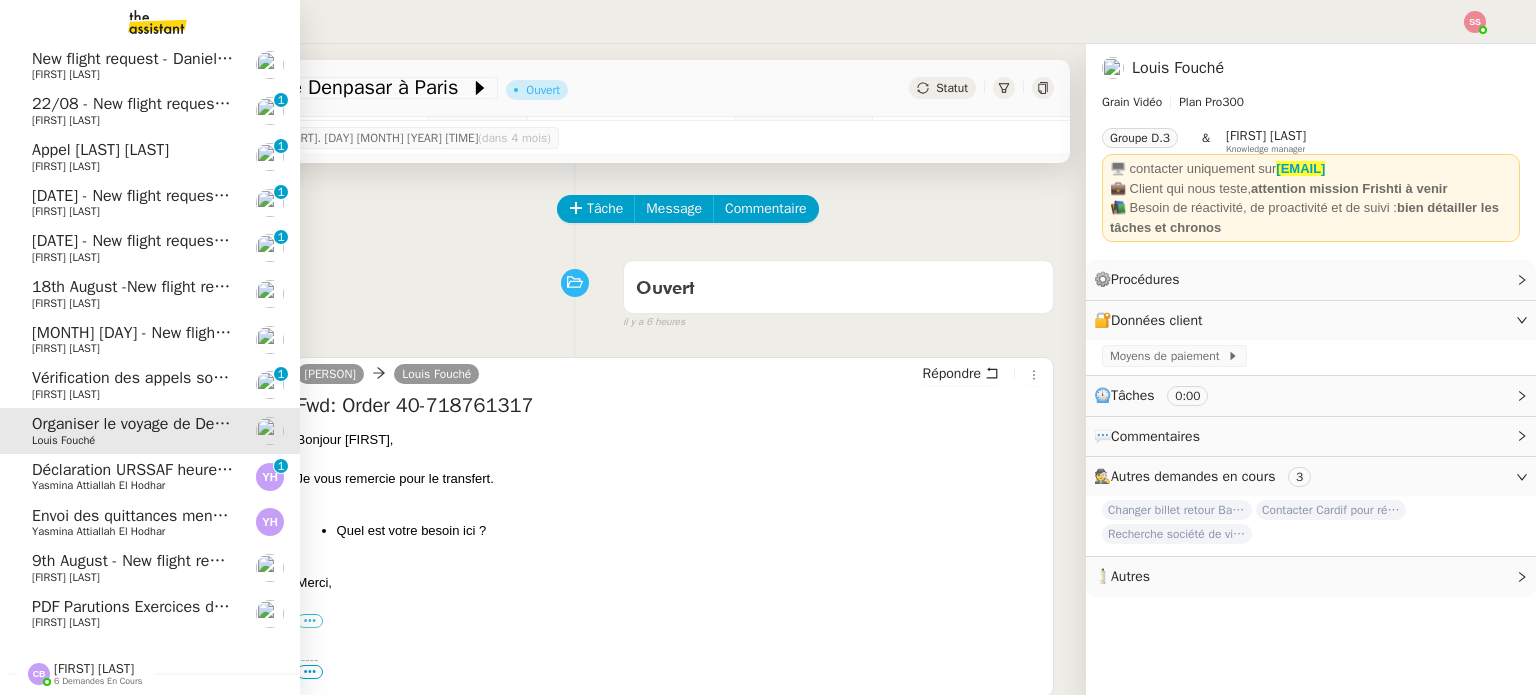 click on "Vérification des appels sortants - juillet 2025" 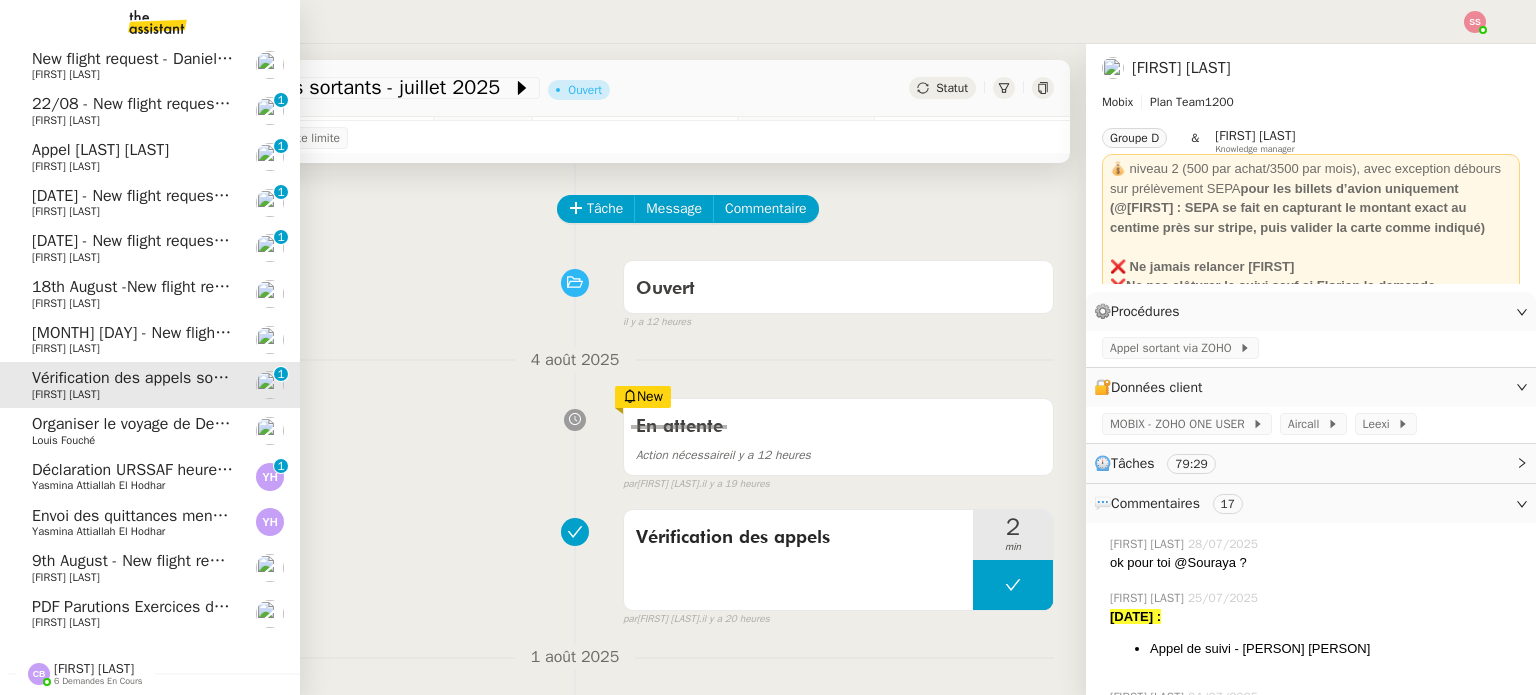 click on "13th August - New flight request - [FIRST] [LAST] [FIRST] [LAST]" 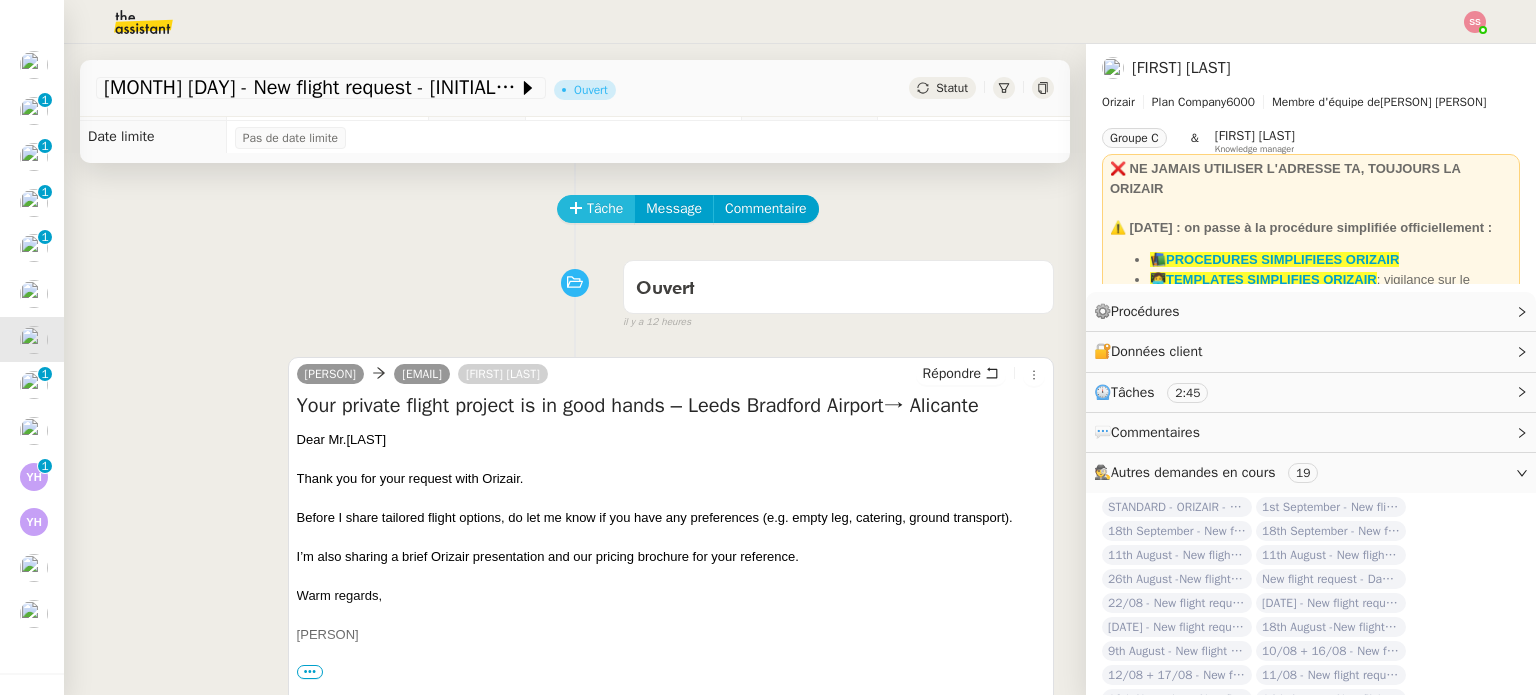 click 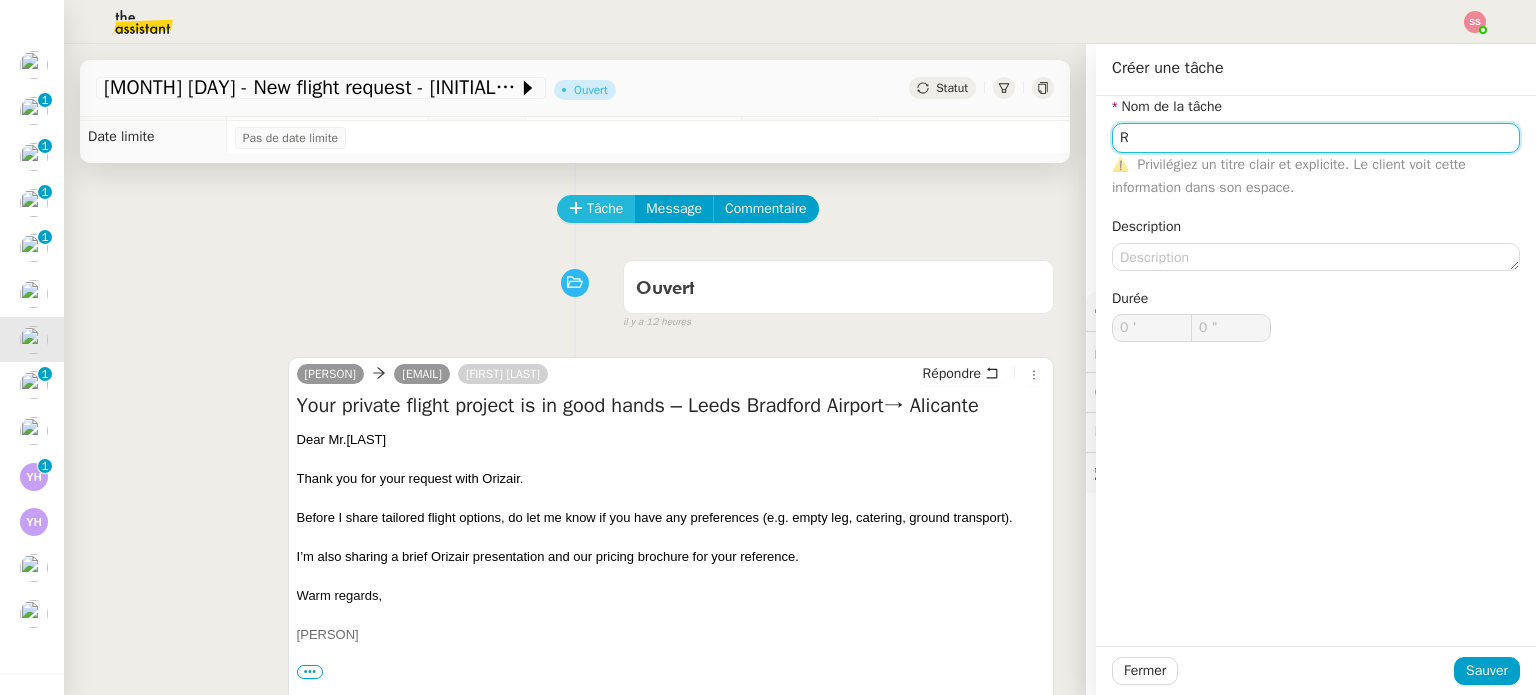 type on "Re" 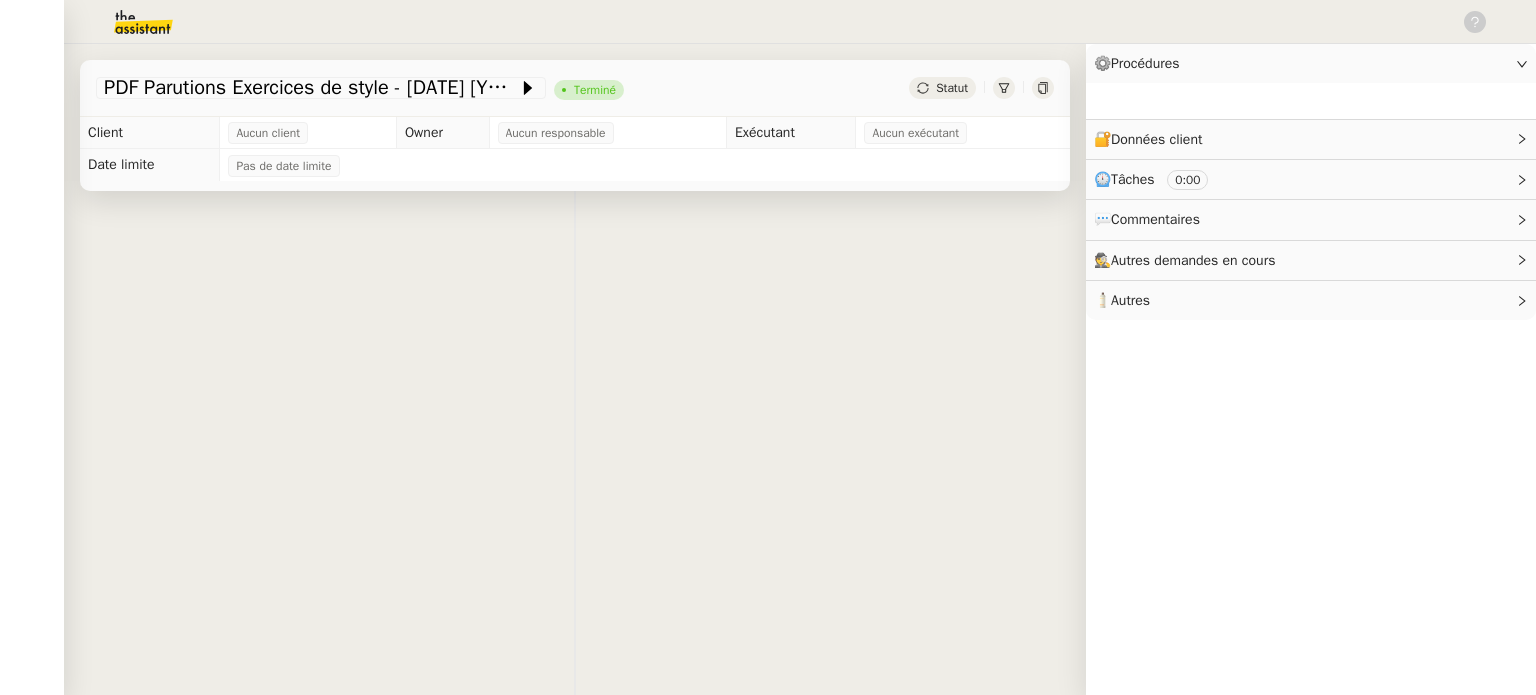 scroll, scrollTop: 0, scrollLeft: 0, axis: both 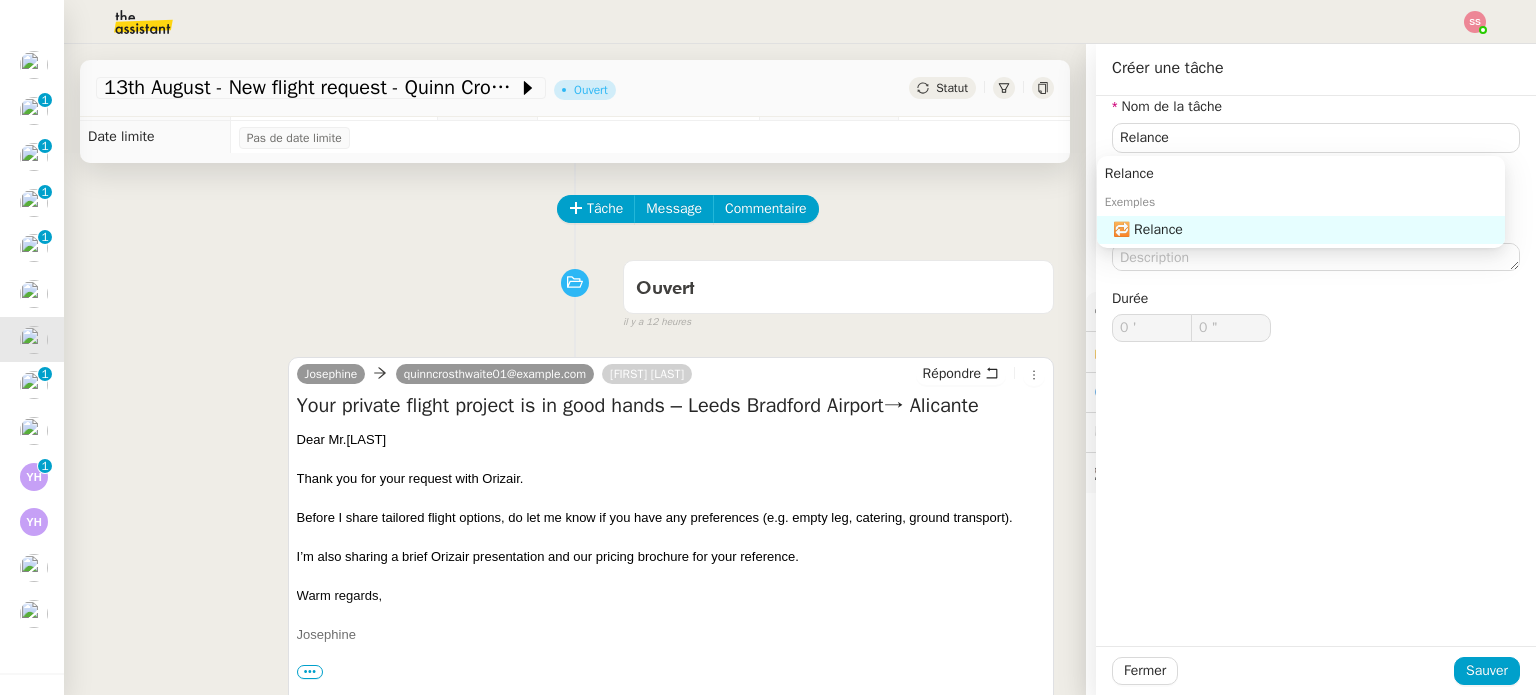 click on "🔁 Relance" 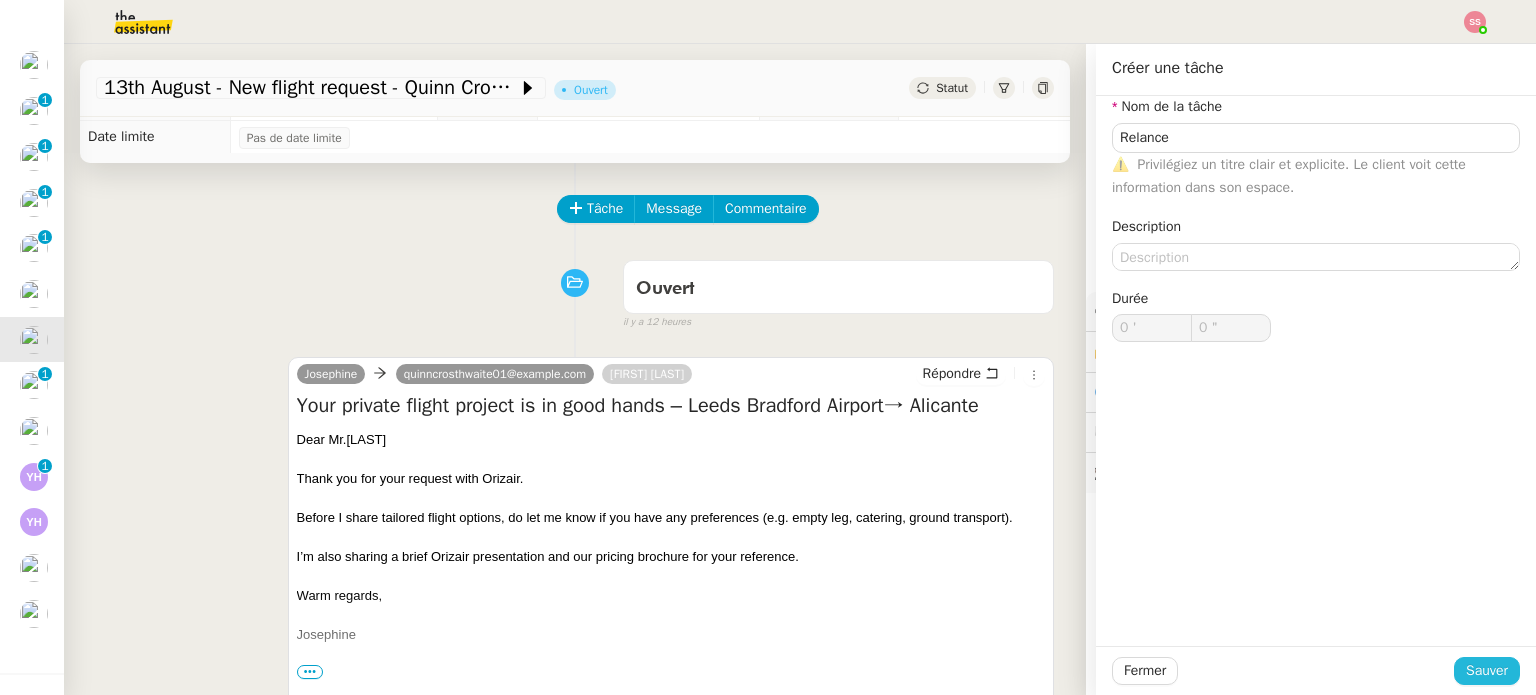 type on "Relance" 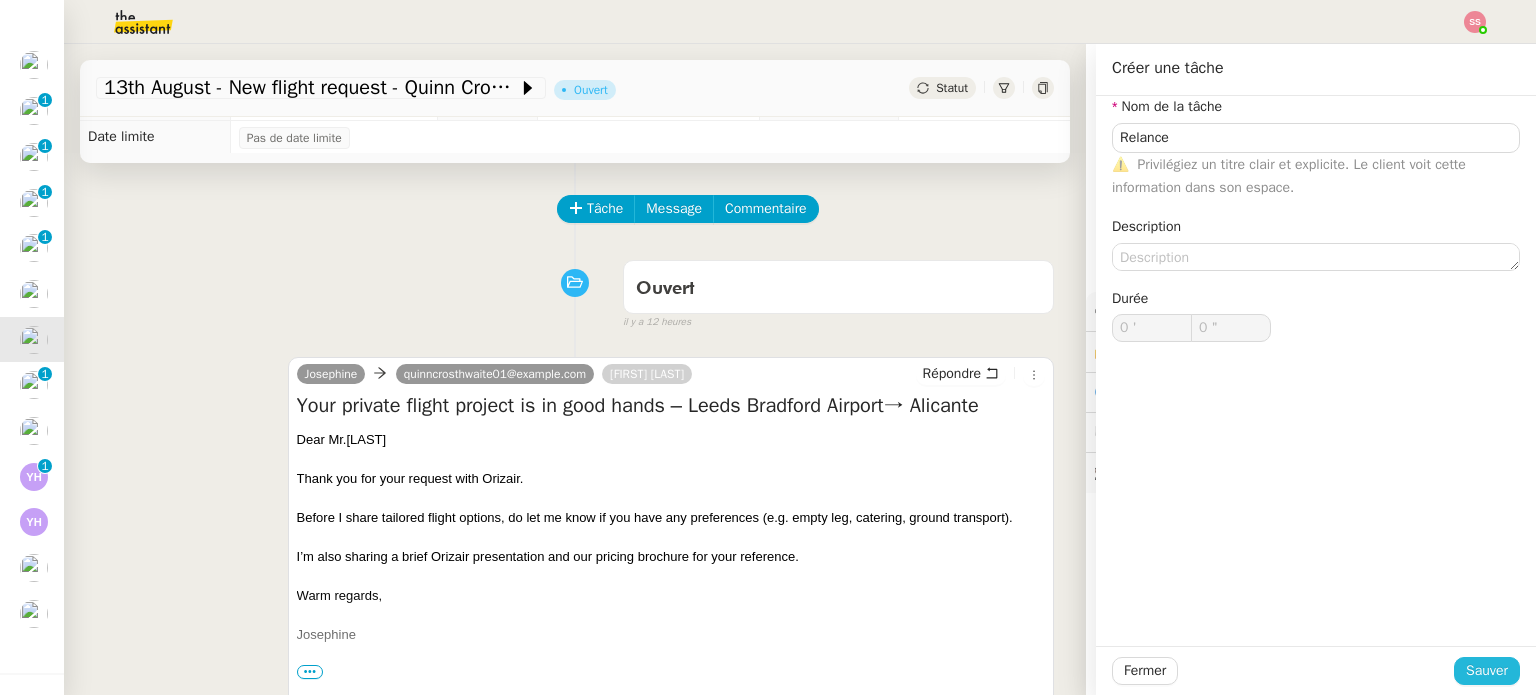 click on "Sauver" 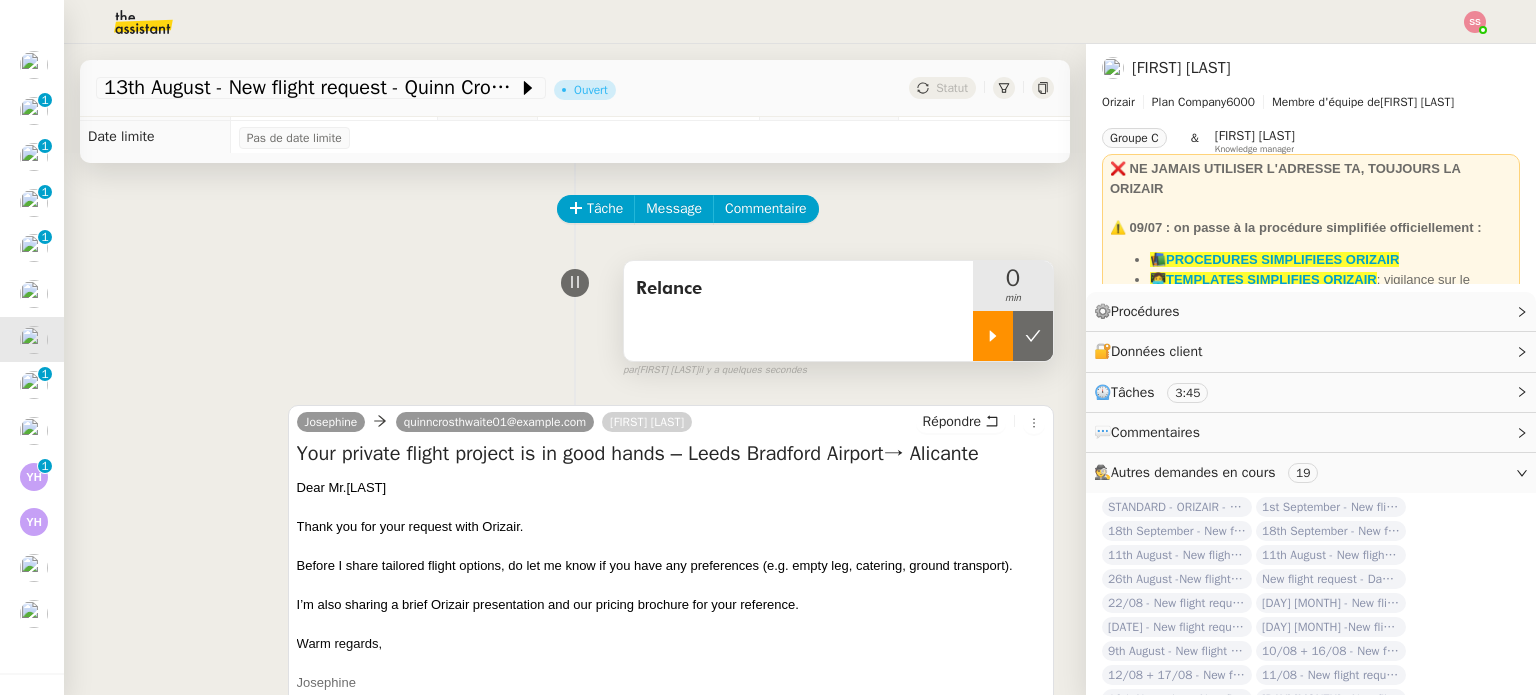 click at bounding box center [993, 336] 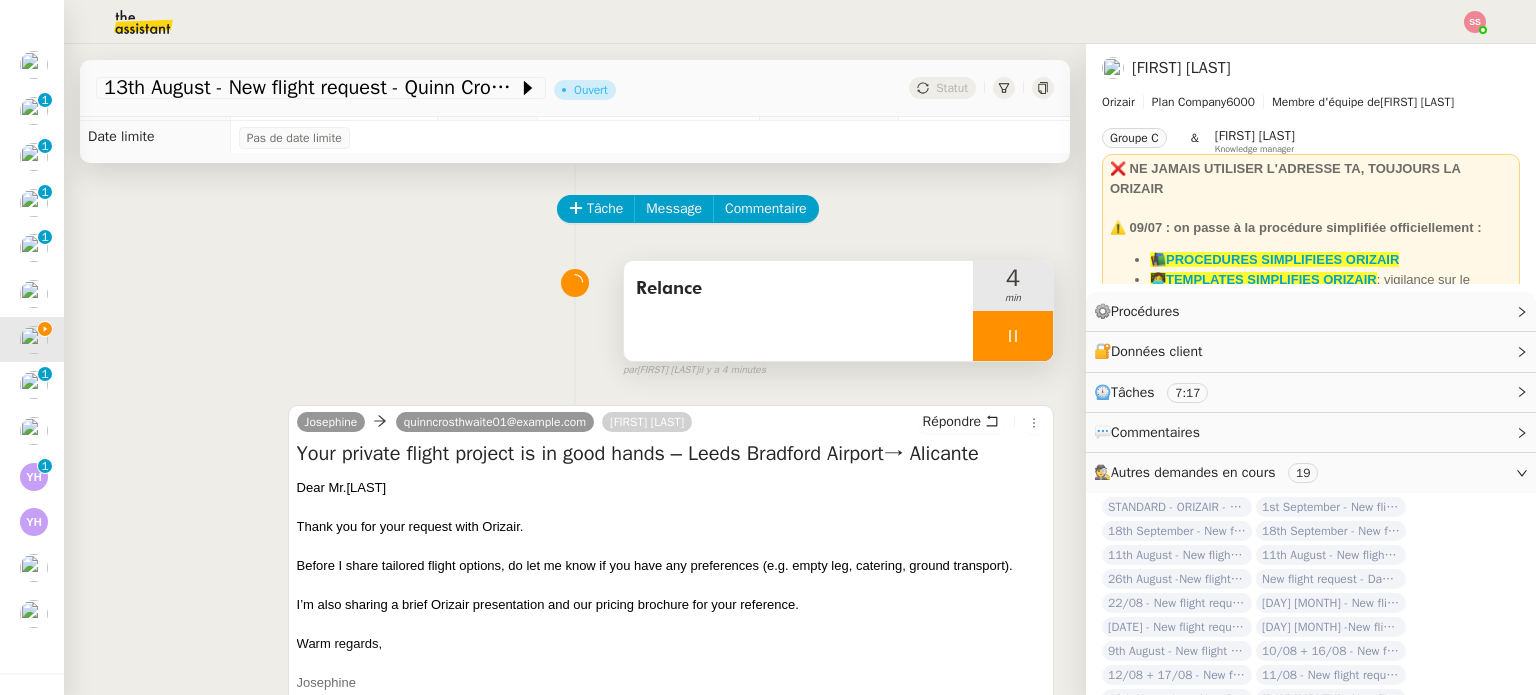 click 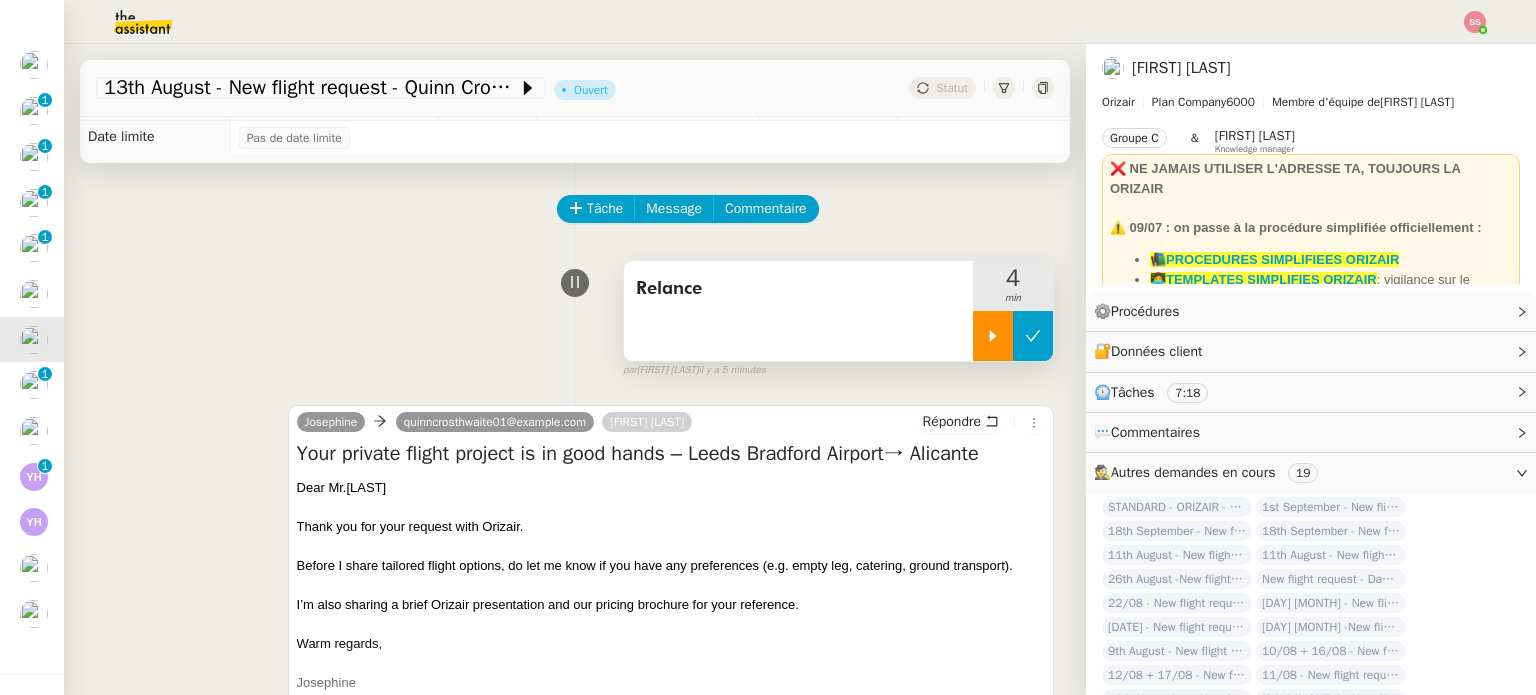 click at bounding box center (1033, 336) 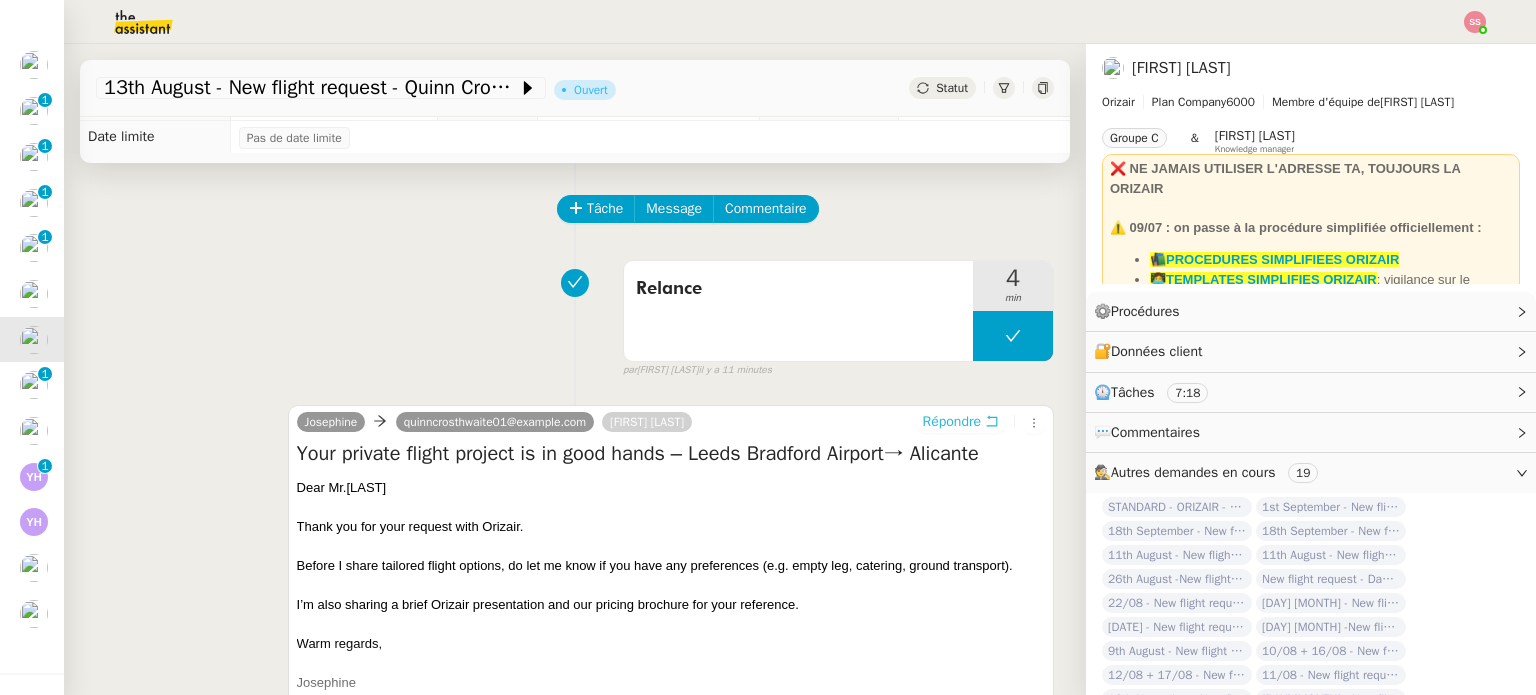click on "Répondre" at bounding box center (952, 422) 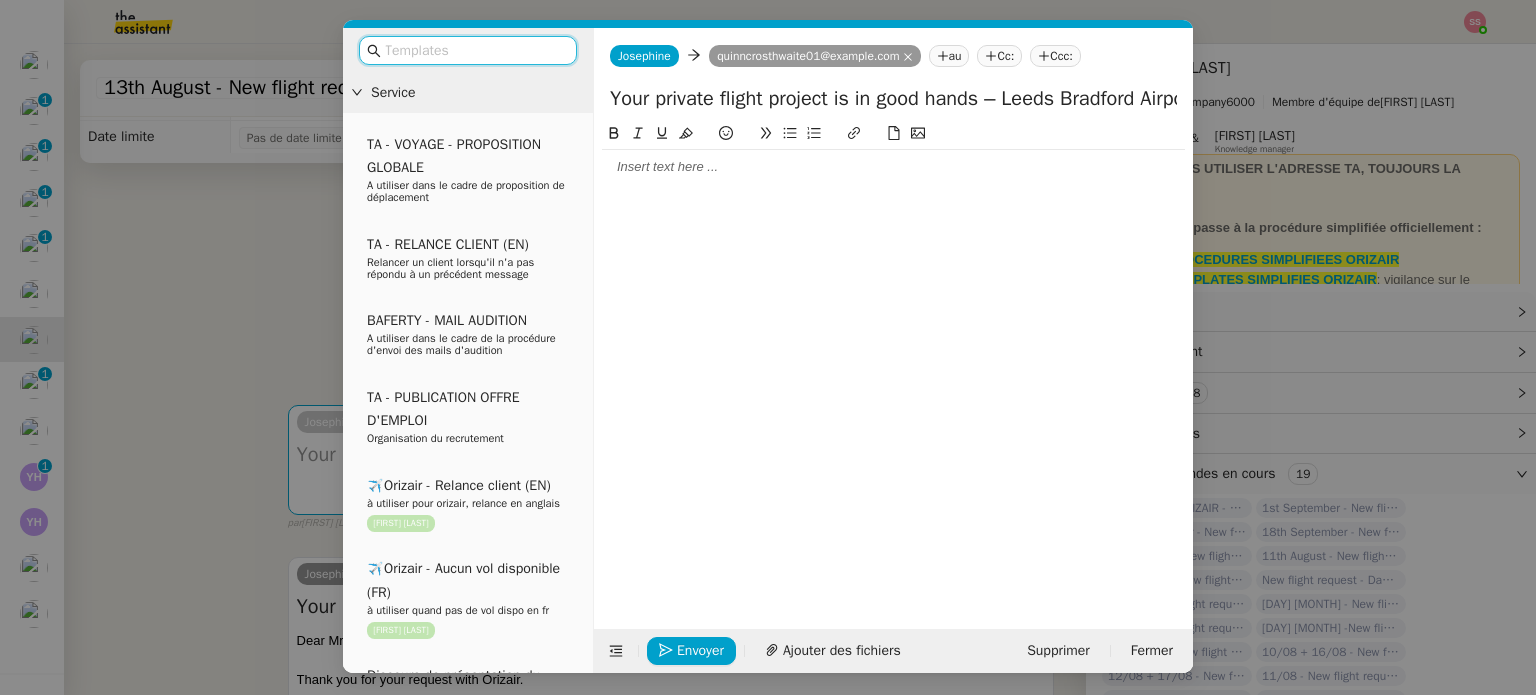 click on "Ccc:" 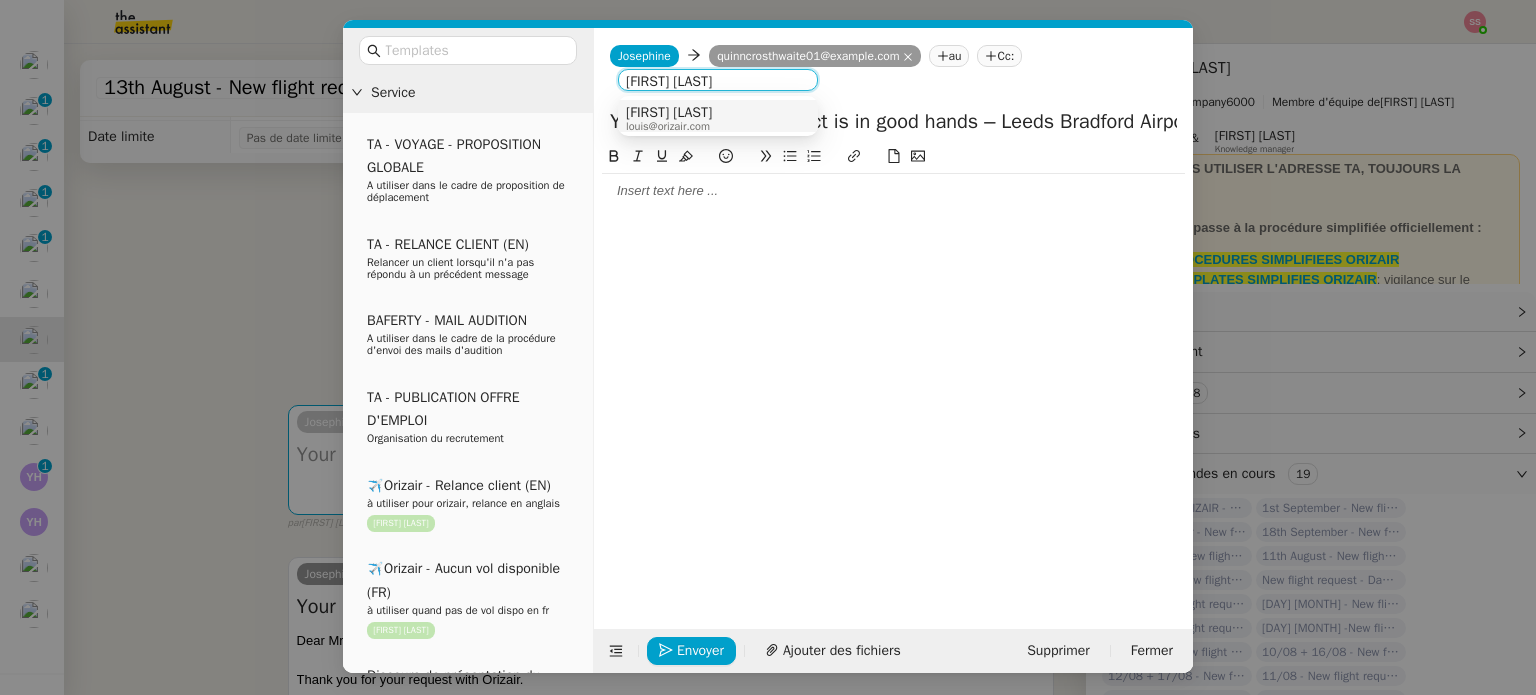type on "[FIRST] [LAST]" 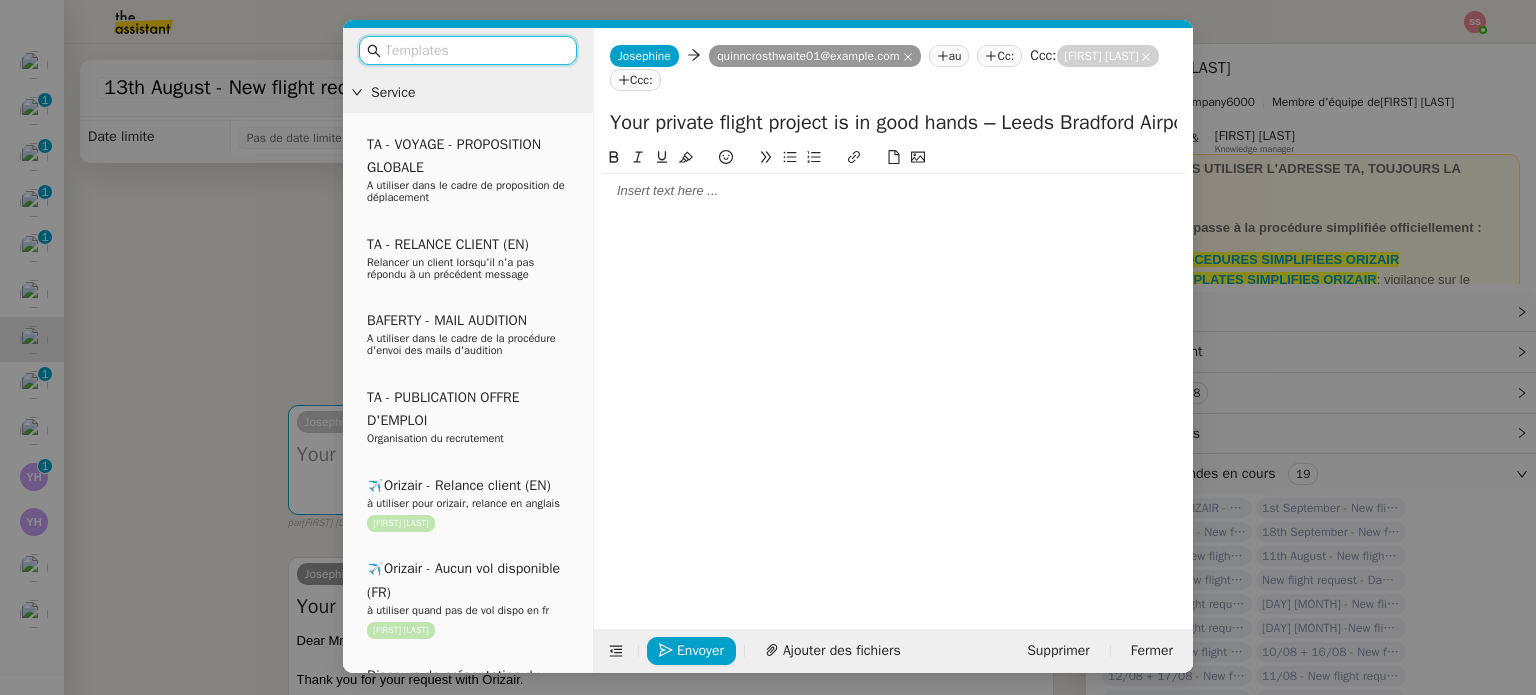 click at bounding box center [475, 50] 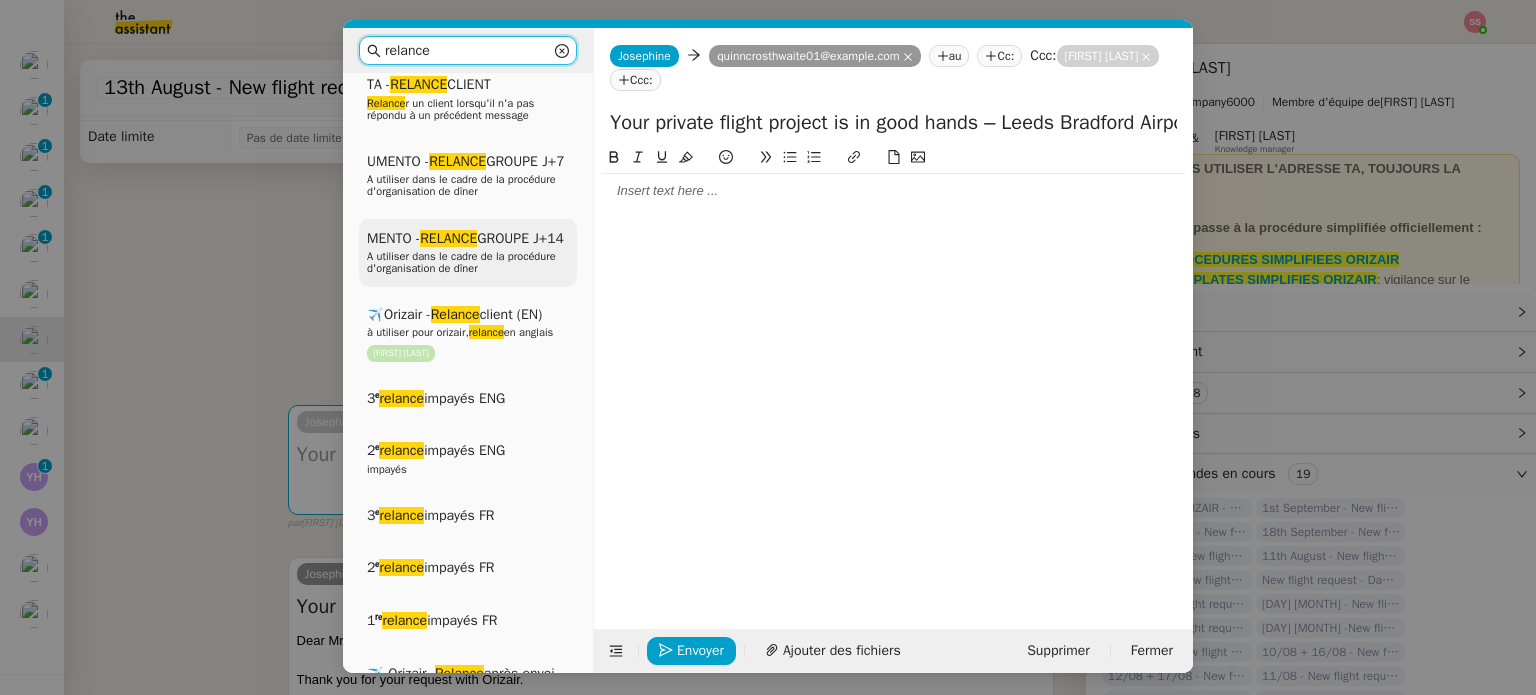 scroll, scrollTop: 400, scrollLeft: 0, axis: vertical 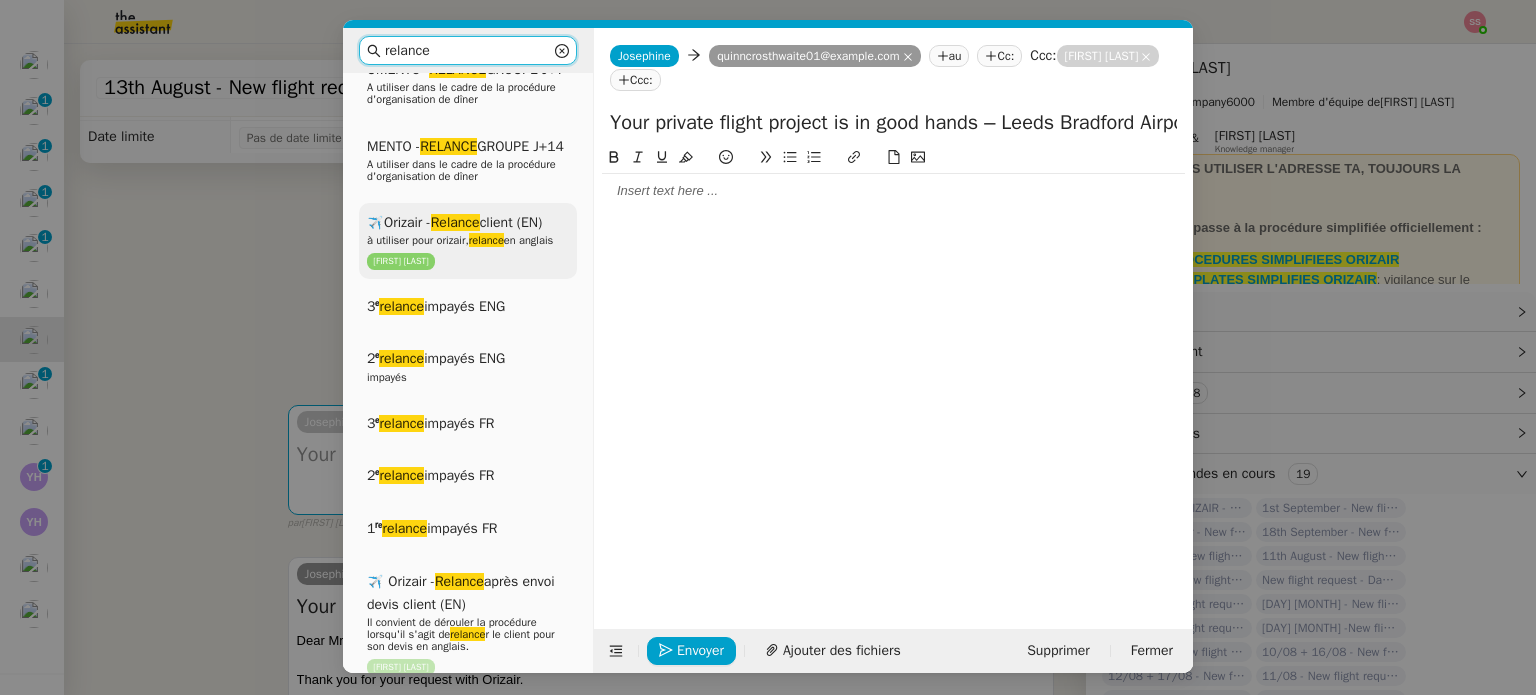 type on "relance" 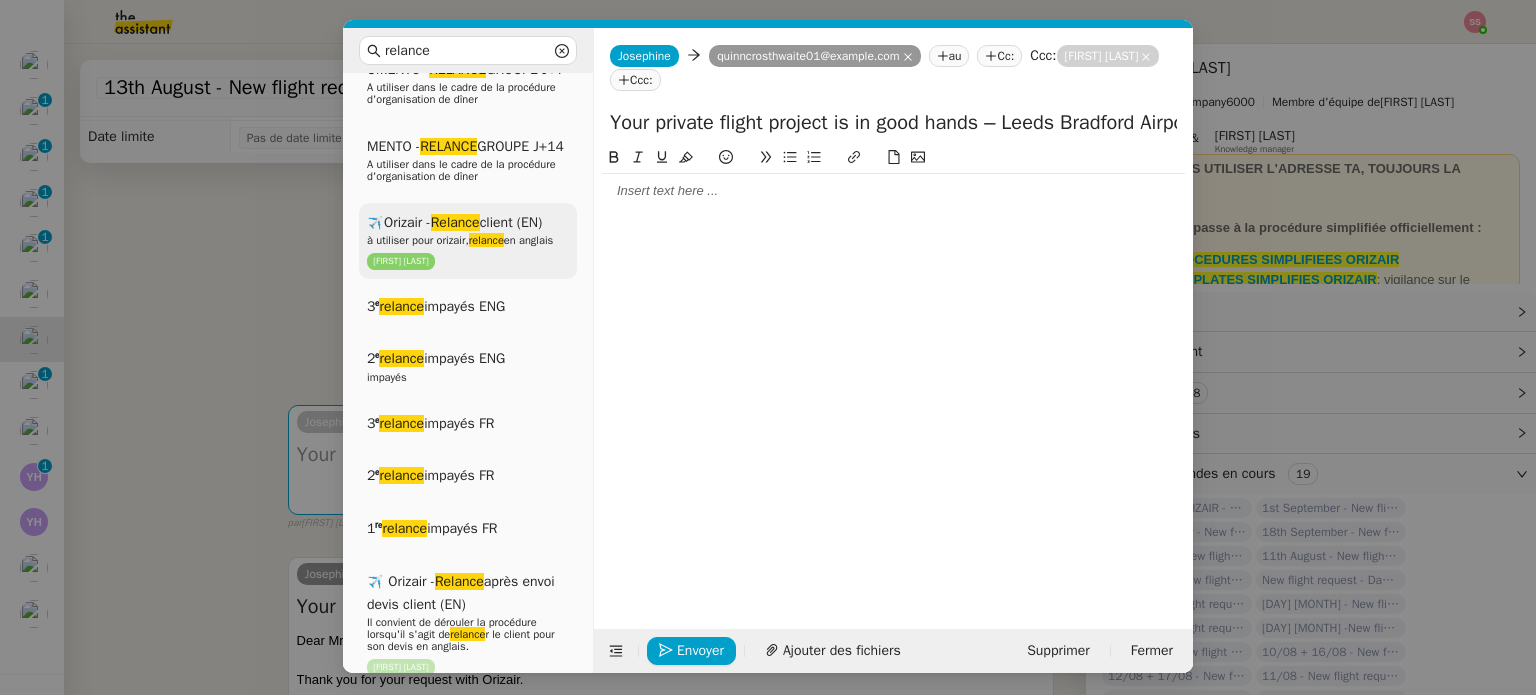 click on "Relance" at bounding box center (455, 222) 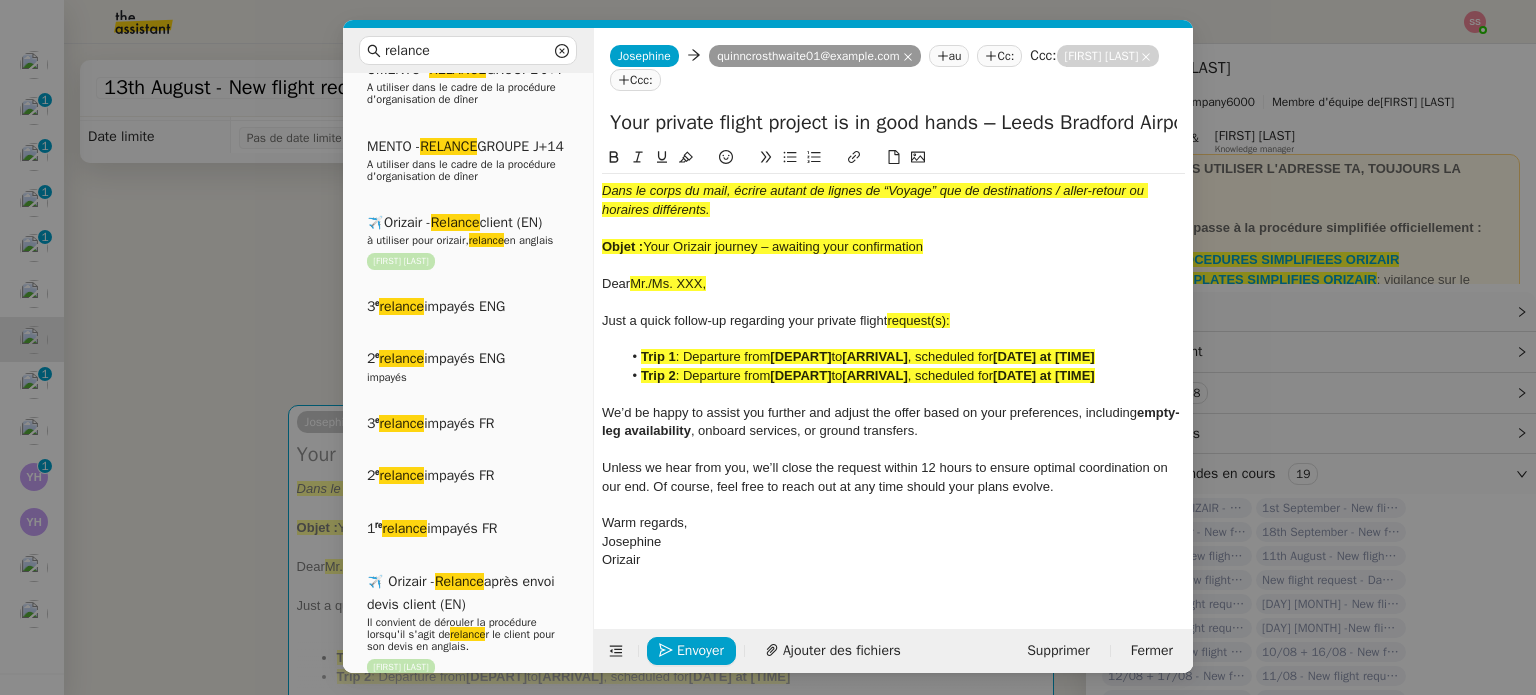 drag, startPoint x: 646, startPoint y: 244, endPoint x: 953, endPoint y: 241, distance: 307.01465 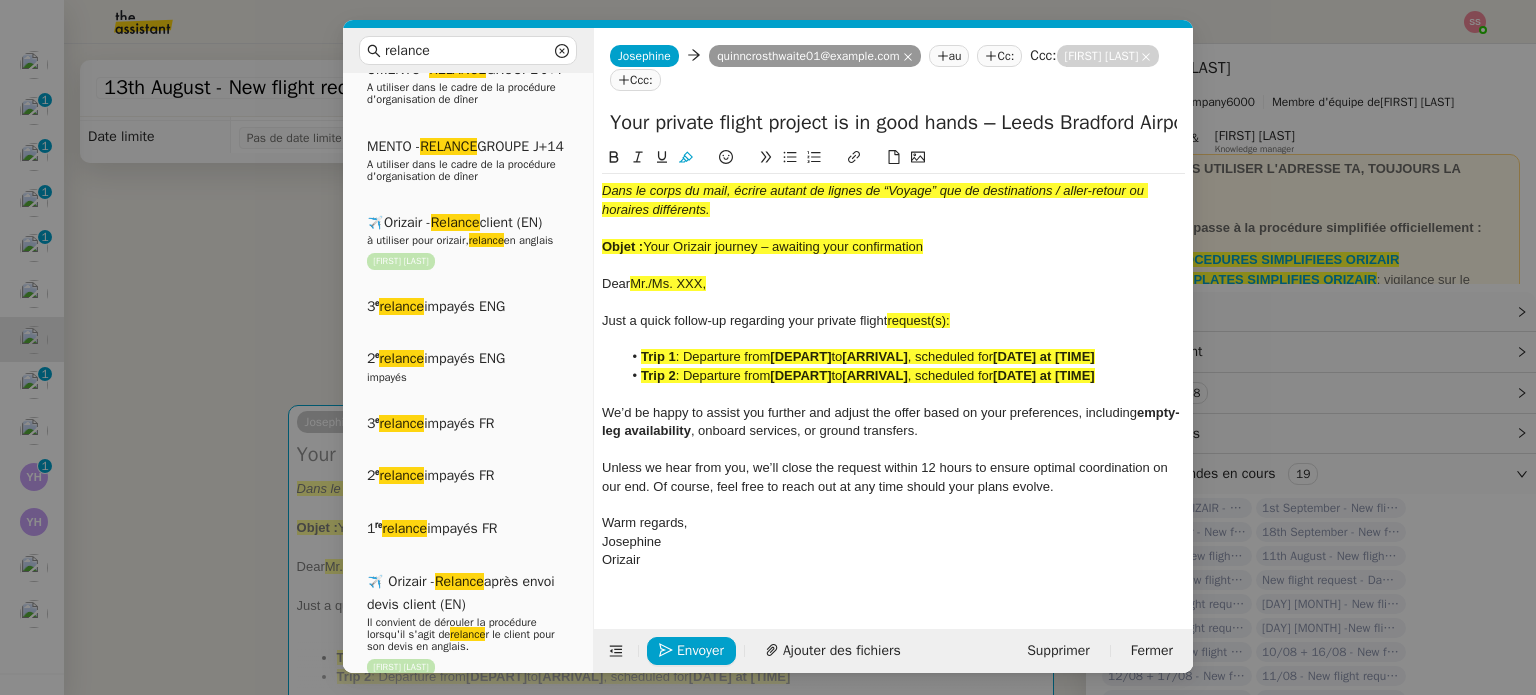 type 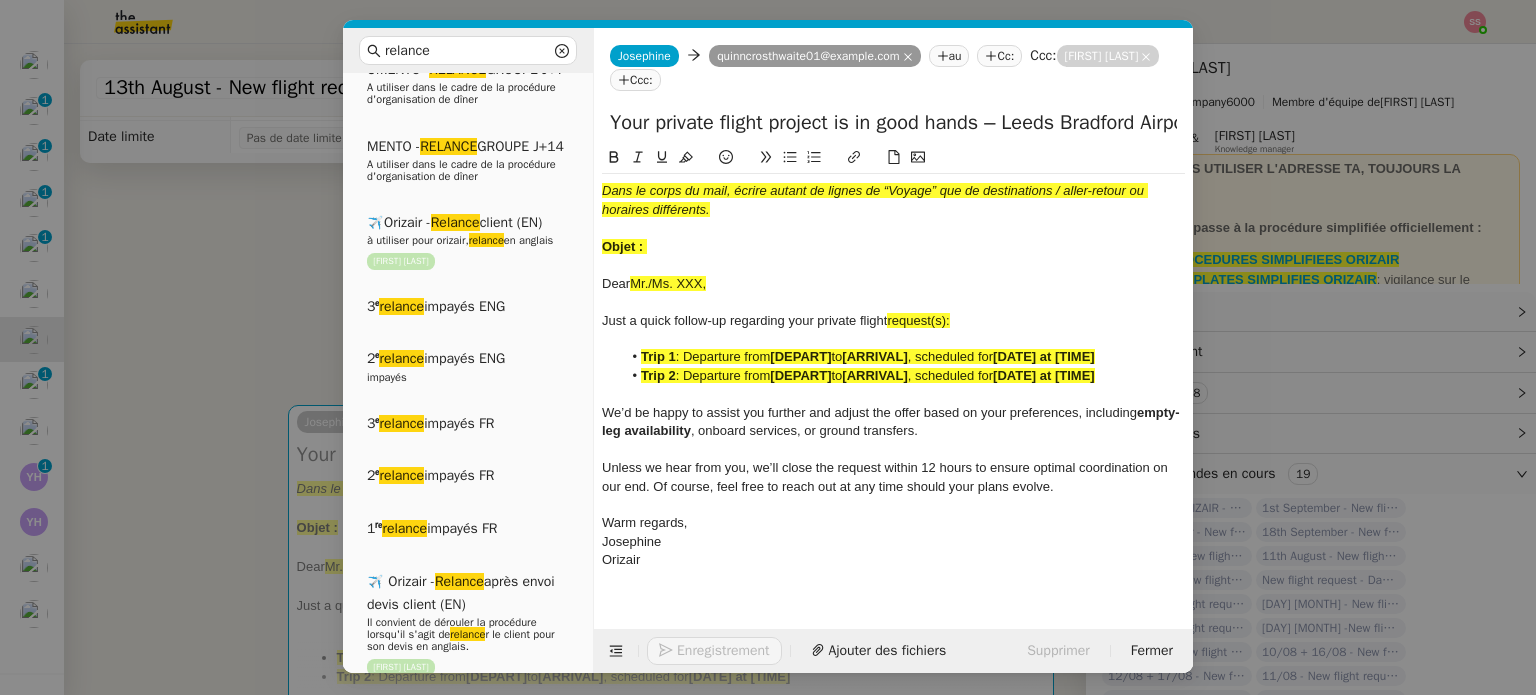 click on "Your private flight project is in good hands – Leeds Bradford Airport→ Alicante" 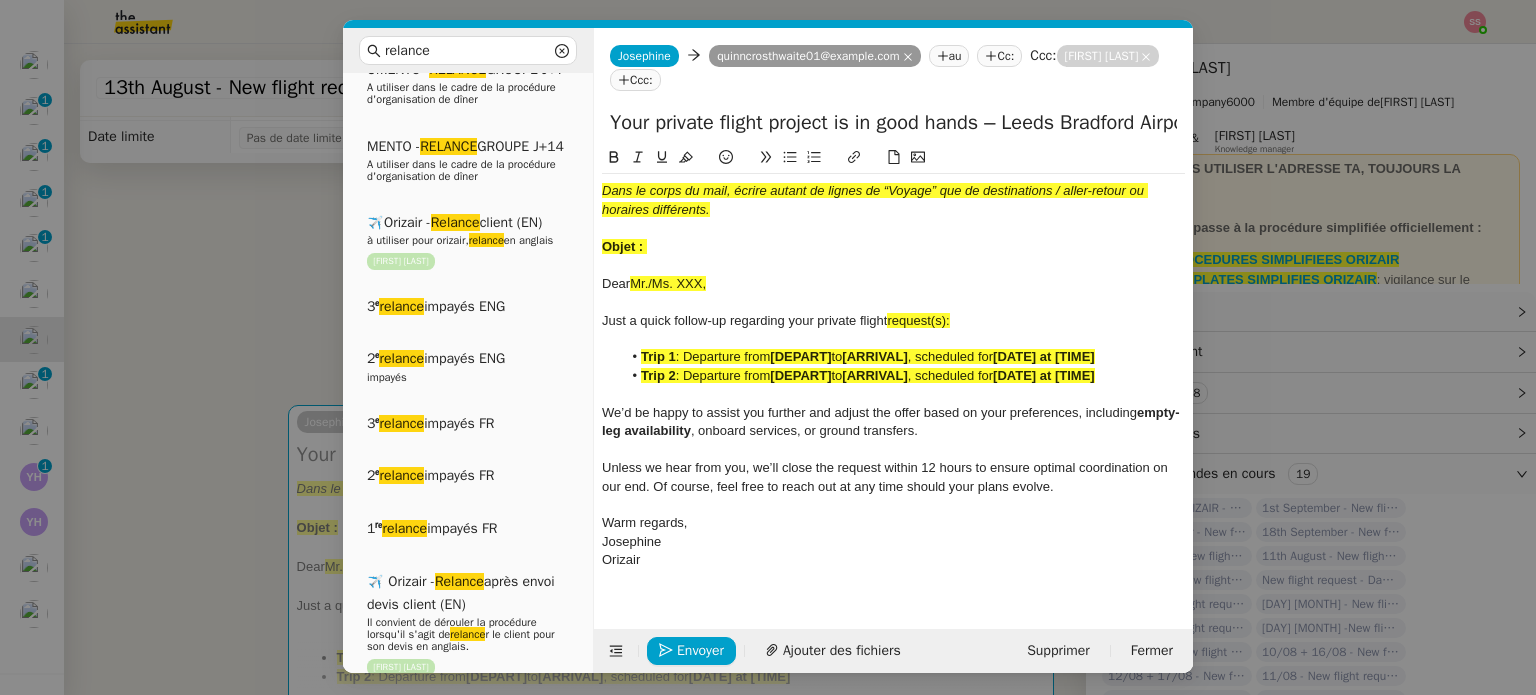 click on "Your private flight project is in good hands – Leeds Bradford Airport→ Alicante" 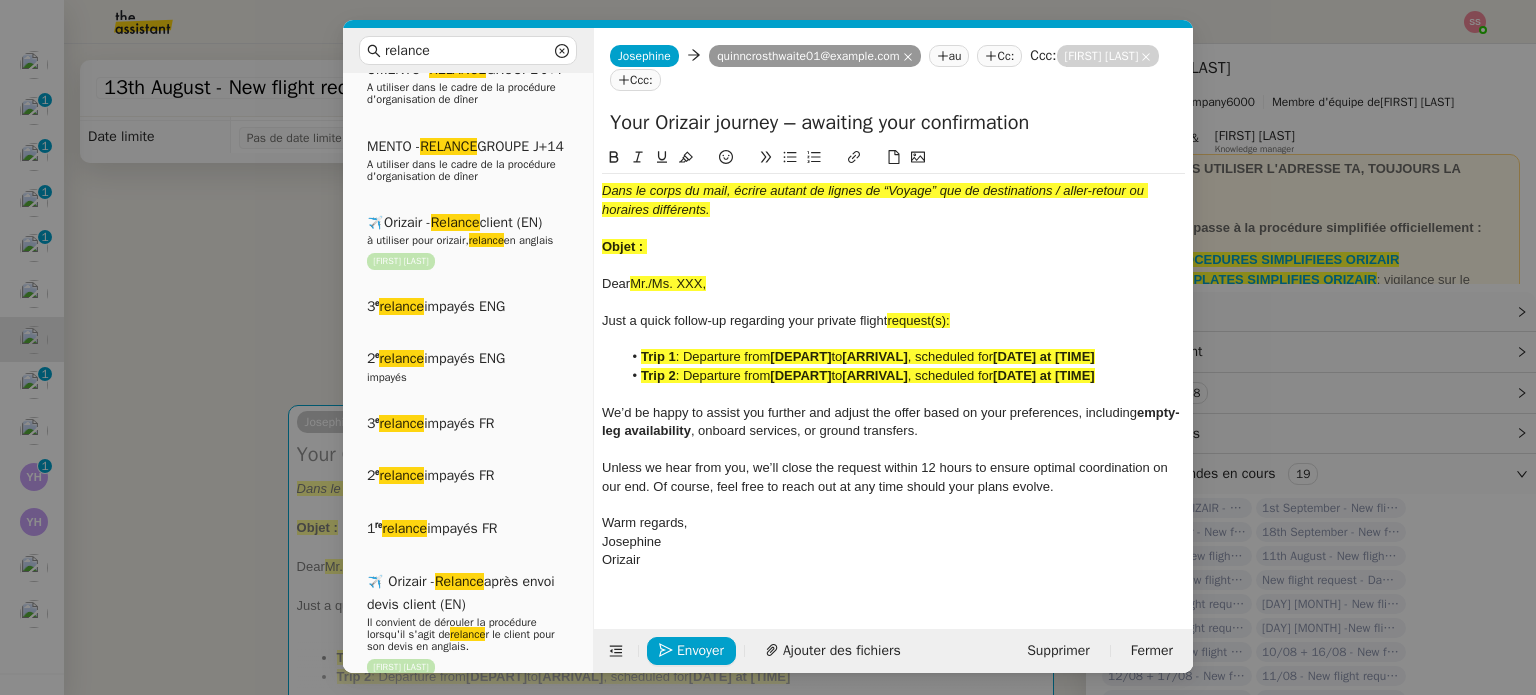 type on "Your Orizair journey – awaiting your confirmation" 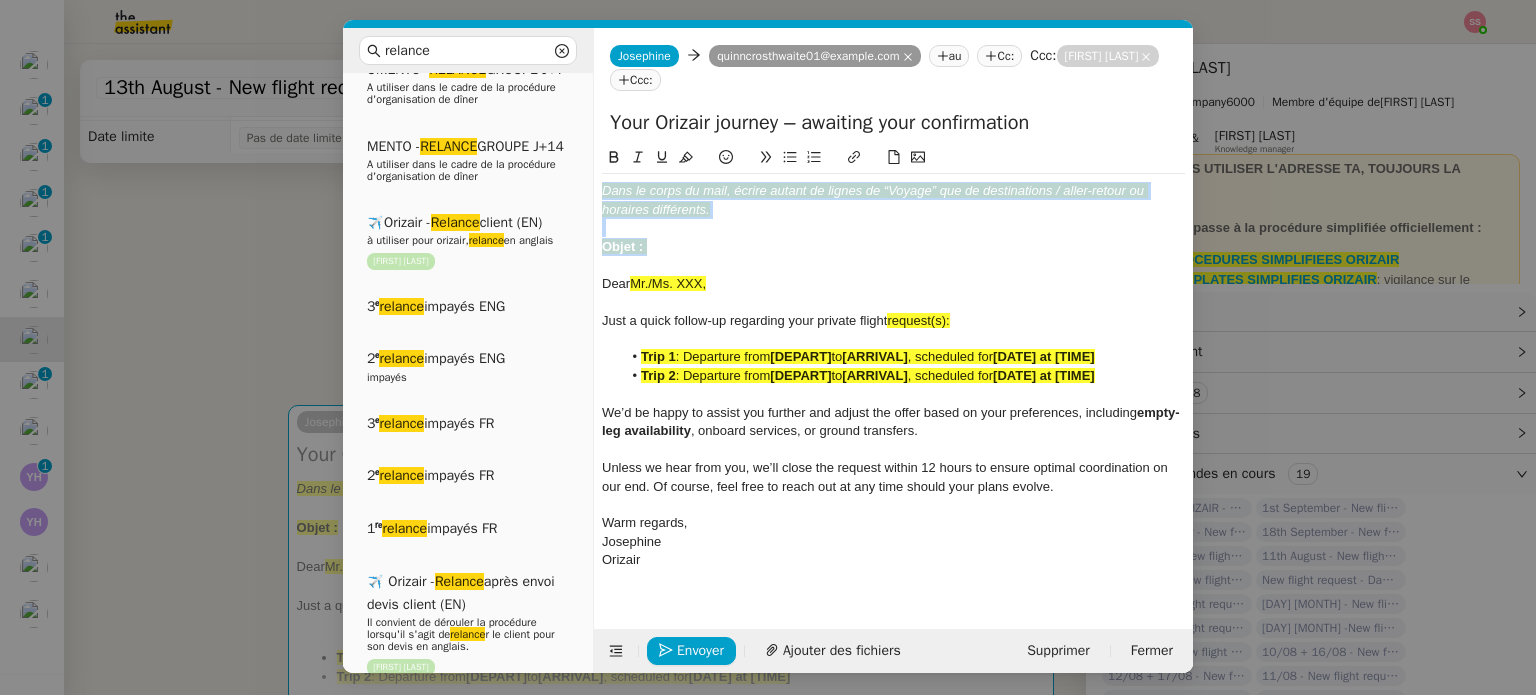 drag, startPoint x: 678, startPoint y: 244, endPoint x: 580, endPoint y: 176, distance: 119.28118 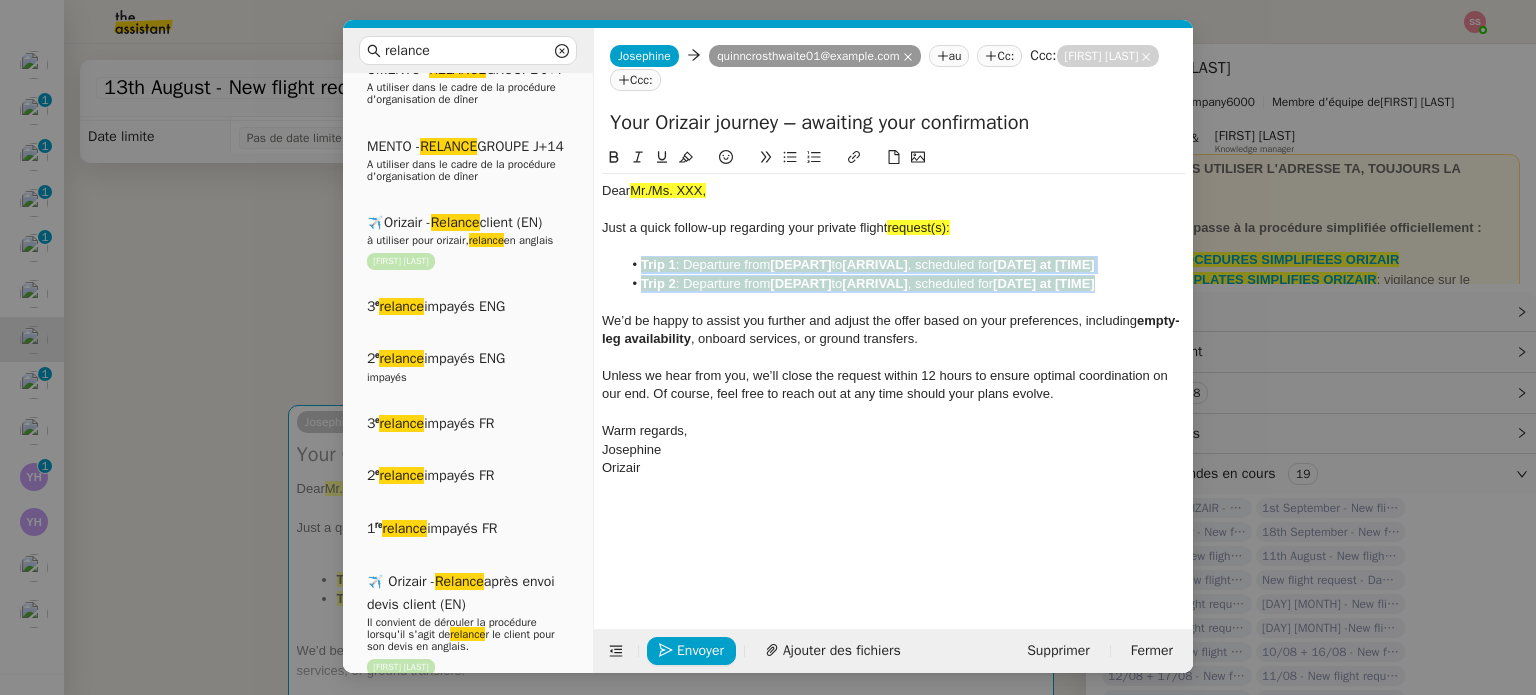 drag, startPoint x: 1117, startPoint y: 280, endPoint x: 641, endPoint y: 272, distance: 476.06723 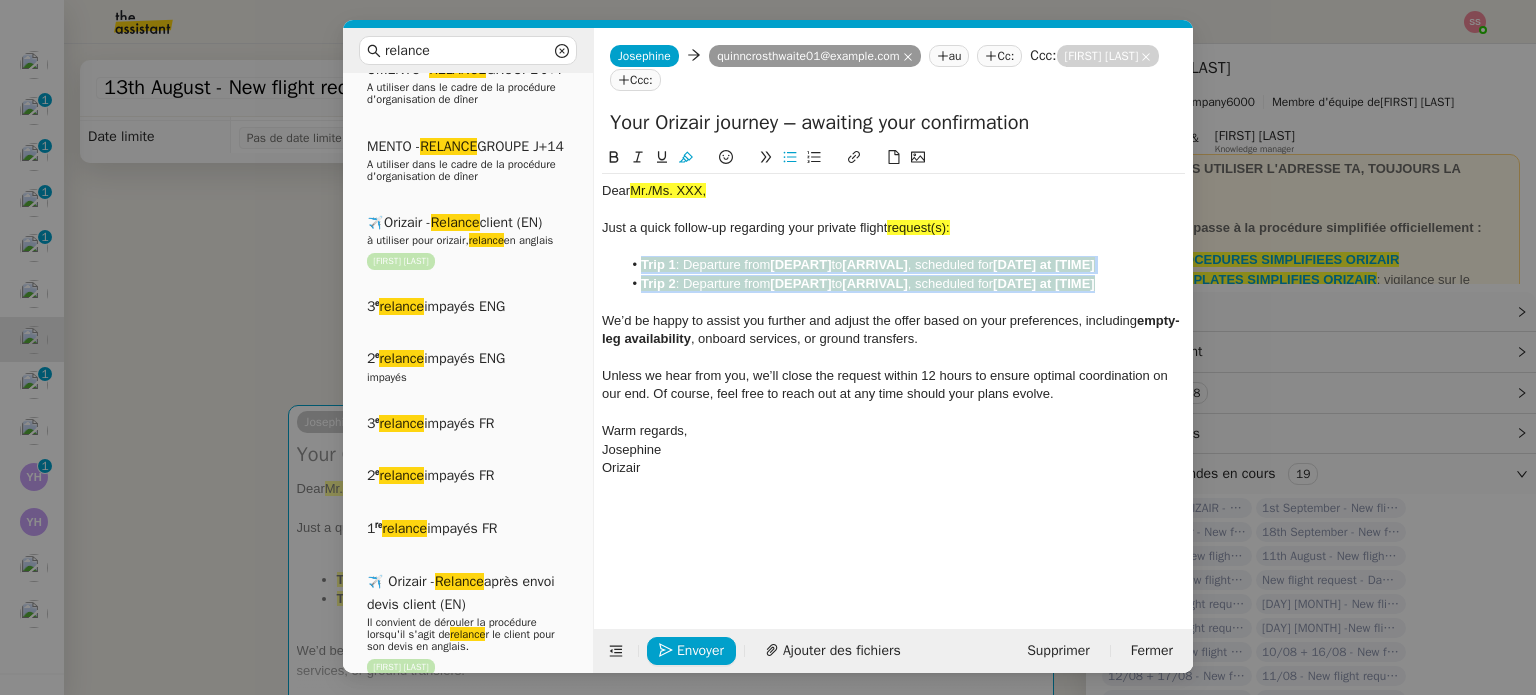 click 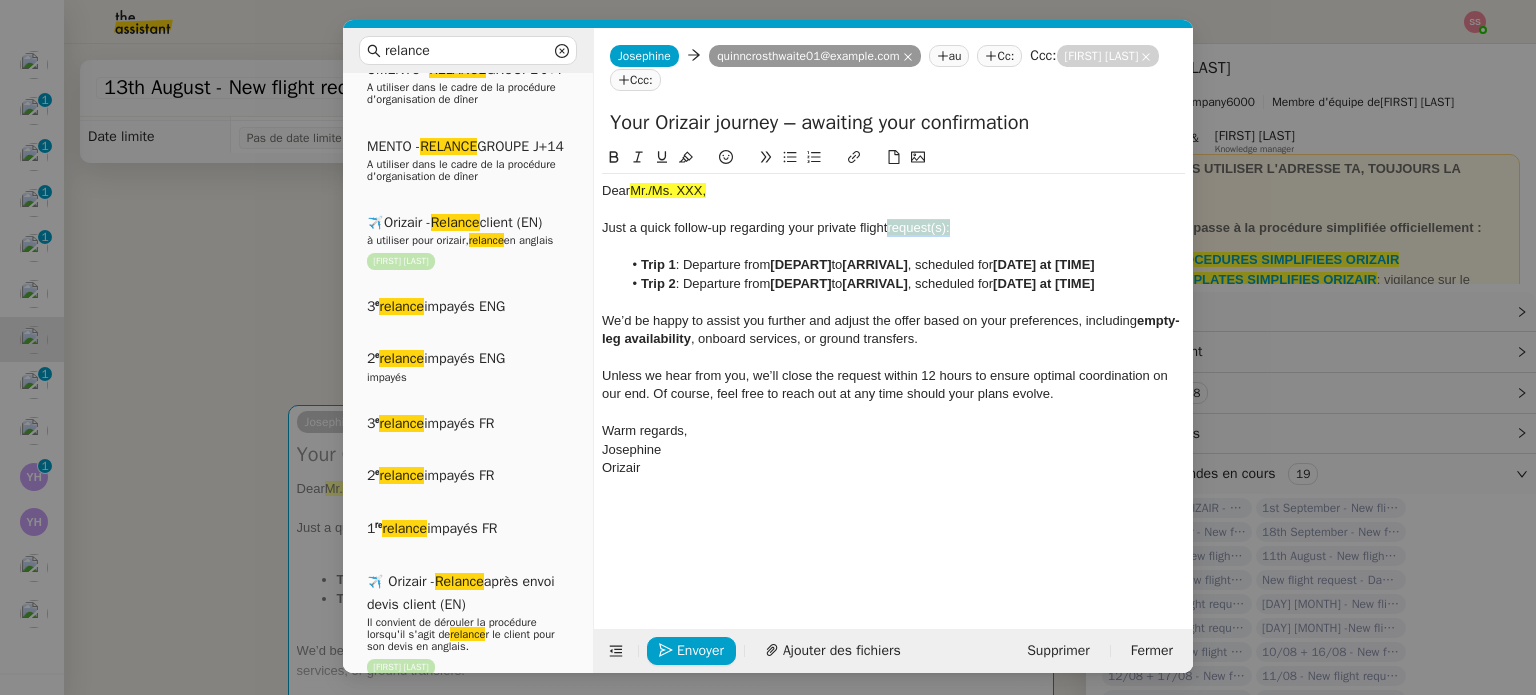 drag, startPoint x: 960, startPoint y: 234, endPoint x: 889, endPoint y: 229, distance: 71.17584 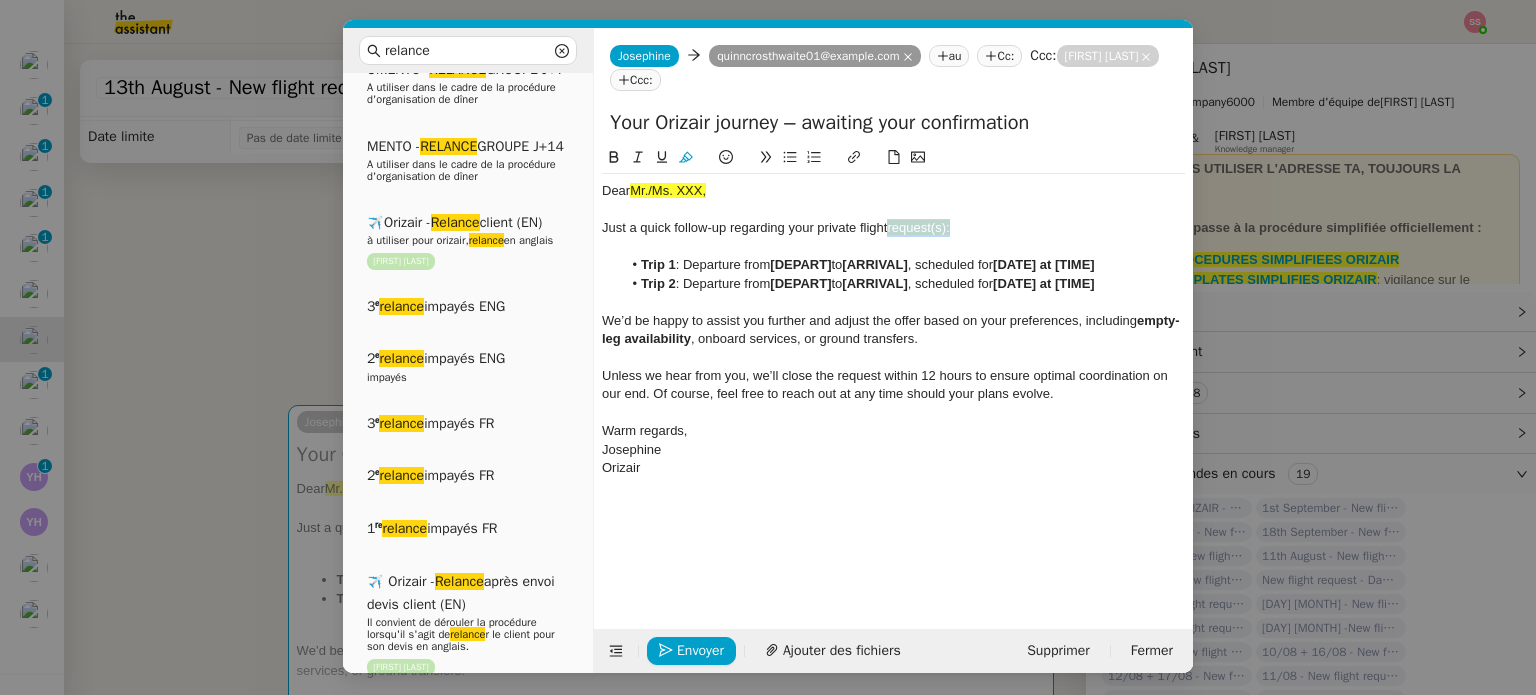 click 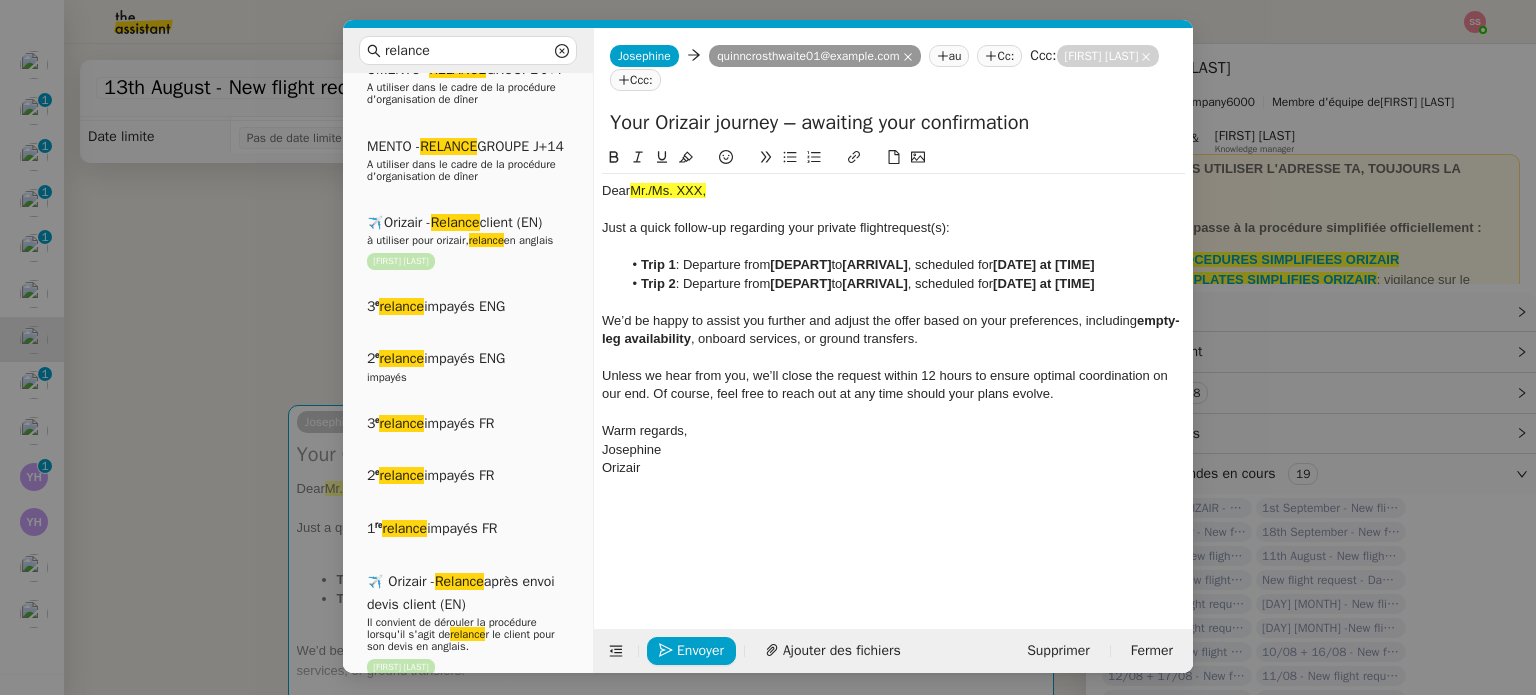 click on "Mr./Ms. XXX," 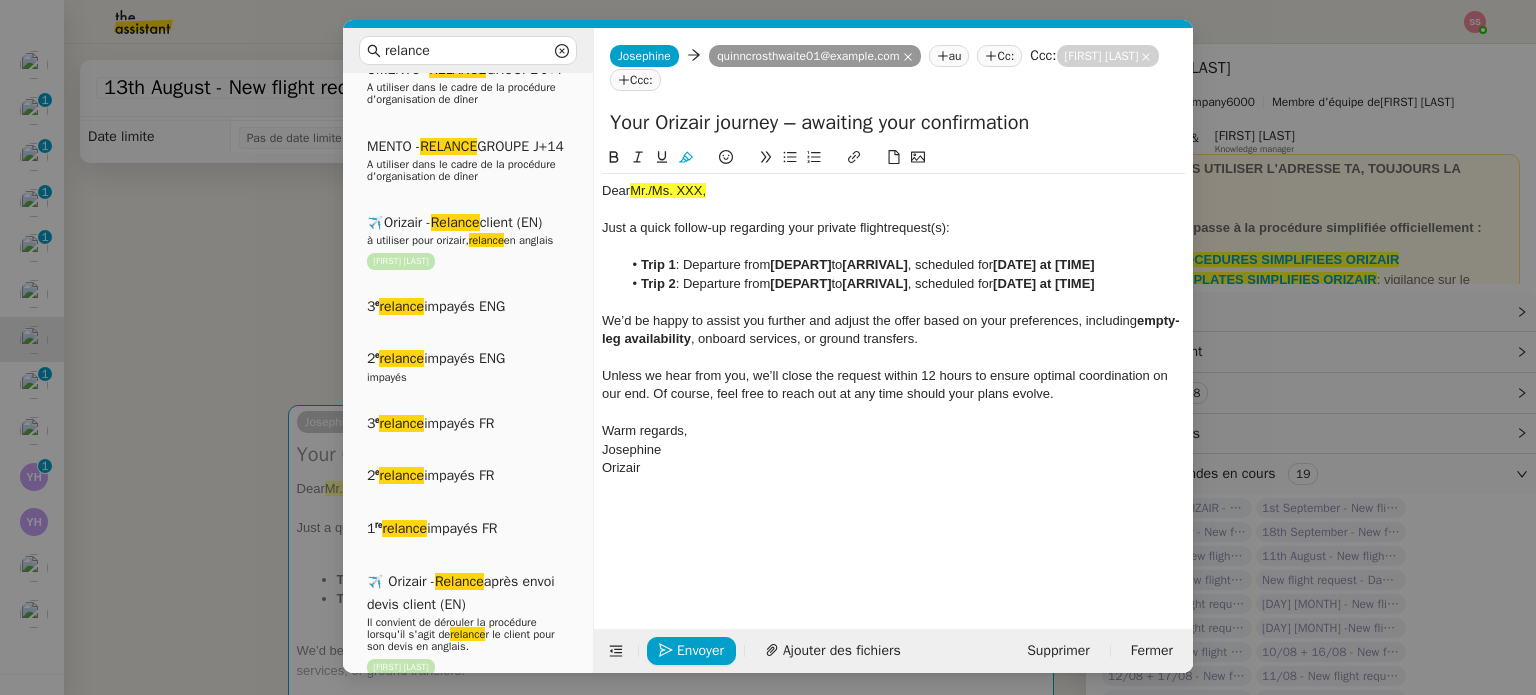 drag, startPoint x: 718, startPoint y: 193, endPoint x: 626, endPoint y: 198, distance: 92.13577 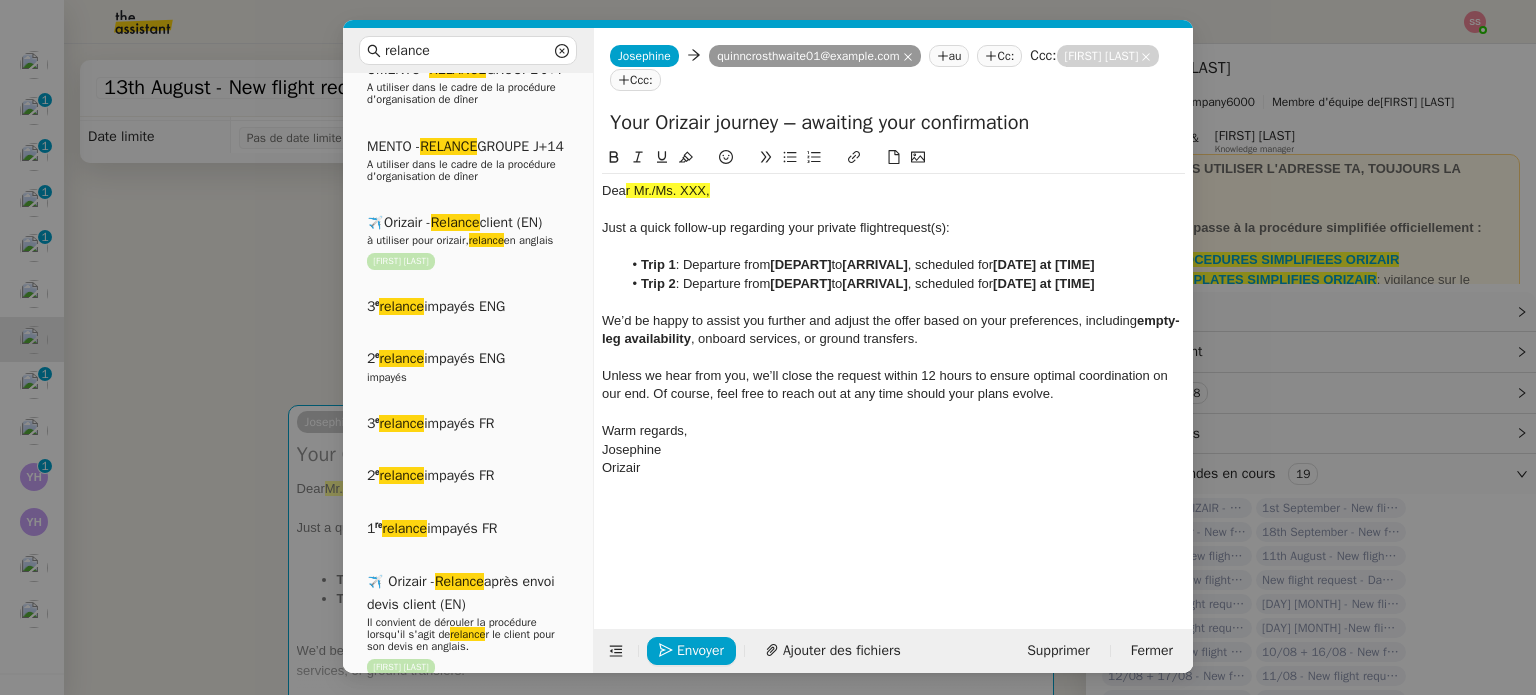 click on "Just a quick follow-up regarding your private flight  request(s):" 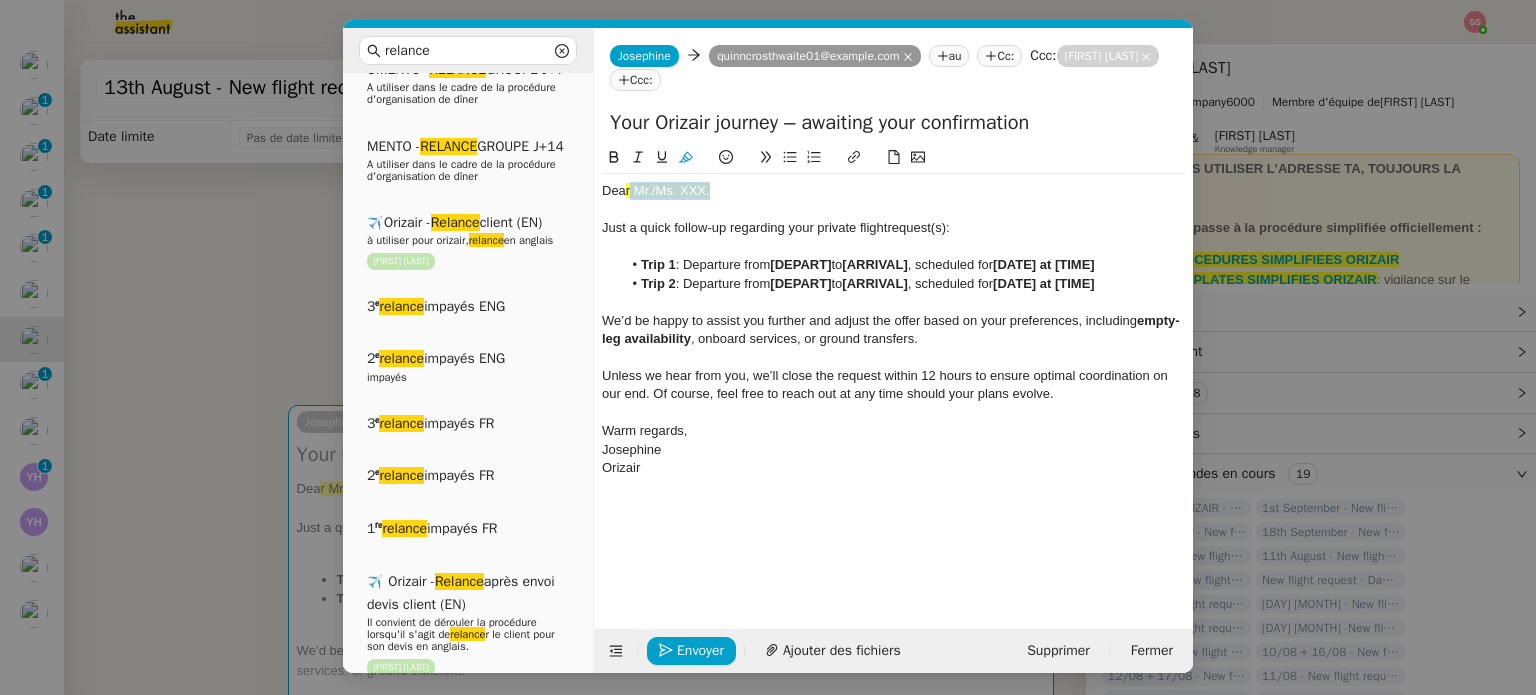 drag, startPoint x: 713, startPoint y: 196, endPoint x: 631, endPoint y: 197, distance: 82.006096 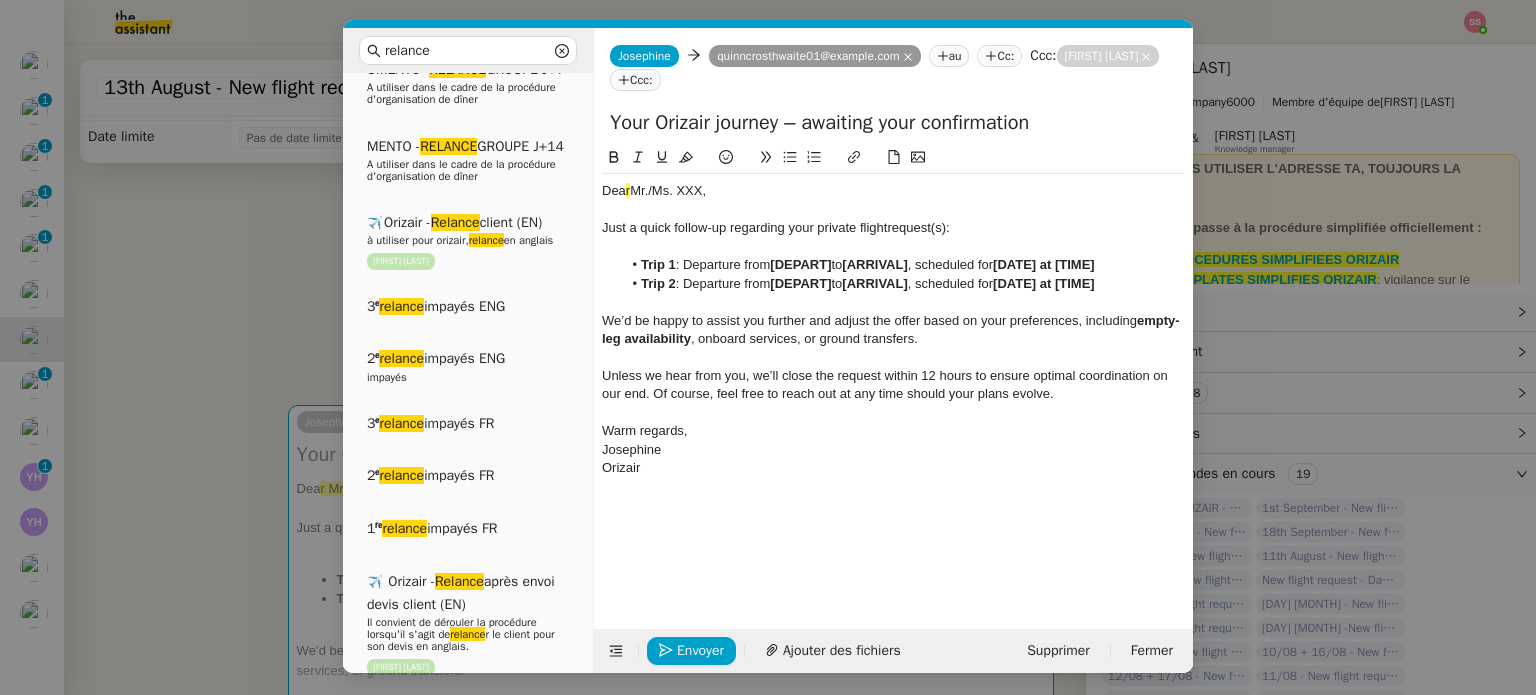 click 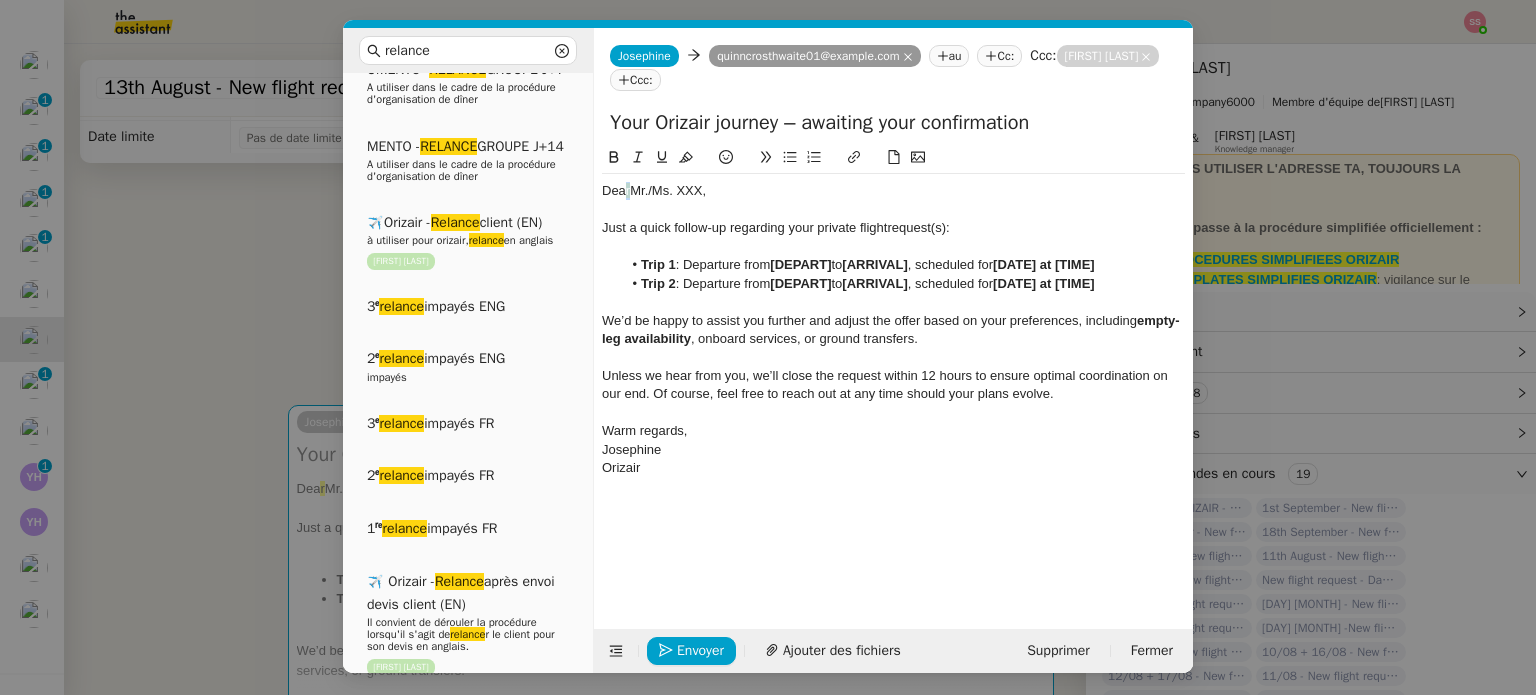 click on "r" 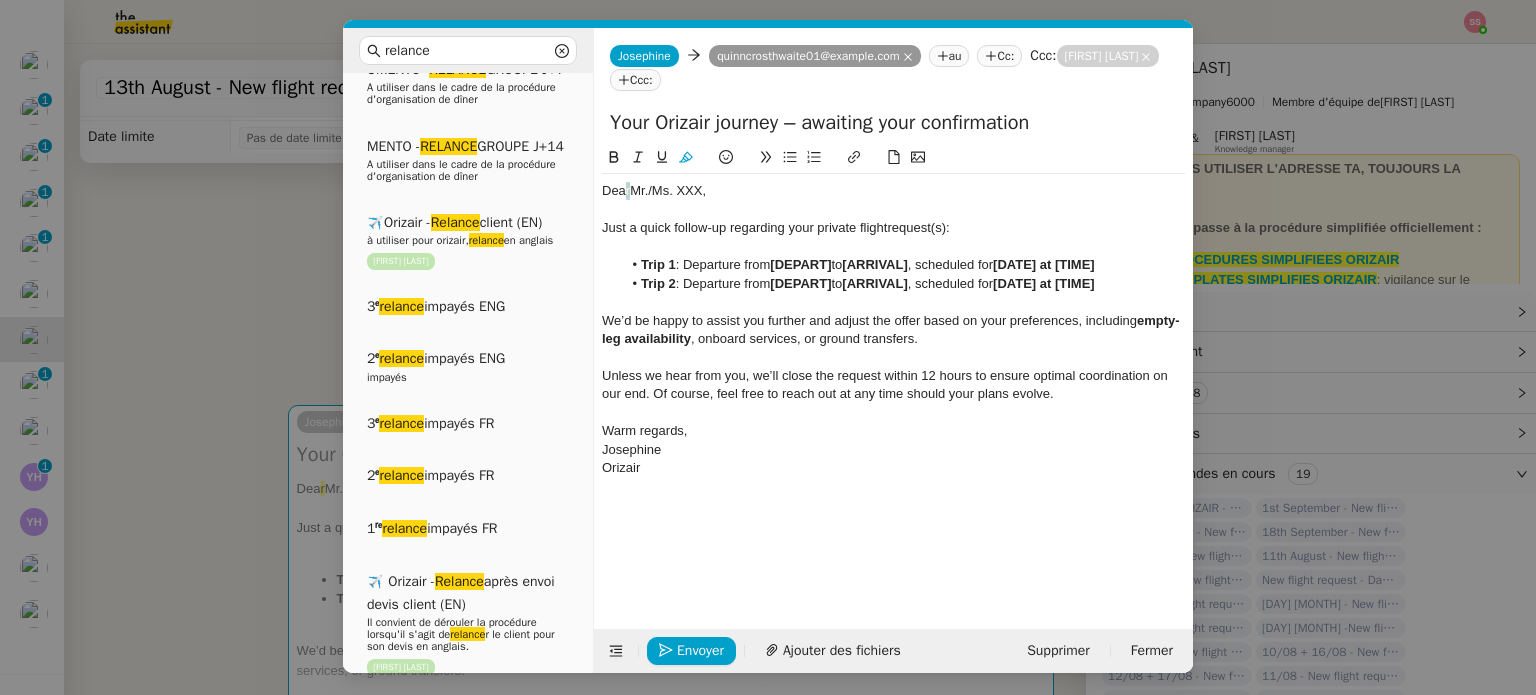 click 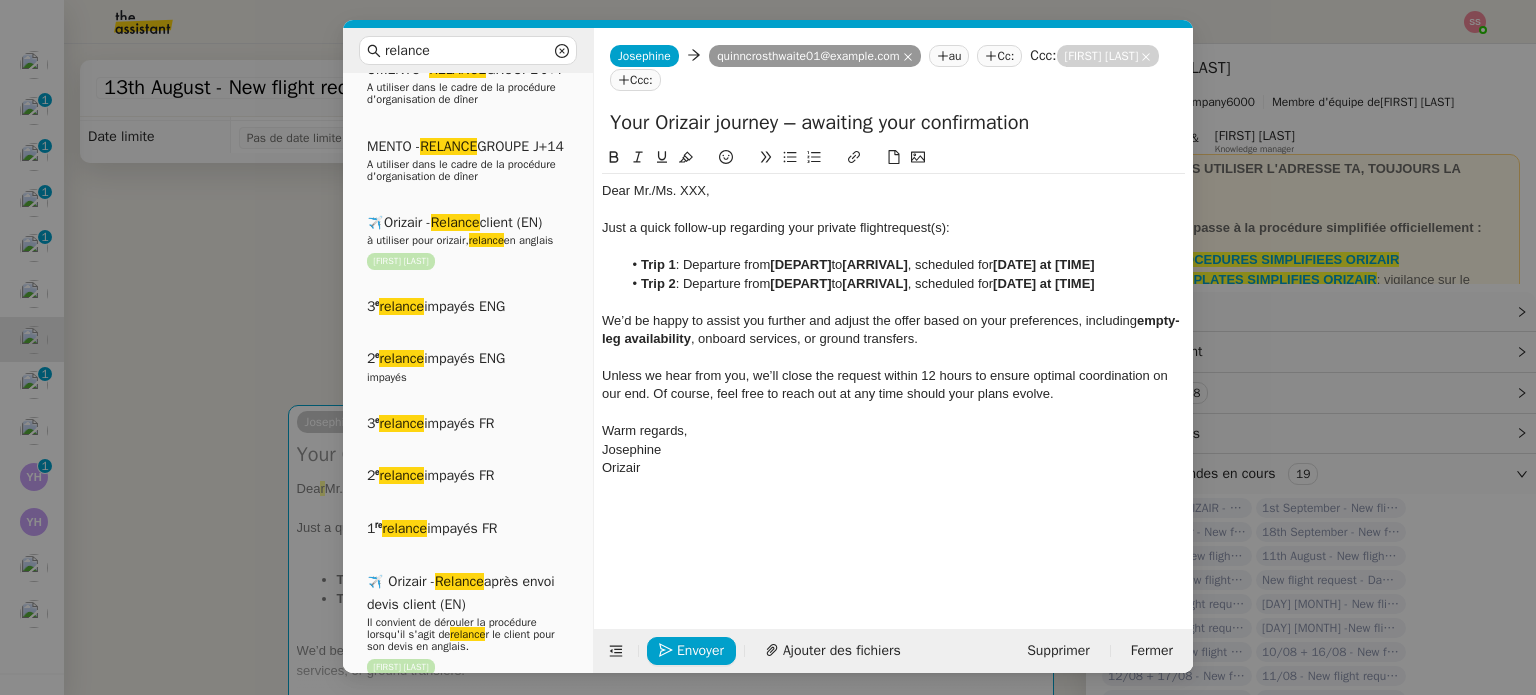 click 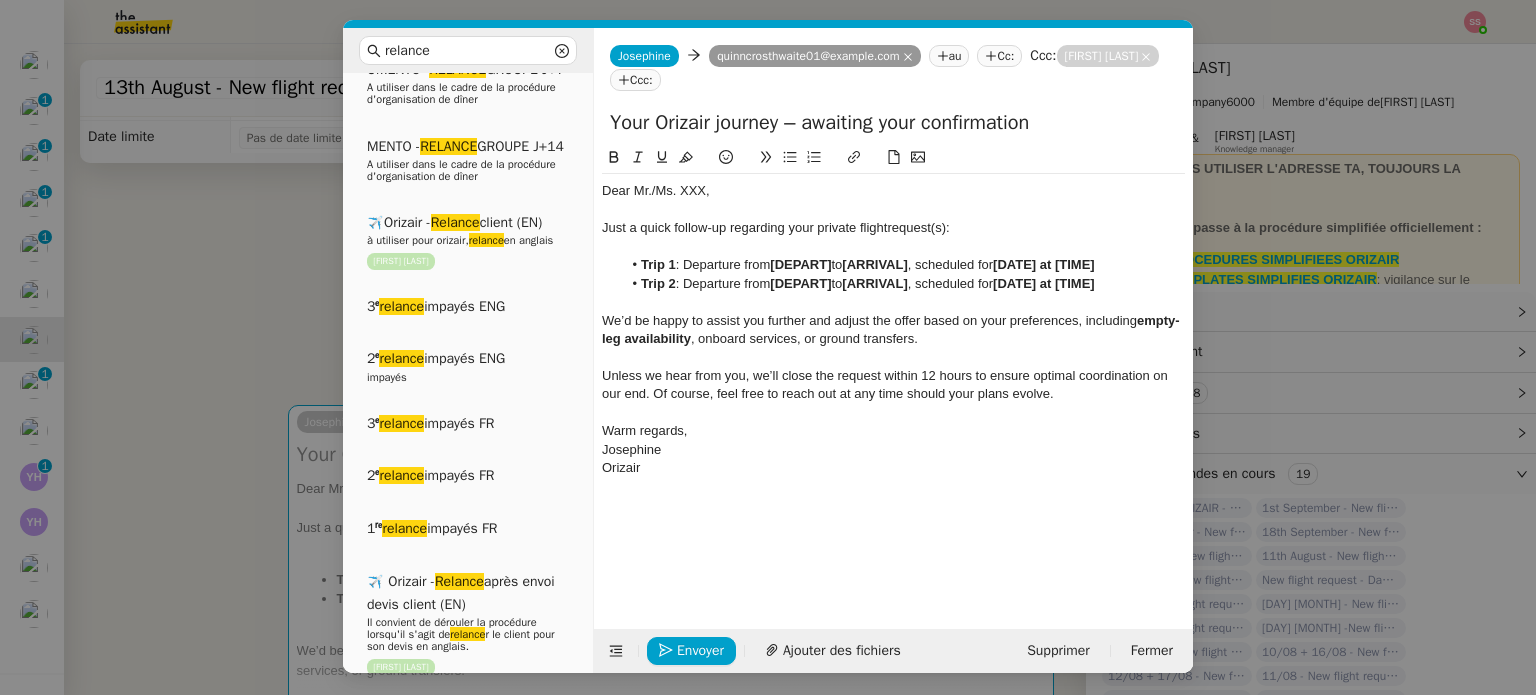 click on "relance Service Relance  Bon de Commande LBP    A utiliser dans le cadre de la procédure de  relance  des bons de commande TA -  RELANCE  CLIENT (EN)    Relance r un client lorsqu'il n'a pas répondu à un précédent message ✈️Orizair -  Relance  client (FR)    à utiliser pour orizair, première  relance  en français  Louis Frei TA -  RELANCE  CLIENT    Relance r un client lorsqu'il n'a pas répondu à un précédent message UMENTO -  RELANCE  GROUPE J+7    A utiliser dans le cadre de la procédure d'organisation de dîner MENTO -  RELANCE  GROUPE J+14    A utiliser dans le cadre de la procédure d'organisation de dîner ✈️Orizair -  Relance  client (EN)     à utiliser pour orizair,  relance  en anglais  Louis Frei 3ᵉ  relance  impayés ENG    2ᵉ  relance  impayés ENG    impayés  3ᵉ  relance  impayés FR    2ᵉ  relance  impayés FR    1ʳᵉ  relance  impayés FR    ✈️ Orizair -  Relance  après envoi devis client (EN)    relance r le client pour son devis en anglais." at bounding box center (768, 347) 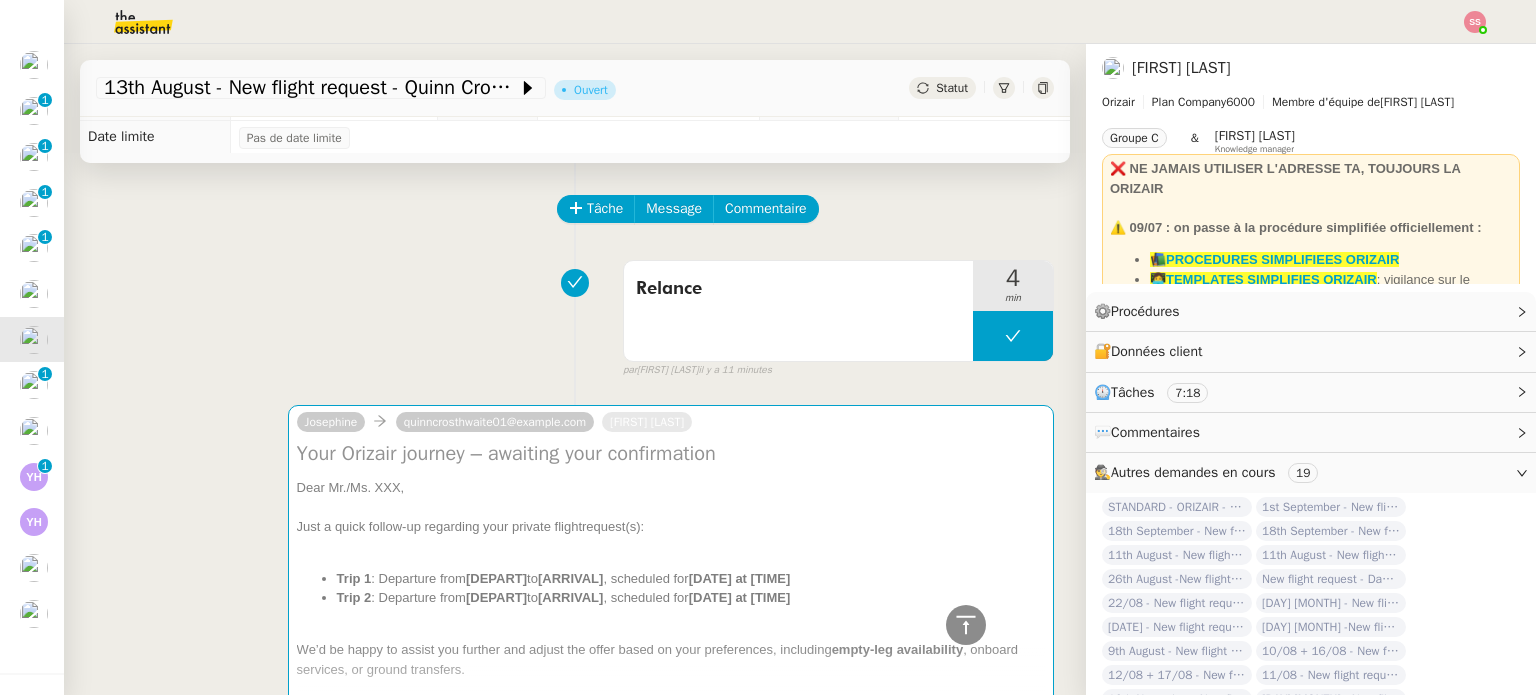 scroll, scrollTop: 501, scrollLeft: 0, axis: vertical 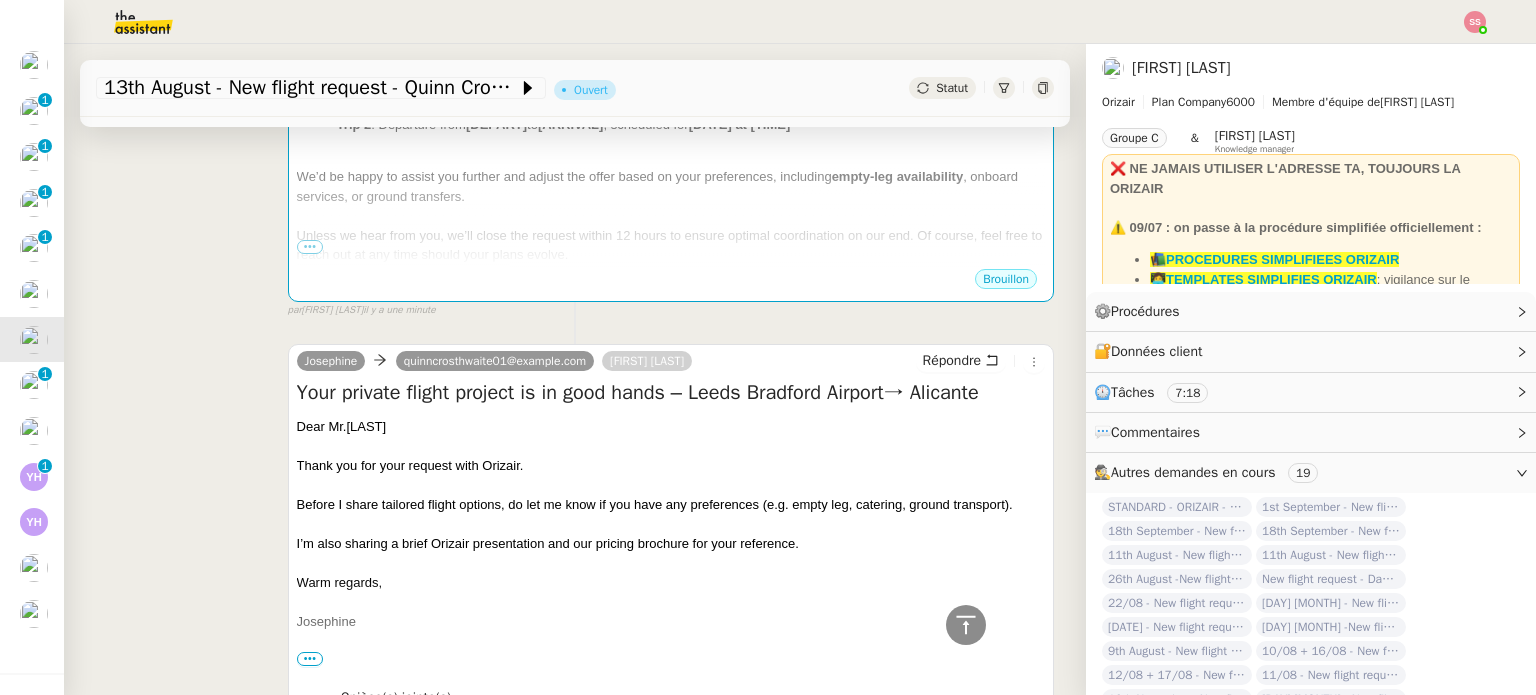 drag, startPoint x: 319, startPoint y: 439, endPoint x: 88, endPoint y: 645, distance: 309.5109 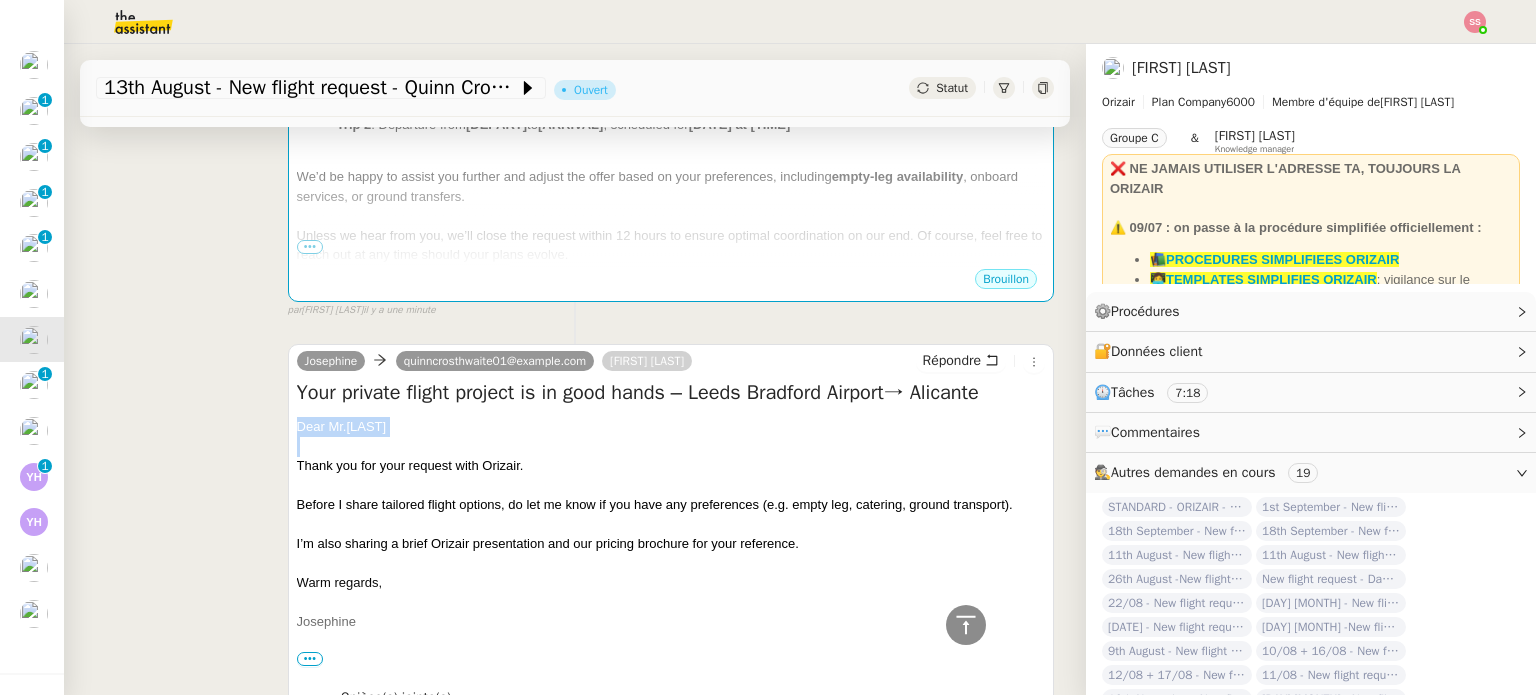 click on "Dear Mr.[LAST]" at bounding box center (671, 427) 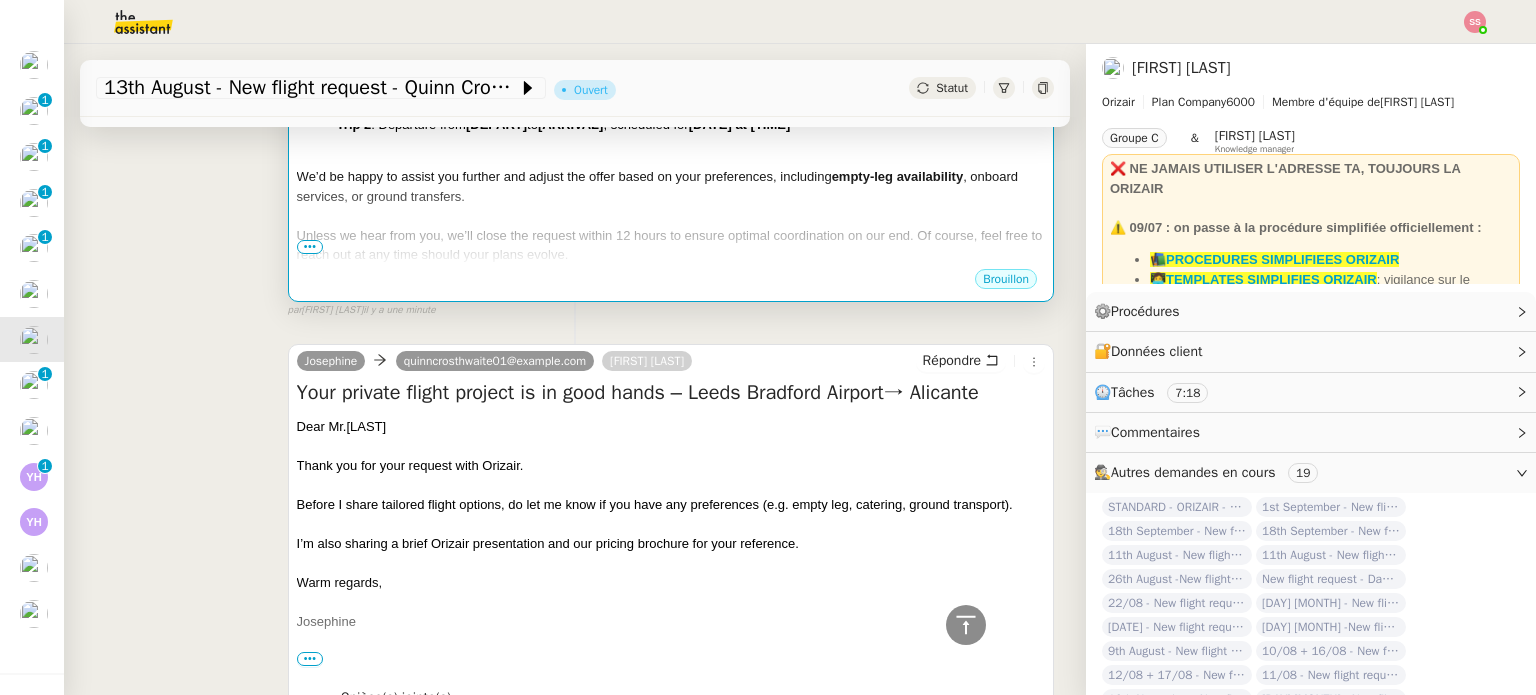 click on "Unless we hear from you, we’ll close the request within 12 hours to ensure optimal coordination on our end. Of course, feel free to reach out at any time should your plans evolve." at bounding box center (670, 245) 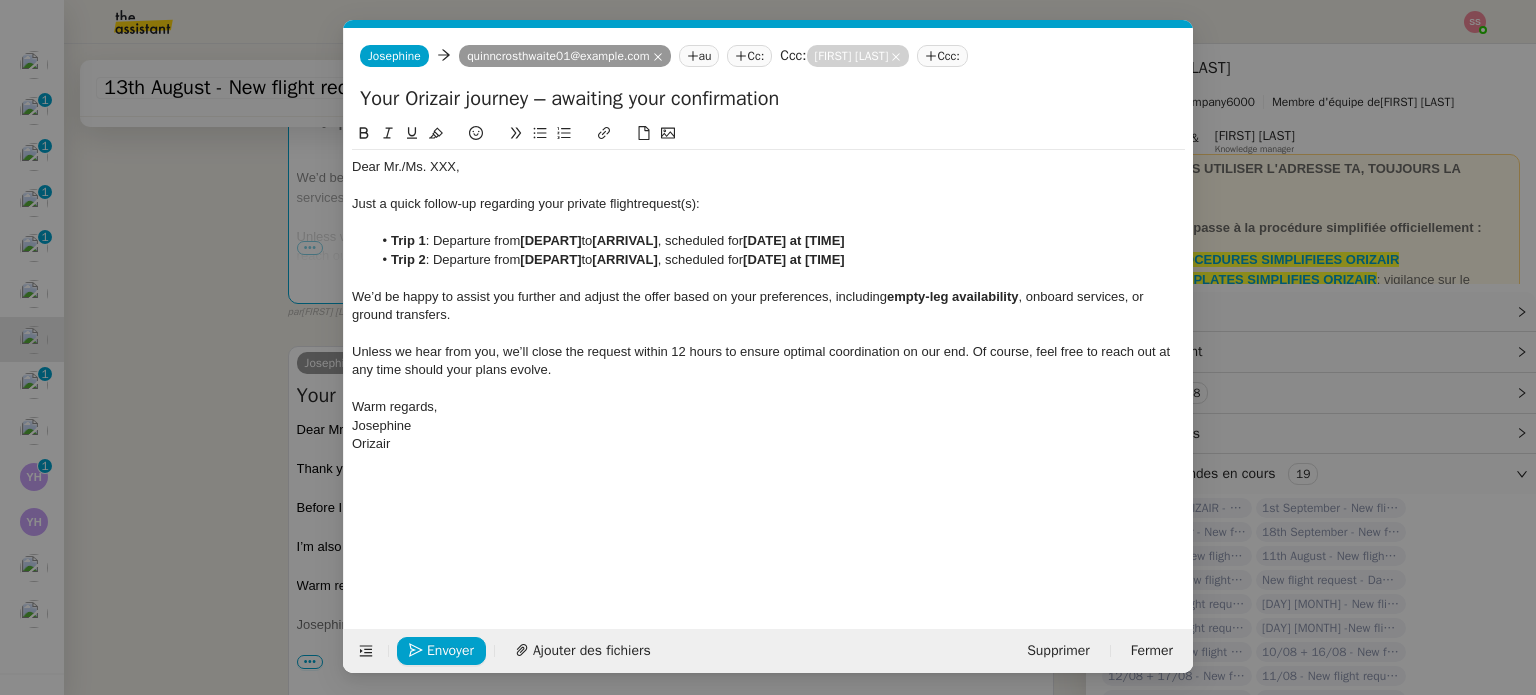 scroll, scrollTop: 502, scrollLeft: 0, axis: vertical 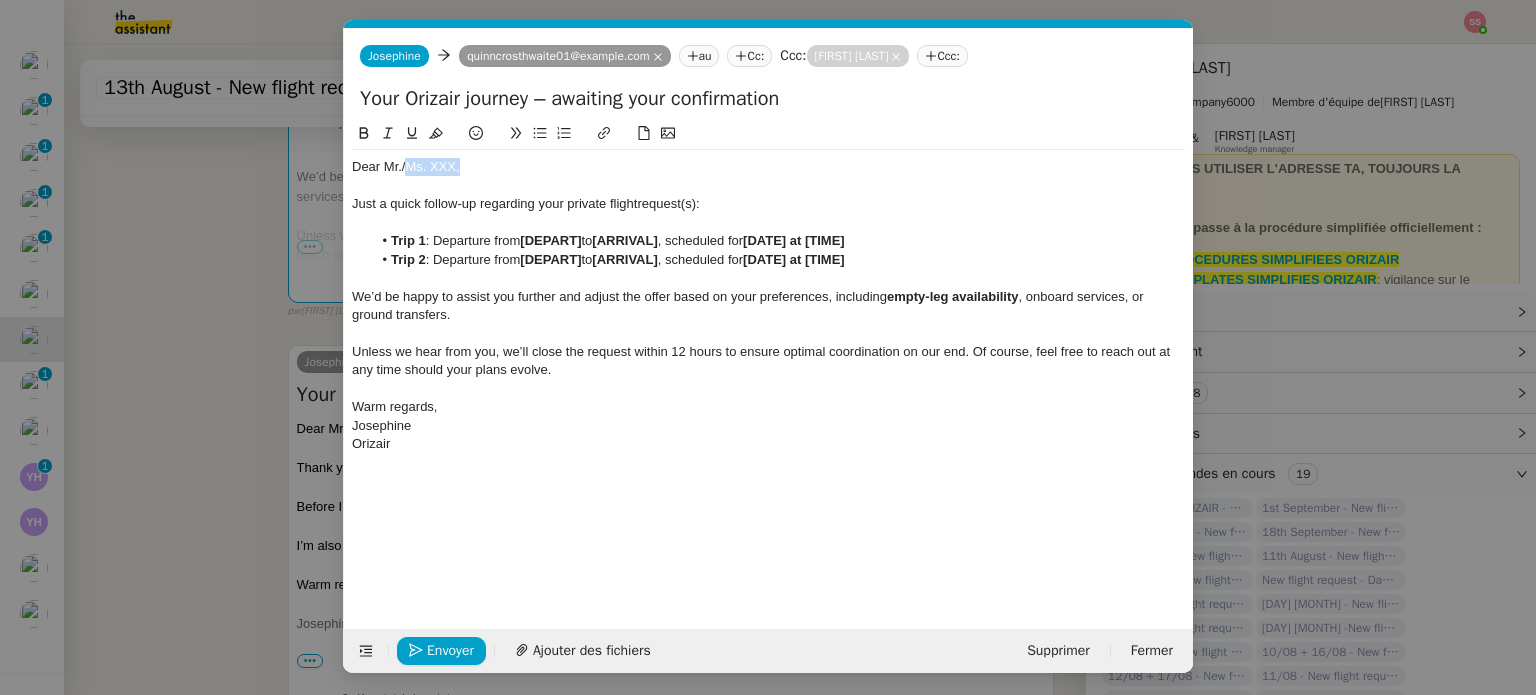 drag, startPoint x: 406, startPoint y: 171, endPoint x: 488, endPoint y: 170, distance: 82.006096 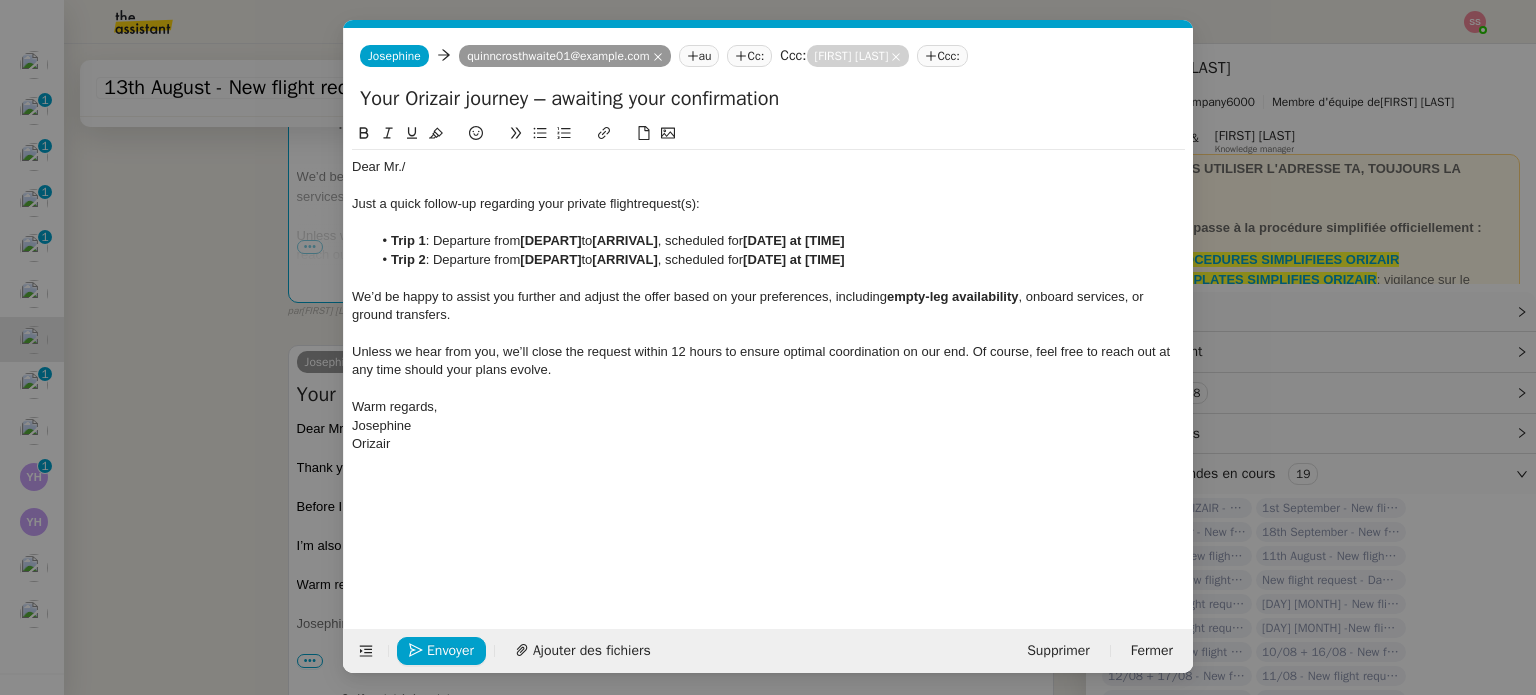 type 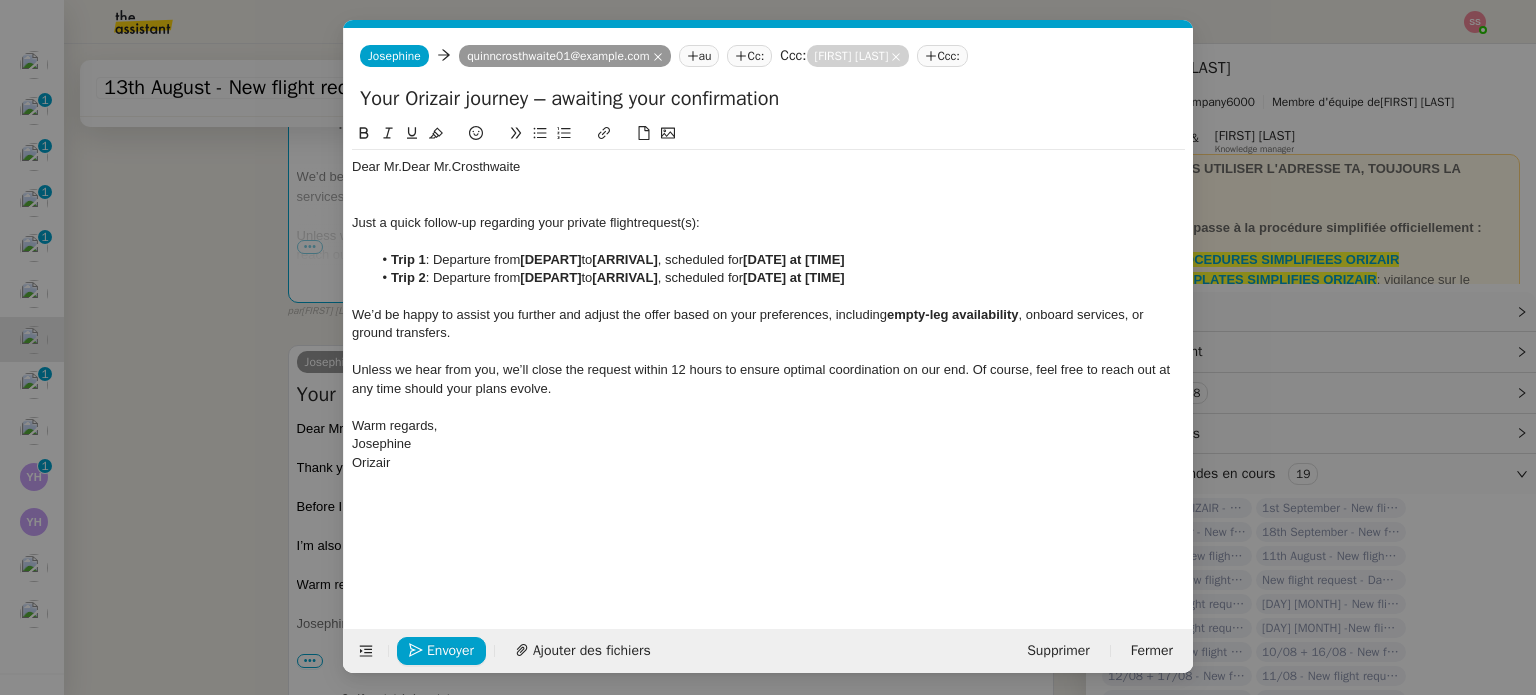 scroll, scrollTop: 0, scrollLeft: 0, axis: both 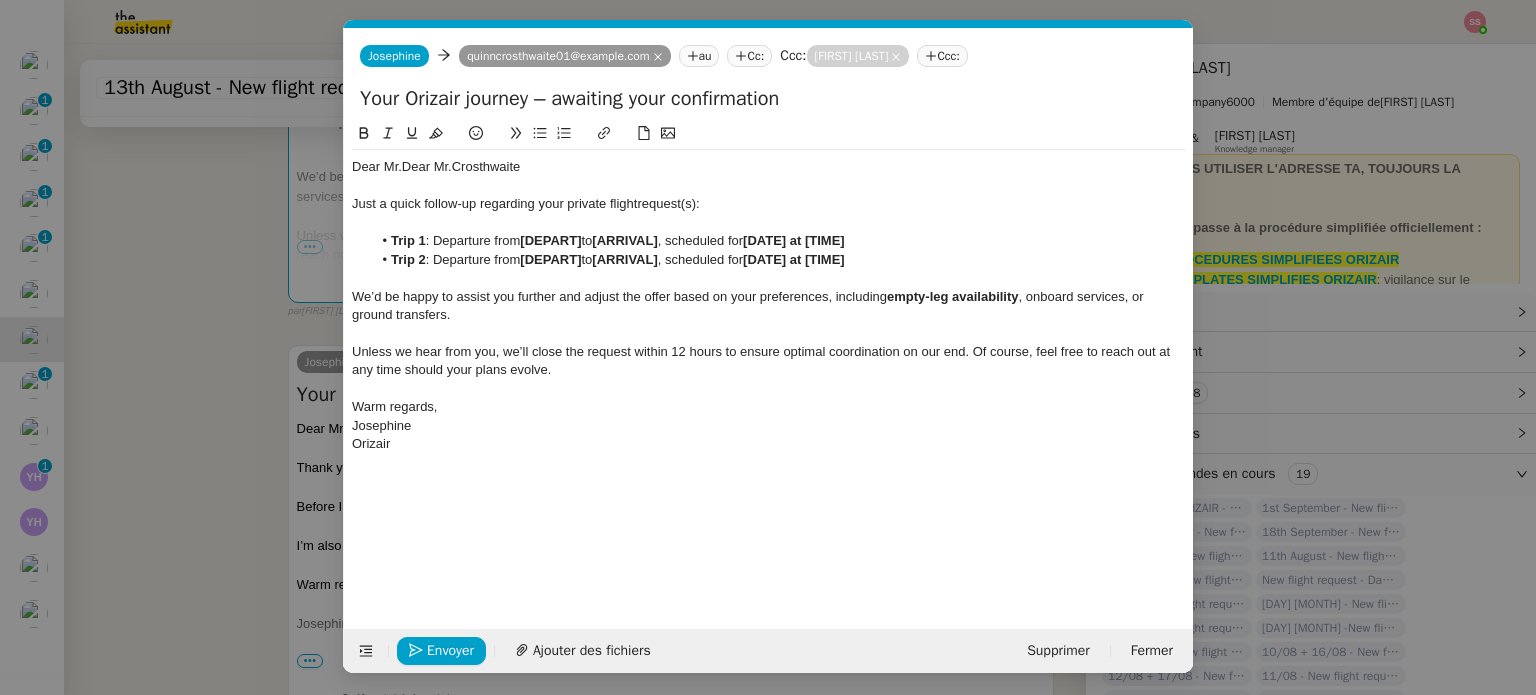 click on "relance Service Relance  Bon de Commande LBP    A utiliser dans le cadre de la procédure de  relance  des bons de commande TA -  RELANCE  CLIENT (EN)    Relance r un client lorsqu'il n'a pas répondu à un précédent message ✈️Orizair -  Relance  client (FR)    à utiliser pour orizair, première  relance  en français  Louis Frei TA -  RELANCE  CLIENT    Relance r un client lorsqu'il n'a pas répondu à un précédent message UMENTO -  RELANCE  GROUPE J+7    A utiliser dans le cadre de la procédure d'organisation de dîner MENTO -  RELANCE  GROUPE J+14    A utiliser dans le cadre de la procédure d'organisation de dîner ✈️Orizair -  Relance  client (EN)     à utiliser pour orizair,  relance  en anglais  Louis Frei 3ᵉ  relance  impayés ENG    2ᵉ  relance  impayés ENG    impayés  3ᵉ  relance  impayés FR    2ᵉ  relance  impayés FR    1ʳᵉ  relance  impayés FR    ✈️ Orizair -  Relance  après envoi devis client (EN)    relance r le client pour son devis en anglais." at bounding box center (768, 347) 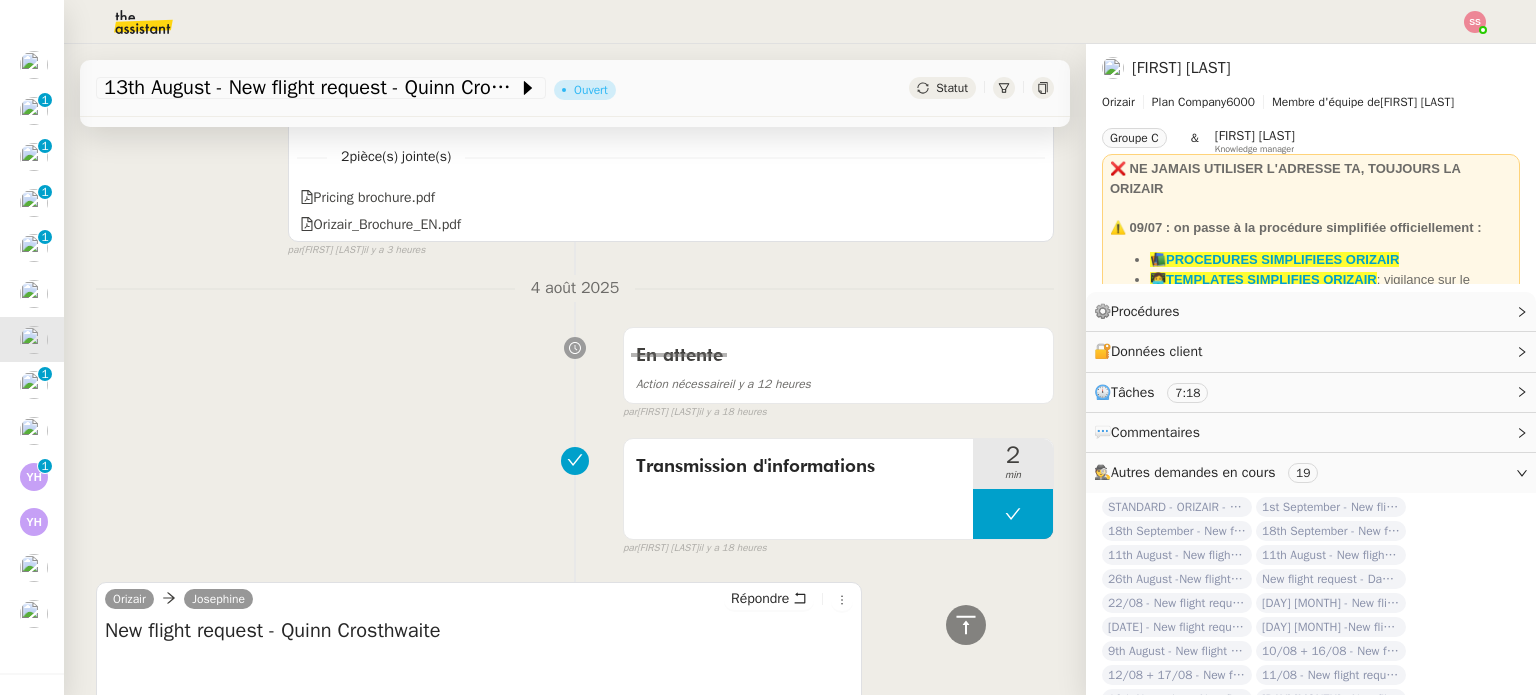 scroll, scrollTop: 1396, scrollLeft: 0, axis: vertical 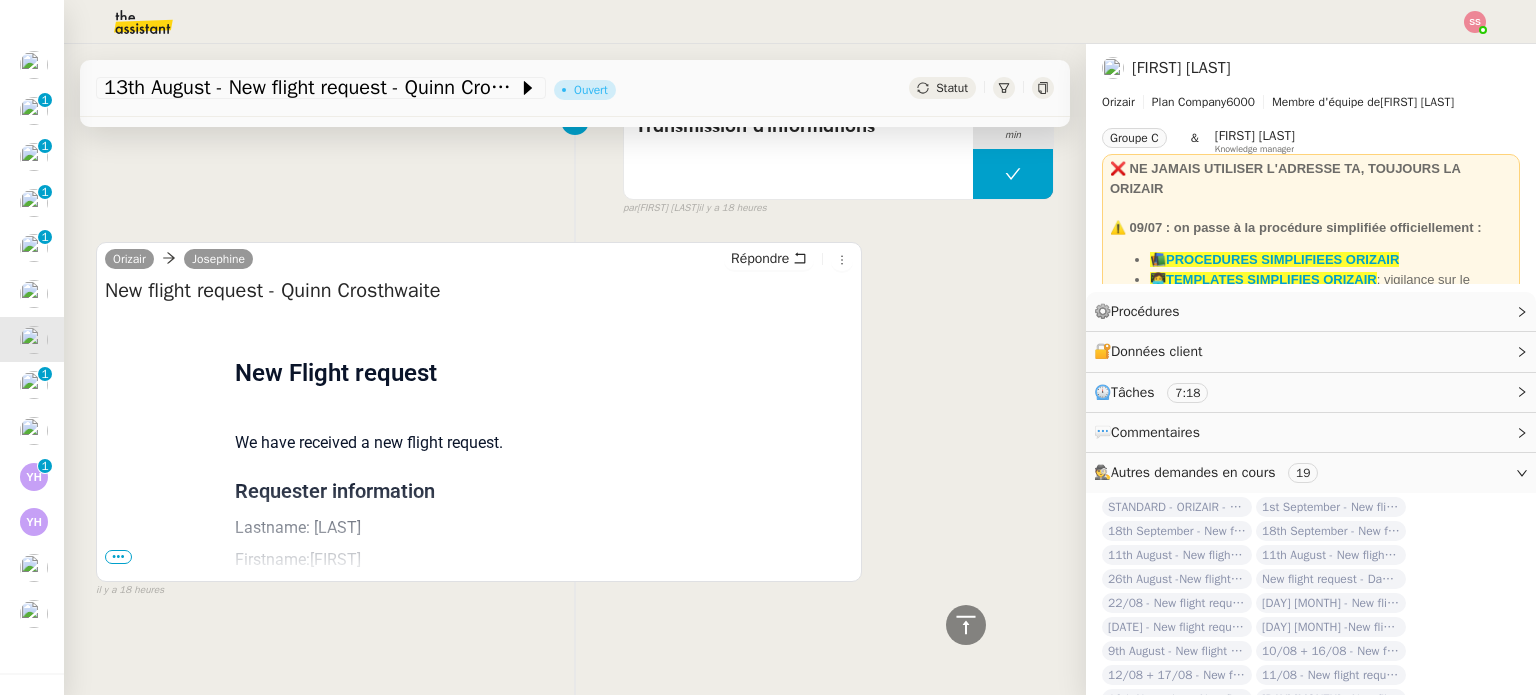 click on "•••" at bounding box center [118, 557] 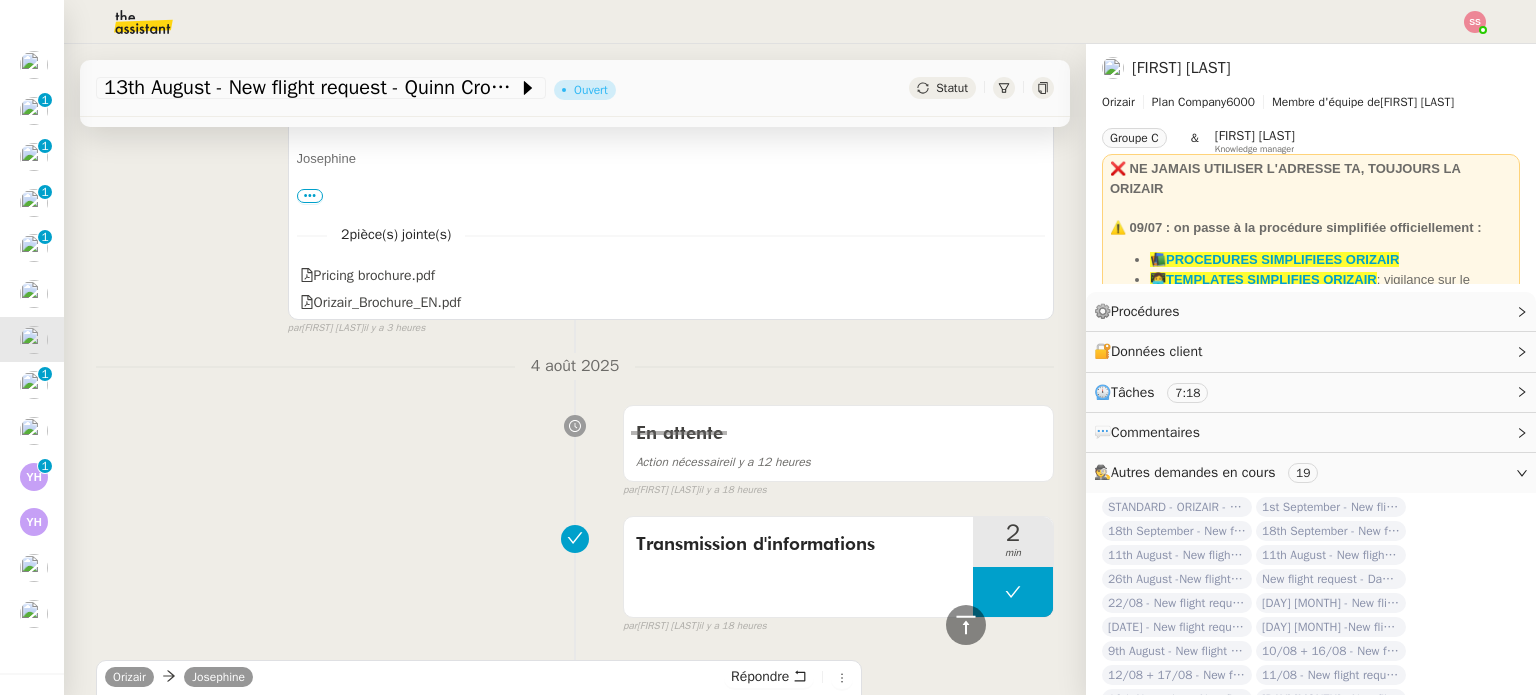 scroll, scrollTop: 892, scrollLeft: 0, axis: vertical 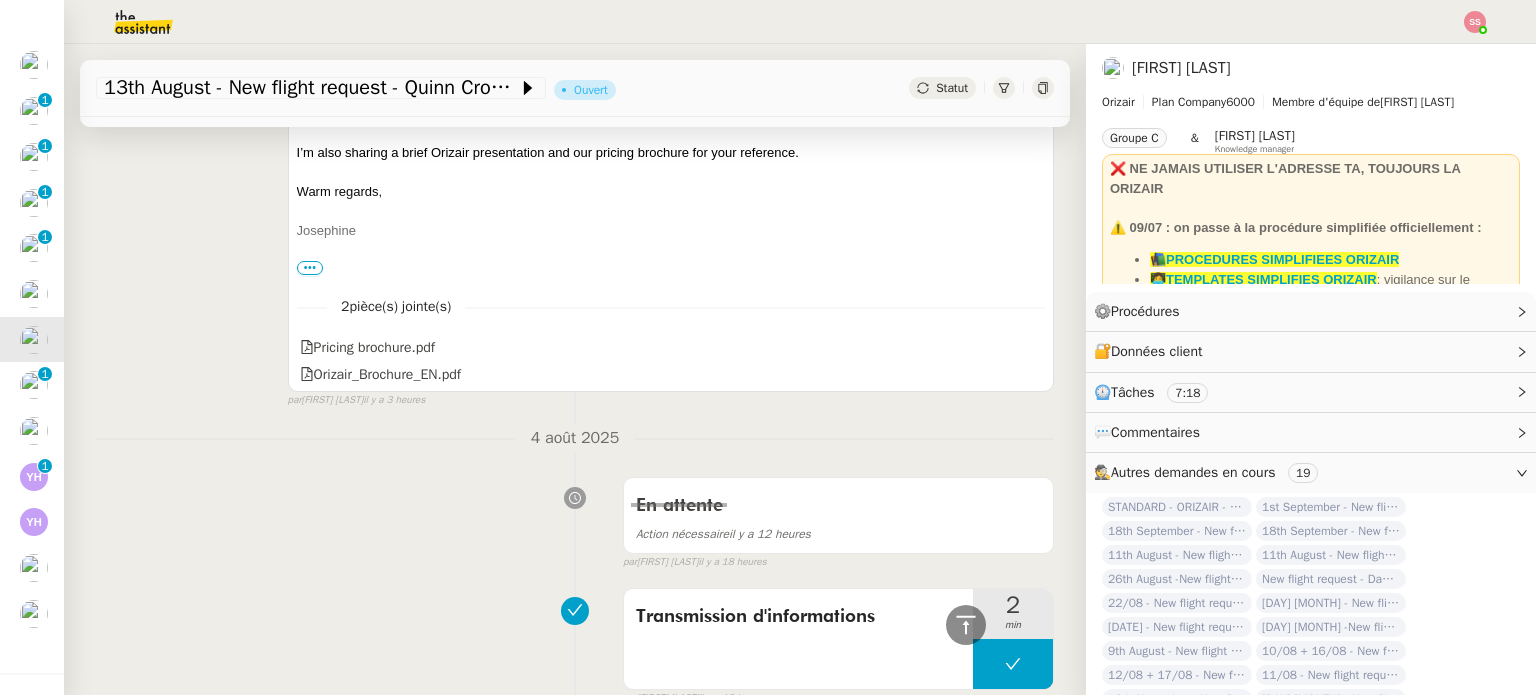 click on "[PERSON]" at bounding box center [671, 231] 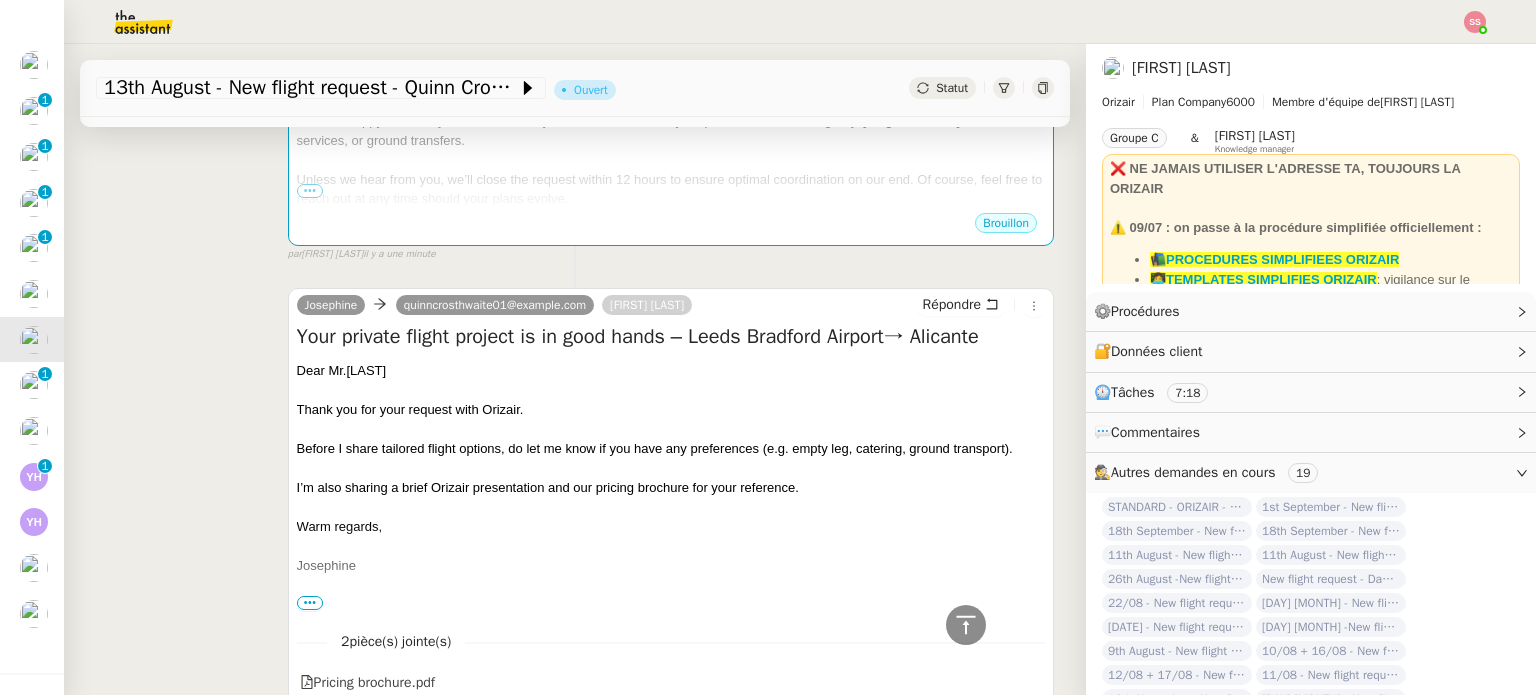 scroll, scrollTop: 392, scrollLeft: 0, axis: vertical 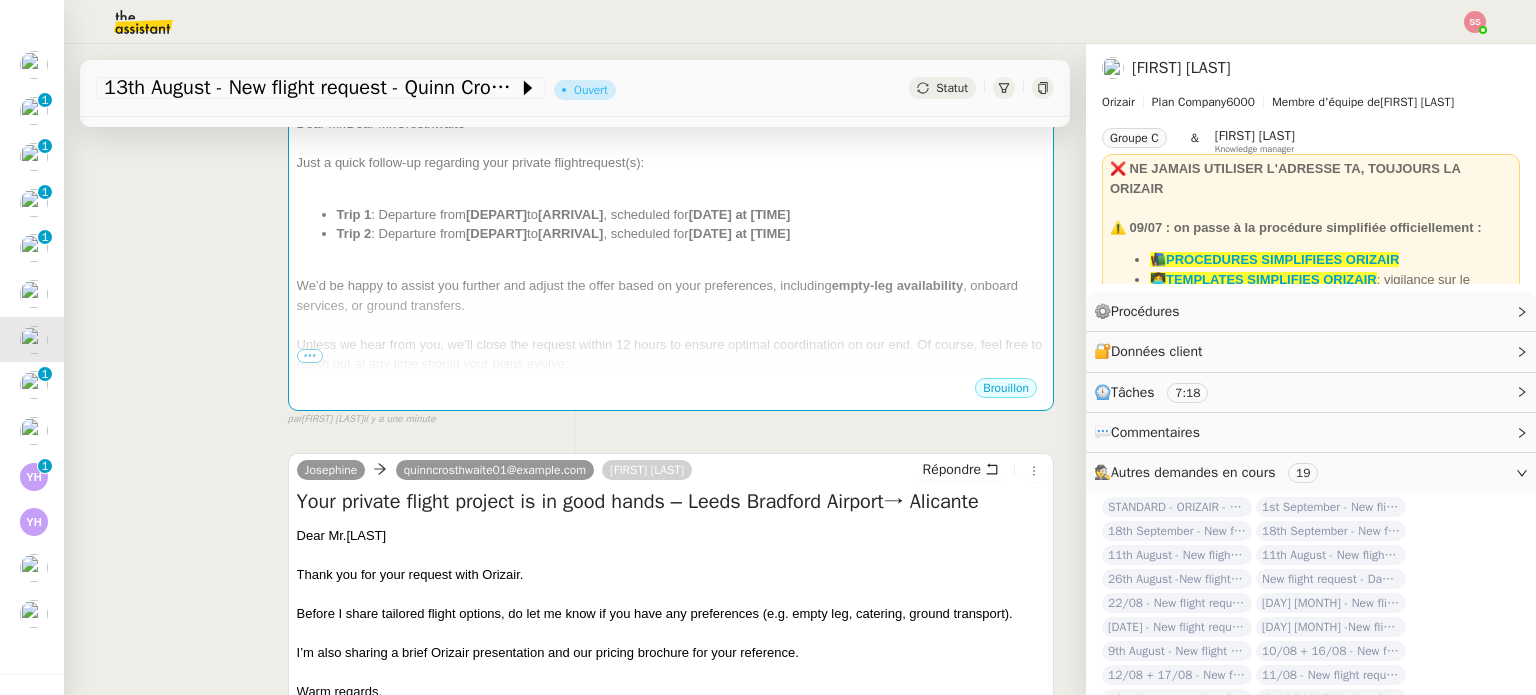 click on "[ARRIVAL]" at bounding box center [570, 233] 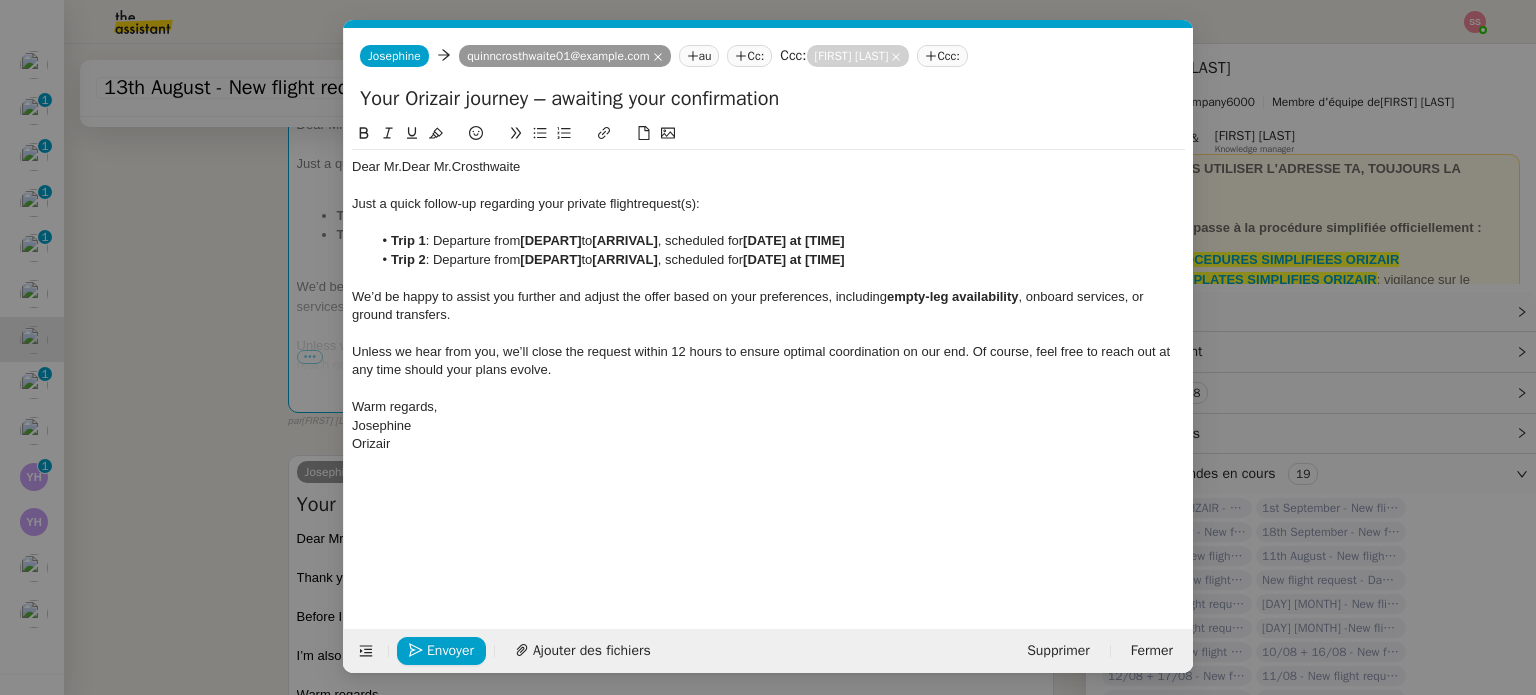 scroll, scrollTop: 0, scrollLeft: 86, axis: horizontal 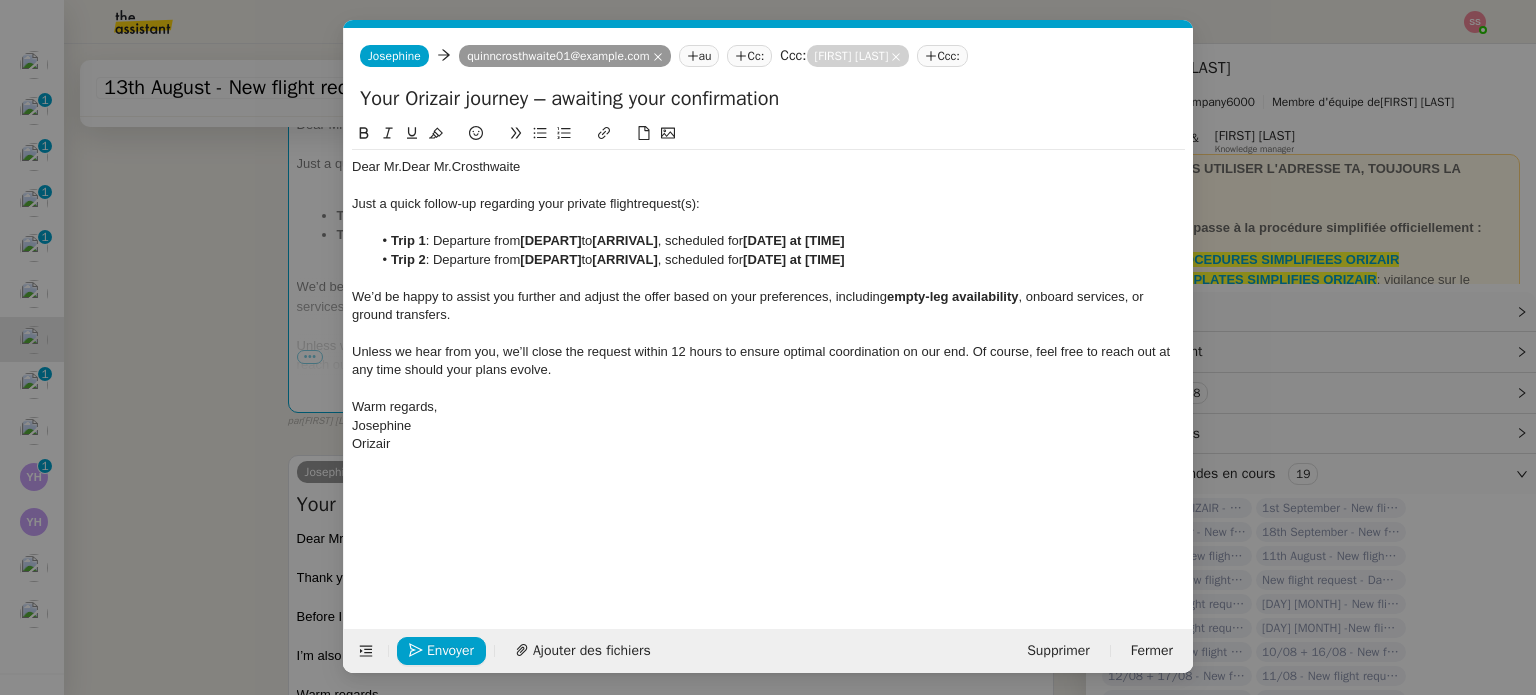 click on "Trip 2  : Departure from  [DEPART]  to  [ARRIVAL] , scheduled for  [DATE] at [TIME]" 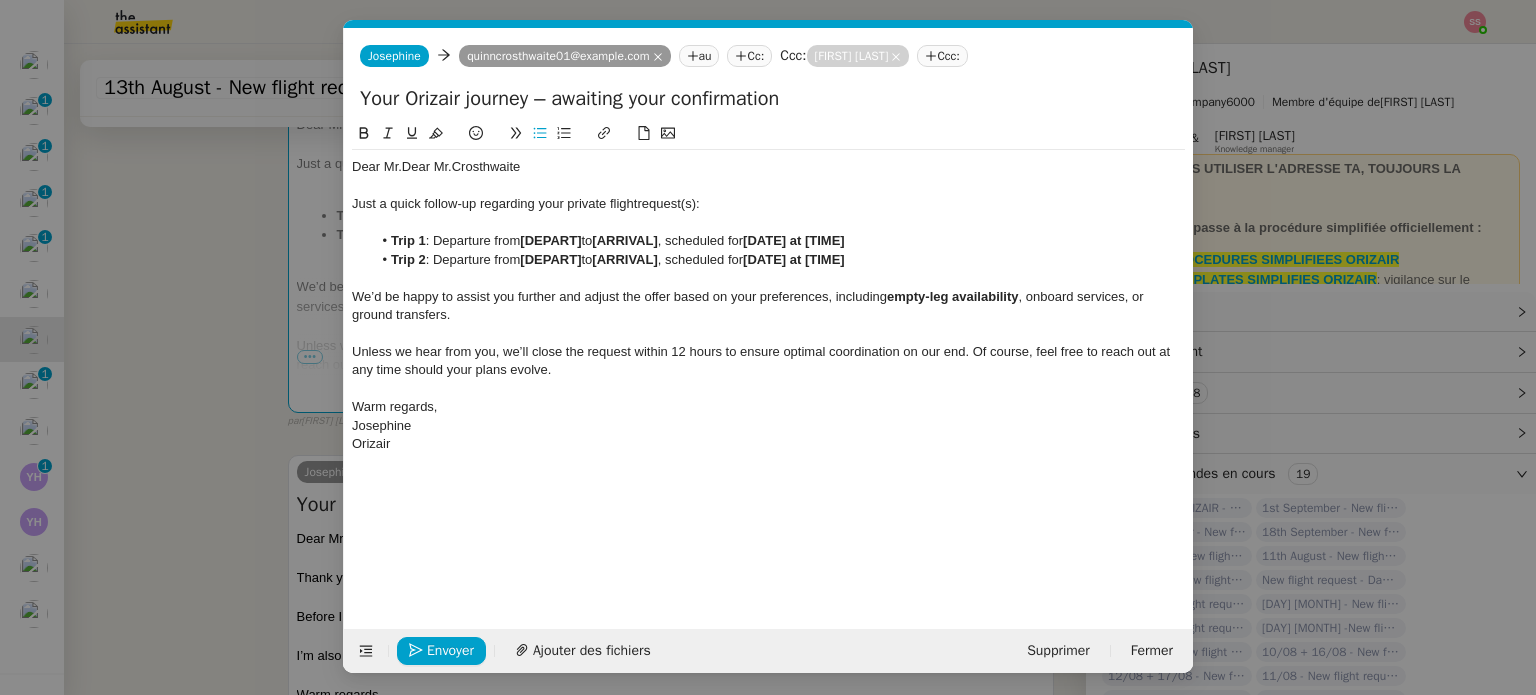click on "Trip 2  : Departure from  [DEPART]  to  [ARRIVAL] , scheduled for  [DATE] at [TIME]" 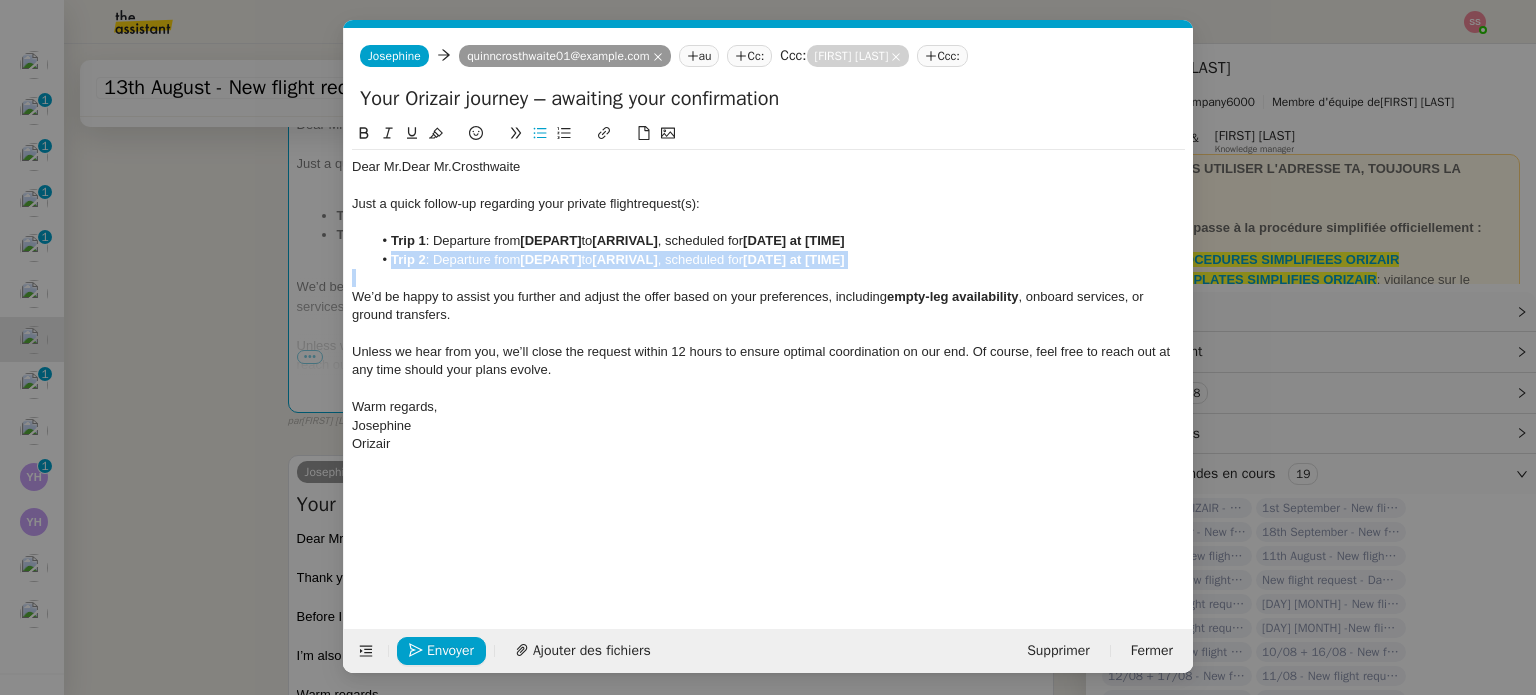 click on "Trip 2  : Departure from  [DEPART]  to  [ARRIVAL] , scheduled for  [DATE] at [TIME]" 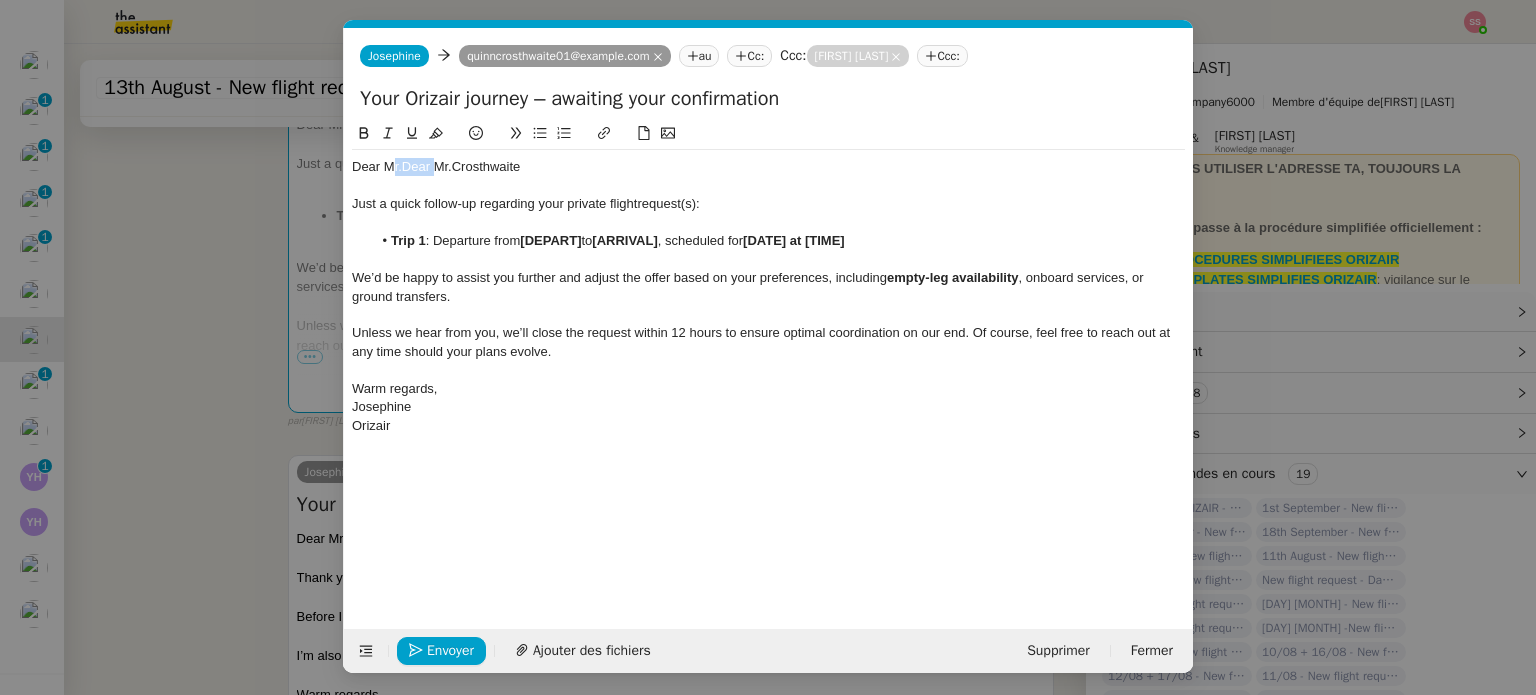 drag, startPoint x: 432, startPoint y: 167, endPoint x: 390, endPoint y: 171, distance: 42.190044 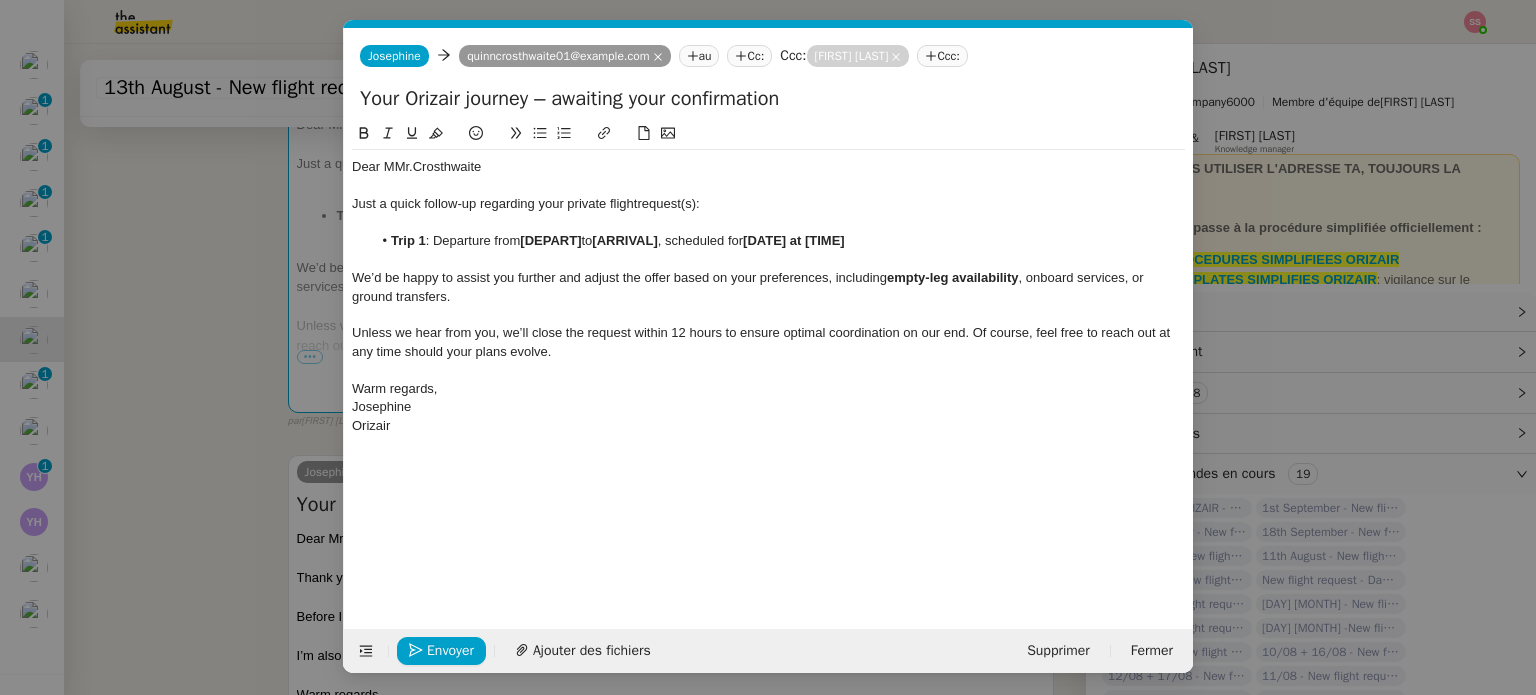 type 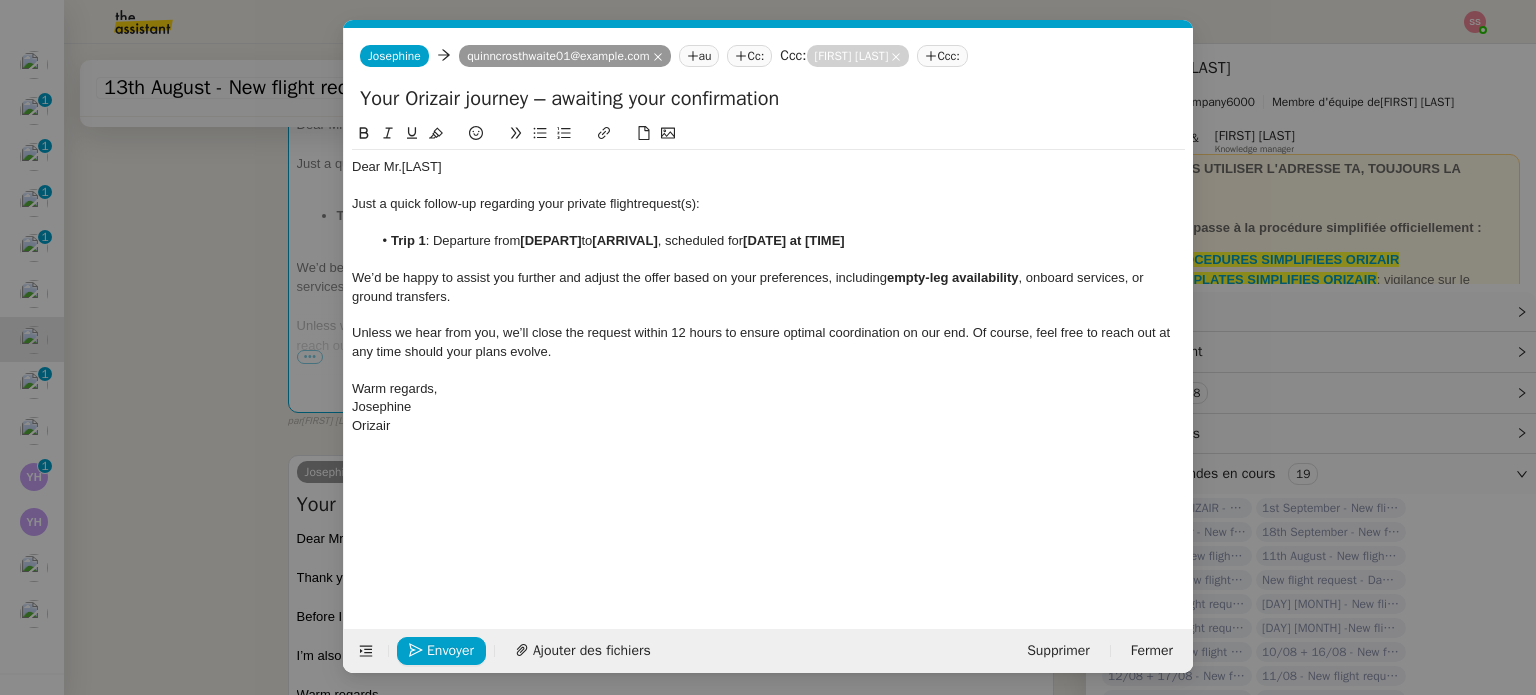 click on "relance Service Relance  Bon de Commande LBP    A utiliser dans le cadre de la procédure de  relance  des bons de commande TA -  RELANCE  CLIENT (EN)    Relance r un client lorsqu'il n'a pas répondu à un précédent message ✈️Orizair -  Relance  client (FR)    à utiliser pour orizair, première  relance  en français  Louis Frei TA -  RELANCE  CLIENT    Relance r un client lorsqu'il n'a pas répondu à un précédent message UMENTO -  RELANCE  GROUPE J+7    A utiliser dans le cadre de la procédure d'organisation de dîner MENTO -  RELANCE  GROUPE J+14    A utiliser dans le cadre de la procédure d'organisation de dîner ✈️Orizair -  Relance  client (EN)     à utiliser pour orizair,  relance  en anglais  Louis Frei 3ᵉ  relance  impayés ENG    2ᵉ  relance  impayés ENG    impayés  3ᵉ  relance  impayés FR    2ᵉ  relance  impayés FR    1ʳᵉ  relance  impayés FR    ✈️ Orizair -  Relance  après envoi devis client (EN)    relance r le client pour son devis en anglais." at bounding box center (768, 347) 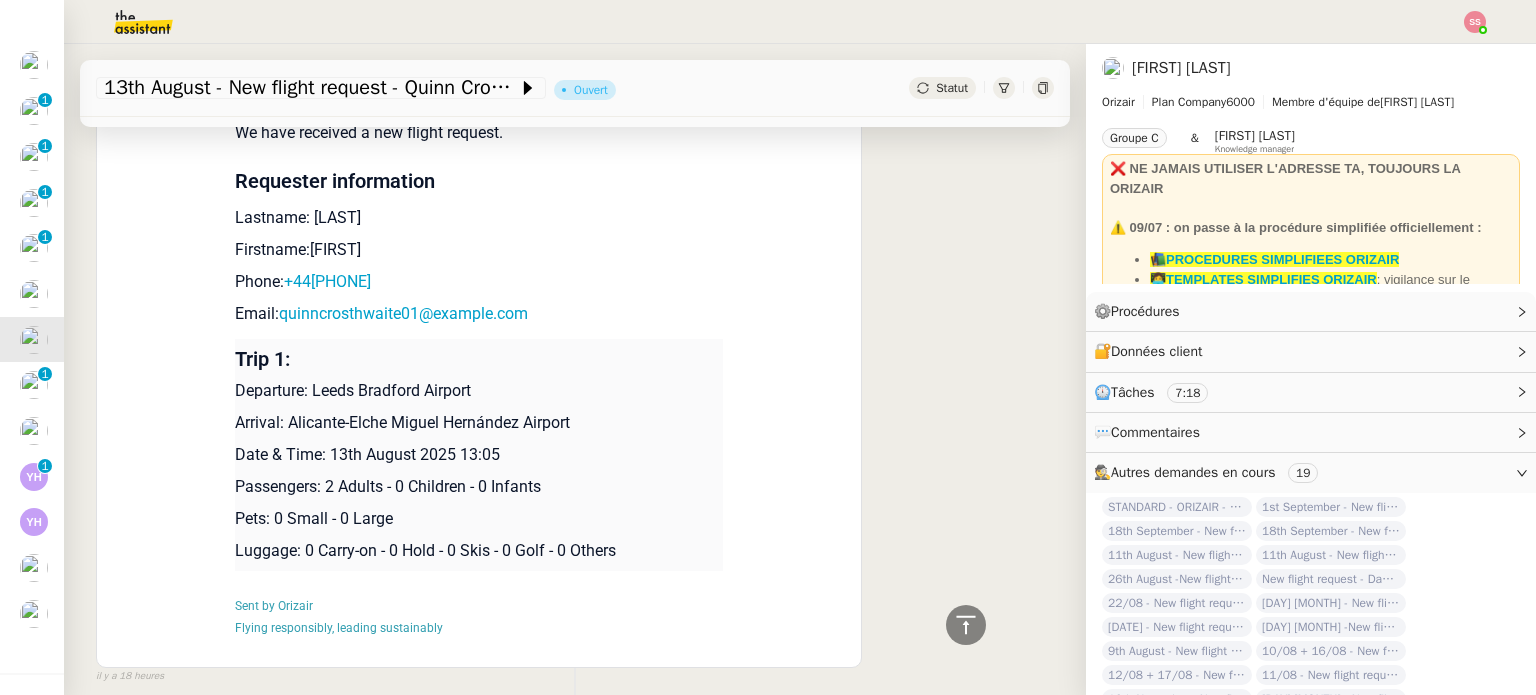 scroll, scrollTop: 1792, scrollLeft: 0, axis: vertical 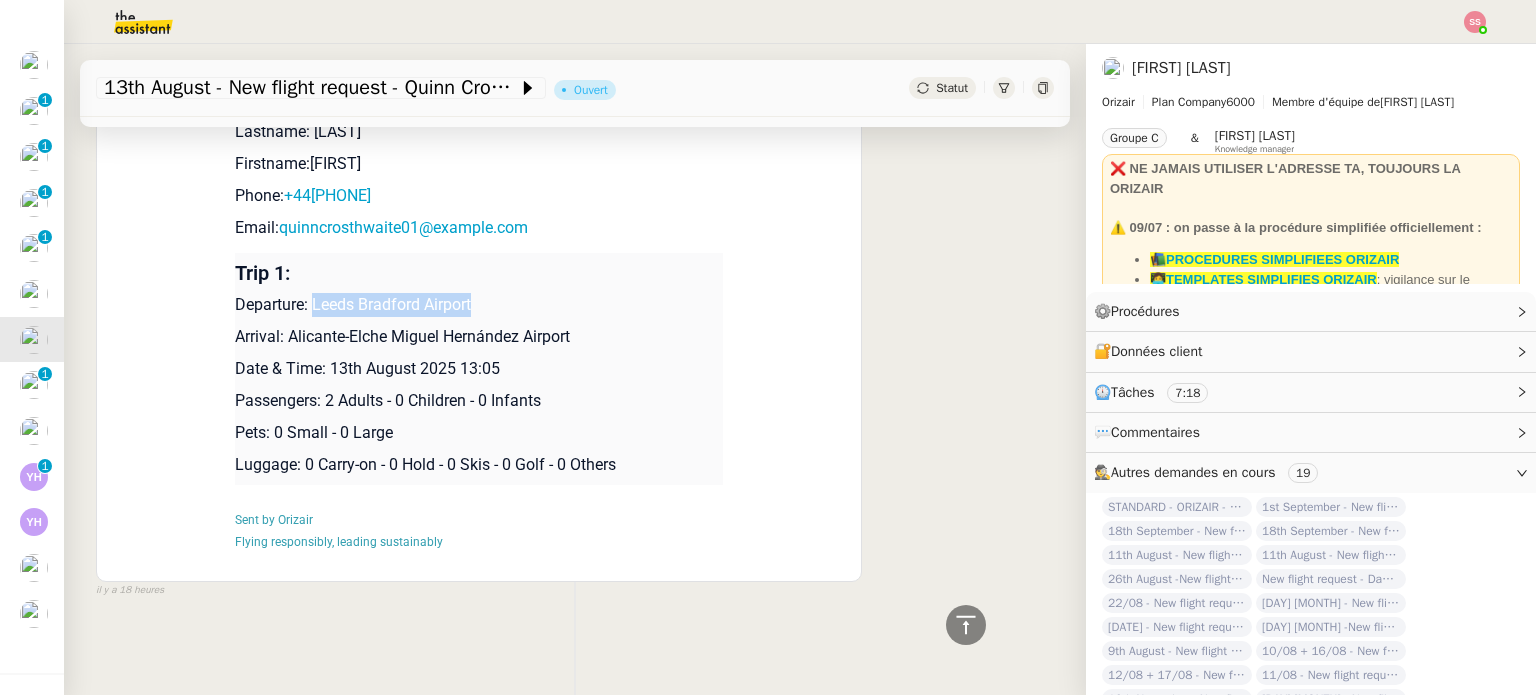 drag, startPoint x: 302, startPoint y: 291, endPoint x: 499, endPoint y: 287, distance: 197.0406 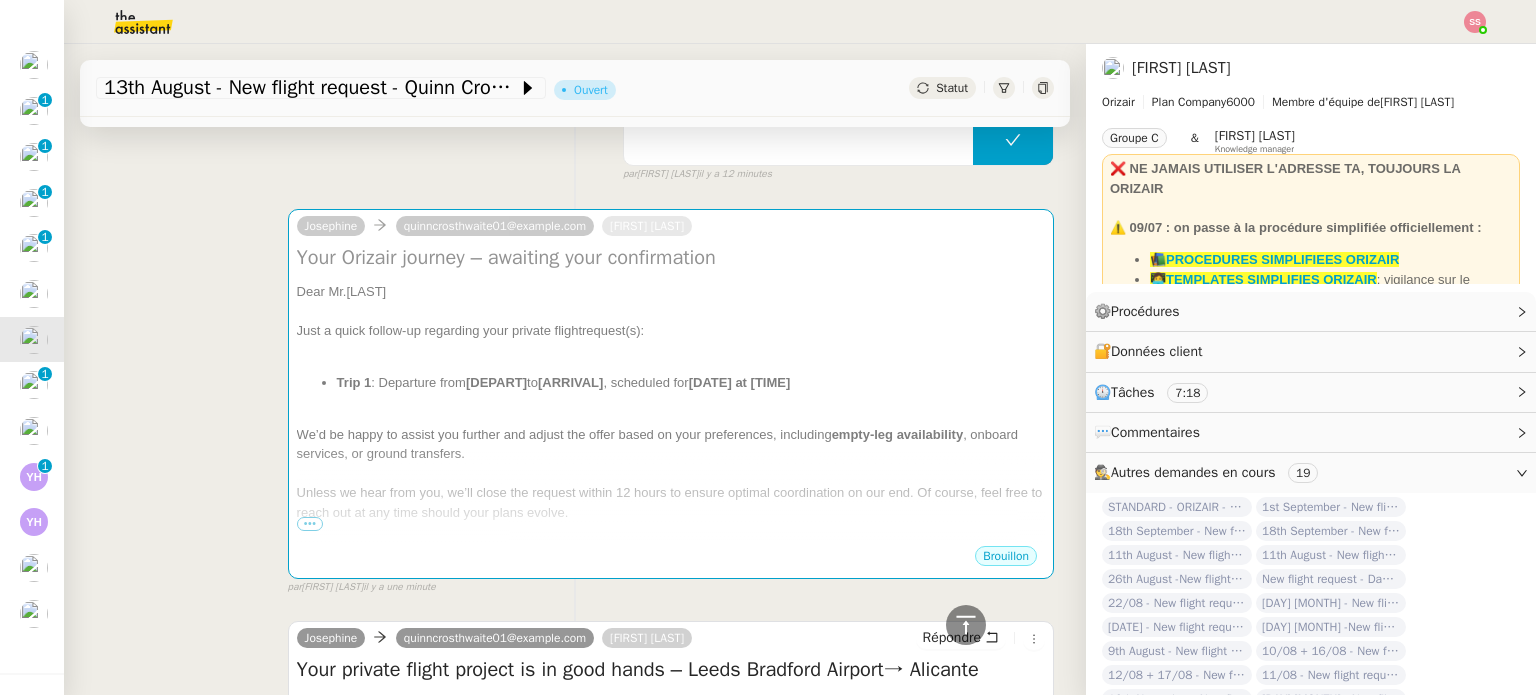 scroll, scrollTop: 192, scrollLeft: 0, axis: vertical 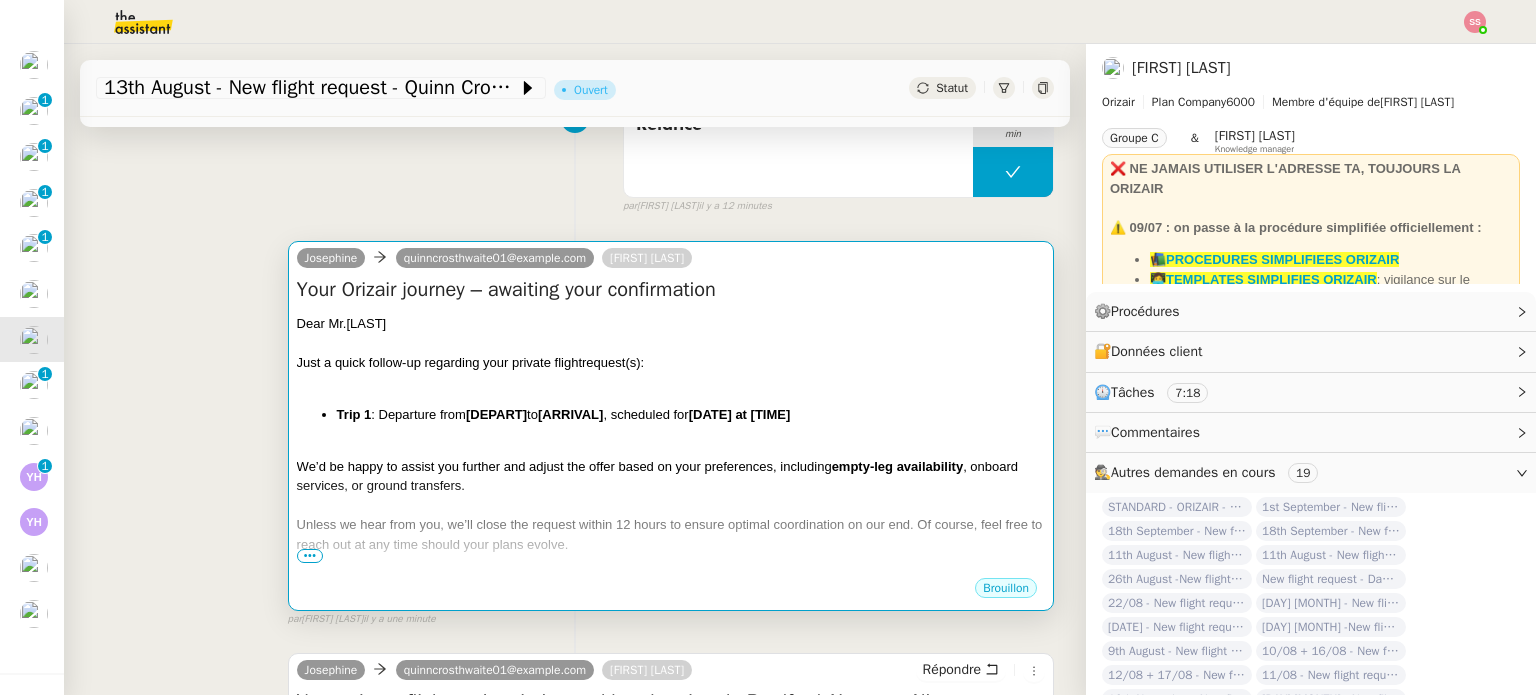 click at bounding box center (671, 382) 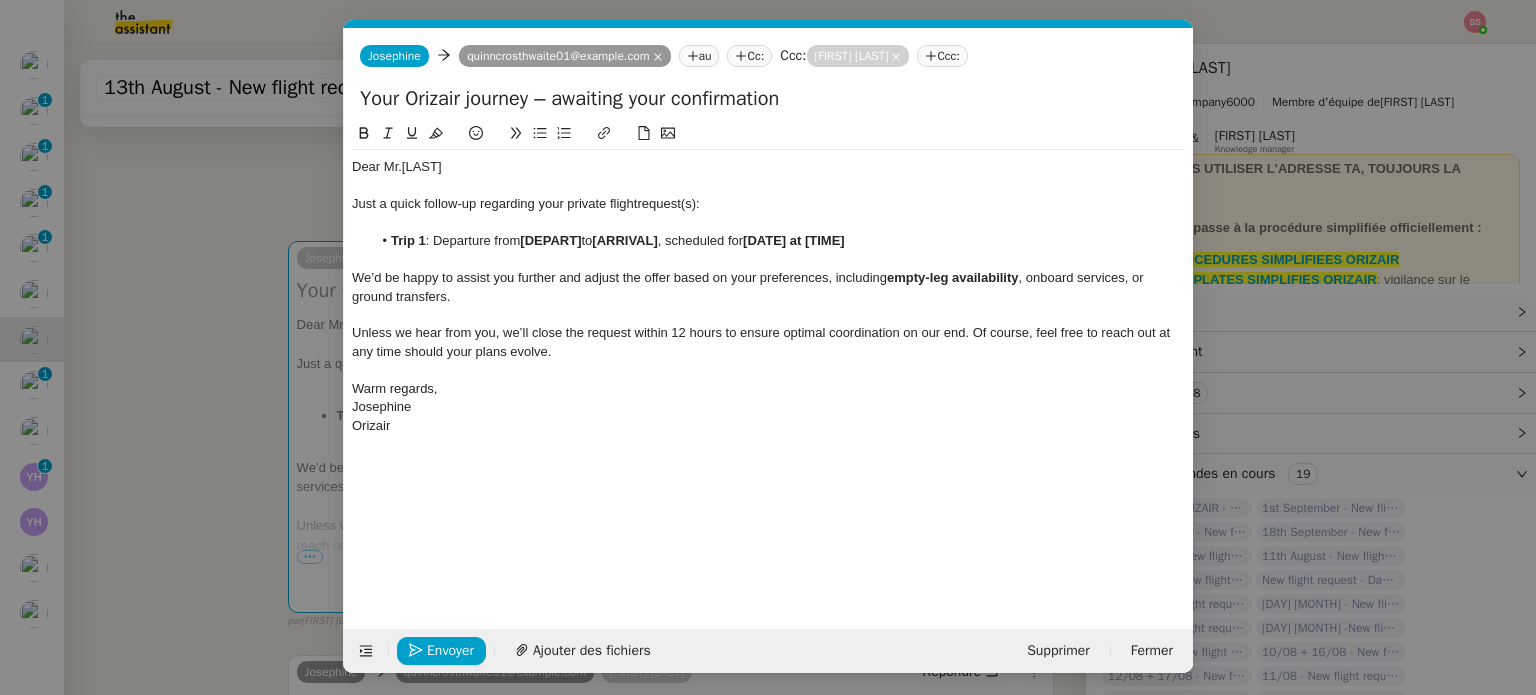 scroll, scrollTop: 0, scrollLeft: 86, axis: horizontal 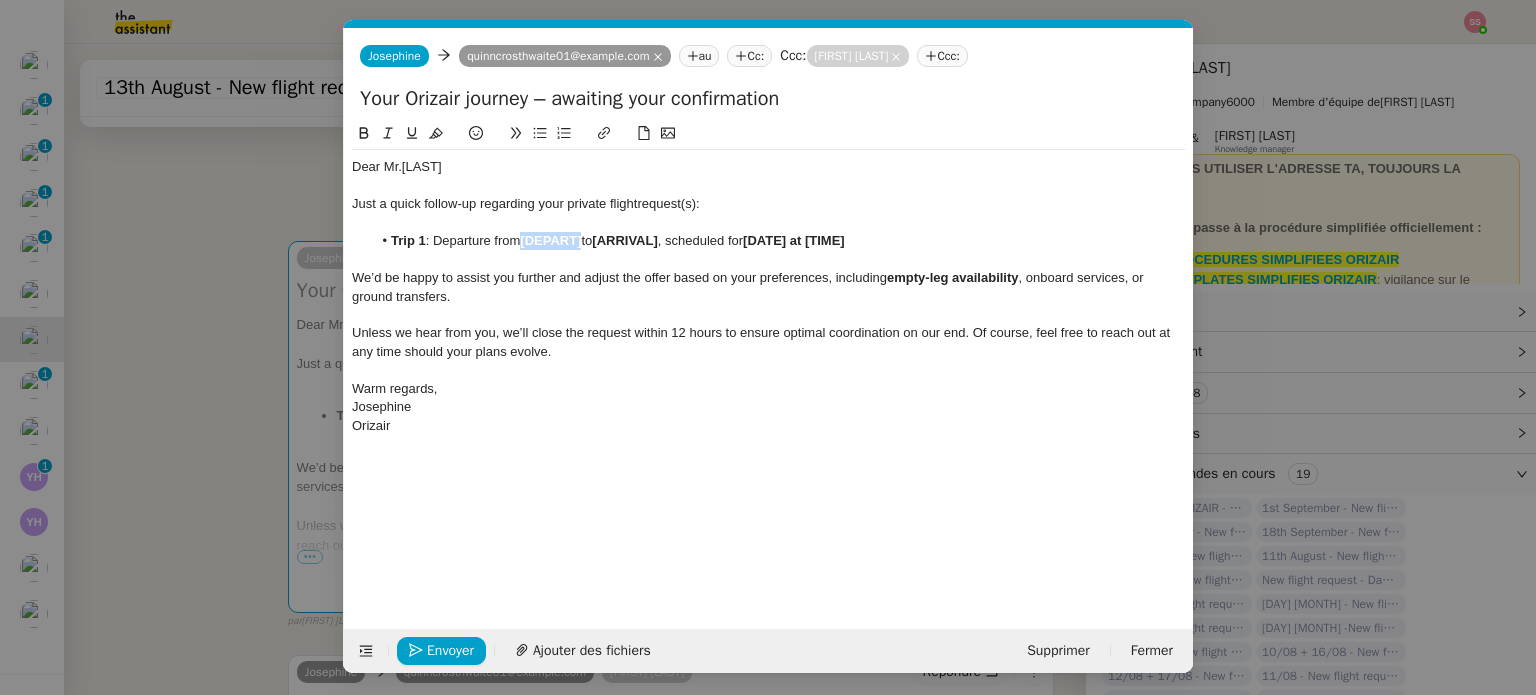drag, startPoint x: 585, startPoint y: 240, endPoint x: 524, endPoint y: 243, distance: 61.073727 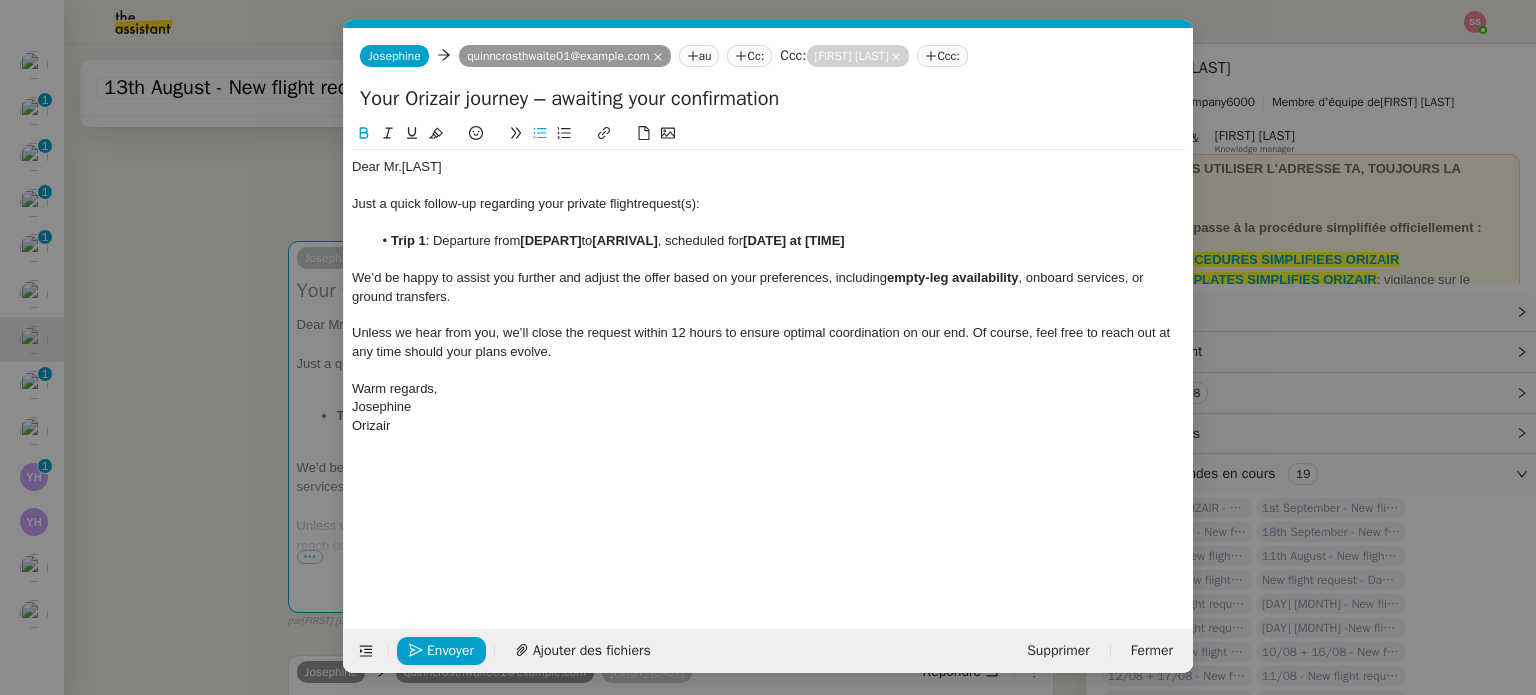 scroll, scrollTop: 0, scrollLeft: 0, axis: both 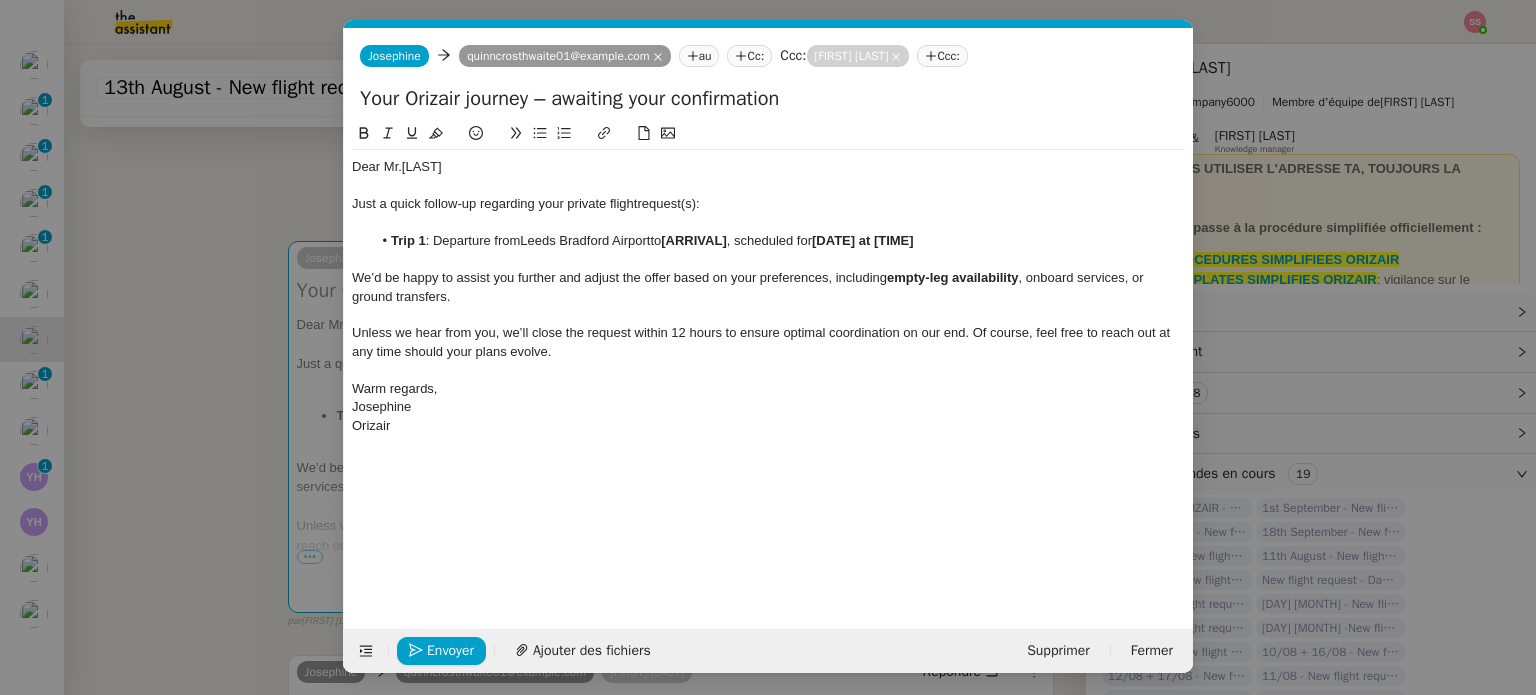 click on "relance Service Relance  Bon de Commande LBP    A utiliser dans le cadre de la procédure de  relance  des bons de commande TA -  RELANCE  CLIENT (EN)    Relance r un client lorsqu'il n'a pas répondu à un précédent message ✈️Orizair -  Relance  client (FR)    à utiliser pour orizair, première  relance  en français  Louis Frei TA -  RELANCE  CLIENT    Relance r un client lorsqu'il n'a pas répondu à un précédent message UMENTO -  RELANCE  GROUPE J+7    A utiliser dans le cadre de la procédure d'organisation de dîner MENTO -  RELANCE  GROUPE J+14    A utiliser dans le cadre de la procédure d'organisation de dîner ✈️Orizair -  Relance  client (EN)     à utiliser pour orizair,  relance  en anglais  Louis Frei 3ᵉ  relance  impayés ENG    2ᵉ  relance  impayés ENG    impayés  3ᵉ  relance  impayés FR    2ᵉ  relance  impayés FR    1ʳᵉ  relance  impayés FR    ✈️ Orizair -  Relance  après envoi devis client (EN)    relance r le client pour son devis en anglais." at bounding box center (768, 347) 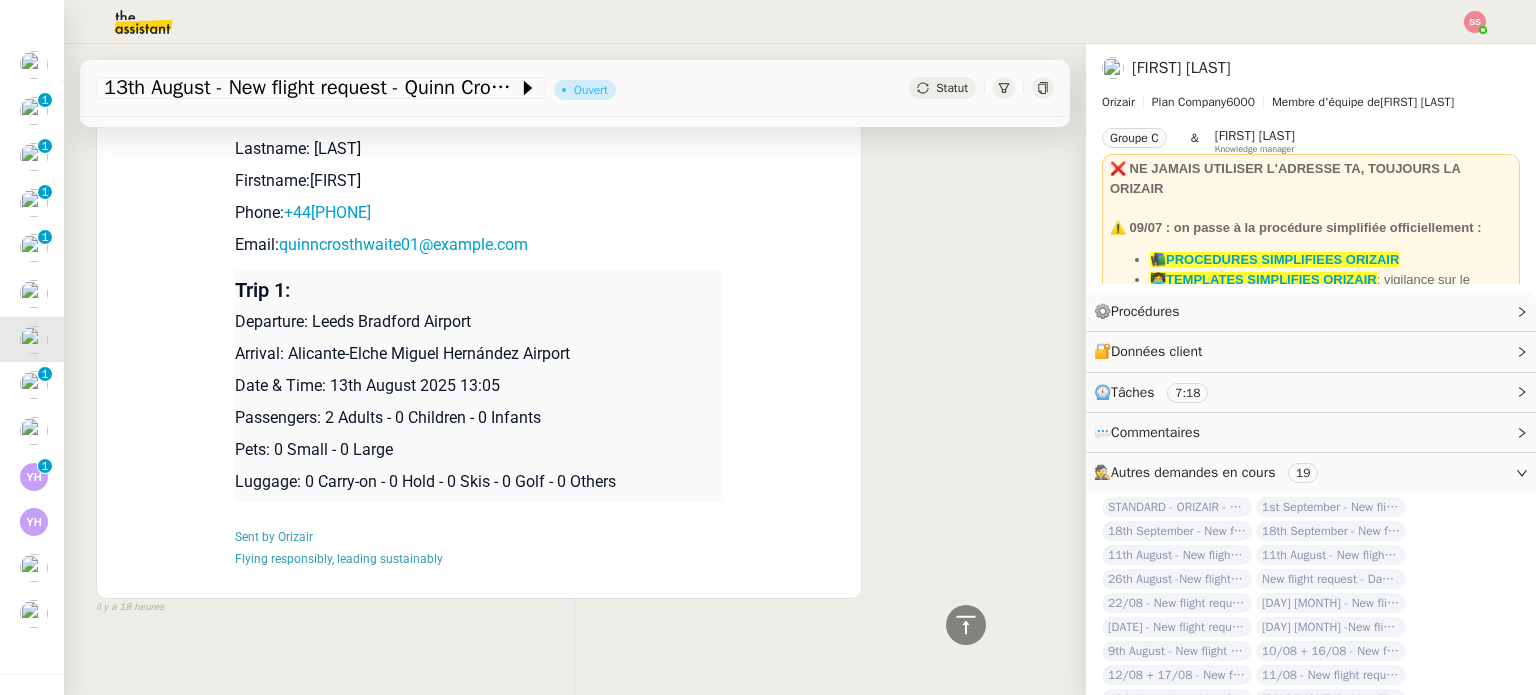 scroll, scrollTop: 1792, scrollLeft: 0, axis: vertical 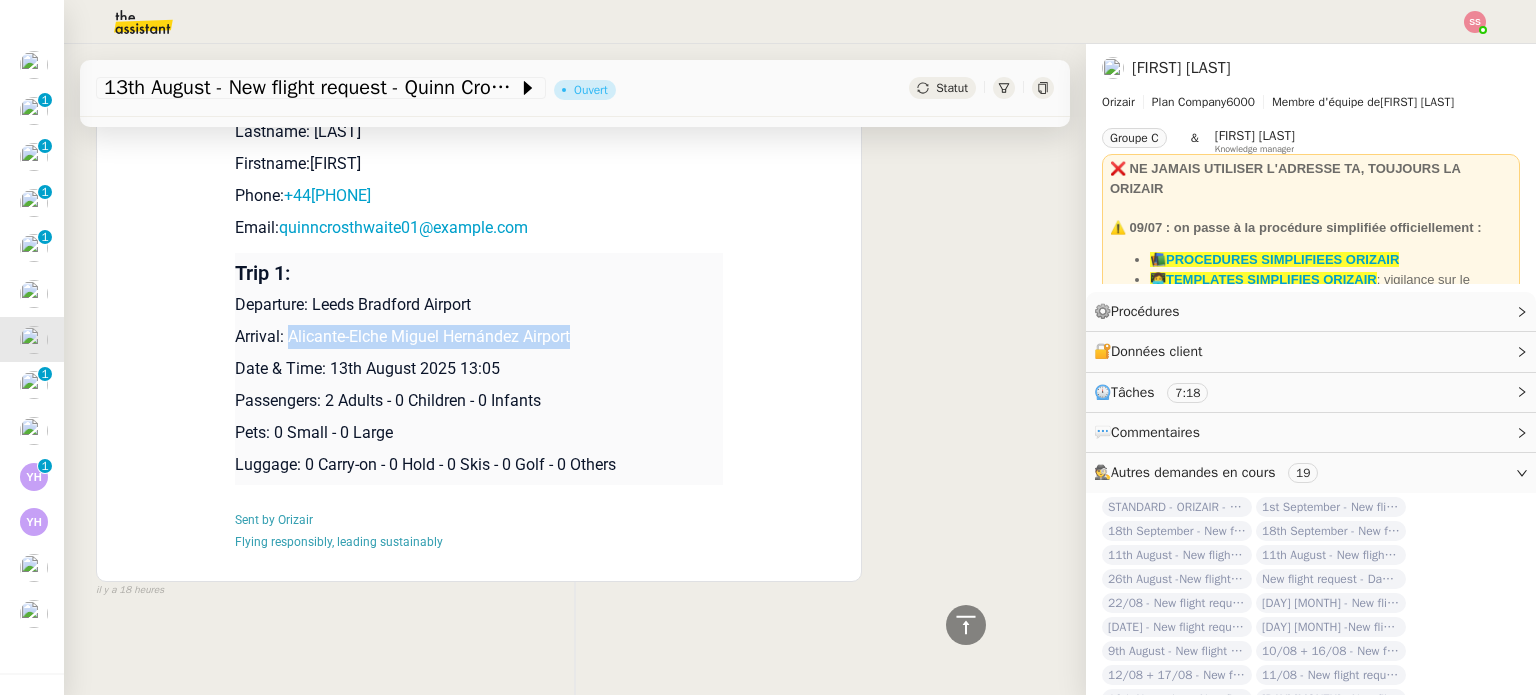 drag, startPoint x: 278, startPoint y: 326, endPoint x: 598, endPoint y: 318, distance: 320.09998 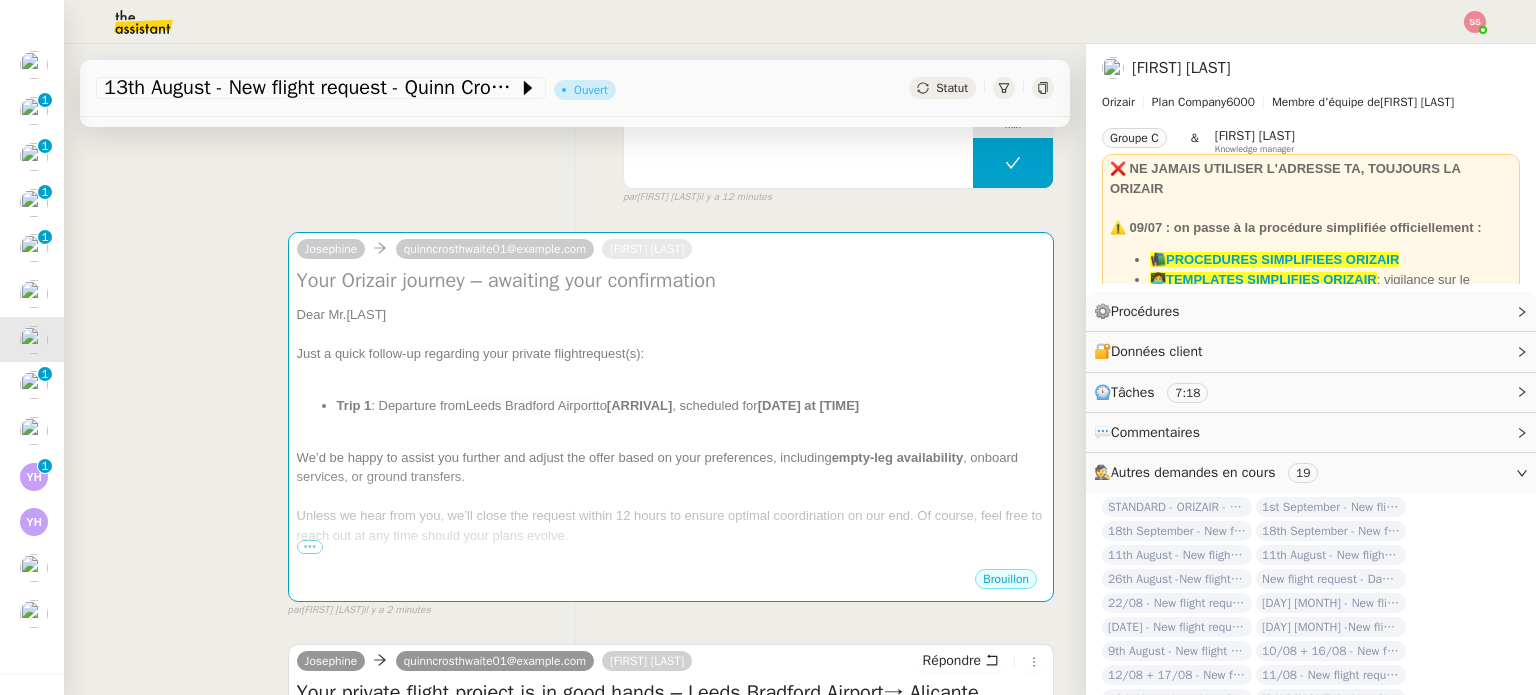 scroll, scrollTop: 192, scrollLeft: 0, axis: vertical 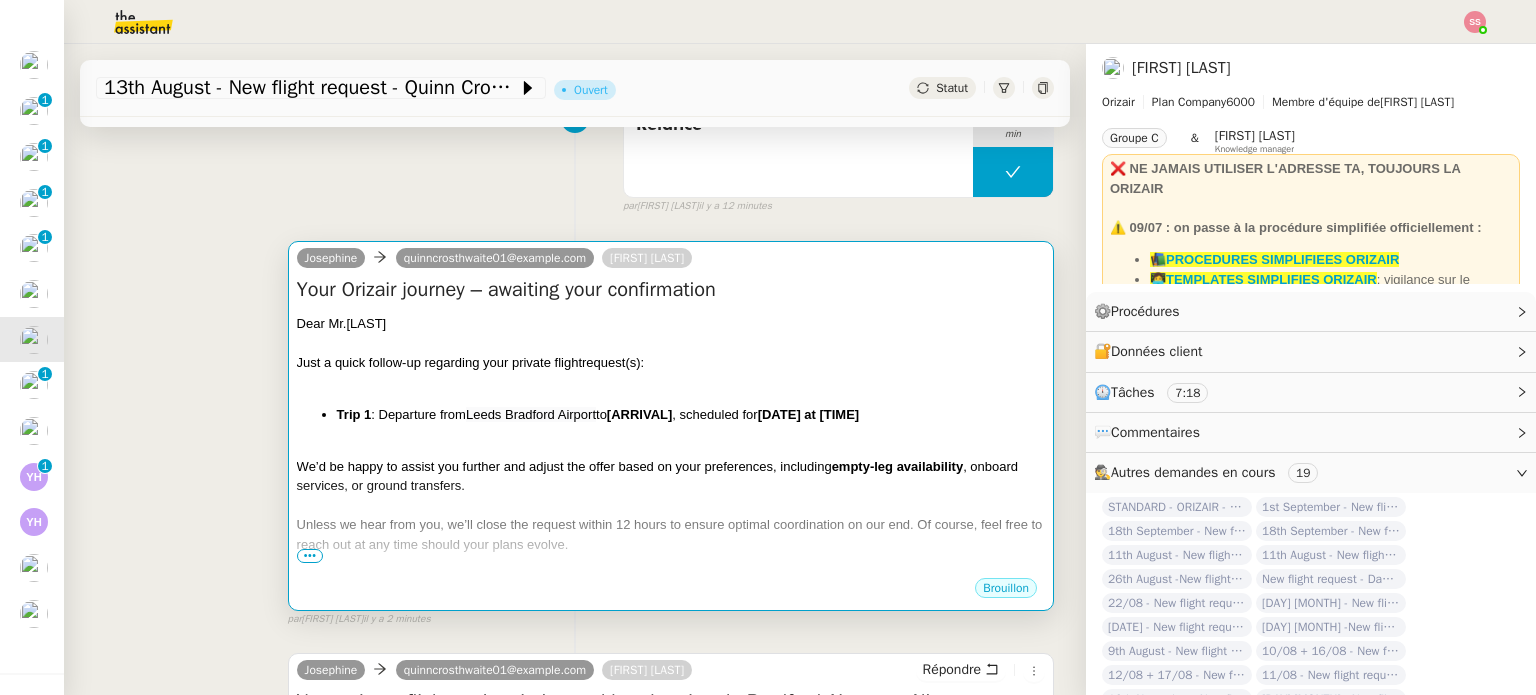 click on "Dea r Mr.Crosthwaite" at bounding box center (671, 324) 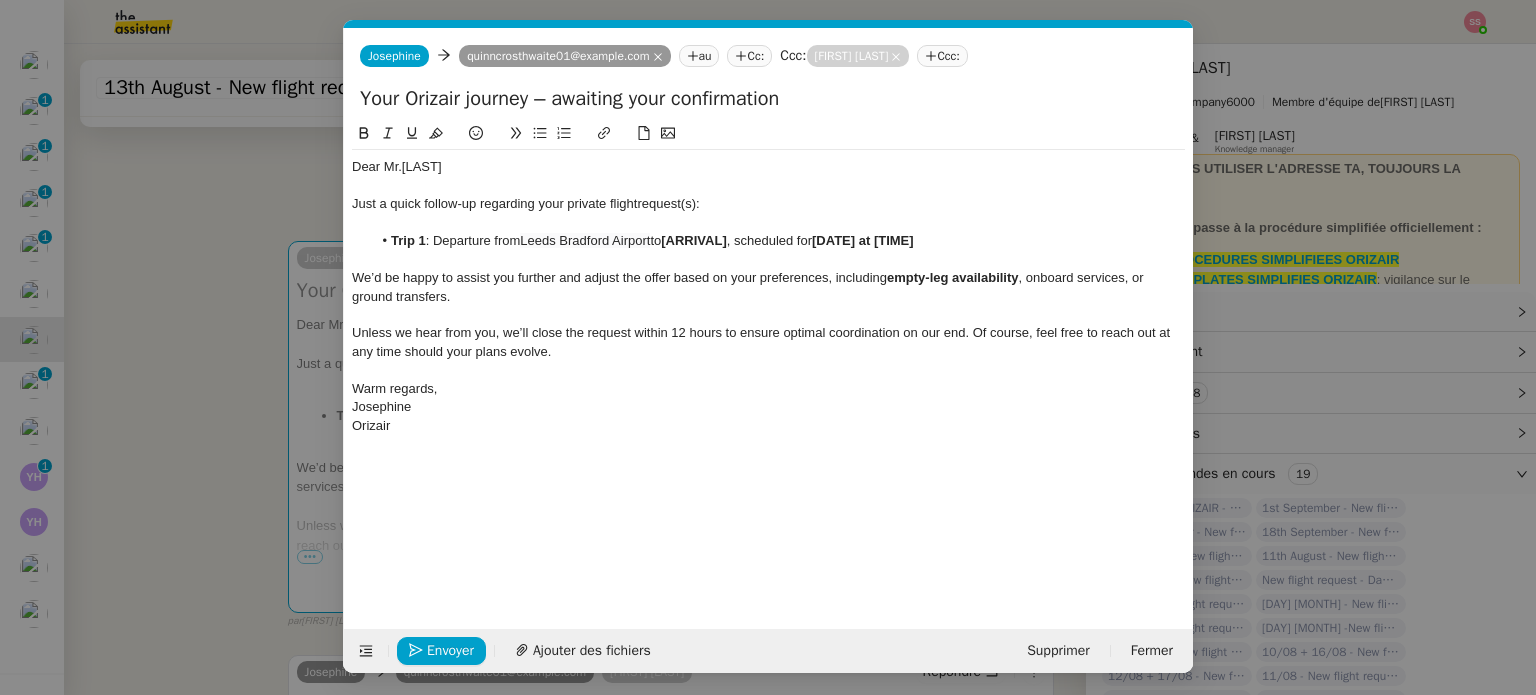 scroll, scrollTop: 0, scrollLeft: 86, axis: horizontal 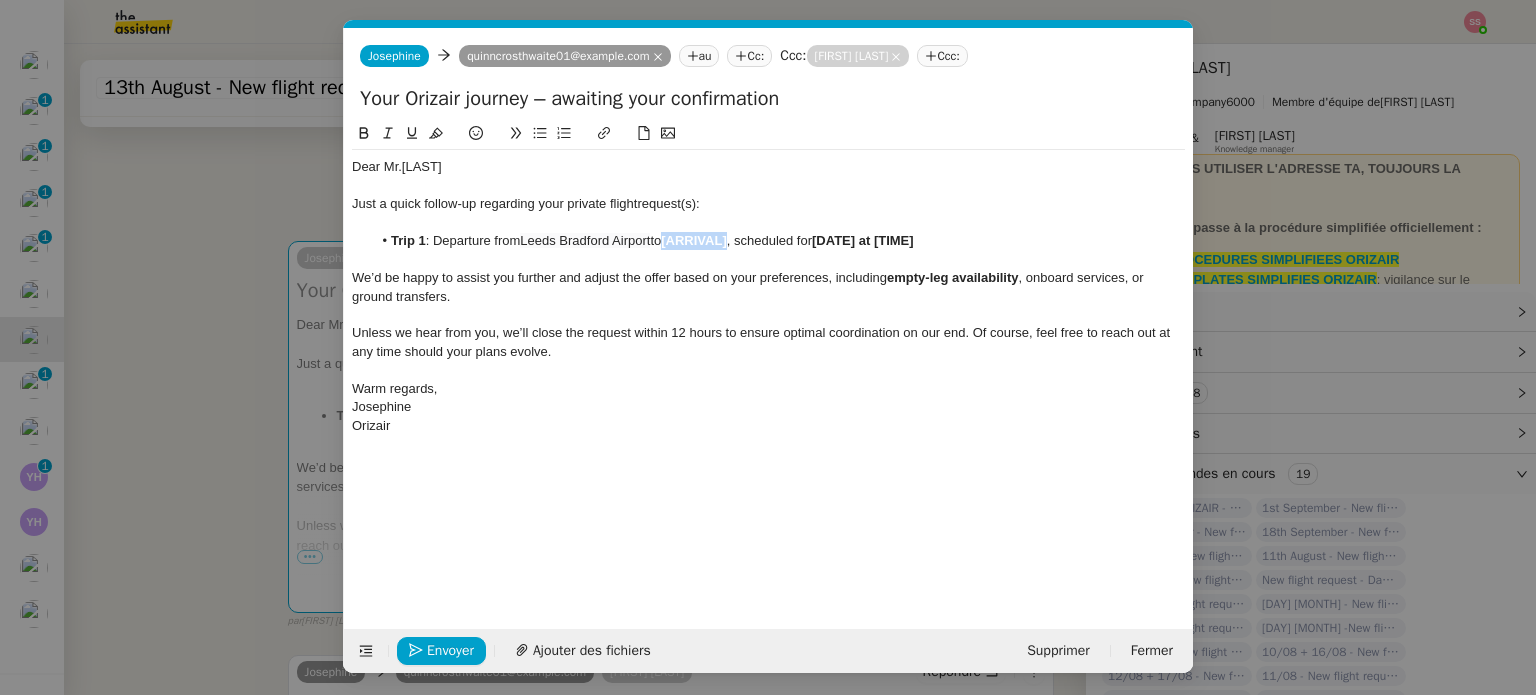 drag, startPoint x: 736, startPoint y: 240, endPoint x: 673, endPoint y: 238, distance: 63.03174 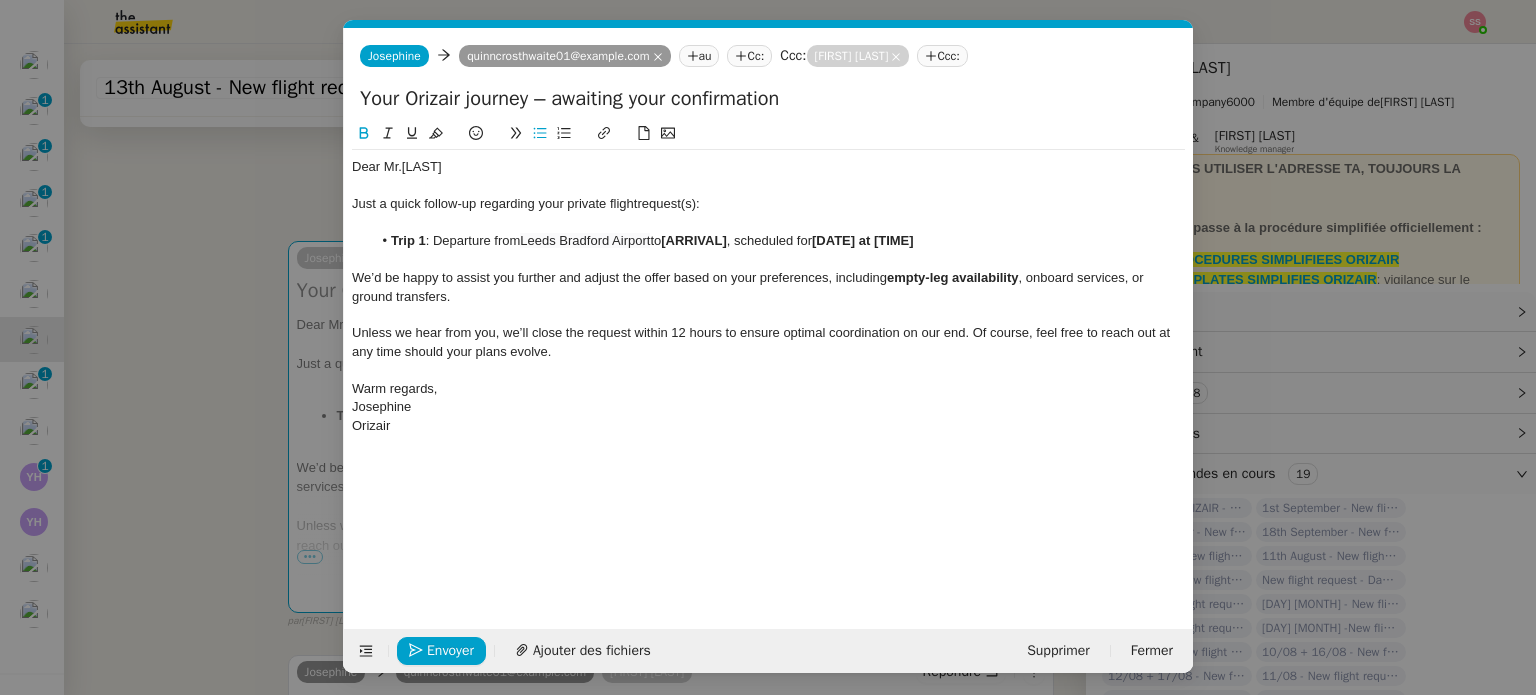 scroll, scrollTop: 0, scrollLeft: 0, axis: both 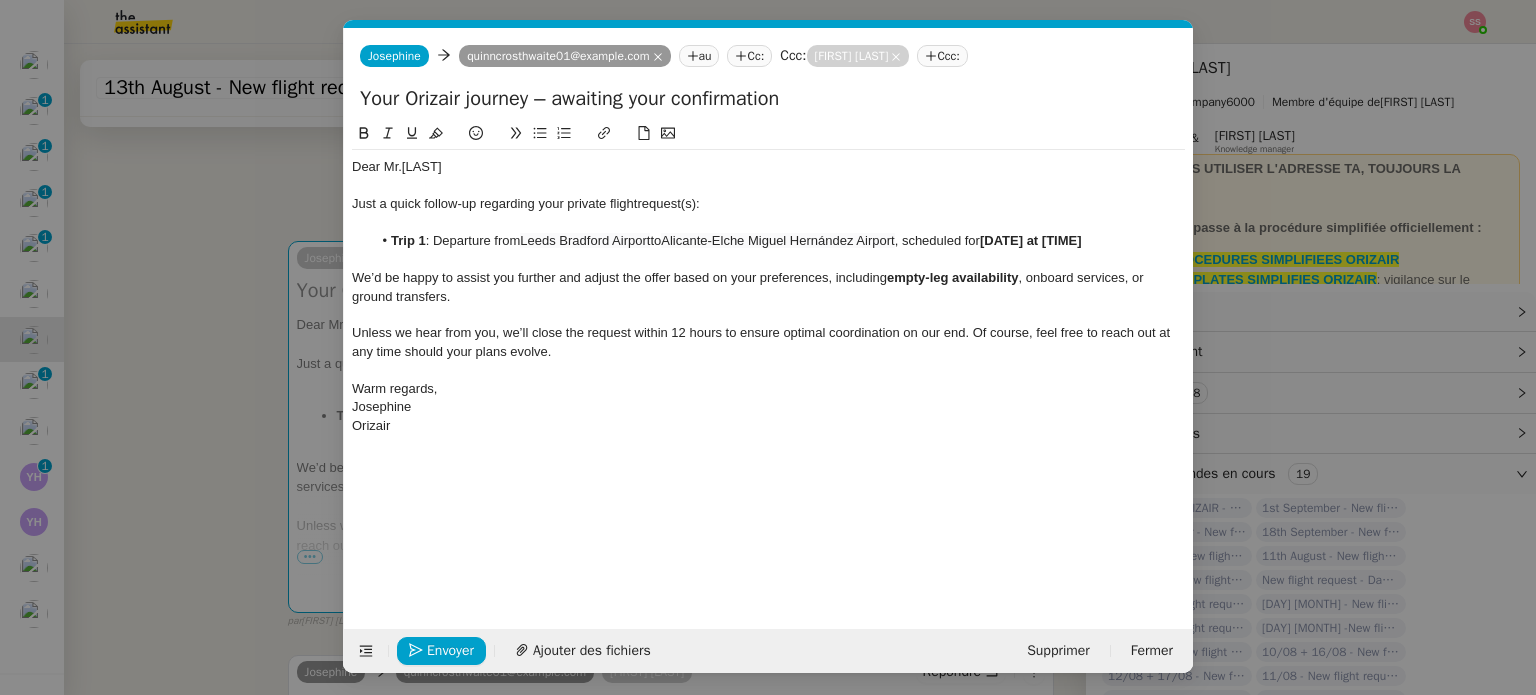 click on "relance Service Relance  Bon de Commande LBP    A utiliser dans le cadre de la procédure de  relance  des bons de commande TA -  RELANCE  CLIENT (EN)    Relance r un client lorsqu'il n'a pas répondu à un précédent message ✈️Orizair -  Relance  client (FR)    à utiliser pour orizair, première  relance  en français  Louis Frei TA -  RELANCE  CLIENT    Relance r un client lorsqu'il n'a pas répondu à un précédent message UMENTO -  RELANCE  GROUPE J+7    A utiliser dans le cadre de la procédure d'organisation de dîner MENTO -  RELANCE  GROUPE J+14    A utiliser dans le cadre de la procédure d'organisation de dîner ✈️Orizair -  Relance  client (EN)     à utiliser pour orizair,  relance  en anglais  Louis Frei 3ᵉ  relance  impayés ENG    2ᵉ  relance  impayés ENG    impayés  3ᵉ  relance  impayés FR    2ᵉ  relance  impayés FR    1ʳᵉ  relance  impayés FR    ✈️ Orizair -  Relance  après envoi devis client (EN)    relance r le client pour son devis en anglais." at bounding box center (768, 347) 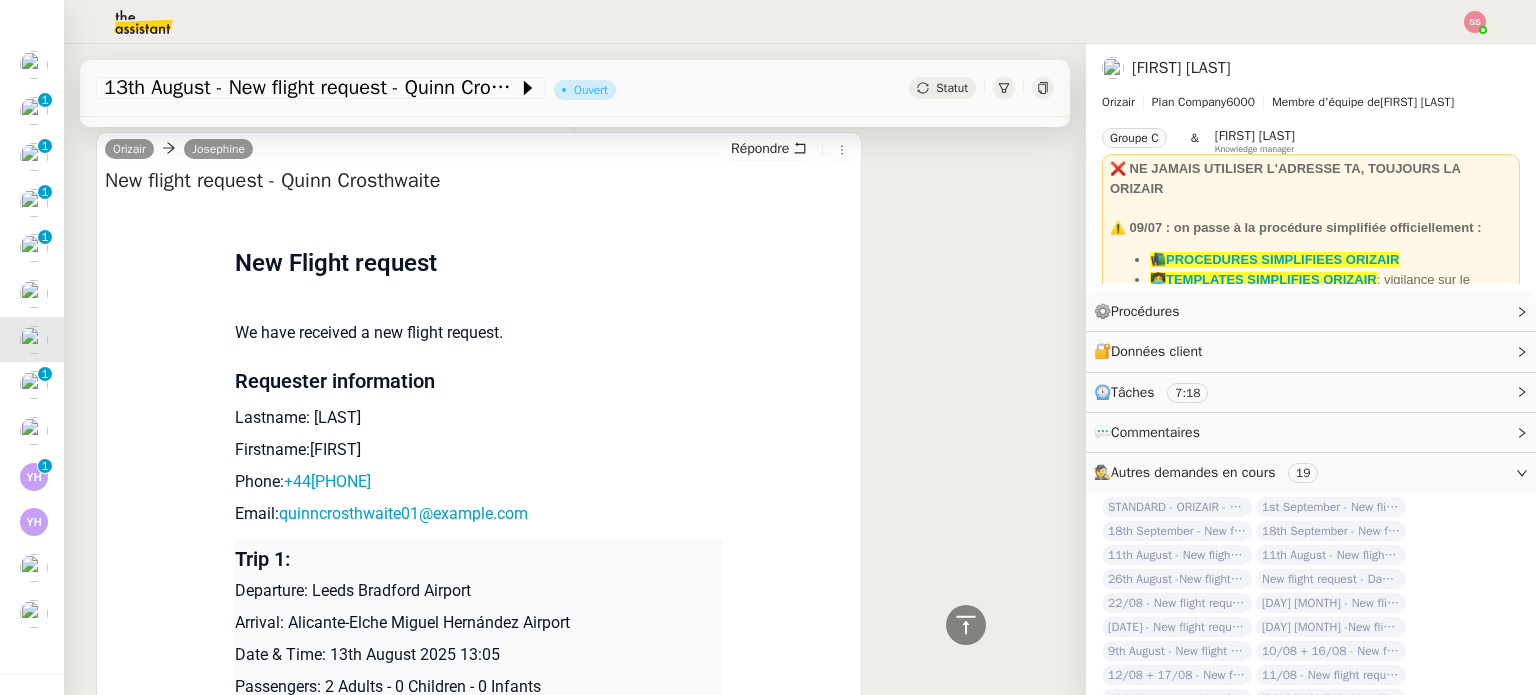 scroll, scrollTop: 1792, scrollLeft: 0, axis: vertical 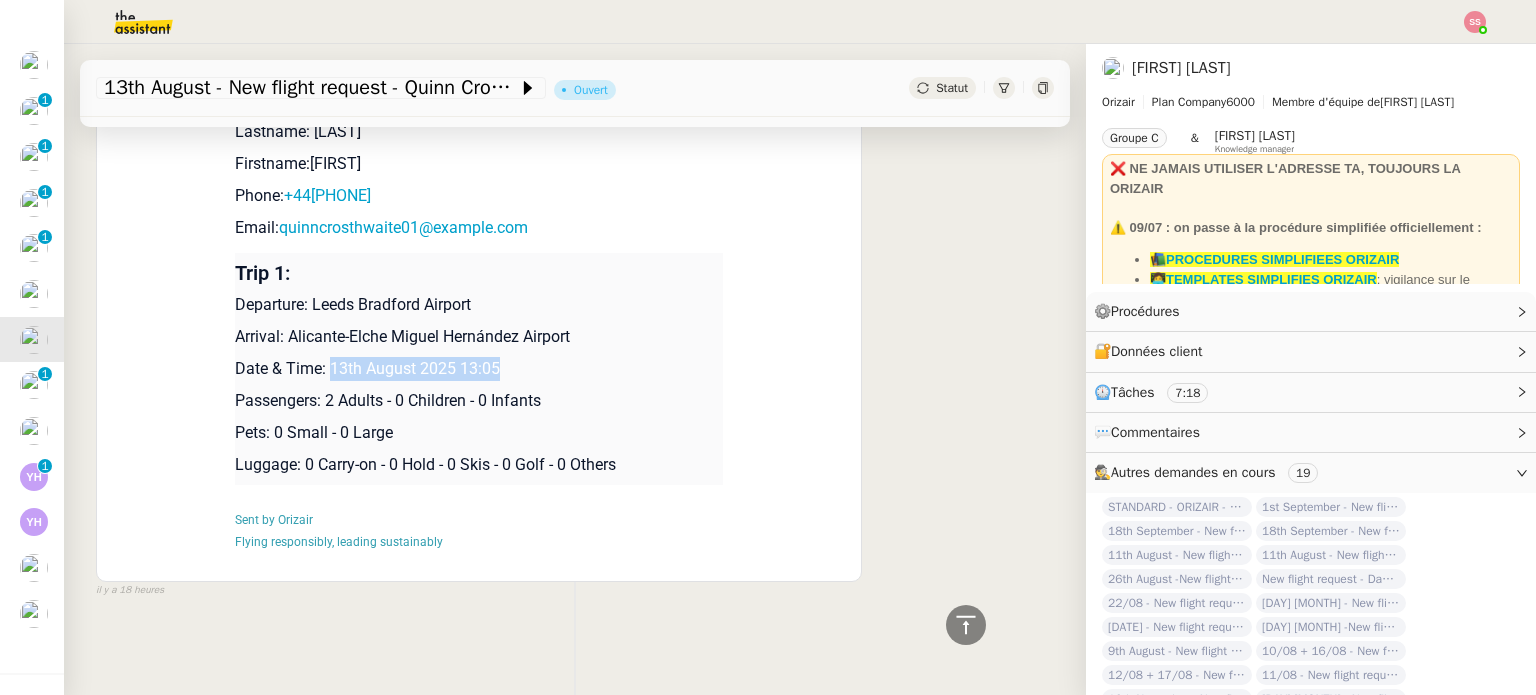 drag, startPoint x: 321, startPoint y: 354, endPoint x: 511, endPoint y: 354, distance: 190 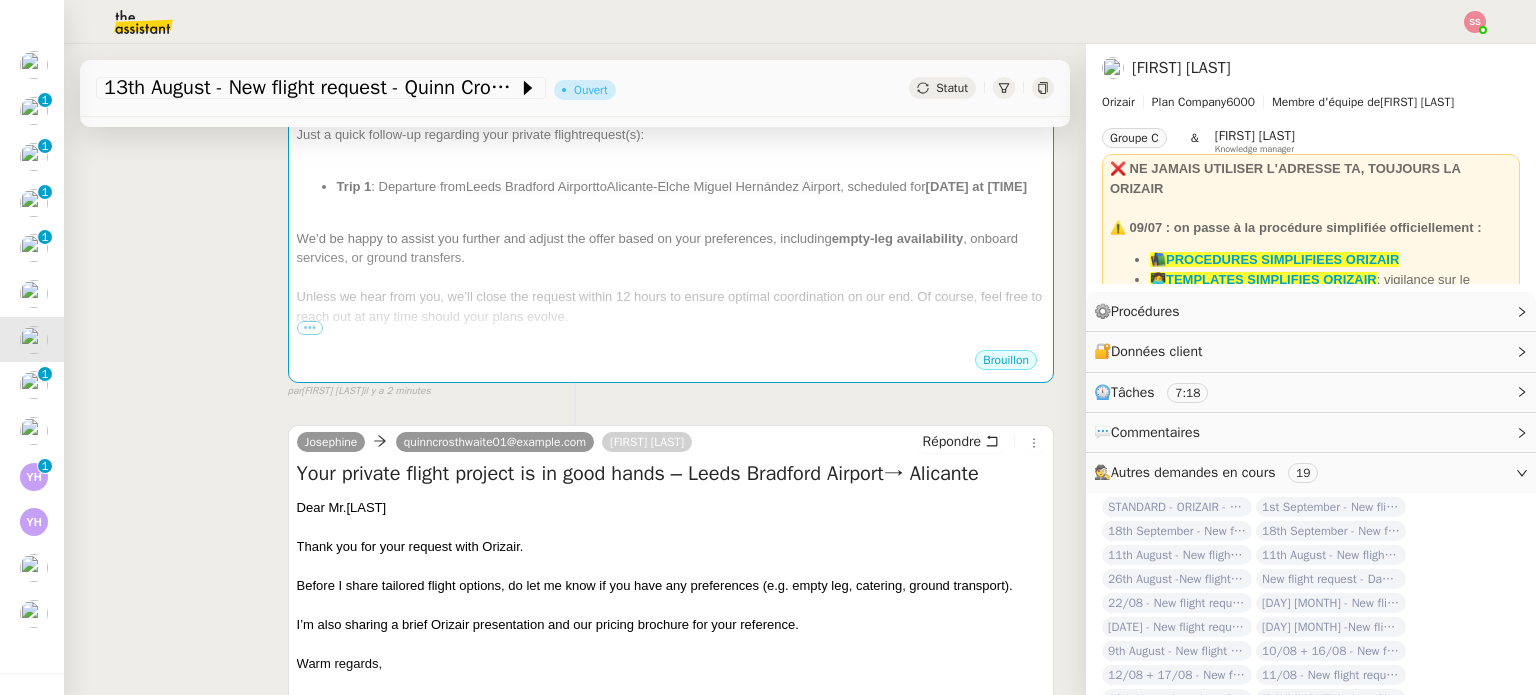 scroll, scrollTop: 392, scrollLeft: 0, axis: vertical 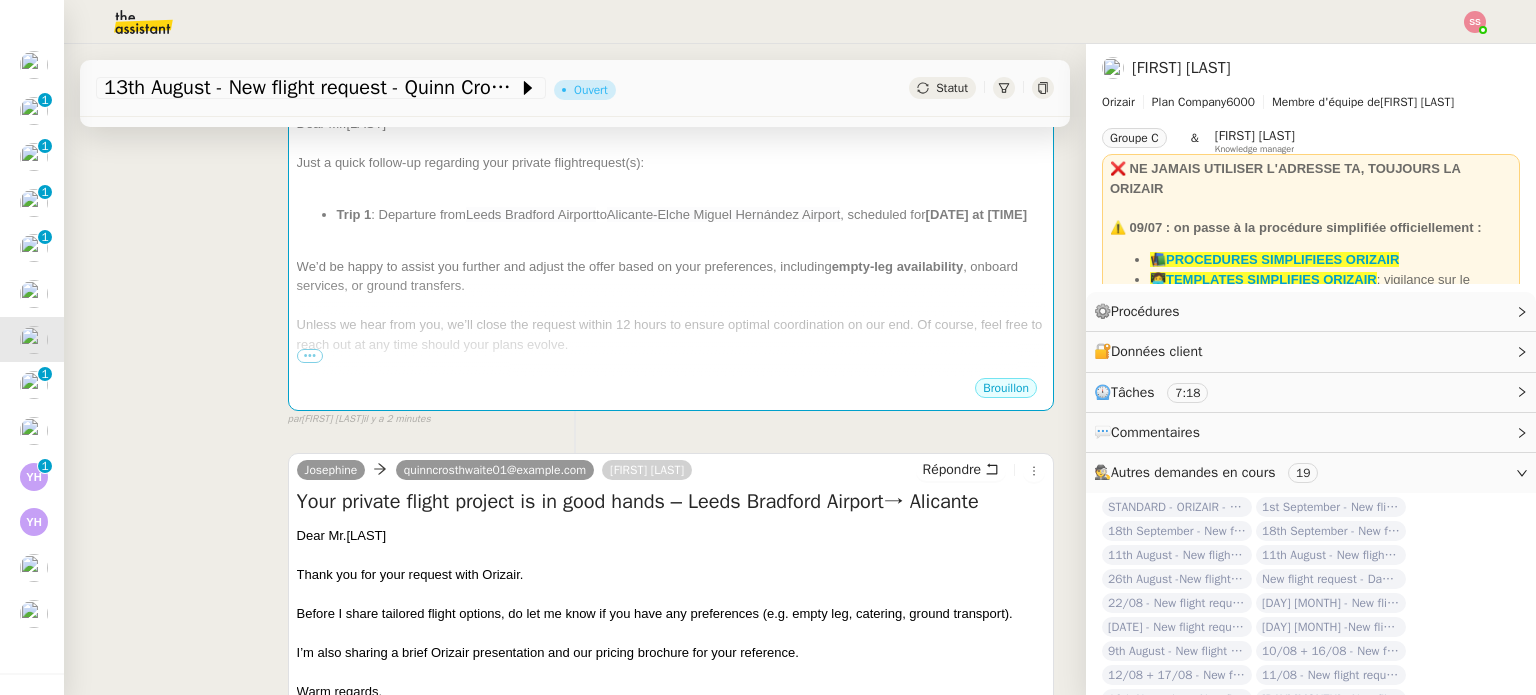 click on "Dea r Mr.Crosthwaite Just a quick follow-up regarding your private flight  request(s): Trip 1 : Departure from  Leeds Bradford Airport  to  Alicante-Elche Miguel Hernández Airport , scheduled for  [DATE] at [TIME] We’d be happy to assist you further and adjust the offer based on your preferences, including  empty-leg availability , onboard services, or ground transfers. Unless we hear from you, we’ll close the request within 12 hours to ensure optimal coordination on our end. Of course, feel free to reach out at any time should your plans evolve. ﻿ Warm regards, Josephine Orizair" at bounding box center [671, 273] 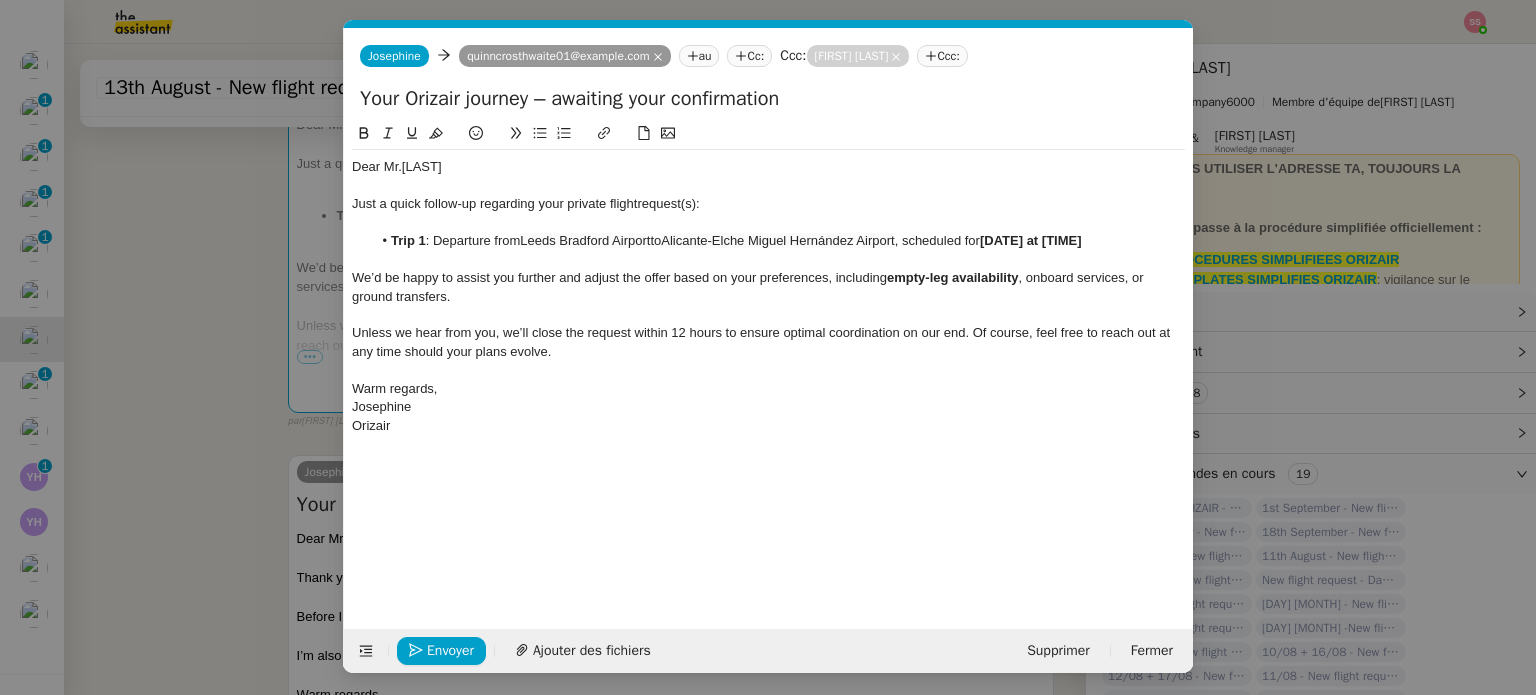 scroll, scrollTop: 0, scrollLeft: 86, axis: horizontal 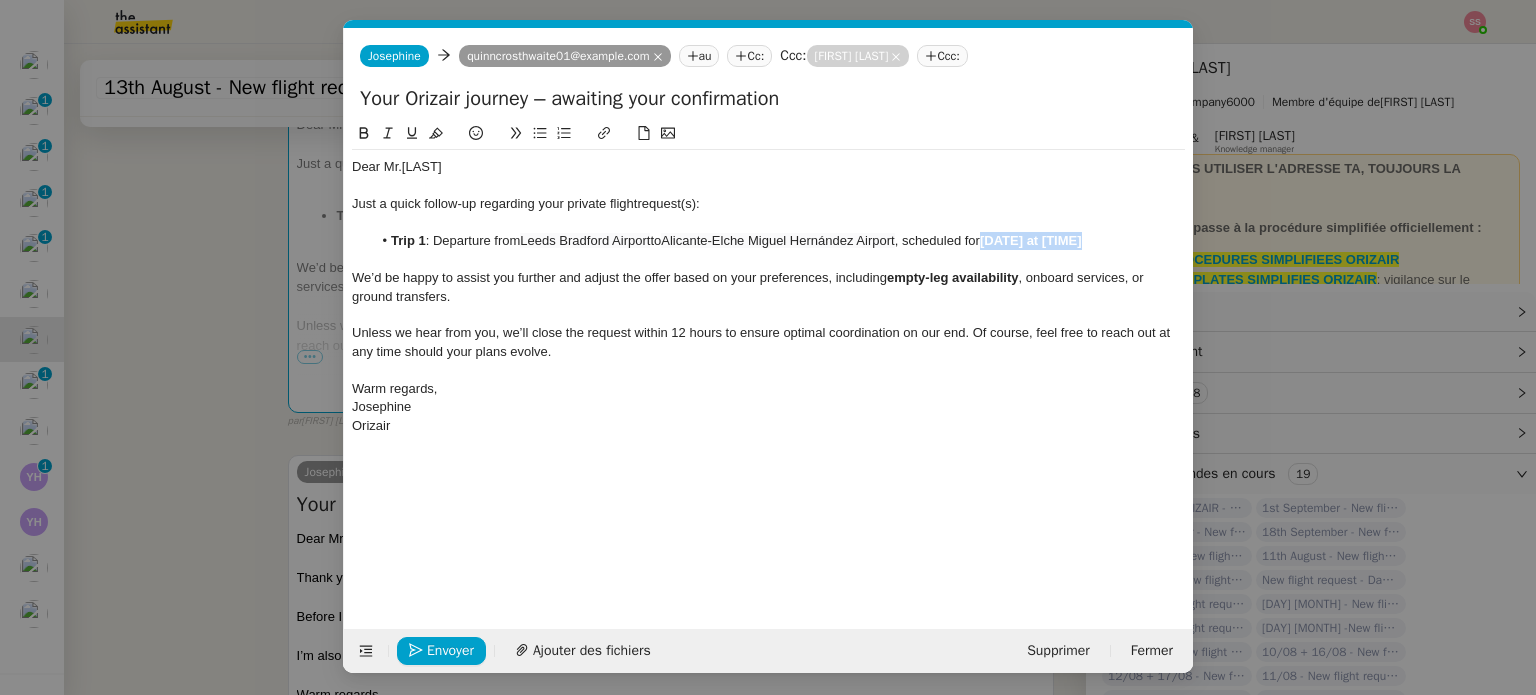 drag, startPoint x: 992, startPoint y: 239, endPoint x: 1113, endPoint y: 243, distance: 121.0661 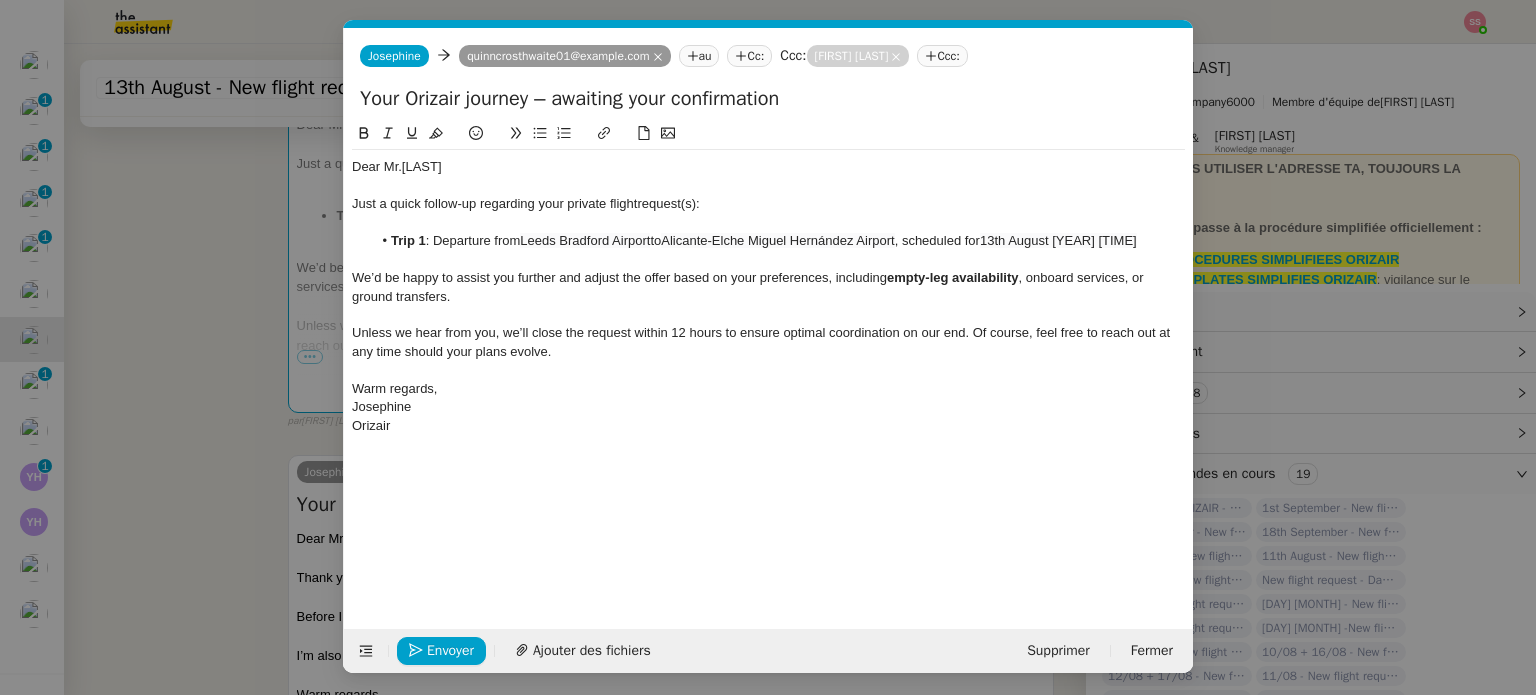 scroll, scrollTop: 0, scrollLeft: 0, axis: both 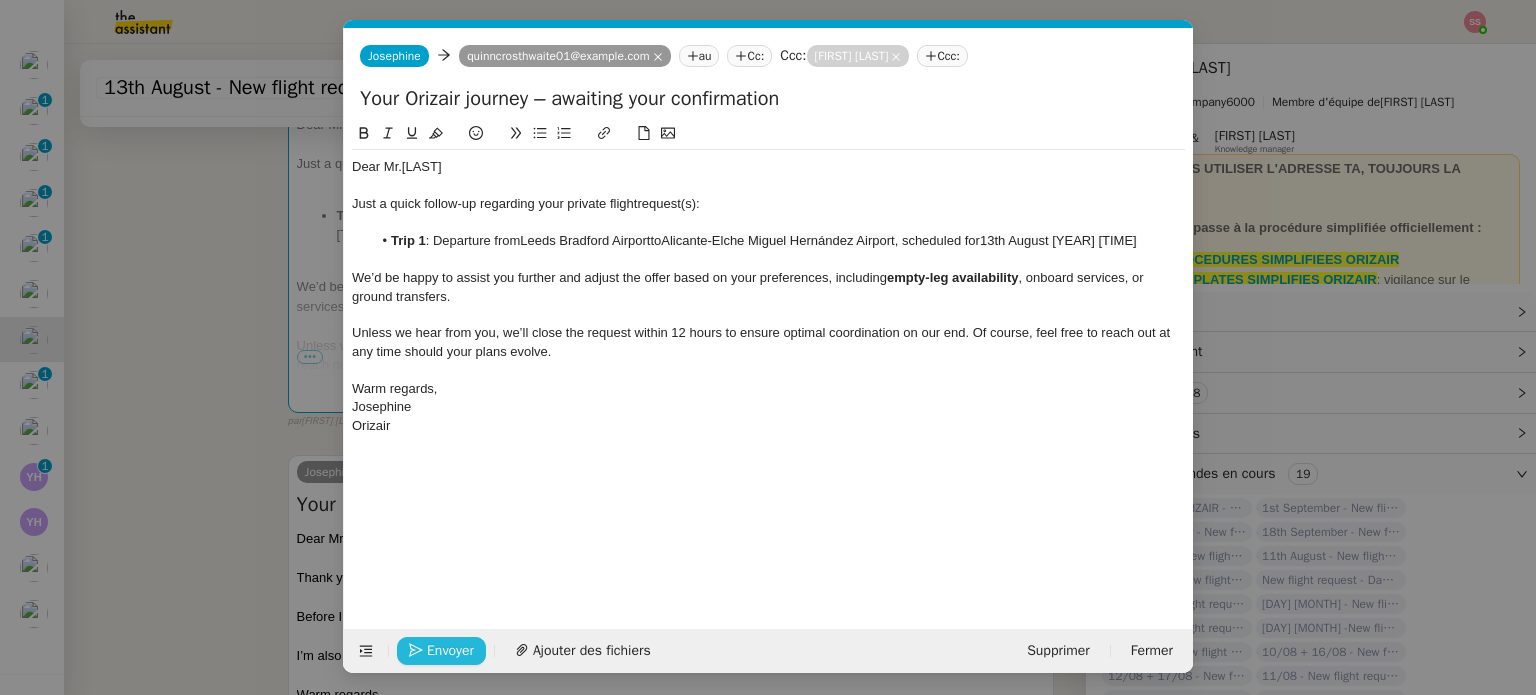 click on "Envoyer" 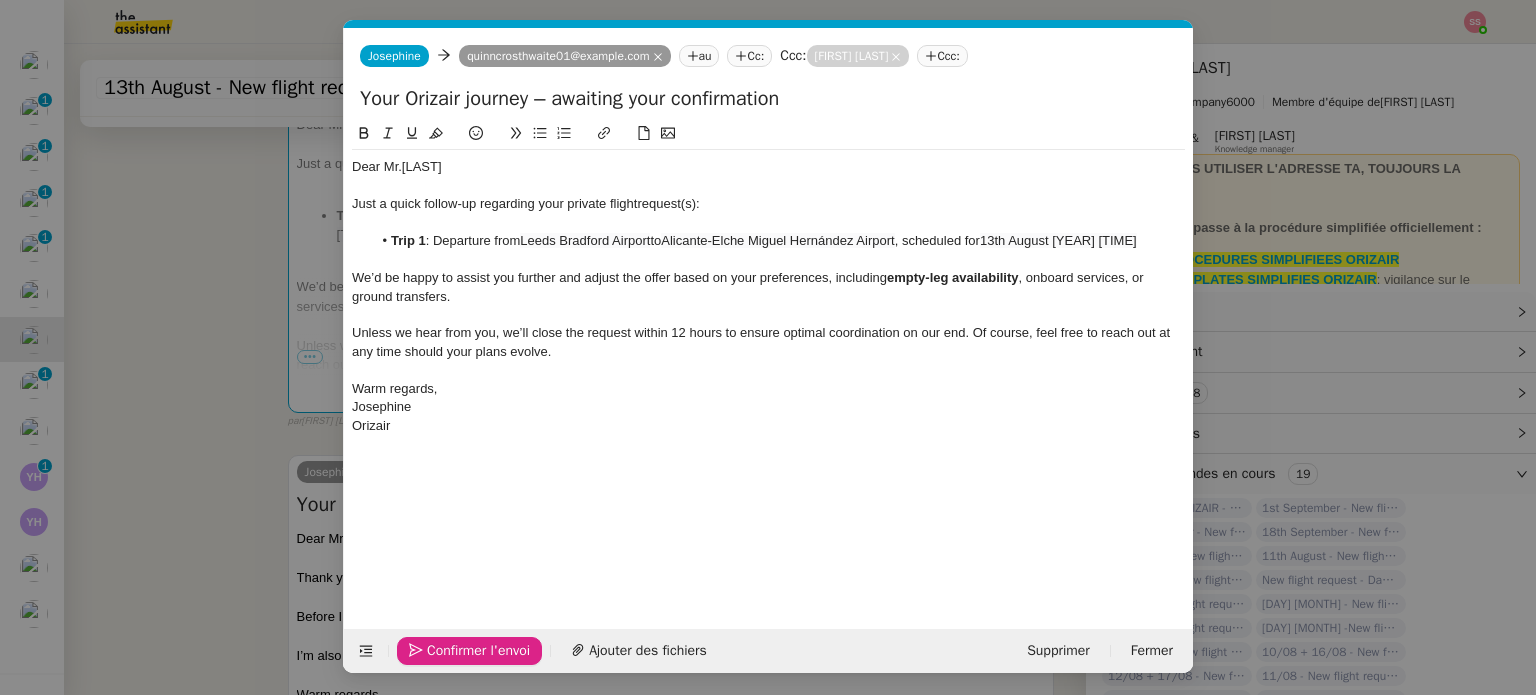 click on "Confirmer l'envoi" 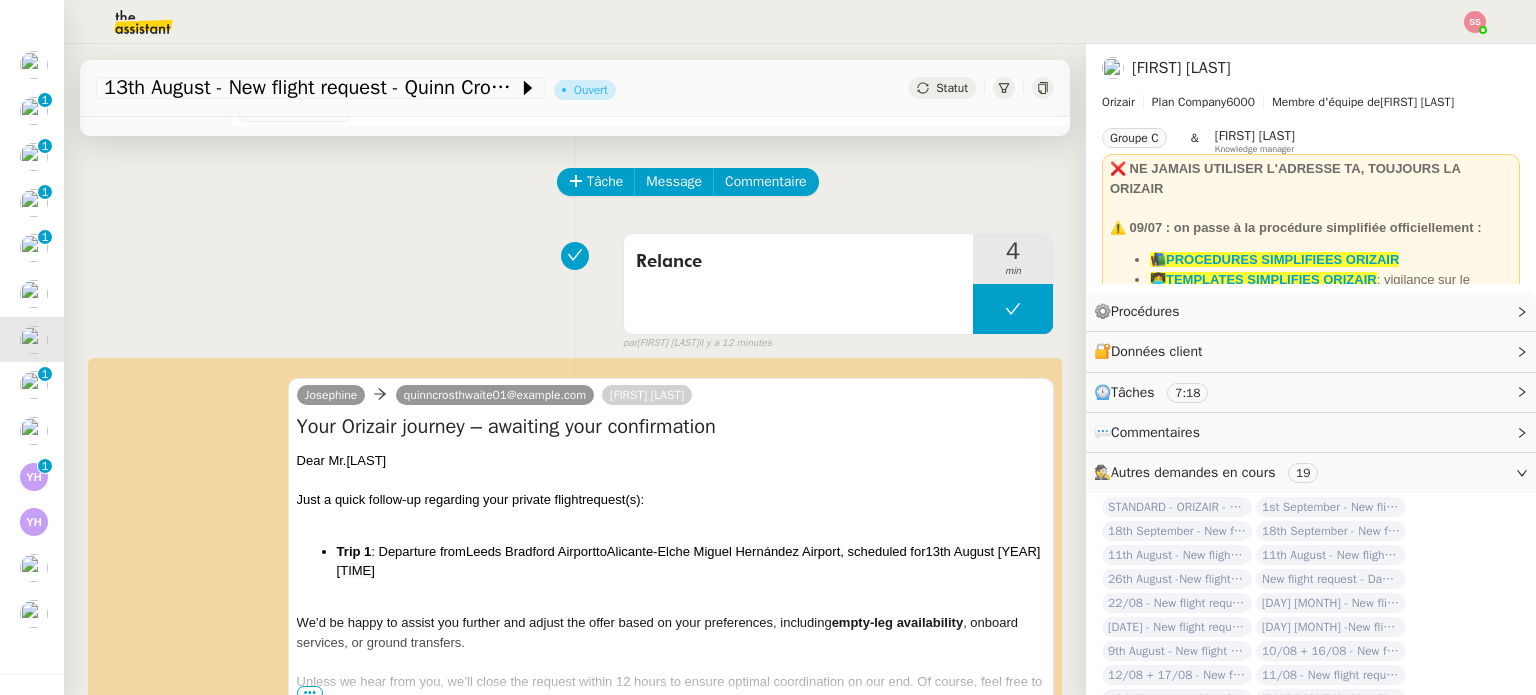 scroll, scrollTop: 0, scrollLeft: 0, axis: both 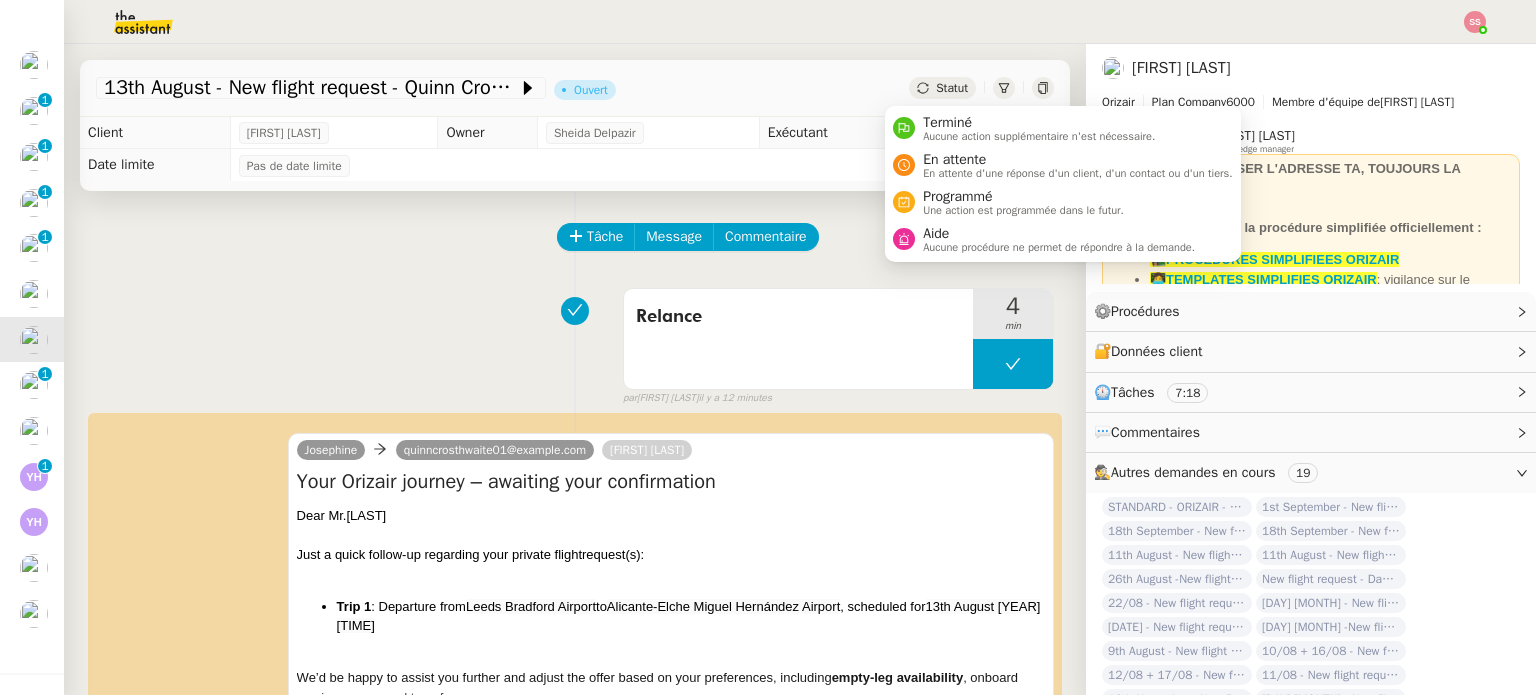 click on "Statut" 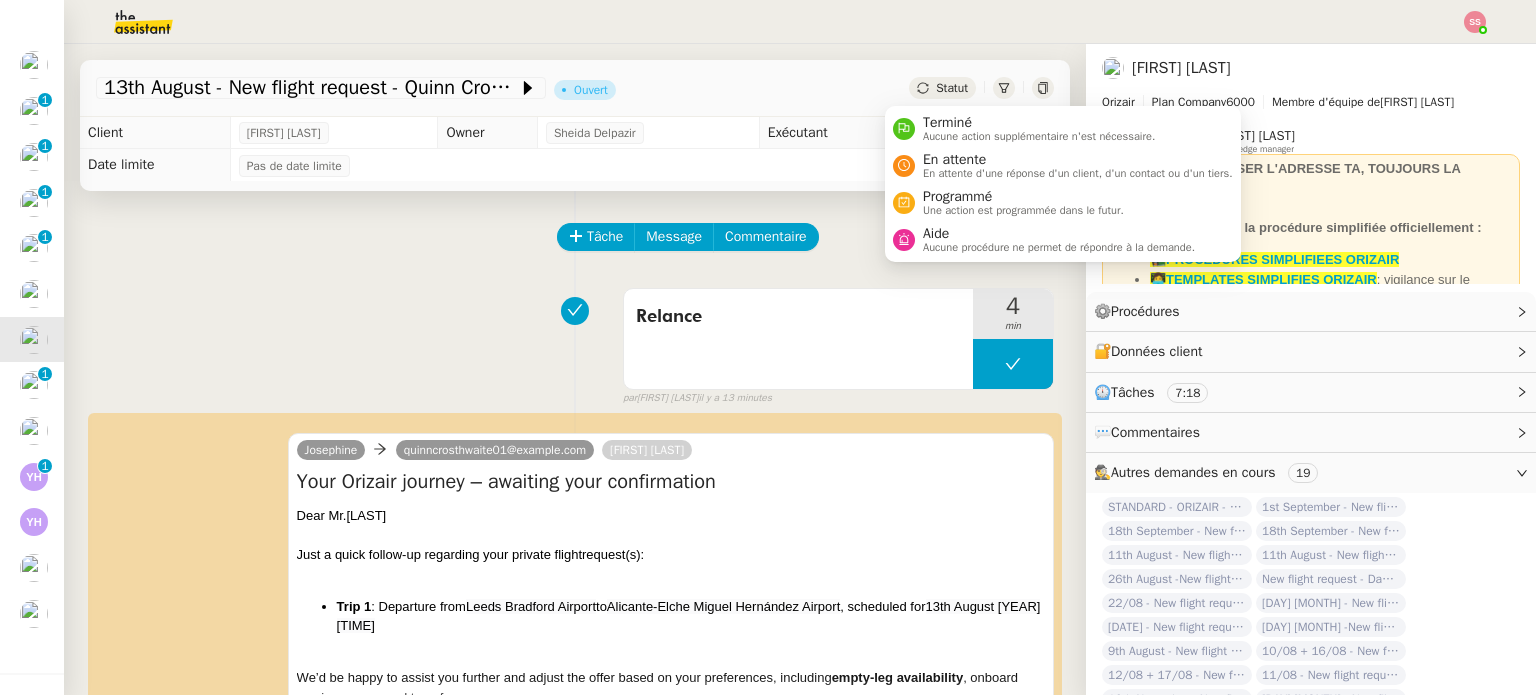 click on "Statut" 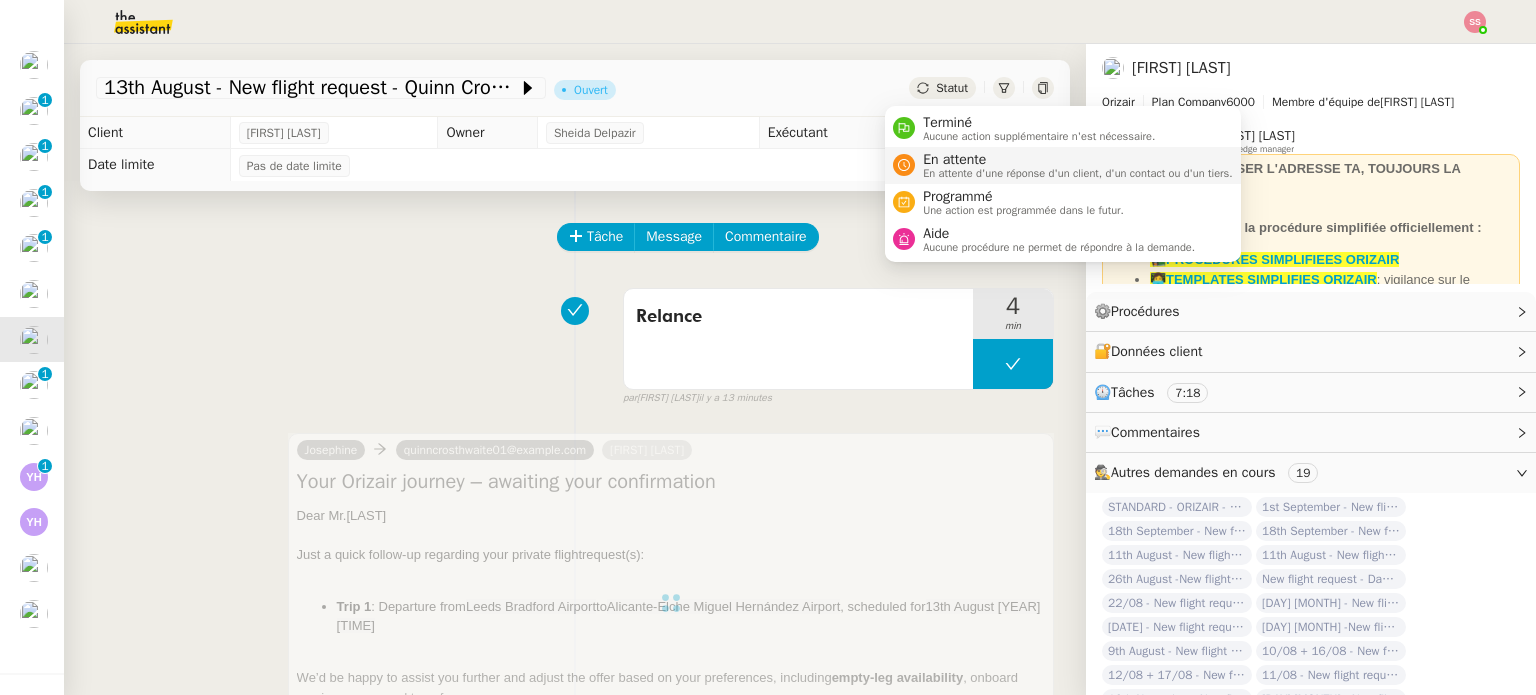 click on "En attente" at bounding box center [1078, 160] 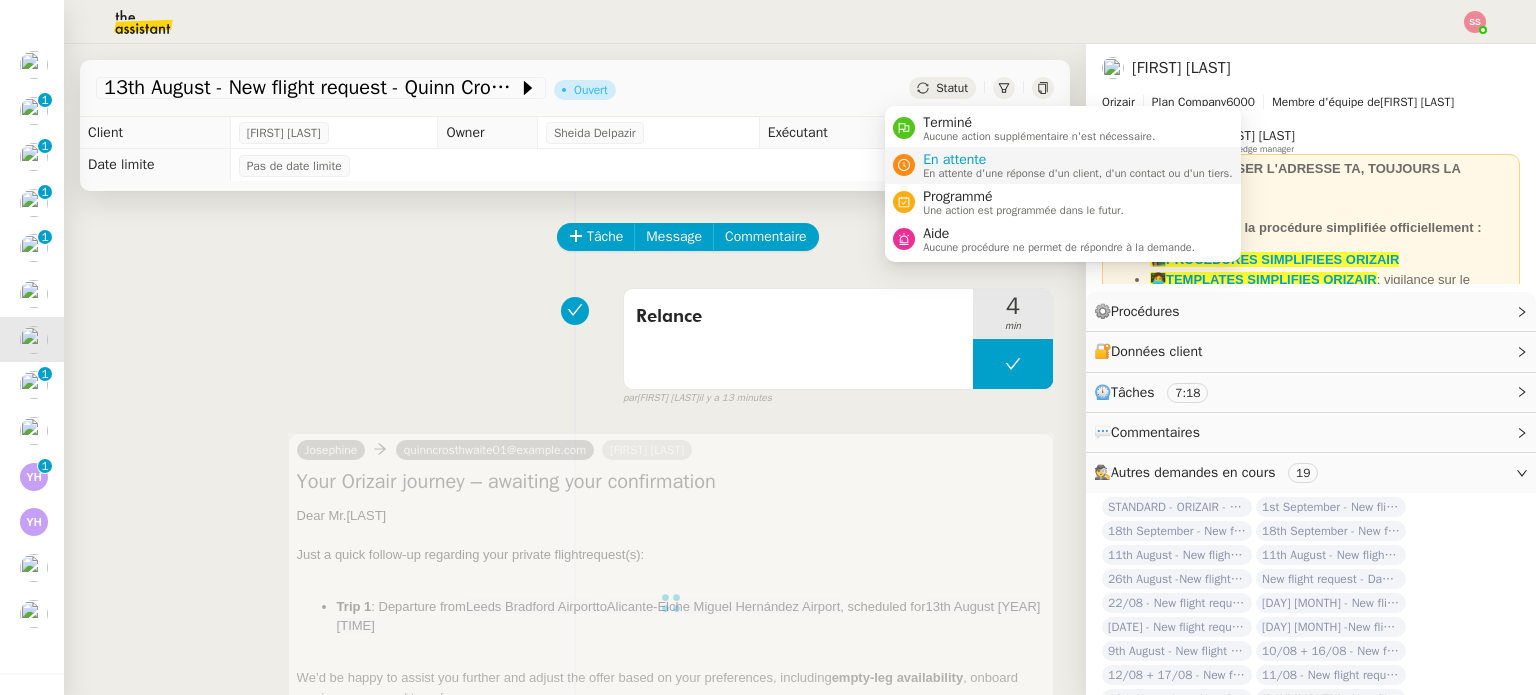 scroll, scrollTop: 693, scrollLeft: 0, axis: vertical 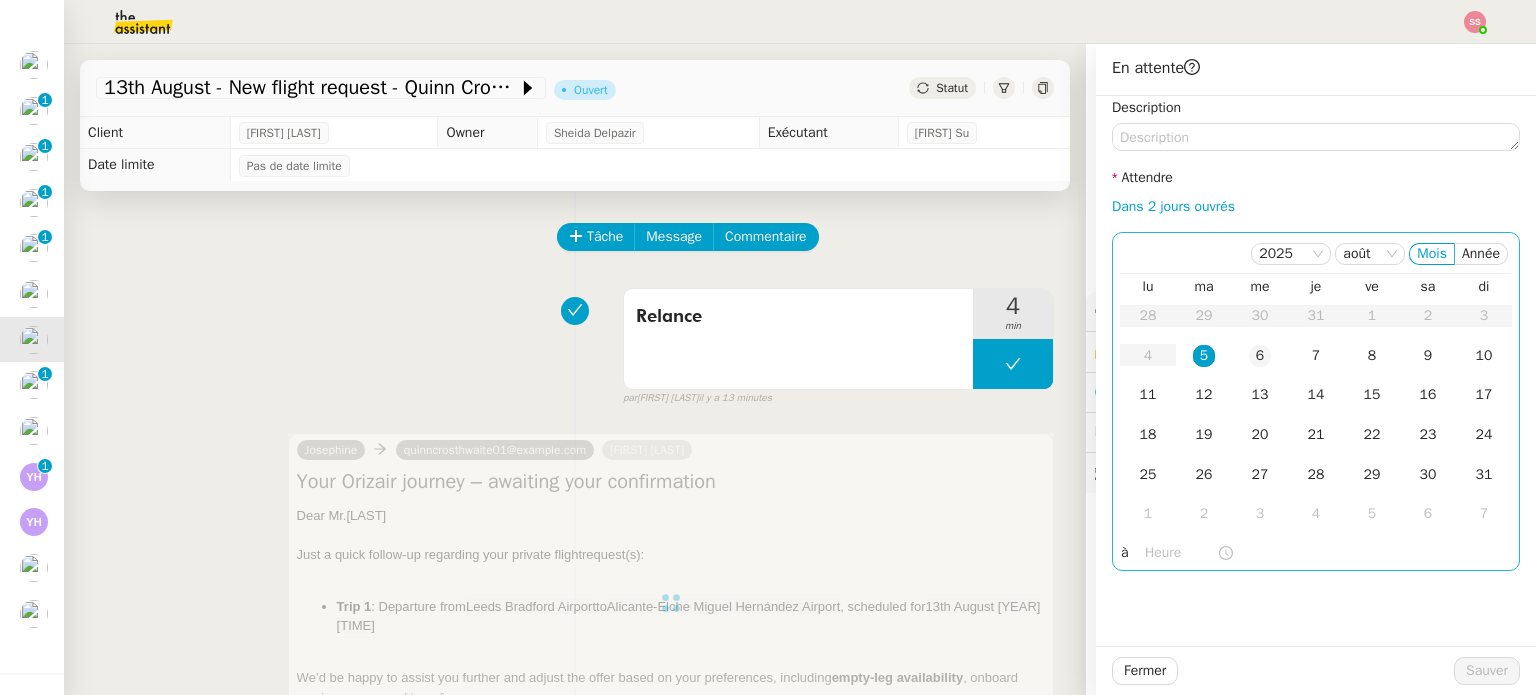 click on "6" 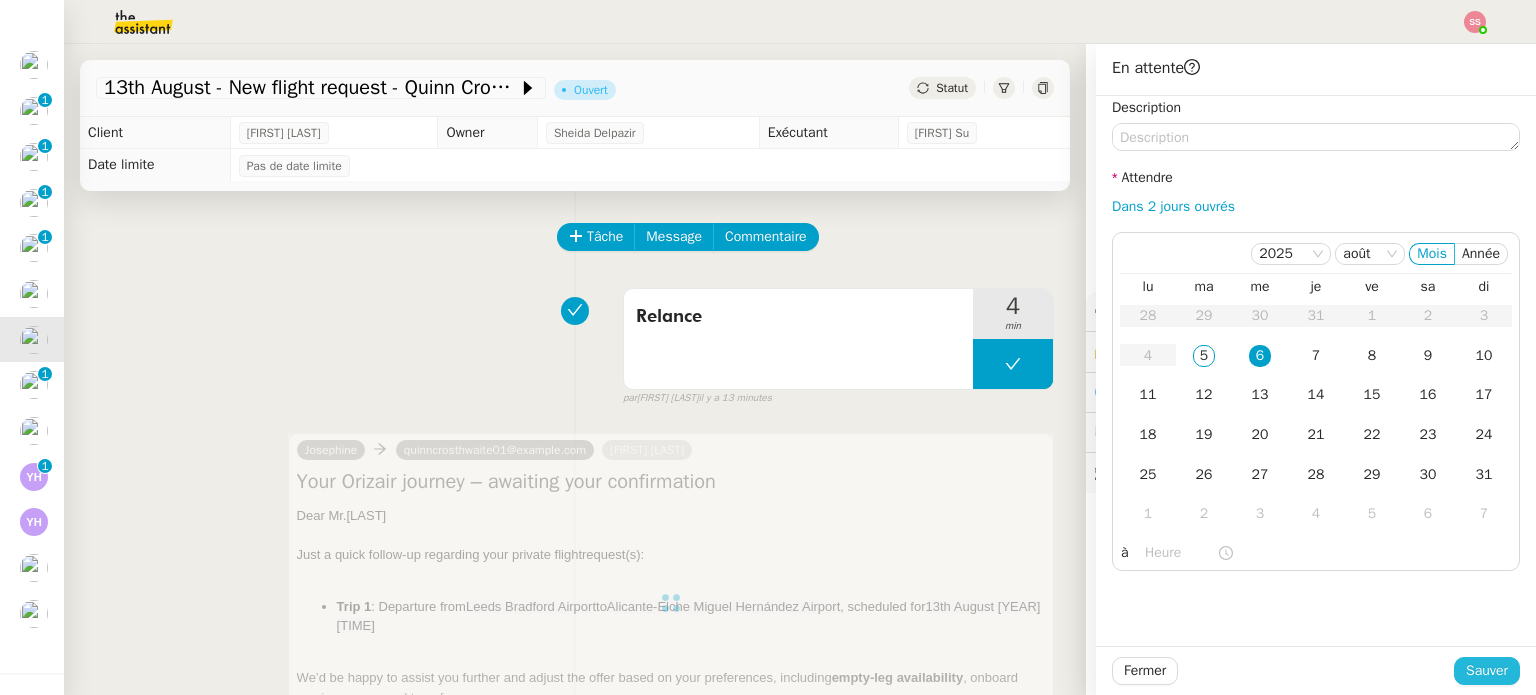 click on "Sauver" 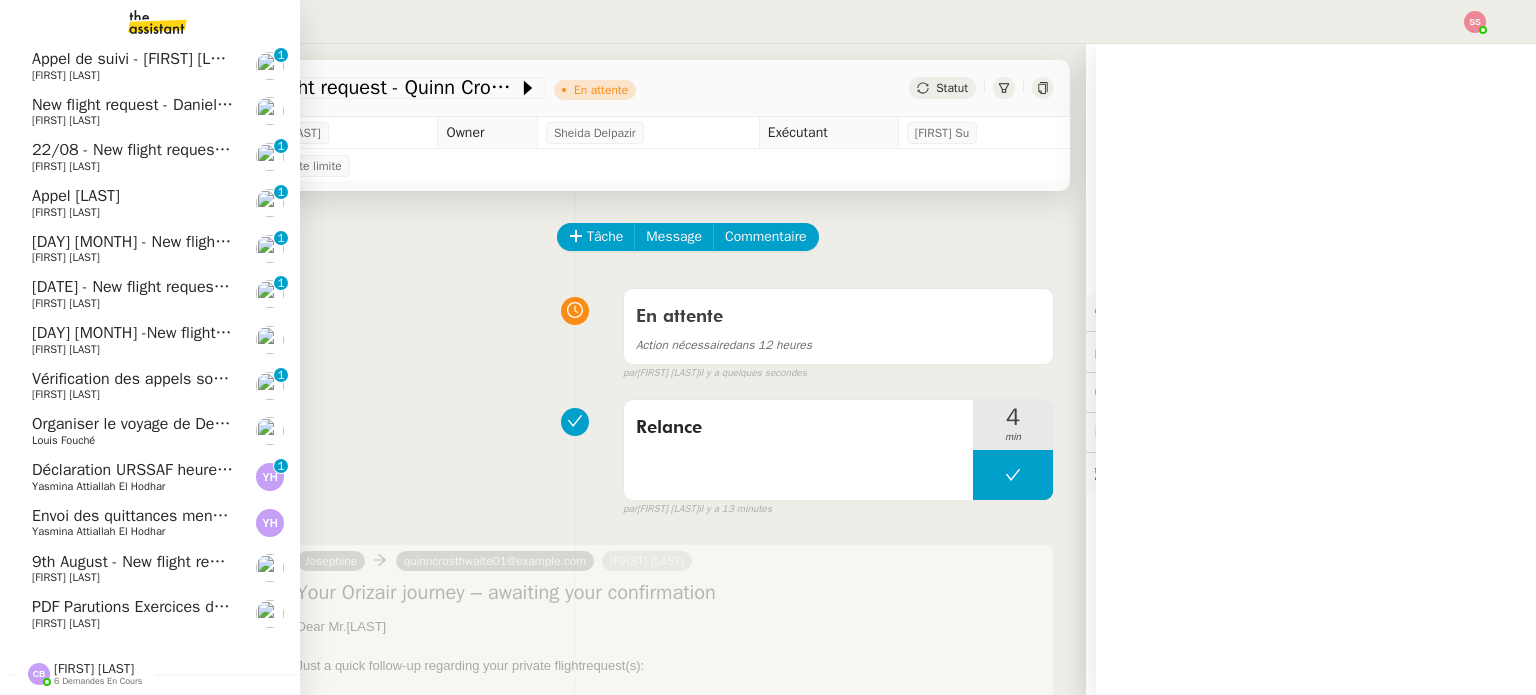 scroll, scrollTop: 648, scrollLeft: 0, axis: vertical 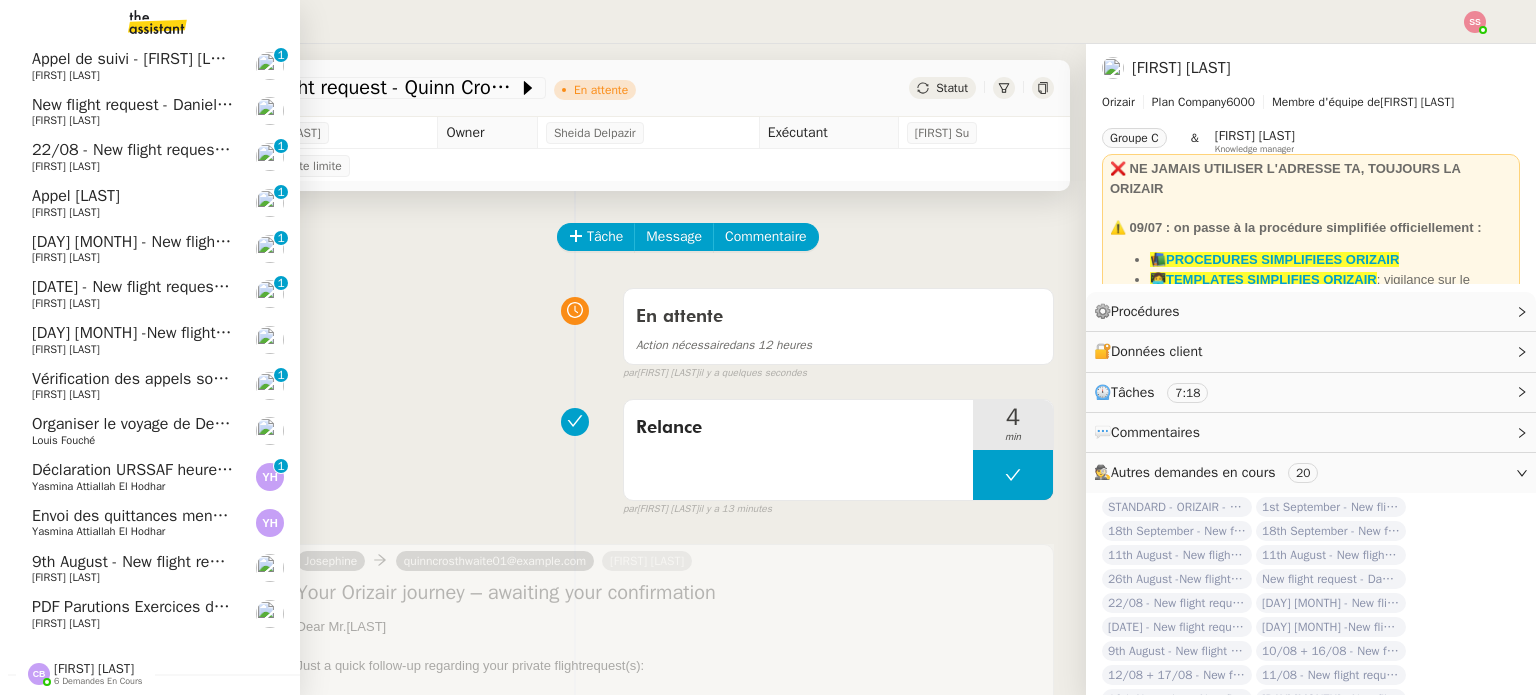 click on "18th August -New flight request - [FIRST] [LAST]" 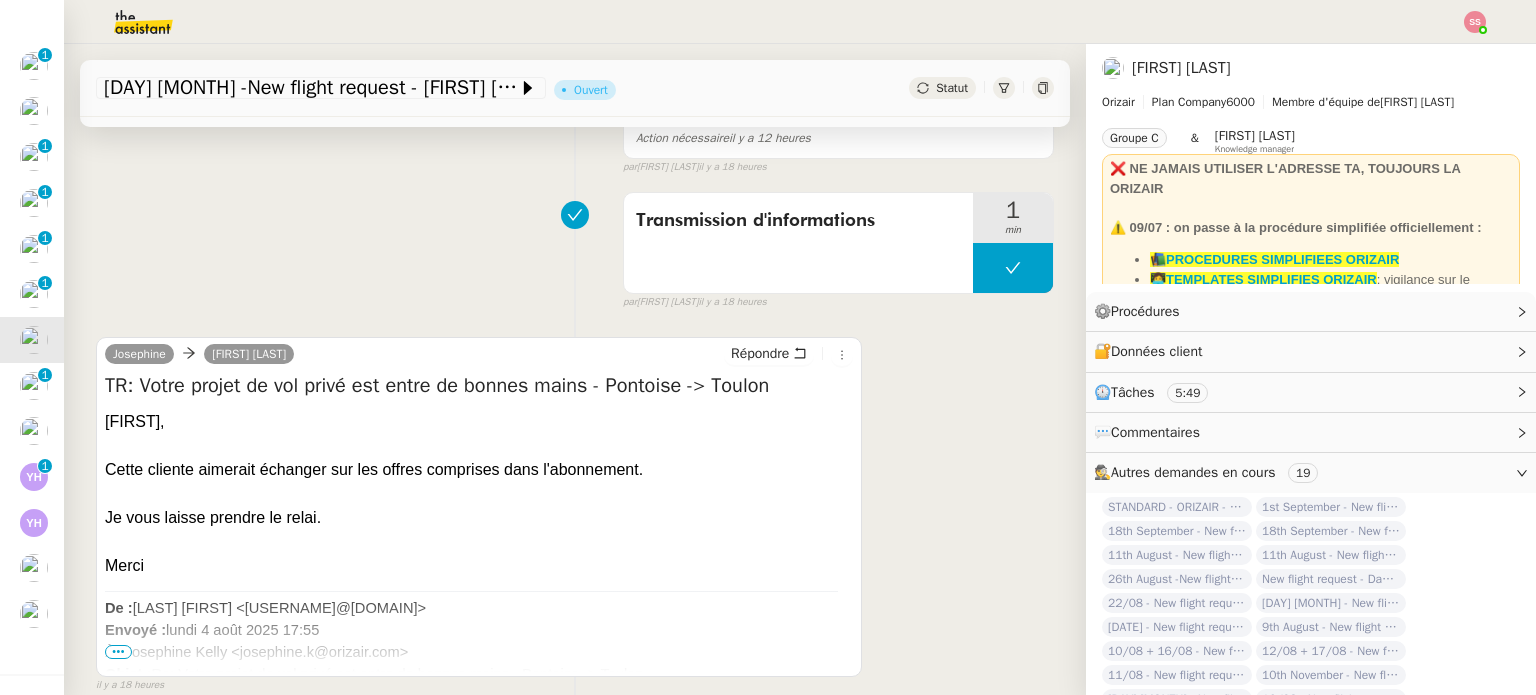 scroll, scrollTop: 500, scrollLeft: 0, axis: vertical 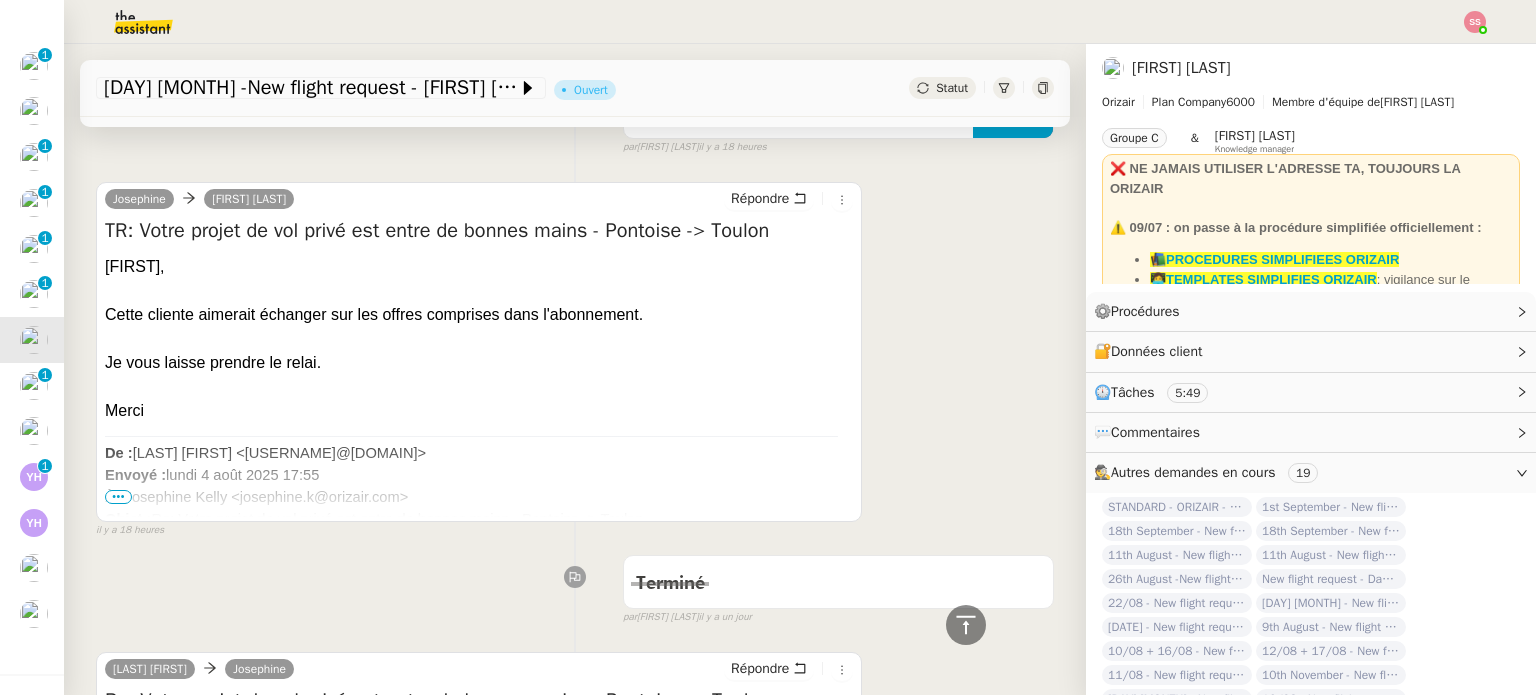 click on "•••" at bounding box center (118, 497) 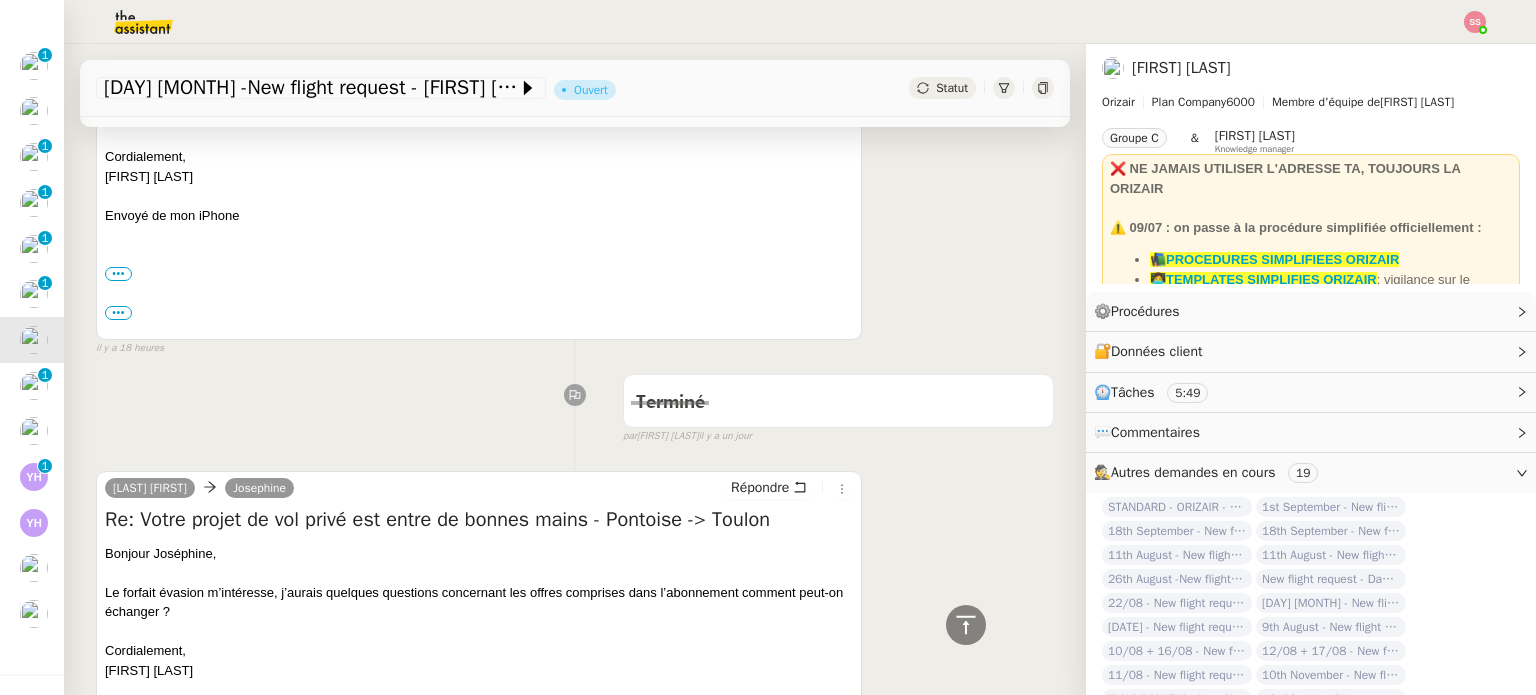 scroll, scrollTop: 1200, scrollLeft: 0, axis: vertical 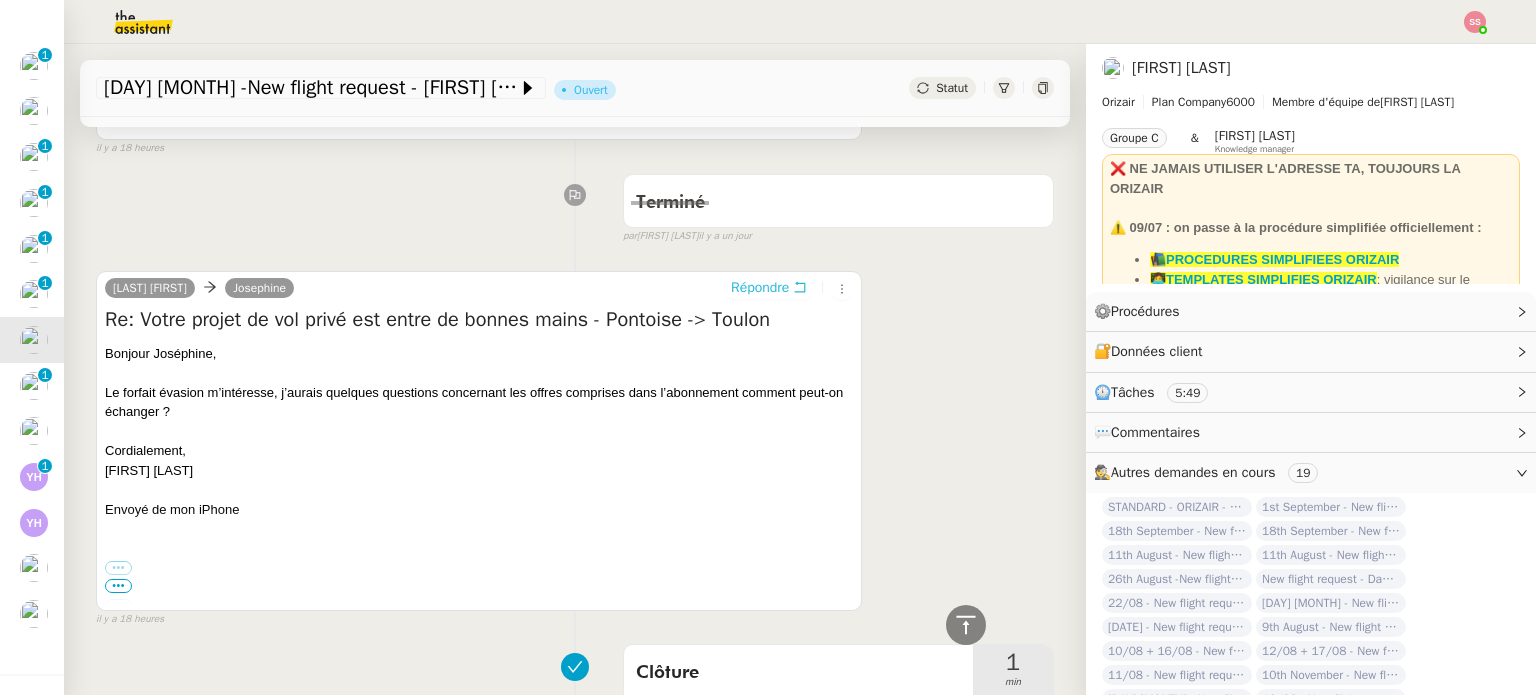 click on "Répondre" at bounding box center (760, 288) 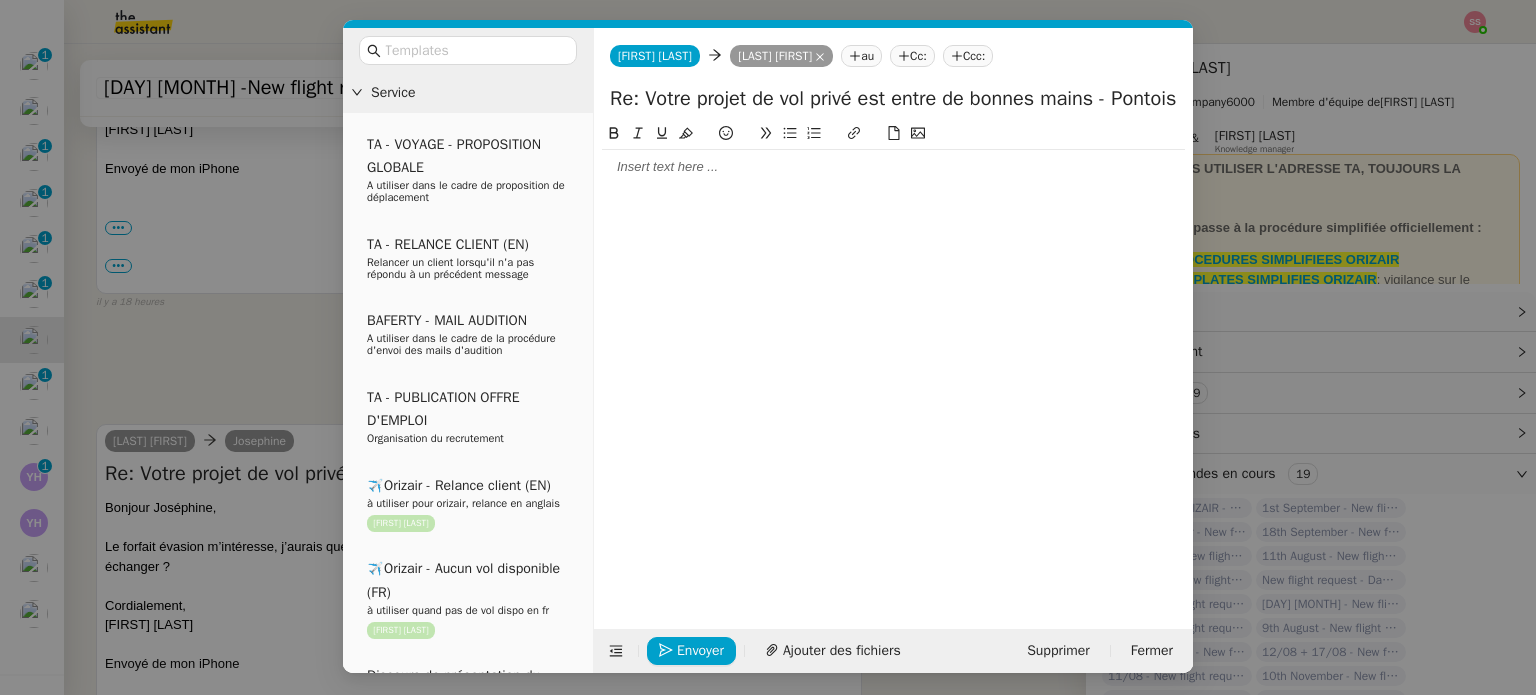 scroll, scrollTop: 1354, scrollLeft: 0, axis: vertical 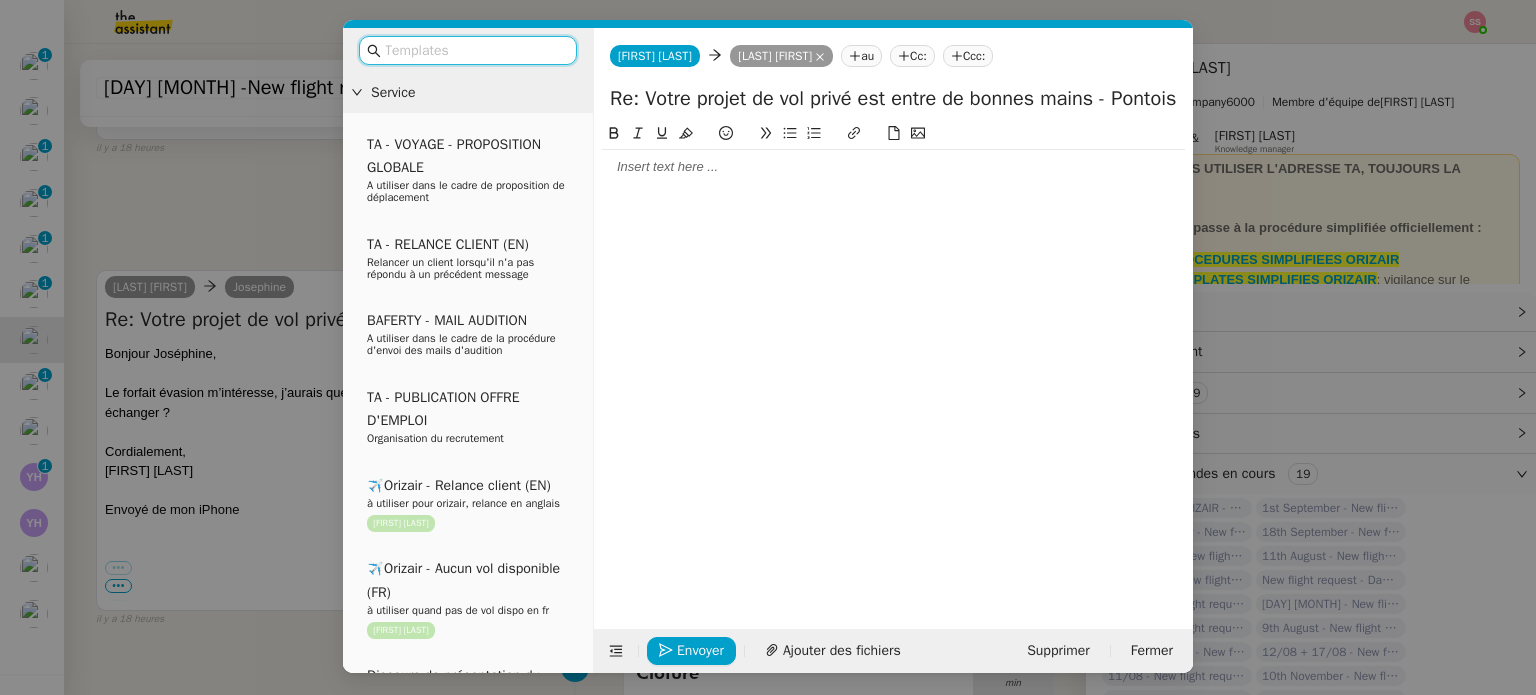 click 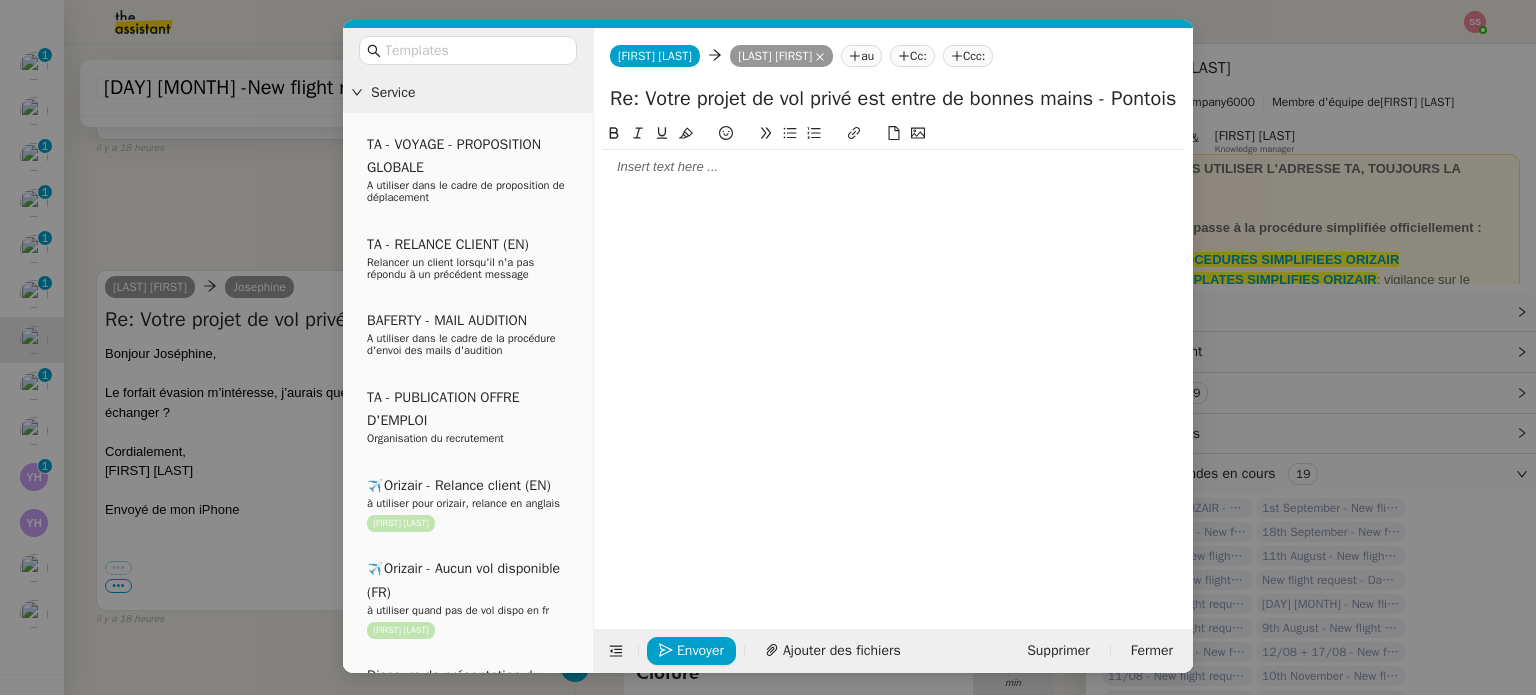 type 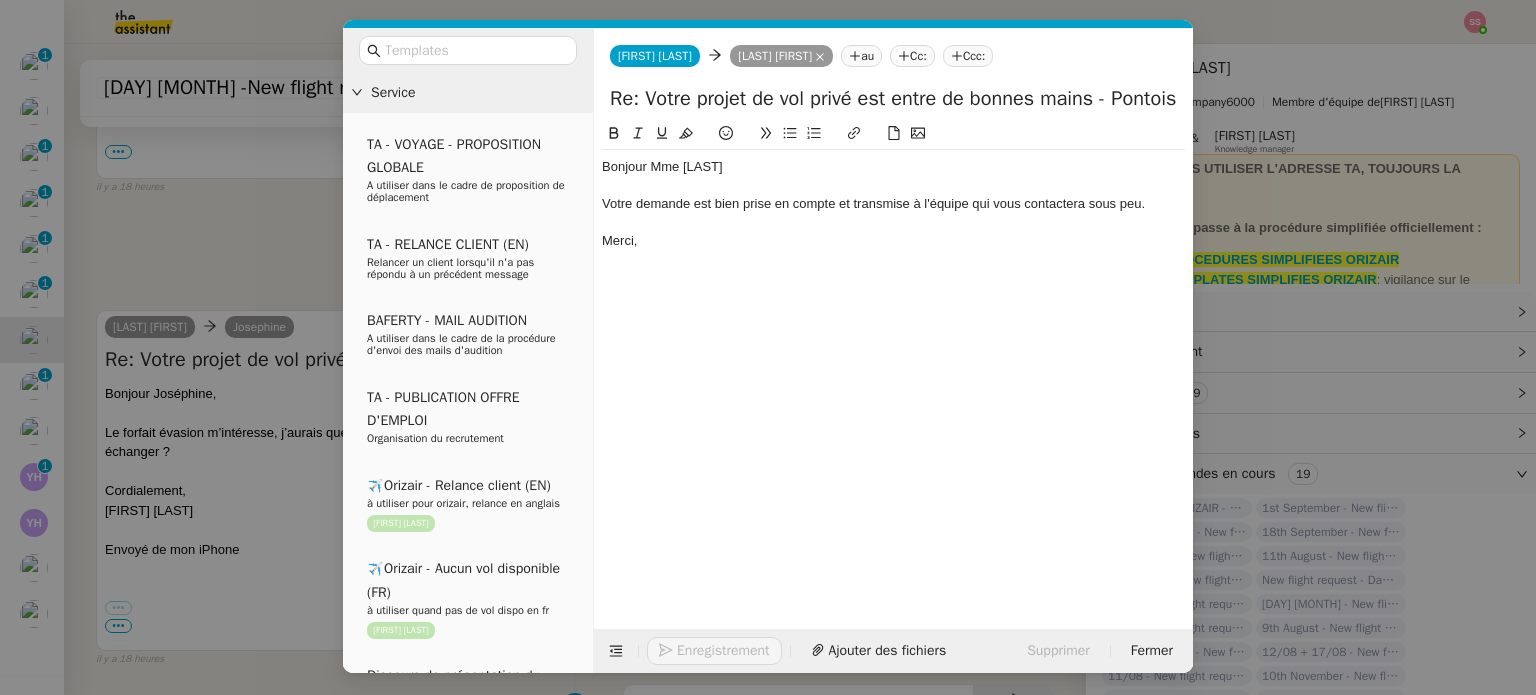 scroll, scrollTop: 1452, scrollLeft: 0, axis: vertical 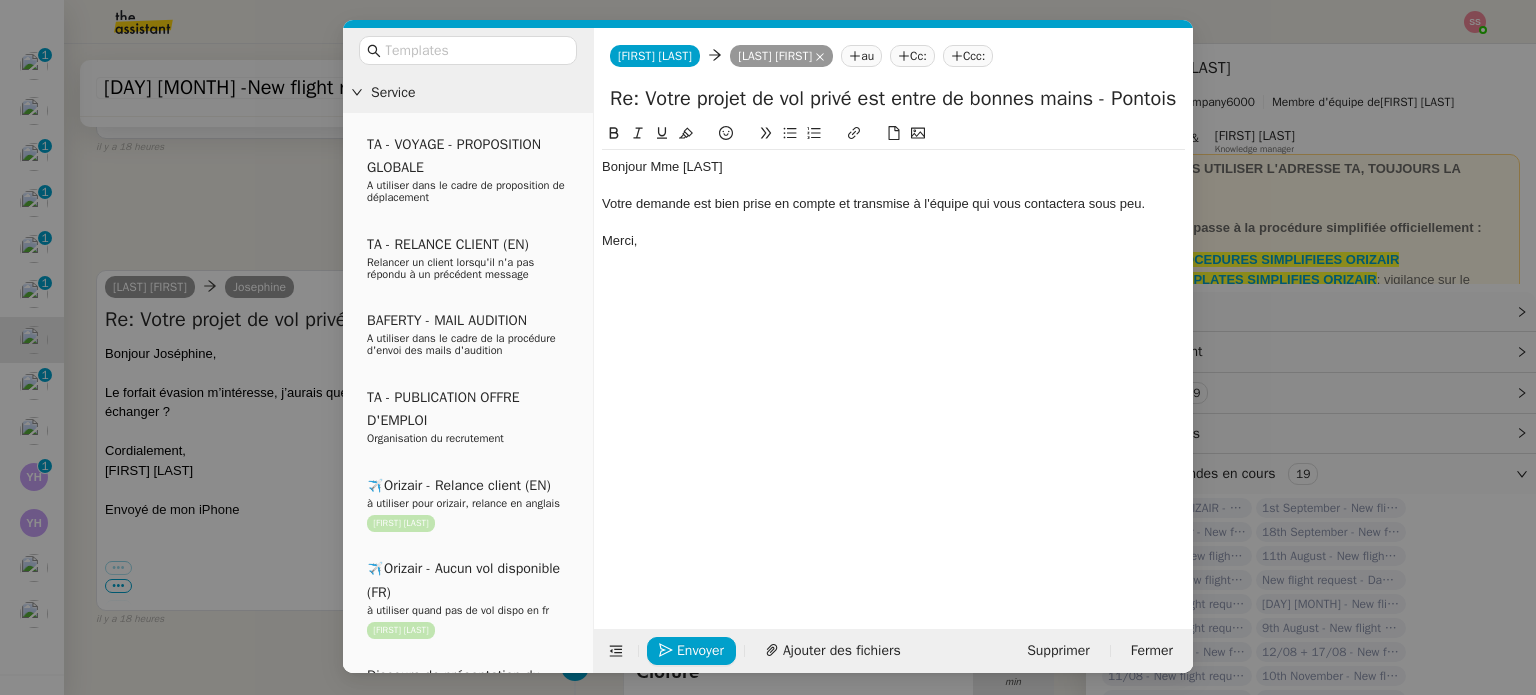 click on "Ccc:" 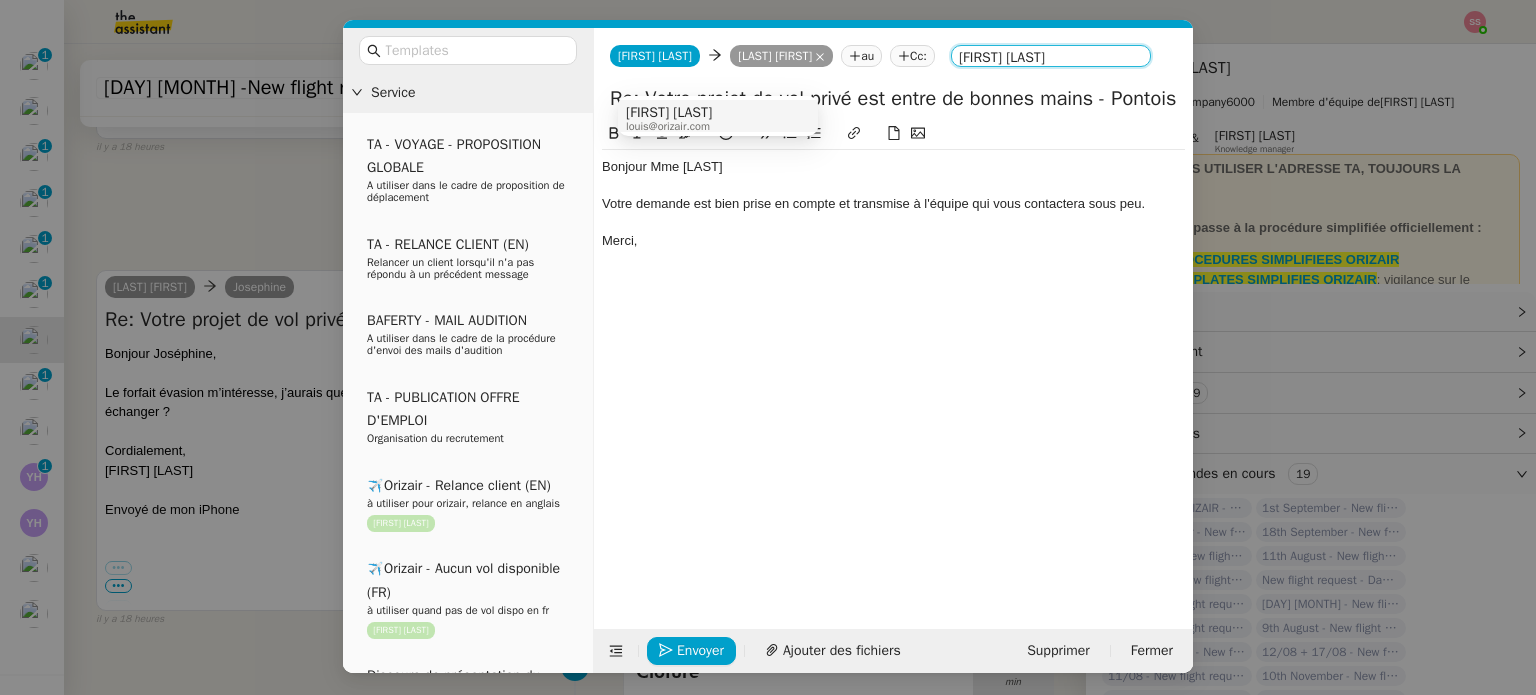 type on "[FIRST] [LAST]" 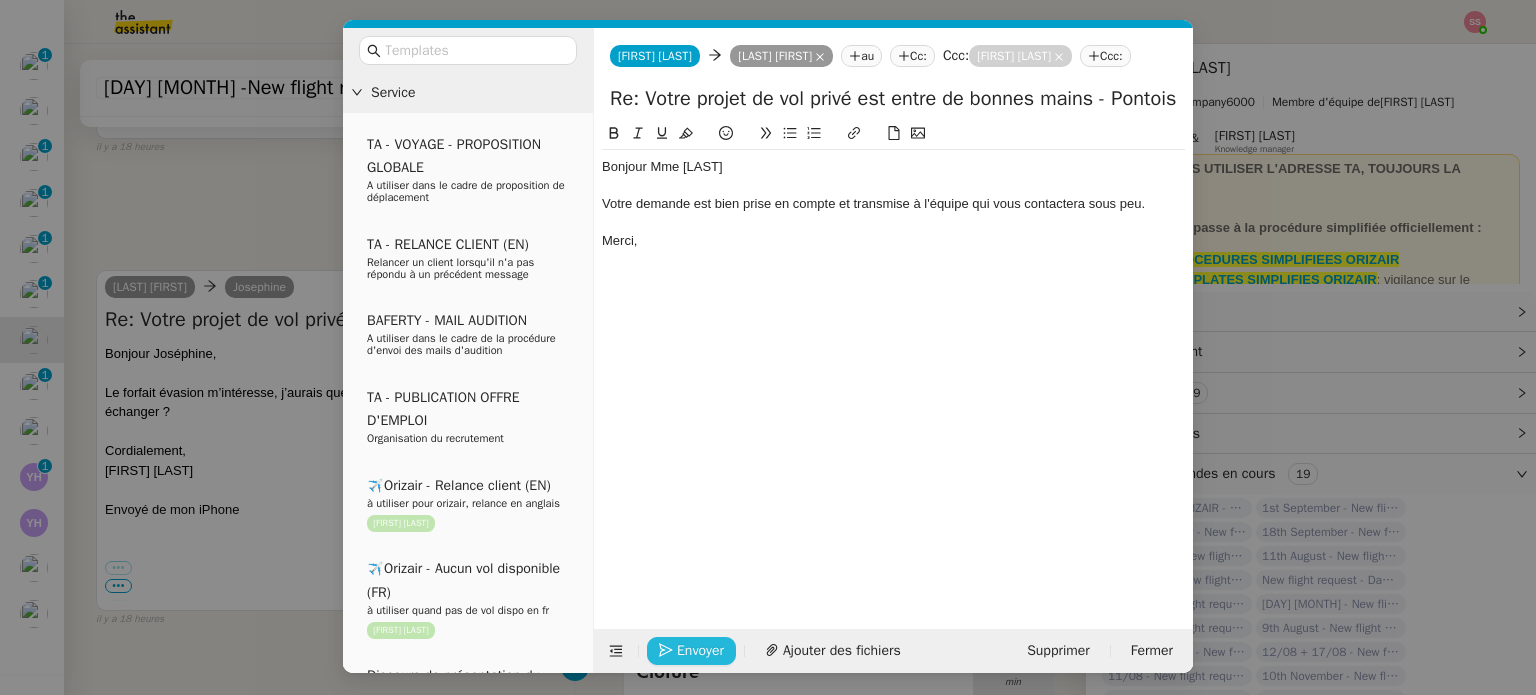 click on "Envoyer" 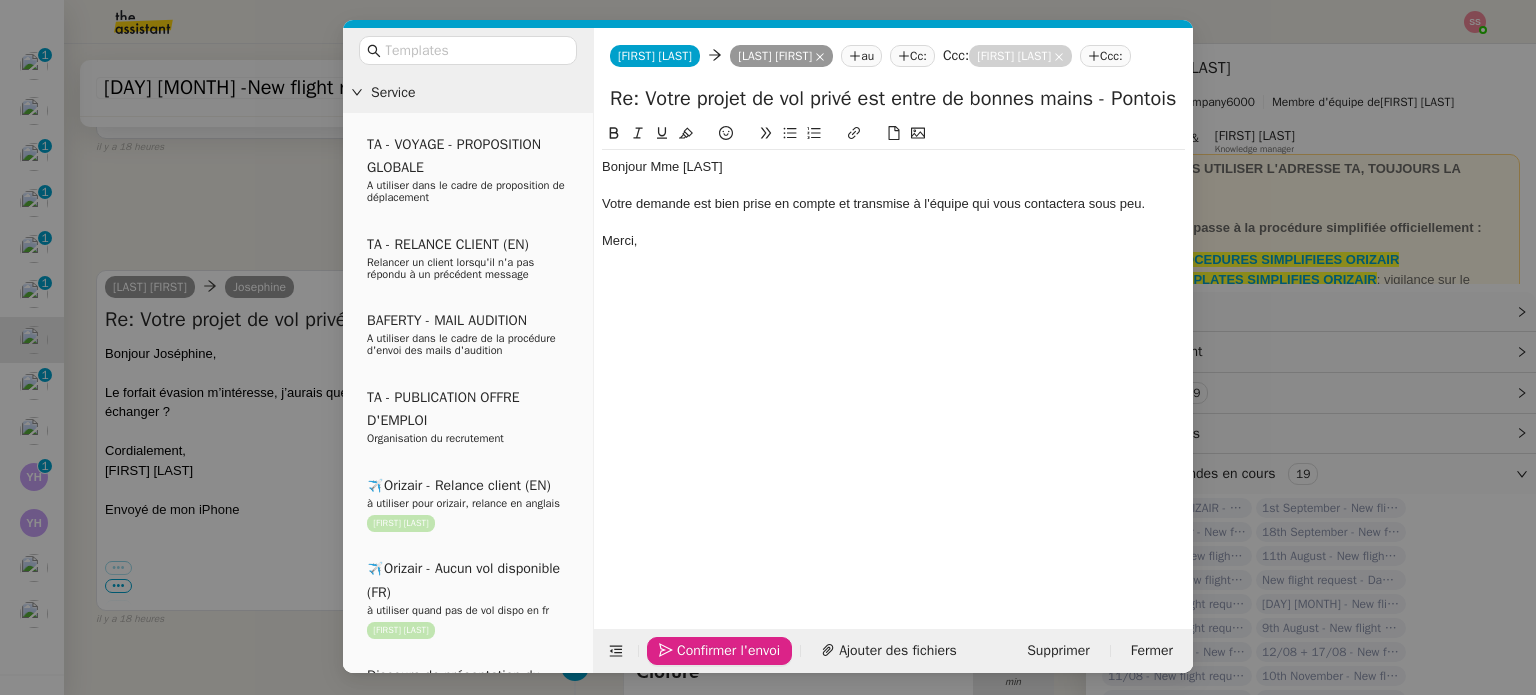 click on "Confirmer l'envoi" 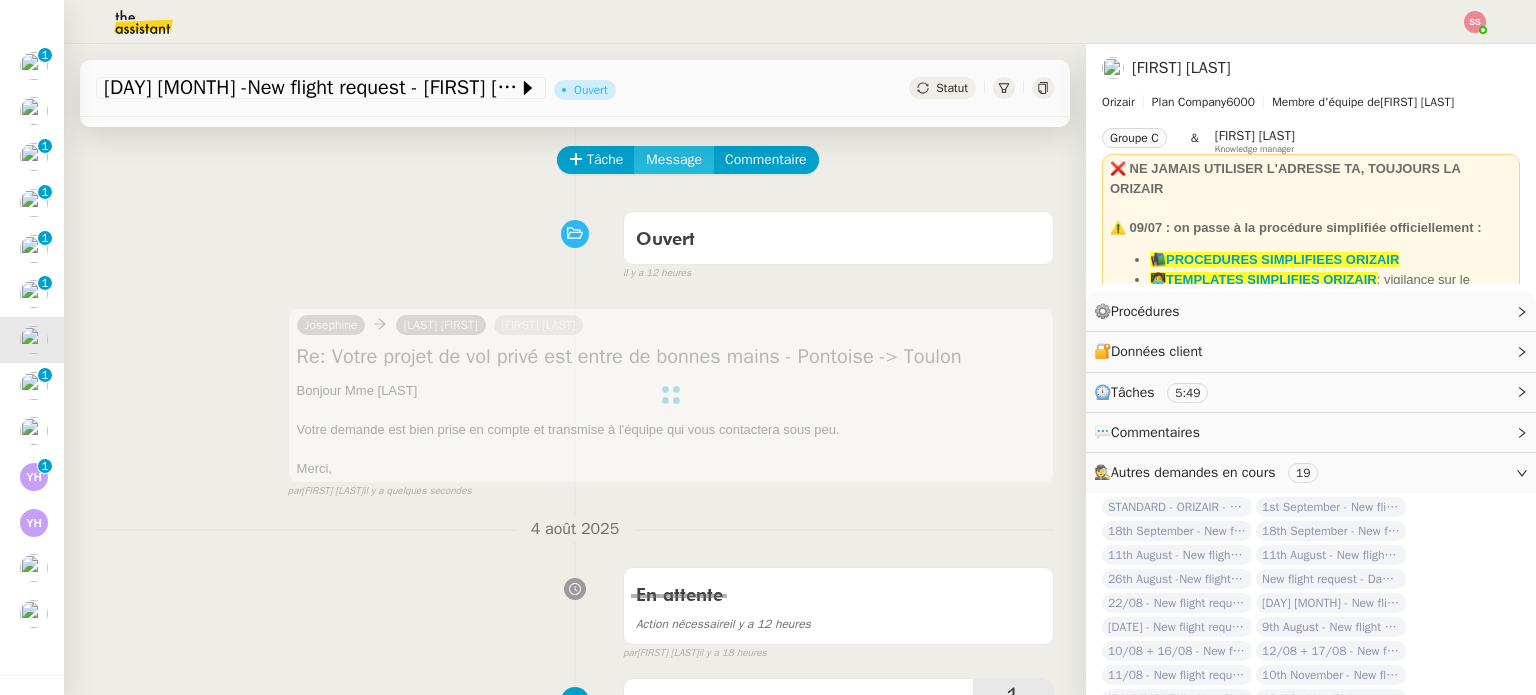 scroll, scrollTop: 0, scrollLeft: 0, axis: both 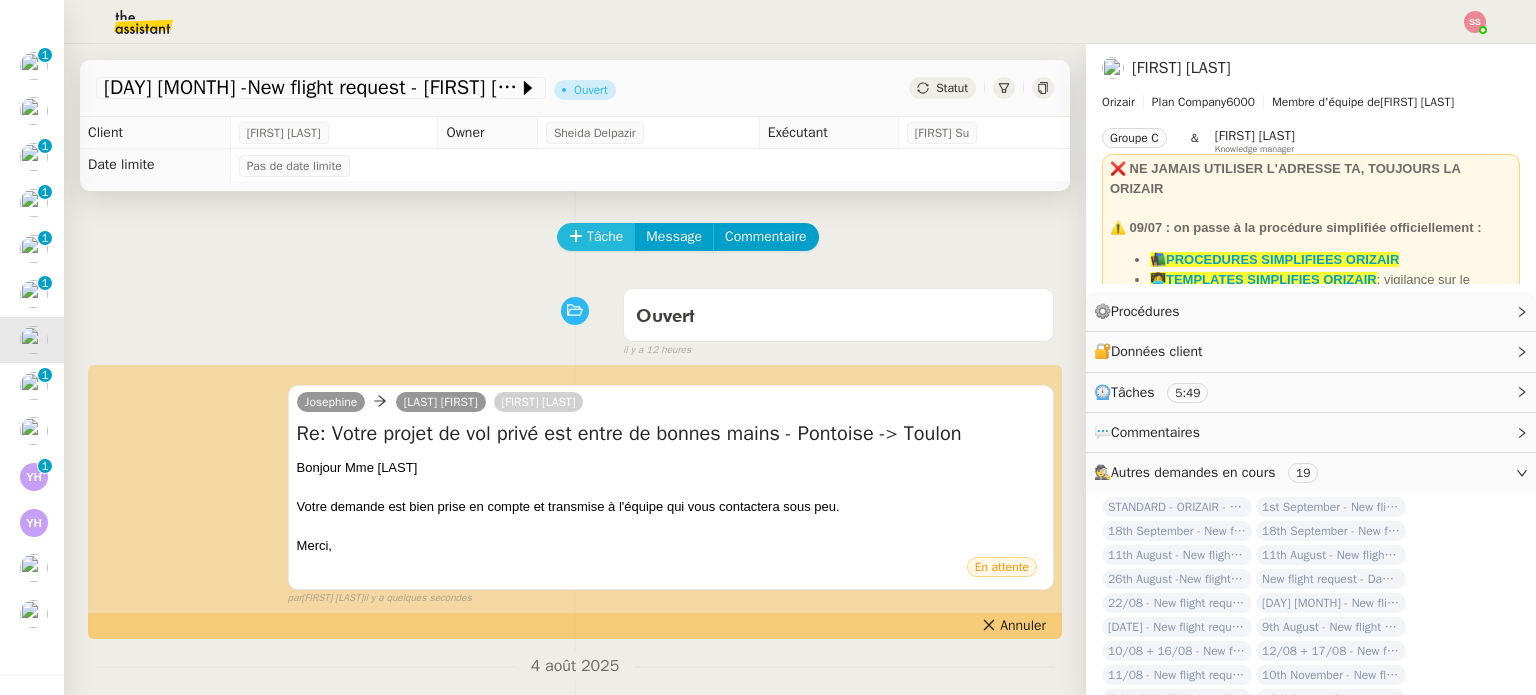 click on "Tâche" 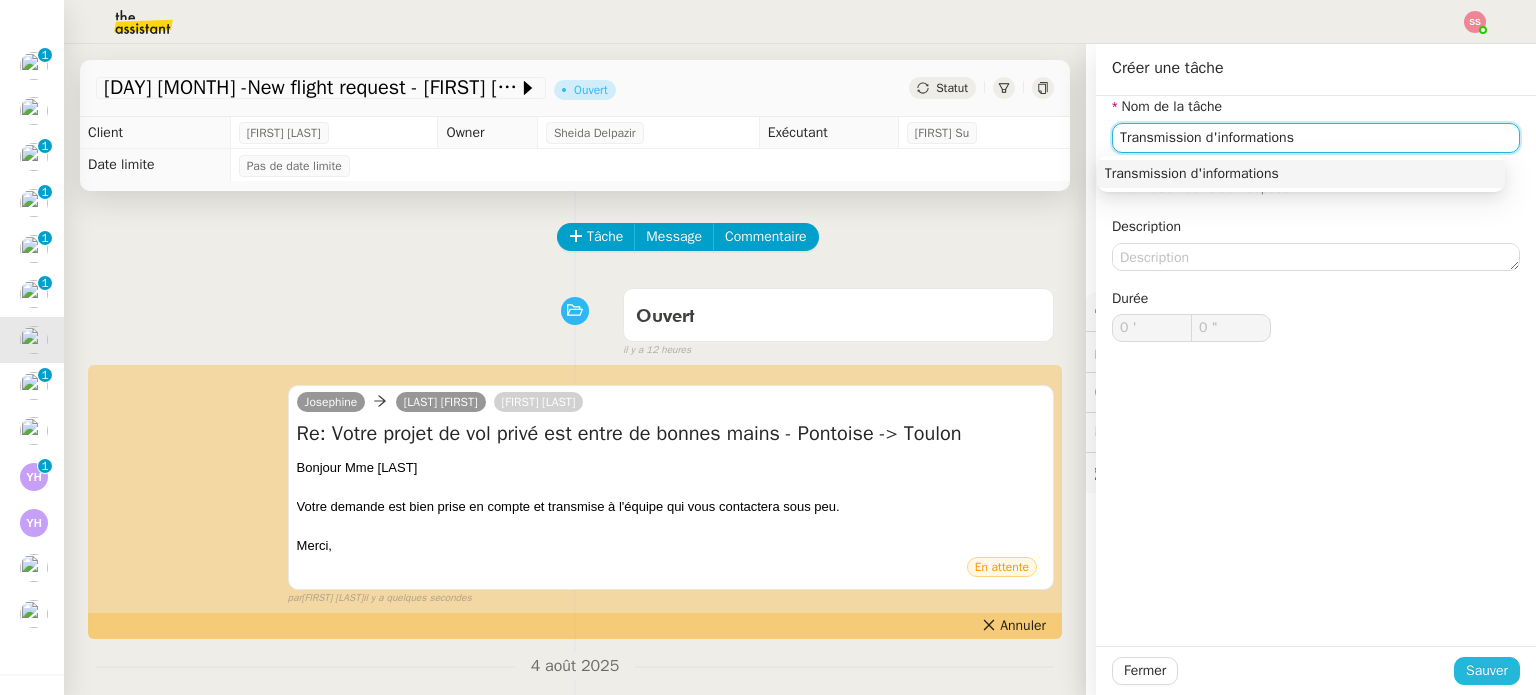 type on "Transmission d'informations" 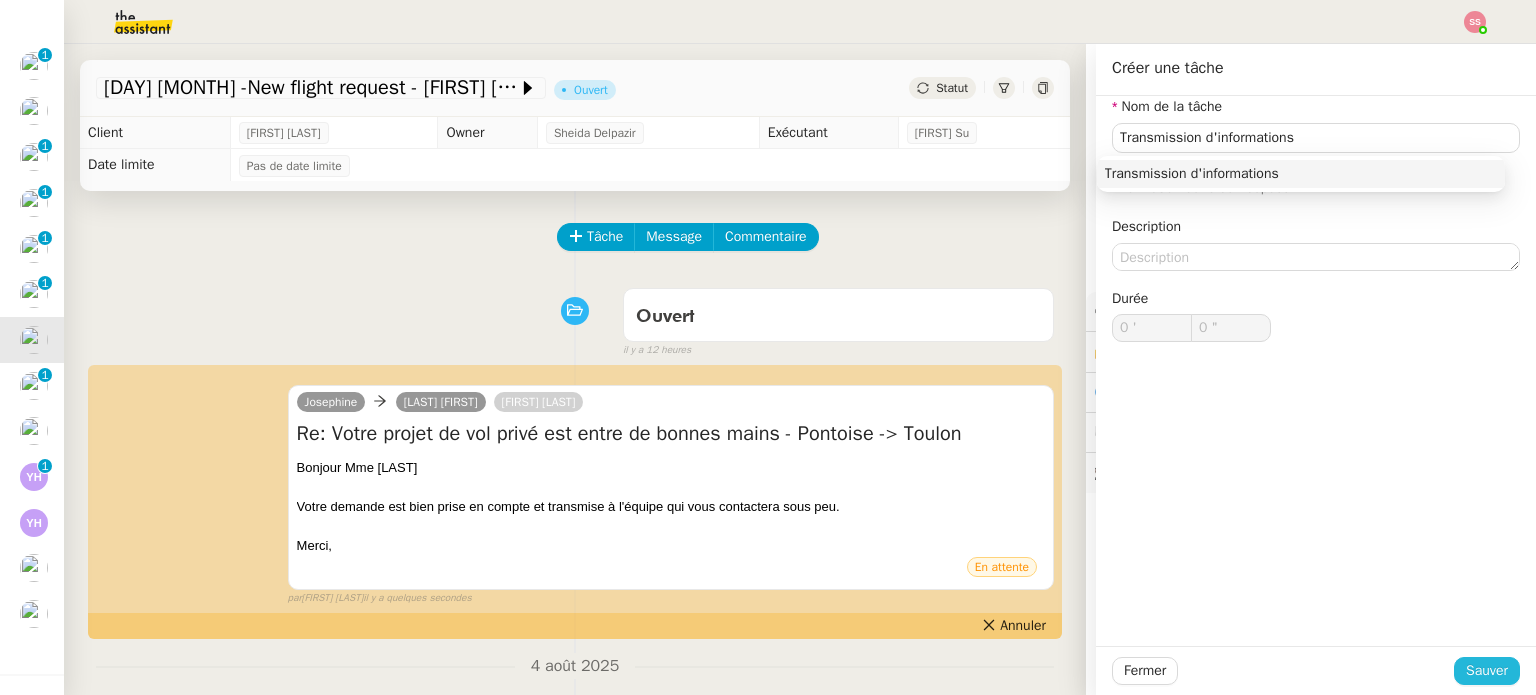click on "Sauver" 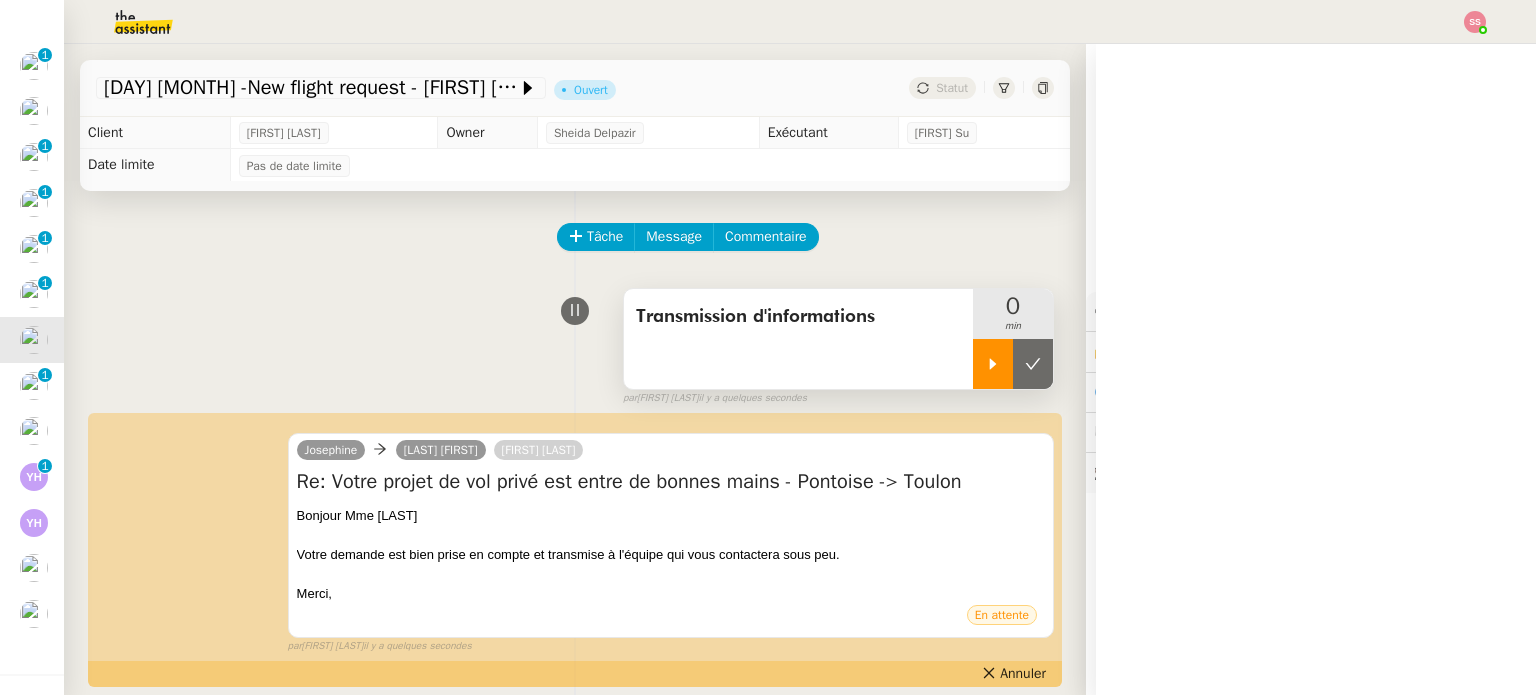 click 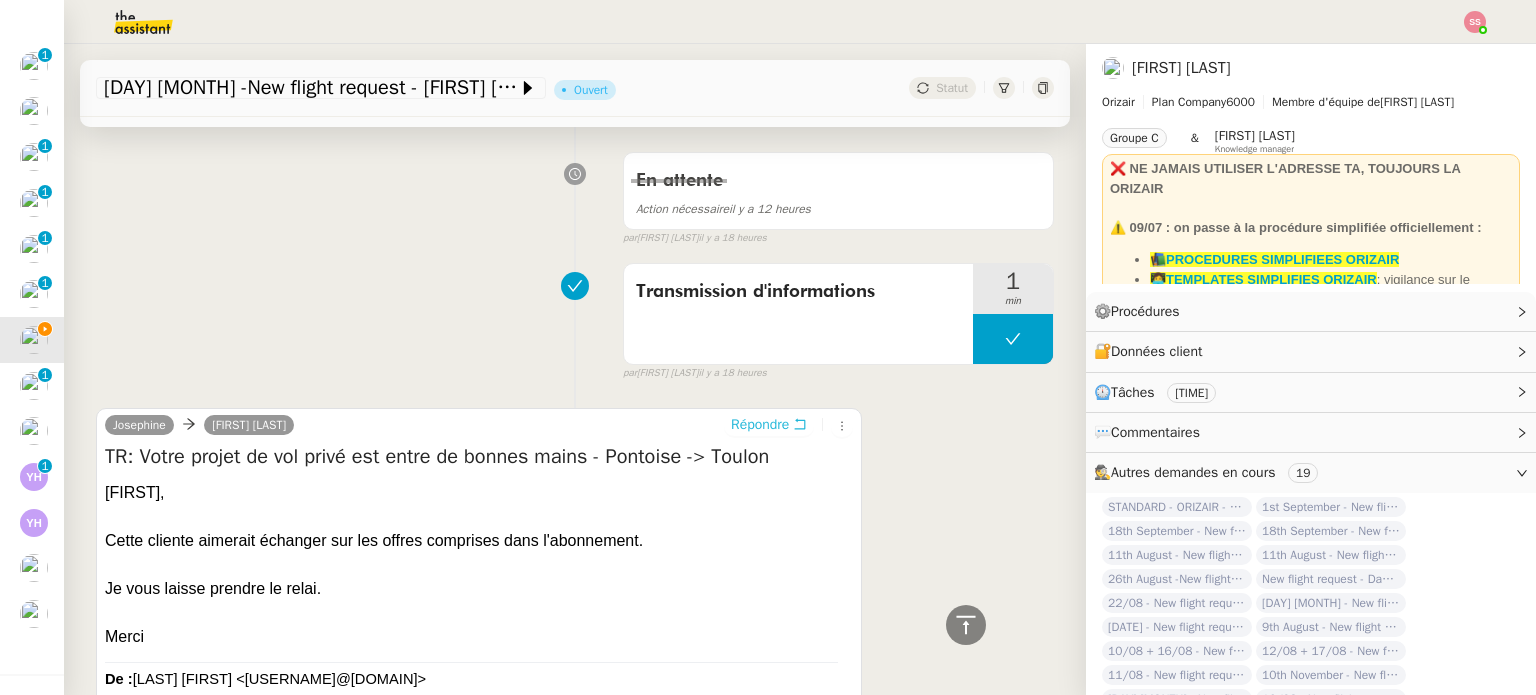 scroll, scrollTop: 700, scrollLeft: 0, axis: vertical 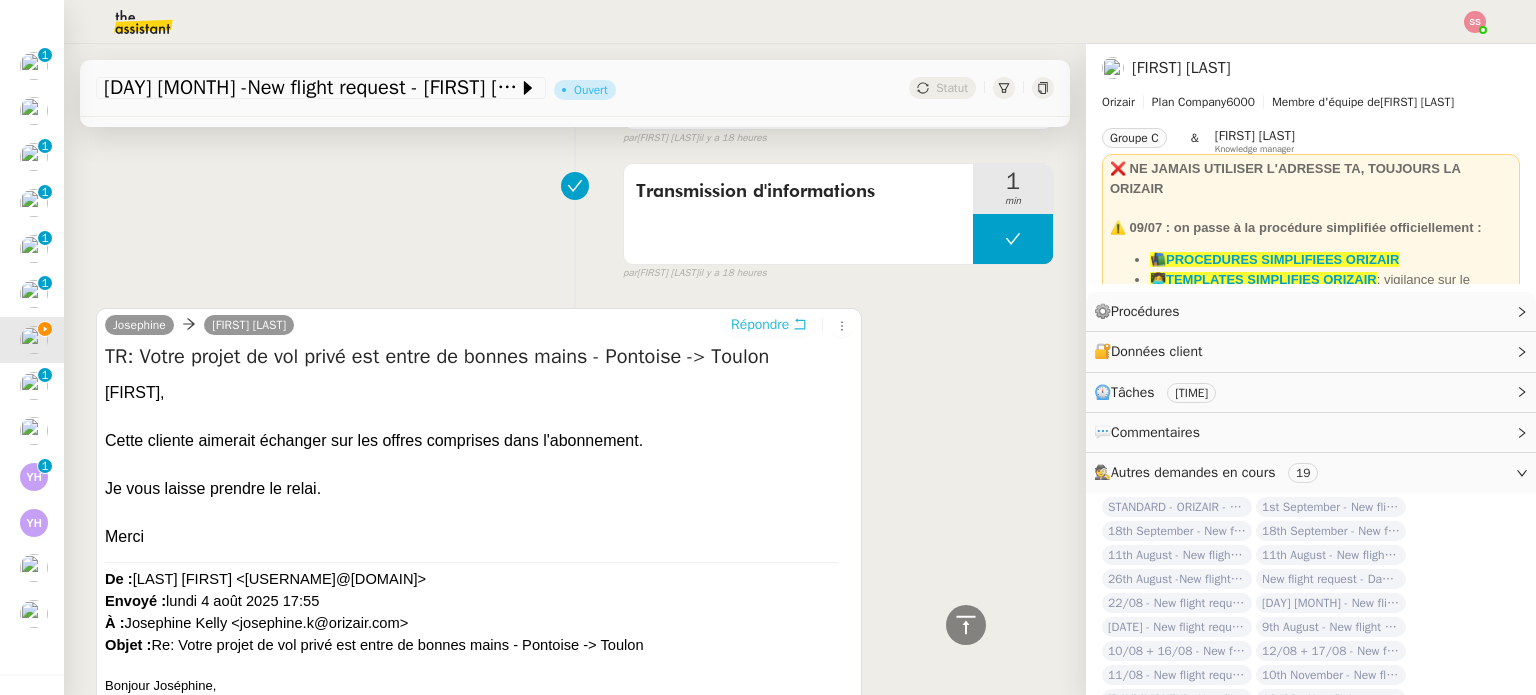 click on "Répondre" at bounding box center (760, 325) 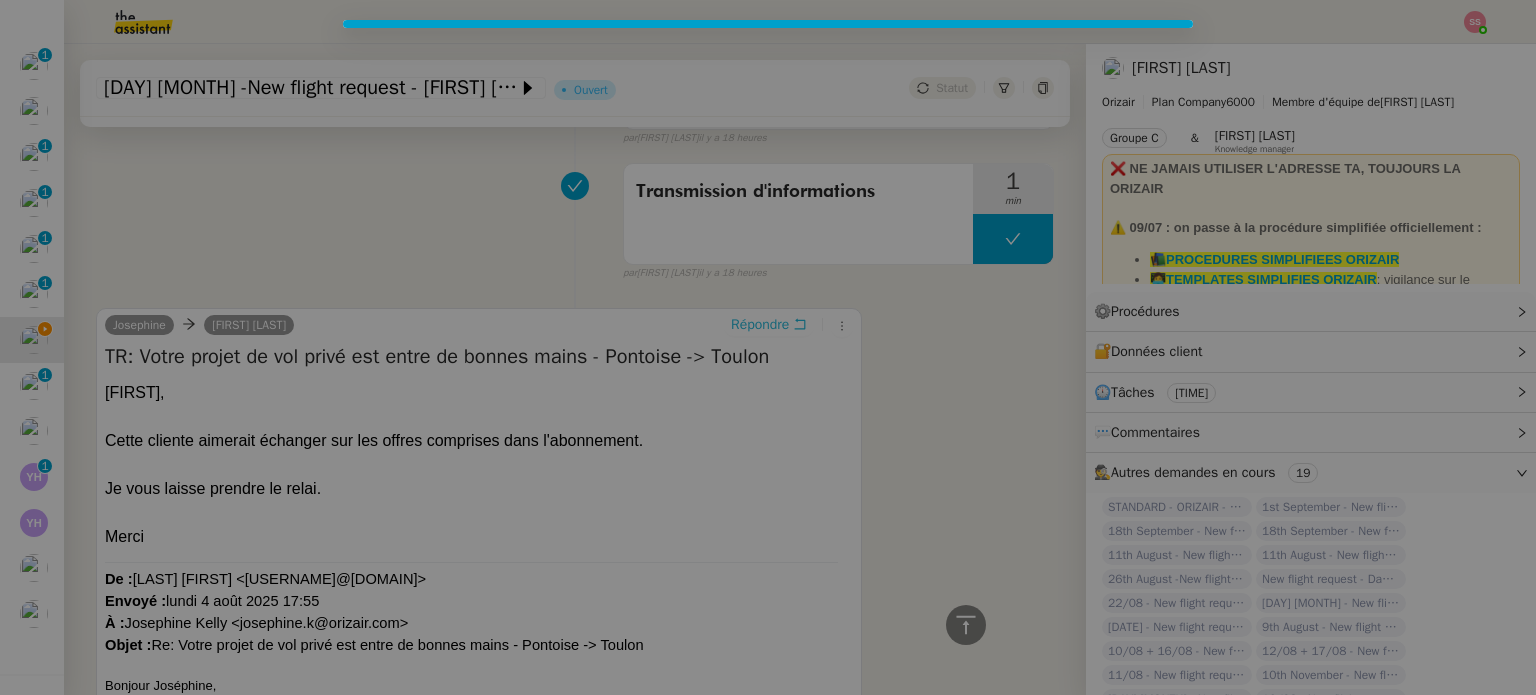 scroll, scrollTop: 855, scrollLeft: 0, axis: vertical 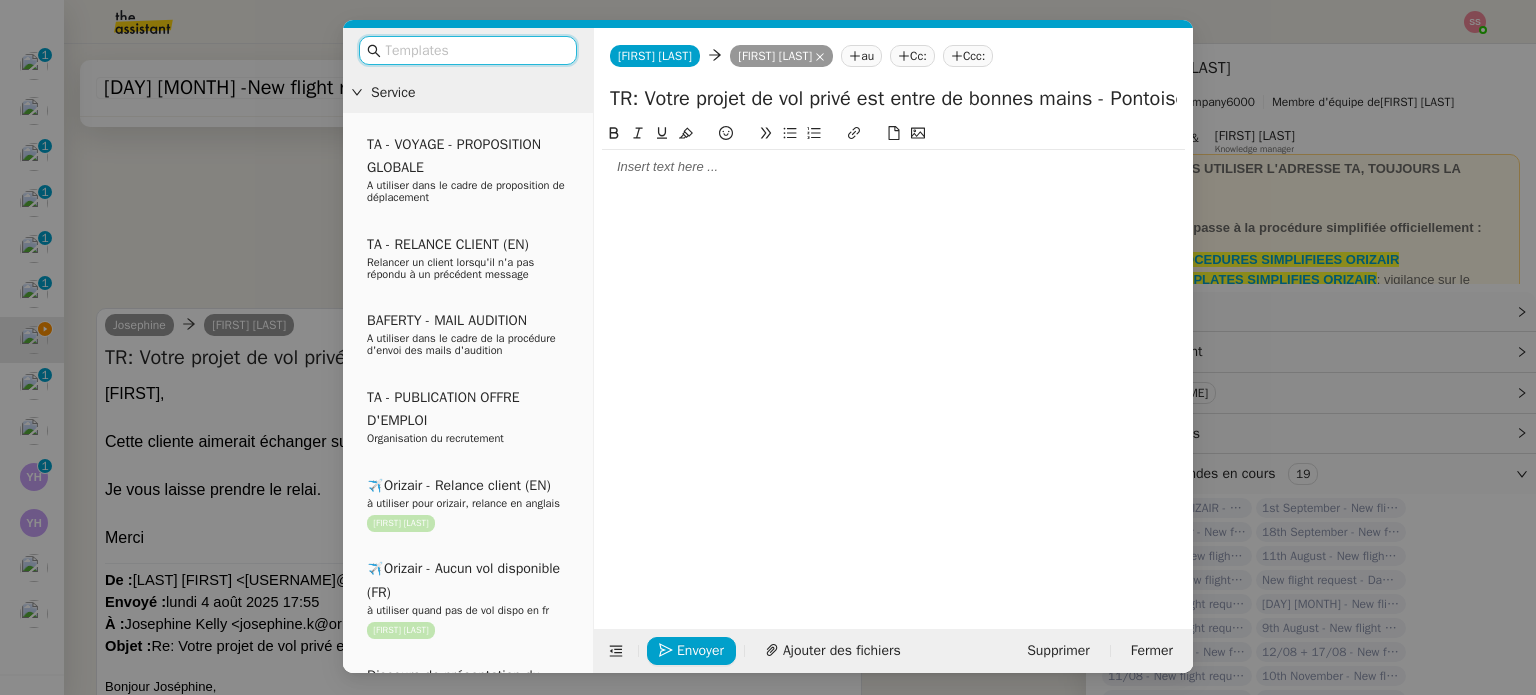 click 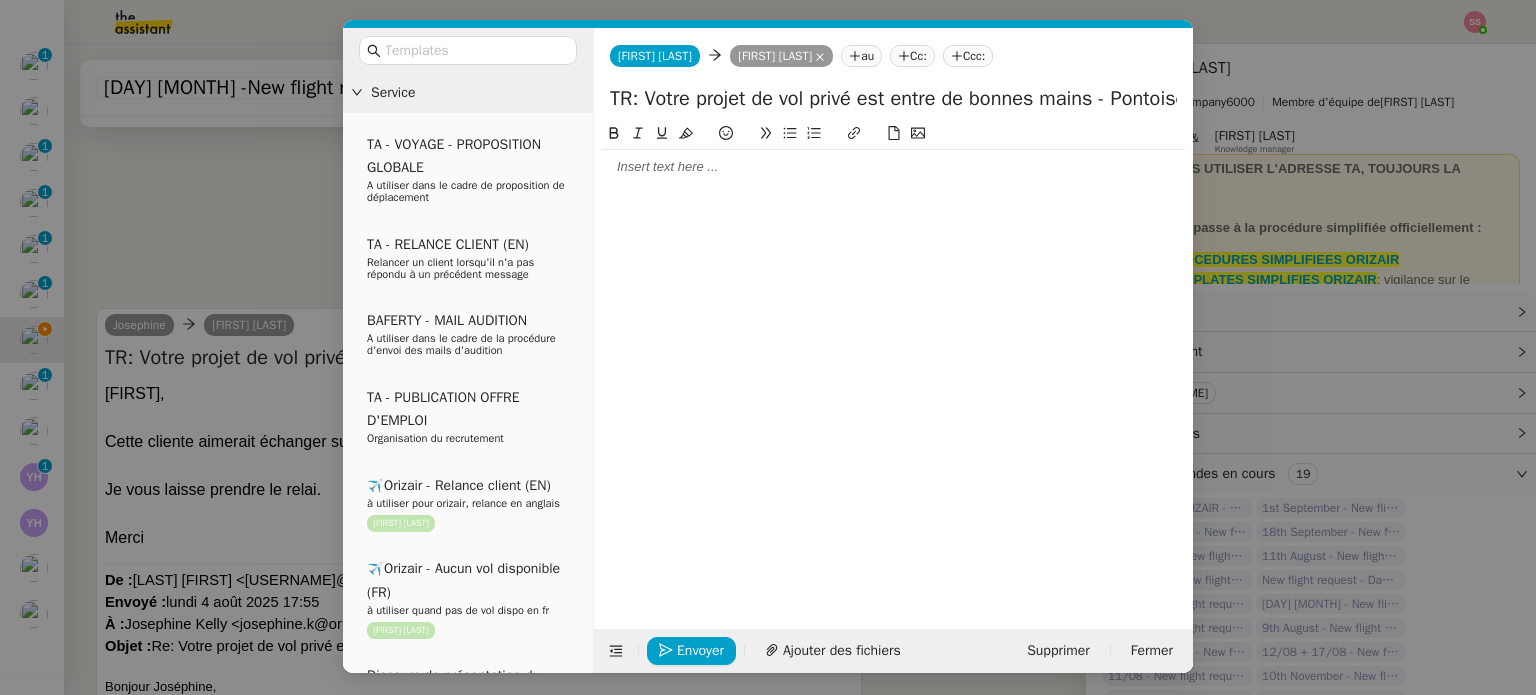 type 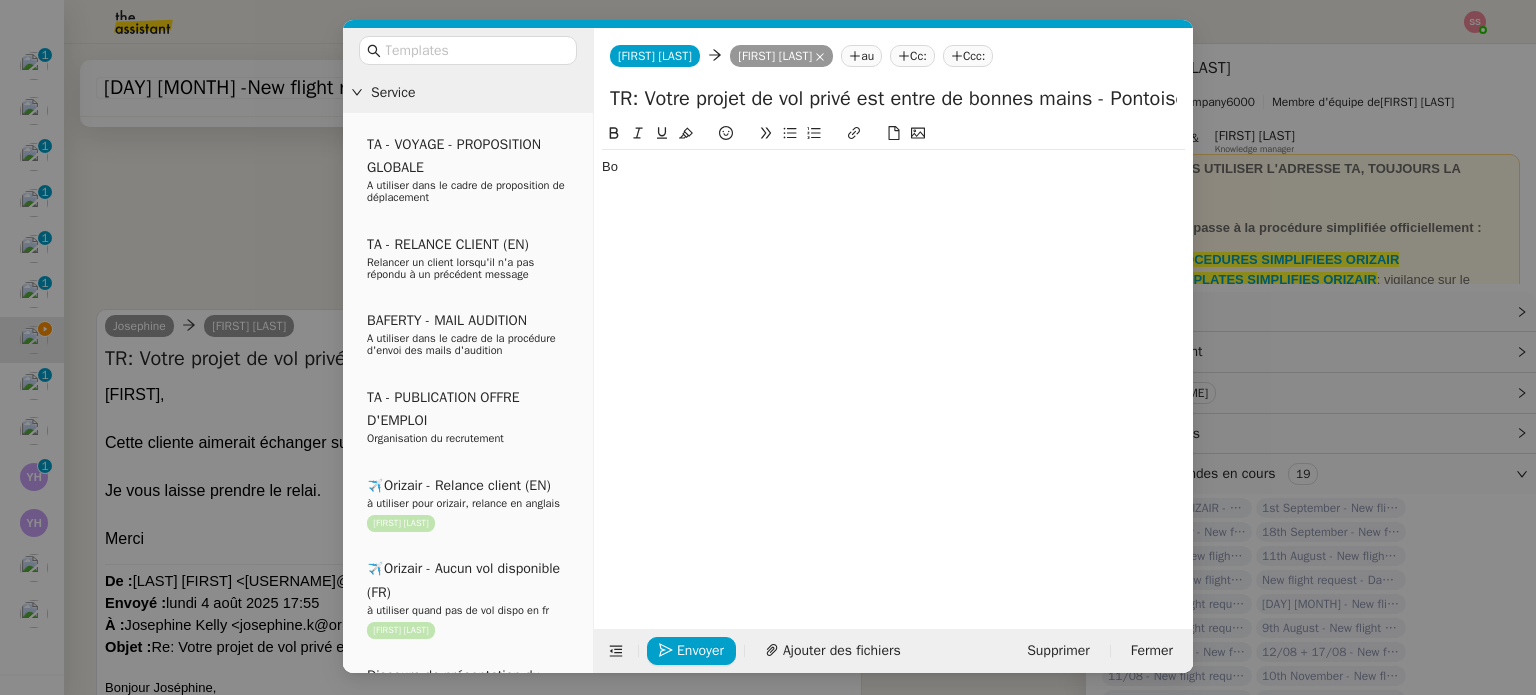 scroll, scrollTop: 648, scrollLeft: 0, axis: vertical 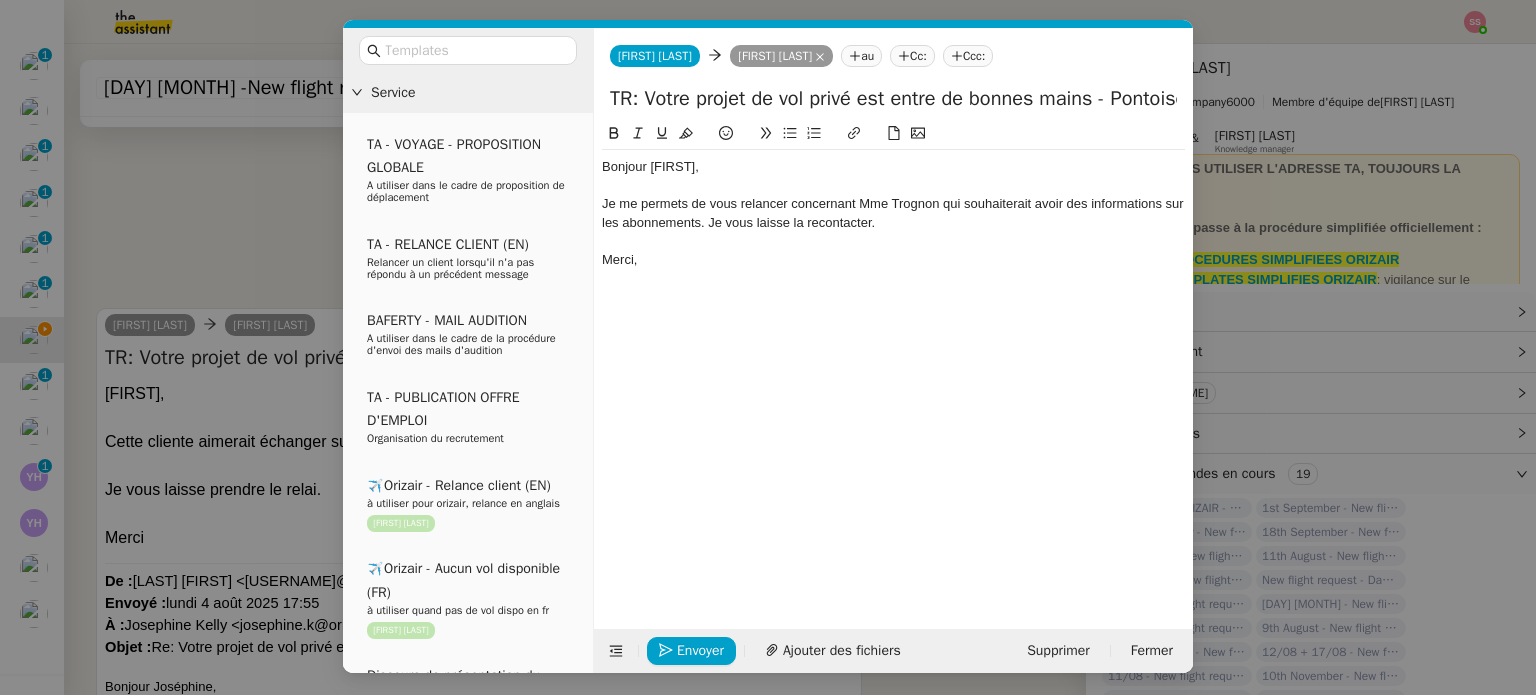 click on "TR: Votre projet de vol privé est entre de bonnes mains - Pontoise -> Toulon" 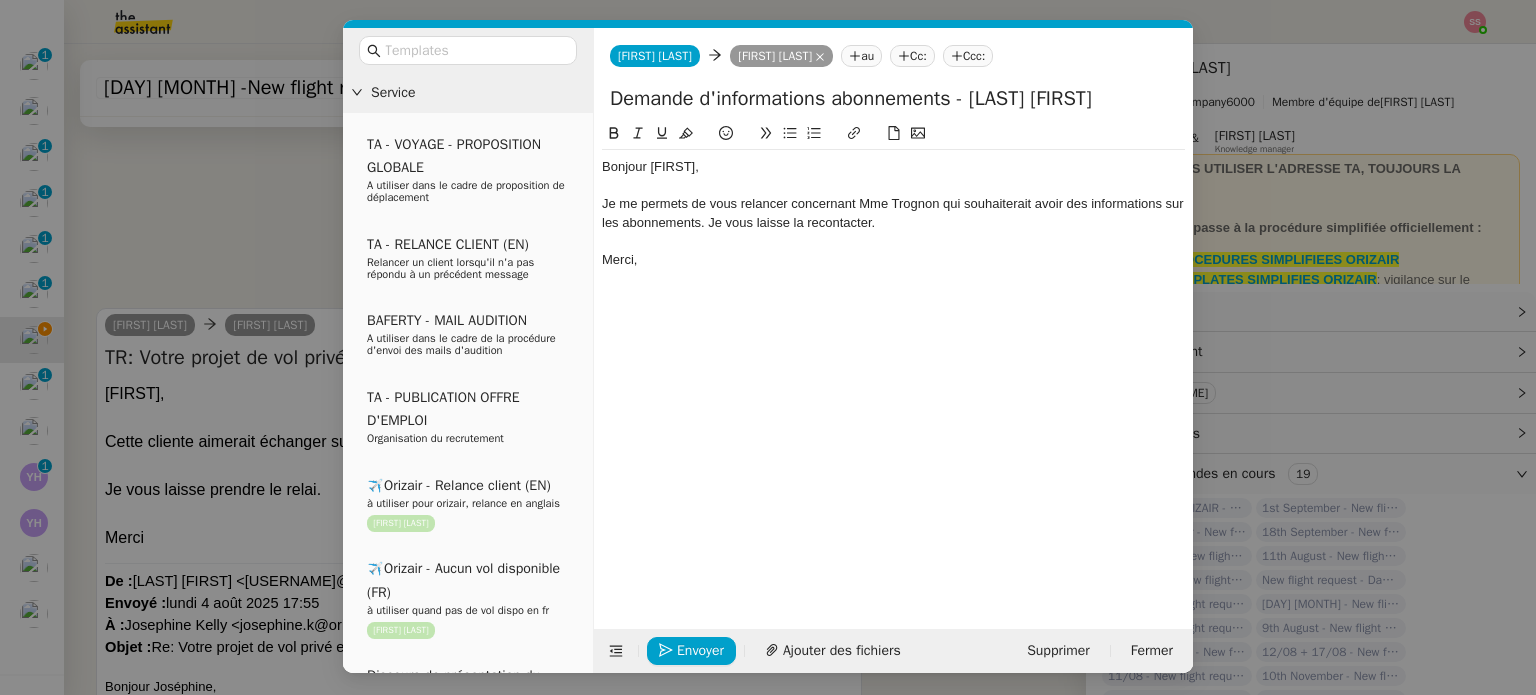 scroll, scrollTop: 0, scrollLeft: 12, axis: horizontal 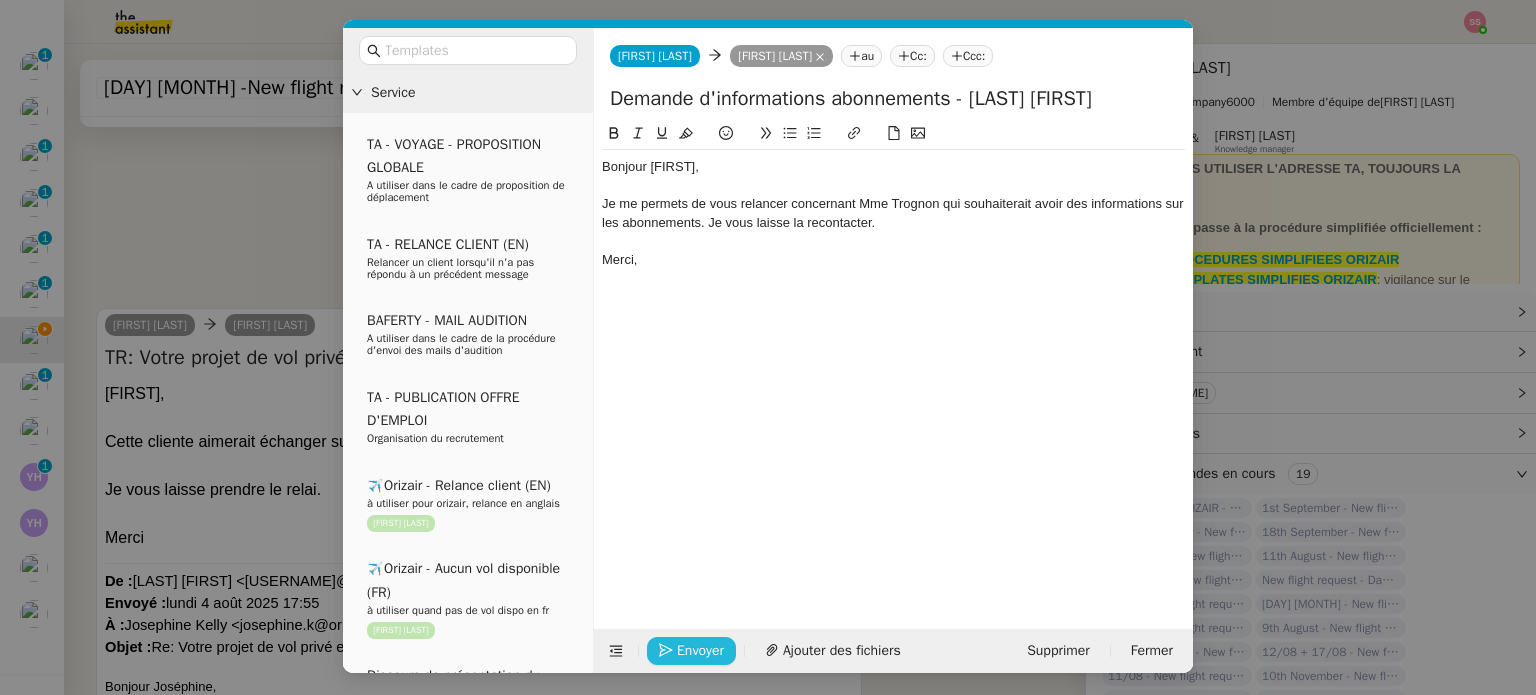 type on "Demande d'informations abonnements - TROGNON LAURINE" 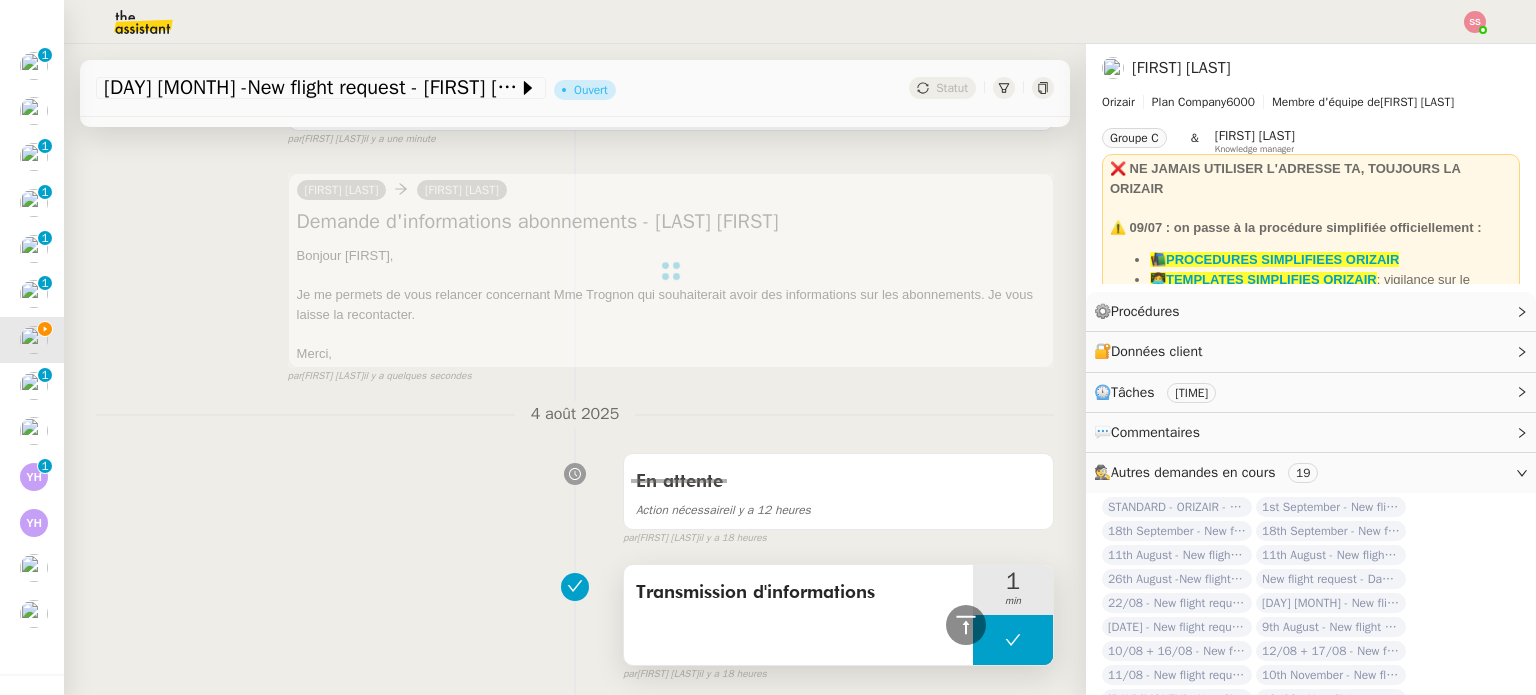 scroll, scrollTop: 216, scrollLeft: 0, axis: vertical 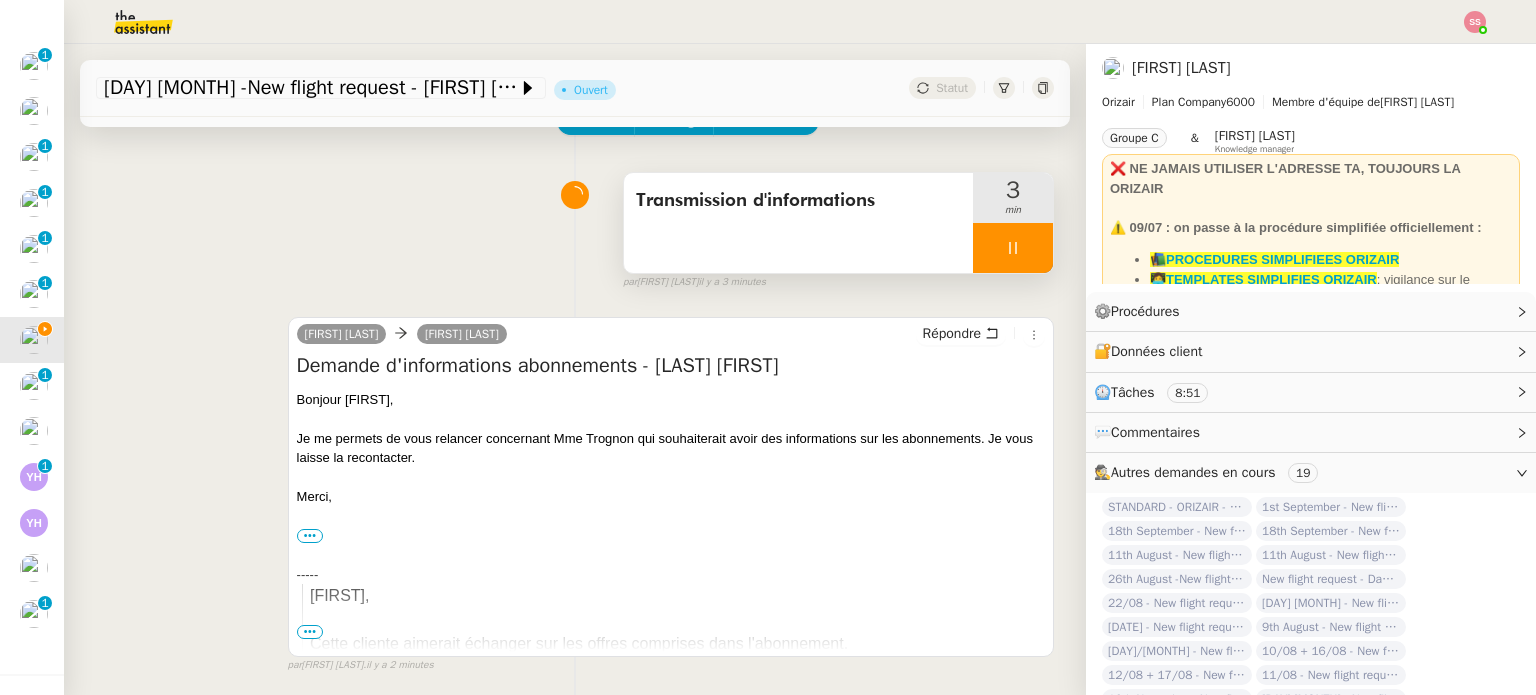 click at bounding box center (1013, 248) 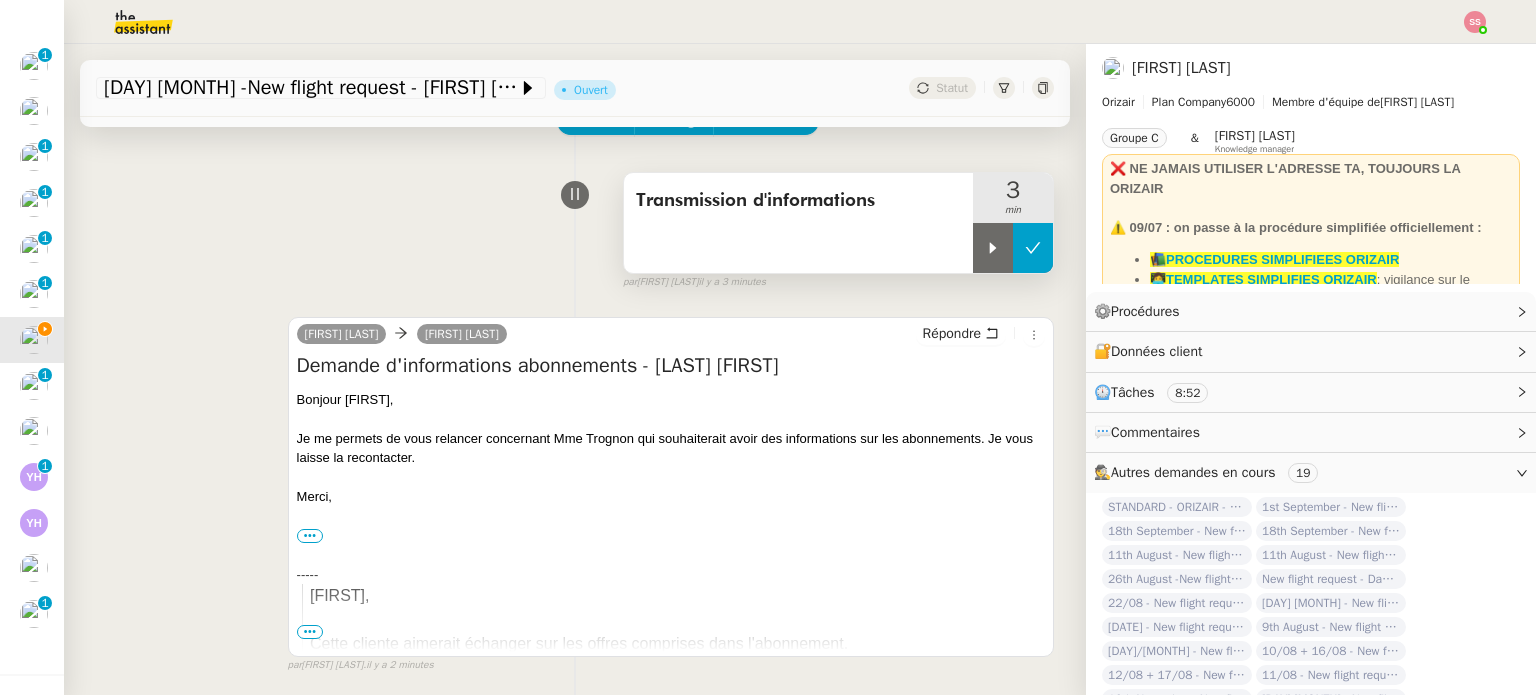 click 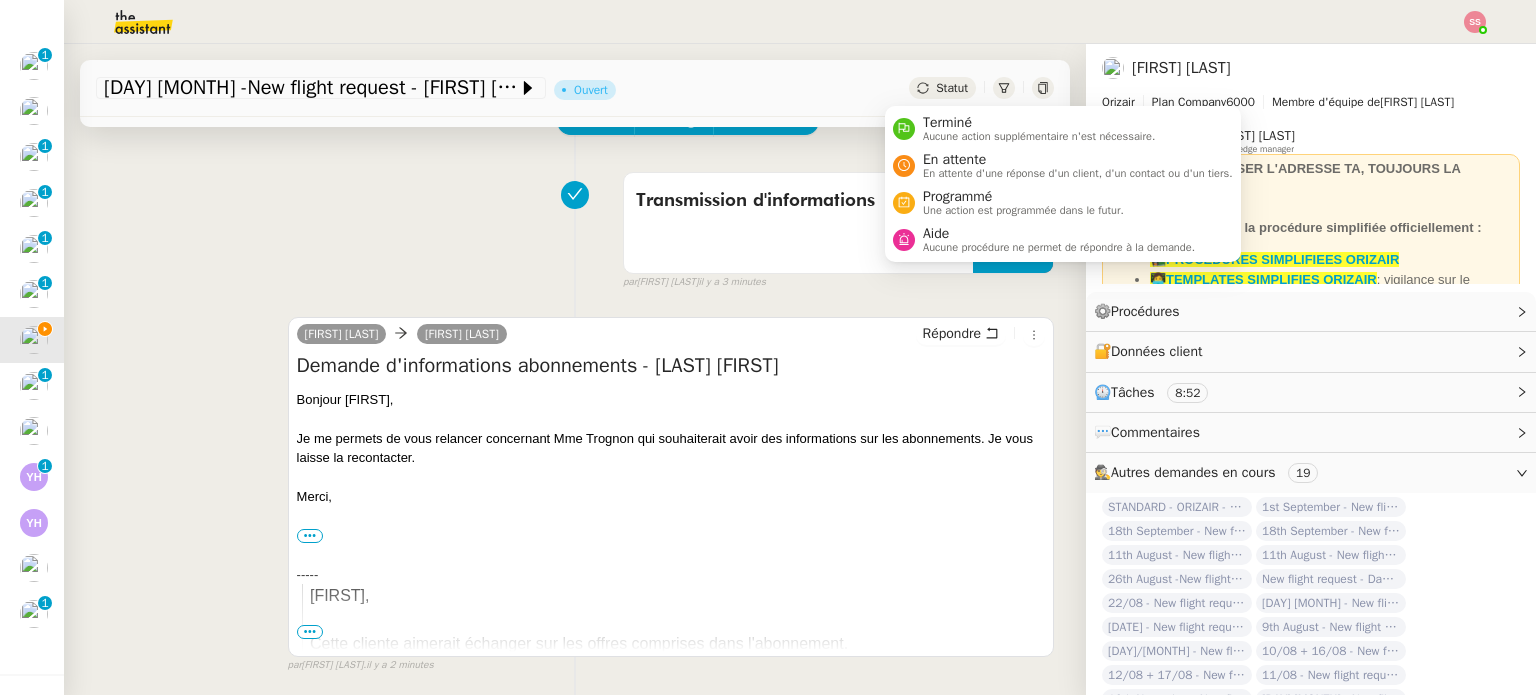 click on "Statut" 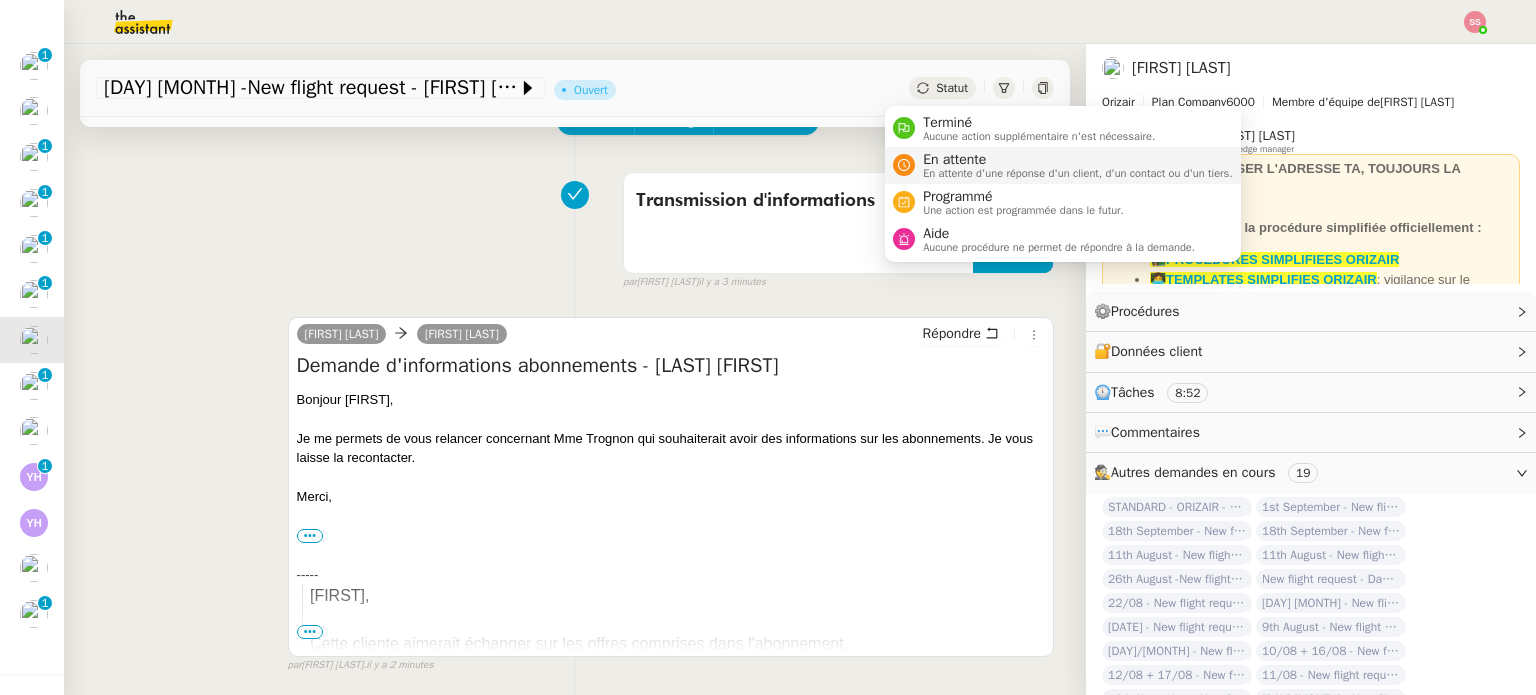 click on "En attente d'une réponse d'un client, d'un contact ou d'un tiers." at bounding box center (1078, 173) 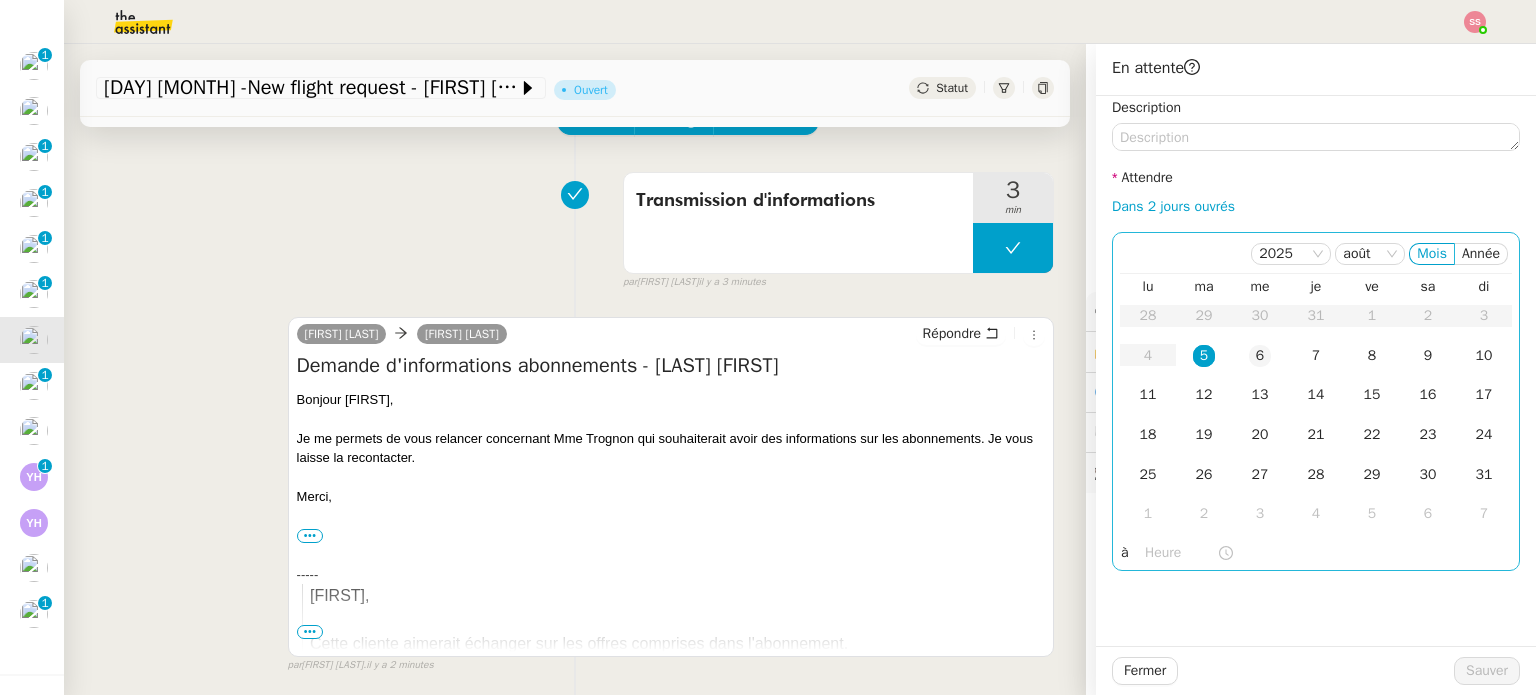 click on "6" 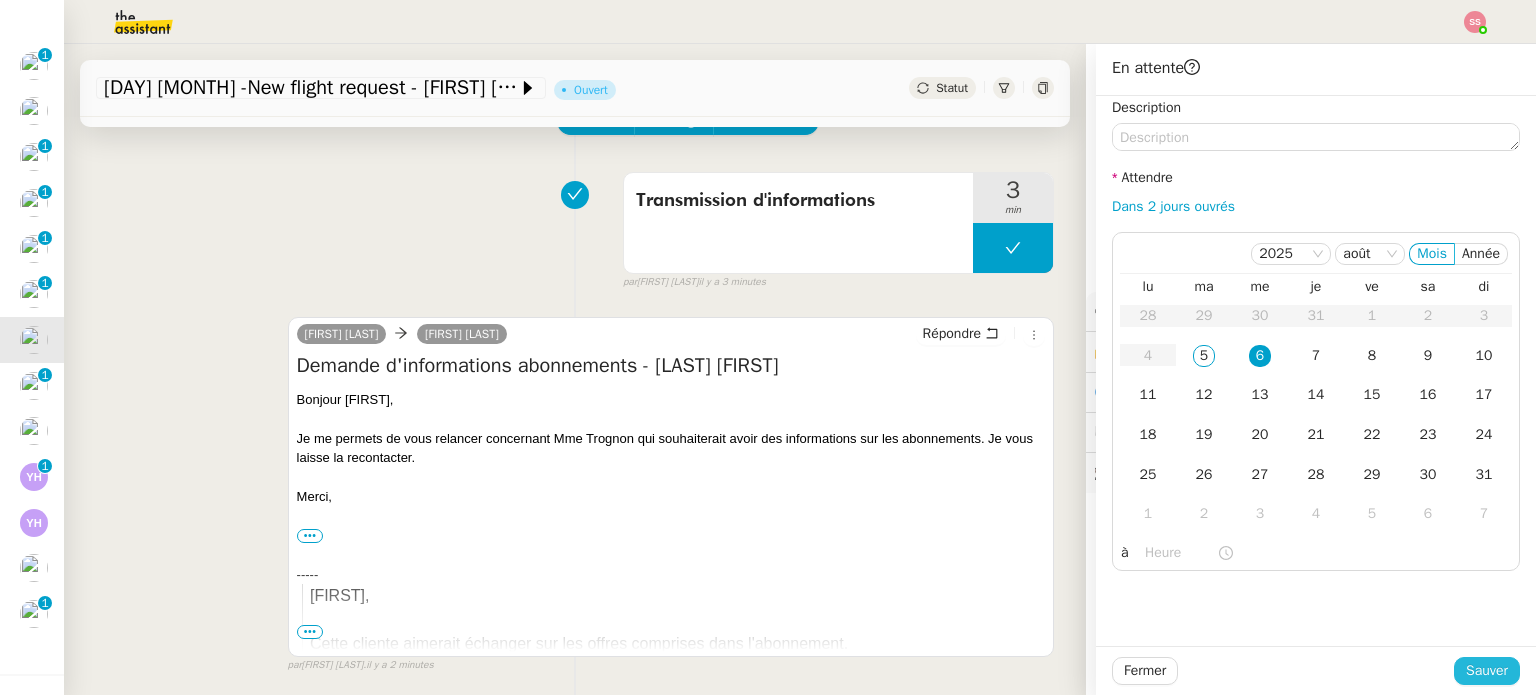 click on "Sauver" 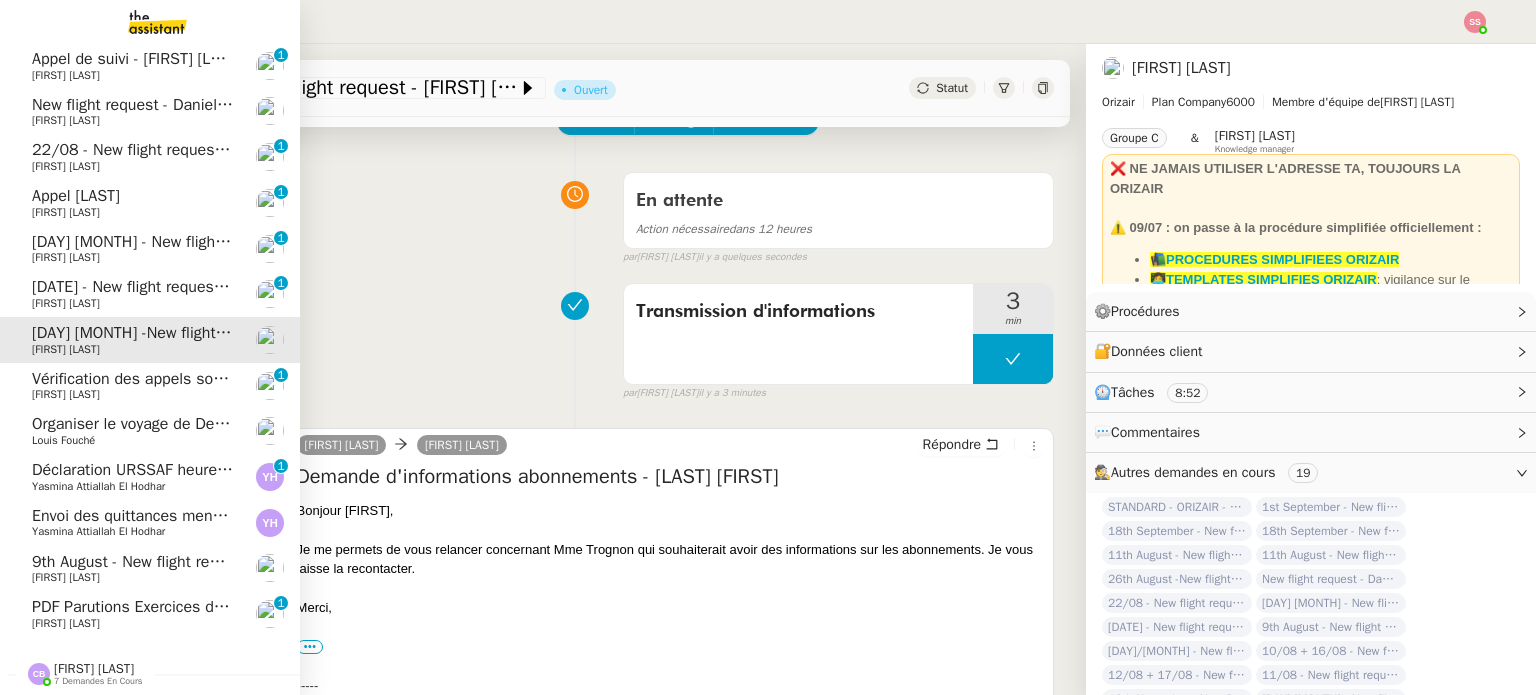 scroll, scrollTop: 602, scrollLeft: 0, axis: vertical 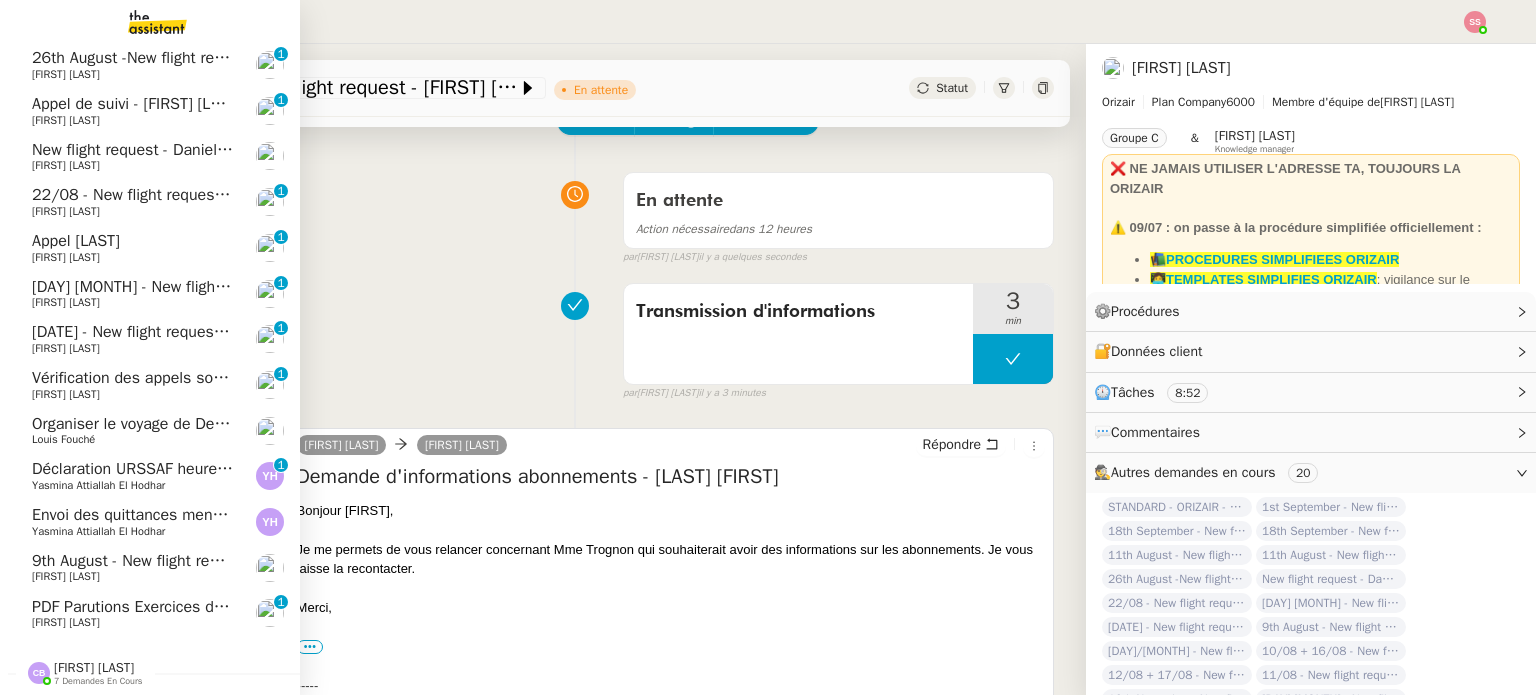 click on ": 11th August  - New flight request - [FIRST] [LAST]    [FIRST] [LAST]     0   1   2   3   4   5   6   7   8   9" 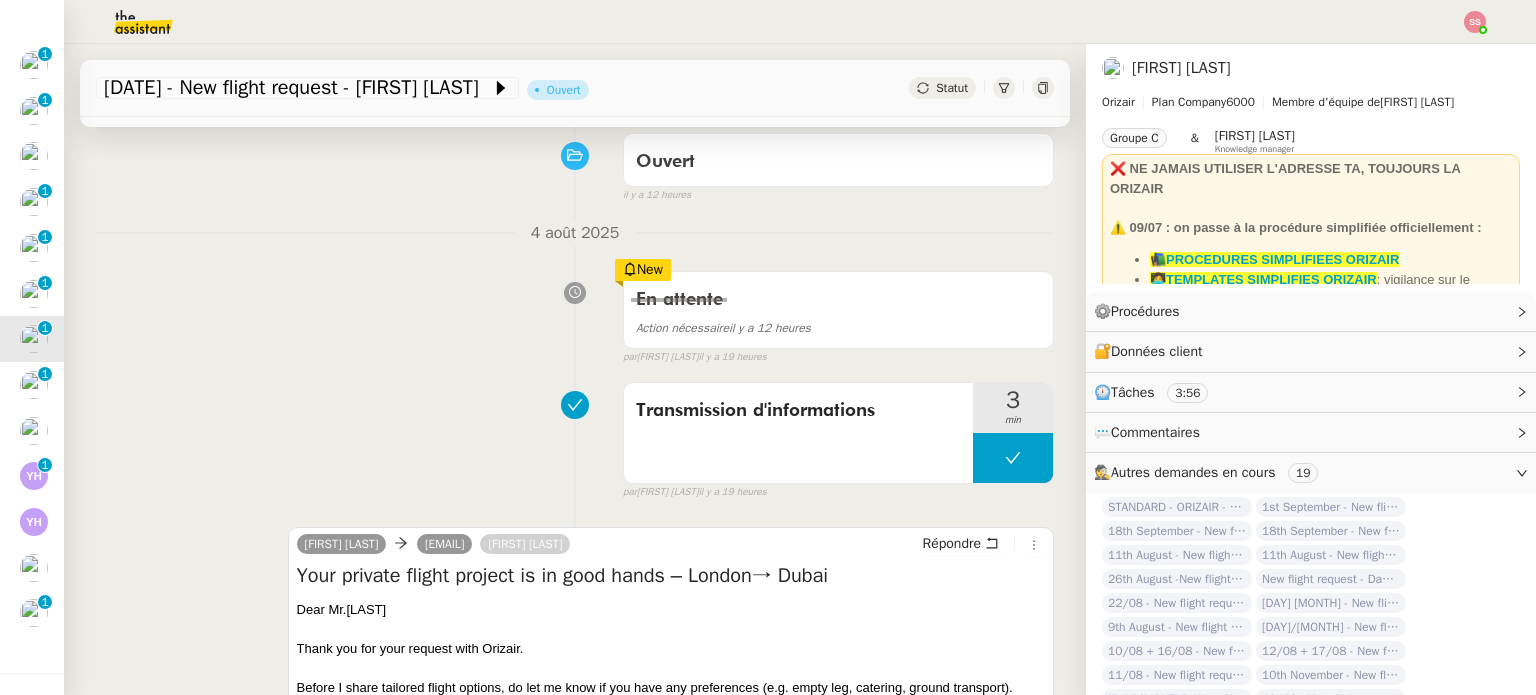 scroll, scrollTop: 0, scrollLeft: 0, axis: both 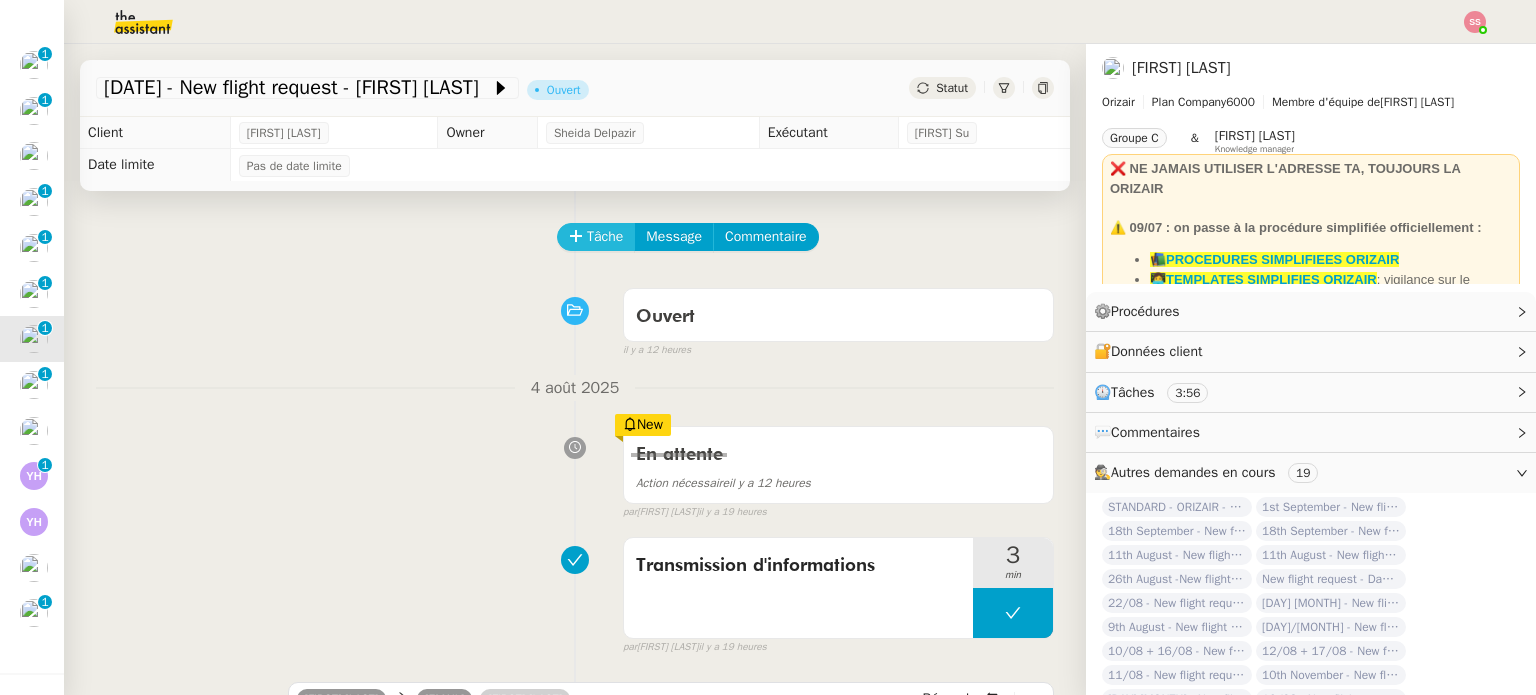 click on "Tâche" 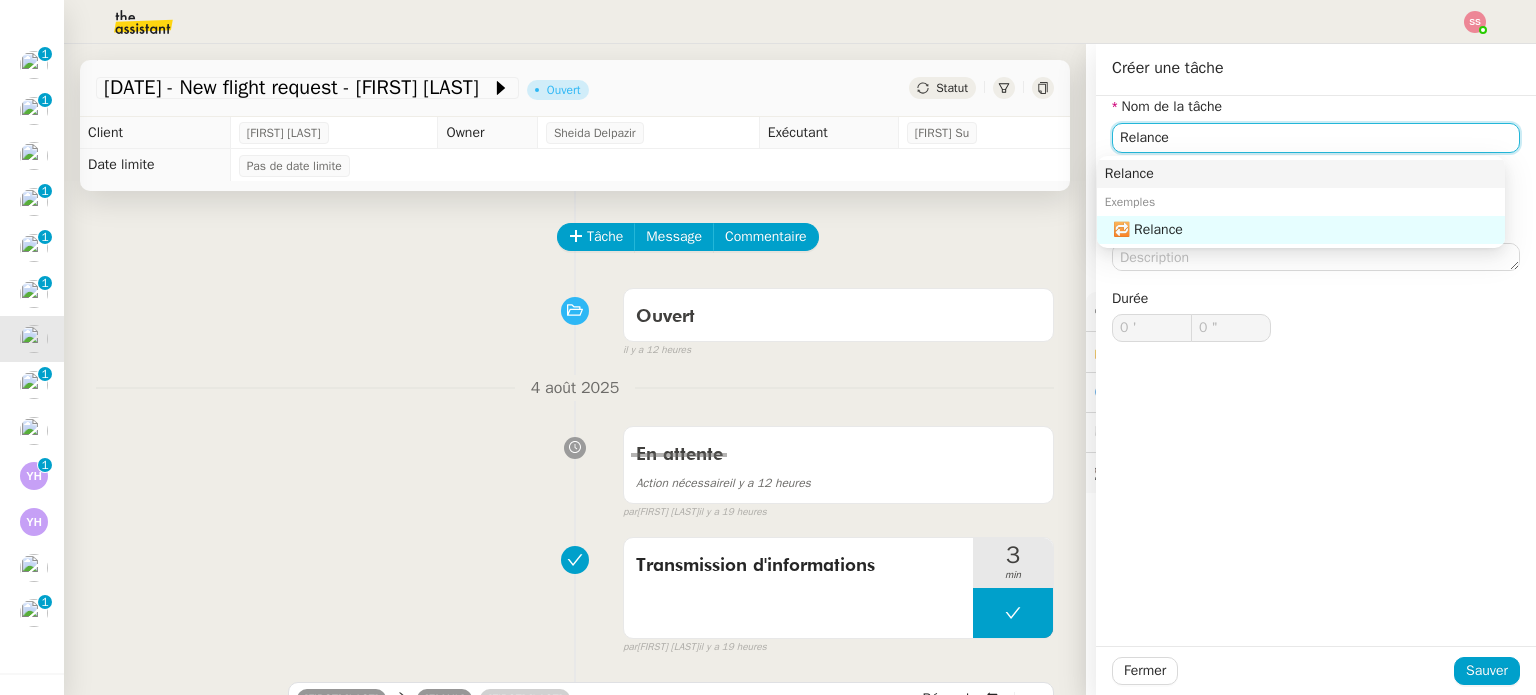 click on "Relance" at bounding box center [1301, 174] 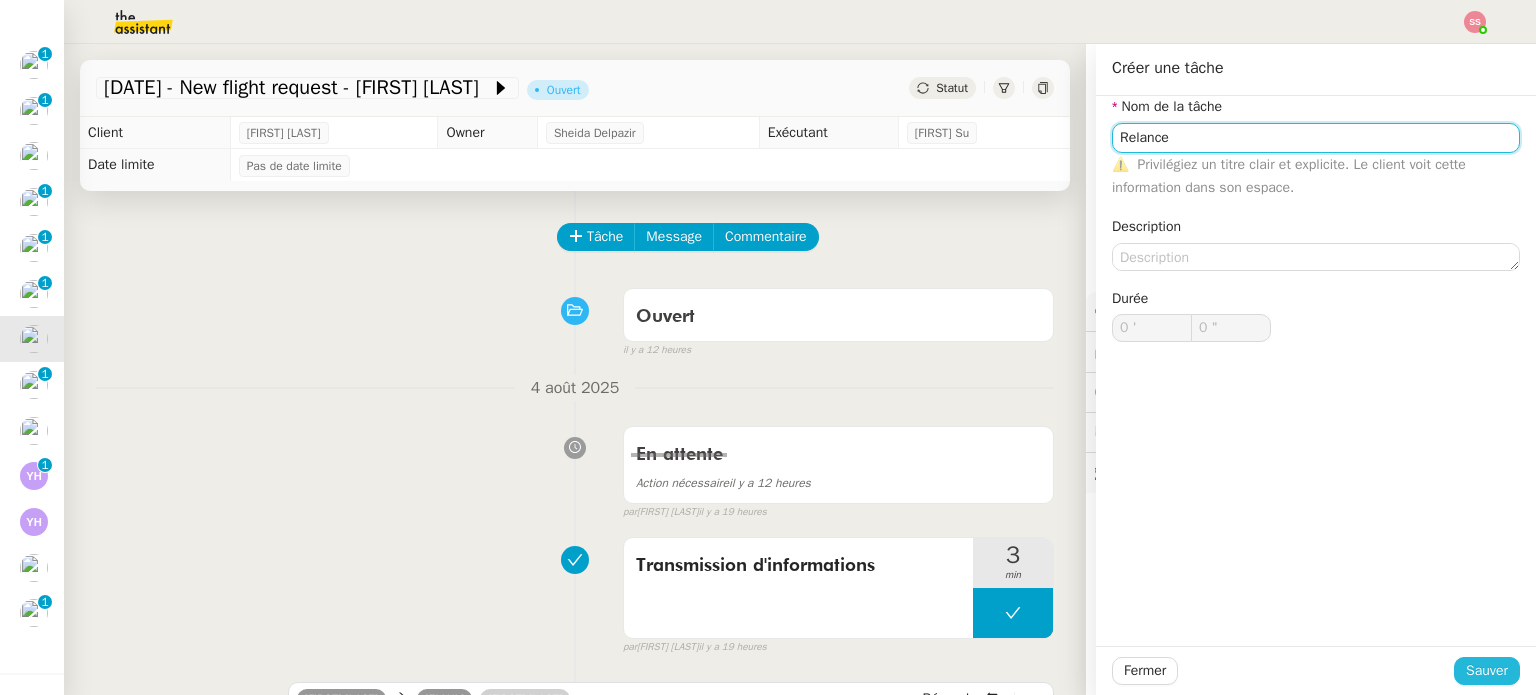 type on "Relance" 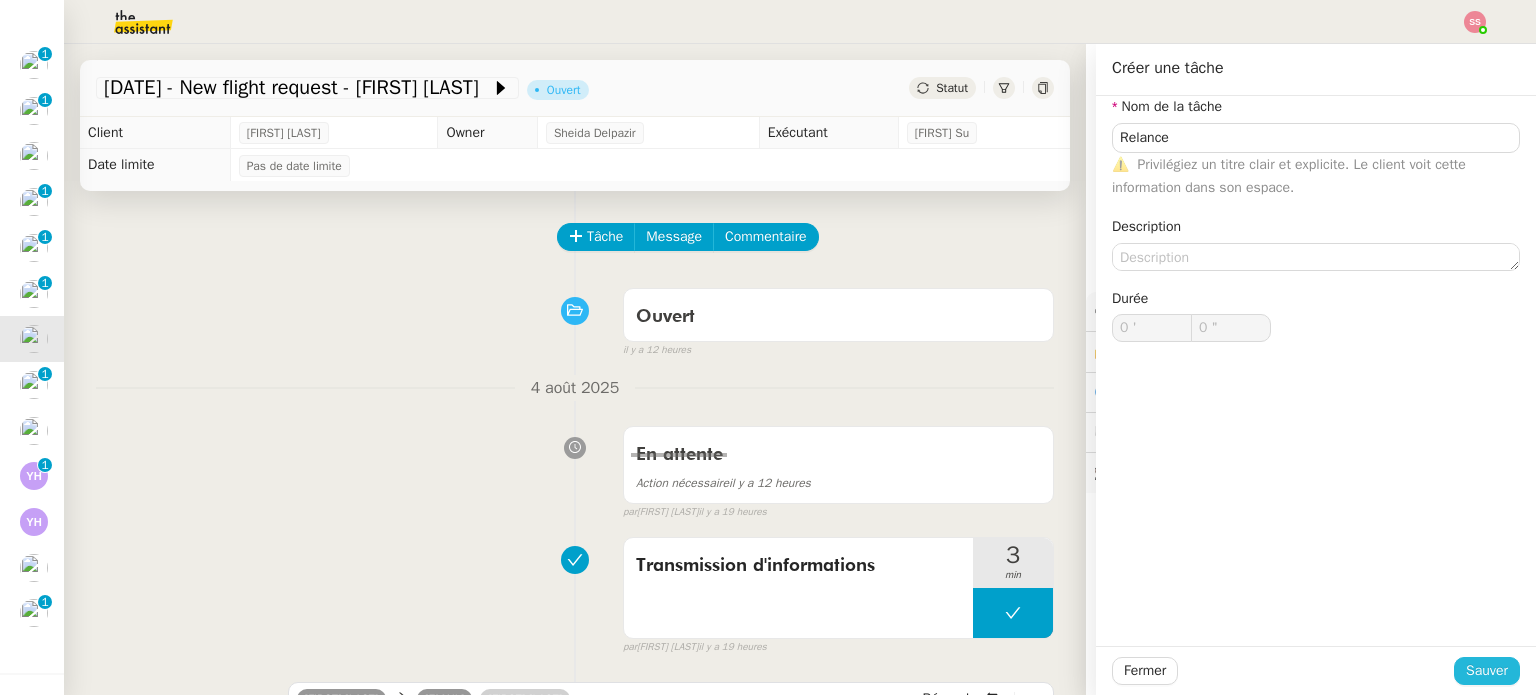 click on "Sauver" 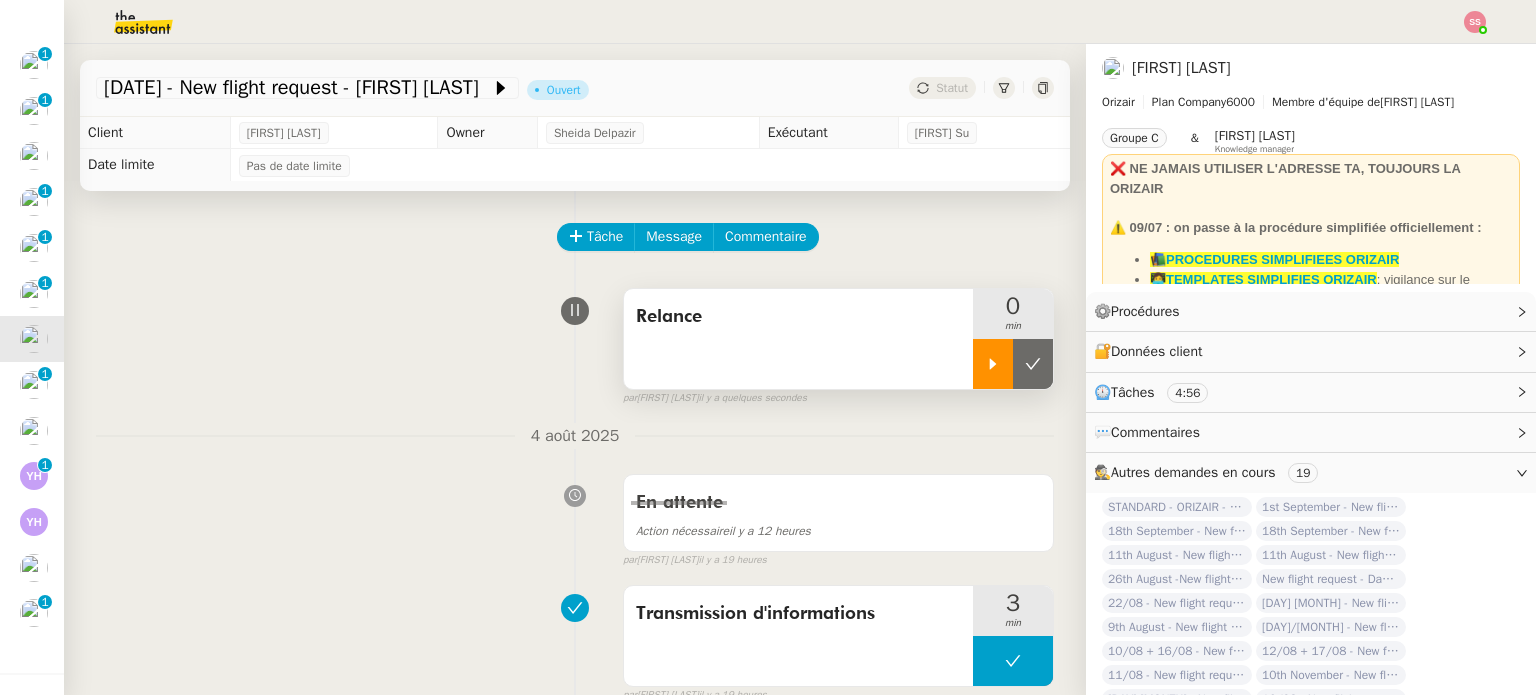 click at bounding box center [993, 364] 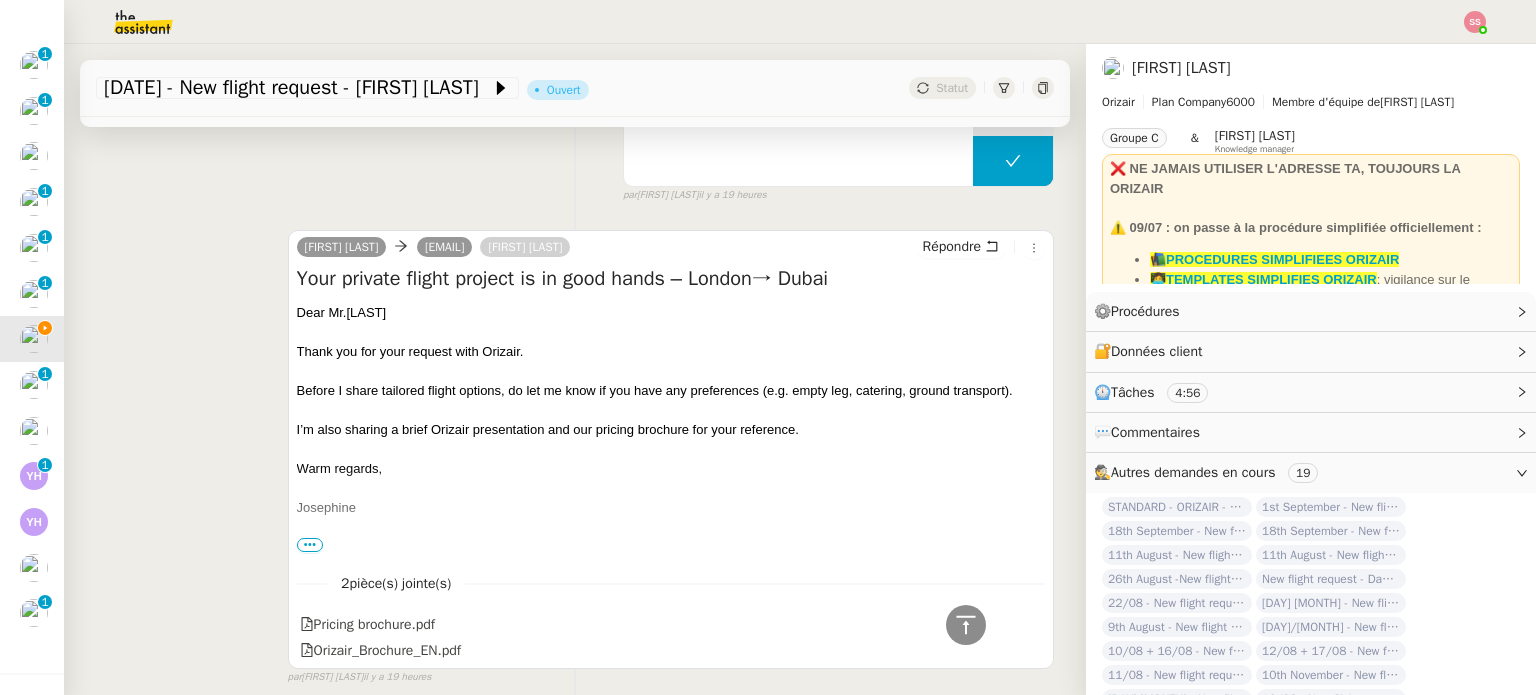 scroll, scrollTop: 900, scrollLeft: 0, axis: vertical 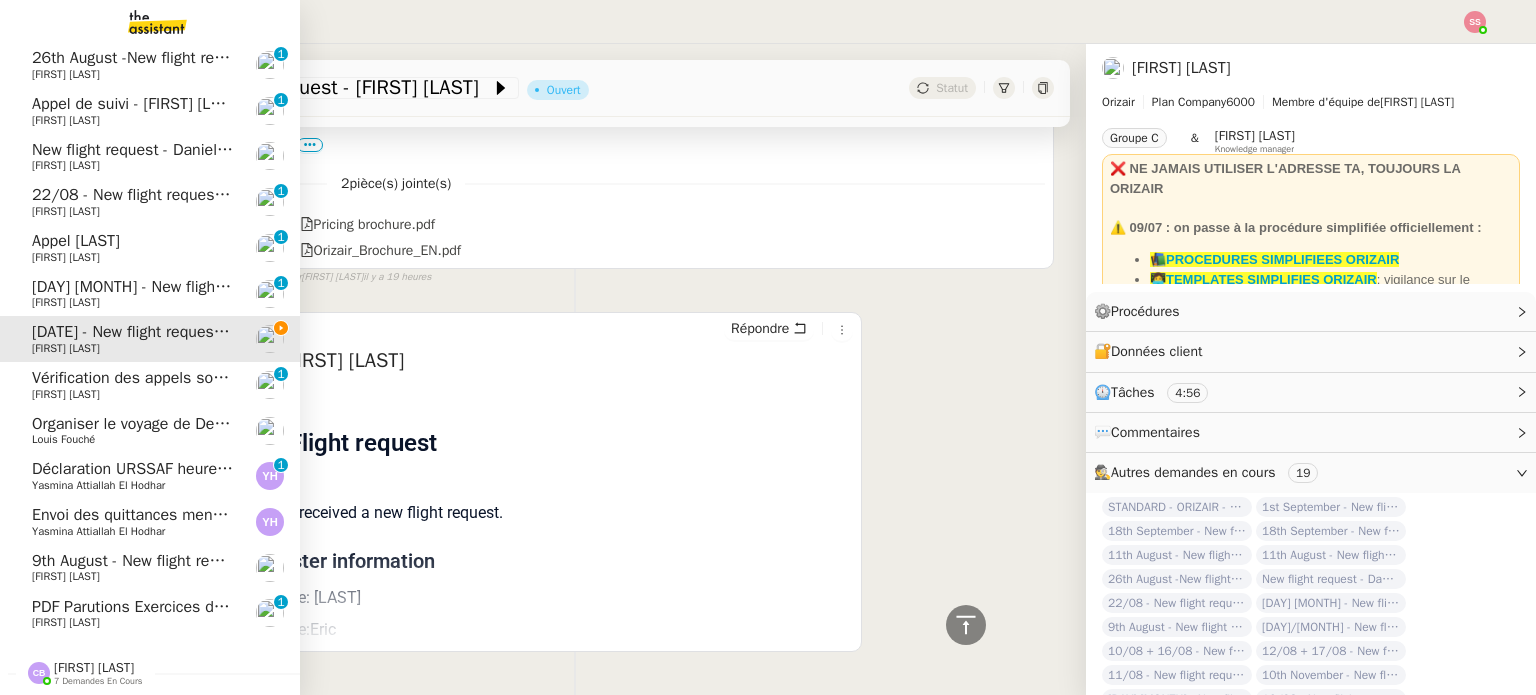 click on "PDF Parutions Exercices de style - 4 août 2025" 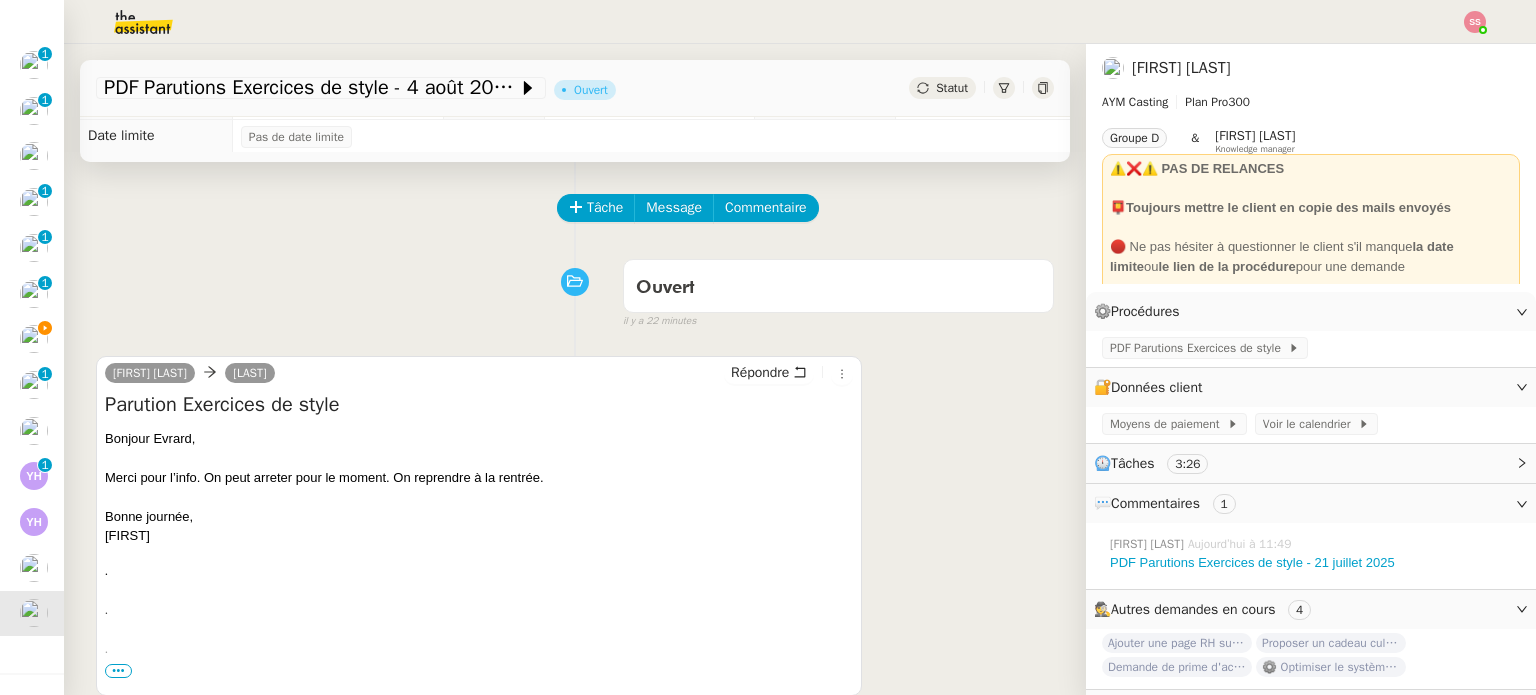 scroll, scrollTop: 0, scrollLeft: 0, axis: both 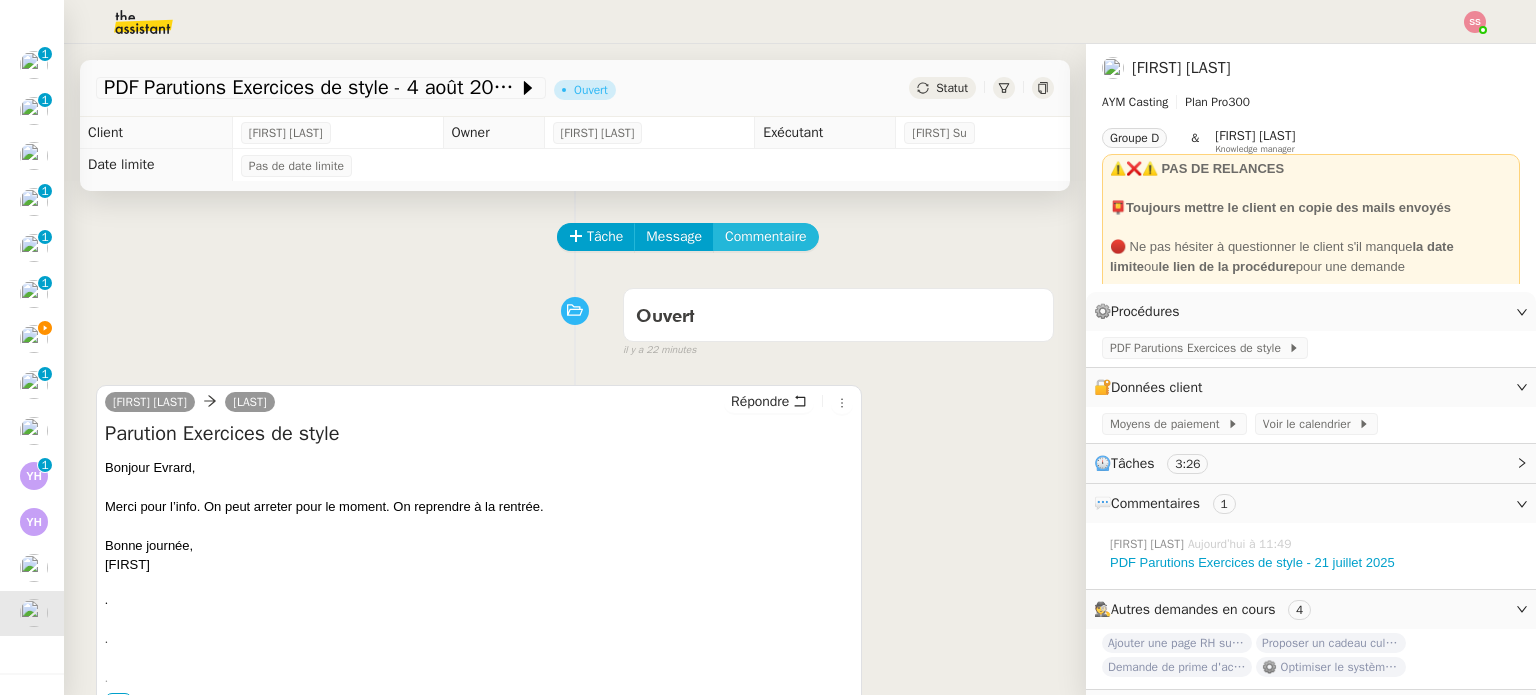 click on "Commentaire" 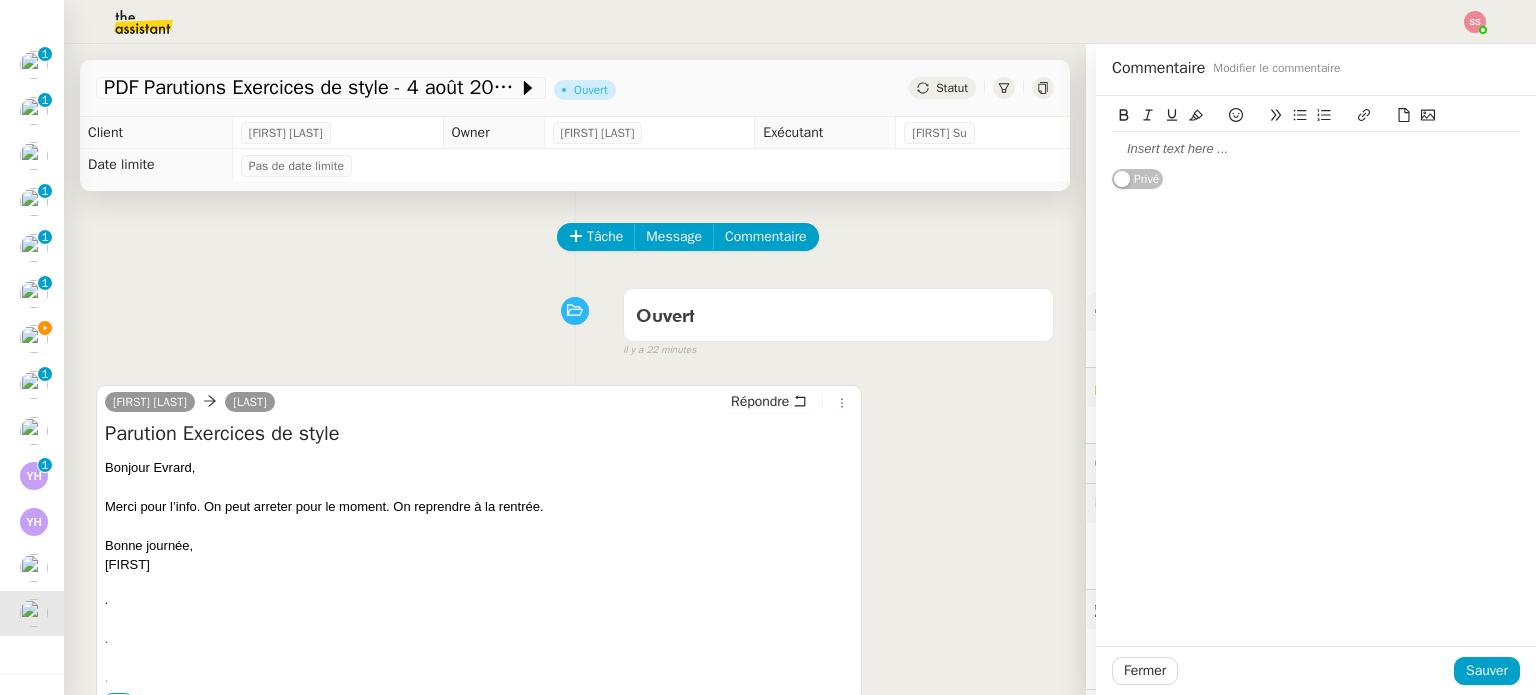 click 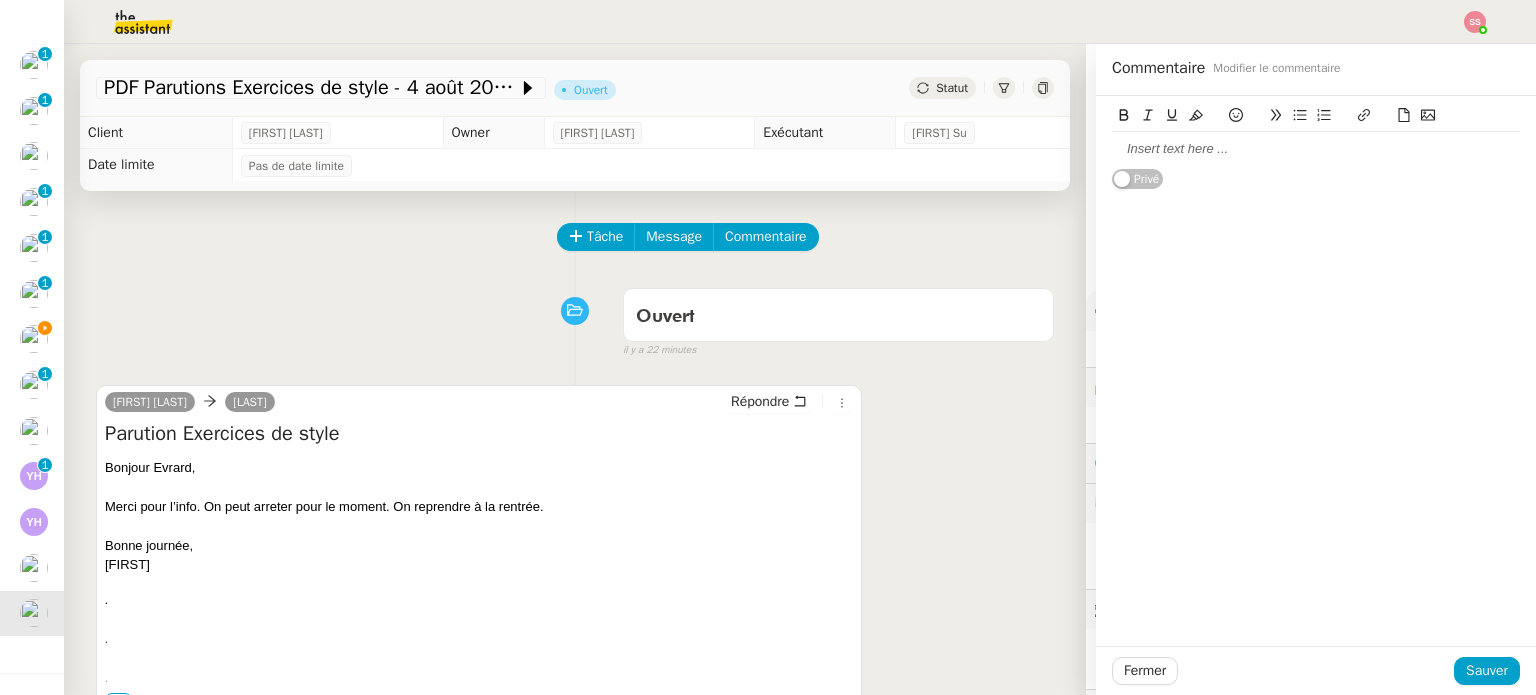 type 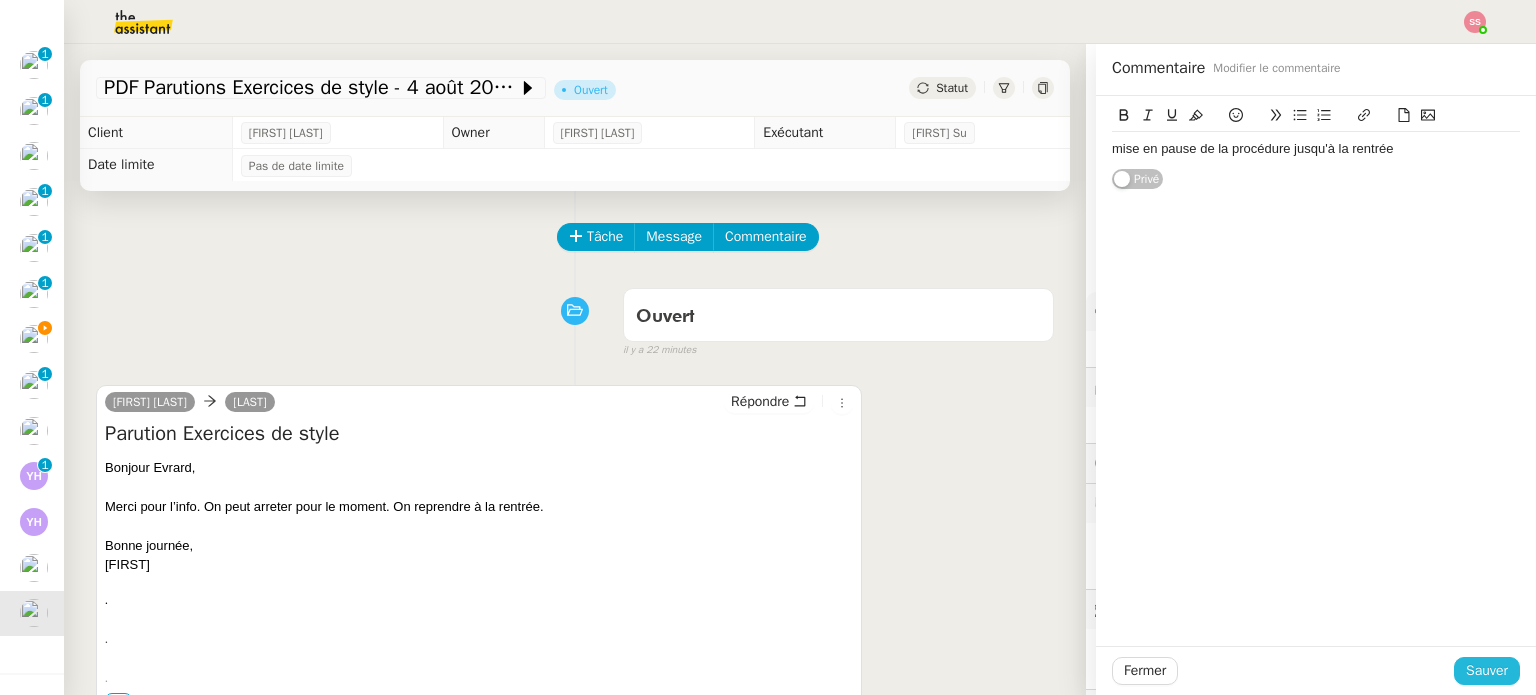 click on "Sauver" 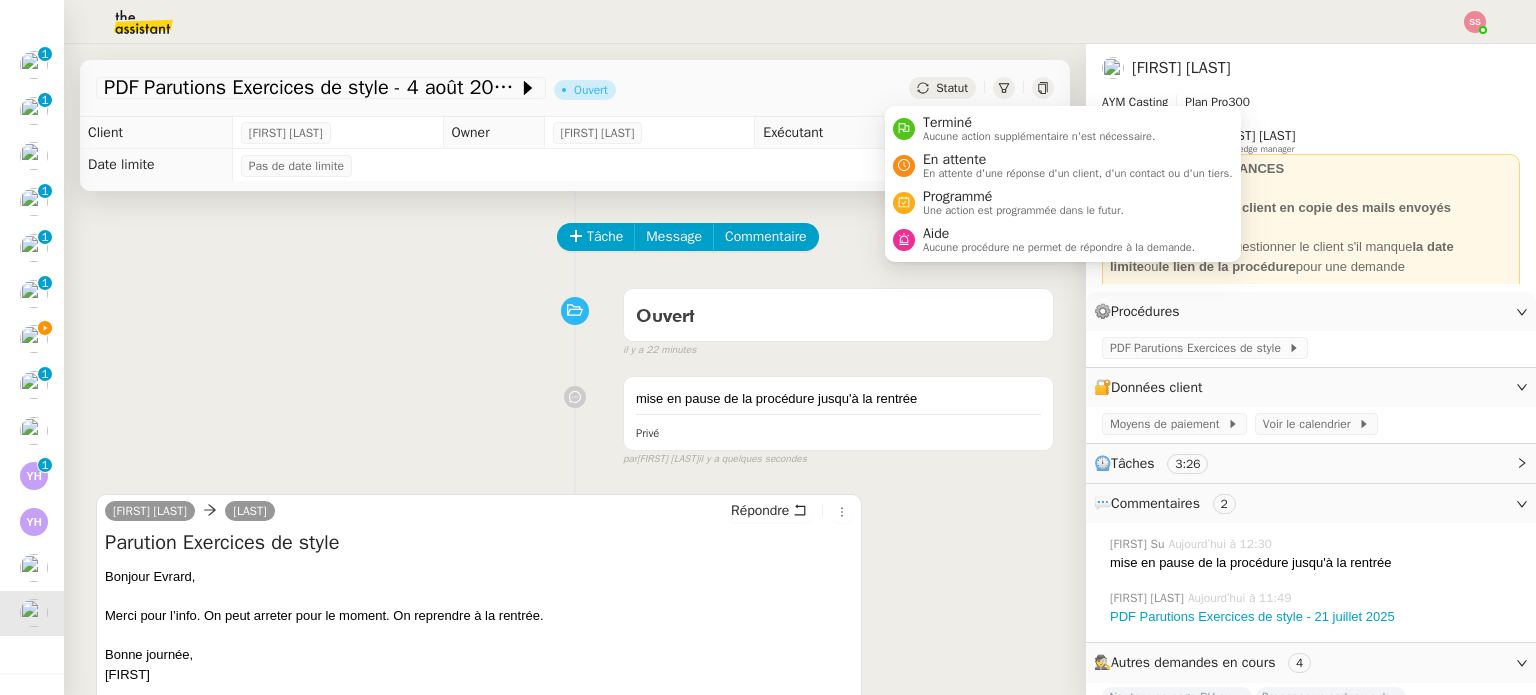 click on "Statut" 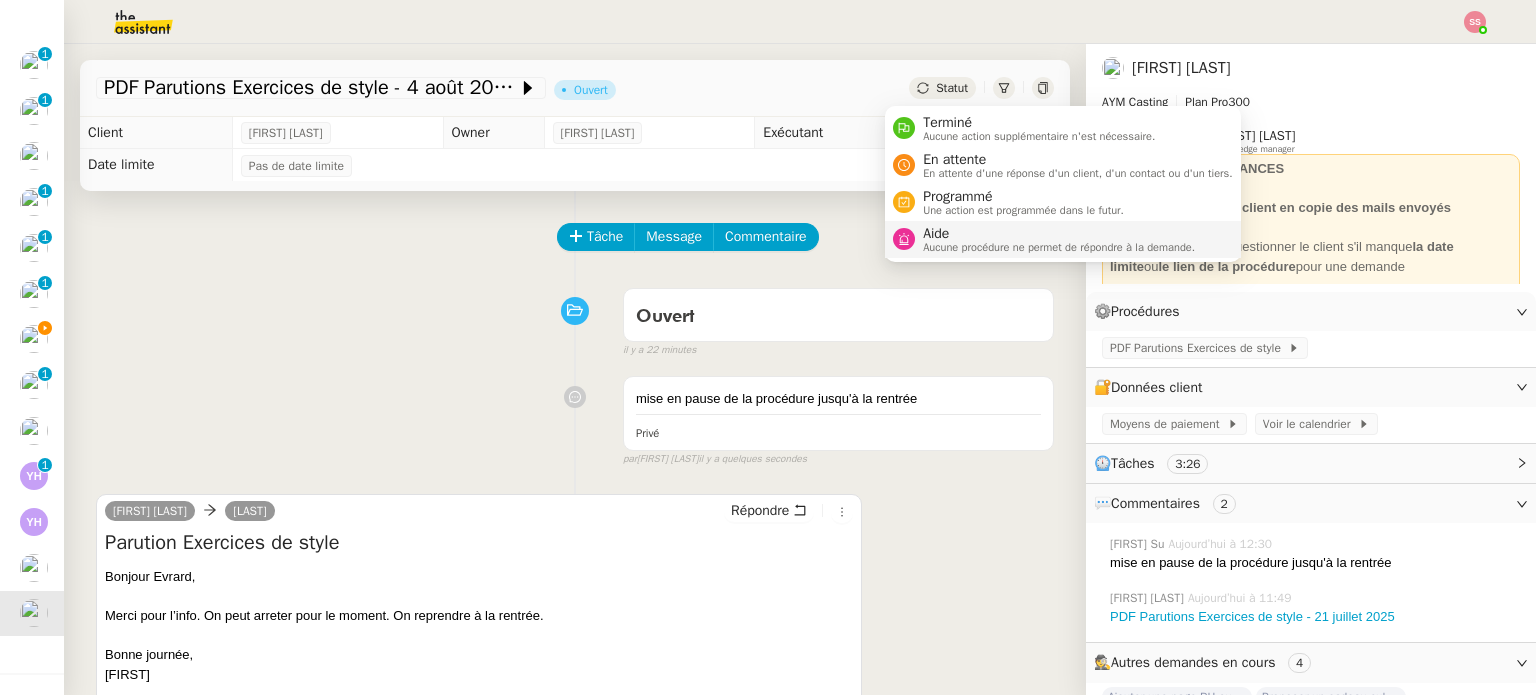 click on "Aucune procédure ne permet de répondre à la demande." at bounding box center [1059, 247] 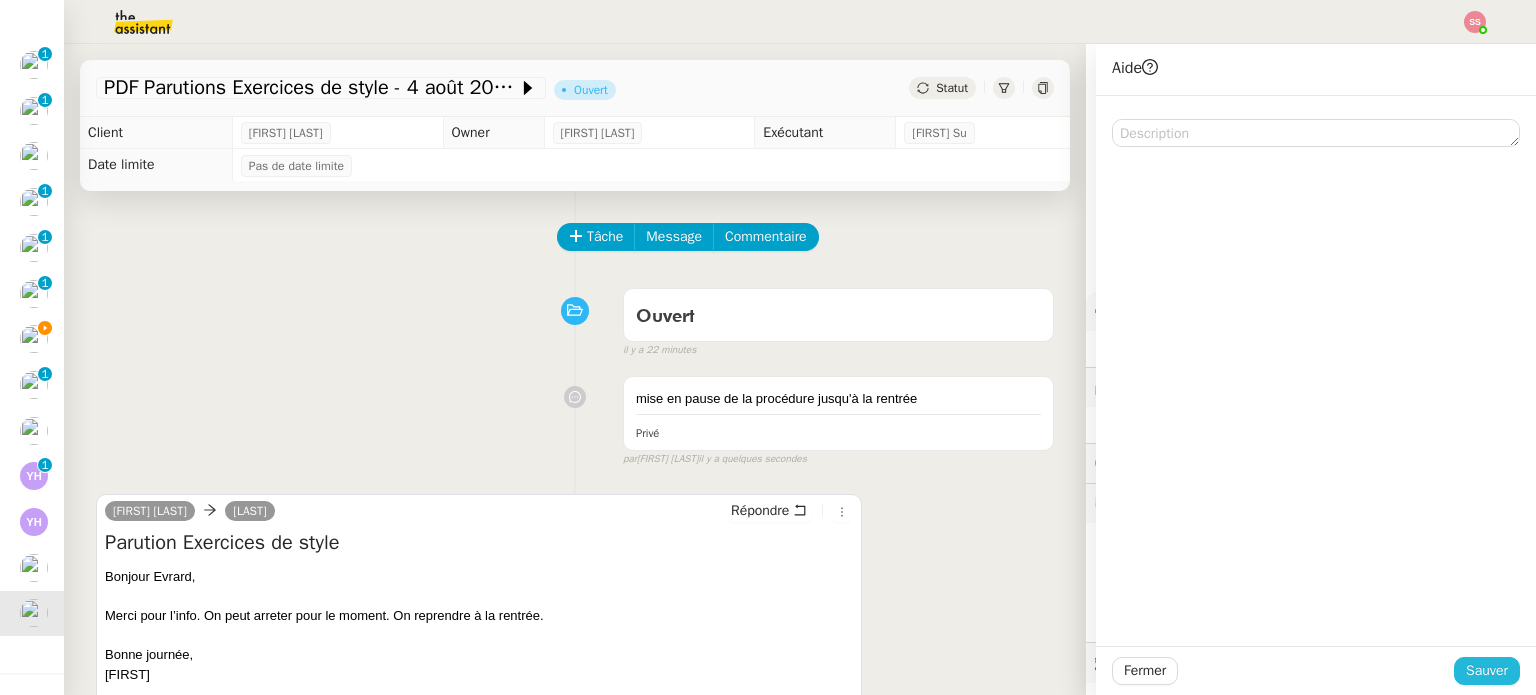 click on "Sauver" 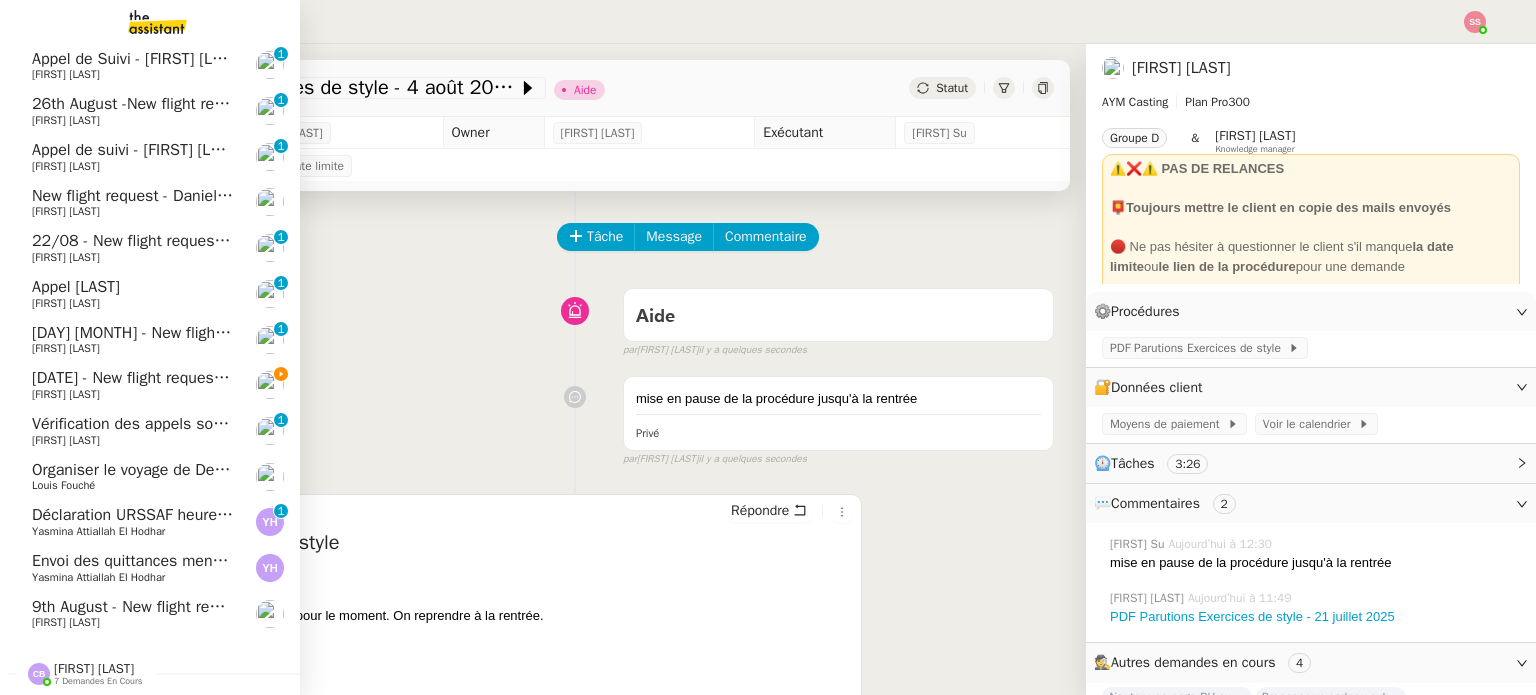 click on "[FIRST] [LAST]" 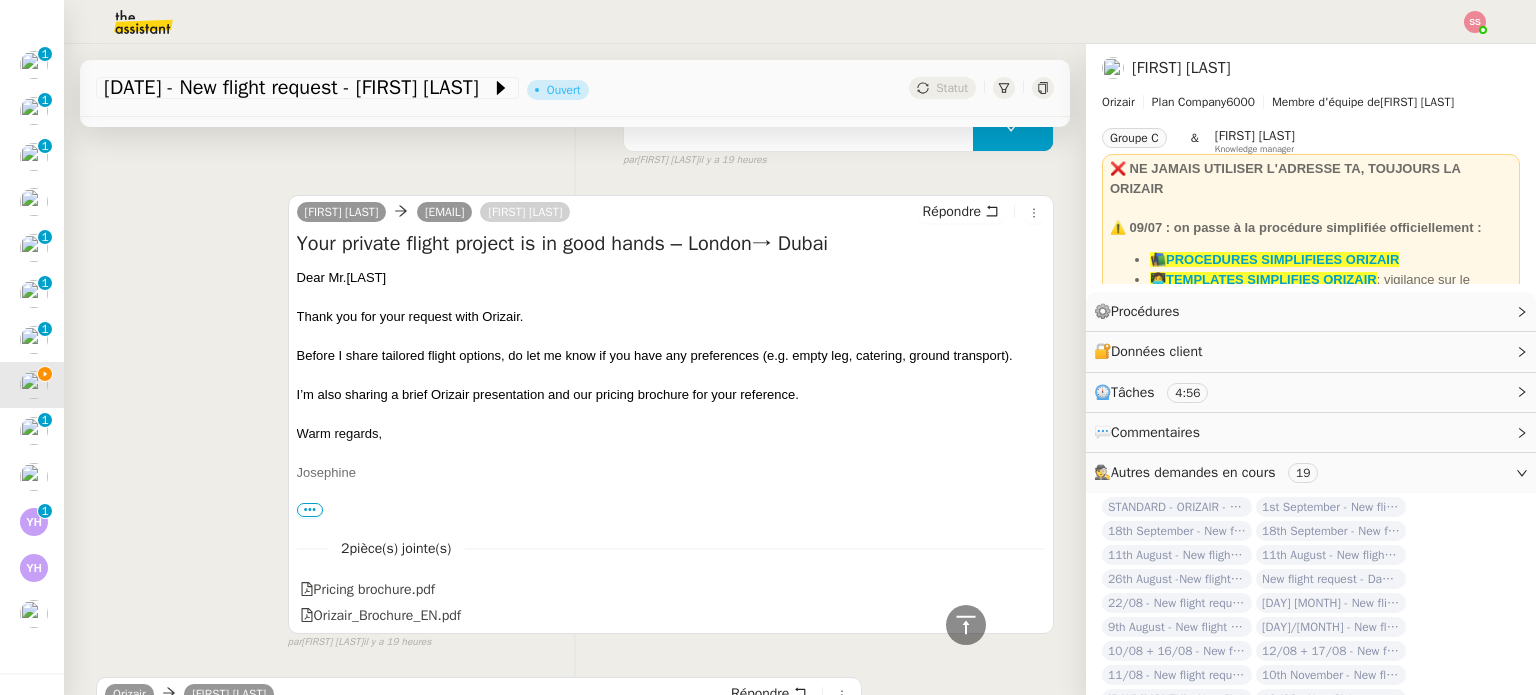 scroll, scrollTop: 500, scrollLeft: 0, axis: vertical 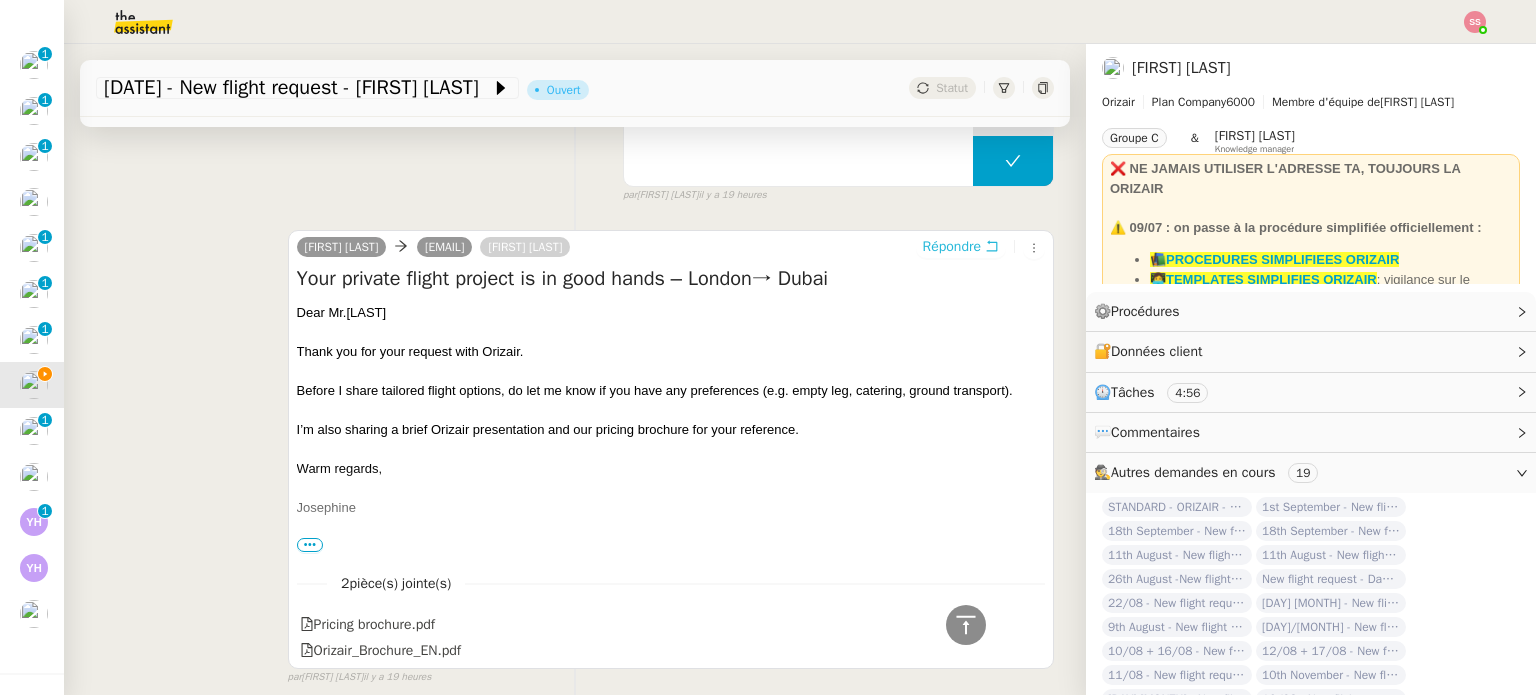 click on "Répondre" at bounding box center [952, 247] 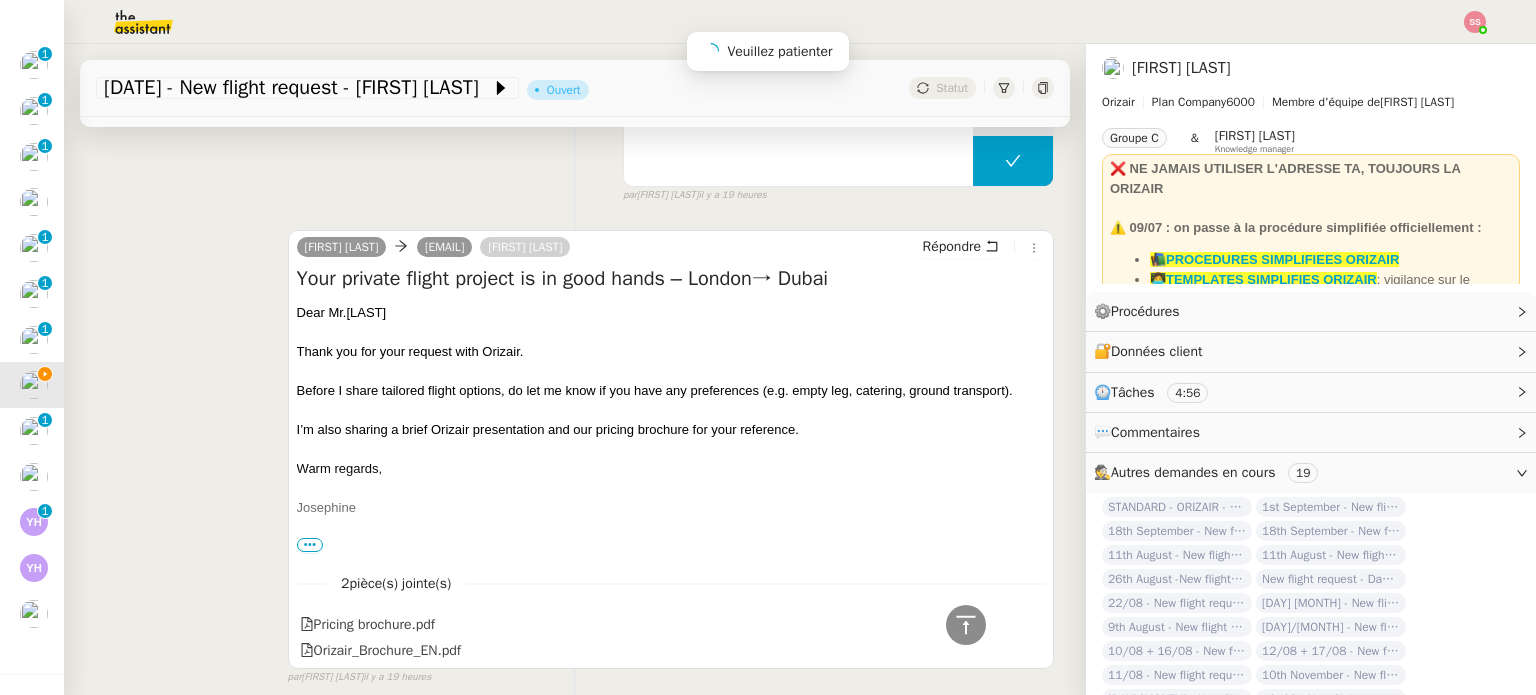 scroll, scrollTop: 653, scrollLeft: 0, axis: vertical 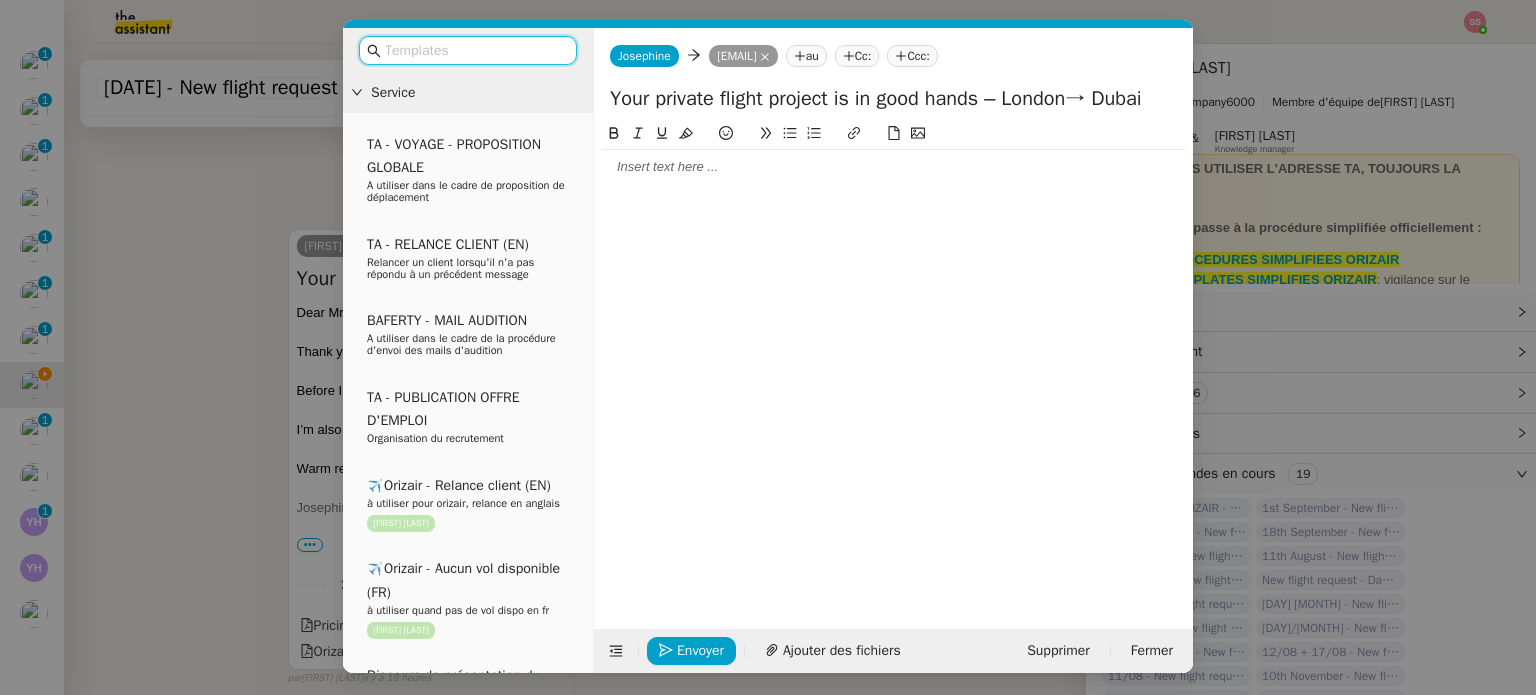 click on "Service TA - VOYAGE - PROPOSITION GLOBALE    A utiliser dans le cadre de proposition de déplacement TA - RELANCE CLIENT (EN)    Relancer un client lorsqu'il n'a pas répondu à un précédent message BAFERTY - MAIL AUDITION    A utiliser dans le cadre de la procédure d'envoi des mails d'audition TA - PUBLICATION OFFRE D'EMPLOI     Organisation du recrutement ✈️Orizair - Relance client (EN)     à utiliser pour orizair, relance en anglais  Louis Frei ✈️Orizair - Aucun vol disponible (FR)    à utiliser quand pas de vol dispo en fr  Louis Frei Discours de présentation du paiement sécurisé    ✈️Orizair - Relance client (FR)    à utiliser pour orizair, première relance en français  Louis Frei TA - VOYAGES - PROPOSITION ITINERAIRE    Soumettre les résultats d'une recherche Orizair - Empty Legs - Confirmation opérateur (EN)    à utiliser dans la communication sur avinode pour les empty legs  Louis Frei TA - CONFIRMATION PAIEMENT (EN)    TA - COURRIER EXPEDIE (recommandé)" at bounding box center [768, 347] 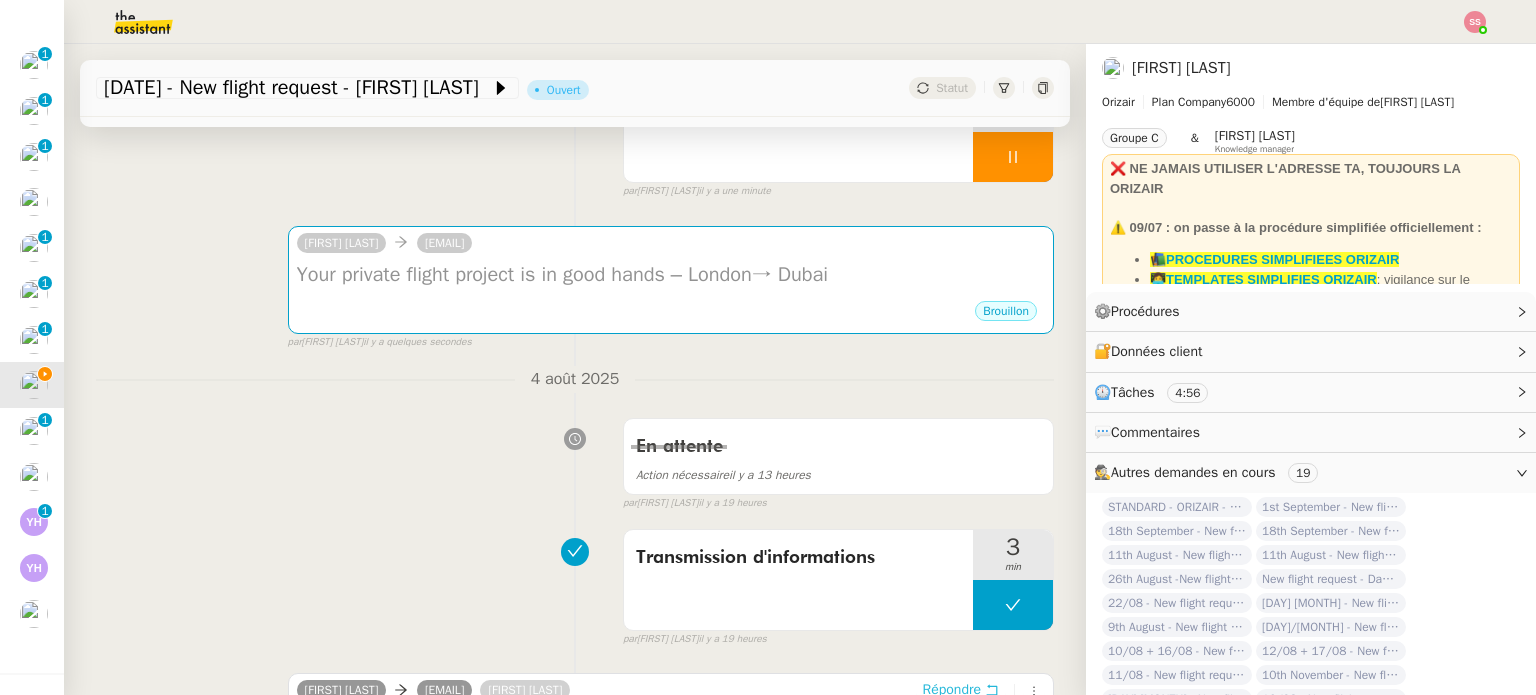 scroll, scrollTop: 51, scrollLeft: 0, axis: vertical 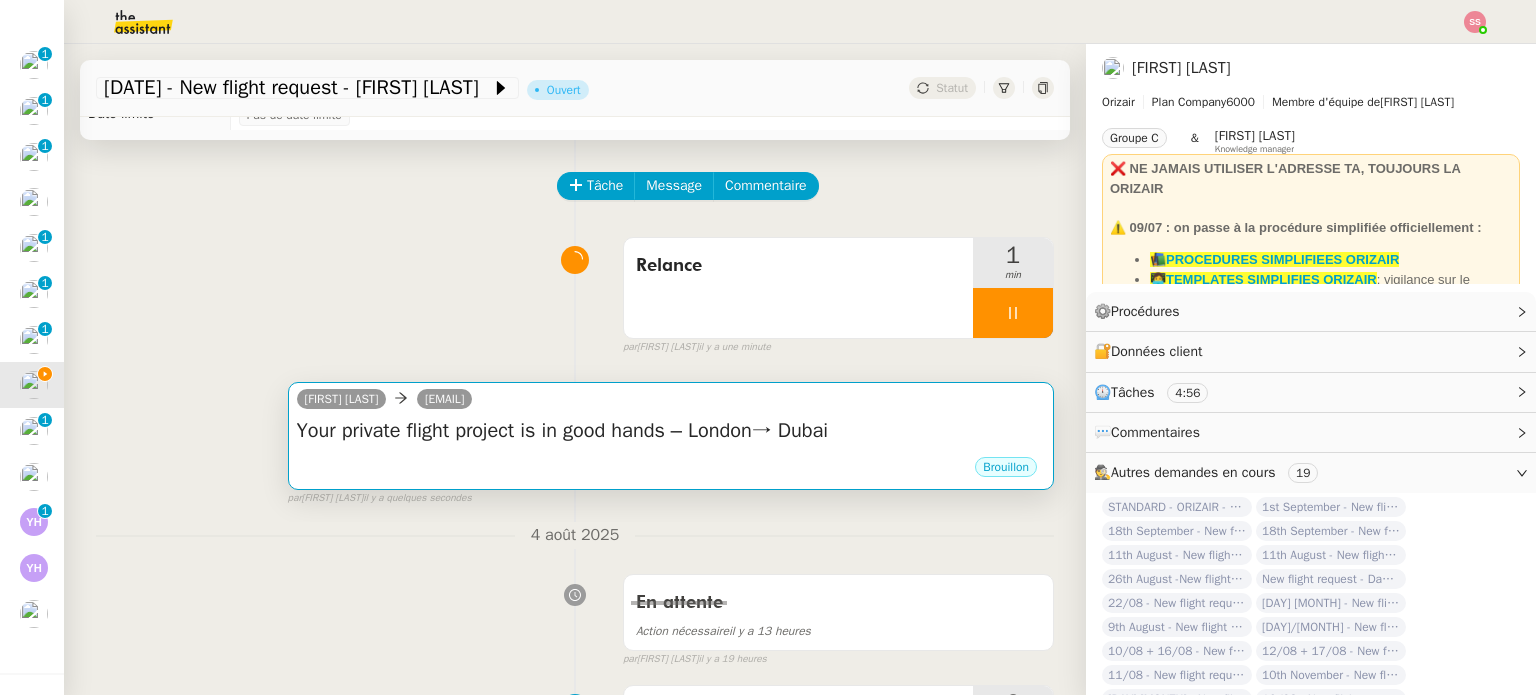 click on "Josephine Kelly     ered717@gmail.com" at bounding box center (389, 402) 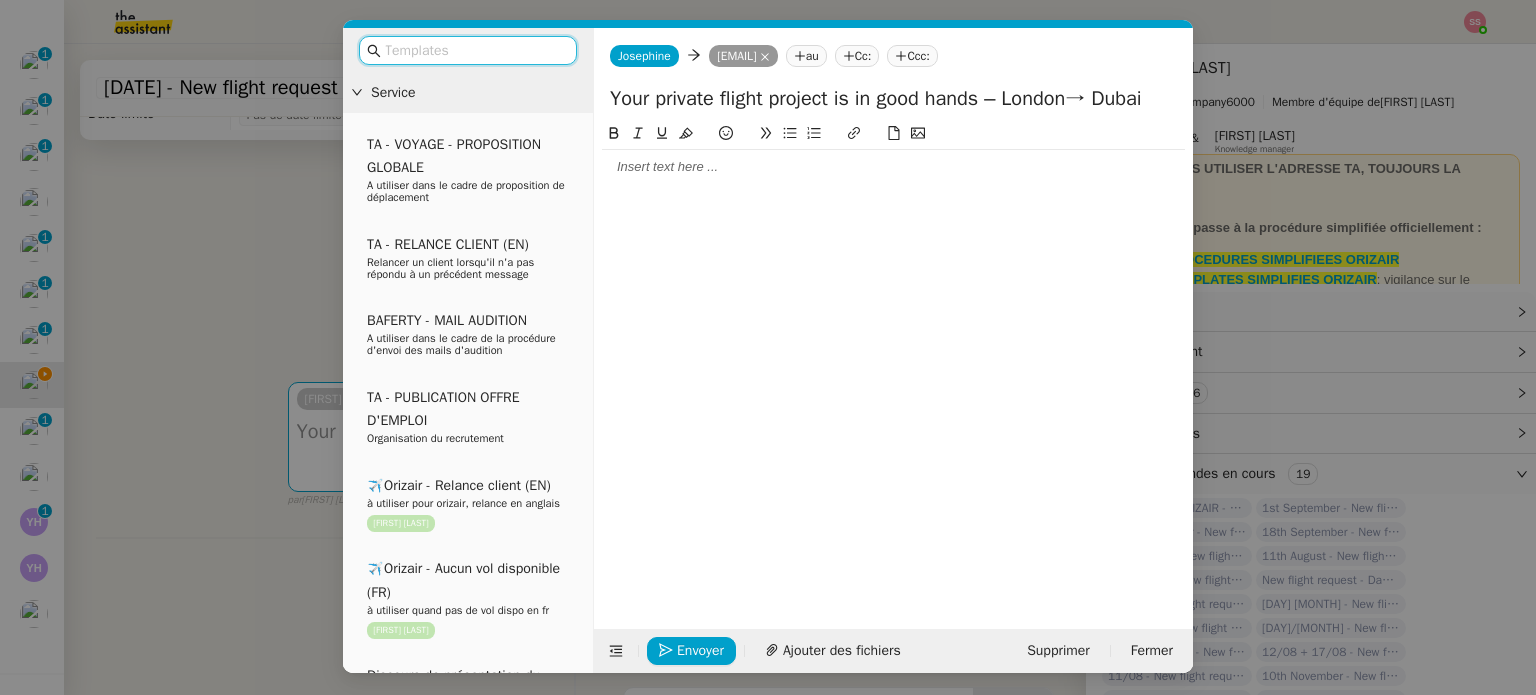 click 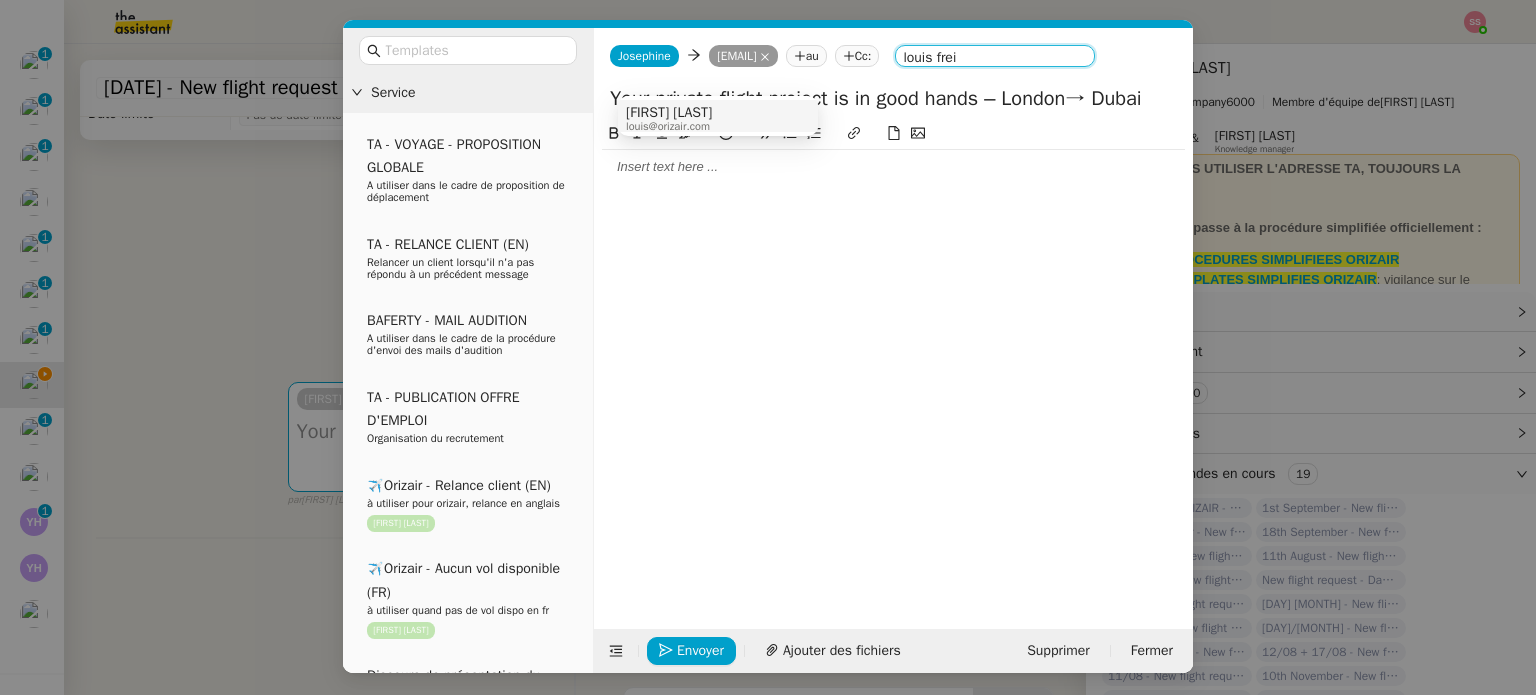 type on "louis frei" 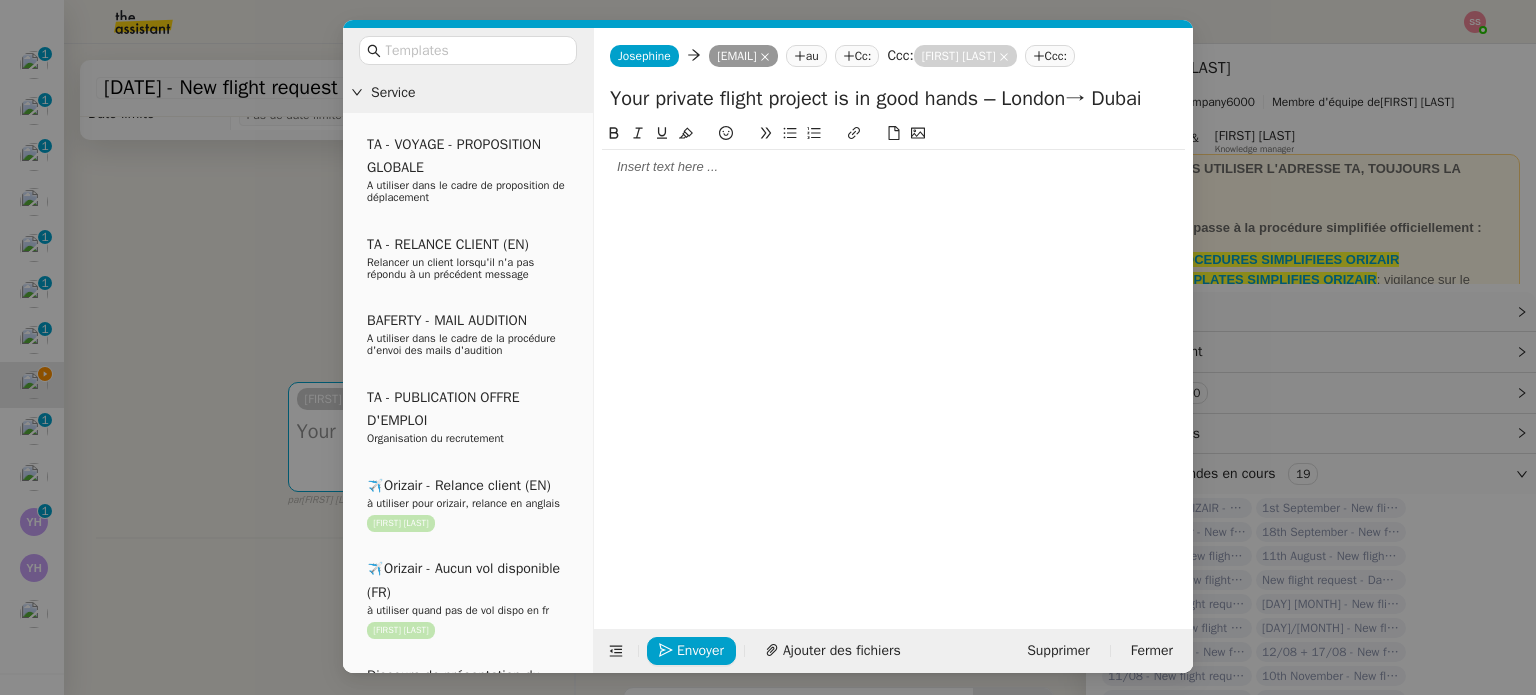 click on "Service TA - VOYAGE - PROPOSITION GLOBALE    A utiliser dans le cadre de proposition de déplacement TA - RELANCE CLIENT (EN)    Relancer un client lorsqu'il n'a pas répondu à un précédent message BAFERTY - MAIL AUDITION    A utiliser dans le cadre de la procédure d'envoi des mails d'audition TA - PUBLICATION OFFRE D'EMPLOI     Organisation du recrutement ✈️Orizair - Relance client (EN)     à utiliser pour orizair, relance en anglais  Louis Frei ✈️Orizair - Aucun vol disponible (FR)    à utiliser quand pas de vol dispo en fr  Louis Frei Discours de présentation du paiement sécurisé    ✈️Orizair - Relance client (FR)    à utiliser pour orizair, première relance en français  Louis Frei TA - VOYAGES - PROPOSITION ITINERAIRE    Soumettre les résultats d'une recherche Orizair - Empty Legs - Confirmation opérateur (EN)    à utiliser dans la communication sur avinode pour les empty legs  Louis Frei TA - CONFIRMATION PAIEMENT (EN)    TA - COURRIER EXPEDIE (recommandé)" at bounding box center (768, 347) 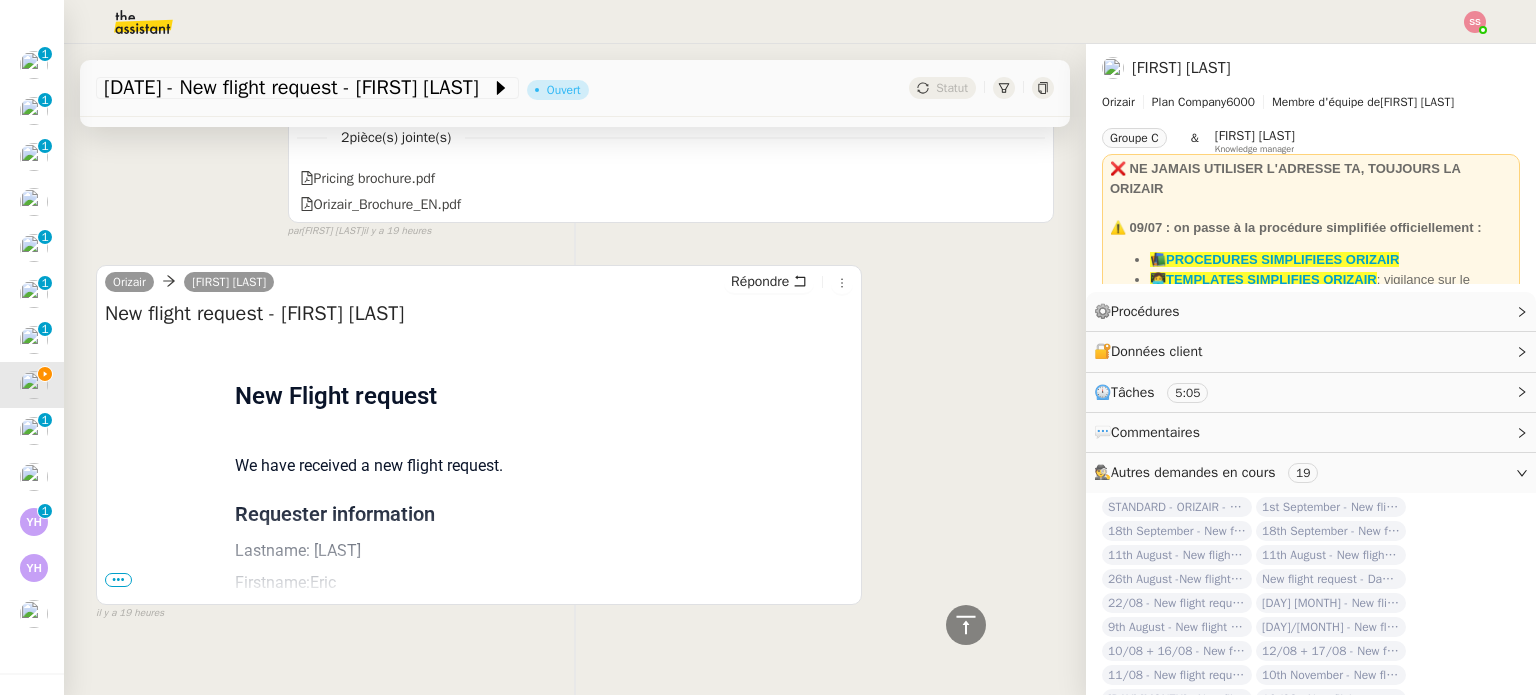scroll, scrollTop: 1133, scrollLeft: 0, axis: vertical 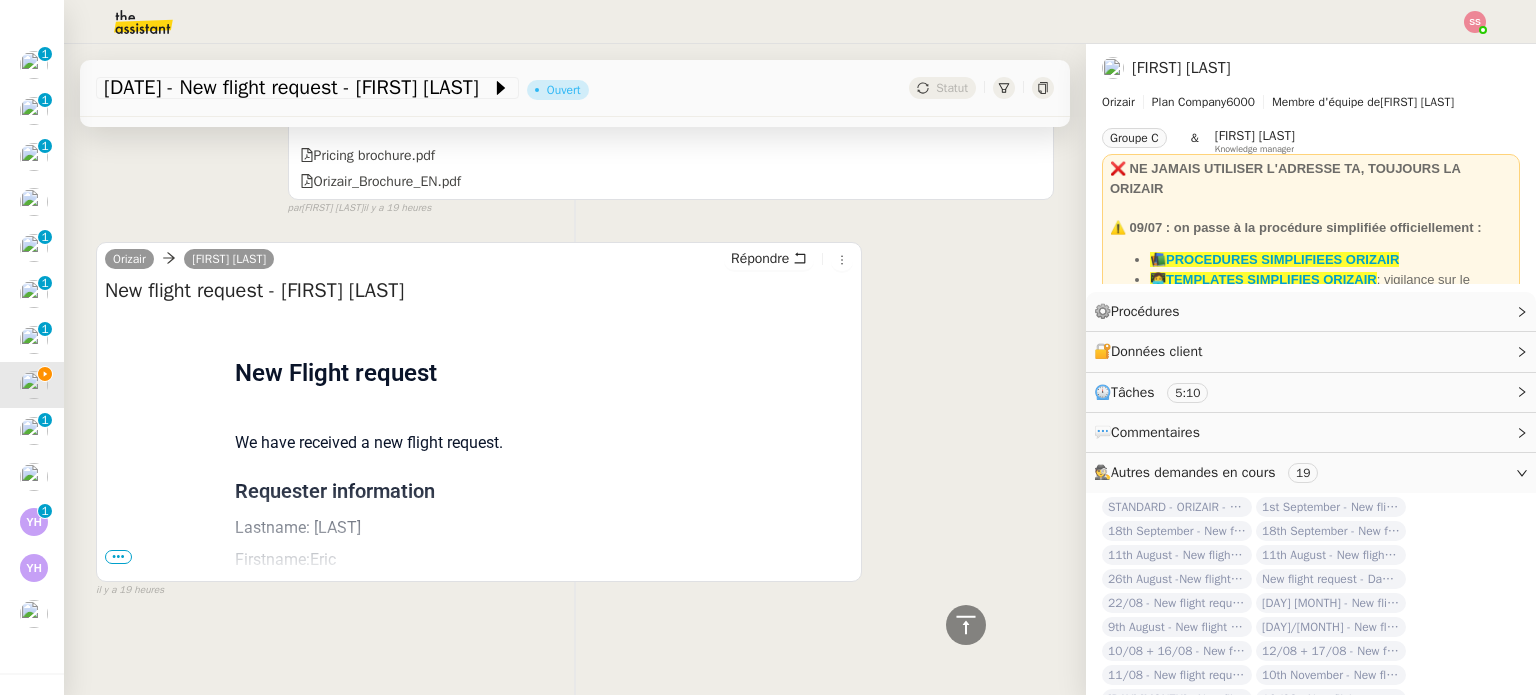 click on "•••" at bounding box center [118, 557] 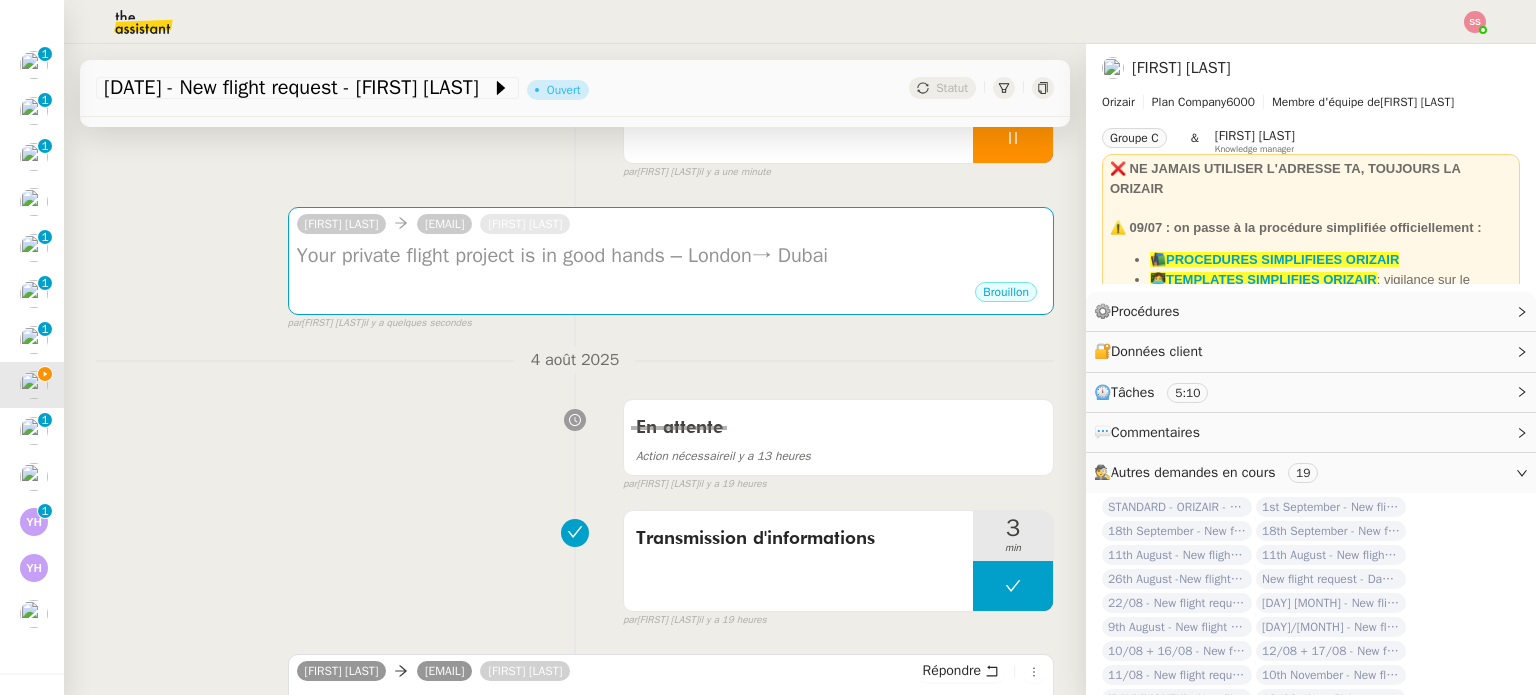 scroll, scrollTop: 133, scrollLeft: 0, axis: vertical 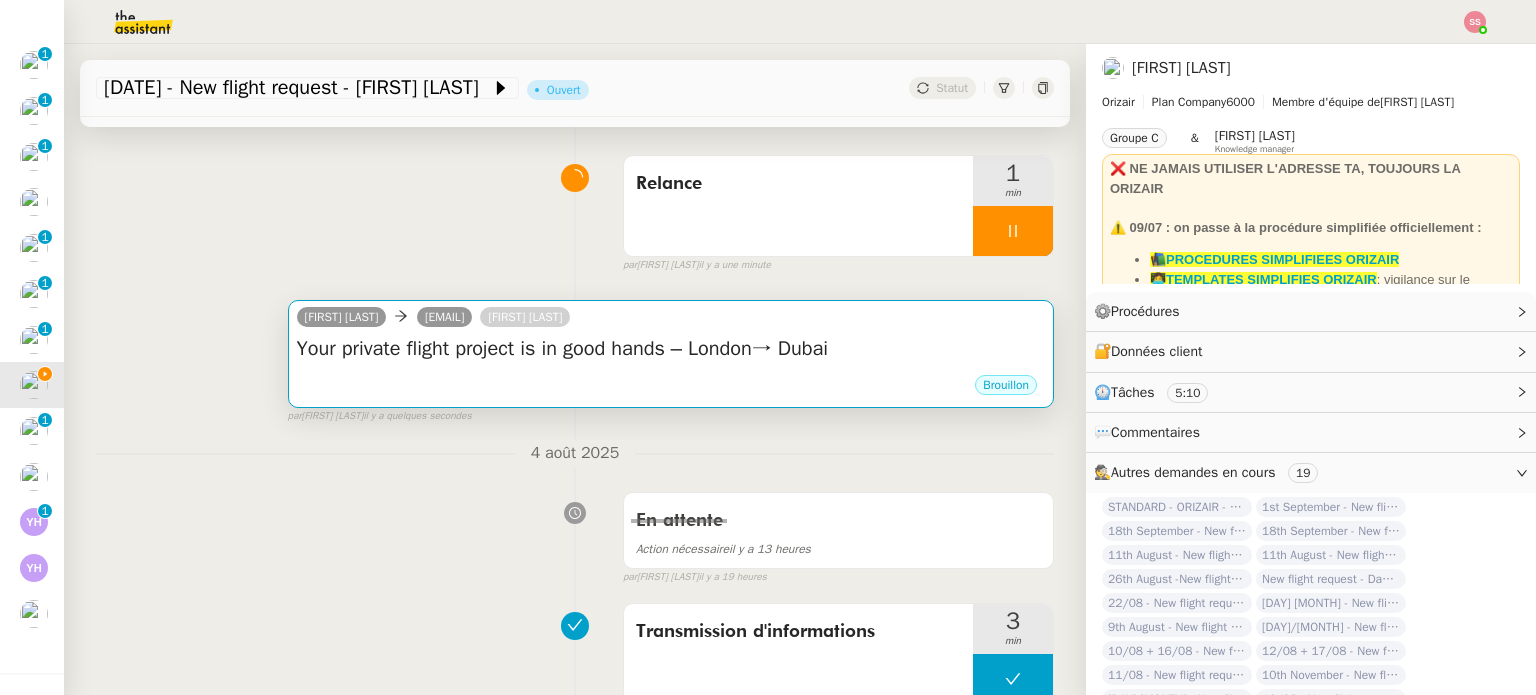 click on "Brouillon" at bounding box center (671, 388) 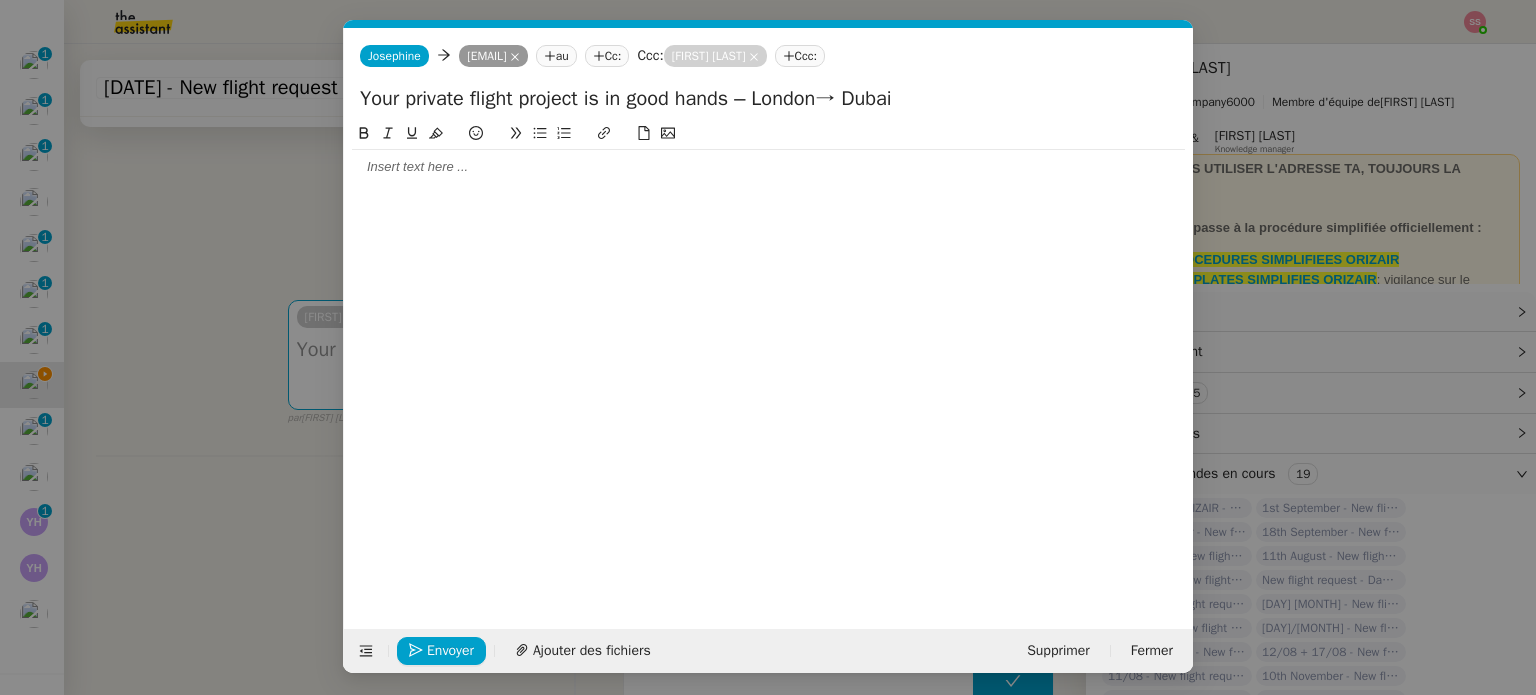 scroll, scrollTop: 0, scrollLeft: 42, axis: horizontal 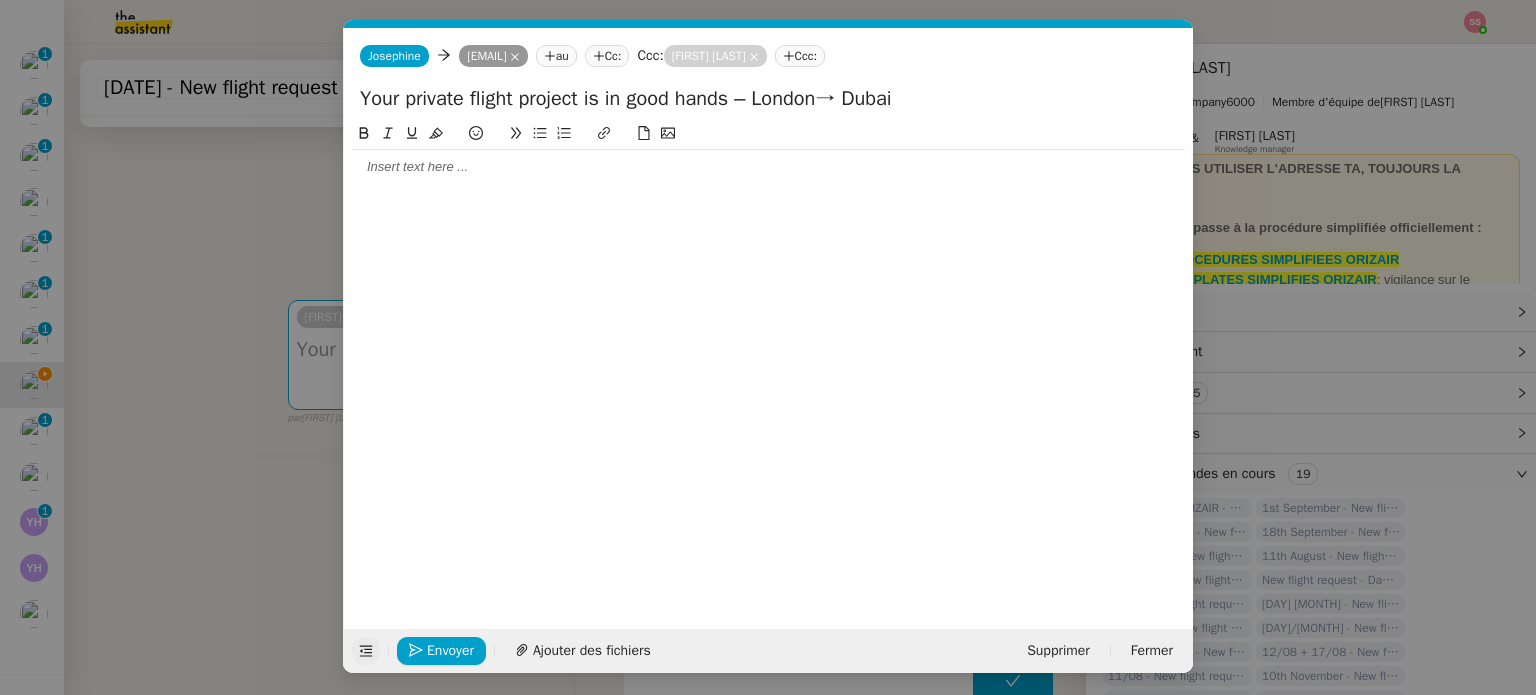 click 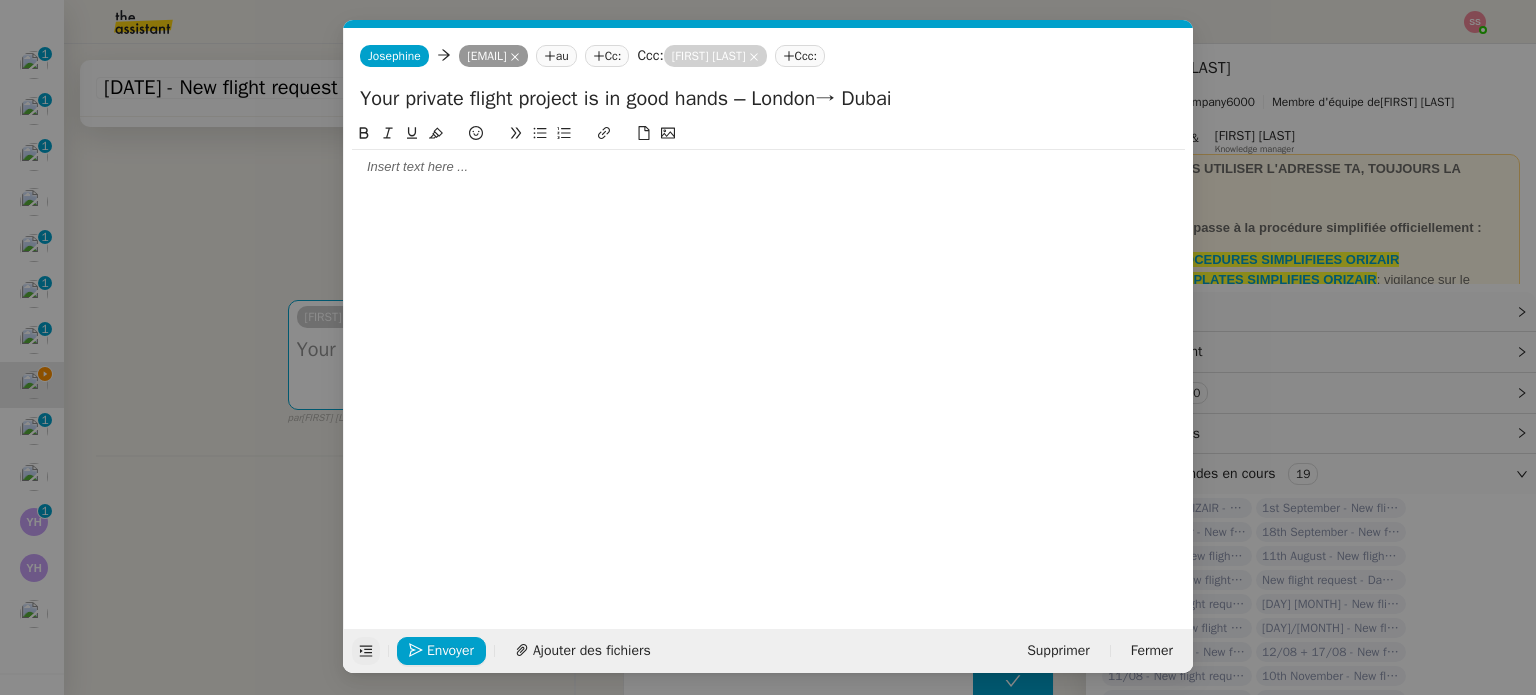 click 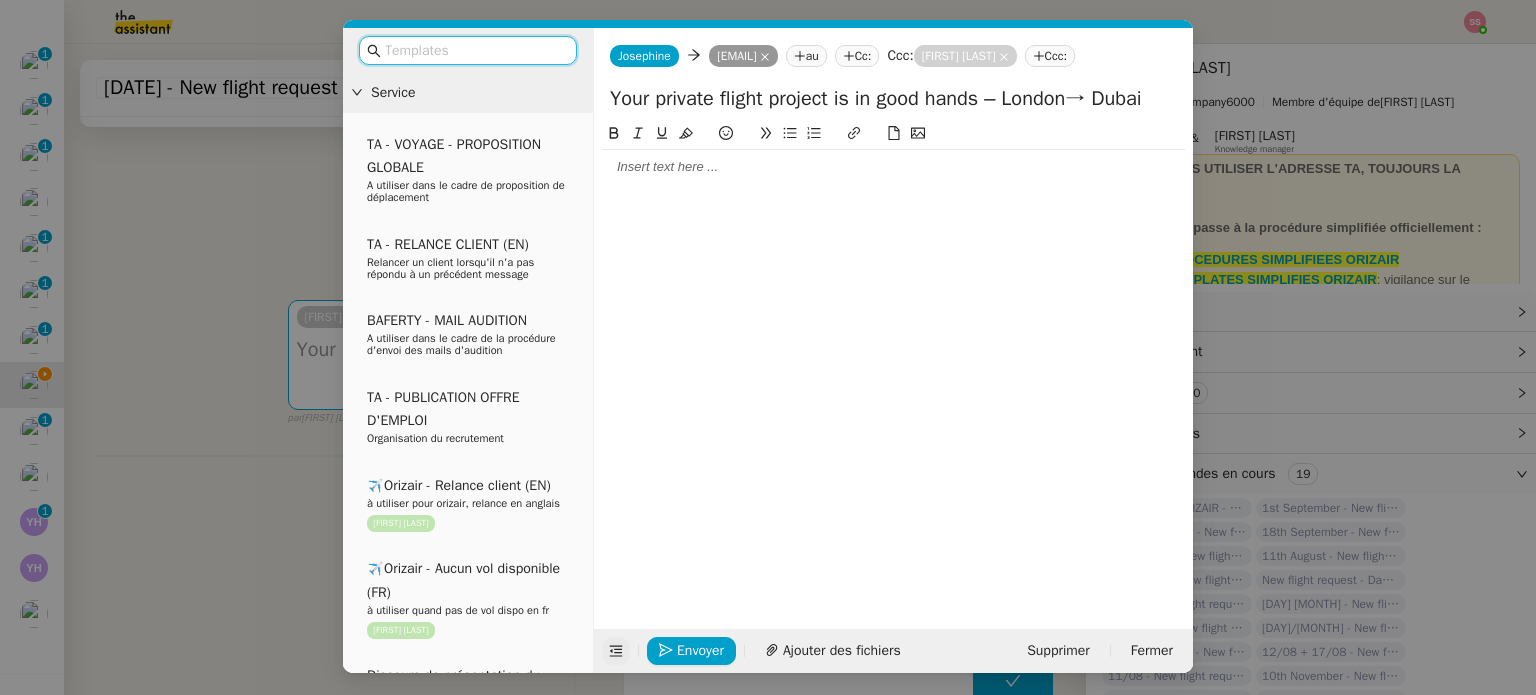 click at bounding box center (475, 50) 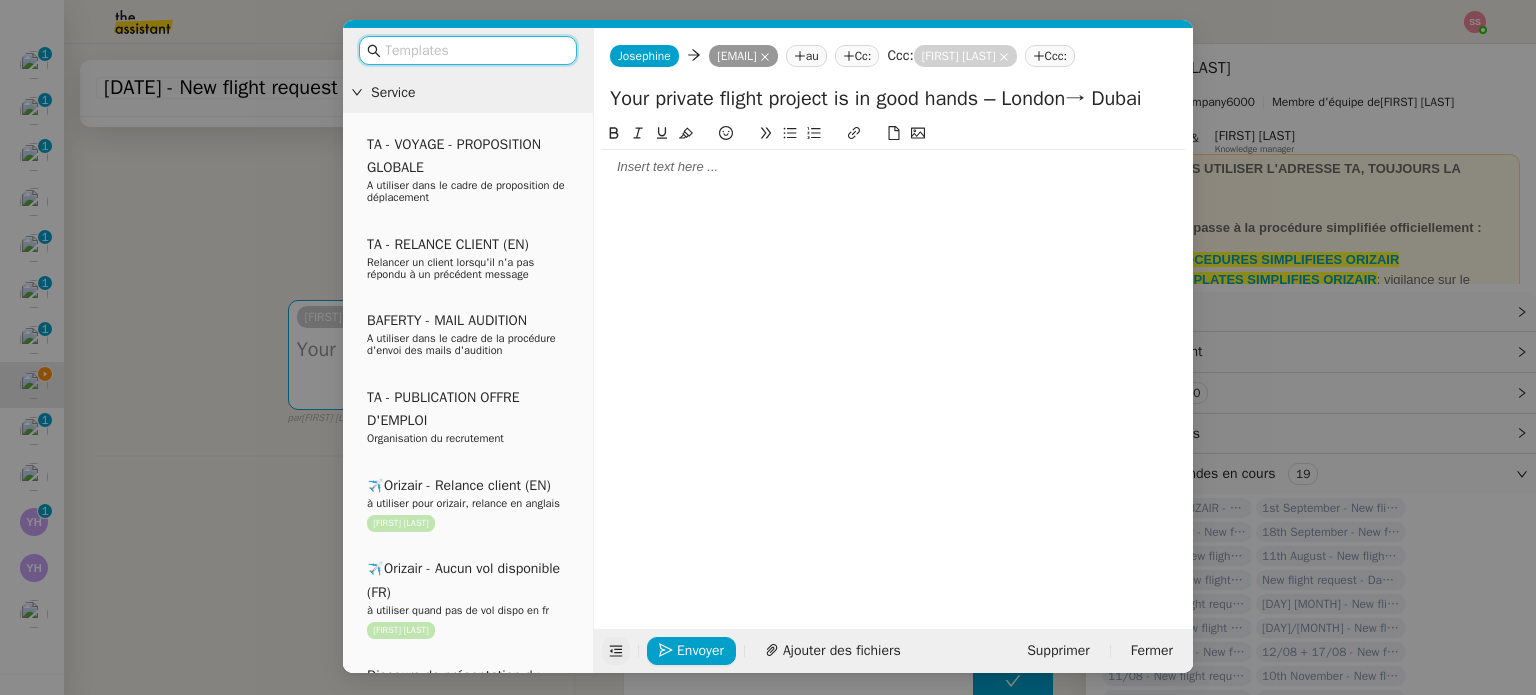 type on "o" 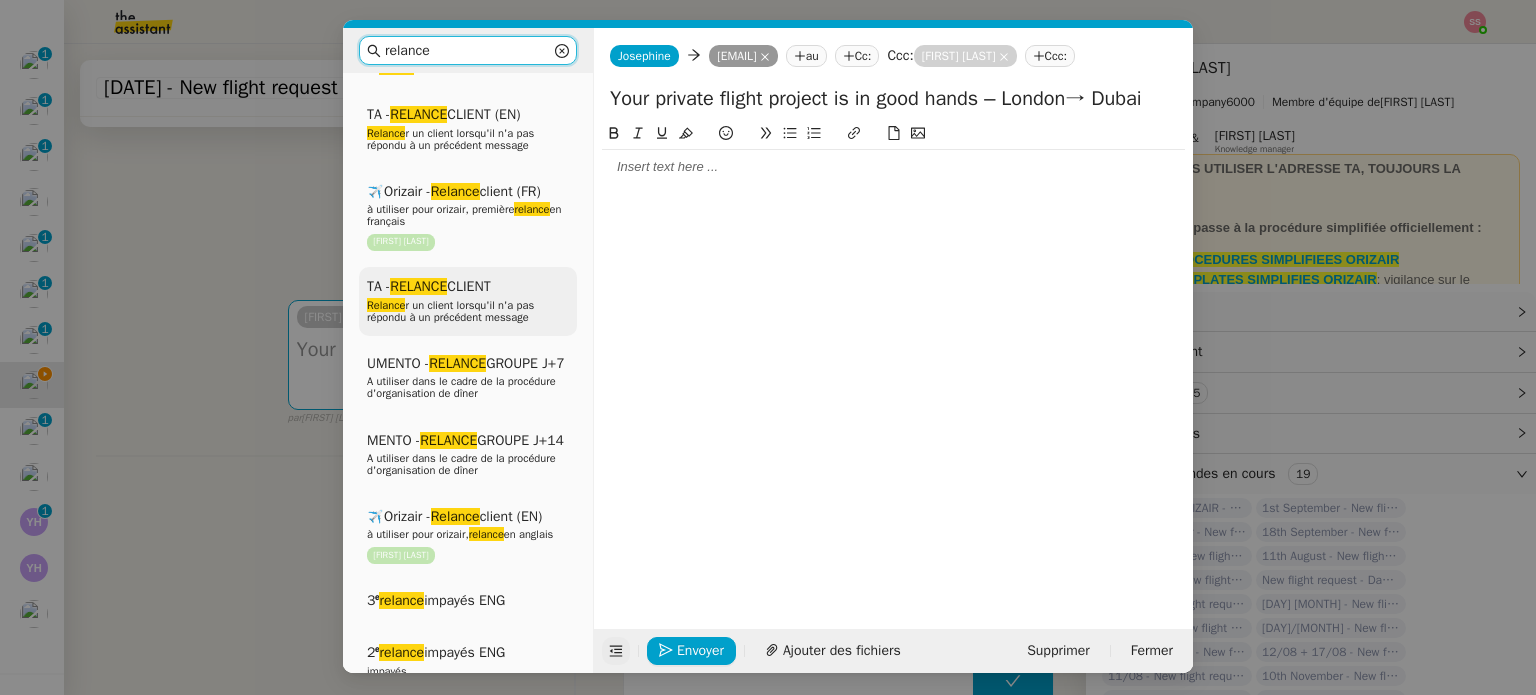 scroll, scrollTop: 200, scrollLeft: 0, axis: vertical 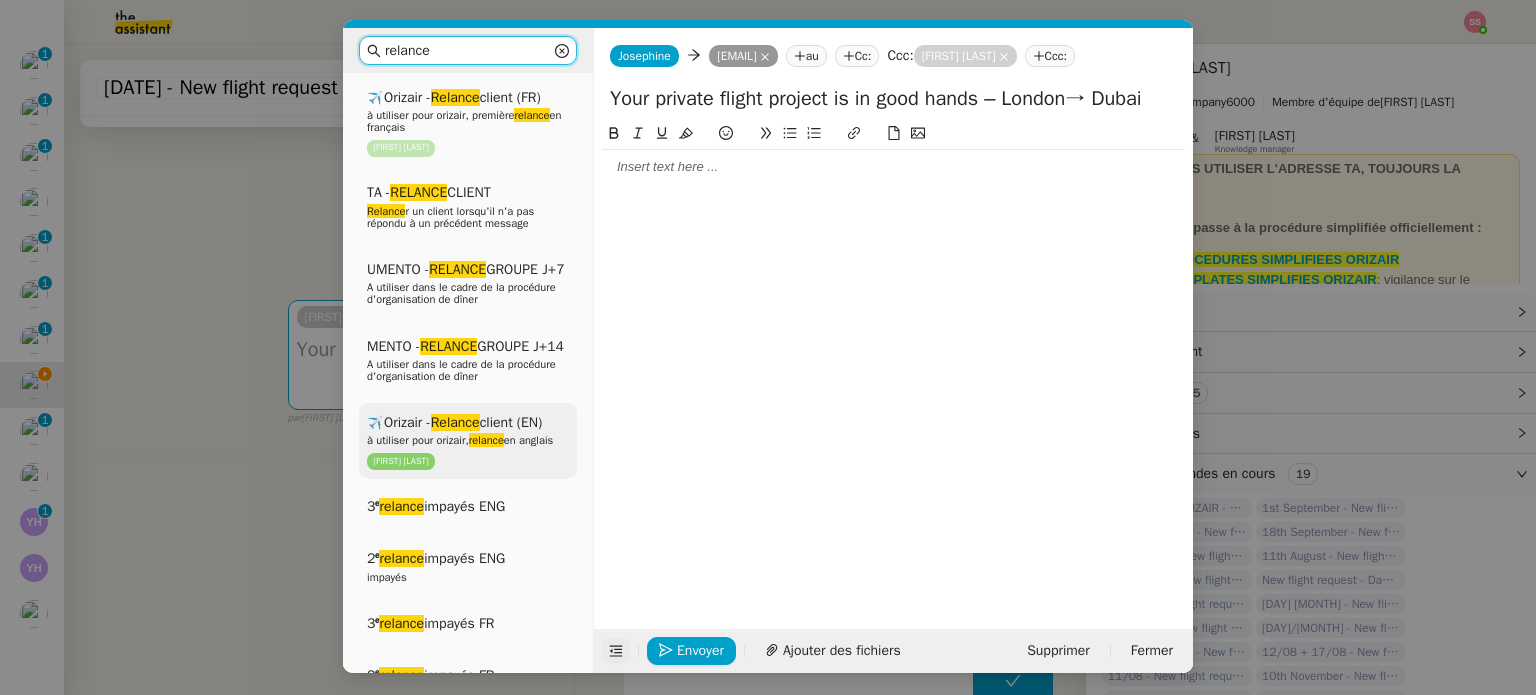 type on "relance" 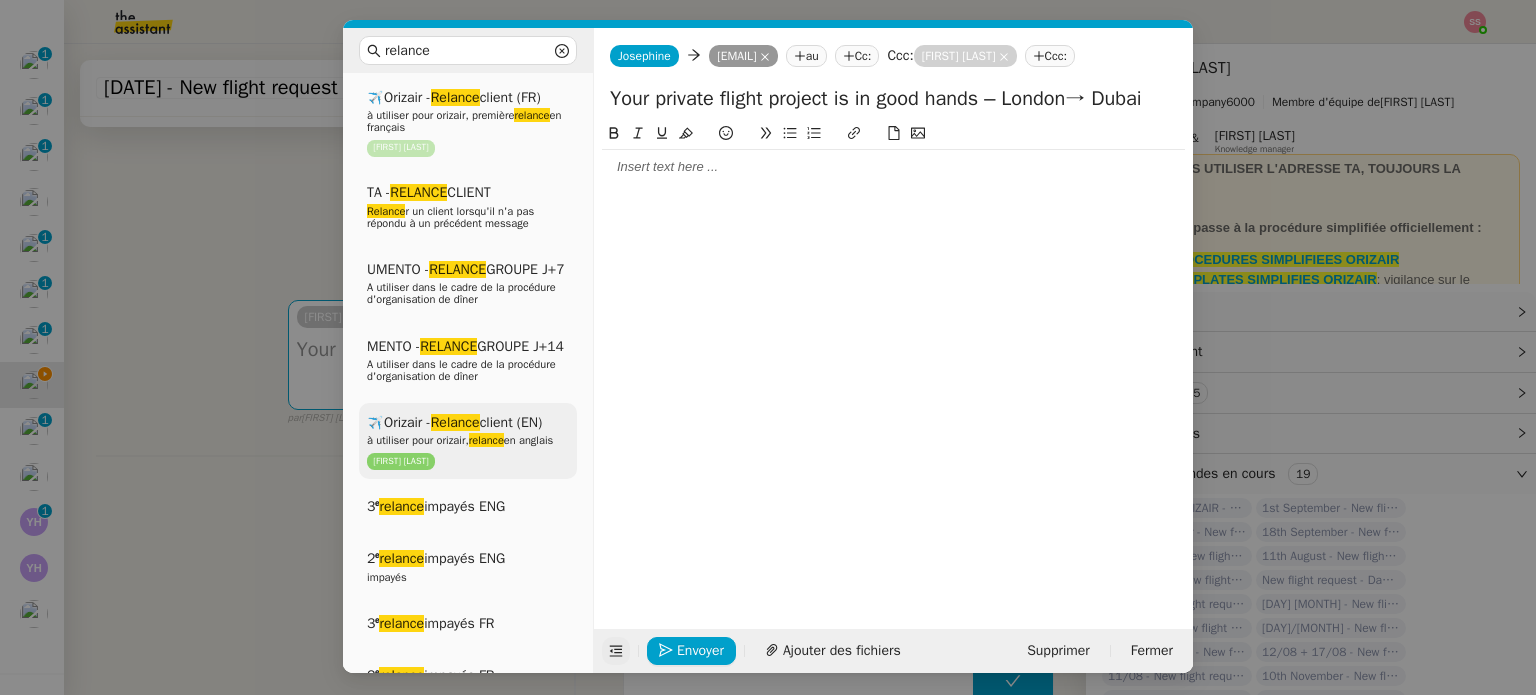click on "✈️Orizair -  Relance  client (EN)     à utiliser pour orizair,  relance  en anglais  Louis Frei" at bounding box center [468, 441] 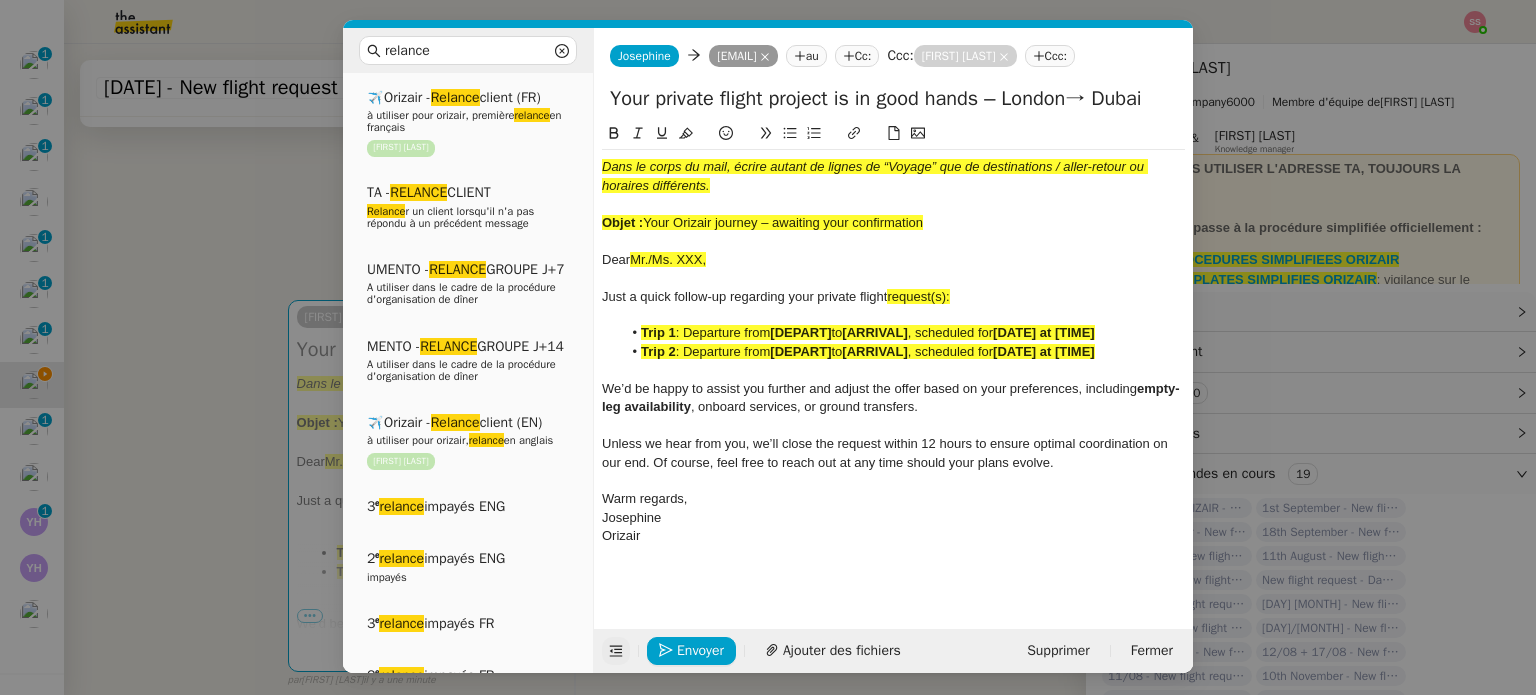 drag, startPoint x: 648, startPoint y: 220, endPoint x: 990, endPoint y: 225, distance: 342.03656 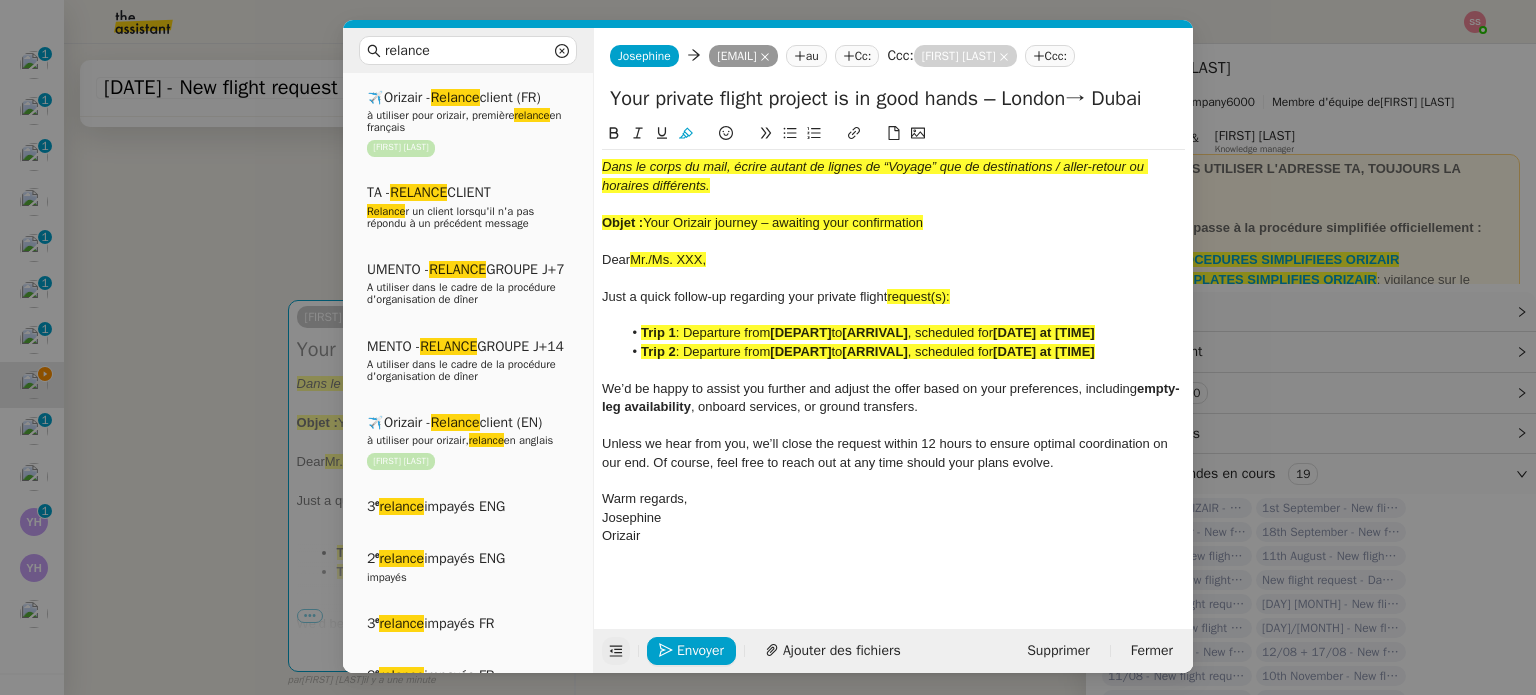type 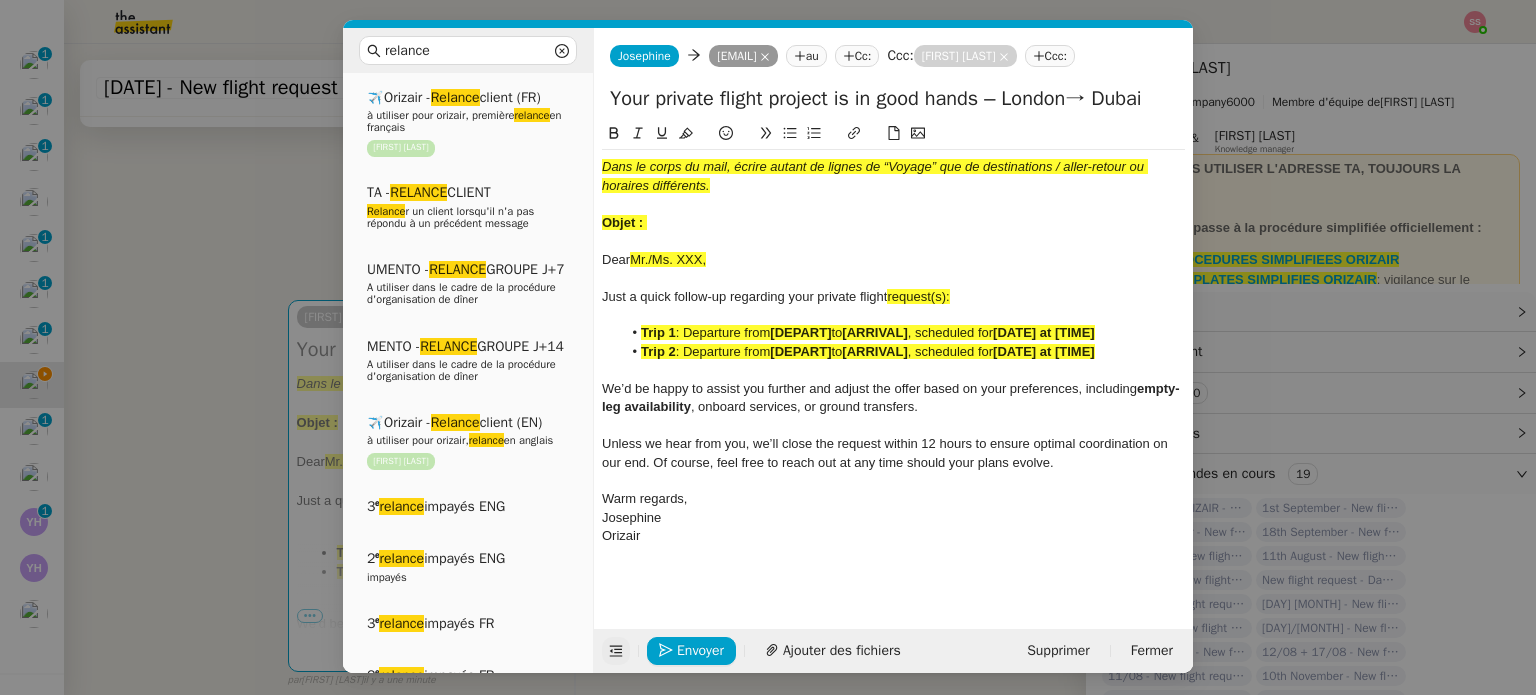 drag, startPoint x: 1009, startPoint y: 103, endPoint x: 412, endPoint y: 85, distance: 597.2713 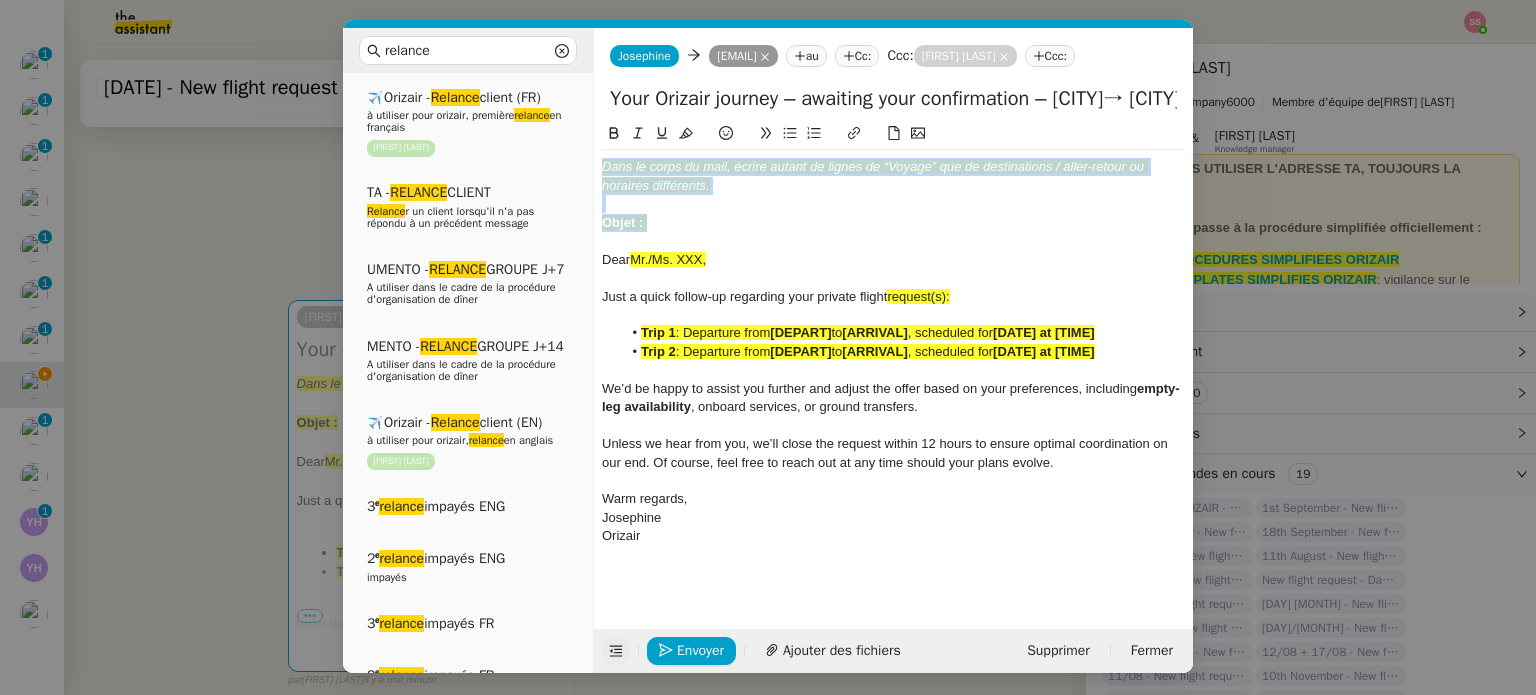 drag, startPoint x: 643, startPoint y: 213, endPoint x: 586, endPoint y: 155, distance: 81.32035 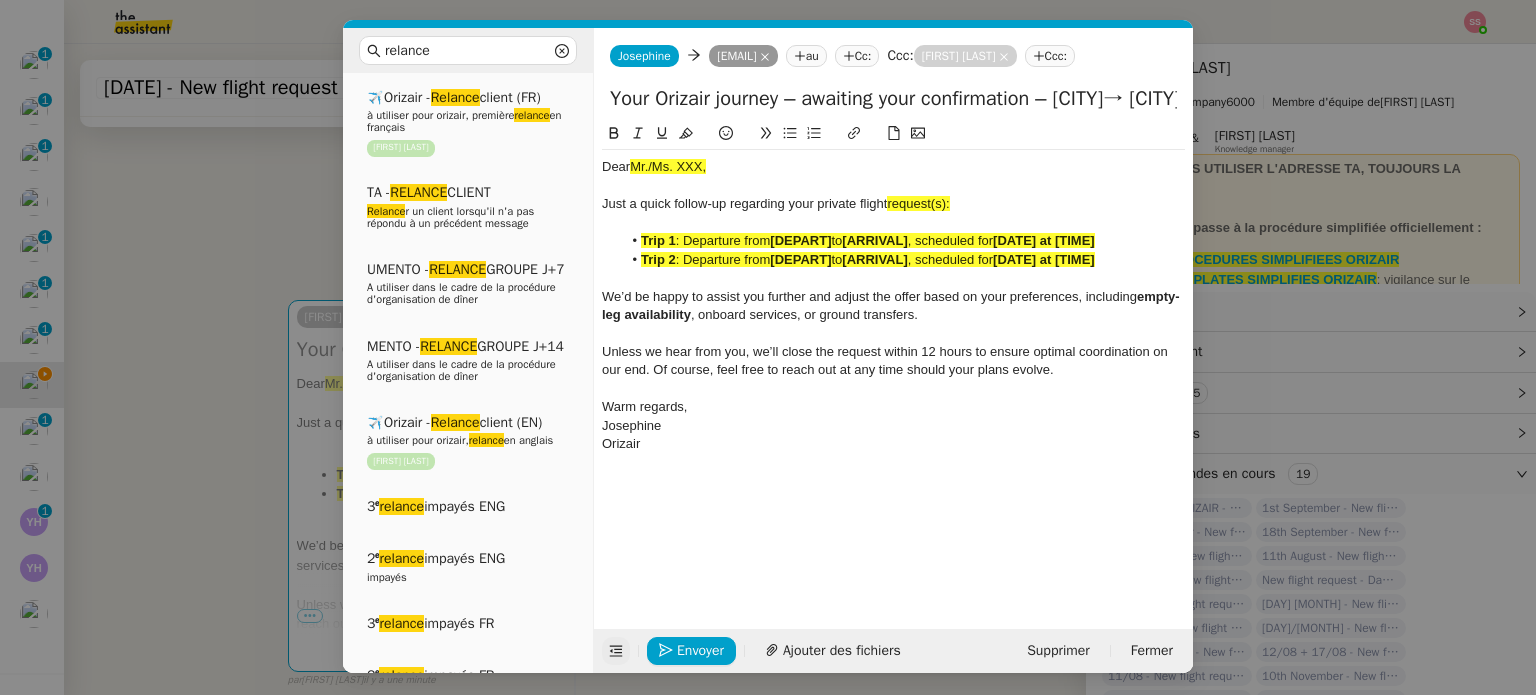 scroll, scrollTop: 0, scrollLeft: 75, axis: horizontal 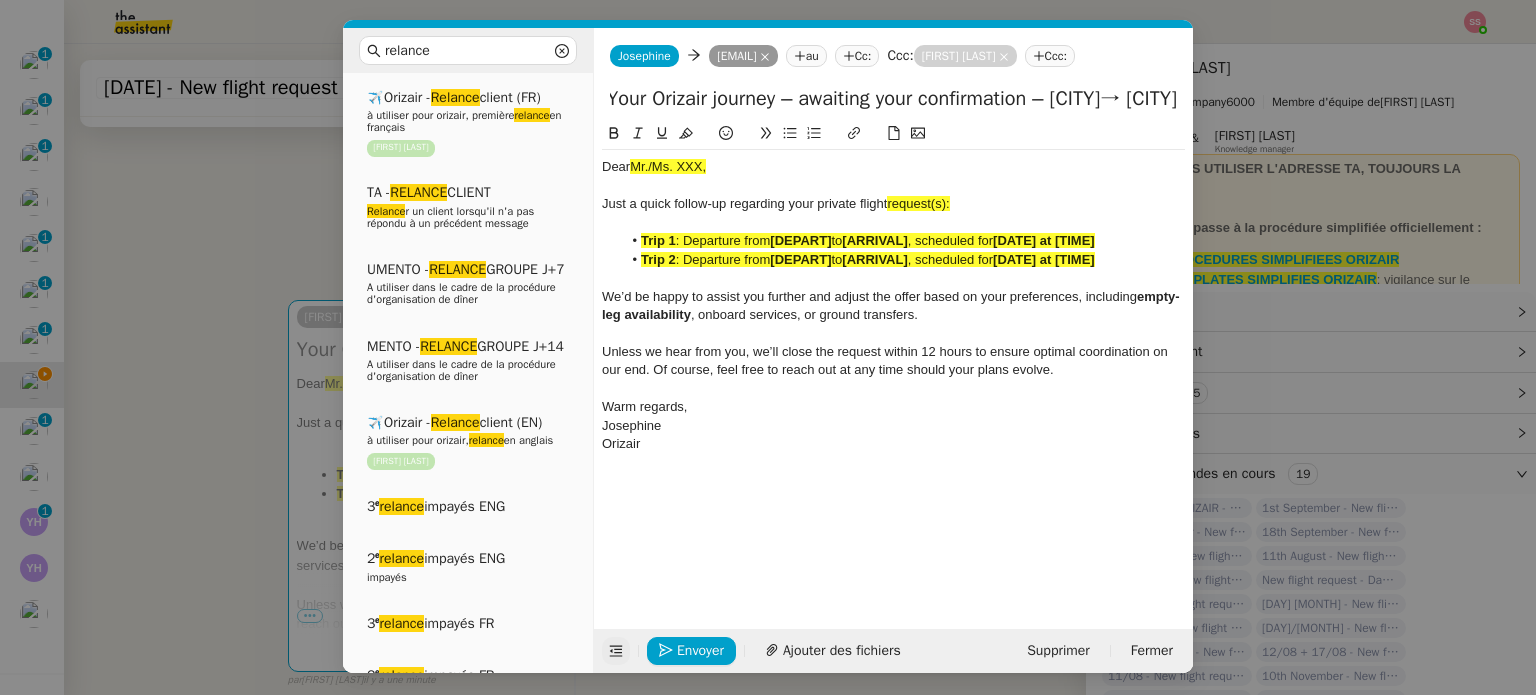 drag, startPoint x: 825, startPoint y: 103, endPoint x: 1232, endPoint y: 131, distance: 407.962 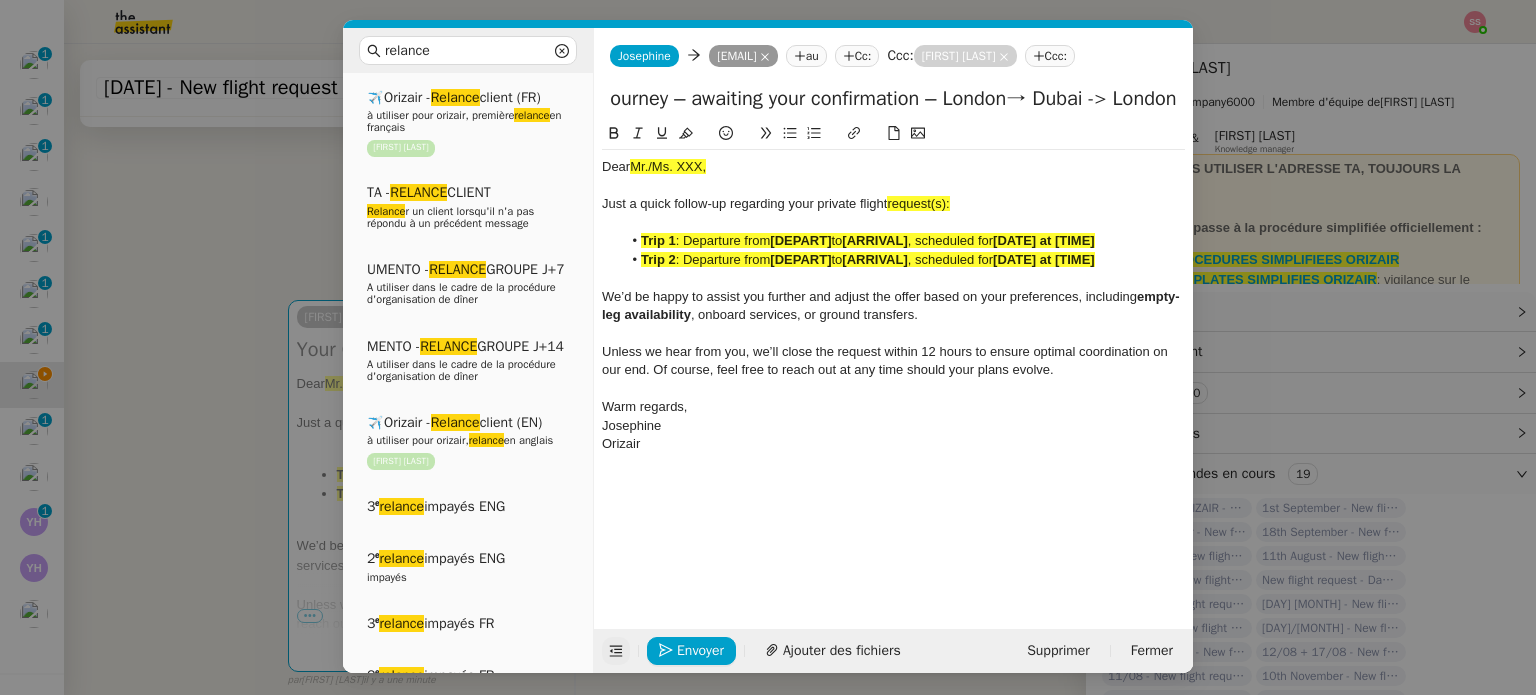 scroll, scrollTop: 0, scrollLeft: 175, axis: horizontal 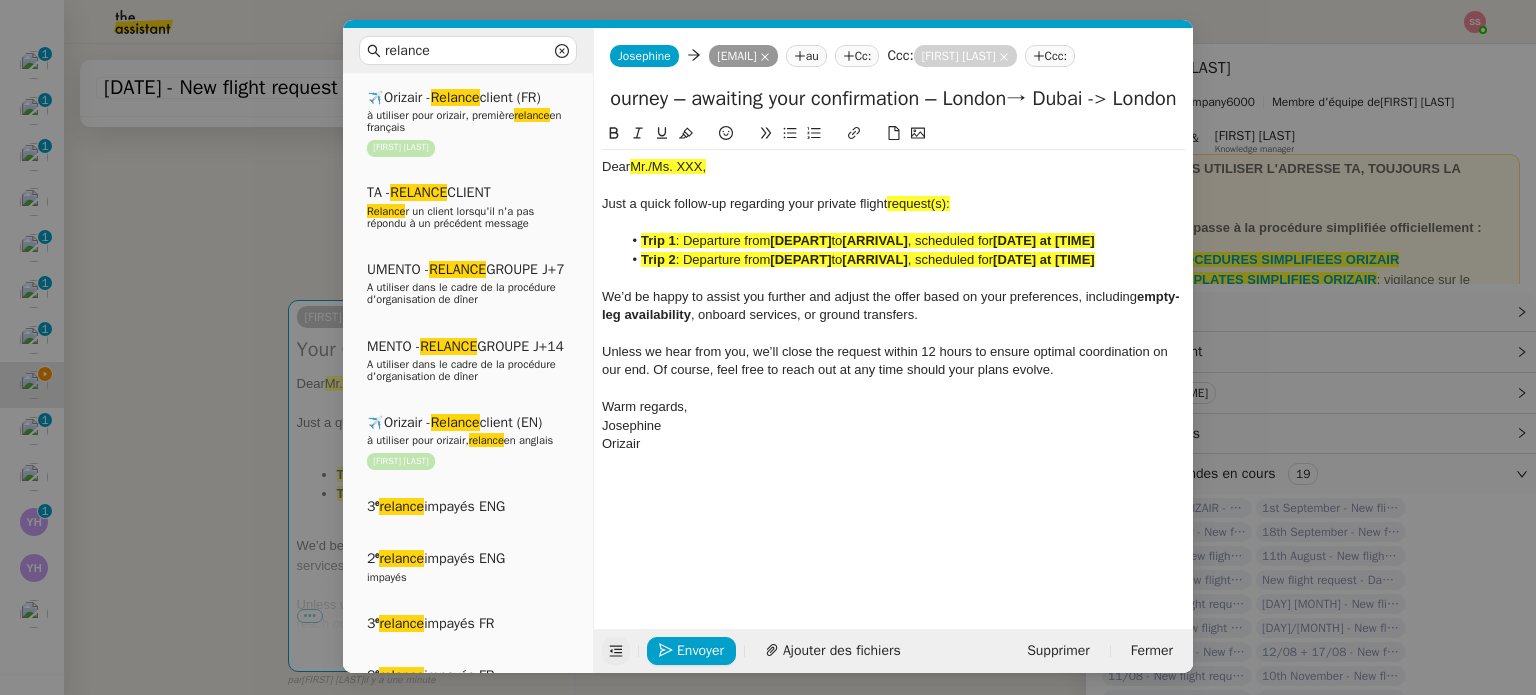 drag, startPoint x: 1011, startPoint y: 98, endPoint x: 996, endPoint y: 98, distance: 15 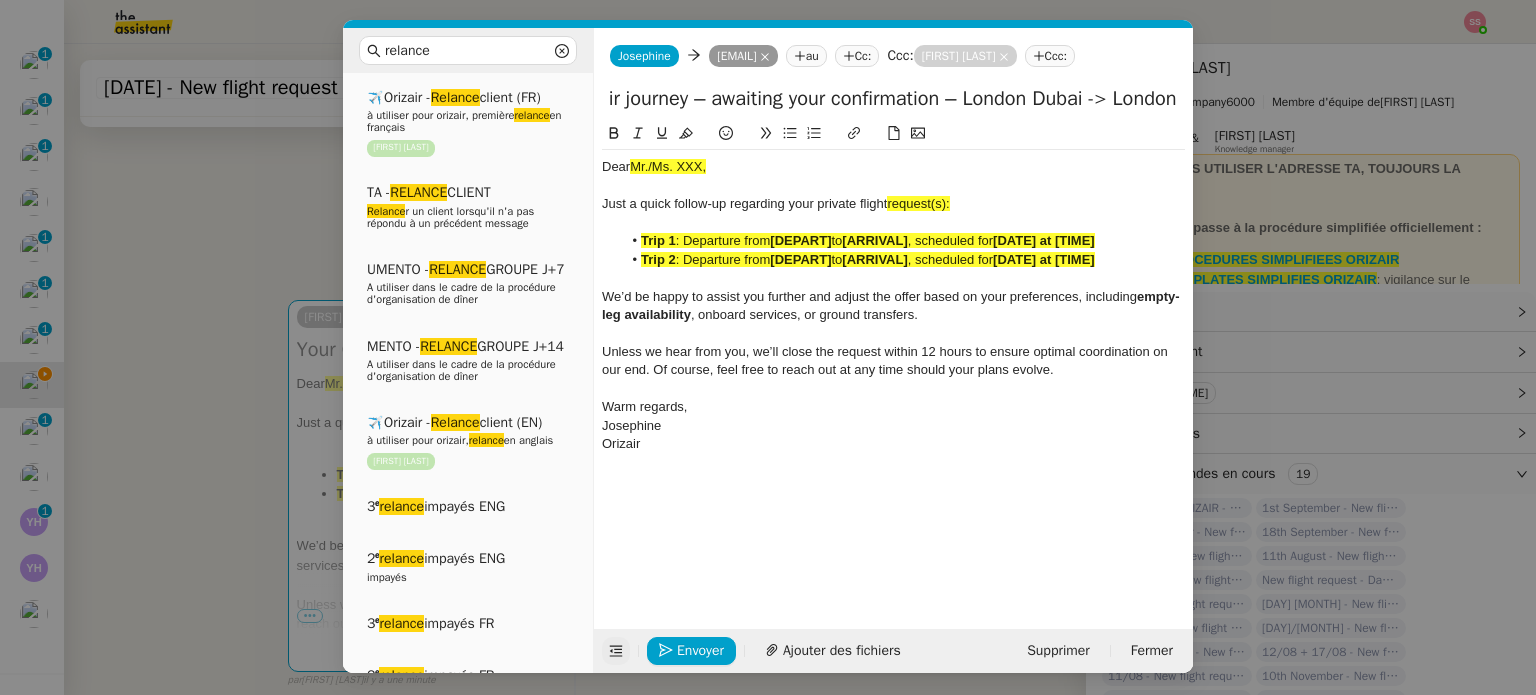 scroll, scrollTop: 0, scrollLeft: 162, axis: horizontal 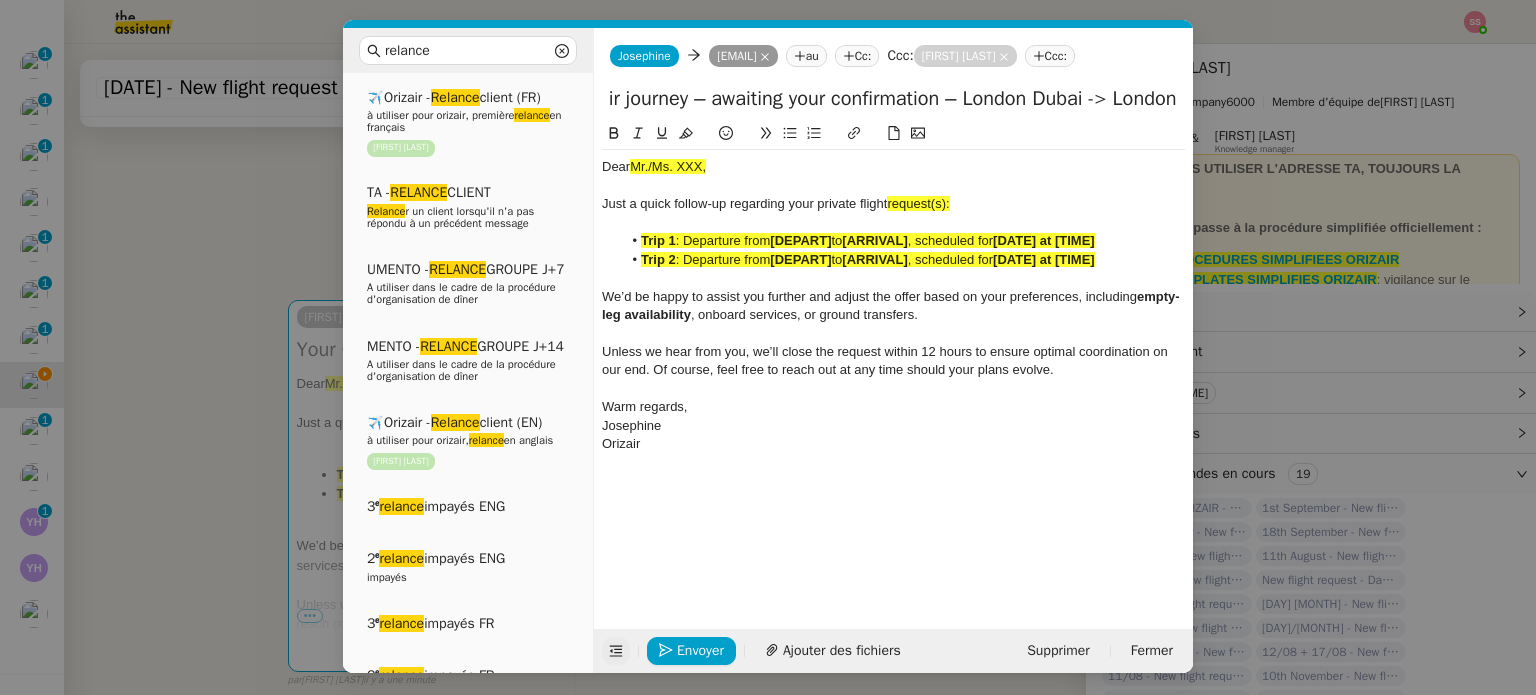 paste on "→" 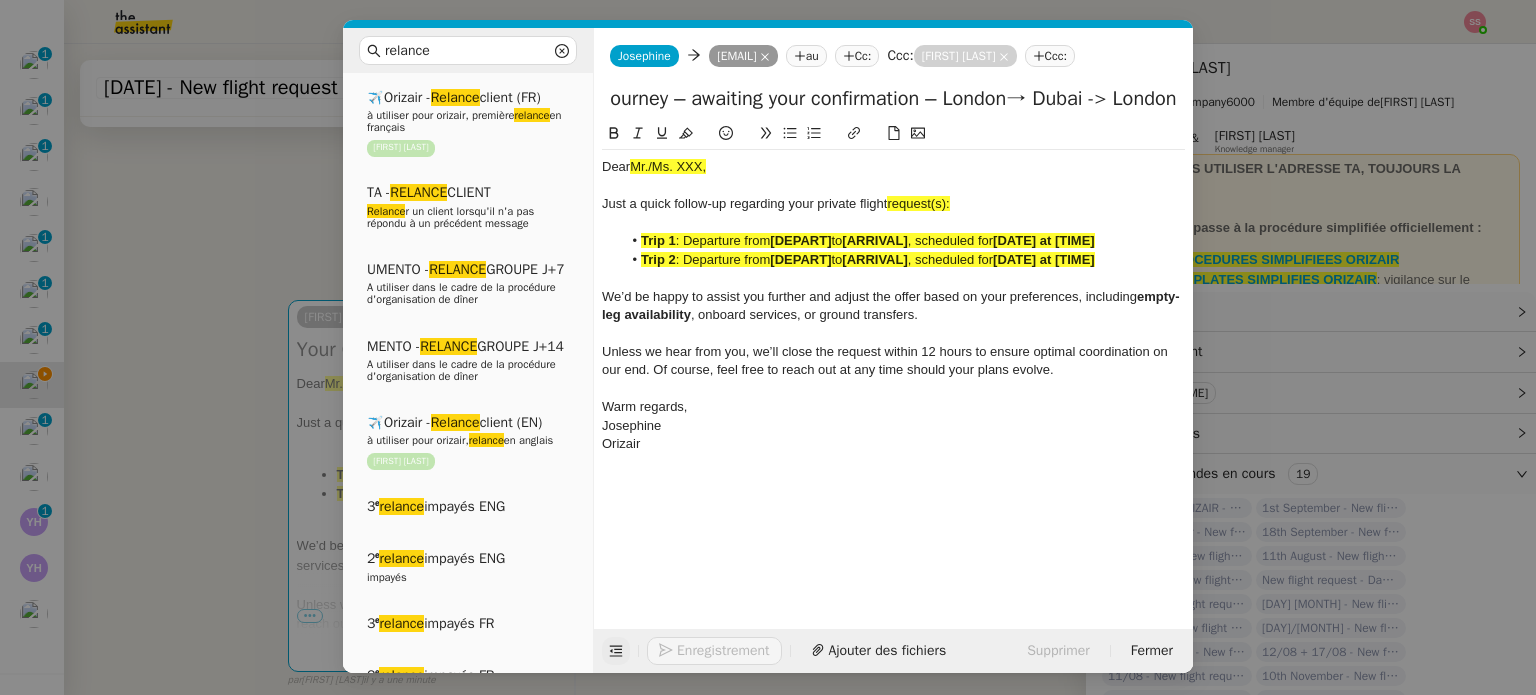 click on "Your Orizair journey – awaiting your confirmation – London→ Dubai -> London" 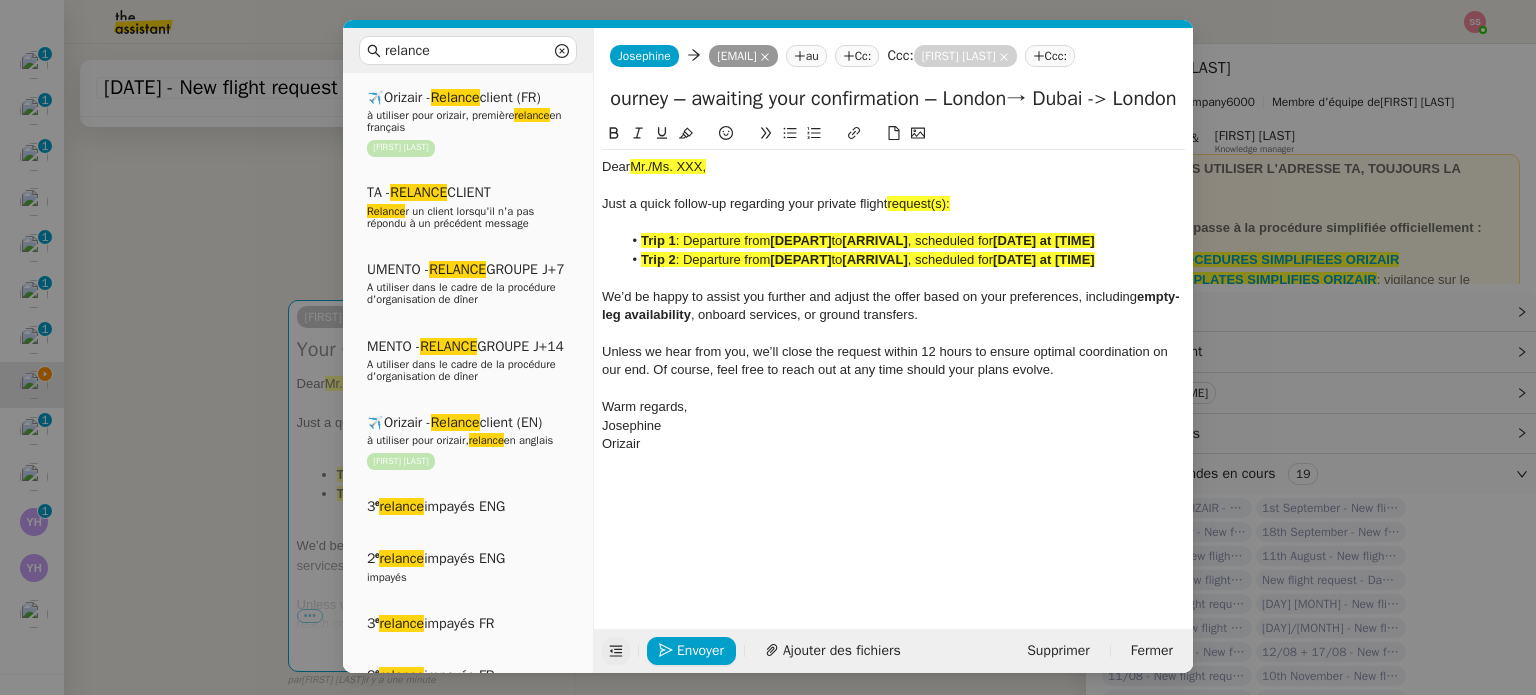 drag, startPoint x: 1094, startPoint y: 99, endPoint x: 1121, endPoint y: 102, distance: 27.166155 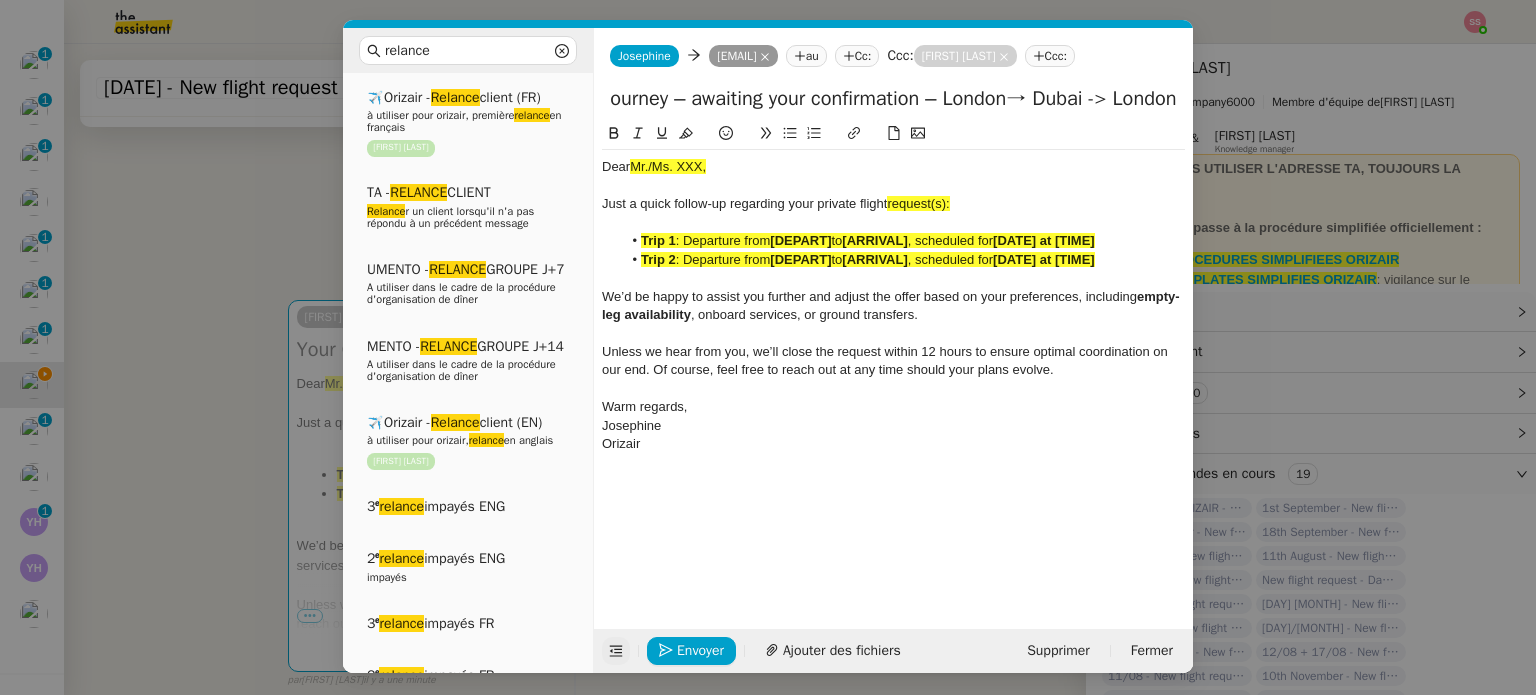 click on "Your Orizair journey – awaiting your confirmation – London→ Dubai -> London" 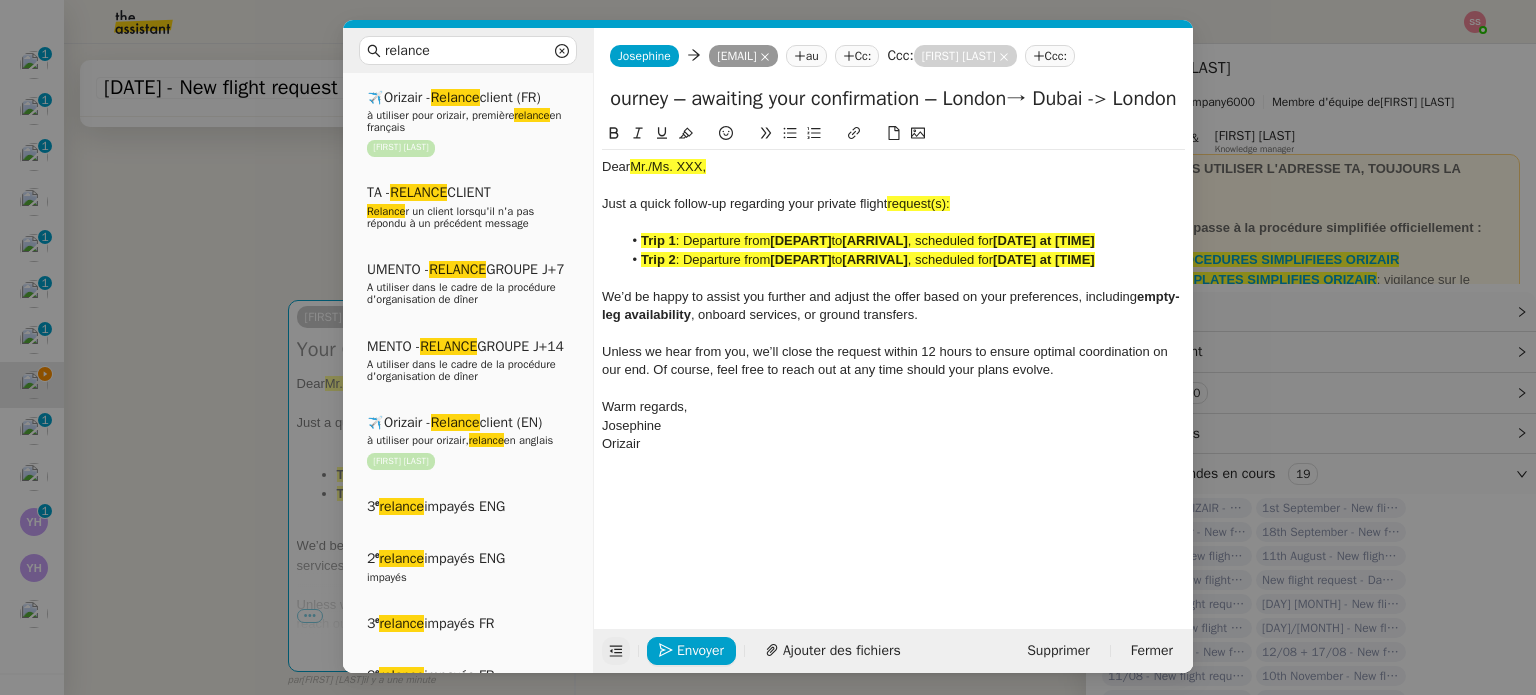 drag, startPoint x: 1090, startPoint y: 99, endPoint x: 1116, endPoint y: 98, distance: 26.019224 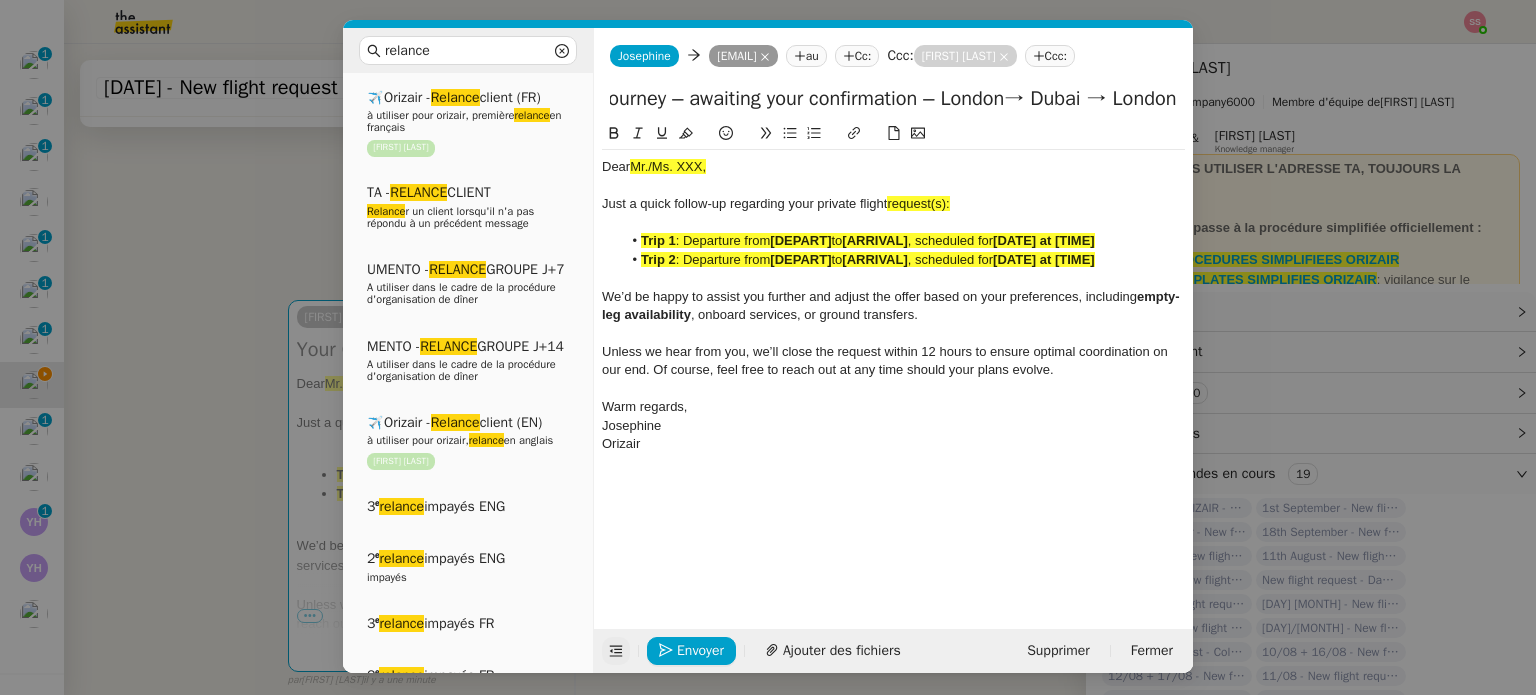 type on "Your Orizair journey – awaiting your confirmation – London→ Dubai → London" 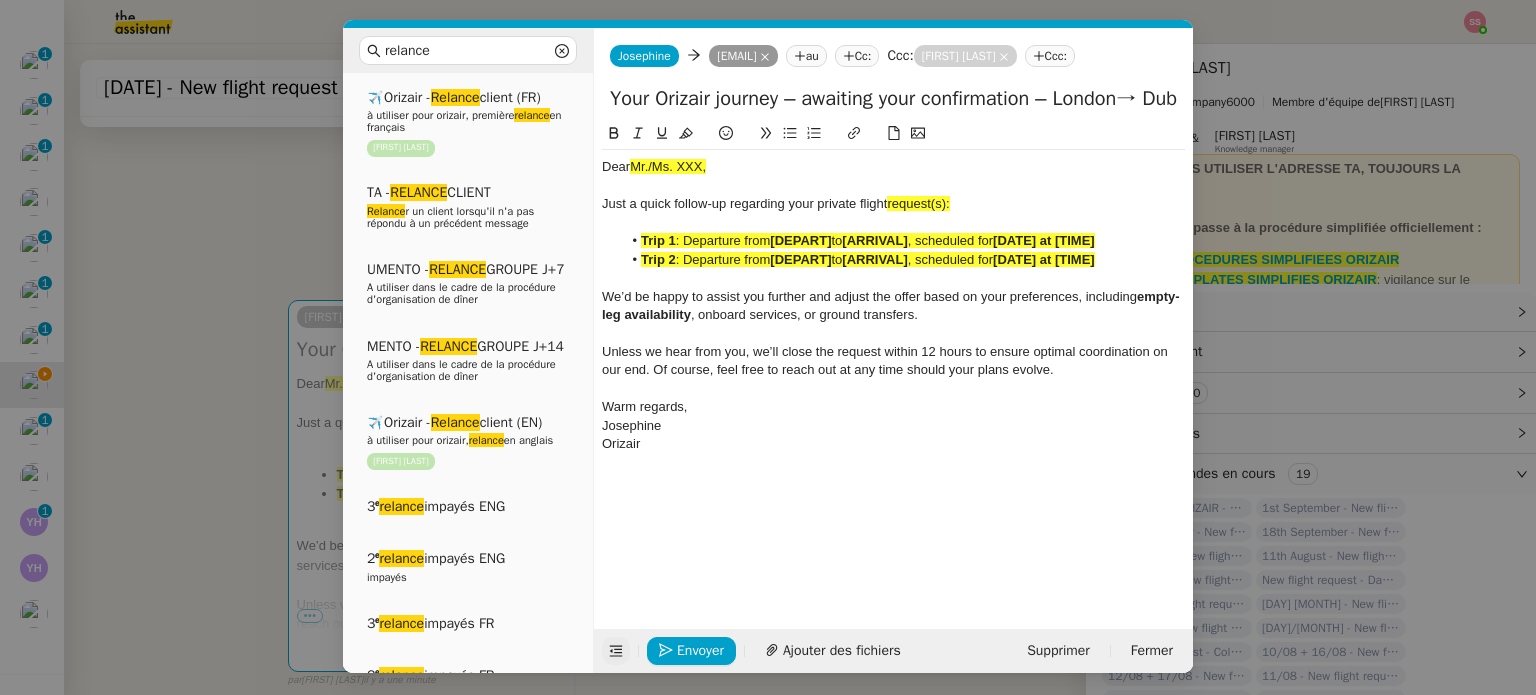 click on ", scheduled for" 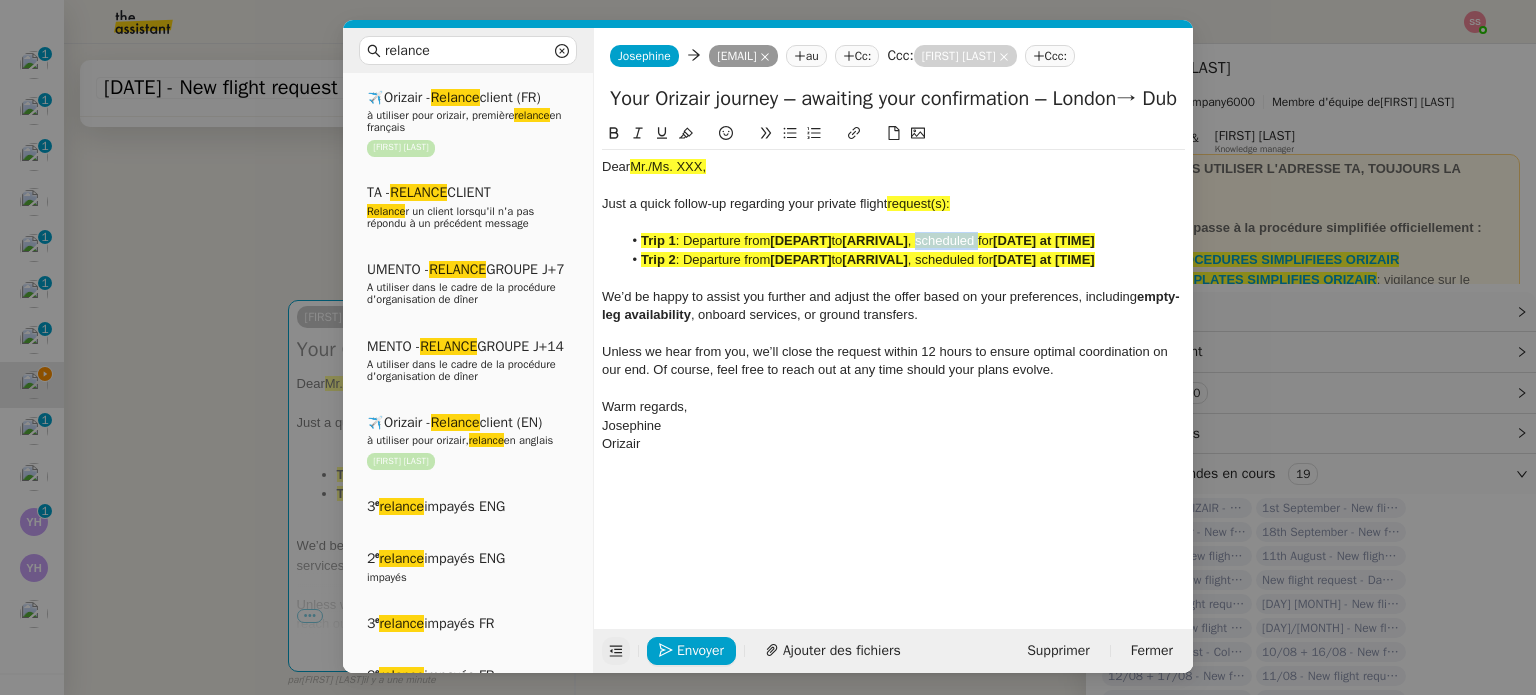 click on ", scheduled for" 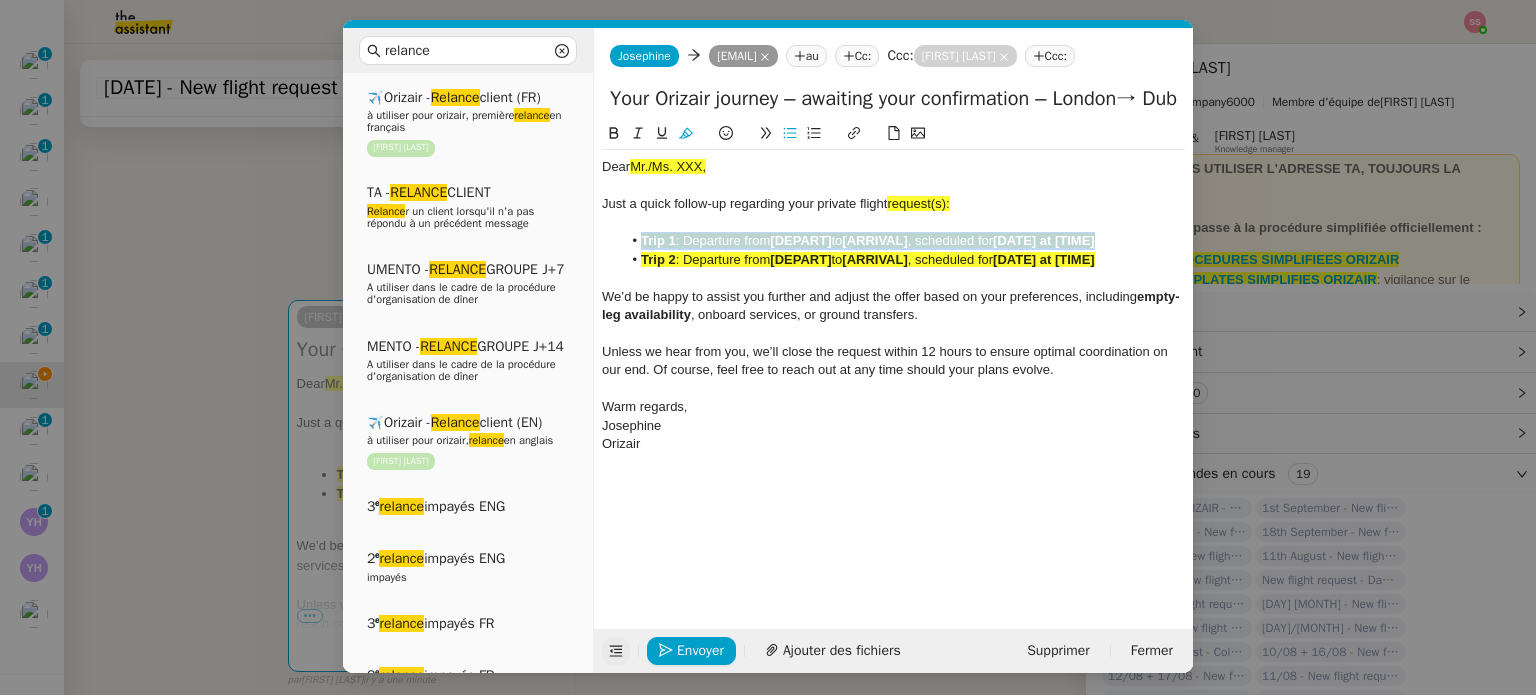 click on ", scheduled for" 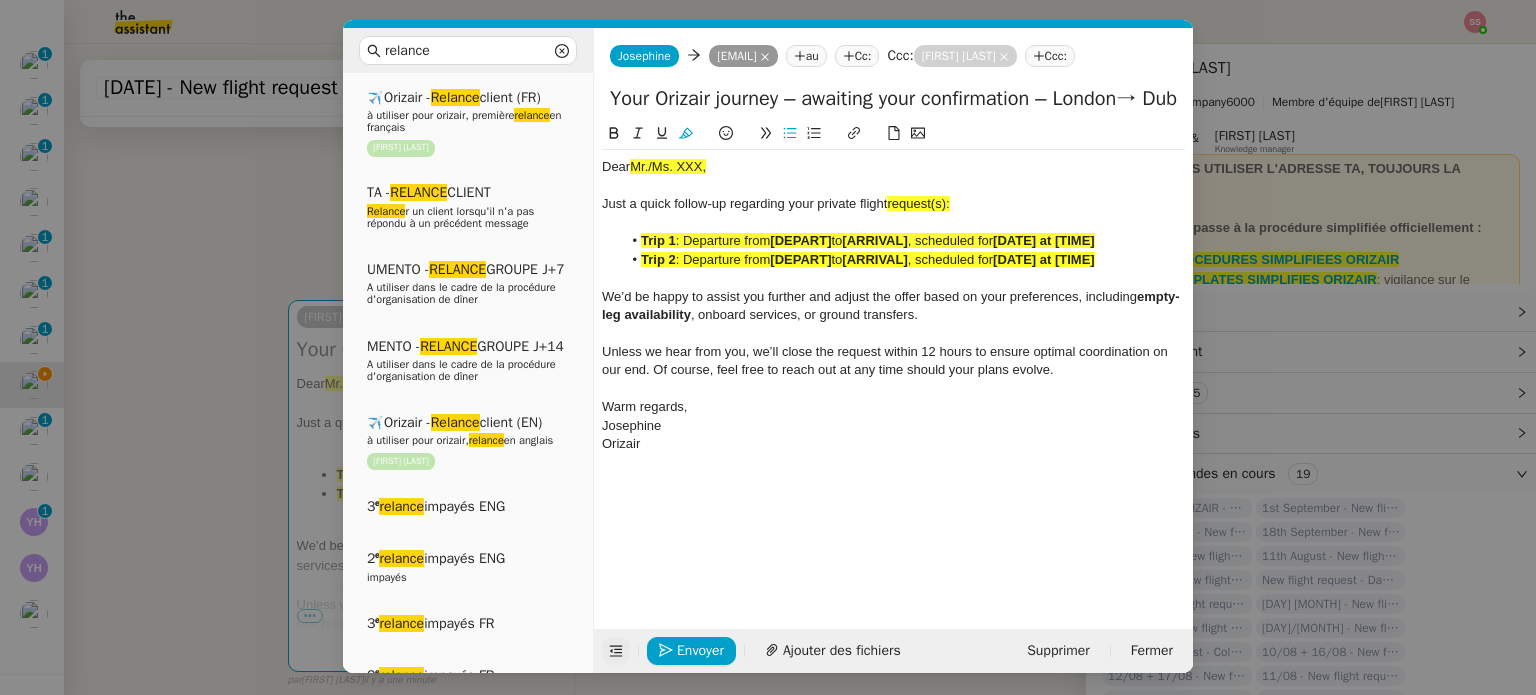 click 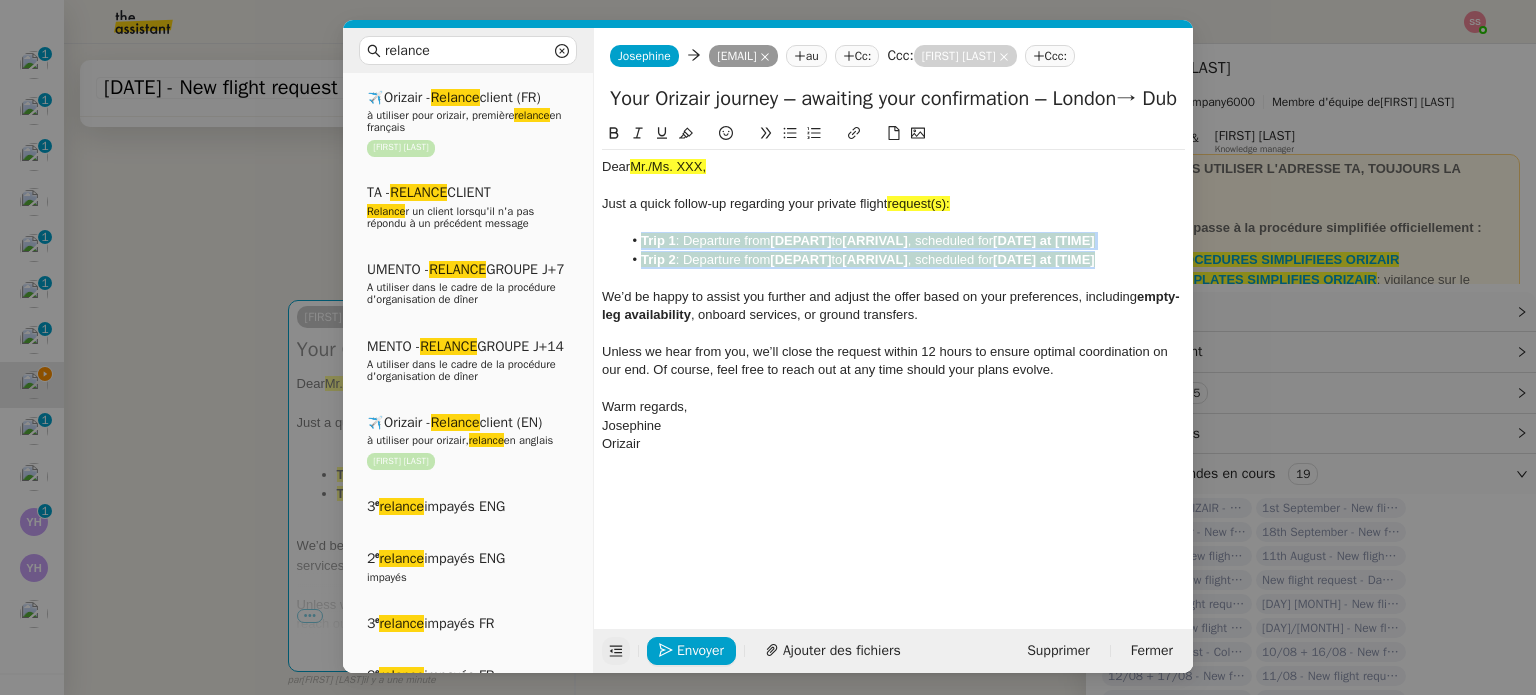drag, startPoint x: 1120, startPoint y: 267, endPoint x: 631, endPoint y: 239, distance: 489.801 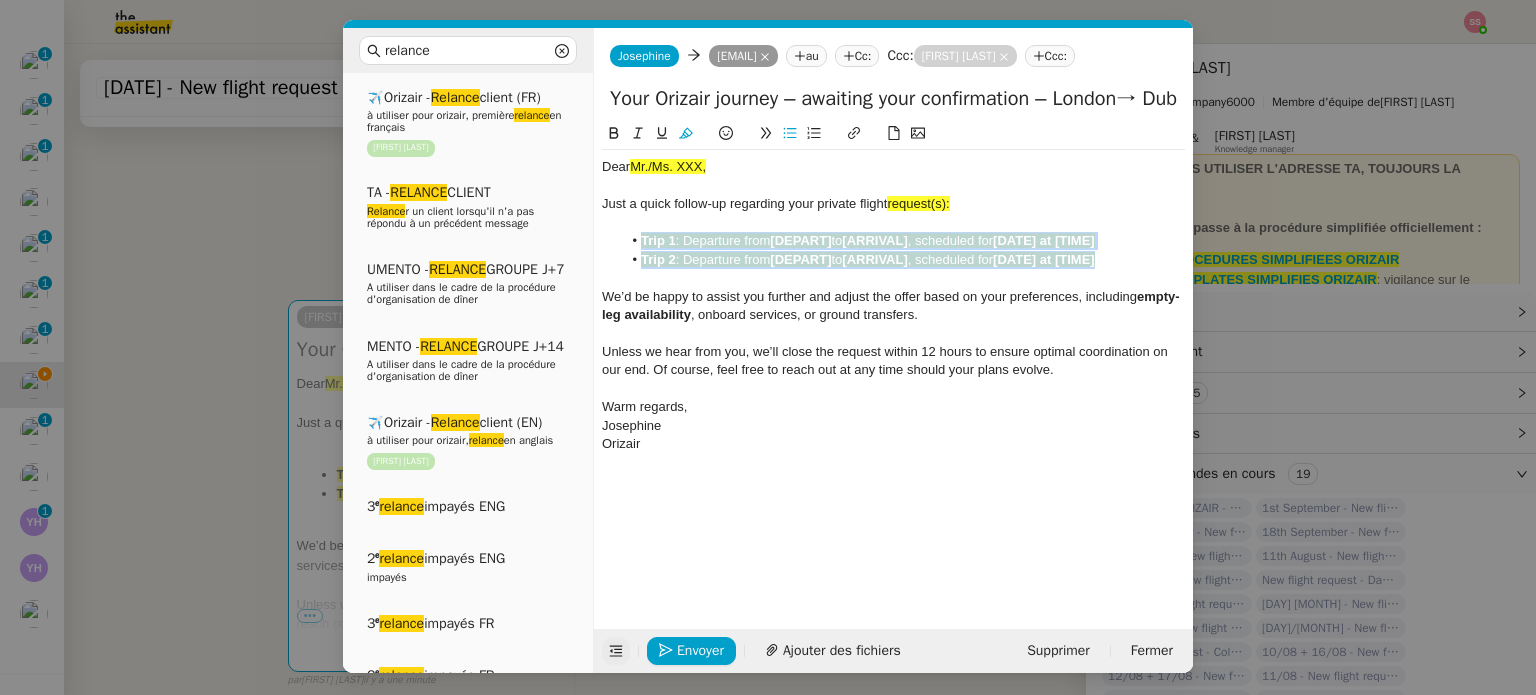 click 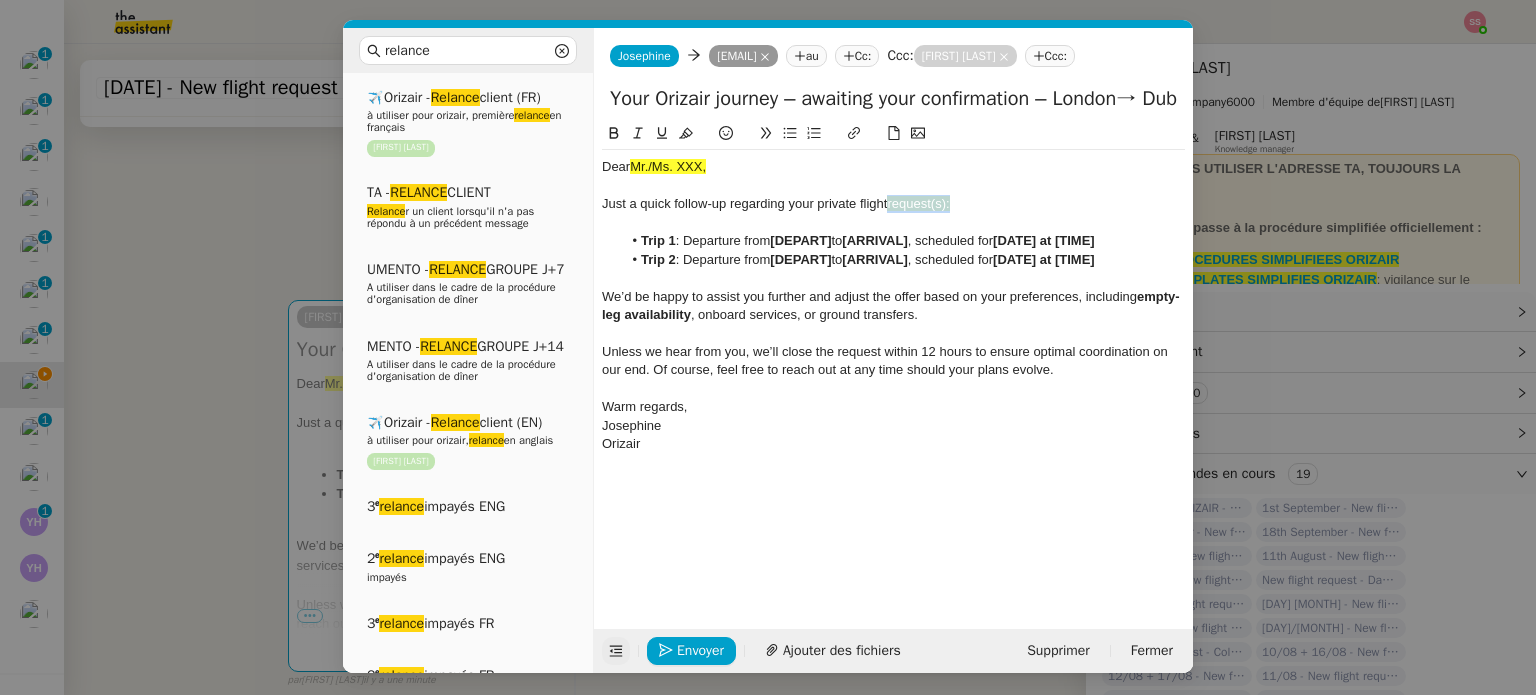 drag, startPoint x: 964, startPoint y: 206, endPoint x: 890, endPoint y: 205, distance: 74.00676 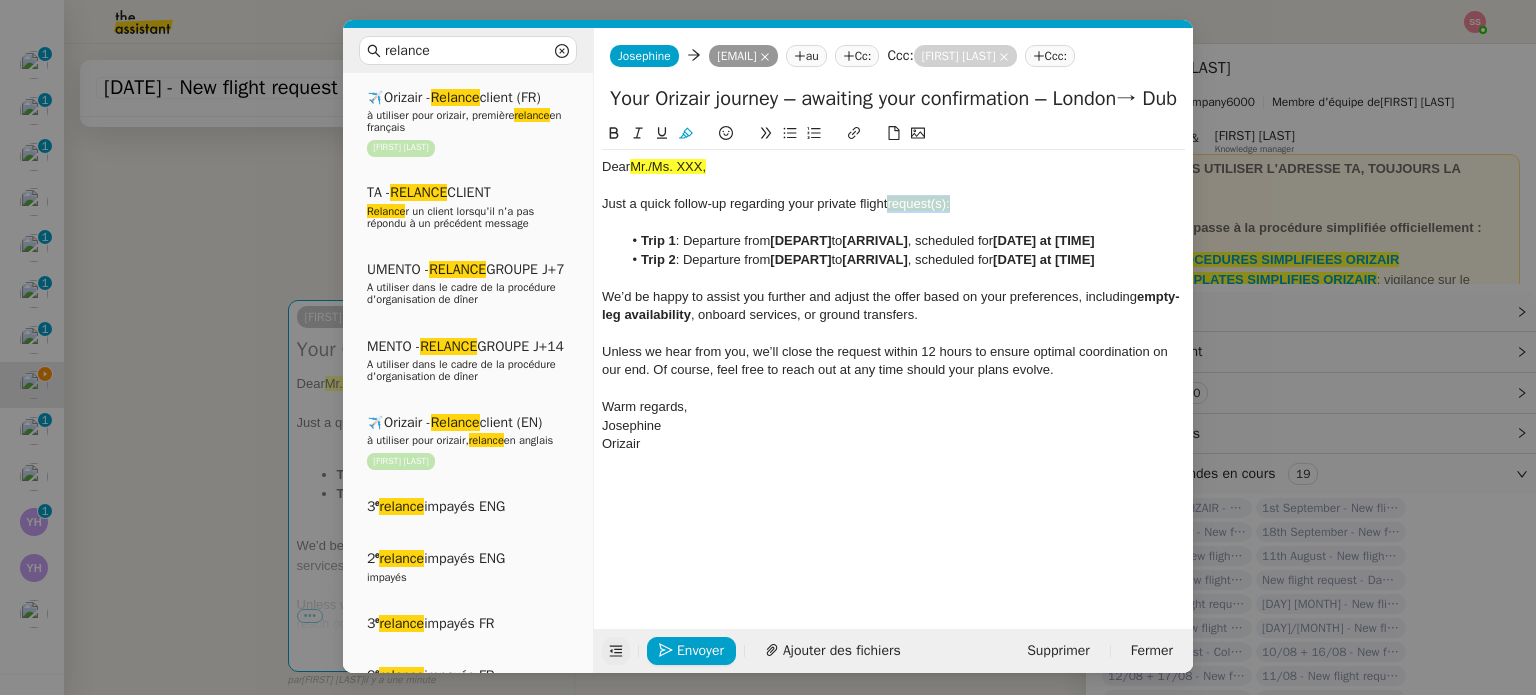 click 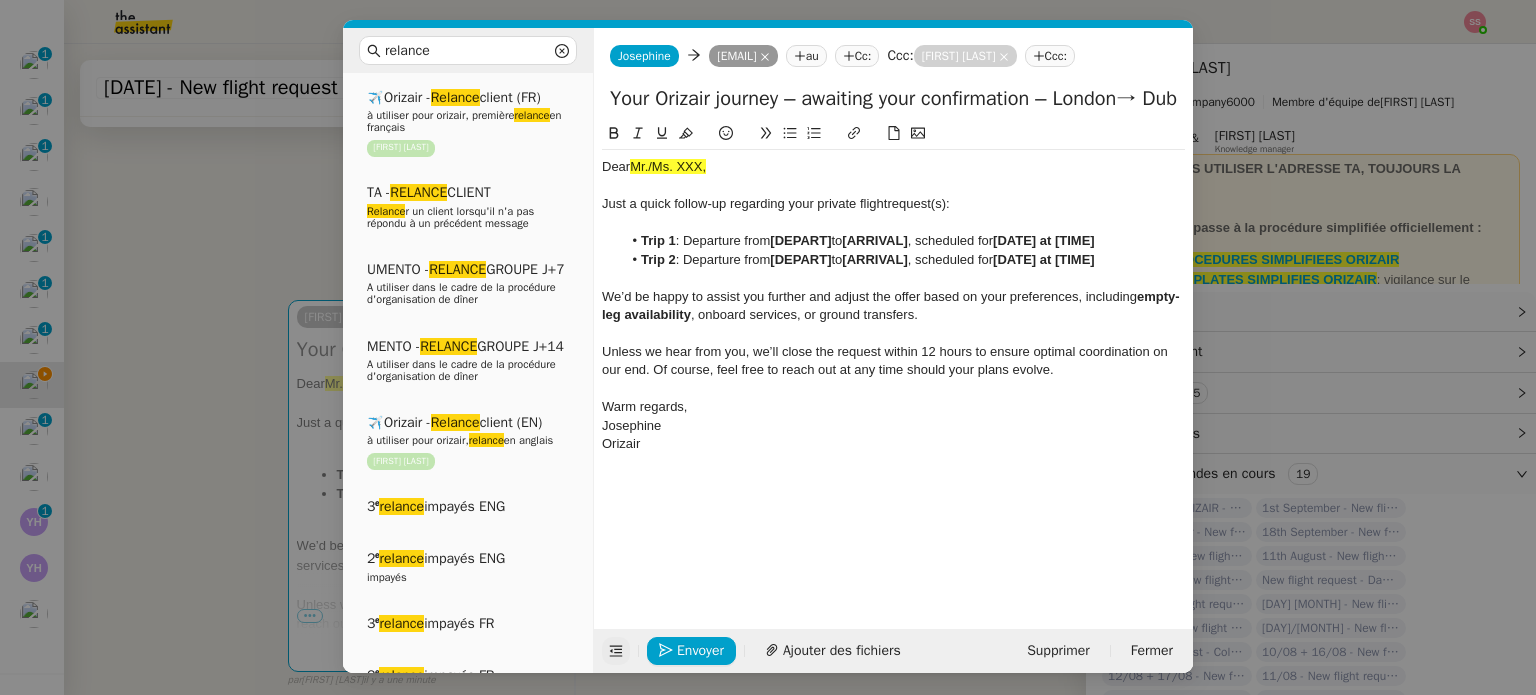 drag, startPoint x: 727, startPoint y: 165, endPoint x: 631, endPoint y: 167, distance: 96.02083 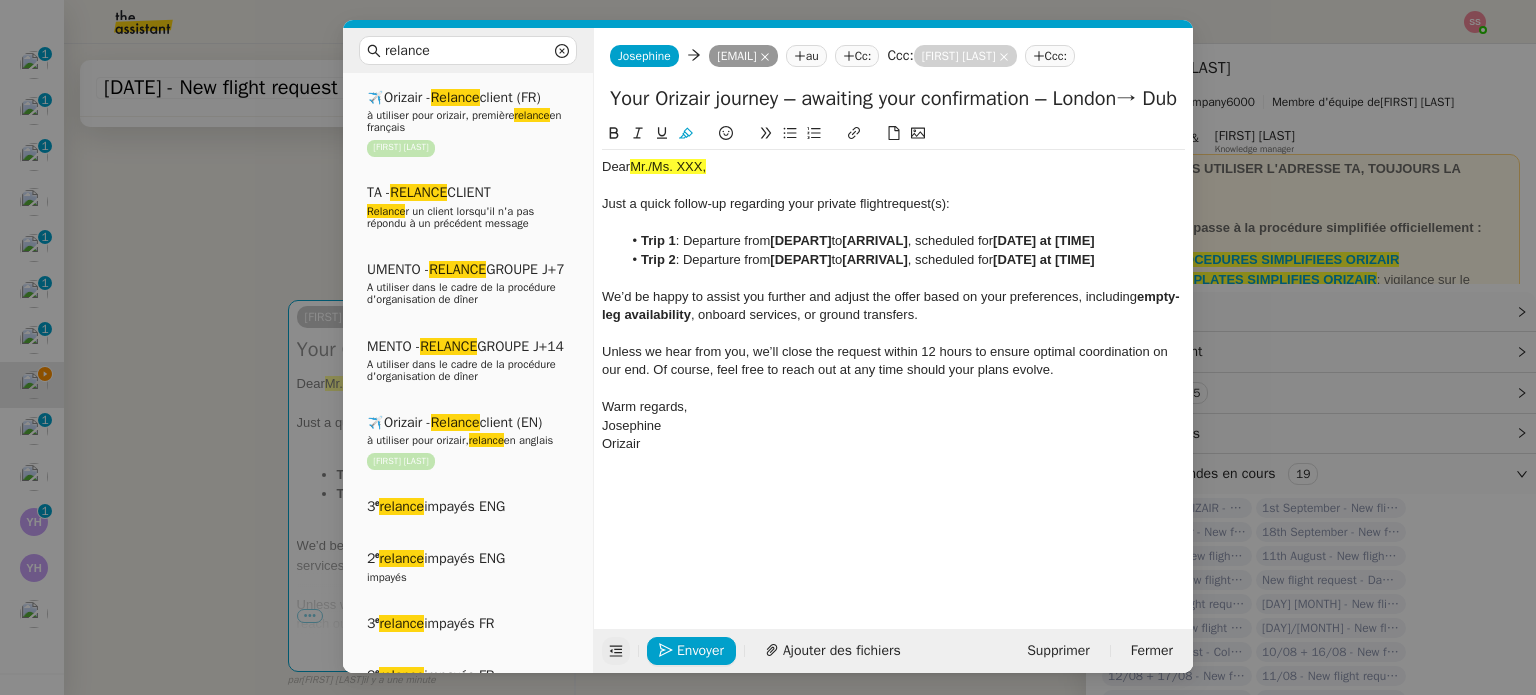 click 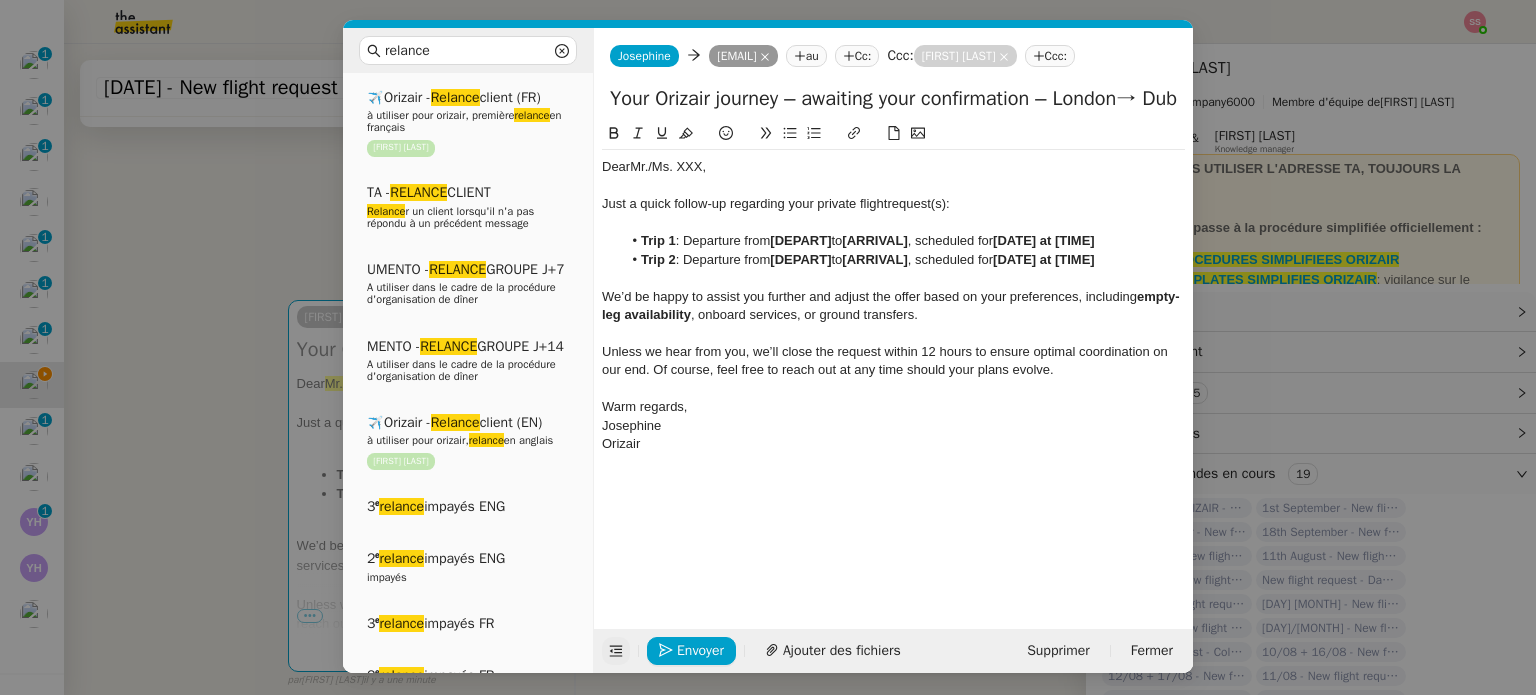 click on "Trip 1 : Departure from  [DEPART]  to  [ARRIVAL] , scheduled for  [DATE] at [TIME]" 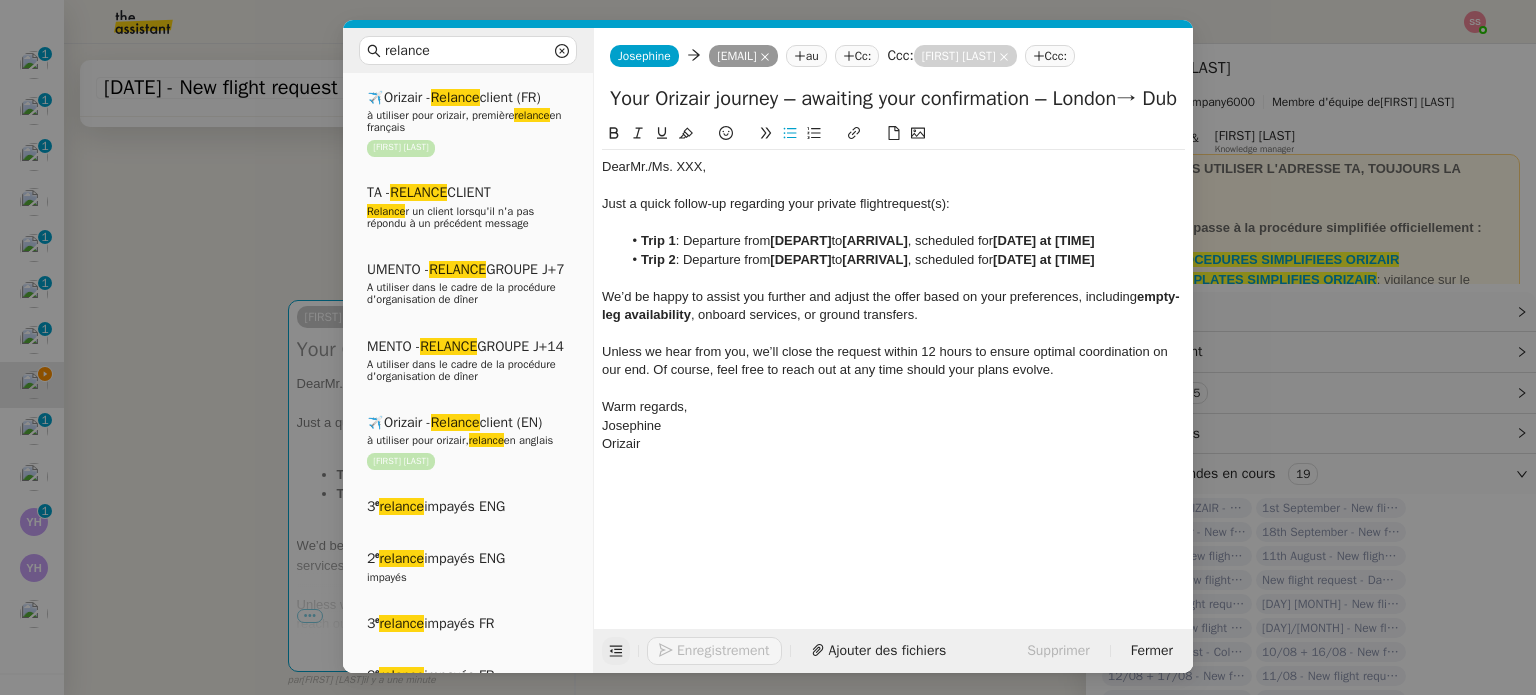 click on "relance Service Relance  Bon de Commande LBP    A utiliser dans le cadre de la procédure de  relance  des bons de commande TA -  RELANCE  CLIENT (EN)    Relance r un client lorsqu'il n'a pas répondu à un précédent message ✈️Orizair -  Relance  client (FR)    à utiliser pour orizair, première  relance  en français  Louis Frei TA -  RELANCE  CLIENT    Relance r un client lorsqu'il n'a pas répondu à un précédent message UMENTO -  RELANCE  GROUPE J+7    A utiliser dans le cadre de la procédure d'organisation de dîner MENTO -  RELANCE  GROUPE J+14    A utiliser dans le cadre de la procédure d'organisation de dîner ✈️Orizair -  Relance  client (EN)     à utiliser pour orizair,  relance  en anglais  Louis Frei 3ᵉ  relance  impayés ENG    2ᵉ  relance  impayés ENG    impayés  3ᵉ  relance  impayés FR    2ᵉ  relance  impayés FR    1ʳᵉ  relance  impayés FR    ✈️ Orizair -  Relance  après envoi devis client (EN)    relance r le client pour son devis en anglais." at bounding box center [768, 347] 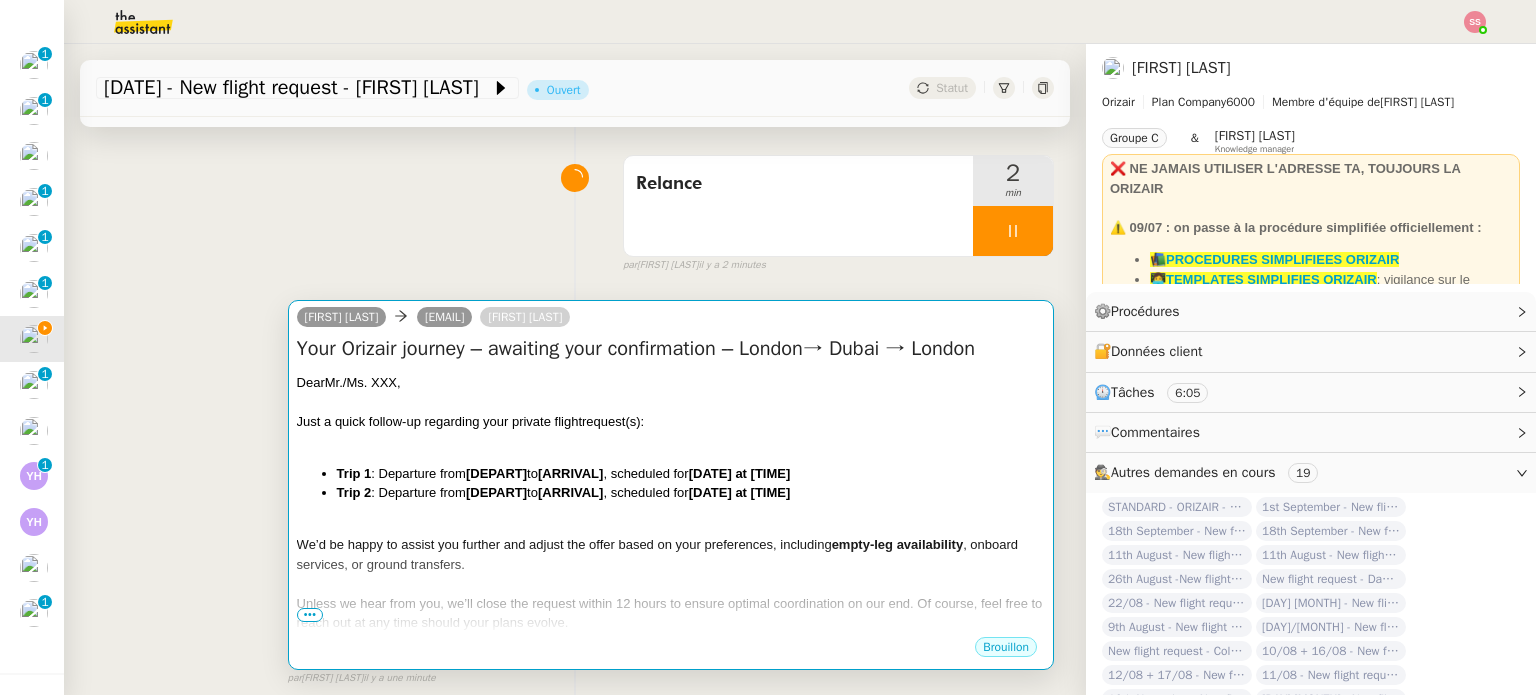 scroll, scrollTop: 556, scrollLeft: 0, axis: vertical 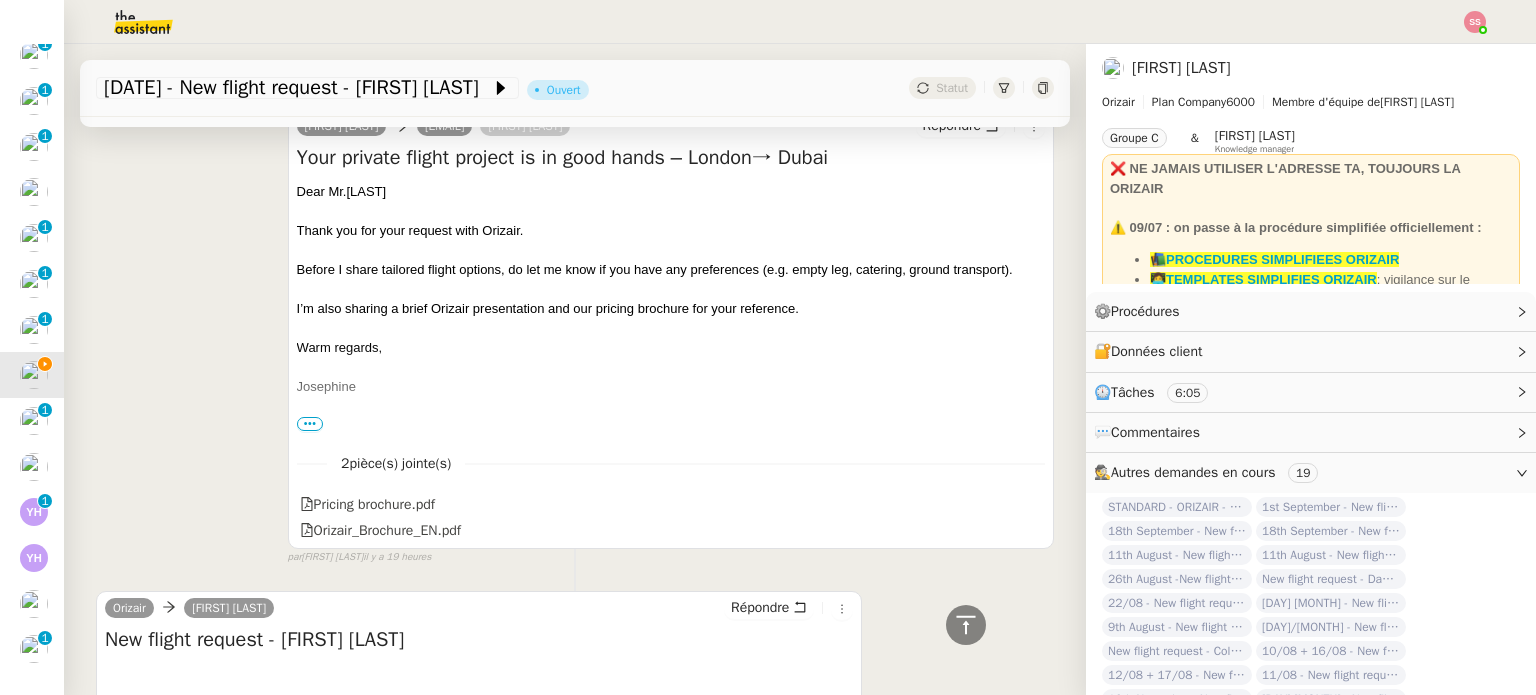 click on "Dear Mr.[LAST]" at bounding box center (671, 192) 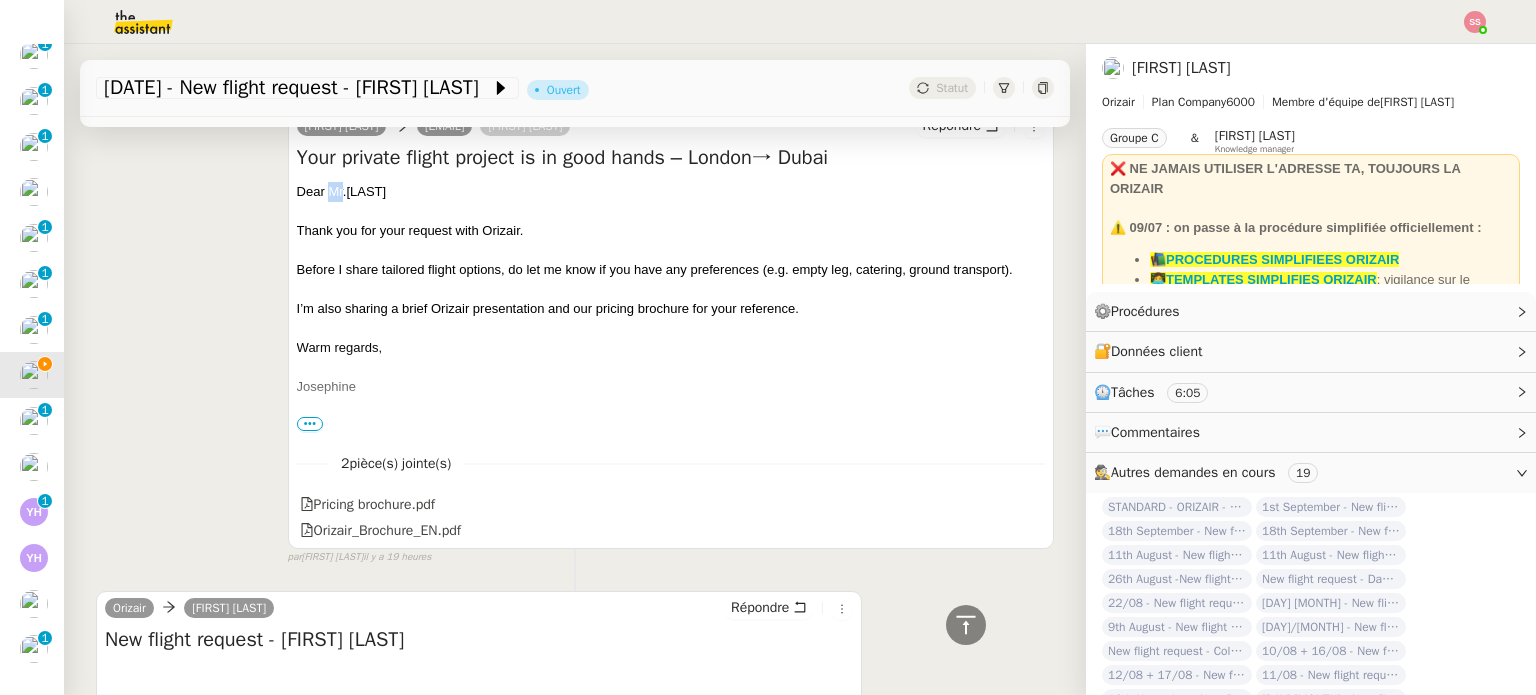 click on "Dear Mr.[LAST]" at bounding box center [671, 192] 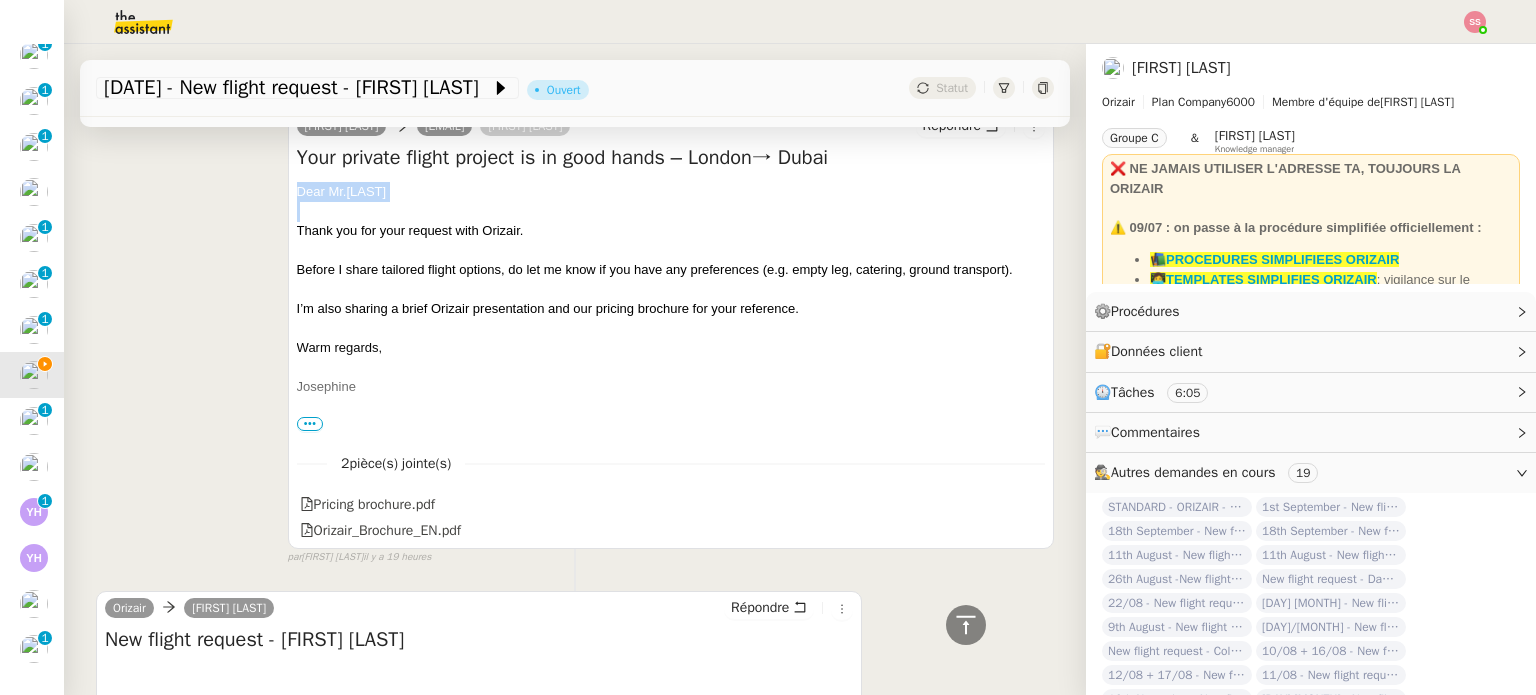 click on "Dear Mr.[LAST]" at bounding box center (671, 192) 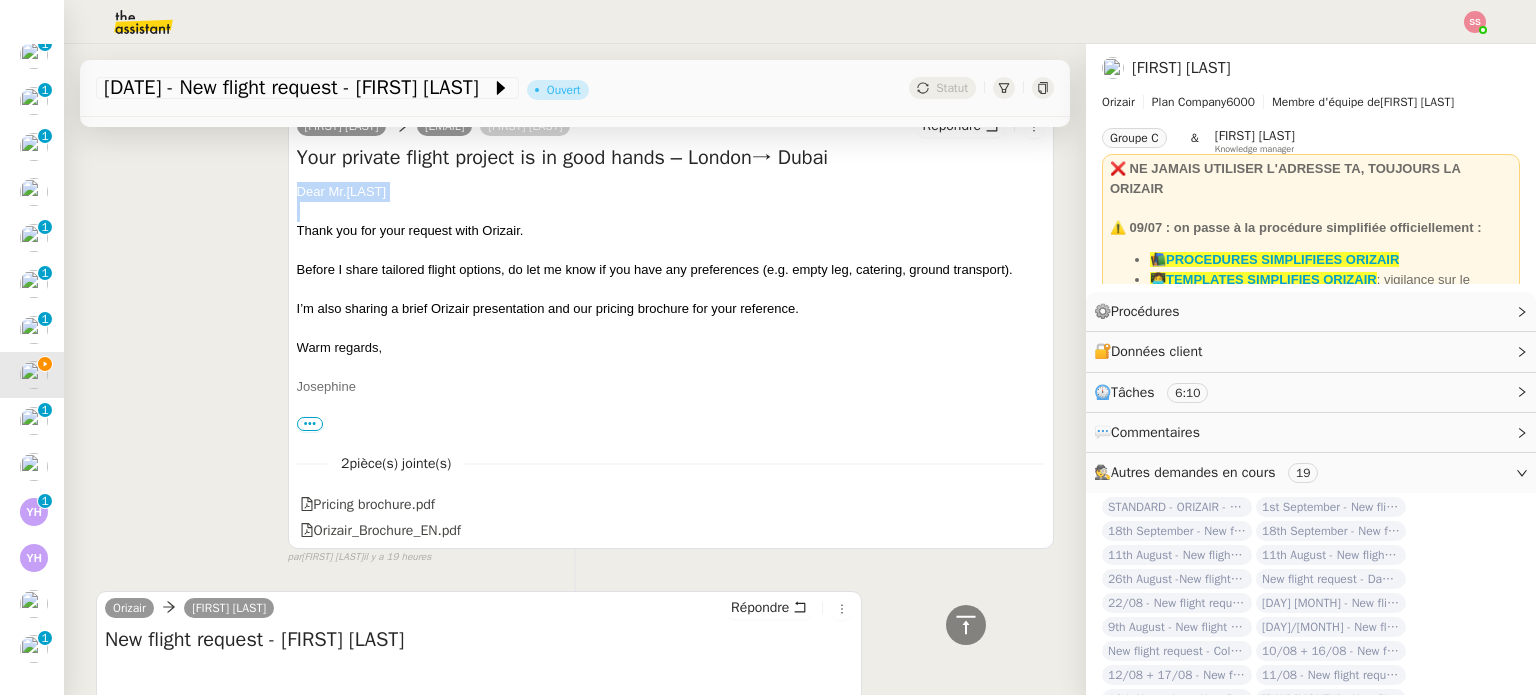 copy on "Dear Mr.[LAST]" 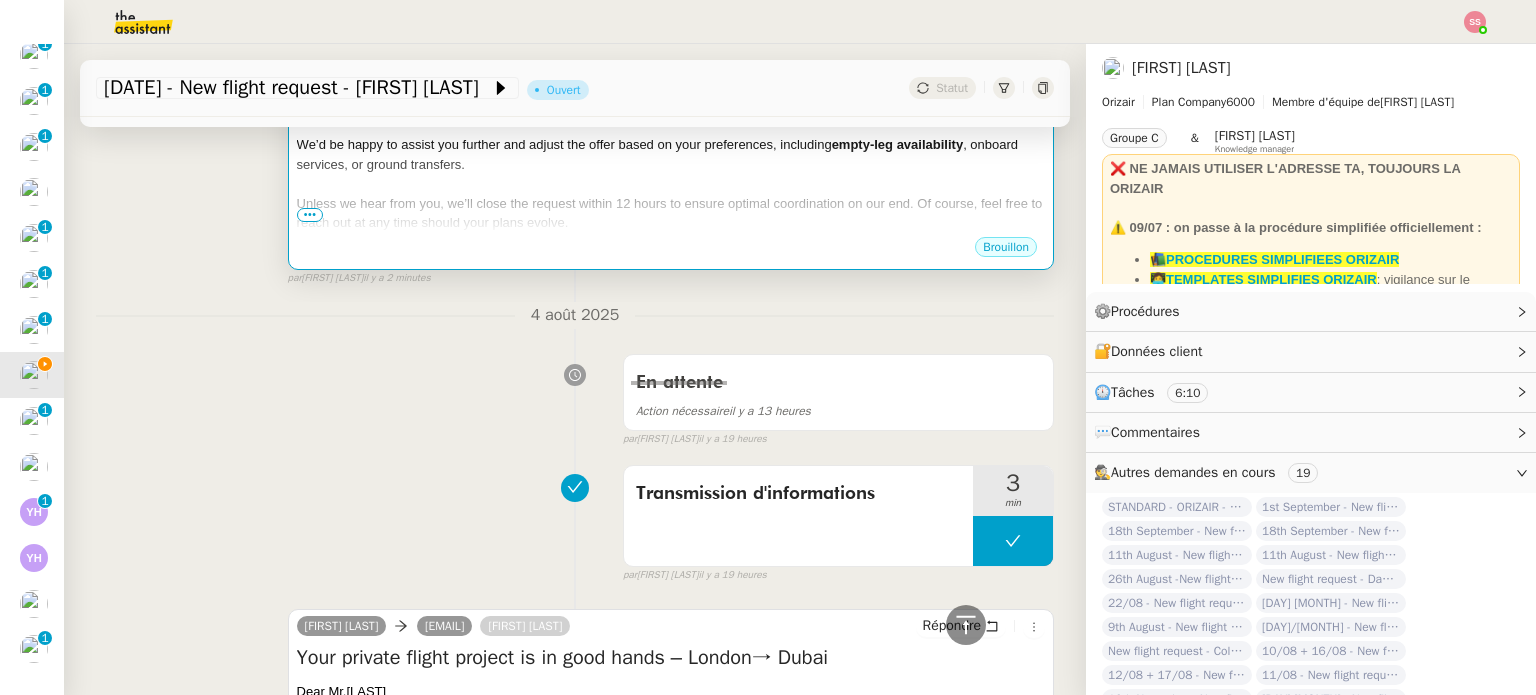 click at bounding box center (671, 184) 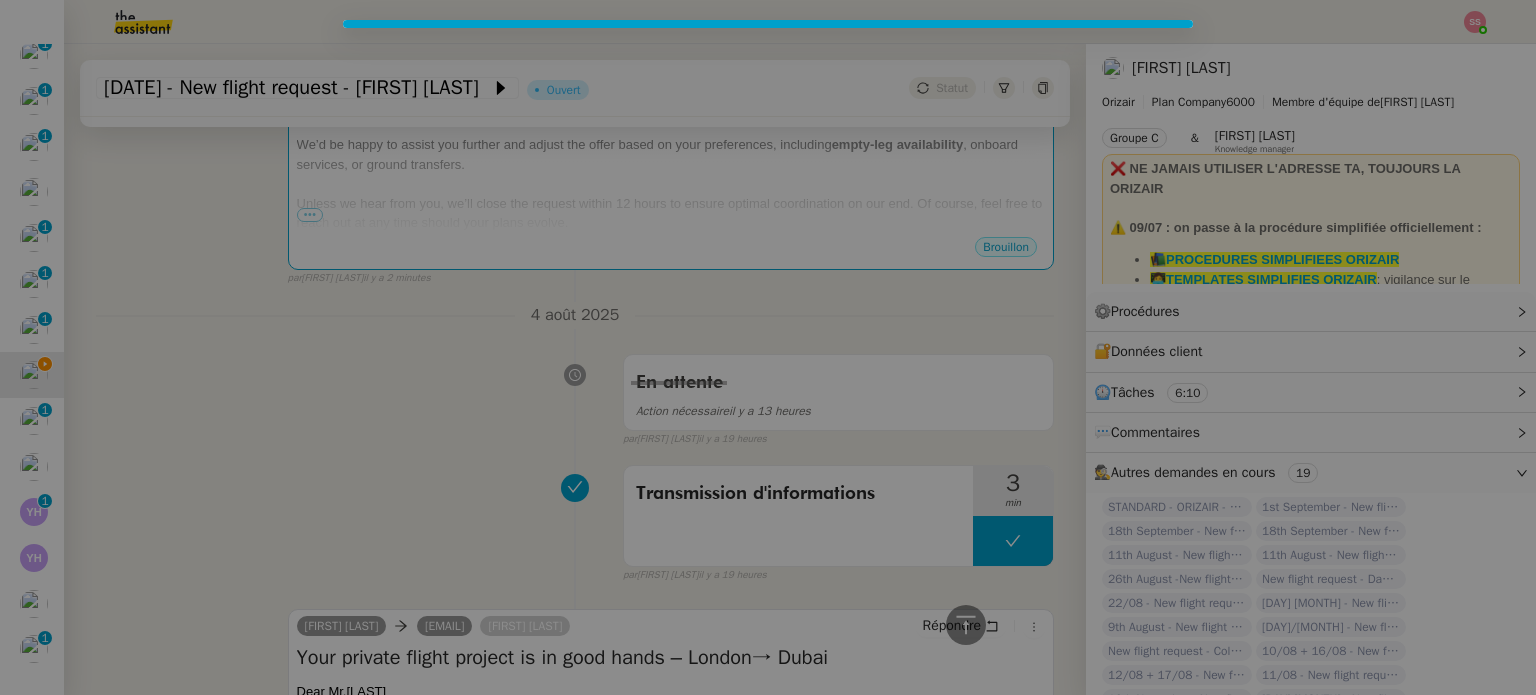 scroll, scrollTop: 534, scrollLeft: 0, axis: vertical 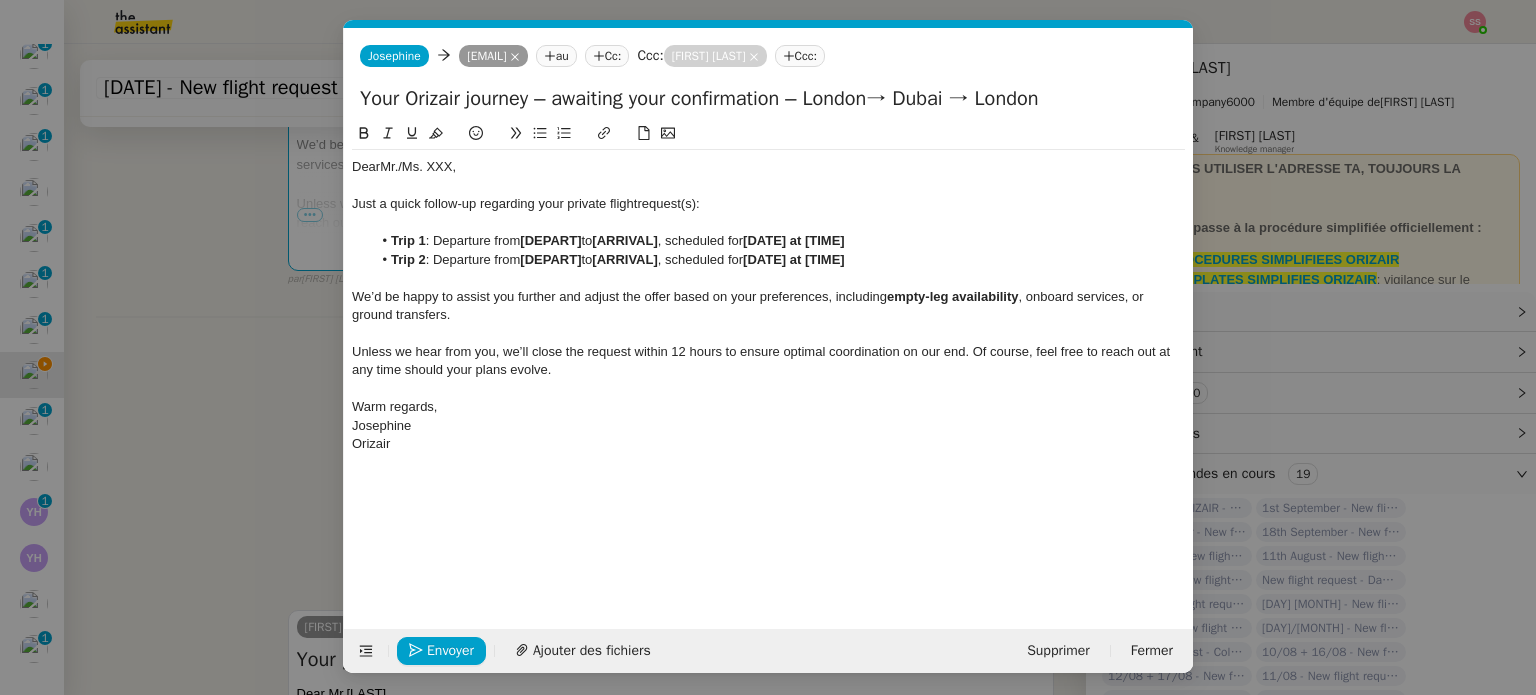 click on "Dear  Mr./Ms. XXX," 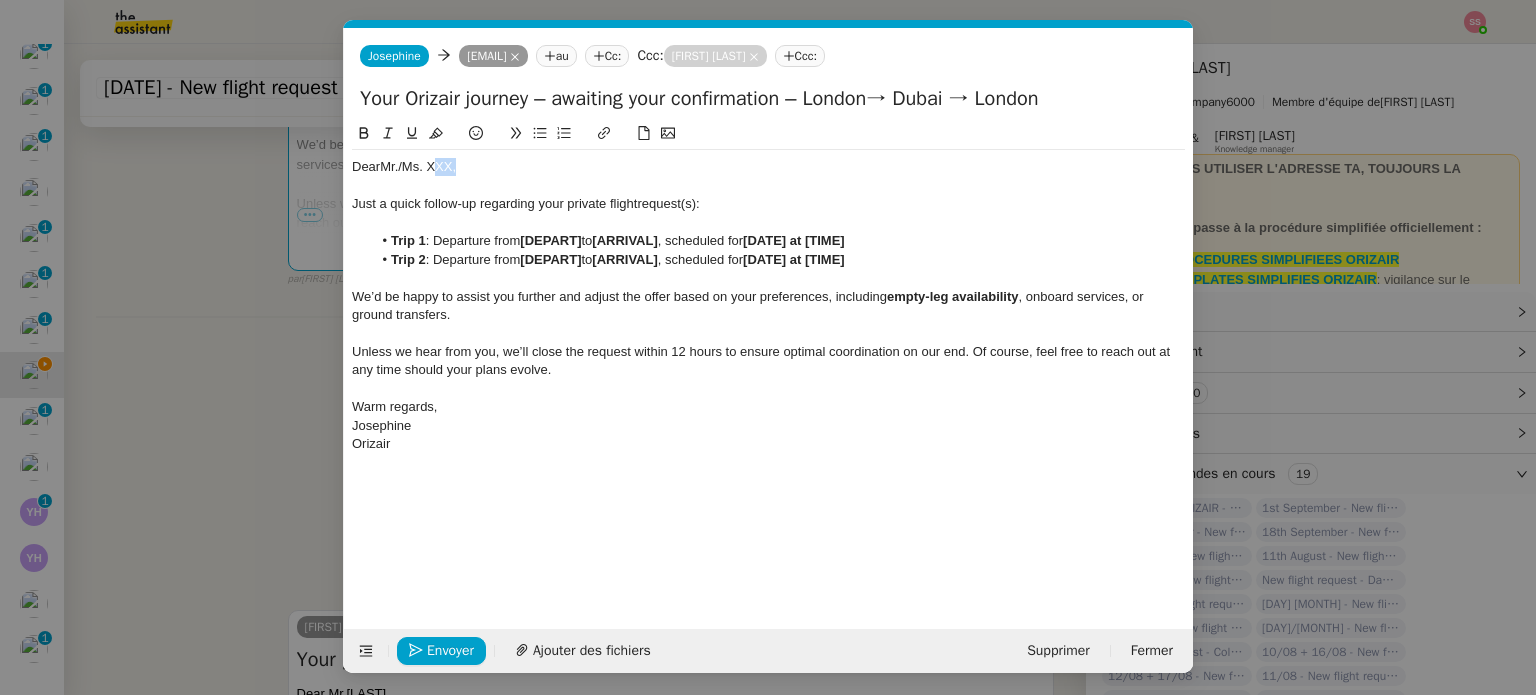 click on "Dear  Mr./Ms. XXX," 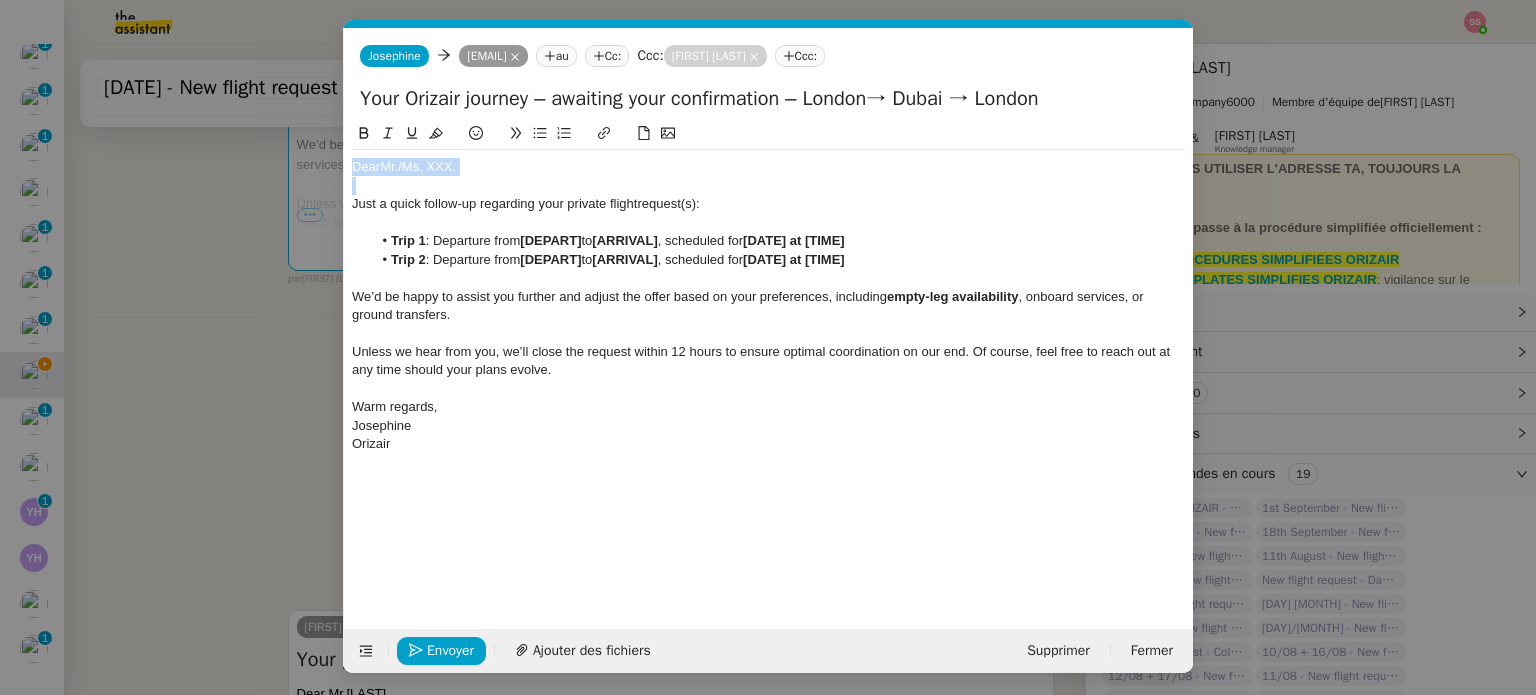 click on "Dear  Mr./Ms. XXX," 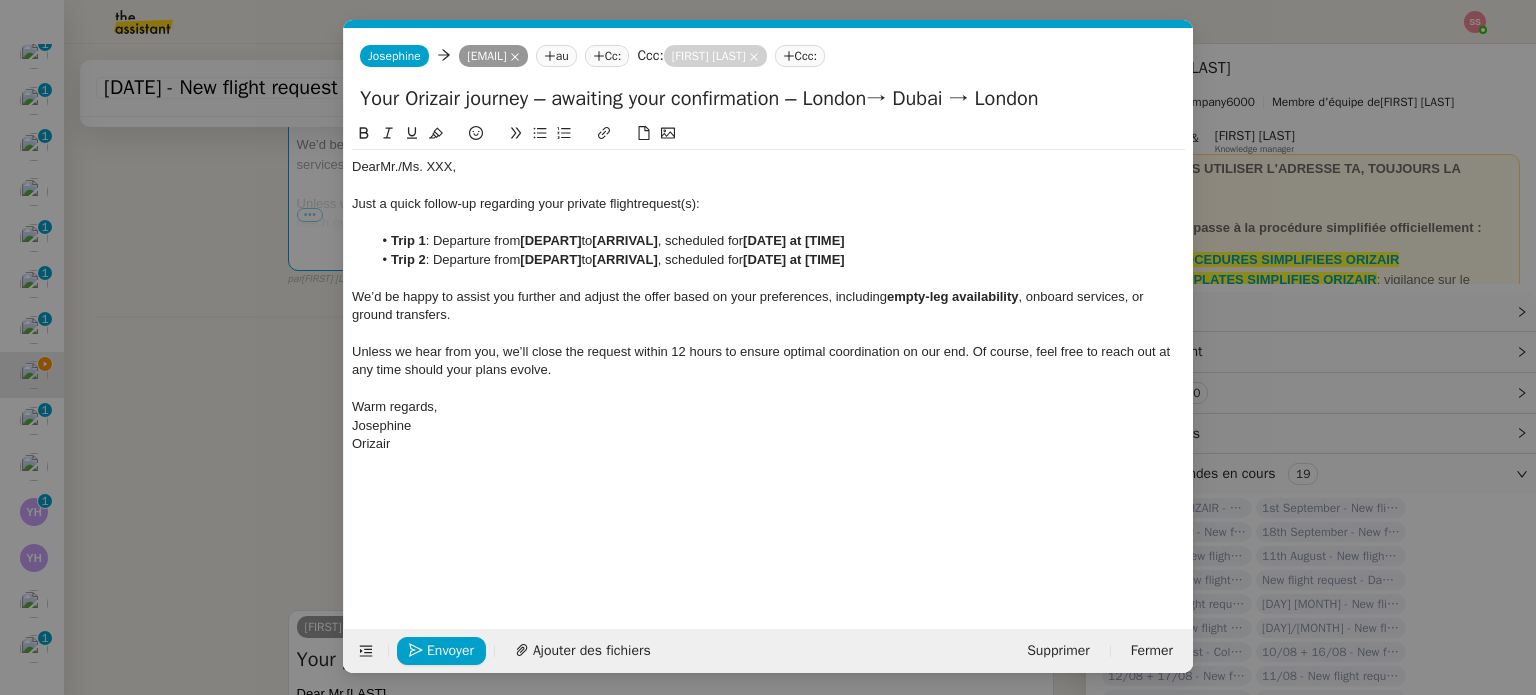 scroll, scrollTop: 0, scrollLeft: 0, axis: both 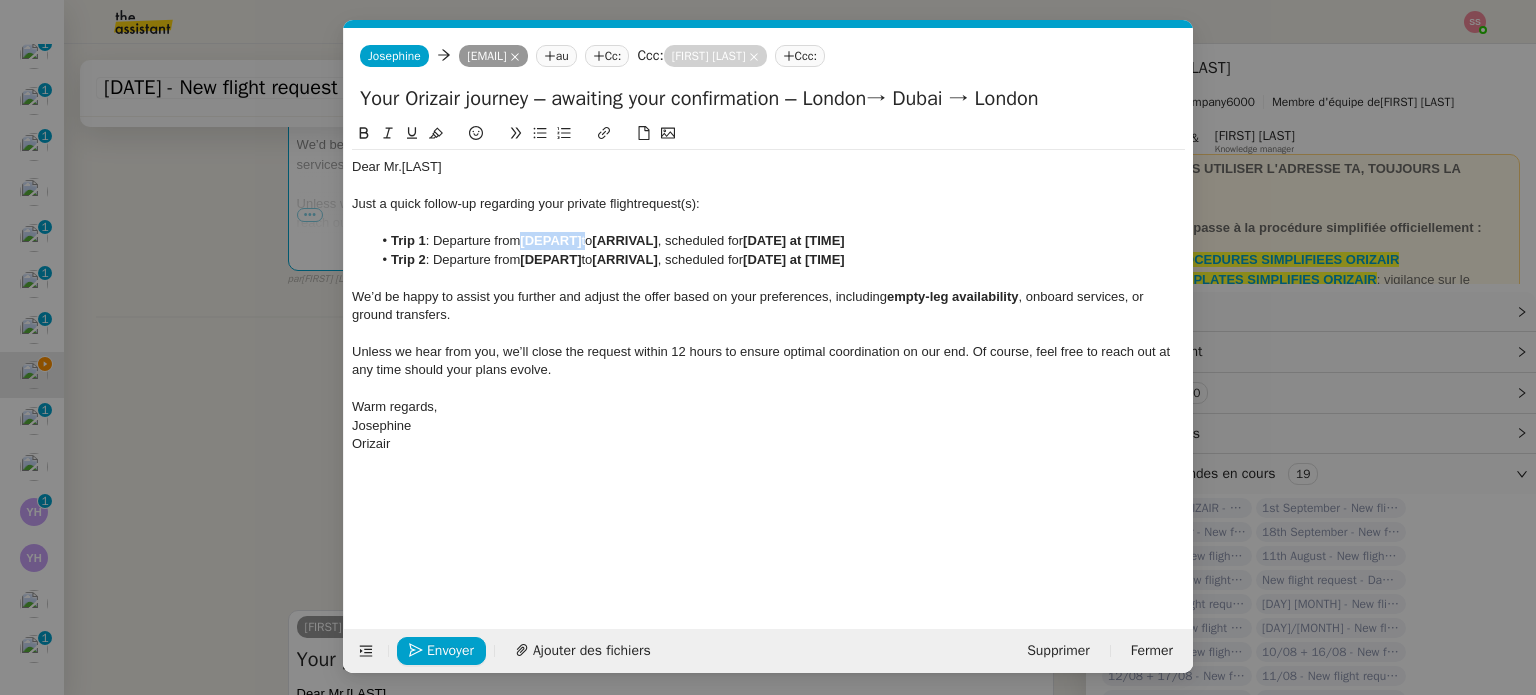 drag, startPoint x: 587, startPoint y: 244, endPoint x: 525, endPoint y: 243, distance: 62.008064 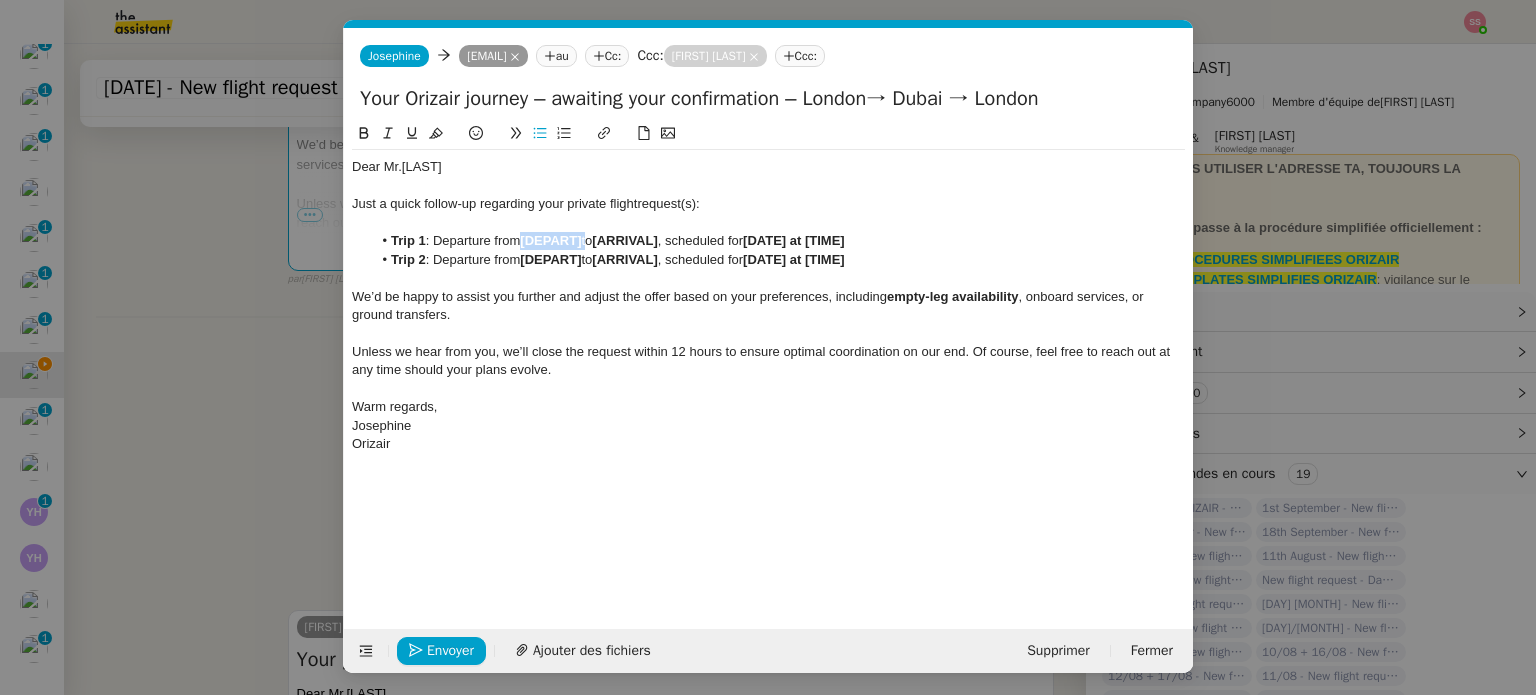 type 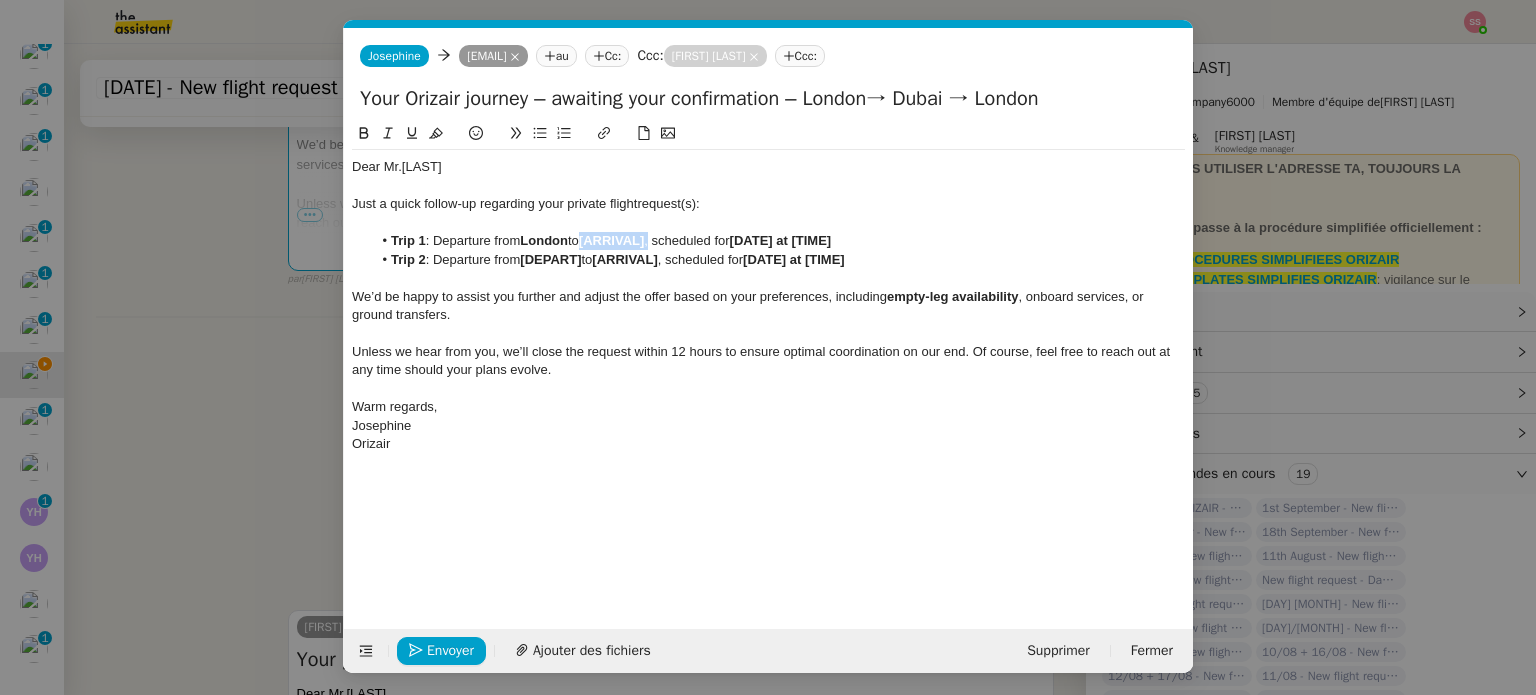 drag, startPoint x: 656, startPoint y: 238, endPoint x: 591, endPoint y: 240, distance: 65.03076 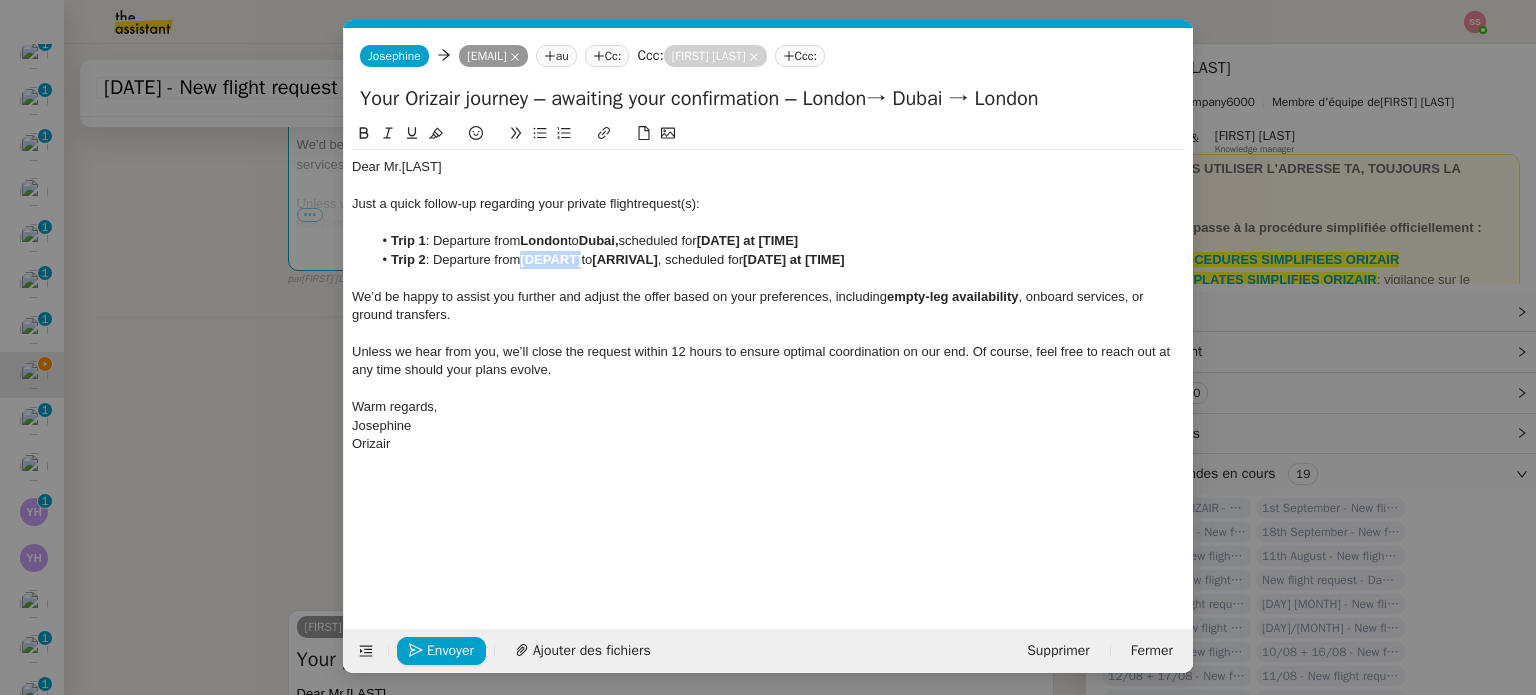 drag, startPoint x: 589, startPoint y: 260, endPoint x: 527, endPoint y: 267, distance: 62.39391 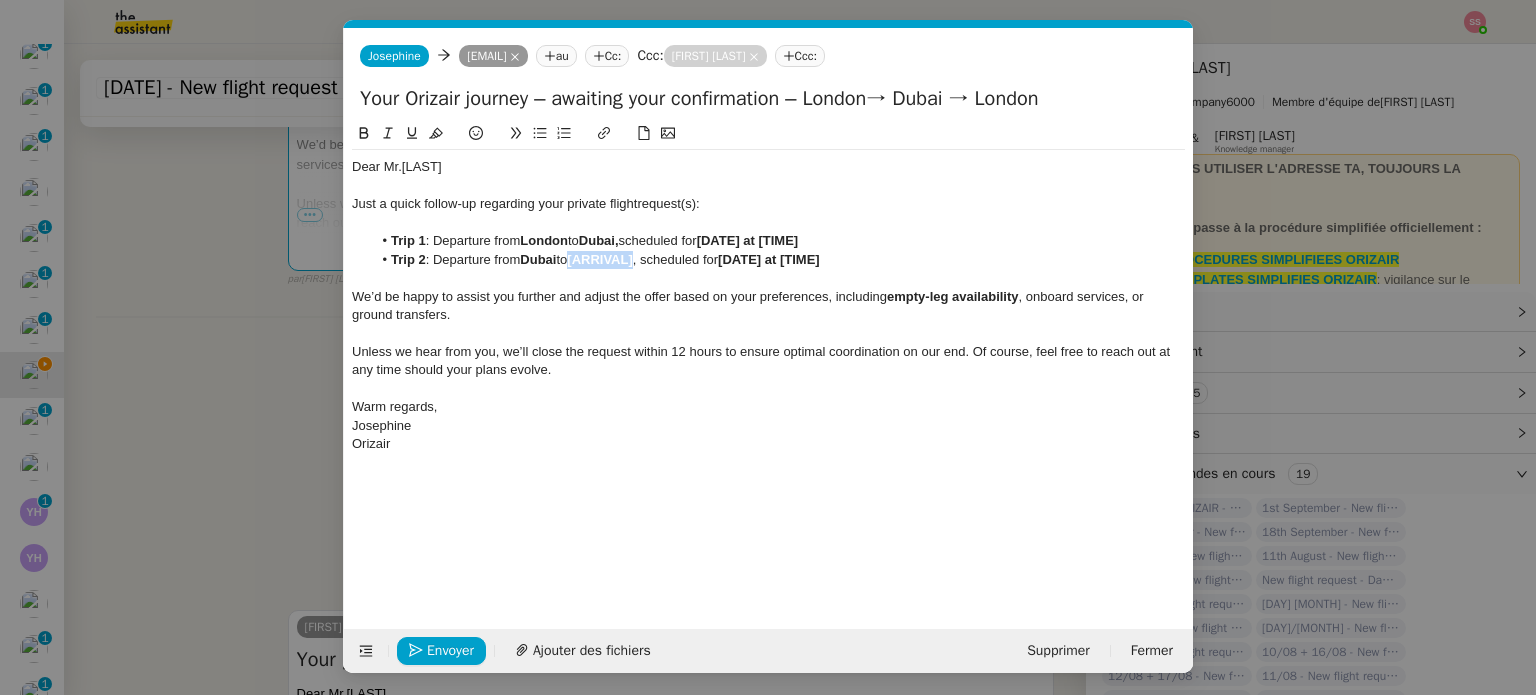 drag, startPoint x: 582, startPoint y: 263, endPoint x: 645, endPoint y: 260, distance: 63.07139 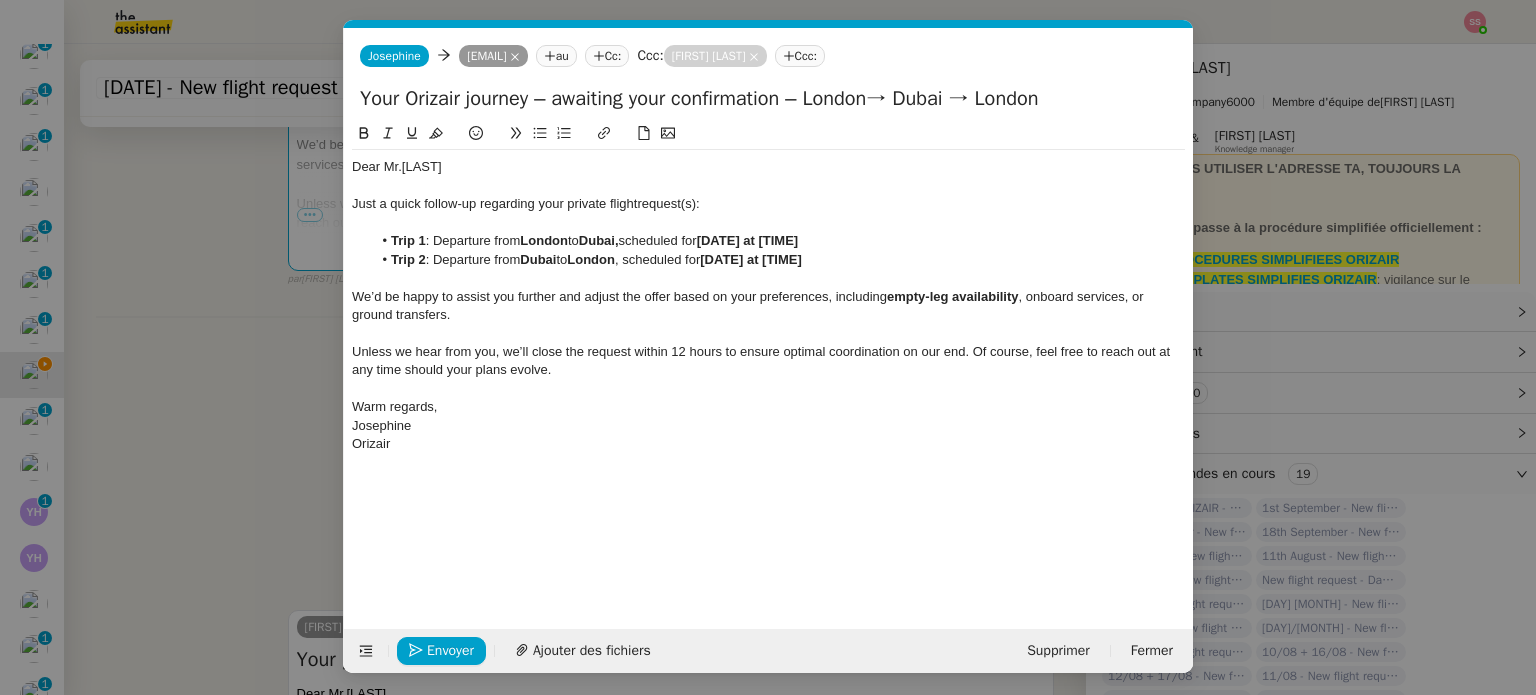 click on "relance Service Relance  Bon de Commande LBP    A utiliser dans le cadre de la procédure de  relance  des bons de commande TA -  RELANCE  CLIENT (EN)    Relance r un client lorsqu'il n'a pas répondu à un précédent message ✈️Orizair -  Relance  client (FR)    à utiliser pour orizair, première  relance  en français  Louis Frei TA -  RELANCE  CLIENT    Relance r un client lorsqu'il n'a pas répondu à un précédent message UMENTO -  RELANCE  GROUPE J+7    A utiliser dans le cadre de la procédure d'organisation de dîner MENTO -  RELANCE  GROUPE J+14    A utiliser dans le cadre de la procédure d'organisation de dîner ✈️Orizair -  Relance  client (EN)     à utiliser pour orizair,  relance  en anglais  Louis Frei 3ᵉ  relance  impayés ENG    2ᵉ  relance  impayés ENG    impayés  3ᵉ  relance  impayés FR    2ᵉ  relance  impayés FR    1ʳᵉ  relance  impayés FR    ✈️ Orizair -  Relance  après envoi devis client (EN)    relance r le client pour son devis en anglais." at bounding box center [768, 347] 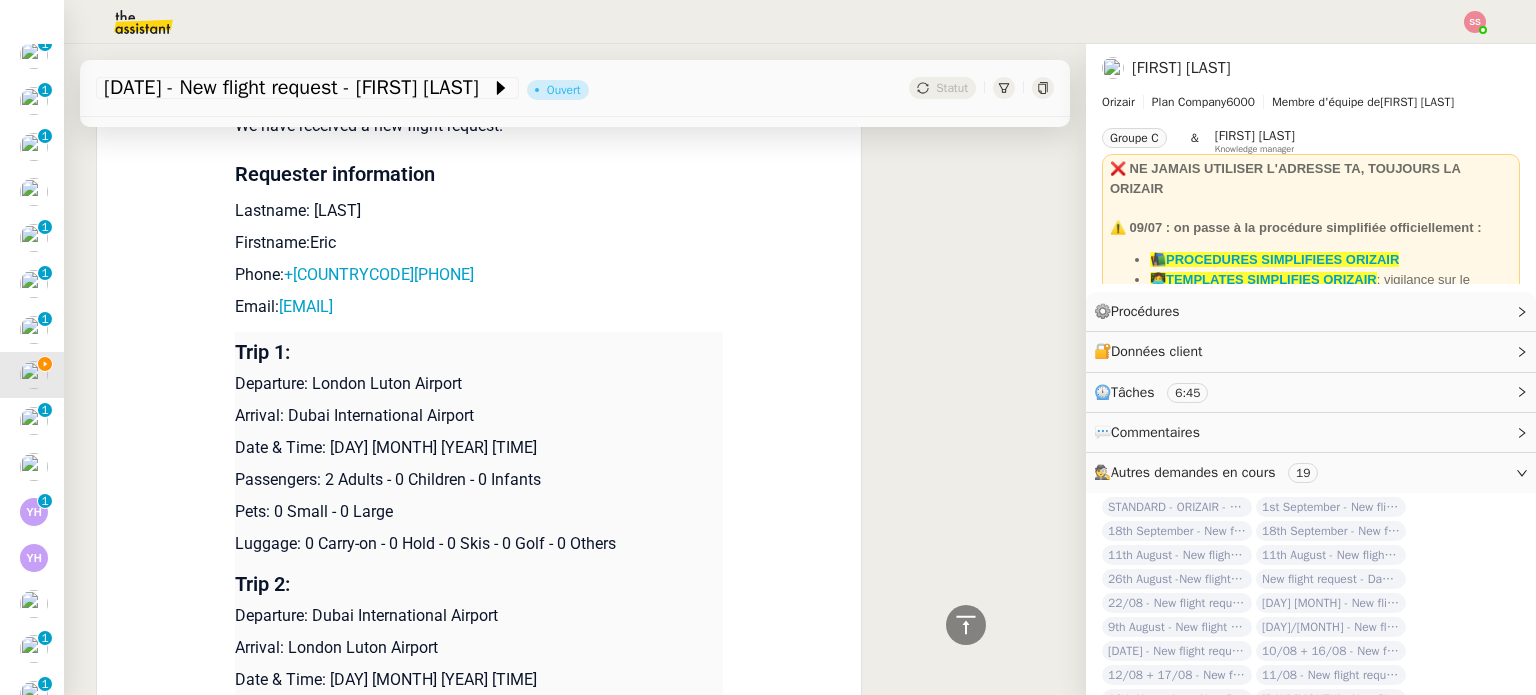 scroll, scrollTop: 1733, scrollLeft: 0, axis: vertical 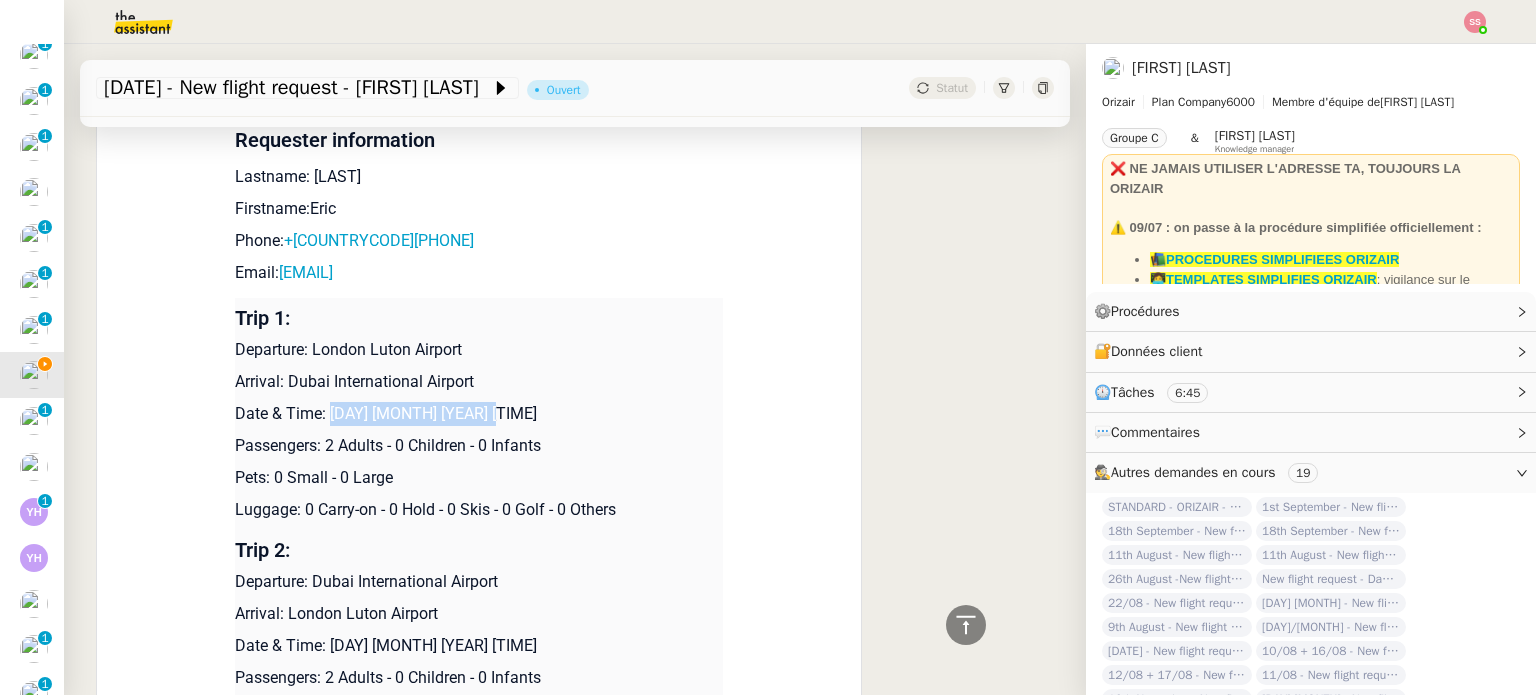 drag, startPoint x: 325, startPoint y: 419, endPoint x: 540, endPoint y: 401, distance: 215.75217 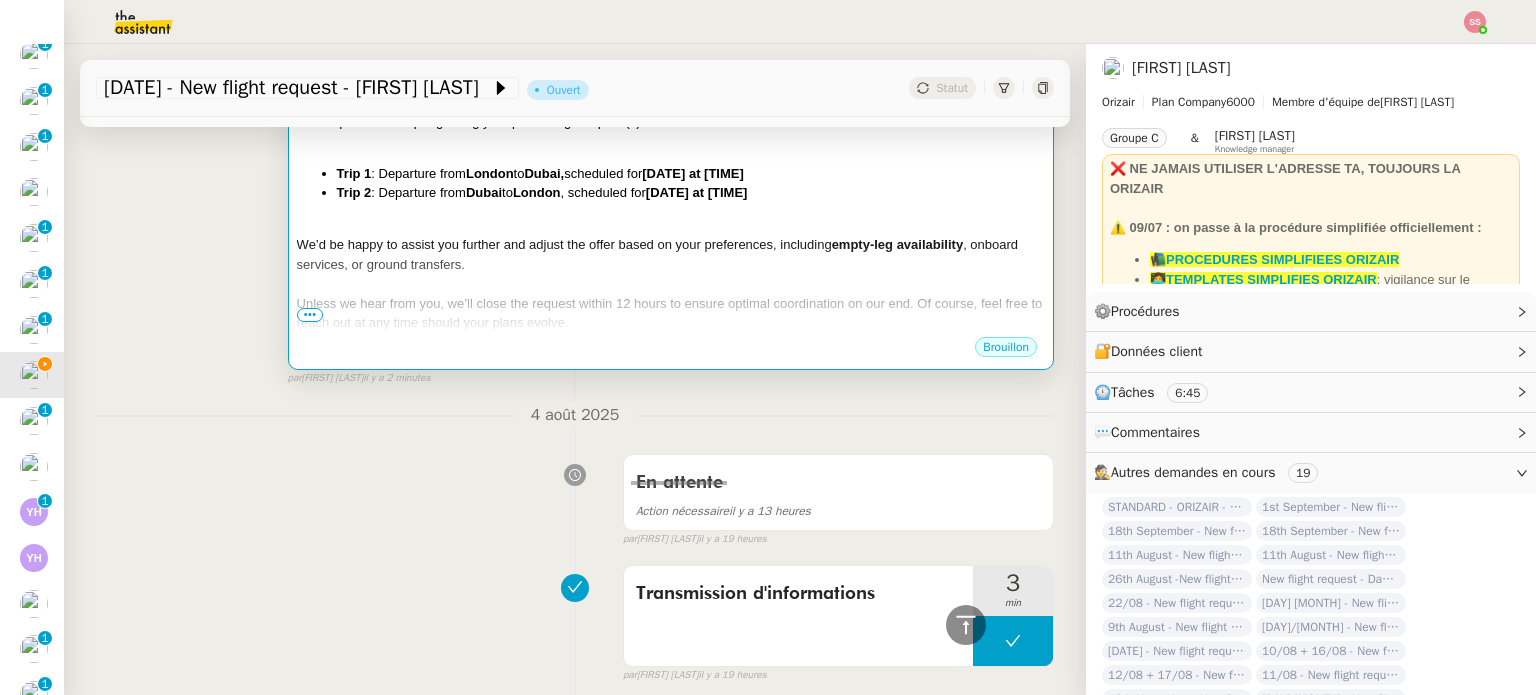 click on "We’d be happy to assist you further and adjust the offer based on your preferences, including" at bounding box center [564, 244] 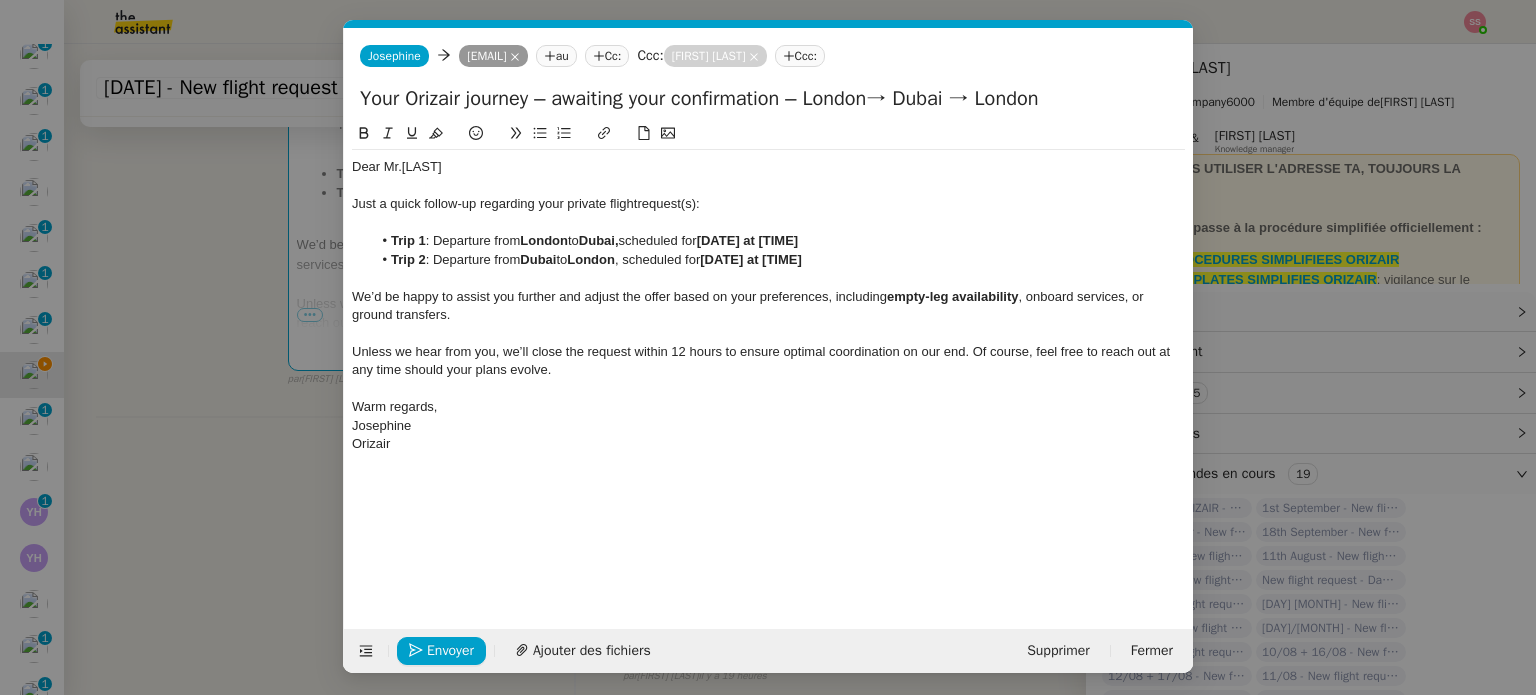 scroll, scrollTop: 0, scrollLeft: 86, axis: horizontal 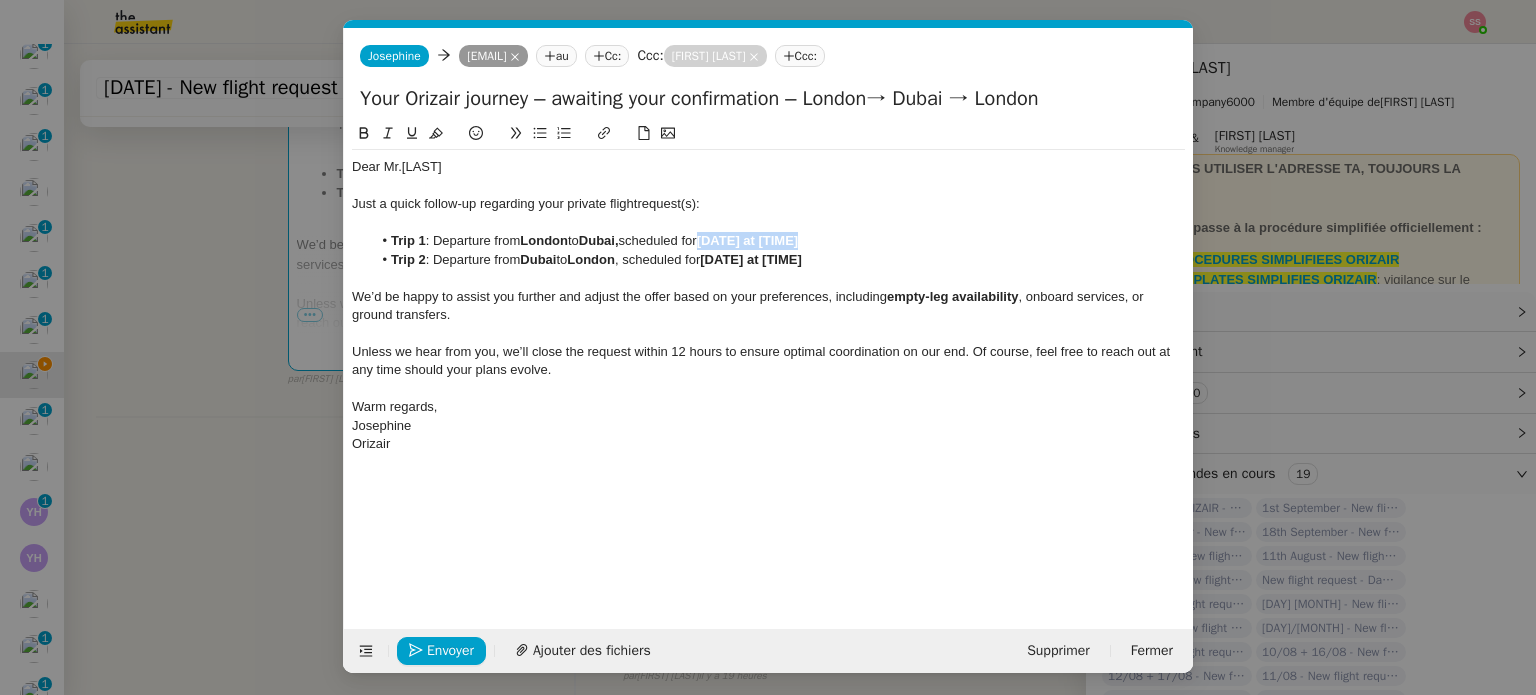 drag, startPoint x: 819, startPoint y: 239, endPoint x: 713, endPoint y: 242, distance: 106.04244 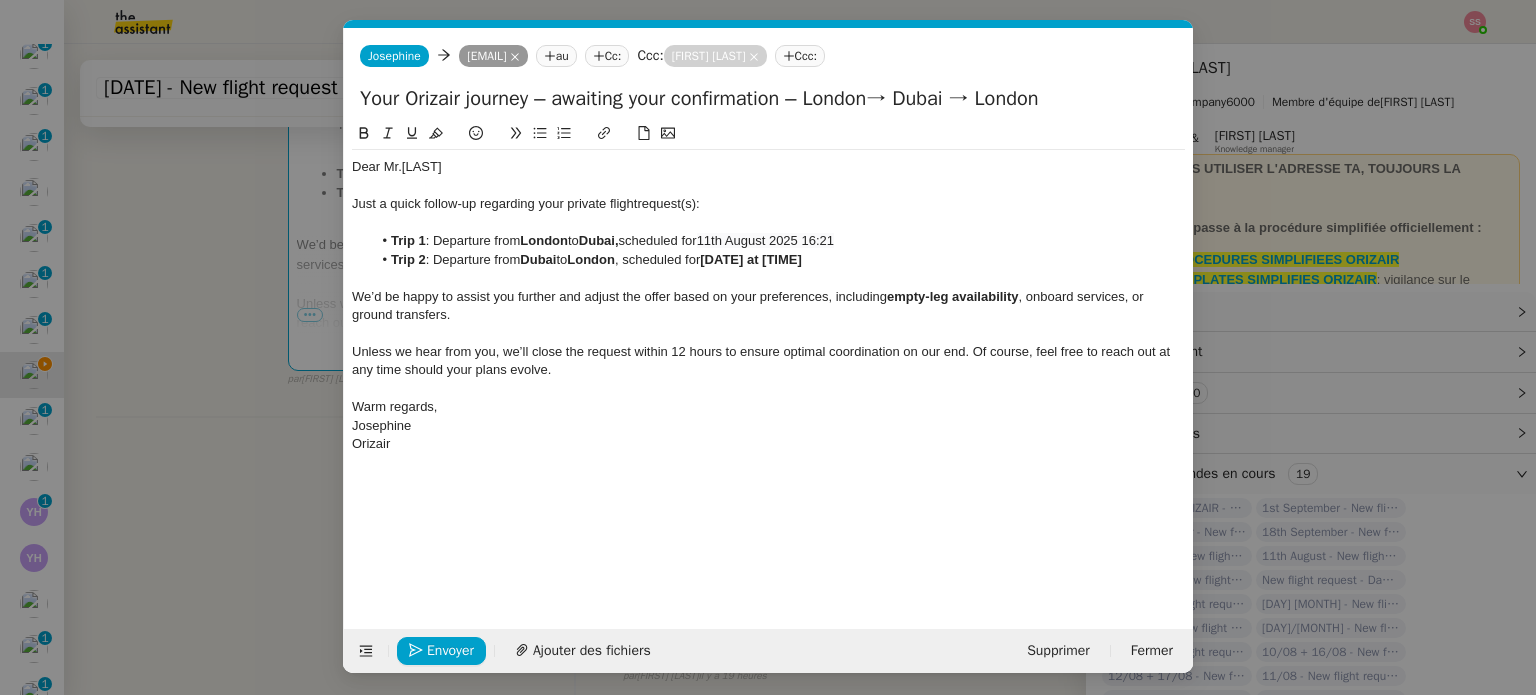 scroll, scrollTop: 0, scrollLeft: 0, axis: both 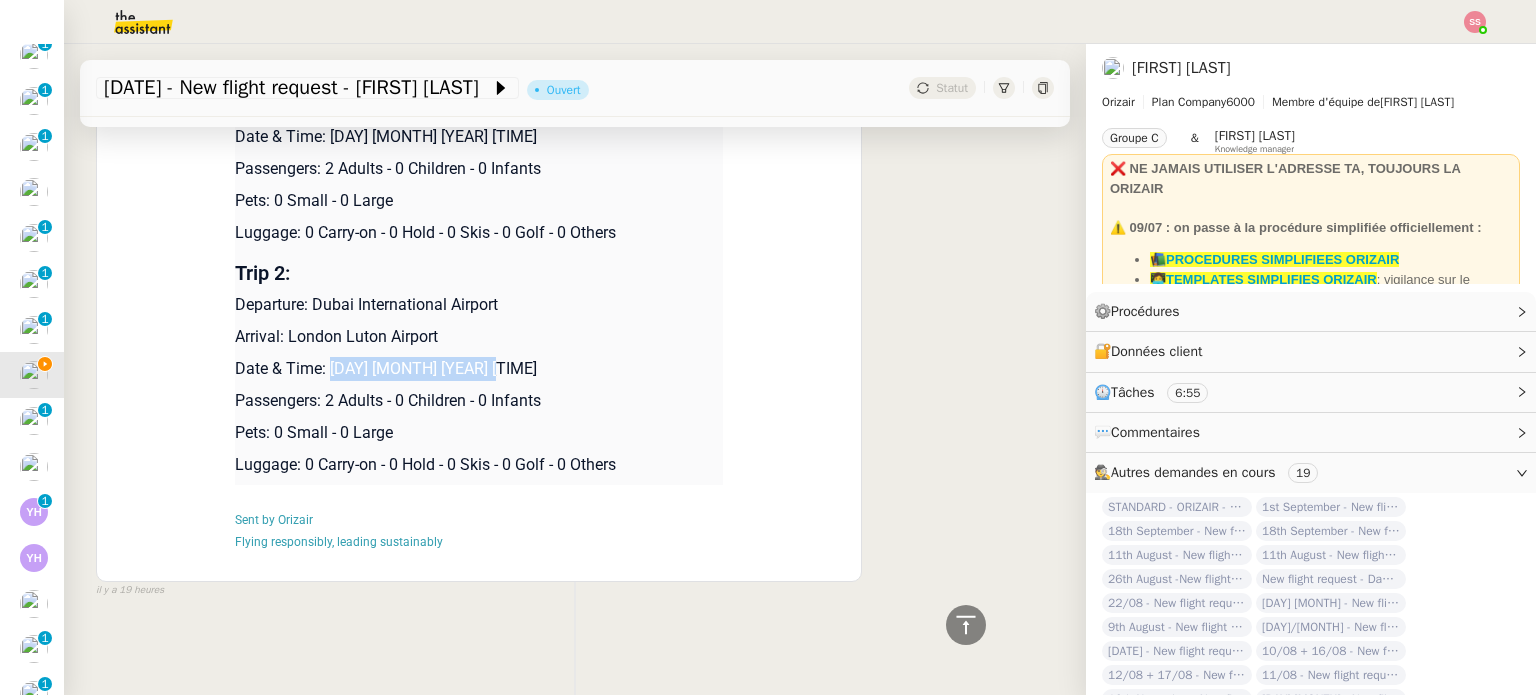 drag, startPoint x: 502, startPoint y: 367, endPoint x: 320, endPoint y: 359, distance: 182.17574 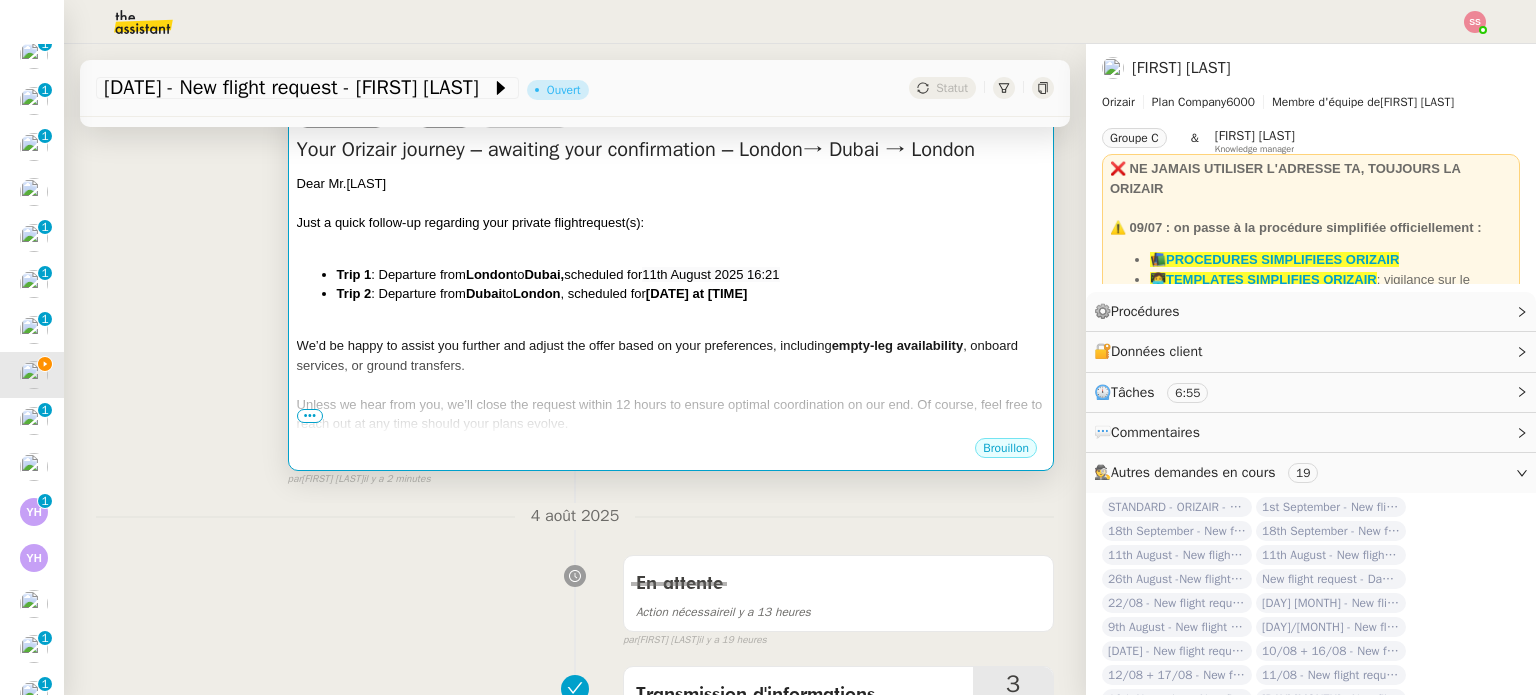 scroll, scrollTop: 324, scrollLeft: 0, axis: vertical 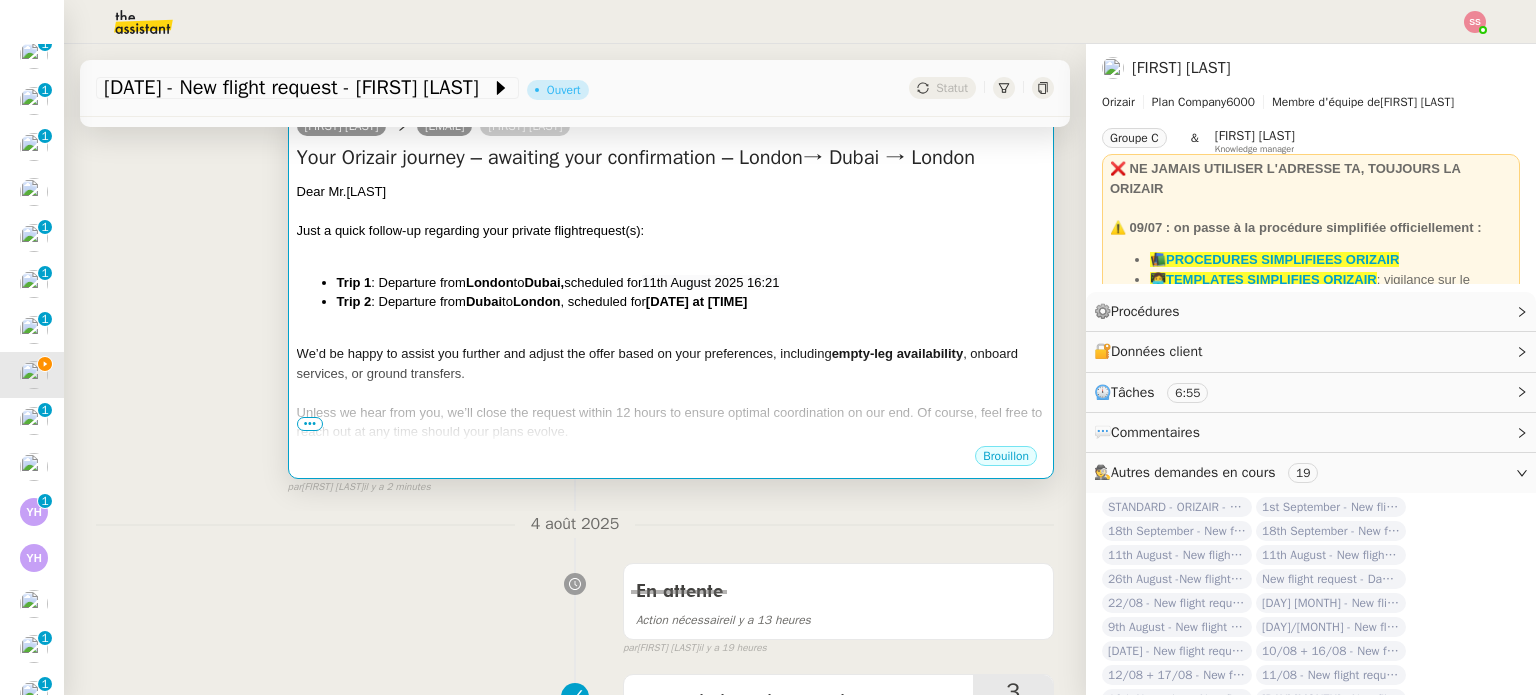 click on "We’d be happy to assist you further and adjust the offer based on your preferences, including empty-leg availability , onboard services, or ground transfers." at bounding box center (671, 363) 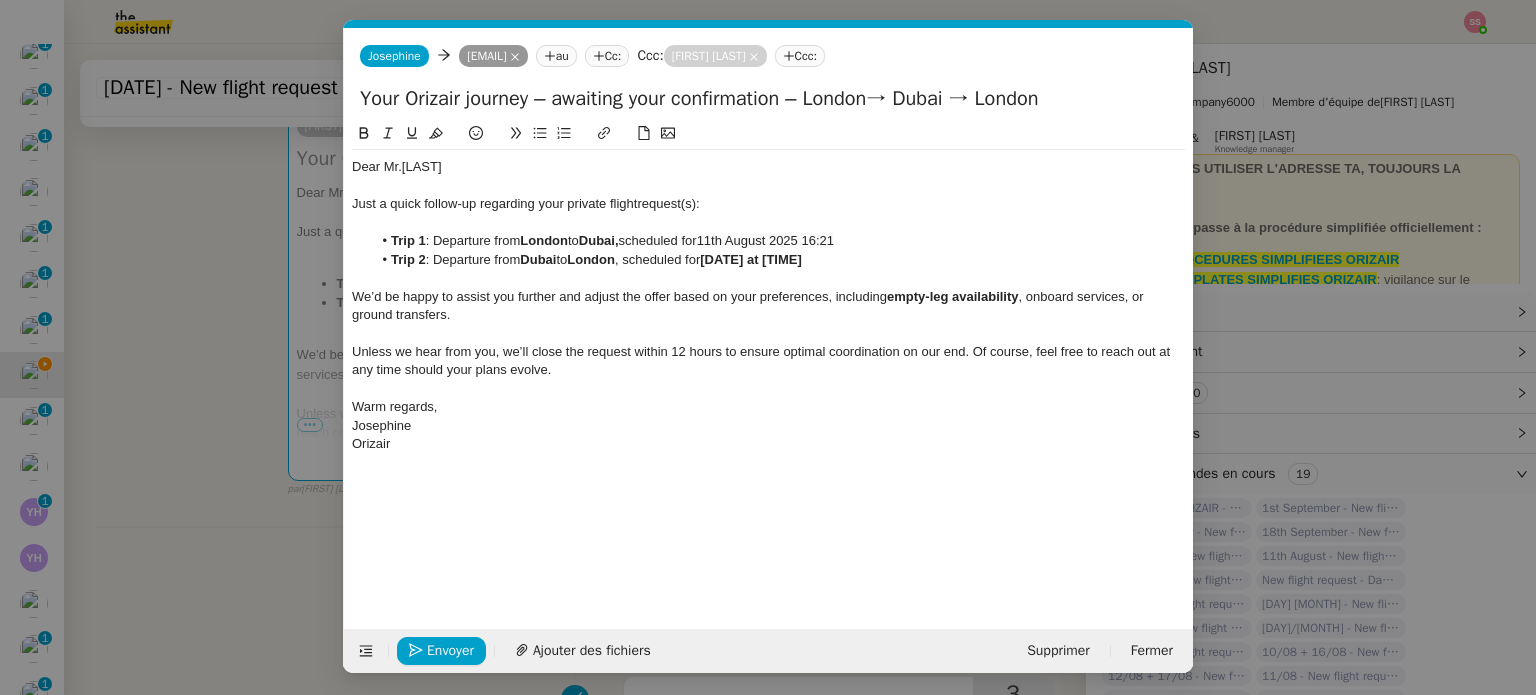 scroll, scrollTop: 0, scrollLeft: 86, axis: horizontal 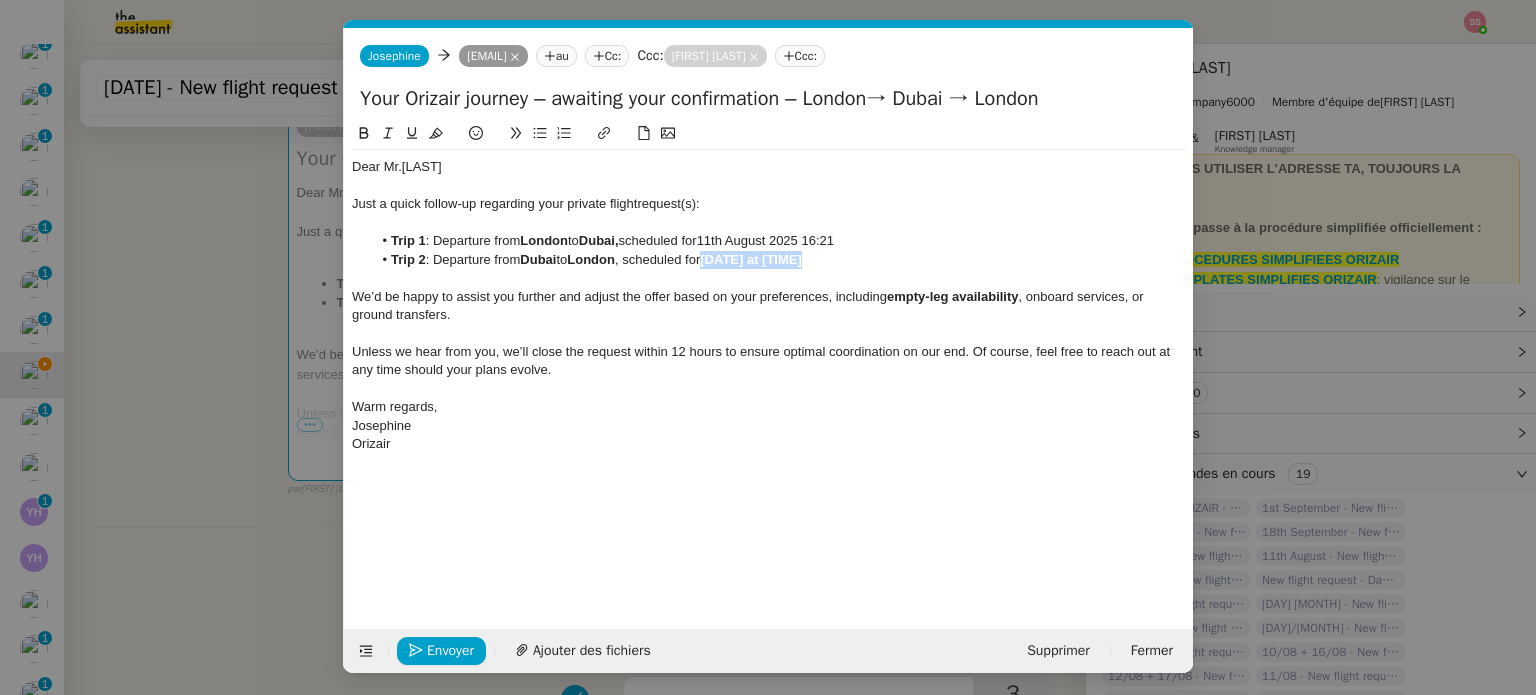 drag, startPoint x: 828, startPoint y: 259, endPoint x: 720, endPoint y: 260, distance: 108.00463 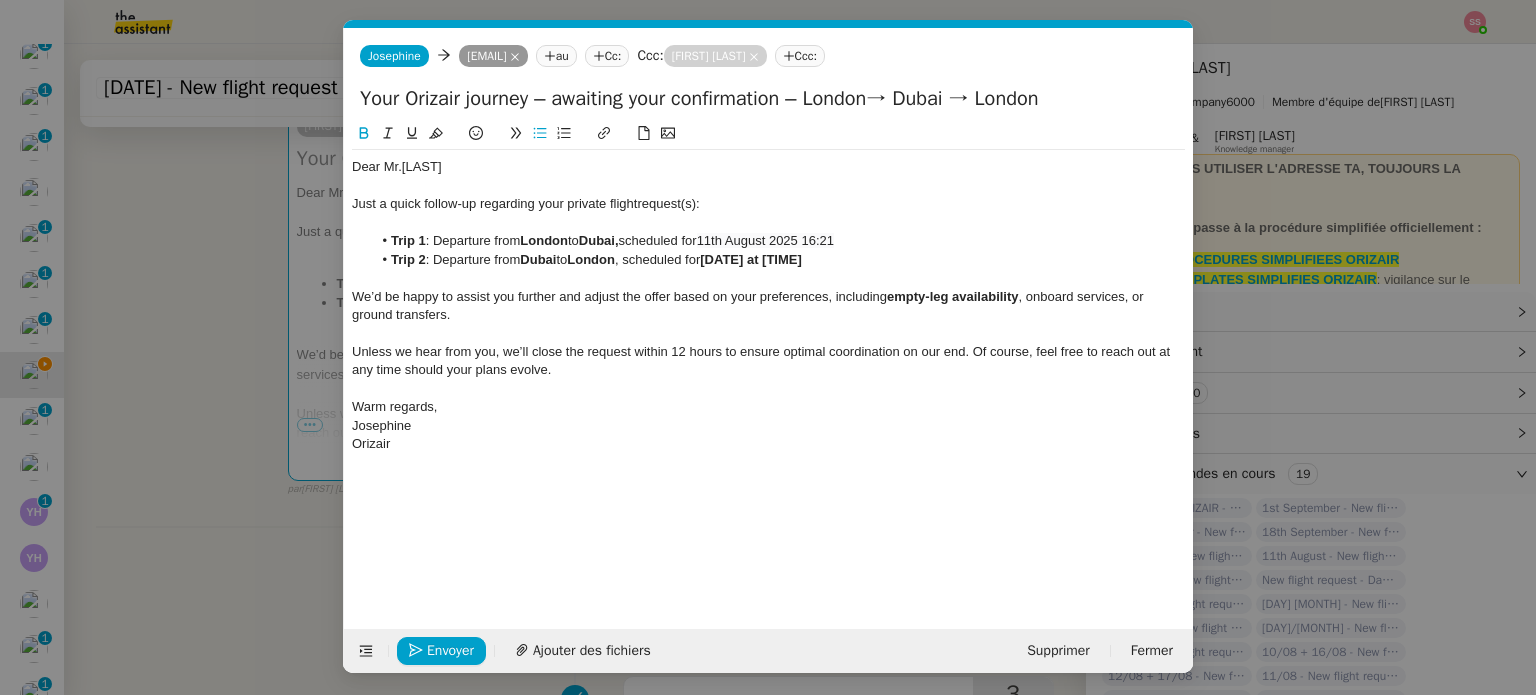 scroll, scrollTop: 0, scrollLeft: 0, axis: both 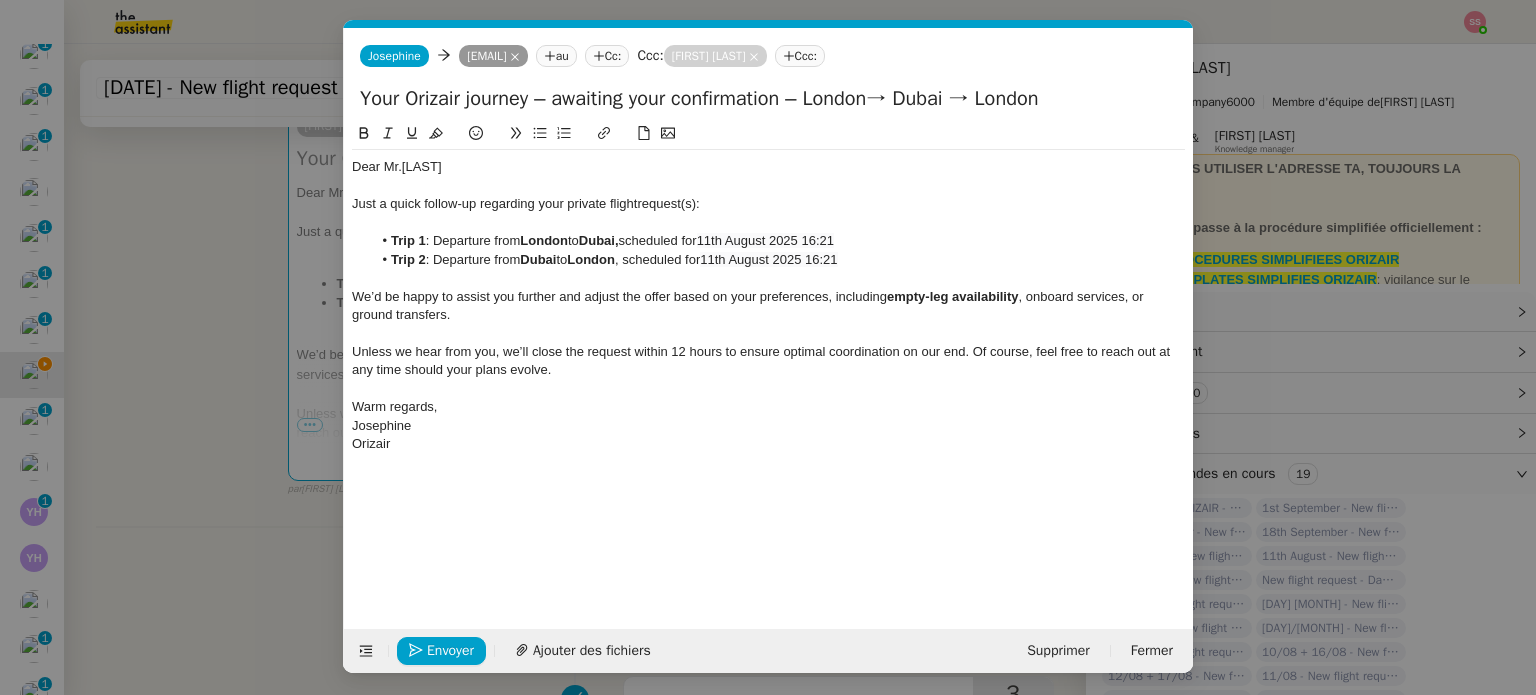 type 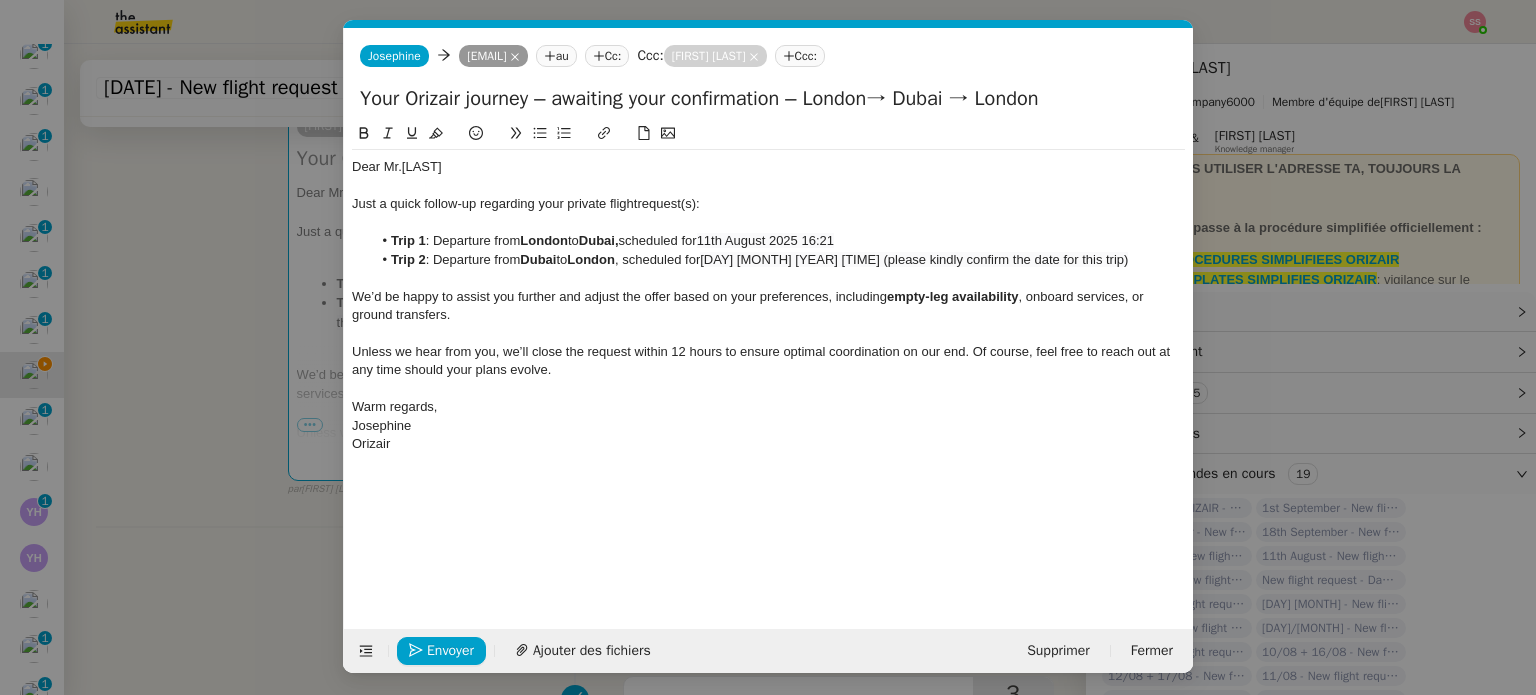 click on "relance Service Relance  Bon de Commande LBP    A utiliser dans le cadre de la procédure de  relance  des bons de commande TA -  RELANCE  CLIENT (EN)    Relance r un client lorsqu'il n'a pas répondu à un précédent message ✈️Orizair -  Relance  client (FR)    à utiliser pour orizair, première  relance  en français  Louis Frei TA -  RELANCE  CLIENT    Relance r un client lorsqu'il n'a pas répondu à un précédent message UMENTO -  RELANCE  GROUPE J+7    A utiliser dans le cadre de la procédure d'organisation de dîner MENTO -  RELANCE  GROUPE J+14    A utiliser dans le cadre de la procédure d'organisation de dîner ✈️Orizair -  Relance  client (EN)     à utiliser pour orizair,  relance  en anglais  Louis Frei 3ᵉ  relance  impayés ENG    2ᵉ  relance  impayés ENG    impayés  3ᵉ  relance  impayés FR    2ᵉ  relance  impayés FR    1ʳᵉ  relance  impayés FR    ✈️ Orizair -  Relance  après envoi devis client (EN)    relance r le client pour son devis en anglais." at bounding box center (768, 347) 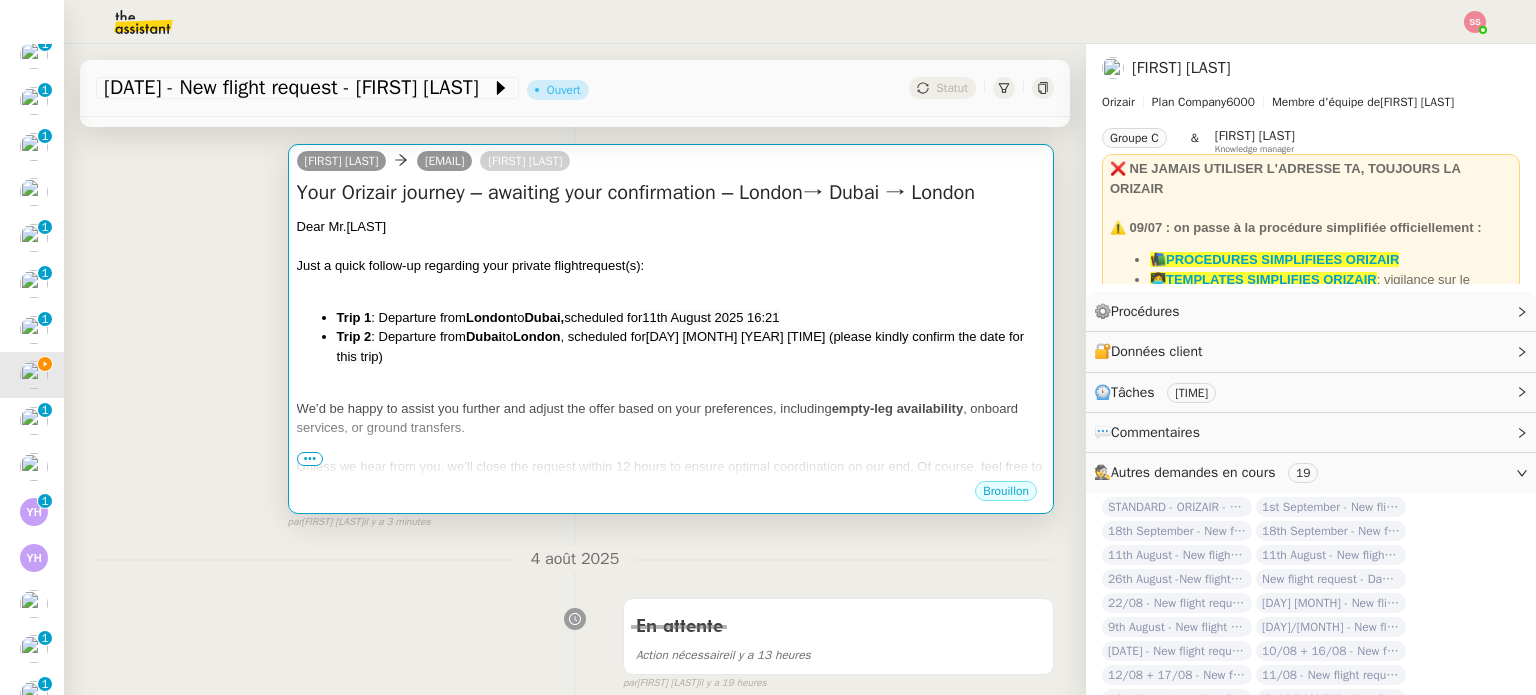 scroll, scrollTop: 324, scrollLeft: 0, axis: vertical 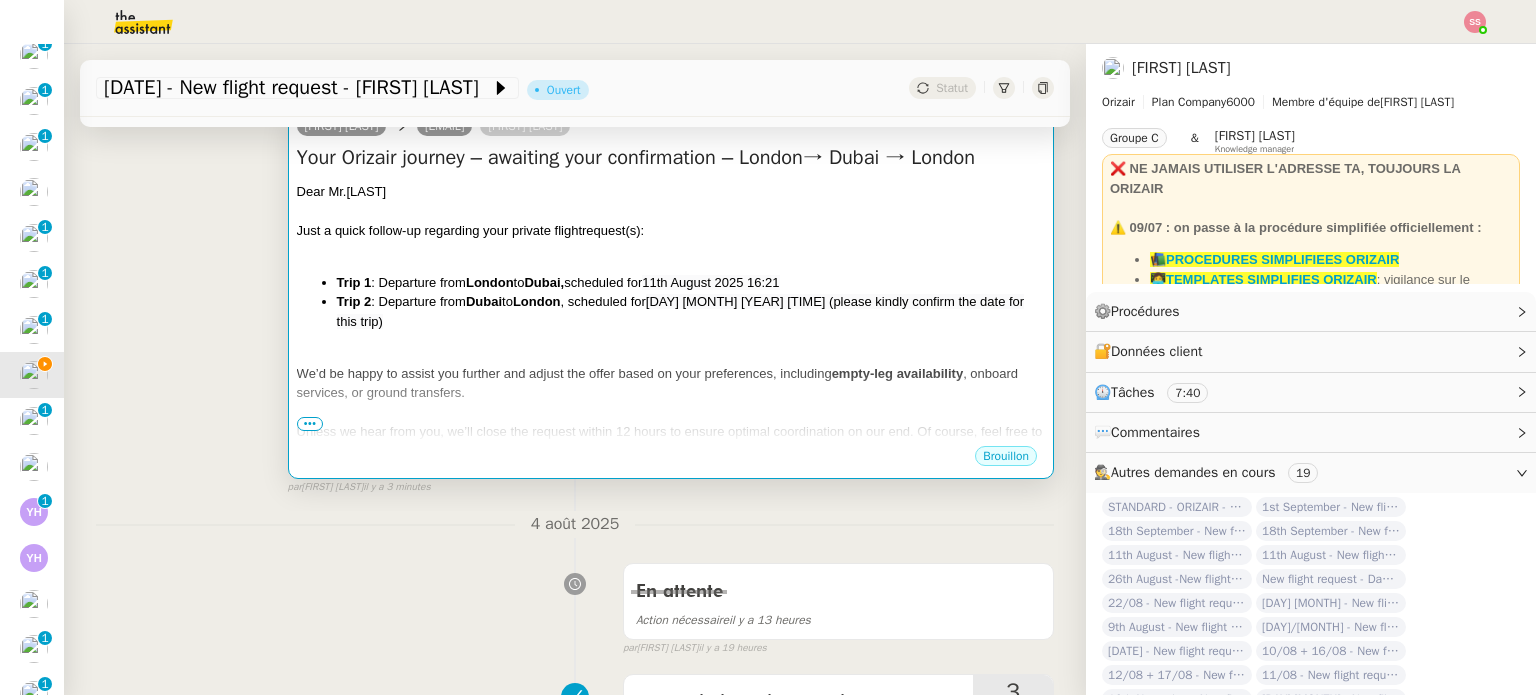 click on "•••" at bounding box center (310, 424) 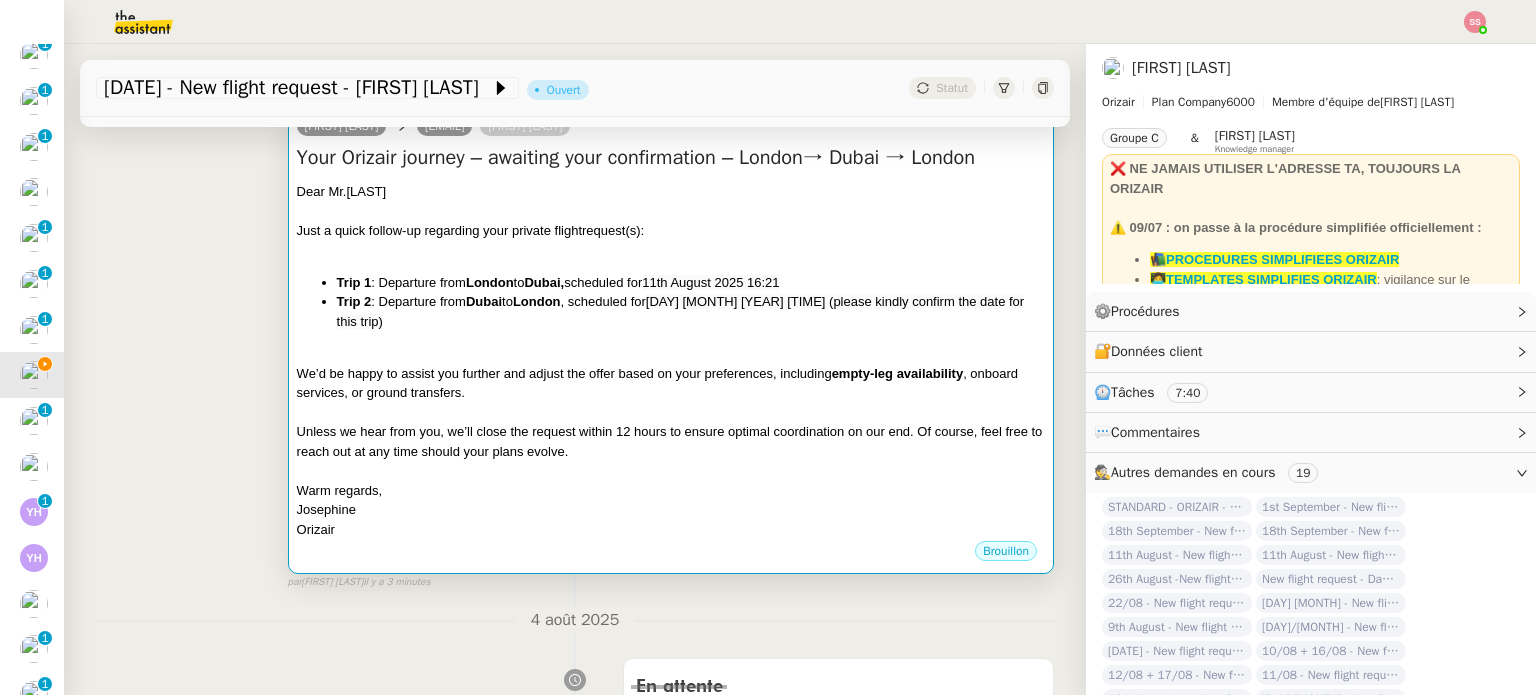 click on "We’d be happy to assist you further and adjust the offer based on your preferences, including empty-leg availability , onboard services, or ground transfers." at bounding box center (671, 383) 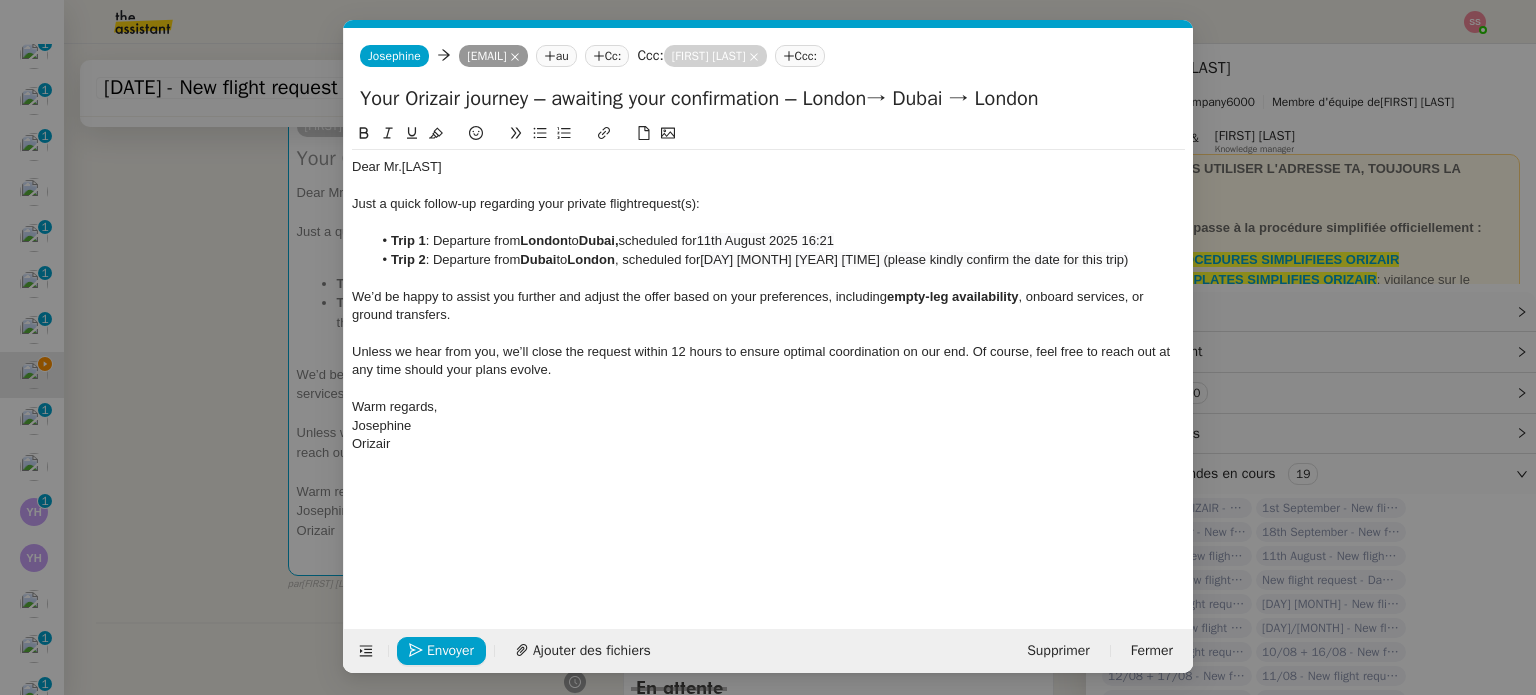scroll, scrollTop: 0, scrollLeft: 86, axis: horizontal 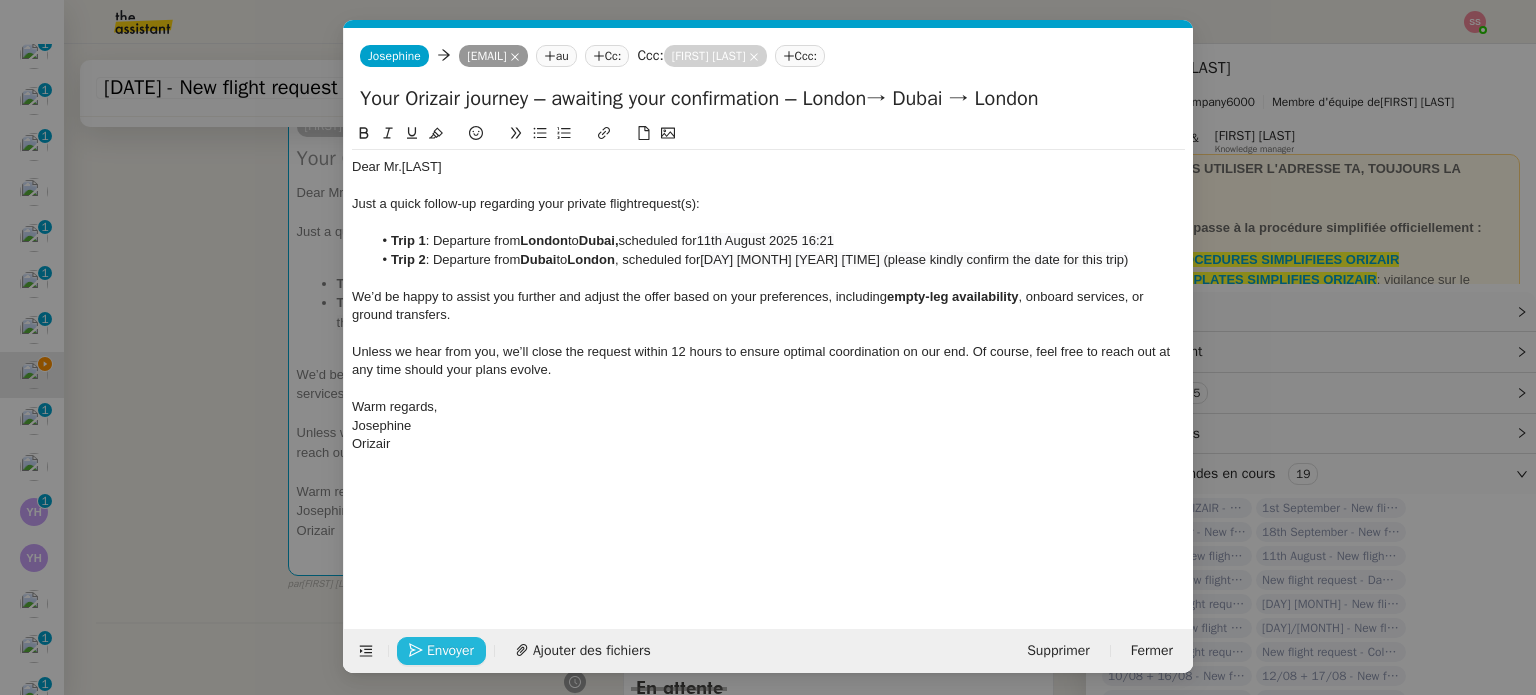 click on "Envoyer" 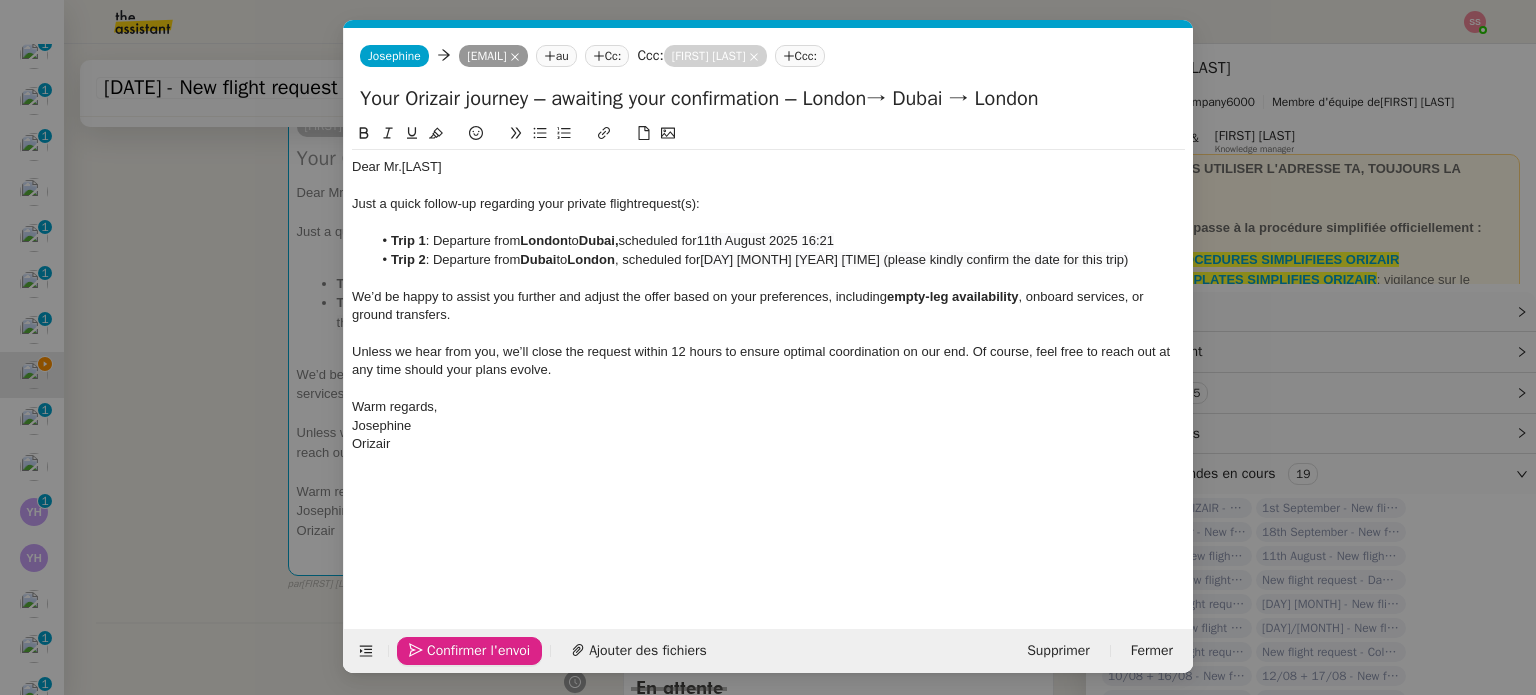 click on "Confirmer l'envoi" 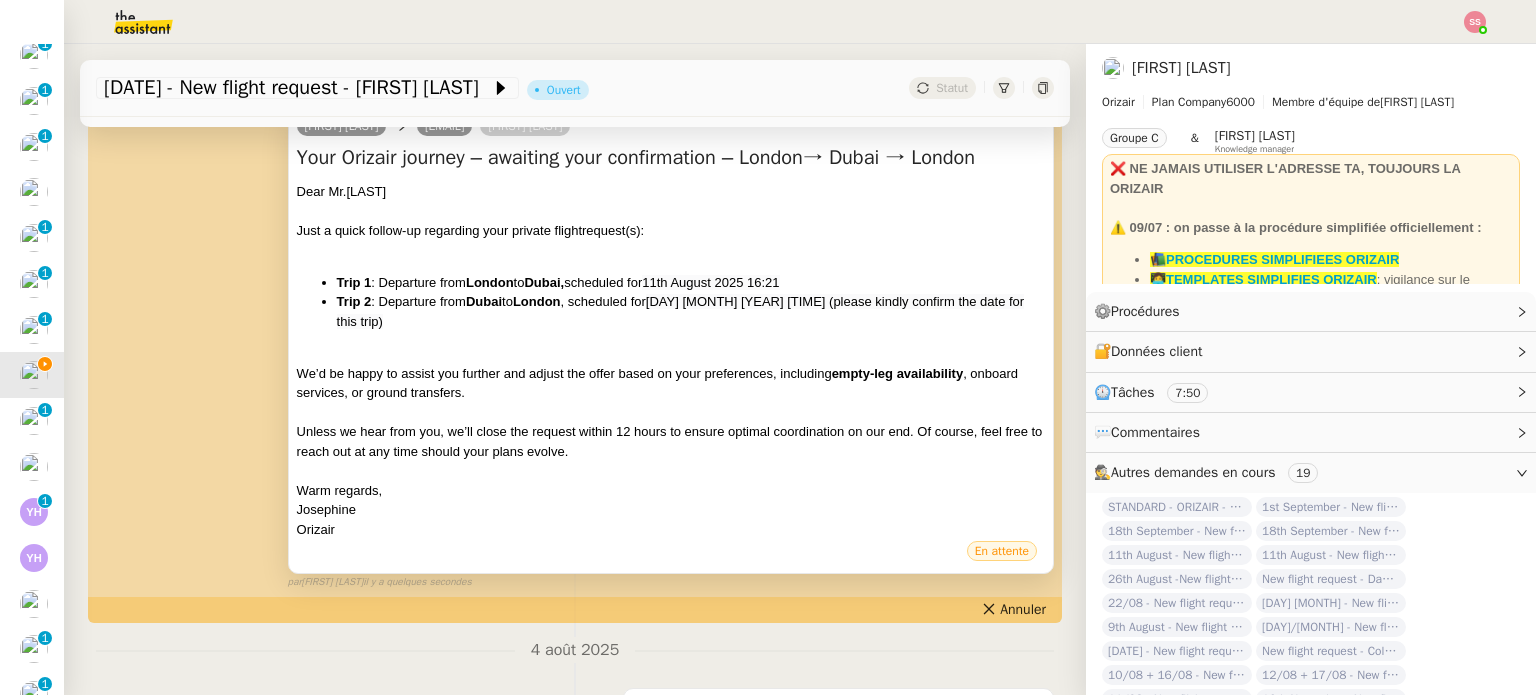 scroll, scrollTop: 448, scrollLeft: 0, axis: vertical 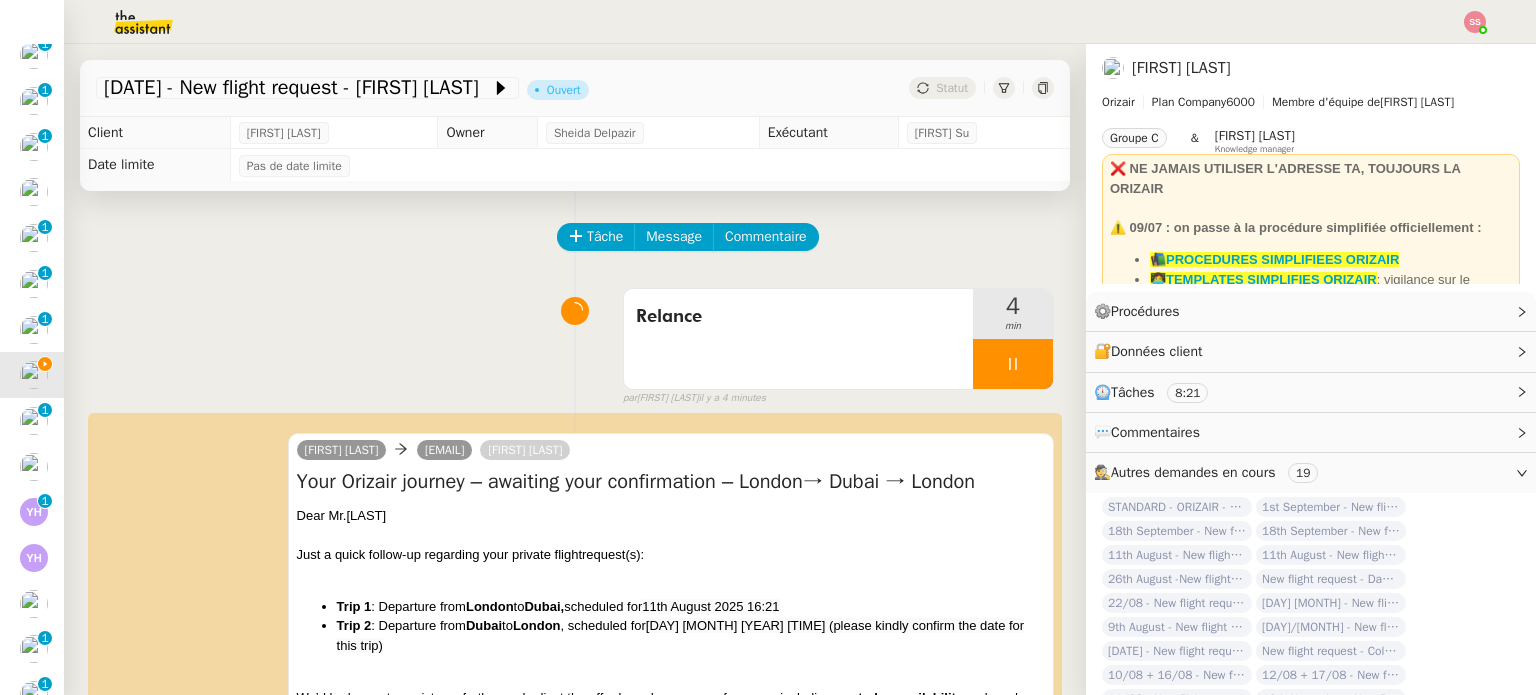 click on "Tâche Message Commentaire Veuillez patienter une erreur s'est produite 👌👌👌 message envoyé ✌️✌️✌️ Veuillez d'abord attribuer un client Une erreur s'est produite, veuillez réessayer  Relance     4 min false par   Souraya S.   il y a 4 minutes 👌👌👌 message envoyé ✌️✌️✌️ une erreur s'est produite 👌👌👌 message envoyé ✌️✌️✌️ Votre message va être revu ✌️✌️✌️ une erreur s'est produite La taille des fichiers doit être de 10Mb au maximum.  Josephine Kelly     ered717@gmail.com  Louis Frei  Your Orizair journey – awaiting your confirmation – London→ Dubai → London
Dear Mr.Carew Just a quick follow-up regarding your private flight  request(s): Trip 1 : Departure from  London  to  Dubai,  scheduled for  11th August 2025 16:21 Trip 2  : Departure from  Dubai  to  London , scheduled for  11th August 2025 16:21 (please kindly confirm the date for this trip) empty-leg availability , onboard services, or ground transfers. ﻿ 3" 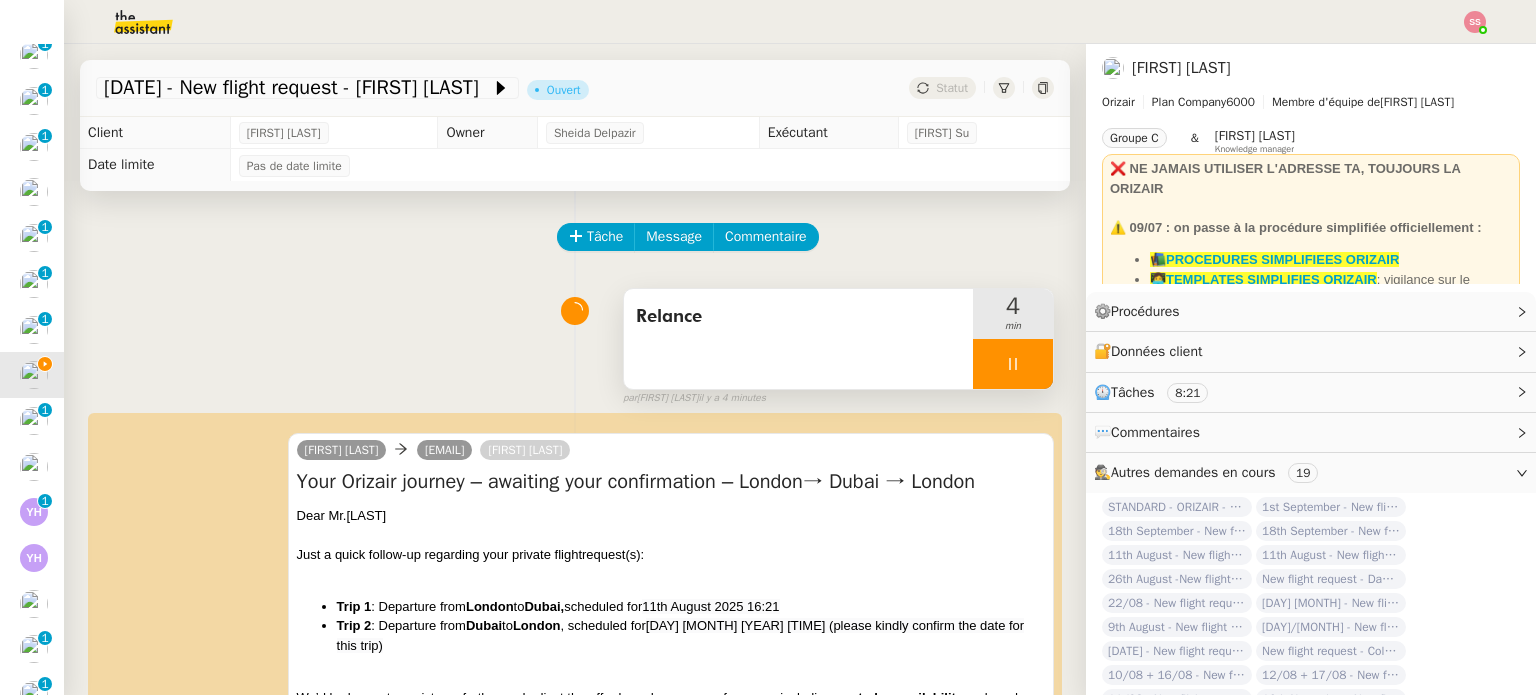 click at bounding box center (1013, 364) 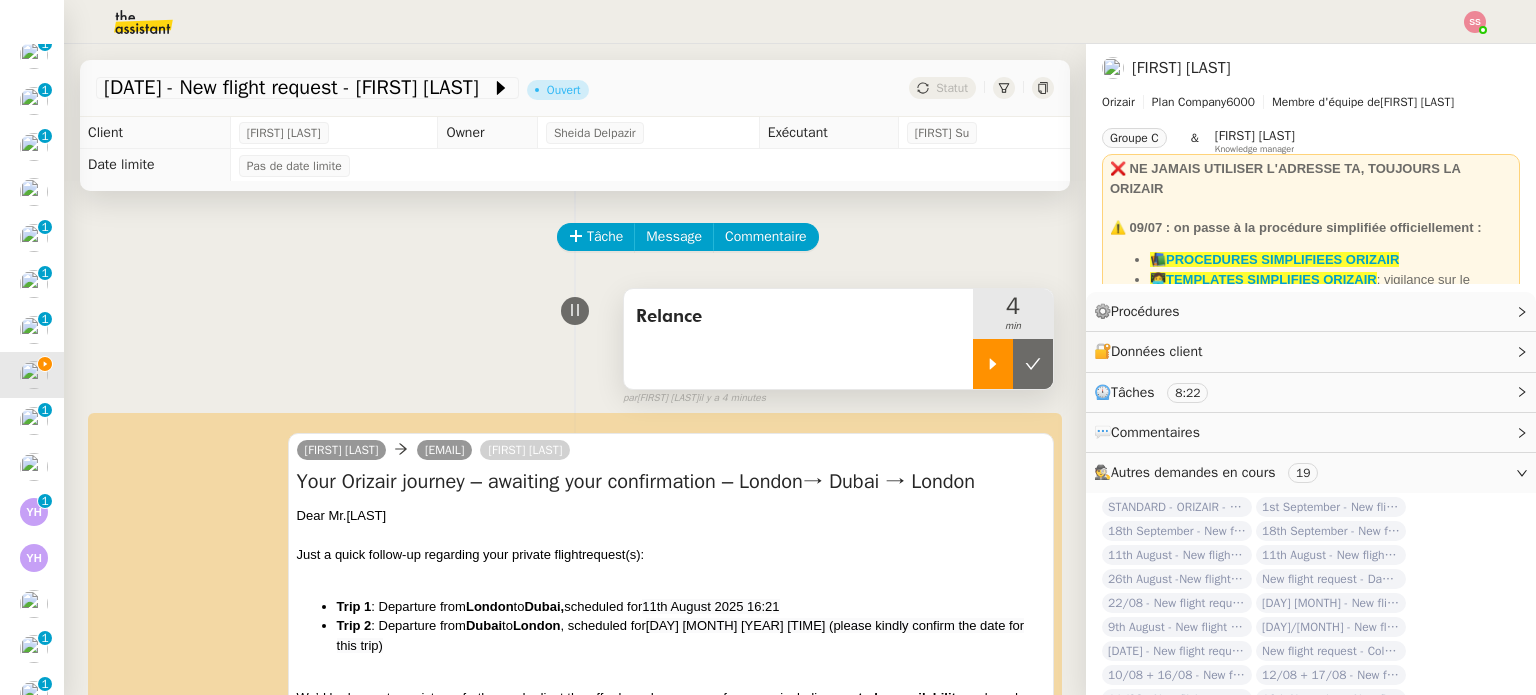click at bounding box center (1033, 364) 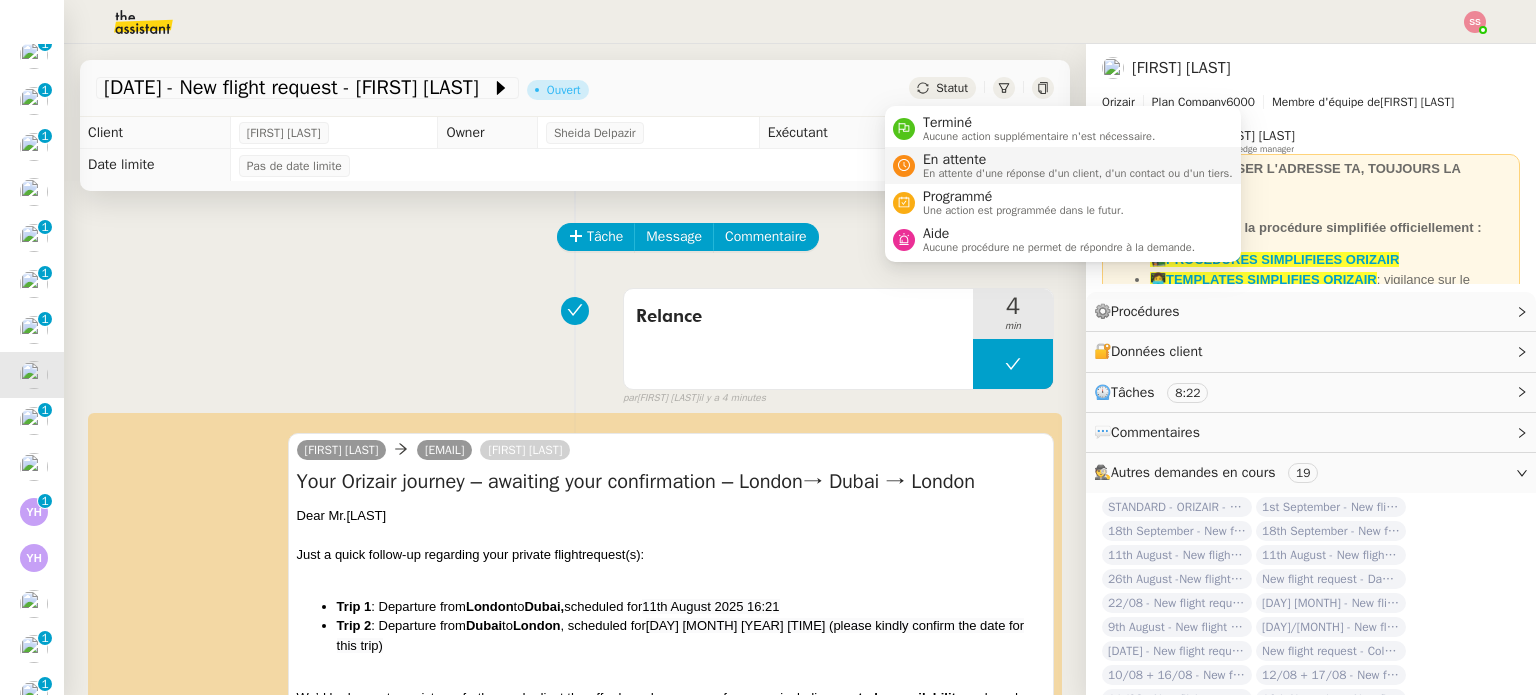 drag, startPoint x: 934, startPoint y: 85, endPoint x: 962, endPoint y: 151, distance: 71.693794 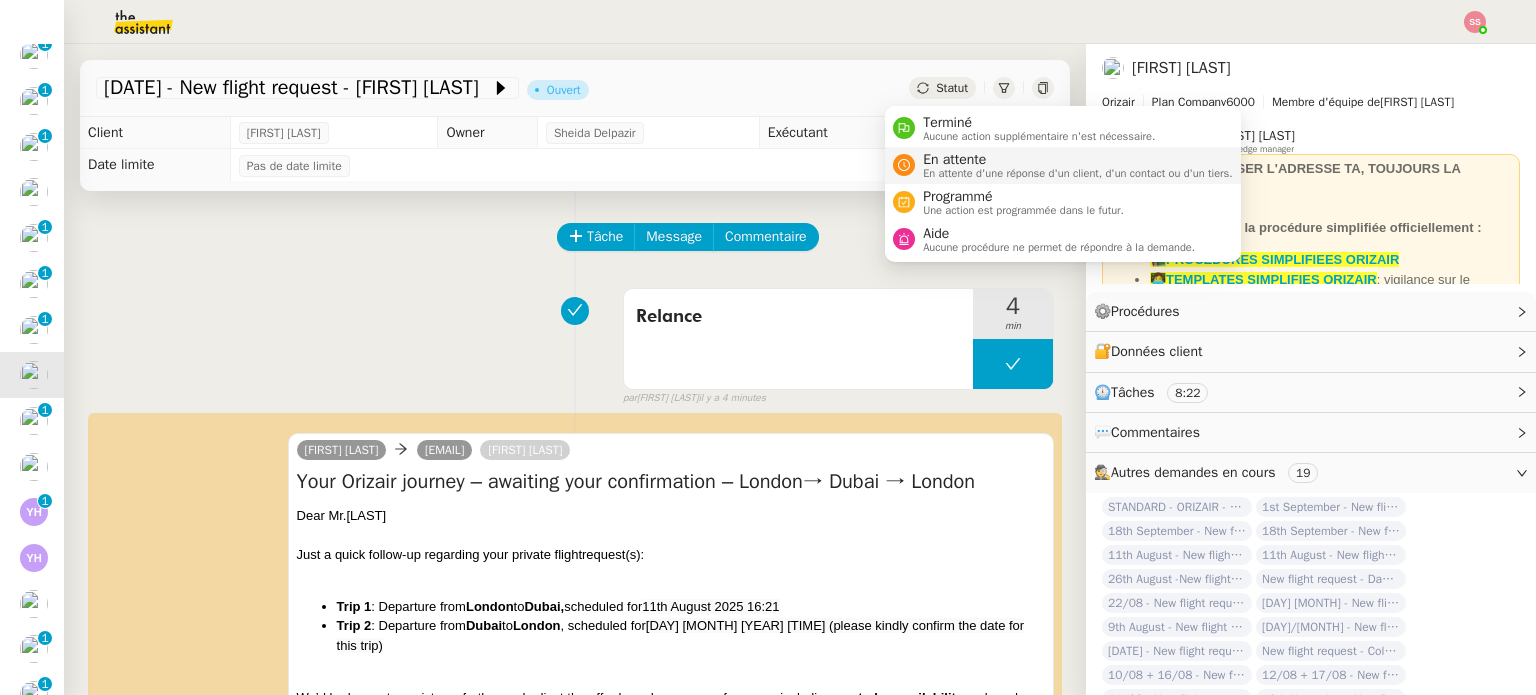 click on "En attente d'une réponse d'un client, d'un contact ou d'un tiers." at bounding box center (1078, 173) 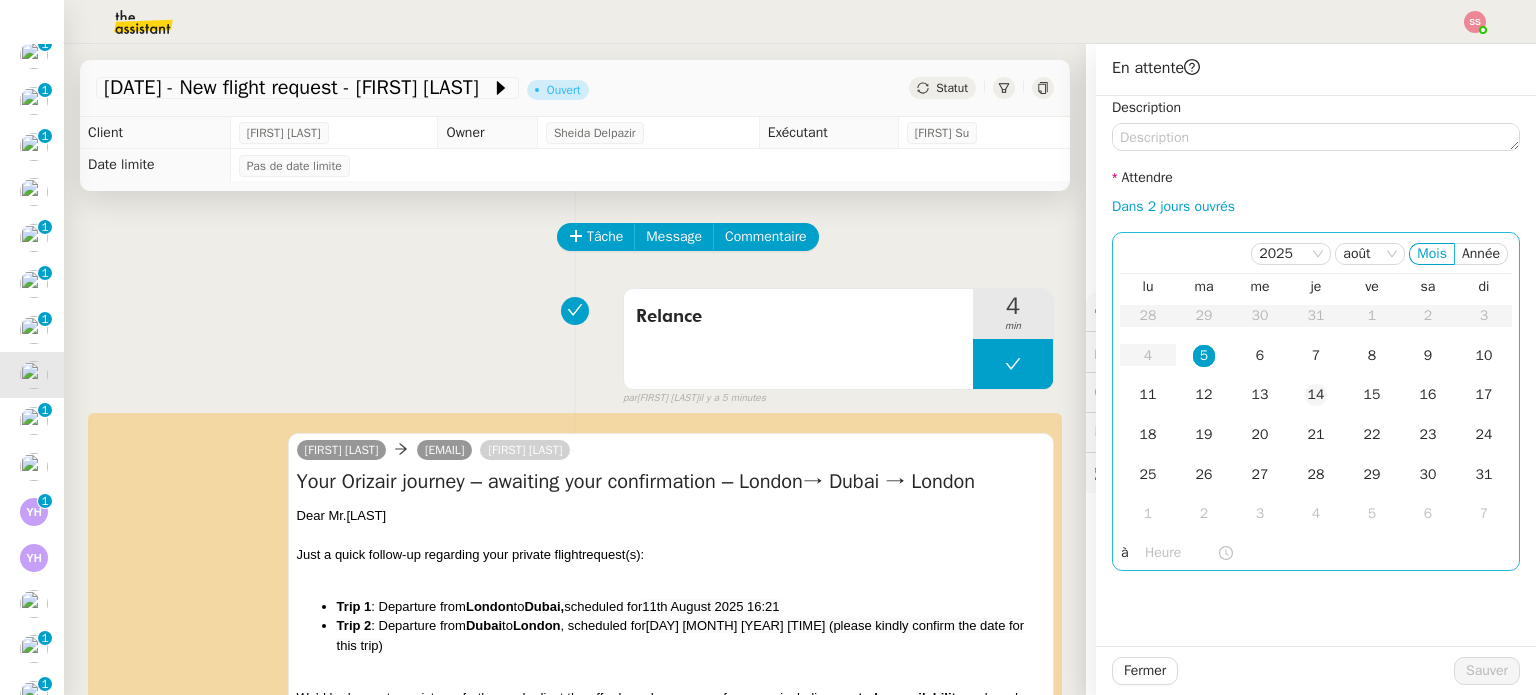 drag, startPoint x: 1243, startPoint y: 354, endPoint x: 1284, endPoint y: 390, distance: 54.56189 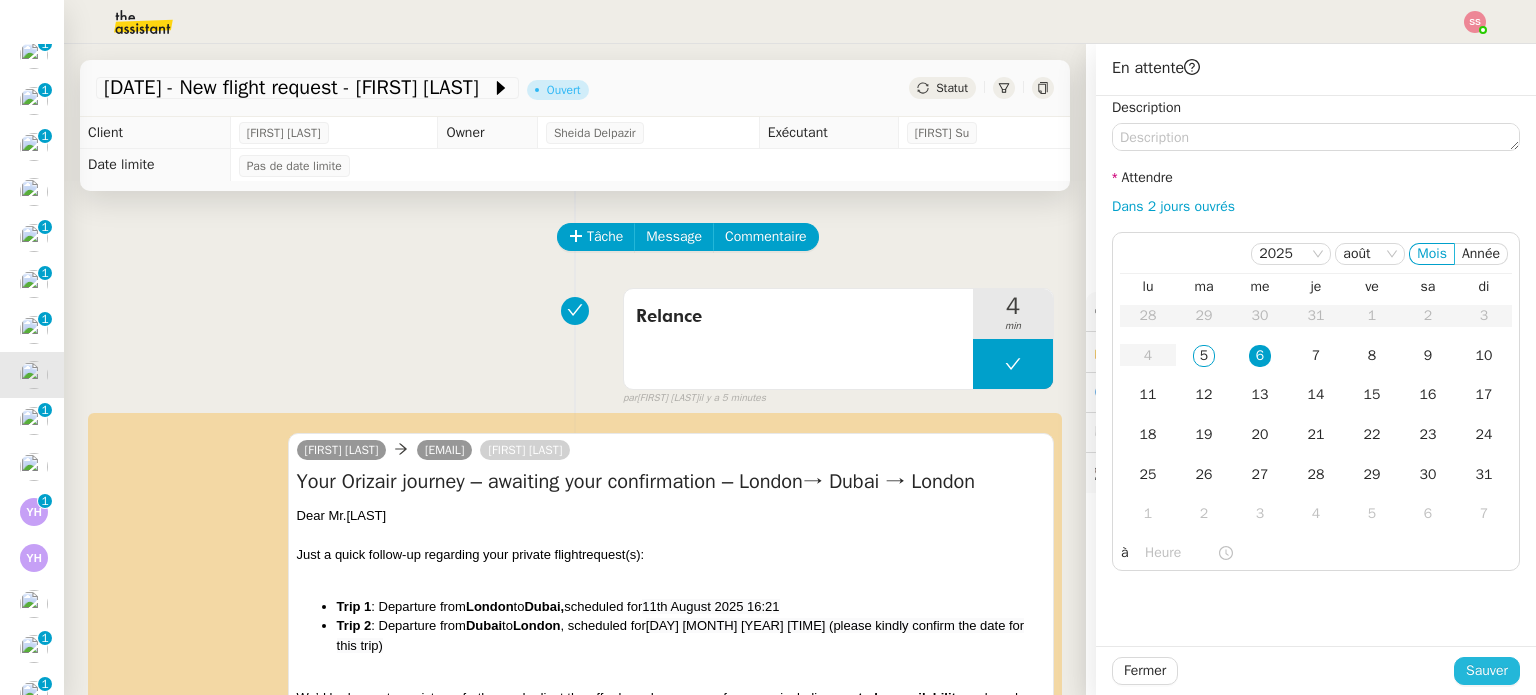 click on "Sauver" 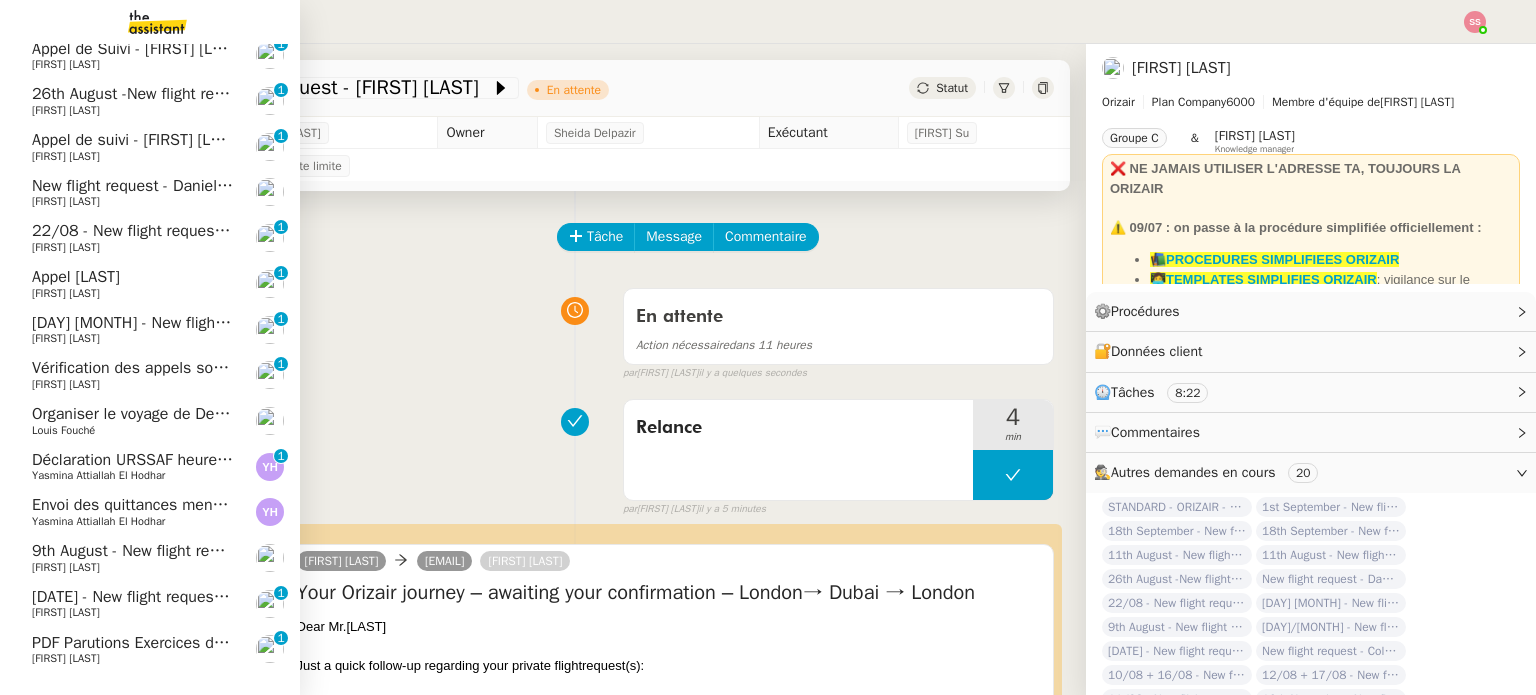 click on "PDF Parutions Exercices de style - 4 août 2025" 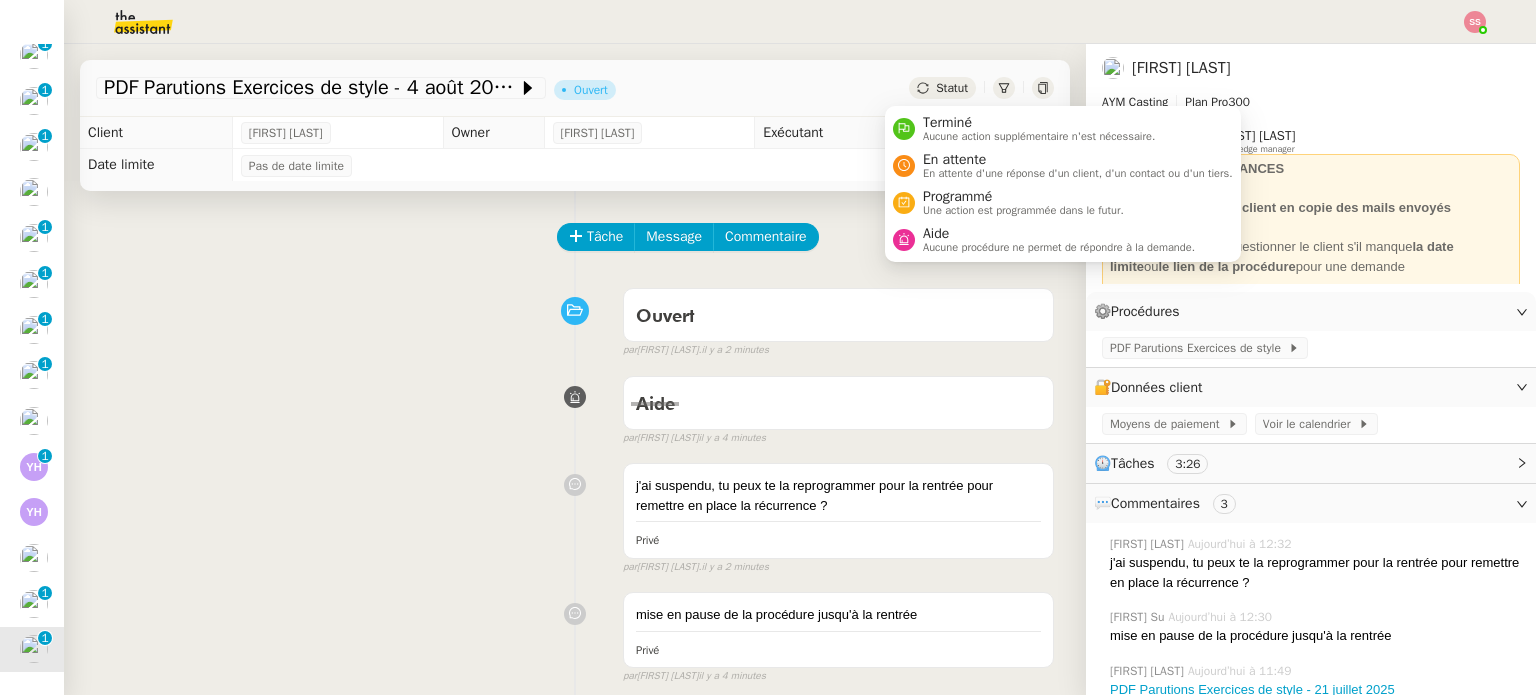 click on "Statut" 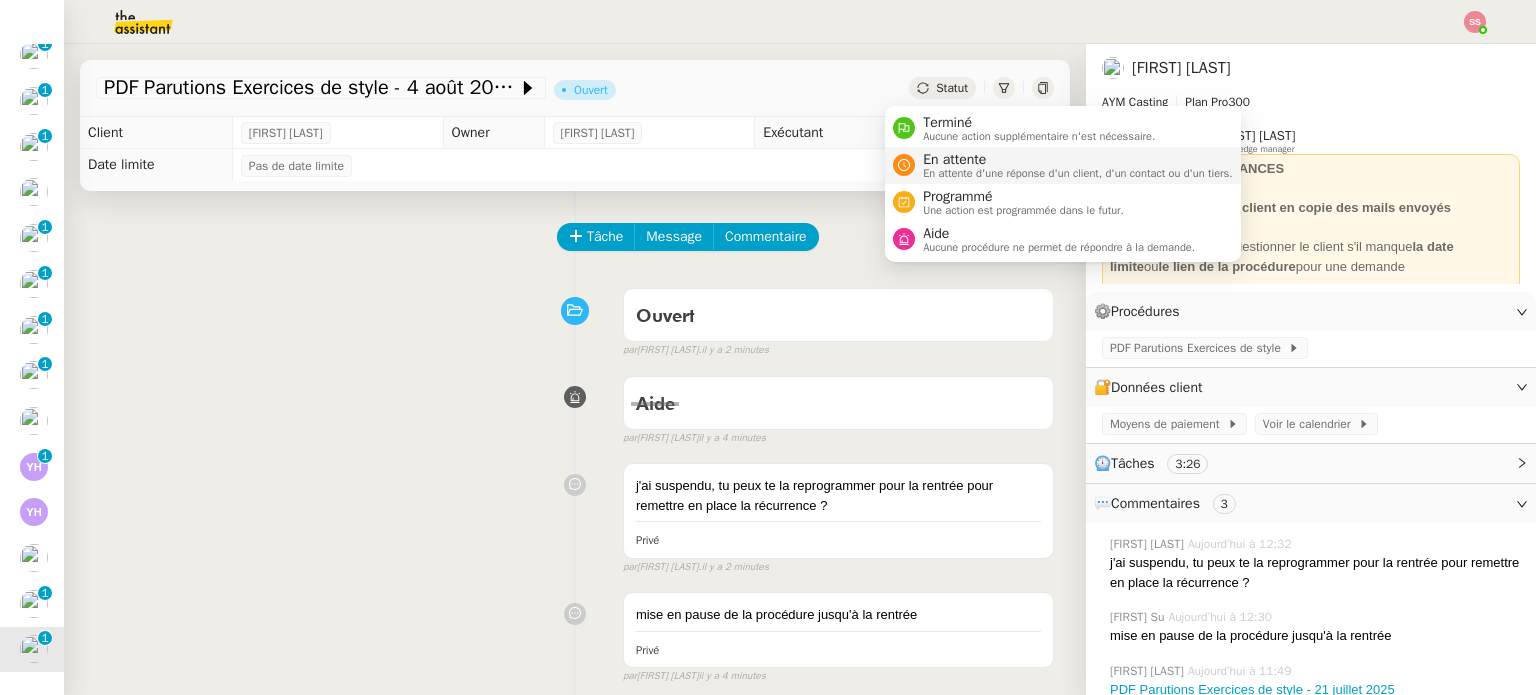 click on "En attente d'une réponse d'un client, d'un contact ou d'un tiers." at bounding box center [1078, 173] 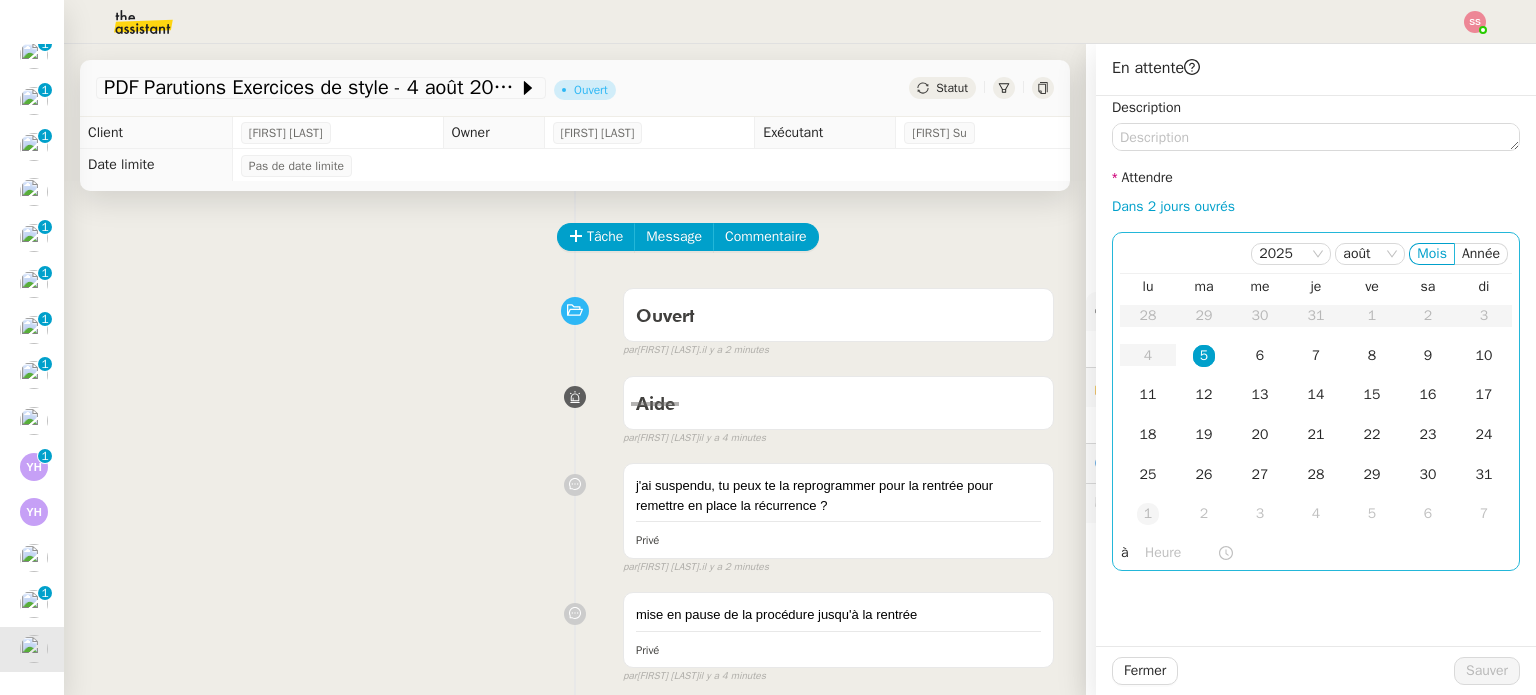 click on "1" 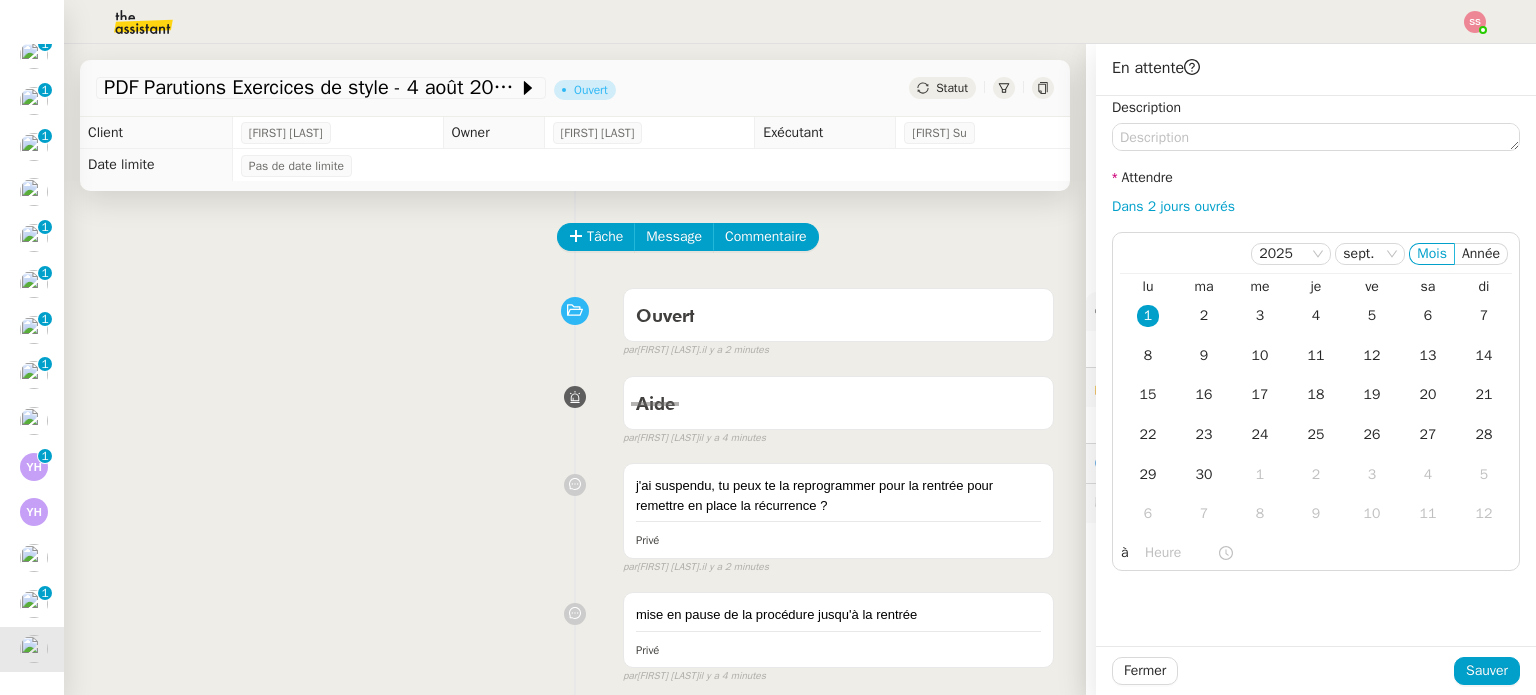 click on "Fermer Sauver" 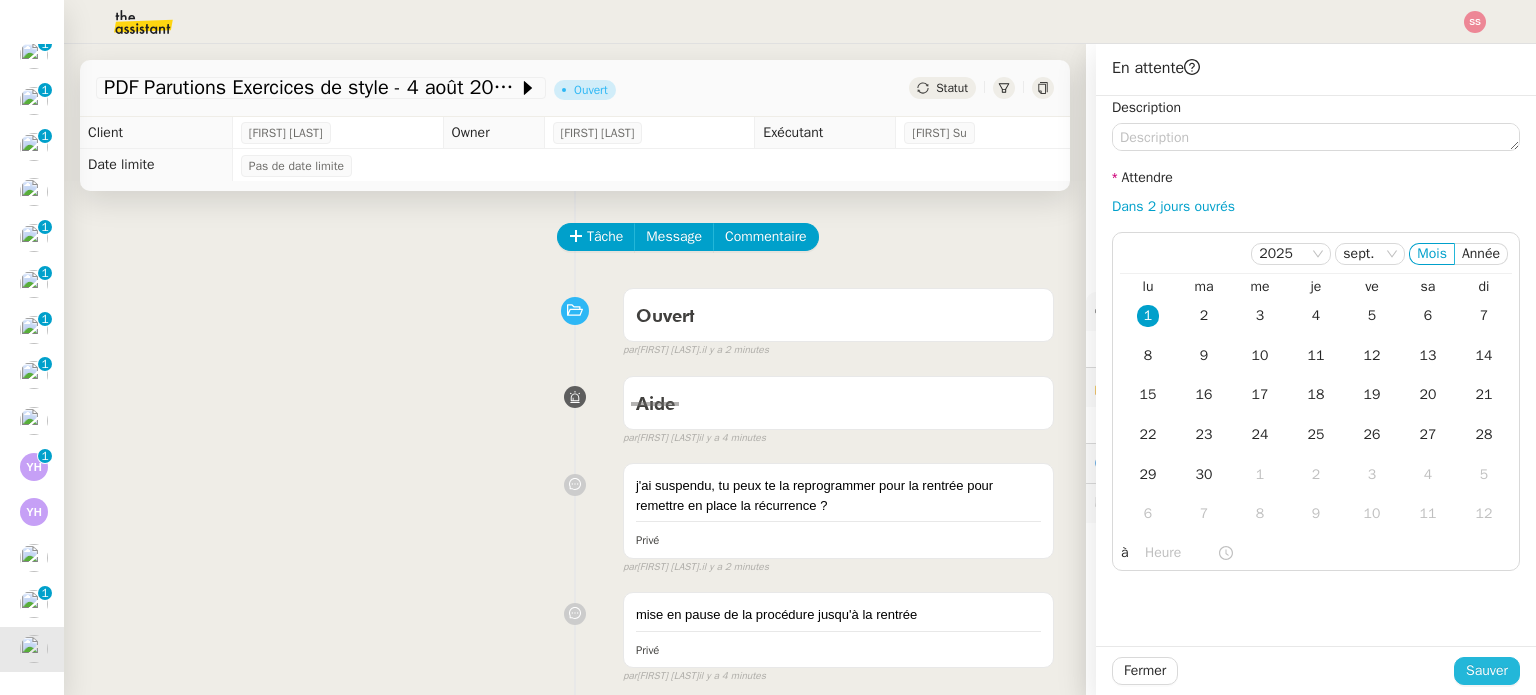 click on "Sauver" 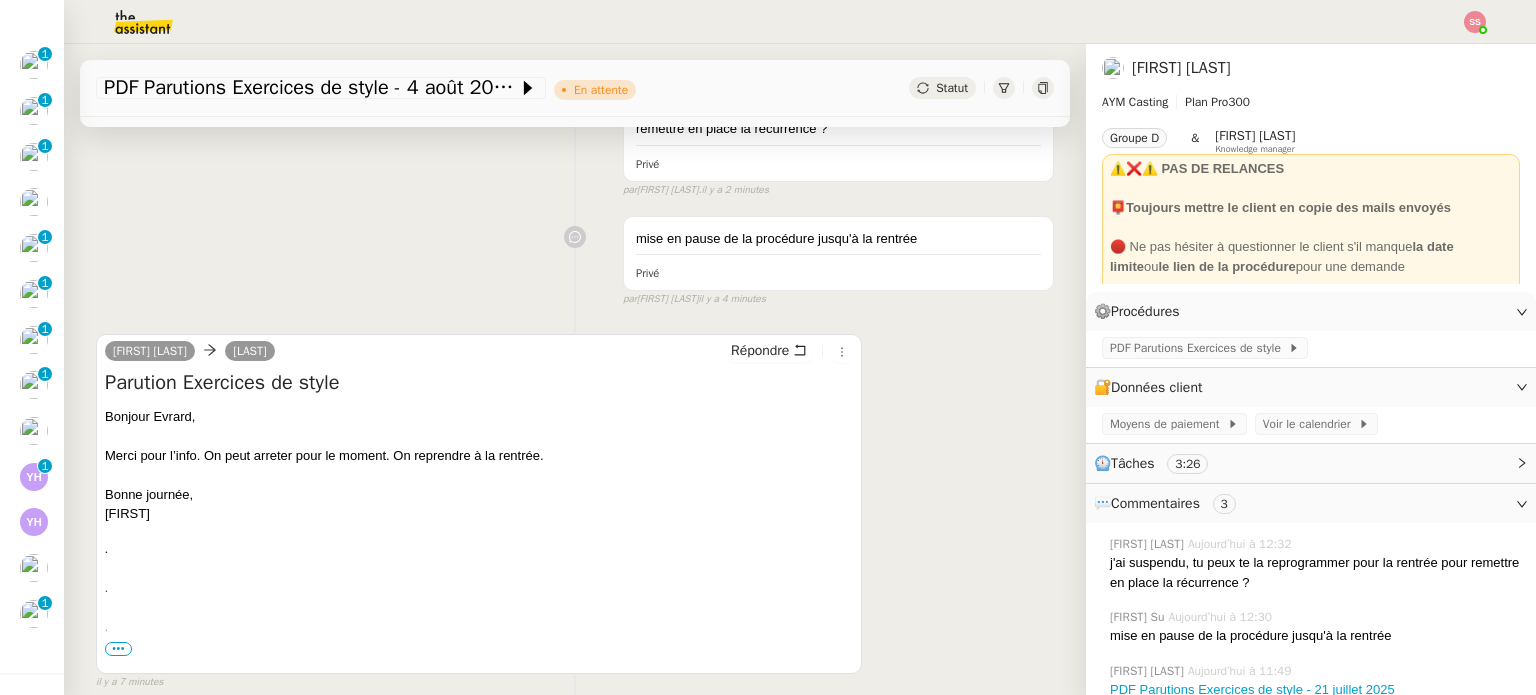 scroll, scrollTop: 600, scrollLeft: 0, axis: vertical 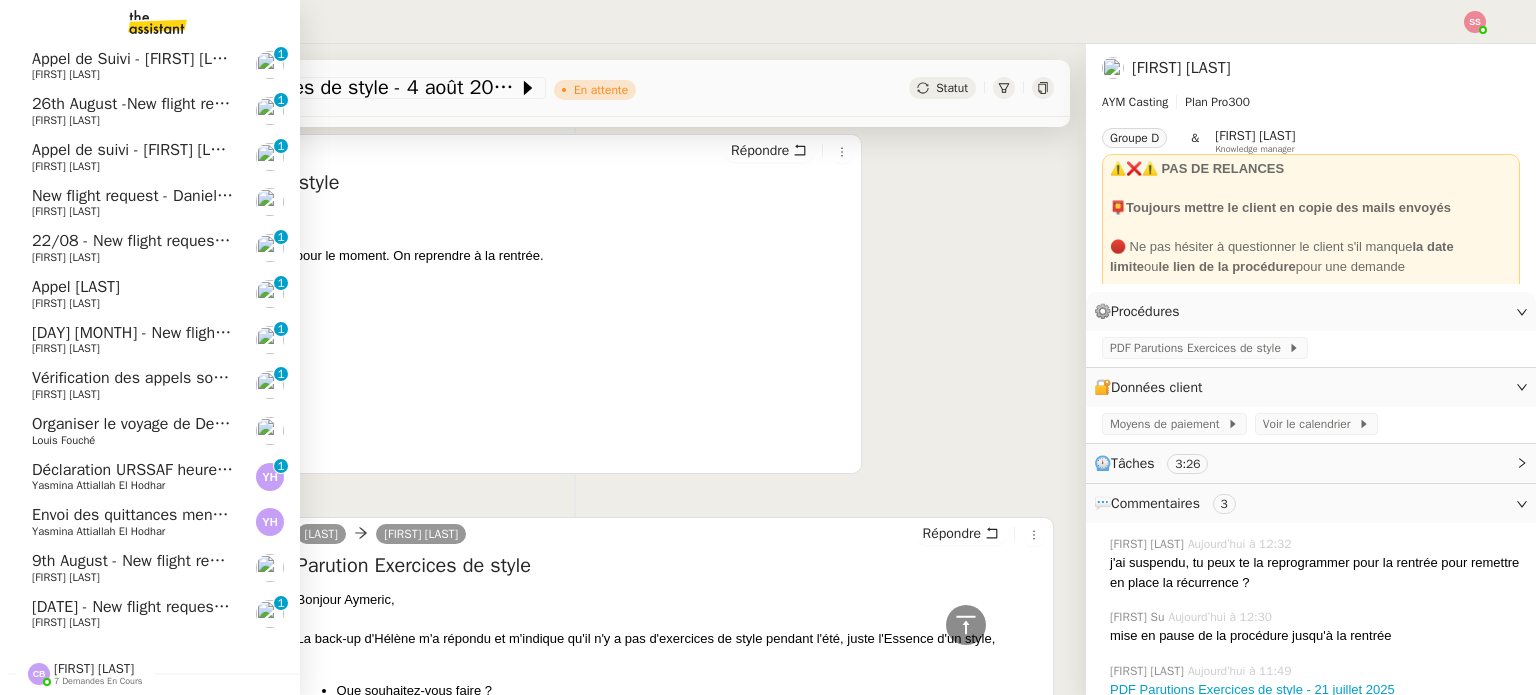click on "[FIRST] [LAST]" 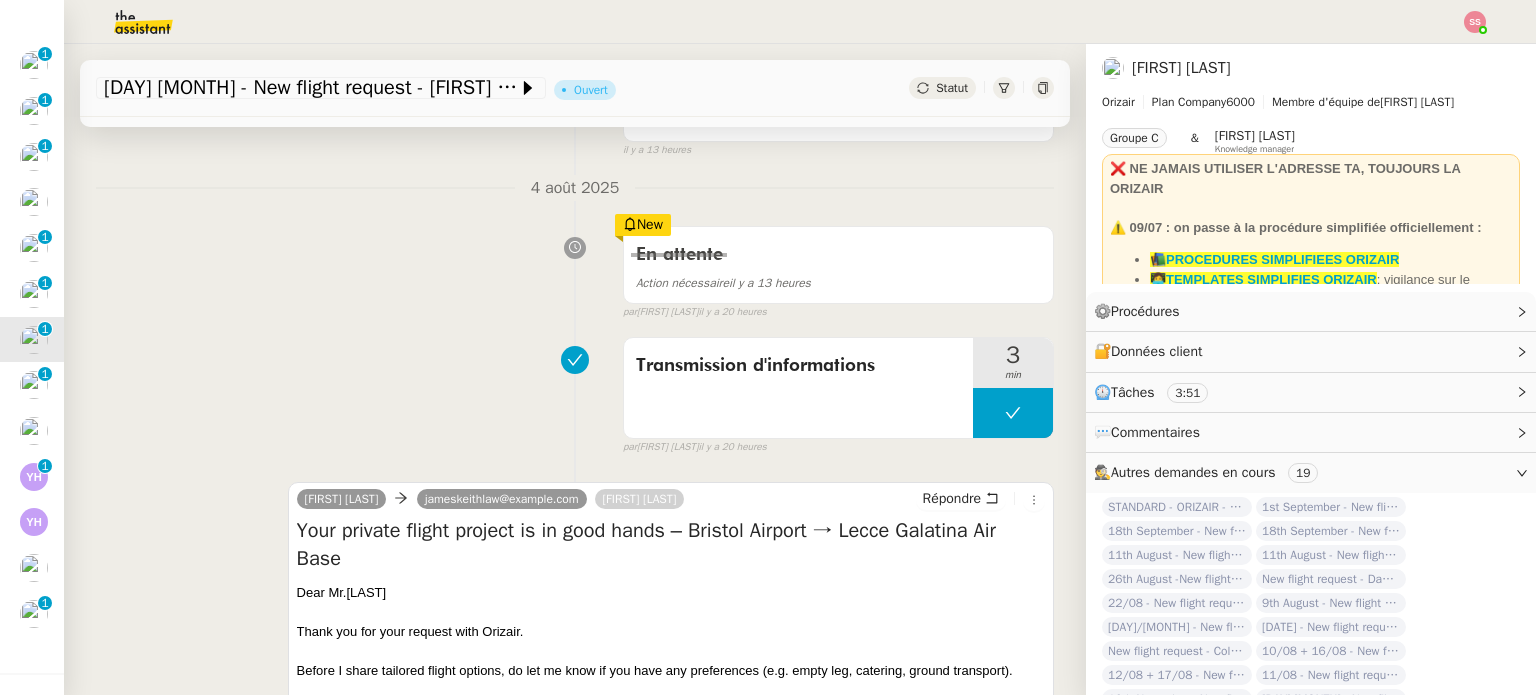 scroll, scrollTop: 0, scrollLeft: 0, axis: both 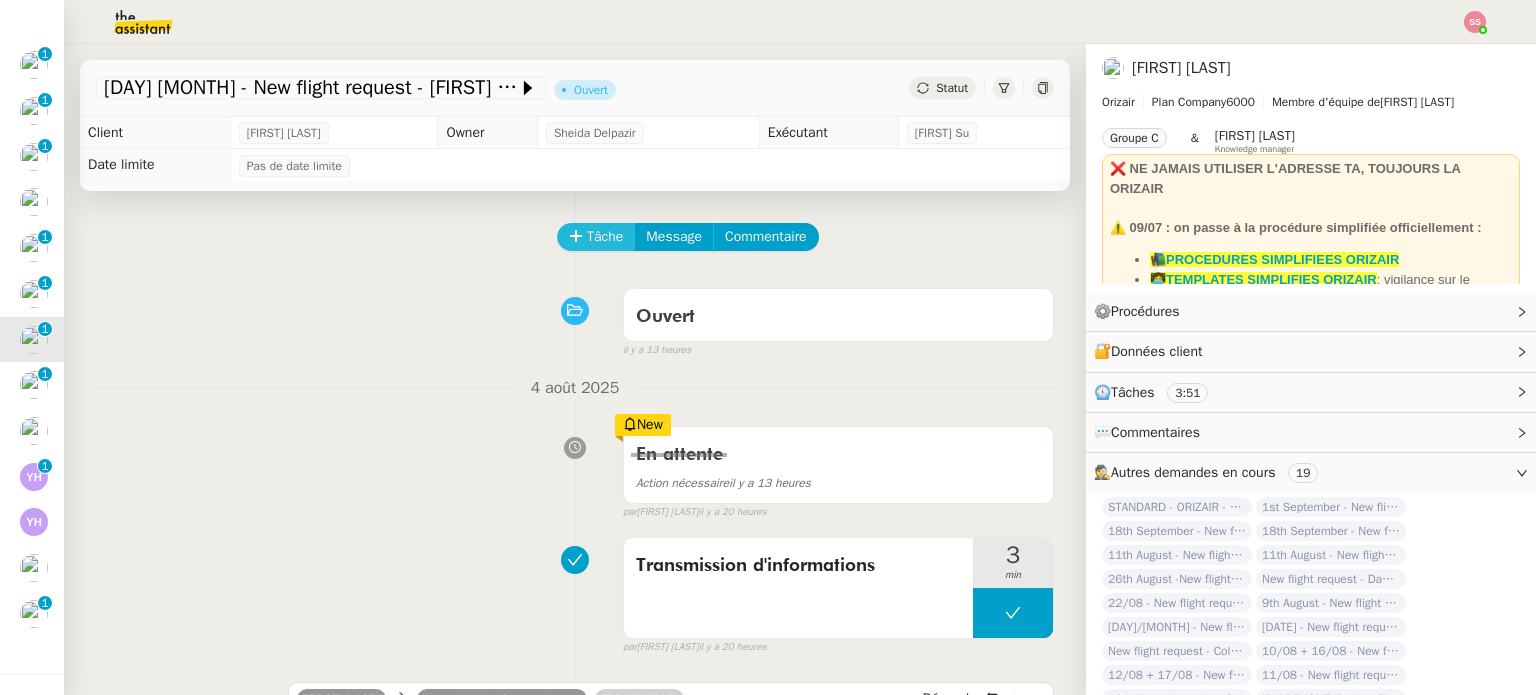 click on "Tâche" 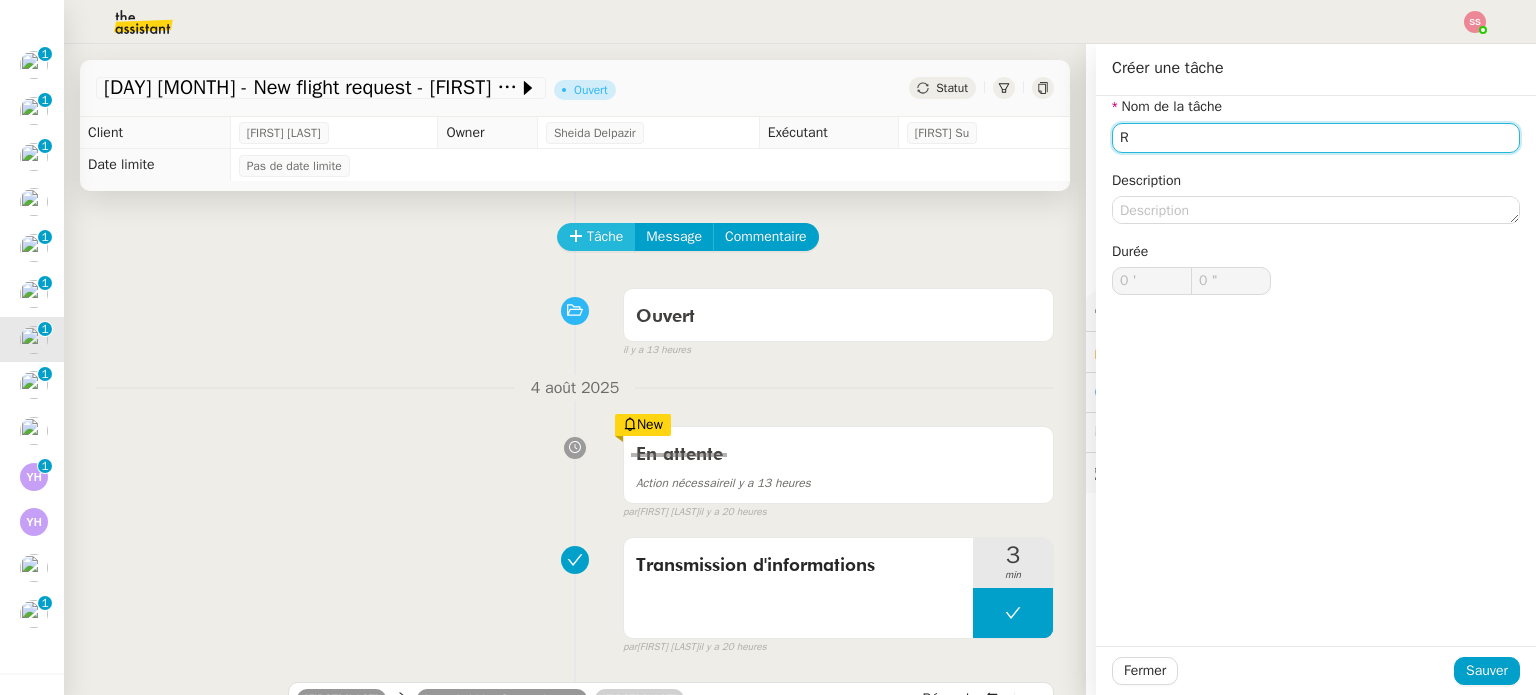 scroll, scrollTop: 556, scrollLeft: 0, axis: vertical 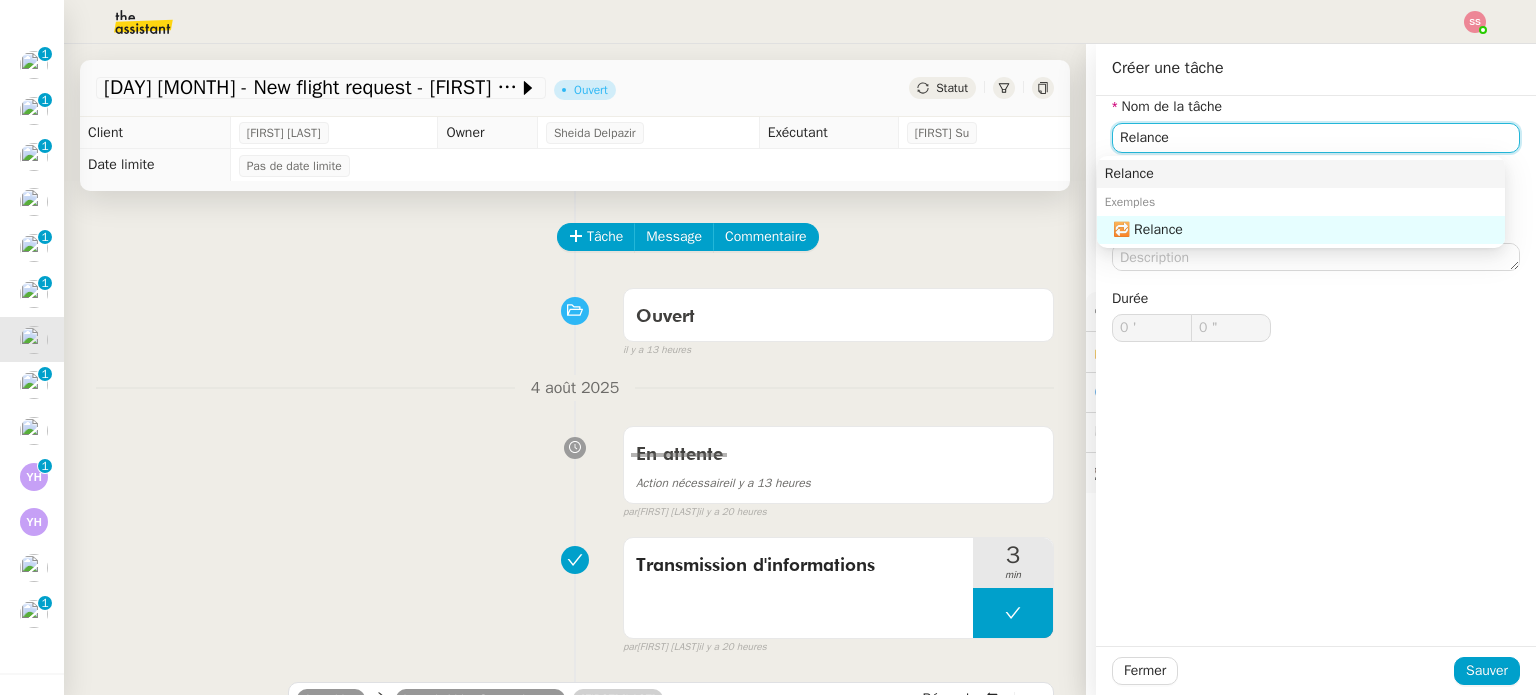 click on "Relance" at bounding box center [1301, 174] 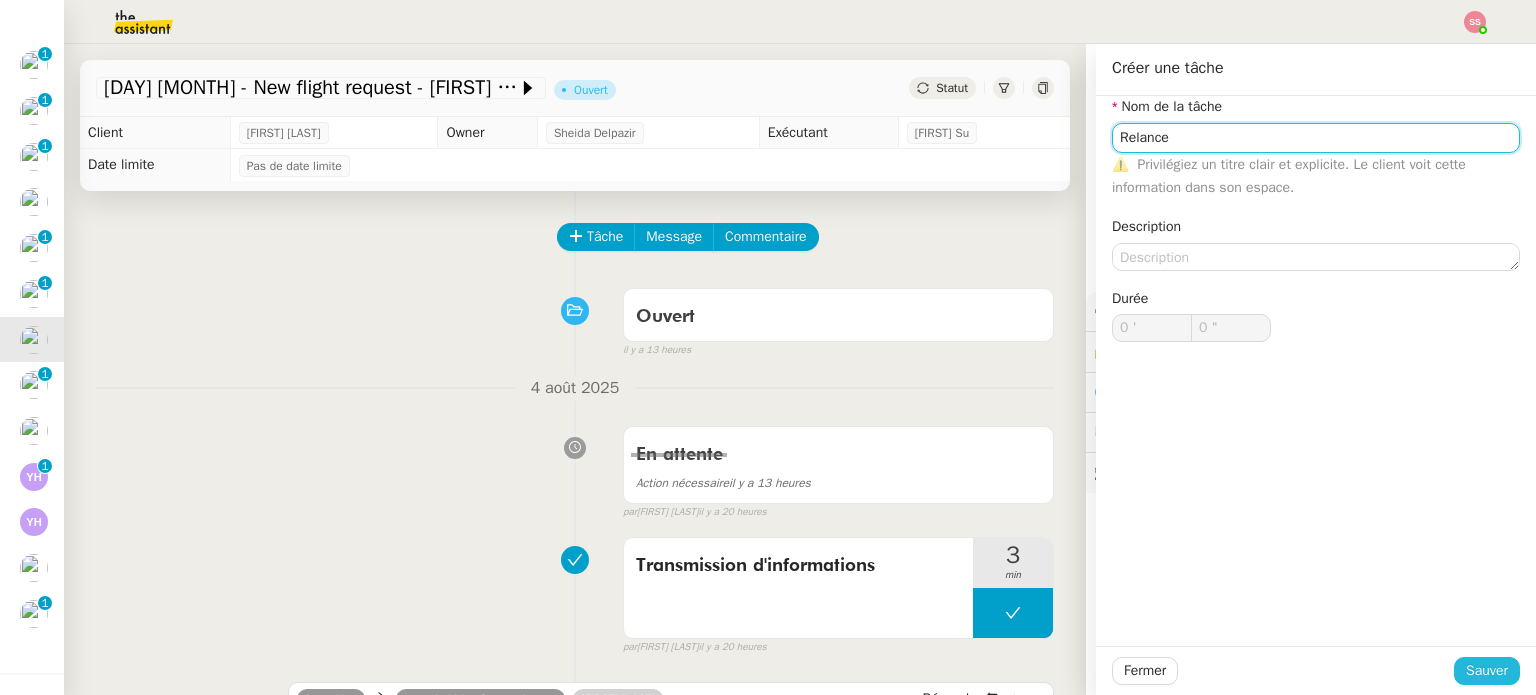 type on "Relance" 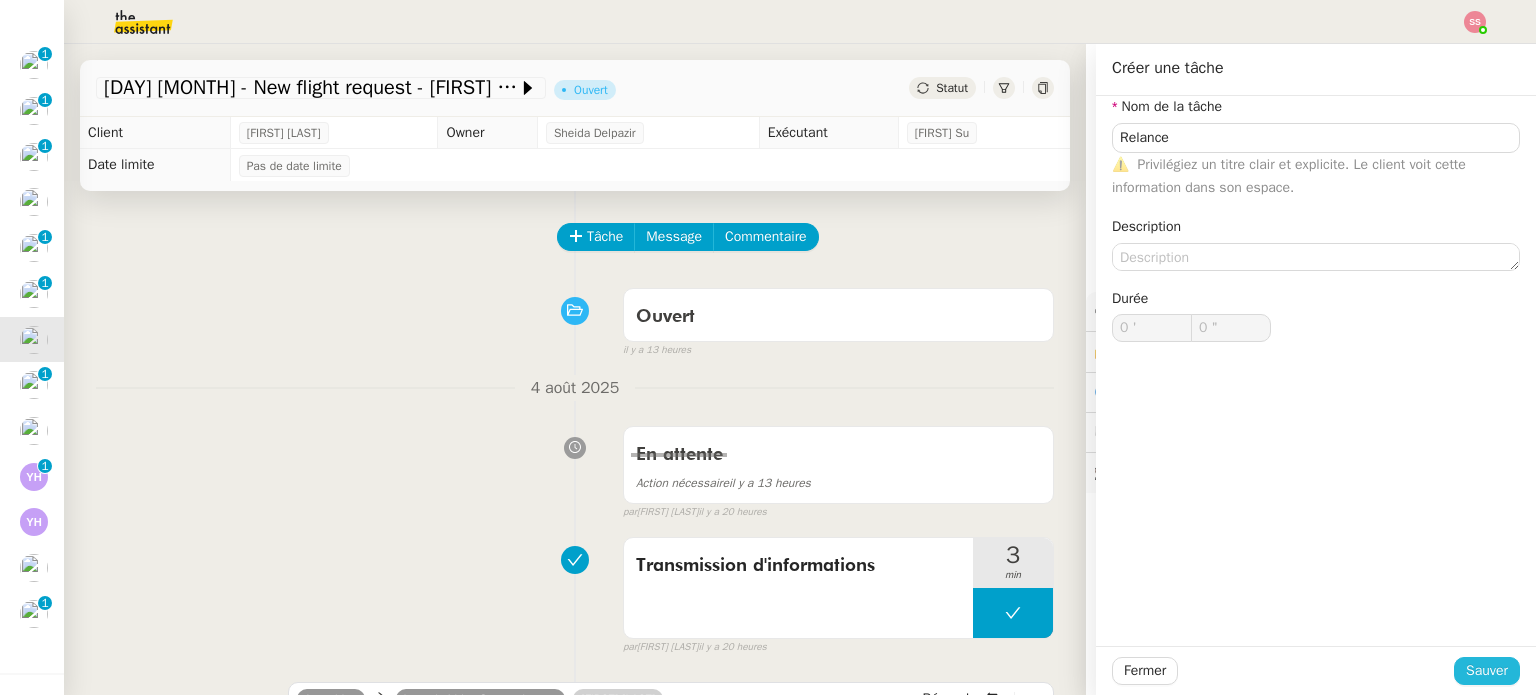 click on "Sauver" 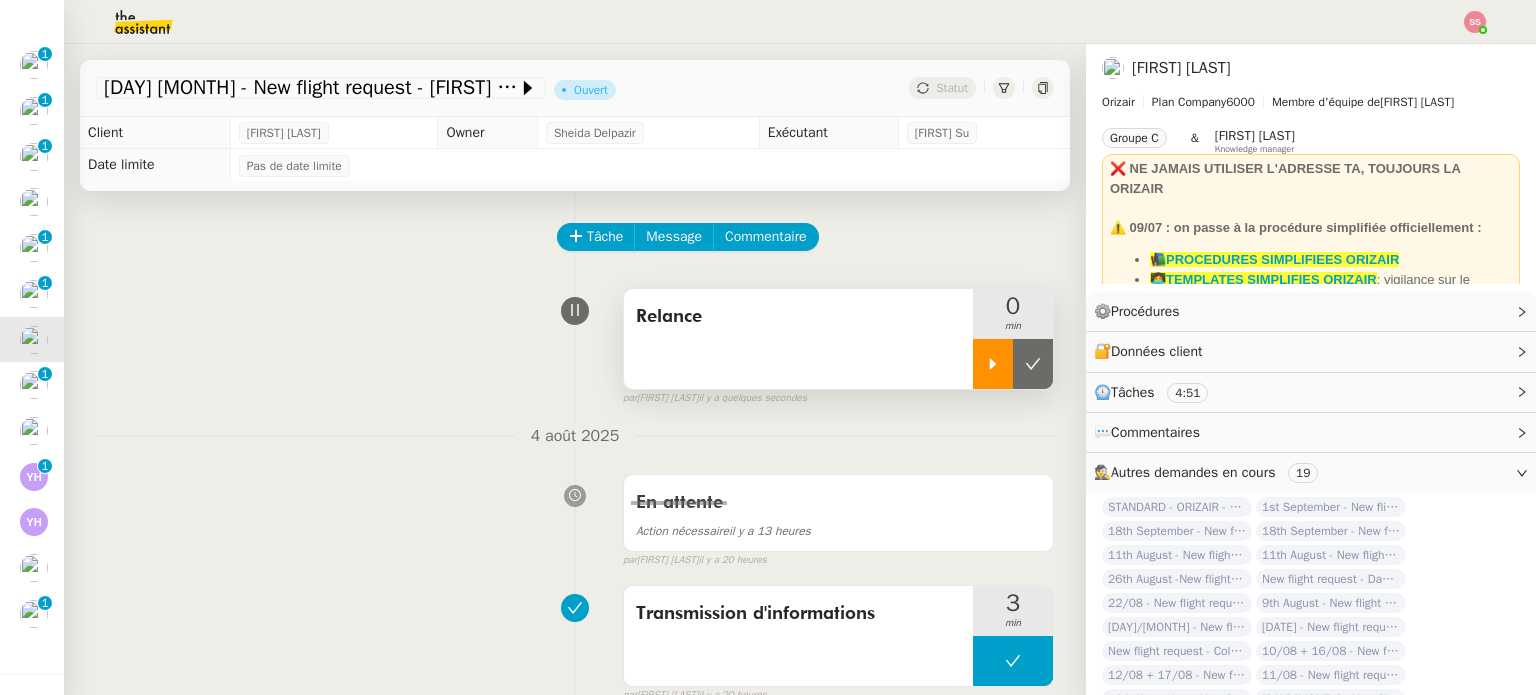click 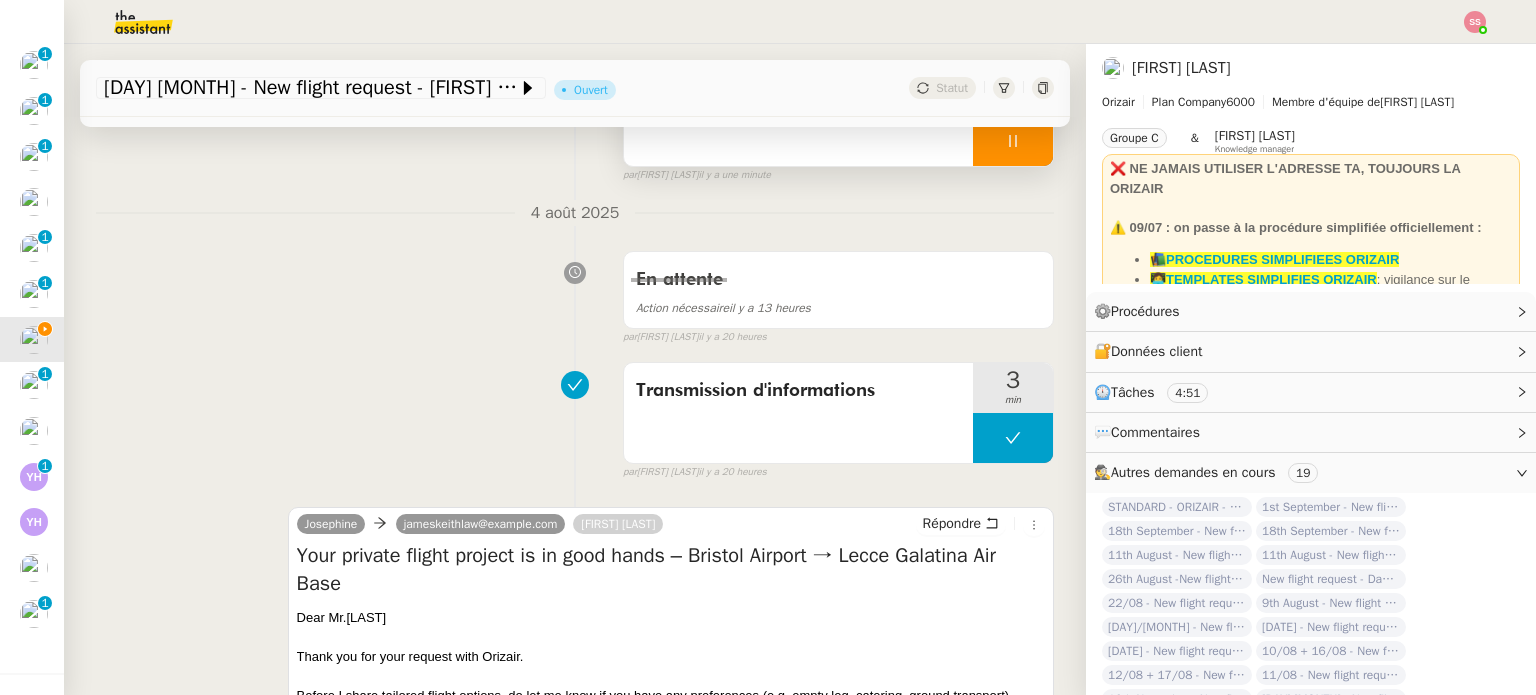 scroll, scrollTop: 500, scrollLeft: 0, axis: vertical 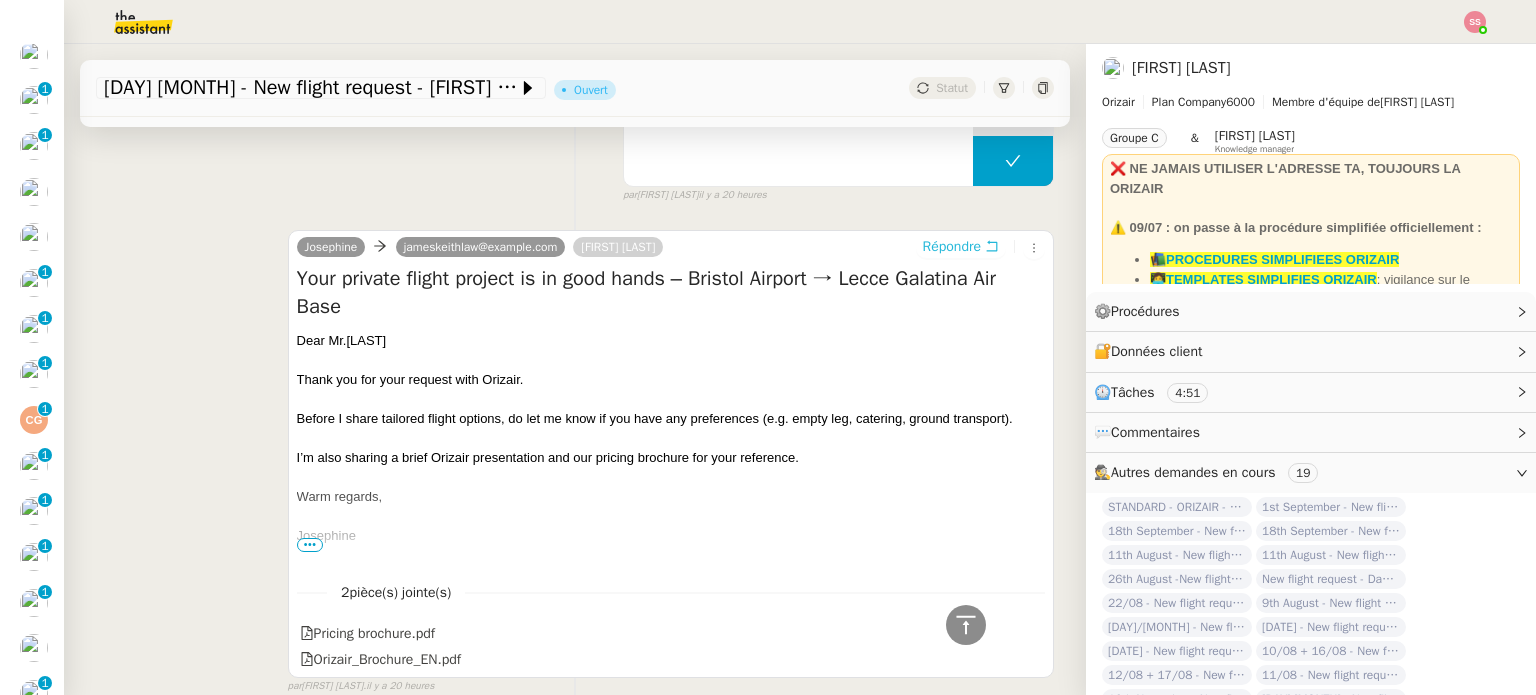 click on "Répondre" at bounding box center [952, 247] 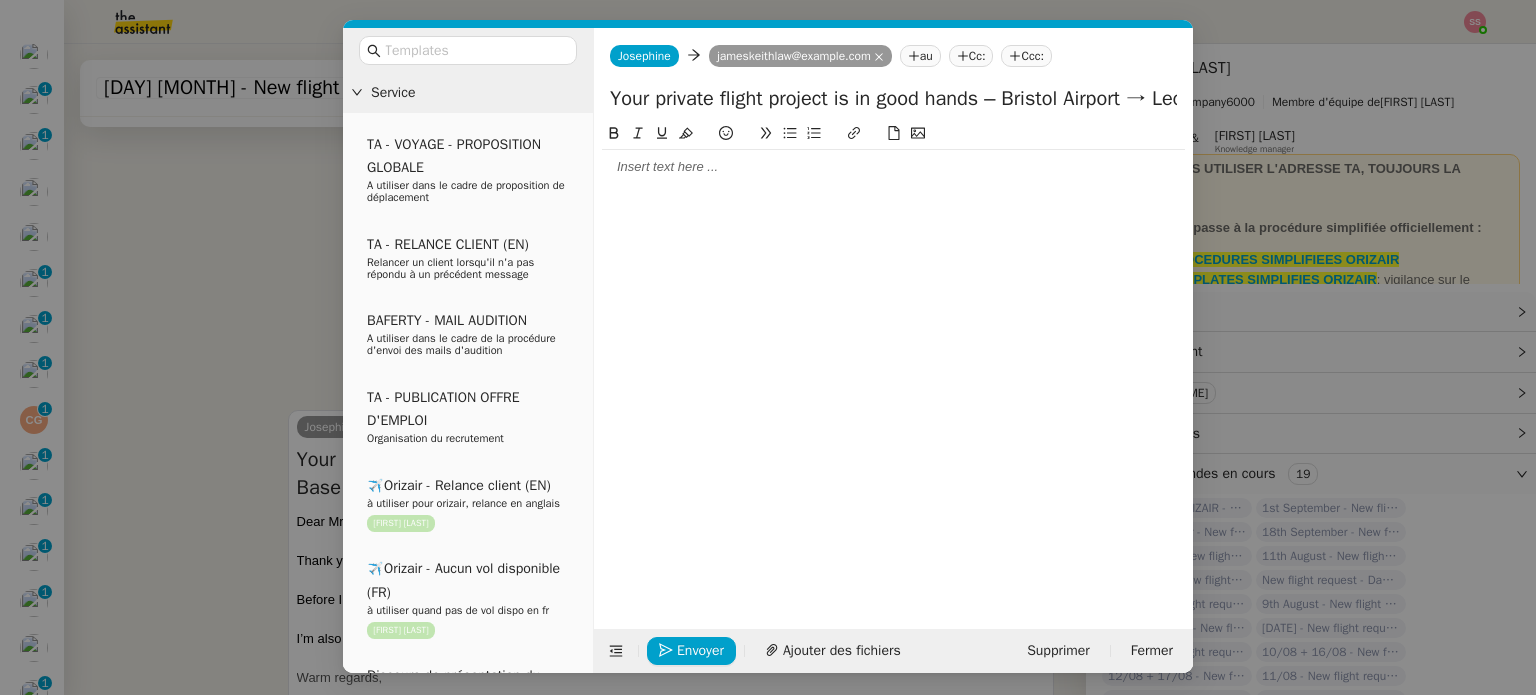 scroll, scrollTop: 681, scrollLeft: 0, axis: vertical 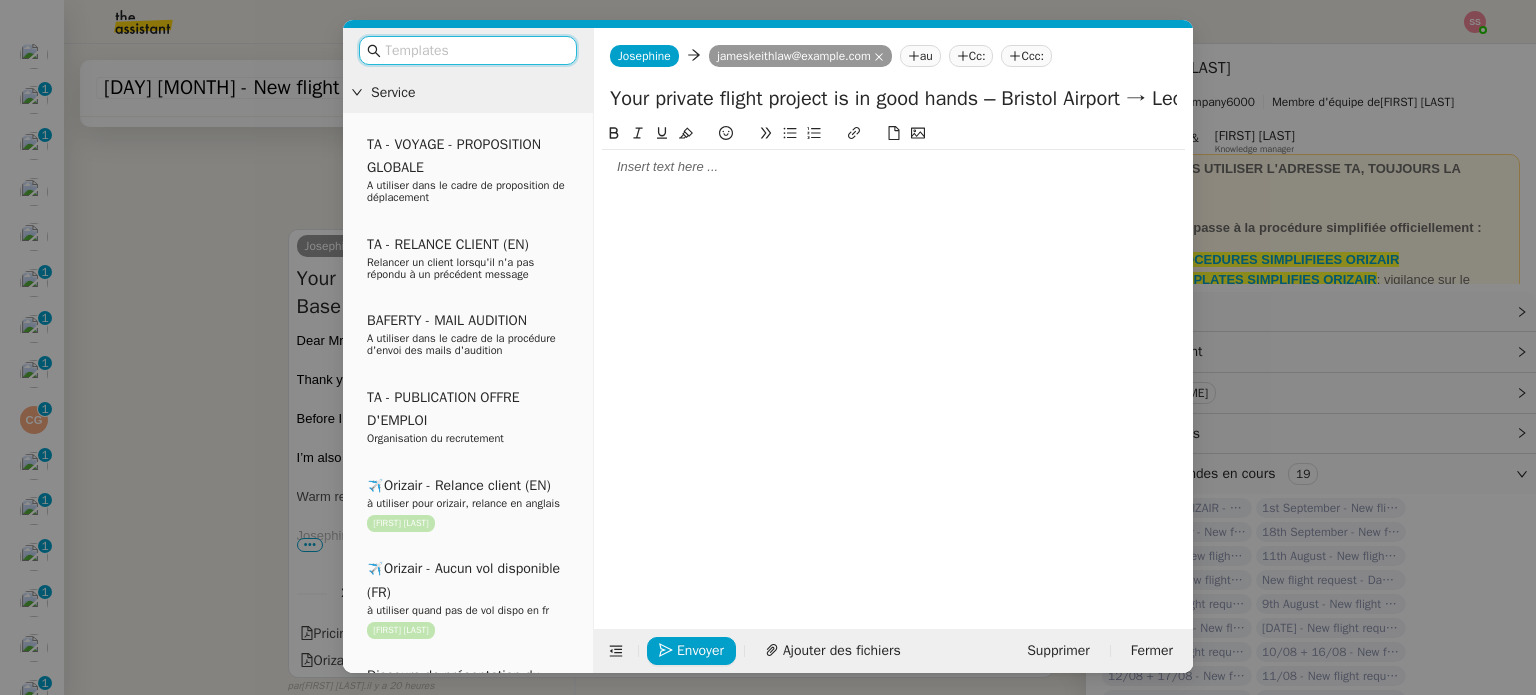 click 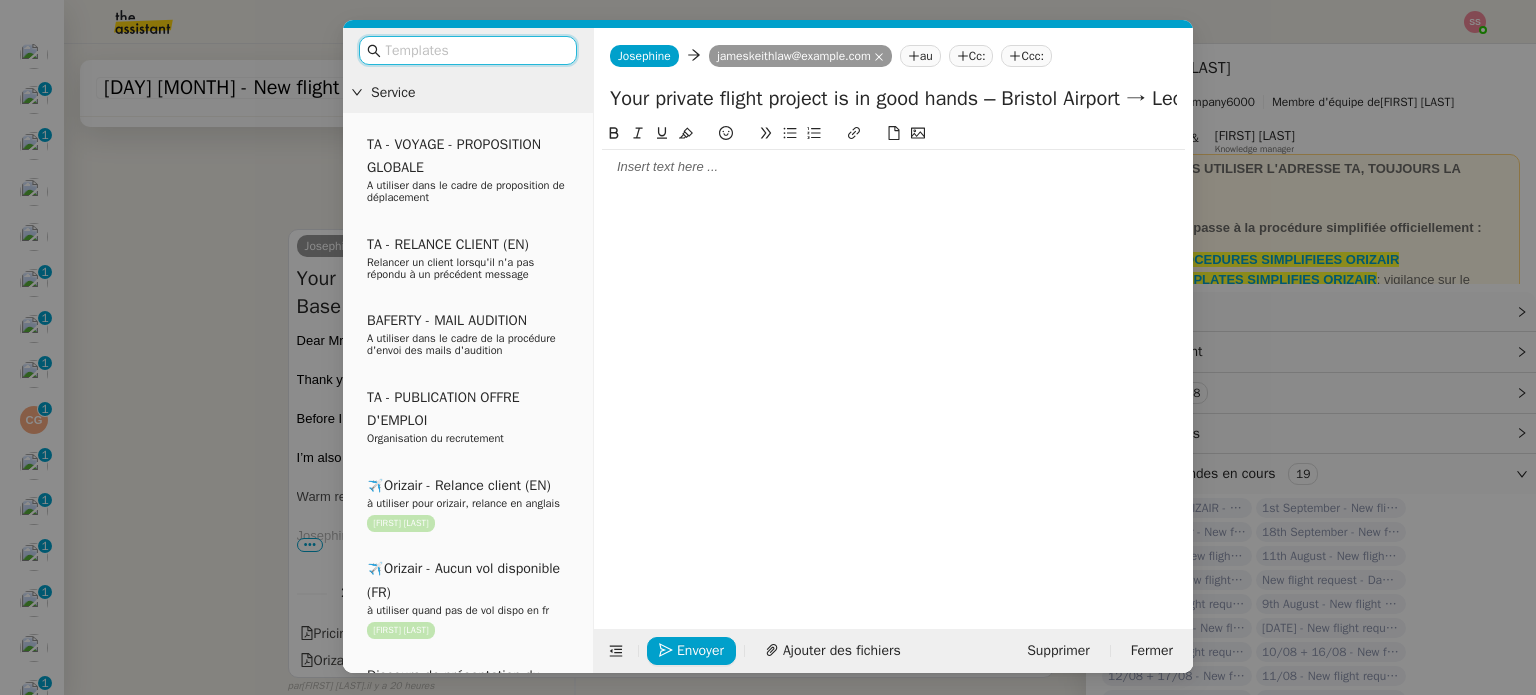 click at bounding box center [475, 50] 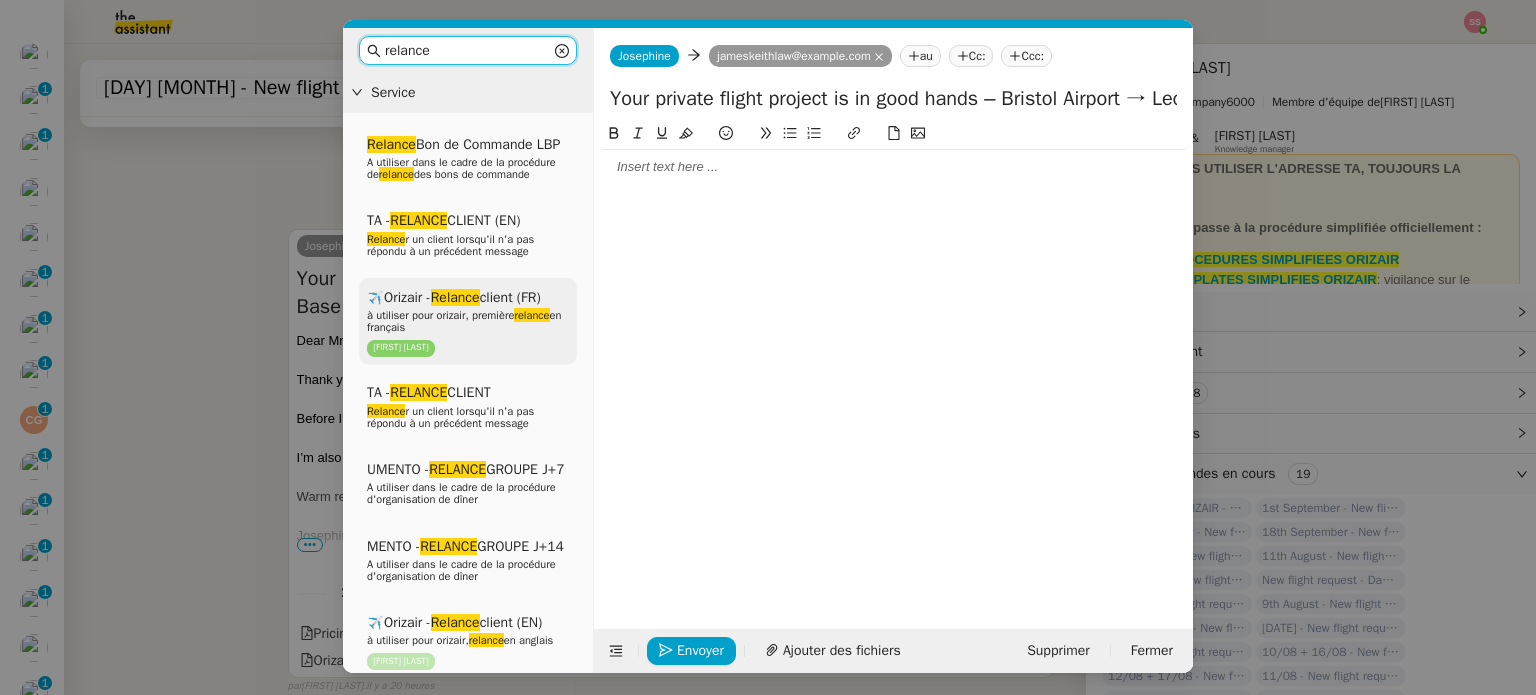 scroll, scrollTop: 600, scrollLeft: 0, axis: vertical 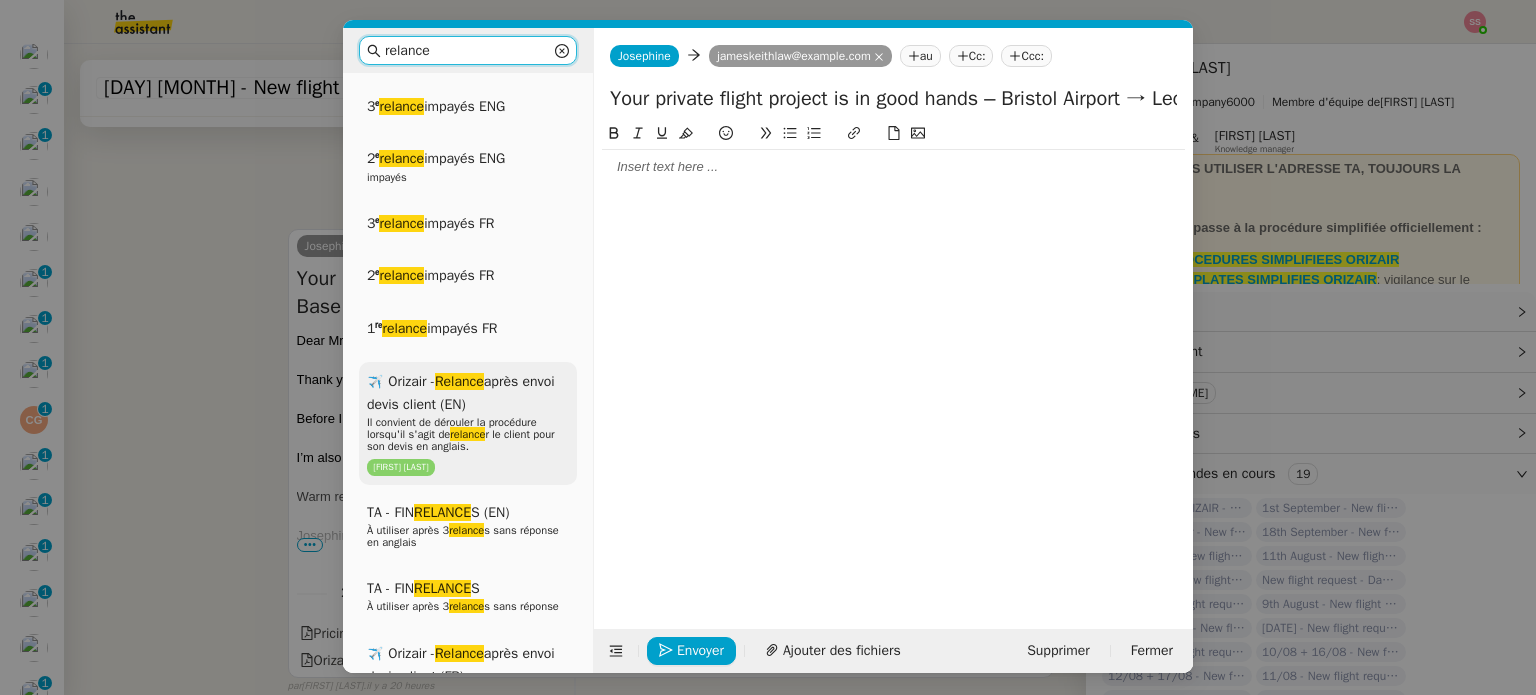 type on "relance" 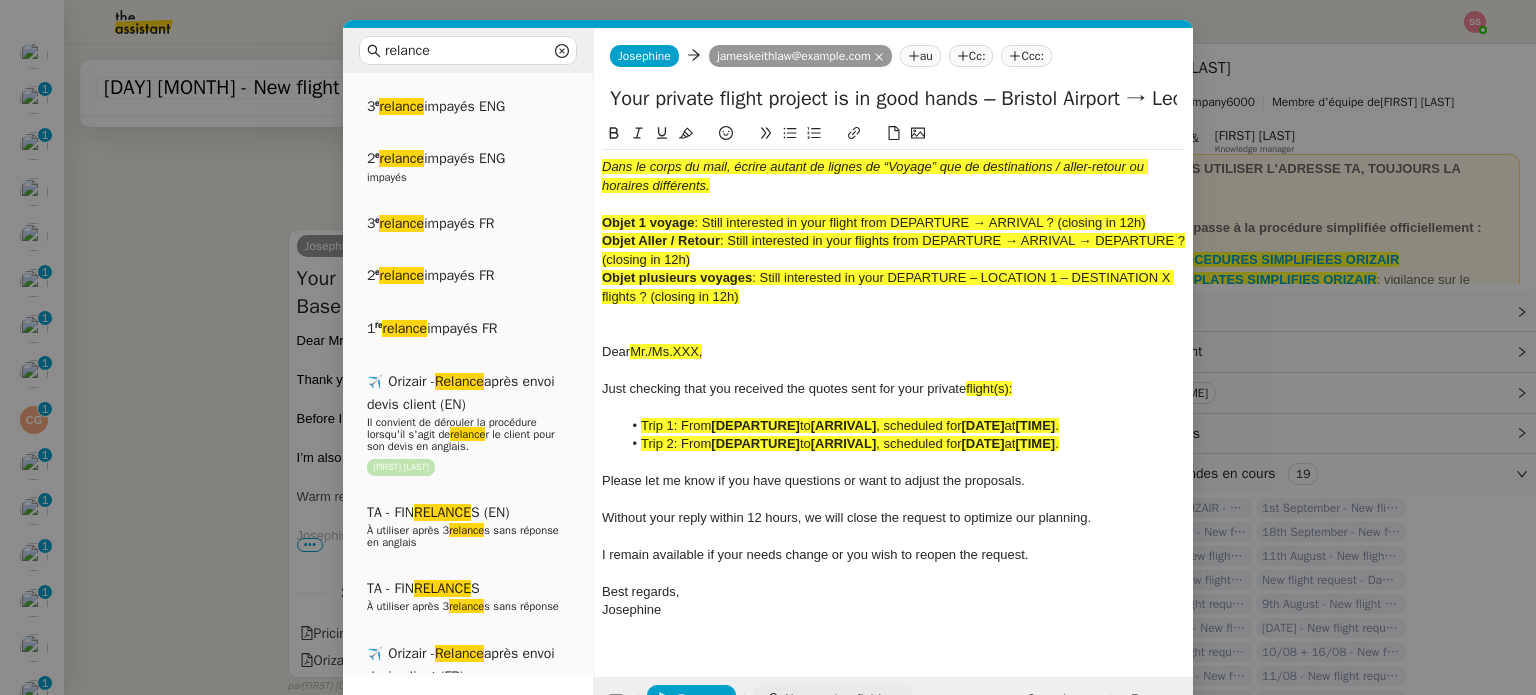 scroll, scrollTop: 915, scrollLeft: 0, axis: vertical 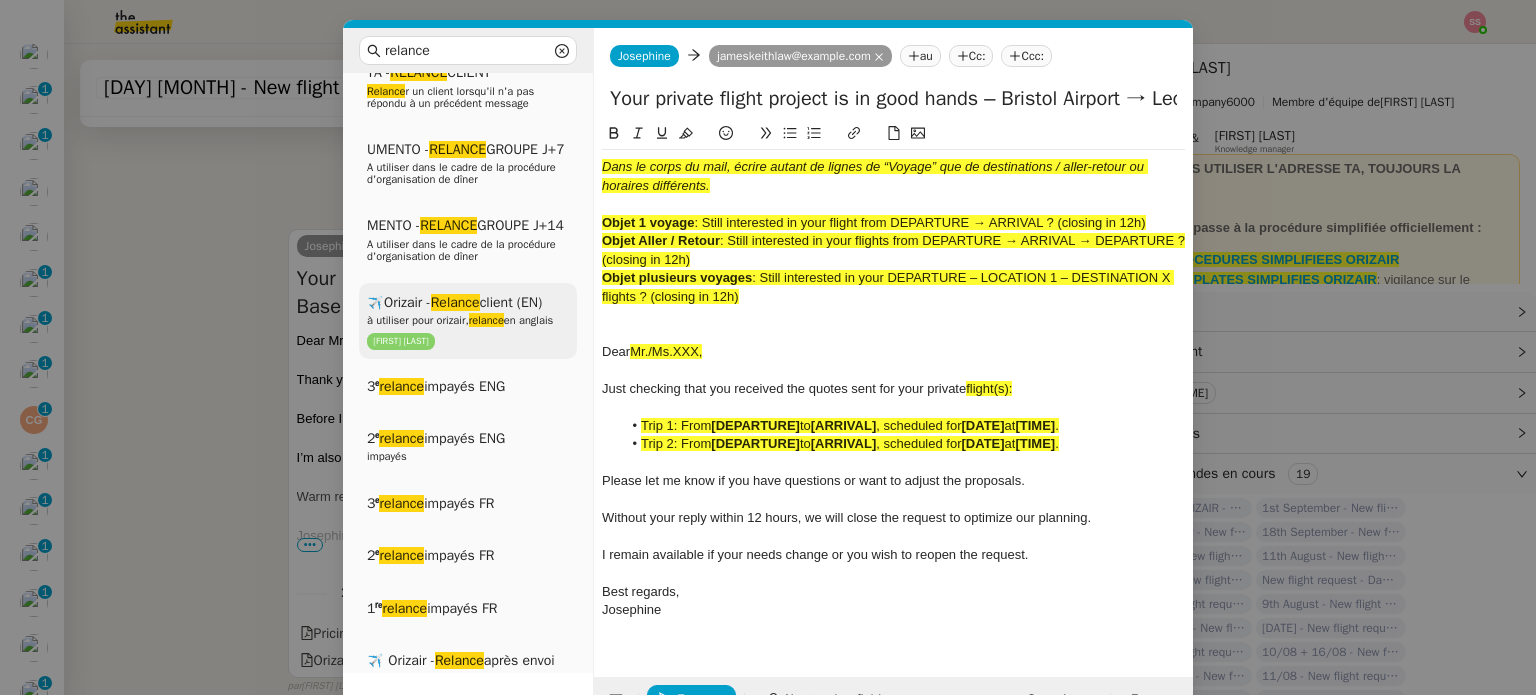 click on "✈️Orizair -  Relance  client (EN)     à utiliser pour orizair,  relance  en anglais  Louis Frei" at bounding box center (468, 321) 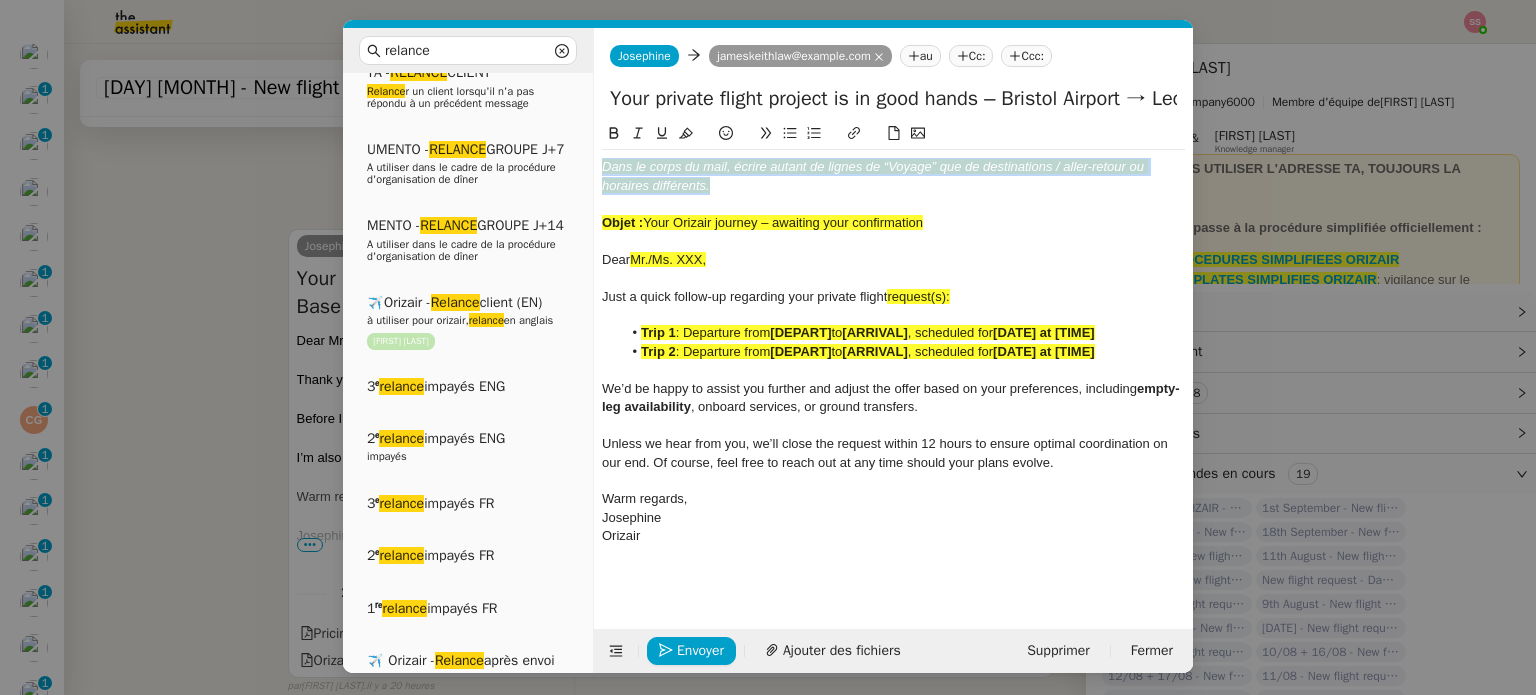 drag, startPoint x: 721, startPoint y: 183, endPoint x: 598, endPoint y: 144, distance: 129.03488 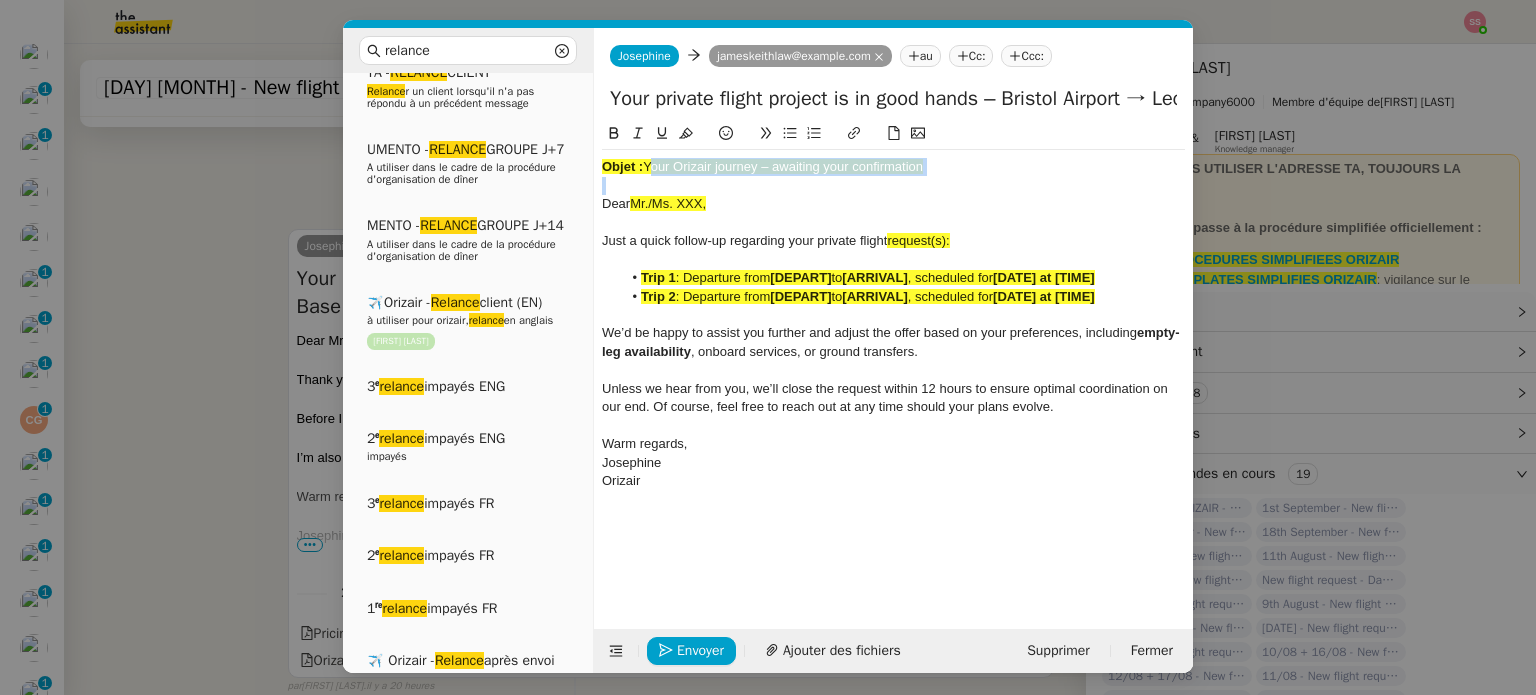 drag, startPoint x: 648, startPoint y: 165, endPoint x: 898, endPoint y: 179, distance: 250.3917 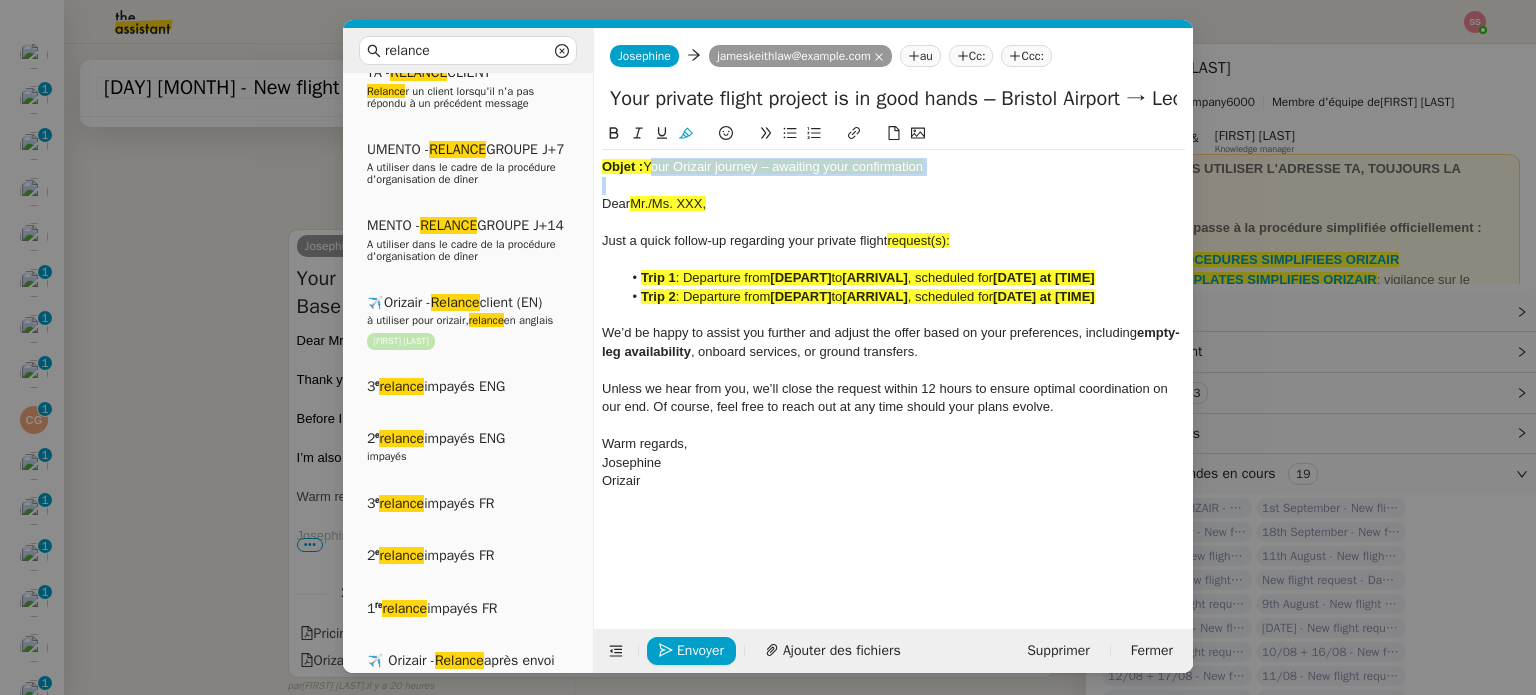 type 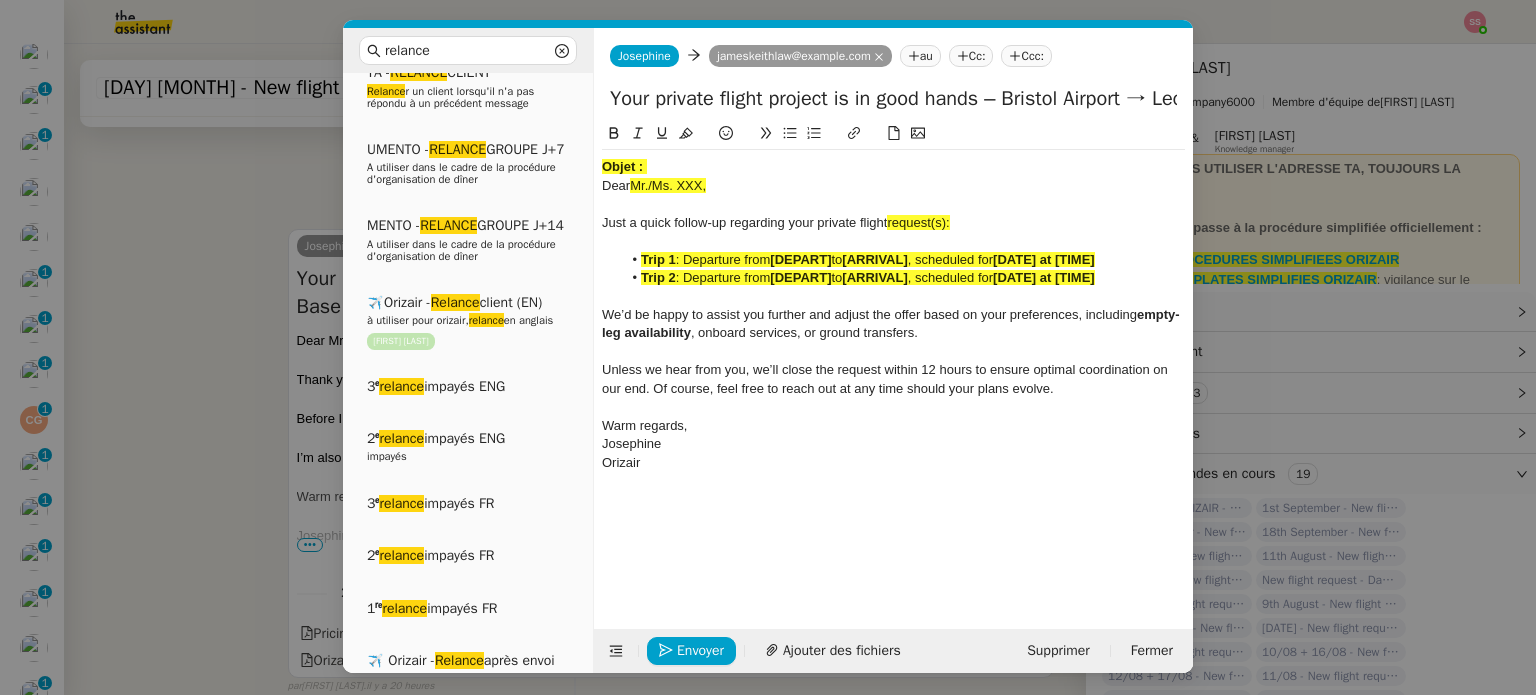 drag, startPoint x: 1017, startPoint y: 109, endPoint x: 593, endPoint y: 111, distance: 424.00473 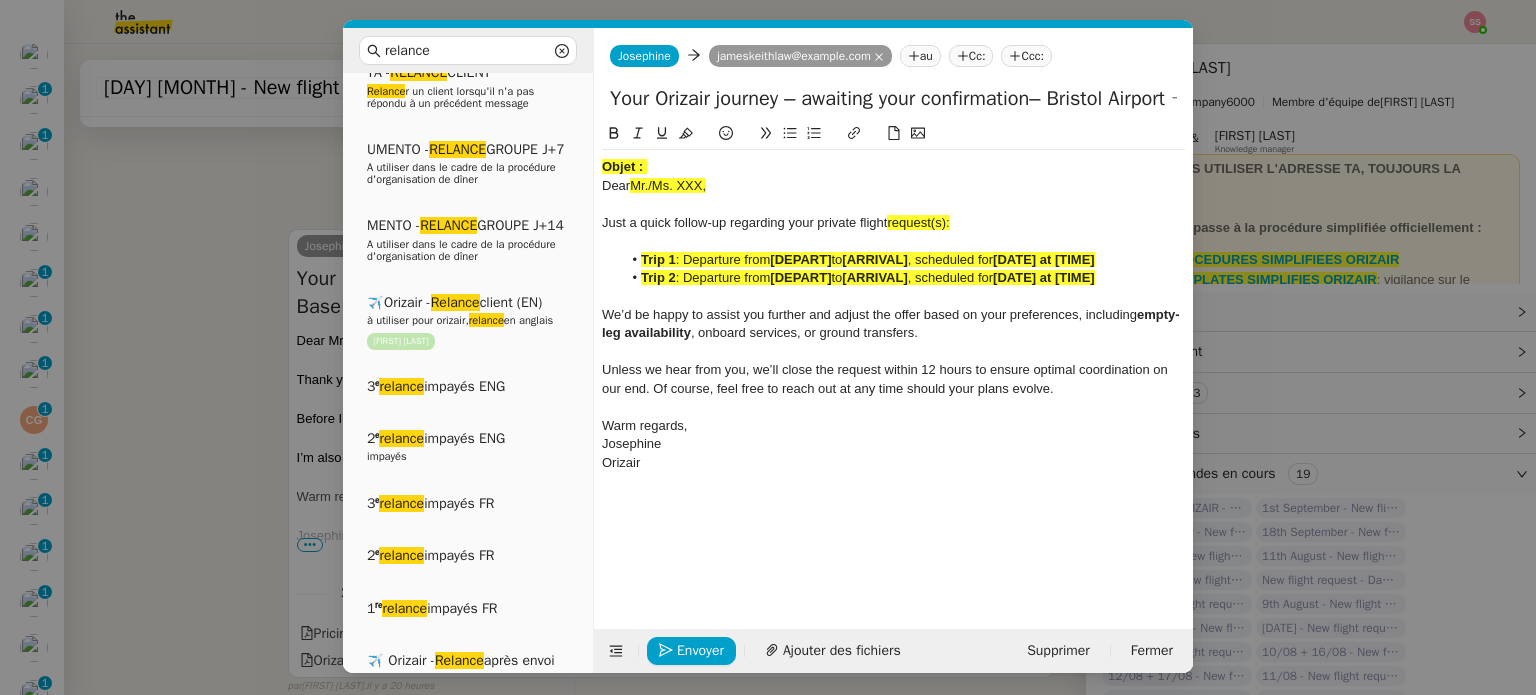 type on "Your Orizair journey – awaiting your confirmation– Bristol Airport → Lecce Galatina Air Base" 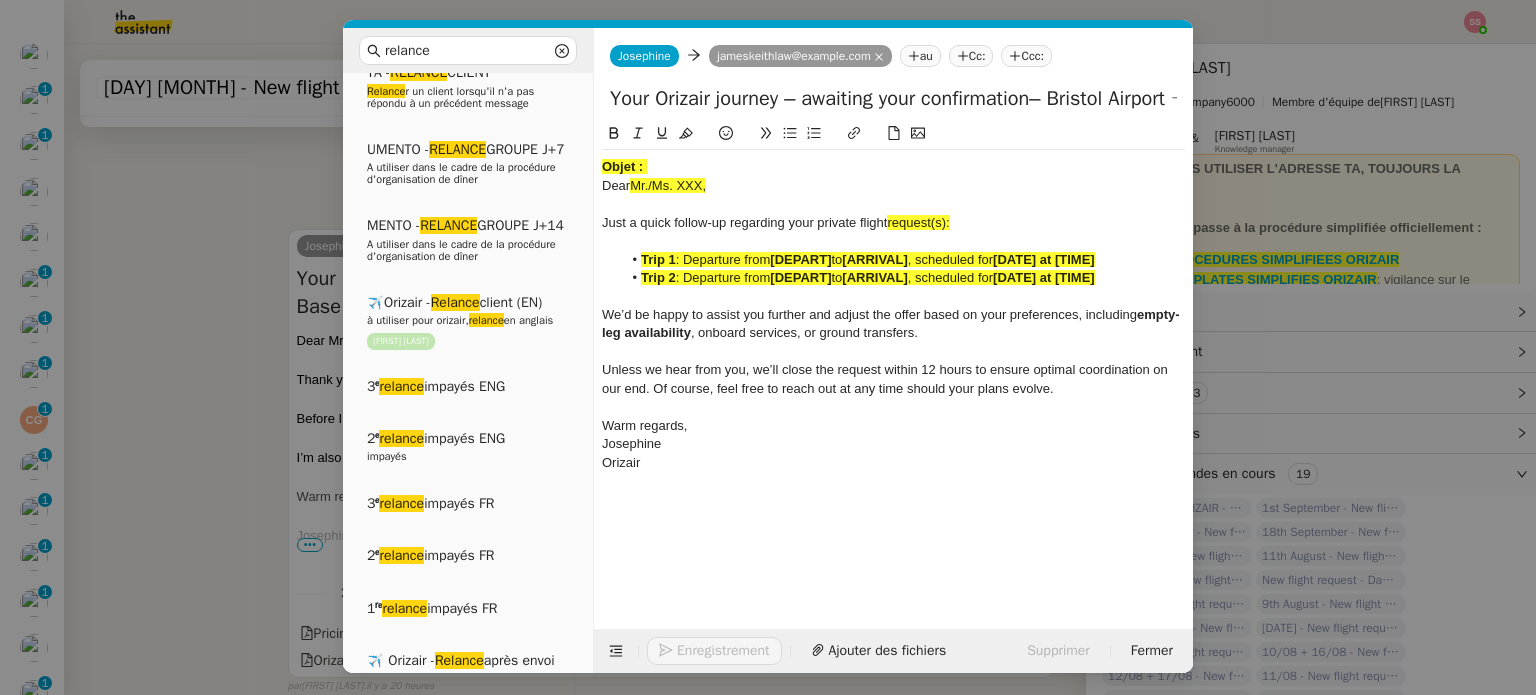 drag, startPoint x: 734, startPoint y: 185, endPoint x: 664, endPoint y: 171, distance: 71.38628 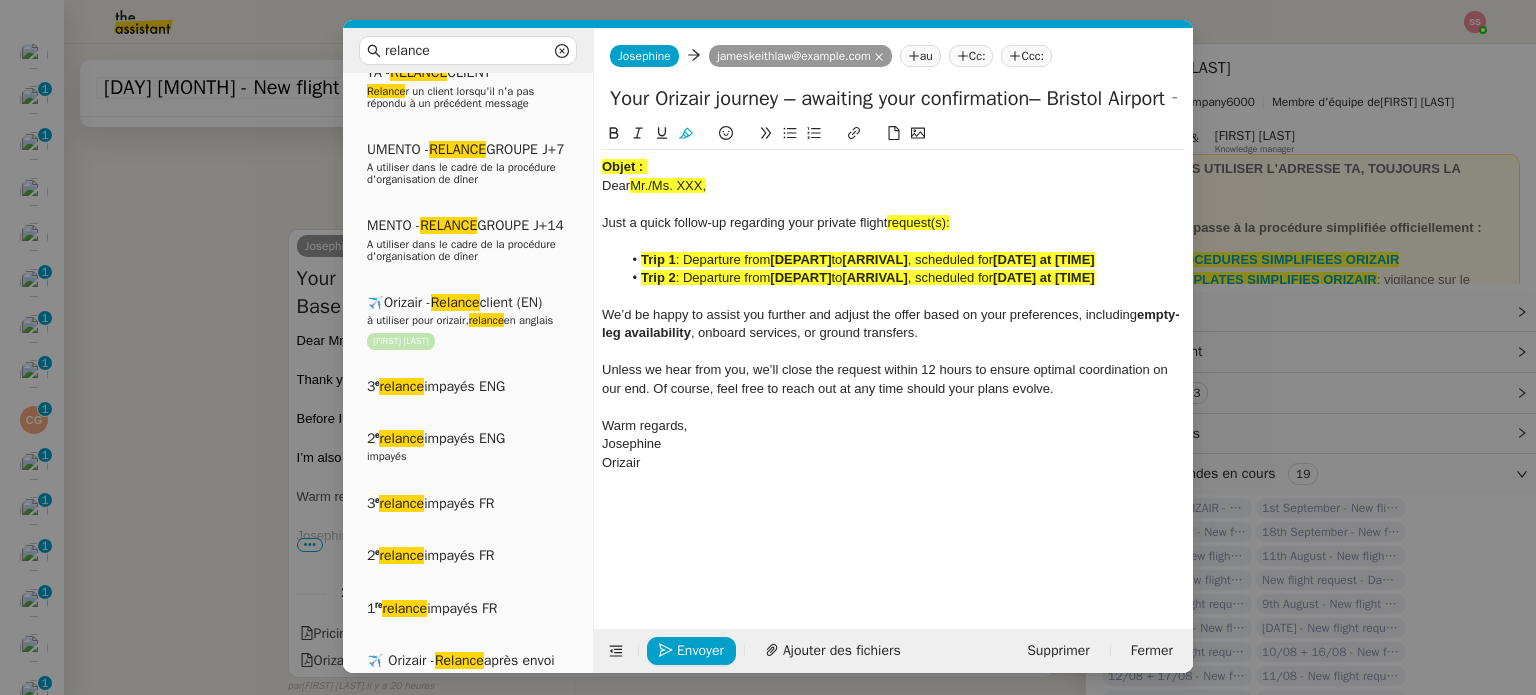 click on "Objet :" 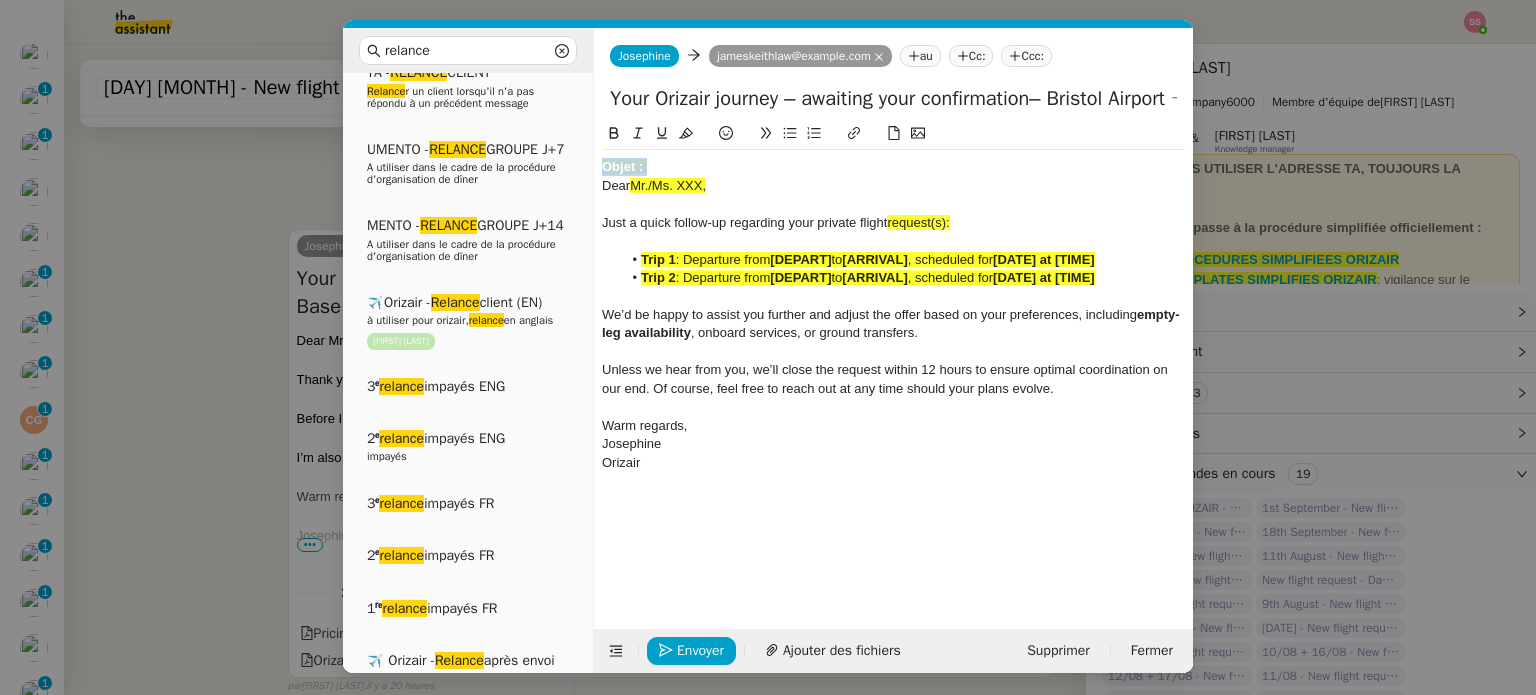 click on "Objet :" 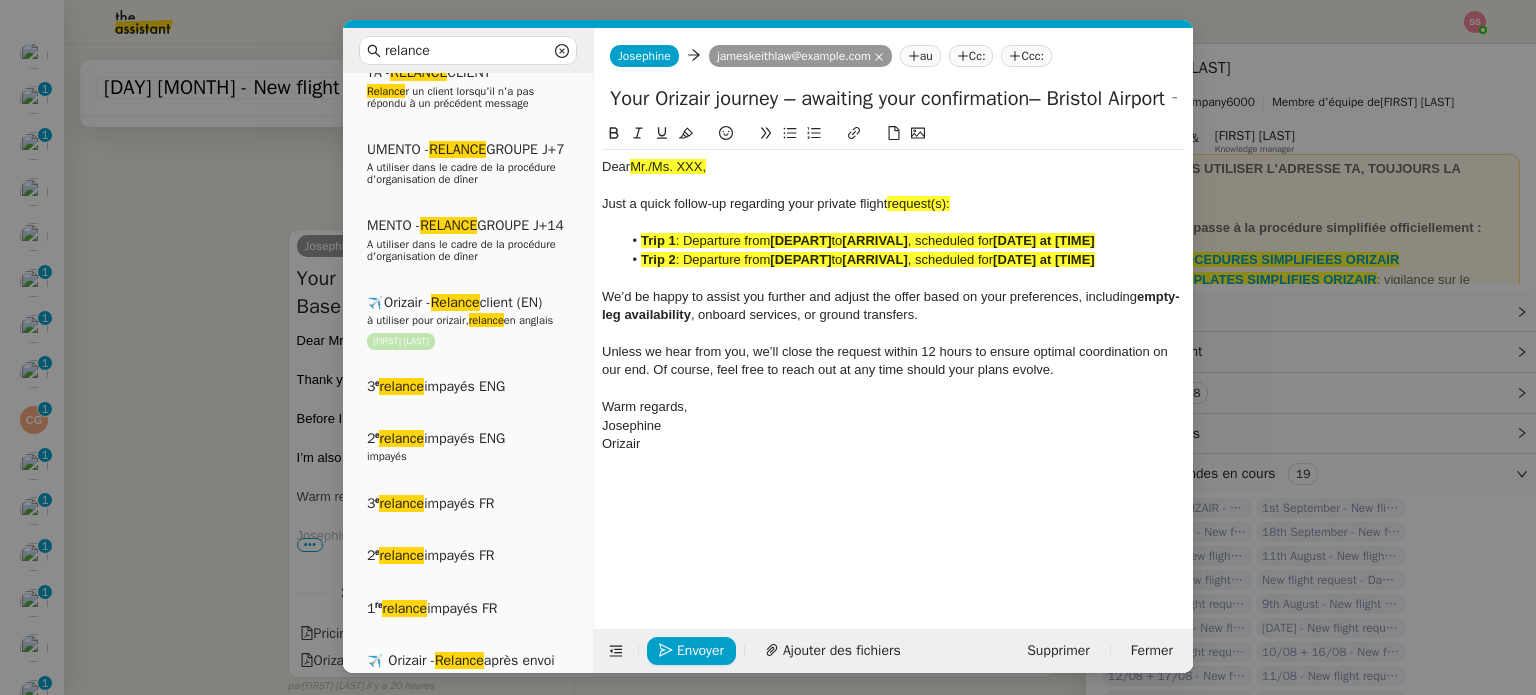 drag, startPoint x: 628, startPoint y: 162, endPoint x: 720, endPoint y: 172, distance: 92.541885 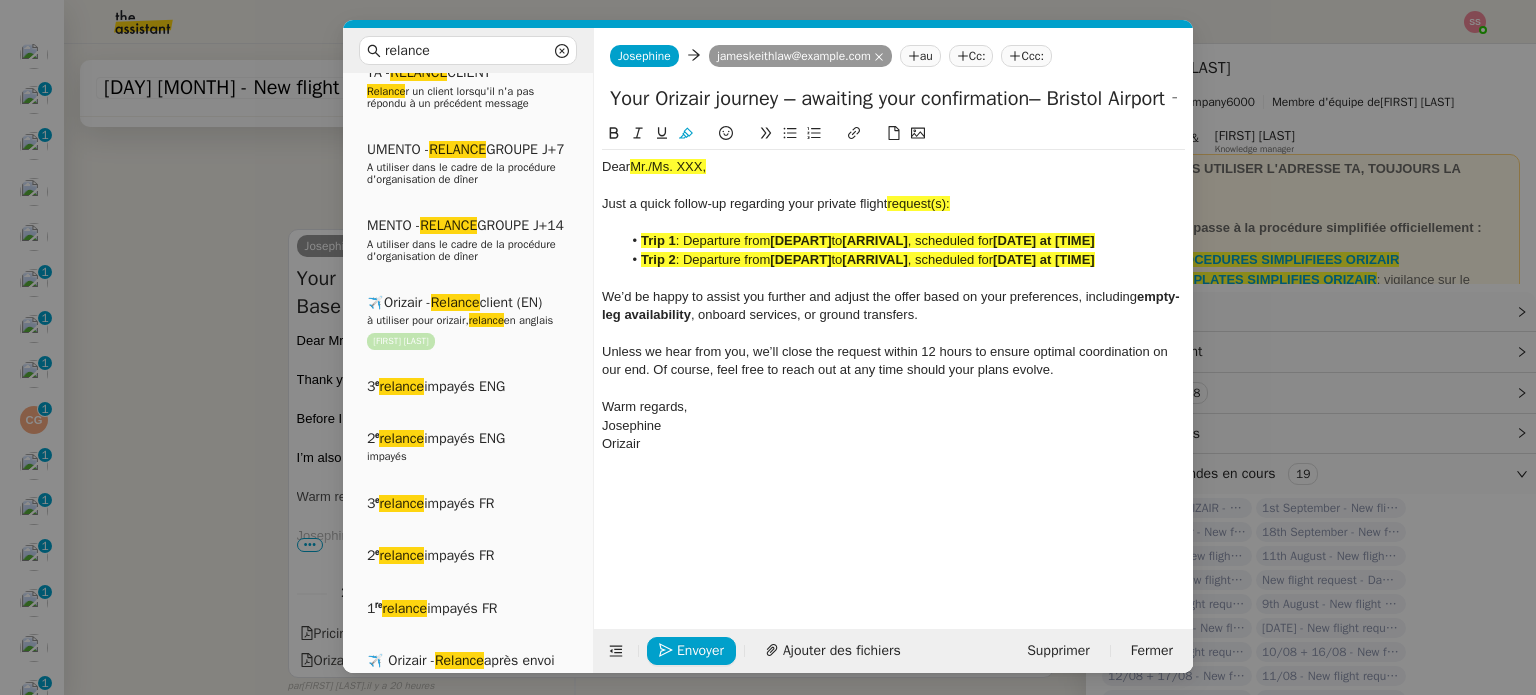 click 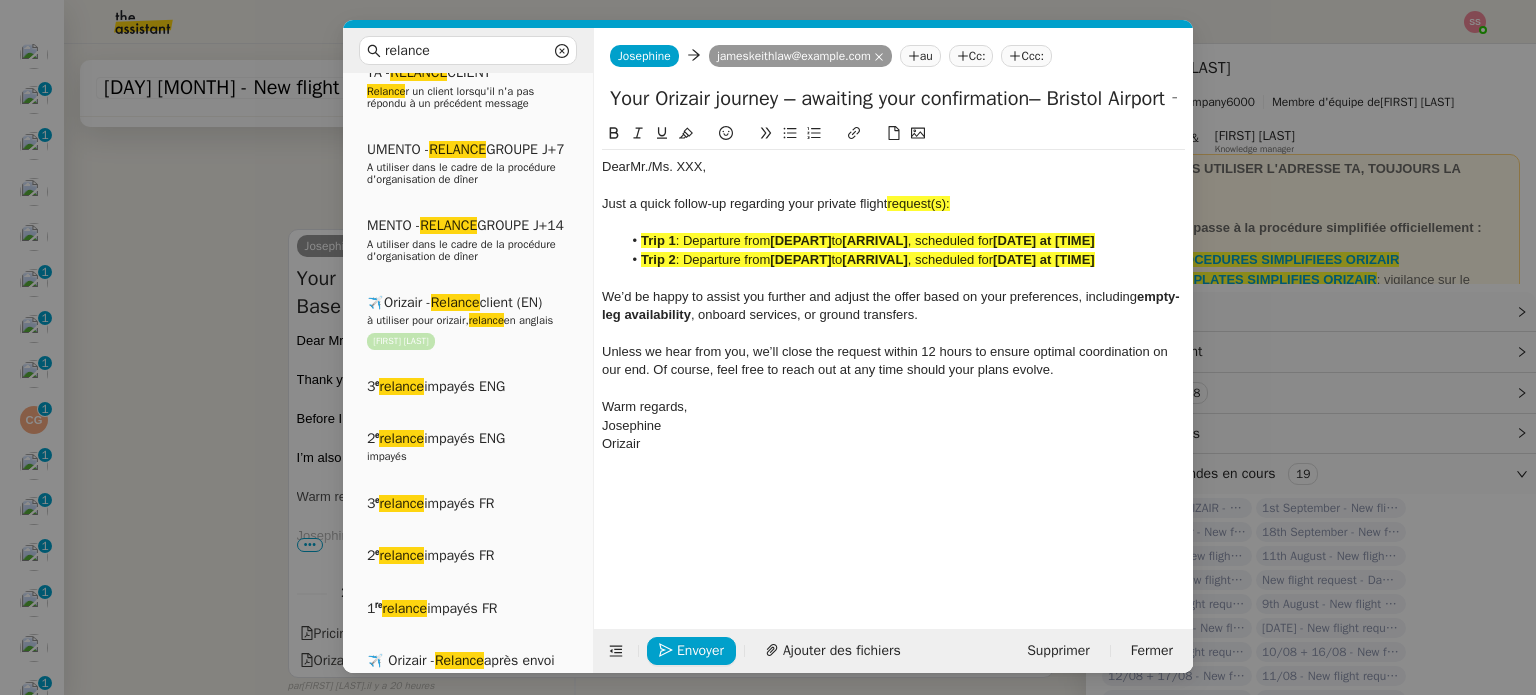 click on "Just a quick follow-up regarding your private flight  request(s):" 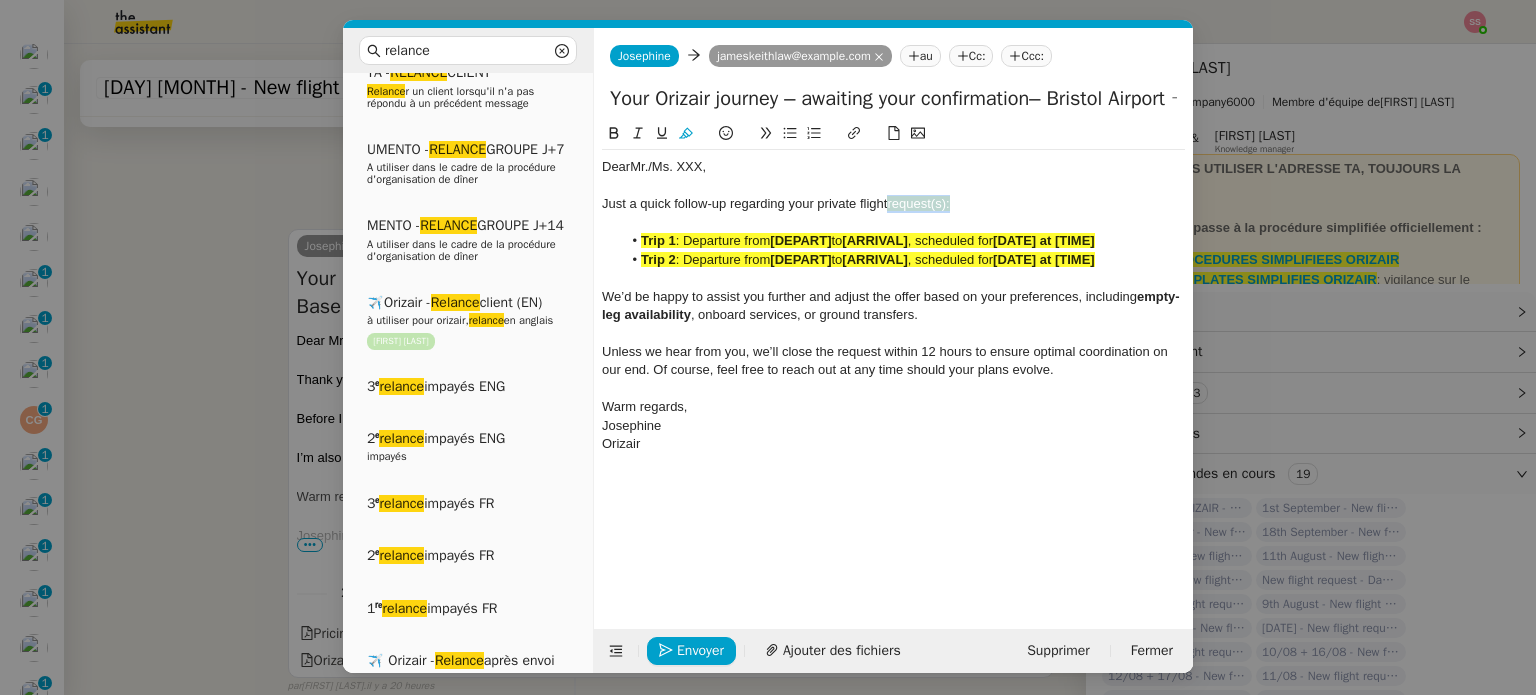 drag, startPoint x: 919, startPoint y: 210, endPoint x: 889, endPoint y: 207, distance: 30.149628 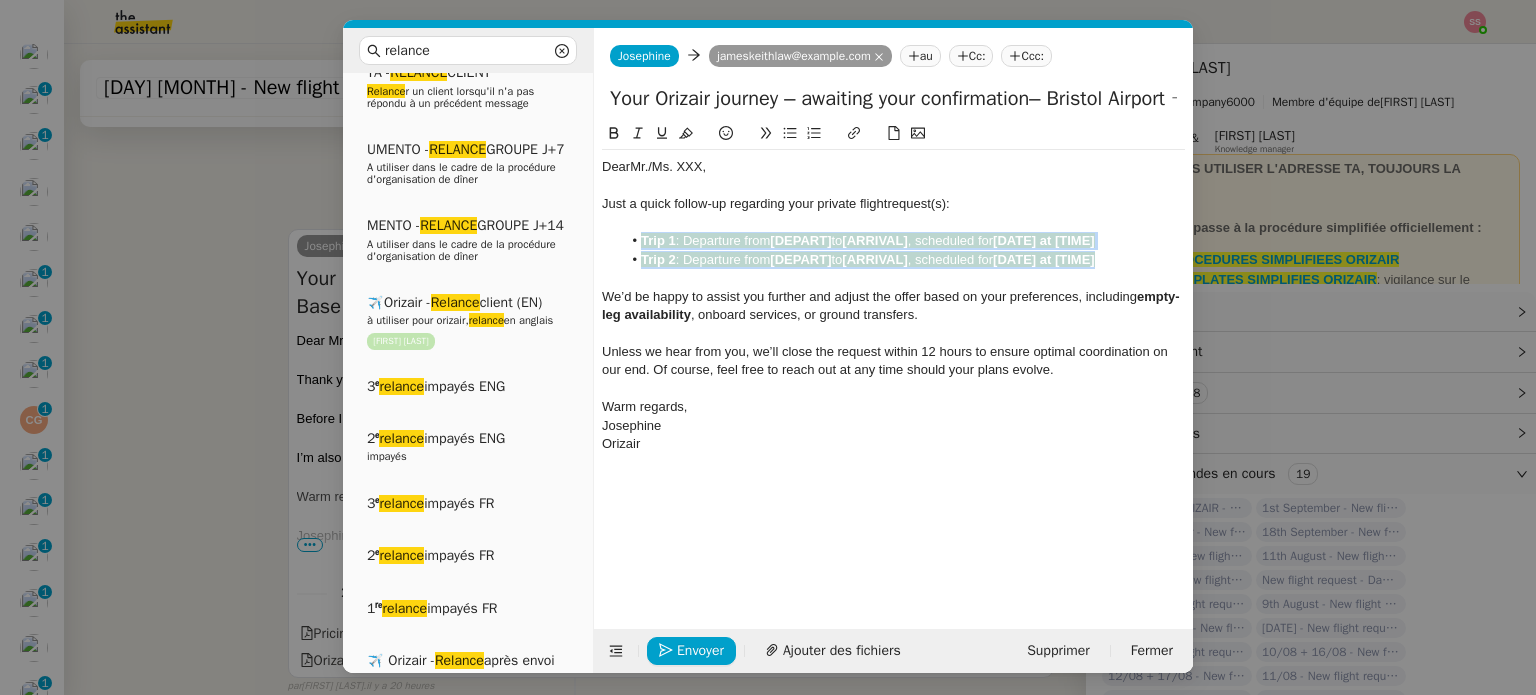 drag, startPoint x: 1122, startPoint y: 260, endPoint x: 640, endPoint y: 244, distance: 482.26547 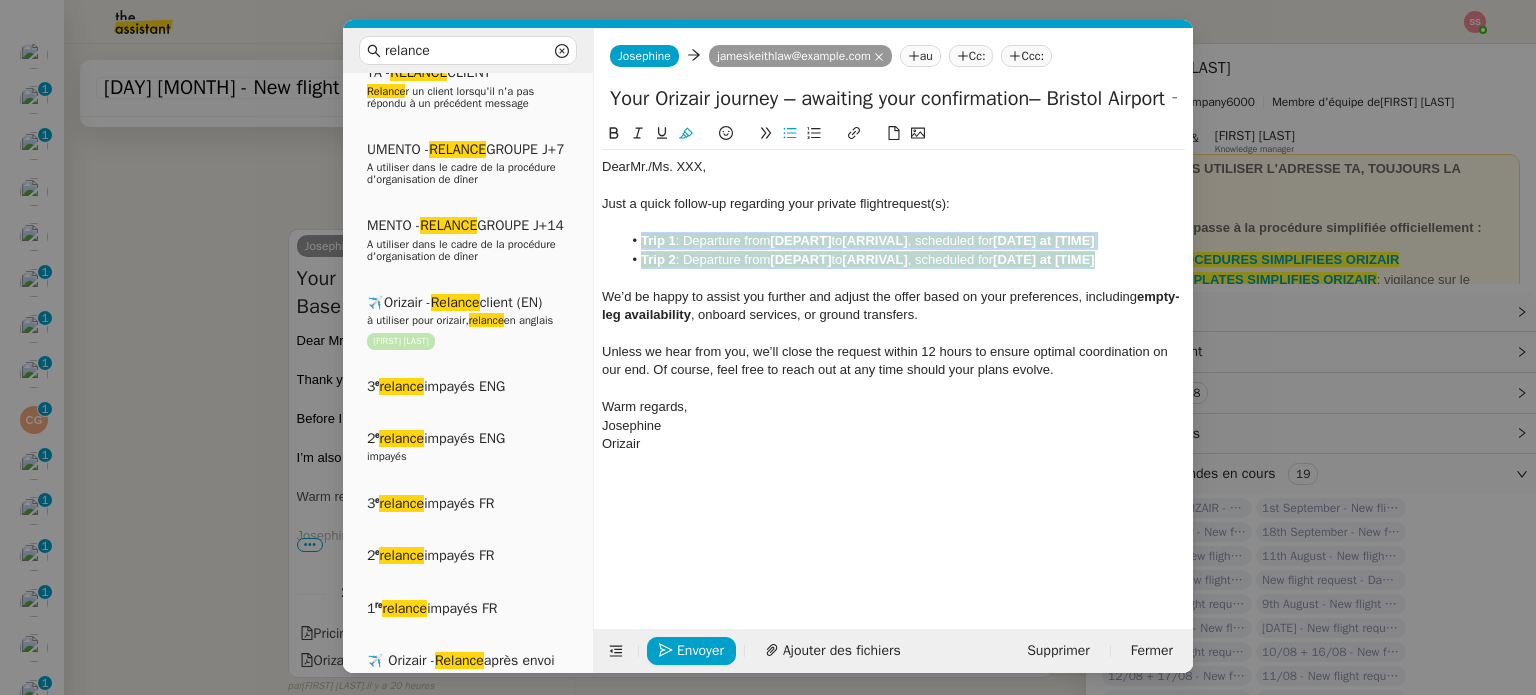 click 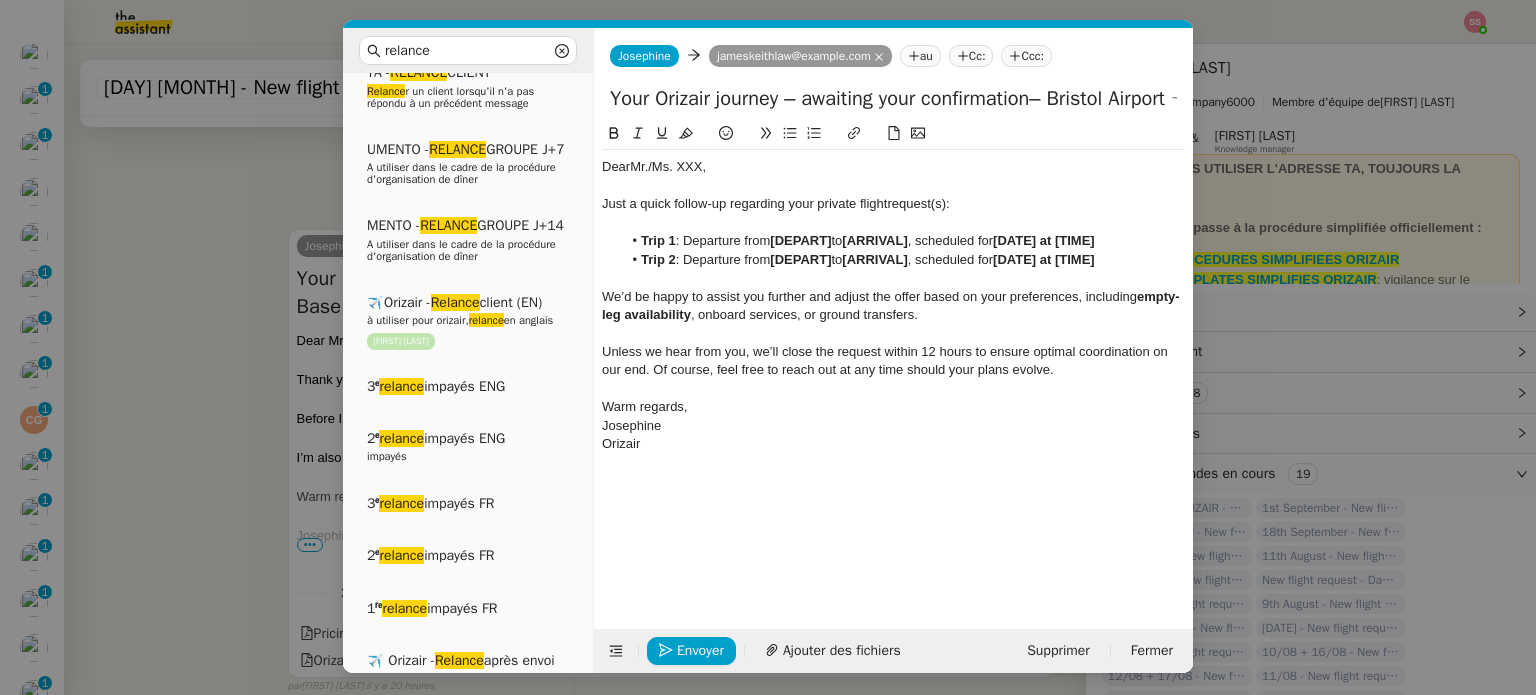 drag, startPoint x: 192, startPoint y: 351, endPoint x: 252, endPoint y: 371, distance: 63.245552 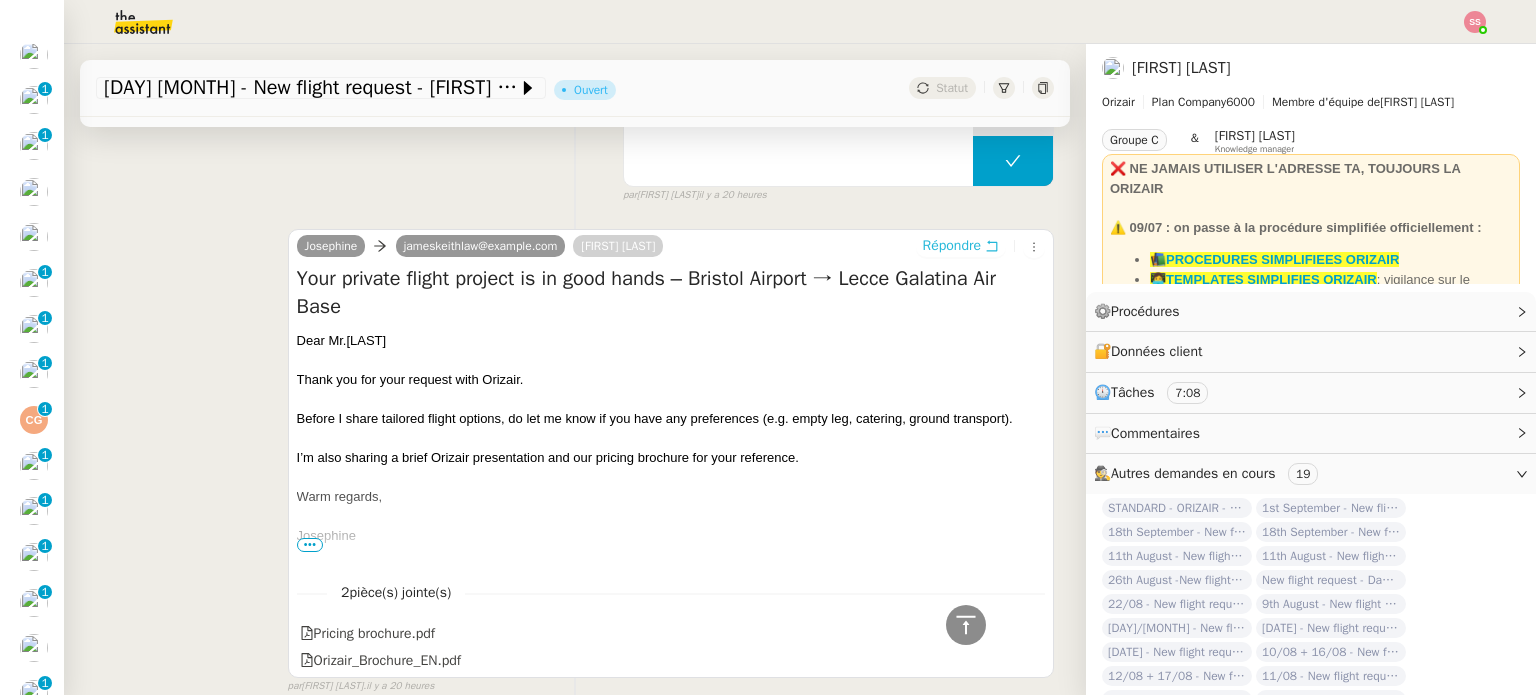 scroll, scrollTop: 913, scrollLeft: 0, axis: vertical 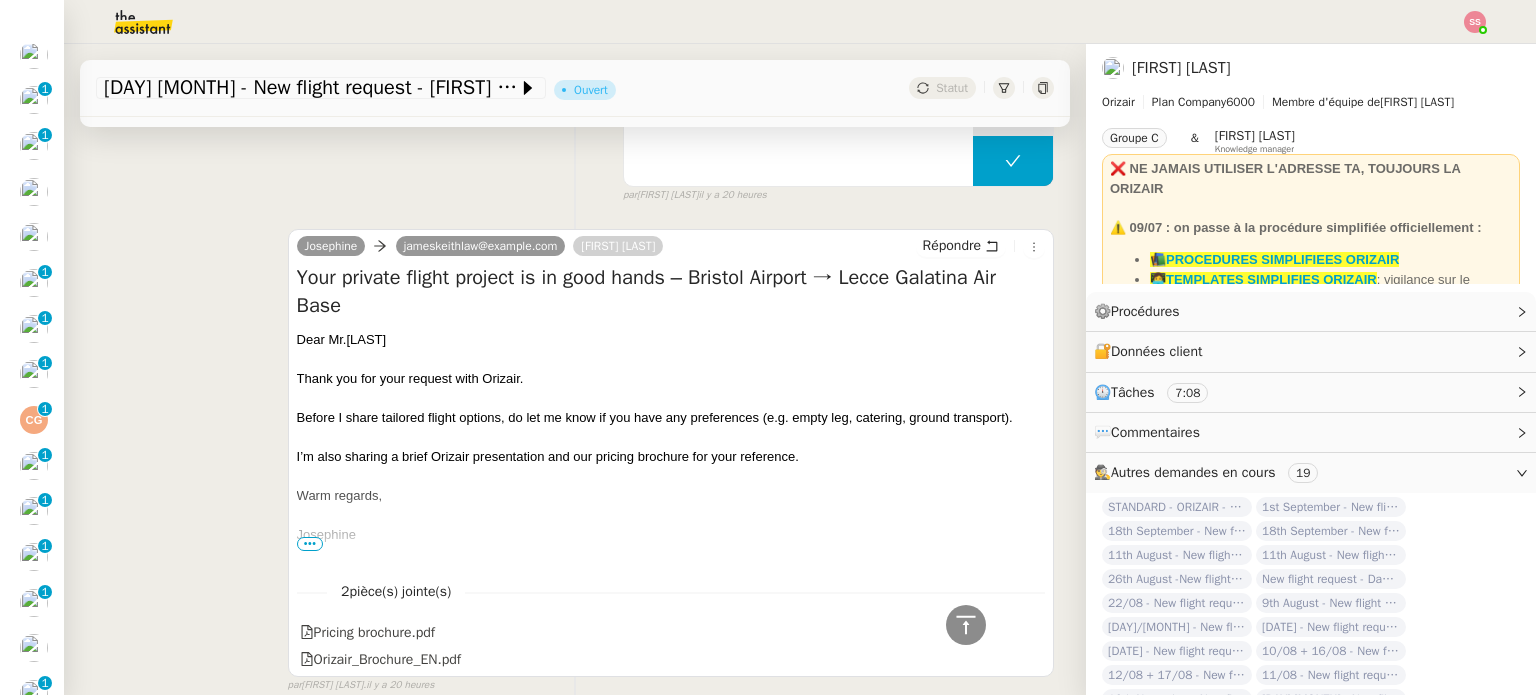 click on "Dear Mr.[LAST]" at bounding box center [671, 340] 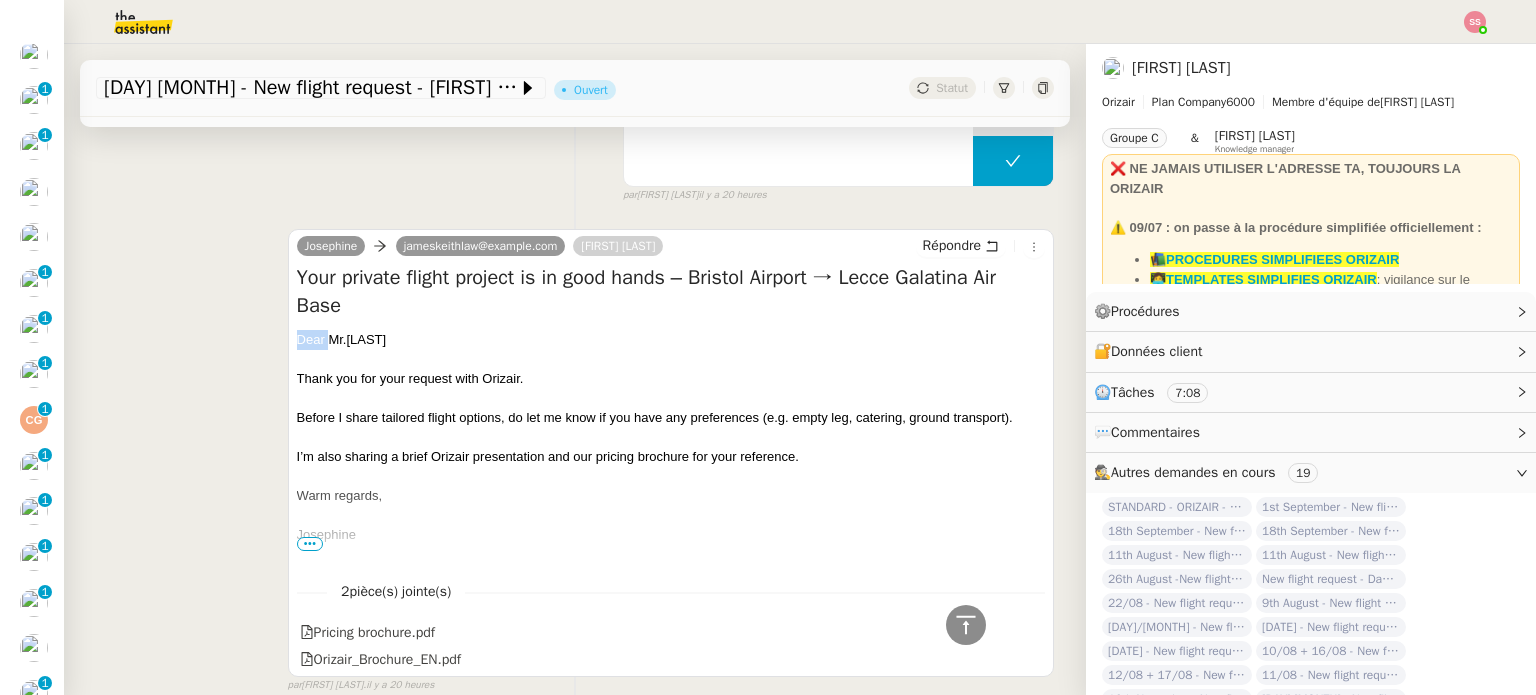 click on "Dear Mr.[LAST]" at bounding box center (671, 340) 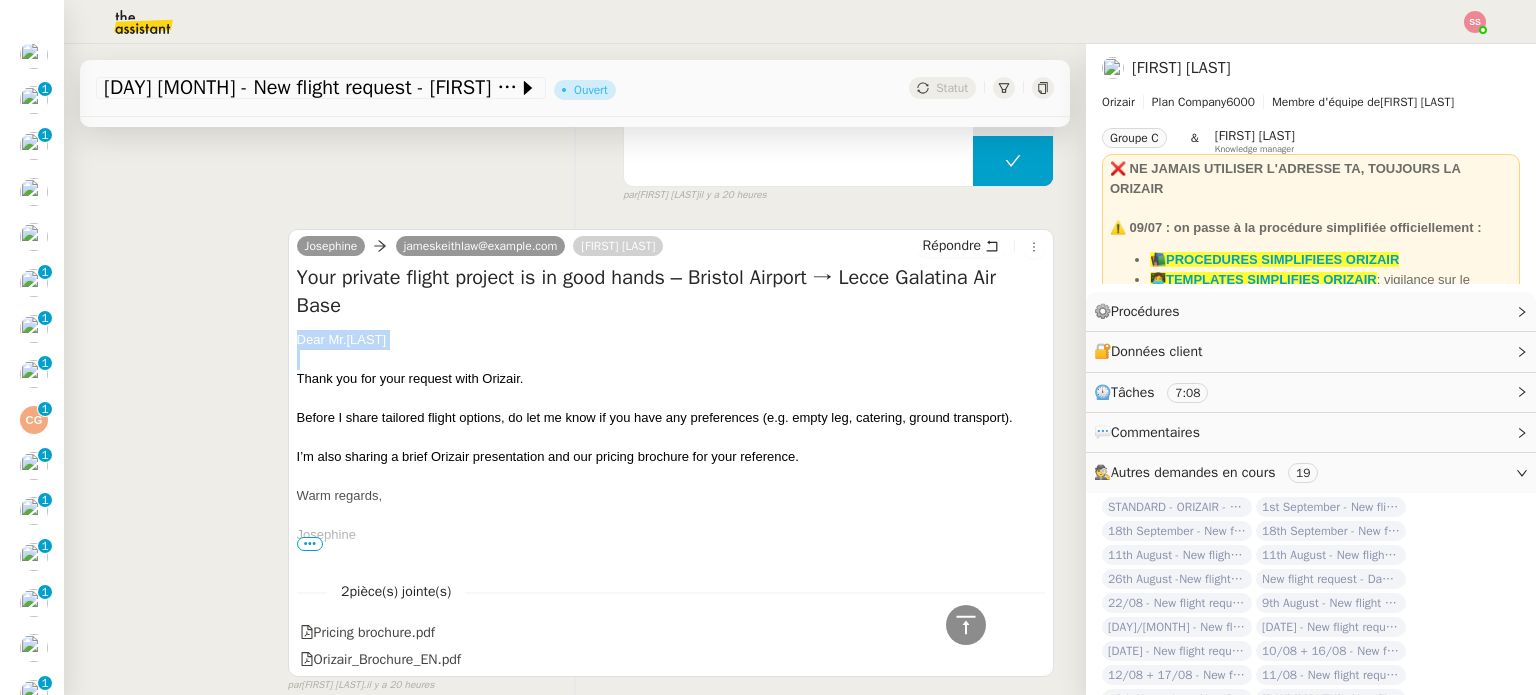 click on "Dear Mr.[LAST]" at bounding box center (671, 340) 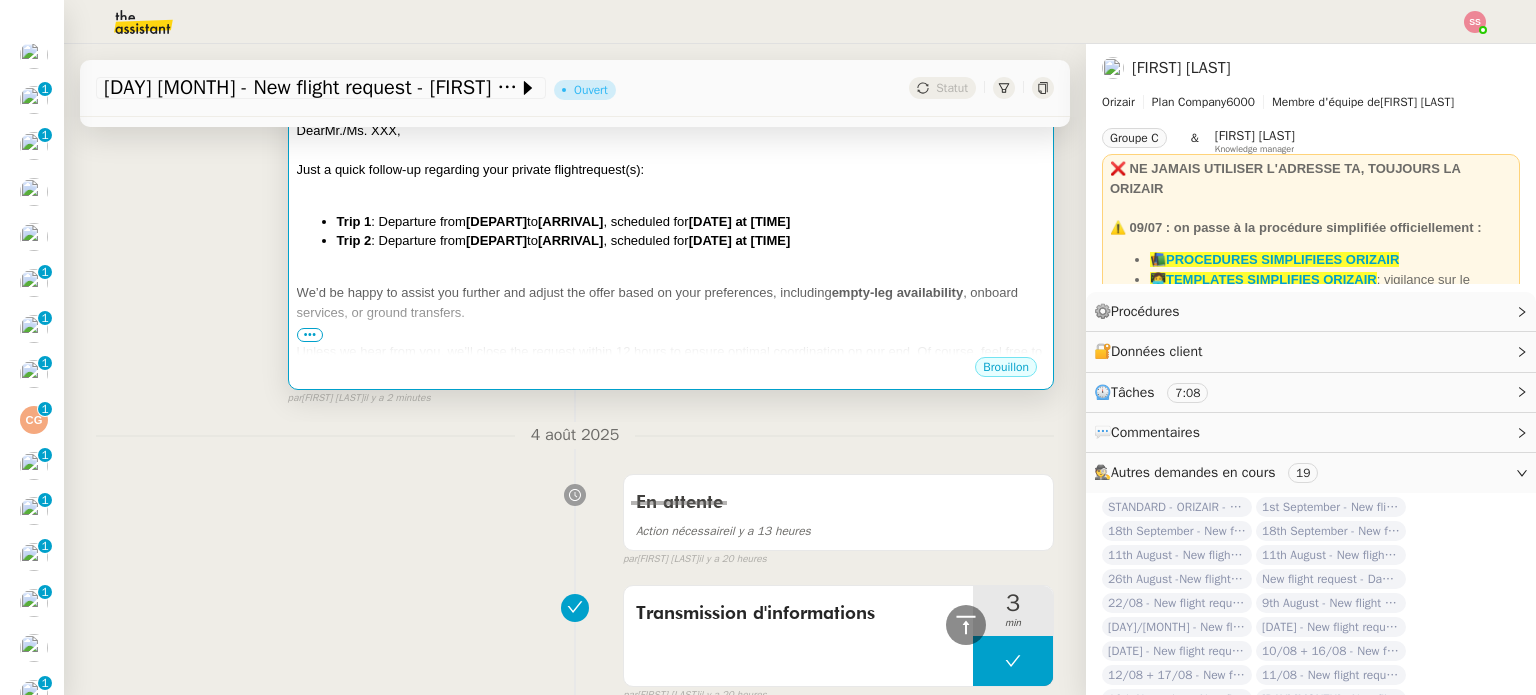 scroll, scrollTop: 113, scrollLeft: 0, axis: vertical 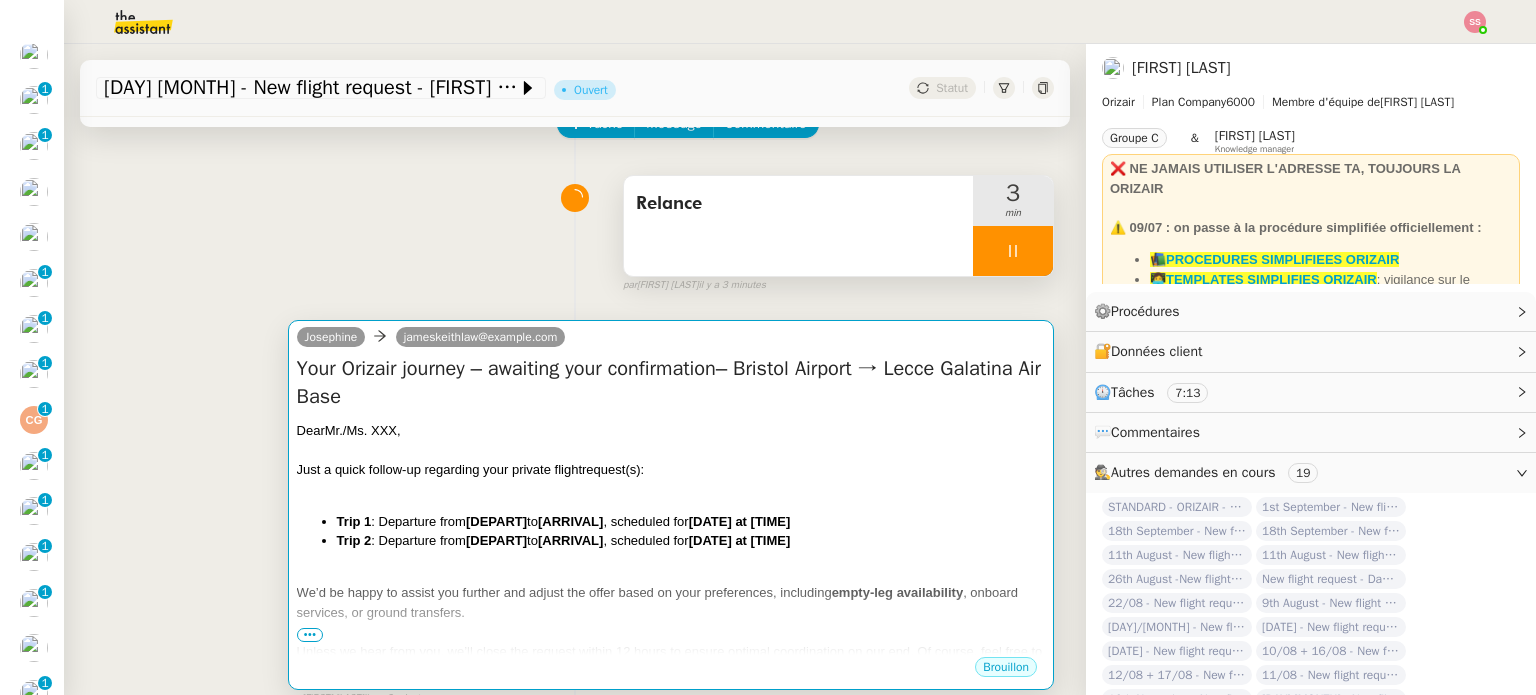 click at bounding box center [671, 450] 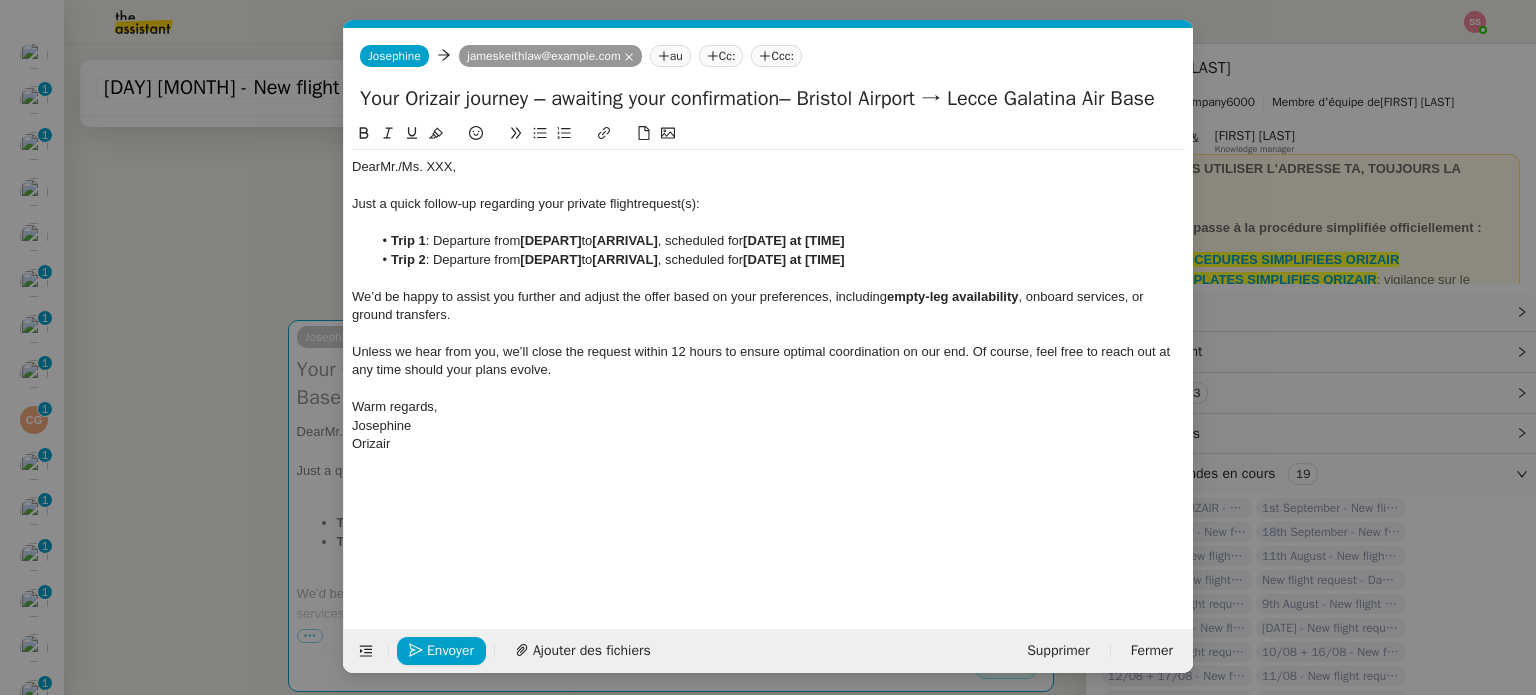 scroll, scrollTop: 0, scrollLeft: 86, axis: horizontal 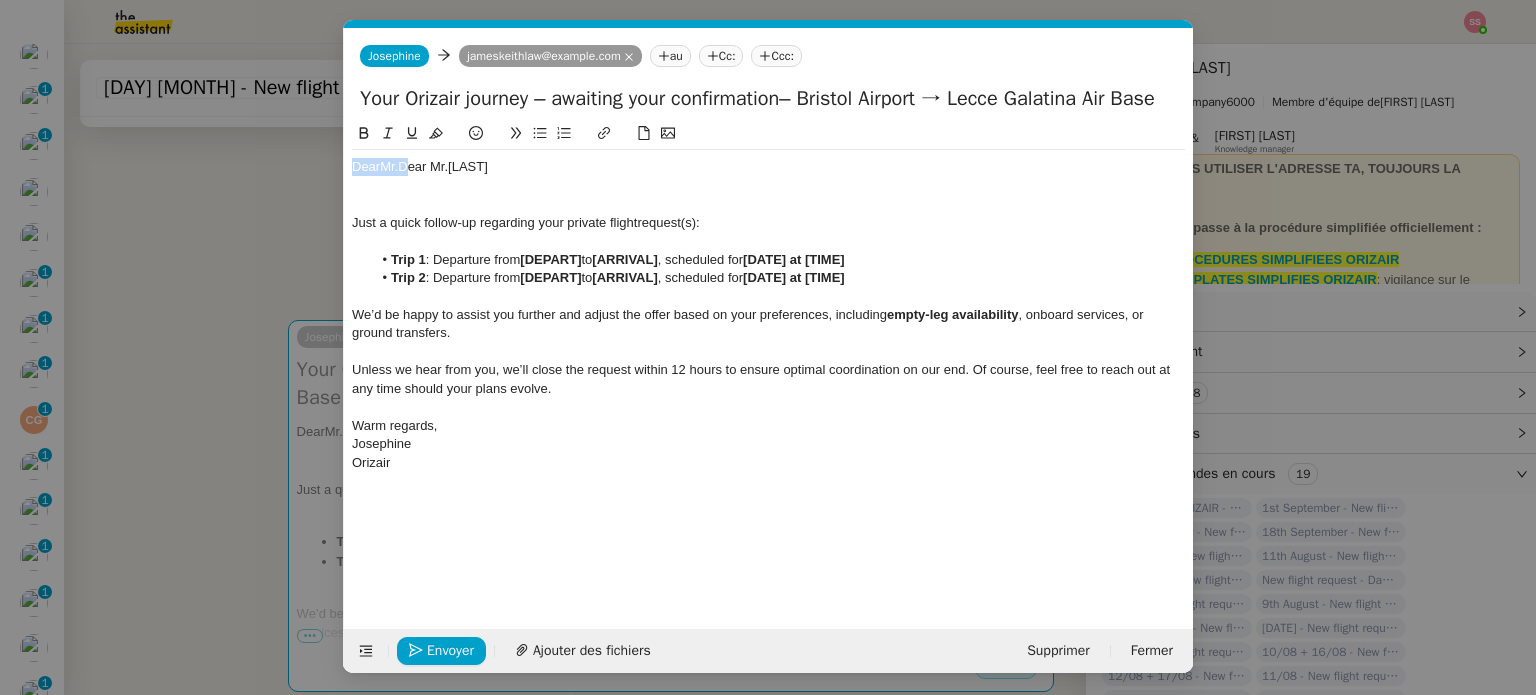 drag, startPoint x: 401, startPoint y: 164, endPoint x: 261, endPoint y: 173, distance: 140.28899 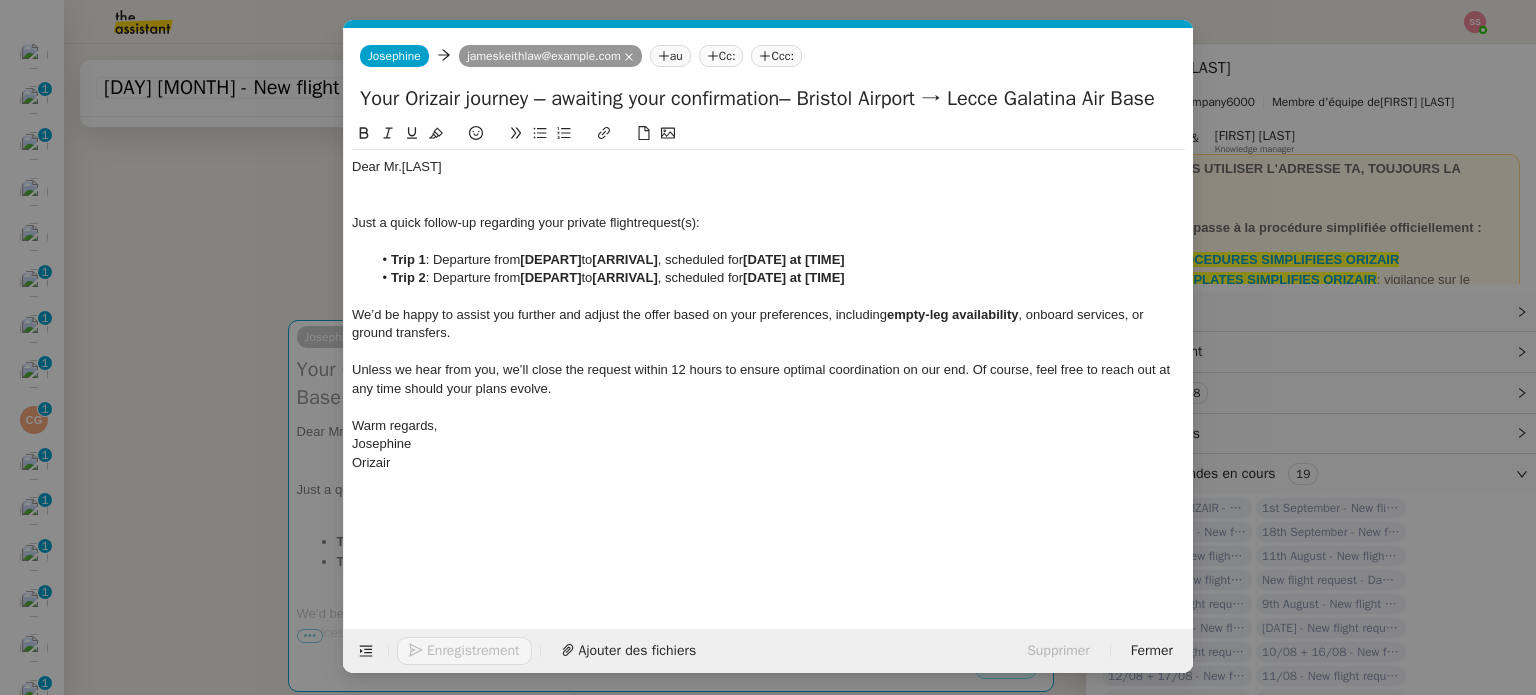 click 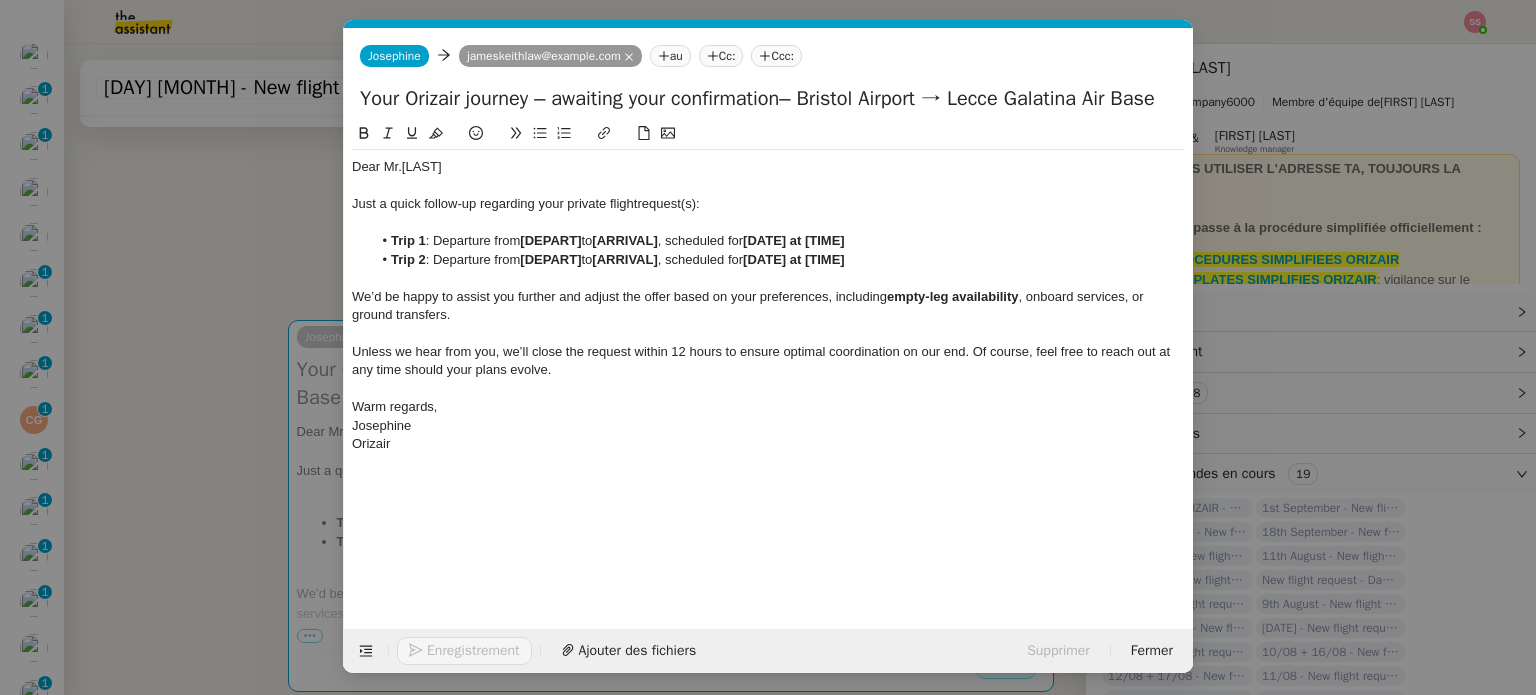 click on "relance Service Relance  Bon de Commande LBP    A utiliser dans le cadre de la procédure de  relance  des bons de commande TA -  RELANCE  CLIENT (EN)    Relance r un client lorsqu'il n'a pas répondu à un précédent message ✈️Orizair -  Relance  client (FR)    à utiliser pour orizair, première  relance  en français  Louis Frei TA -  RELANCE  CLIENT    Relance r un client lorsqu'il n'a pas répondu à un précédent message UMENTO -  RELANCE  GROUPE J+7    A utiliser dans le cadre de la procédure d'organisation de dîner MENTO -  RELANCE  GROUPE J+14    A utiliser dans le cadre de la procédure d'organisation de dîner ✈️Orizair -  Relance  client (EN)     à utiliser pour orizair,  relance  en anglais  Louis Frei 3ᵉ  relance  impayés ENG    2ᵉ  relance  impayés ENG    impayés  3ᵉ  relance  impayés FR    2ᵉ  relance  impayés FR    1ʳᵉ  relance  impayés FR    ✈️ Orizair -  Relance  après envoi devis client (EN)    relance r le client pour son devis en anglais." at bounding box center (768, 347) 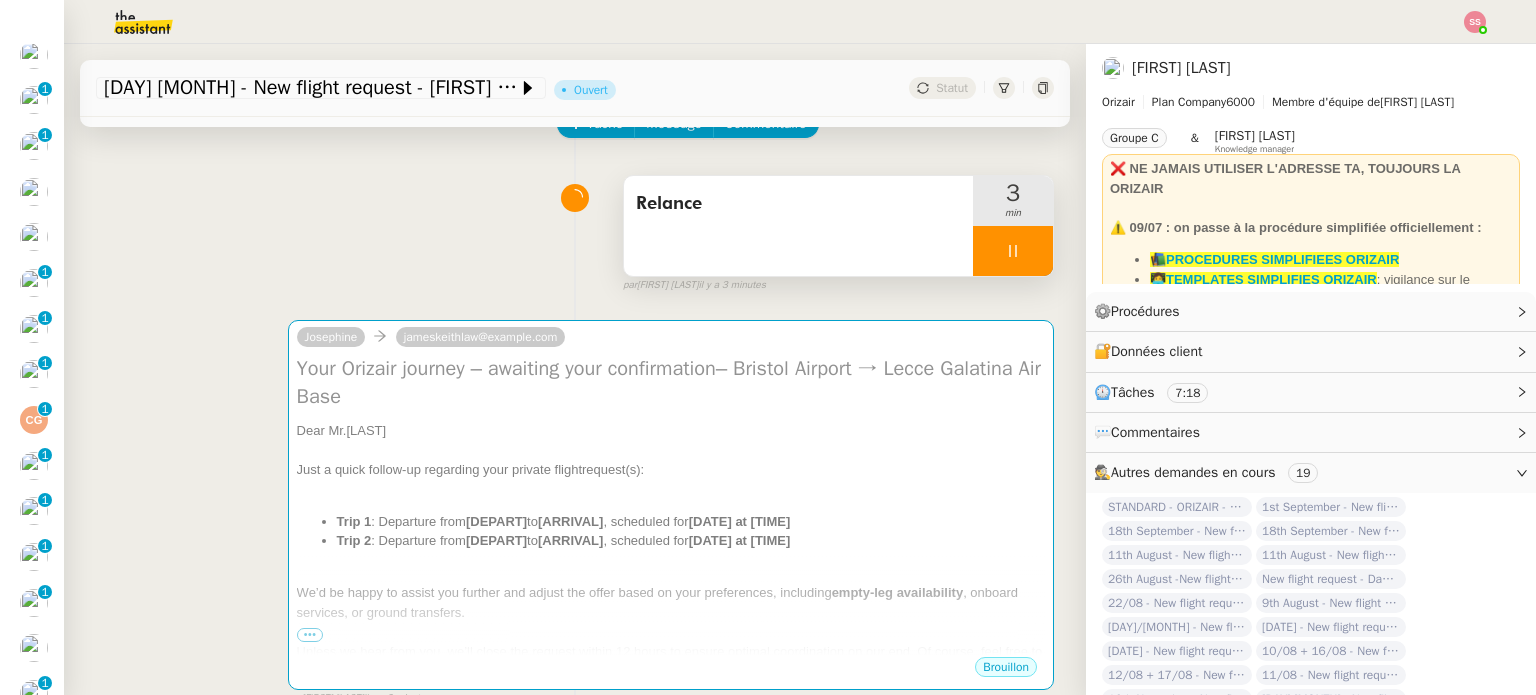 click at bounding box center [1013, 251] 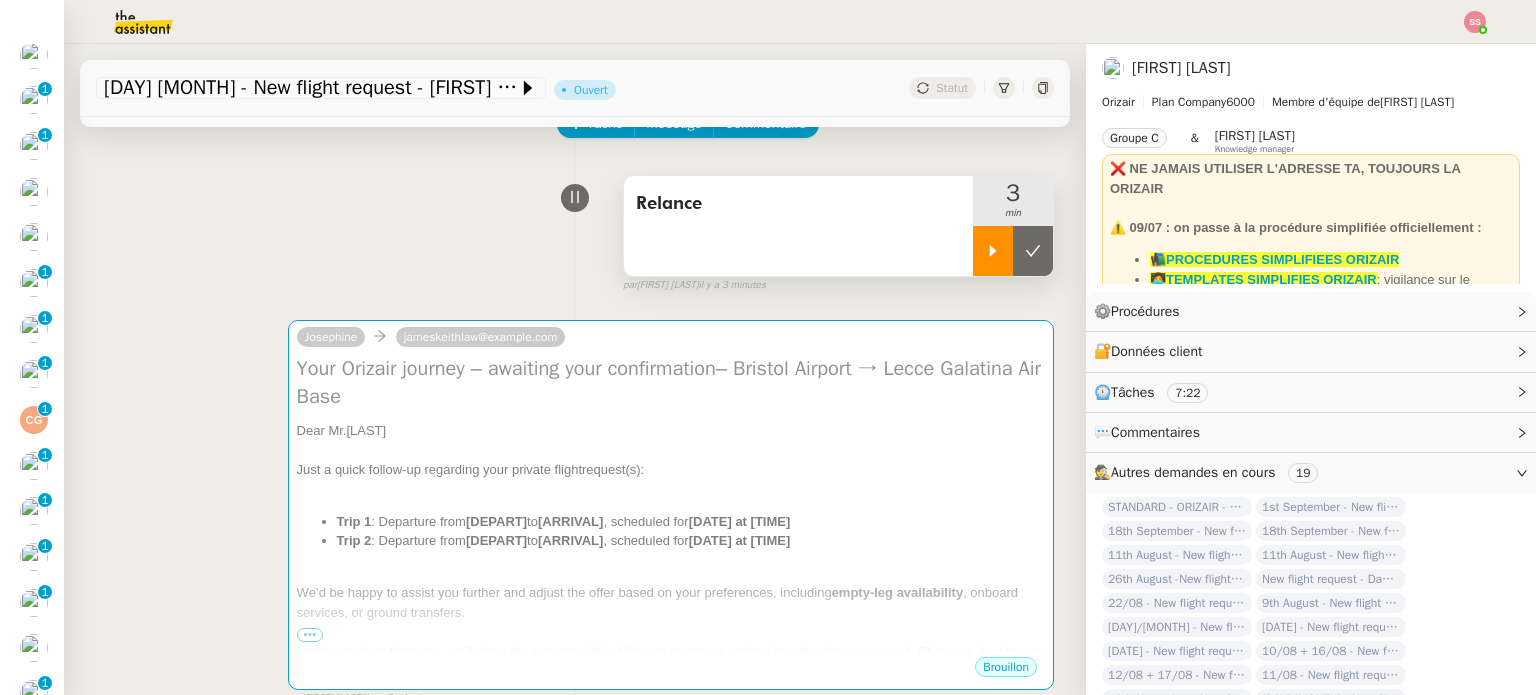 click 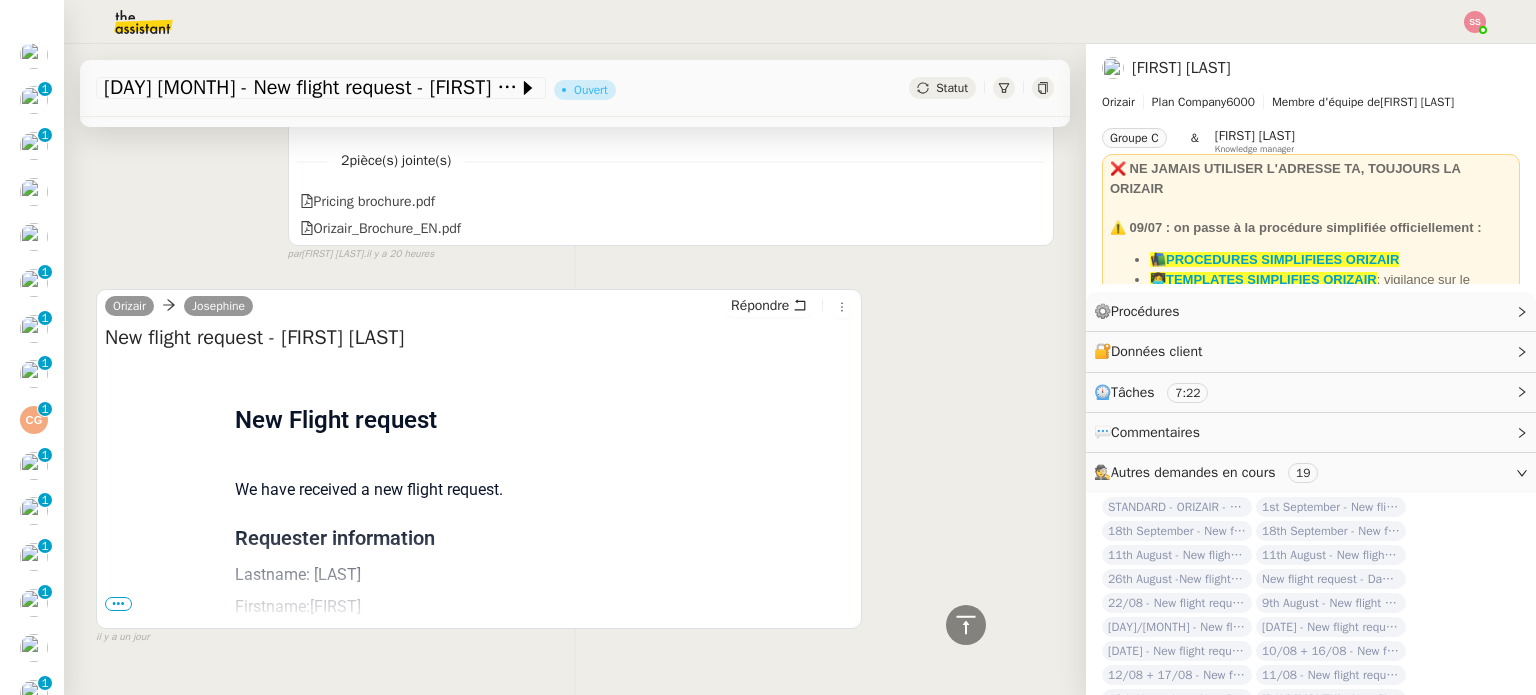 scroll, scrollTop: 1404, scrollLeft: 0, axis: vertical 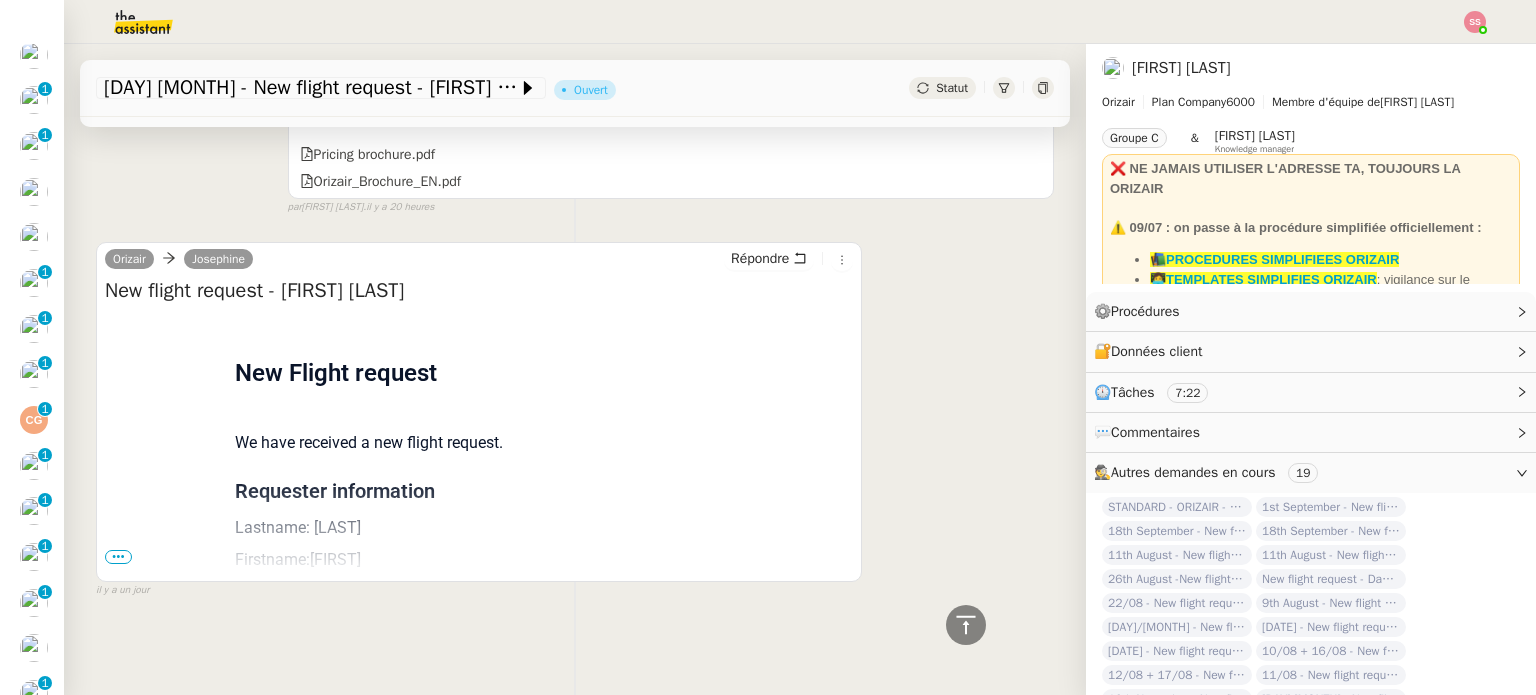 click on "•••" at bounding box center [118, 557] 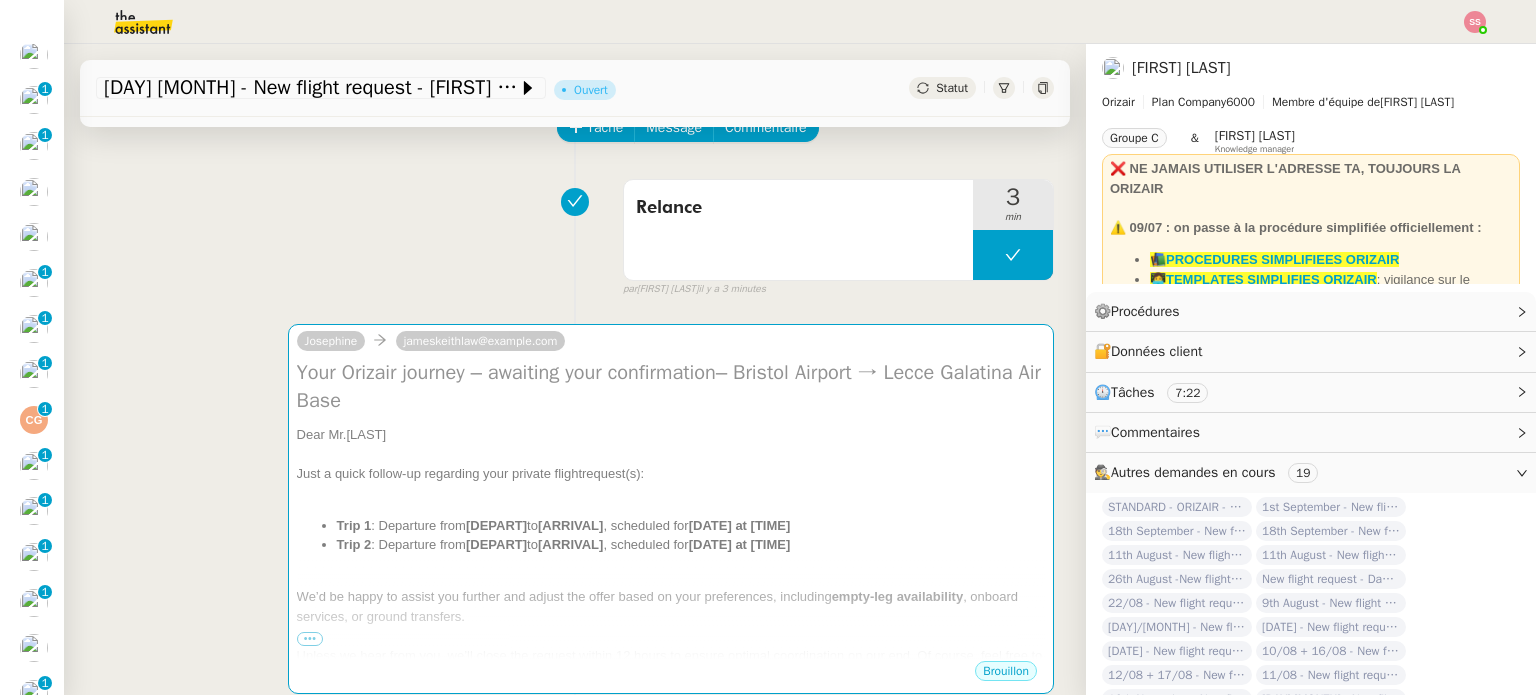 scroll, scrollTop: 0, scrollLeft: 0, axis: both 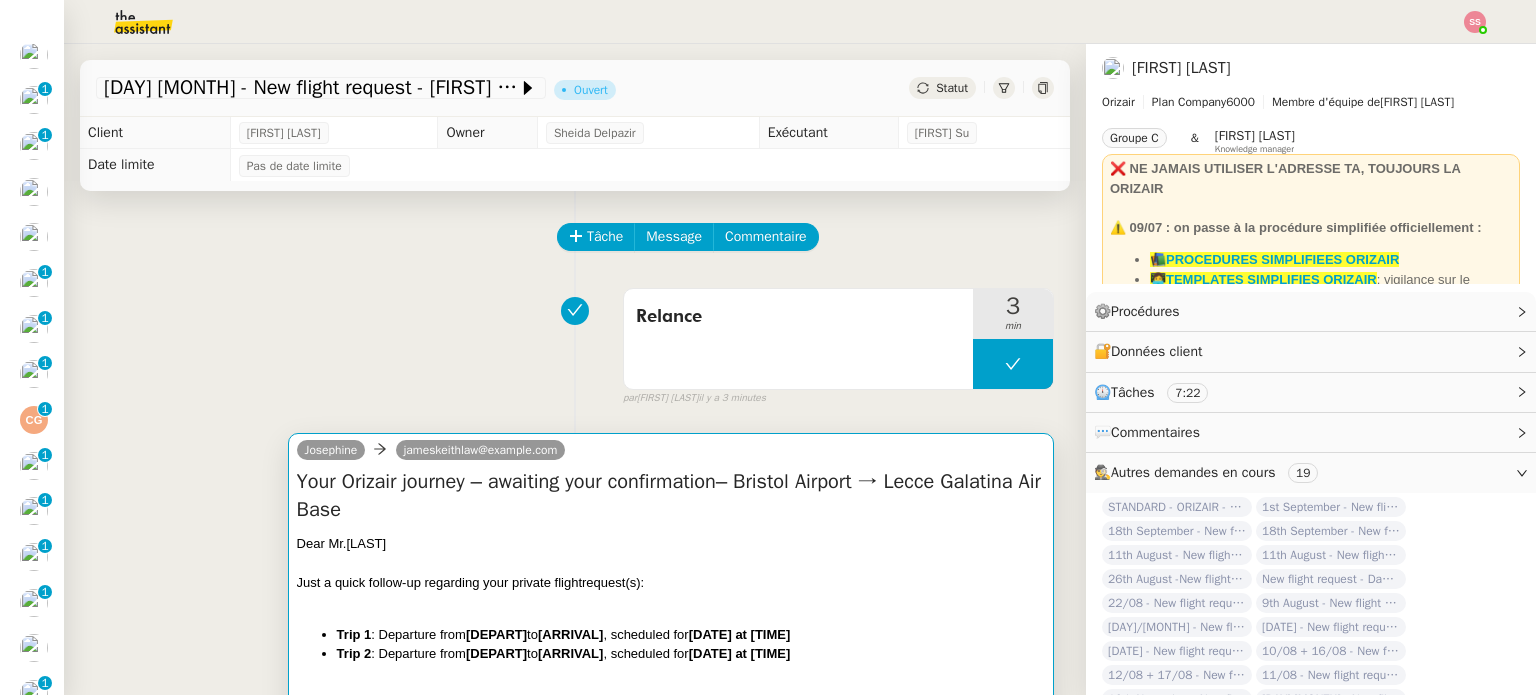 click on "Your Orizair journey – awaiting your confirmation– Bristol Airport → Lecce Galatina Air Base" at bounding box center [671, 496] 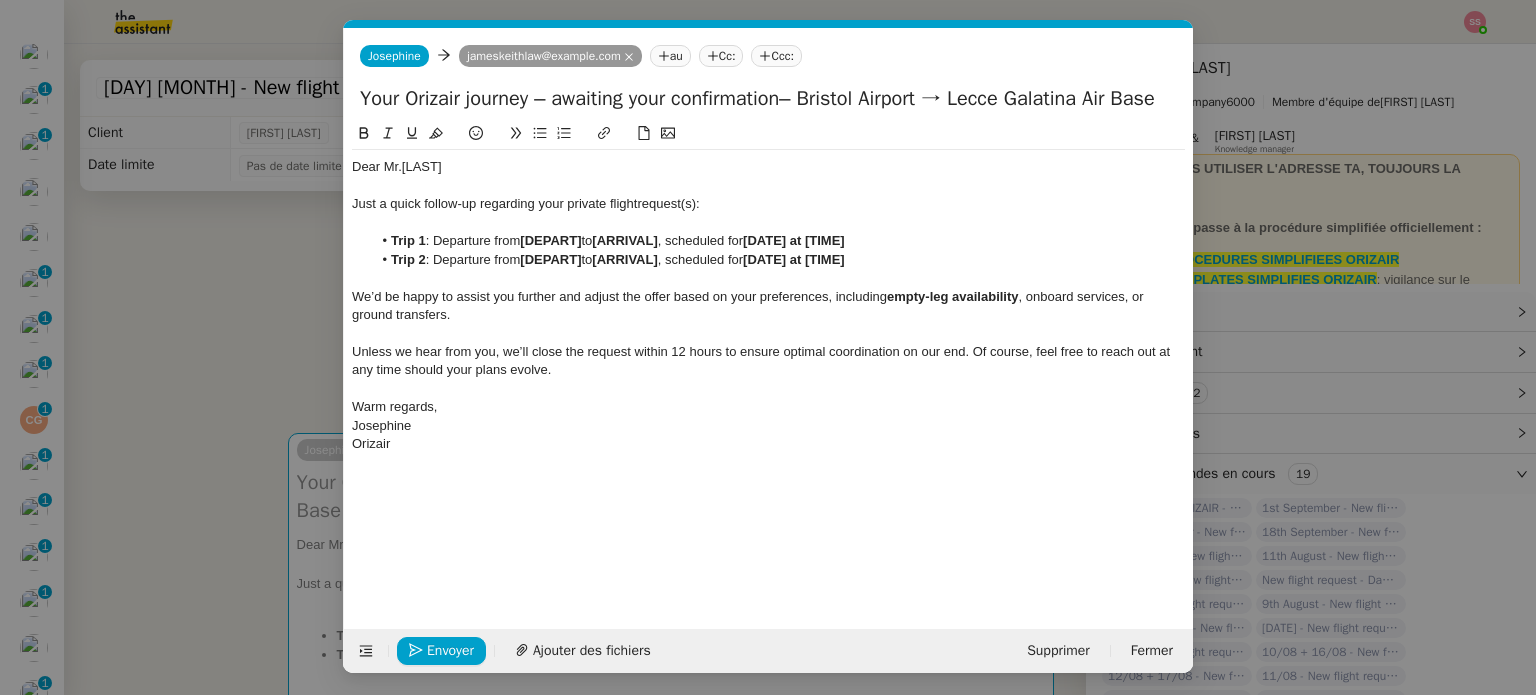 scroll, scrollTop: 0, scrollLeft: 86, axis: horizontal 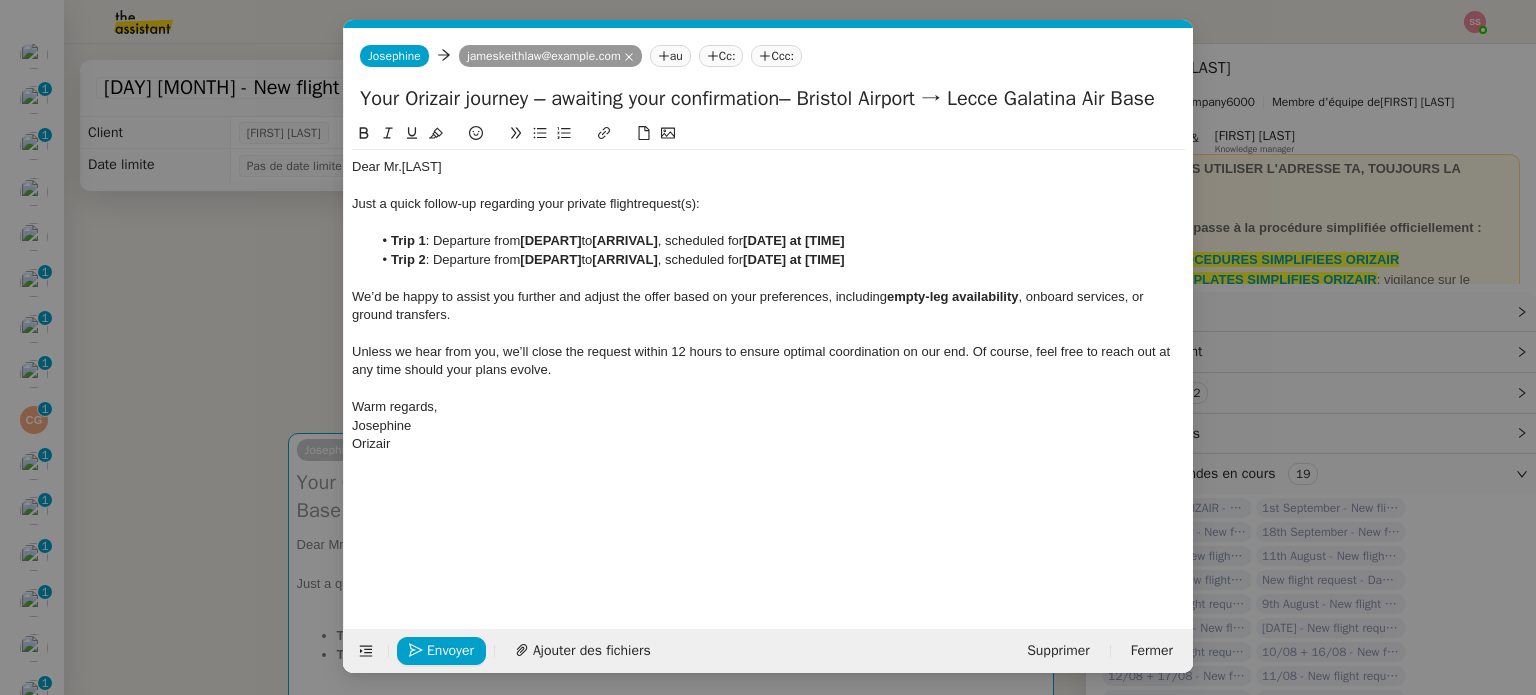 click on "Trip 2  : Departure from  [DEPART]  to  [ARRIVAL] , scheduled for  [DATE] at [TIME]" 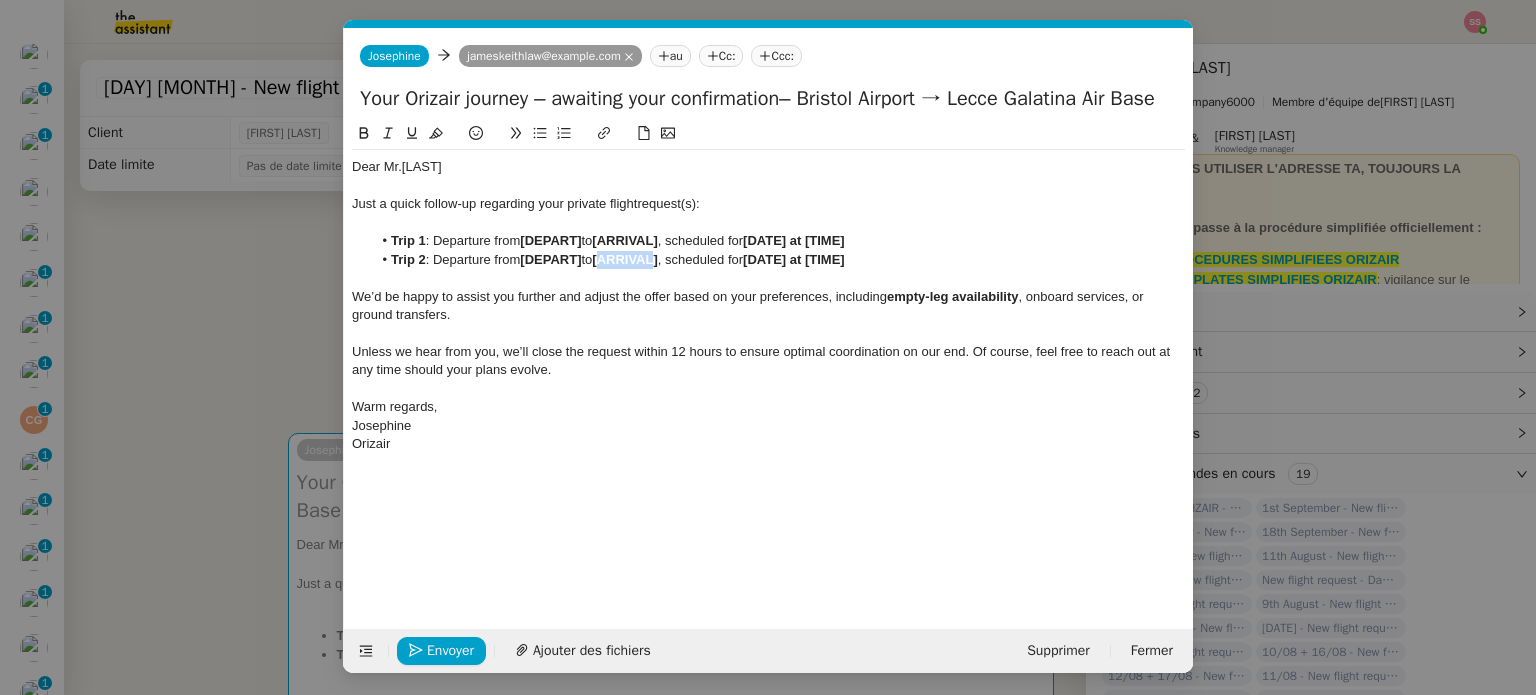 click on "Trip 2  : Departure from  [DEPART]  to  [ARRIVAL] , scheduled for  [DATE] at [TIME]" 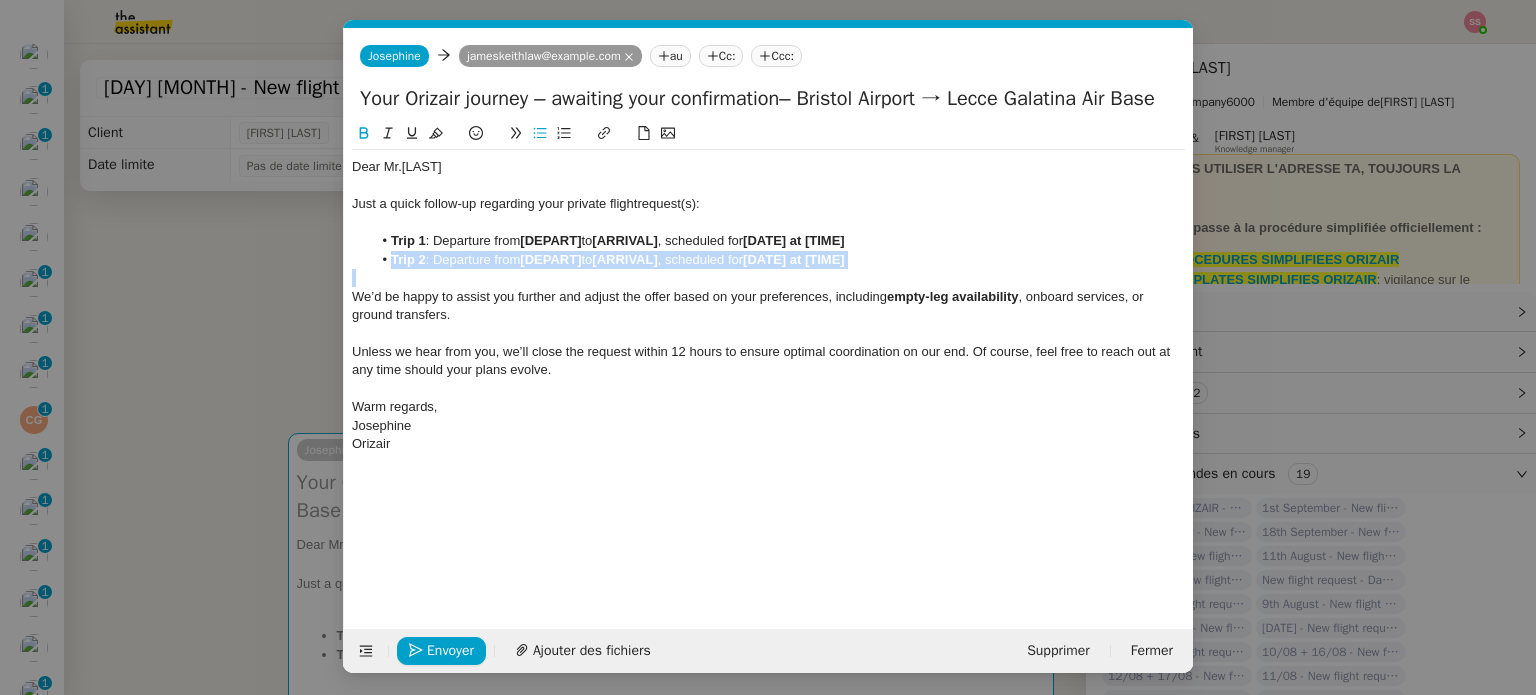 click on "Trip 2  : Departure from  [DEPART]  to  [ARRIVAL] , scheduled for  [DATE] at [TIME]" 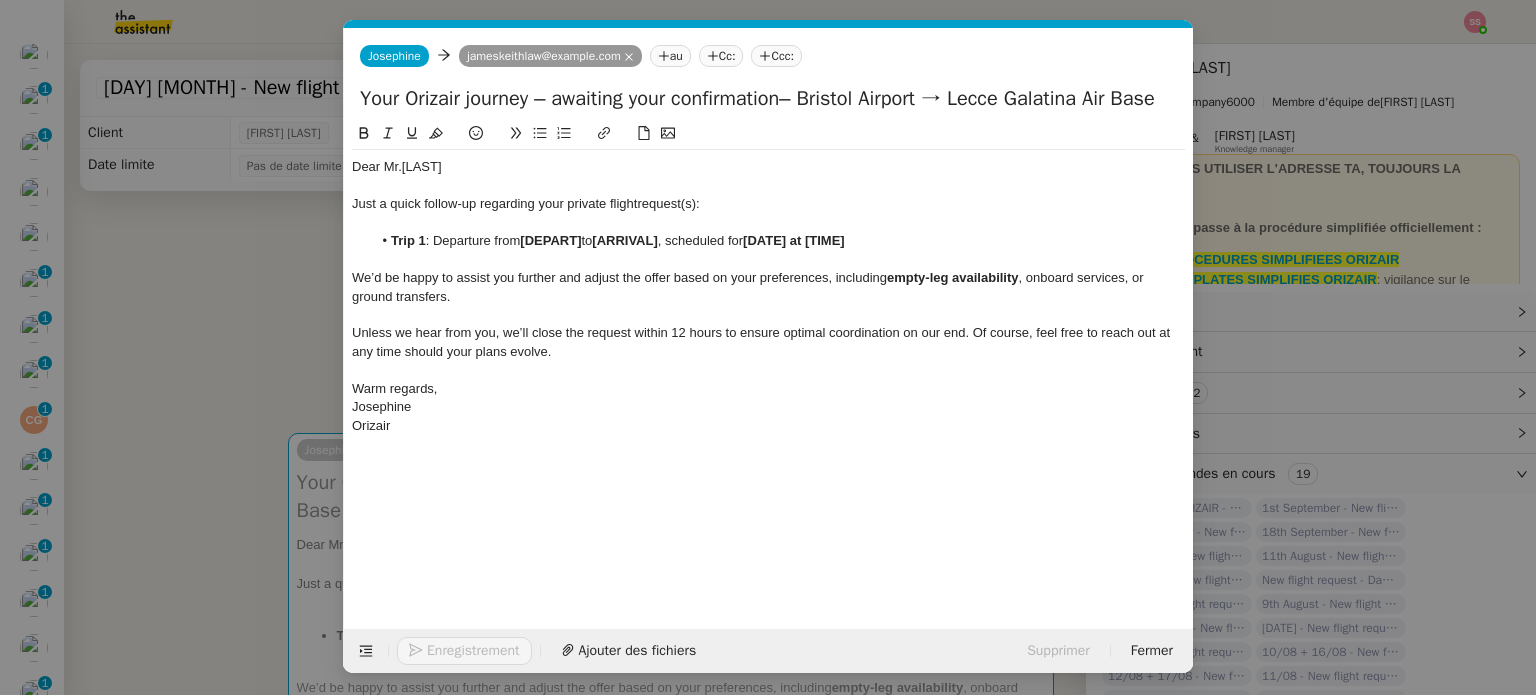 click on "Just a quick follow-up regarding your private flight  request(s):" 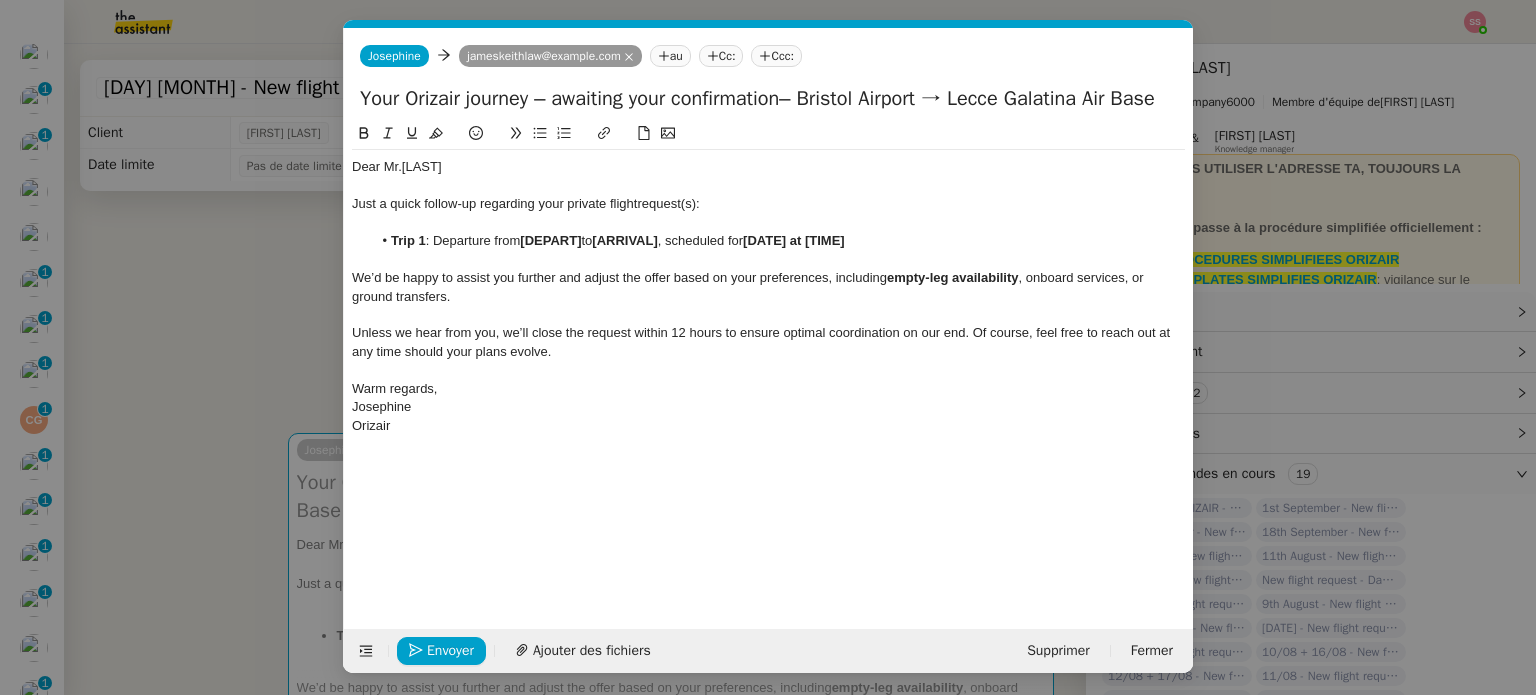 type 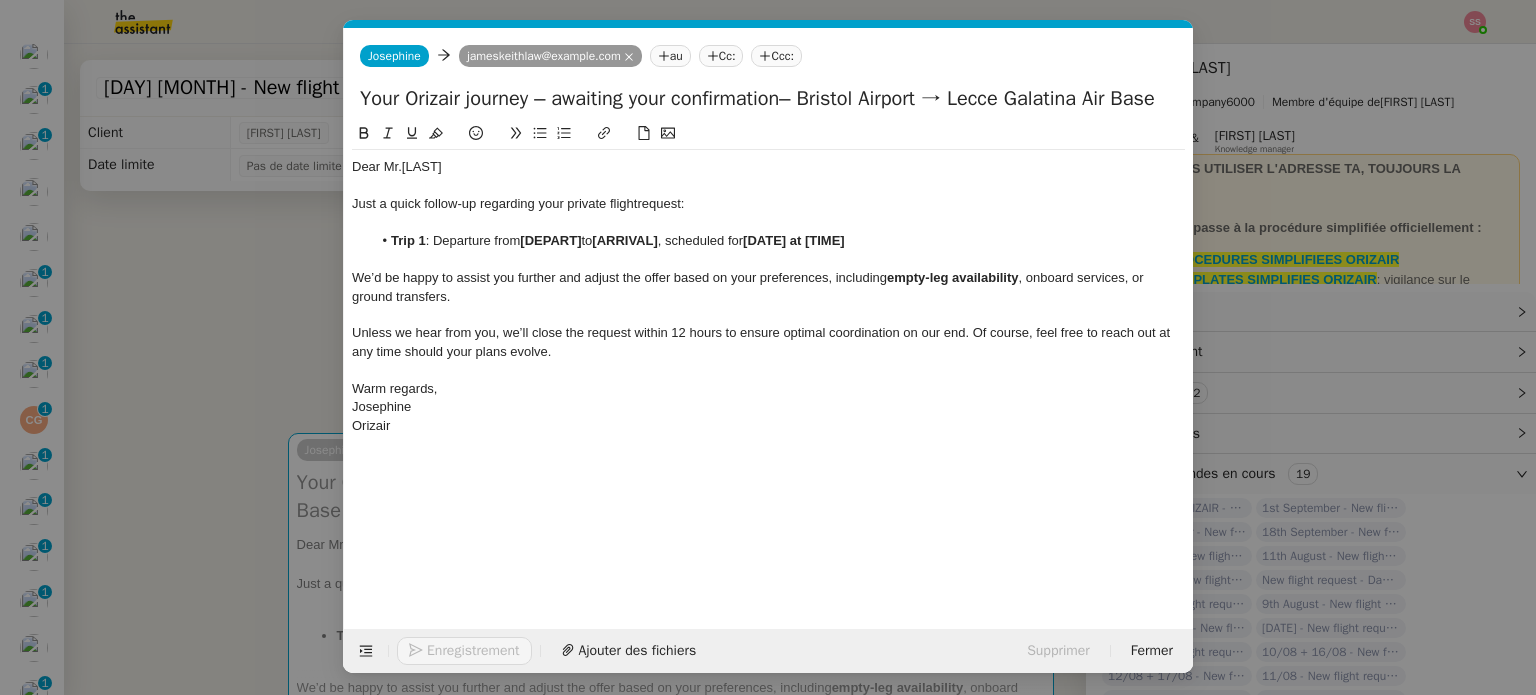 click on "relance Service Relance  Bon de Commande LBP    A utiliser dans le cadre de la procédure de  relance  des bons de commande TA -  RELANCE  CLIENT (EN)    Relance r un client lorsqu'il n'a pas répondu à un précédent message ✈️Orizair -  Relance  client (FR)    à utiliser pour orizair, première  relance  en français  Louis Frei TA -  RELANCE  CLIENT    Relance r un client lorsqu'il n'a pas répondu à un précédent message UMENTO -  RELANCE  GROUPE J+7    A utiliser dans le cadre de la procédure d'organisation de dîner MENTO -  RELANCE  GROUPE J+14    A utiliser dans le cadre de la procédure d'organisation de dîner ✈️Orizair -  Relance  client (EN)     à utiliser pour orizair,  relance  en anglais  Louis Frei 3ᵉ  relance  impayés ENG    2ᵉ  relance  impayés ENG    impayés  3ᵉ  relance  impayés FR    2ᵉ  relance  impayés FR    1ʳᵉ  relance  impayés FR    ✈️ Orizair -  Relance  après envoi devis client (EN)    relance r le client pour son devis en anglais." at bounding box center [768, 347] 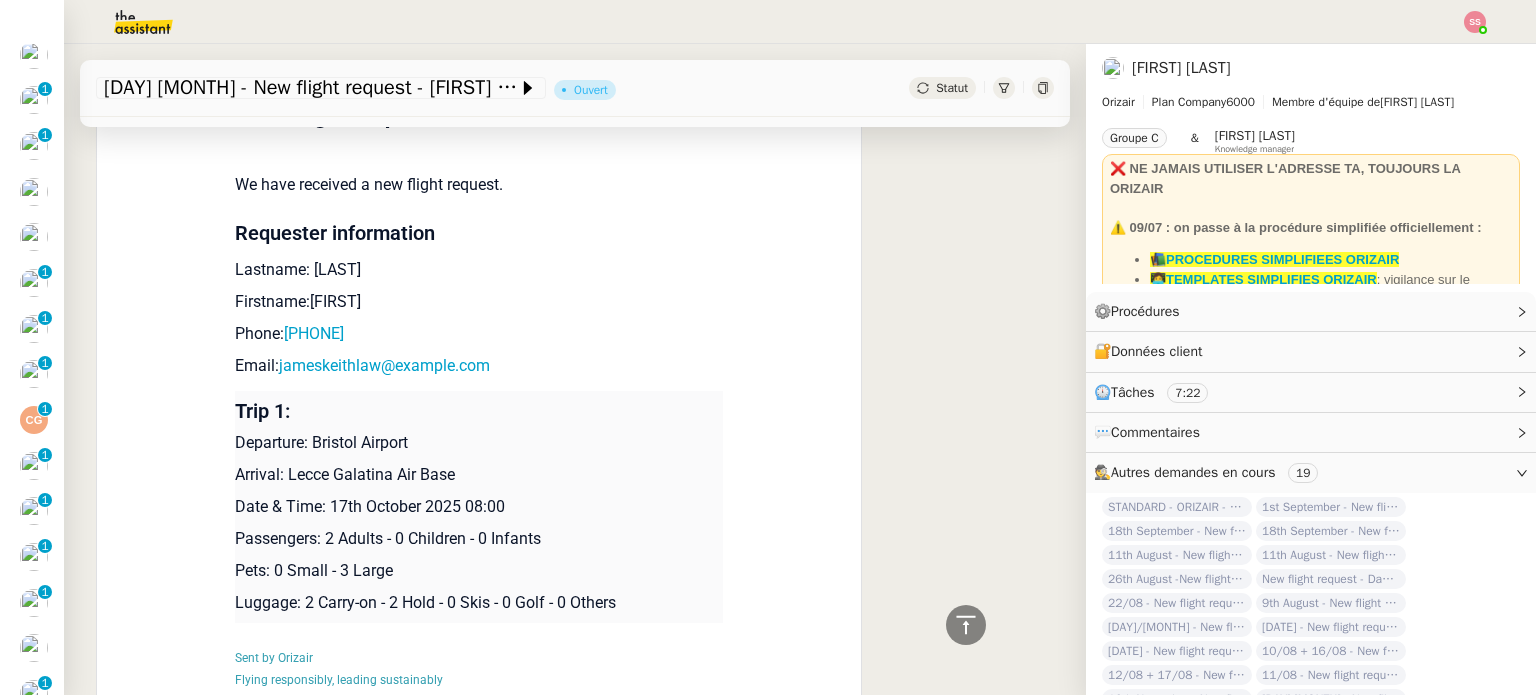 scroll, scrollTop: 1800, scrollLeft: 0, axis: vertical 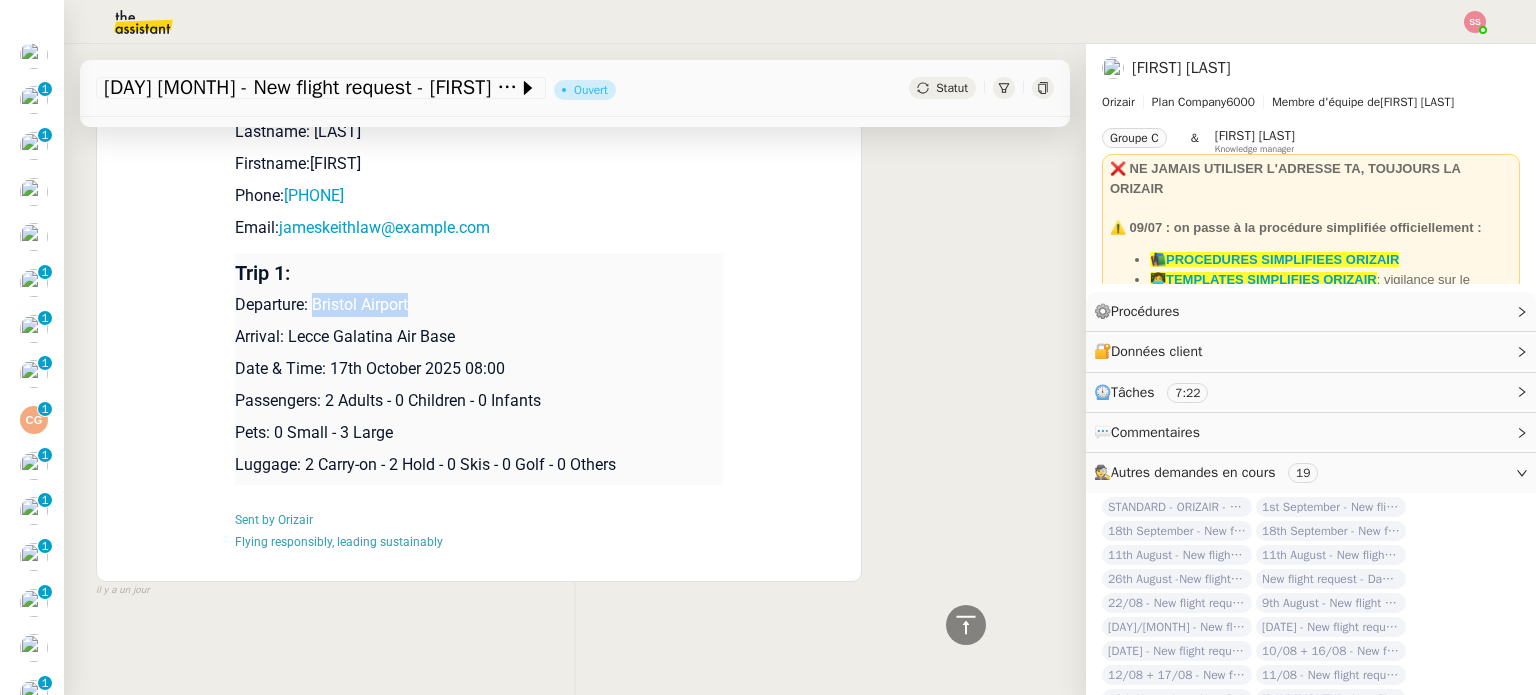 drag, startPoint x: 302, startPoint y: 299, endPoint x: 442, endPoint y: 293, distance: 140.12851 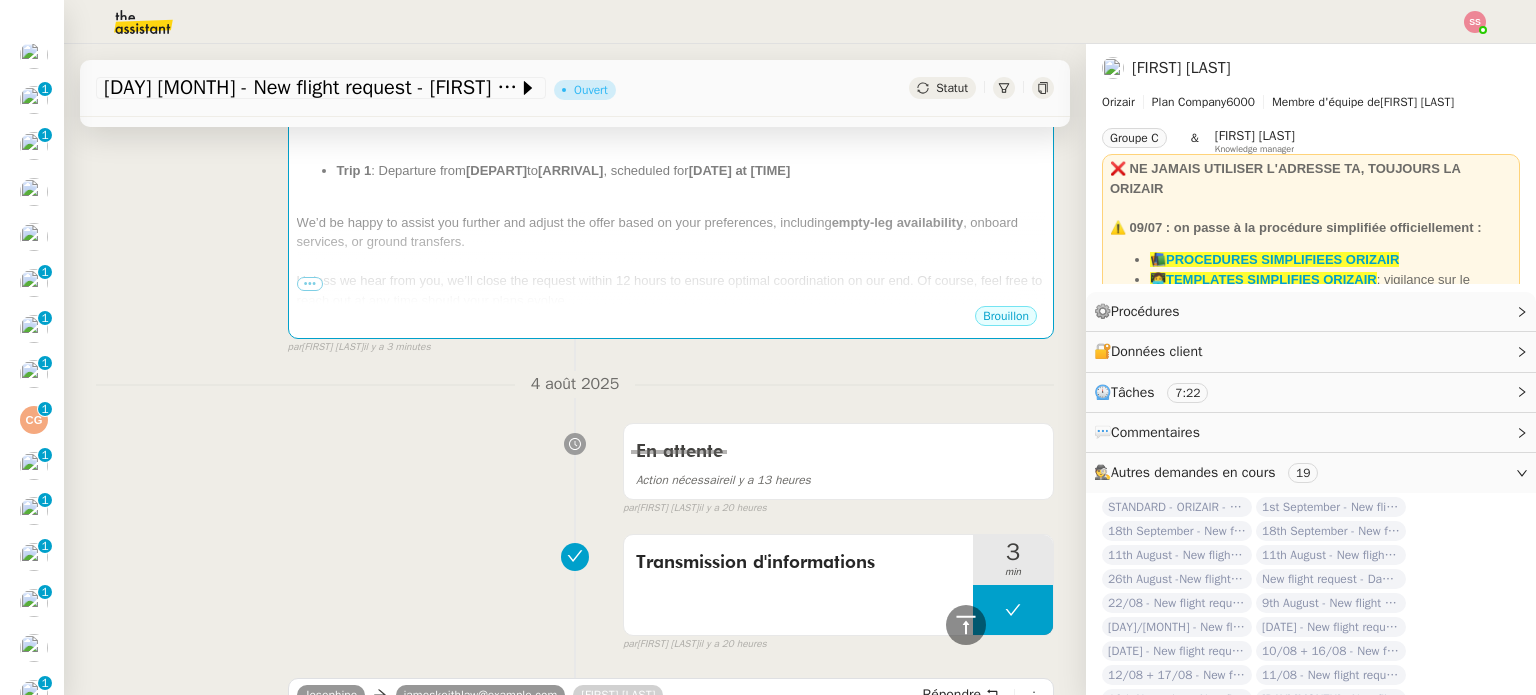 scroll, scrollTop: 300, scrollLeft: 0, axis: vertical 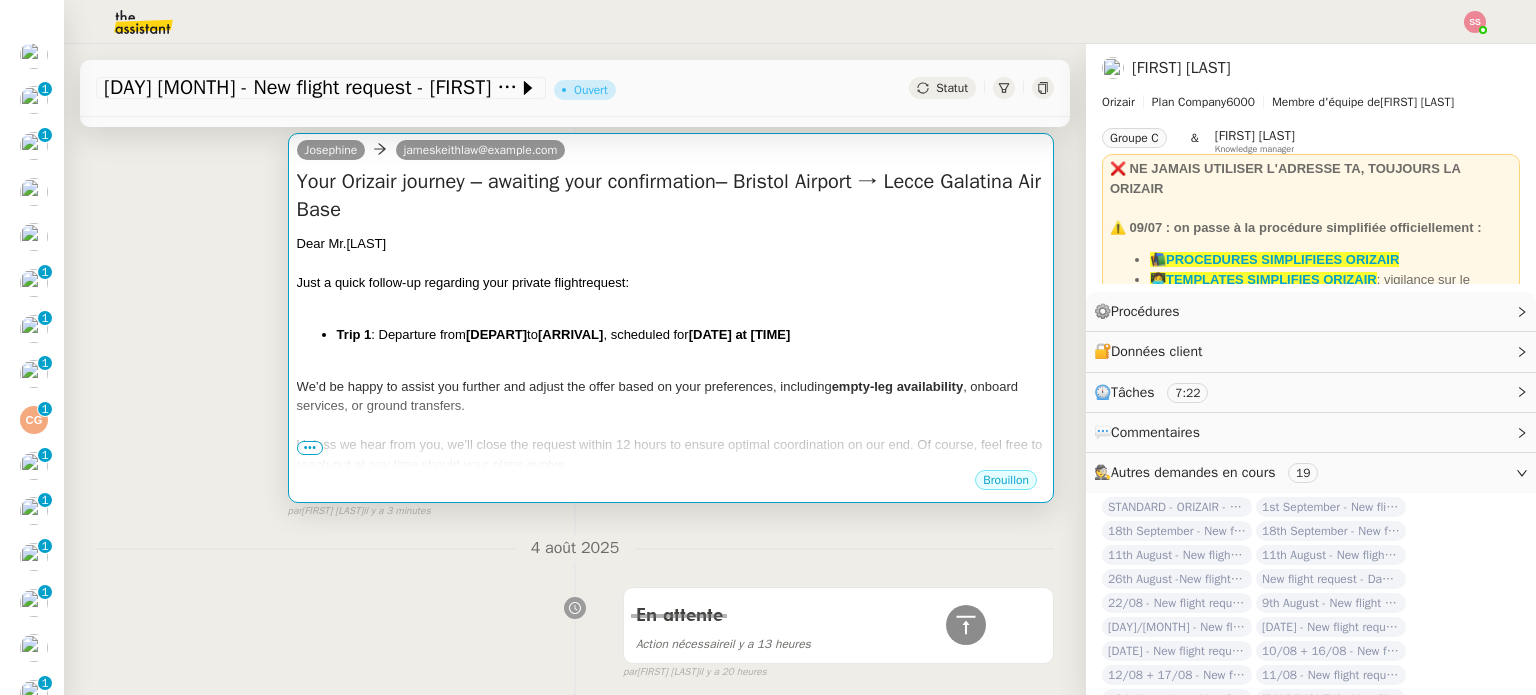 click on "Trip 1 : Departure from  [DEPART]  to  [ARRIVAL] , scheduled for  [DATE] at [TIME]" at bounding box center (691, 335) 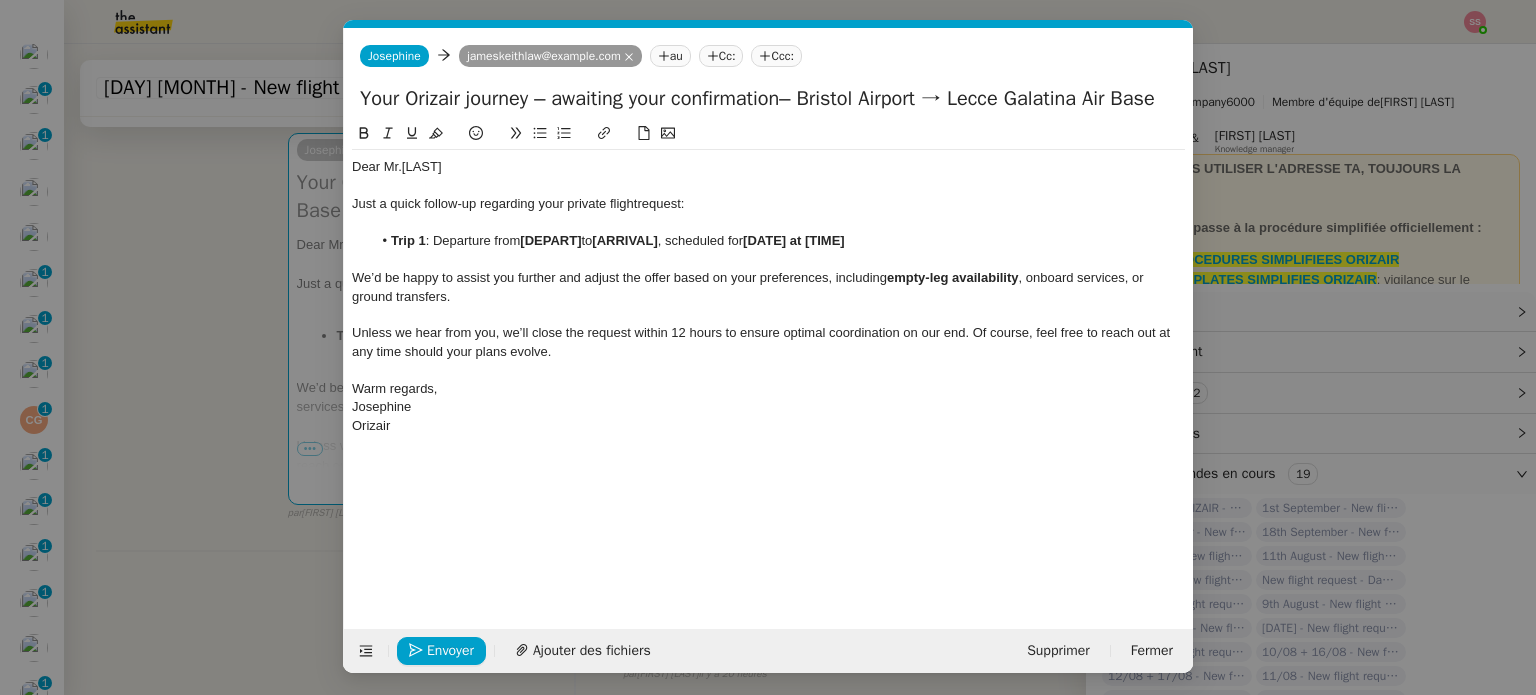scroll, scrollTop: 0, scrollLeft: 86, axis: horizontal 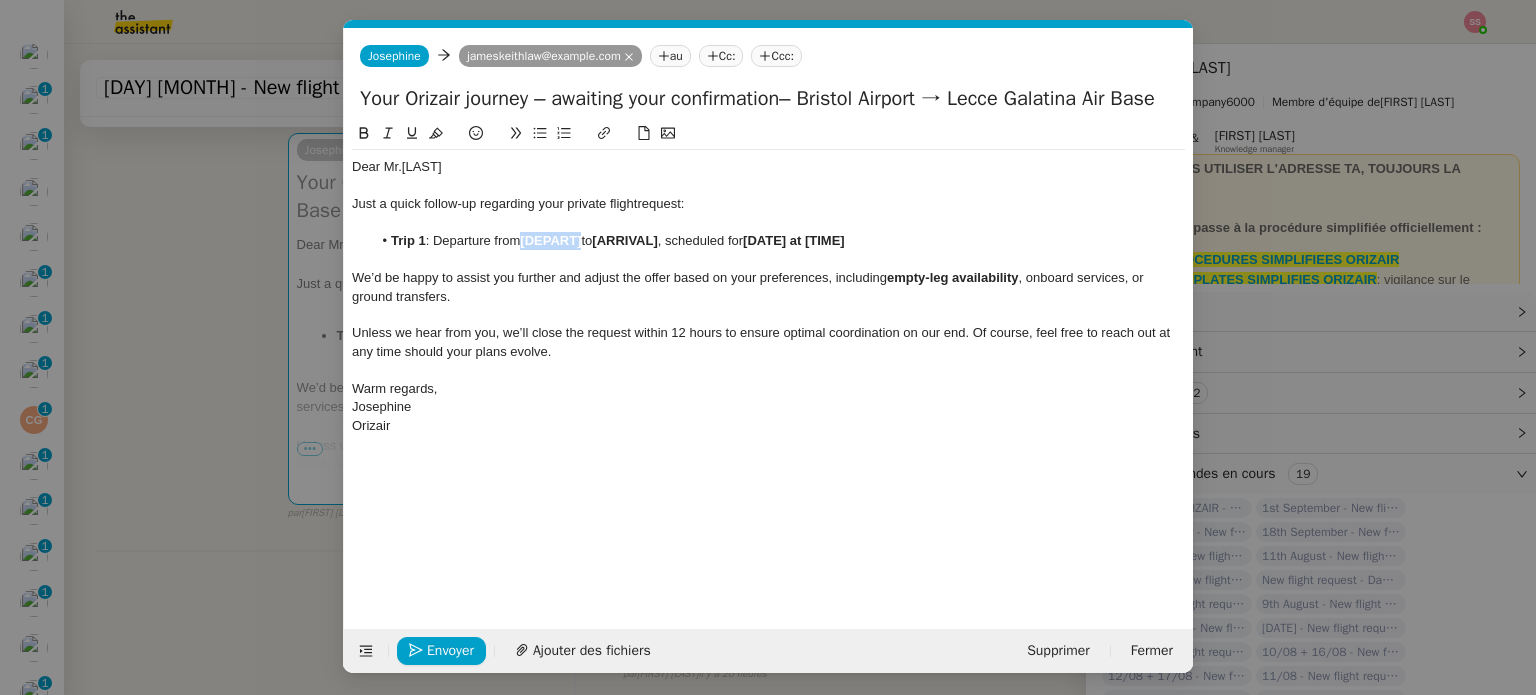 drag, startPoint x: 583, startPoint y: 236, endPoint x: 520, endPoint y: 242, distance: 63.28507 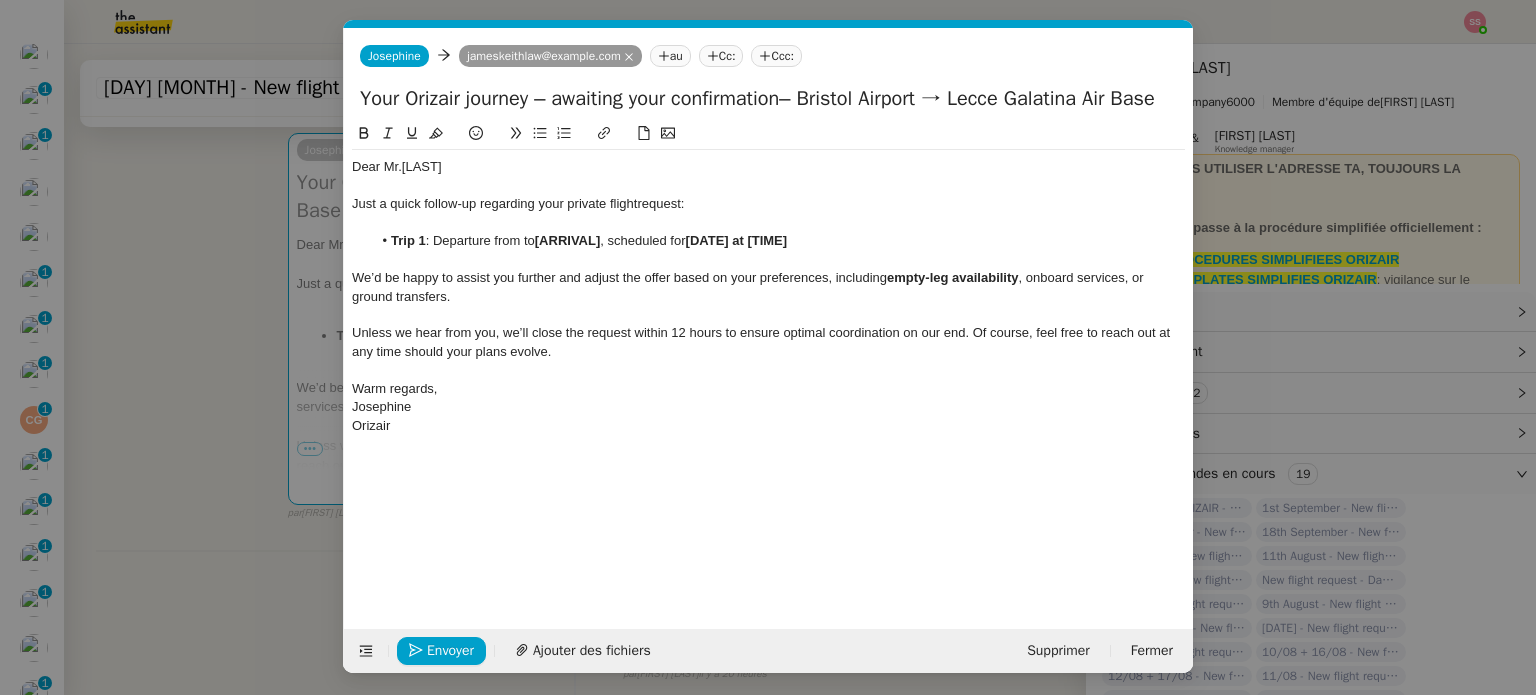 type 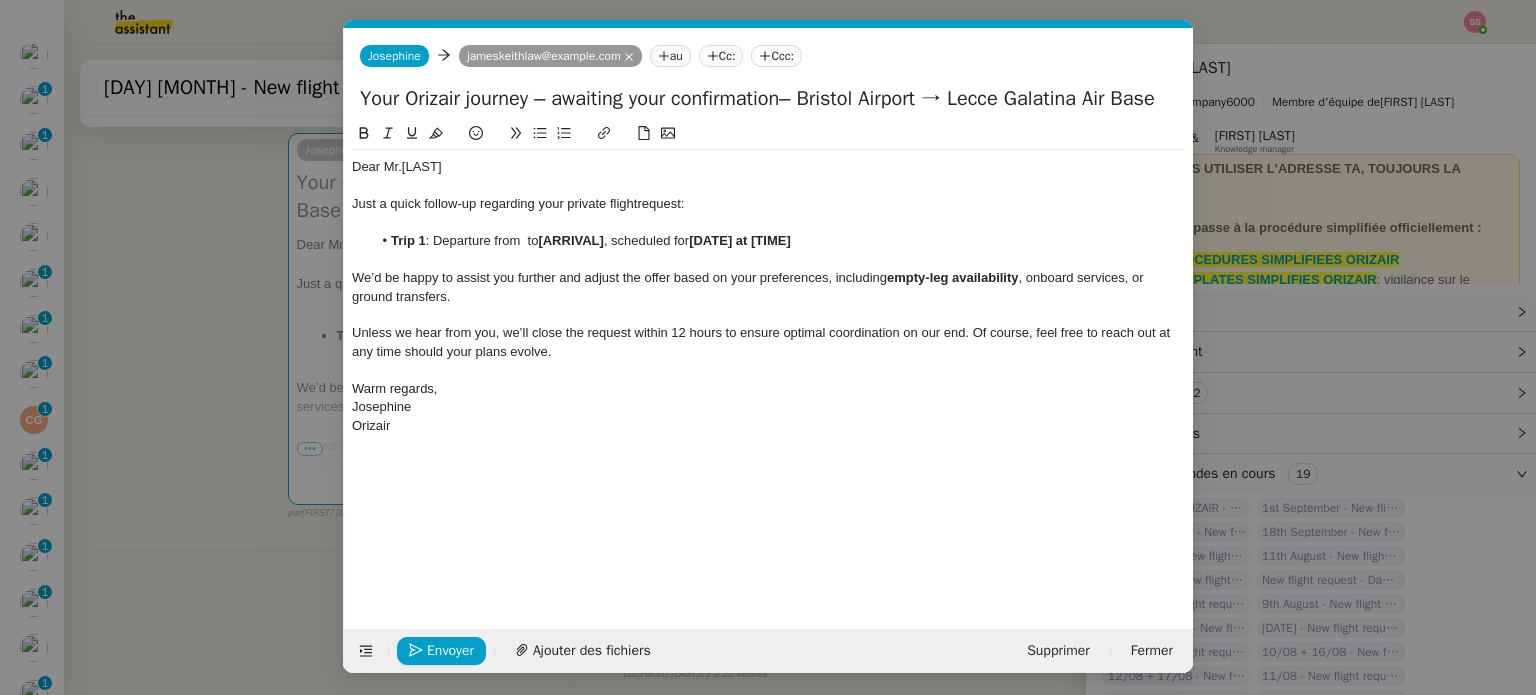 scroll, scrollTop: 0, scrollLeft: 0, axis: both 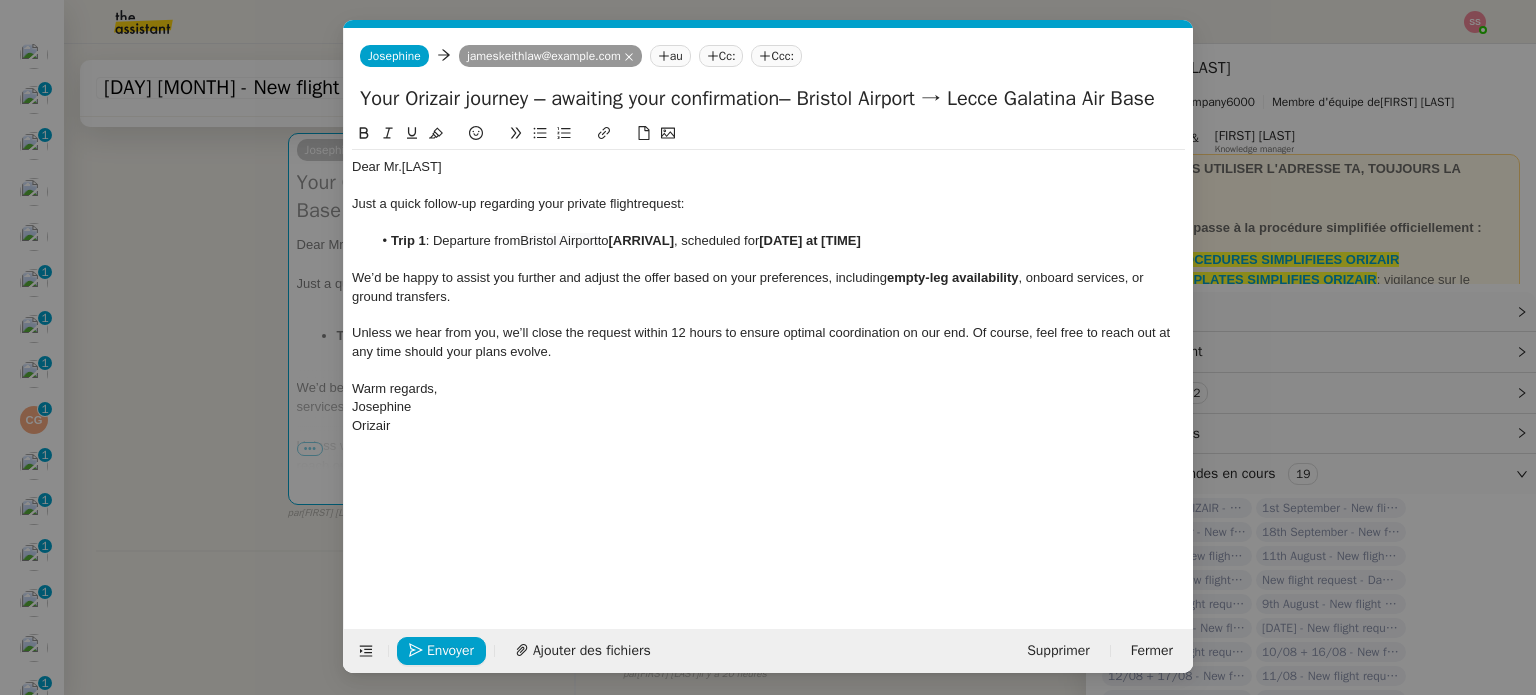 click on "relance Service Relance  Bon de Commande LBP    A utiliser dans le cadre de la procédure de  relance  des bons de commande TA -  RELANCE  CLIENT (EN)    Relance r un client lorsqu'il n'a pas répondu à un précédent message ✈️Orizair -  Relance  client (FR)    à utiliser pour orizair, première  relance  en français  Louis Frei TA -  RELANCE  CLIENT    Relance r un client lorsqu'il n'a pas répondu à un précédent message UMENTO -  RELANCE  GROUPE J+7    A utiliser dans le cadre de la procédure d'organisation de dîner MENTO -  RELANCE  GROUPE J+14    A utiliser dans le cadre de la procédure d'organisation de dîner ✈️Orizair -  Relance  client (EN)     à utiliser pour orizair,  relance  en anglais  Louis Frei 3ᵉ  relance  impayés ENG    2ᵉ  relance  impayés ENG    impayés  3ᵉ  relance  impayés FR    2ᵉ  relance  impayés FR    1ʳᵉ  relance  impayés FR    ✈️ Orizair -  Relance  après envoi devis client (EN)    relance r le client pour son devis en anglais." at bounding box center [768, 347] 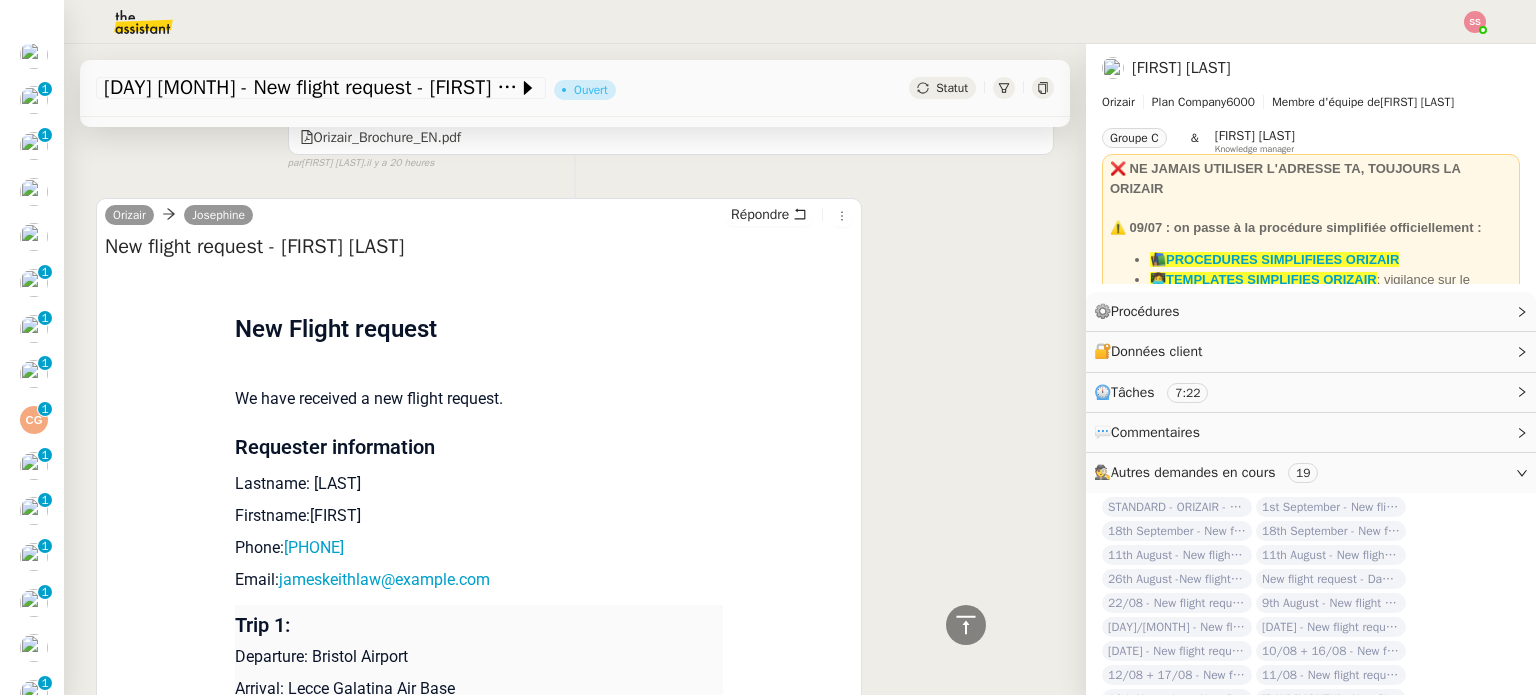 scroll, scrollTop: 1800, scrollLeft: 0, axis: vertical 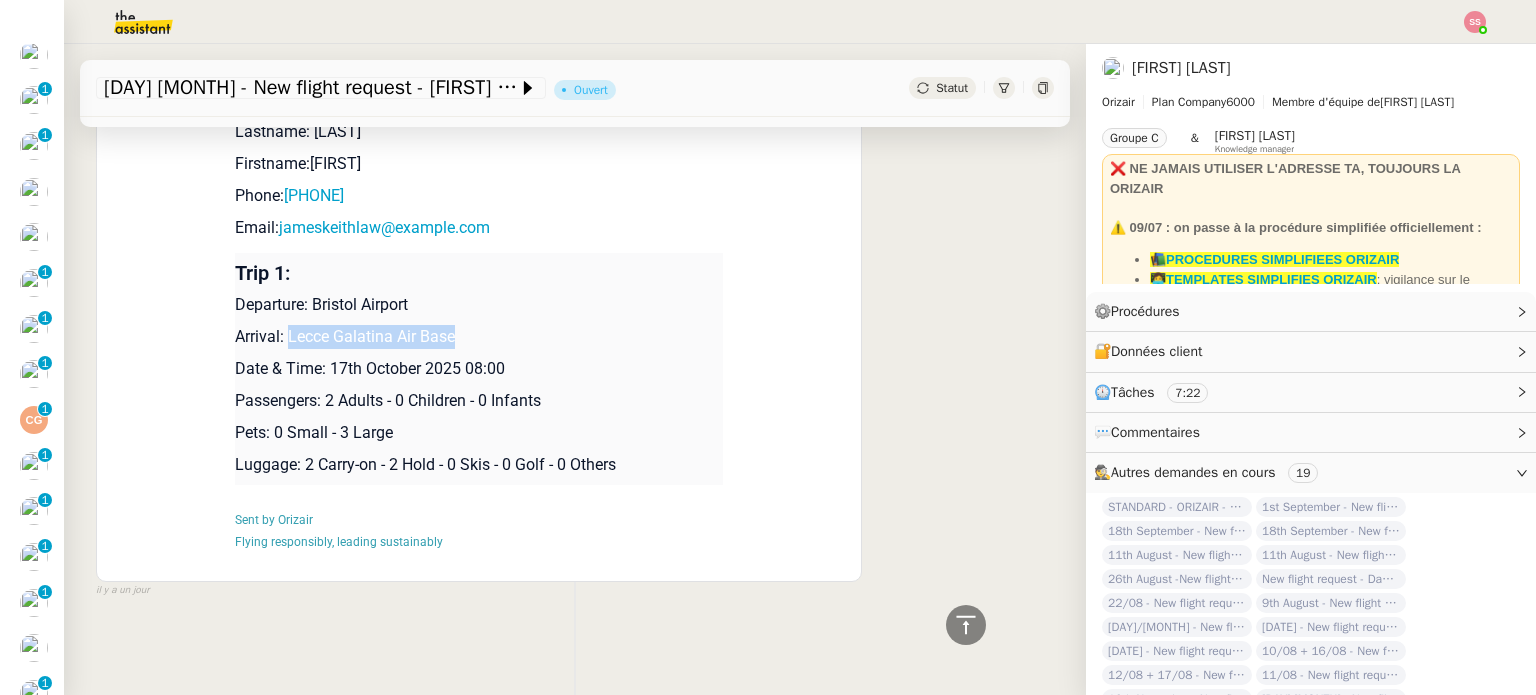 drag, startPoint x: 278, startPoint y: 328, endPoint x: 506, endPoint y: 326, distance: 228.00877 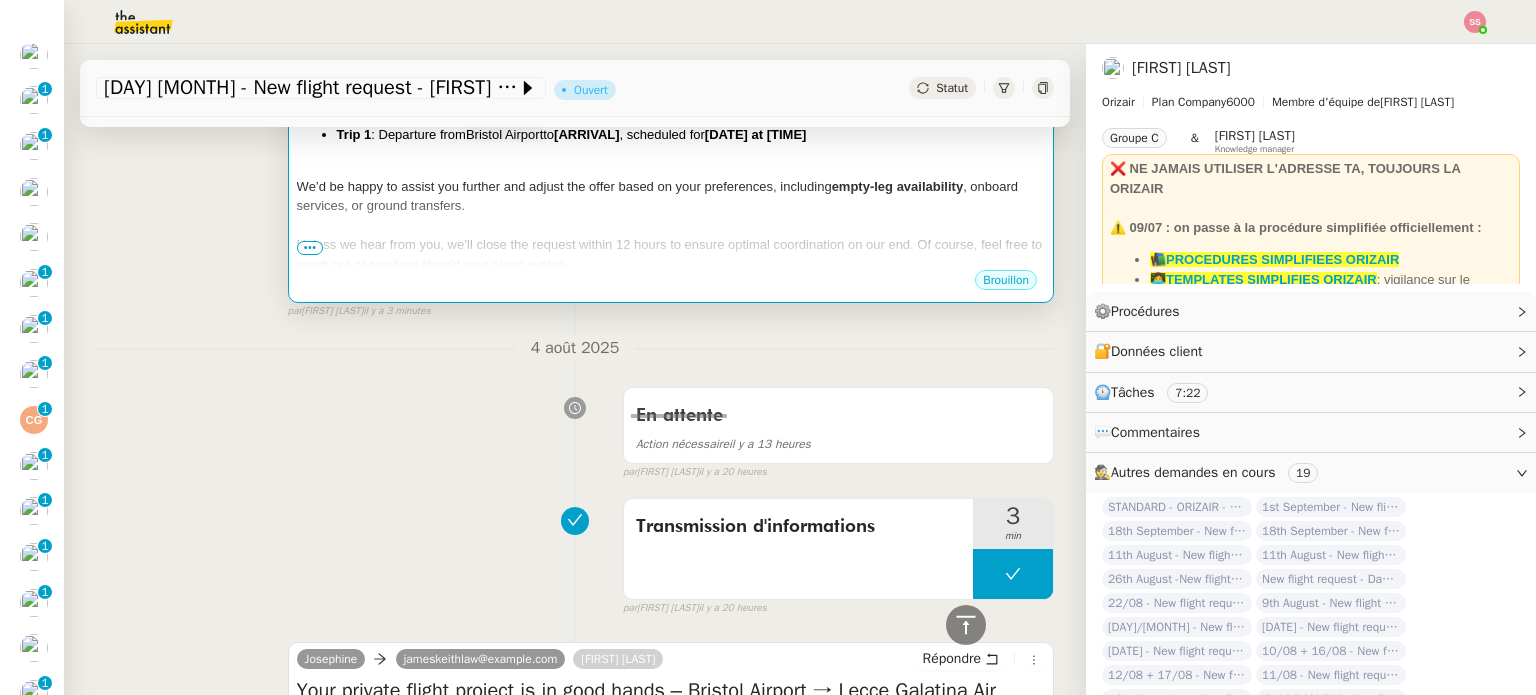 click on "Brouillon" at bounding box center (671, 283) 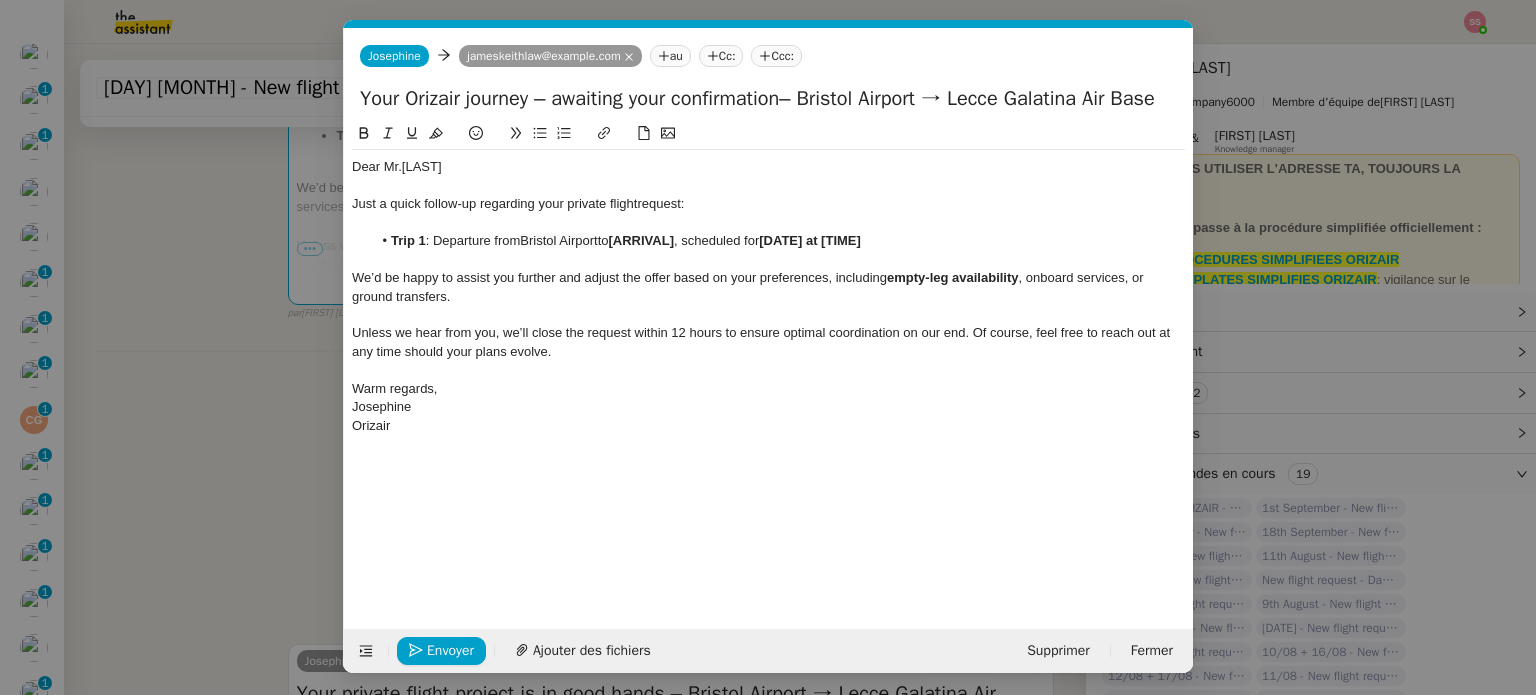 scroll, scrollTop: 501, scrollLeft: 0, axis: vertical 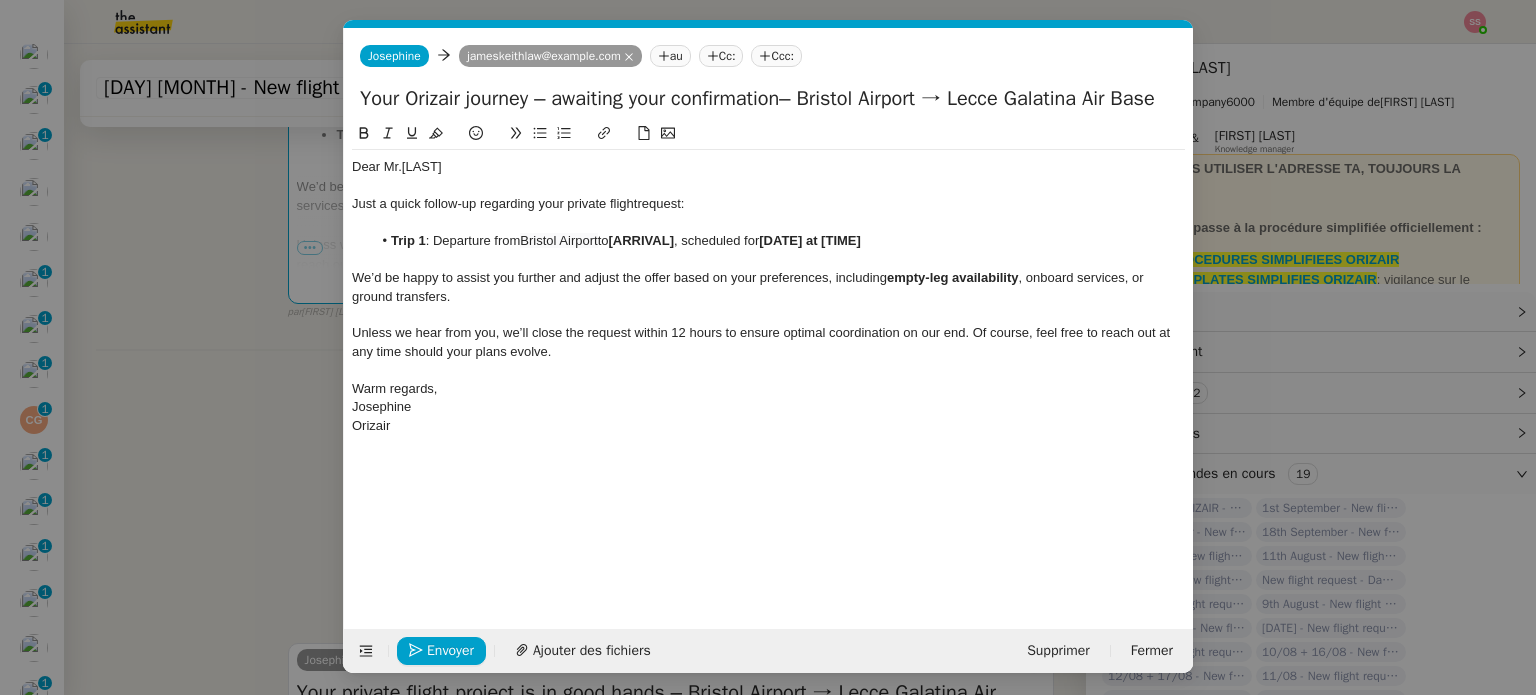 drag, startPoint x: 681, startPoint y: 238, endPoint x: 657, endPoint y: 240, distance: 24.083189 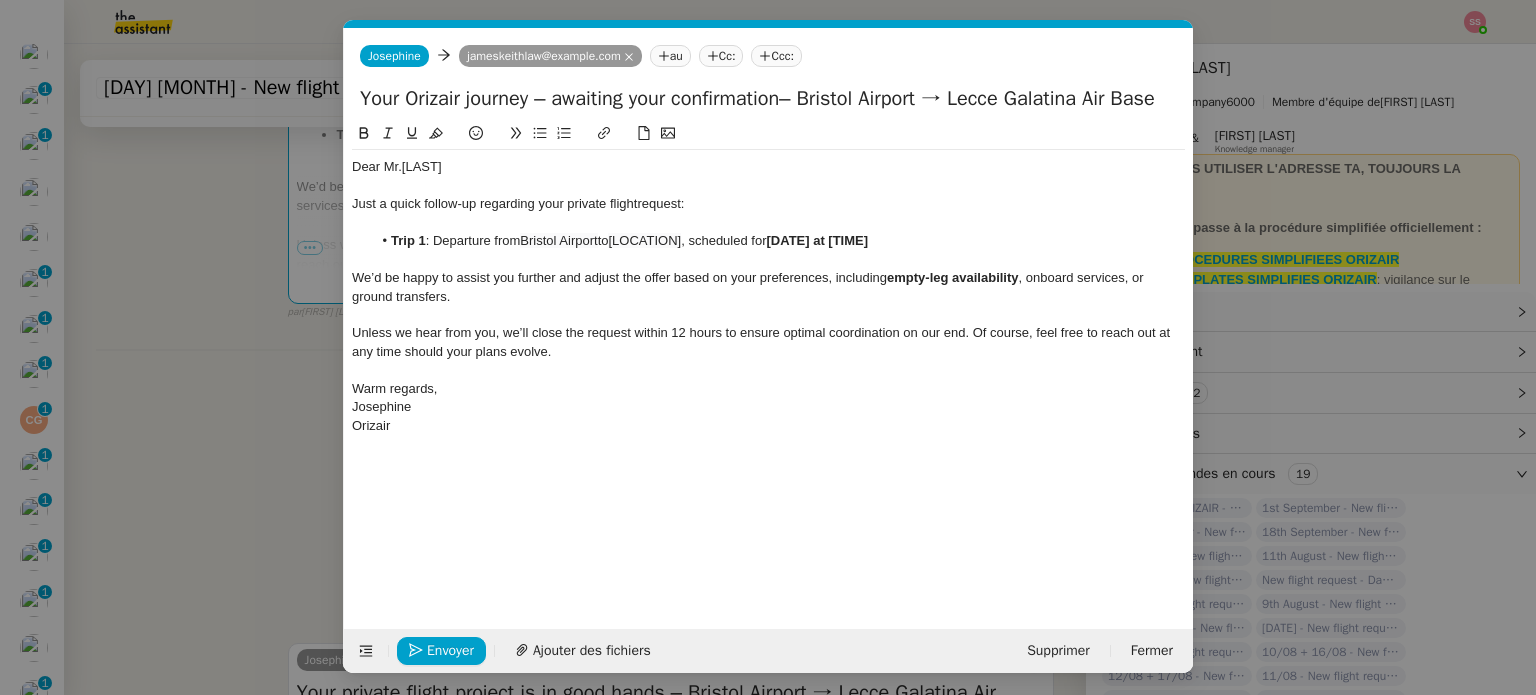 scroll, scrollTop: 0, scrollLeft: 0, axis: both 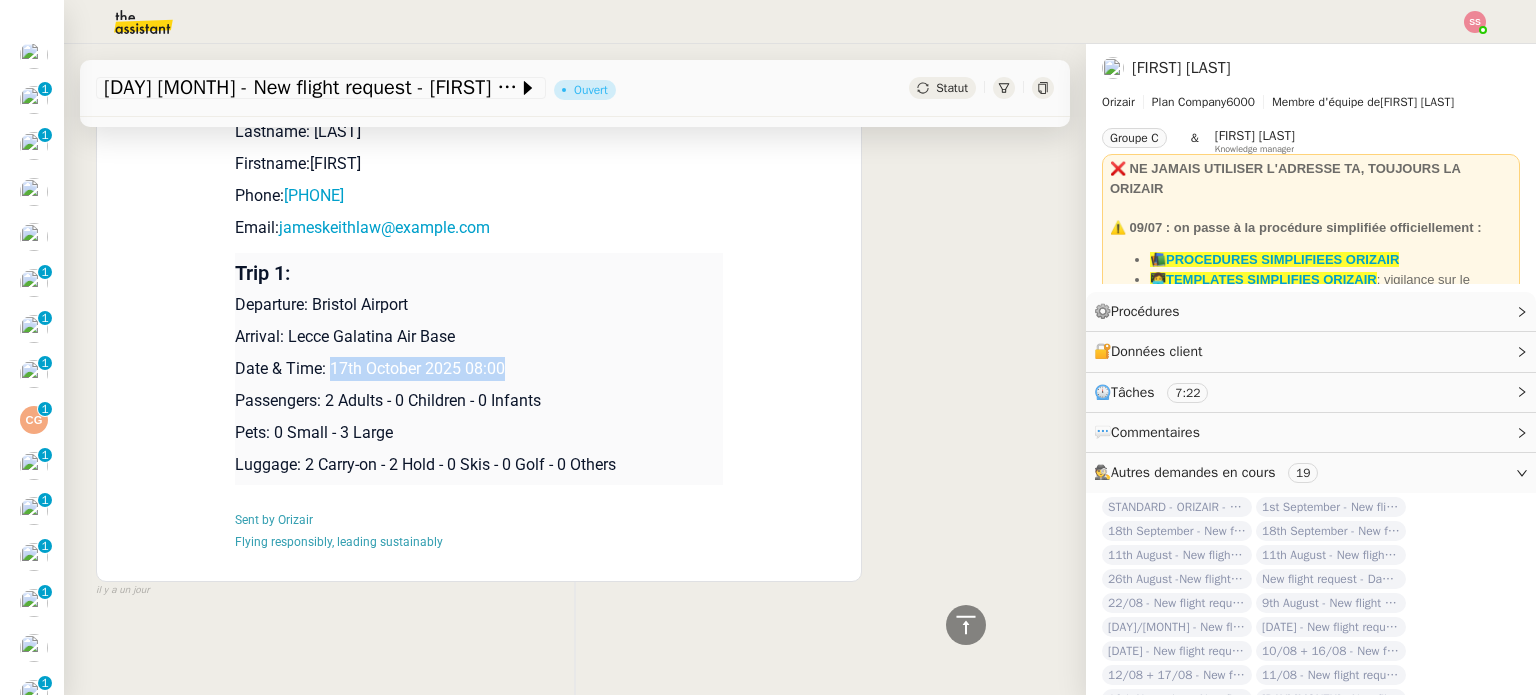 drag, startPoint x: 325, startPoint y: 358, endPoint x: 536, endPoint y: 340, distance: 211.76639 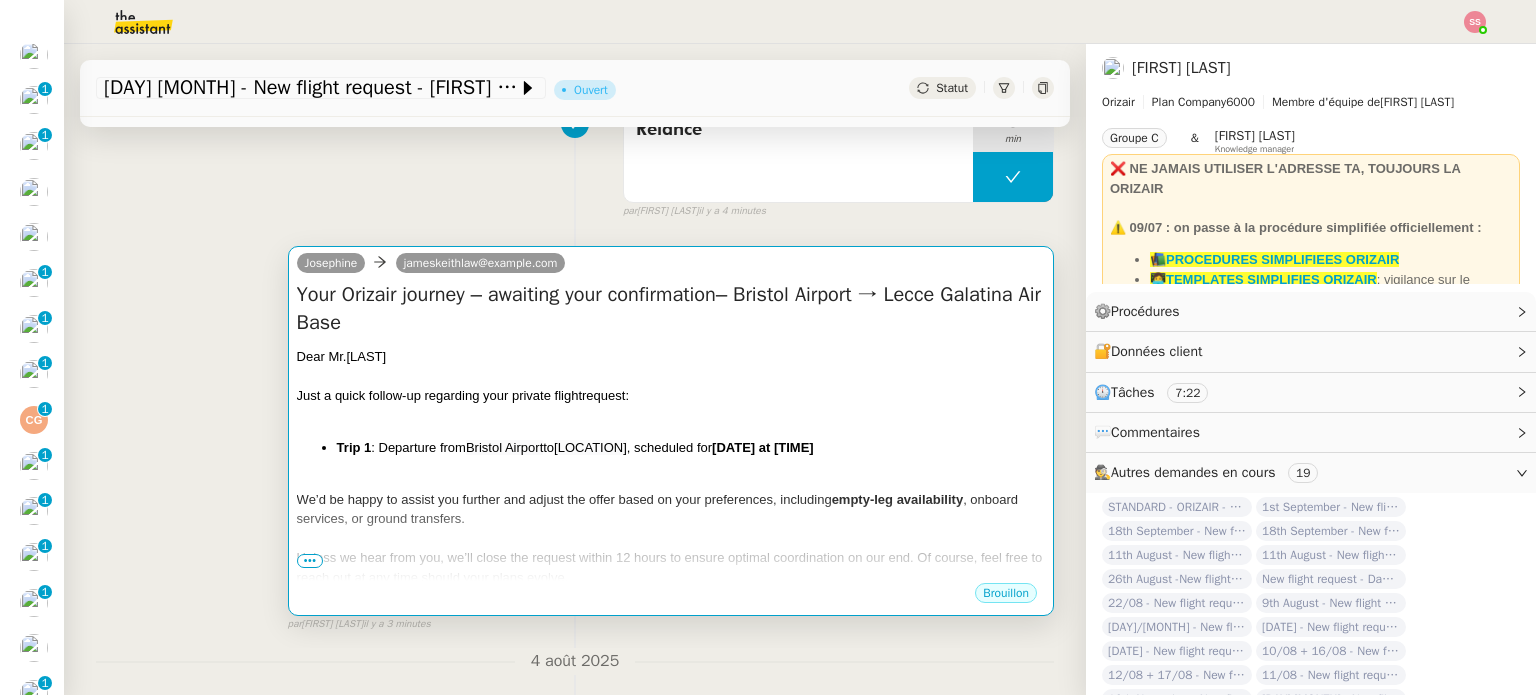 scroll, scrollTop: 300, scrollLeft: 0, axis: vertical 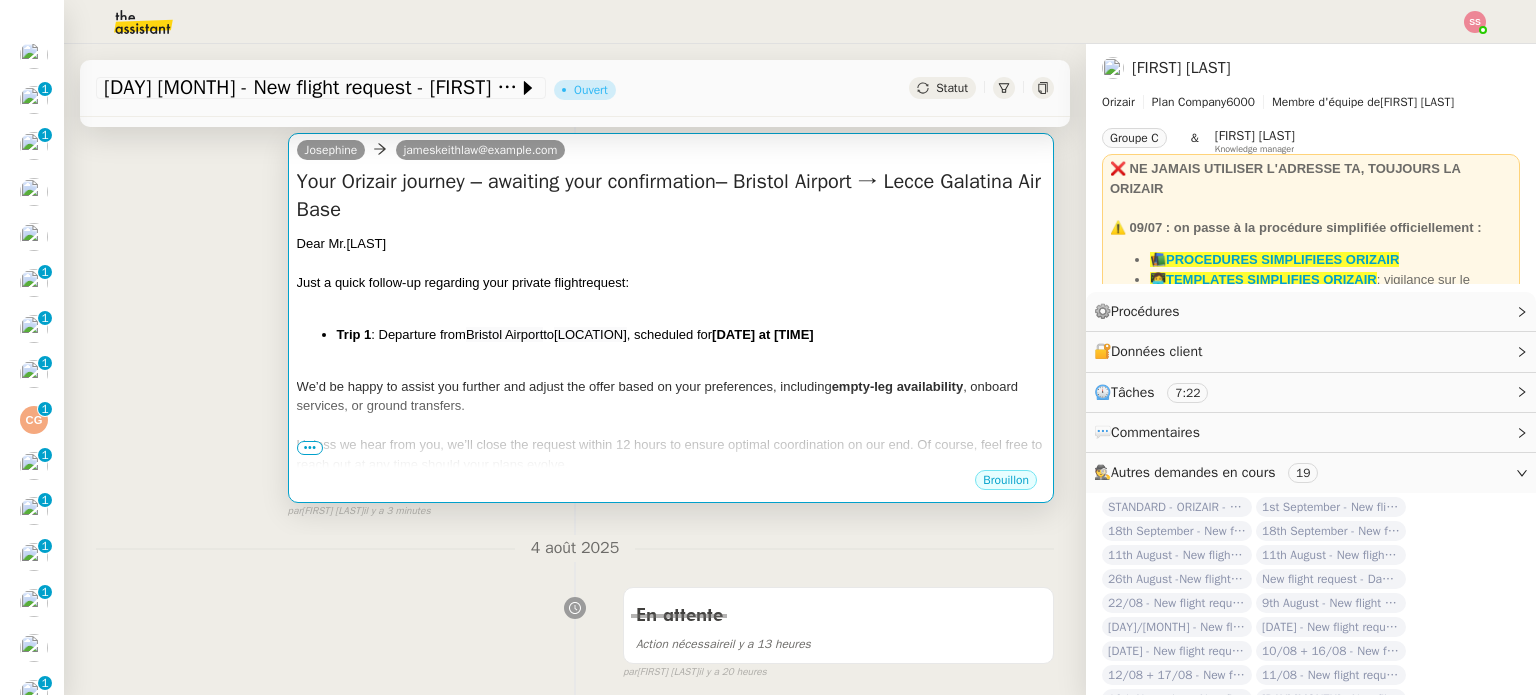 click on "Trip 1 : Departure from  Bristol Airport  to  Lecce Galatina Air Base , scheduled for  [DATE] at [TIME]" at bounding box center [691, 335] 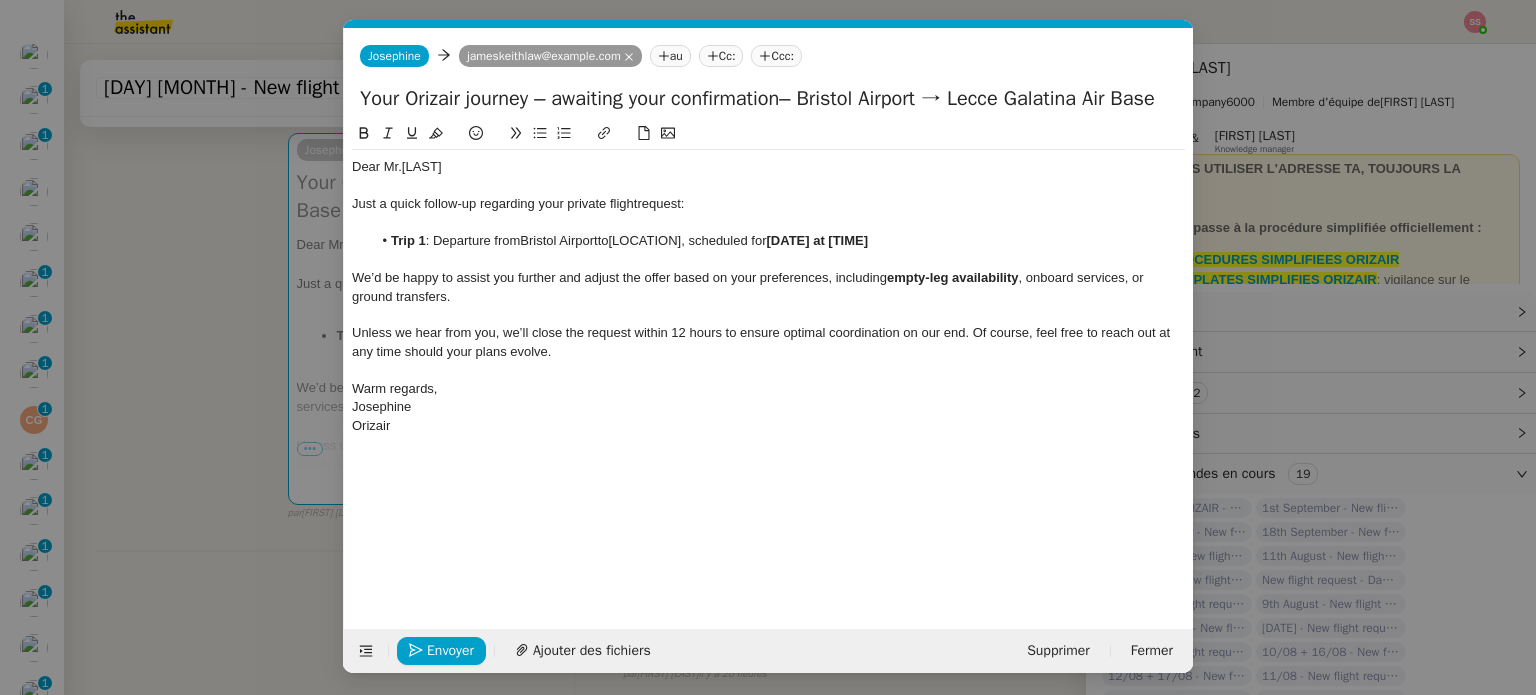 scroll, scrollTop: 0, scrollLeft: 86, axis: horizontal 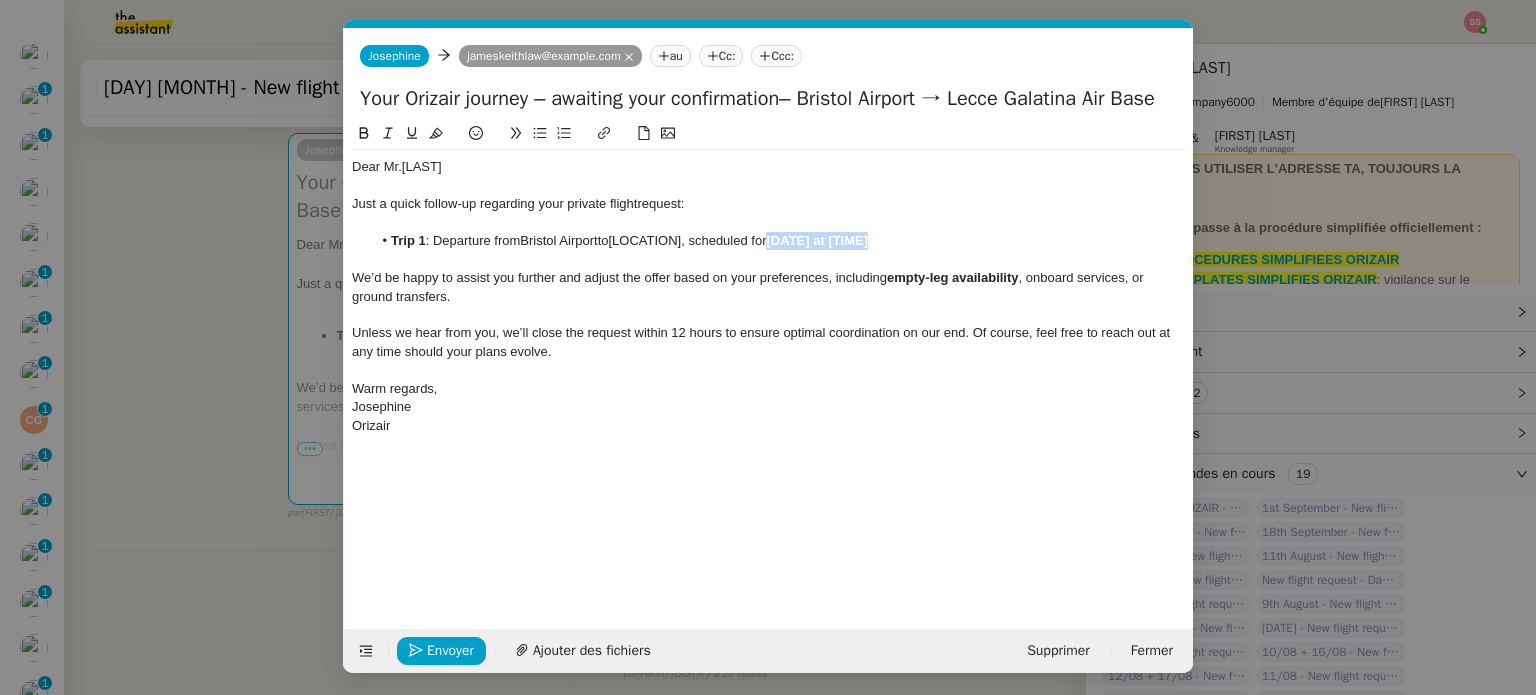 drag, startPoint x: 975, startPoint y: 239, endPoint x: 847, endPoint y: 239, distance: 128 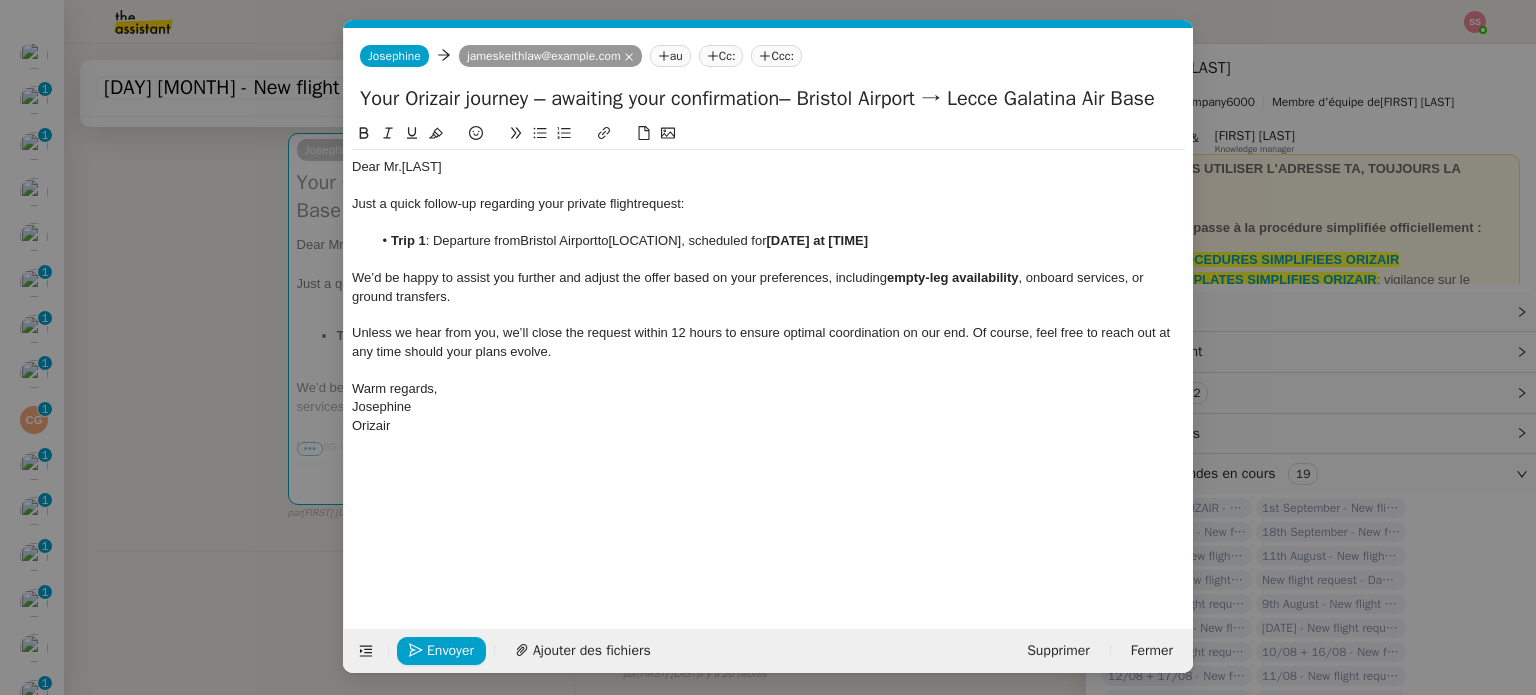 scroll, scrollTop: 0, scrollLeft: 0, axis: both 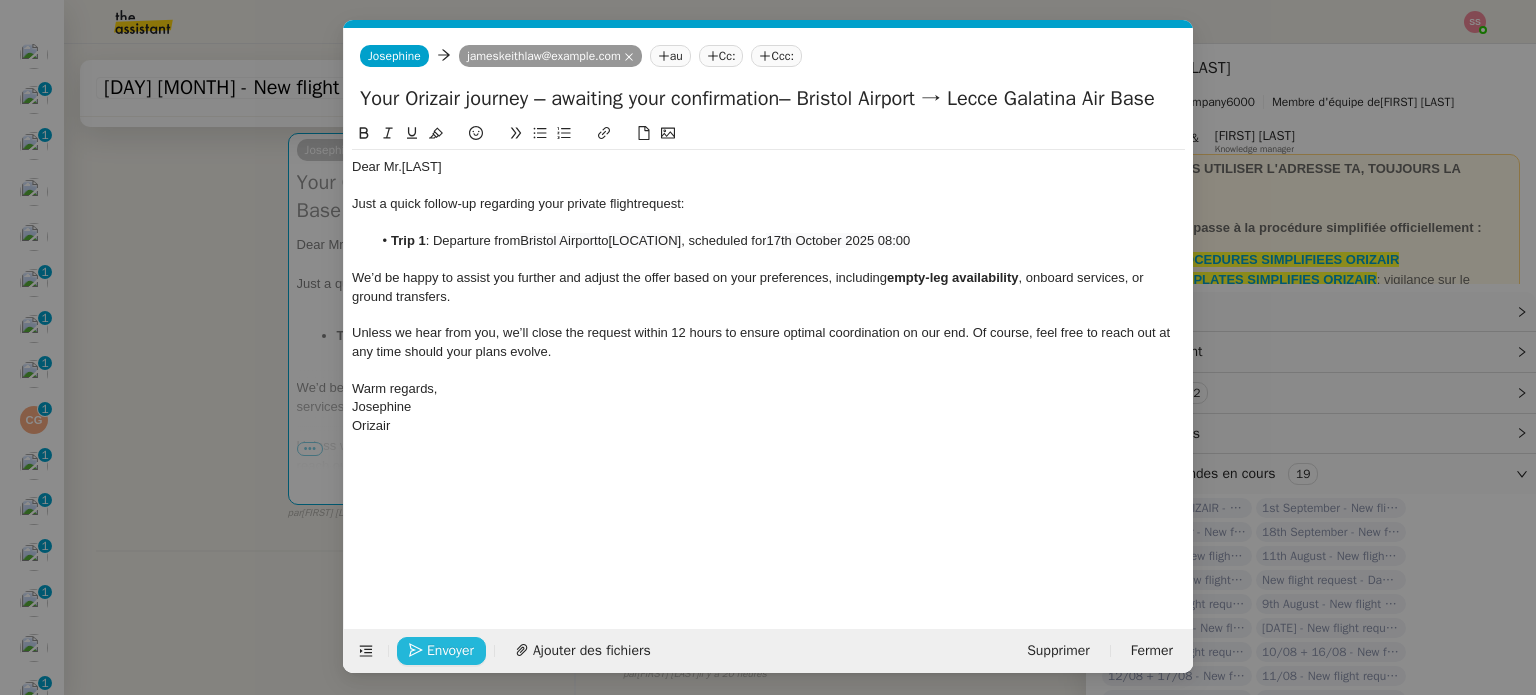click on "Envoyer" 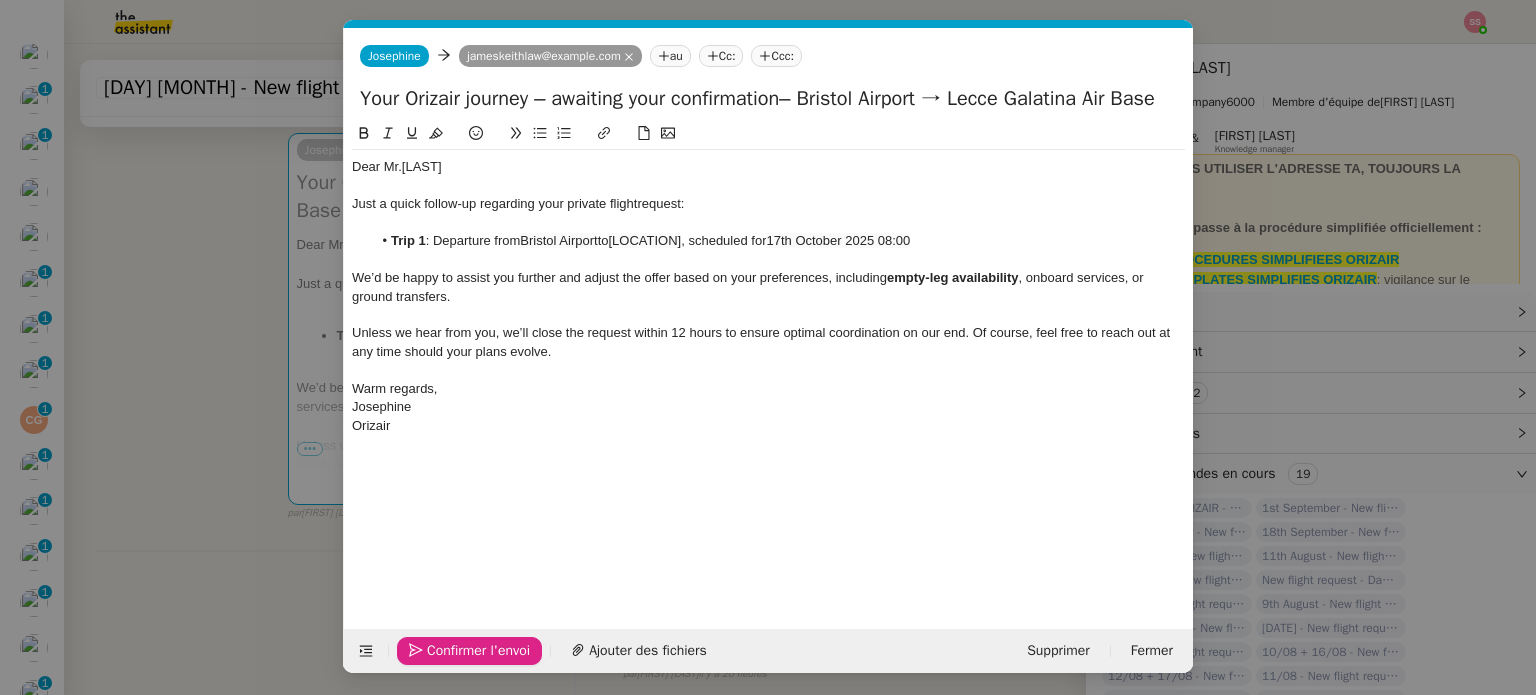 click on "Confirmer l'envoi" 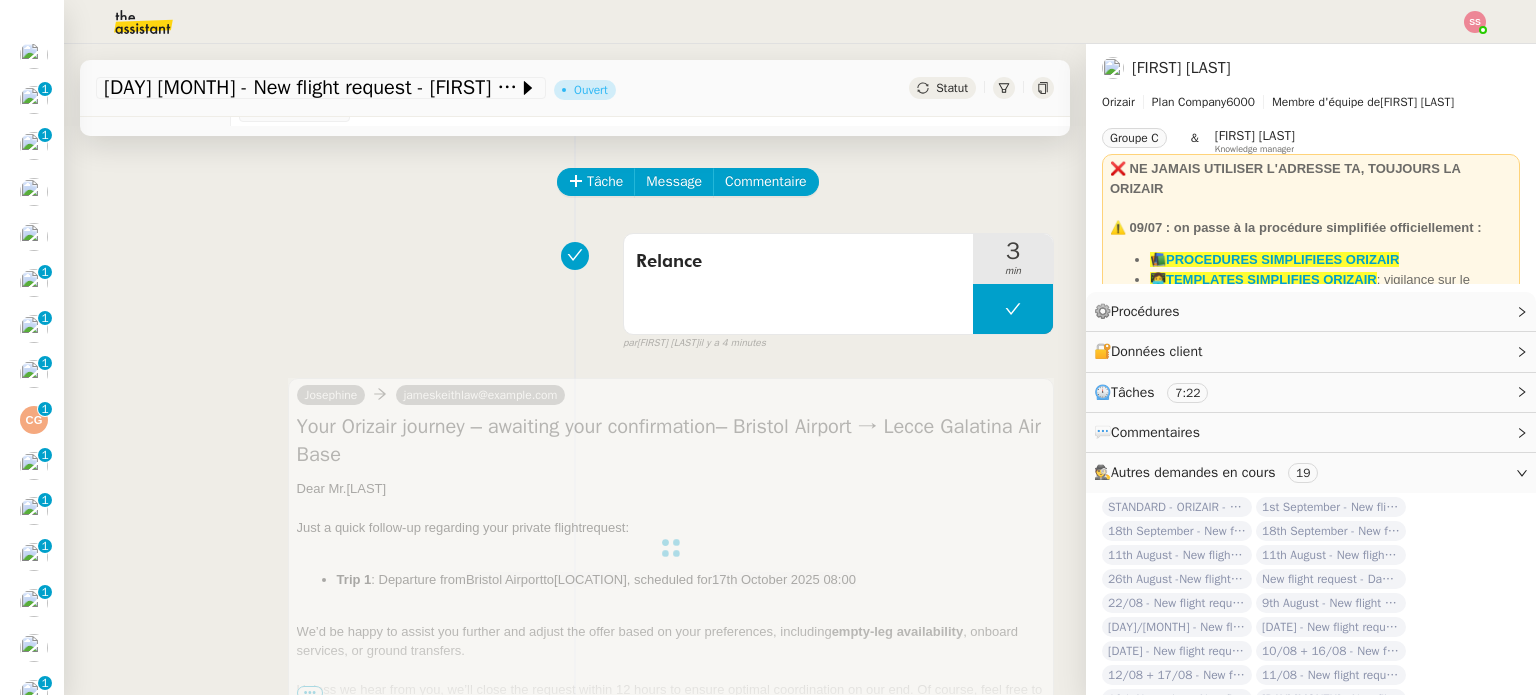 scroll, scrollTop: 0, scrollLeft: 0, axis: both 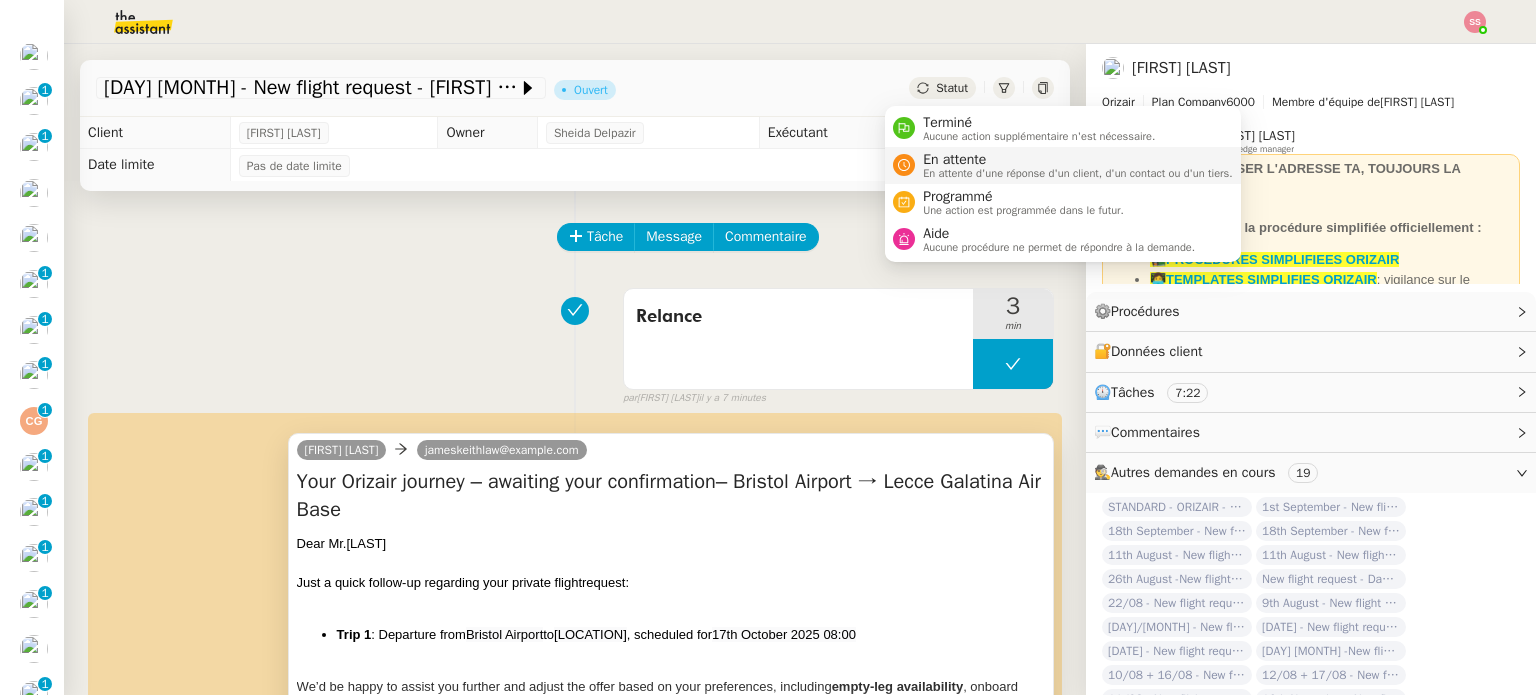 click on "En attente" at bounding box center [1078, 160] 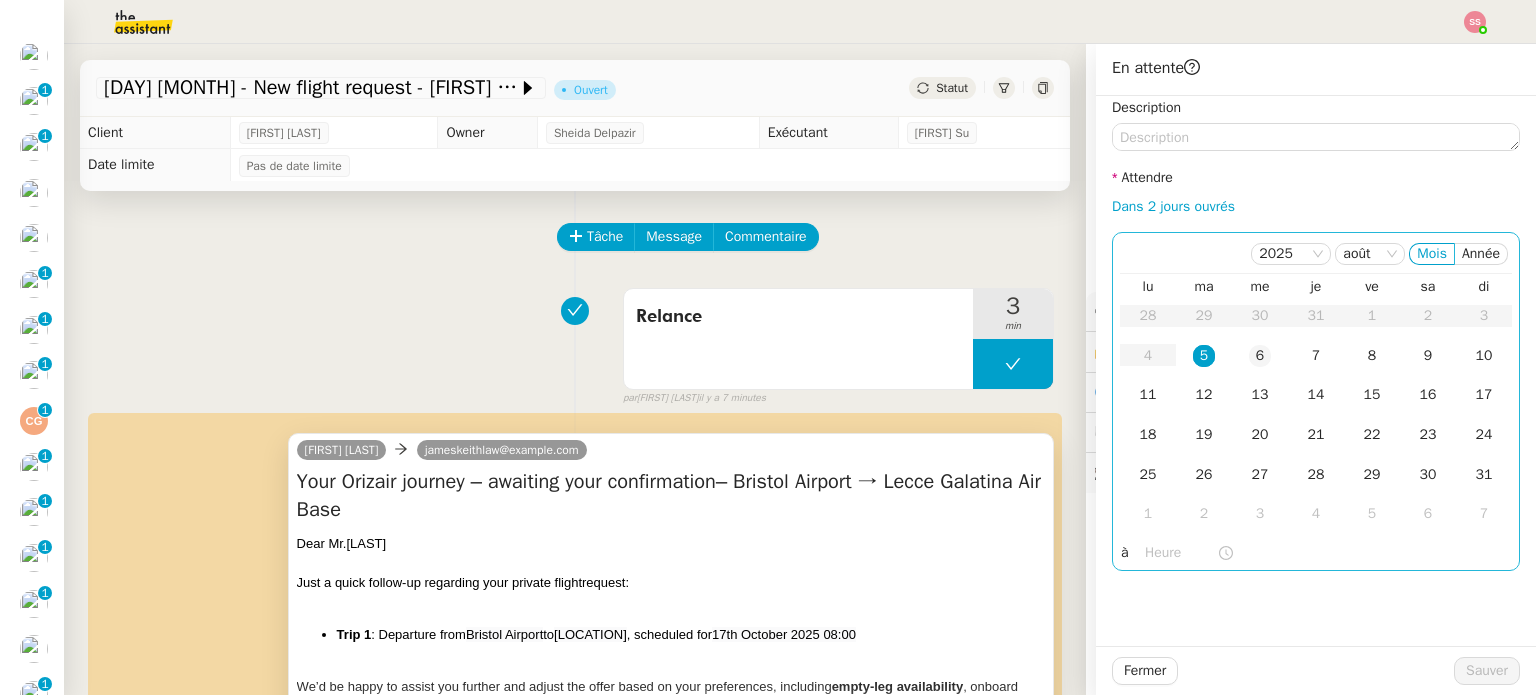 click on "6" 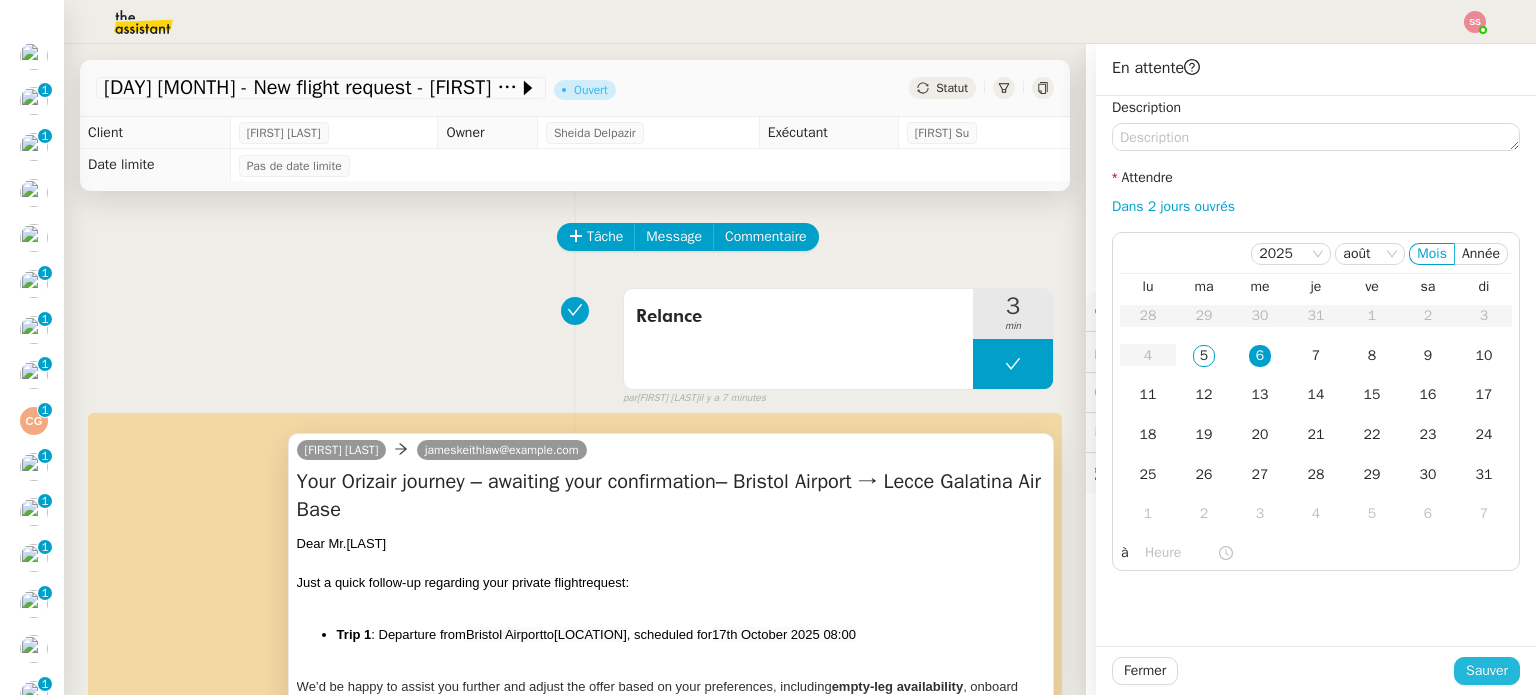 click on "Sauver" 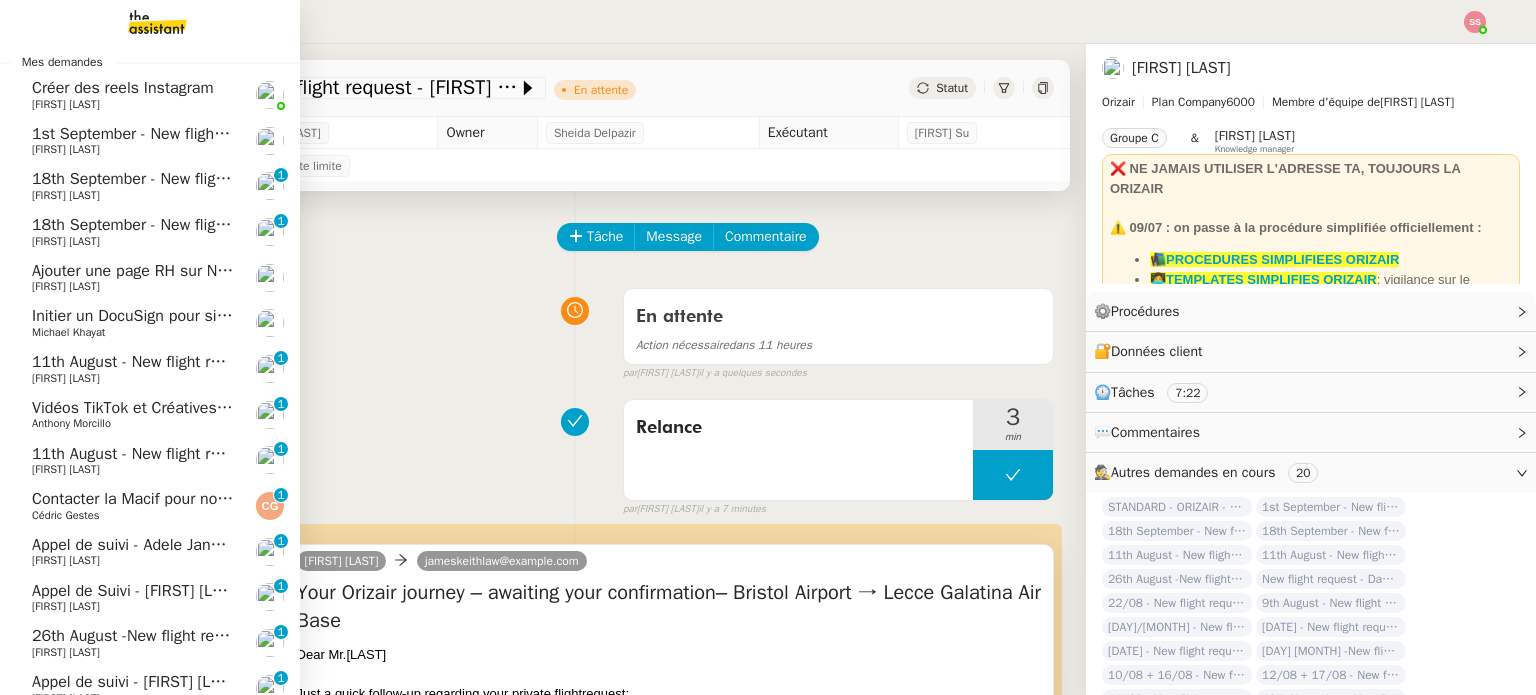 scroll, scrollTop: 0, scrollLeft: 0, axis: both 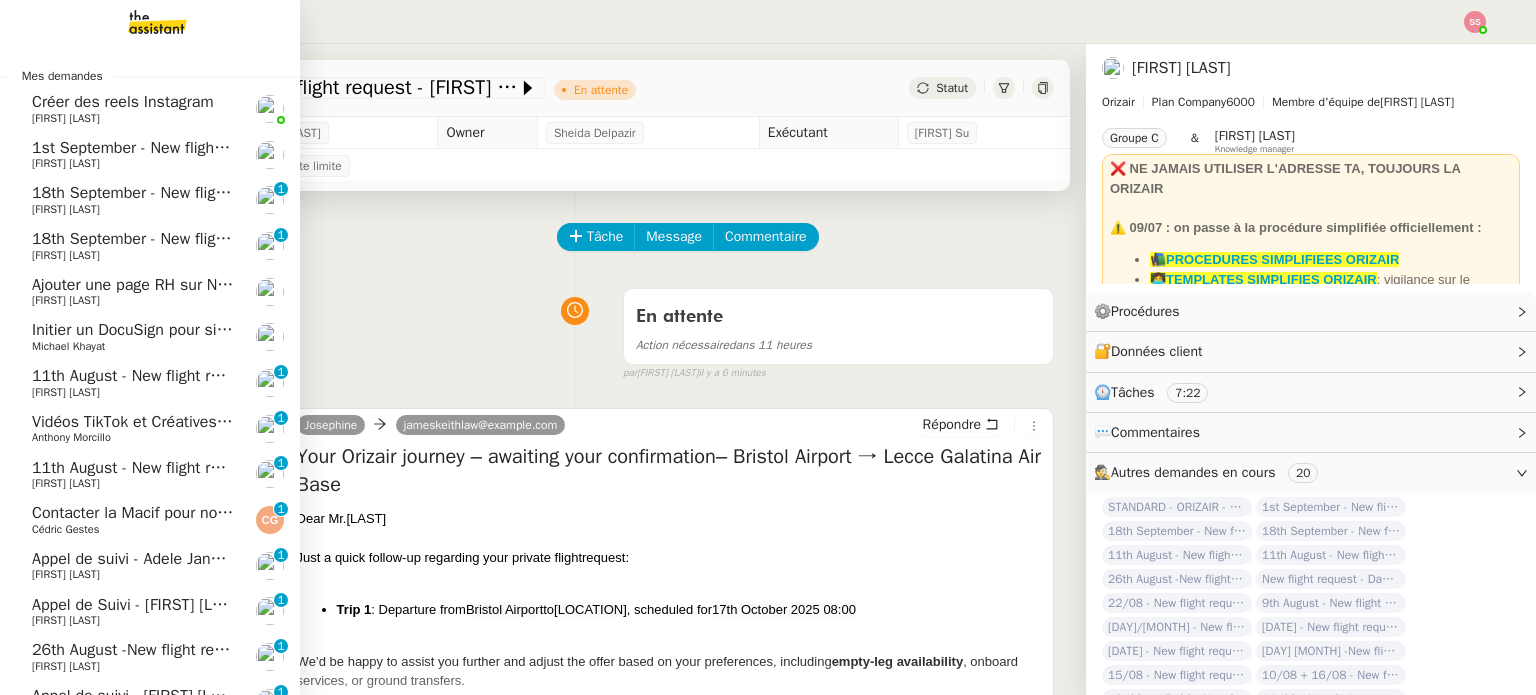 click on "1st September  - New flight request - Evelina Roeper" 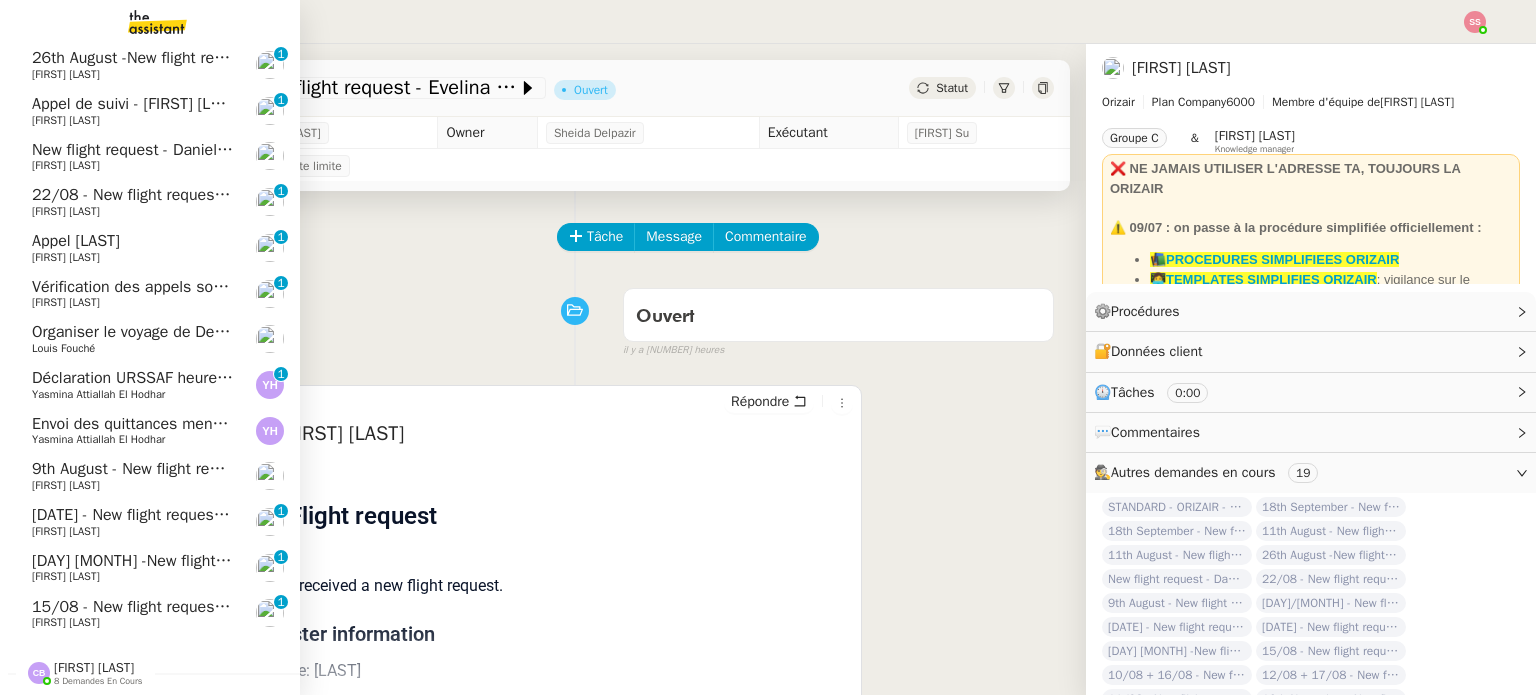 scroll, scrollTop: 602, scrollLeft: 0, axis: vertical 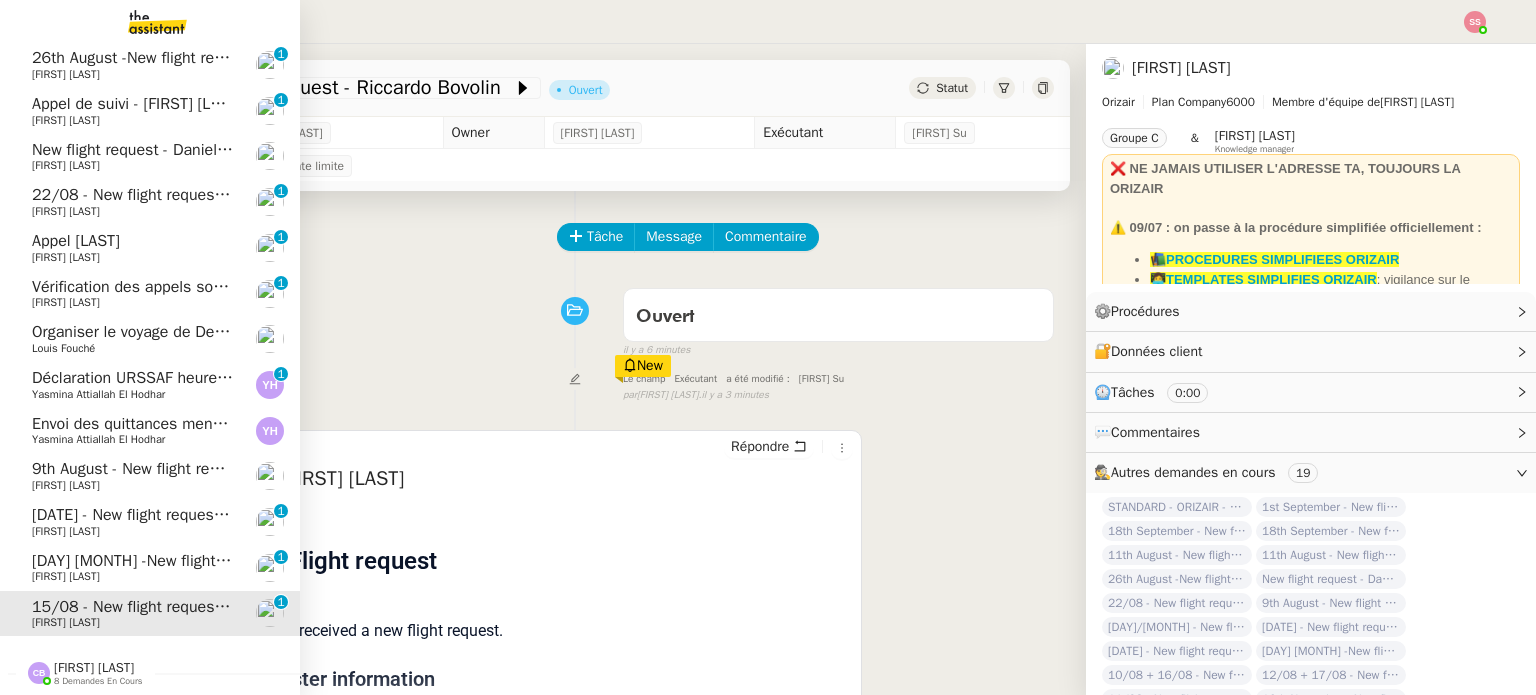 click on "18th August -New flight request - [FIRST] [LAST]" 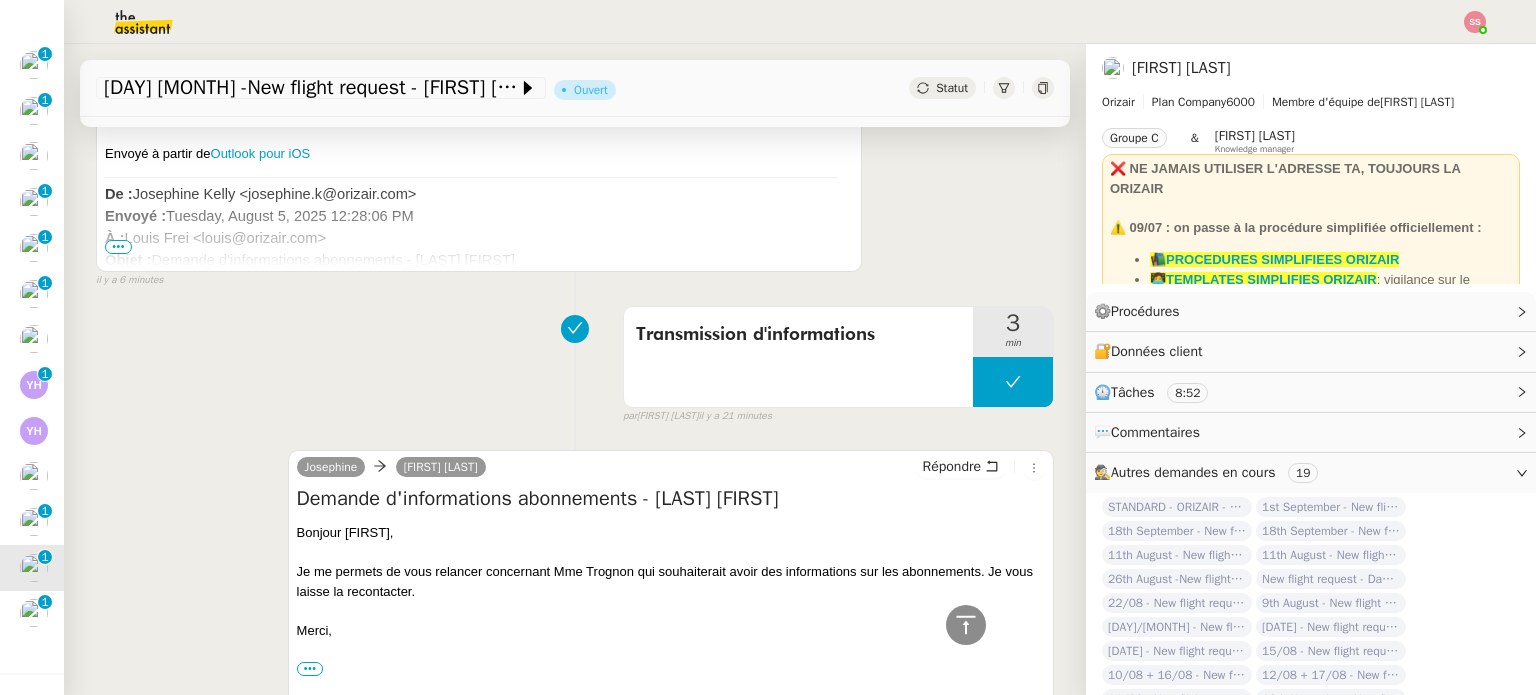 scroll, scrollTop: 400, scrollLeft: 0, axis: vertical 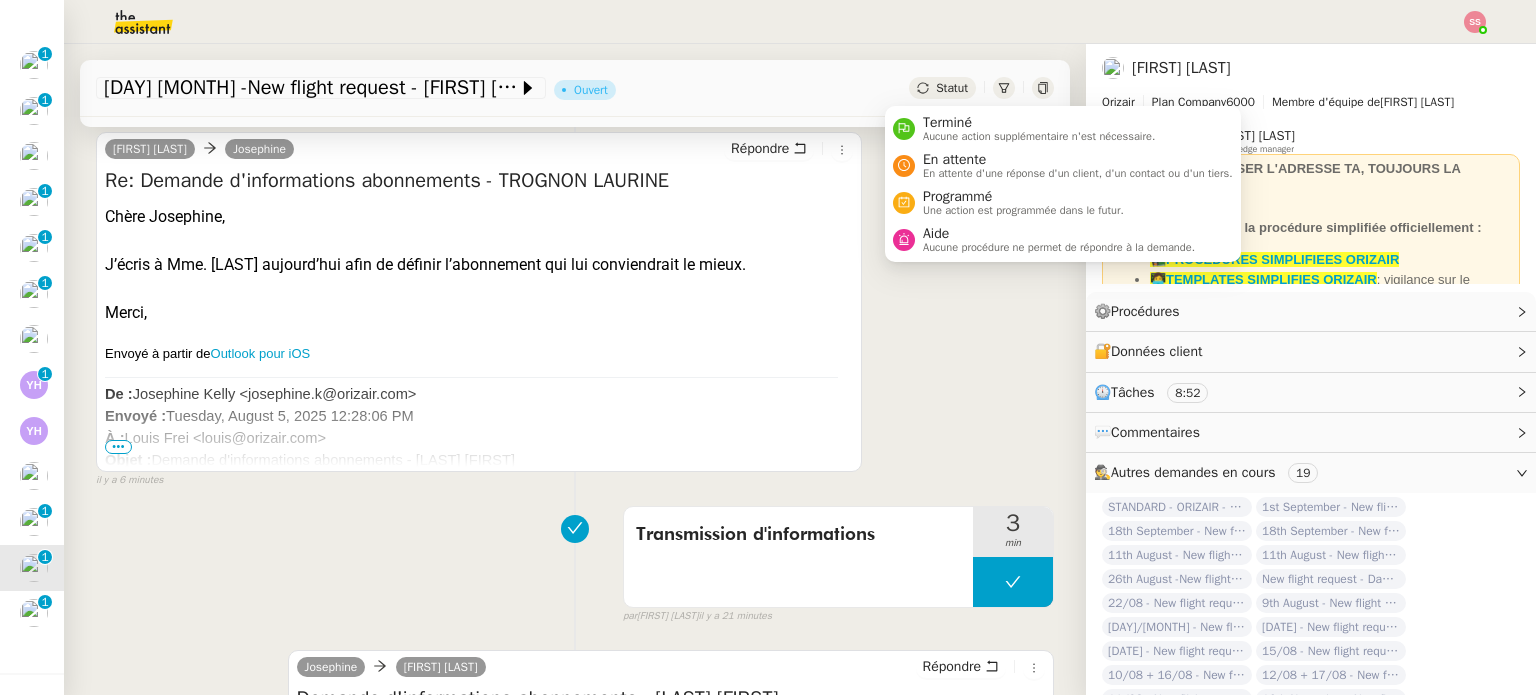 click on "Statut" 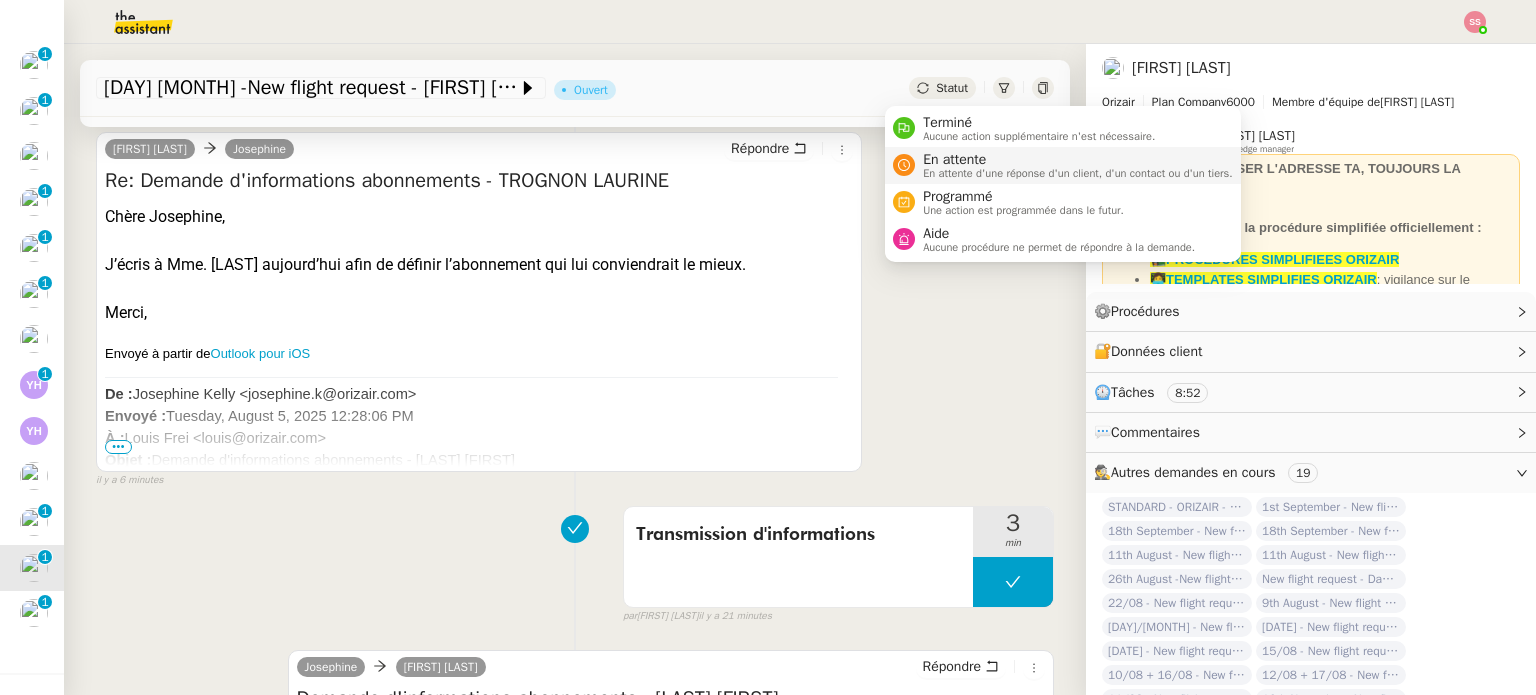 click on "En attente" at bounding box center [1078, 160] 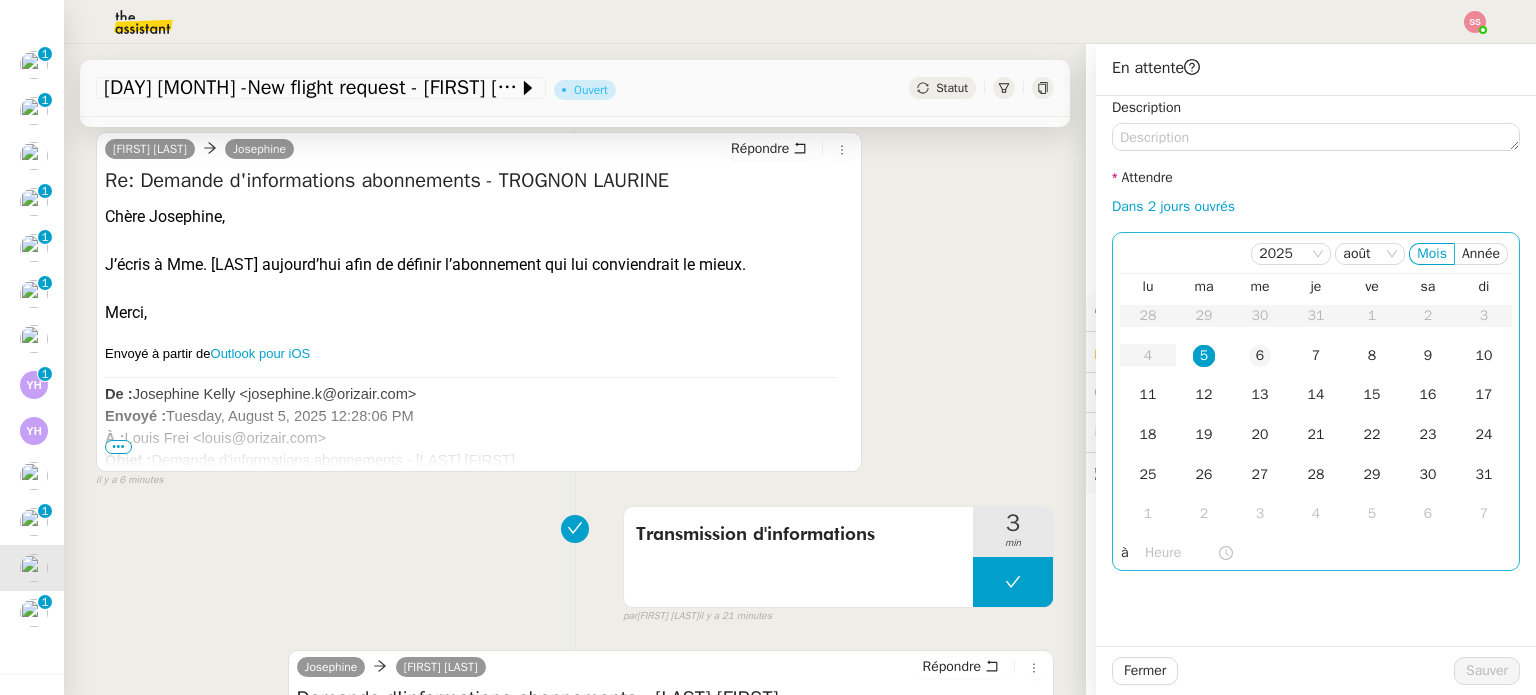 click on "6" 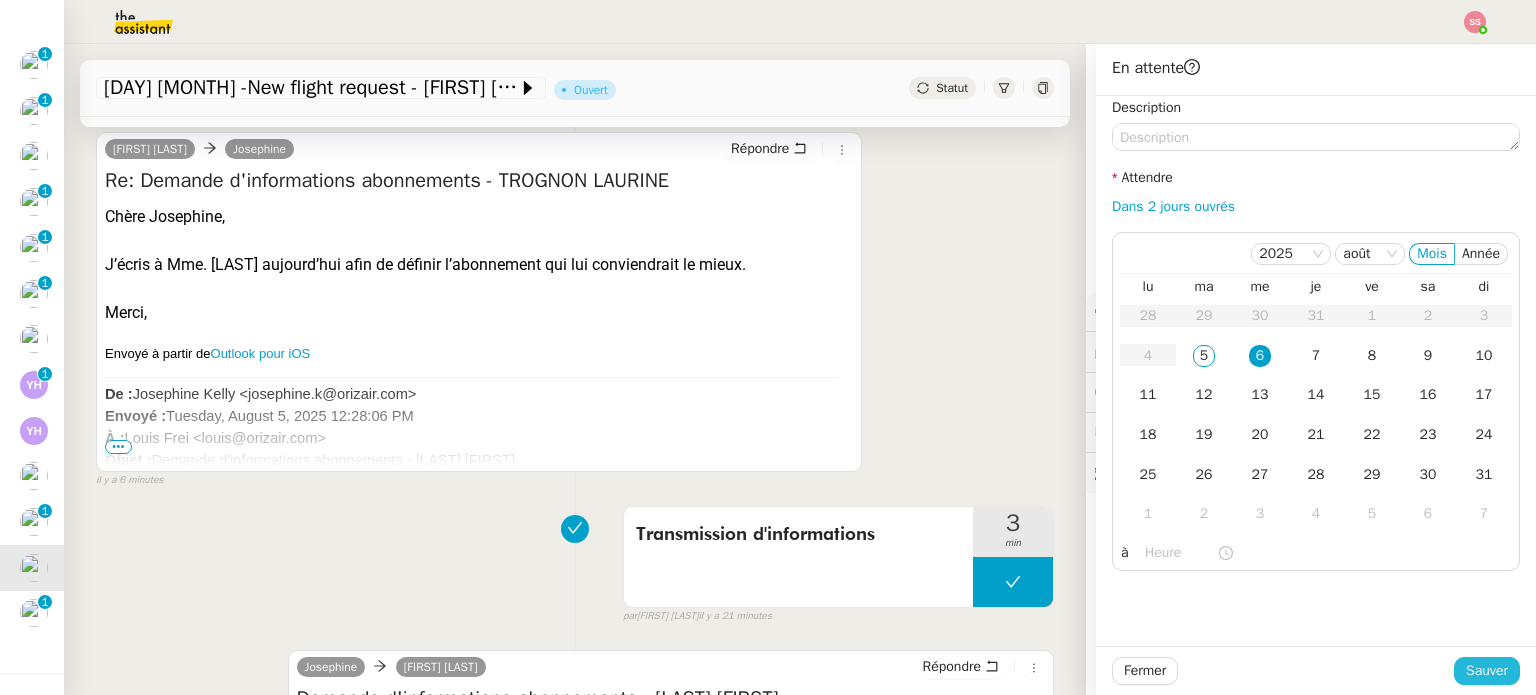 click on "Sauver" 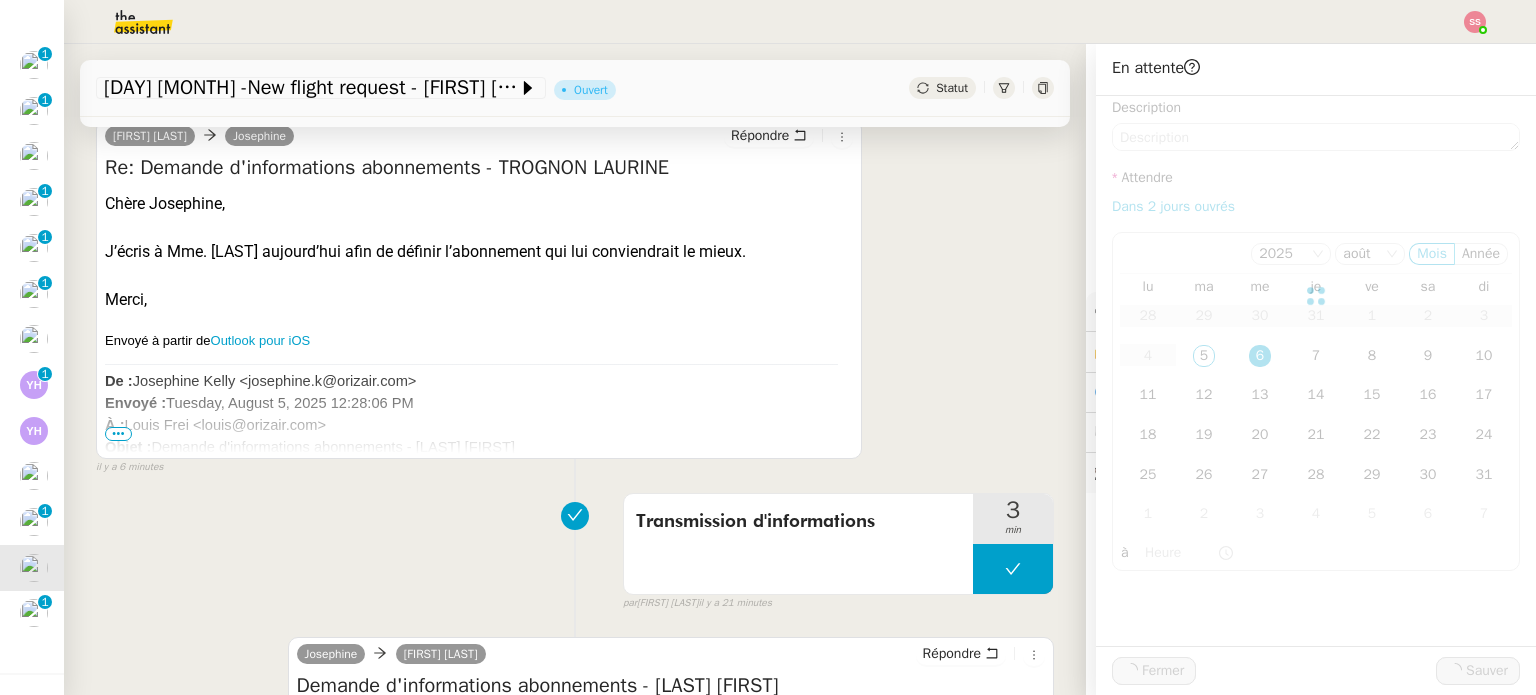 scroll, scrollTop: 387, scrollLeft: 0, axis: vertical 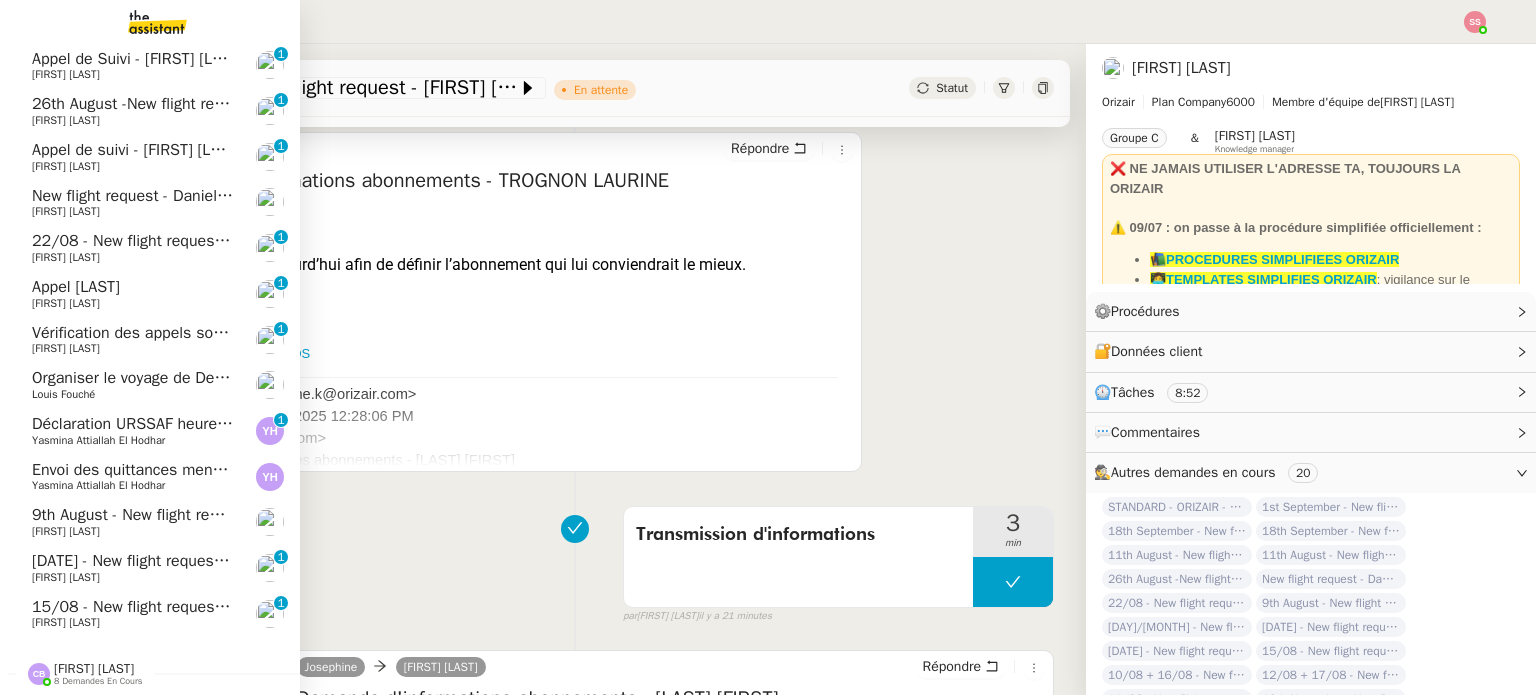 click on "12th + 13th August - New flight request - Colette Nsatu" 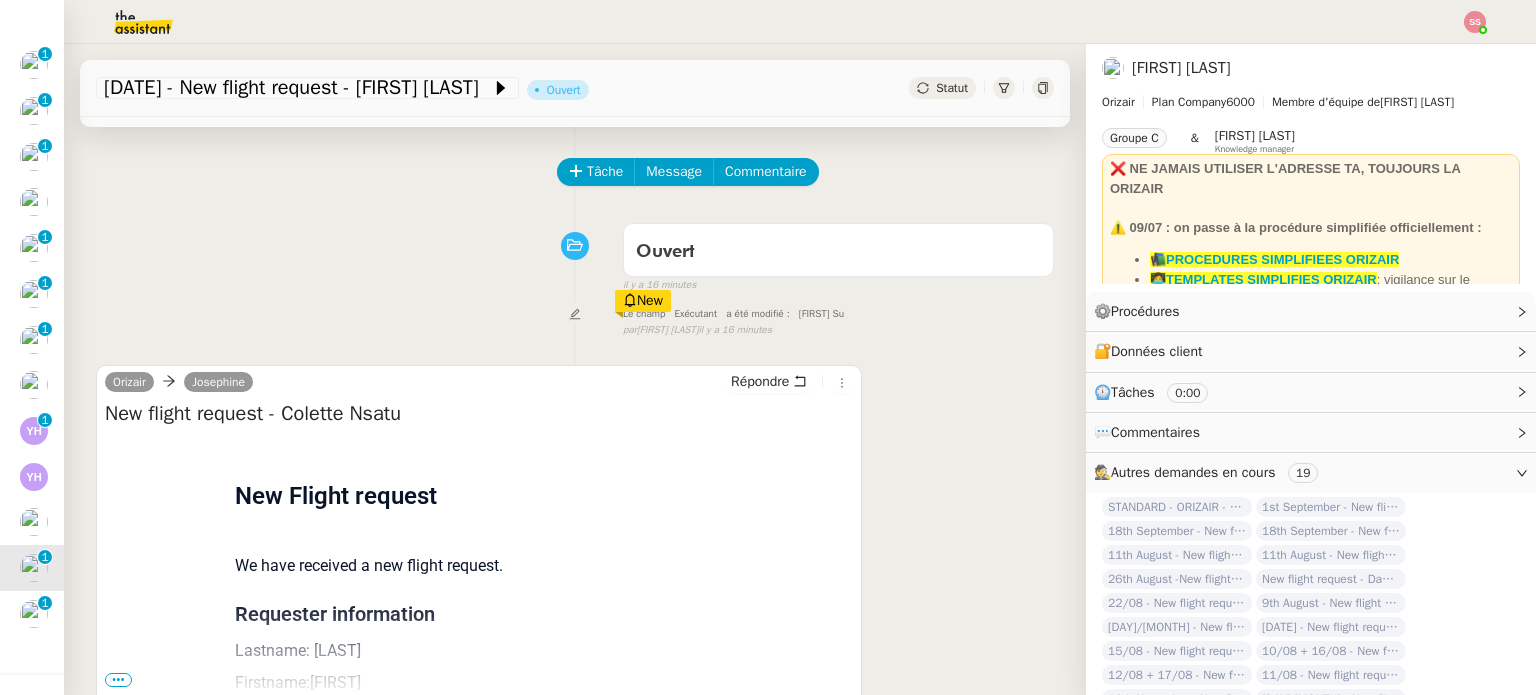 scroll, scrollTop: 100, scrollLeft: 0, axis: vertical 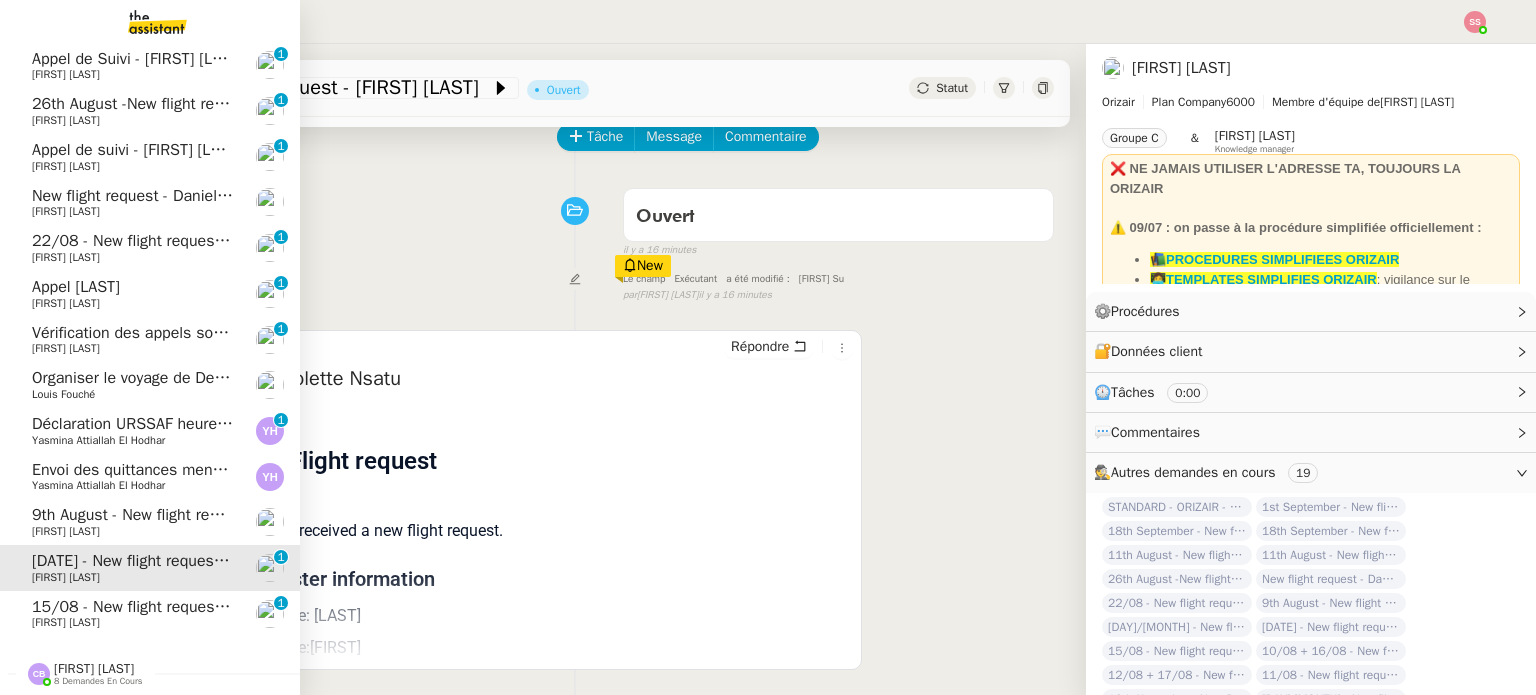 click on "9th August  - New flight request - Ibrahim Idris" 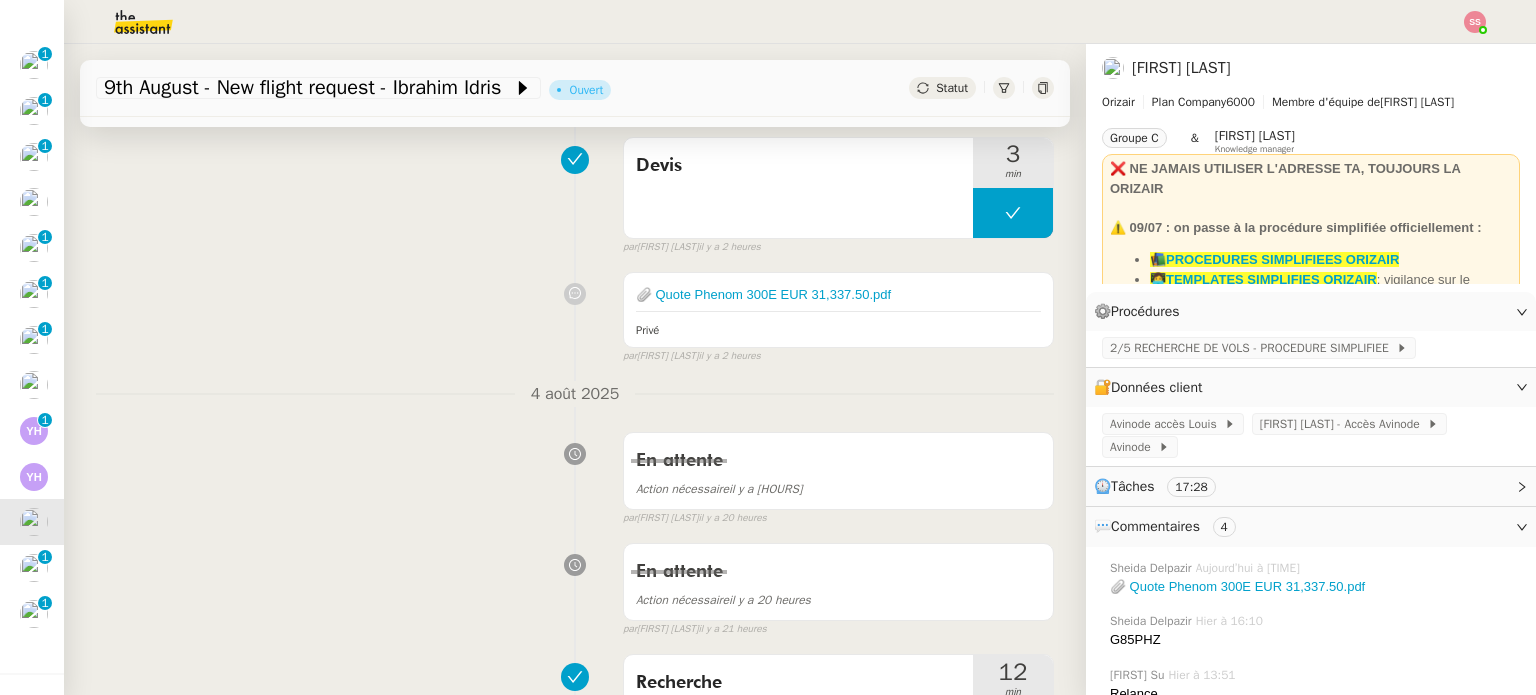 scroll, scrollTop: 300, scrollLeft: 0, axis: vertical 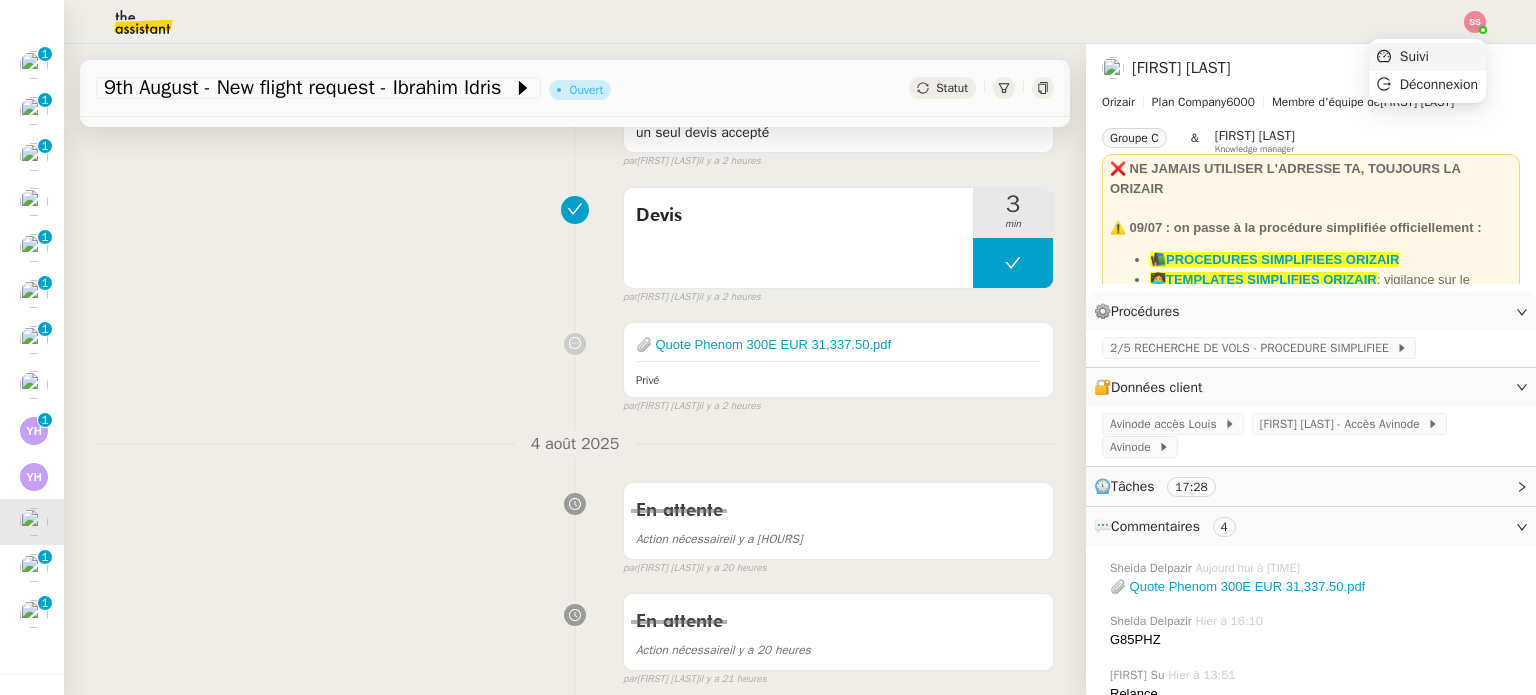 click on "Suivi" at bounding box center [1414, 56] 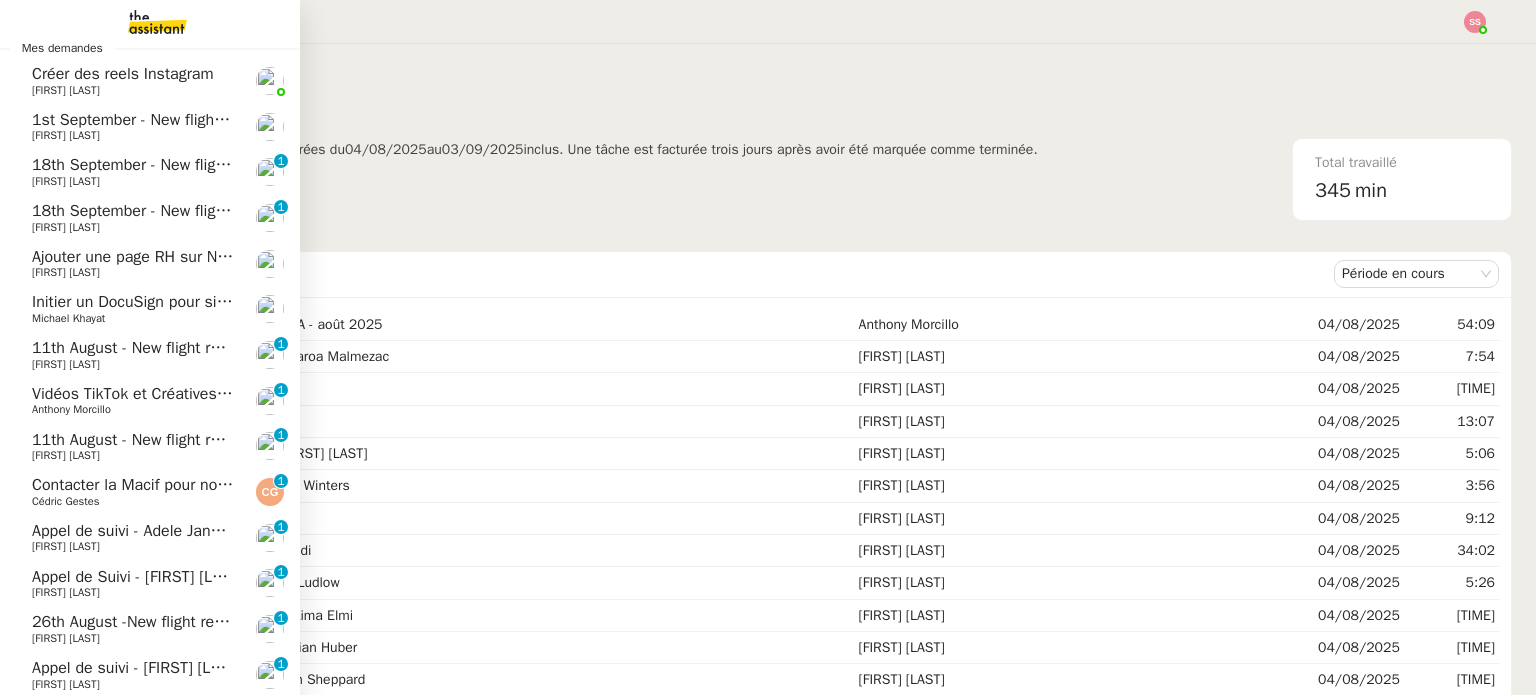 scroll, scrollTop: 0, scrollLeft: 0, axis: both 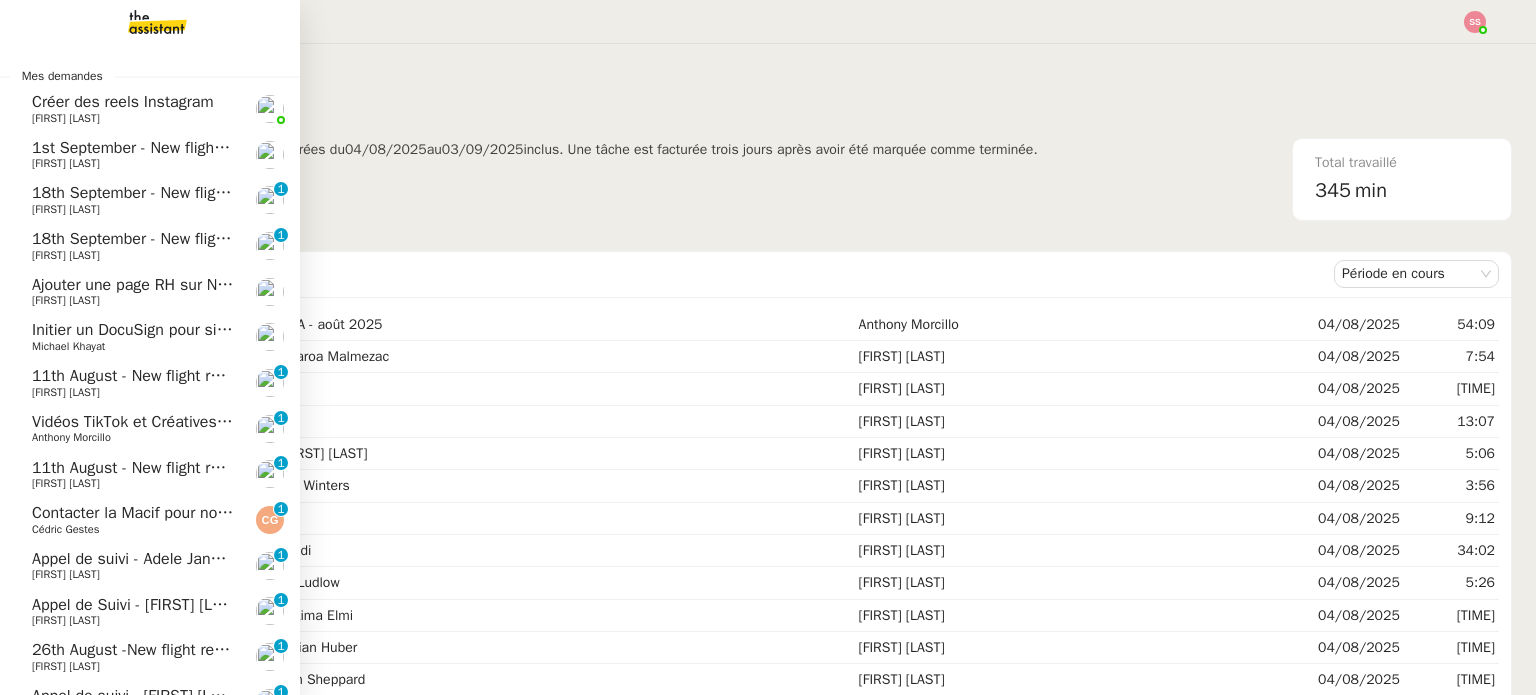 click on "18th September  - New flight request - James Page" 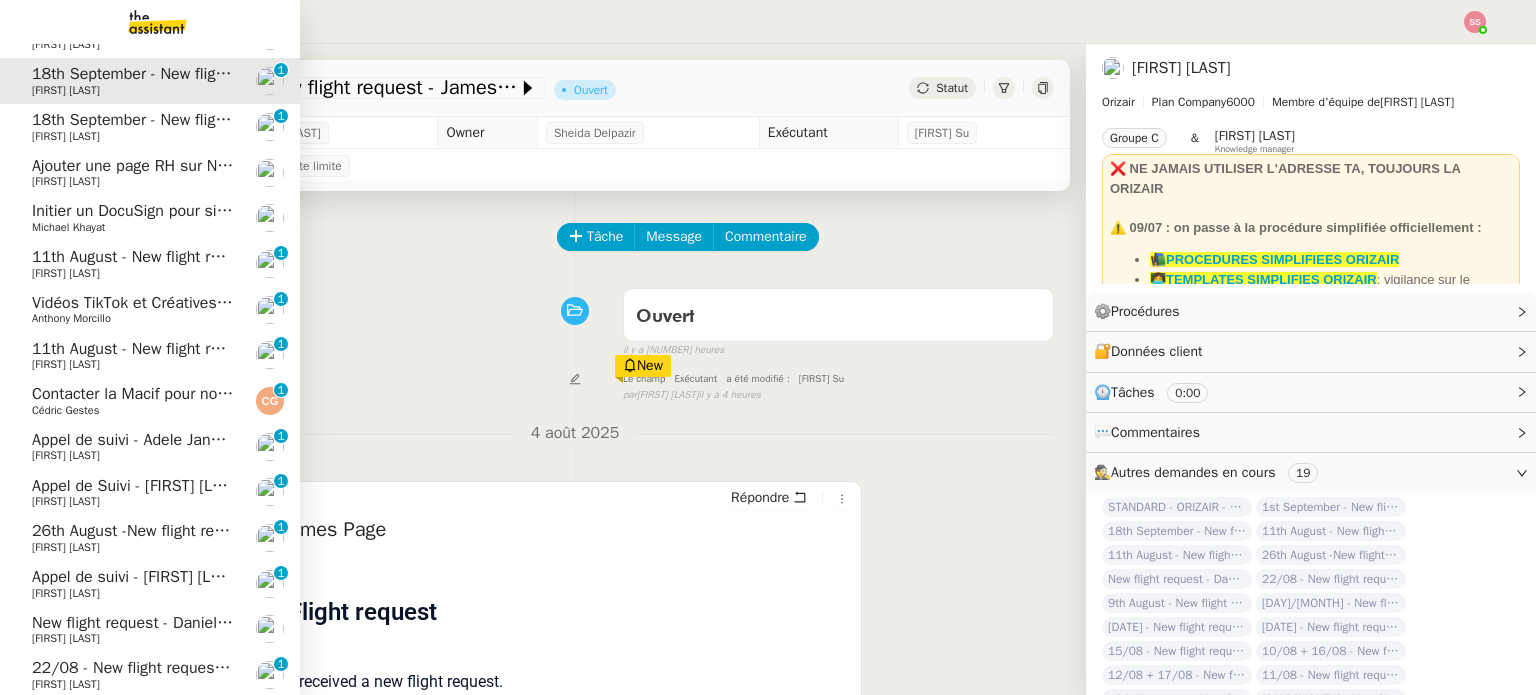 scroll, scrollTop: 200, scrollLeft: 0, axis: vertical 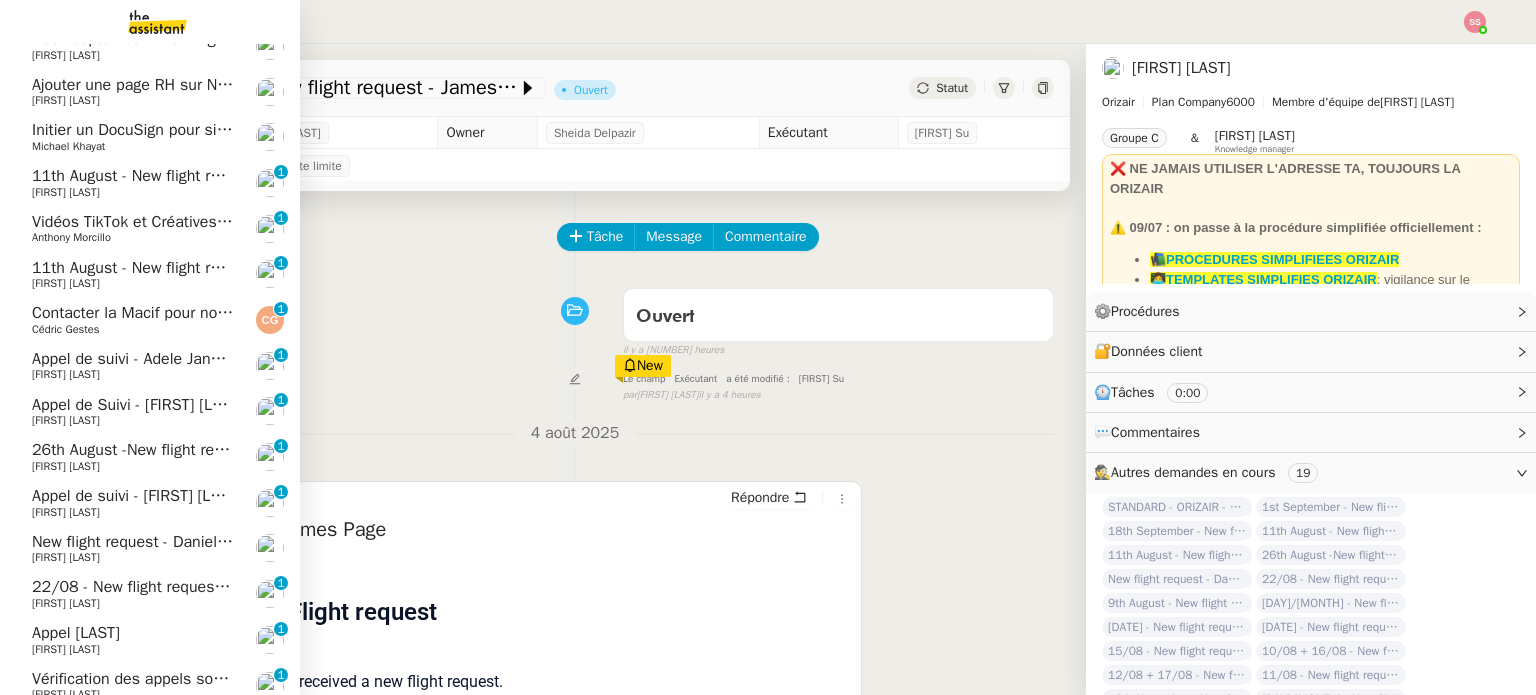 click on "[FIRST] [LAST]" 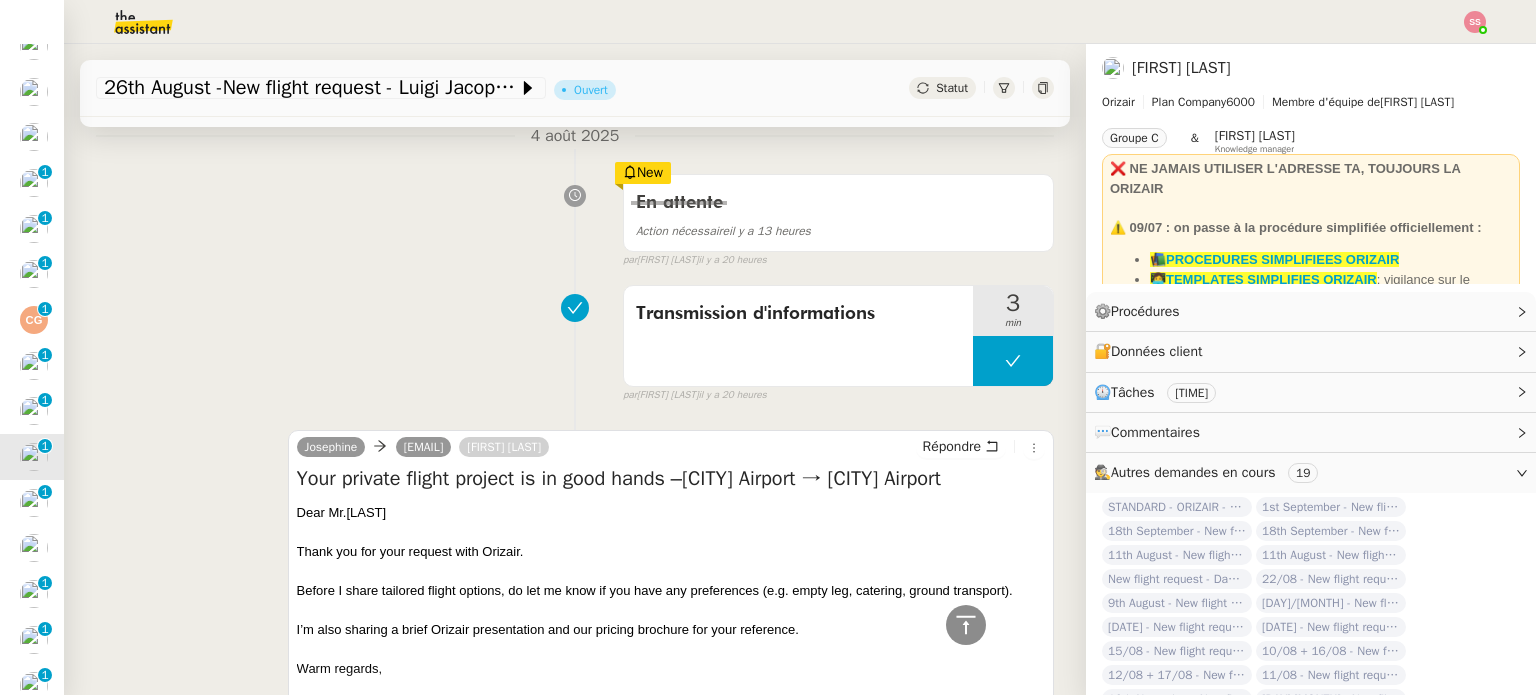 scroll, scrollTop: 100, scrollLeft: 0, axis: vertical 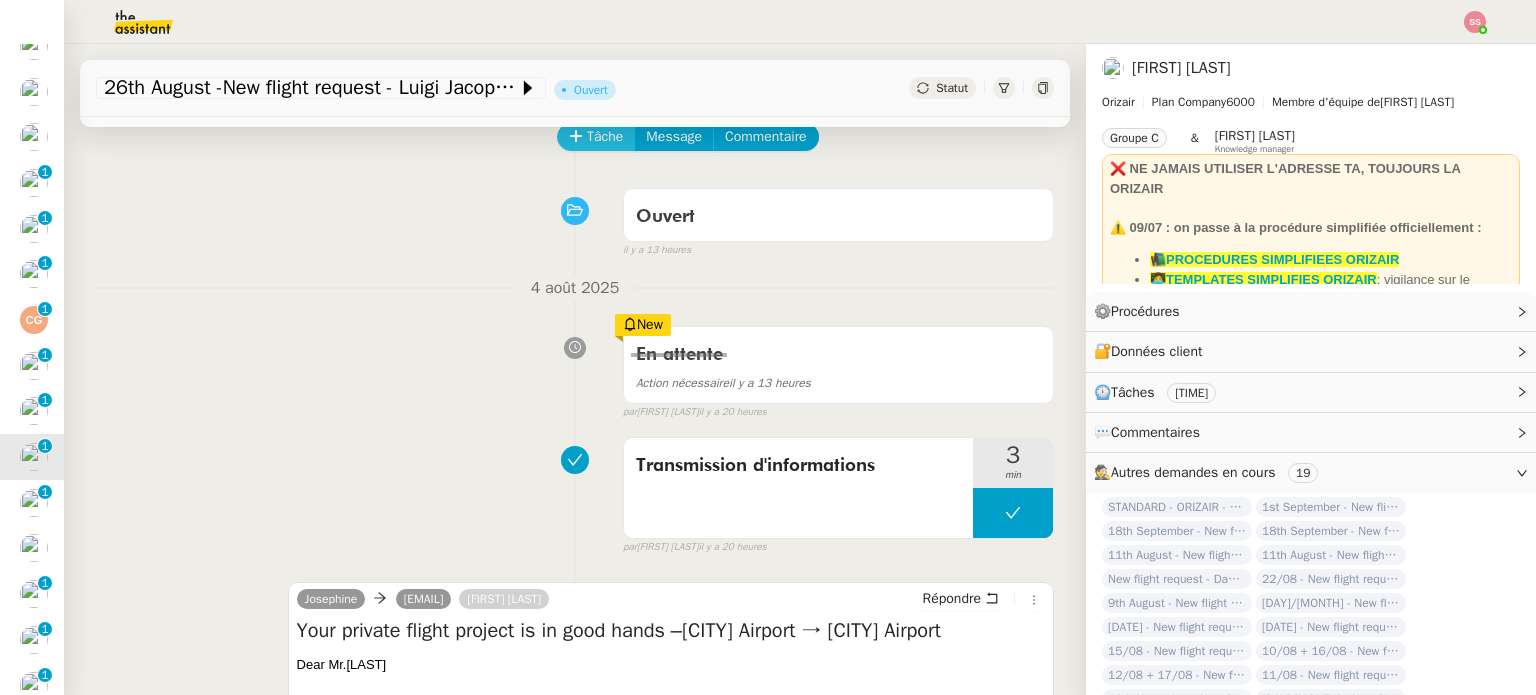 click on "Tâche" 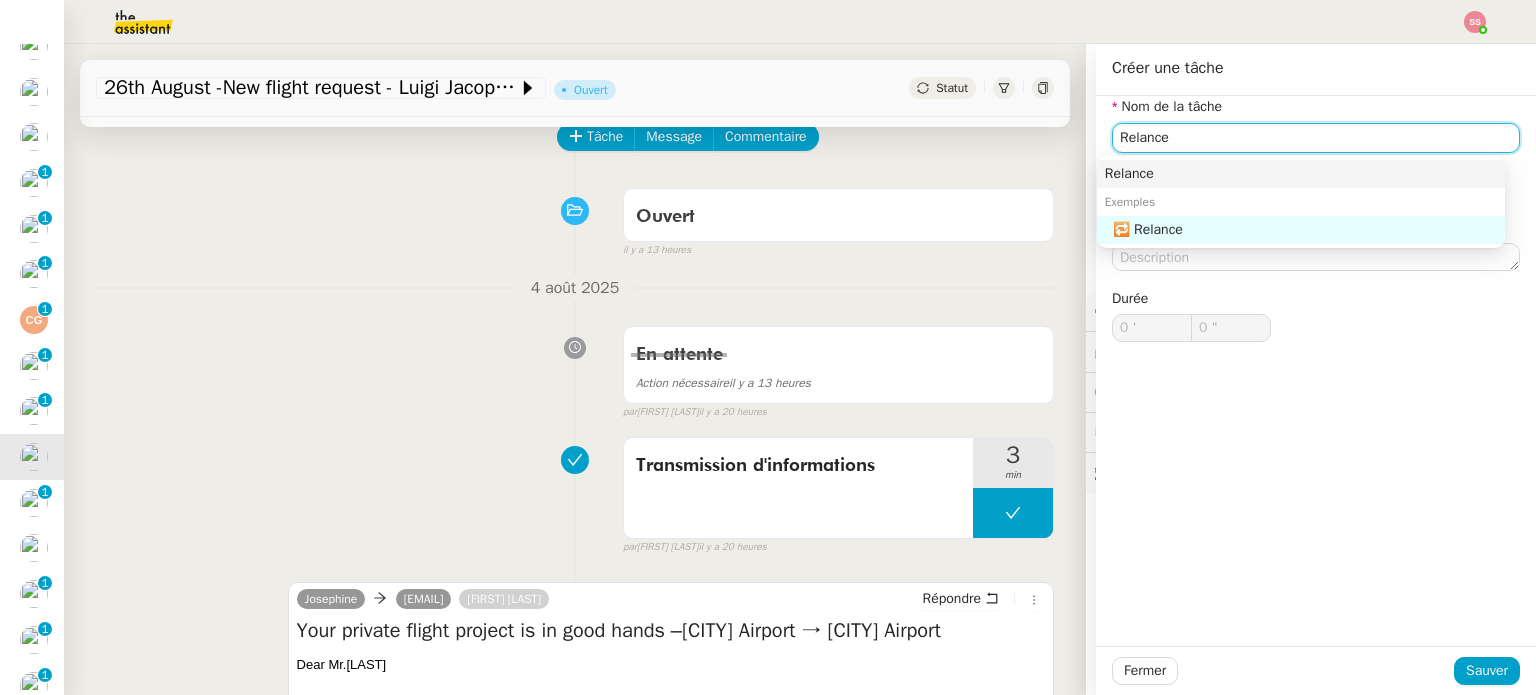 click on "Relance" at bounding box center (1301, 174) 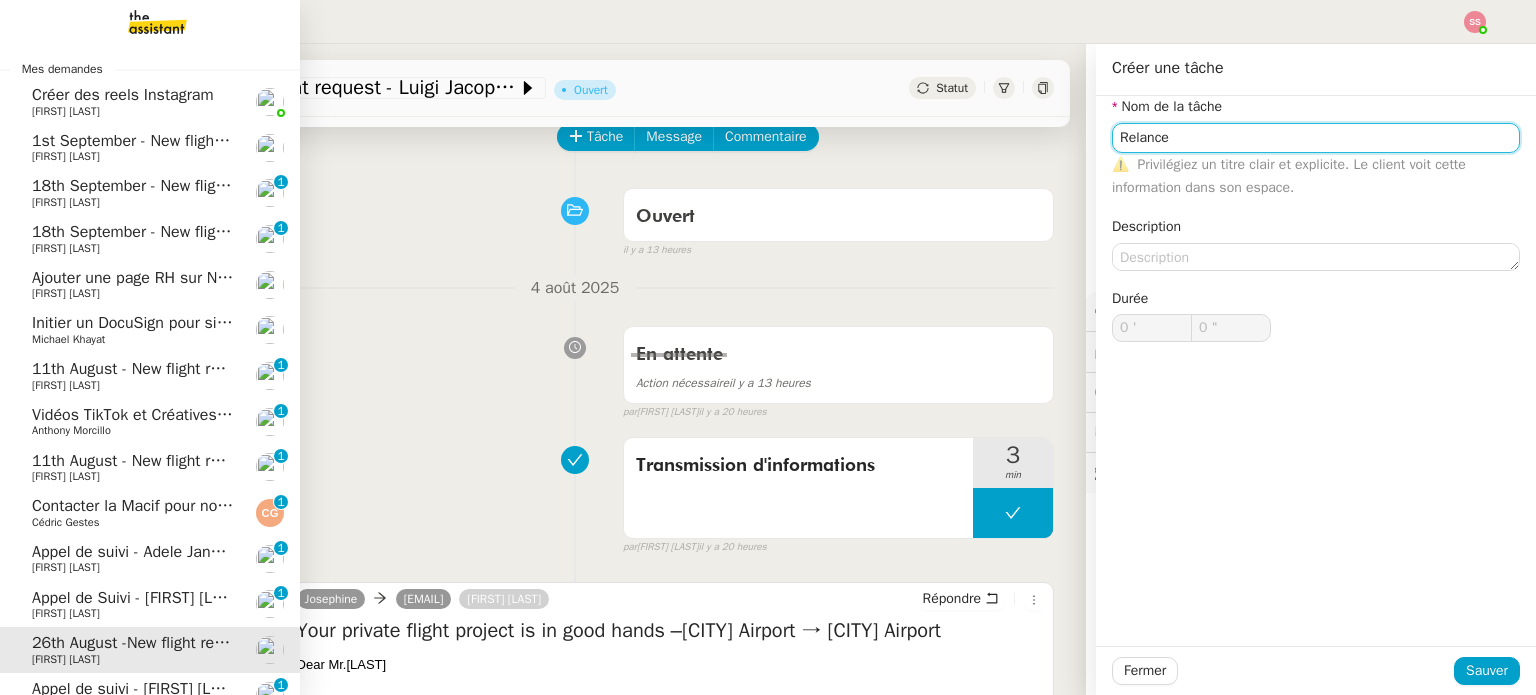 scroll, scrollTop: 0, scrollLeft: 0, axis: both 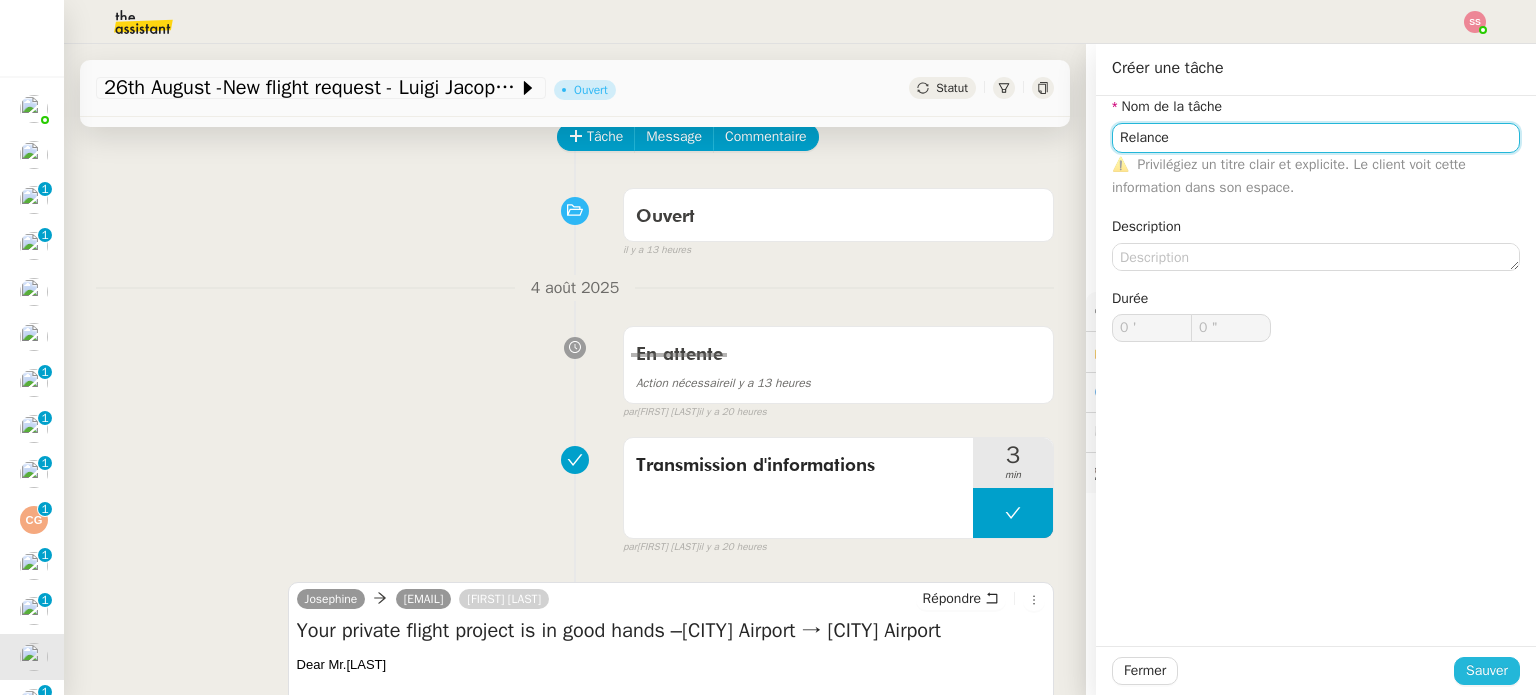 type on "Relance" 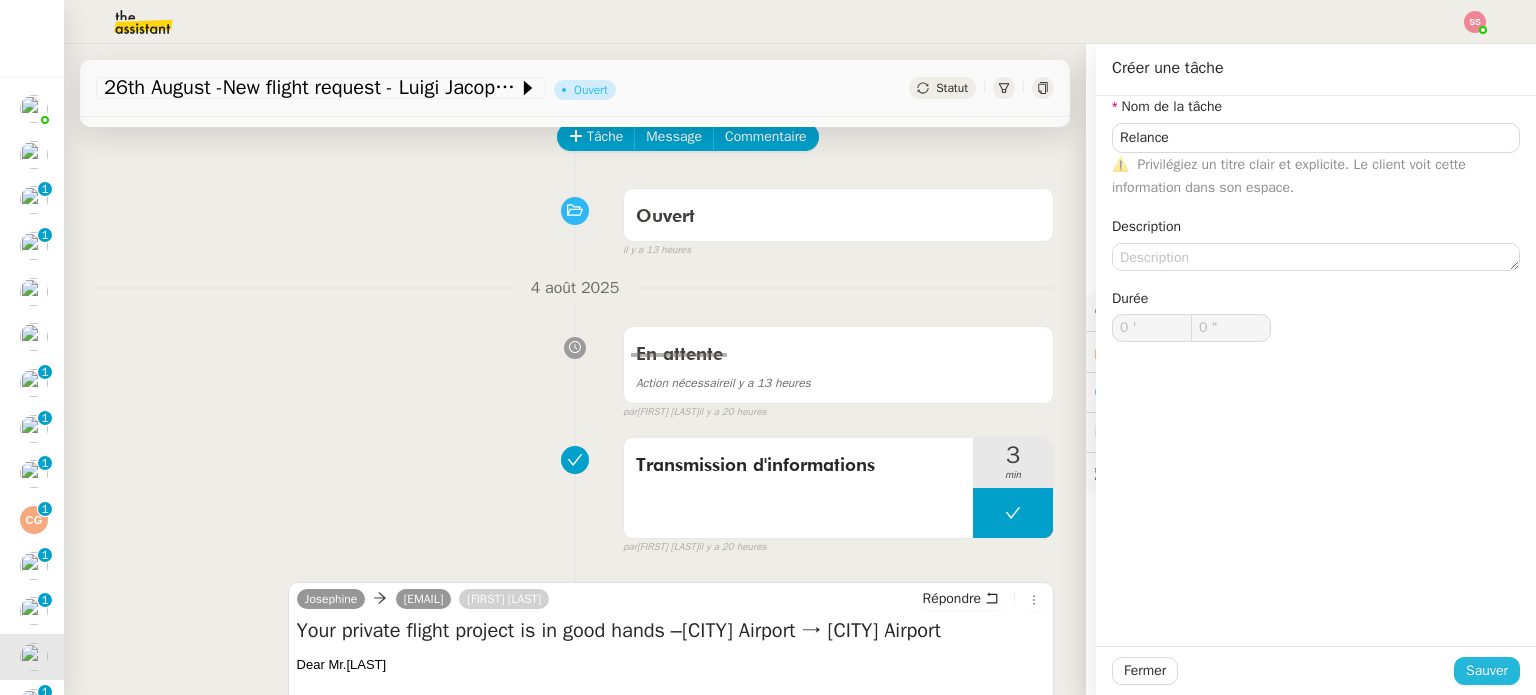 click on "Sauver" 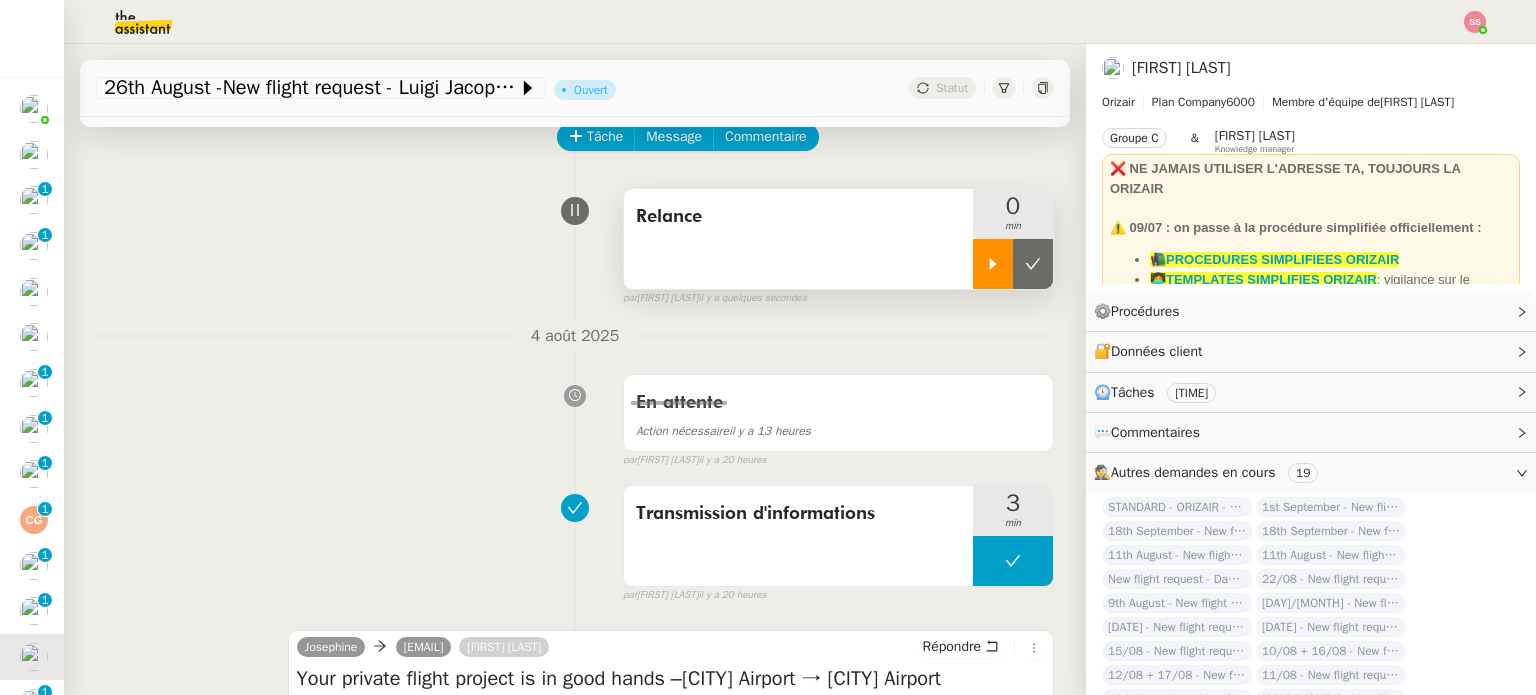 click at bounding box center [993, 264] 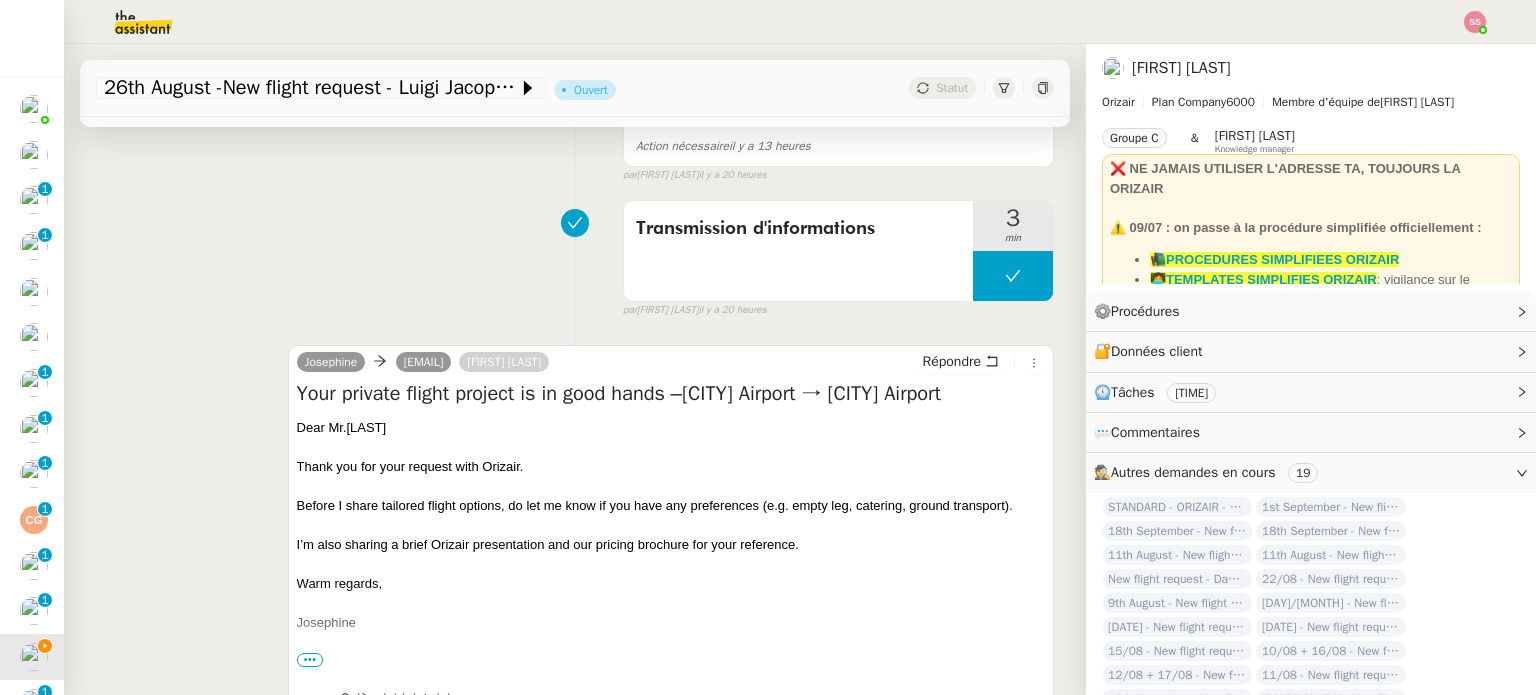 scroll, scrollTop: 400, scrollLeft: 0, axis: vertical 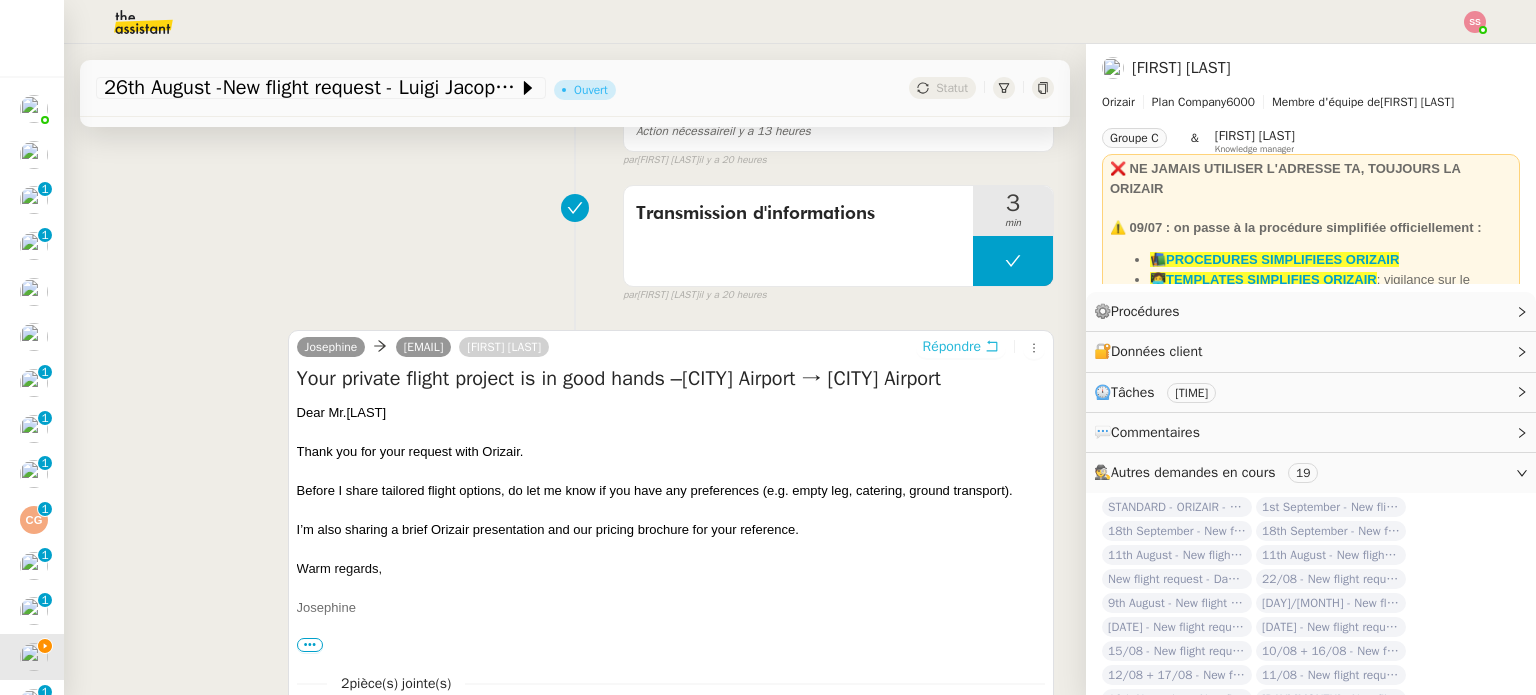 click on "Répondre" at bounding box center (952, 347) 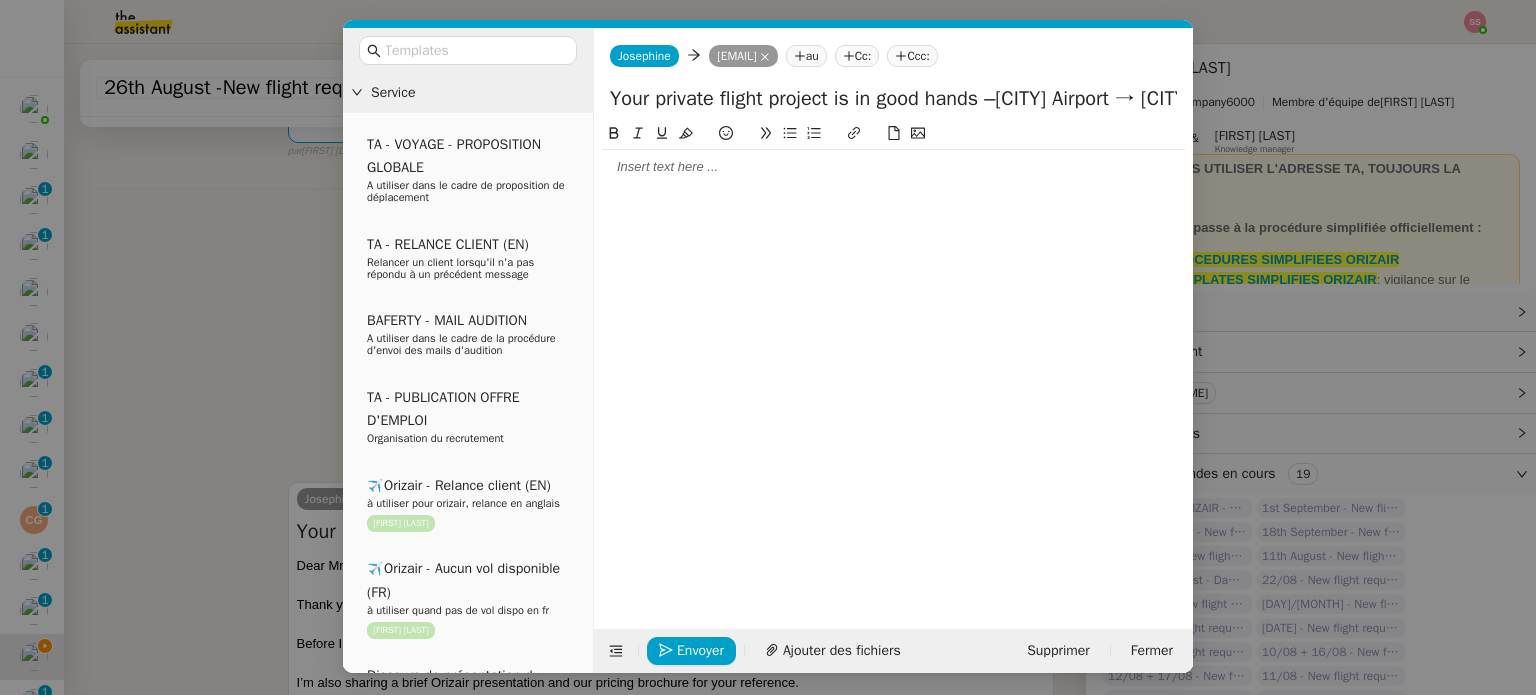 scroll, scrollTop: 581, scrollLeft: 0, axis: vertical 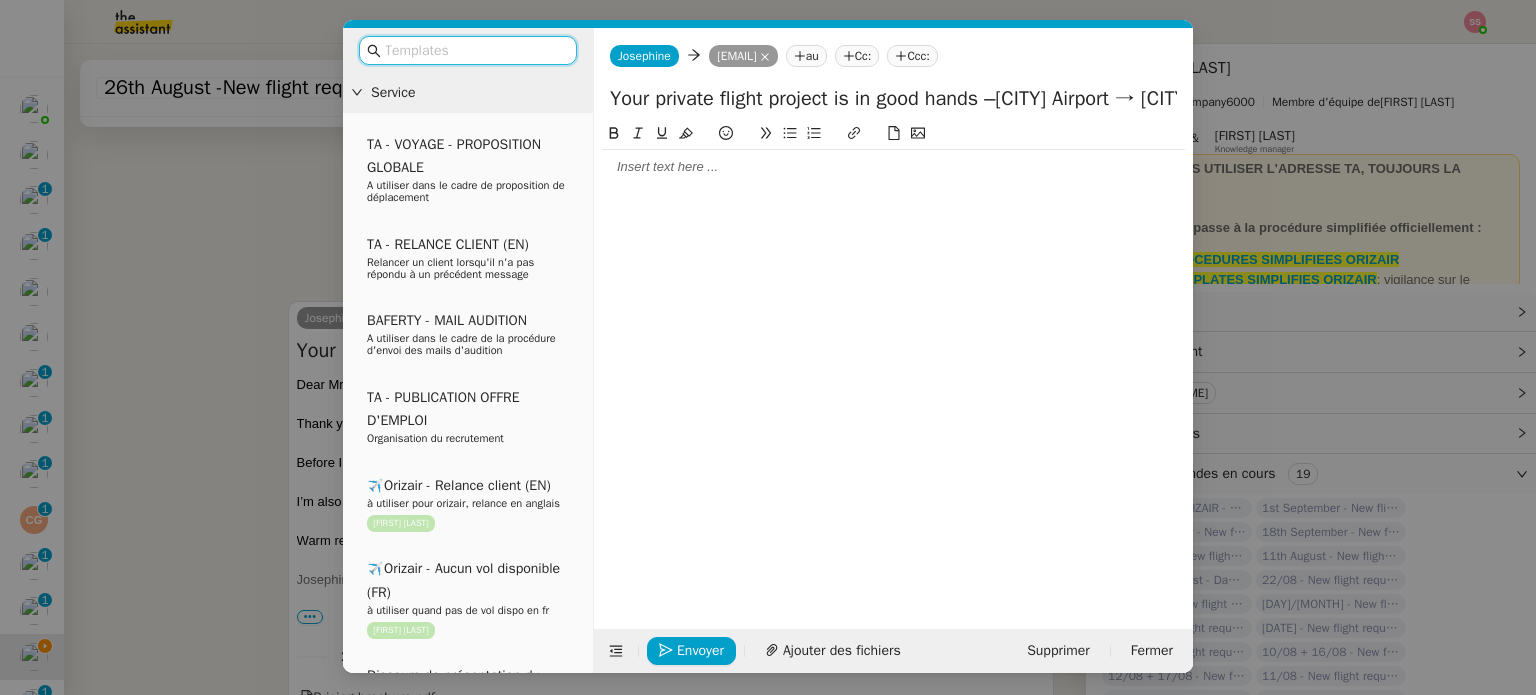 click at bounding box center [475, 50] 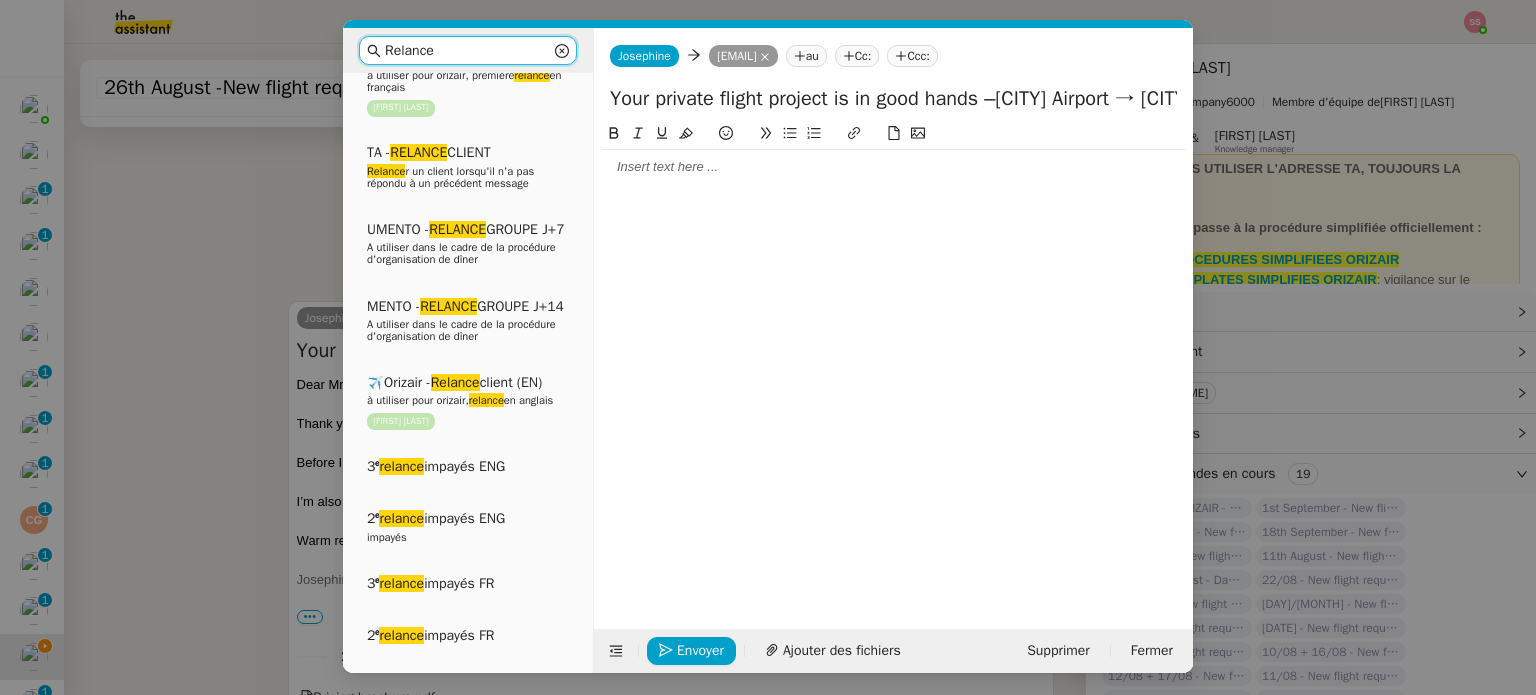 scroll, scrollTop: 400, scrollLeft: 0, axis: vertical 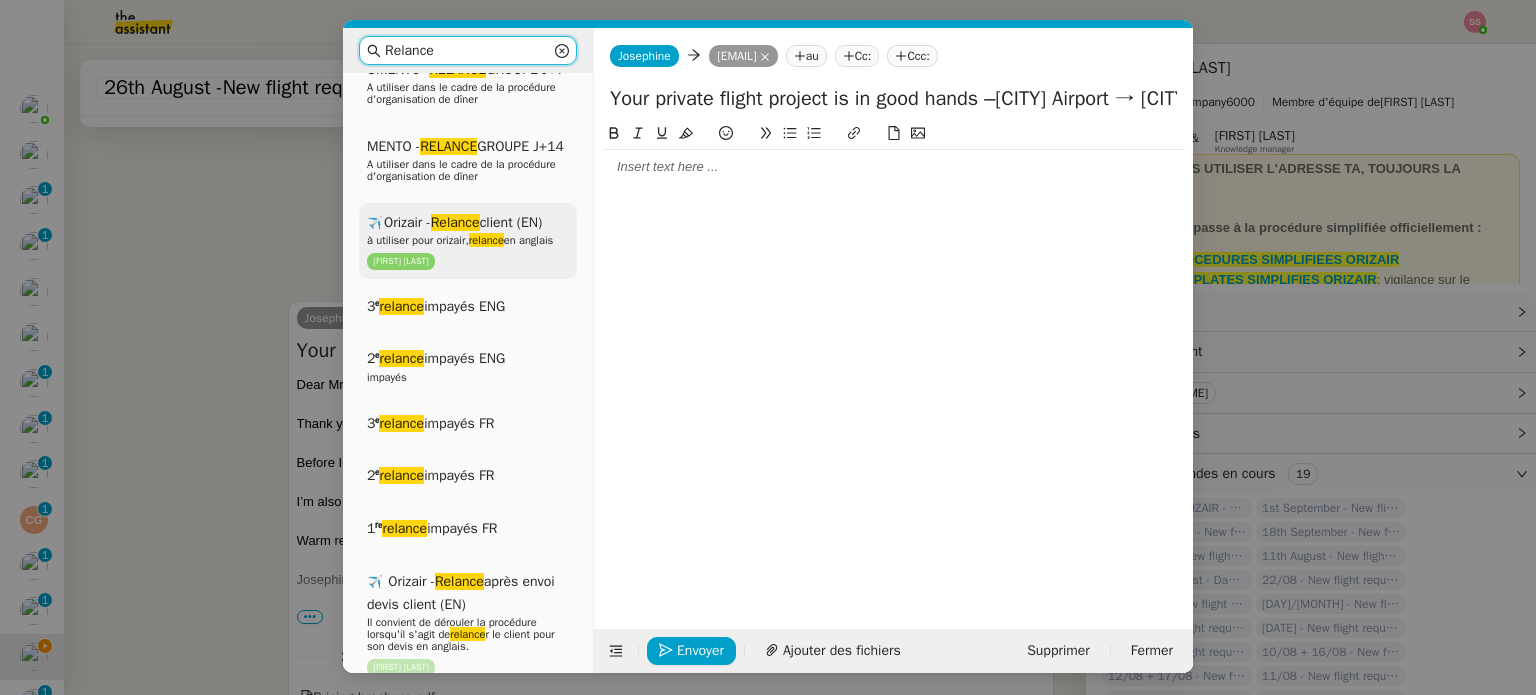 type on "Relance" 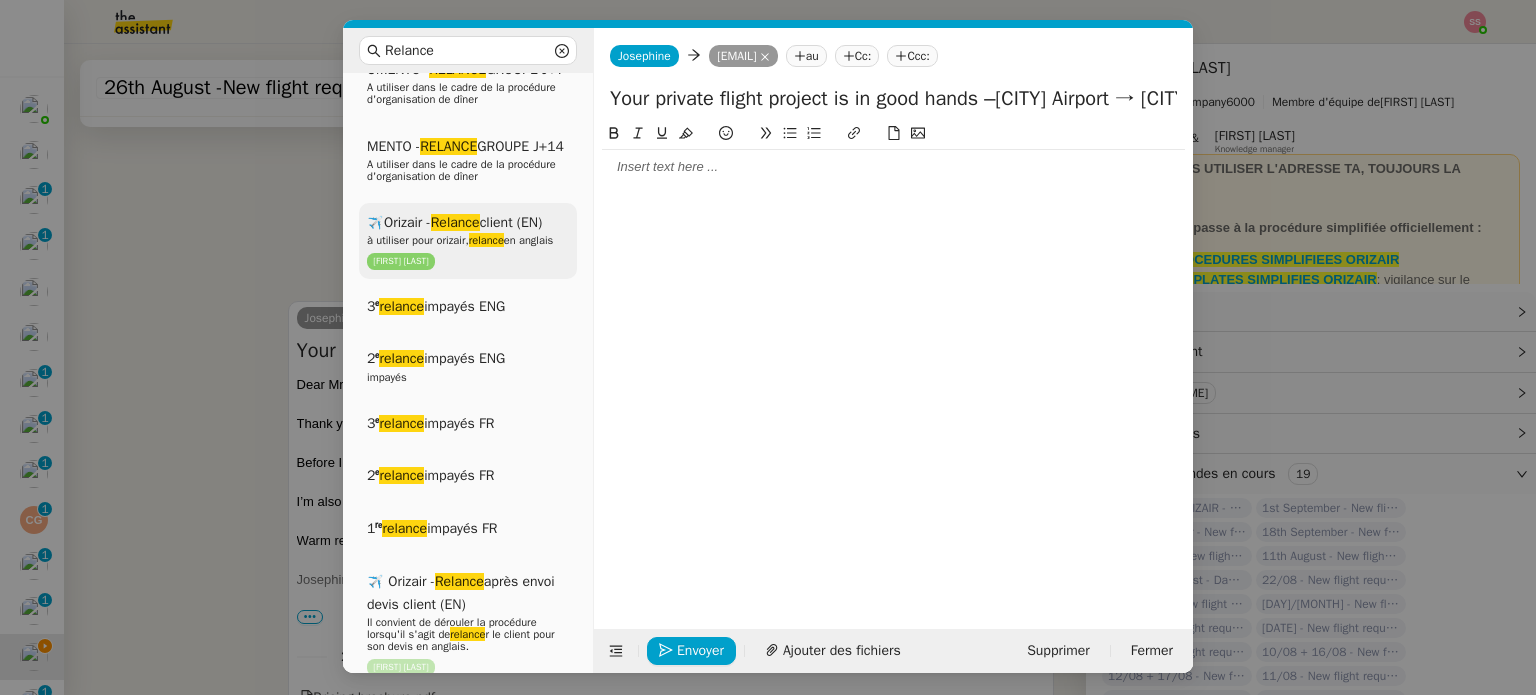 click on "✈️Orizair -  Relance  client (EN)     à utiliser pour orizair,  relance  en anglais  Louis Frei" at bounding box center (468, 241) 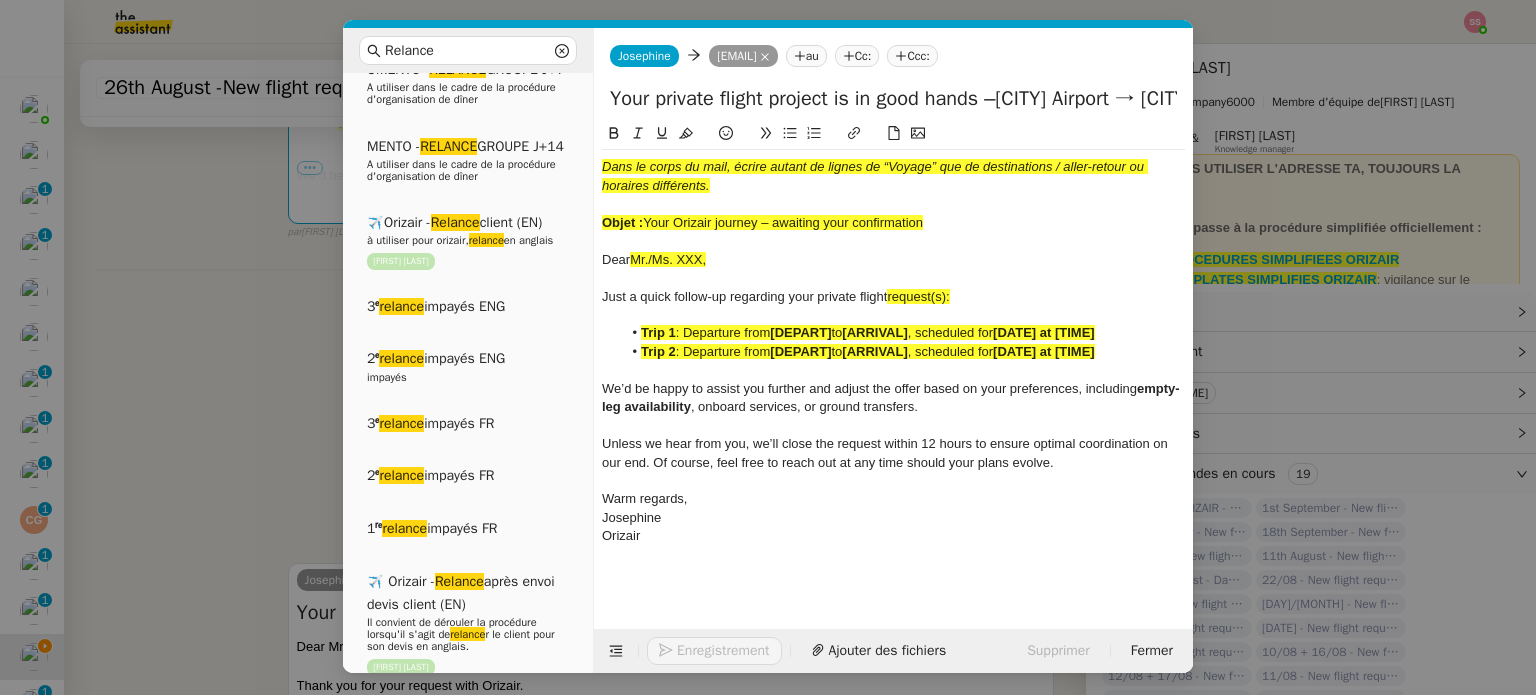 scroll, scrollTop: 816, scrollLeft: 0, axis: vertical 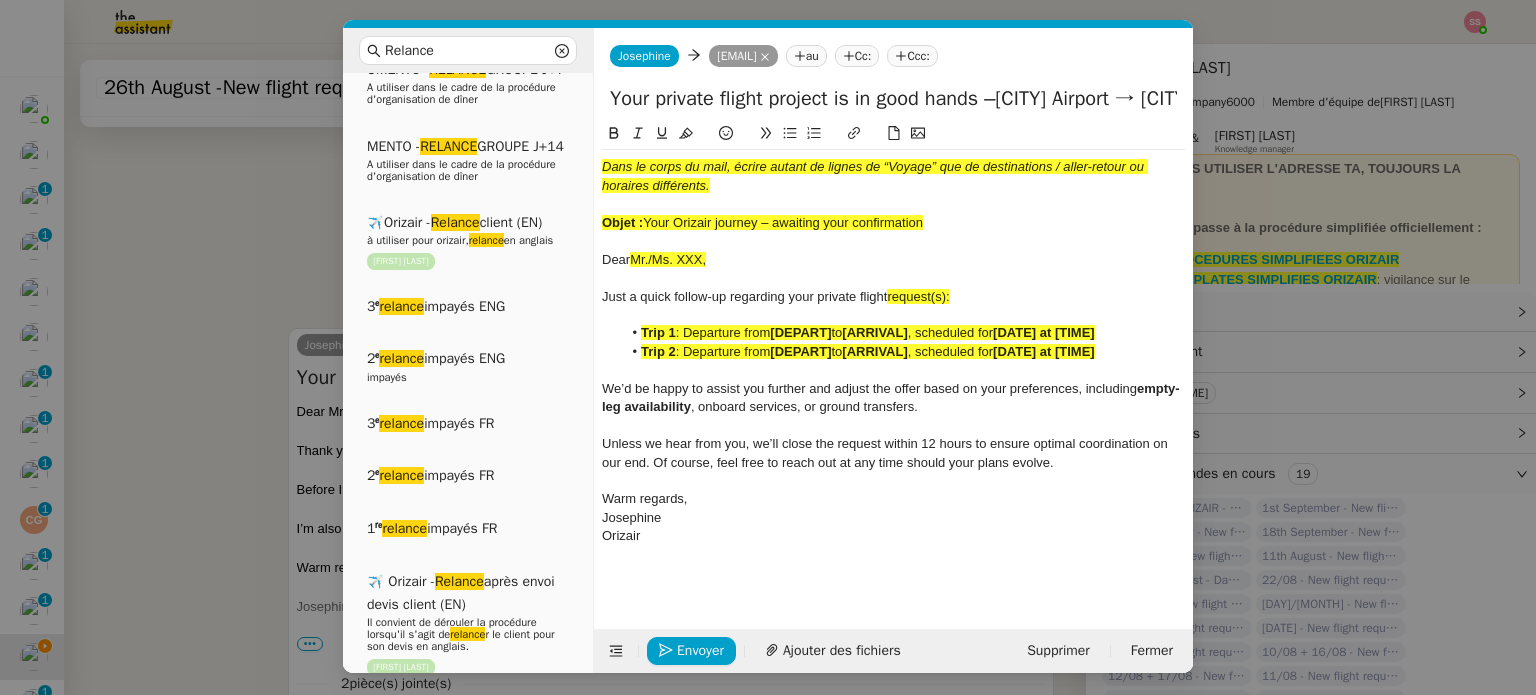 drag, startPoint x: 647, startPoint y: 221, endPoint x: 944, endPoint y: 231, distance: 297.1683 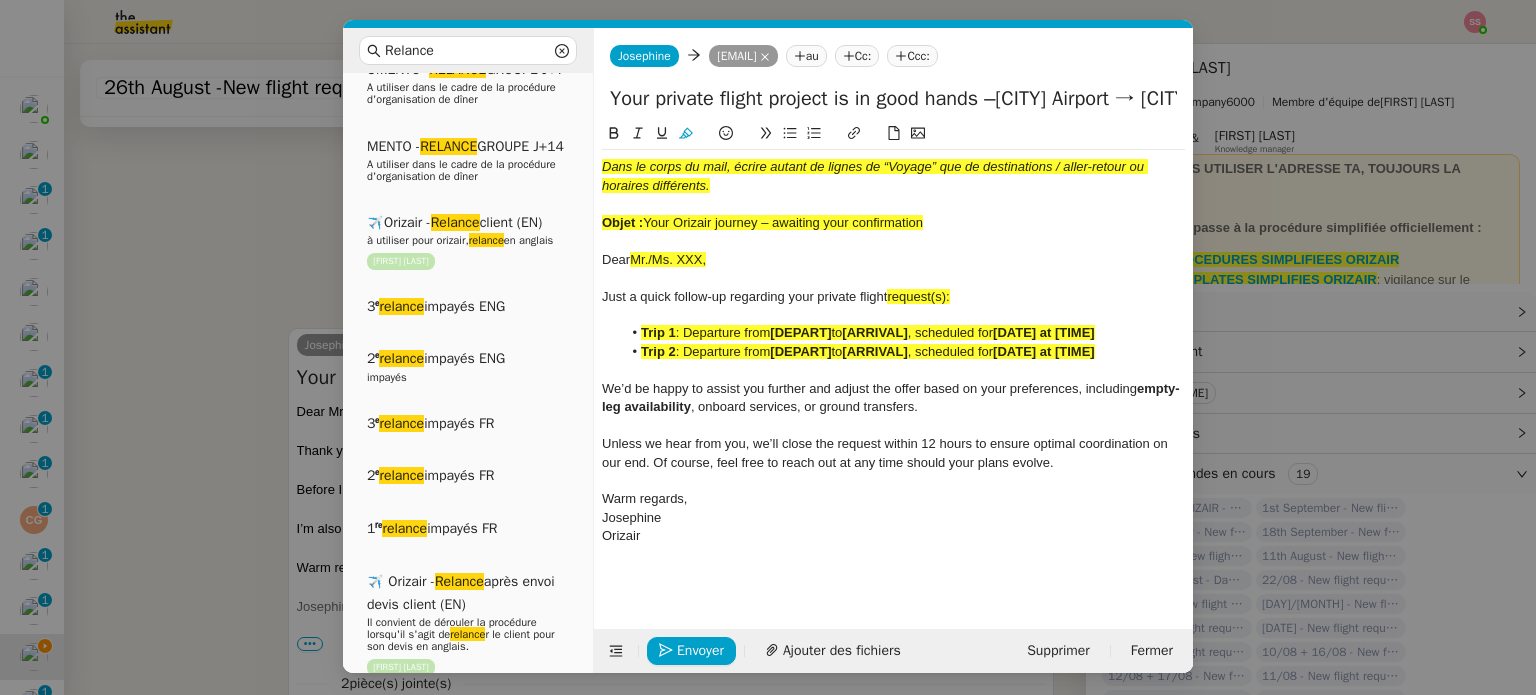type 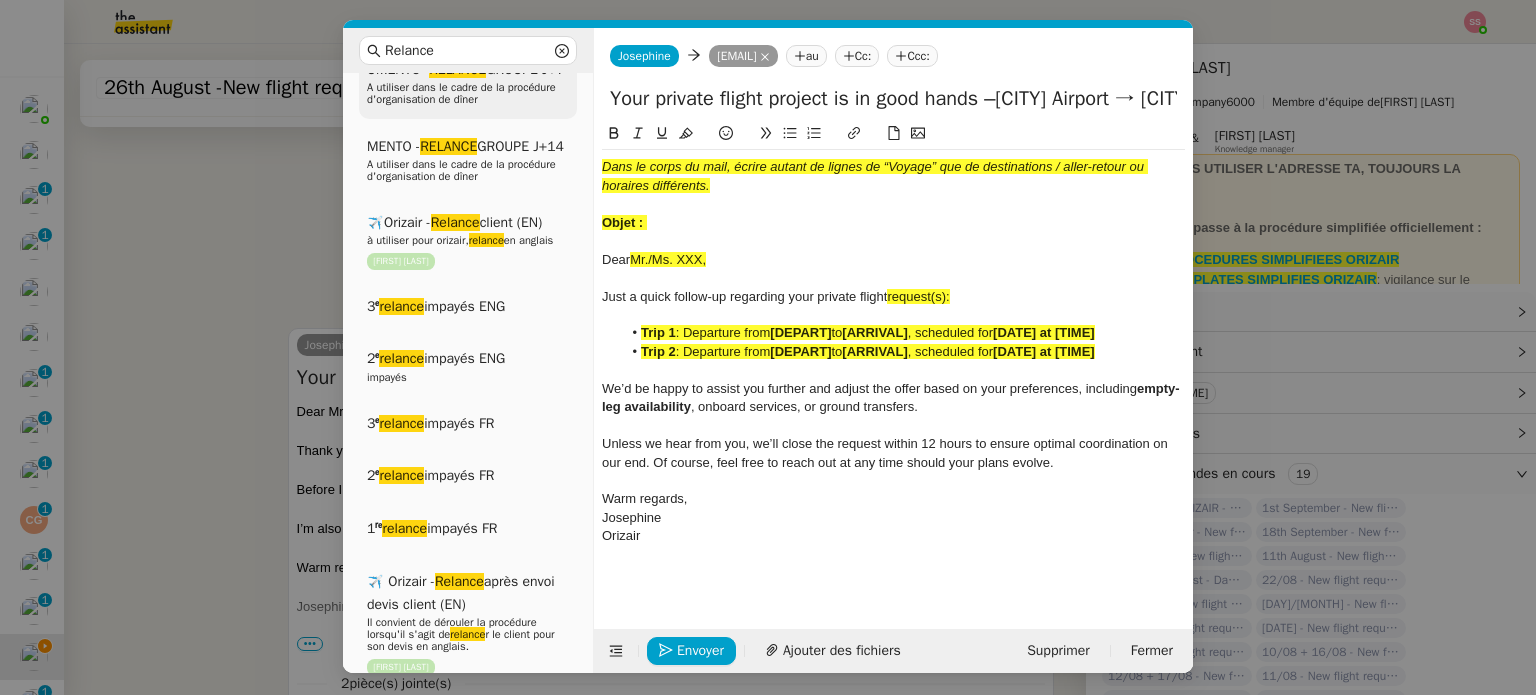 drag, startPoint x: 1012, startPoint y: 103, endPoint x: 532, endPoint y: 101, distance: 480.00418 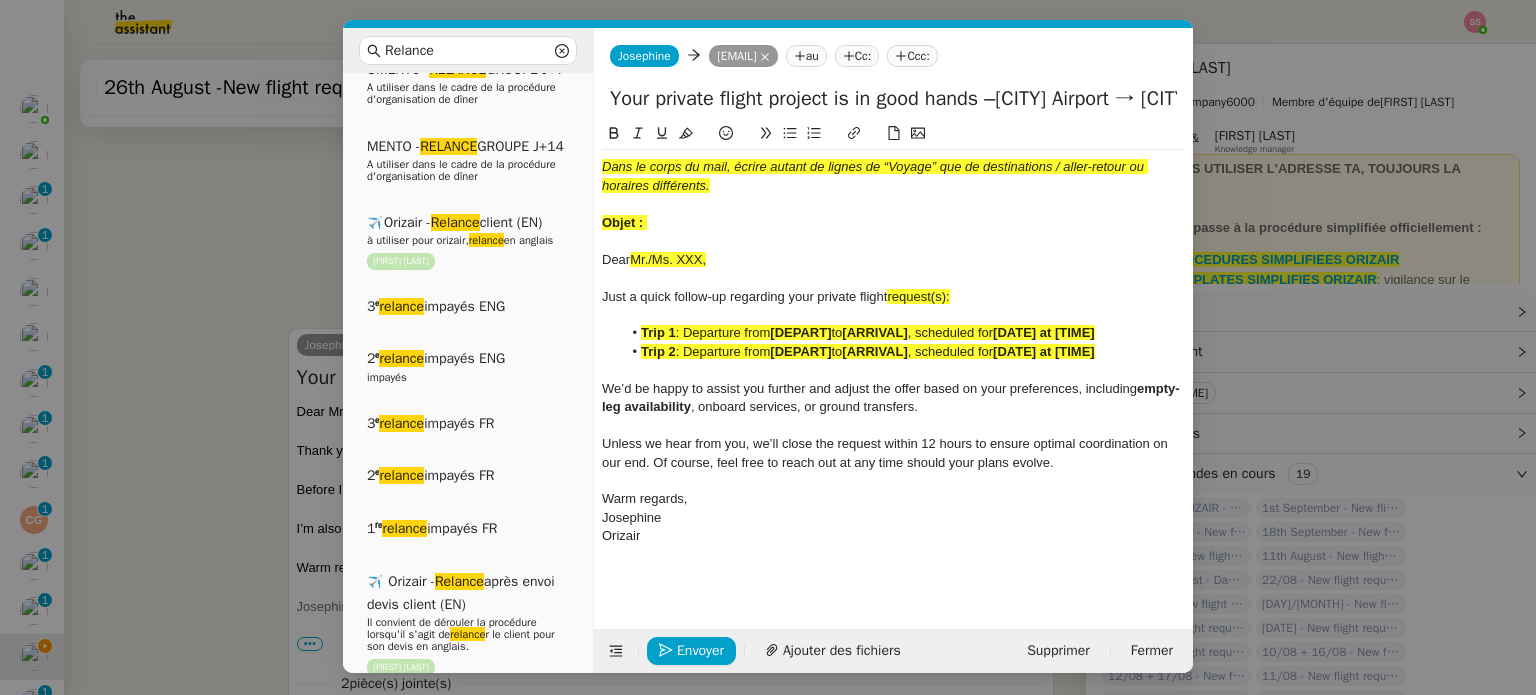 paste on "Orizair journey – awaiting your confirmation" 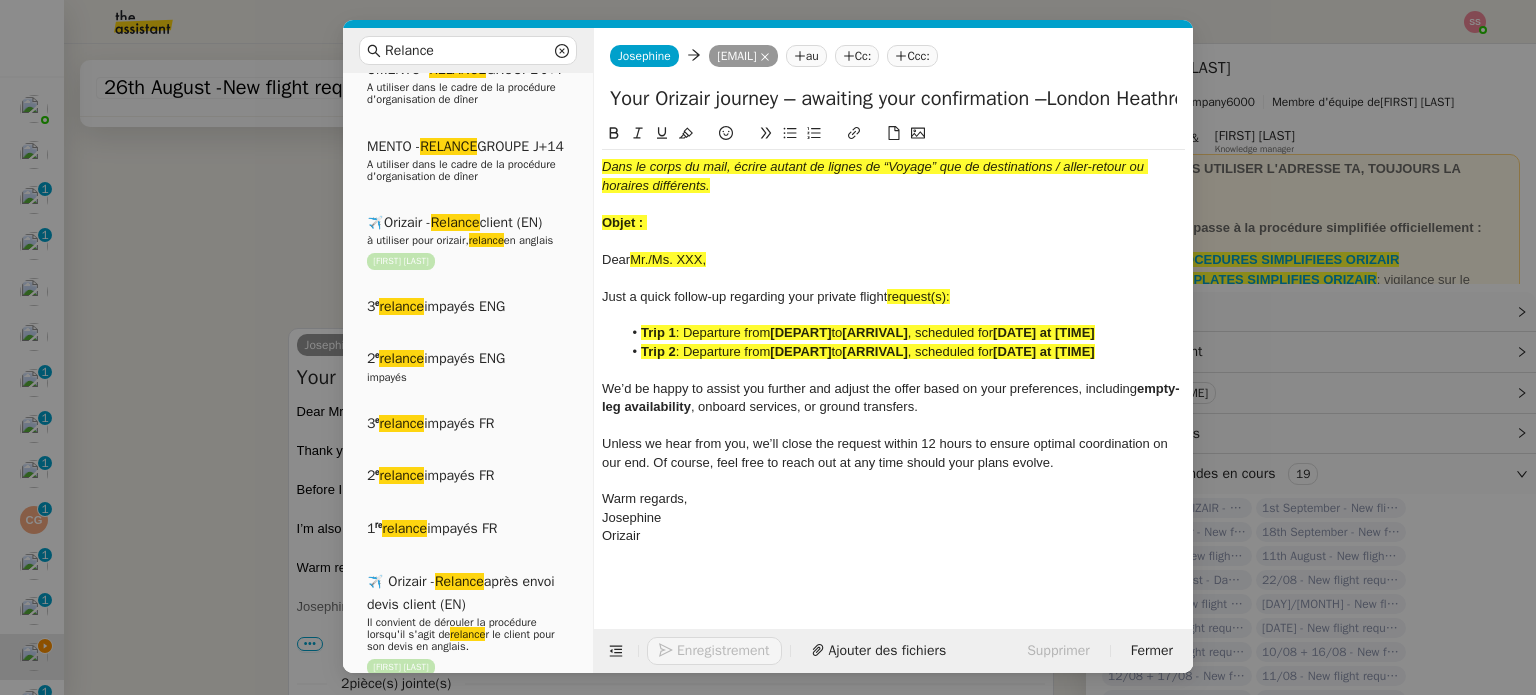 type on "Your Orizair journey – awaiting your confirmation –London Heathrow Airport → Bologna Guglielmo Marconi Airport" 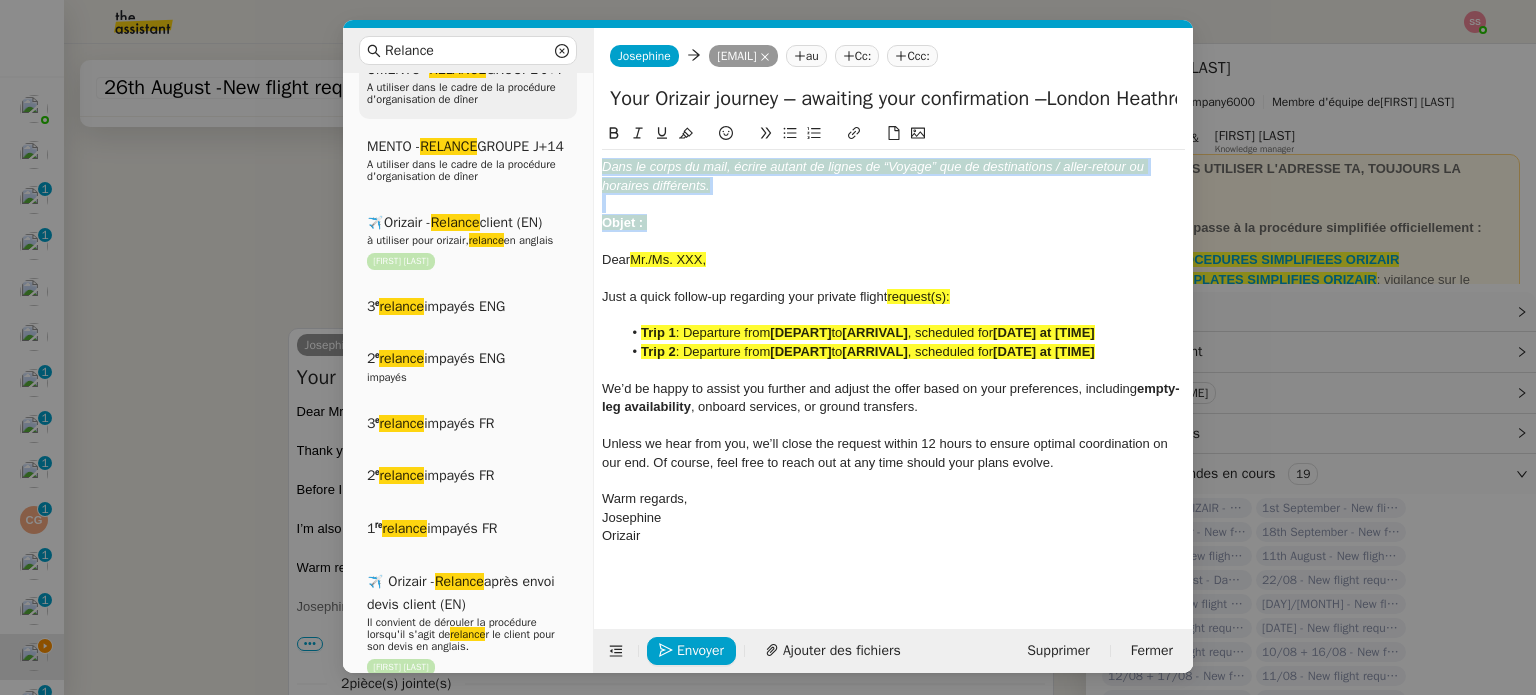 drag, startPoint x: 656, startPoint y: 198, endPoint x: 560, endPoint y: 130, distance: 117.64353 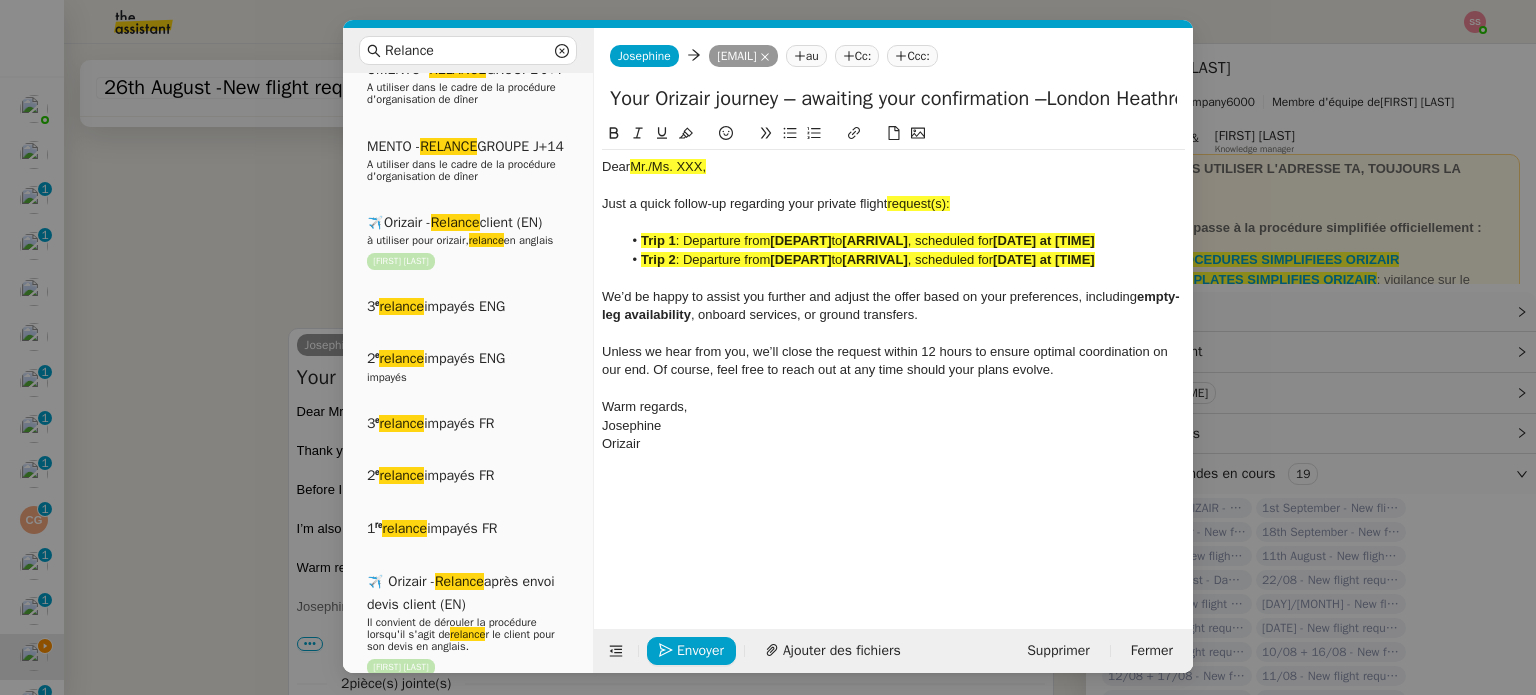drag, startPoint x: 230, startPoint y: 322, endPoint x: 158, endPoint y: 368, distance: 85.44004 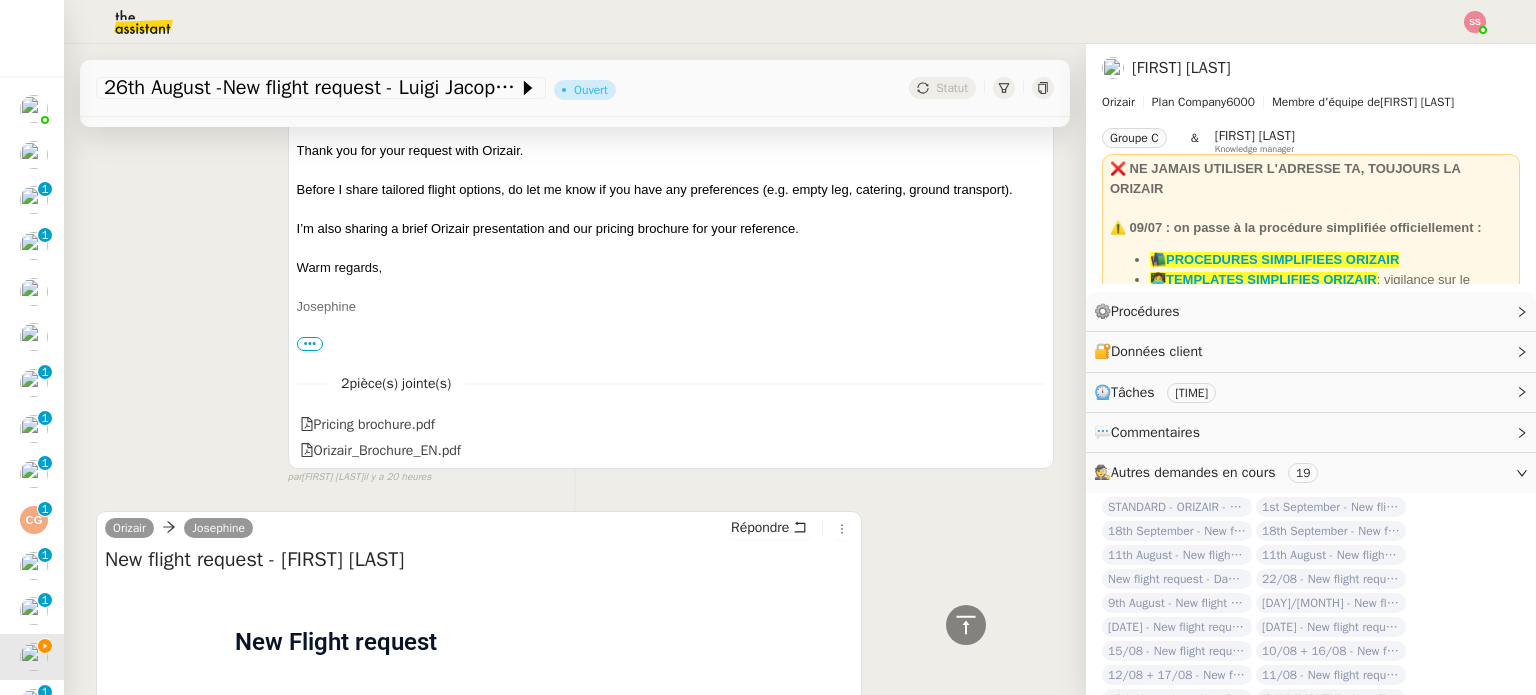 scroll, scrollTop: 1004, scrollLeft: 0, axis: vertical 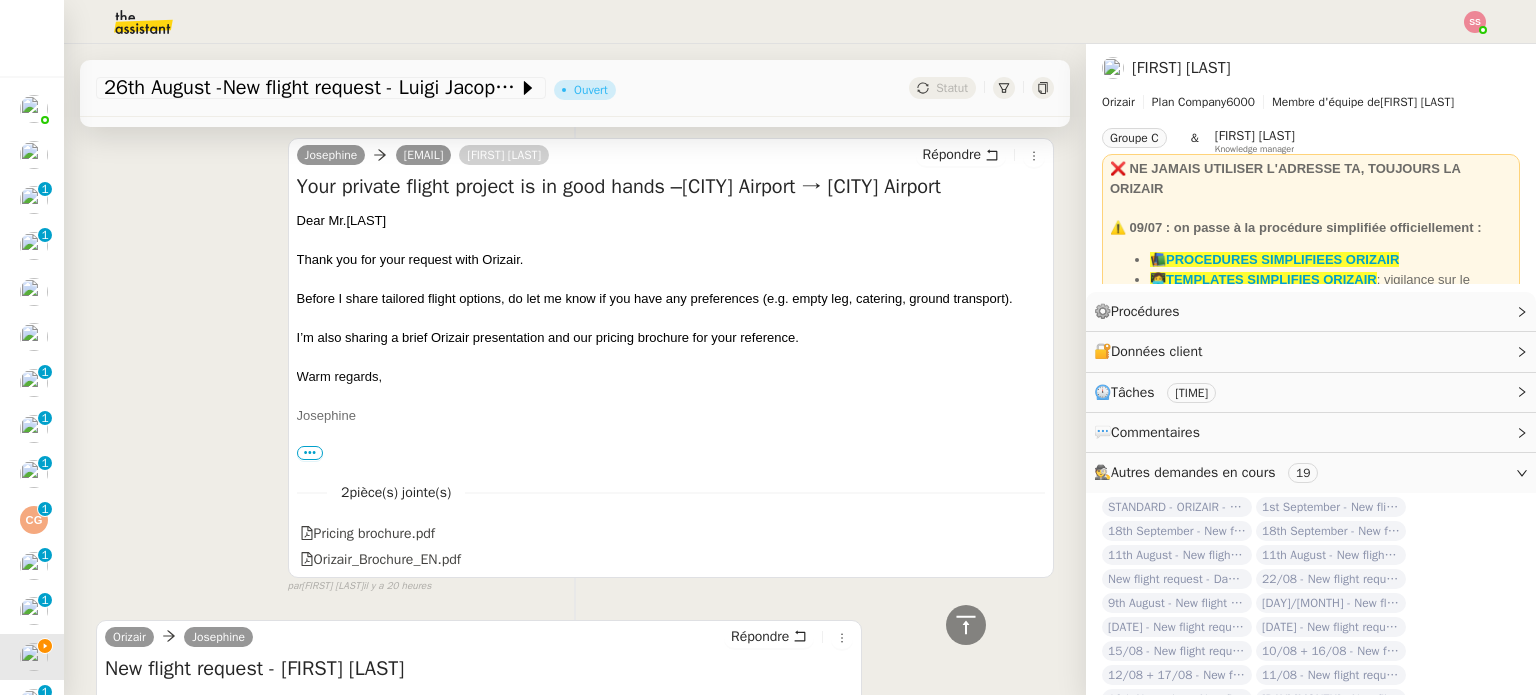 click on "Your private flight project is in good hands –London Heathrow Airport → Bologna Guglielmo Marconi Airport
Dear Mr.Borrello Thank you for your request with Orizair. Before I share tailored flight options, do let me know if you have any preferences (e.g. empty leg, catering, ground transport). I’m also sharing a brief Orizair presentation and our pricing brochure for your reference. Warm regards, Josephine
•••
Josephine
Support client  •  Orizair
josephine.k@orizair.com
•••" at bounding box center (671, 318) 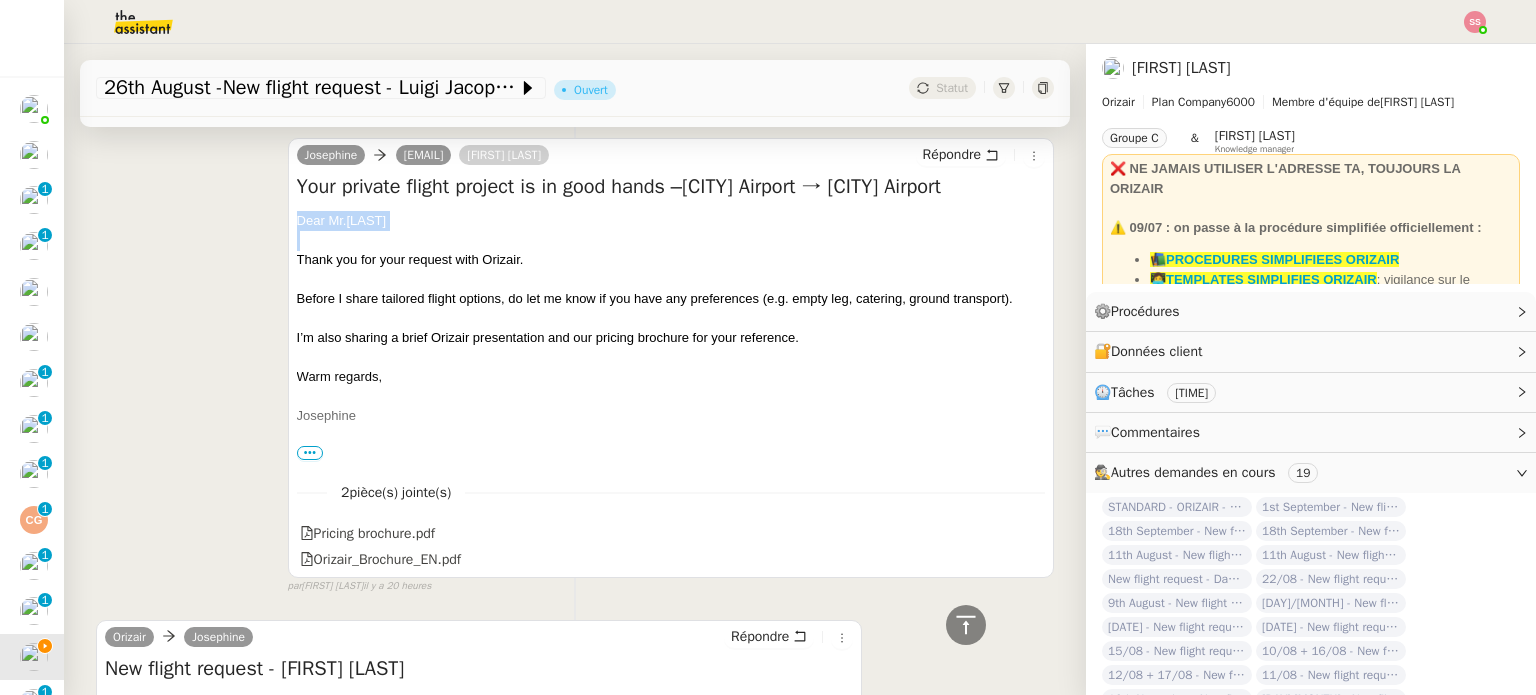 click on "Dear Mr.[LAST]" at bounding box center (671, 221) 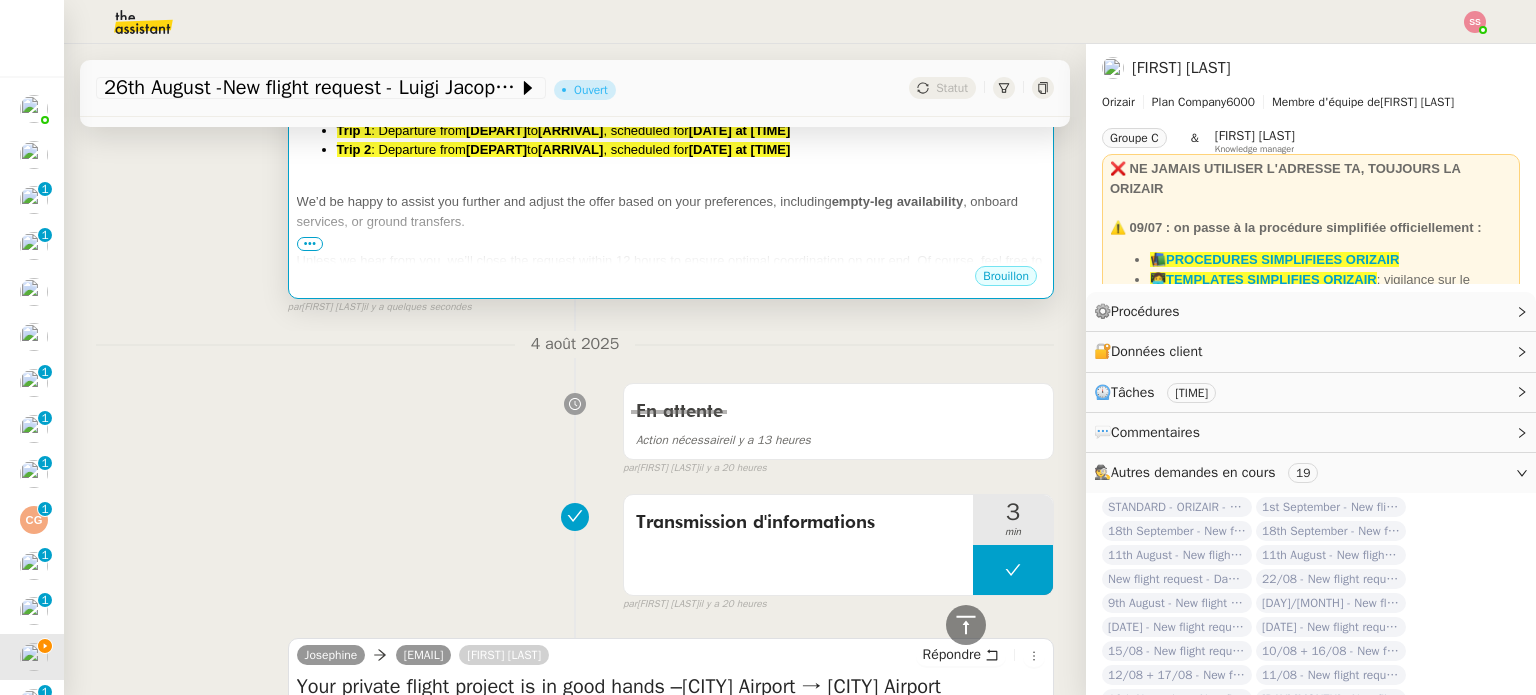 click at bounding box center [671, 183] 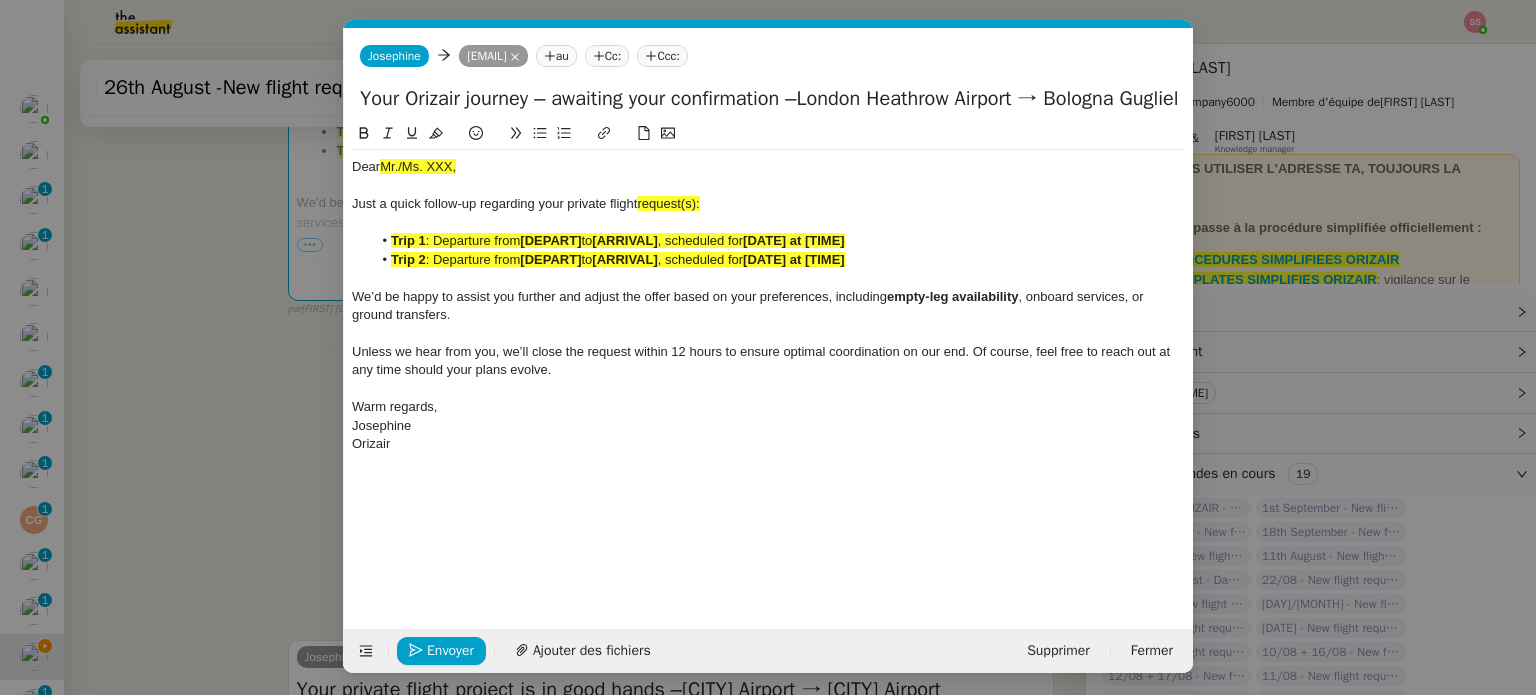 scroll, scrollTop: 505, scrollLeft: 0, axis: vertical 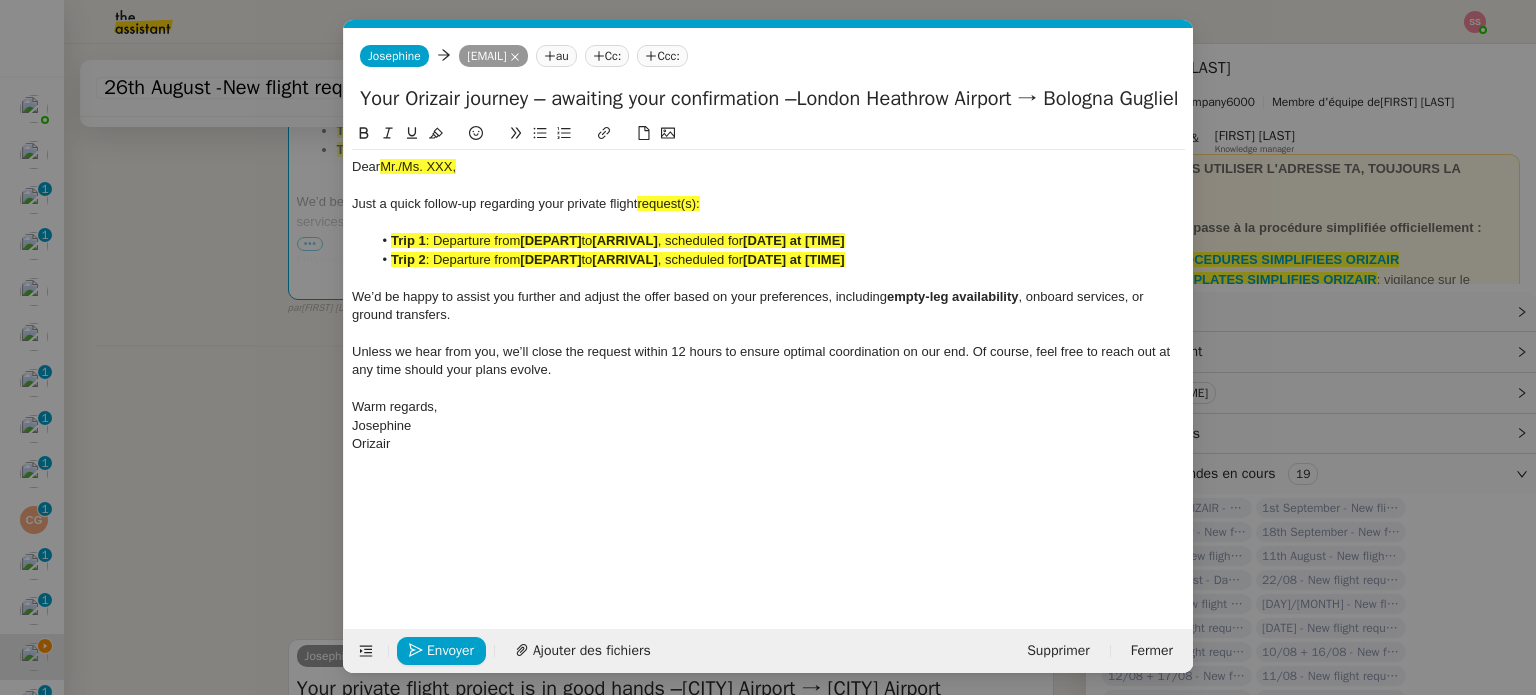 click on "Dear  Mr./Ms. XXX, Just a quick follow-up regarding your private flight  request(s): Trip 1 : Departure from  [DEPART]  to  [ARRIVAL] , scheduled for  [DATE] at [TIME] Trip 2  : Departure from  [DEPART]  to  [ARRIVAL] , scheduled for  [DATE] at [TIME] We’d be happy to assist you further and adjust the offer based on your preferences, including  empty-leg availability , onboard services, or ground transfers. Unless we hear from you, we’ll close the request within 12 hours to ensure optimal coordination on our end. Of course, feel free to reach out at any time should your plans evolve. ﻿ Warm regards, Josephine Orizair" 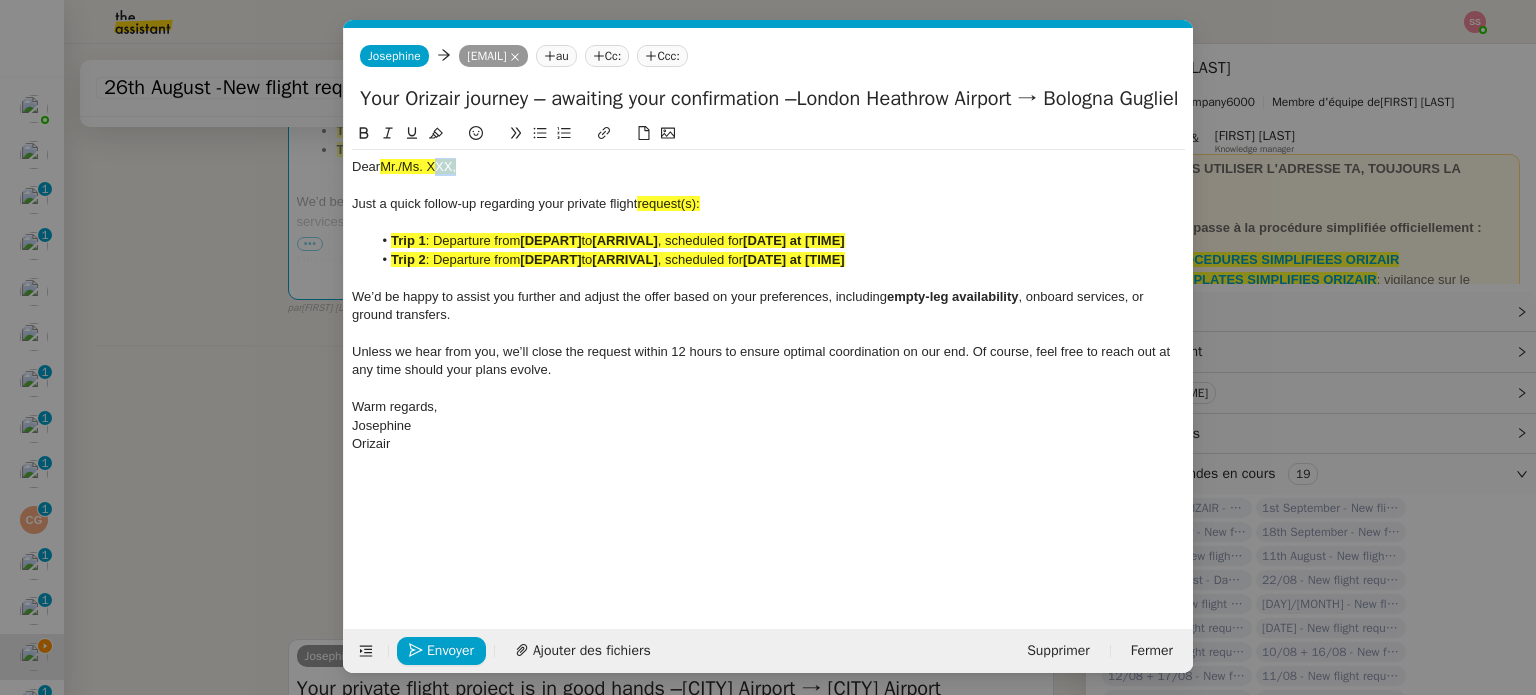 click on "Dear  Mr./Ms. XXX, Just a quick follow-up regarding your private flight  request(s): Trip 1 : Departure from  [DEPART]  to  [ARRIVAL] , scheduled for  [DATE] at [TIME] Trip 2  : Departure from  [DEPART]  to  [ARRIVAL] , scheduled for  [DATE] at [TIME] We’d be happy to assist you further and adjust the offer based on your preferences, including  empty-leg availability , onboard services, or ground transfers. Unless we hear from you, we’ll close the request within 12 hours to ensure optimal coordination on our end. Of course, feel free to reach out at any time should your plans evolve. ﻿ Warm regards, Josephine Orizair" 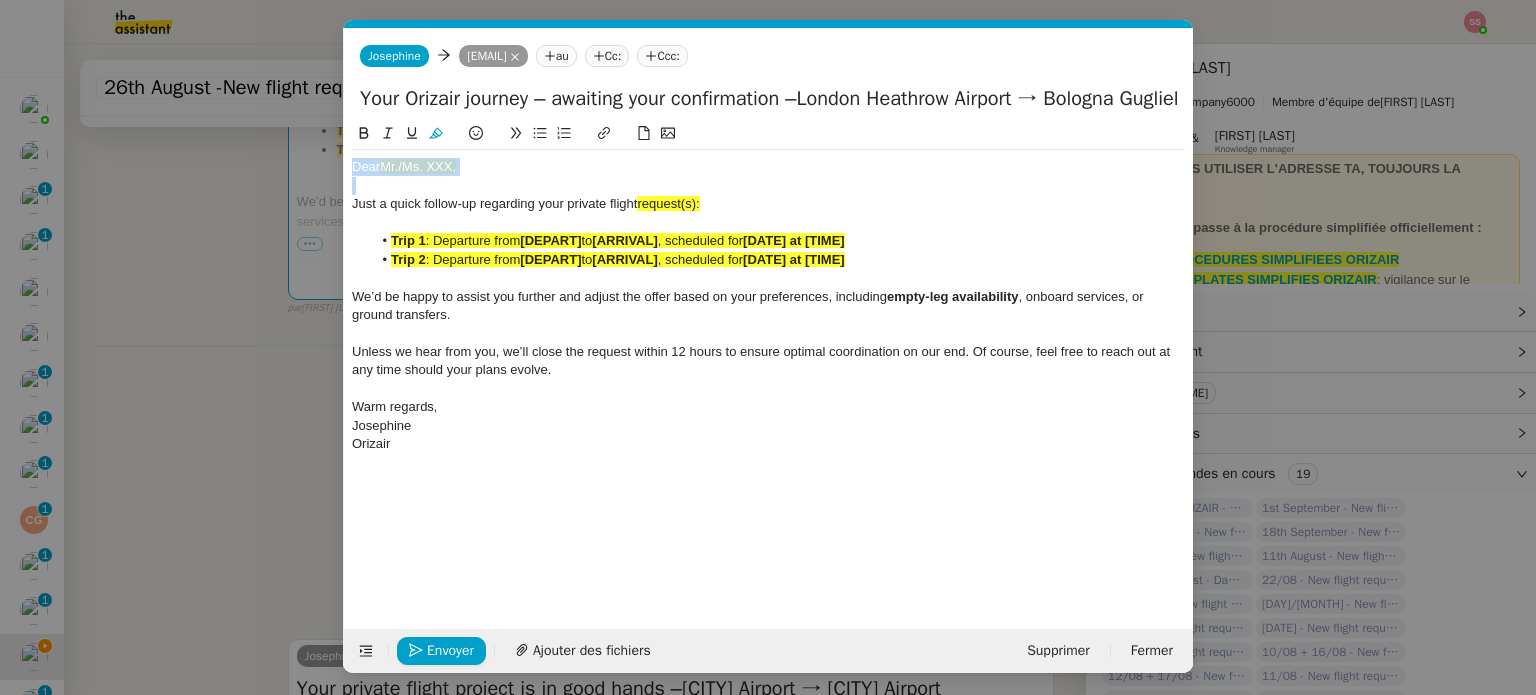 click on "Dear  Mr./Ms. XXX, Just a quick follow-up regarding your private flight  request(s): Trip 1 : Departure from  [DEPART]  to  [ARRIVAL] , scheduled for  [DATE] at [TIME] Trip 2  : Departure from  [DEPART]  to  [ARRIVAL] , scheduled for  [DATE] at [TIME] We’d be happy to assist you further and adjust the offer based on your preferences, including  empty-leg availability , onboard services, or ground transfers. Unless we hear from you, we’ll close the request within 12 hours to ensure optimal coordination on our end. Of course, feel free to reach out at any time should your plans evolve. ﻿ Warm regards, Josephine Orizair" 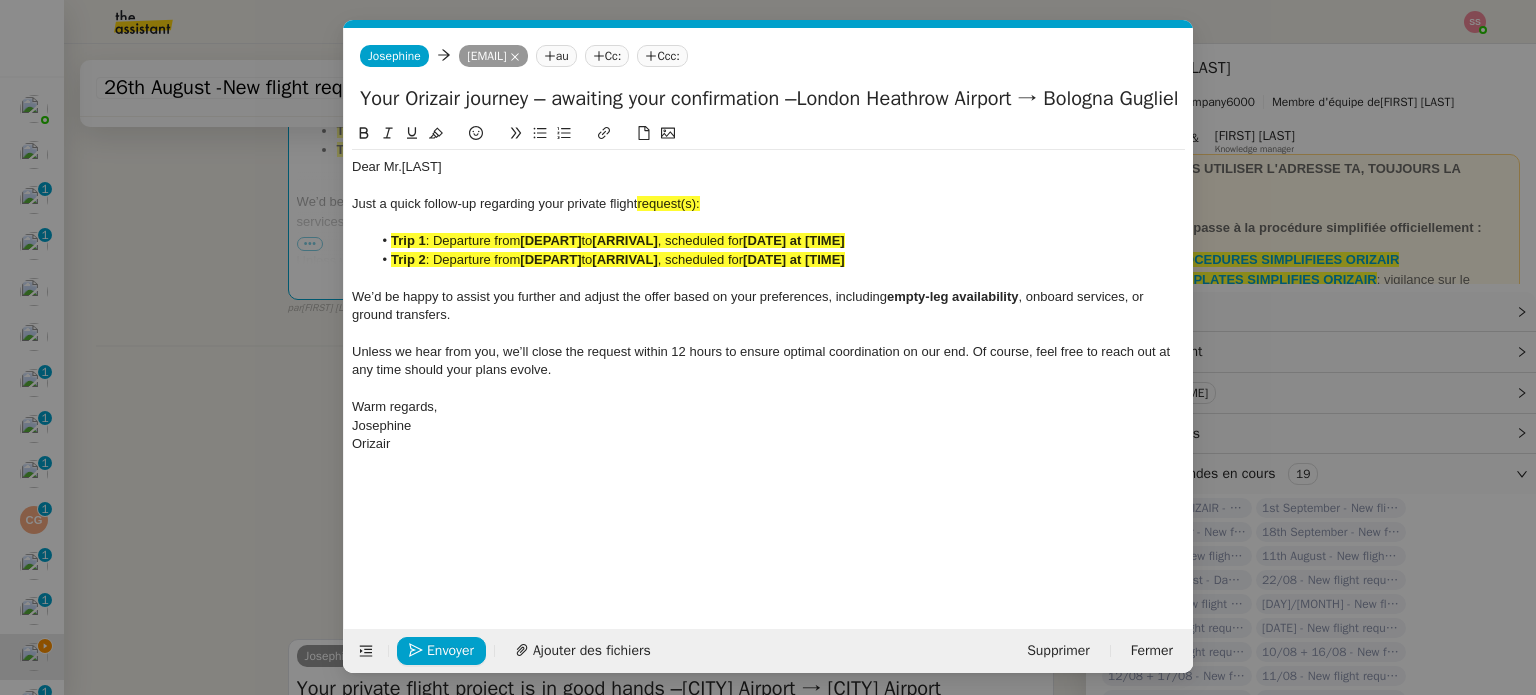 scroll, scrollTop: 0, scrollLeft: 0, axis: both 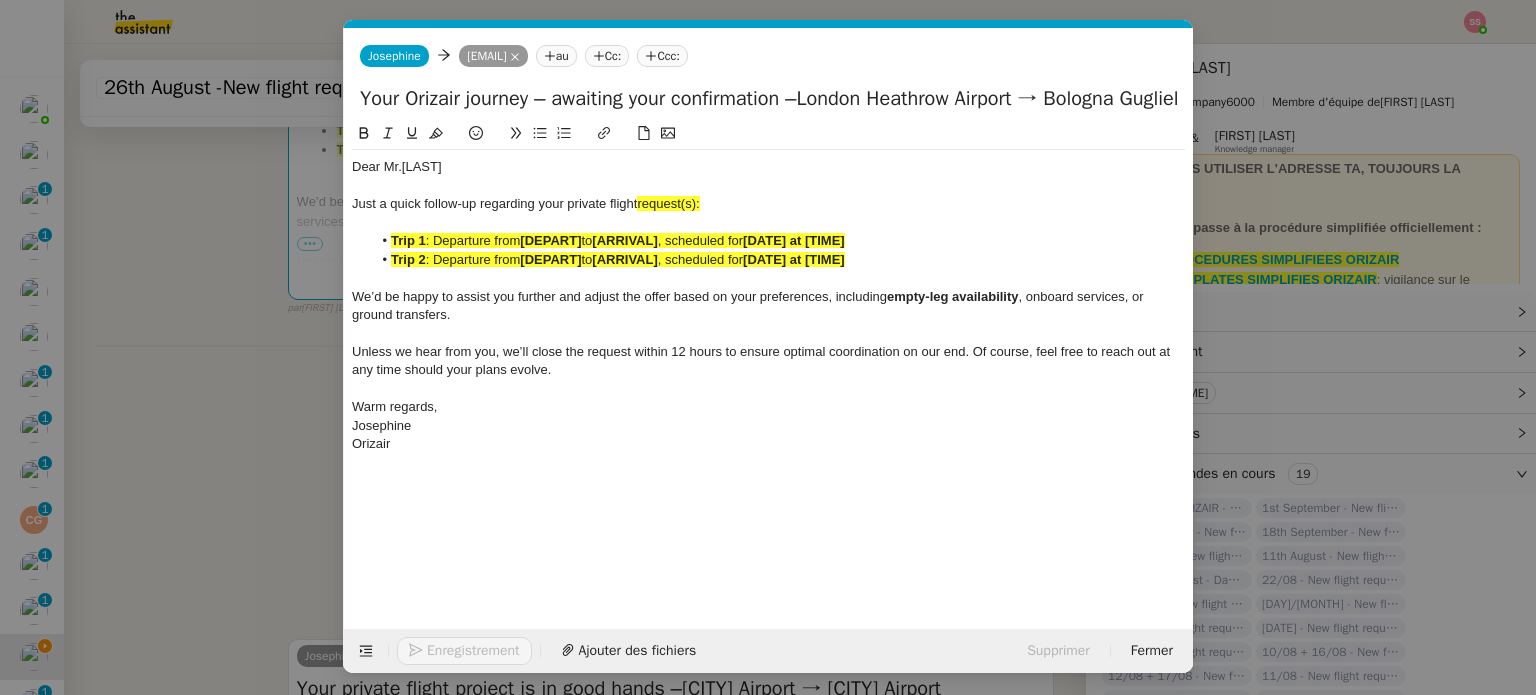 click on "Dear Mr.[LAST]" 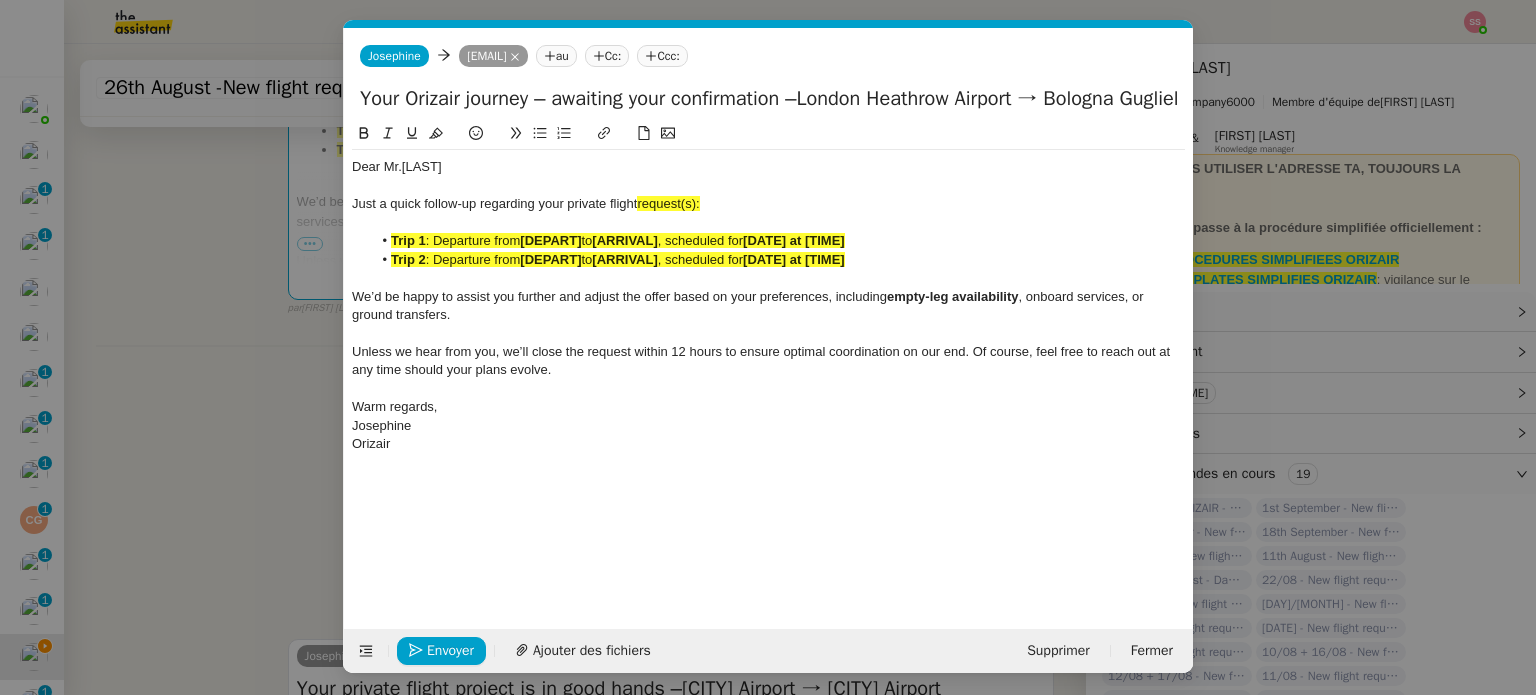 type 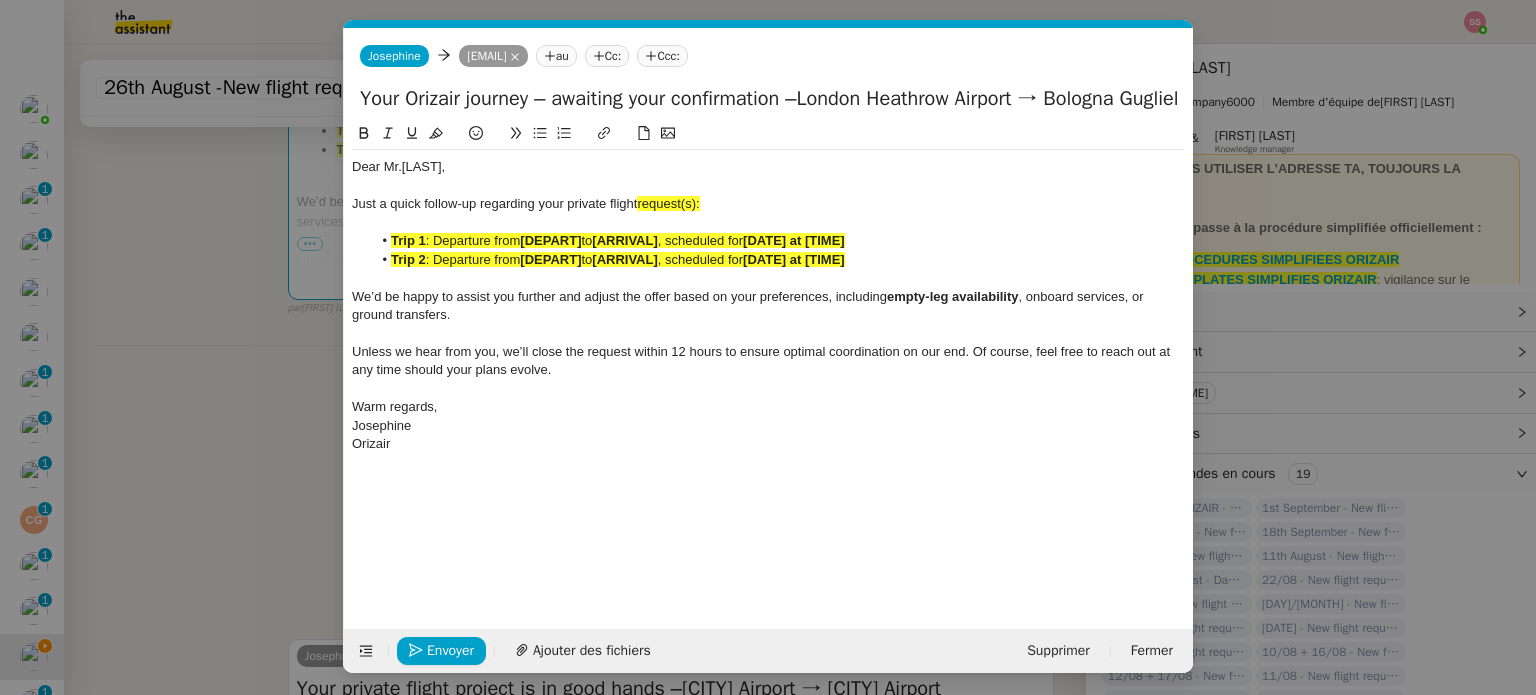 click on "Relance Service Relance  Bon de Commande LBP    A utiliser dans le cadre de la procédure de  relance  des bons de commande TA -  RELANCE  CLIENT (EN)    Relance r un client lorsqu'il n'a pas répondu à un précédent message ✈️Orizair -  Relance  client (FR)    à utiliser pour orizair, première  relance  en français  Louis Frei TA -  RELANCE  CLIENT    Relance r un client lorsqu'il n'a pas répondu à un précédent message UMENTO -  RELANCE  GROUPE J+7    A utiliser dans le cadre de la procédure d'organisation de dîner MENTO -  RELANCE  GROUPE J+14    A utiliser dans le cadre de la procédure d'organisation de dîner ✈️Orizair -  Relance  client (EN)     à utiliser pour orizair,  relance  en anglais  Louis Frei 3ᵉ  relance  impayés ENG    2ᵉ  relance  impayés ENG    impayés  3ᵉ  relance  impayés FR    2ᵉ  relance  impayés FR    1ʳᵉ  relance  impayés FR    ✈️ Orizair -  Relance  après envoi devis client (EN)    relance r le client pour son devis en anglais." at bounding box center [768, 347] 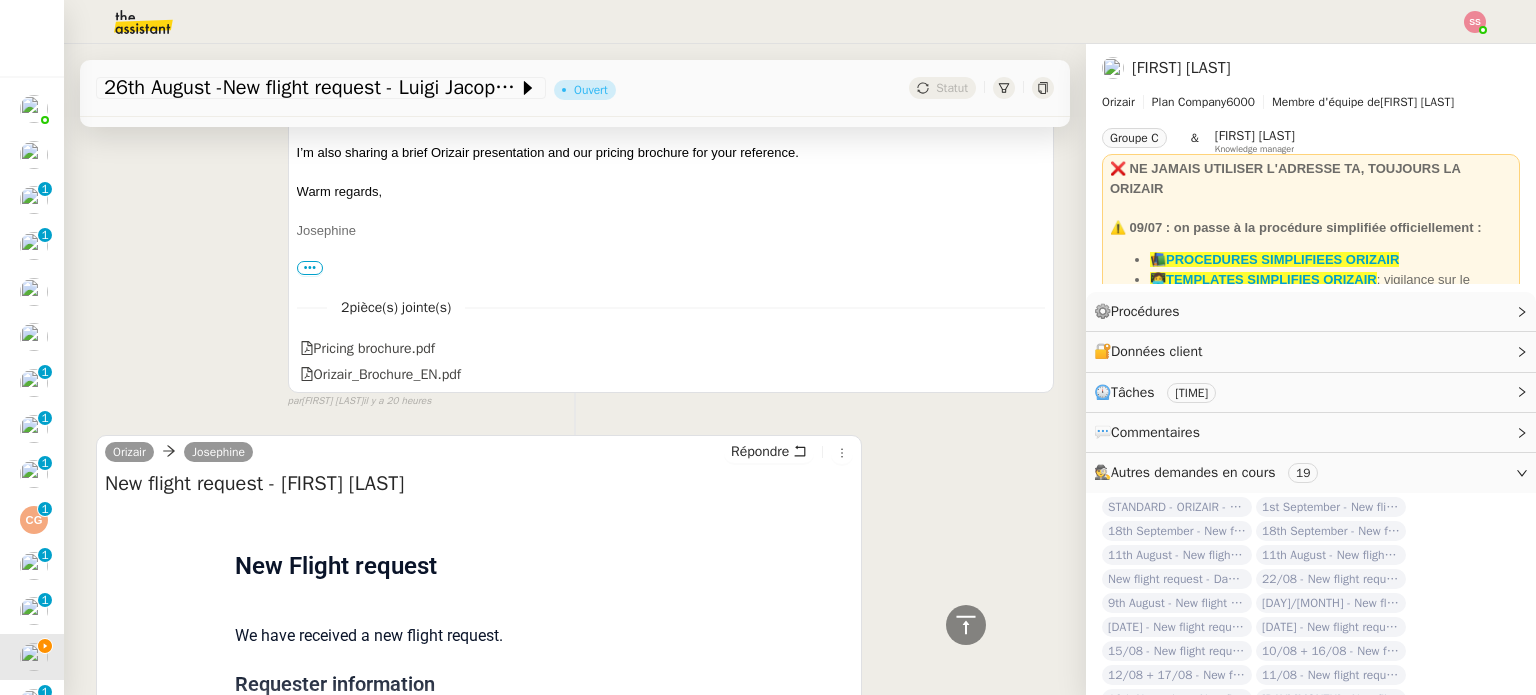 scroll, scrollTop: 1204, scrollLeft: 0, axis: vertical 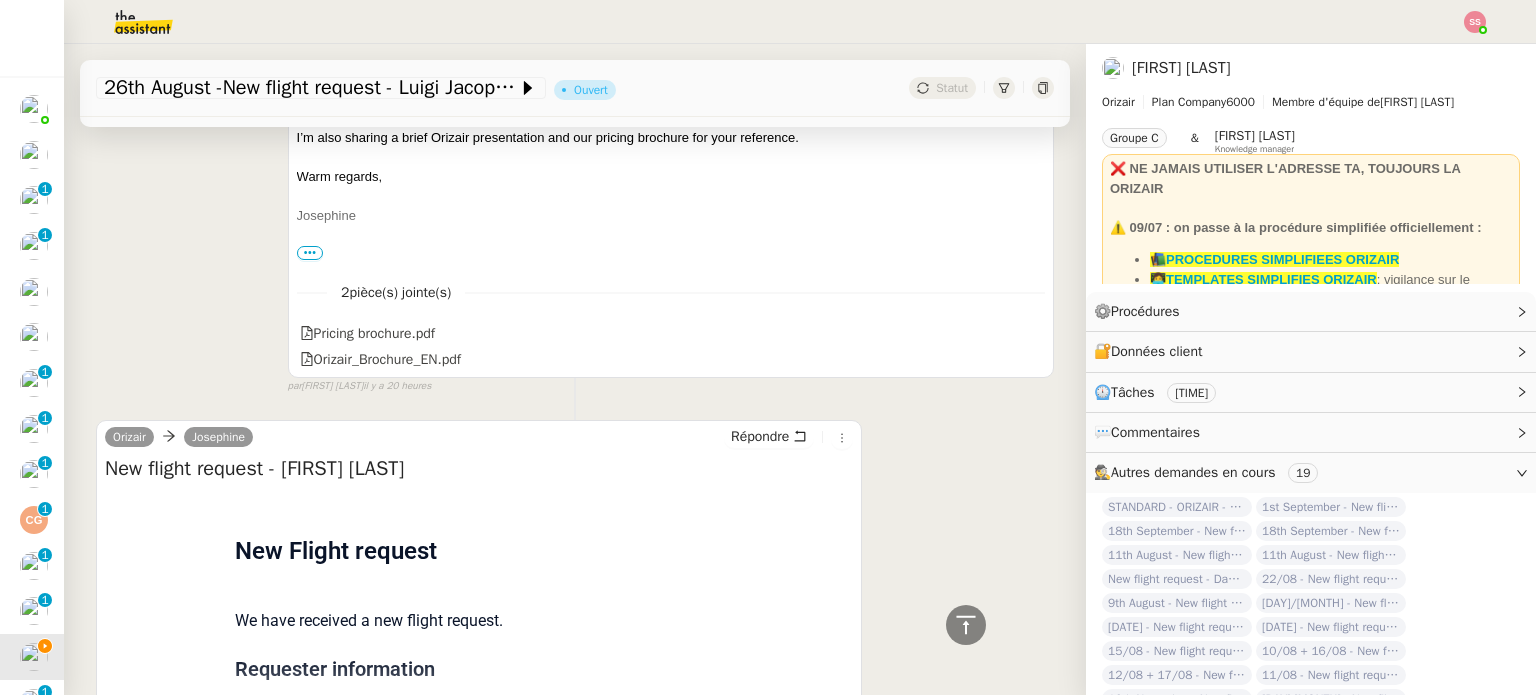 click on "•••" at bounding box center [310, 253] 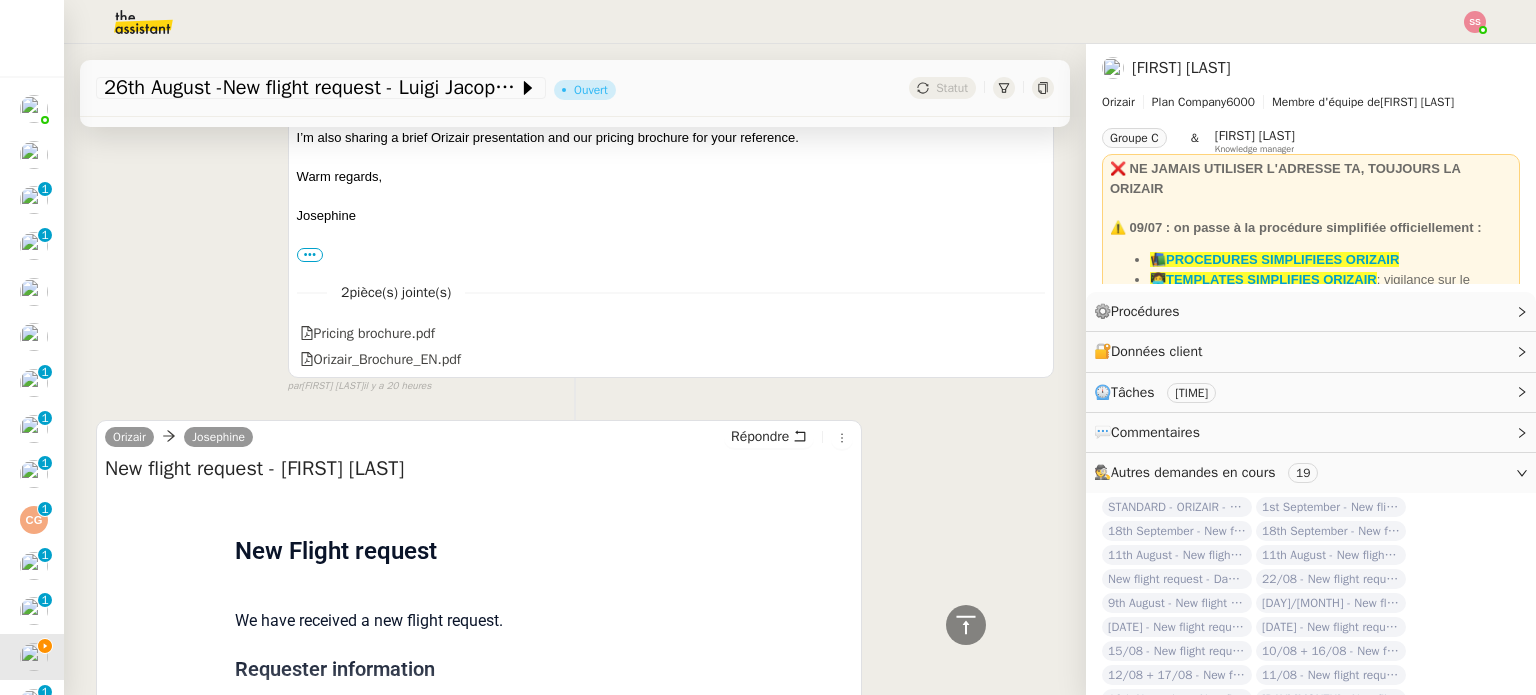 scroll, scrollTop: 1424, scrollLeft: 0, axis: vertical 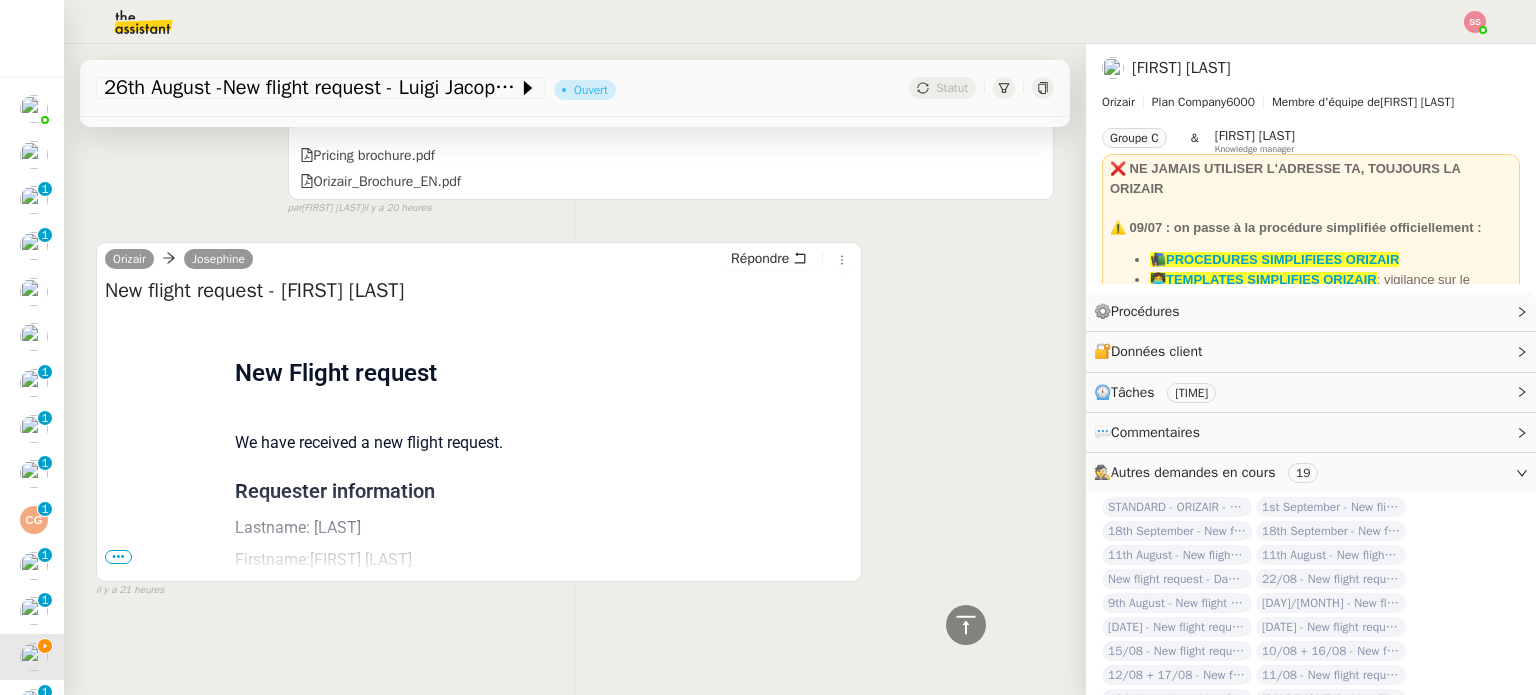 click on "•••" at bounding box center (118, 557) 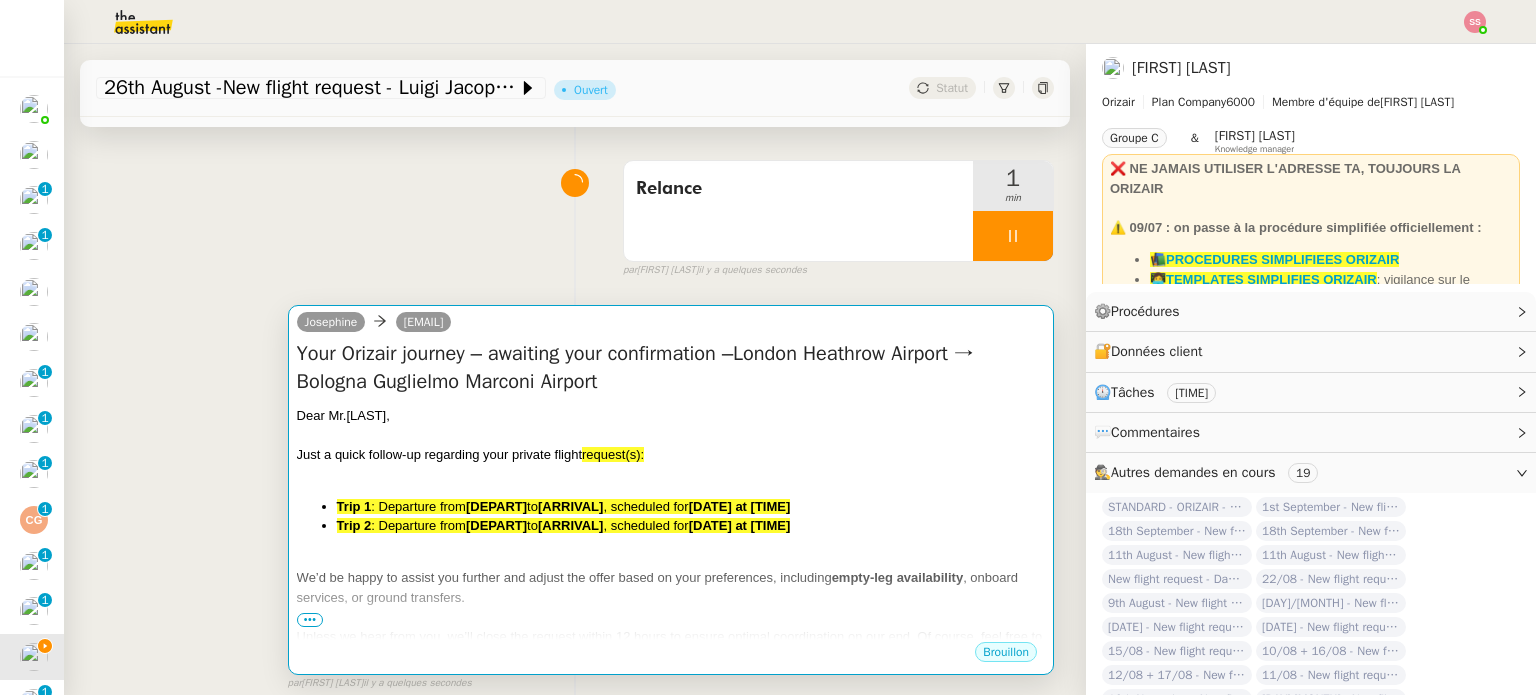 scroll, scrollTop: 320, scrollLeft: 0, axis: vertical 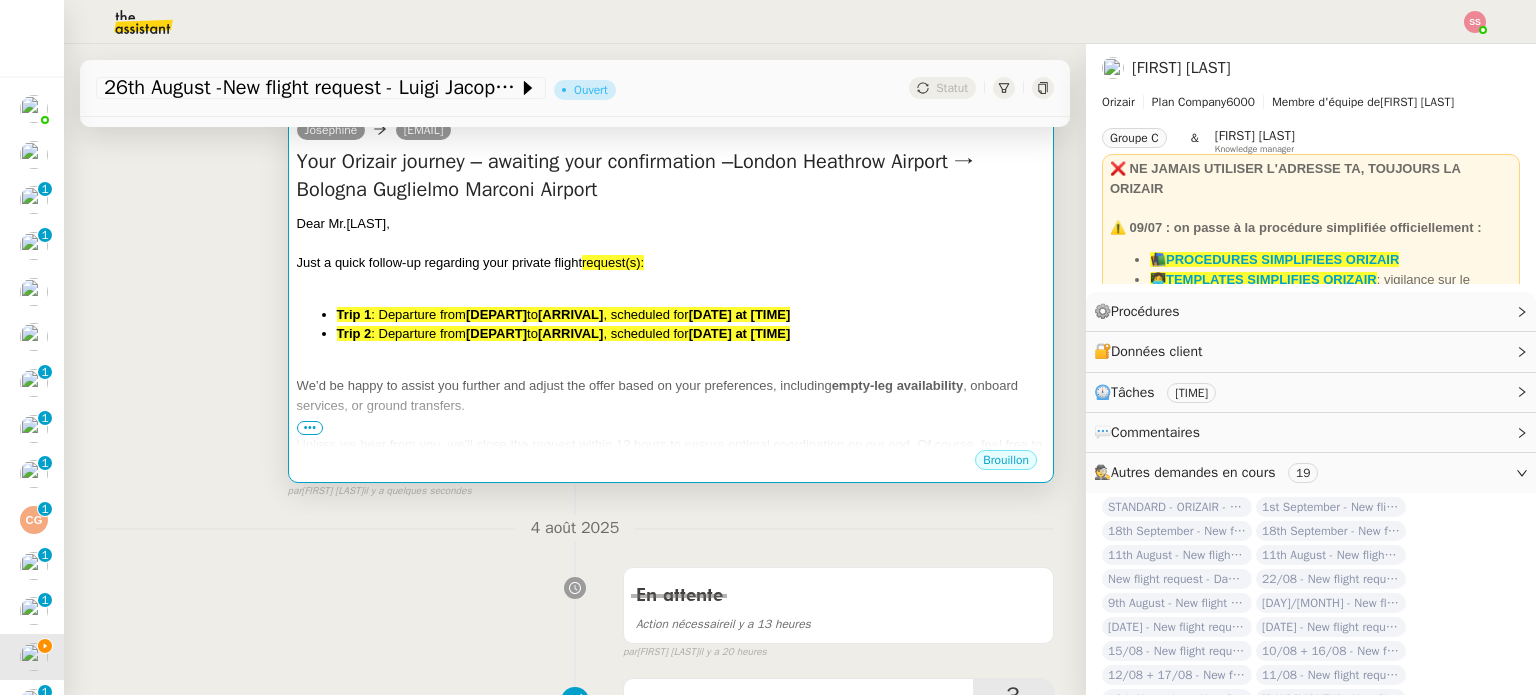 click on "Dear Mr.Borrello, Just a quick follow-up regarding your private flight  request(s): Trip 1 : Departure from  [DEPART]  to  [ARRIVAL] , scheduled for  [DATE] at [TIME] Trip 2  : Departure from  [DEPART]  to  [ARRIVAL] , scheduled for  [DATE] at [TIME] We’d be happy to assist you further and adjust the offer based on your preferences, including  empty-leg availability , onboard services, or ground transfers. Unless we hear from you, we’ll close the request within 12 hours to ensure optimal coordination on our end. Of course, feel free to reach out at any time should your plans evolve. ﻿ Warm regards, Josephine Orizair" at bounding box center (671, 383) 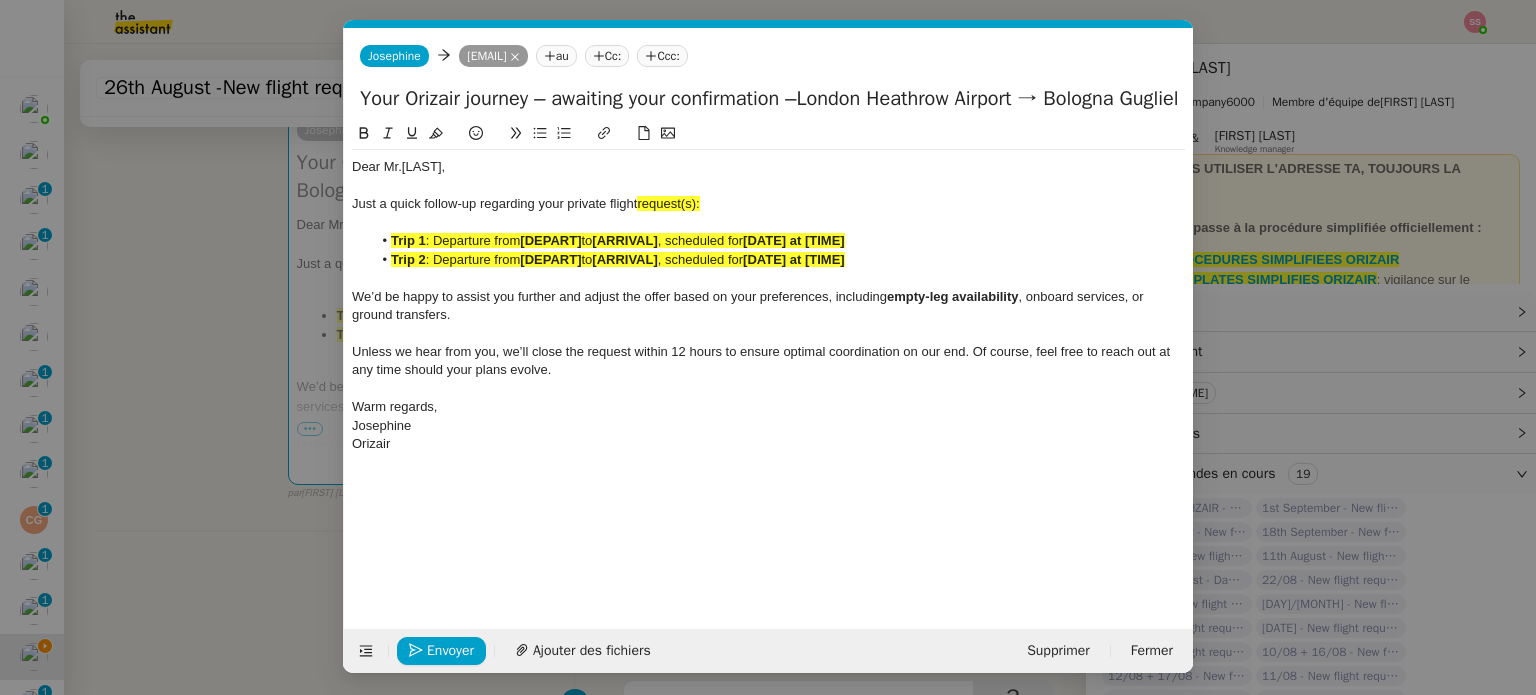 scroll, scrollTop: 0, scrollLeft: 89, axis: horizontal 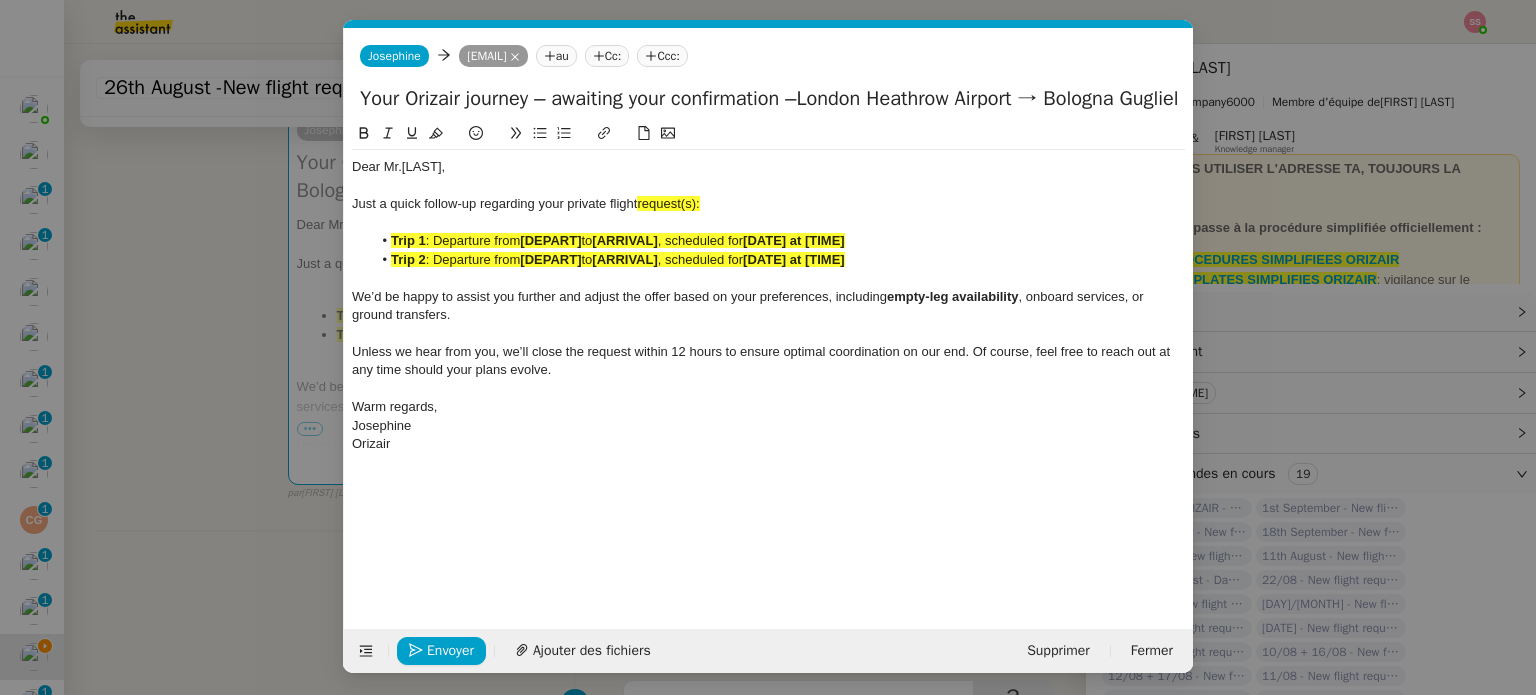 click on "to" 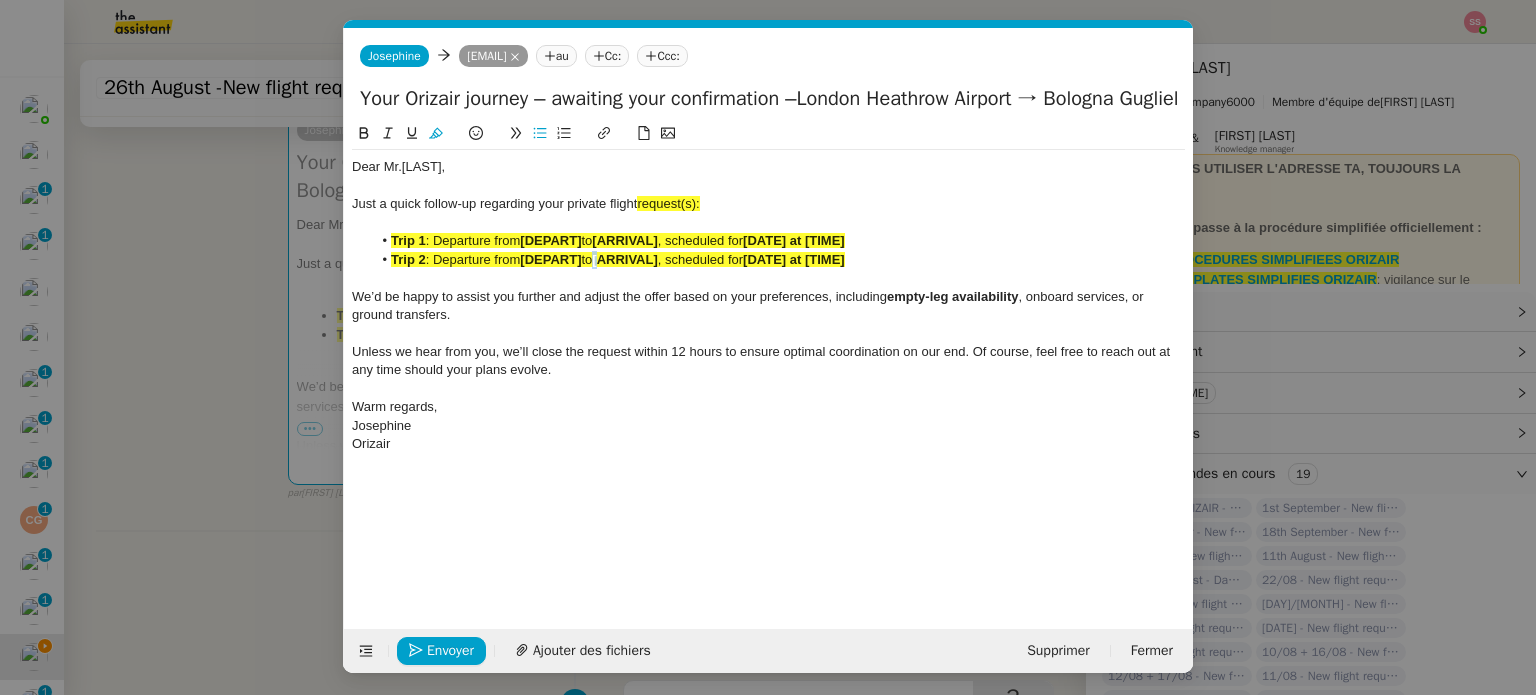click on "to" 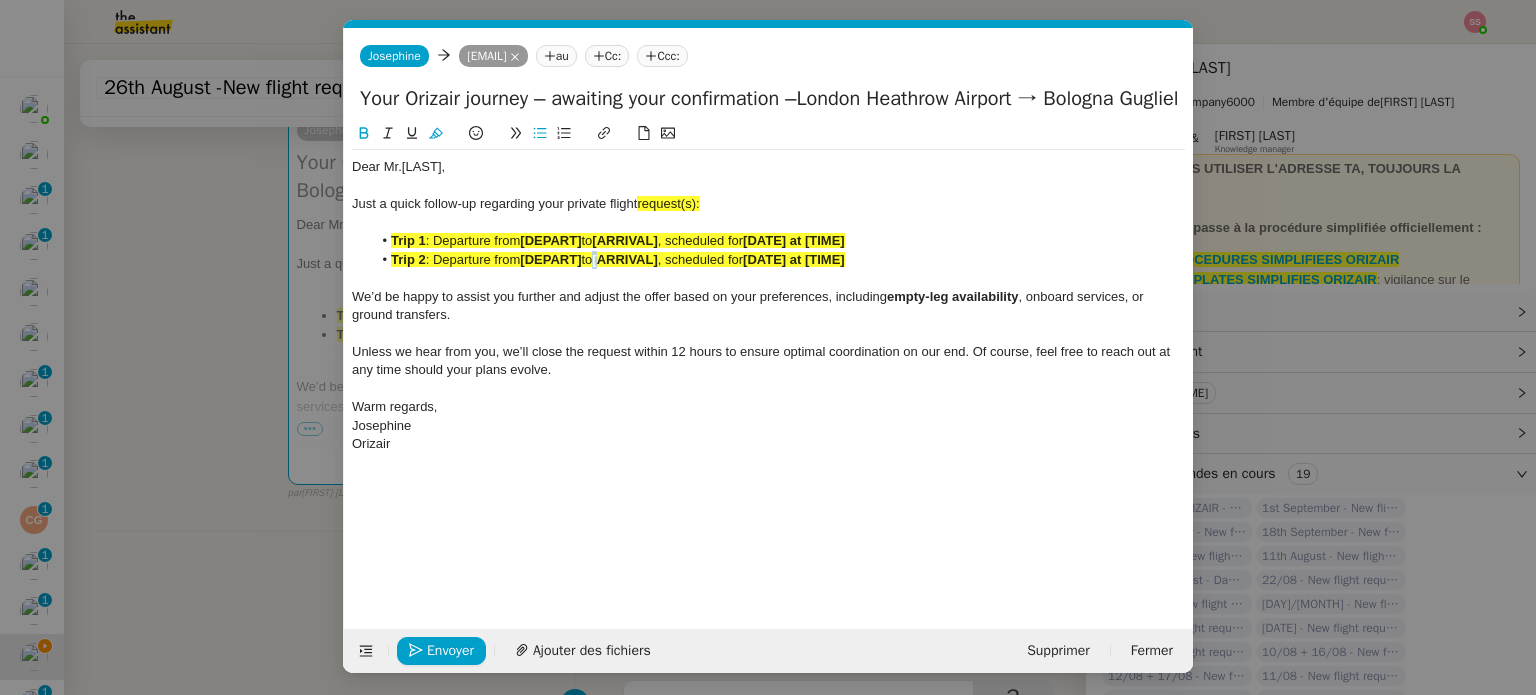 click on "to" 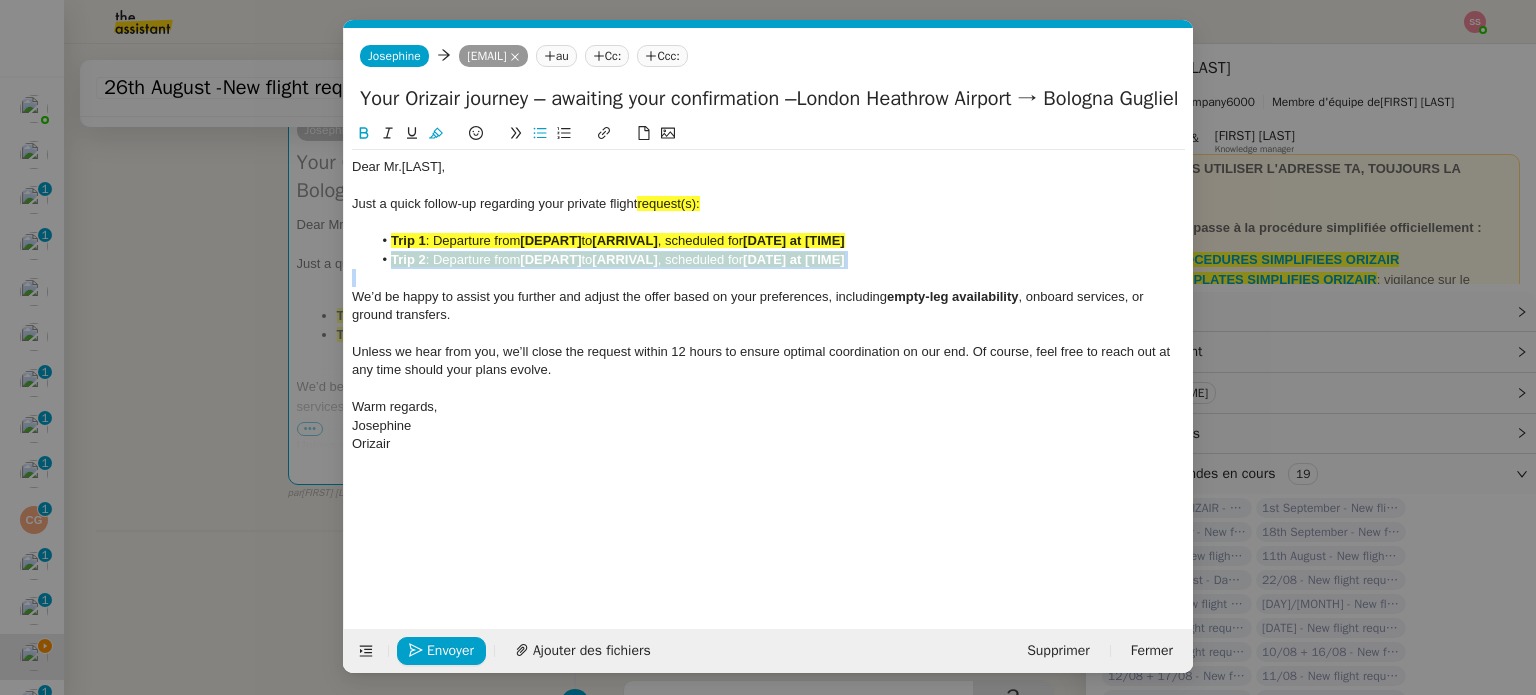 click on "to" 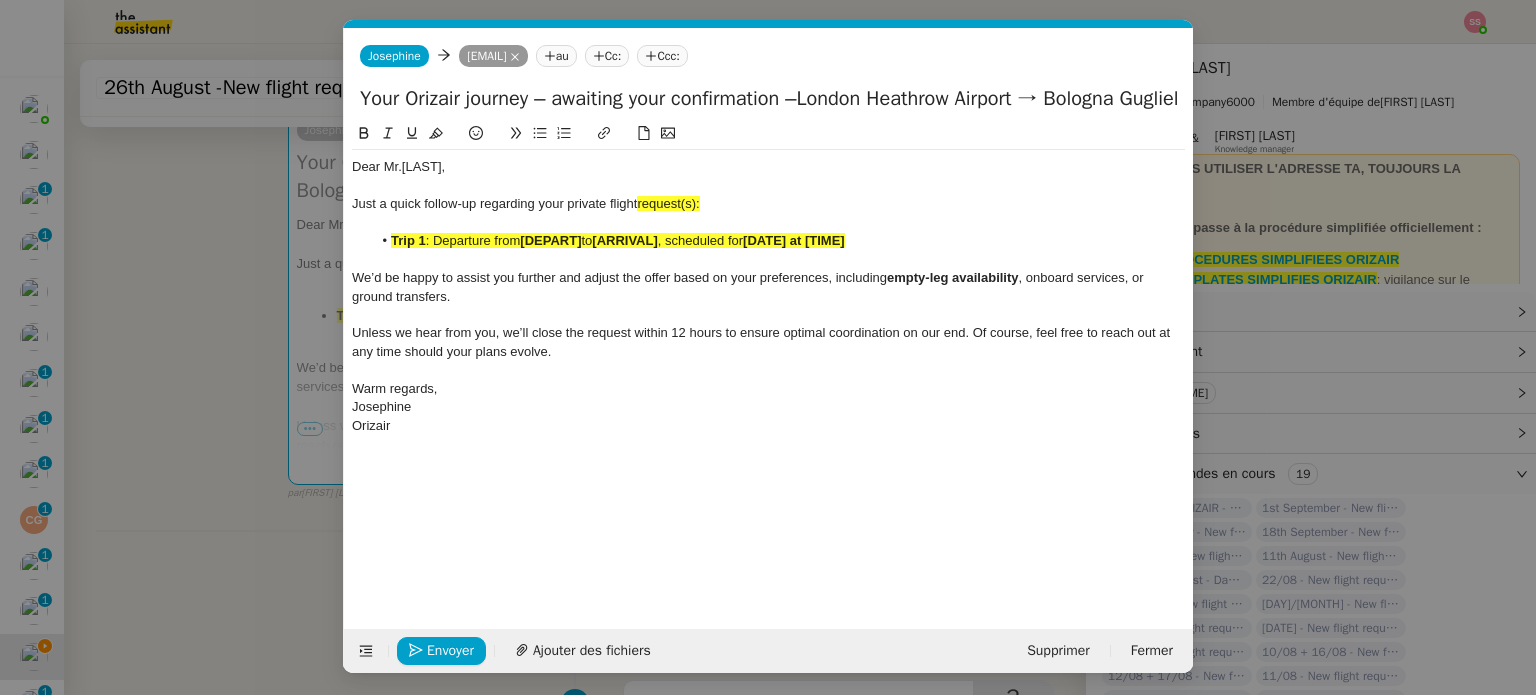 click on "[ARRIVAL]" 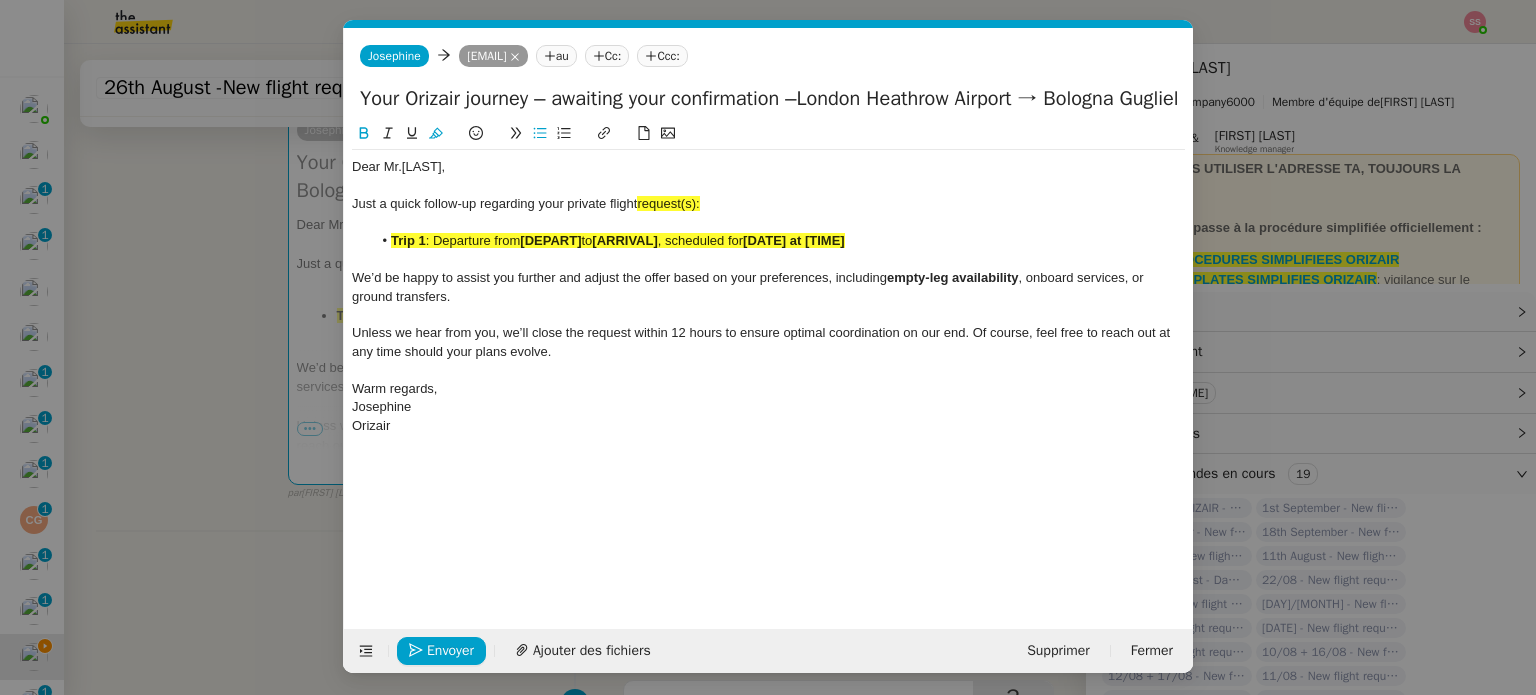 click 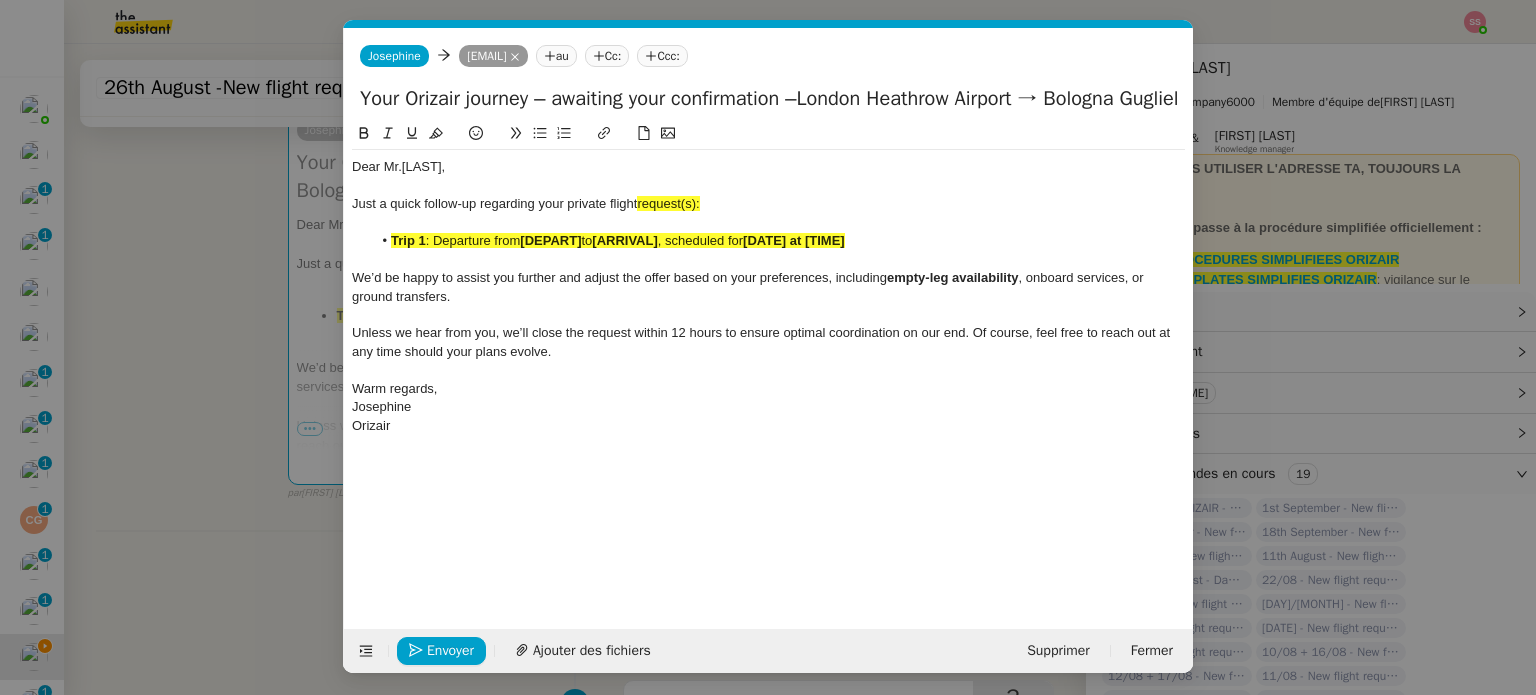 click 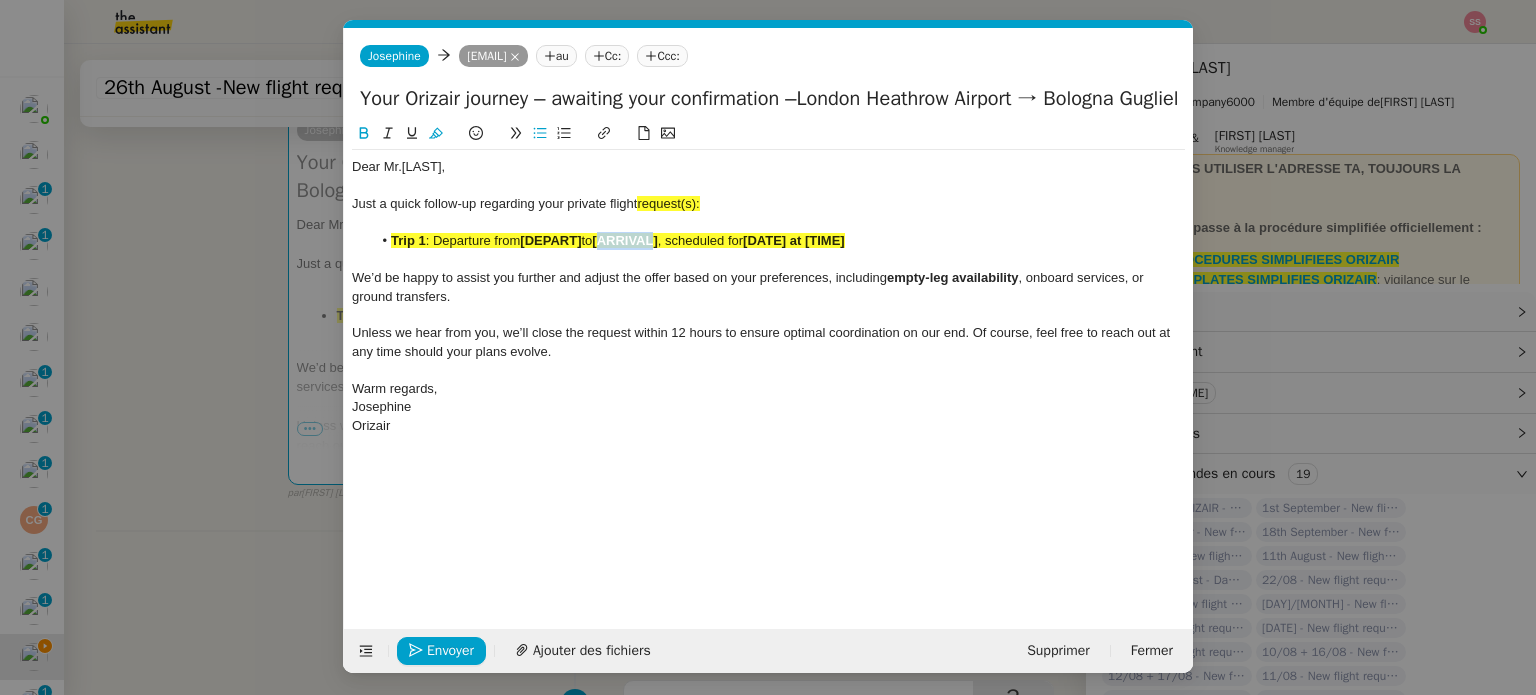 click on "[ARRIVAL]" 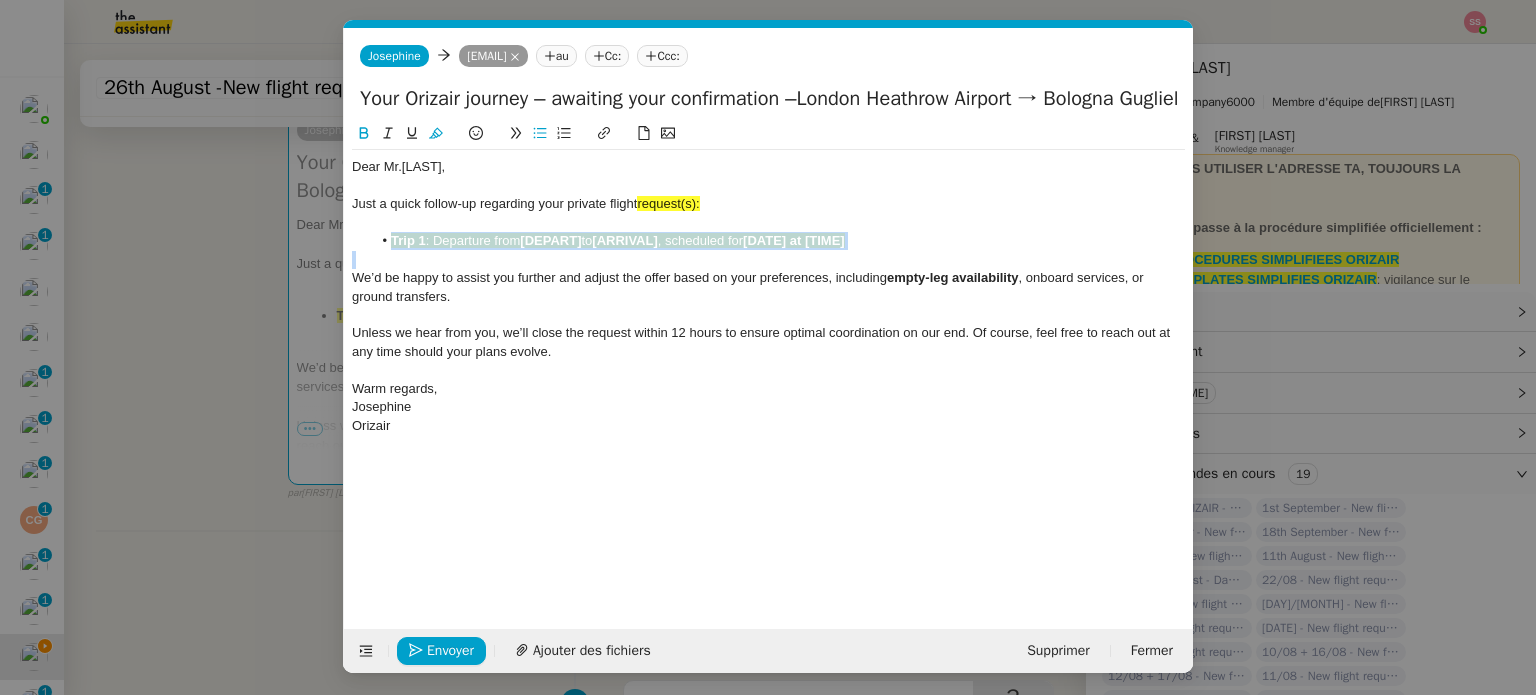 click on "[ARRIVAL]" 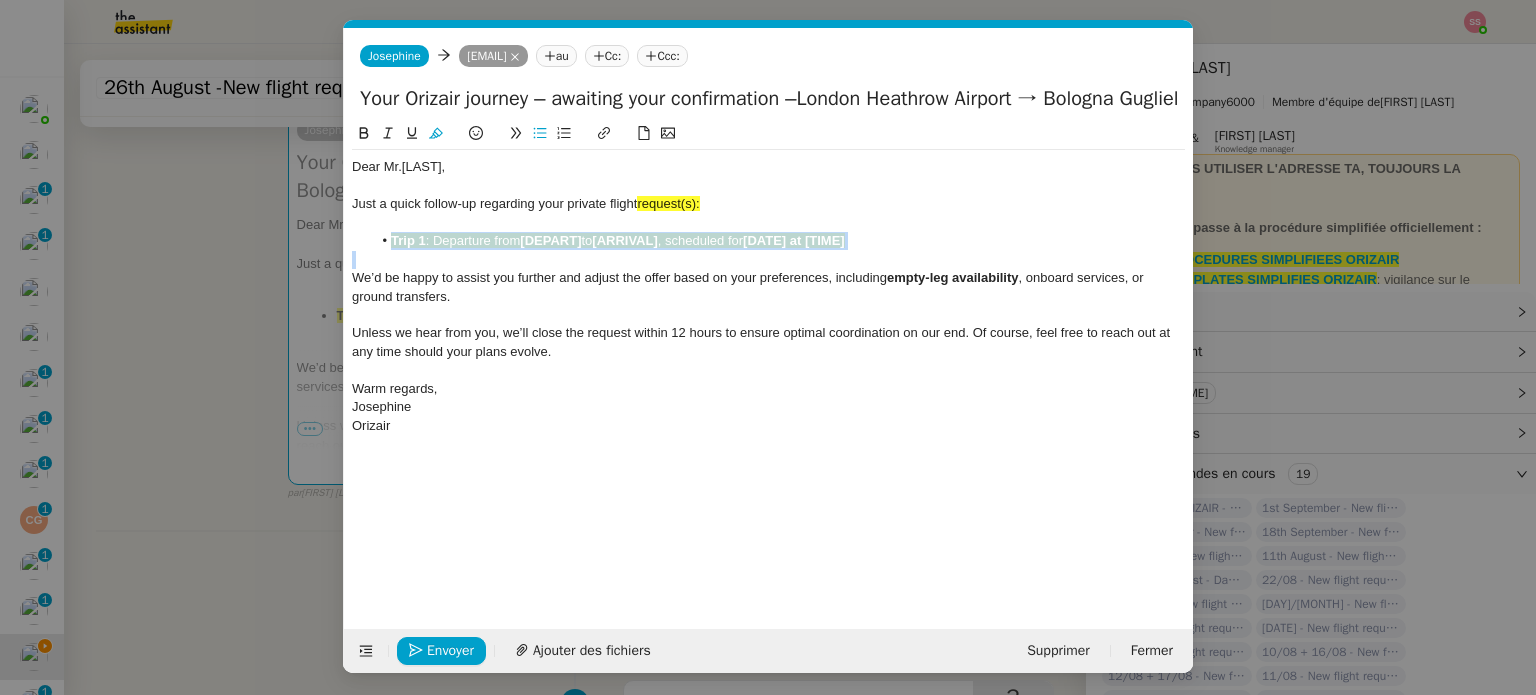 drag, startPoint x: 436, startPoint y: 137, endPoint x: 437, endPoint y: 148, distance: 11.045361 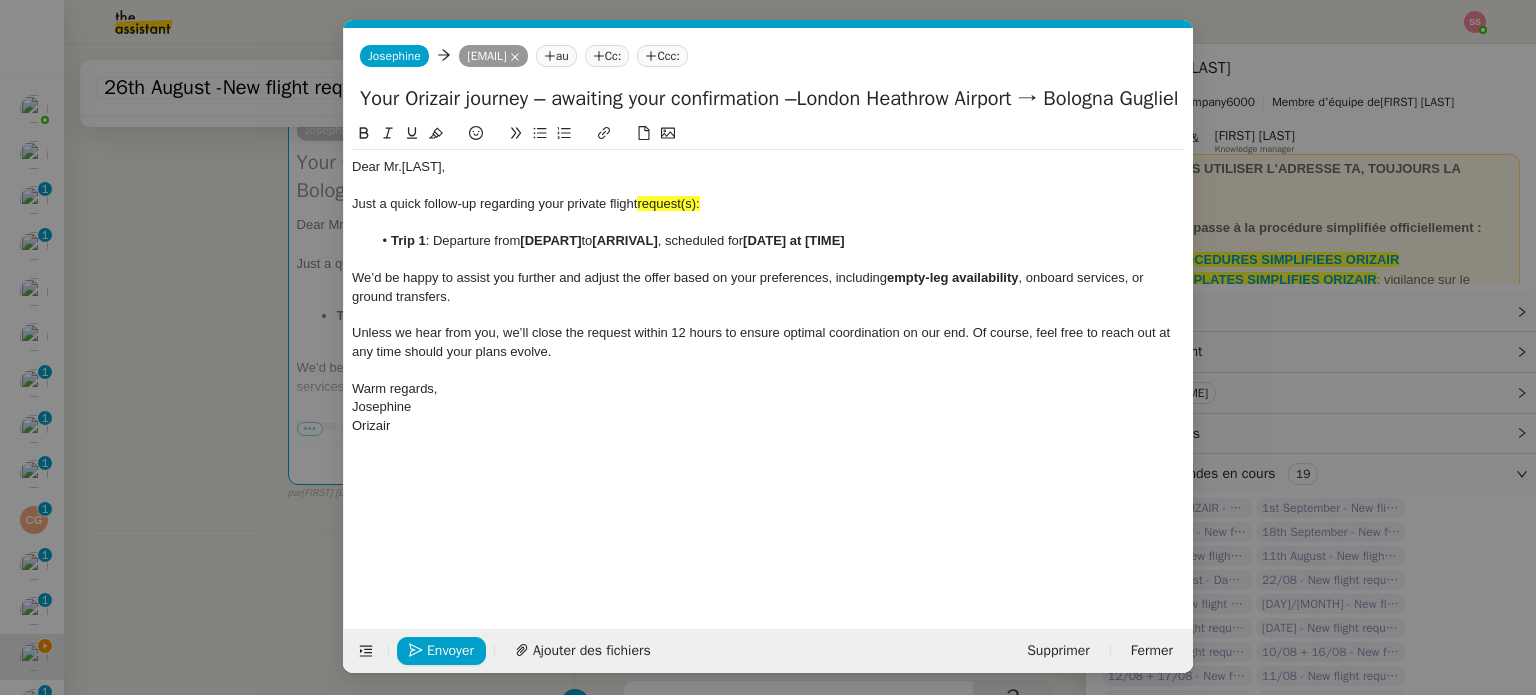 click on "request(s):" 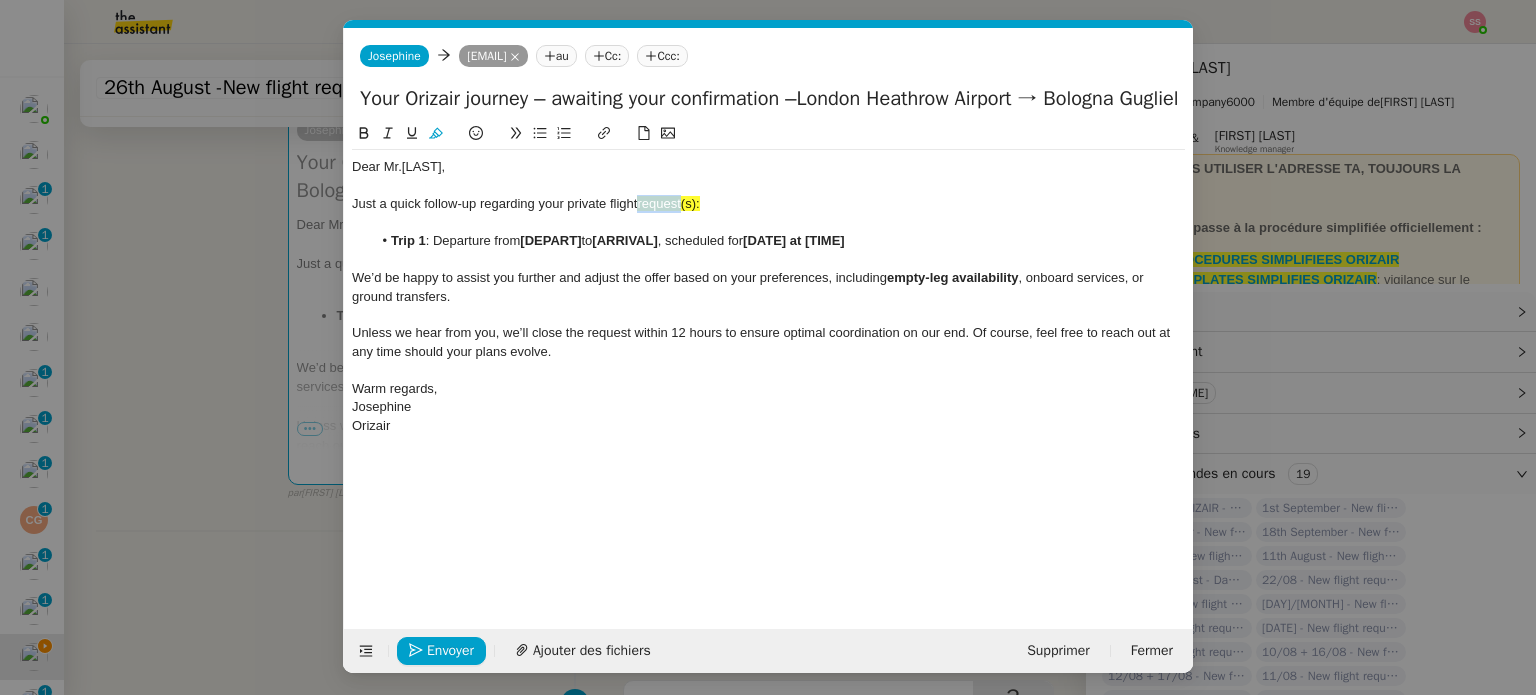 click on "request(s):" 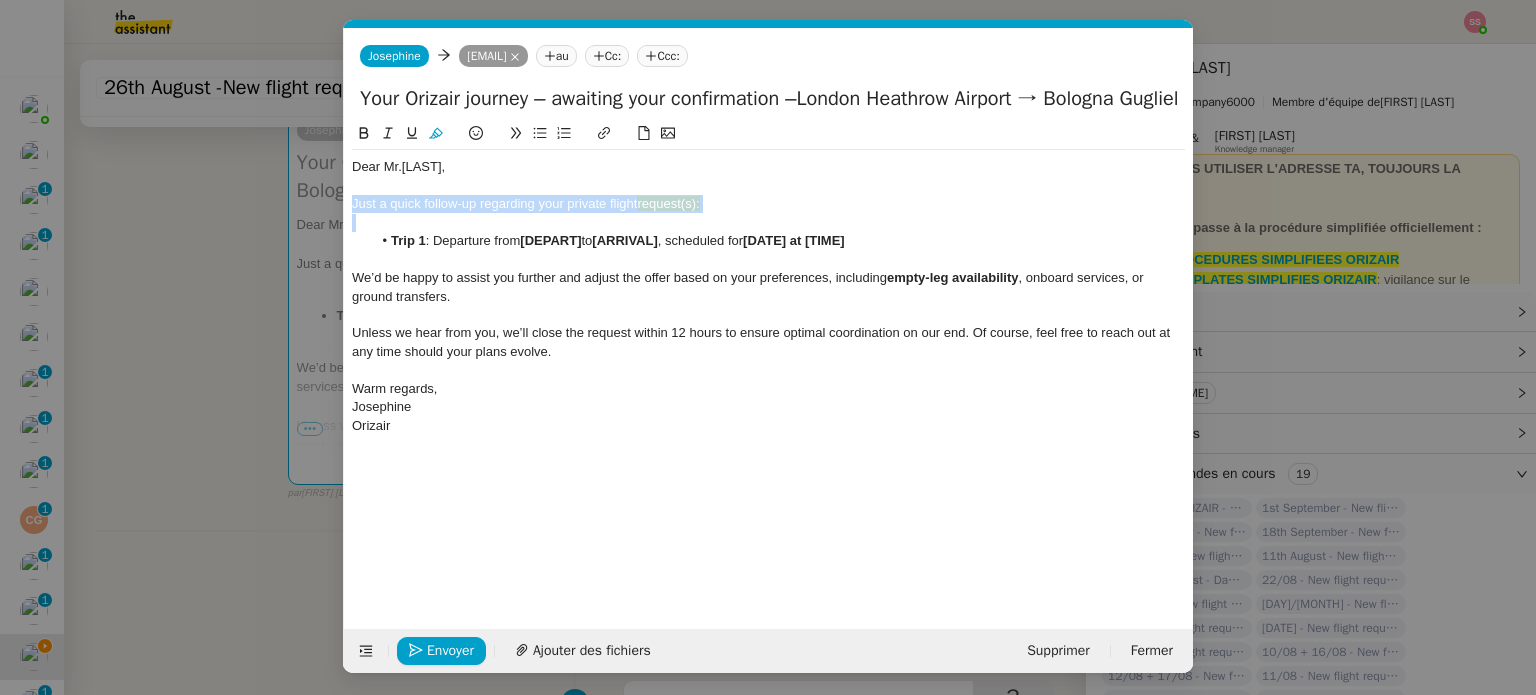 click on "request(s):" 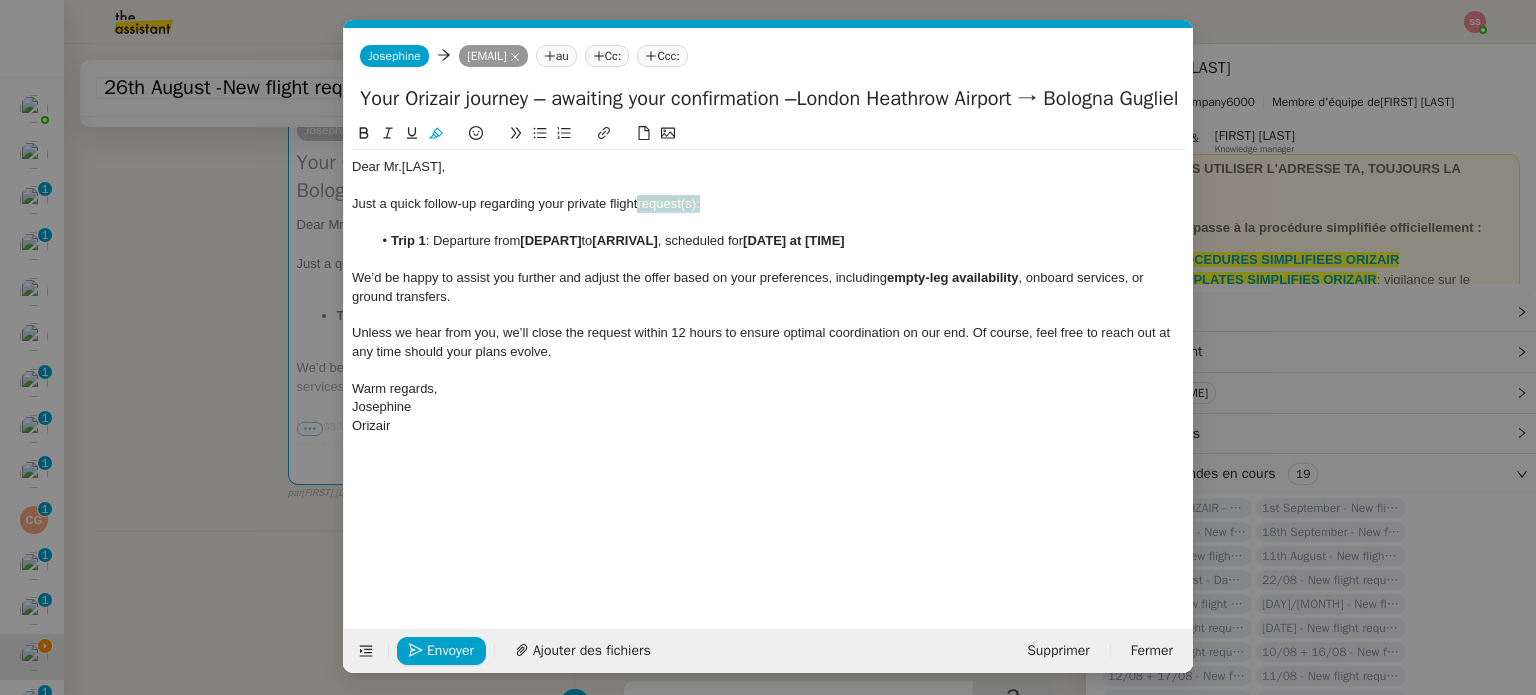 drag, startPoint x: 704, startPoint y: 208, endPoint x: 641, endPoint y: 203, distance: 63.1981 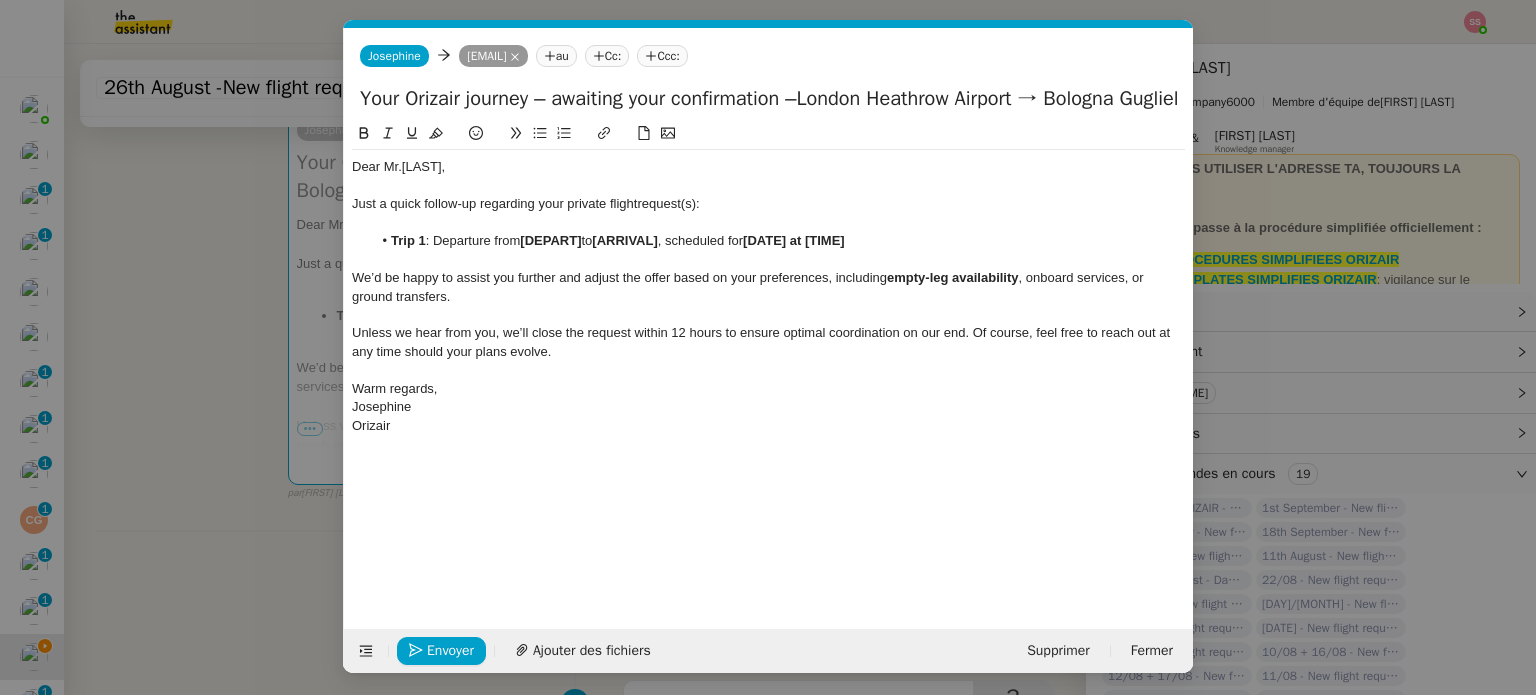 click on "Just a quick follow-up regarding your private flight  request(s):" 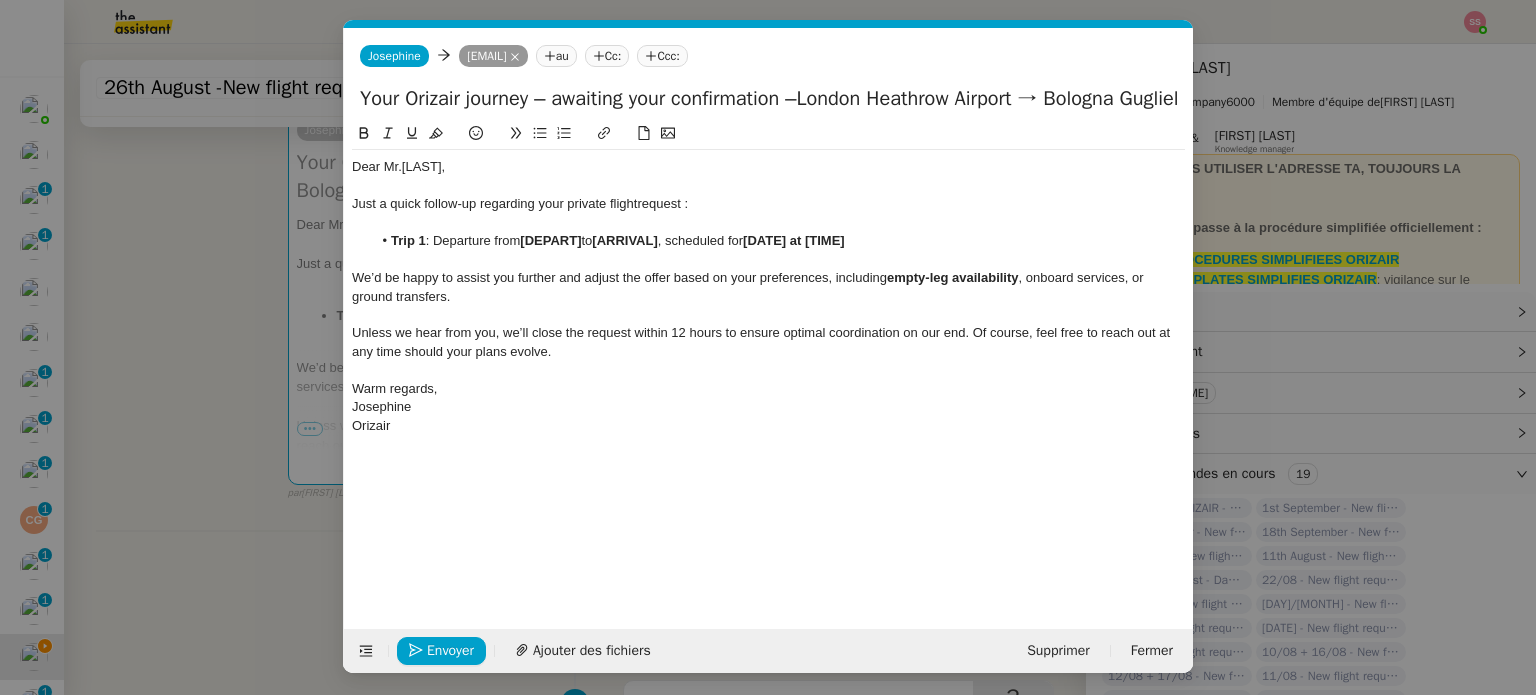 click on "Relance Service Relance  Bon de Commande LBP    A utiliser dans le cadre de la procédure de  relance  des bons de commande TA -  RELANCE  CLIENT (EN)    Relance r un client lorsqu'il n'a pas répondu à un précédent message ✈️Orizair -  Relance  client (FR)    à utiliser pour orizair, première  relance  en français  Louis Frei TA -  RELANCE  CLIENT    Relance r un client lorsqu'il n'a pas répondu à un précédent message UMENTO -  RELANCE  GROUPE J+7    A utiliser dans le cadre de la procédure d'organisation de dîner MENTO -  RELANCE  GROUPE J+14    A utiliser dans le cadre de la procédure d'organisation de dîner ✈️Orizair -  Relance  client (EN)     à utiliser pour orizair,  relance  en anglais  Louis Frei 3ᵉ  relance  impayés ENG    2ᵉ  relance  impayés ENG    impayés  3ᵉ  relance  impayés FR    2ᵉ  relance  impayés FR    1ʳᵉ  relance  impayés FR    ✈️ Orizair -  Relance  après envoi devis client (EN)    relance r le client pour son devis en anglais." at bounding box center (768, 347) 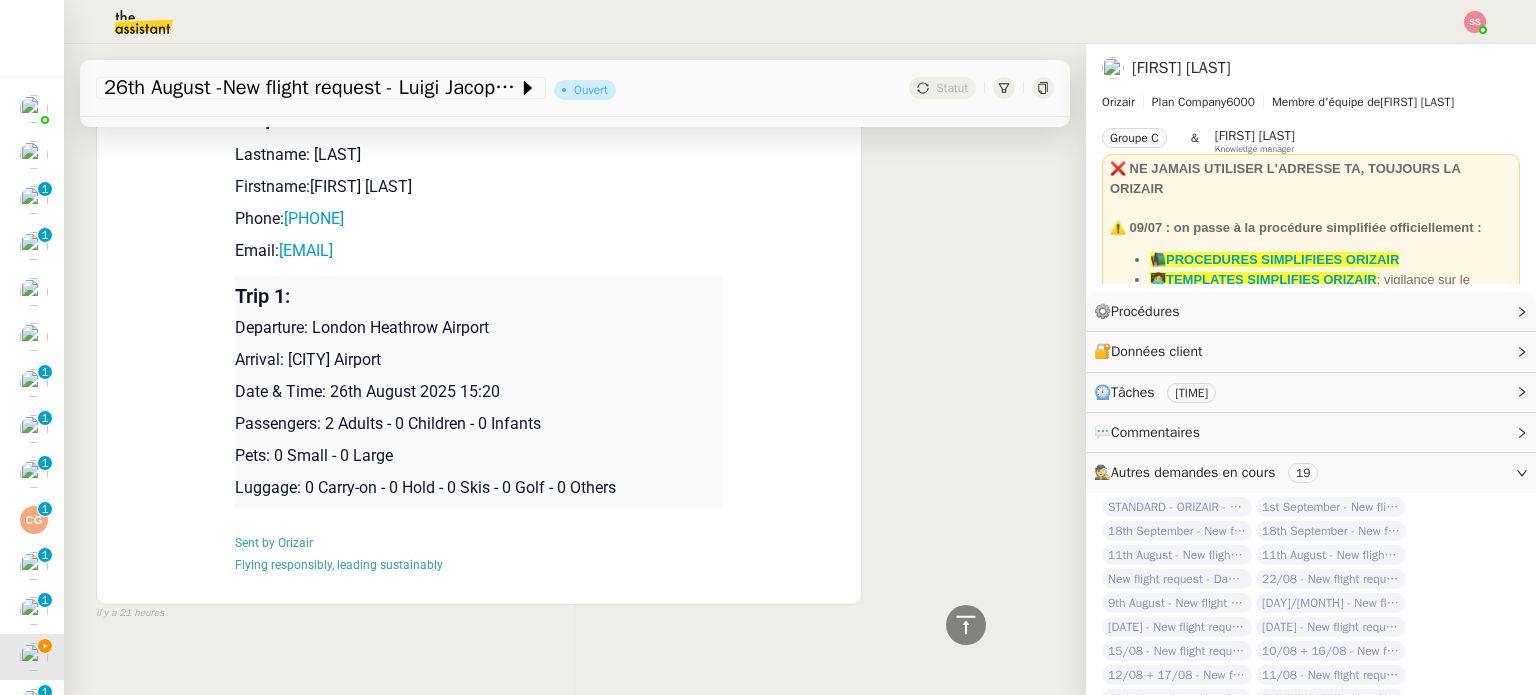 scroll, scrollTop: 1820, scrollLeft: 0, axis: vertical 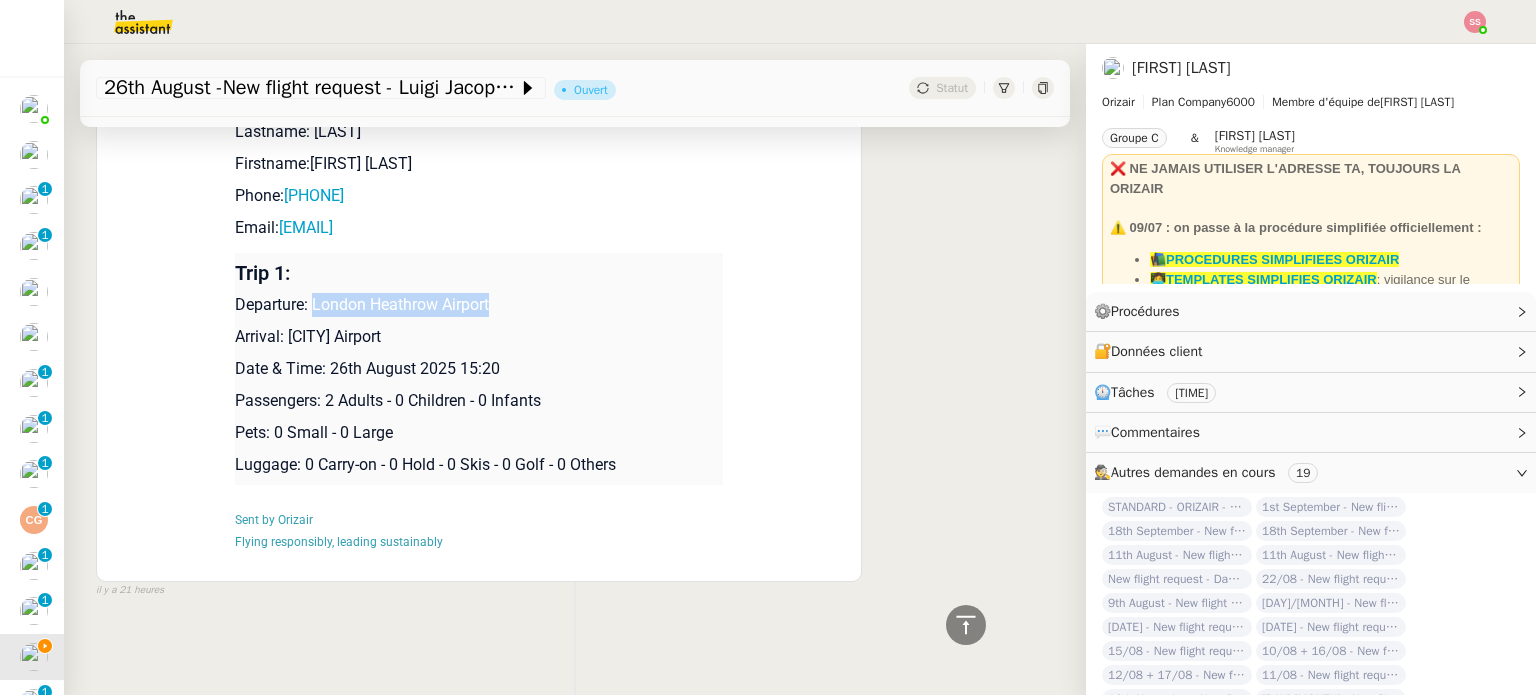 drag, startPoint x: 304, startPoint y: 294, endPoint x: 504, endPoint y: 289, distance: 200.06248 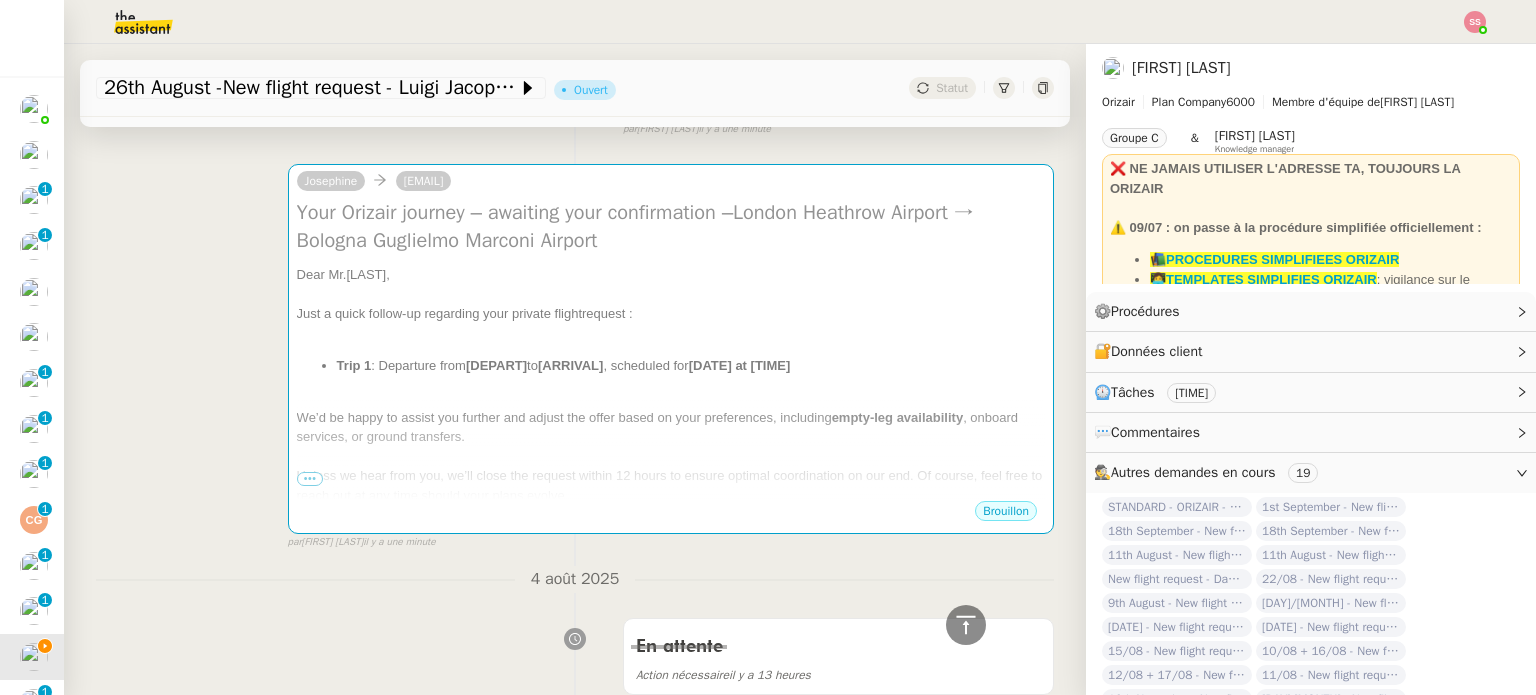 scroll, scrollTop: 220, scrollLeft: 0, axis: vertical 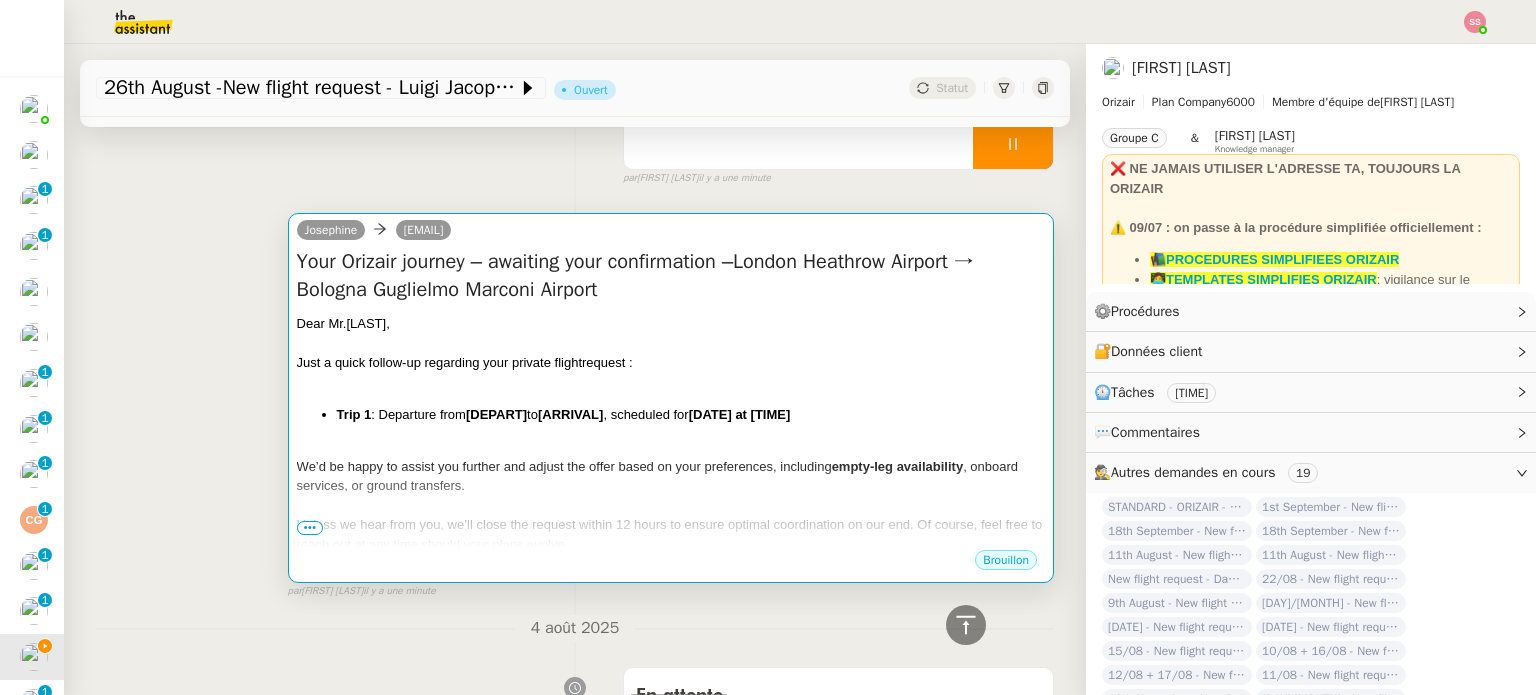 click at bounding box center (671, 343) 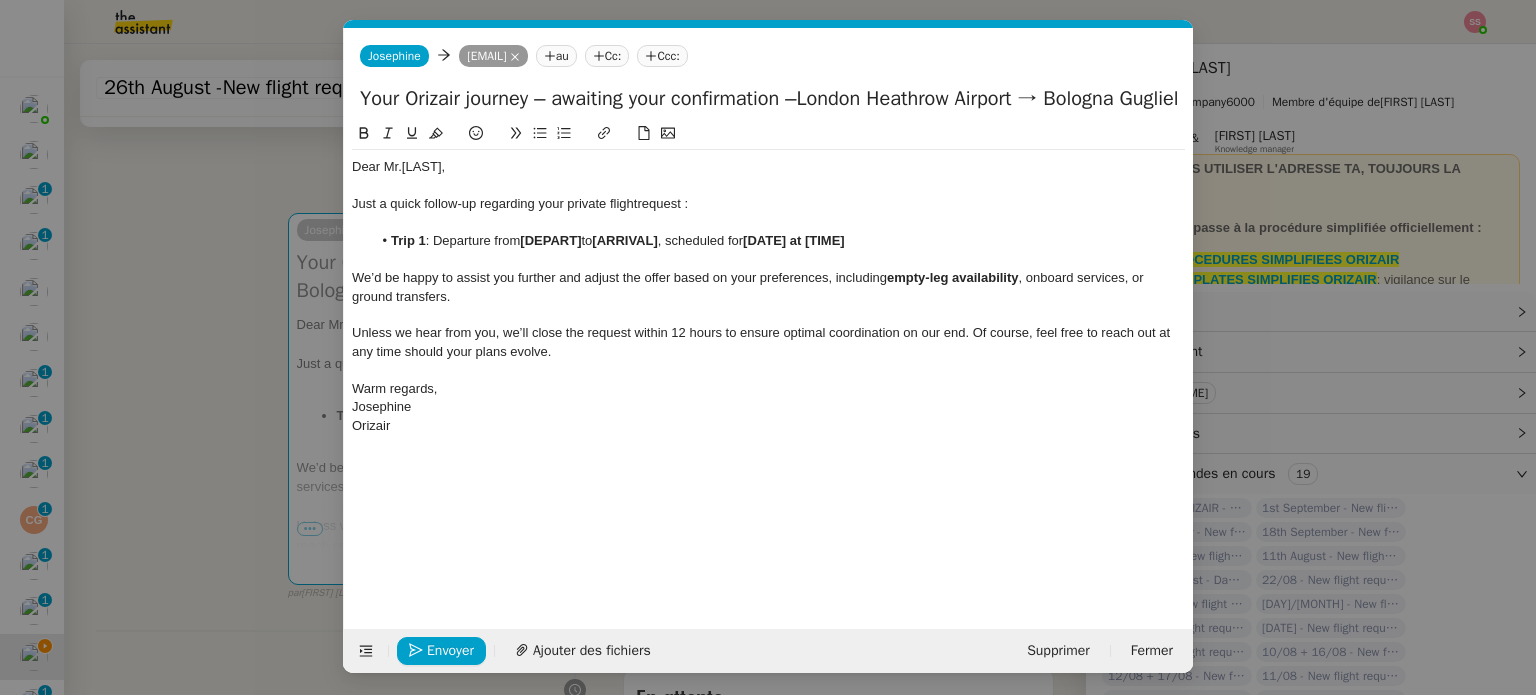 scroll, scrollTop: 0, scrollLeft: 89, axis: horizontal 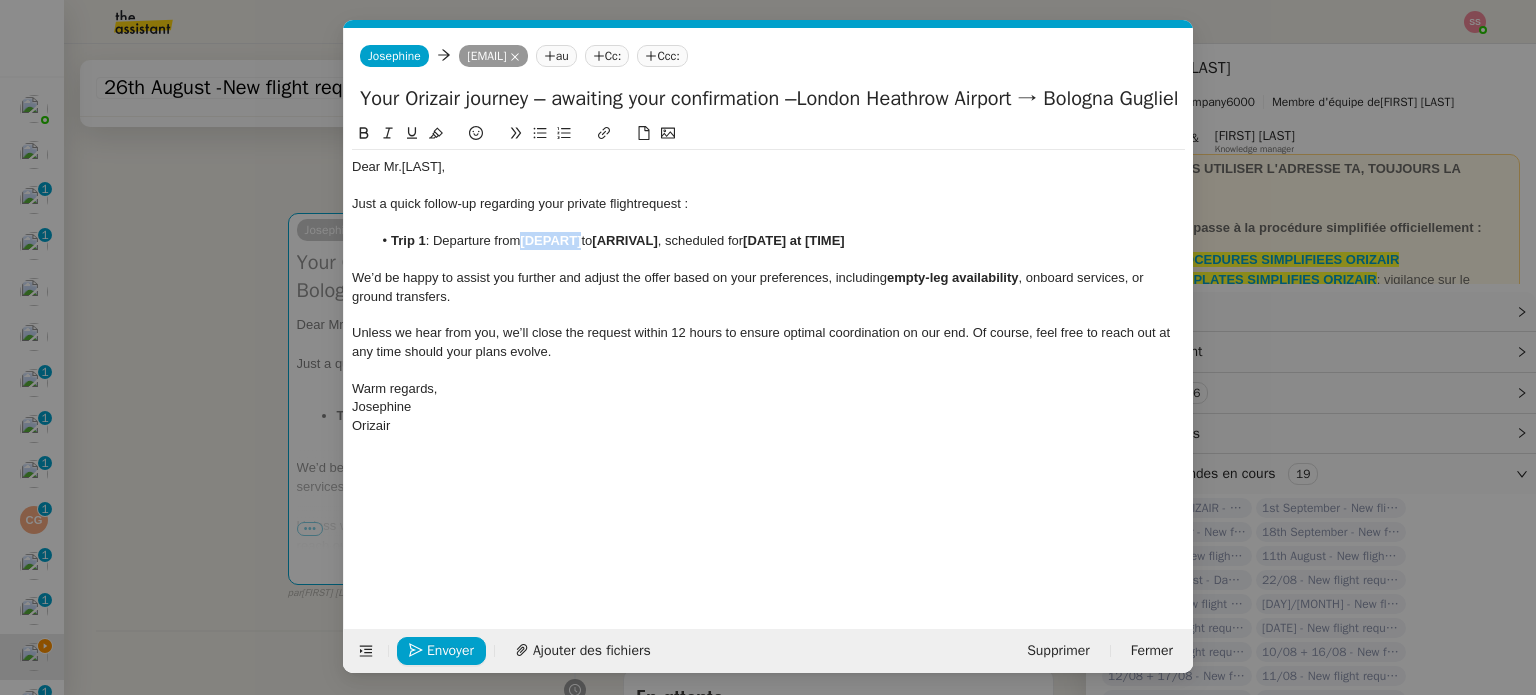 drag, startPoint x: 586, startPoint y: 235, endPoint x: 525, endPoint y: 247, distance: 62.169125 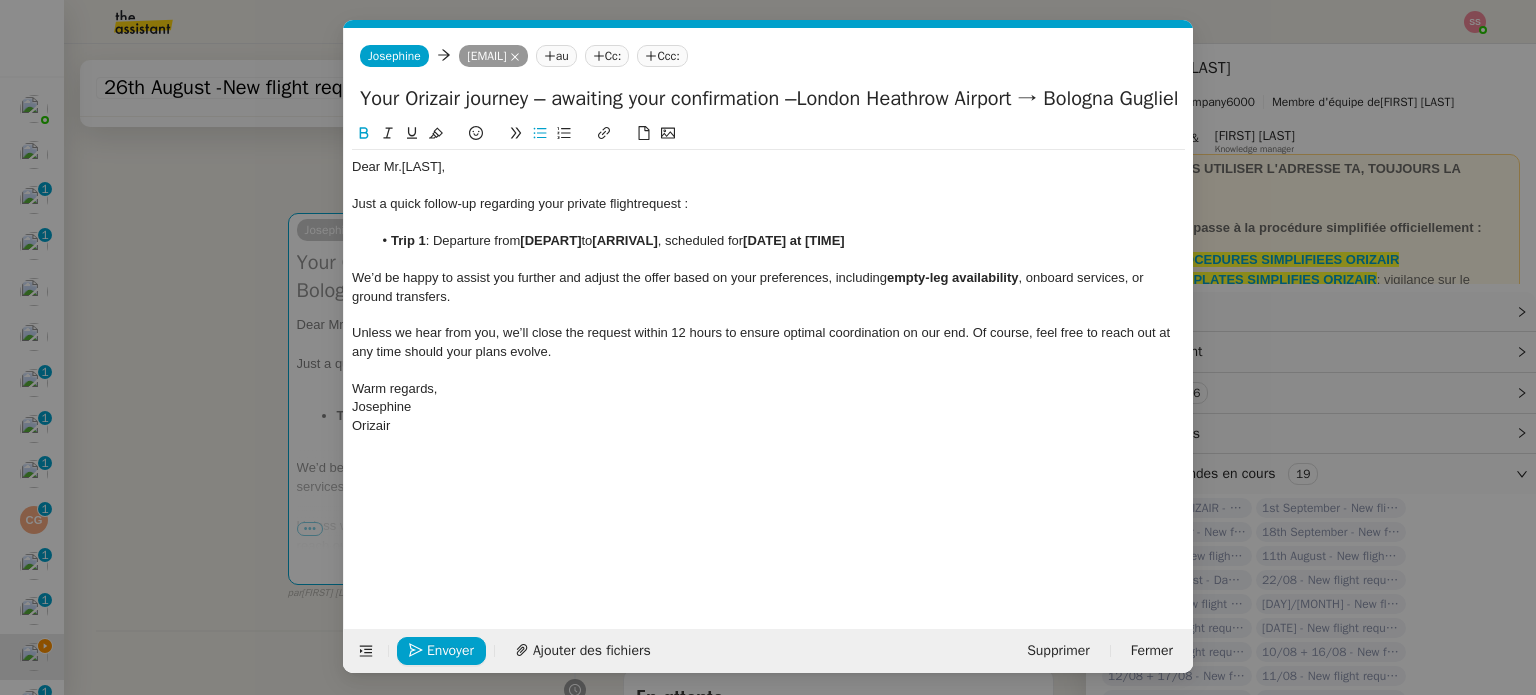 scroll, scrollTop: 0, scrollLeft: 0, axis: both 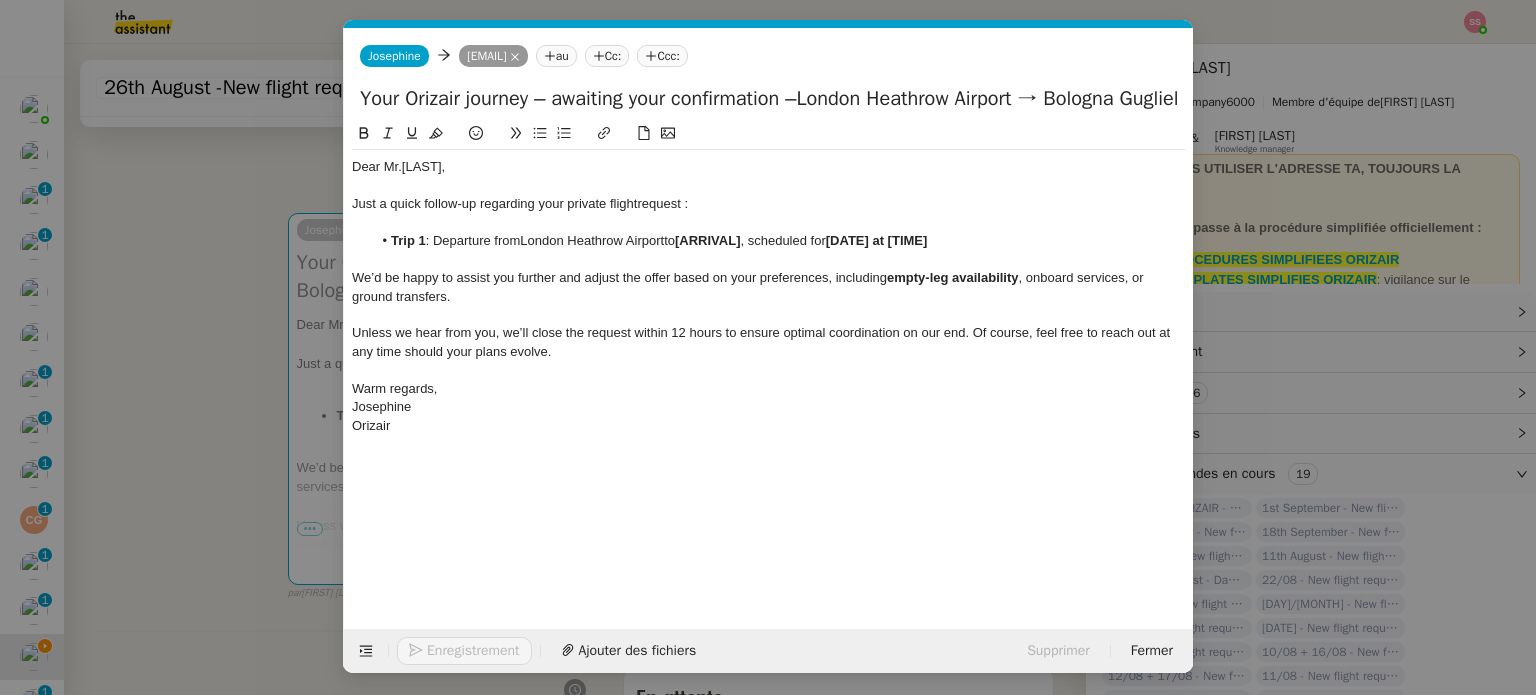 click on "Relance Service Relance  Bon de Commande LBP    A utiliser dans le cadre de la procédure de  relance  des bons de commande TA -  RELANCE  CLIENT (EN)    Relance r un client lorsqu'il n'a pas répondu à un précédent message ✈️Orizair -  Relance  client (FR)    à utiliser pour orizair, première  relance  en français  Louis Frei TA -  RELANCE  CLIENT    Relance r un client lorsqu'il n'a pas répondu à un précédent message UMENTO -  RELANCE  GROUPE J+7    A utiliser dans le cadre de la procédure d'organisation de dîner MENTO -  RELANCE  GROUPE J+14    A utiliser dans le cadre de la procédure d'organisation de dîner ✈️Orizair -  Relance  client (EN)     à utiliser pour orizair,  relance  en anglais  Louis Frei 3ᵉ  relance  impayés ENG    2ᵉ  relance  impayés ENG    impayés  3ᵉ  relance  impayés FR    2ᵉ  relance  impayés FR    1ʳᵉ  relance  impayés FR    ✈️ Orizair -  Relance  après envoi devis client (EN)    relance r le client pour son devis en anglais." at bounding box center [768, 347] 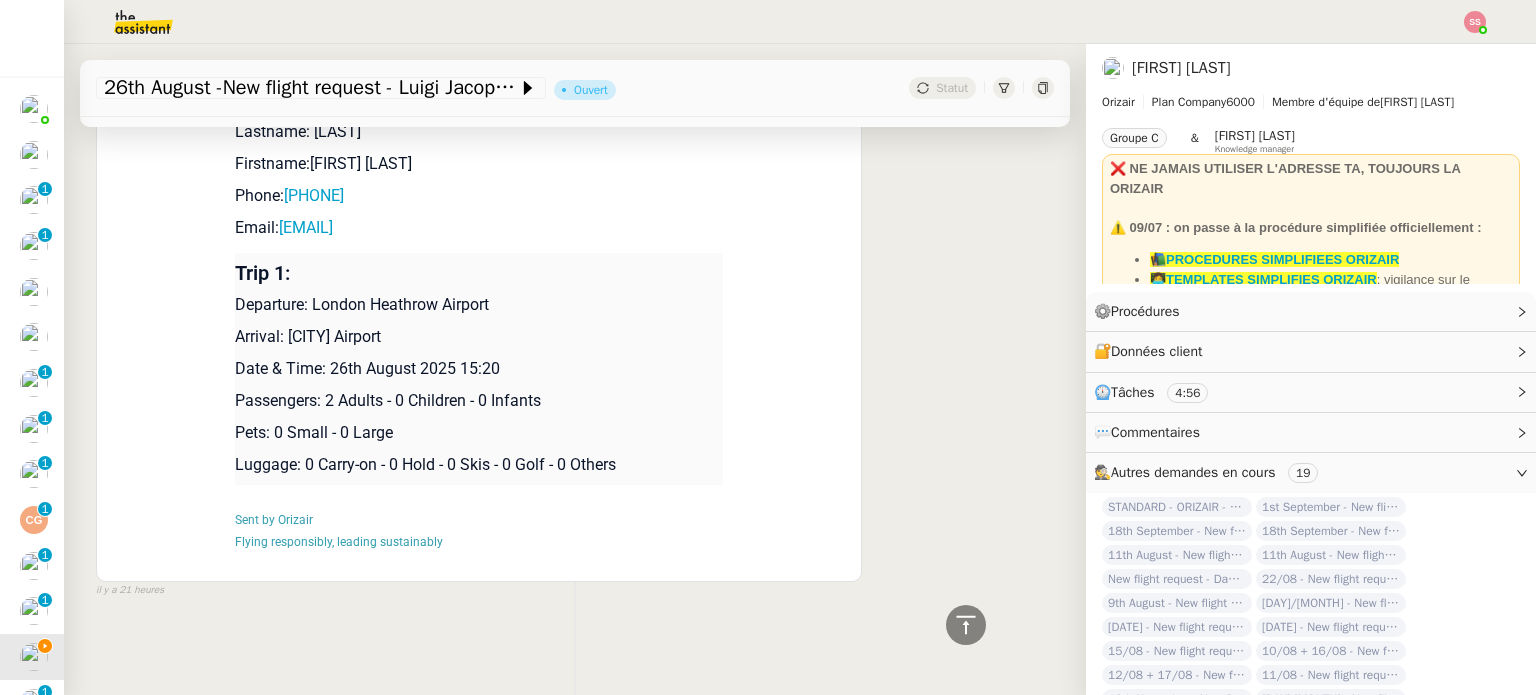 scroll, scrollTop: 1820, scrollLeft: 0, axis: vertical 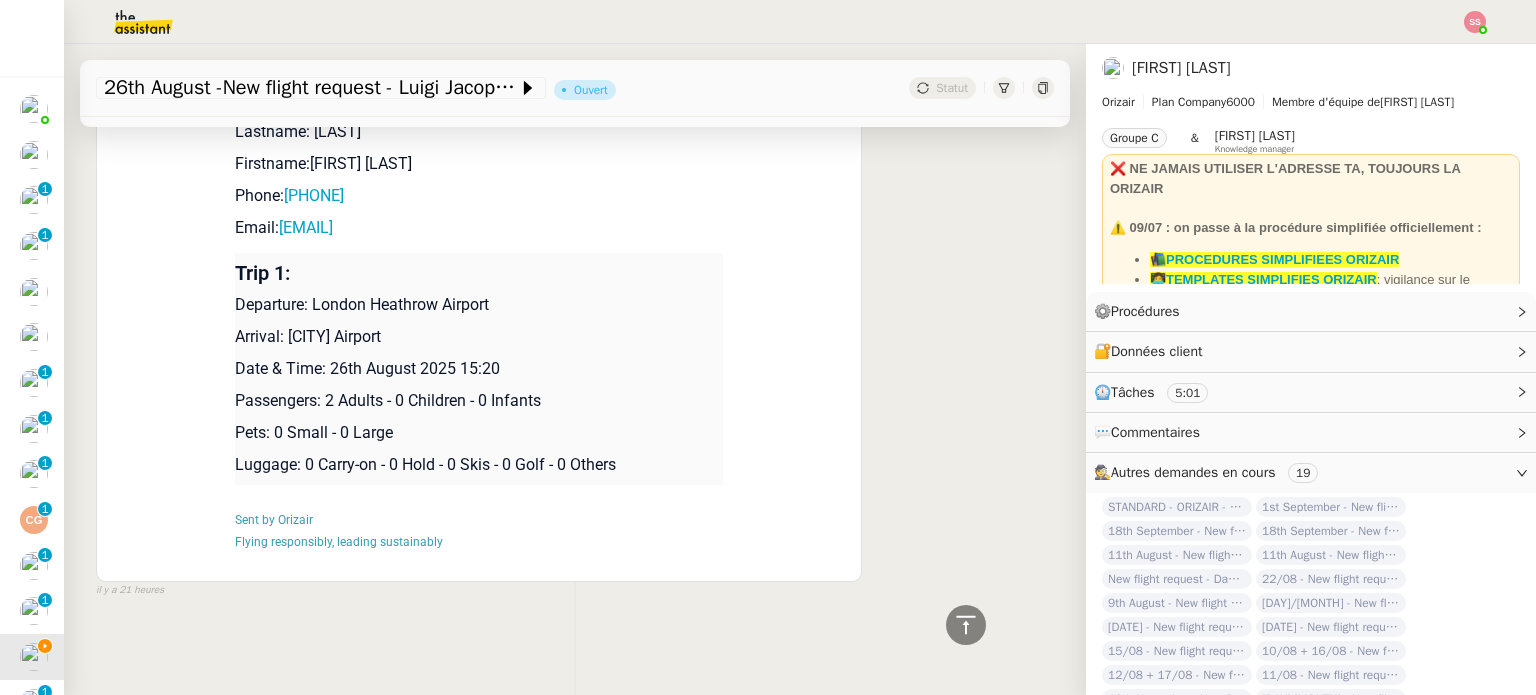 drag, startPoint x: 279, startPoint y: 322, endPoint x: 567, endPoint y: 310, distance: 288.24988 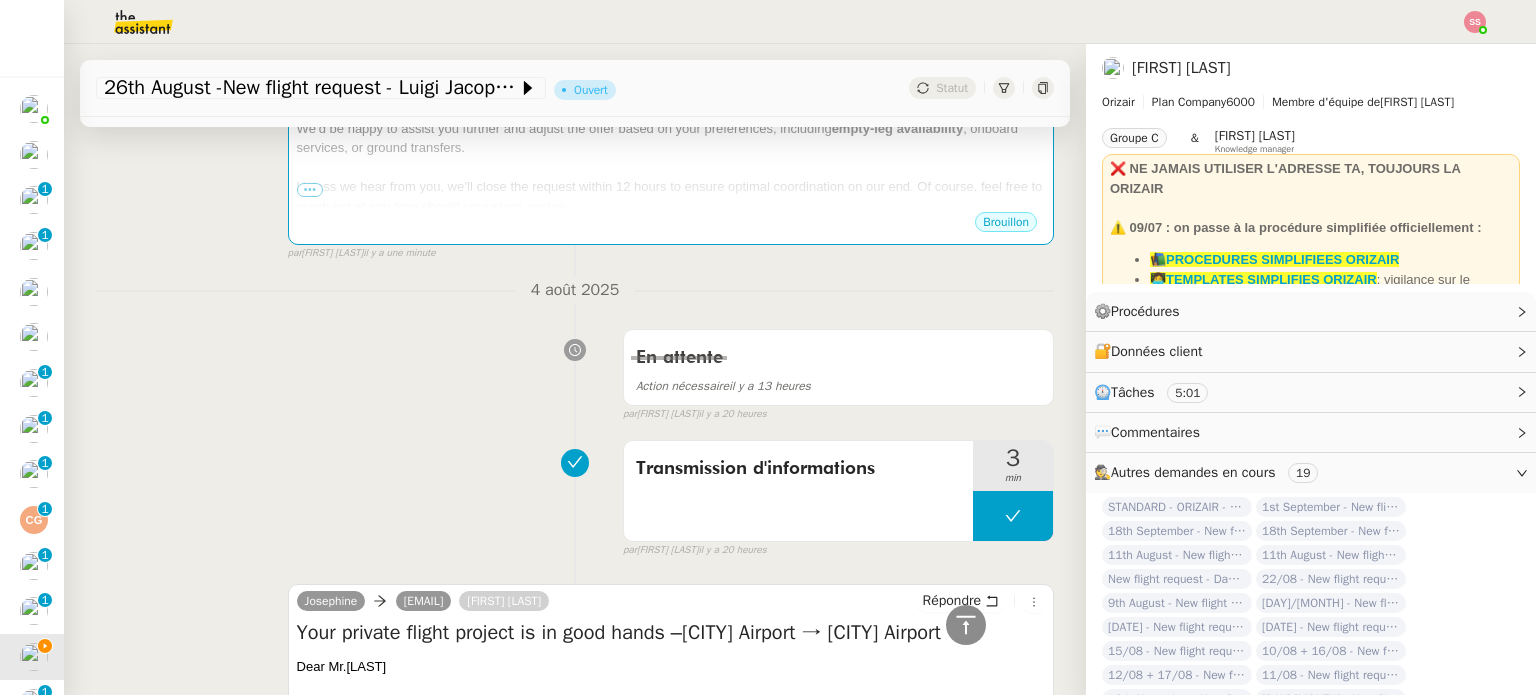 scroll, scrollTop: 220, scrollLeft: 0, axis: vertical 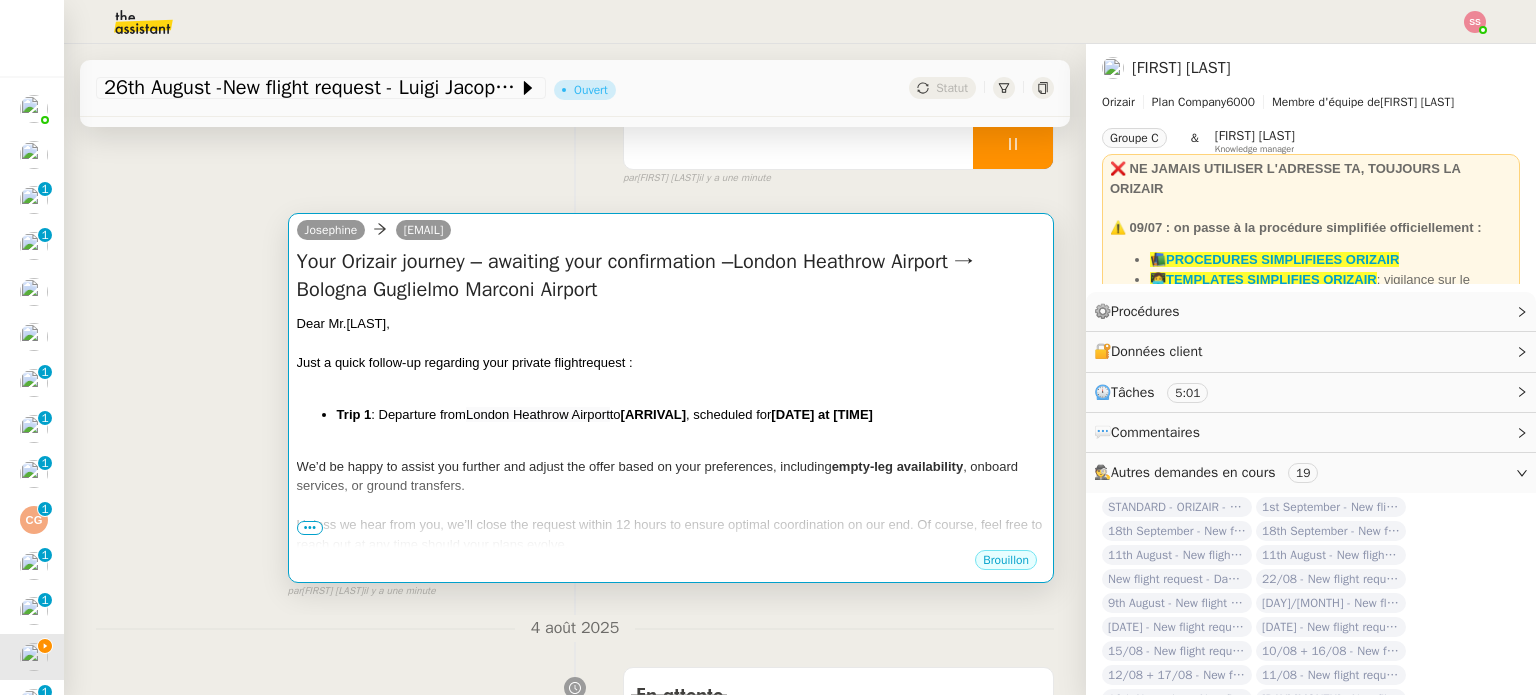 click on "Dear Mr.Borrello, Just a quick follow-up regarding your private flight  request : Trip 1 : Departure from  London Heathrow Airport  to  [ARRIVAL] , scheduled for  [DATE] at [TIME] We’d be happy to assist you further and adjust the offer based on your preferences, including  empty-leg availability , onboard services, or ground transfers. Unless we hear from you, we’ll close the request within 12 hours to ensure optimal coordination on our end. Of course, feel free to reach out at any time should your plans evolve. ﻿ Warm regards, Josephine Orizair" at bounding box center (671, 473) 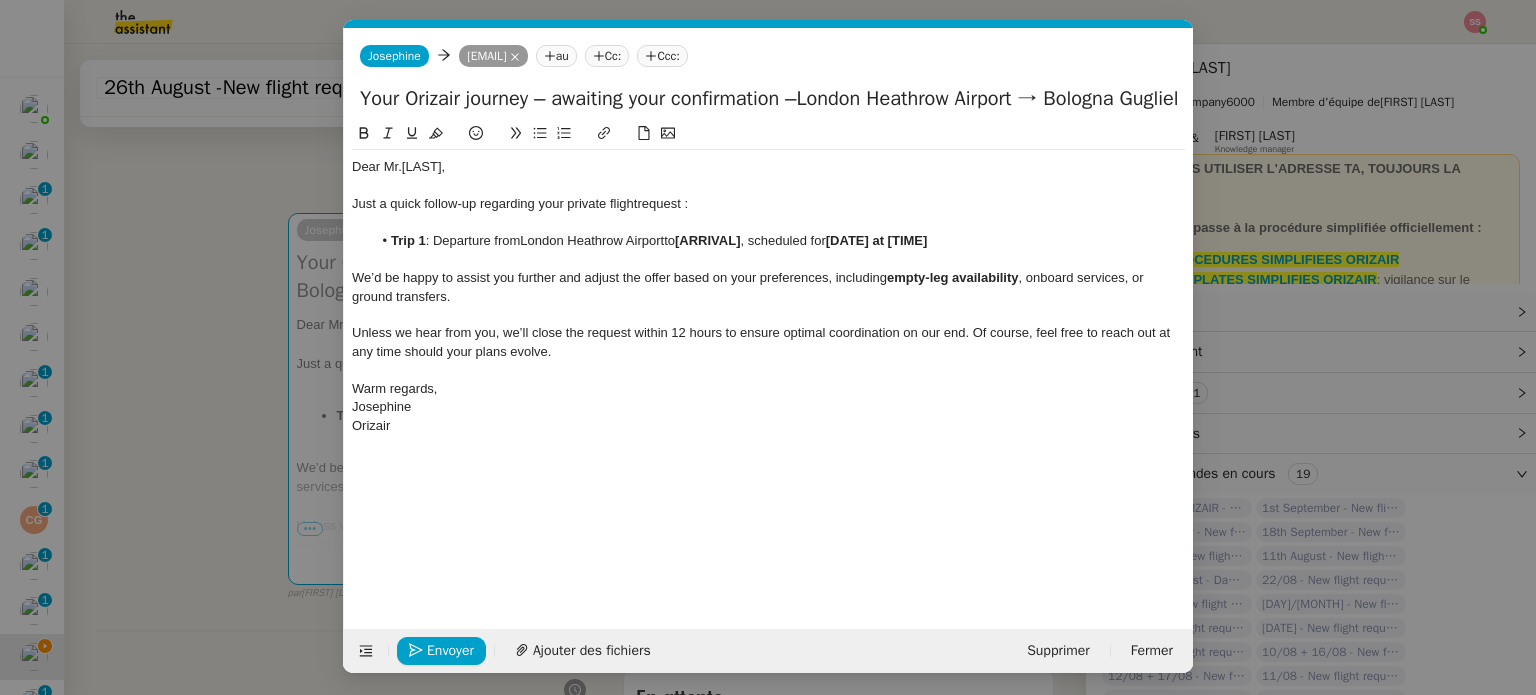 scroll, scrollTop: 0, scrollLeft: 89, axis: horizontal 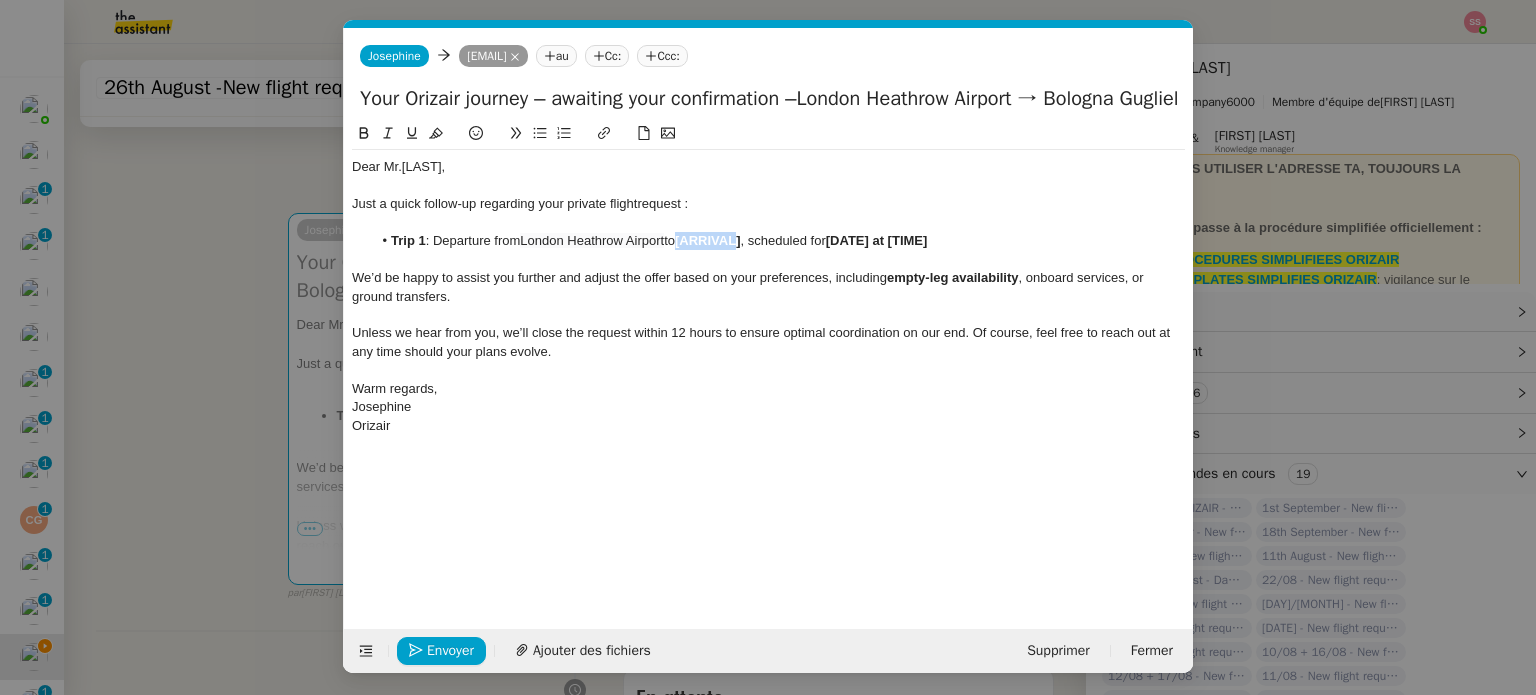 drag, startPoint x: 748, startPoint y: 241, endPoint x: 685, endPoint y: 239, distance: 63.03174 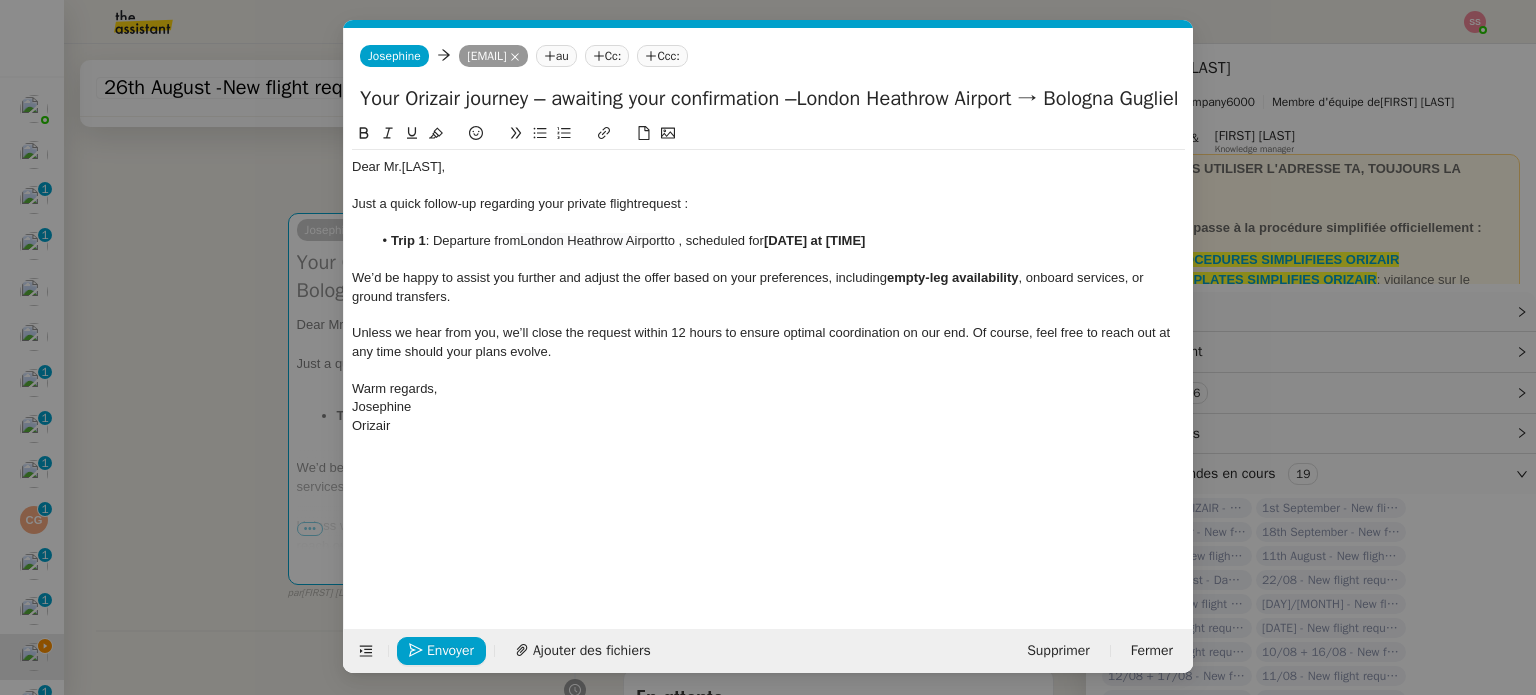 scroll, scrollTop: 0, scrollLeft: 0, axis: both 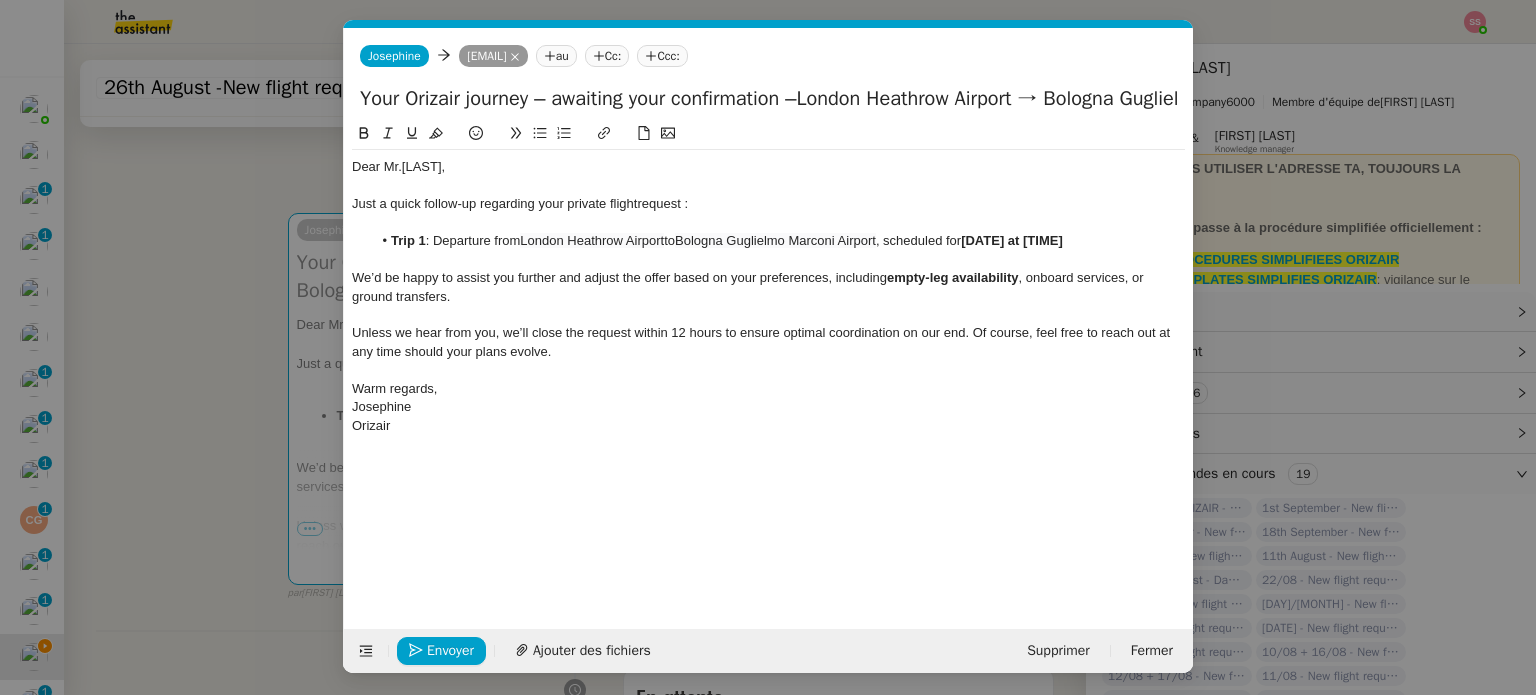 click on "Relance Service Relance  Bon de Commande LBP    A utiliser dans le cadre de la procédure de  relance  des bons de commande TA -  RELANCE  CLIENT (EN)    Relance r un client lorsqu'il n'a pas répondu à un précédent message ✈️Orizair -  Relance  client (FR)    à utiliser pour orizair, première  relance  en français  Louis Frei TA -  RELANCE  CLIENT    Relance r un client lorsqu'il n'a pas répondu à un précédent message UMENTO -  RELANCE  GROUPE J+7    A utiliser dans le cadre de la procédure d'organisation de dîner MENTO -  RELANCE  GROUPE J+14    A utiliser dans le cadre de la procédure d'organisation de dîner ✈️Orizair -  Relance  client (EN)     à utiliser pour orizair,  relance  en anglais  Louis Frei 3ᵉ  relance  impayés ENG    2ᵉ  relance  impayés ENG    impayés  3ᵉ  relance  impayés FR    2ᵉ  relance  impayés FR    1ʳᵉ  relance  impayés FR    ✈️ Orizair -  Relance  après envoi devis client (EN)    relance r le client pour son devis en anglais." at bounding box center [768, 347] 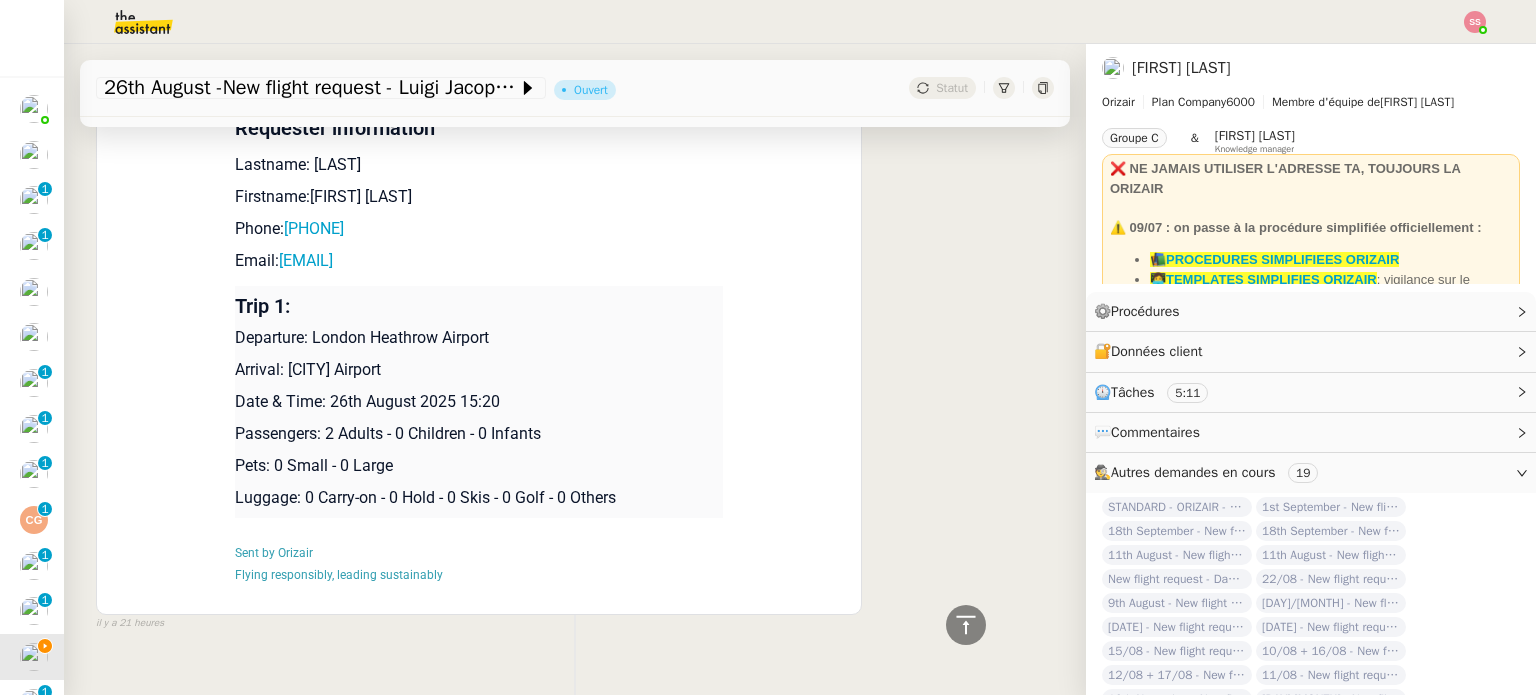 scroll, scrollTop: 1820, scrollLeft: 0, axis: vertical 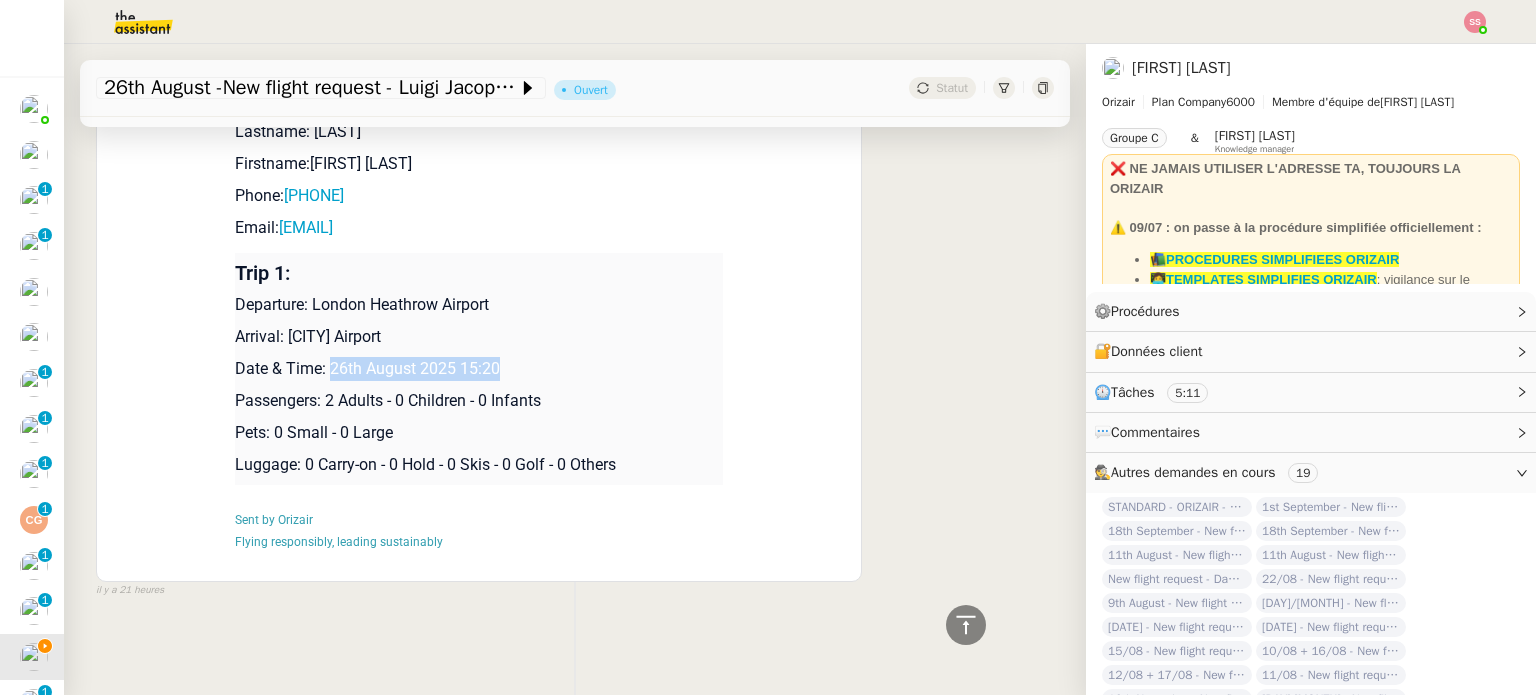 drag, startPoint x: 325, startPoint y: 354, endPoint x: 500, endPoint y: 352, distance: 175.01143 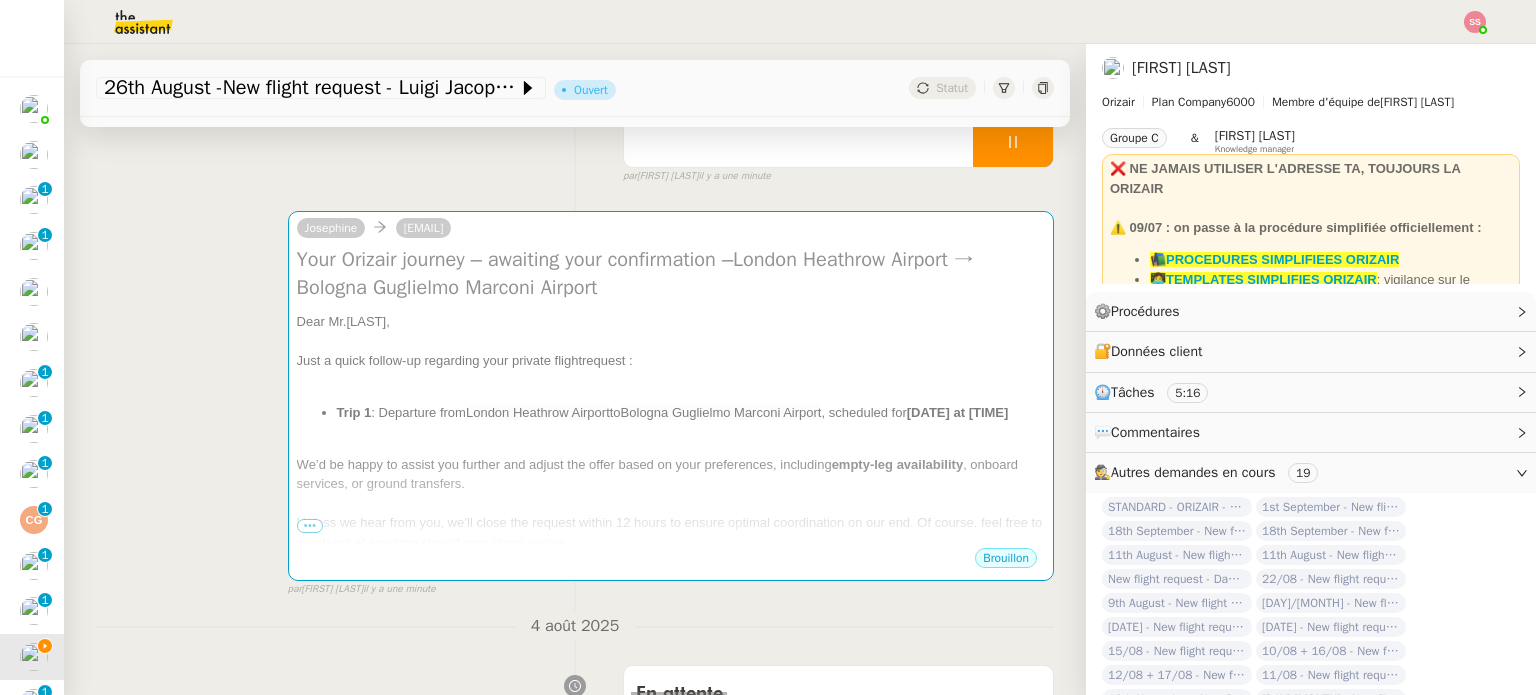 scroll, scrollTop: 220, scrollLeft: 0, axis: vertical 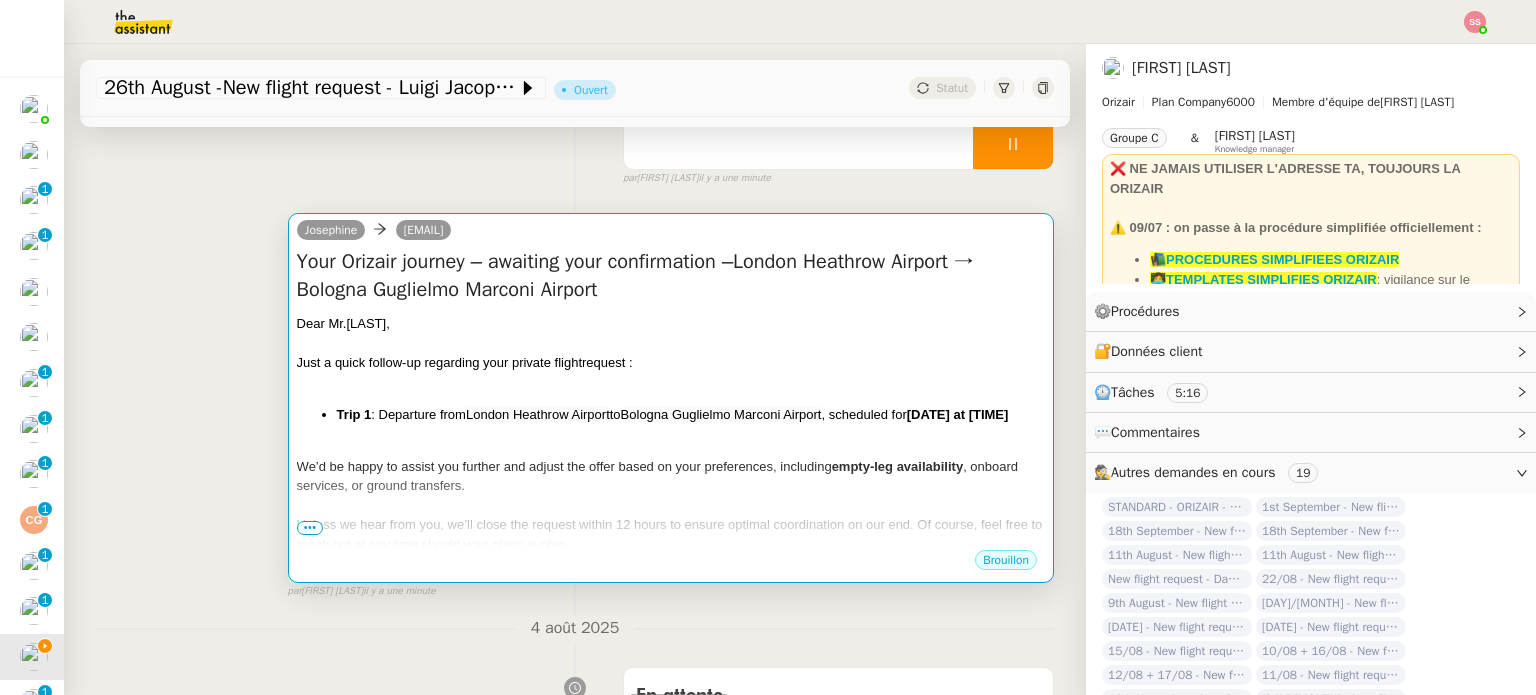 click on "Dear Mr.Borrello," at bounding box center [671, 324] 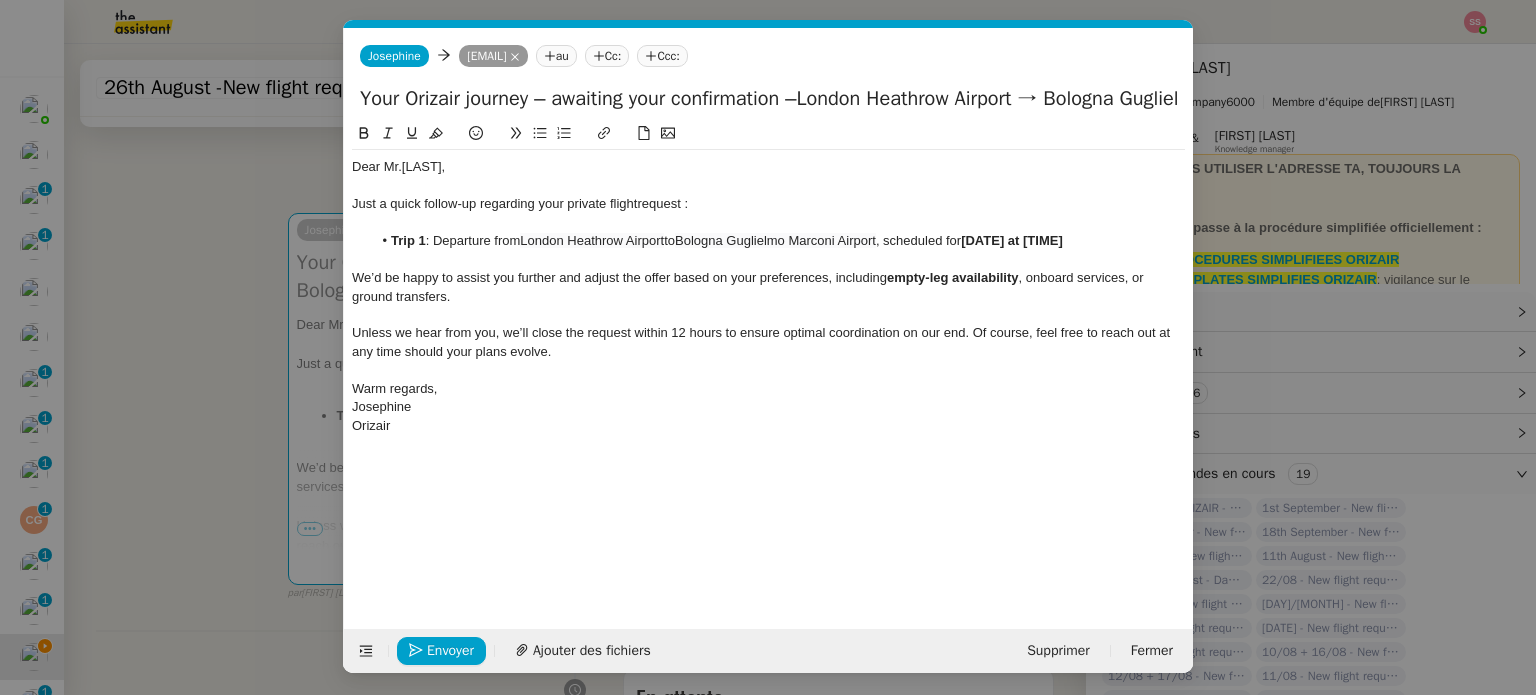 scroll, scrollTop: 0, scrollLeft: 89, axis: horizontal 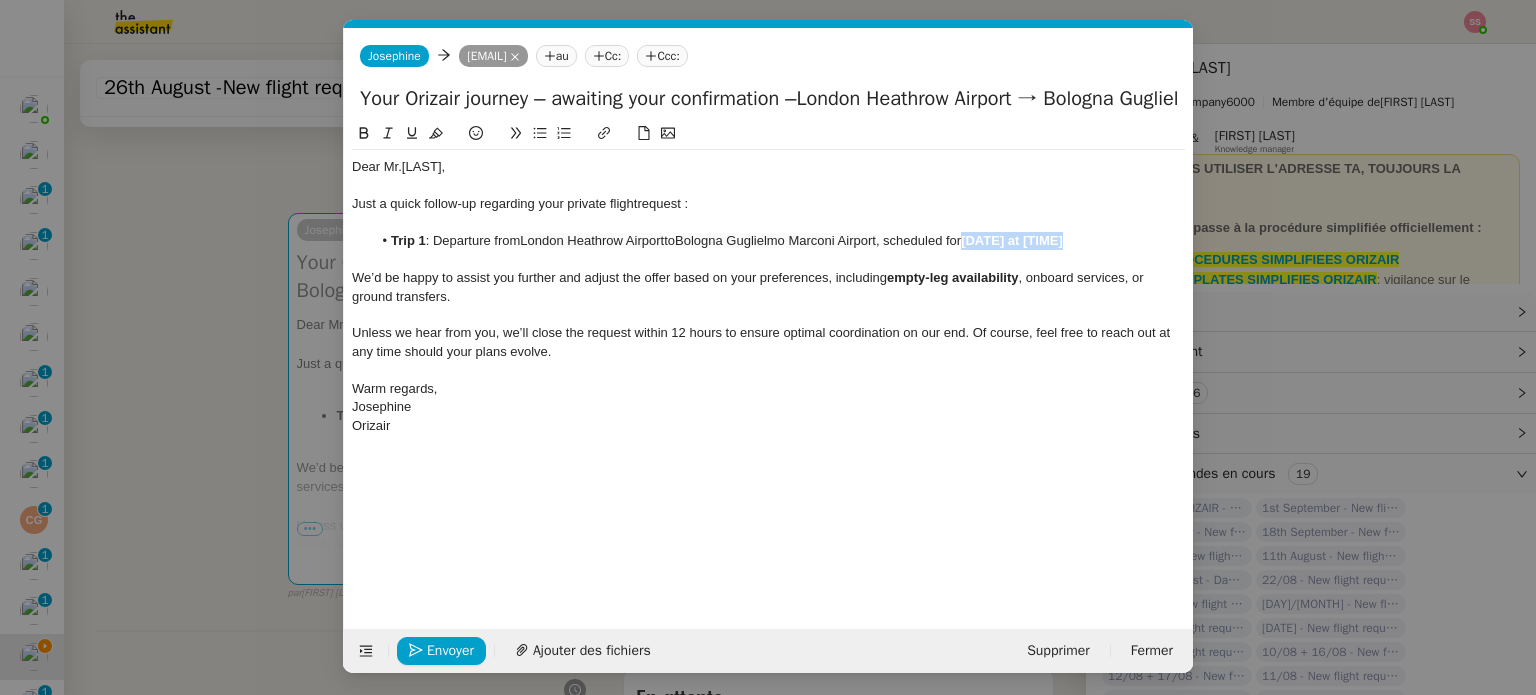 drag, startPoint x: 976, startPoint y: 237, endPoint x: 1096, endPoint y: 232, distance: 120.10412 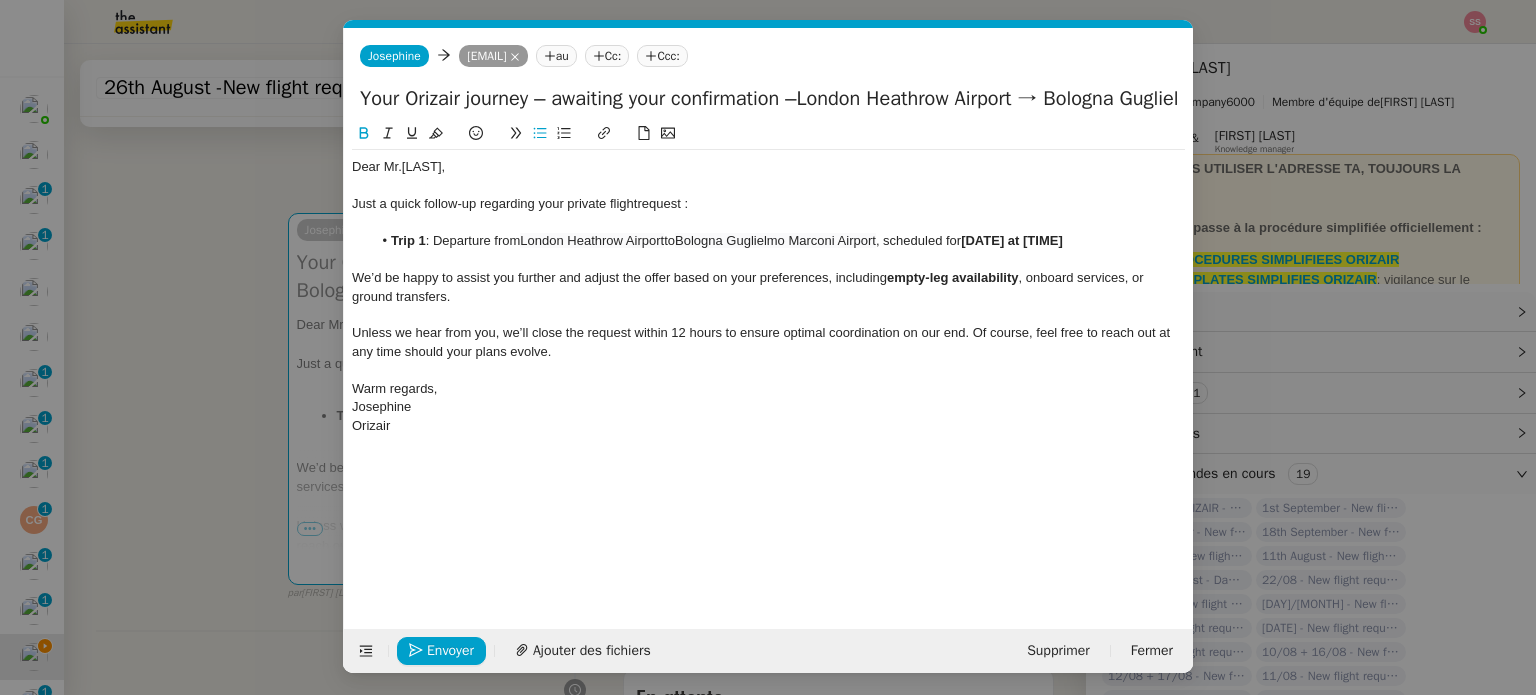scroll, scrollTop: 0, scrollLeft: 0, axis: both 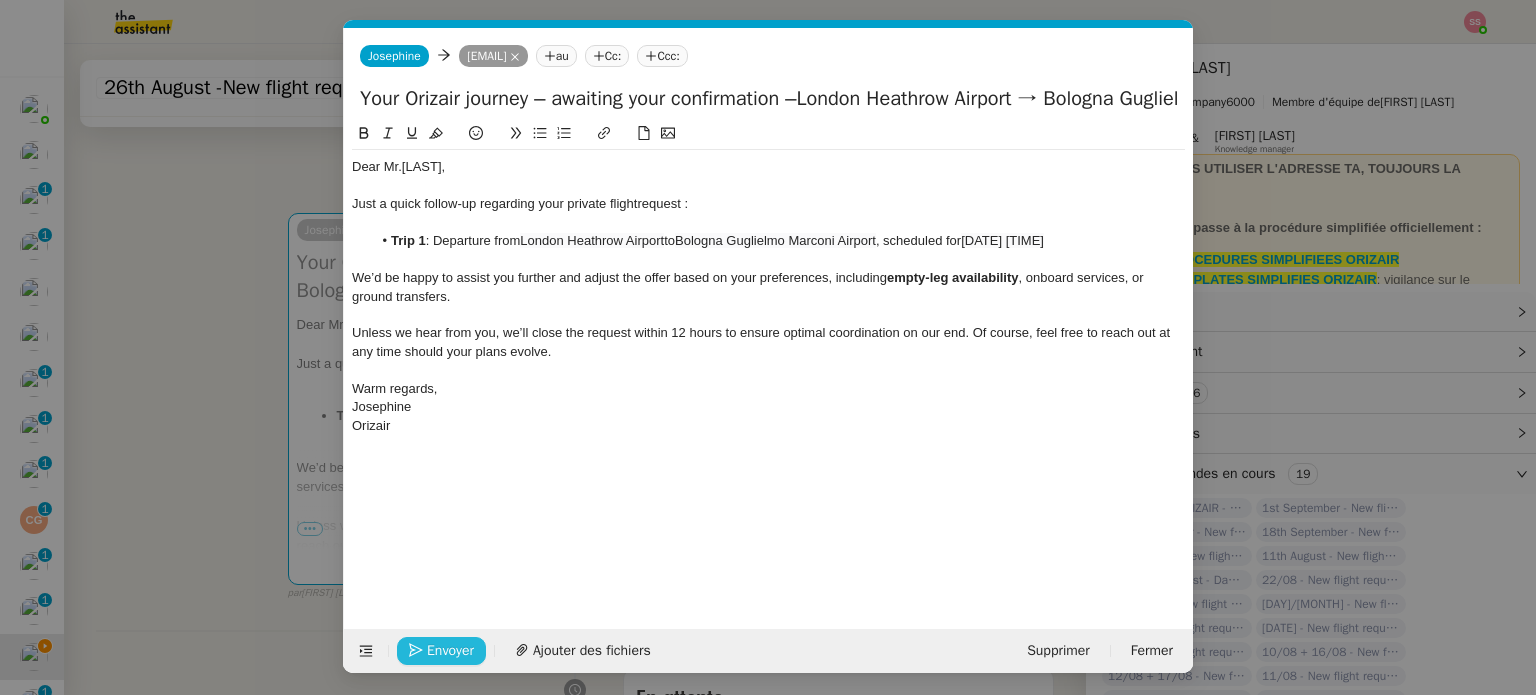 click on "Envoyer" 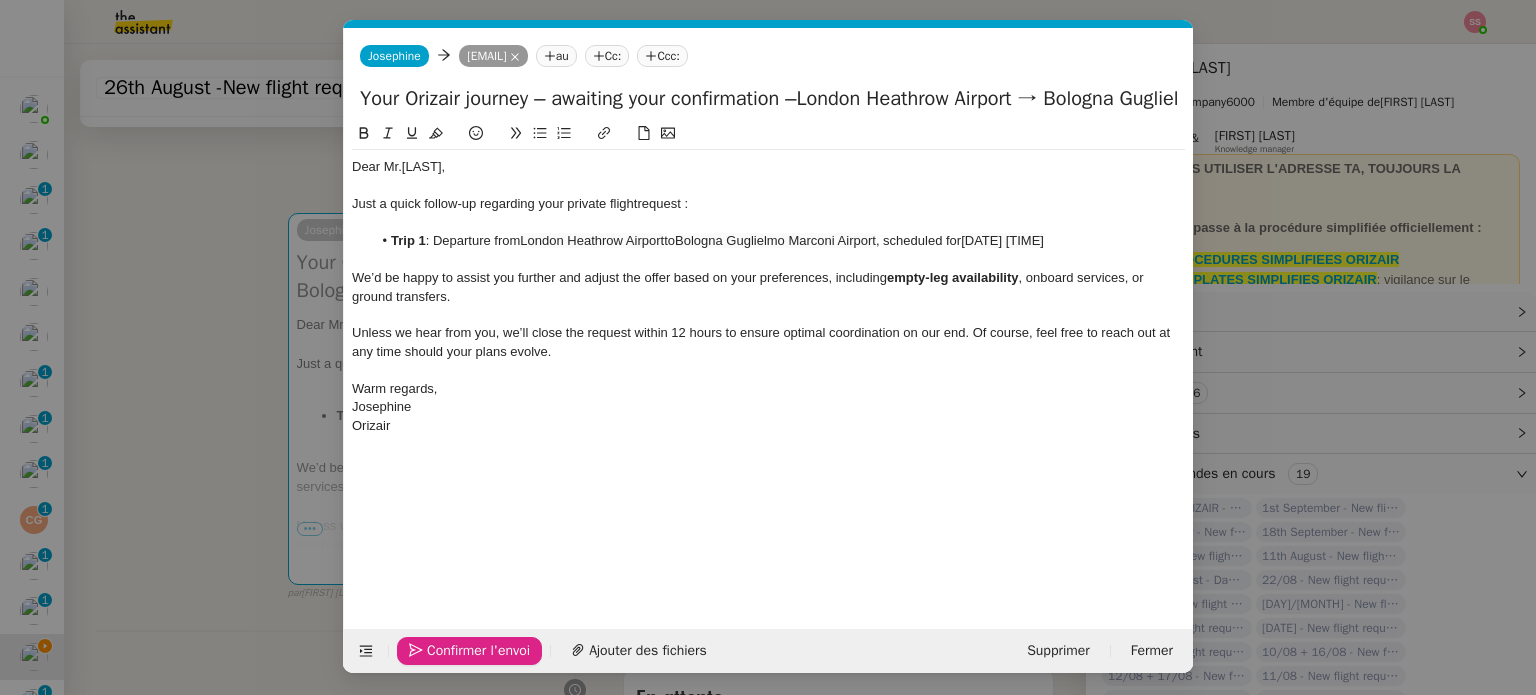 click on "Confirmer l'envoi" 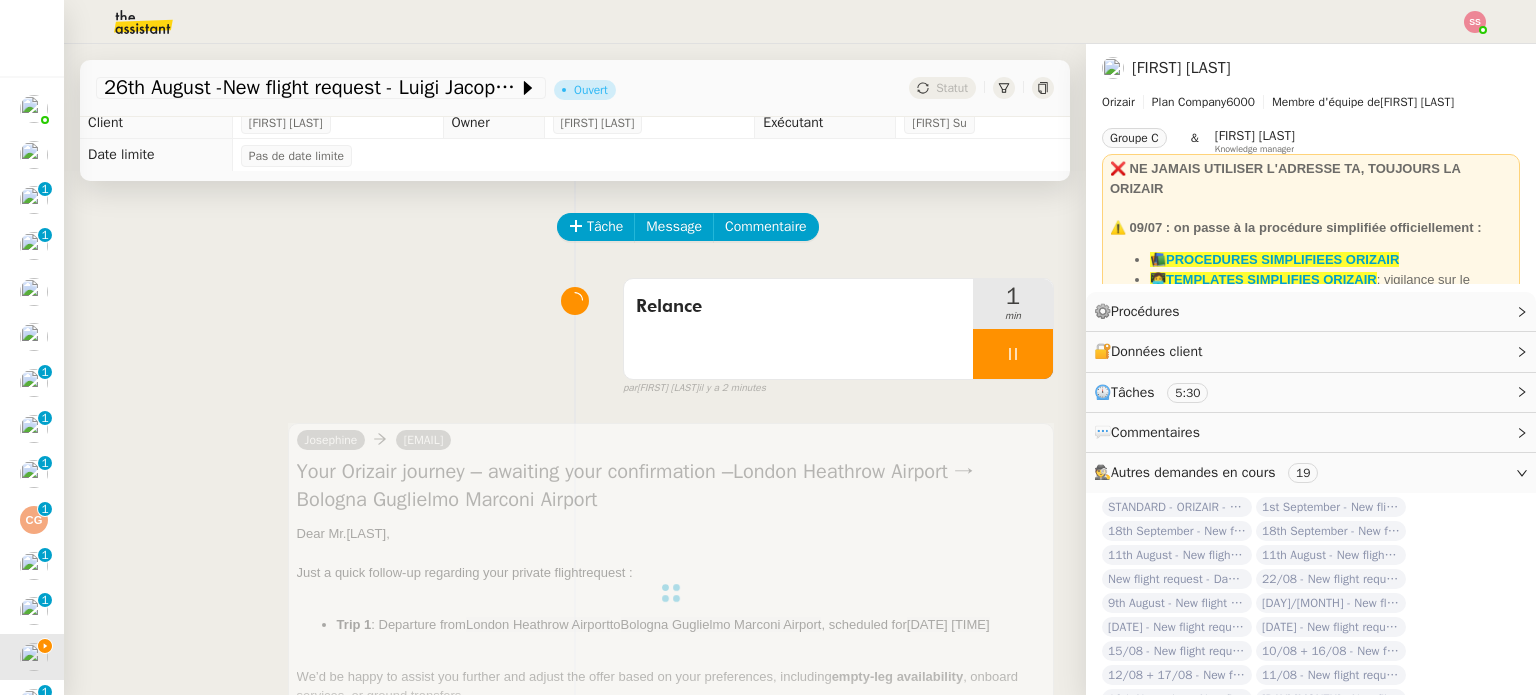 scroll, scrollTop: 0, scrollLeft: 0, axis: both 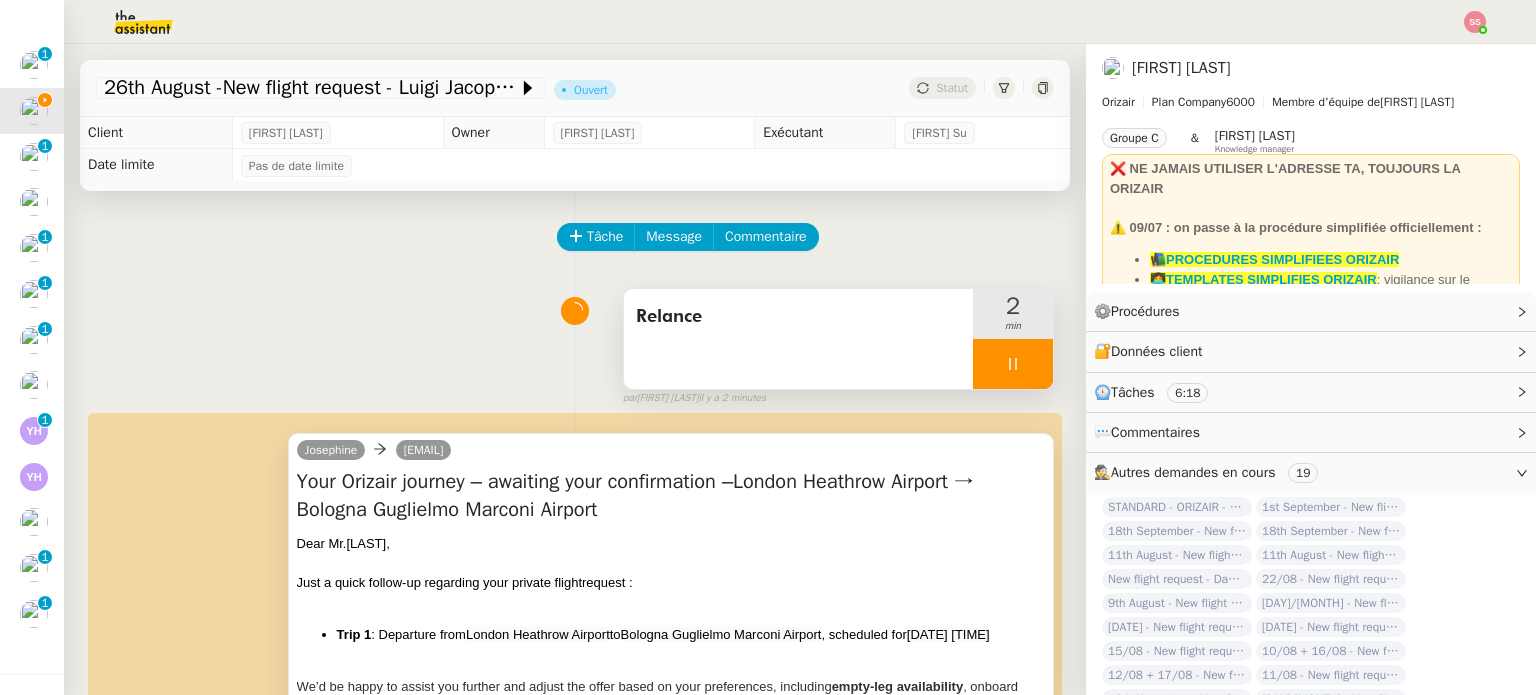 click at bounding box center (1013, 364) 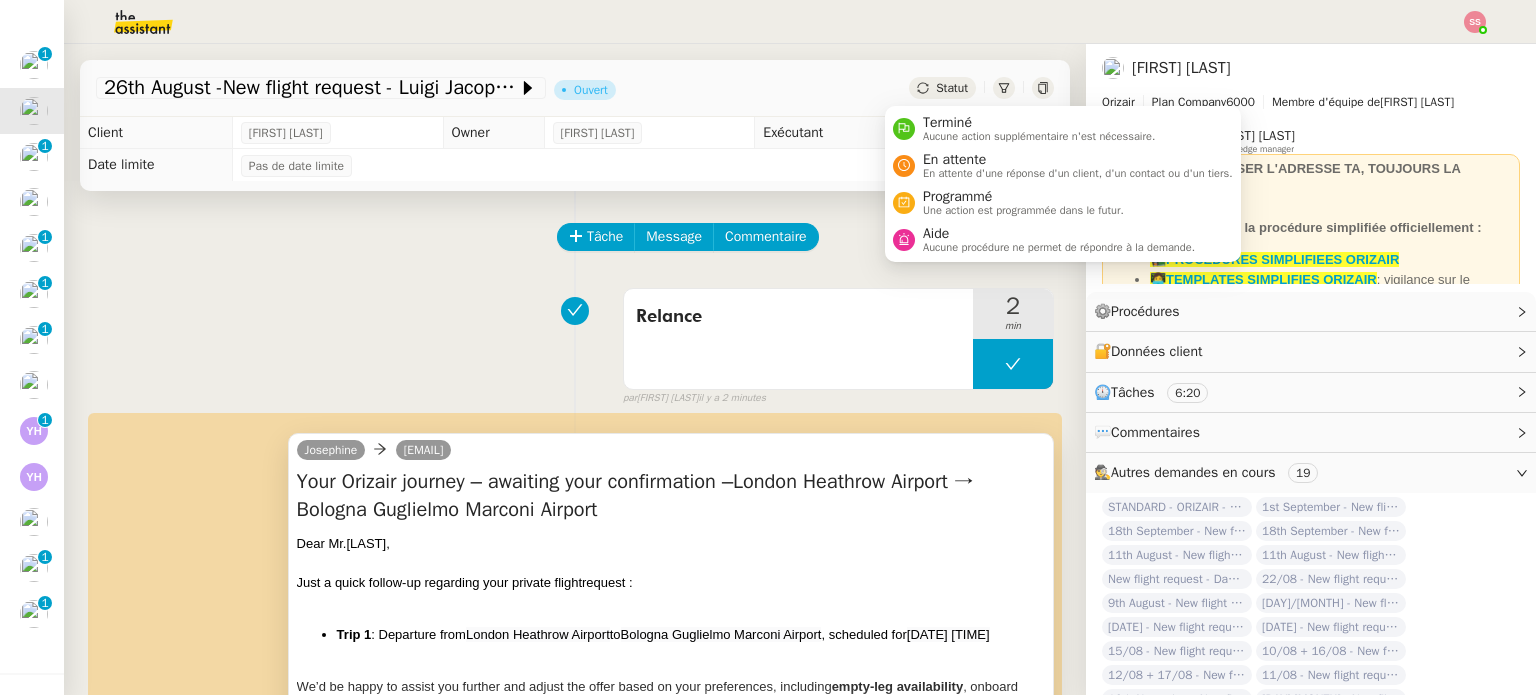 click on "Statut" 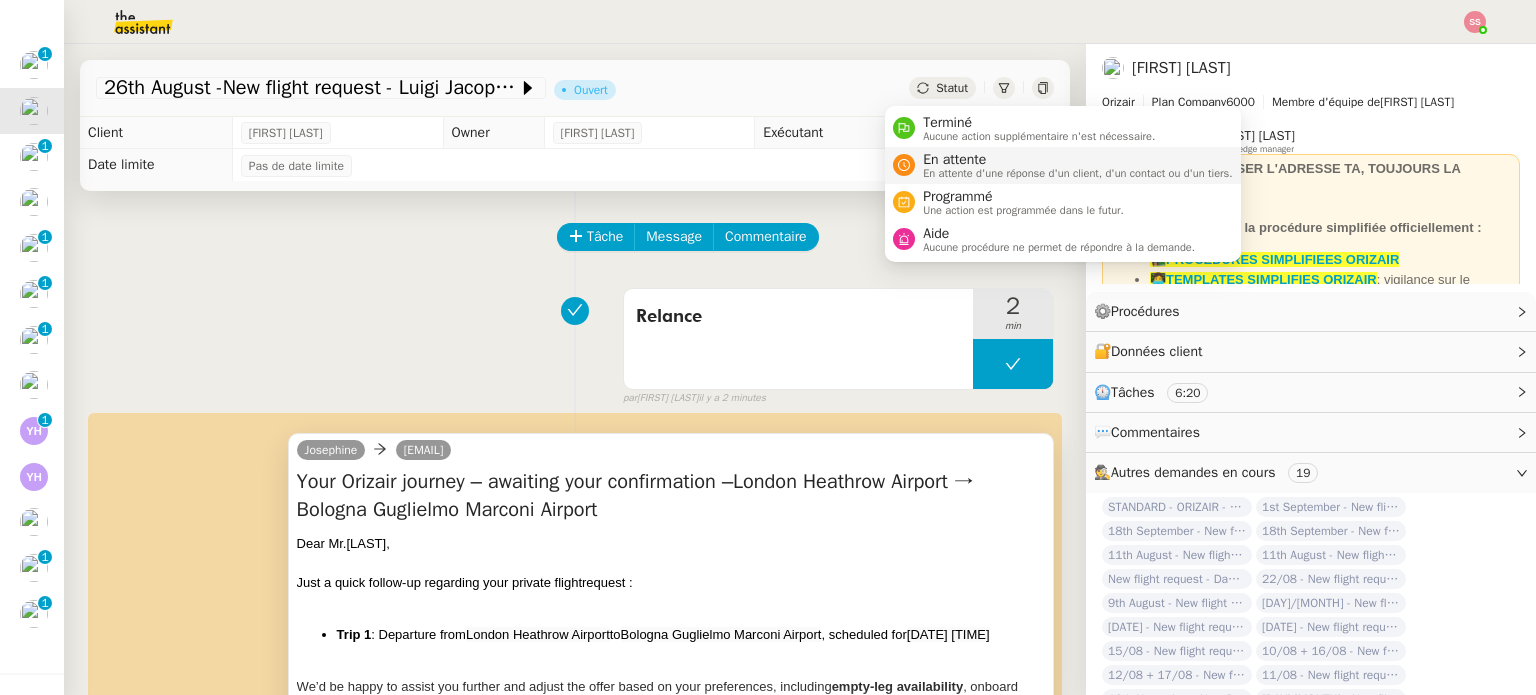 click on "En attente" at bounding box center (1078, 160) 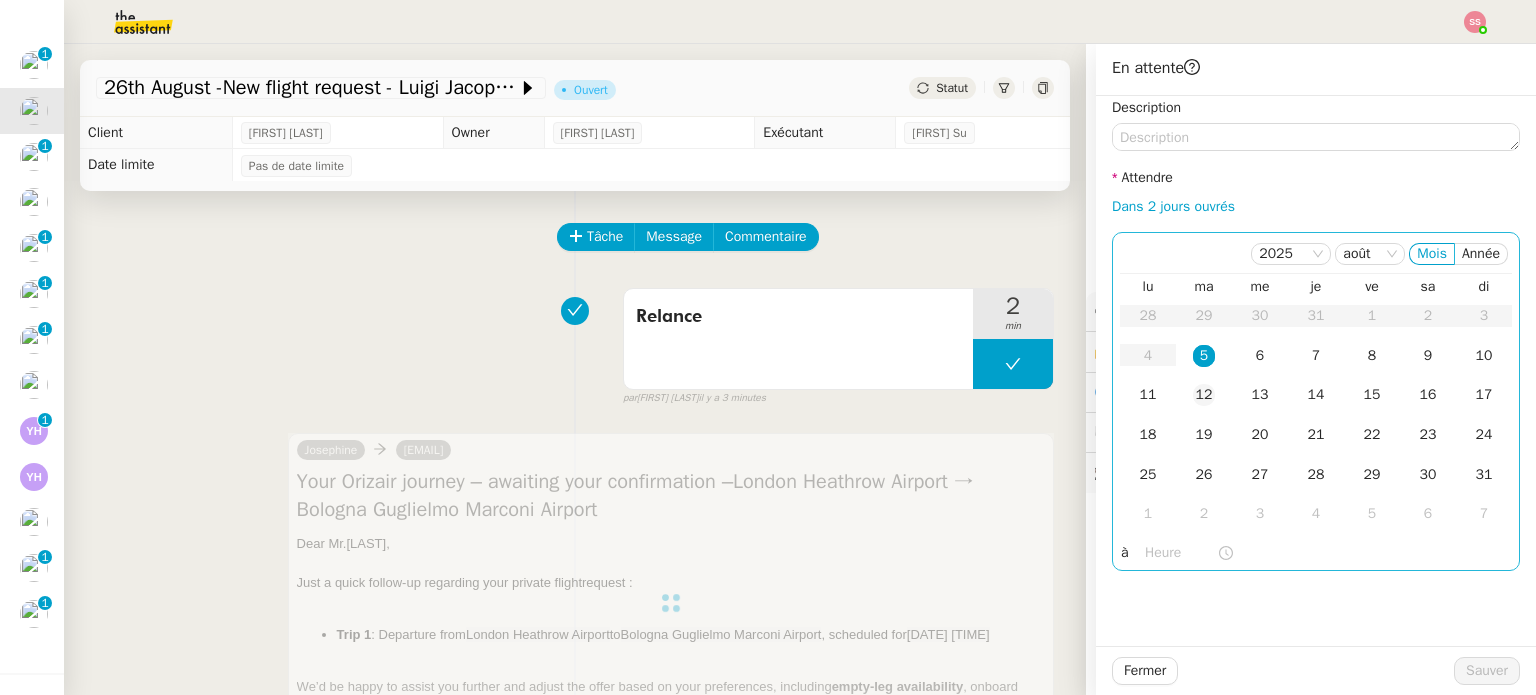 scroll, scrollTop: 556, scrollLeft: 0, axis: vertical 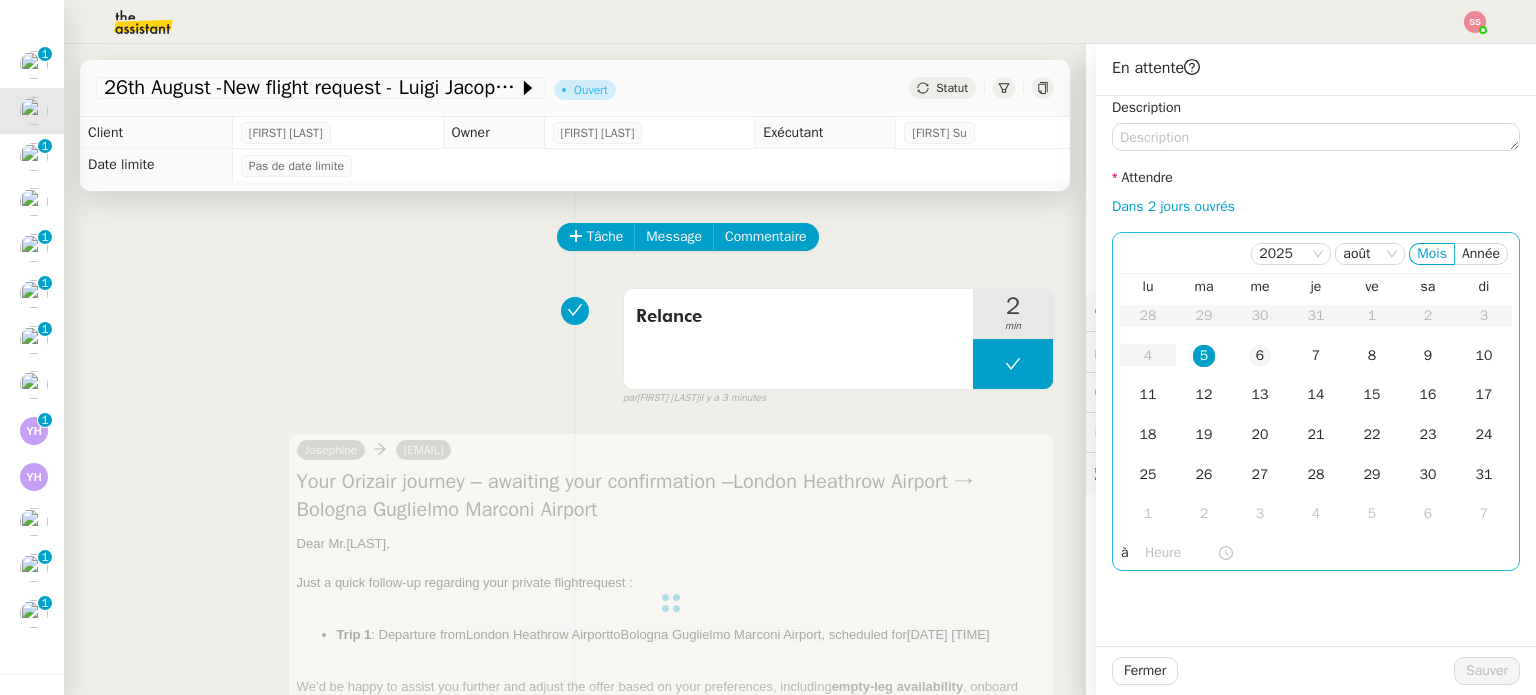 click on "6" 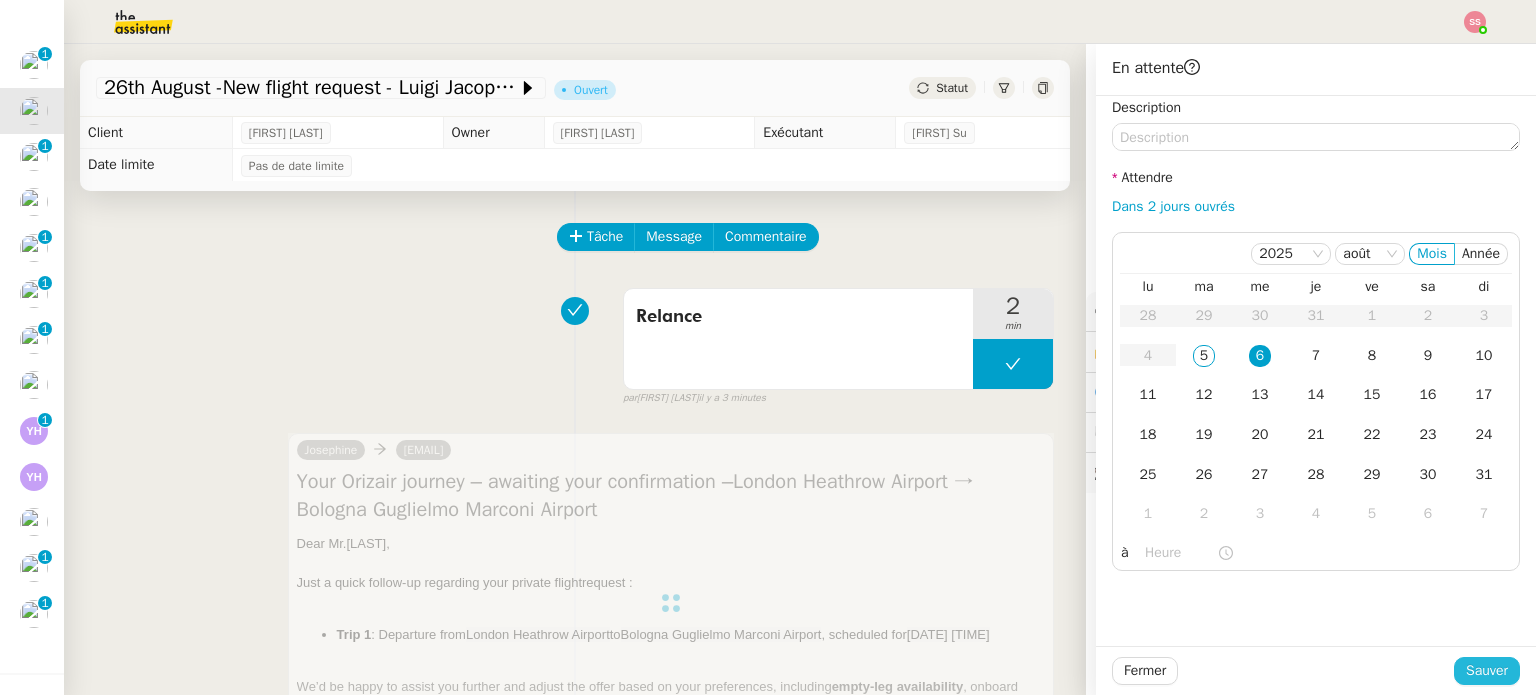 click on "Sauver" 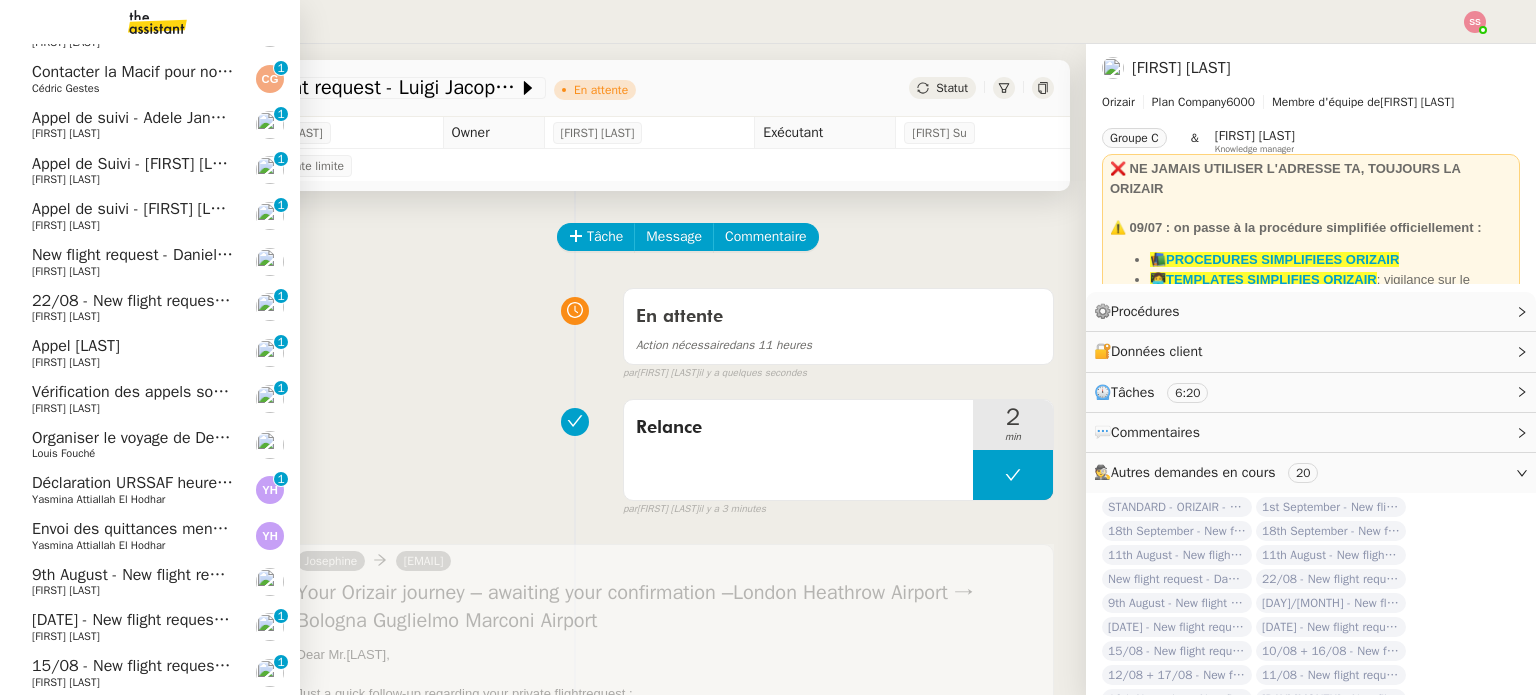 scroll, scrollTop: 410, scrollLeft: 0, axis: vertical 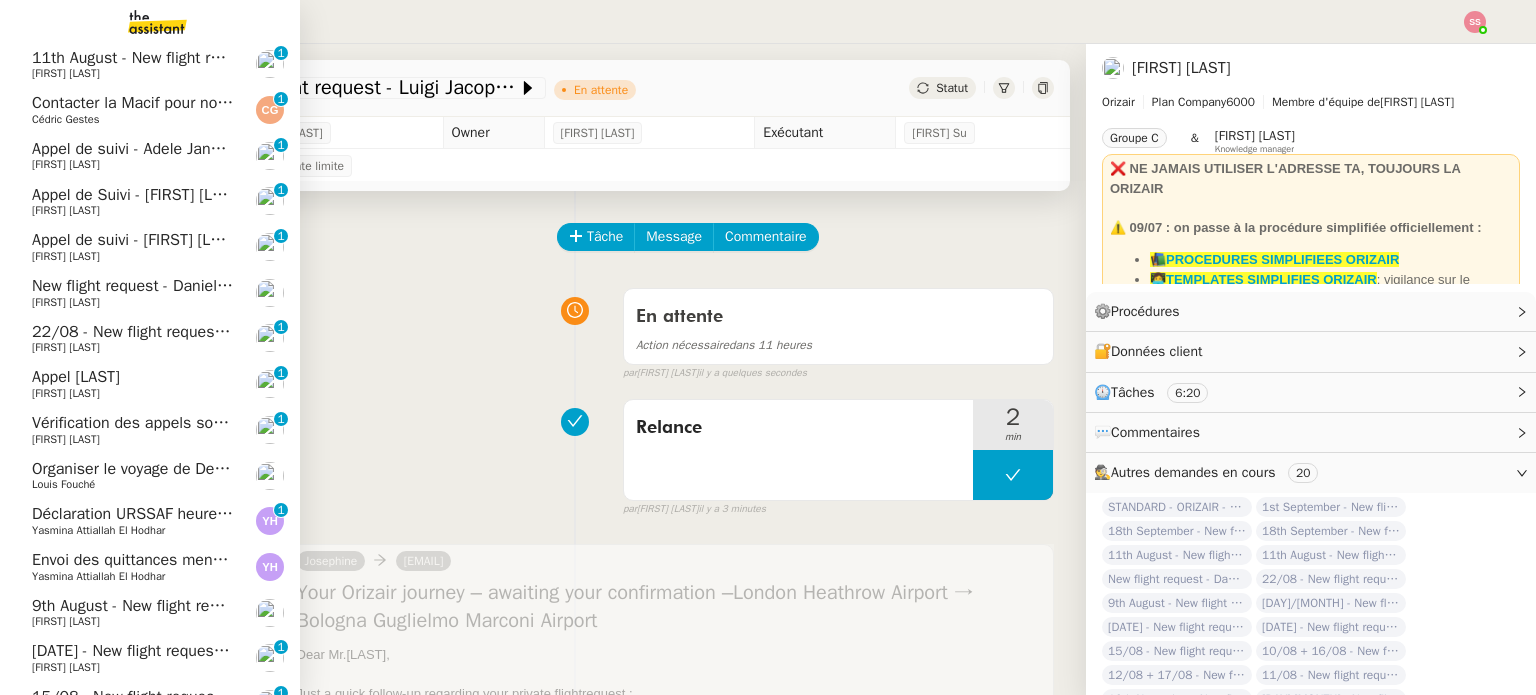 click on "Appel de suivi - [FIRST] [LAST] AFFIRMA" 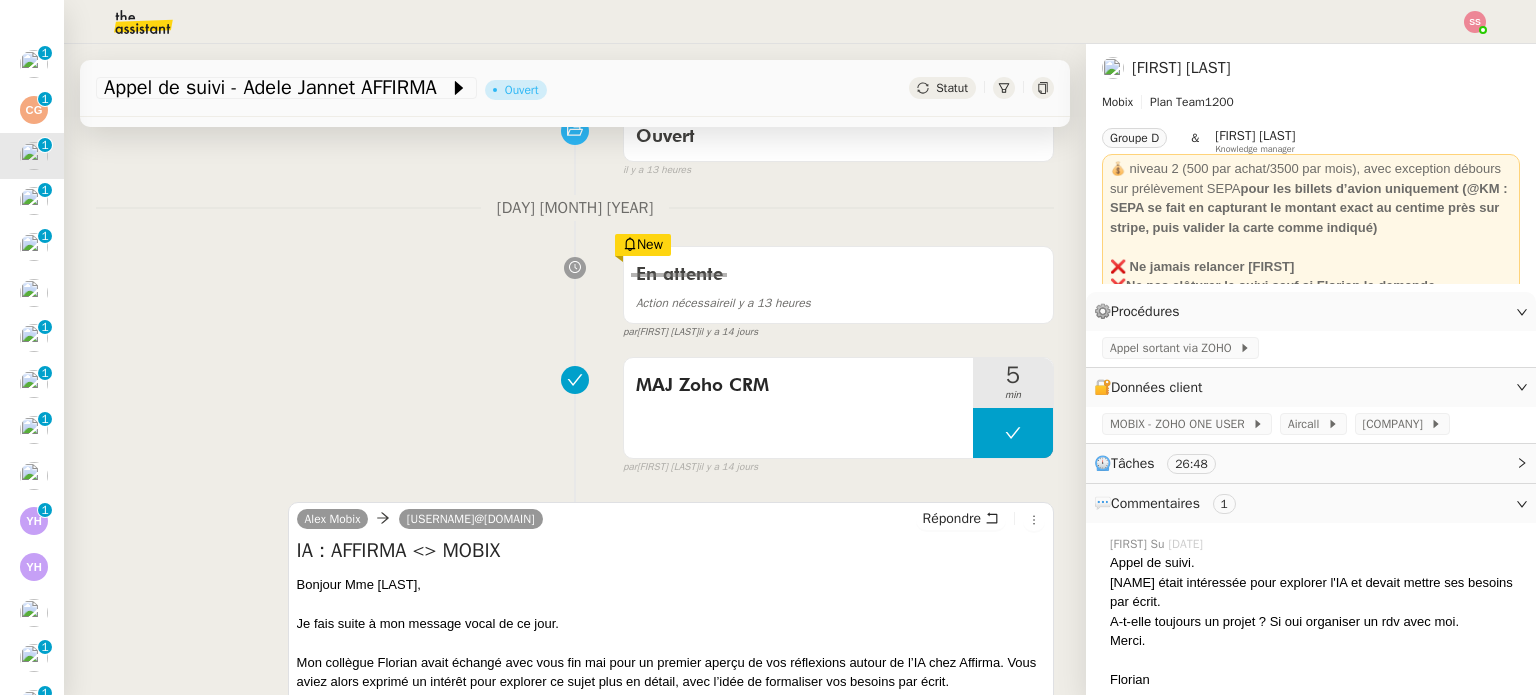 scroll, scrollTop: 300, scrollLeft: 0, axis: vertical 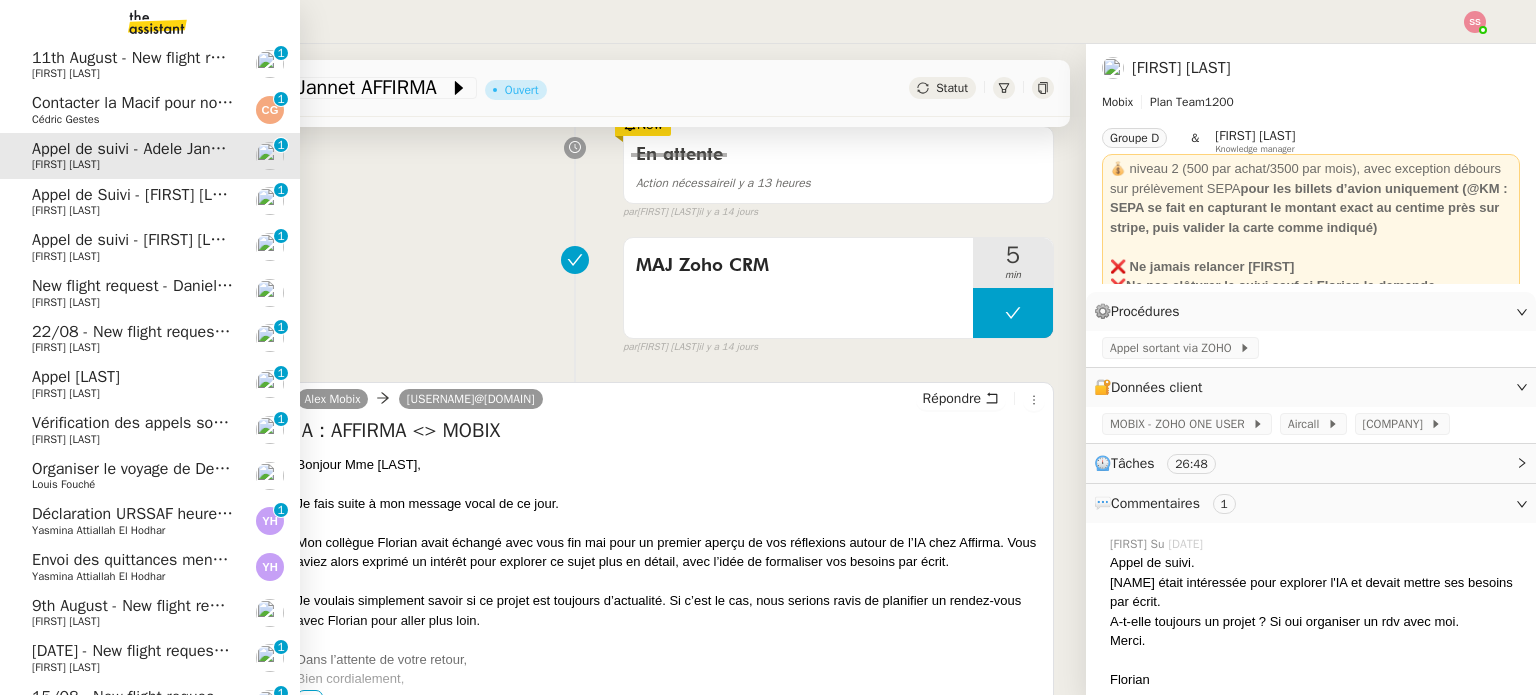 click on "[FIRST] [LAST]" 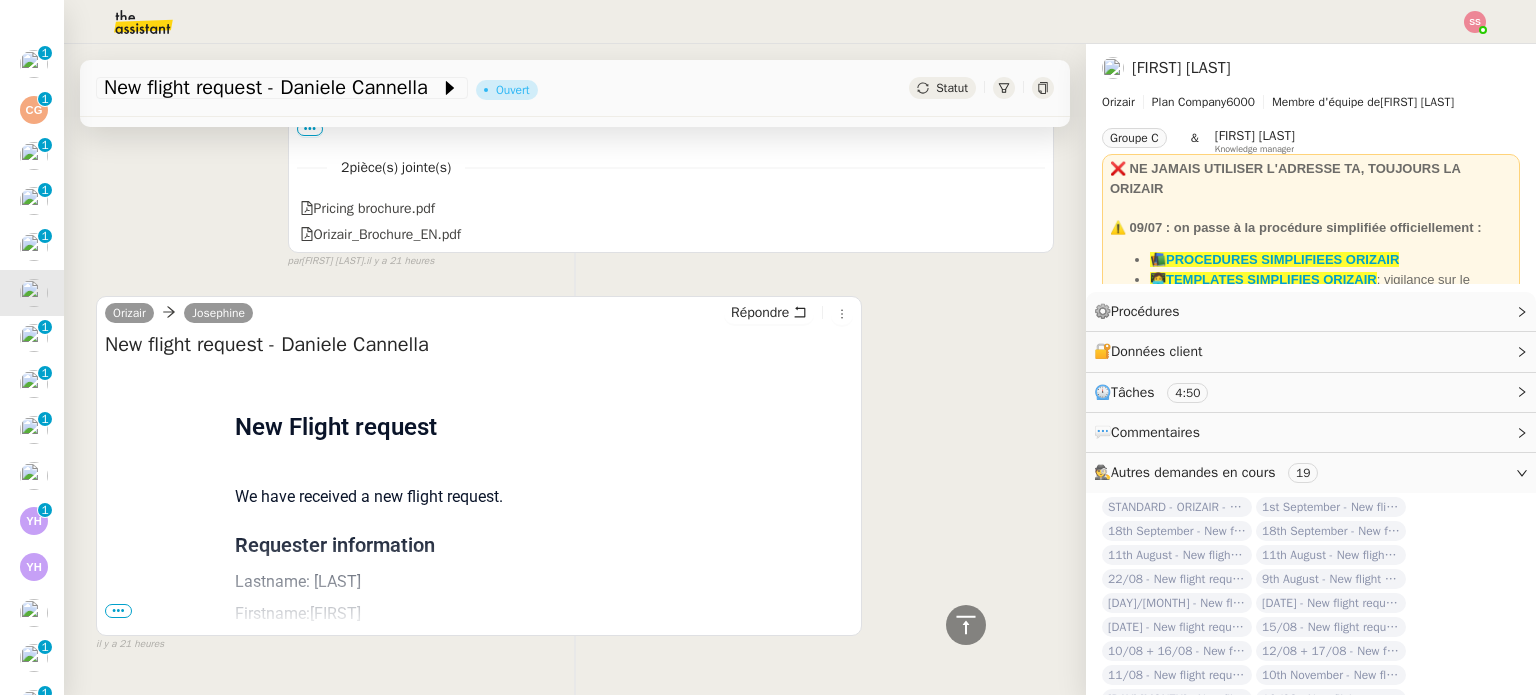 scroll, scrollTop: 933, scrollLeft: 0, axis: vertical 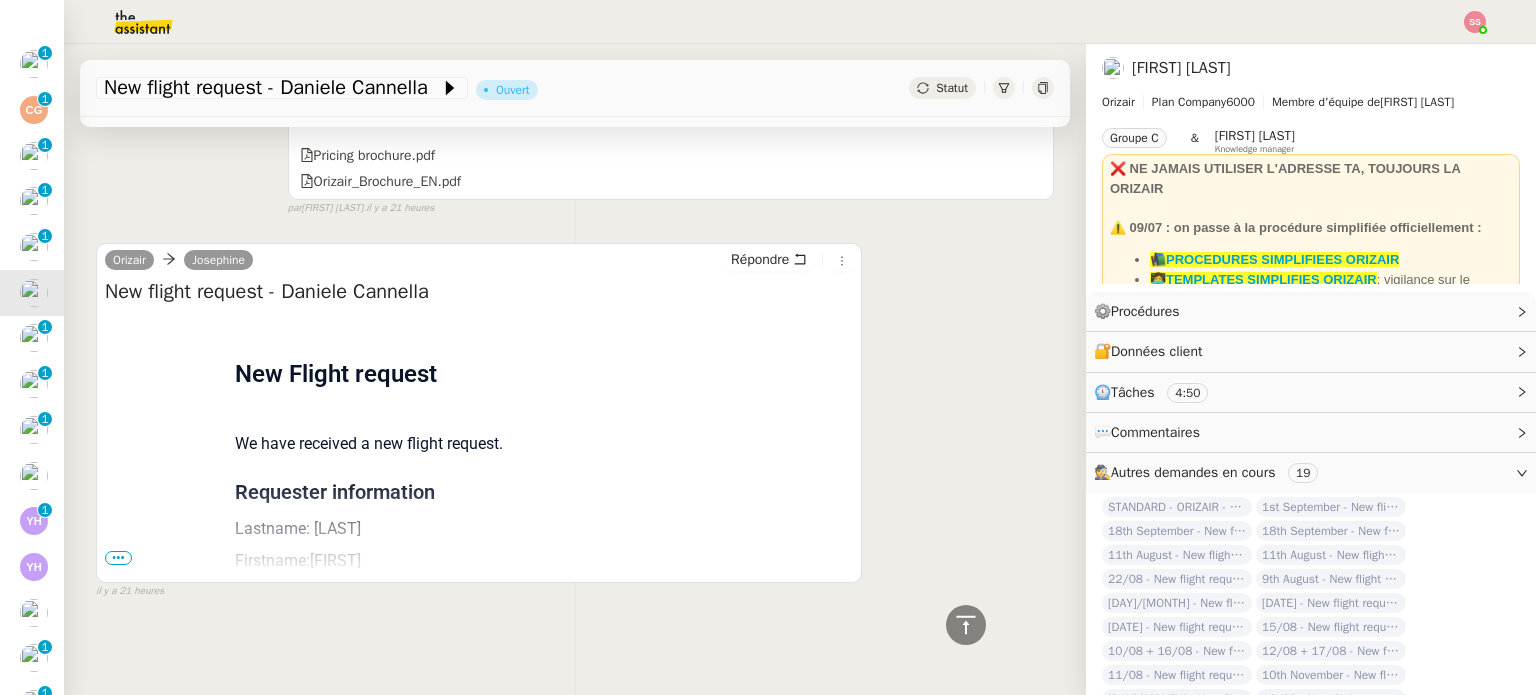 click on "•••" at bounding box center (118, 558) 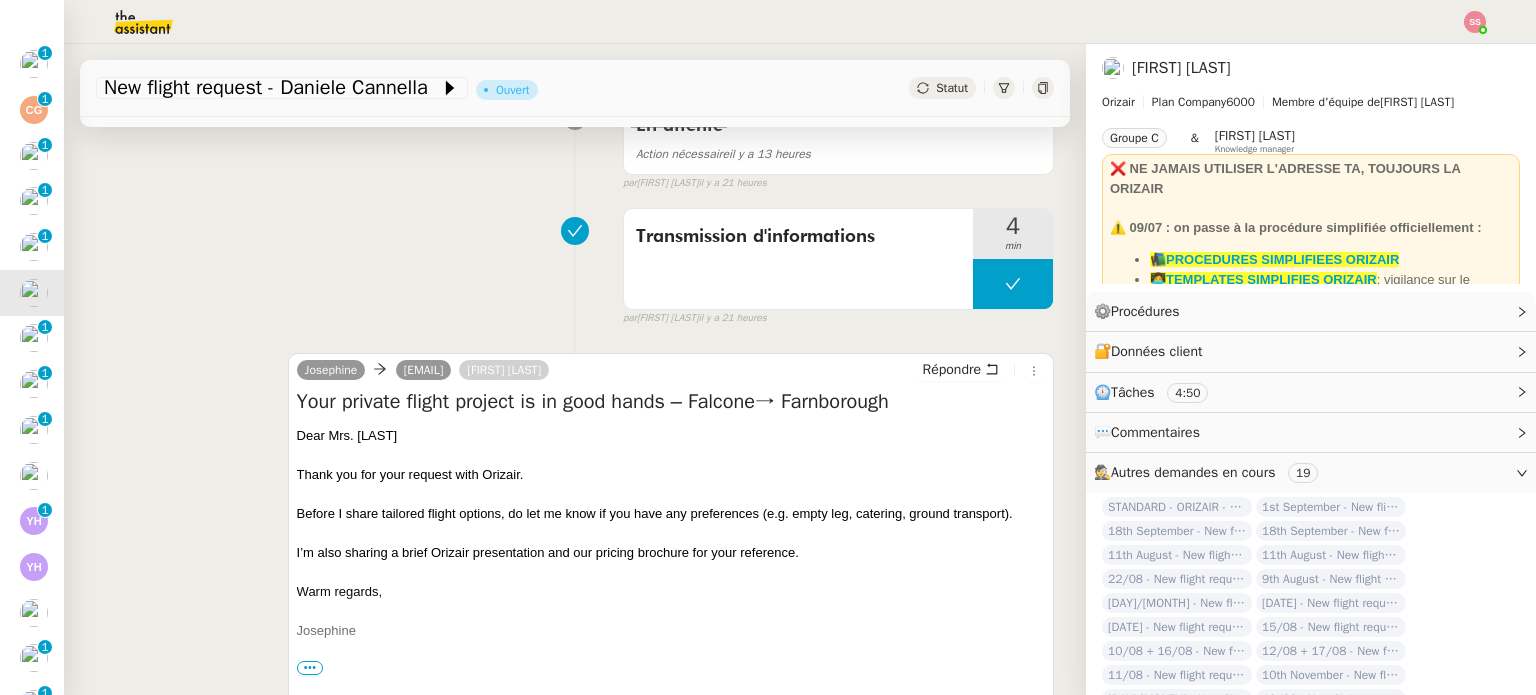 scroll, scrollTop: 0, scrollLeft: 0, axis: both 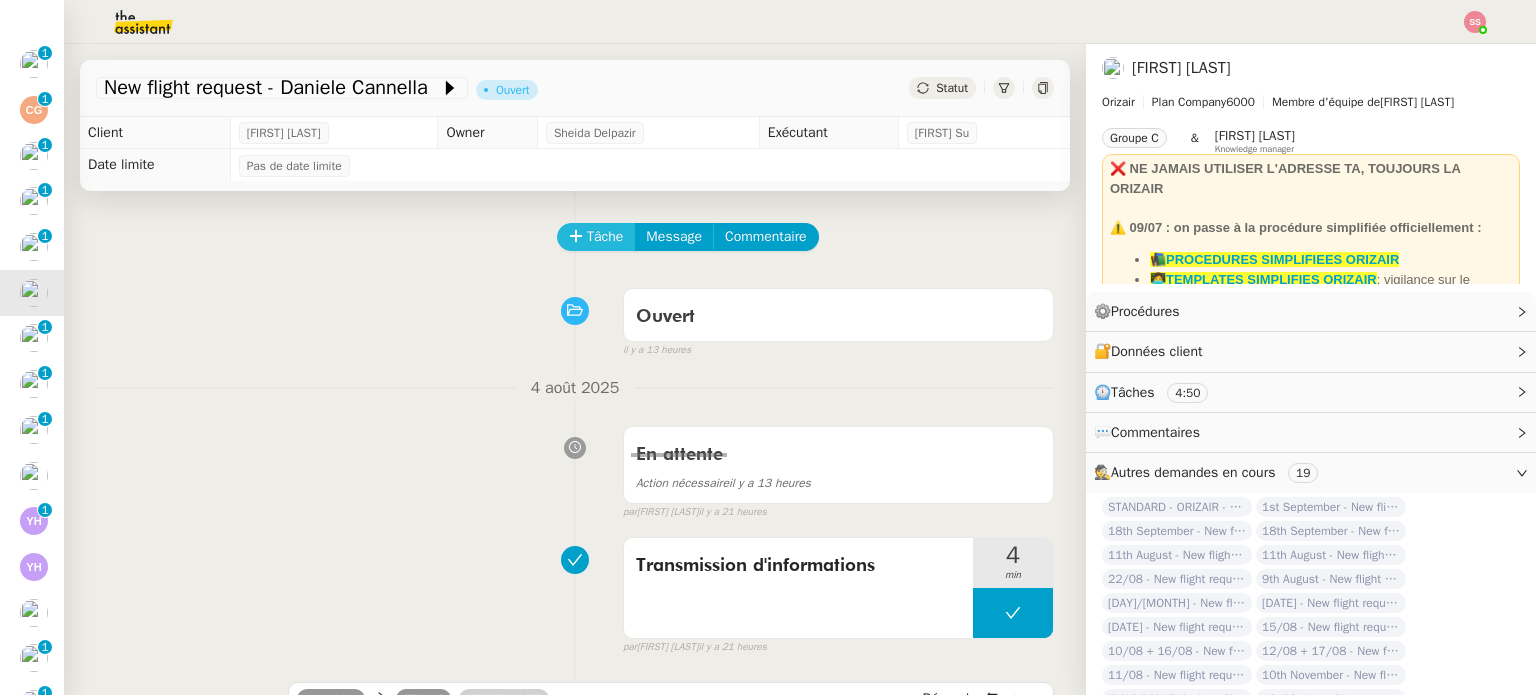 click on "Tâche" 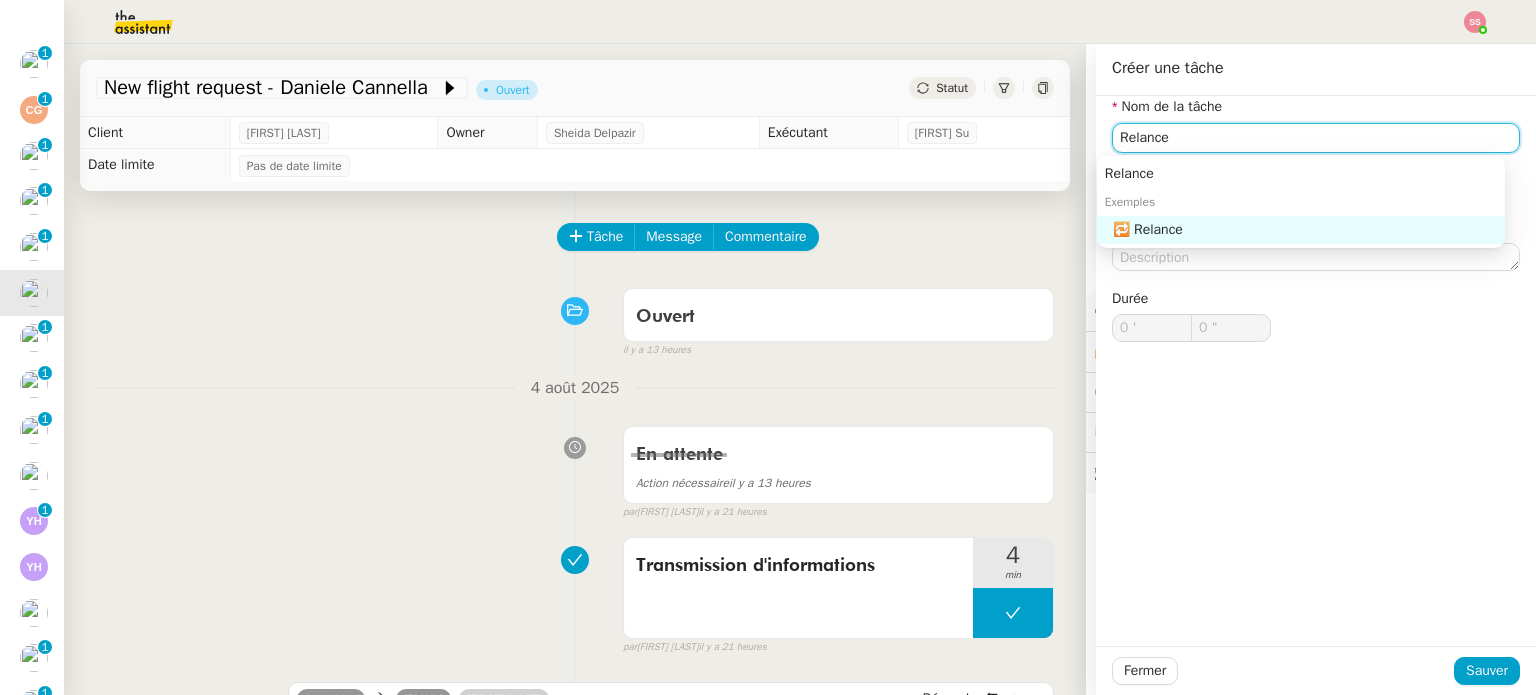 click on "🔁 Relance" 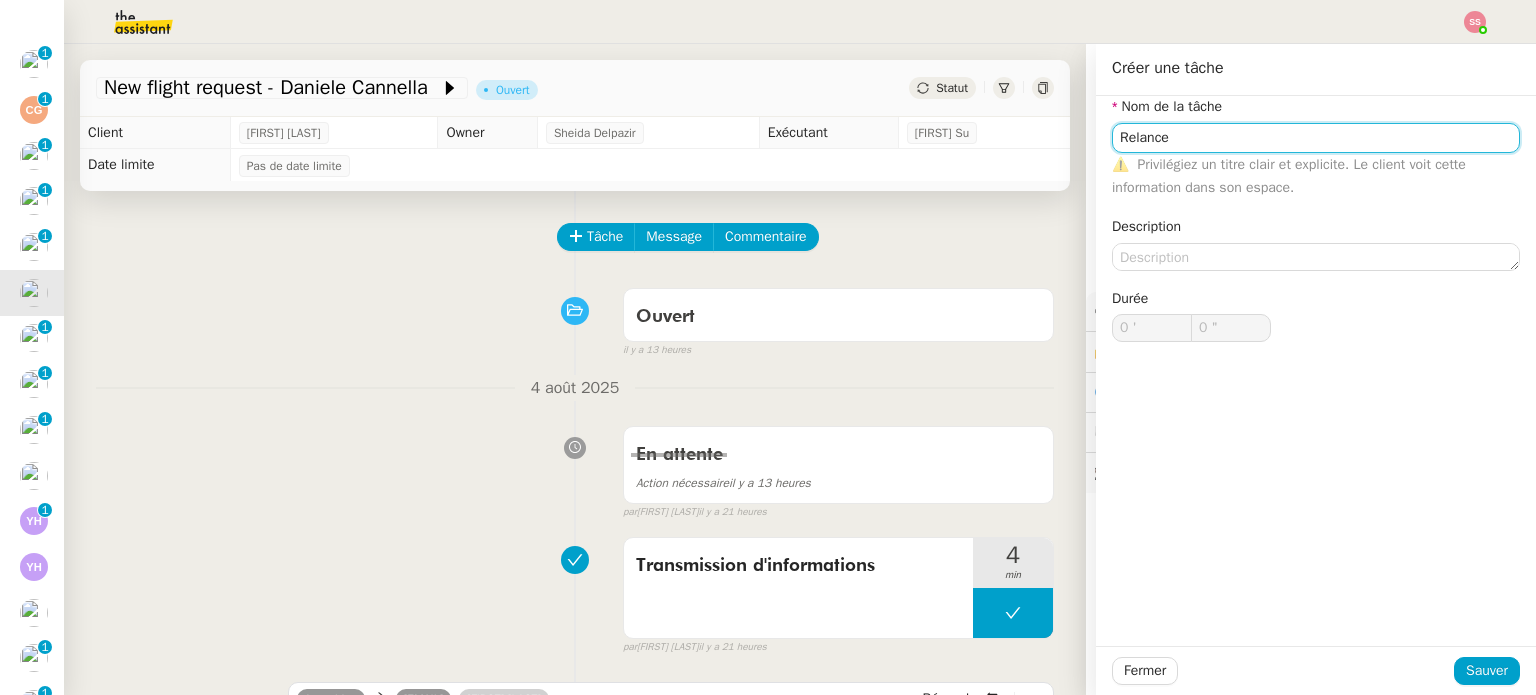type on "Relance" 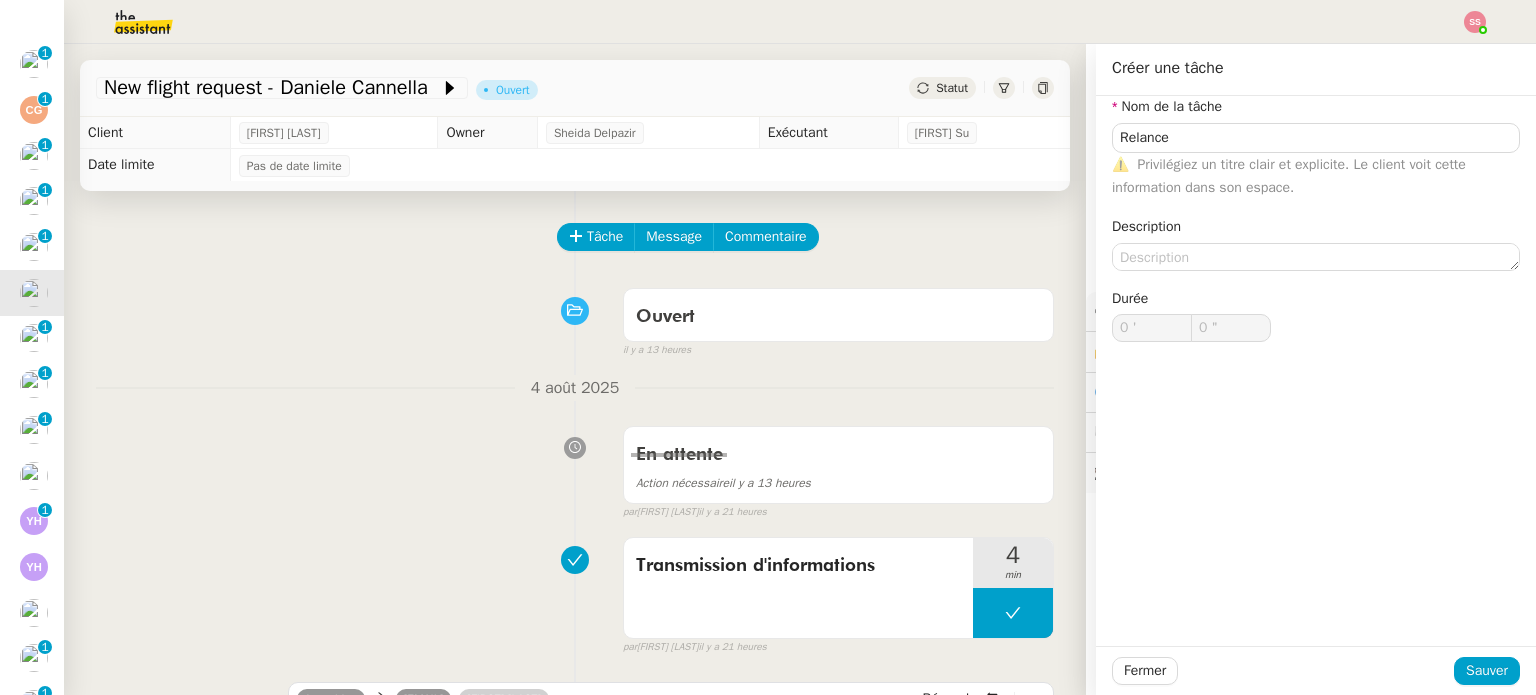 click on "Fermer Sauver" 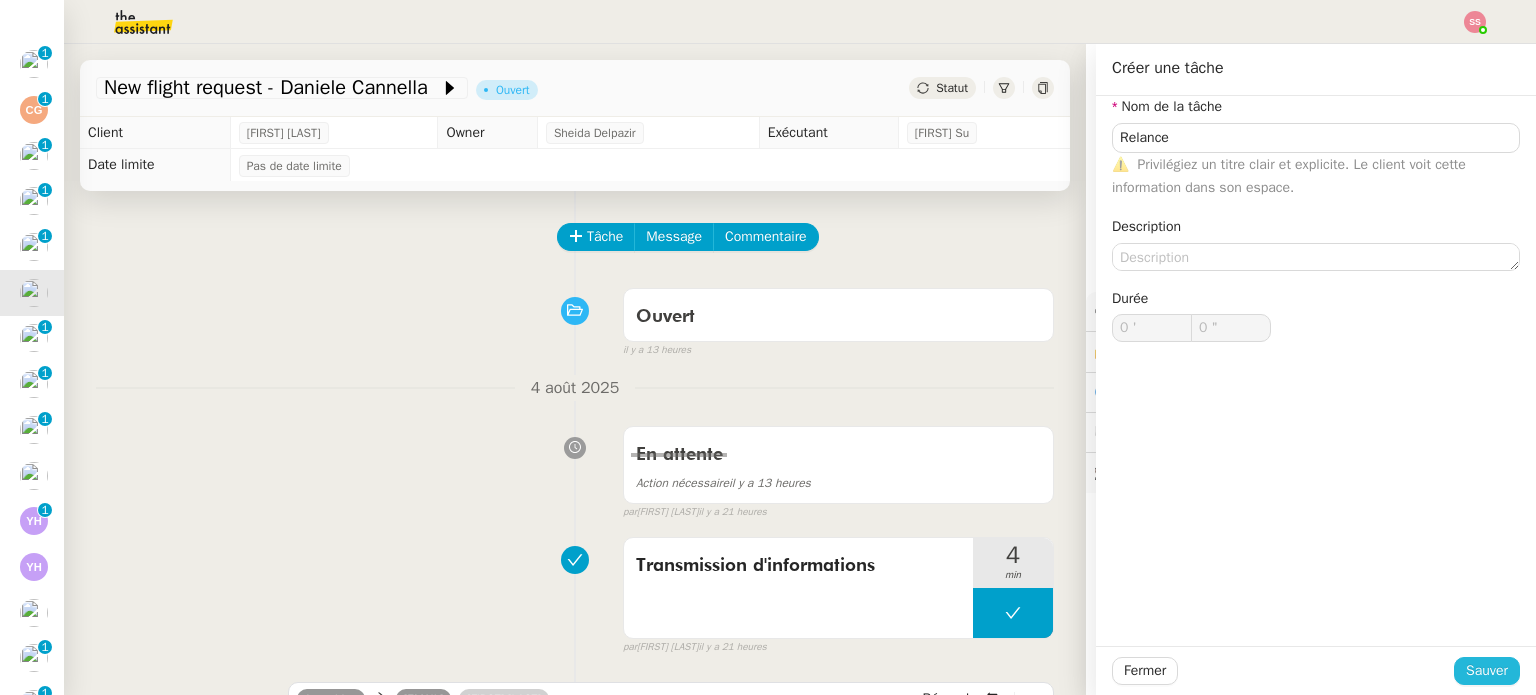 click on "Sauver" 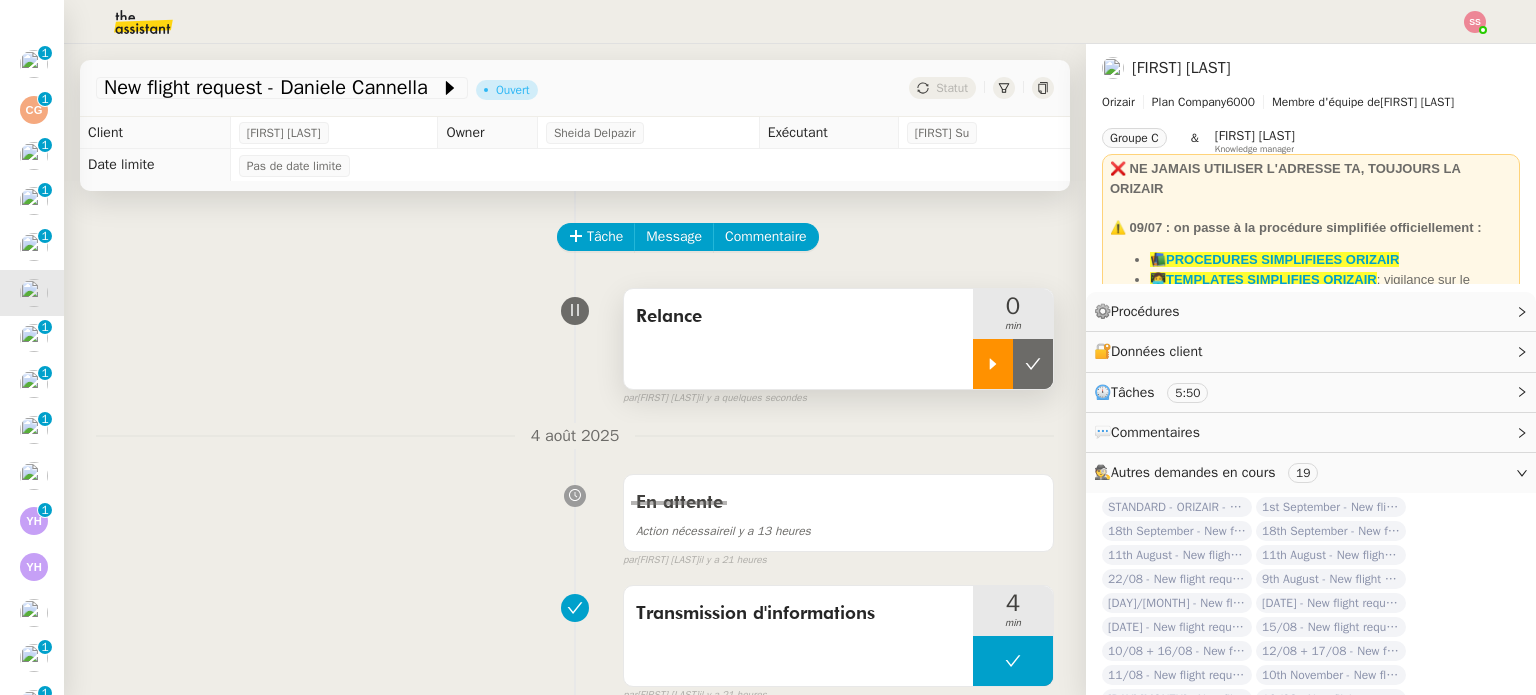 click at bounding box center (993, 364) 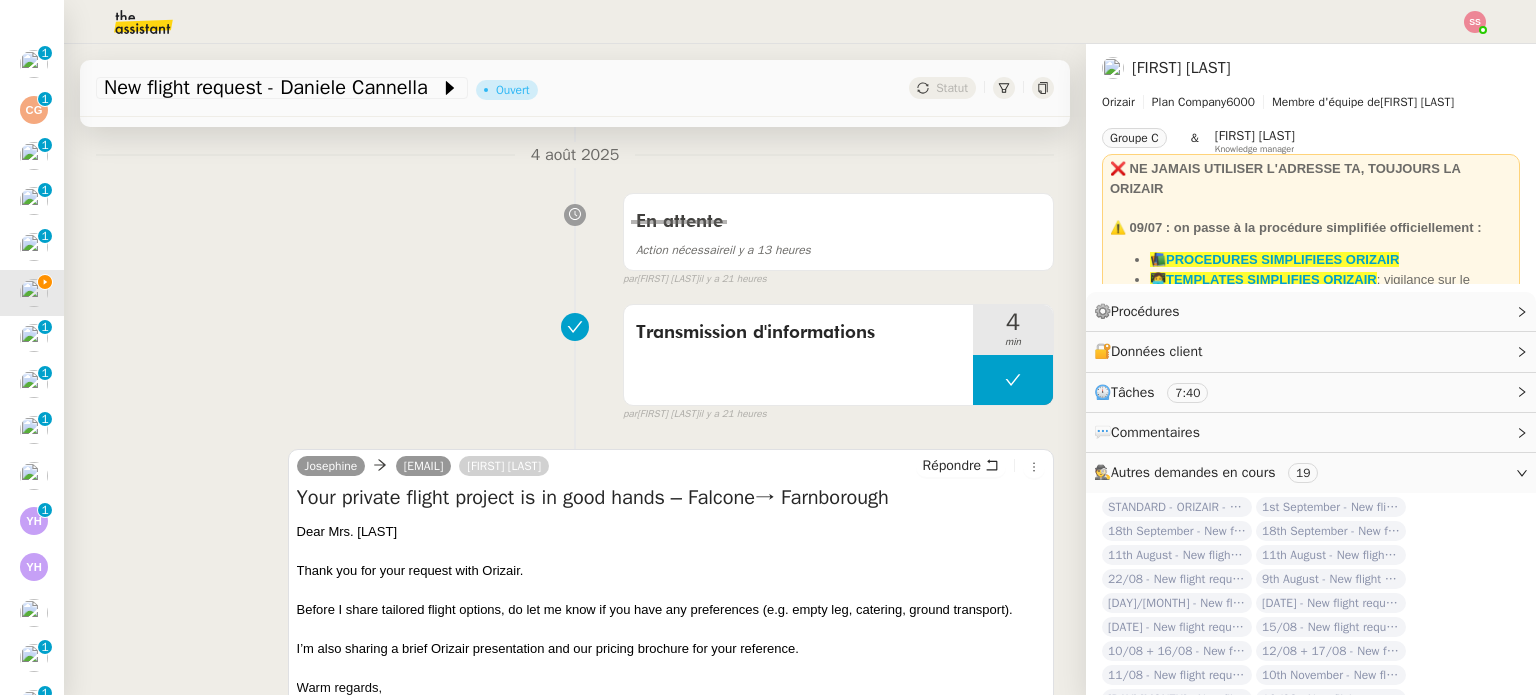 scroll, scrollTop: 300, scrollLeft: 0, axis: vertical 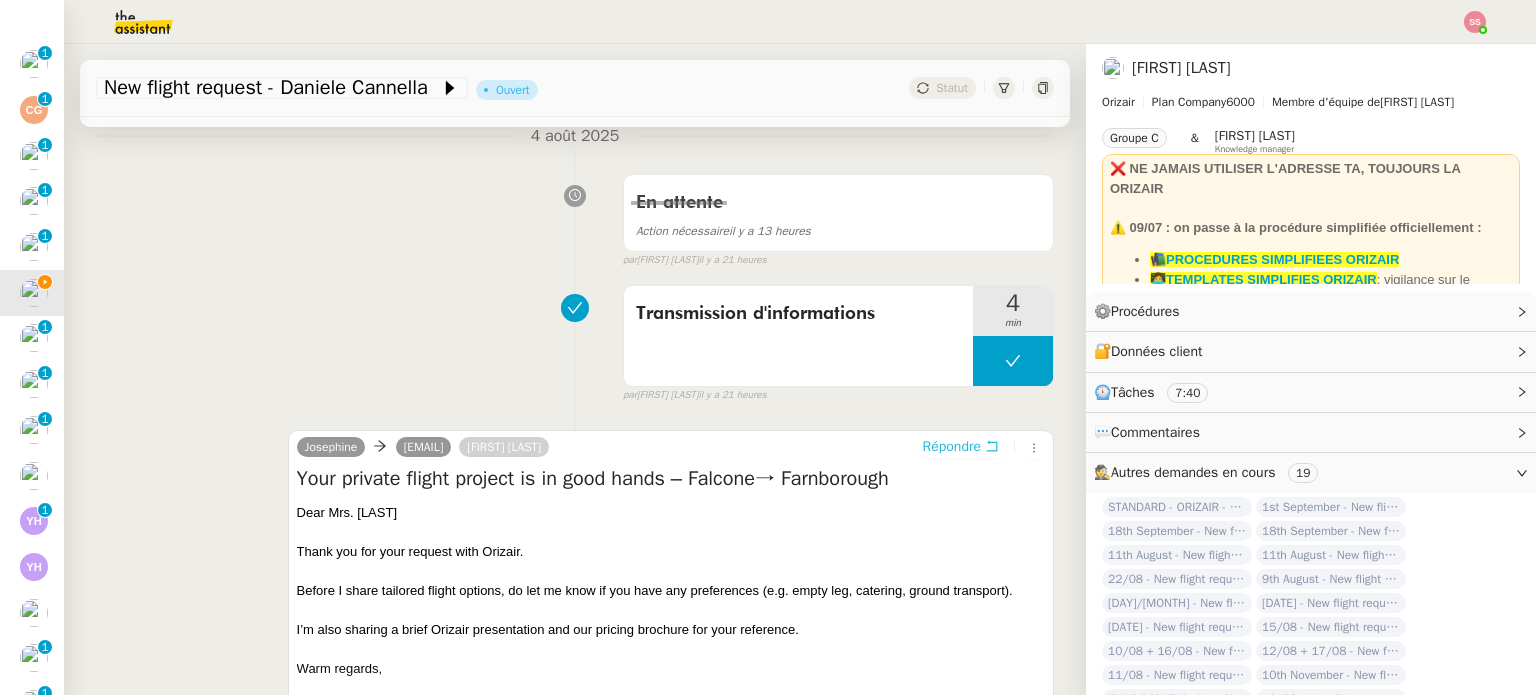 click on "Répondre" at bounding box center (952, 447) 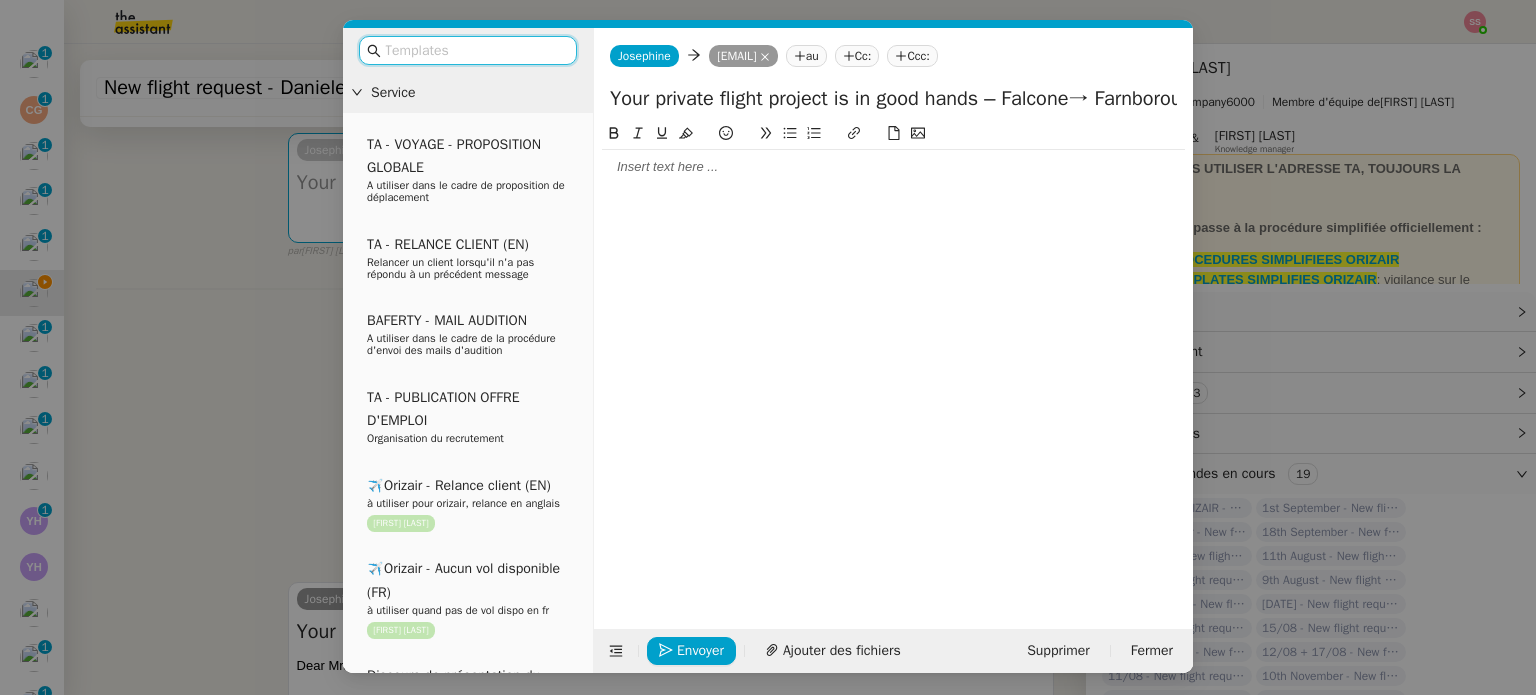 click at bounding box center (475, 50) 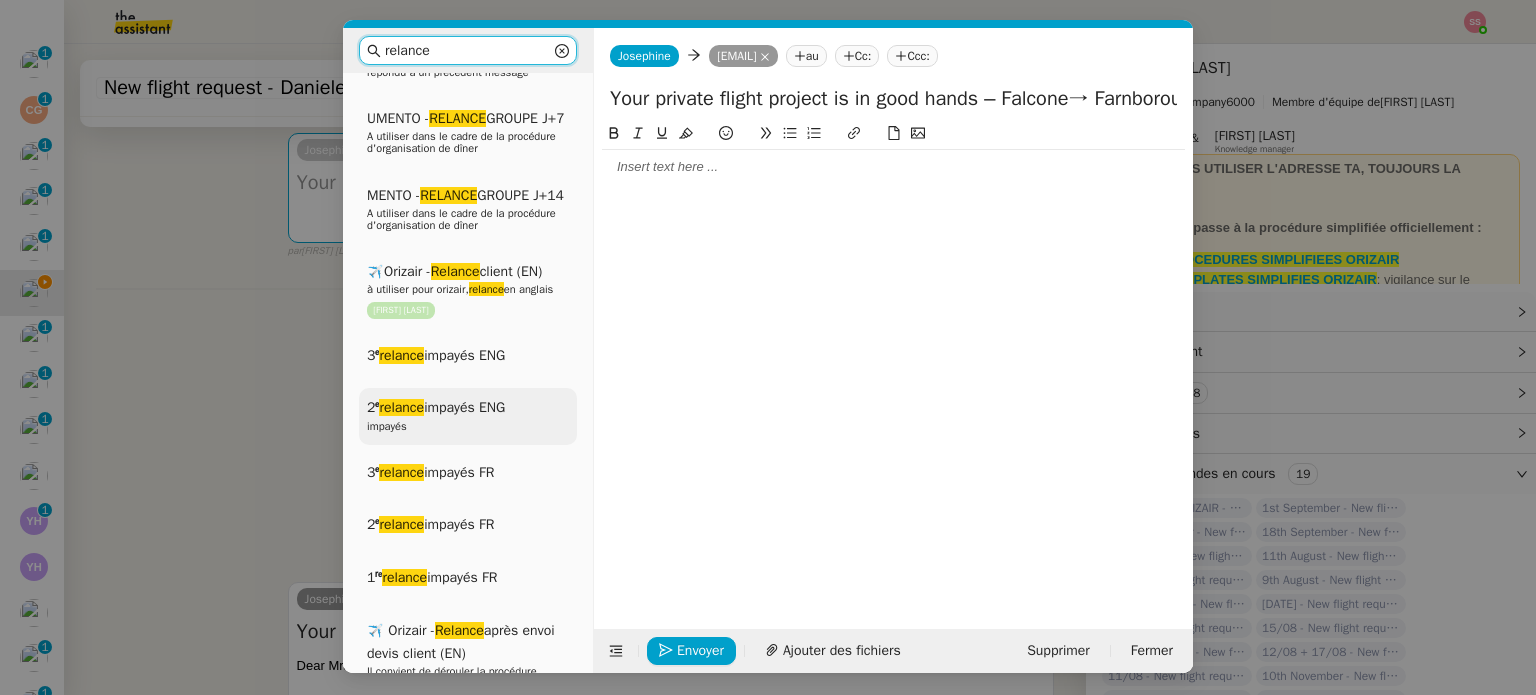 scroll, scrollTop: 400, scrollLeft: 0, axis: vertical 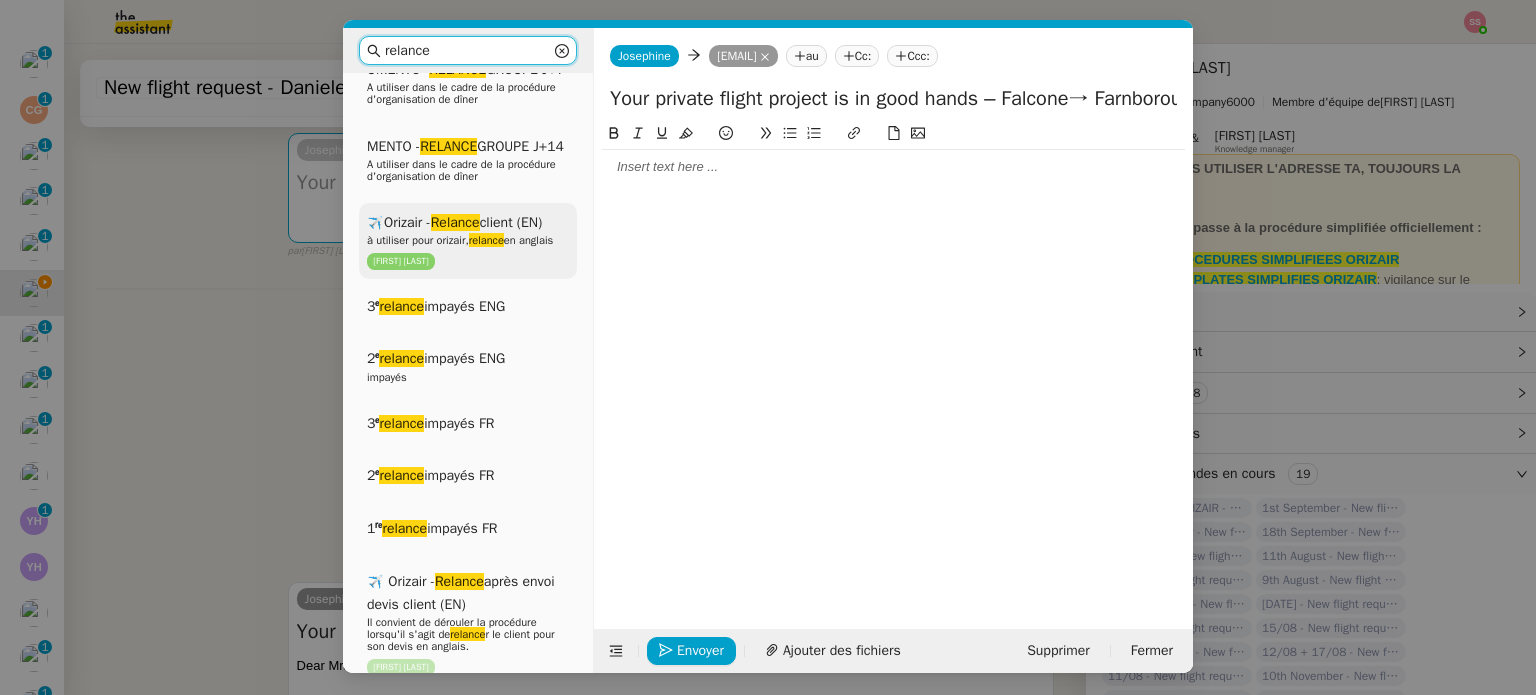 type on "relance" 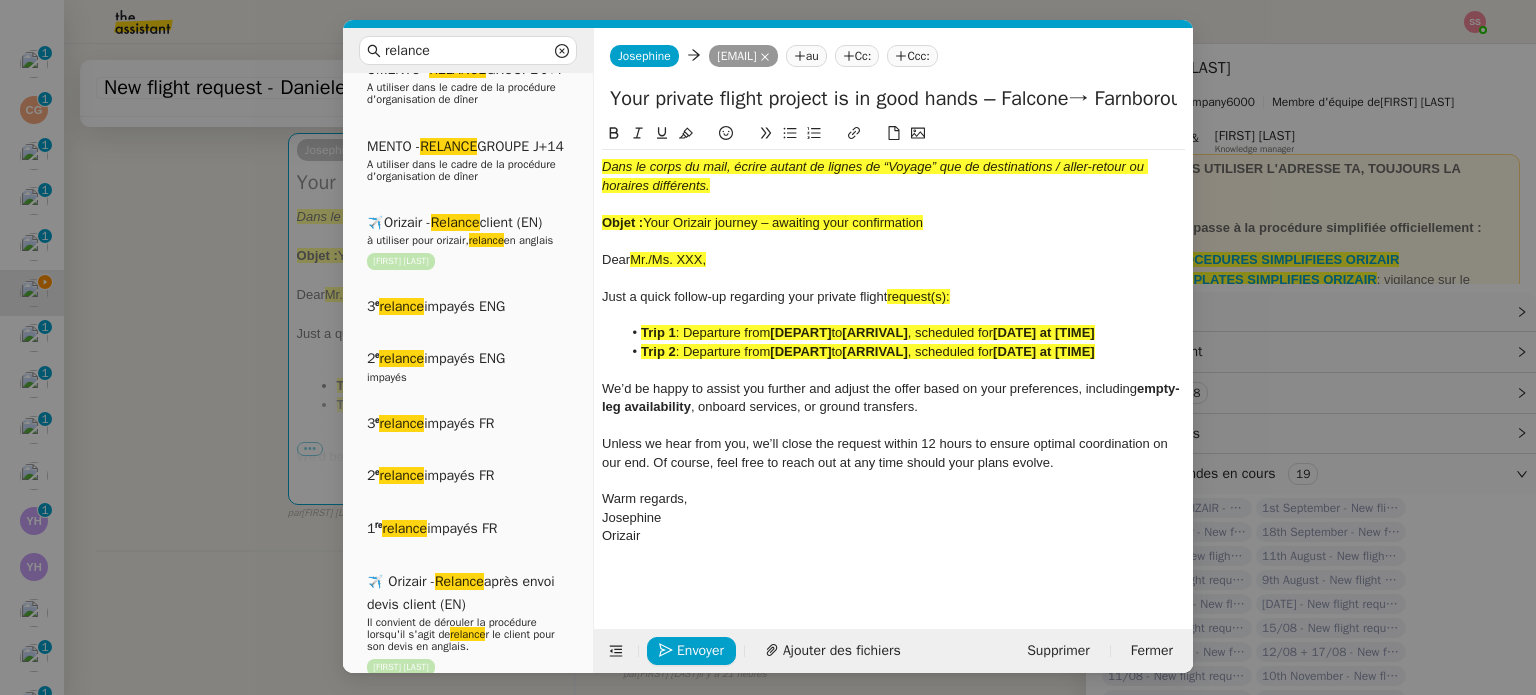 drag, startPoint x: 645, startPoint y: 219, endPoint x: 938, endPoint y: 221, distance: 293.00684 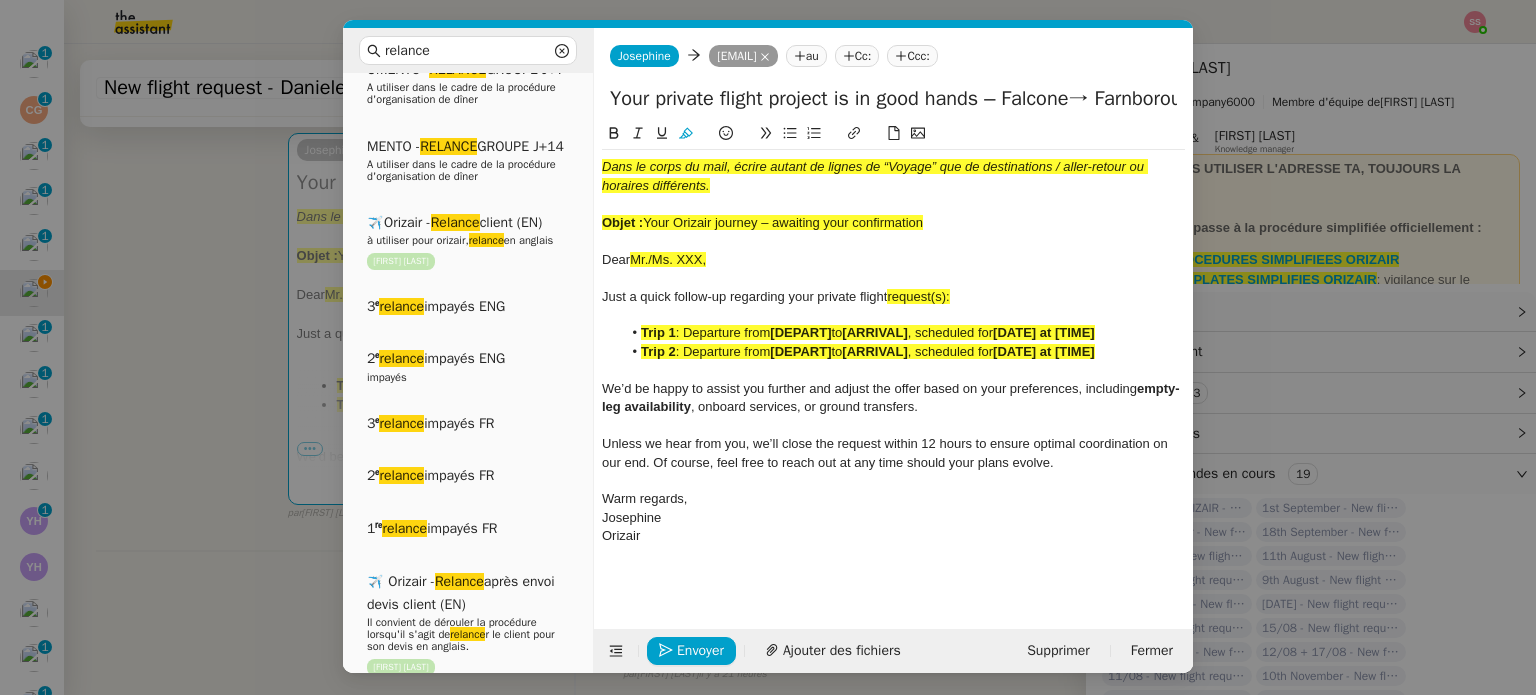 drag, startPoint x: 1019, startPoint y: 99, endPoint x: 596, endPoint y: 93, distance: 423.04254 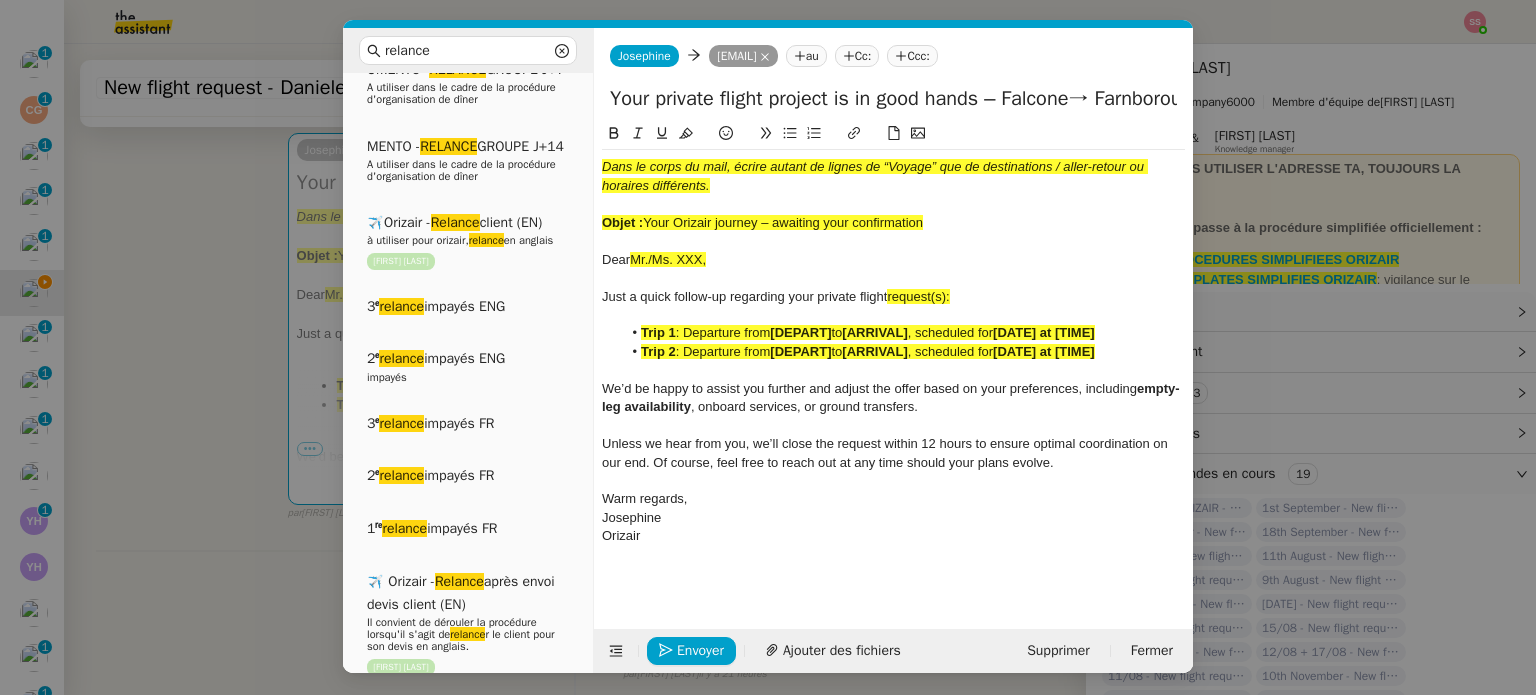 paste on "Orizair journey – awaiting your confirmation" 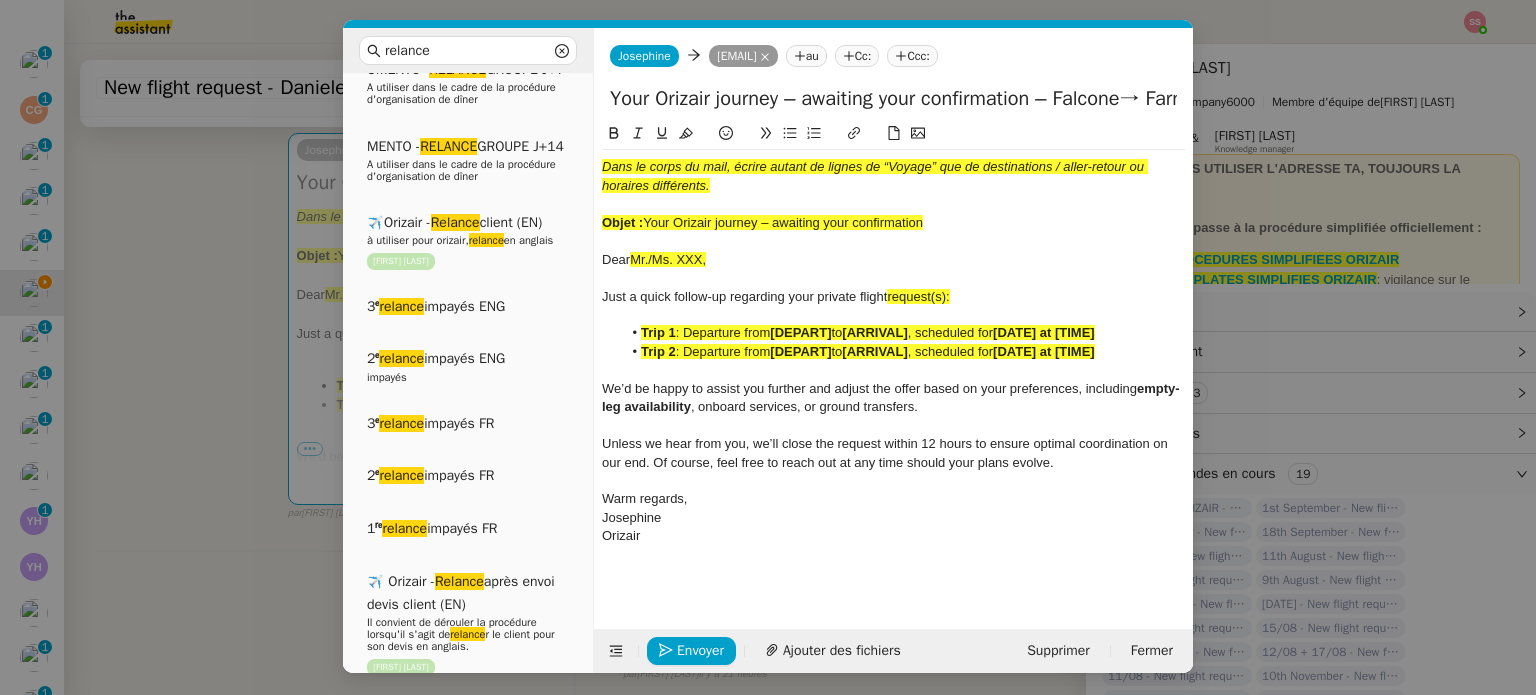 type on "Your Orizair journey – awaiting your confirmation – Falcone→ Farnborough" 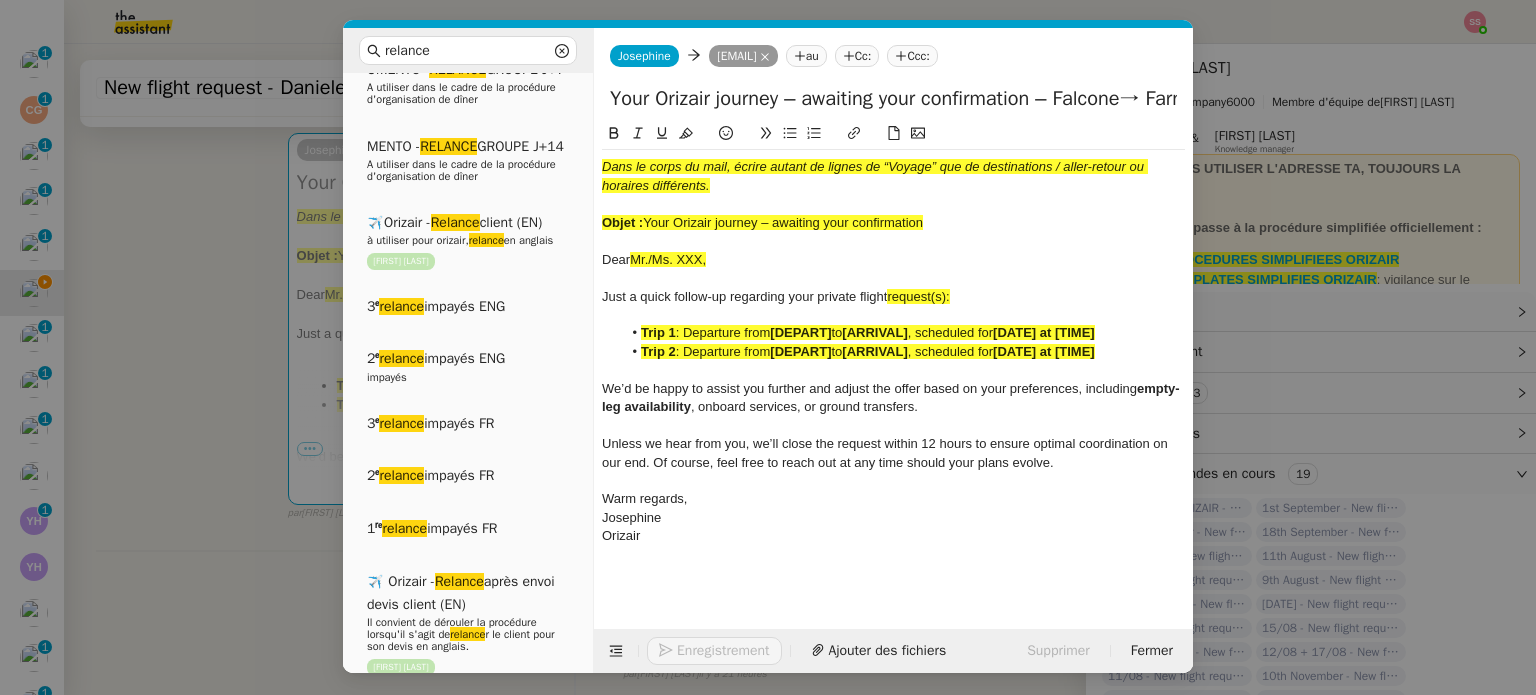 click on "Ccc:" 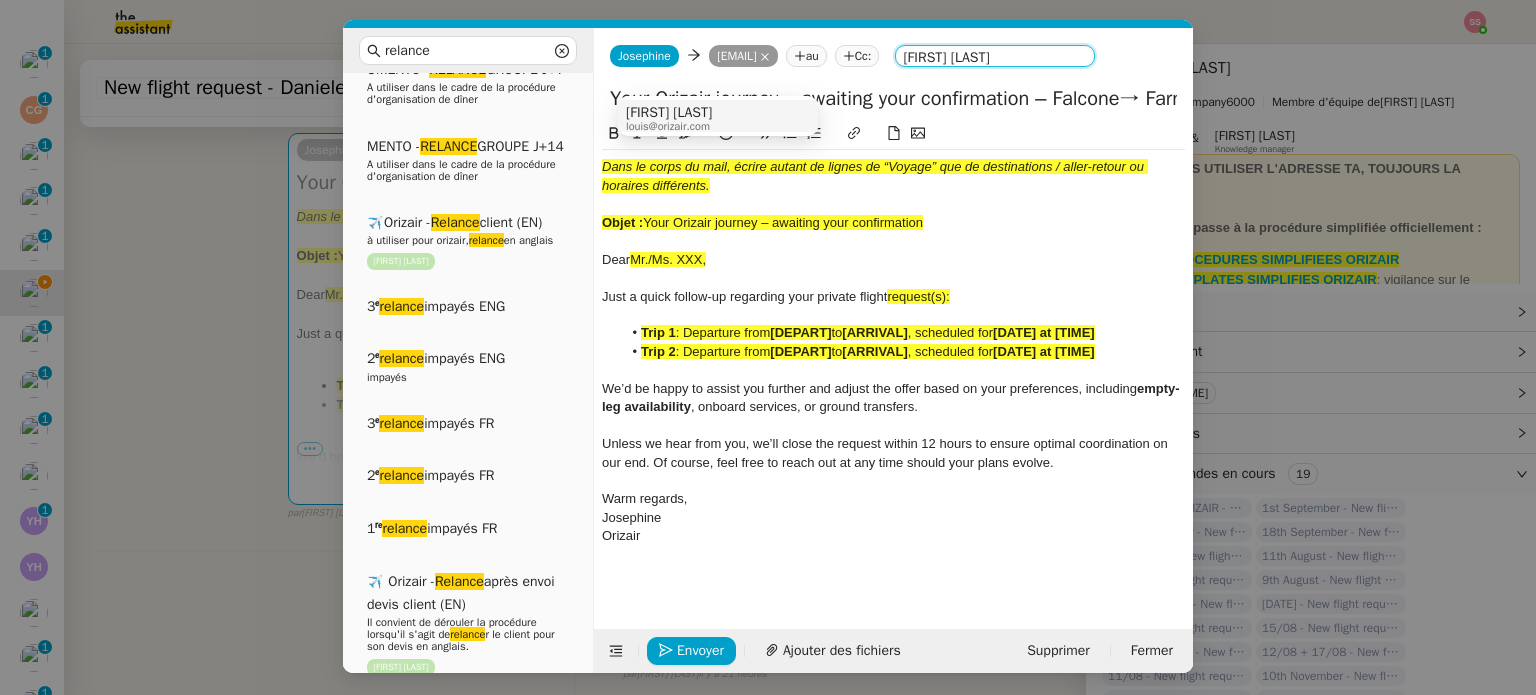 type on "[FIRST] [LAST]" 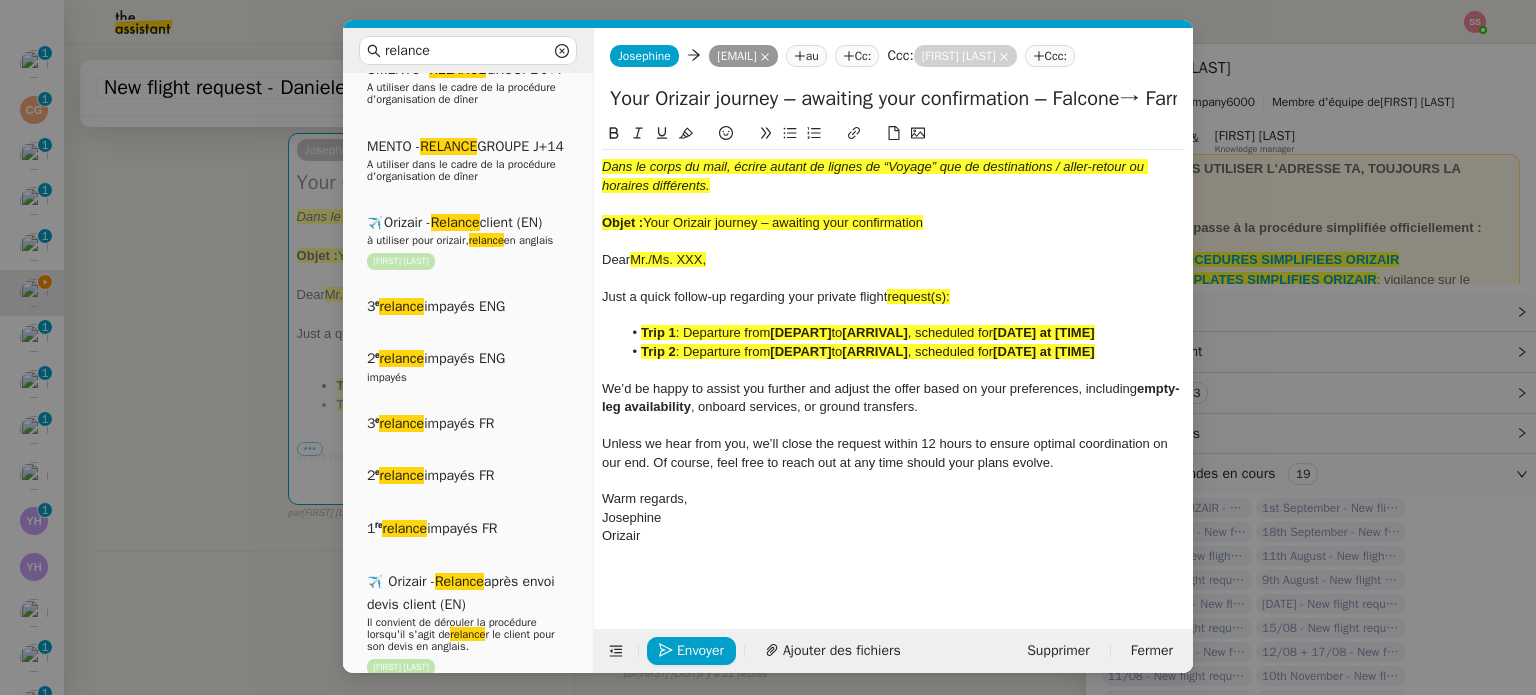 drag, startPoint x: 957, startPoint y: 251, endPoint x: 588, endPoint y: 179, distance: 375.95877 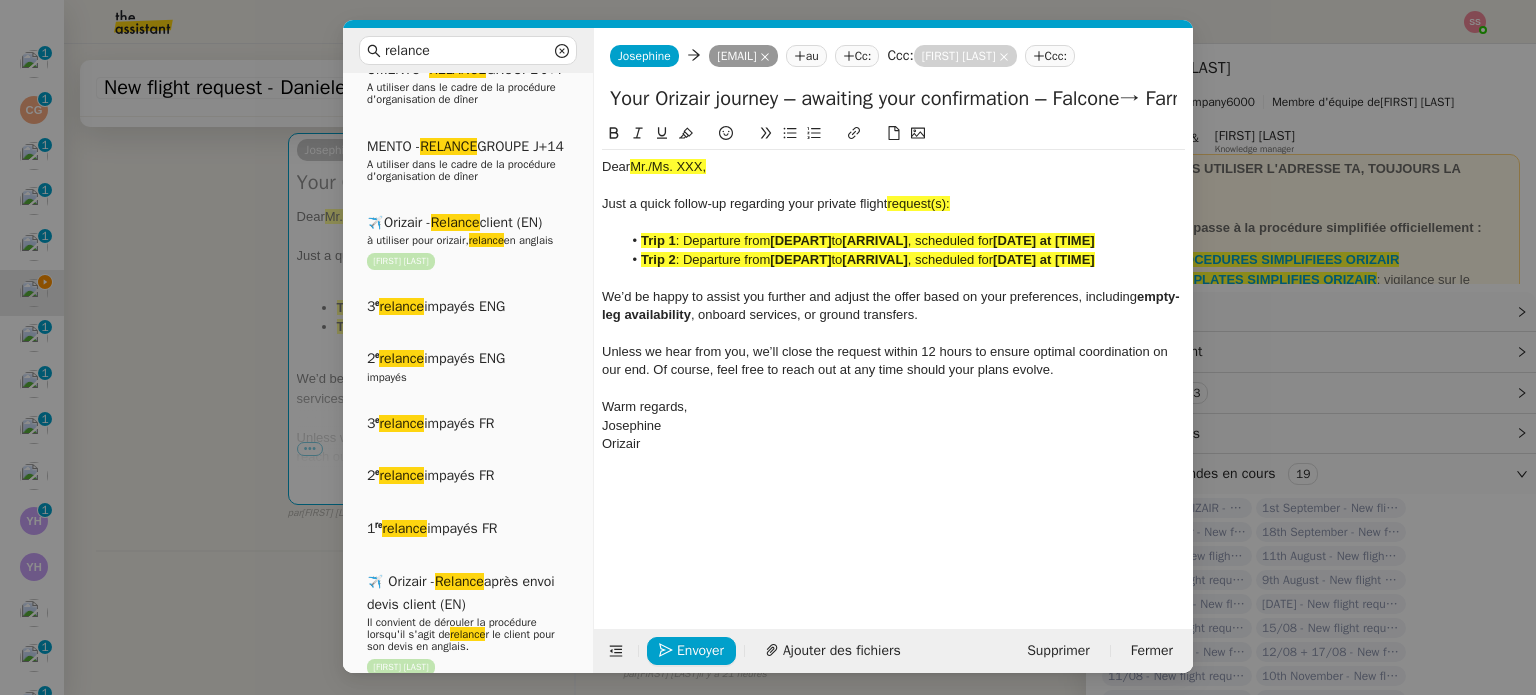click on "relance Service Relance  Bon de Commande LBP    A utiliser dans le cadre de la procédure de  relance  des bons de commande TA -  RELANCE  CLIENT (EN)    Relance r un client lorsqu'il n'a pas répondu à un précédent message ✈️Orizair -  Relance  client (FR)    à utiliser pour orizair, première  relance  en français  Louis Frei TA -  RELANCE  CLIENT    Relance r un client lorsqu'il n'a pas répondu à un précédent message UMENTO -  RELANCE  GROUPE J+7    A utiliser dans le cadre de la procédure d'organisation de dîner MENTO -  RELANCE  GROUPE J+14    A utiliser dans le cadre de la procédure d'organisation de dîner ✈️Orizair -  Relance  client (EN)     à utiliser pour orizair,  relance  en anglais  Louis Frei 3ᵉ  relance  impayés ENG    2ᵉ  relance  impayés ENG    impayés  3ᵉ  relance  impayés FR    2ᵉ  relance  impayés FR    1ʳᵉ  relance  impayés FR    ✈️ Orizair -  Relance  après envoi devis client (EN)    relance r le client pour son devis en anglais." at bounding box center (768, 347) 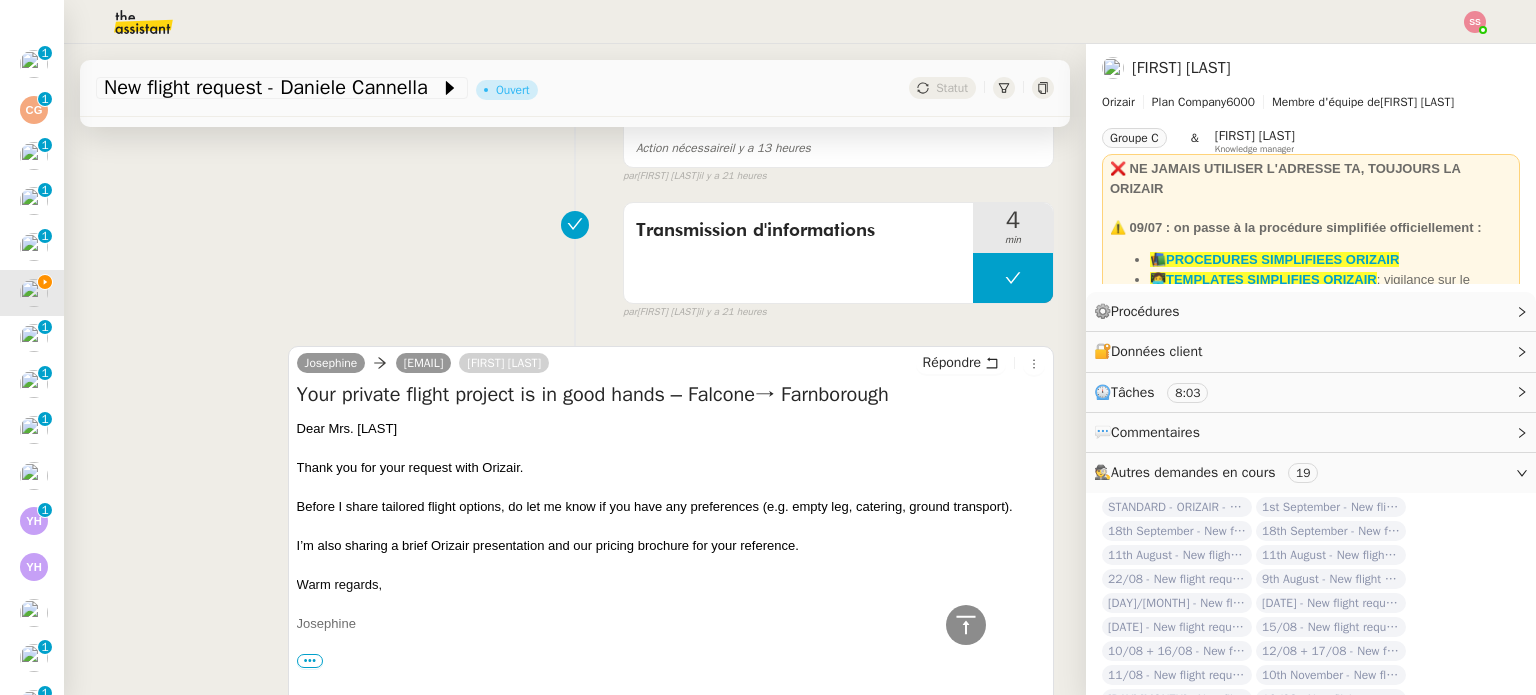click on "Transmission d'informations     4 min false par   Souraya S.   il y a 21 heures" at bounding box center (575, 257) 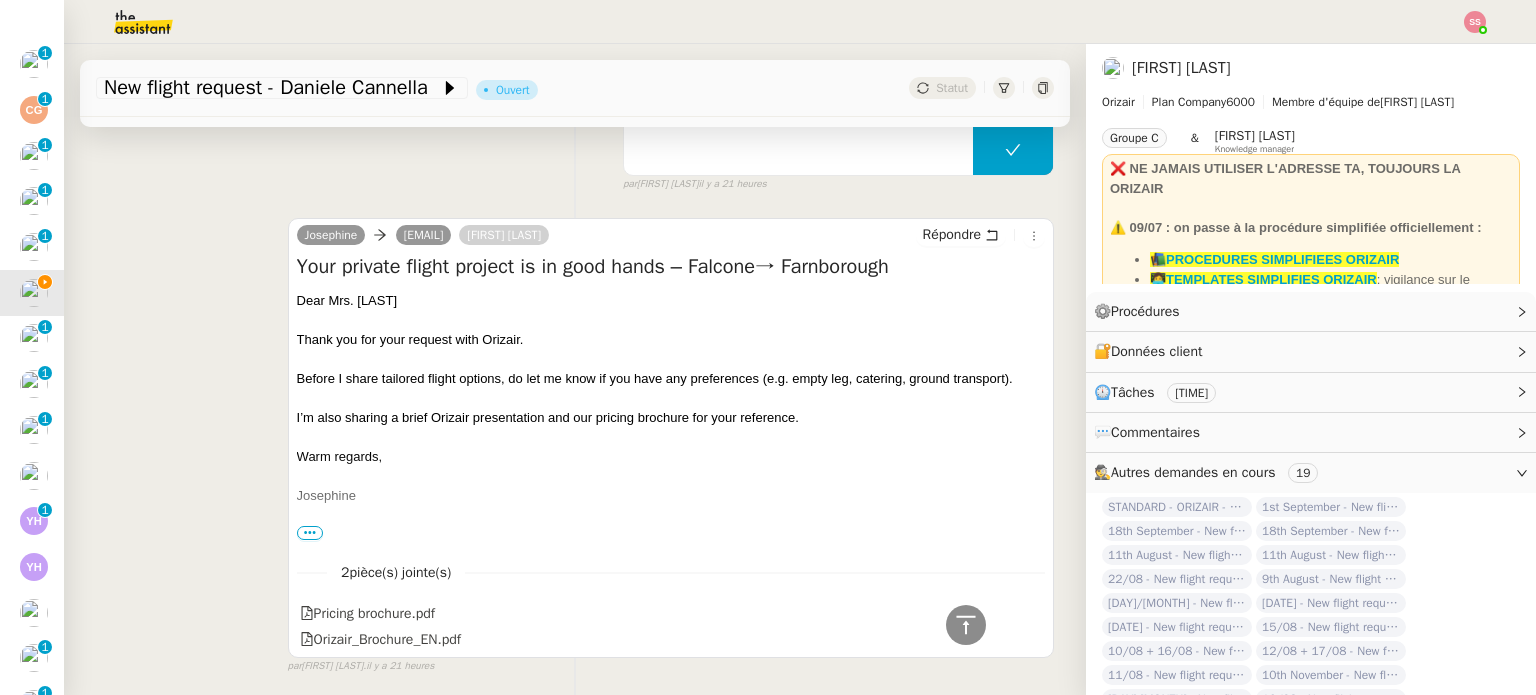 scroll, scrollTop: 996, scrollLeft: 0, axis: vertical 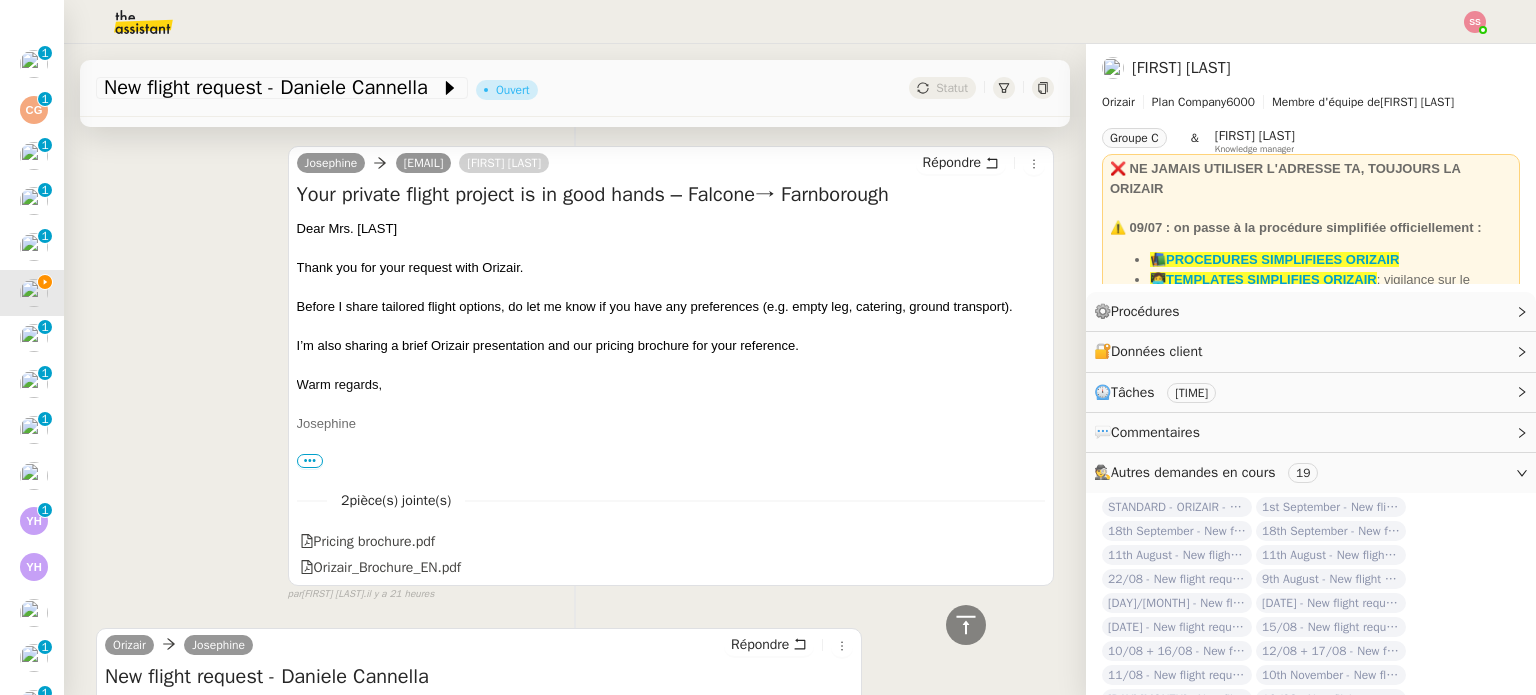 click on "Dear Mrs. [LAST]" at bounding box center [671, 229] 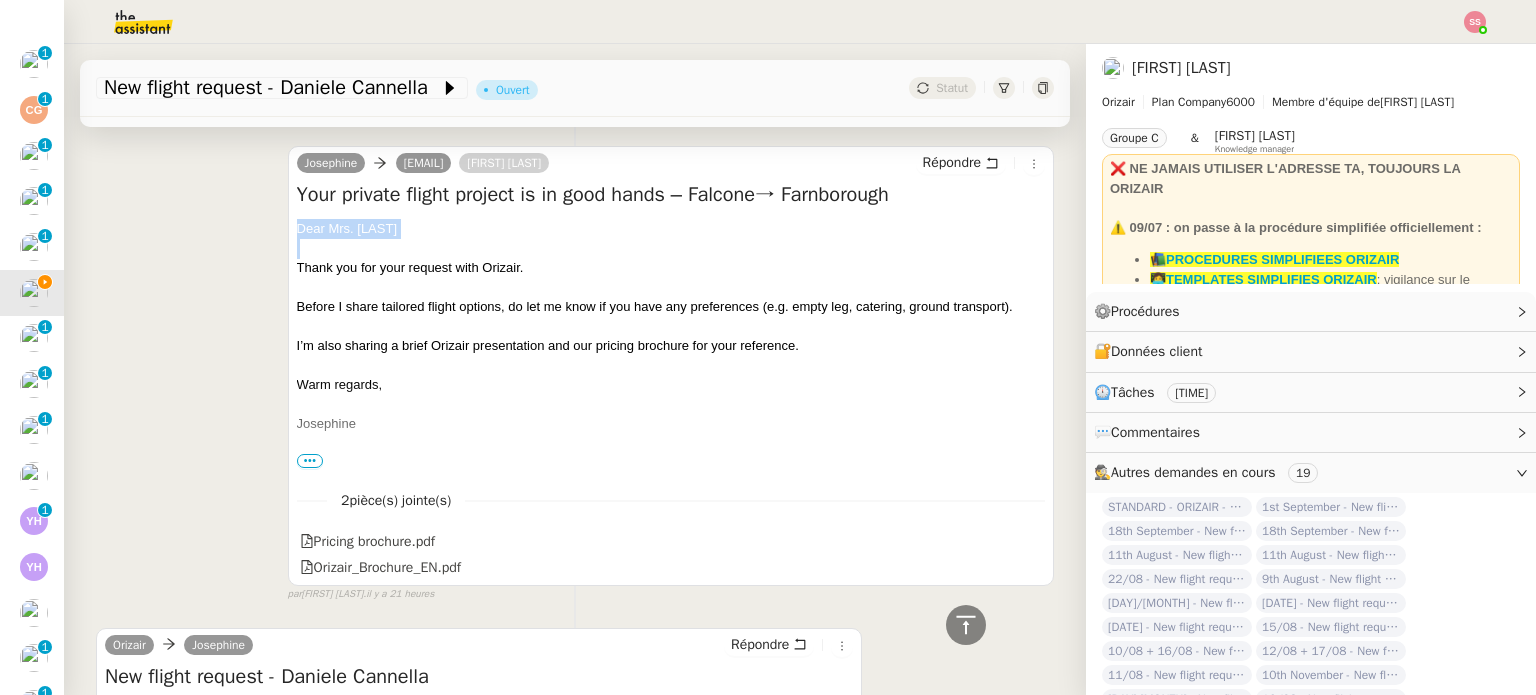 click on "Dear Mrs. [LAST]" at bounding box center (671, 229) 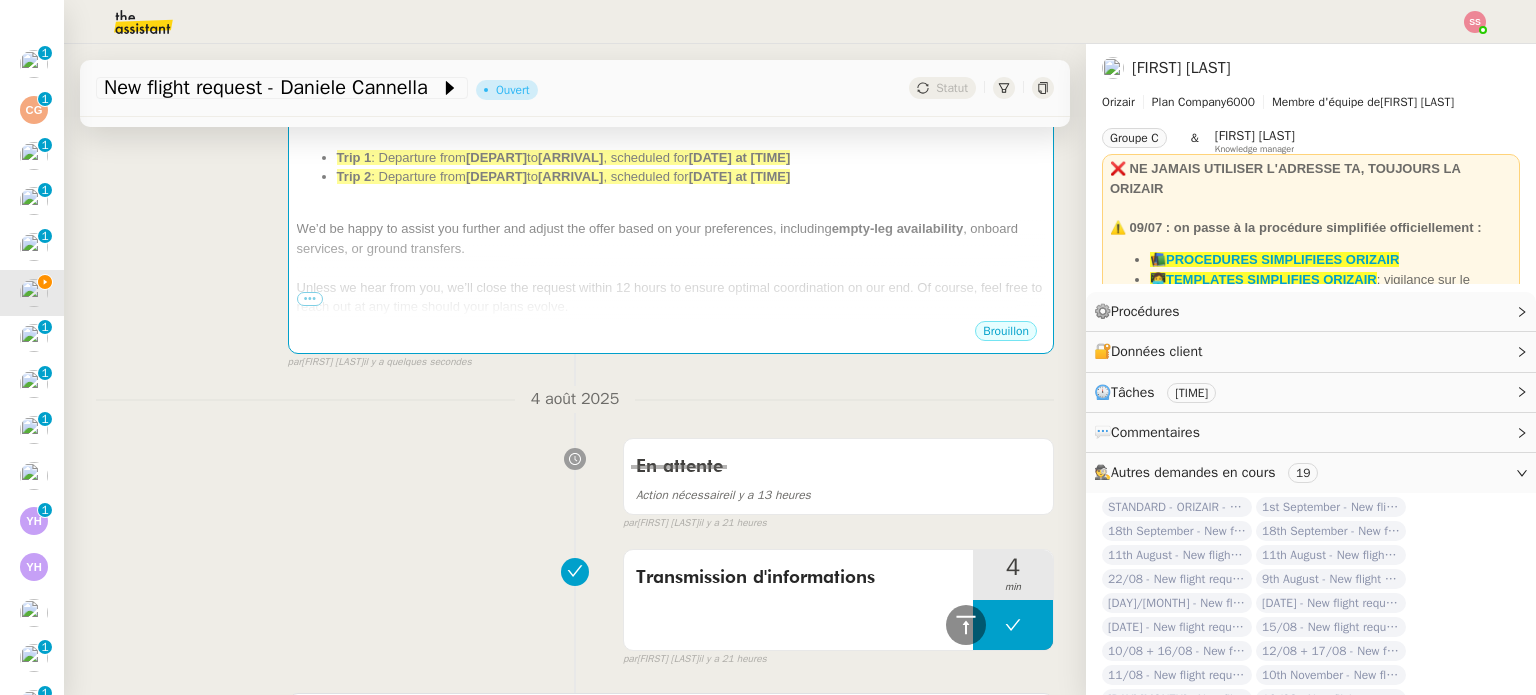 scroll, scrollTop: 296, scrollLeft: 0, axis: vertical 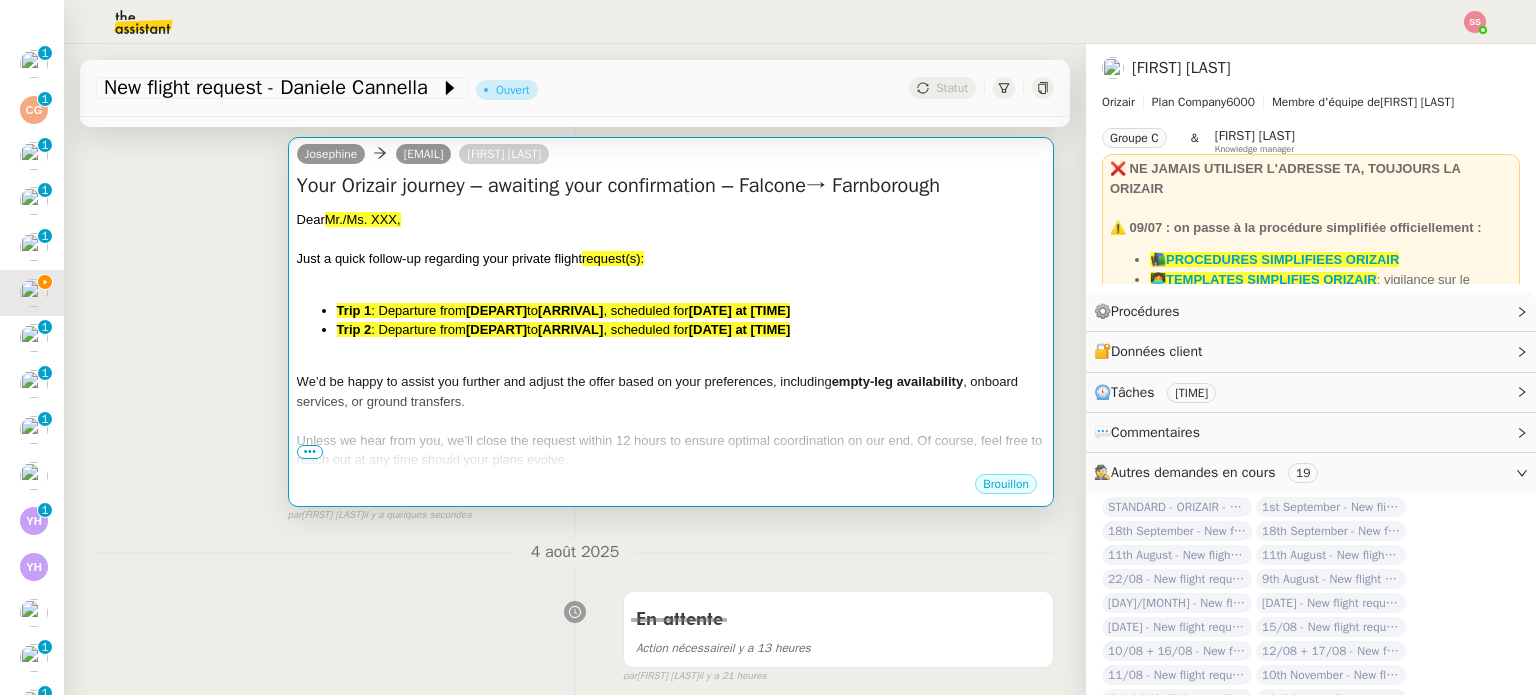 click on ": Departure from" at bounding box center [418, 310] 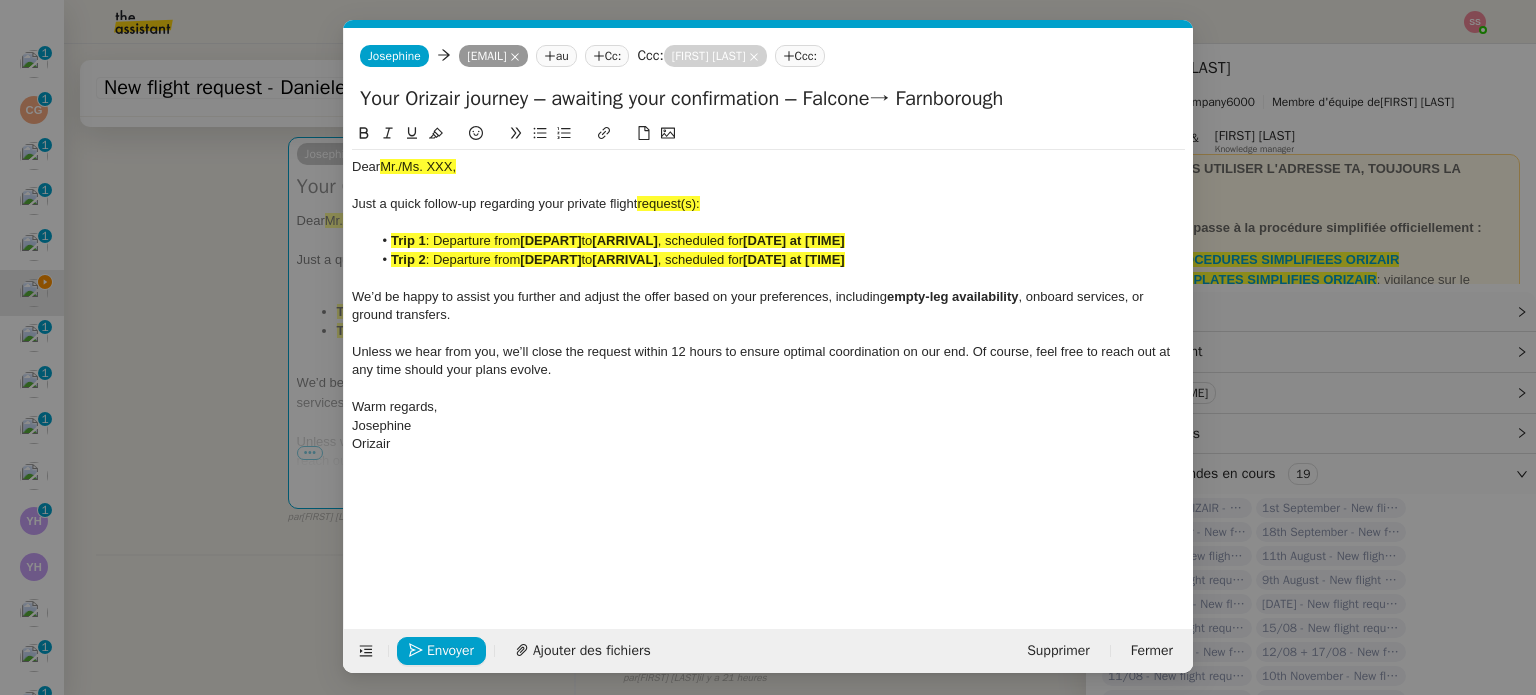 scroll, scrollTop: 0, scrollLeft: 86, axis: horizontal 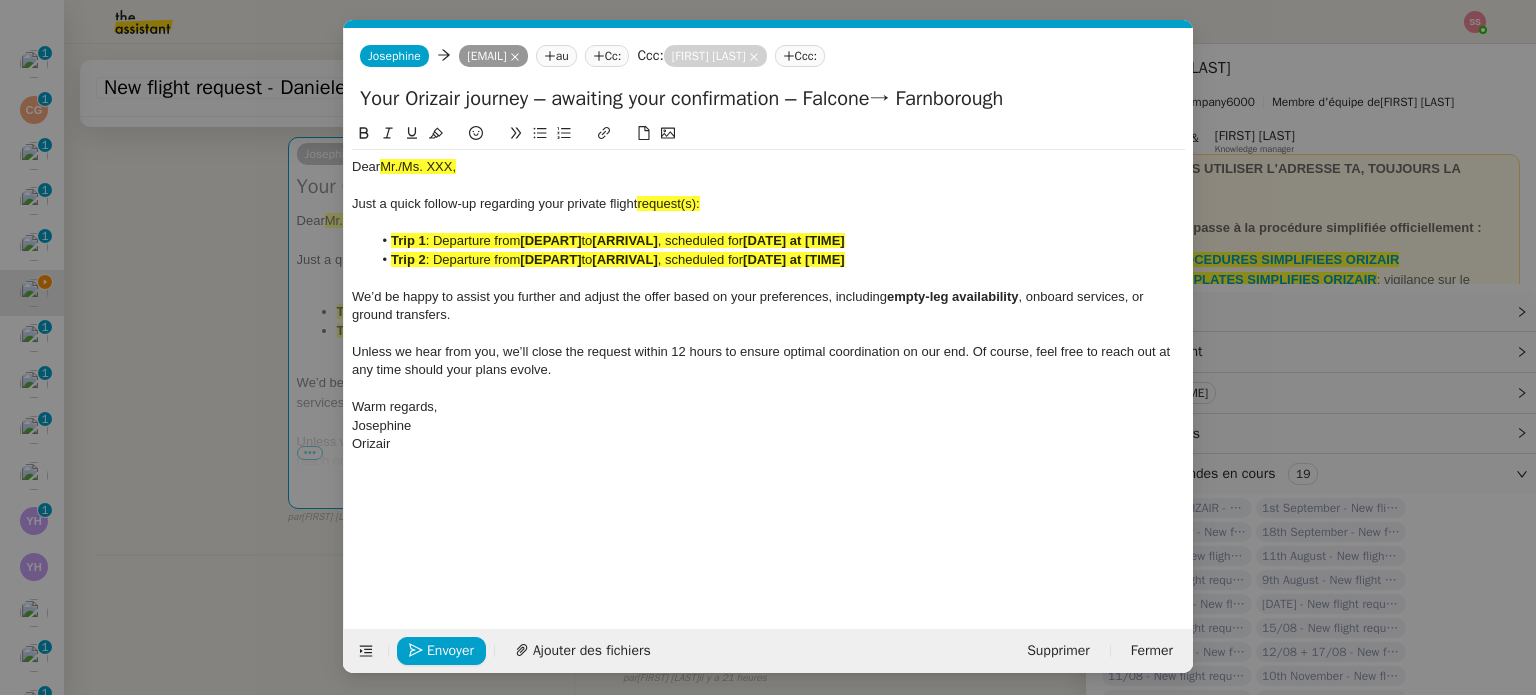 click on "Dear  Mr./Ms. XXX, Just a quick follow-up regarding your private flight  request(s): Trip 1 : Departure from  [DEPART]  to  [ARRIVAL] , scheduled for  [DATE] at [TIME] Trip 2  : Departure from  [DEPART]  to  [ARRIVAL] , scheduled for  [DATE] at [TIME] We’d be happy to assist you further and adjust the offer based on your preferences, including  empty-leg availability , onboard services, or ground transfers. Unless we hear from you, we’ll close the request within 12 hours to ensure optimal coordination on our end. Of course, feel free to reach out at any time should your plans evolve. ﻿ Warm regards, Josephine Orizair" 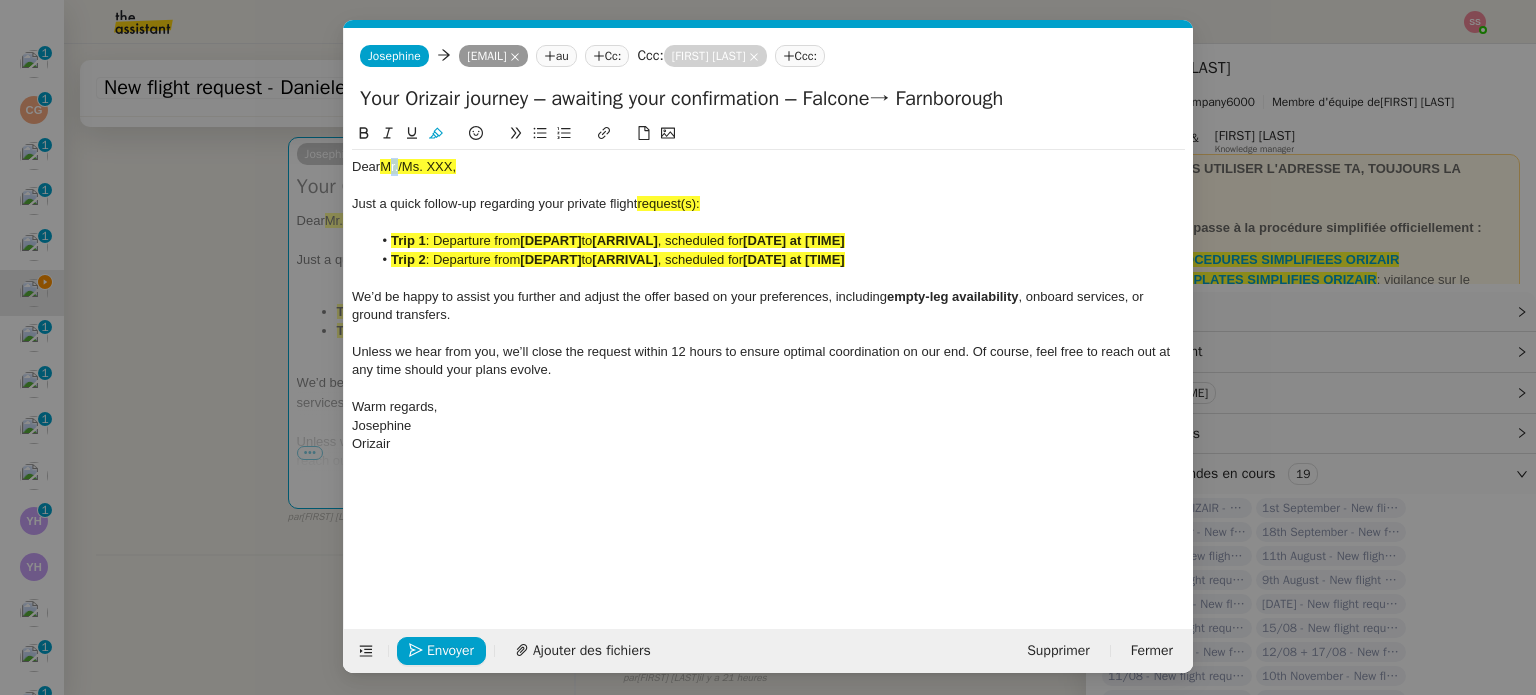 click on "Dear  Mr./Ms. XXX, Just a quick follow-up regarding your private flight  request(s): Trip 1 : Departure from  [DEPART]  to  [ARRIVAL] , scheduled for  [DATE] at [TIME] Trip 2  : Departure from  [DEPART]  to  [ARRIVAL] , scheduled for  [DATE] at [TIME] We’d be happy to assist you further and adjust the offer based on your preferences, including  empty-leg availability , onboard services, or ground transfers. Unless we hear from you, we’ll close the request within 12 hours to ensure optimal coordination on our end. Of course, feel free to reach out at any time should your plans evolve. ﻿ Warm regards, Josephine Orizair" 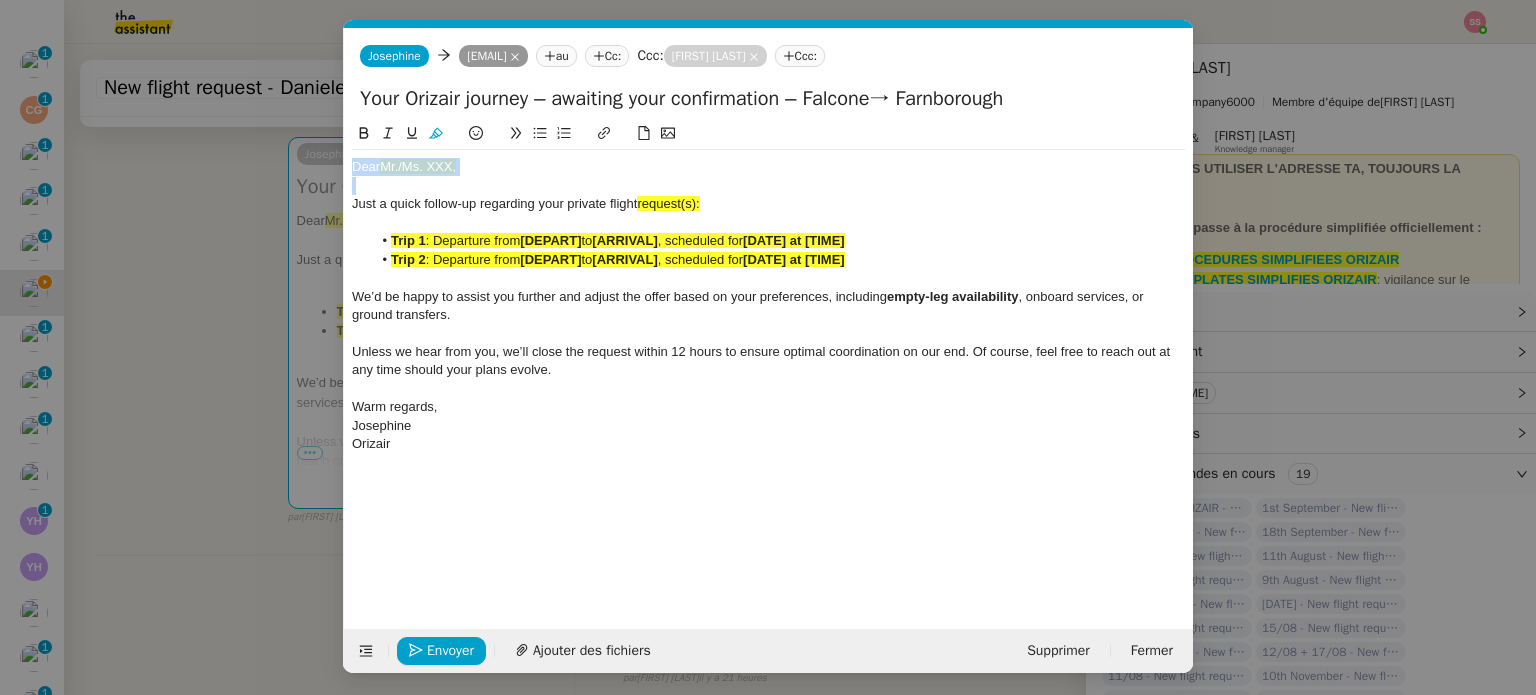 click on "Dear  Mr./Ms. XXX, Just a quick follow-up regarding your private flight  request(s): Trip 1 : Departure from  [DEPART]  to  [ARRIVAL] , scheduled for  [DATE] at [TIME] Trip 2  : Departure from  [DEPART]  to  [ARRIVAL] , scheduled for  [DATE] at [TIME] We’d be happy to assist you further and adjust the offer based on your preferences, including  empty-leg availability , onboard services, or ground transfers. Unless we hear from you, we’ll close the request within 12 hours to ensure optimal coordination on our end. Of course, feel free to reach out at any time should your plans evolve. ﻿ Warm regards, Josephine Orizair" 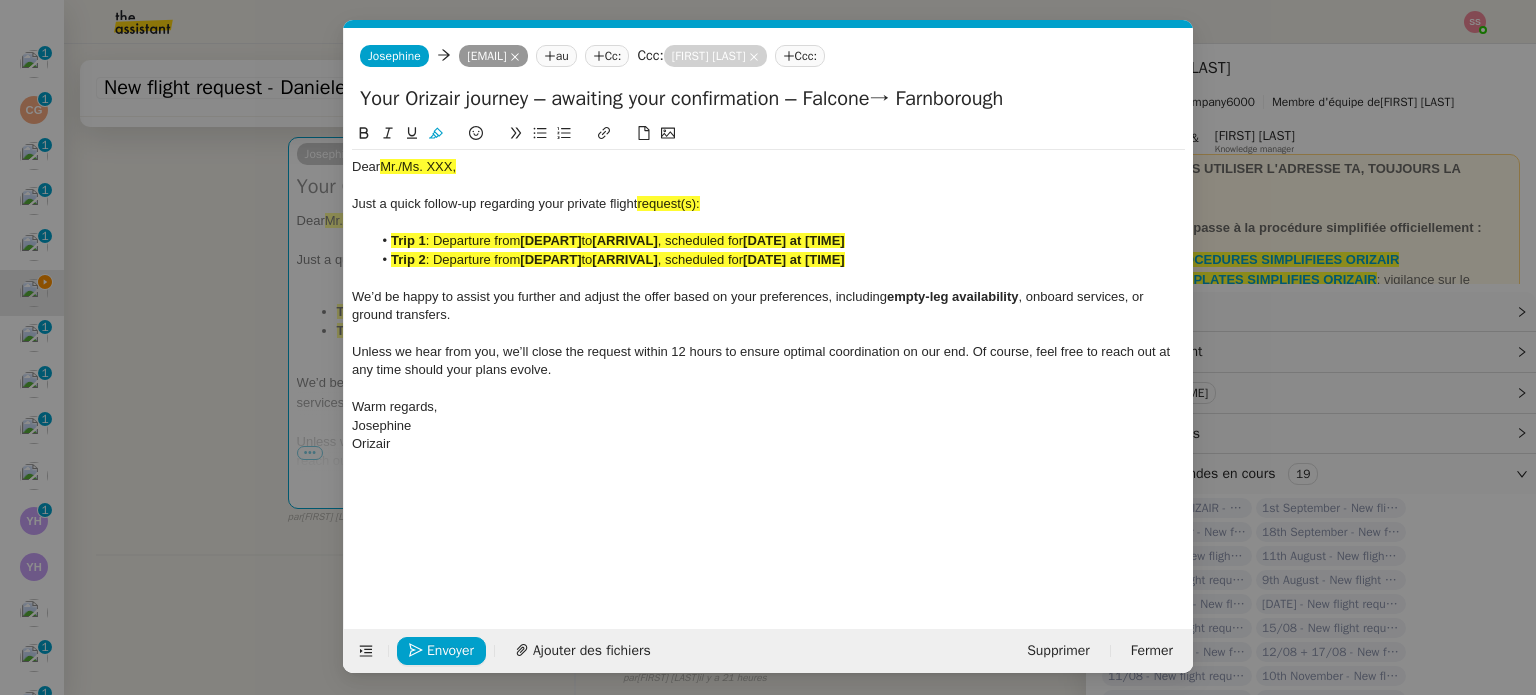 scroll, scrollTop: 0, scrollLeft: 0, axis: both 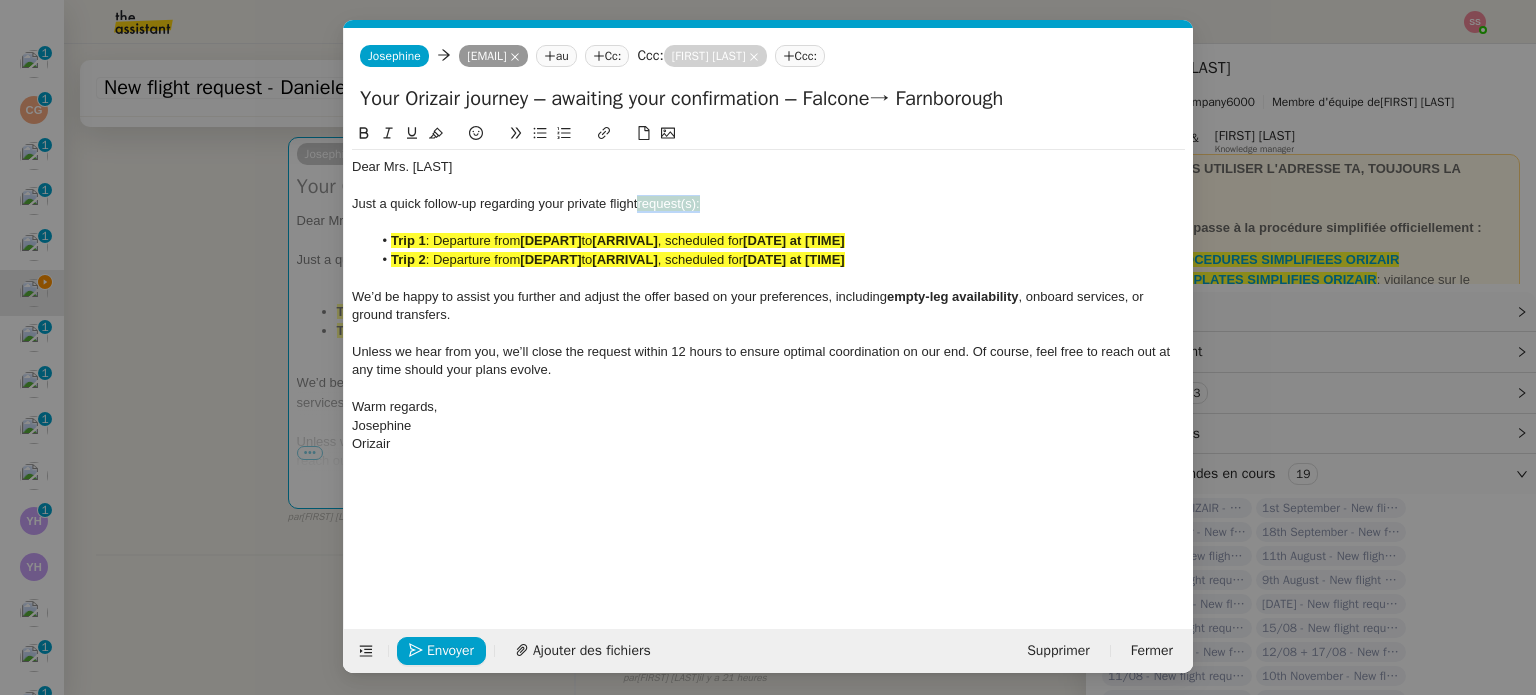 drag, startPoint x: 704, startPoint y: 197, endPoint x: 640, endPoint y: 201, distance: 64.12488 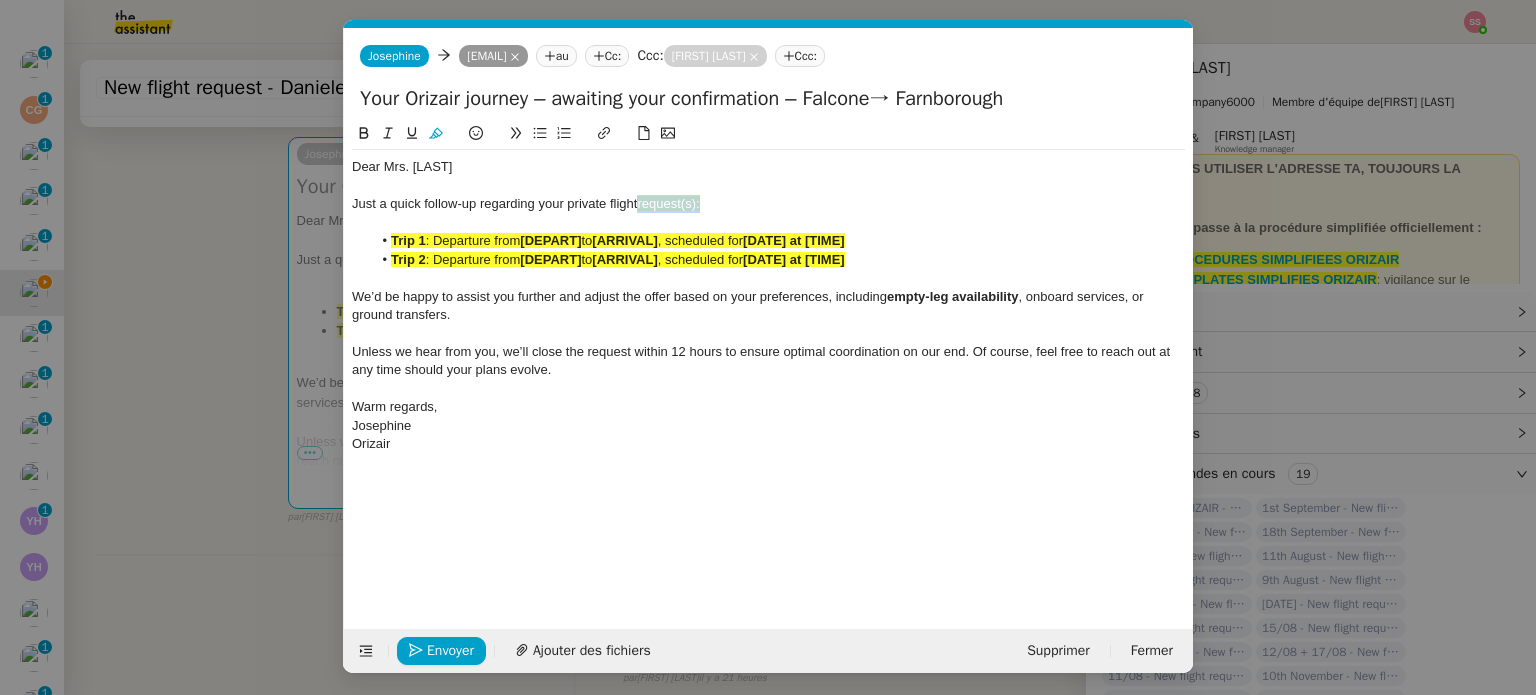 click 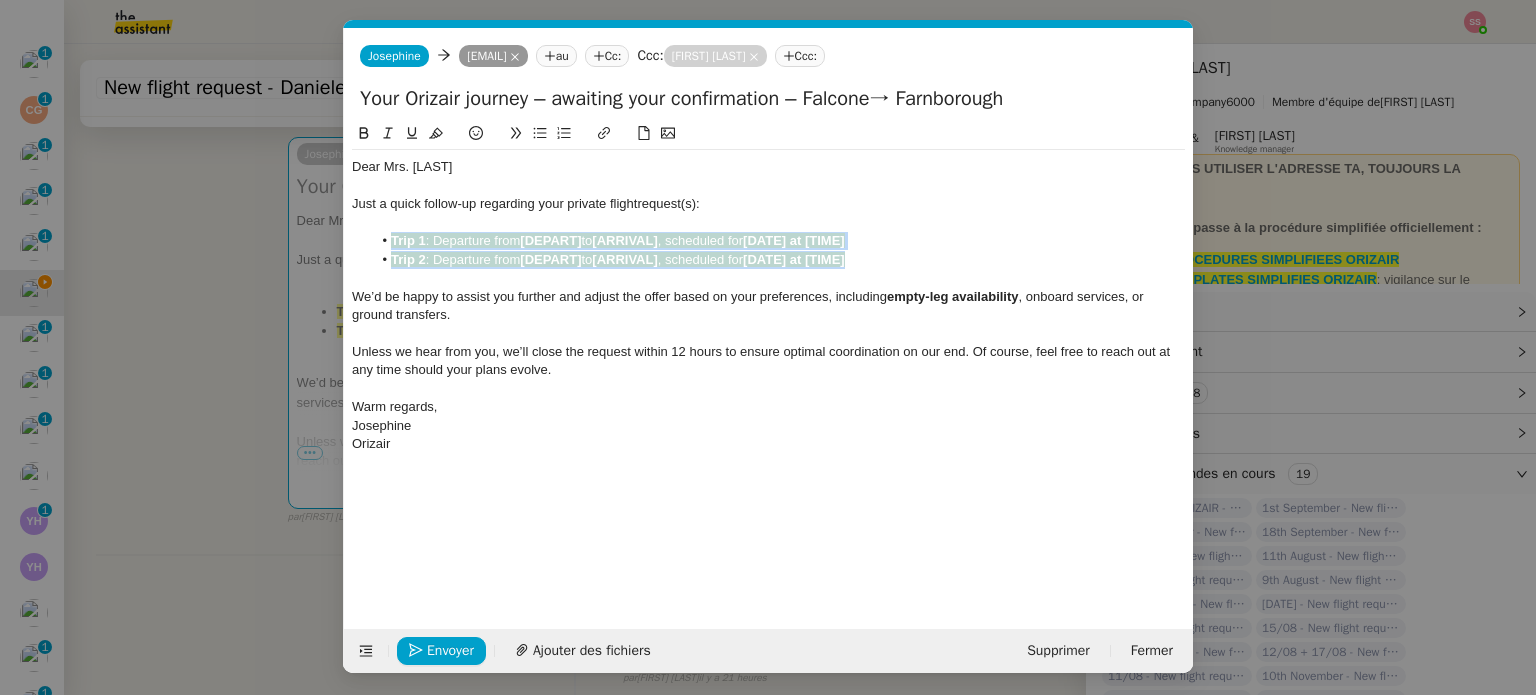 drag, startPoint x: 869, startPoint y: 259, endPoint x: 391, endPoint y: 239, distance: 478.4182 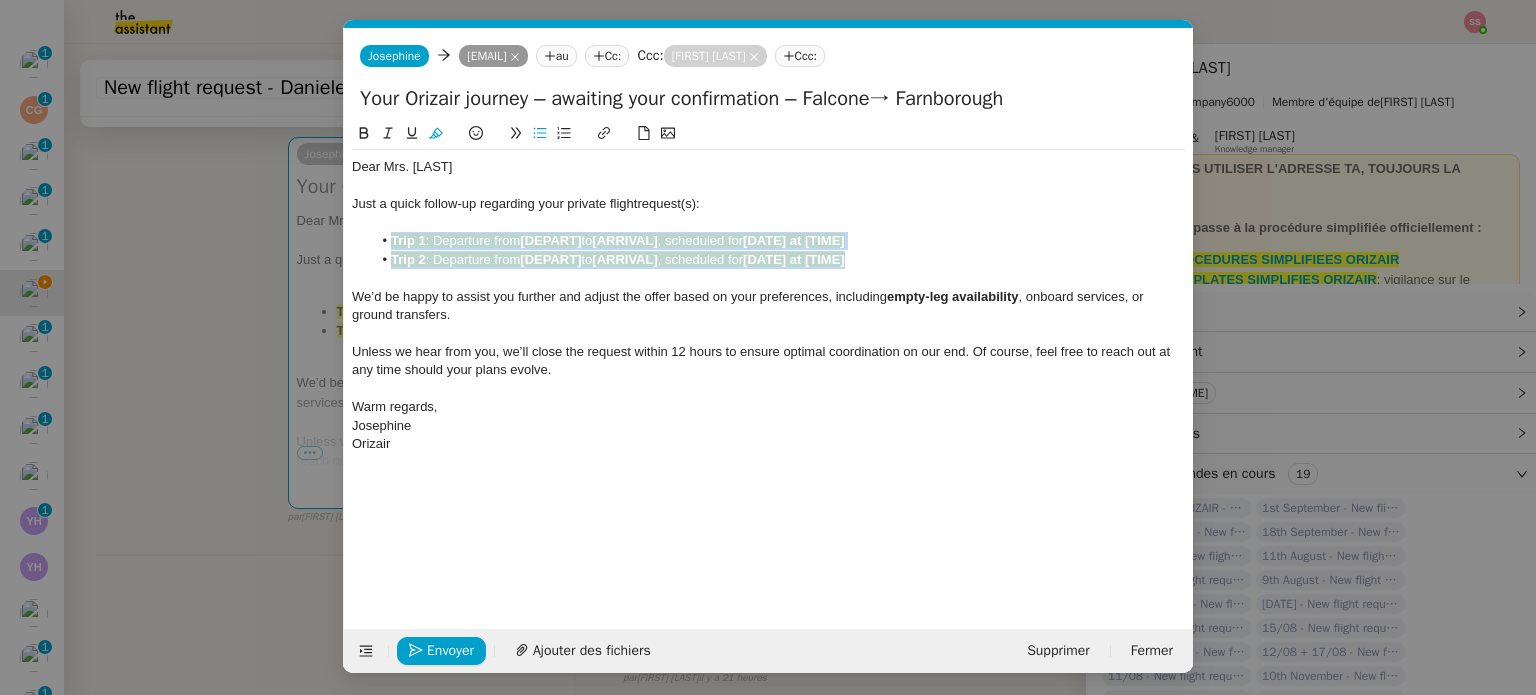 click 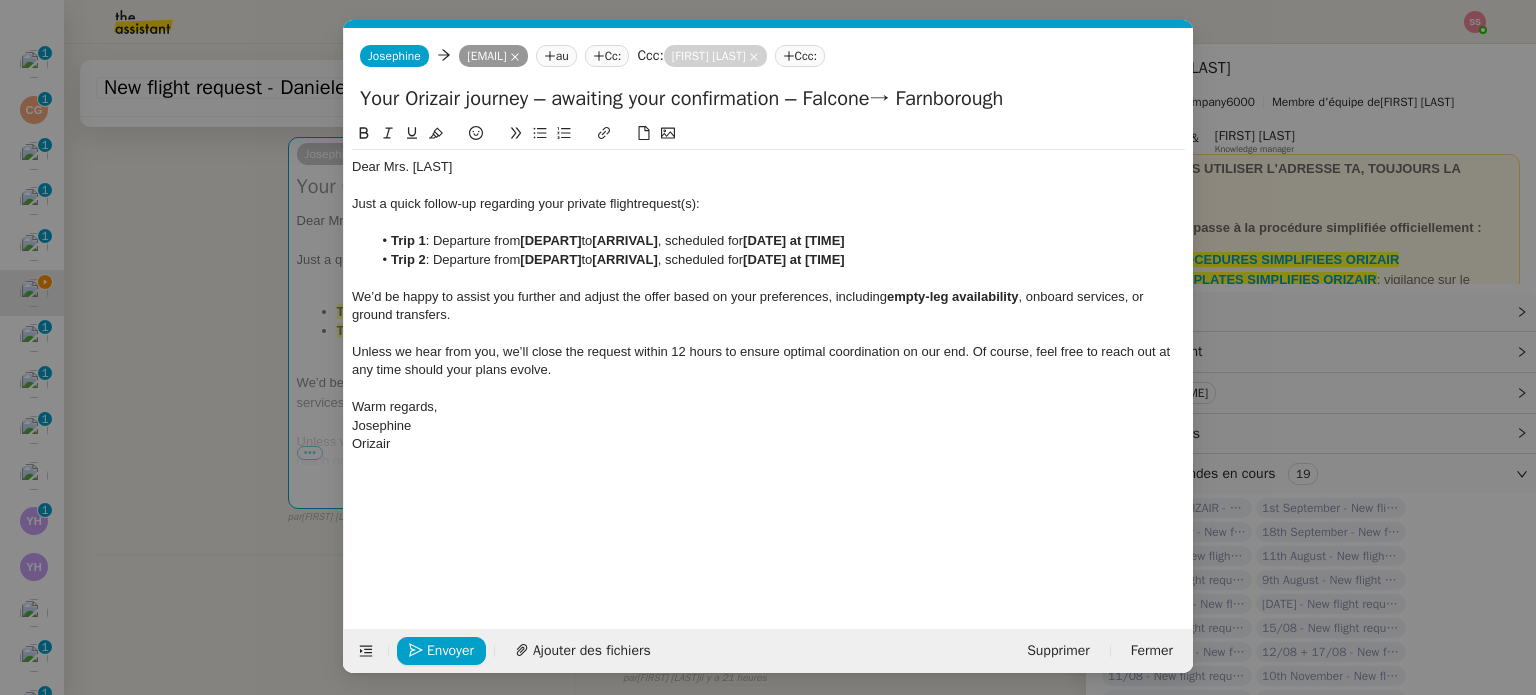 click 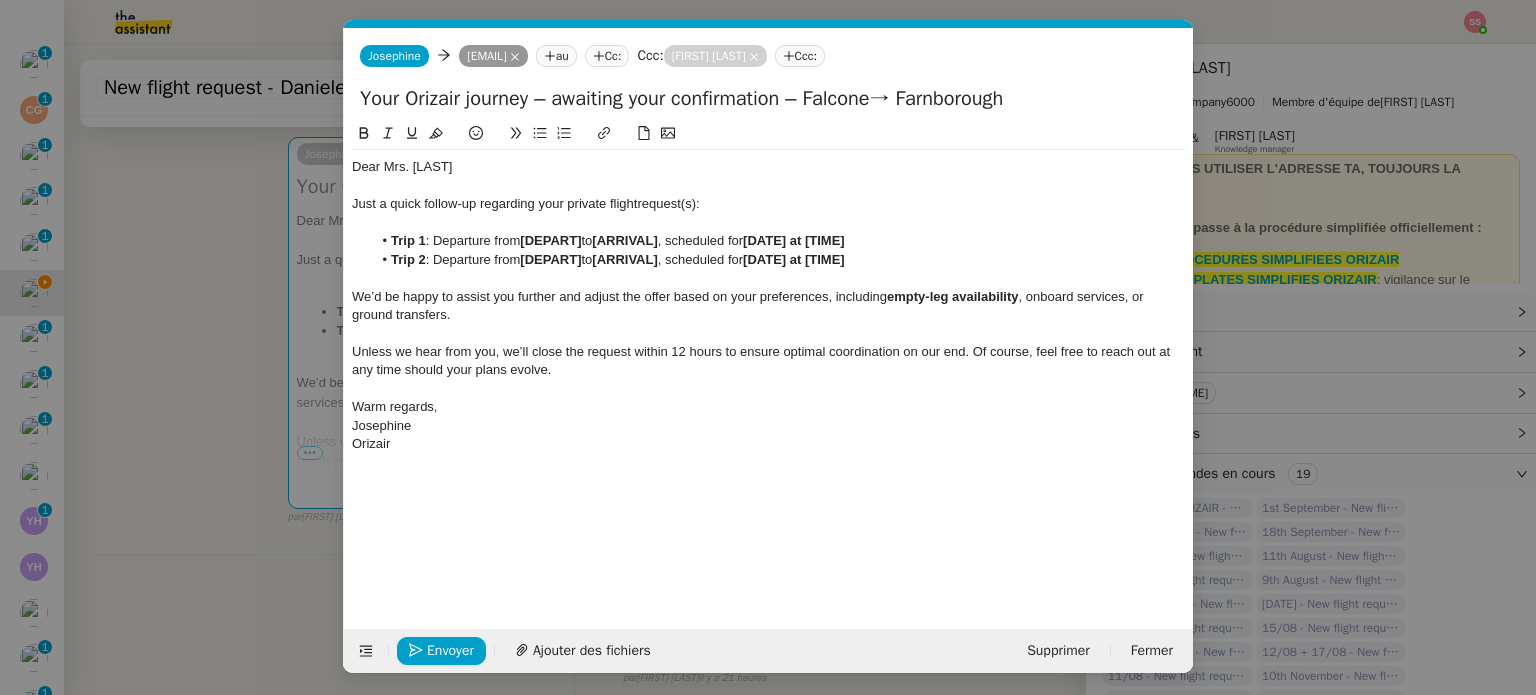 click on "[DEPART]" 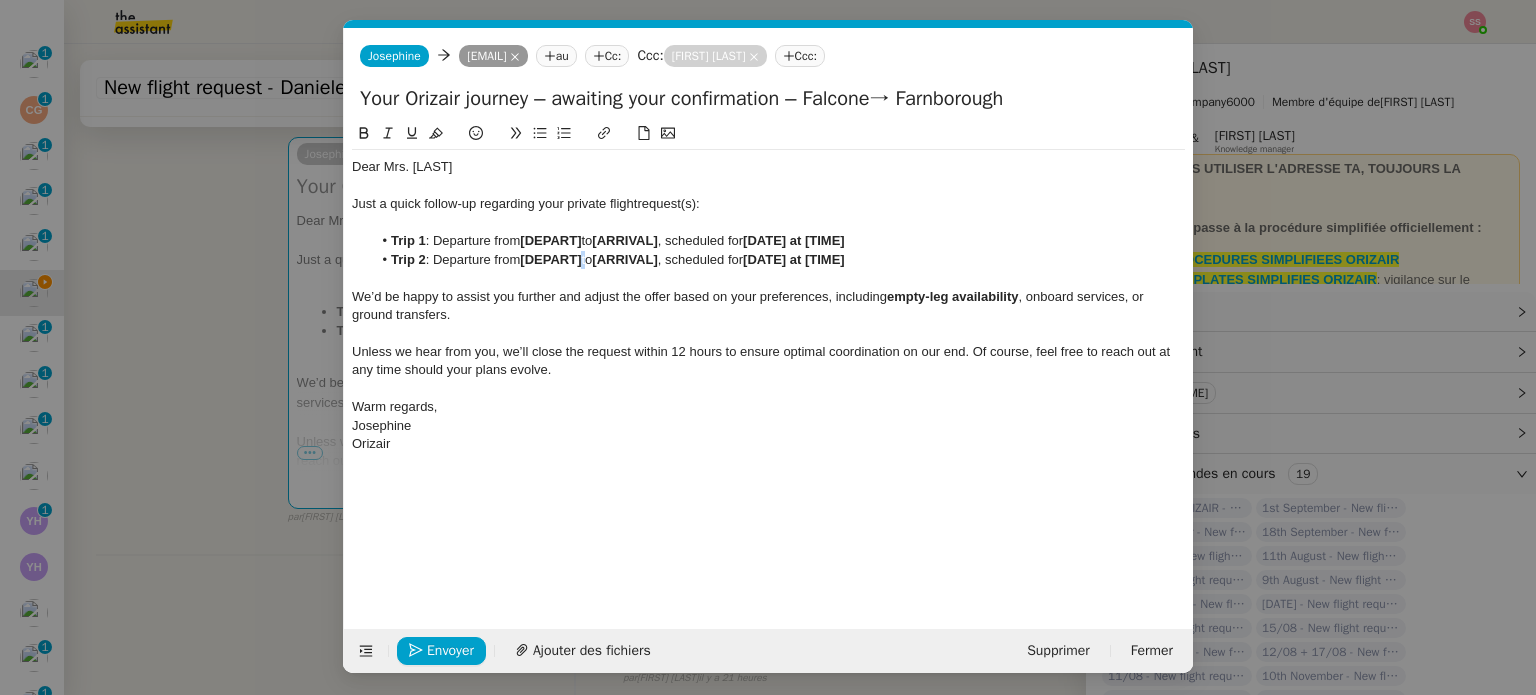 click on "[DEPART]" 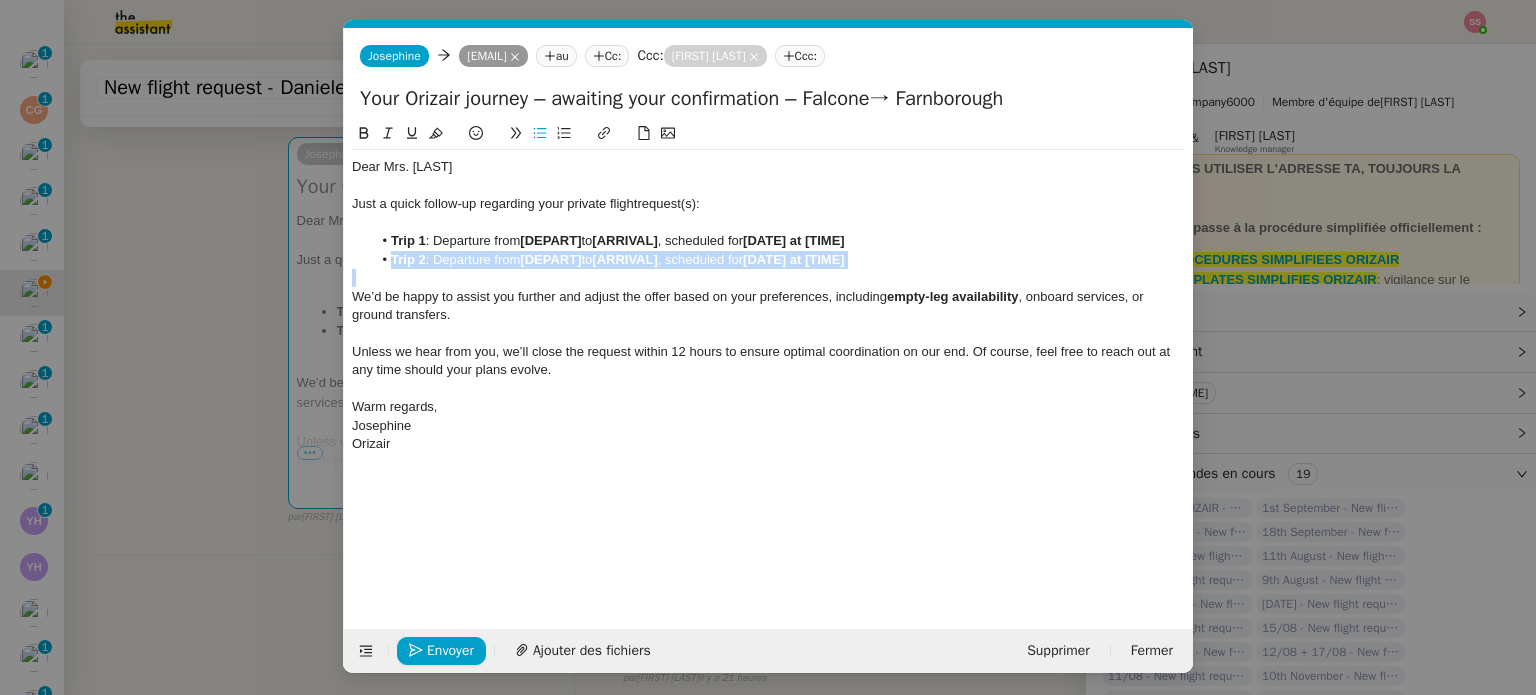 click on "[DEPART]" 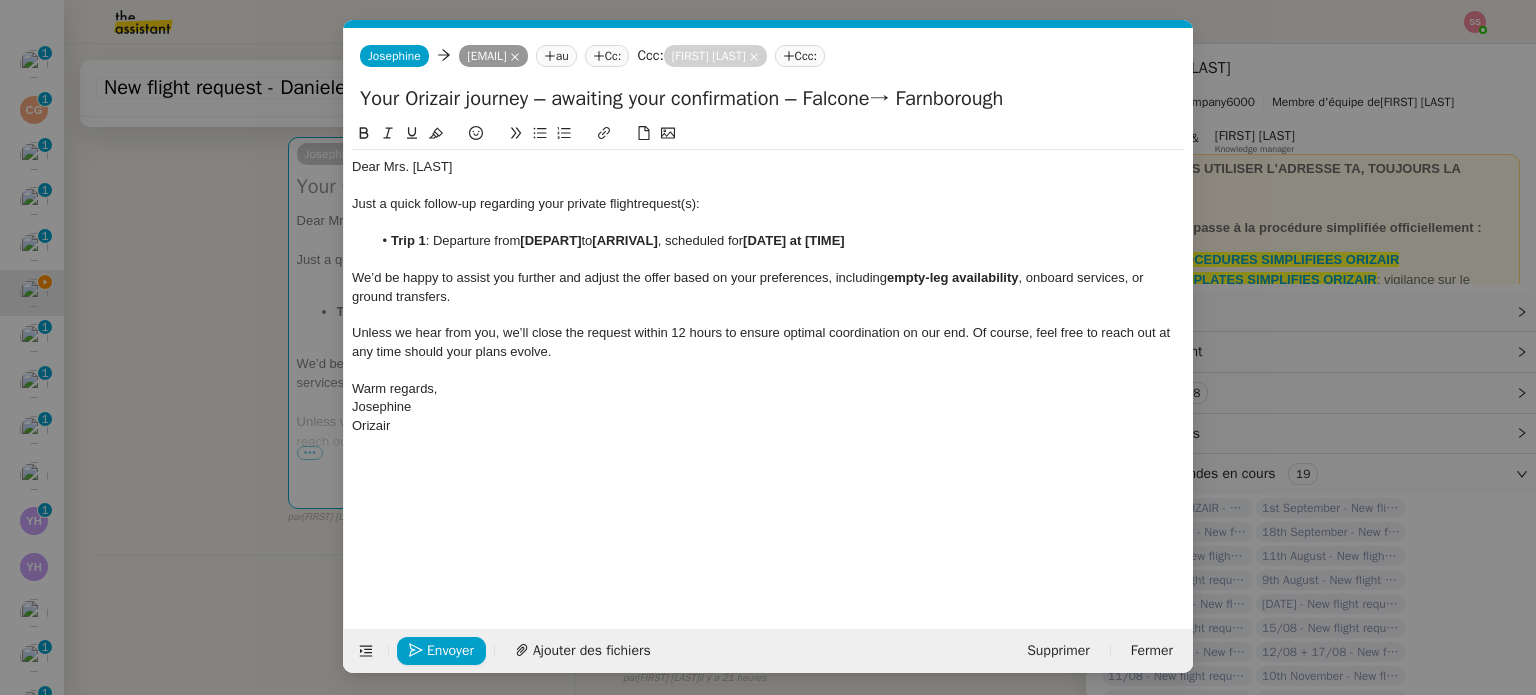 click on "relance Service Relance  Bon de Commande LBP    A utiliser dans le cadre de la procédure de  relance  des bons de commande TA -  RELANCE  CLIENT (EN)    Relance r un client lorsqu'il n'a pas répondu à un précédent message ✈️Orizair -  Relance  client (FR)    à utiliser pour orizair, première  relance  en français  Louis Frei TA -  RELANCE  CLIENT    Relance r un client lorsqu'il n'a pas répondu à un précédent message UMENTO -  RELANCE  GROUPE J+7    A utiliser dans le cadre de la procédure d'organisation de dîner MENTO -  RELANCE  GROUPE J+14    A utiliser dans le cadre de la procédure d'organisation de dîner ✈️Orizair -  Relance  client (EN)     à utiliser pour orizair,  relance  en anglais  Louis Frei 3ᵉ  relance  impayés ENG    2ᵉ  relance  impayés ENG    impayés  3ᵉ  relance  impayés FR    2ᵉ  relance  impayés FR    1ʳᵉ  relance  impayés FR    ✈️ Orizair -  Relance  après envoi devis client (EN)    relance r le client pour son devis en anglais." at bounding box center (768, 347) 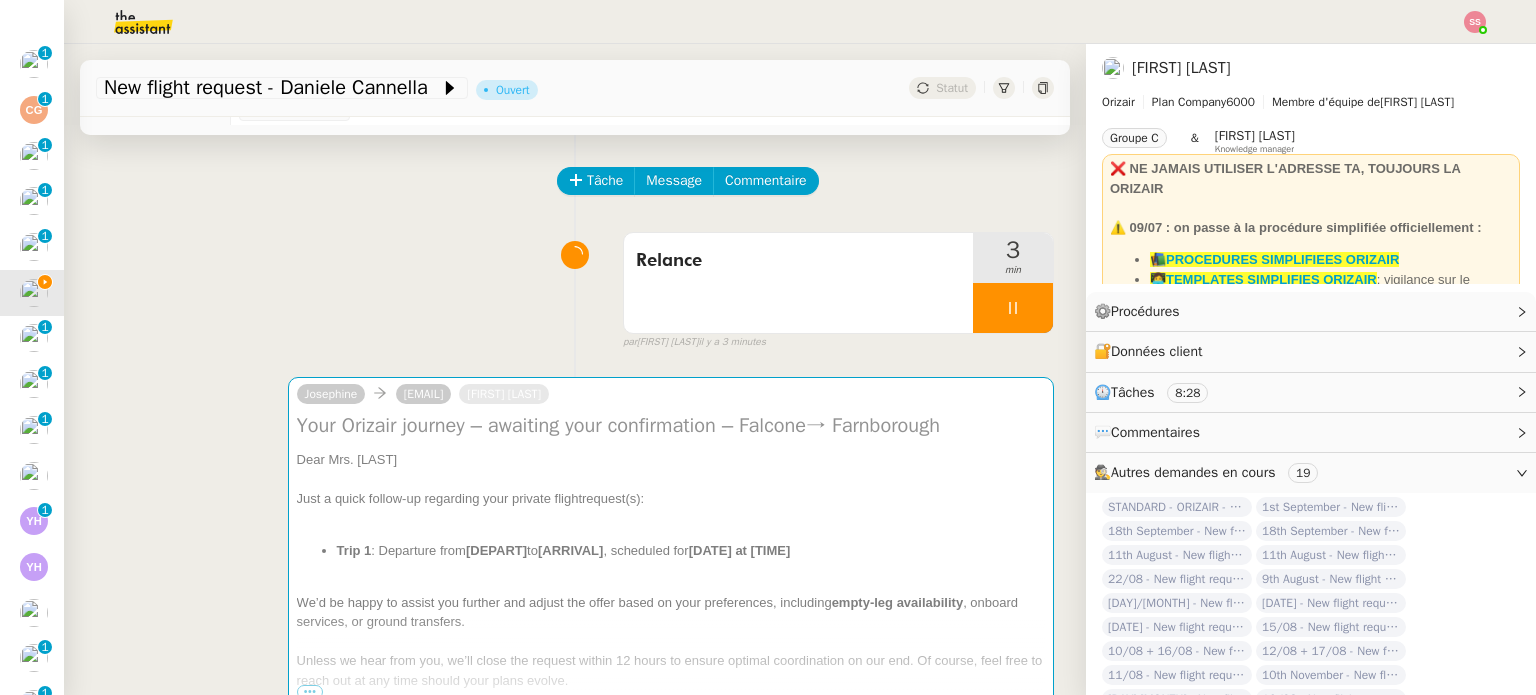 scroll, scrollTop: 0, scrollLeft: 0, axis: both 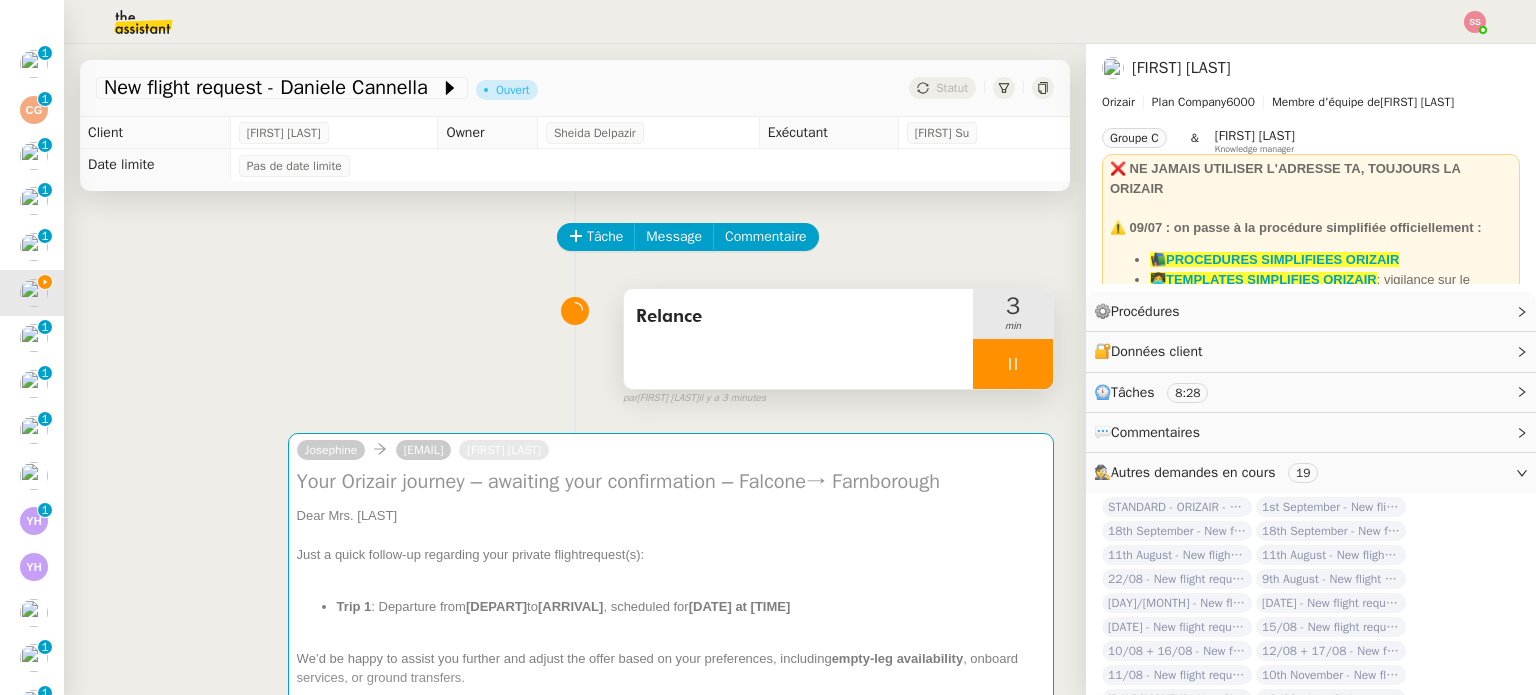 click at bounding box center (1013, 364) 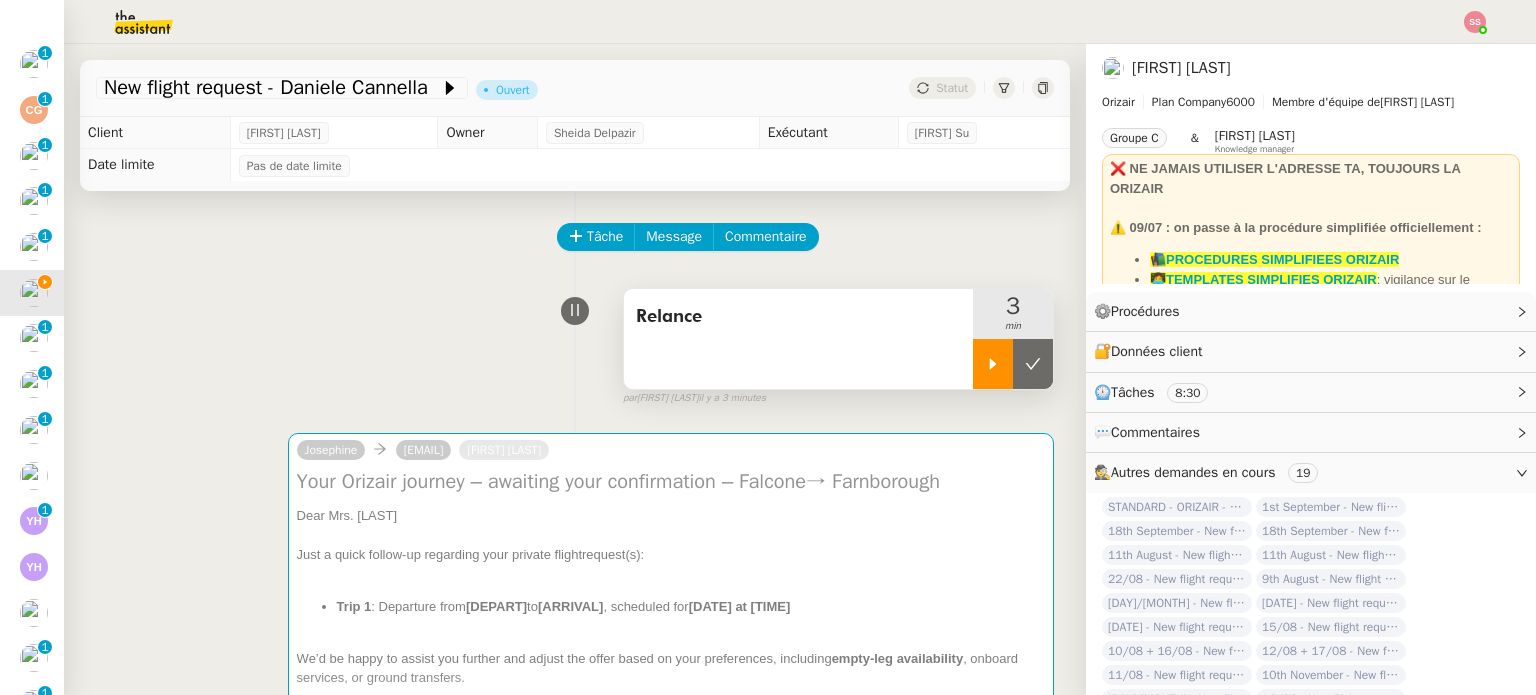 click at bounding box center (1013, 364) 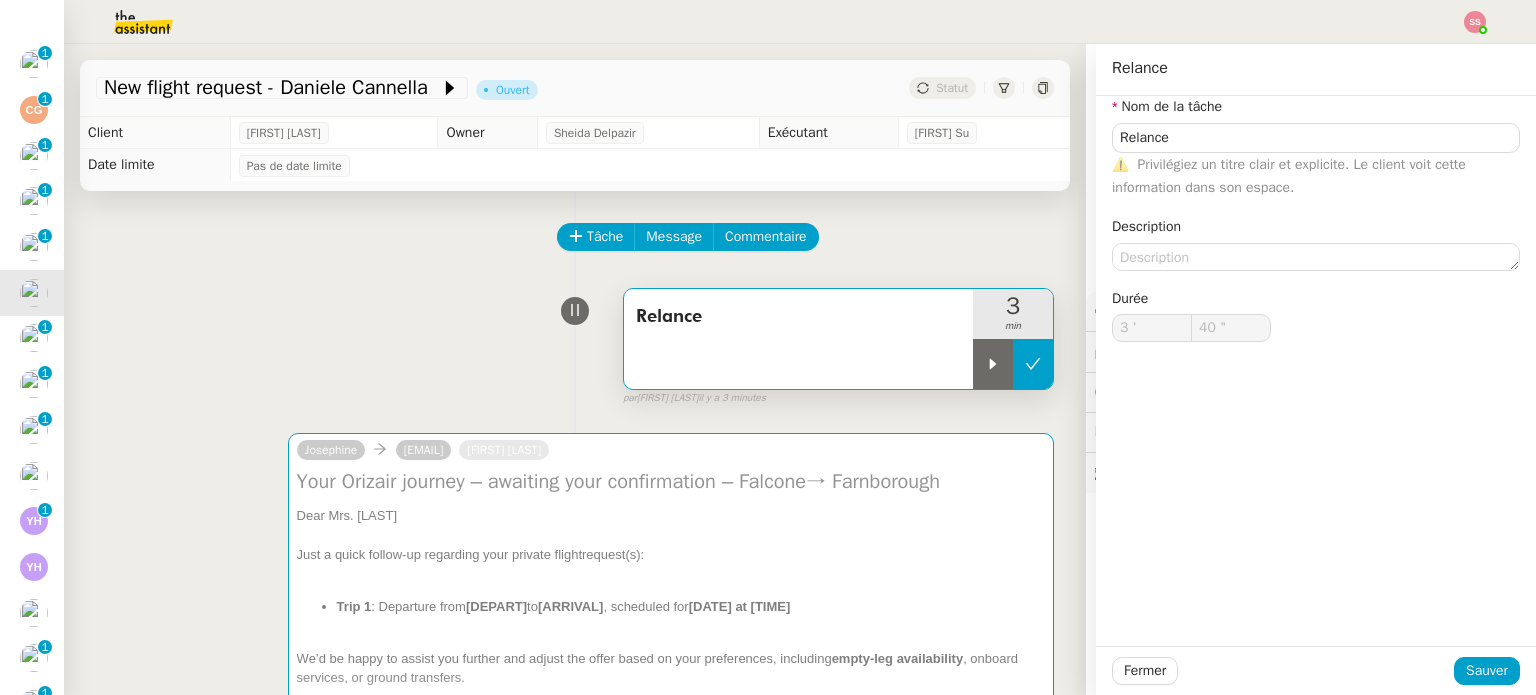 type on "Relance" 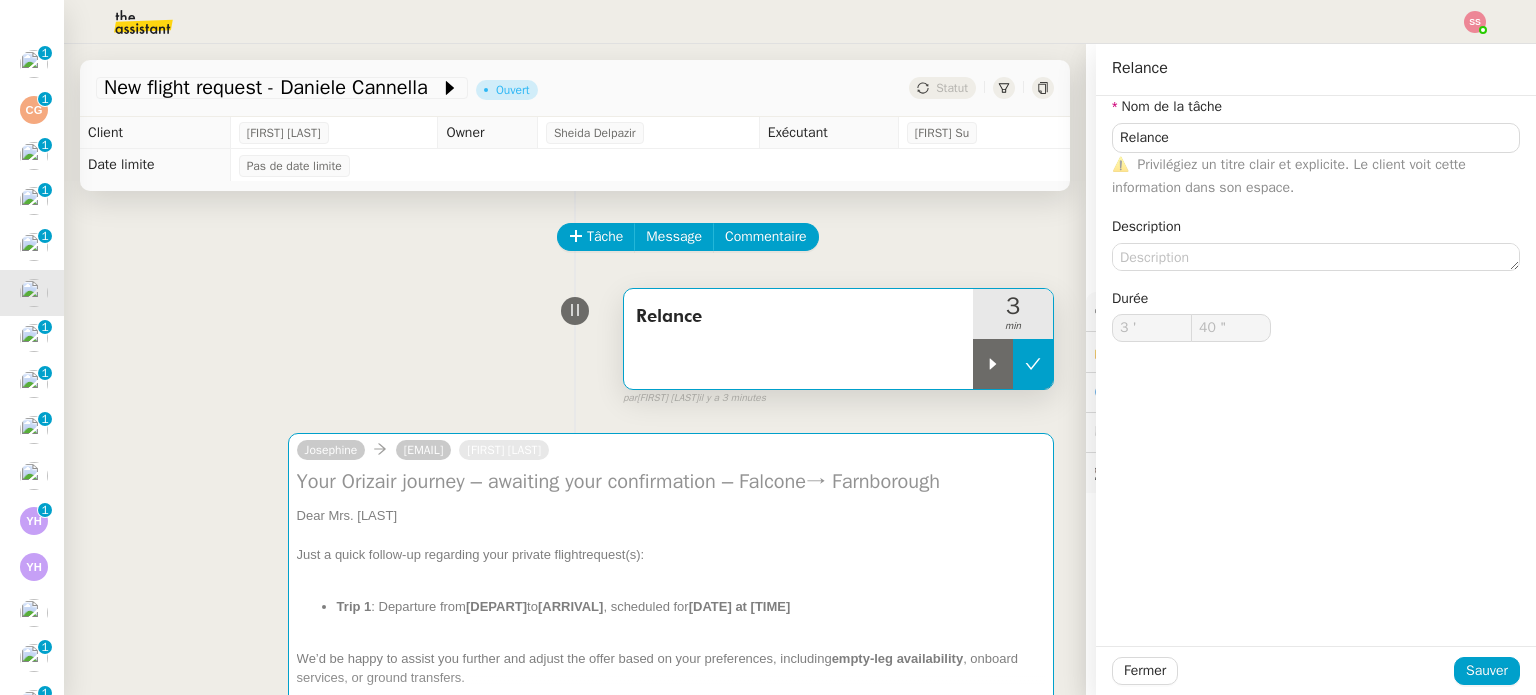 type on "3 '" 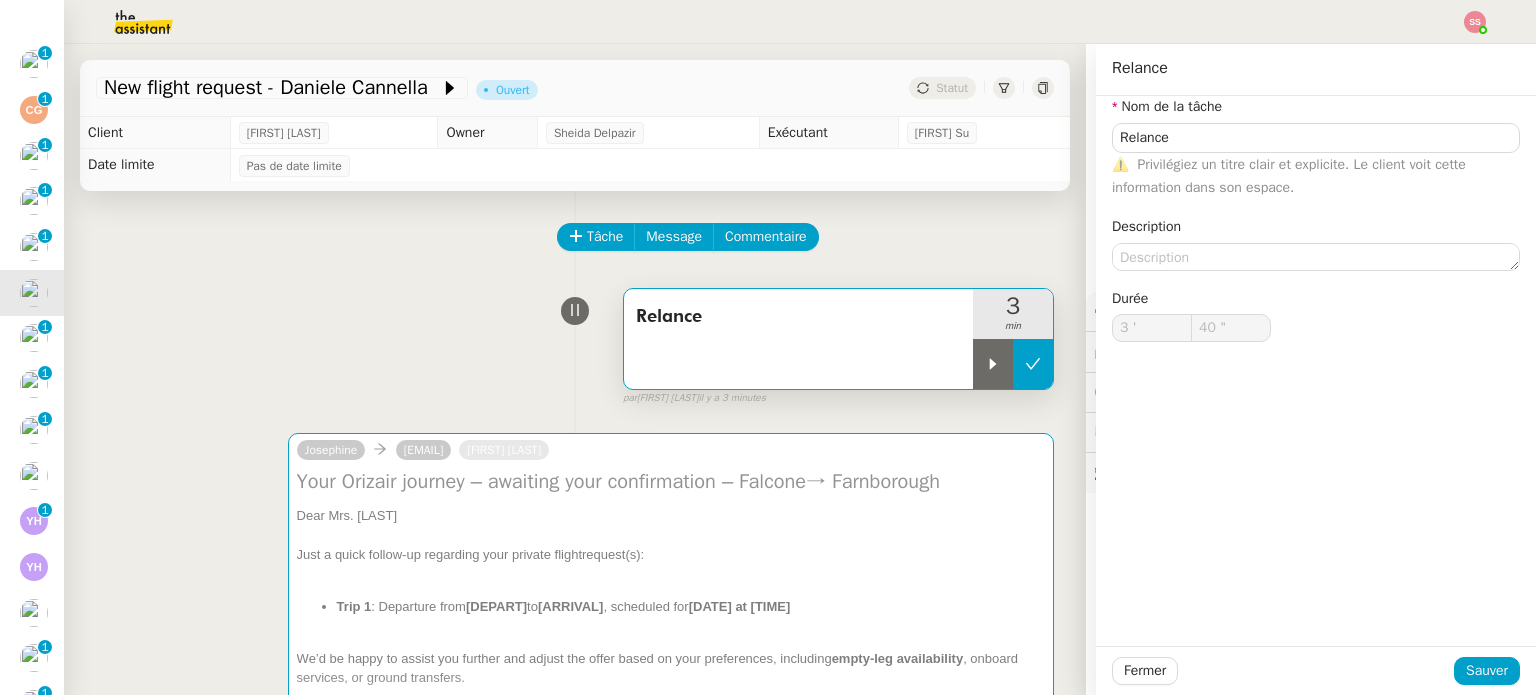 click 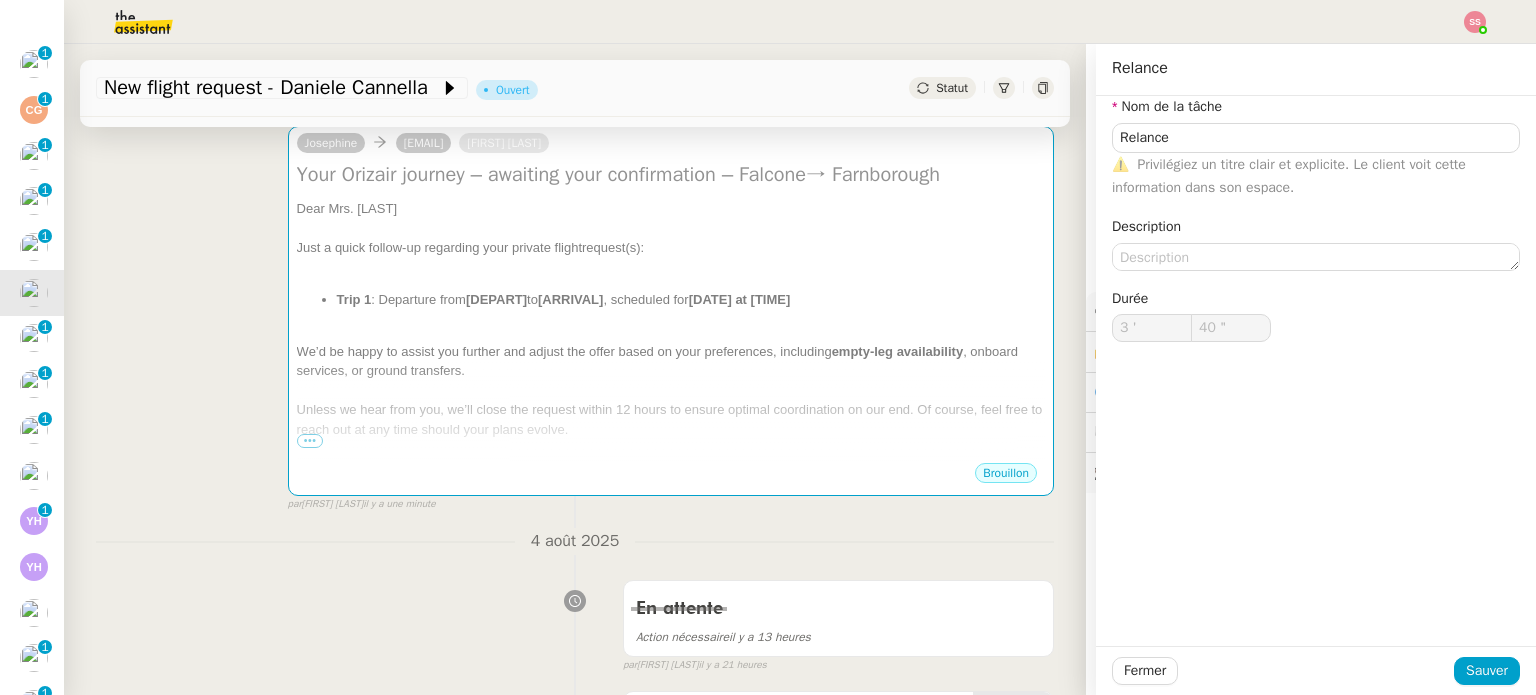 type on "Relance" 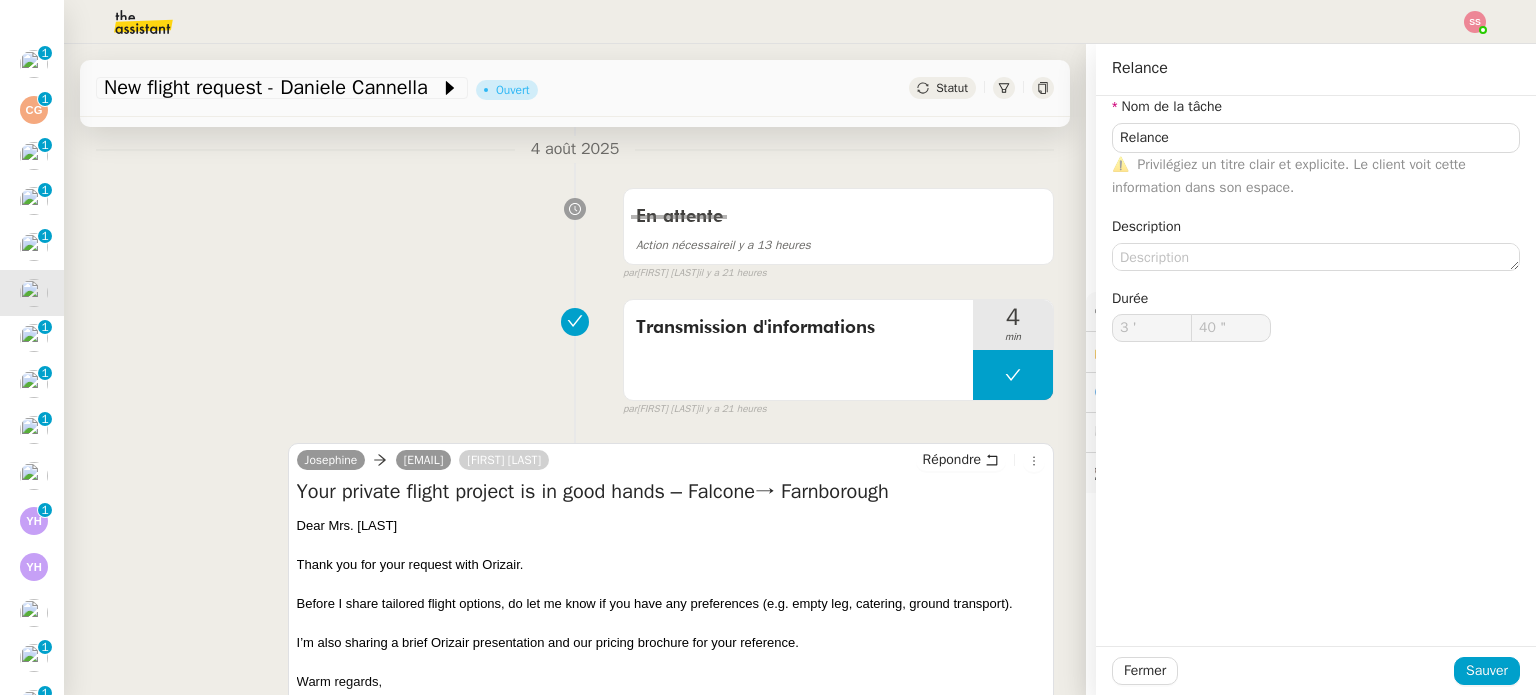 type on "Relance" 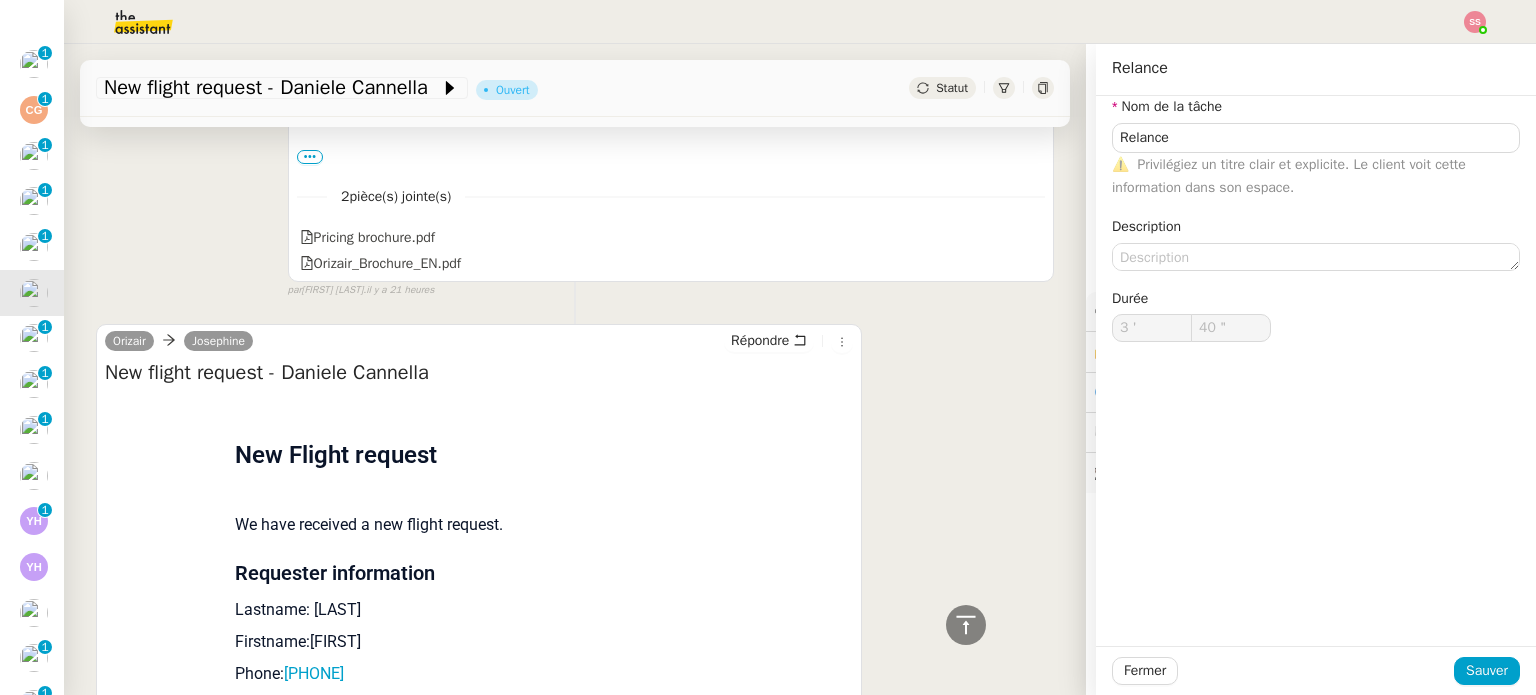 scroll, scrollTop: 1792, scrollLeft: 0, axis: vertical 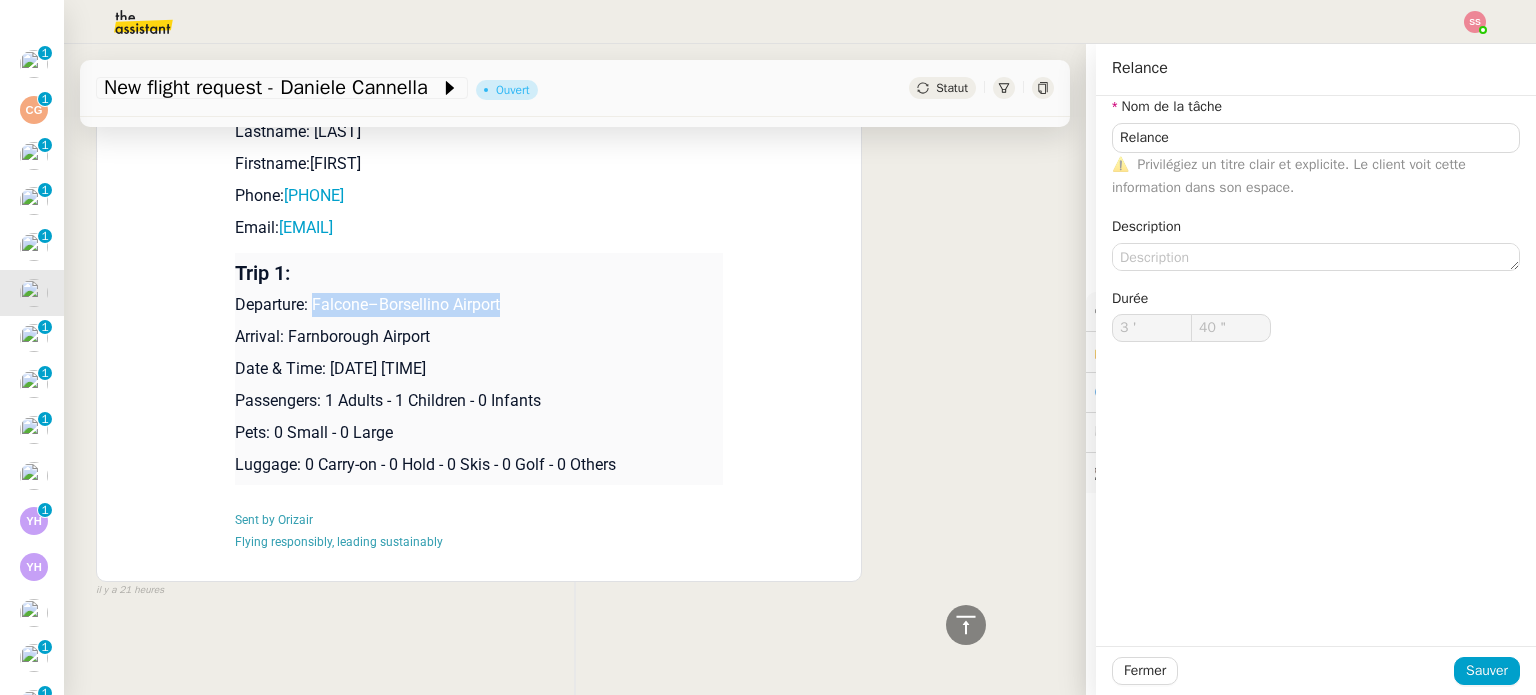 drag, startPoint x: 304, startPoint y: 294, endPoint x: 513, endPoint y: 297, distance: 209.02153 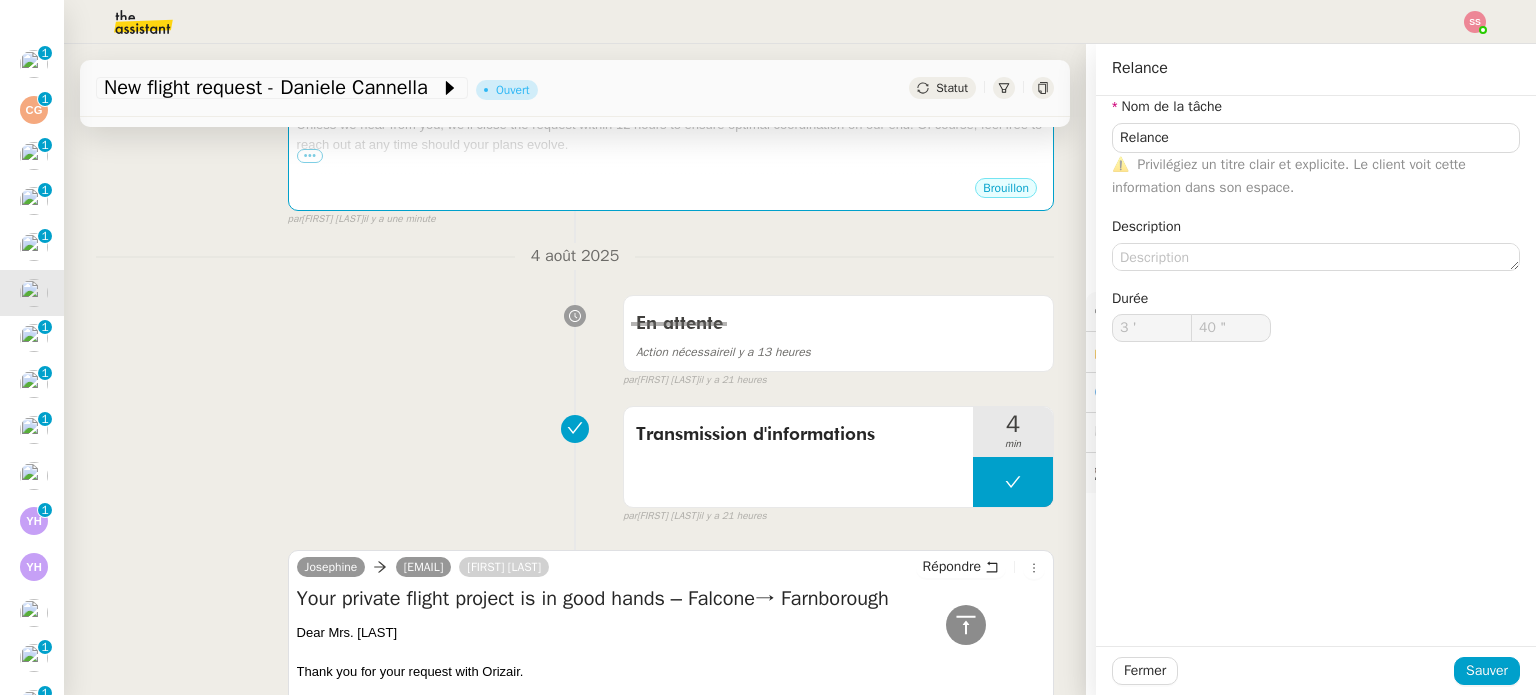scroll, scrollTop: 192, scrollLeft: 0, axis: vertical 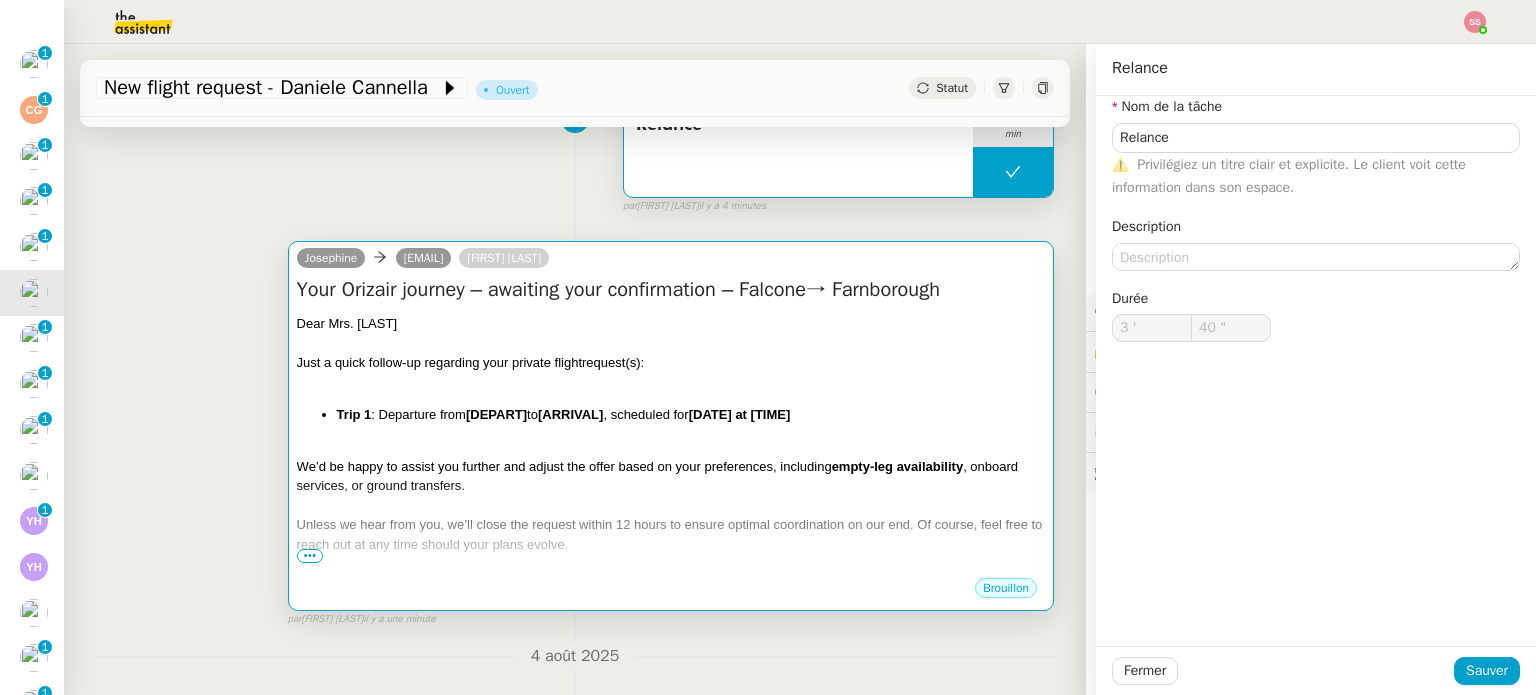 click on "Trip 1 : Departure from  [DEPART]  to  [ARRIVAL] , scheduled for  [DATE] at [TIME]" at bounding box center [691, 415] 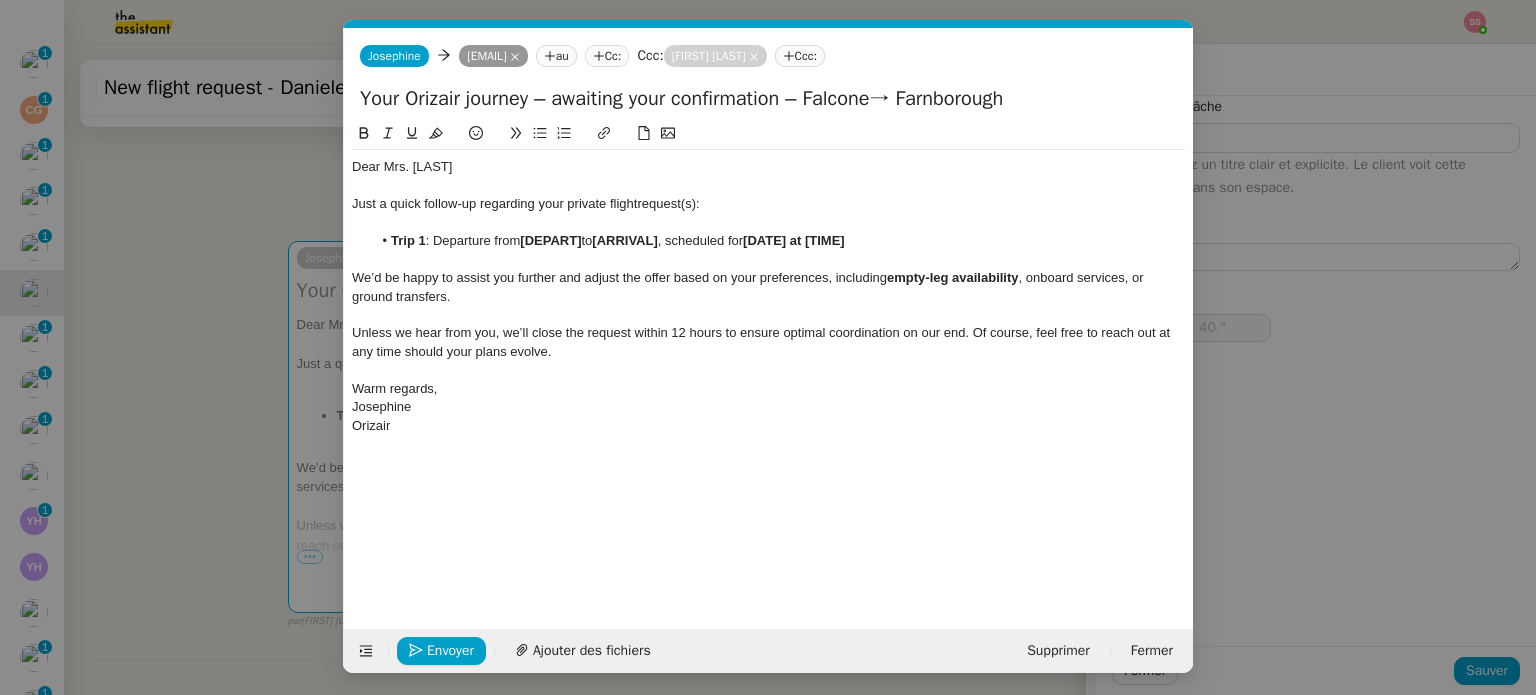 scroll, scrollTop: 0, scrollLeft: 86, axis: horizontal 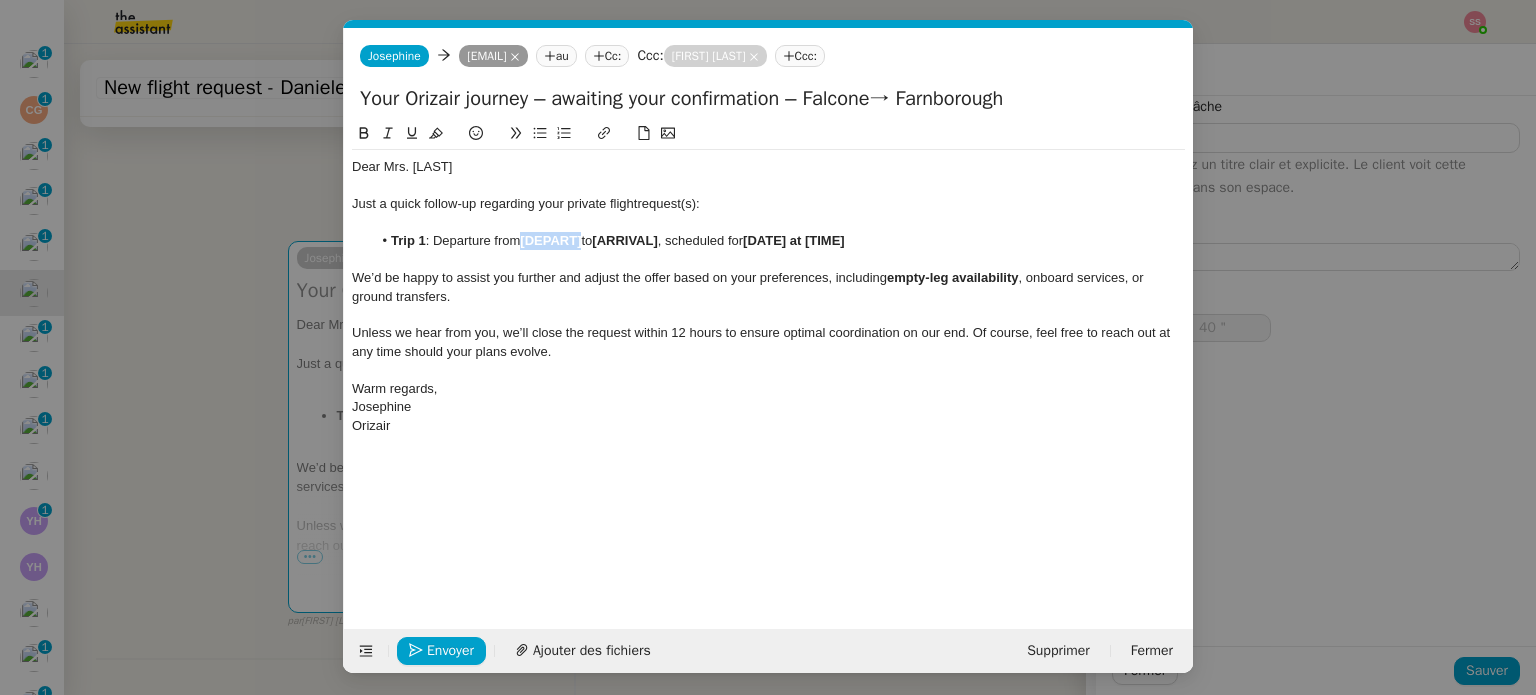 drag, startPoint x: 585, startPoint y: 239, endPoint x: 524, endPoint y: 241, distance: 61.03278 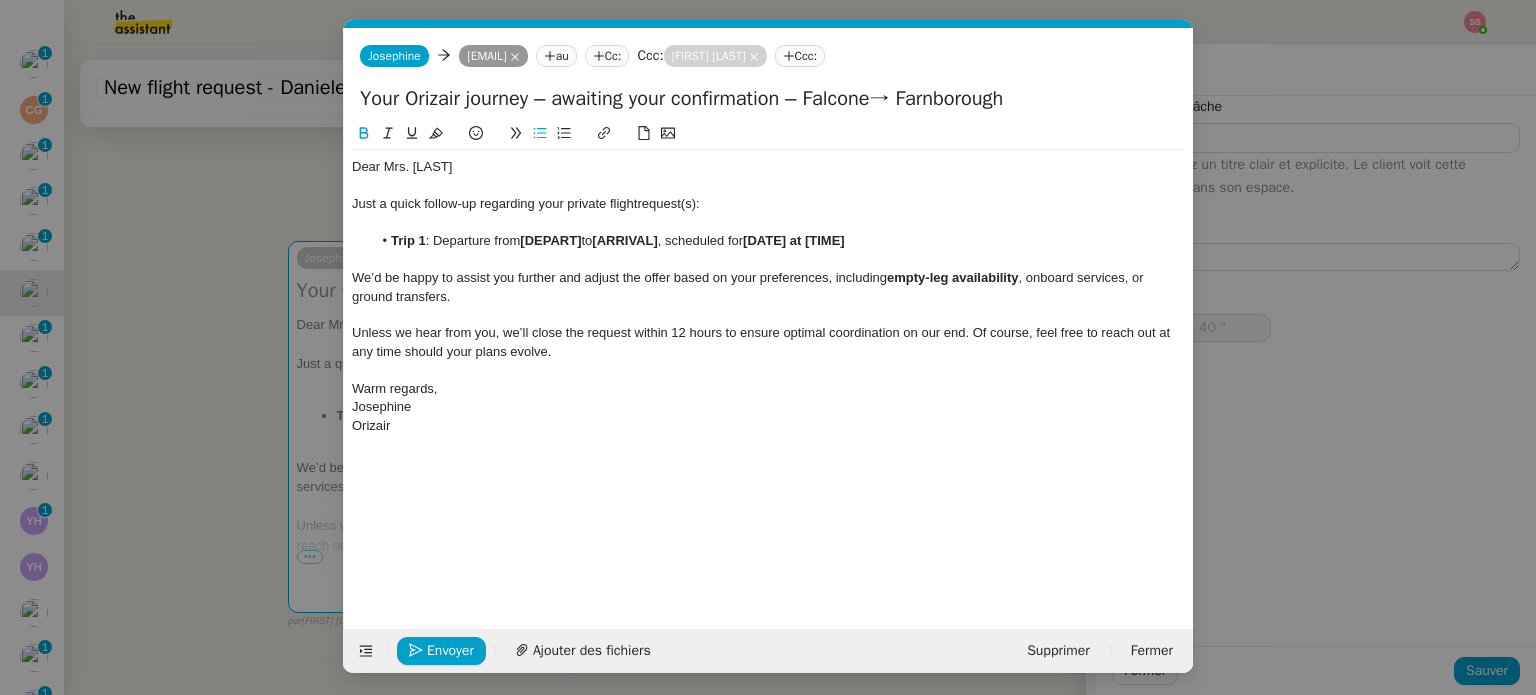 scroll, scrollTop: 0, scrollLeft: 0, axis: both 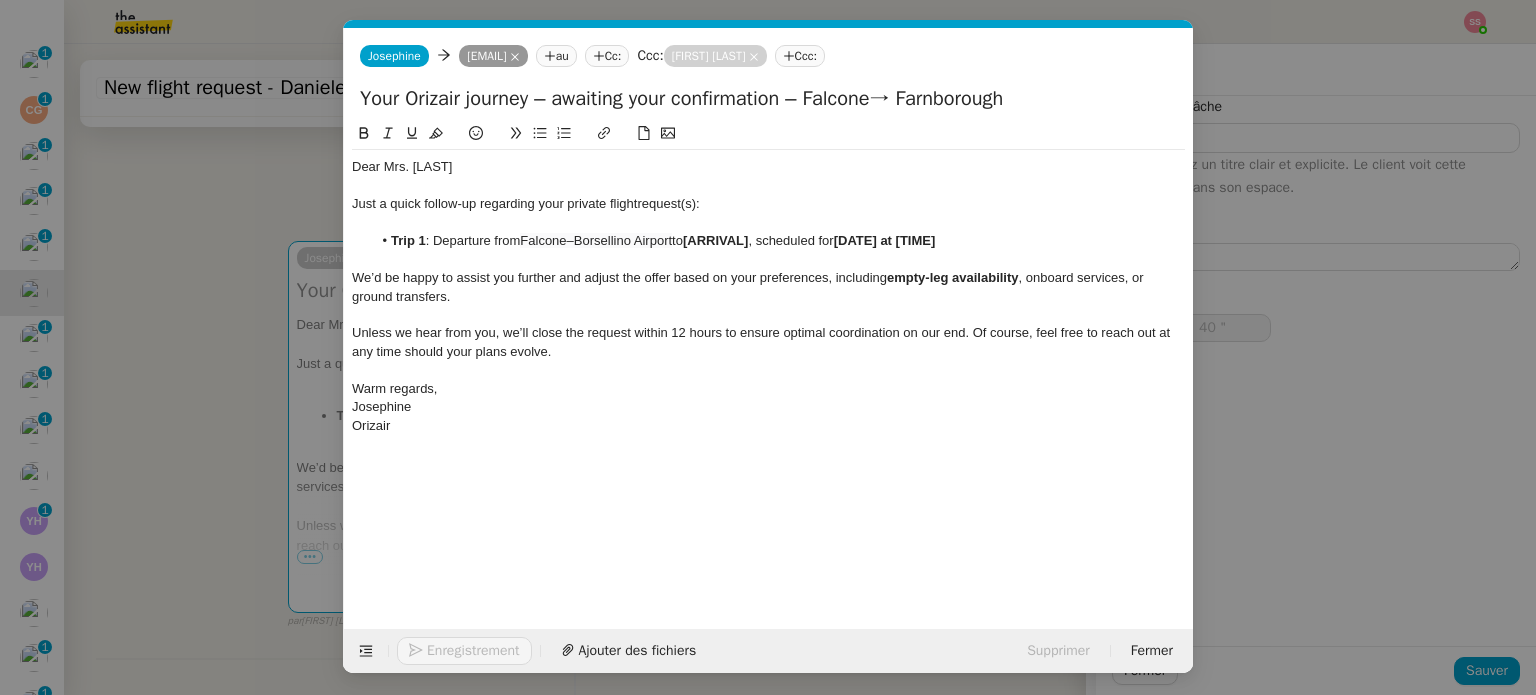 drag, startPoint x: 153, startPoint y: 524, endPoint x: 301, endPoint y: 456, distance: 162.87419 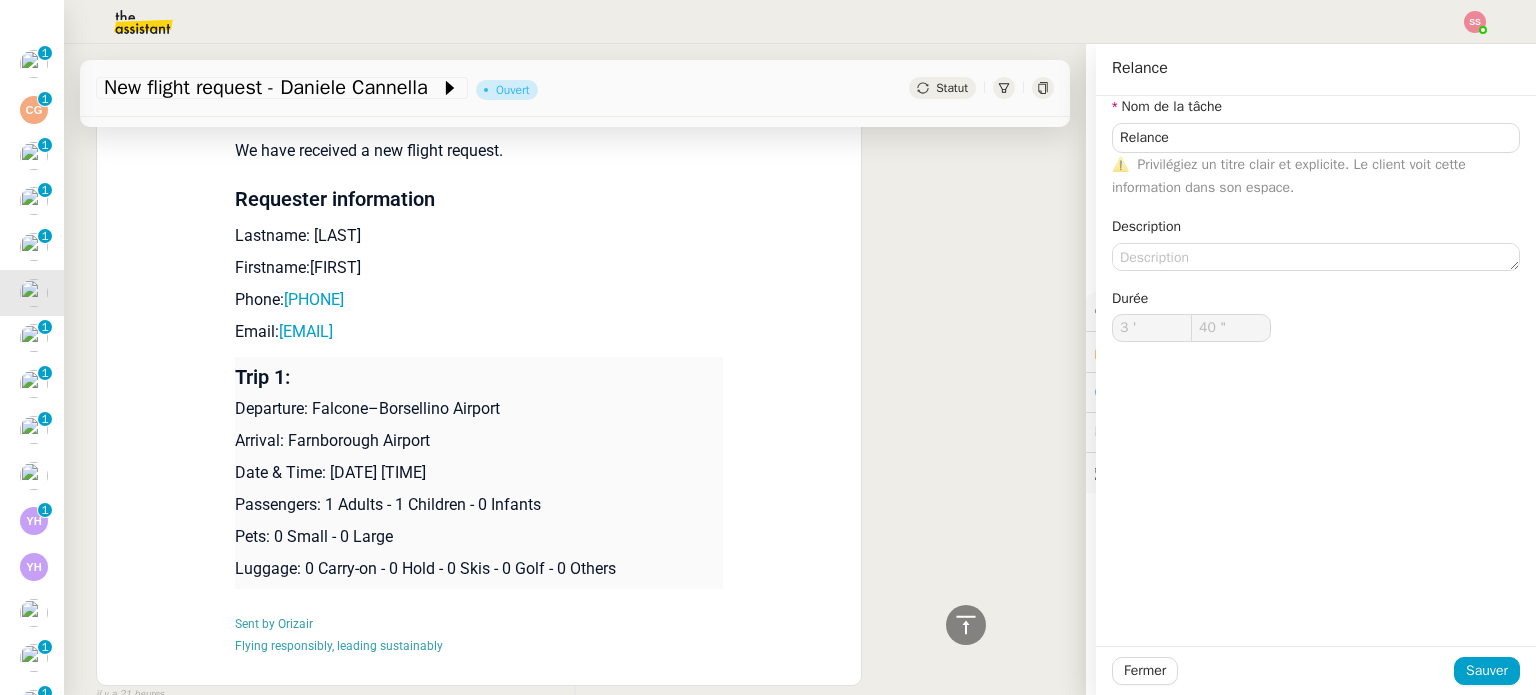 scroll, scrollTop: 1690, scrollLeft: 0, axis: vertical 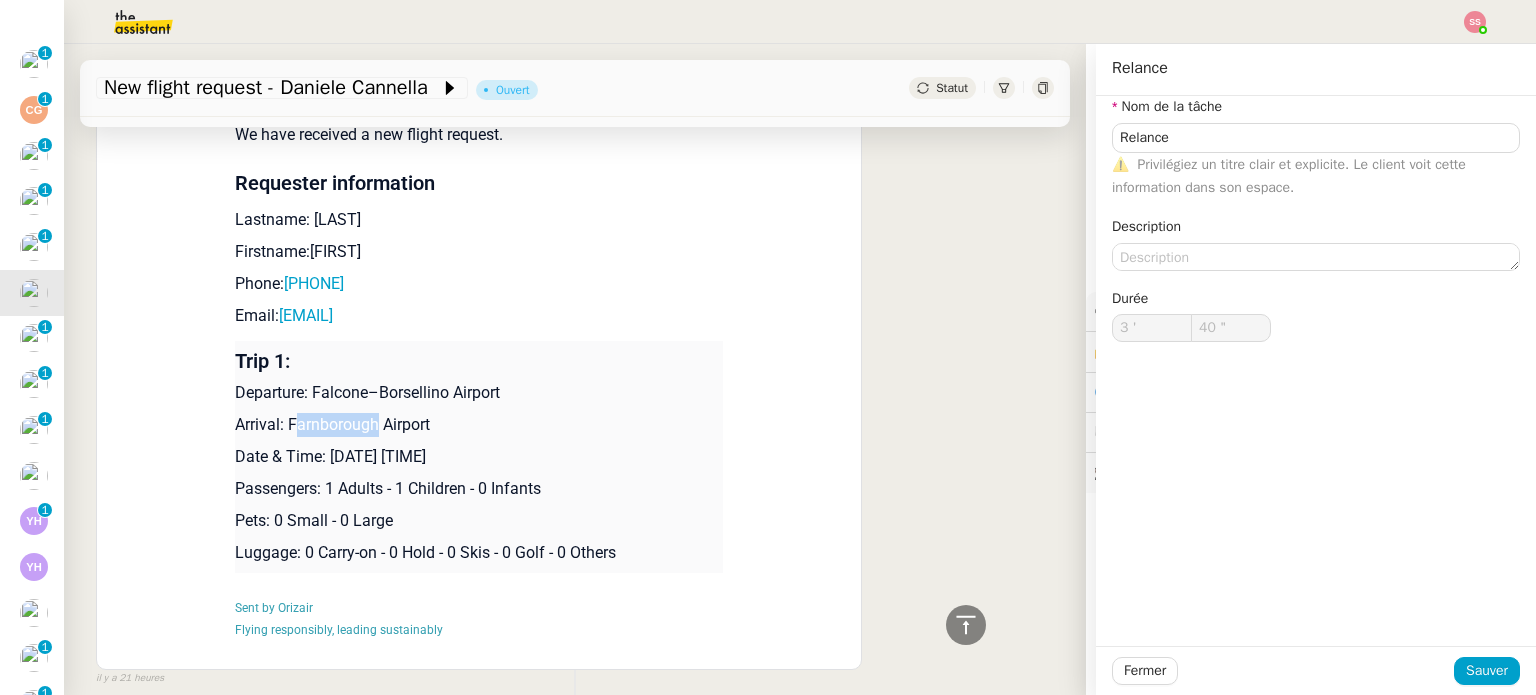 drag, startPoint x: 283, startPoint y: 427, endPoint x: 368, endPoint y: 417, distance: 85.58621 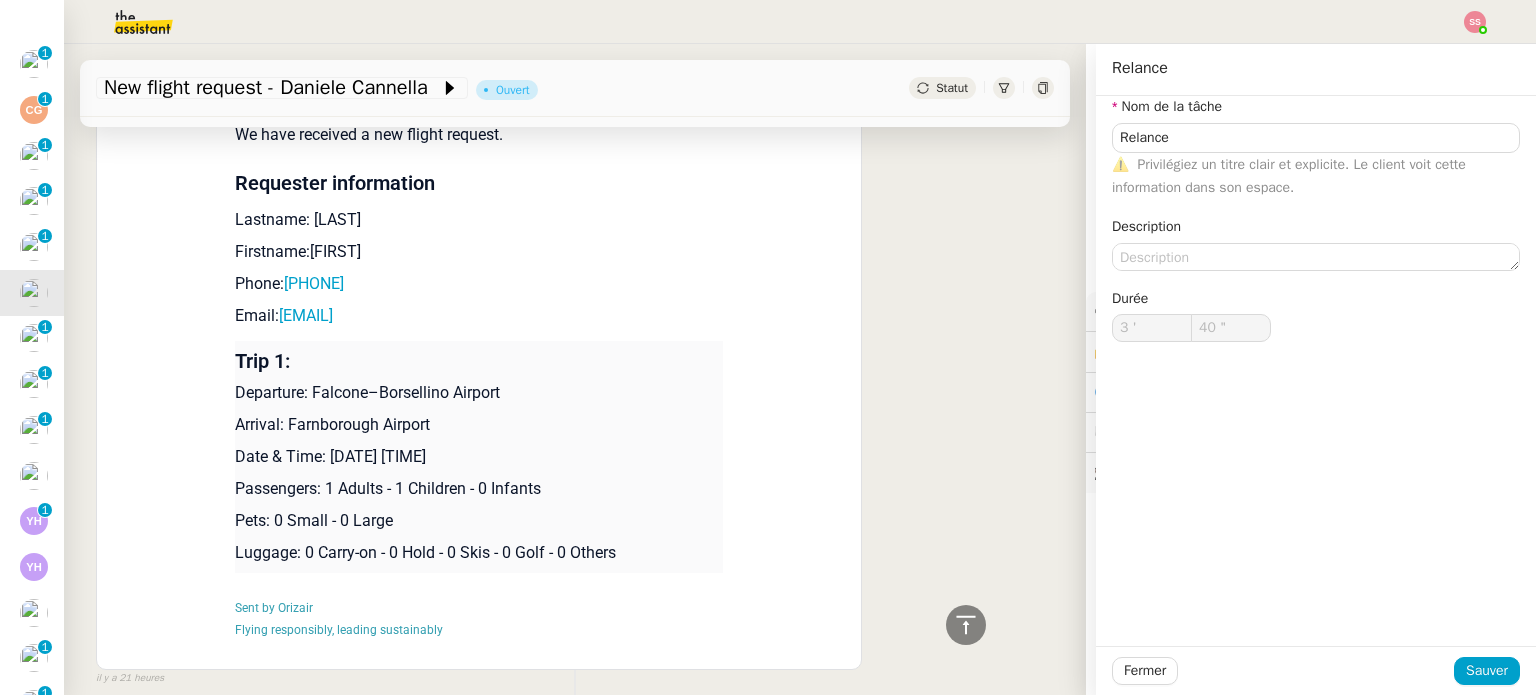 drag, startPoint x: 388, startPoint y: 431, endPoint x: 402, endPoint y: 429, distance: 14.142136 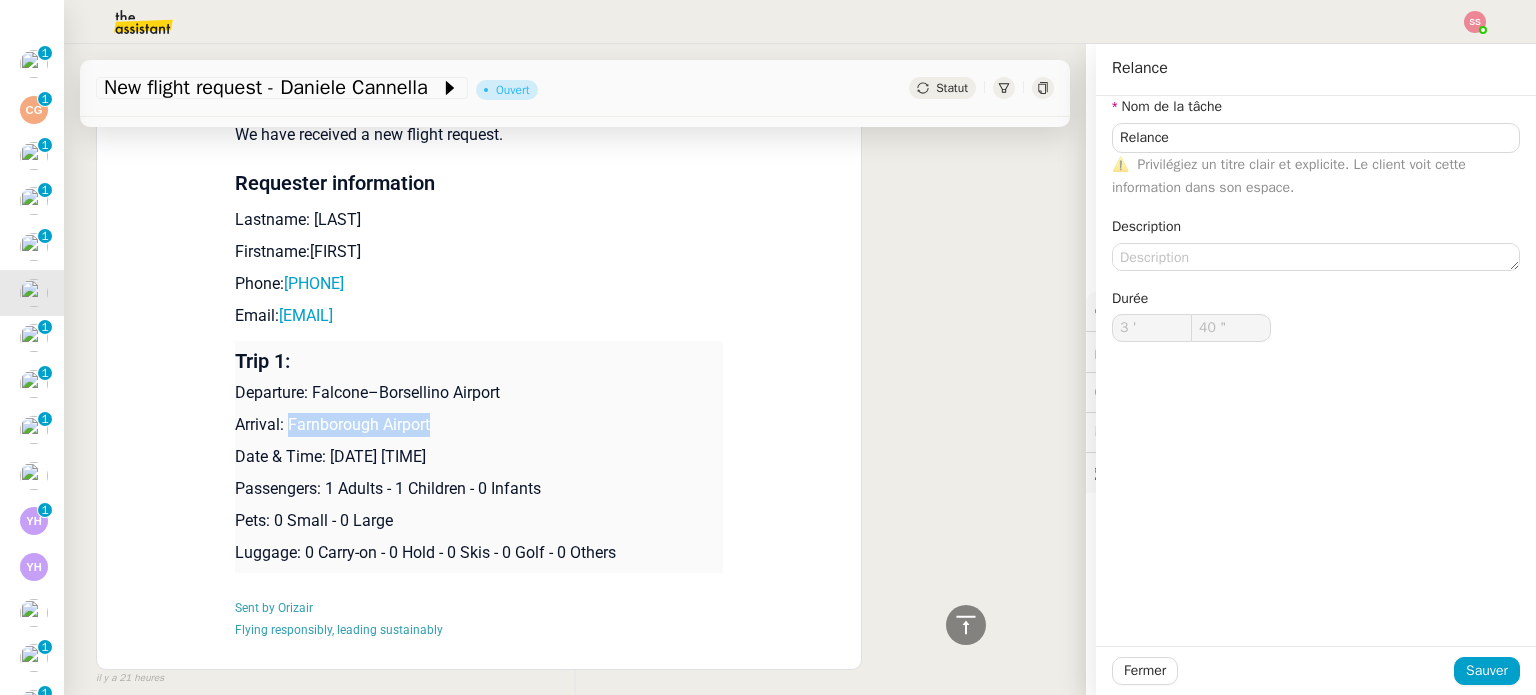 drag, startPoint x: 422, startPoint y: 425, endPoint x: 277, endPoint y: 426, distance: 145.00345 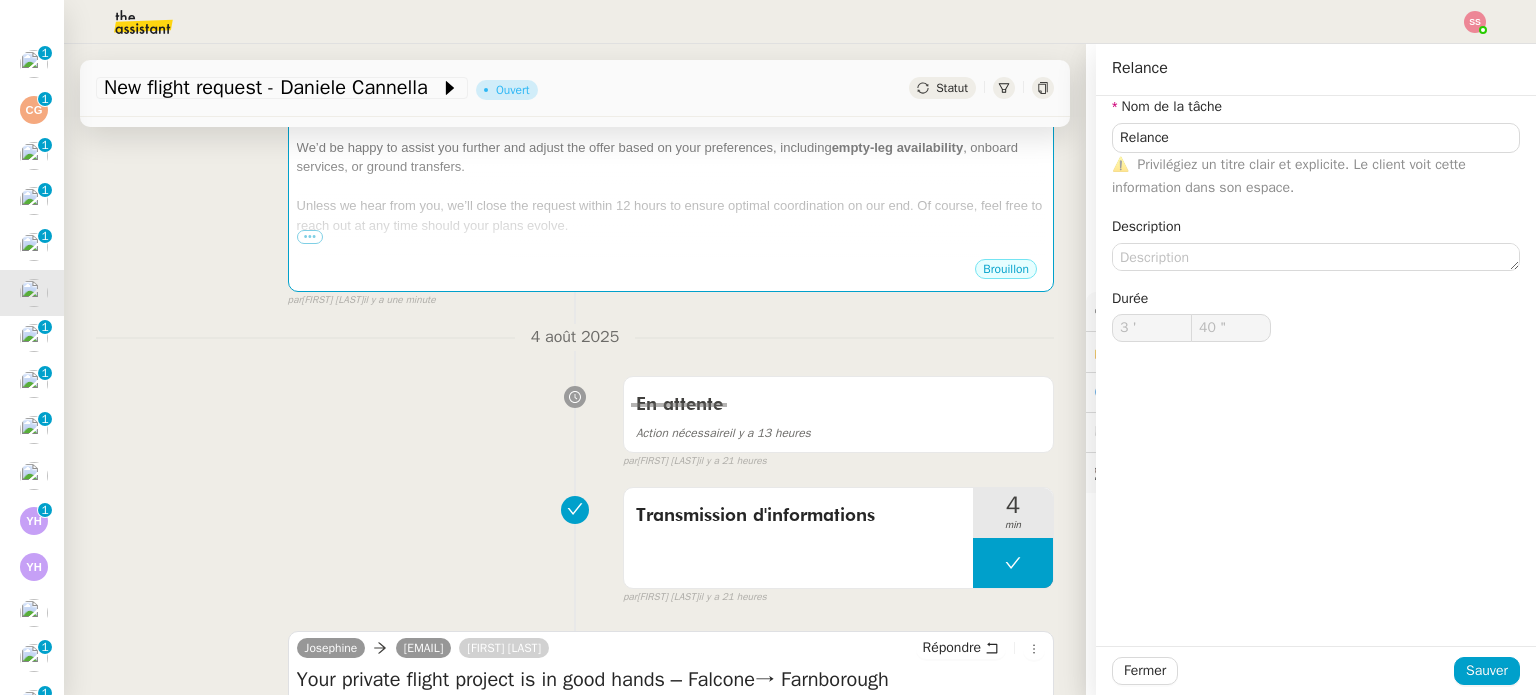 scroll, scrollTop: 290, scrollLeft: 0, axis: vertical 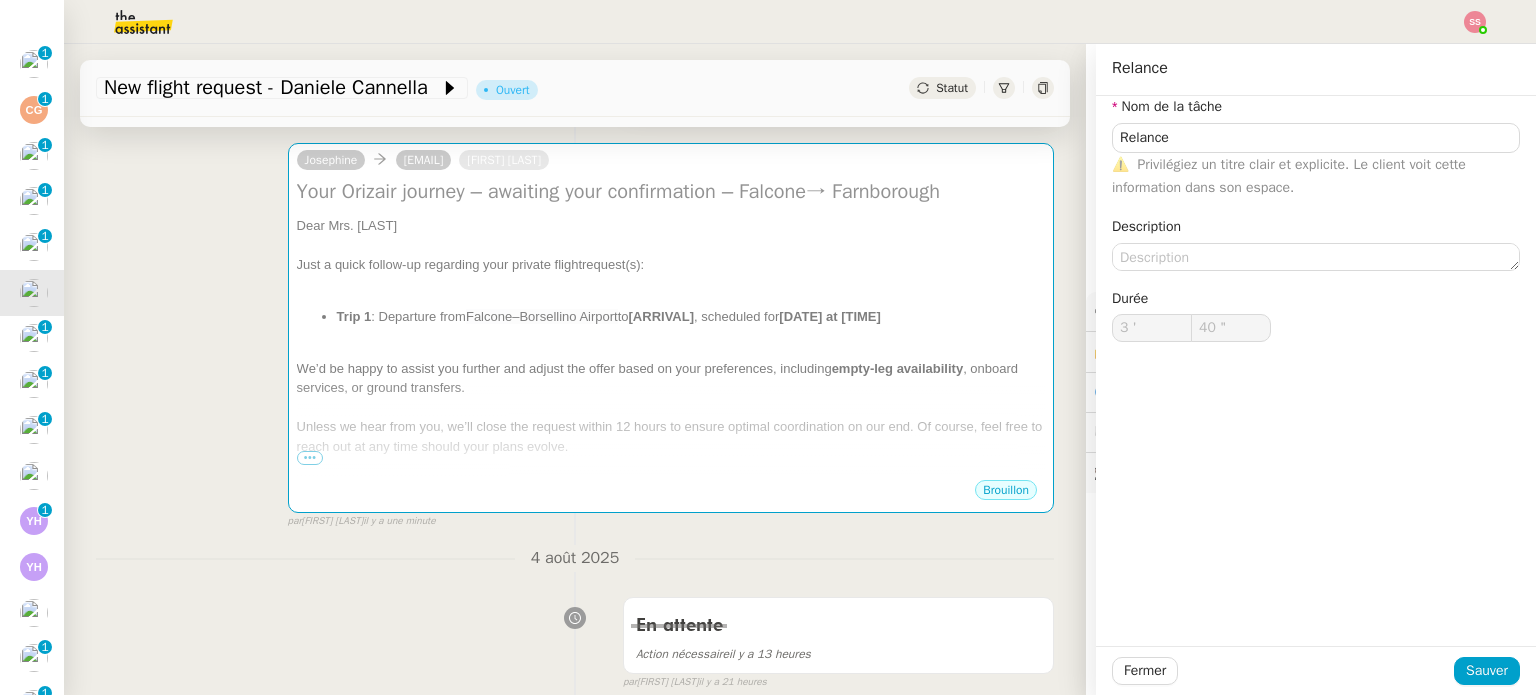 click on "We’d be happy to assist you further and adjust the offer based on your preferences, including empty-leg availability , onboard services, or ground transfers." at bounding box center [671, 378] 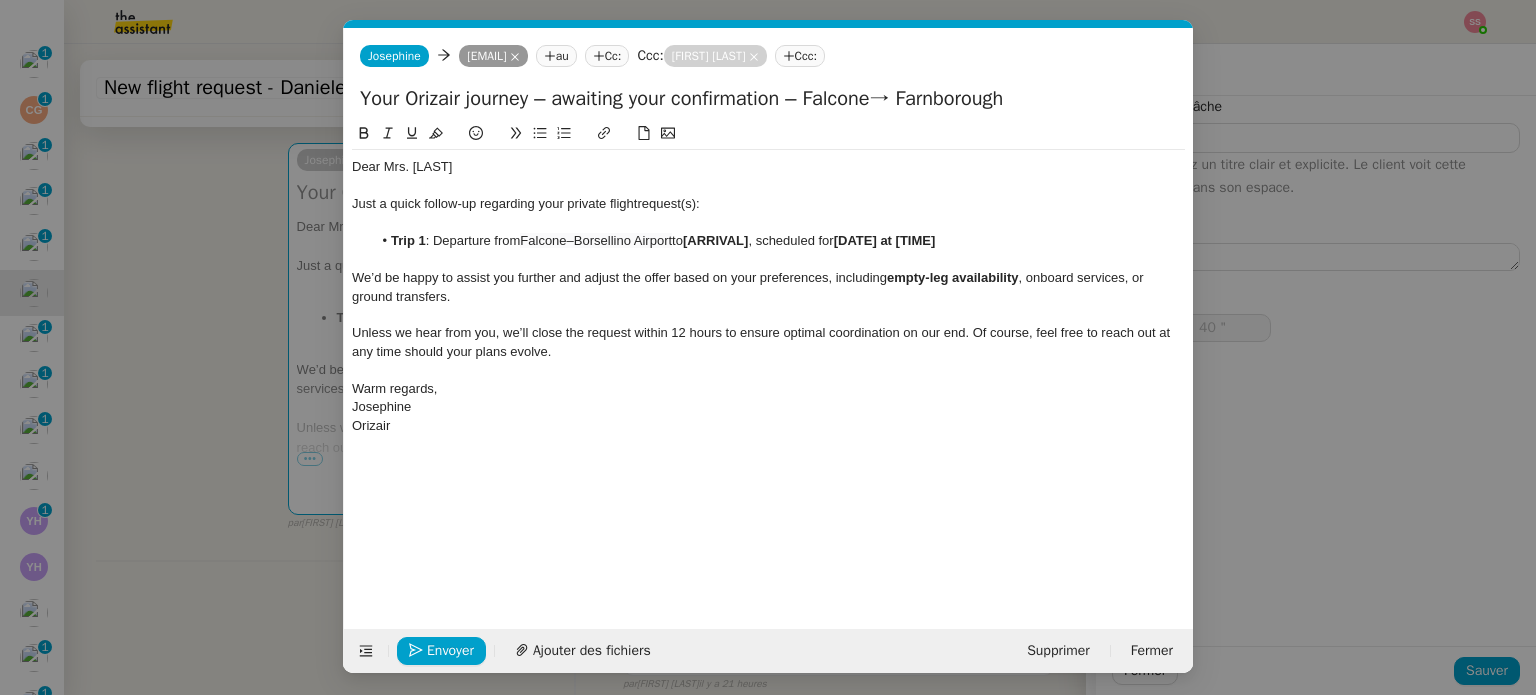 scroll, scrollTop: 0, scrollLeft: 86, axis: horizontal 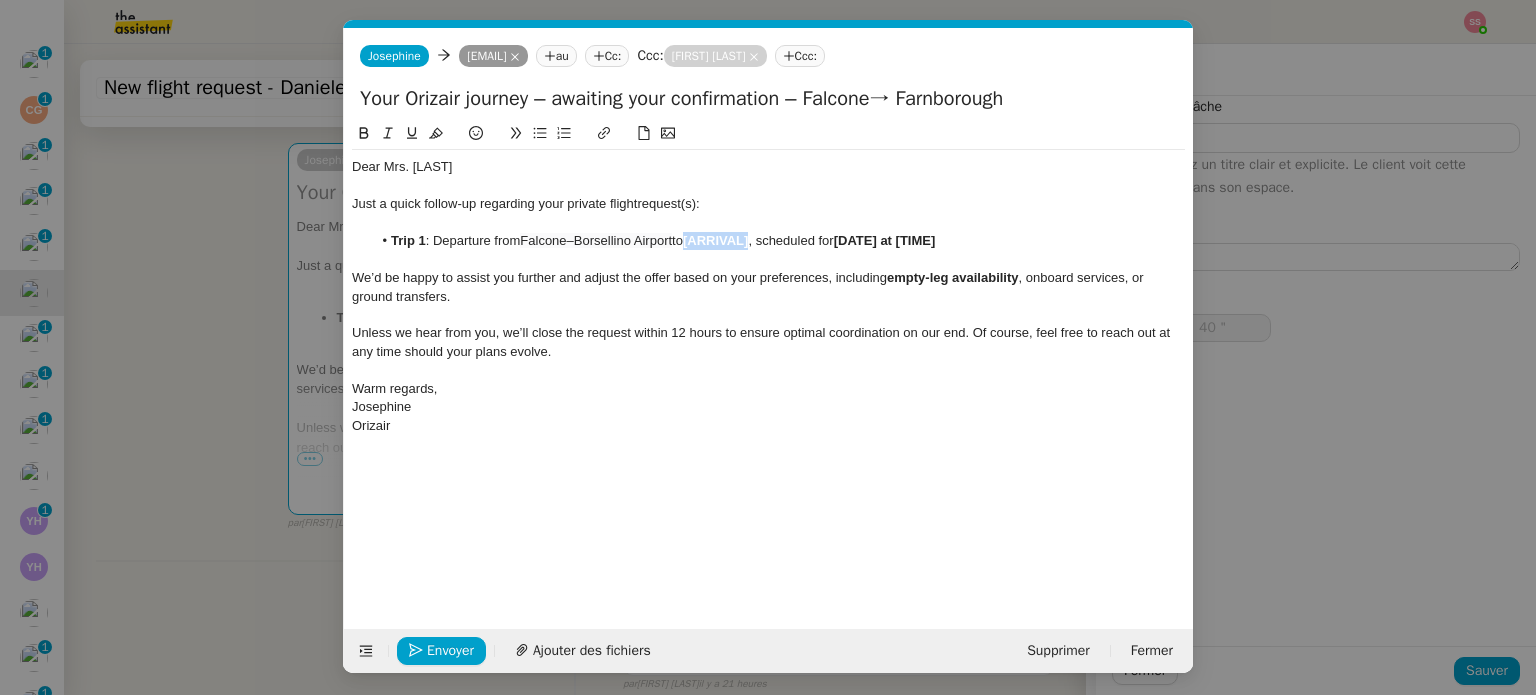 drag, startPoint x: 759, startPoint y: 244, endPoint x: 694, endPoint y: 250, distance: 65.27634 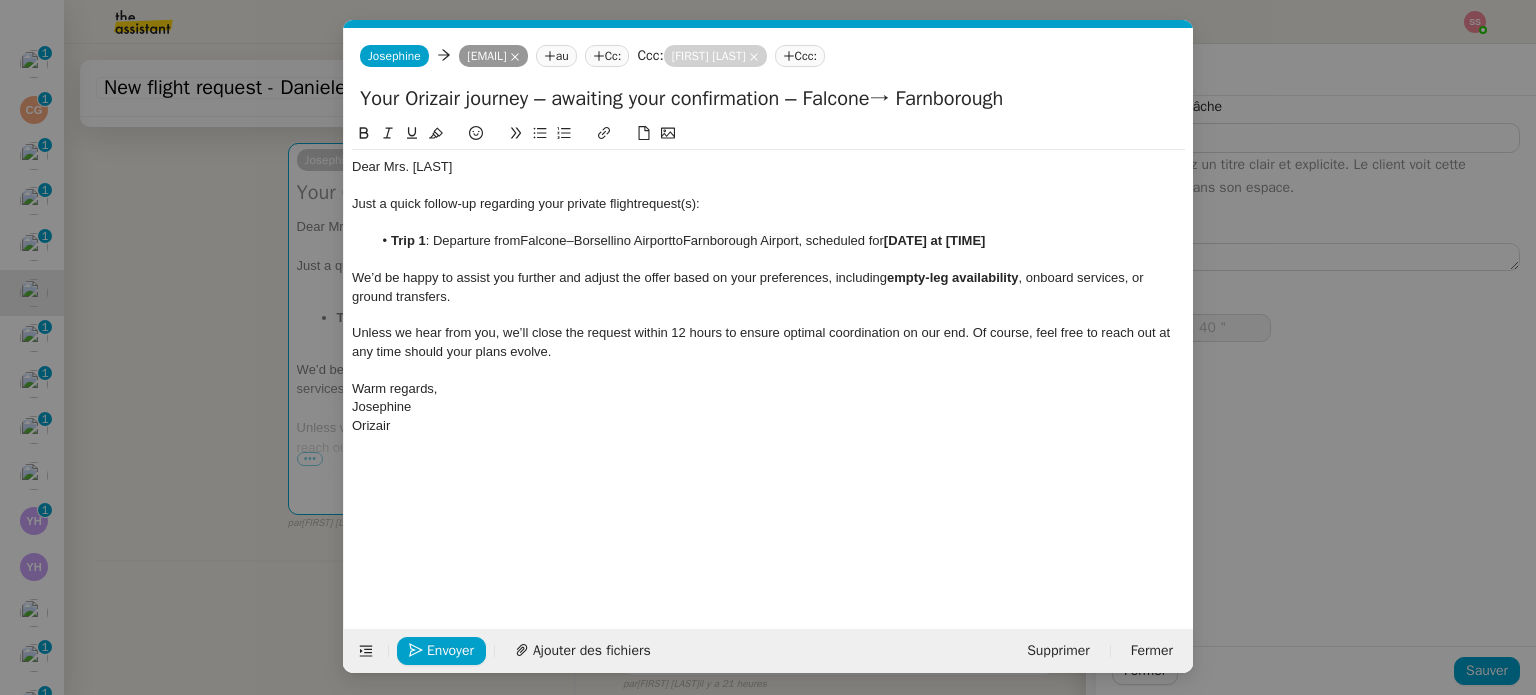 scroll, scrollTop: 0, scrollLeft: 0, axis: both 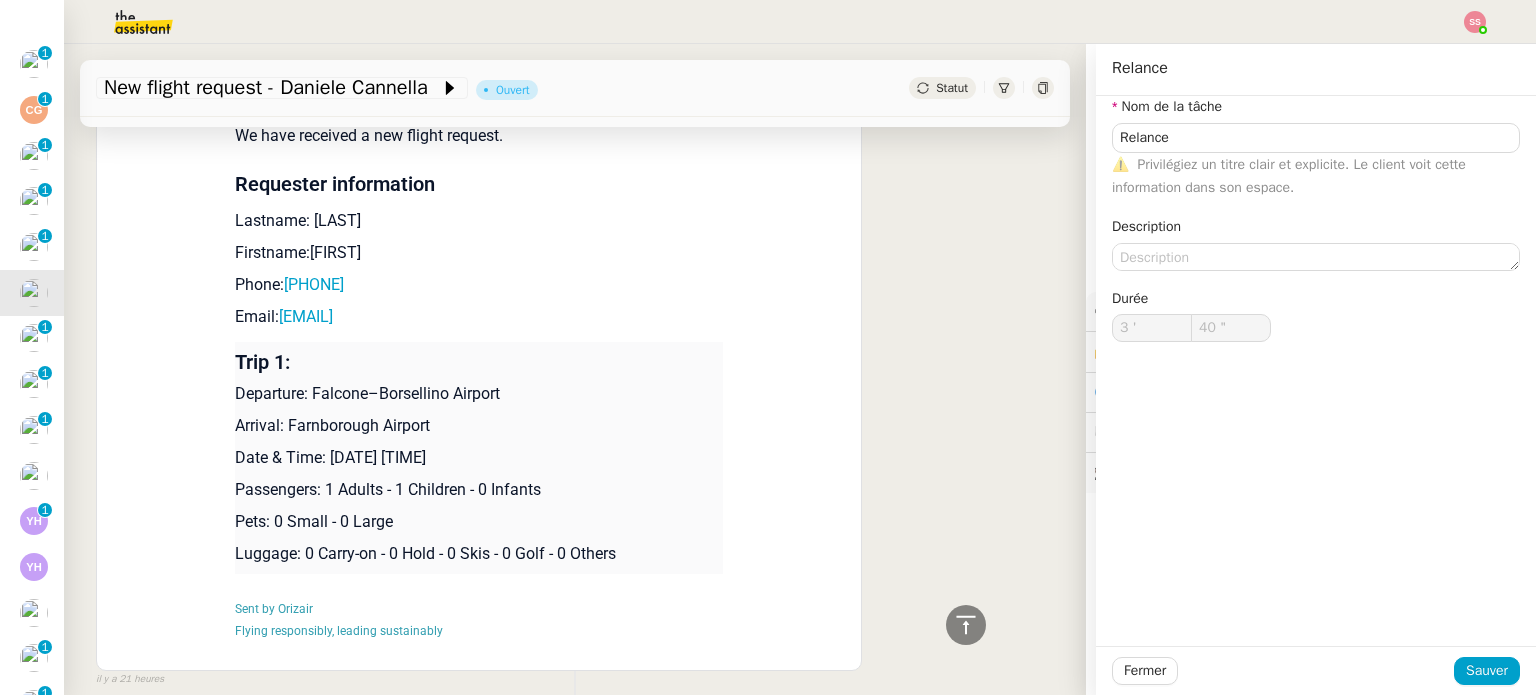 drag, startPoint x: 320, startPoint y: 453, endPoint x: 517, endPoint y: 455, distance: 197.01015 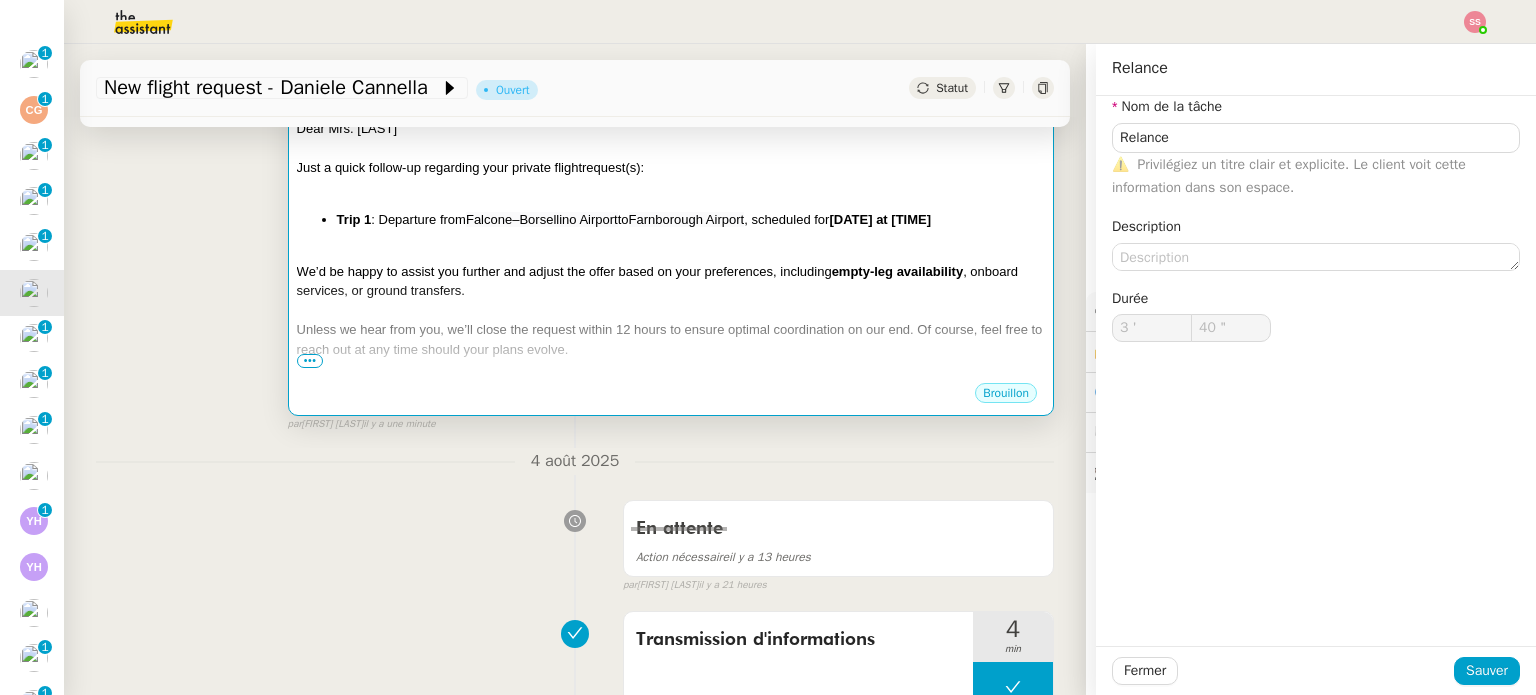 scroll, scrollTop: 289, scrollLeft: 0, axis: vertical 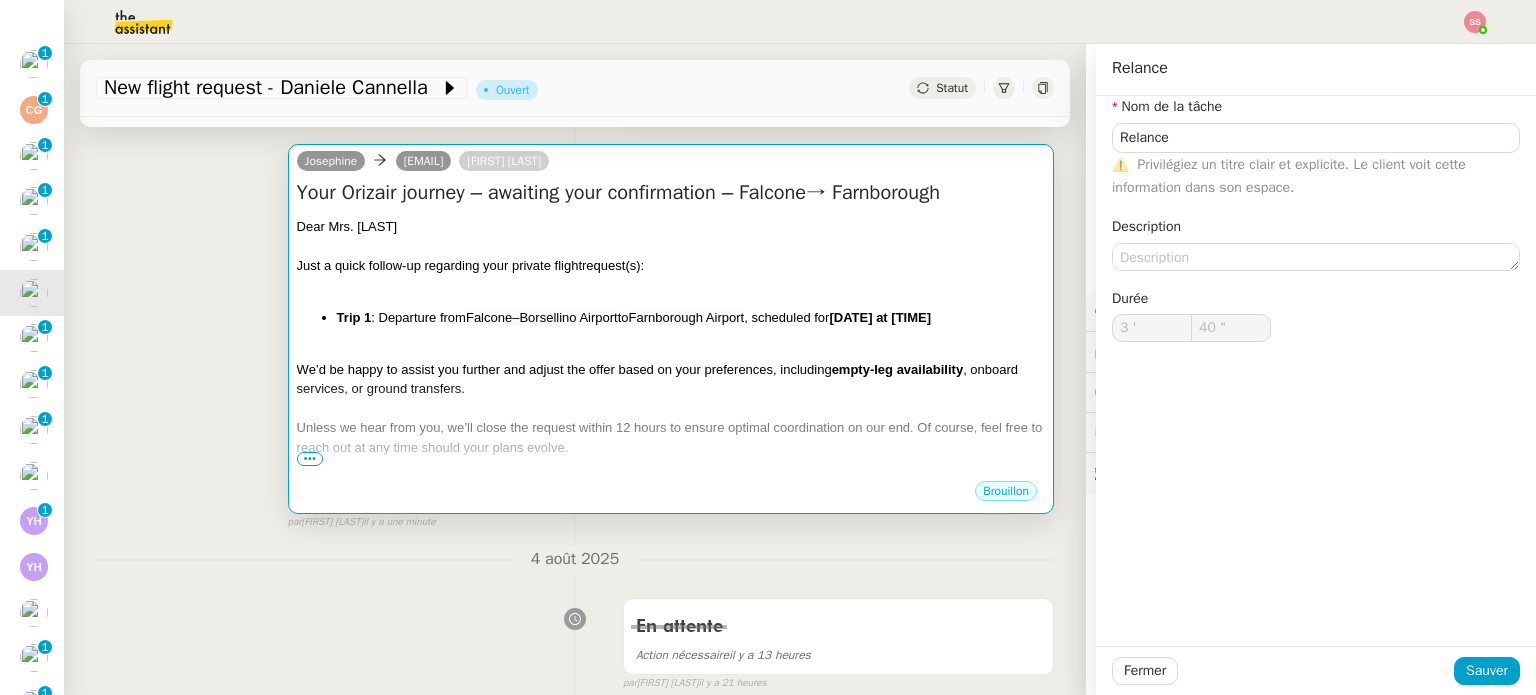 click on "Farnborough Airport" at bounding box center [687, 317] 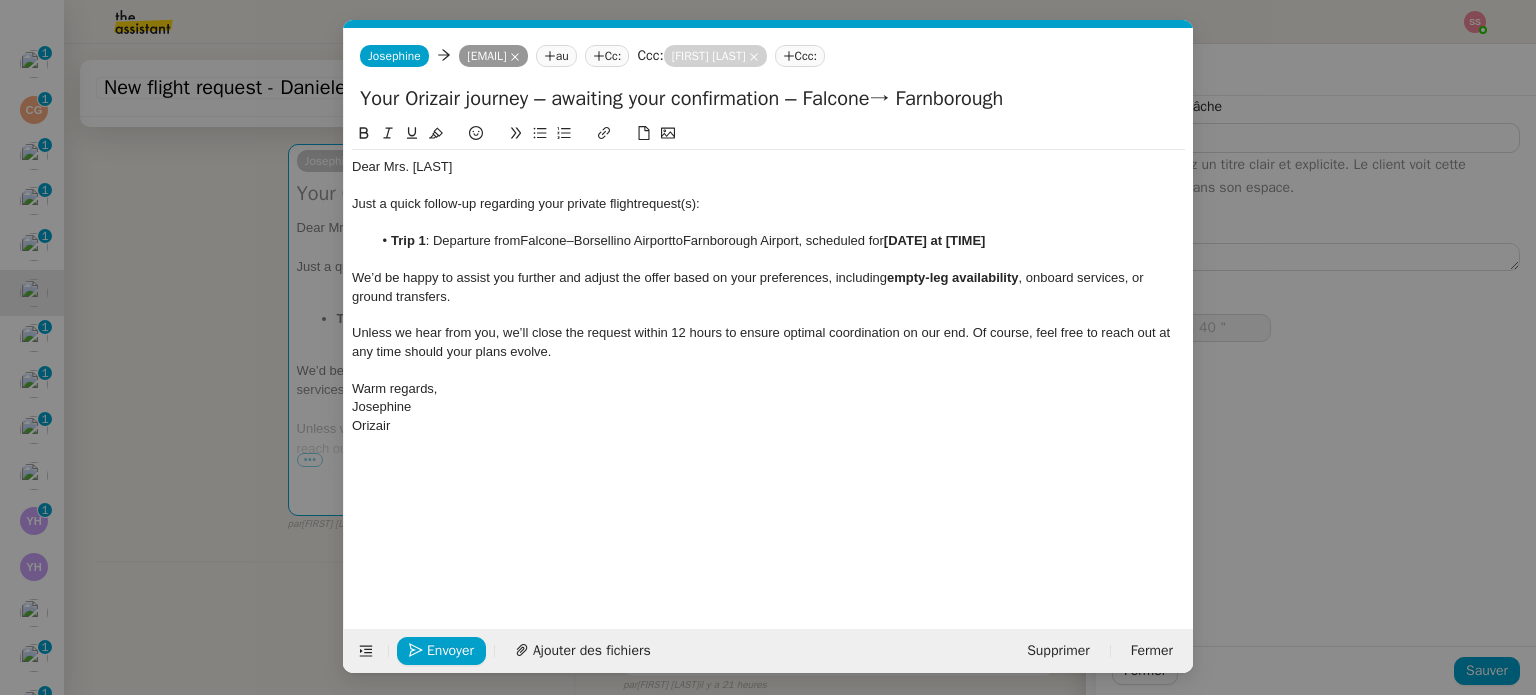 scroll, scrollTop: 0, scrollLeft: 86, axis: horizontal 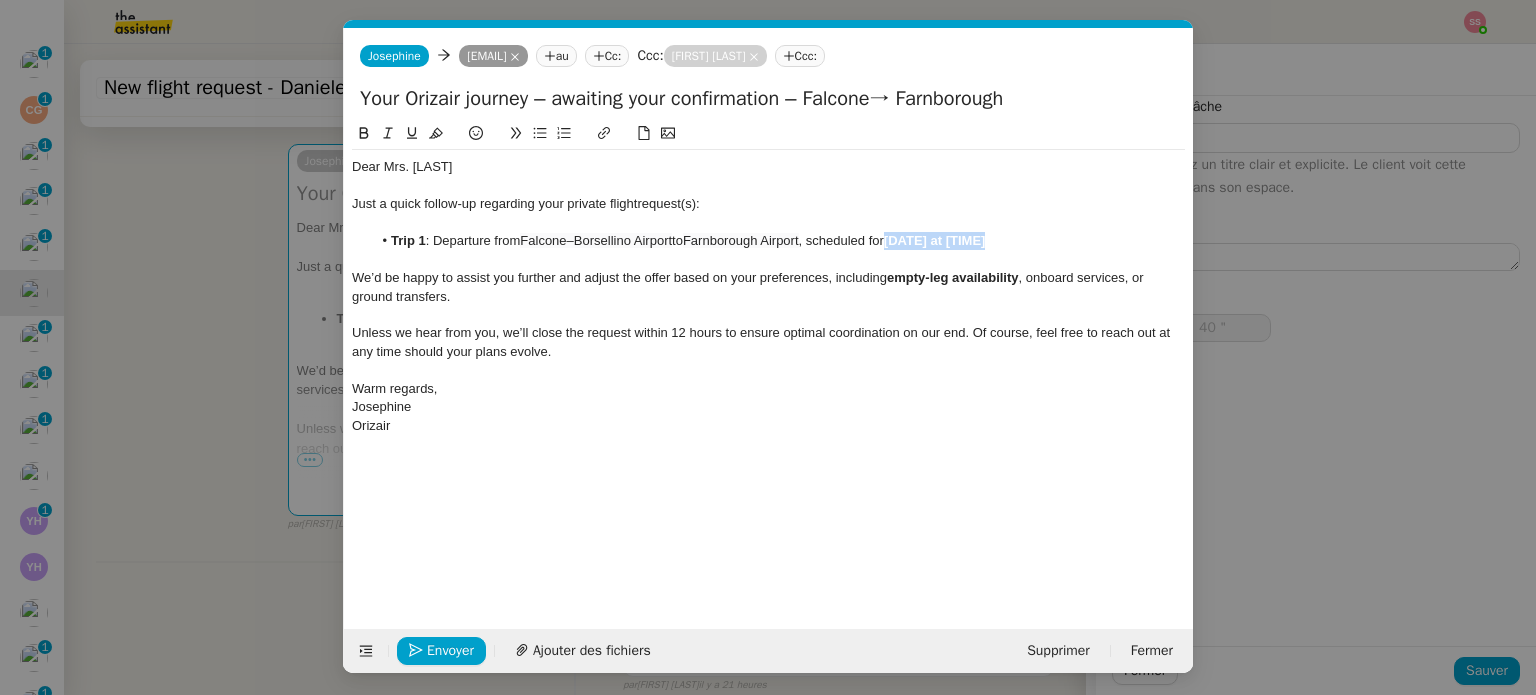 drag, startPoint x: 1022, startPoint y: 234, endPoint x: 896, endPoint y: 242, distance: 126.253716 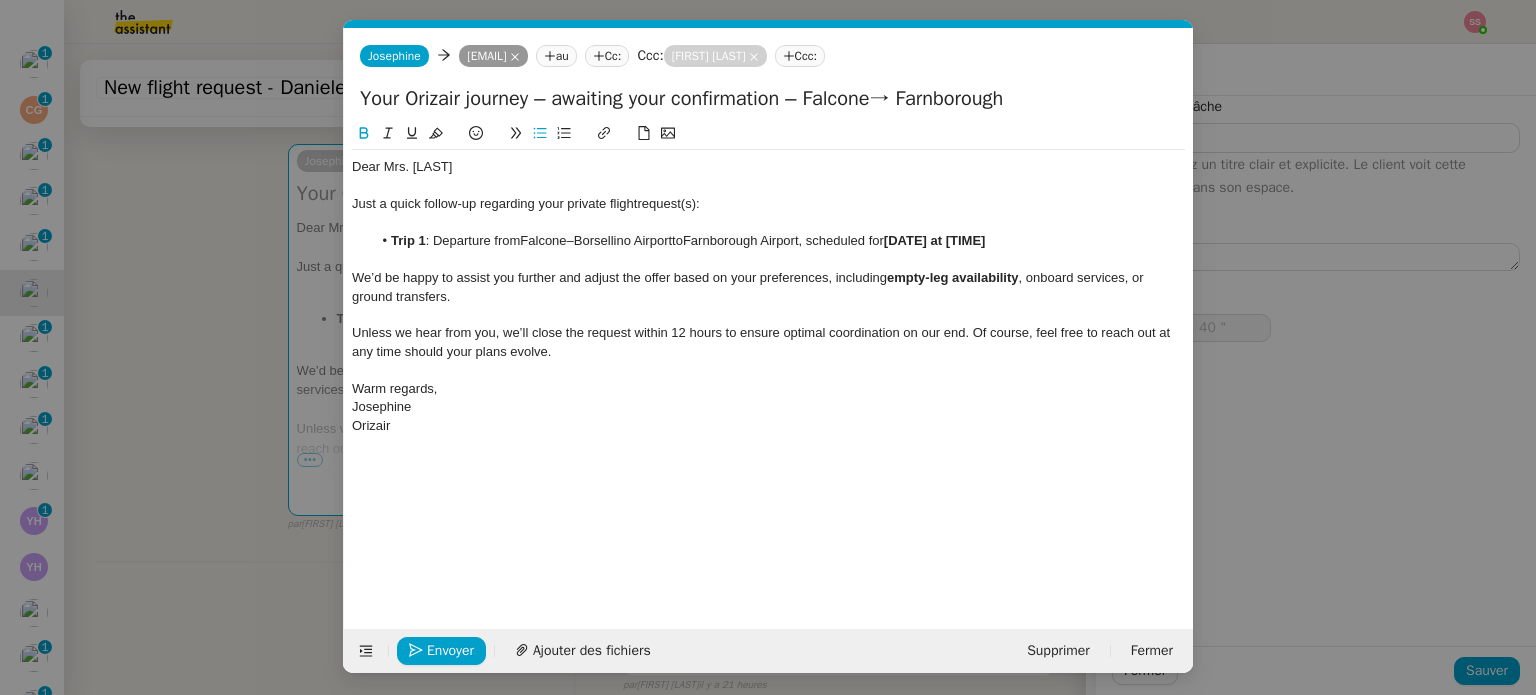 scroll, scrollTop: 0, scrollLeft: 0, axis: both 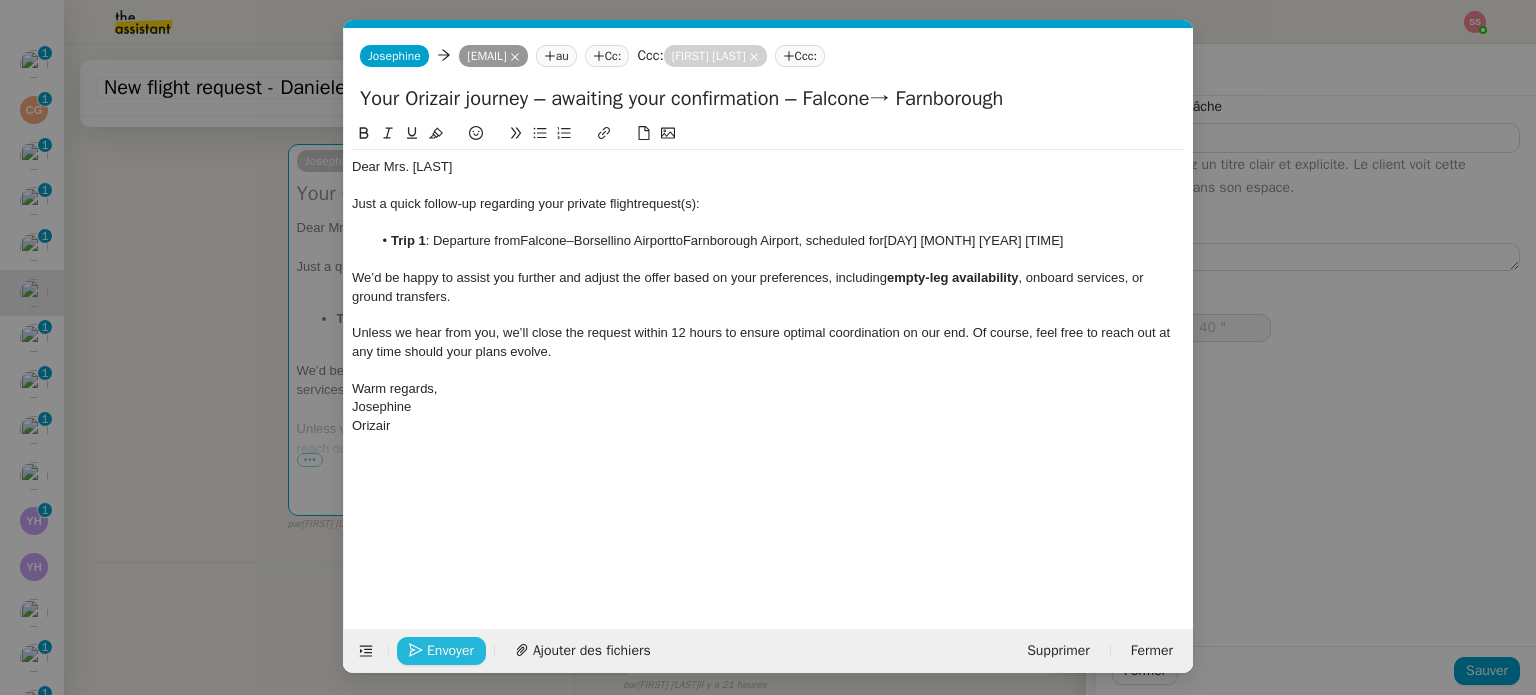 click on "Envoyer" 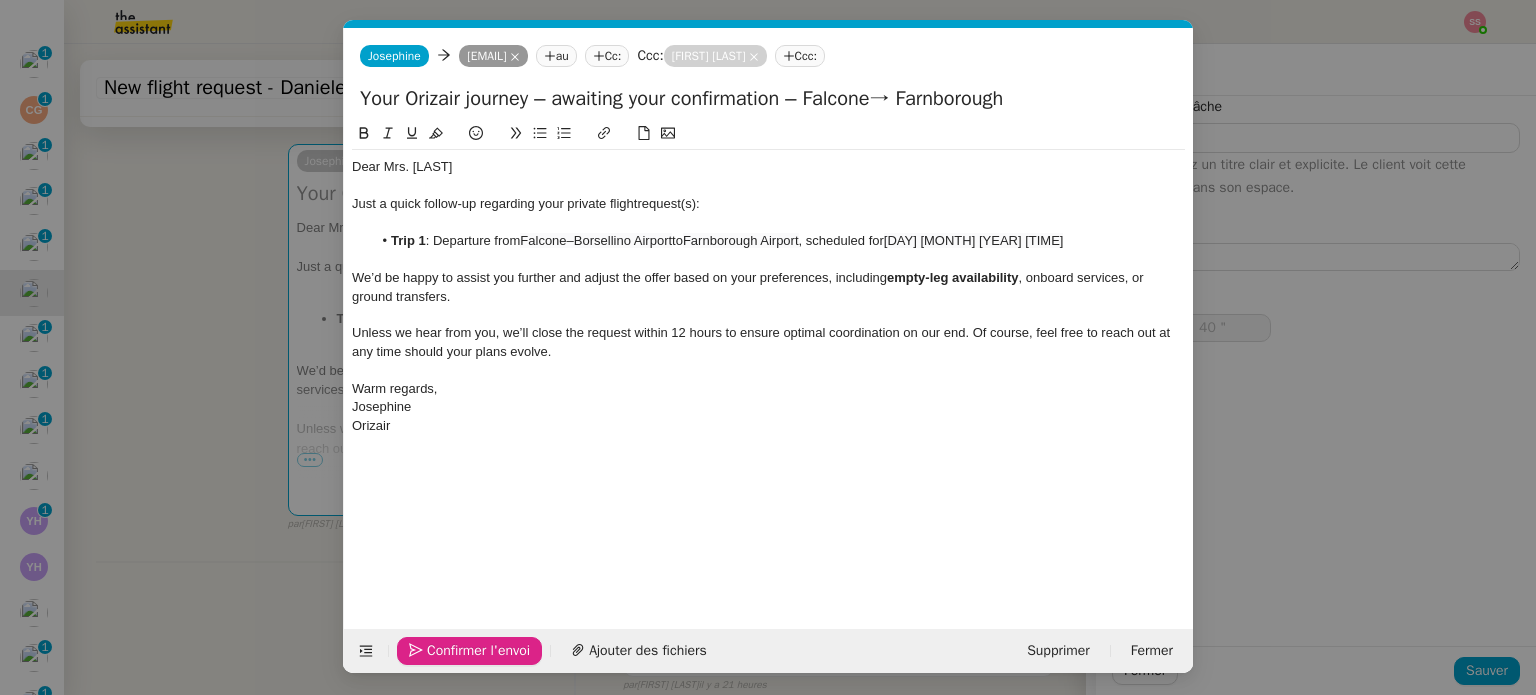 click on "Confirmer l'envoi" 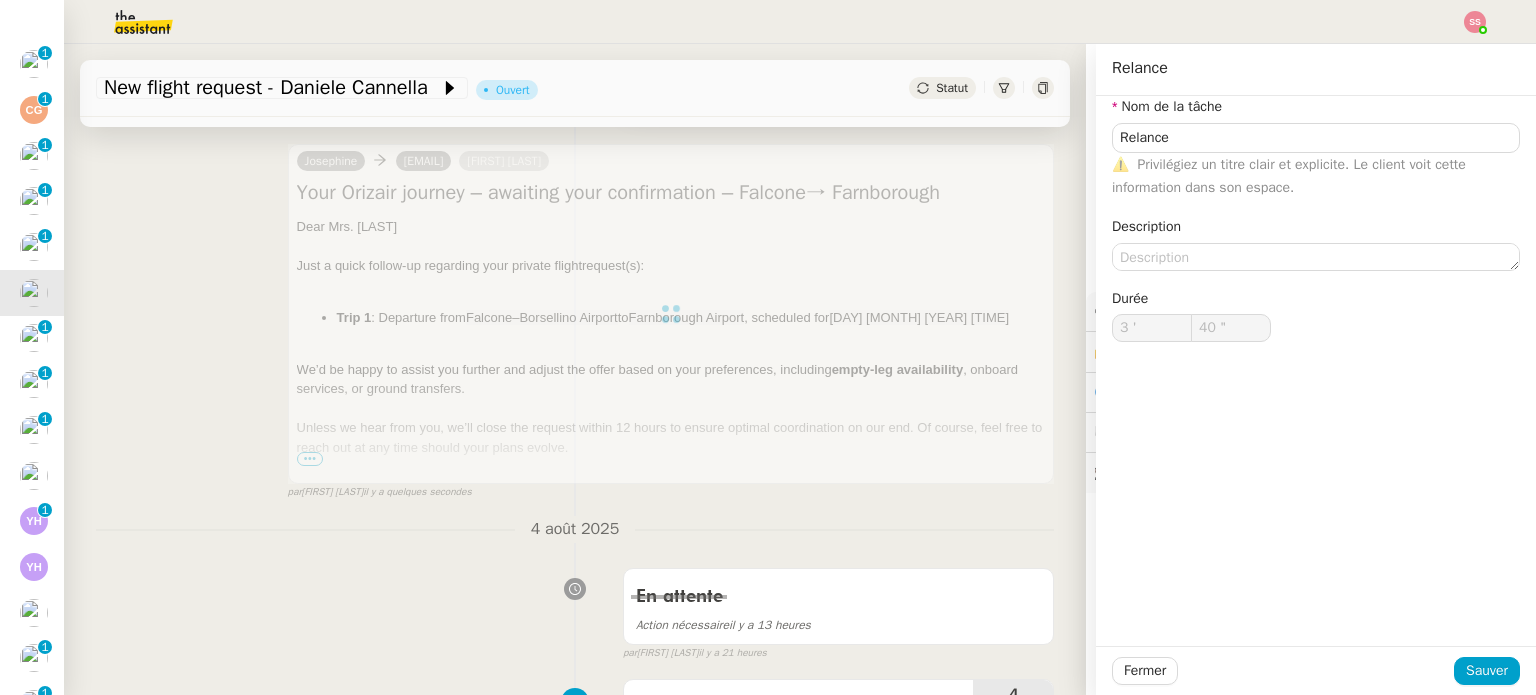 type on "Relance" 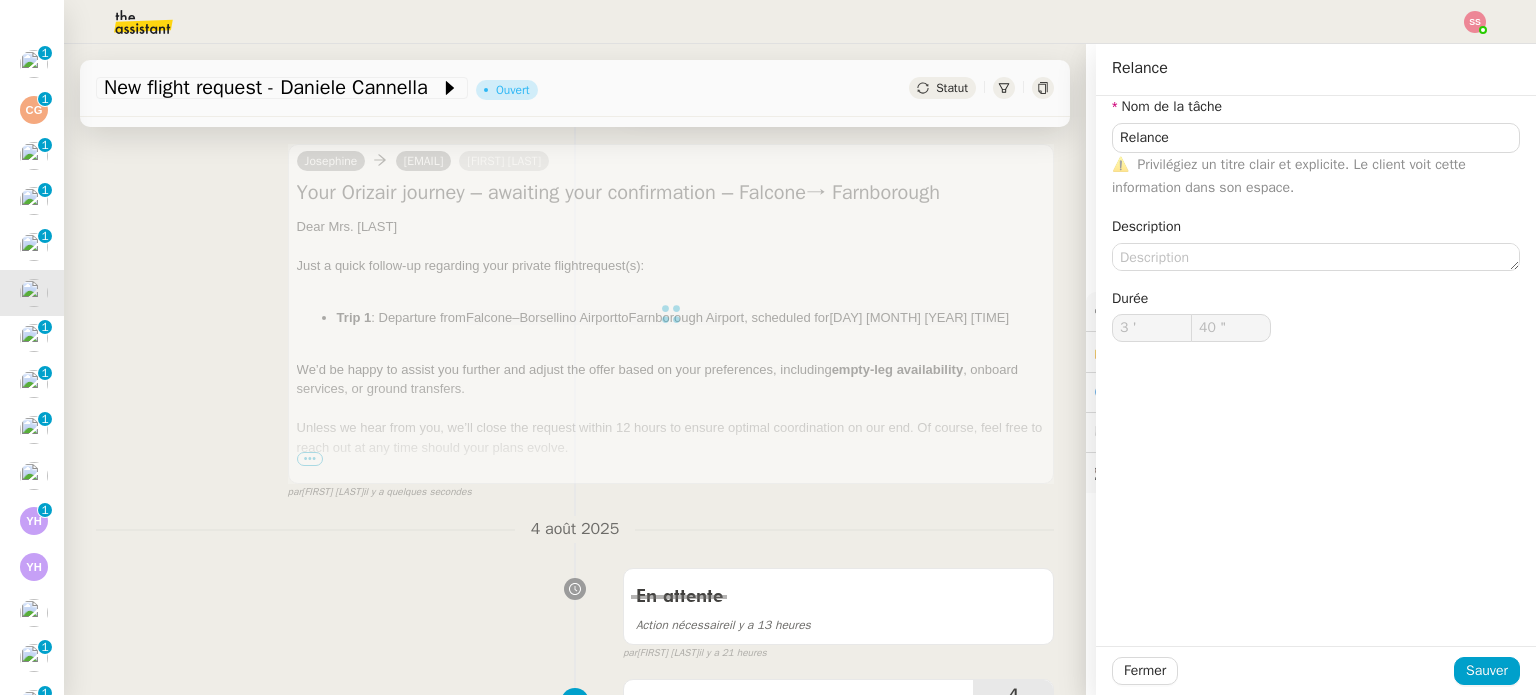 type on "3 '" 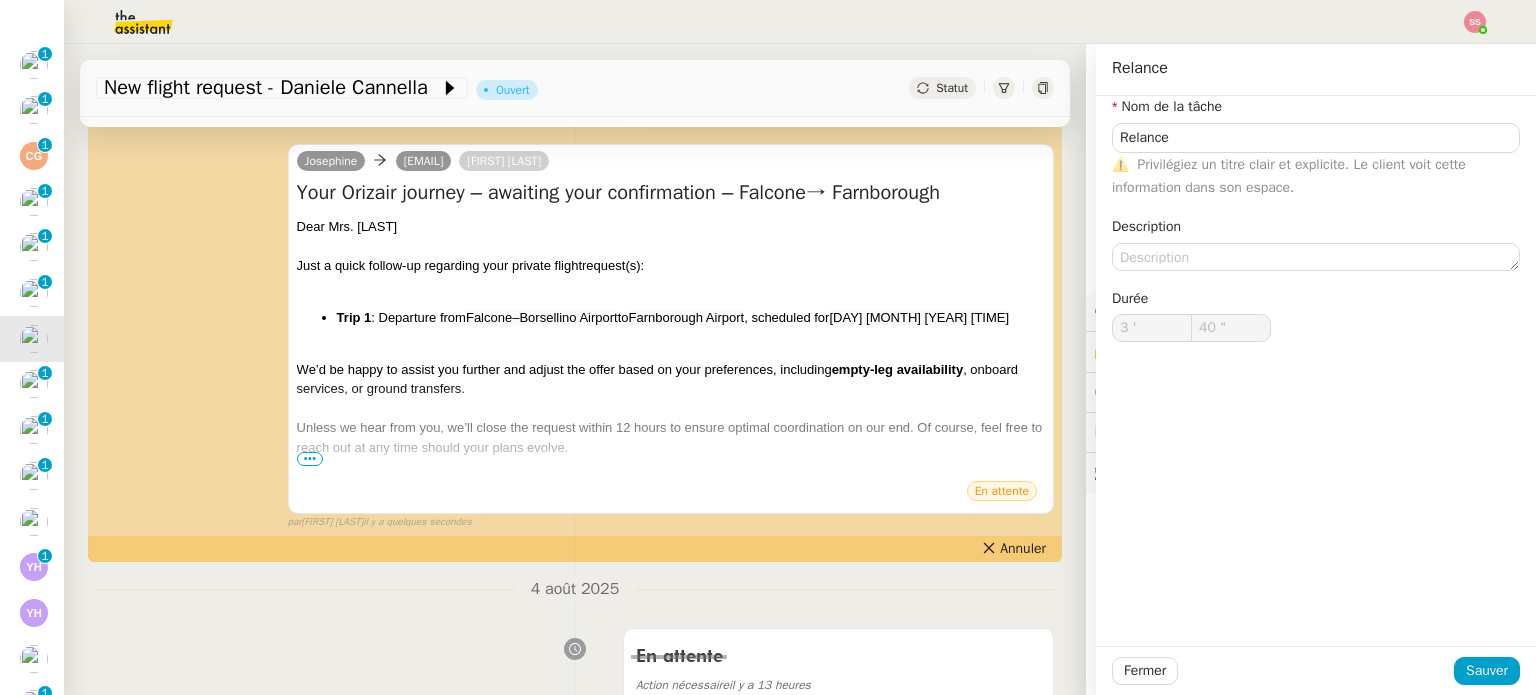 type on "Relance" 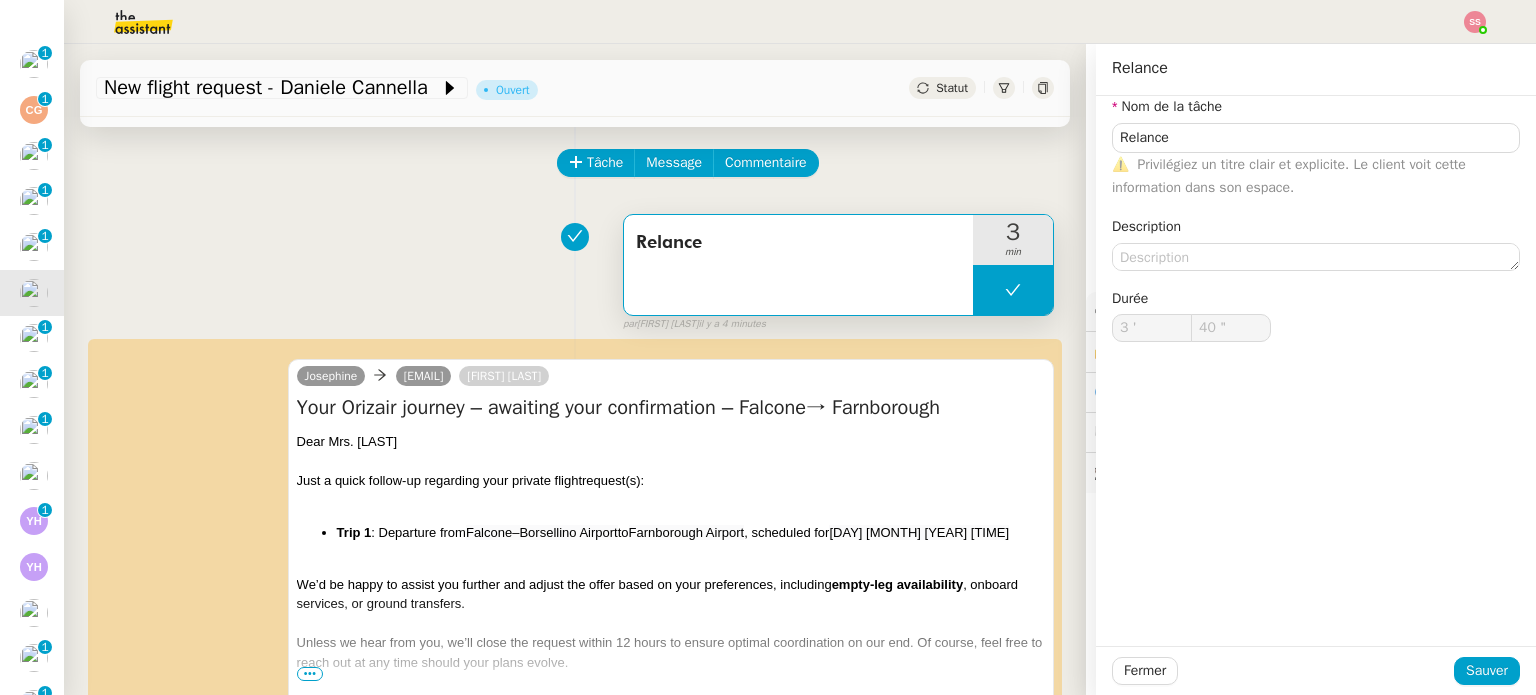 scroll, scrollTop: 0, scrollLeft: 0, axis: both 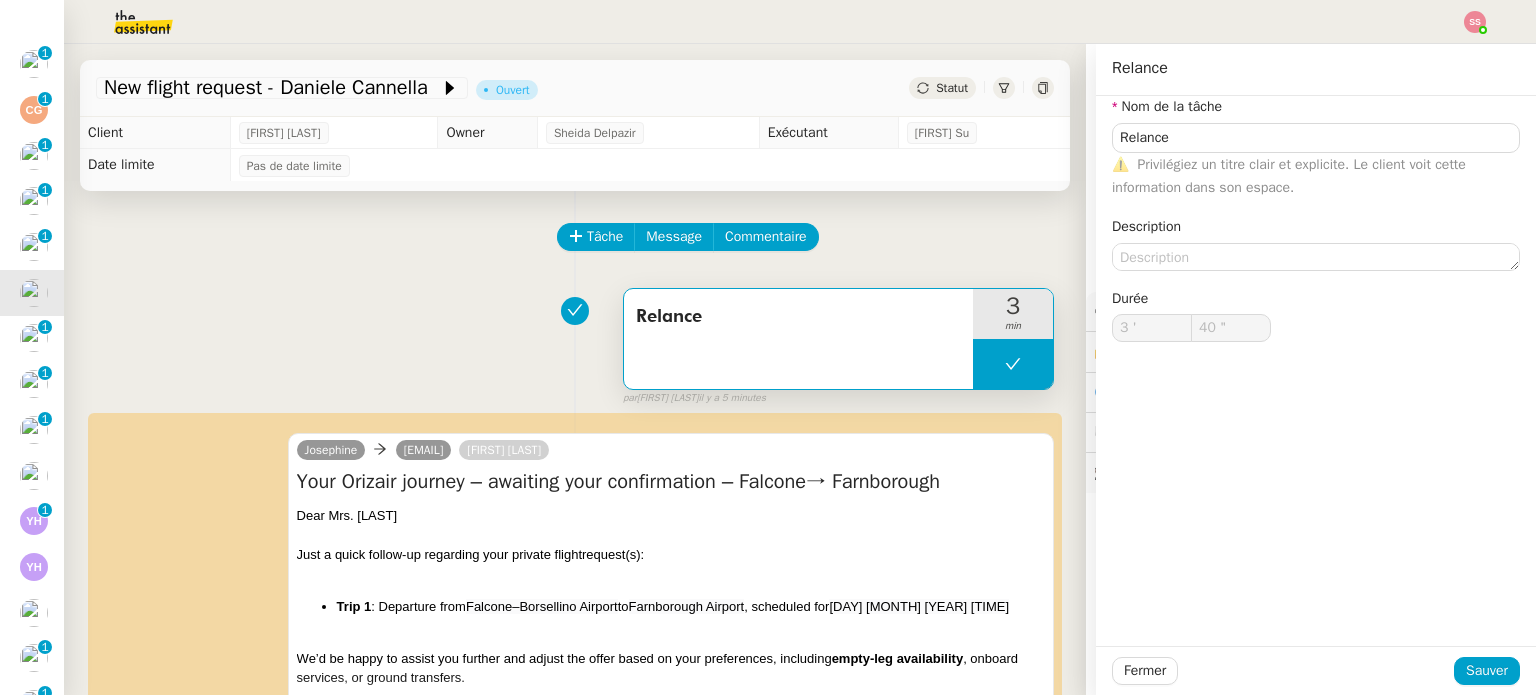 click on "Statut" 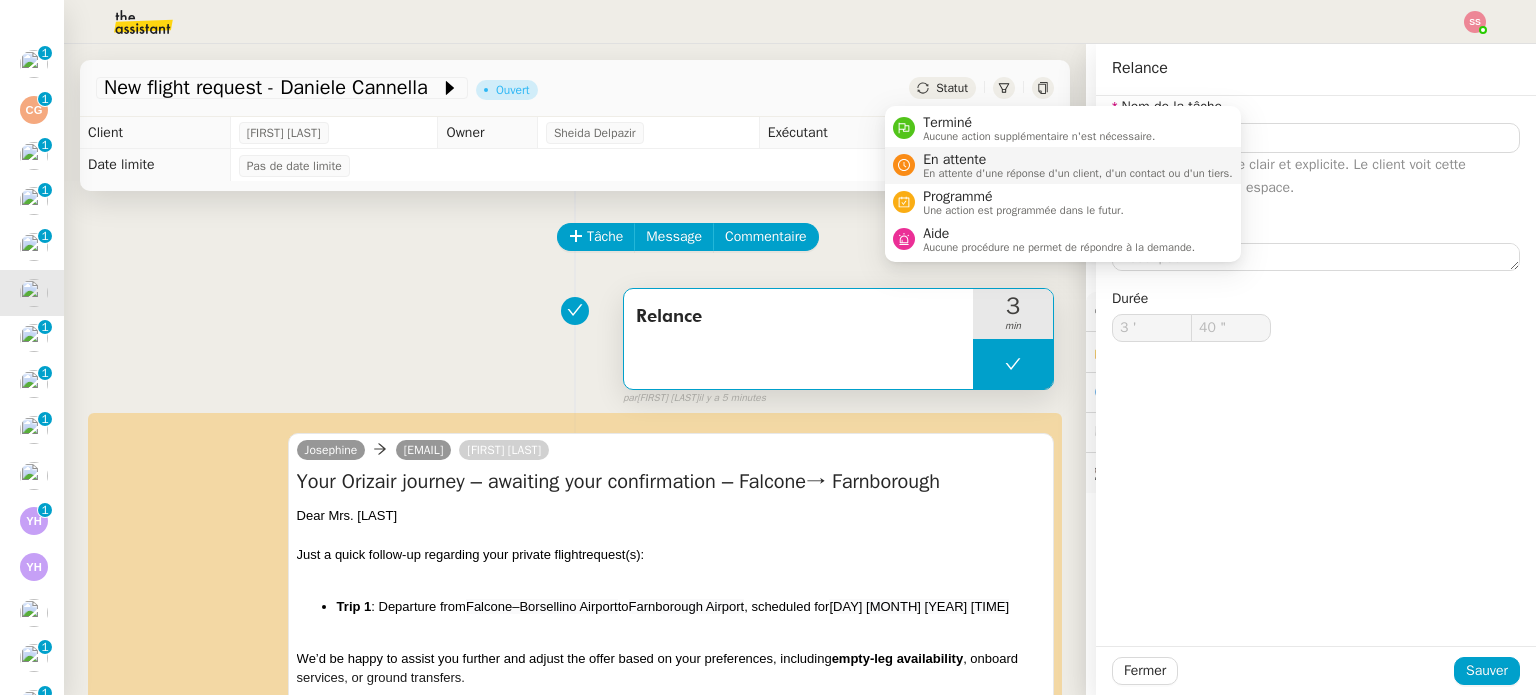 click on "En attente" at bounding box center (1078, 160) 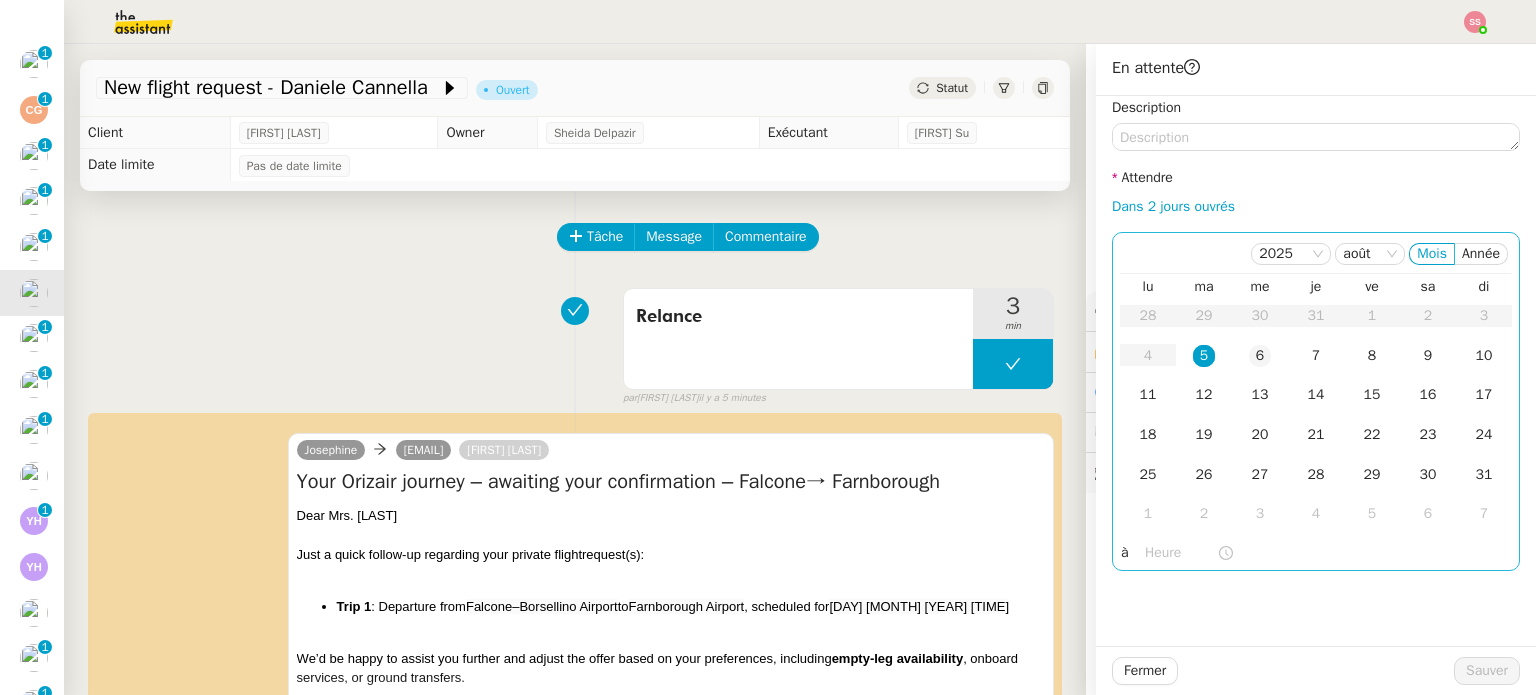 click on "6" 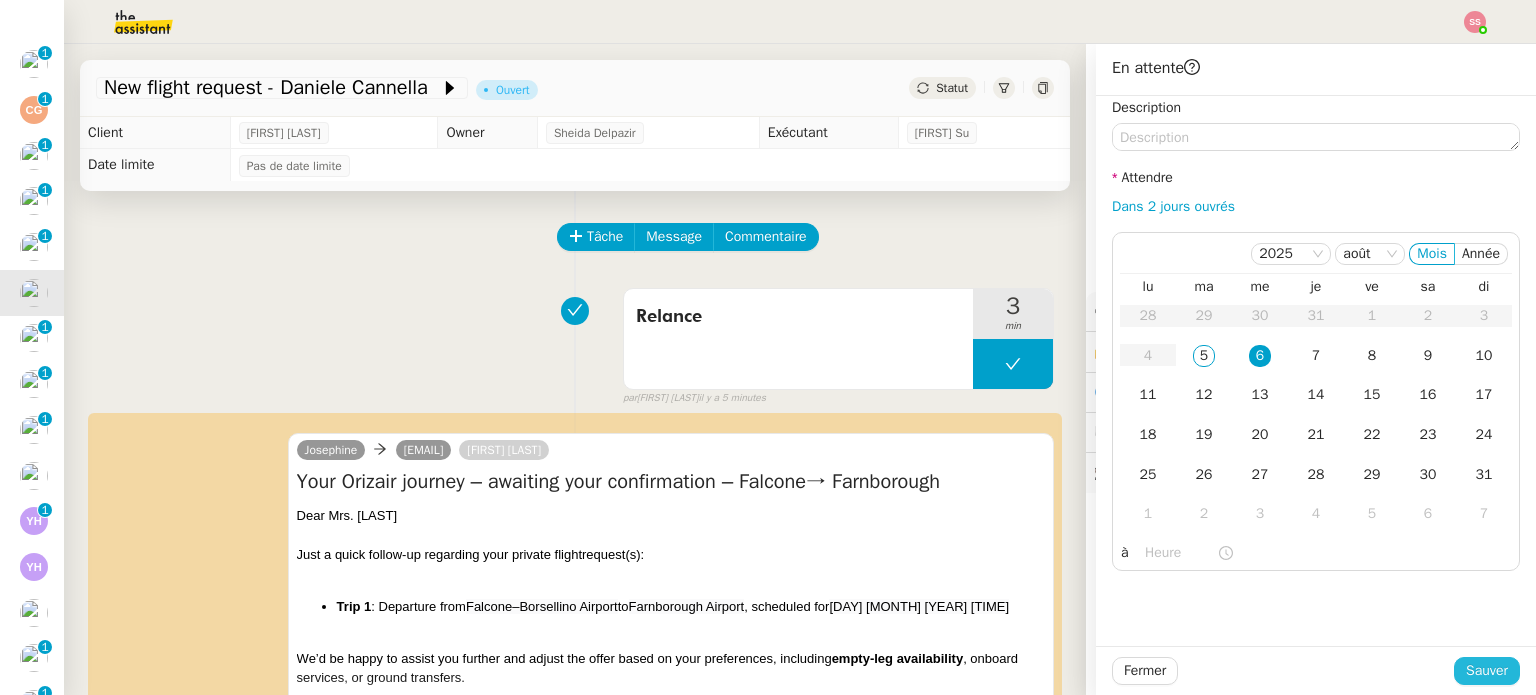 click on "Sauver" 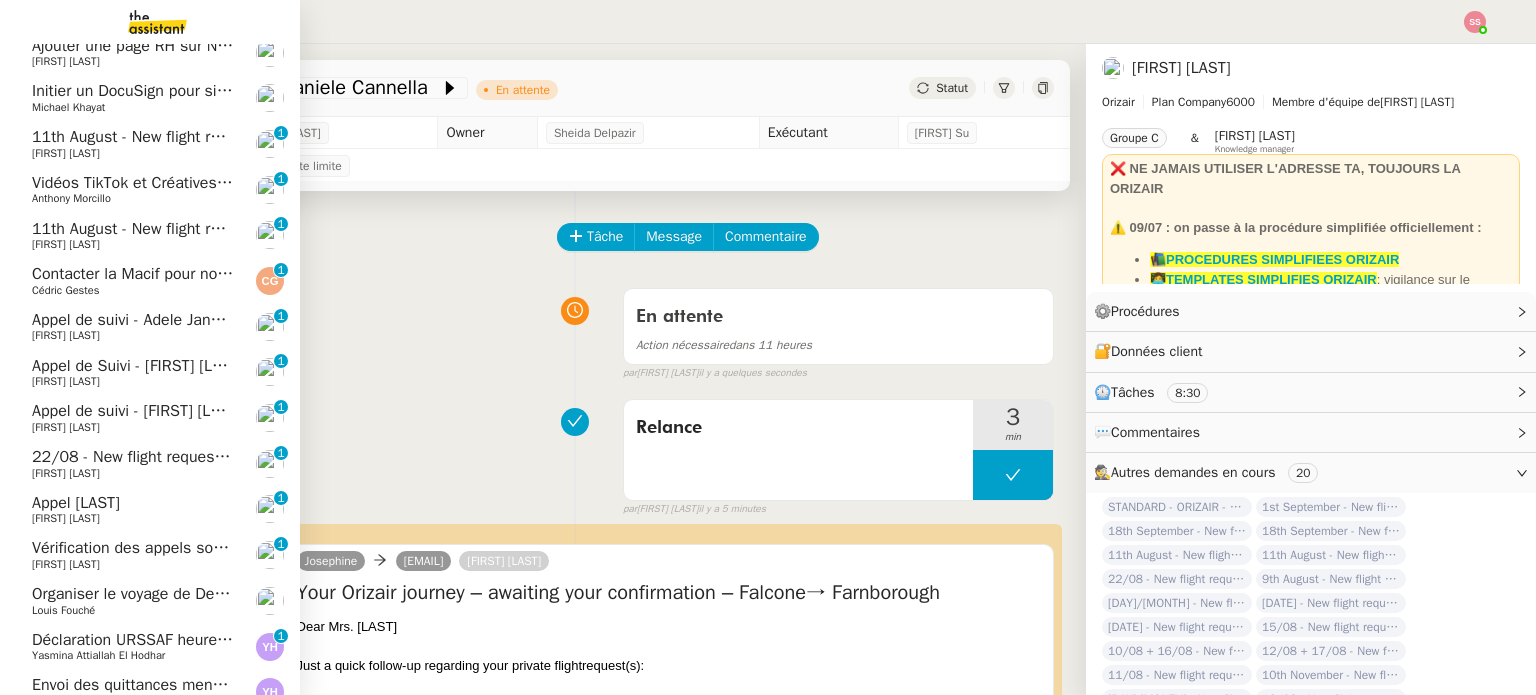scroll, scrollTop: 511, scrollLeft: 0, axis: vertical 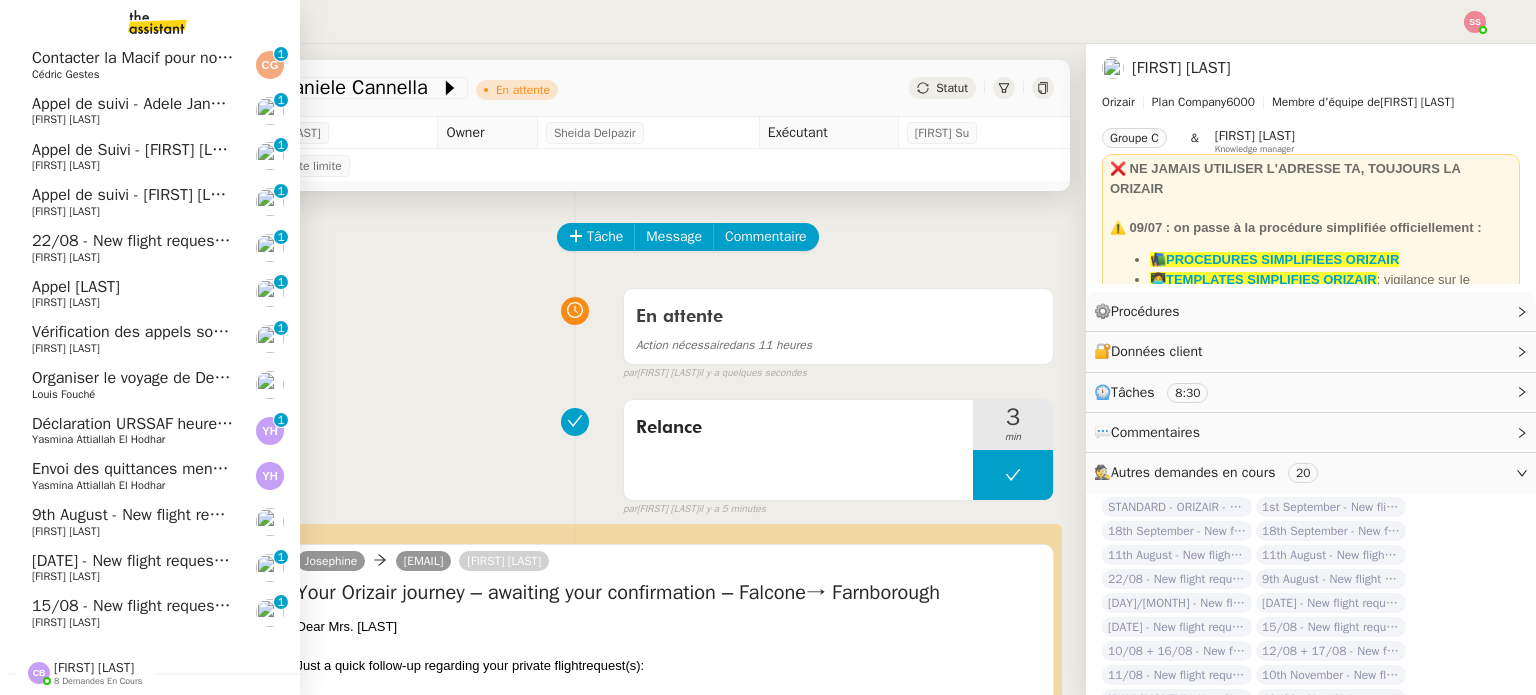 click on "22/08 - New flight request - Oleksii Lykhochas" 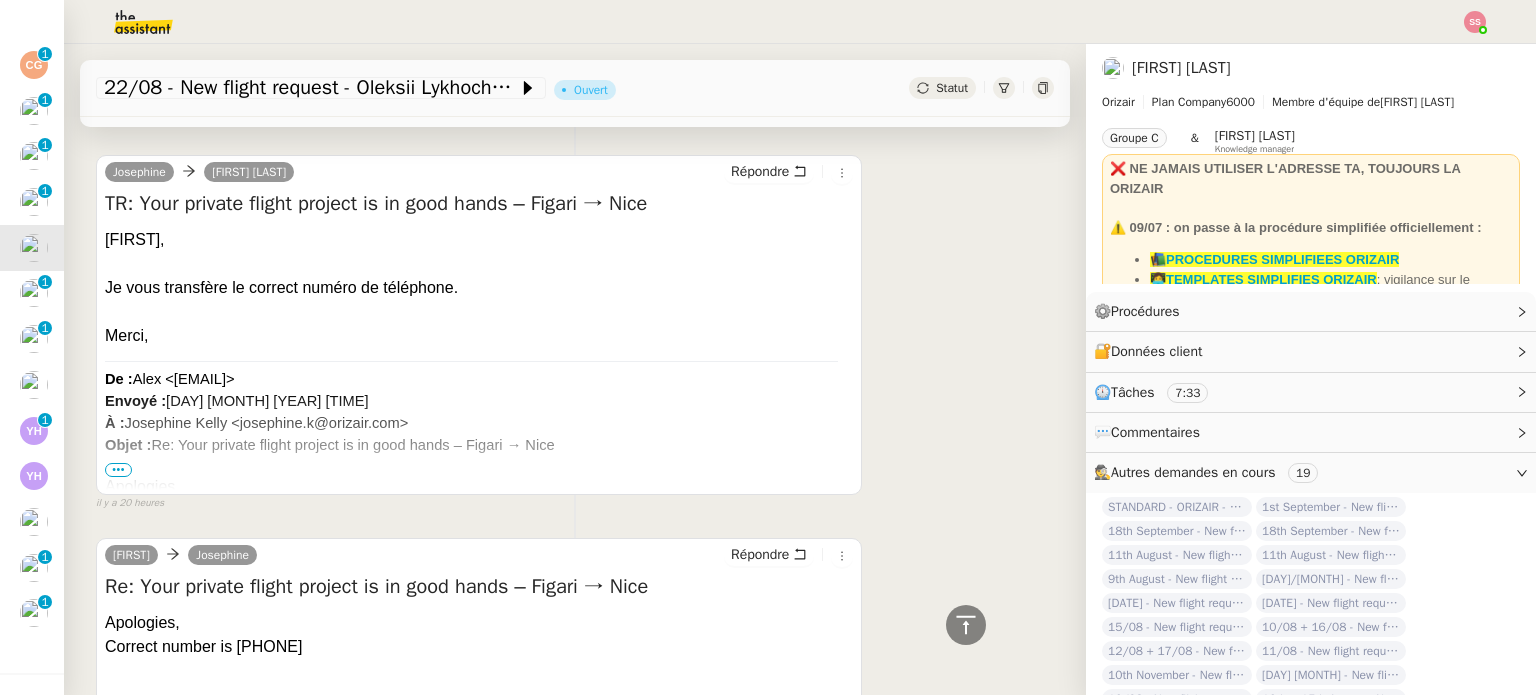 scroll, scrollTop: 200, scrollLeft: 0, axis: vertical 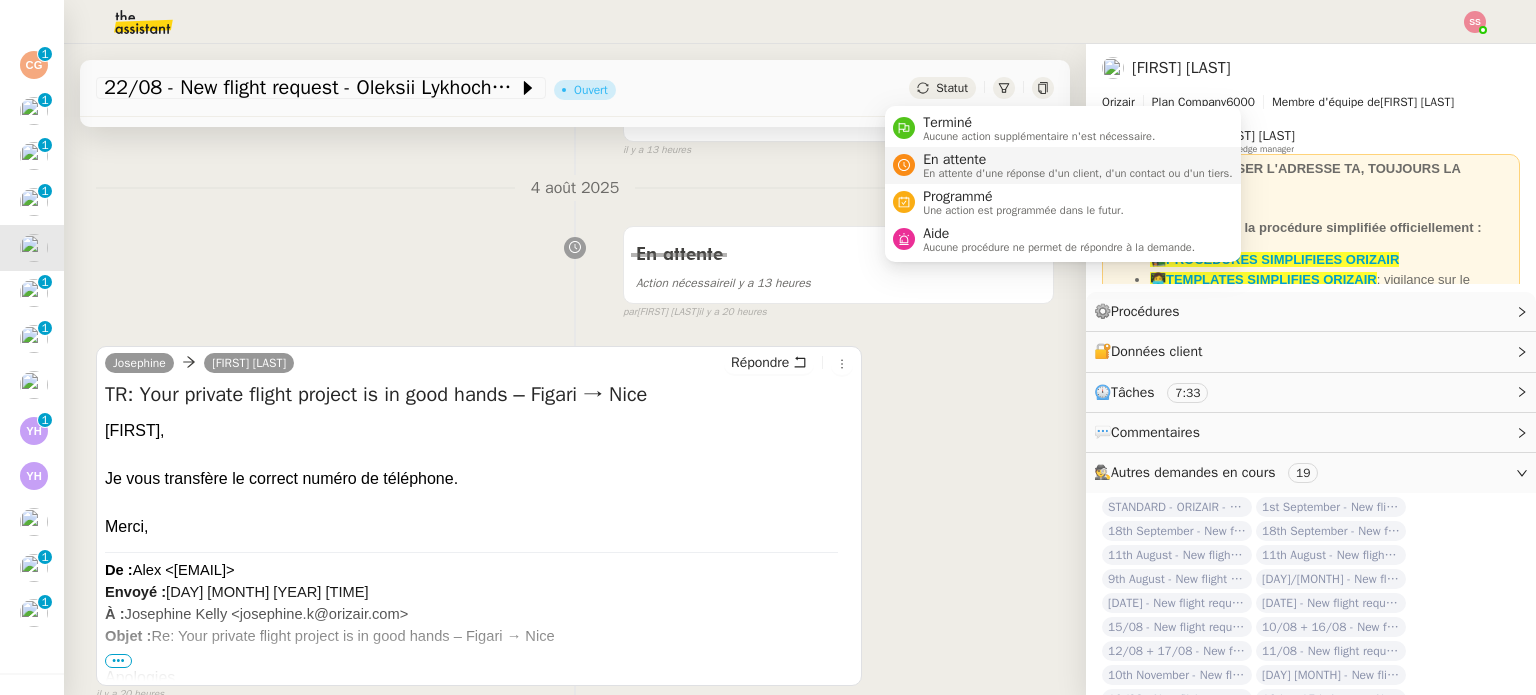 click on "En attente En attente d'une réponse d'un client, d'un contact ou d'un tiers." at bounding box center [1074, 165] 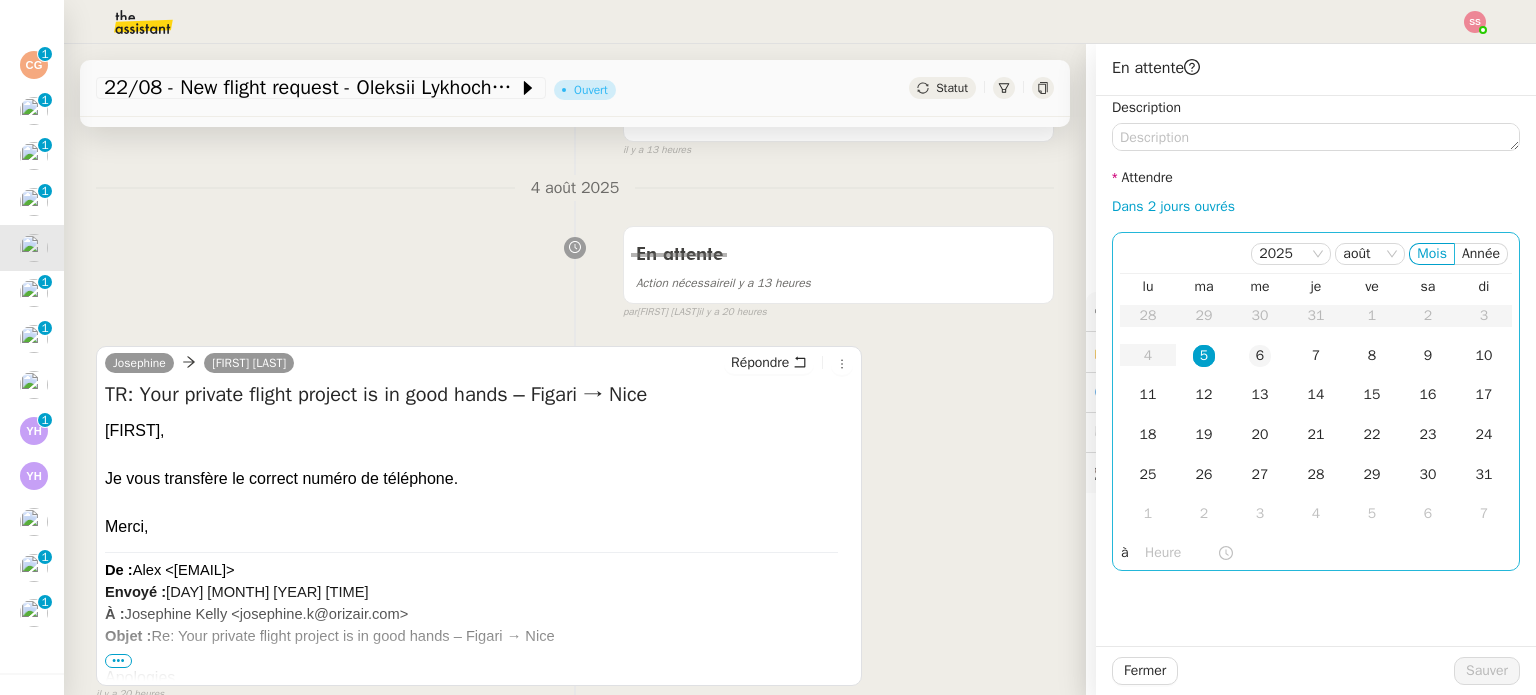 click on "6" 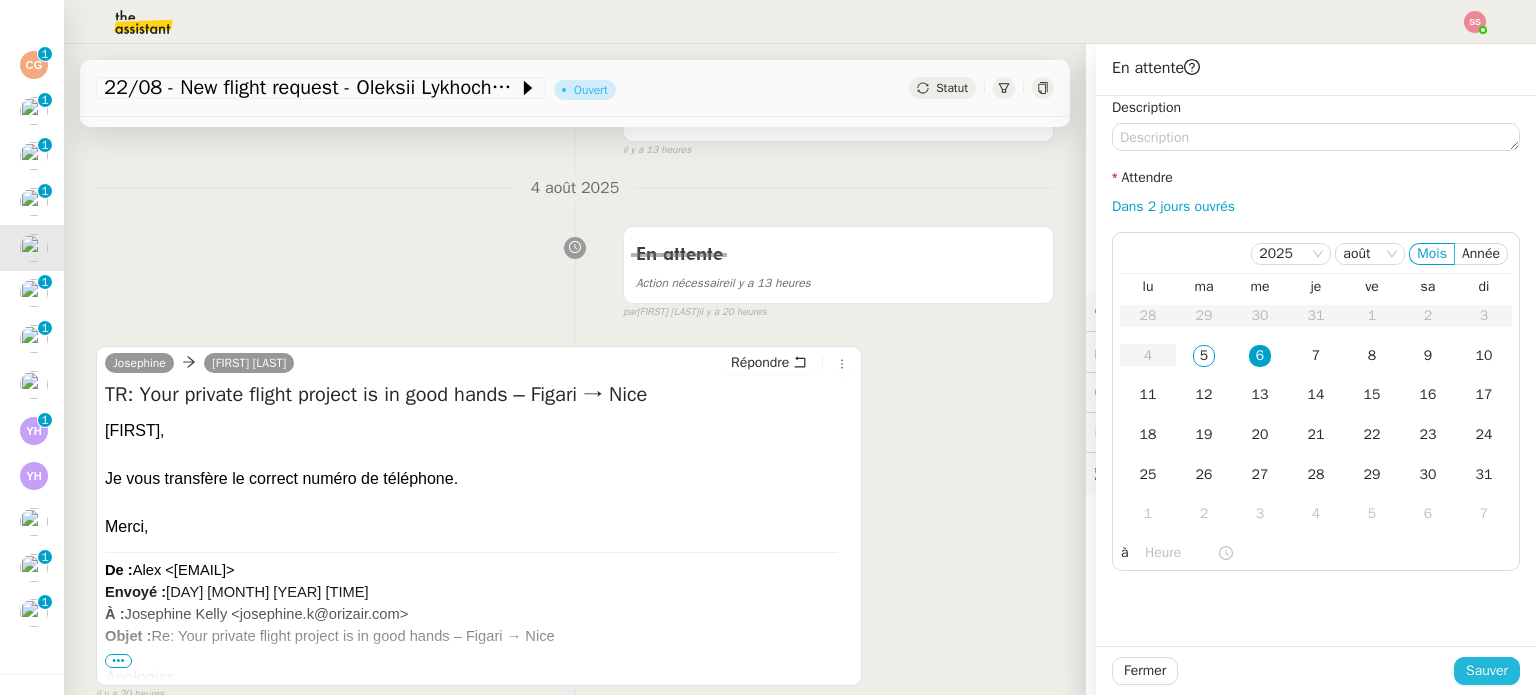 click on "Sauver" 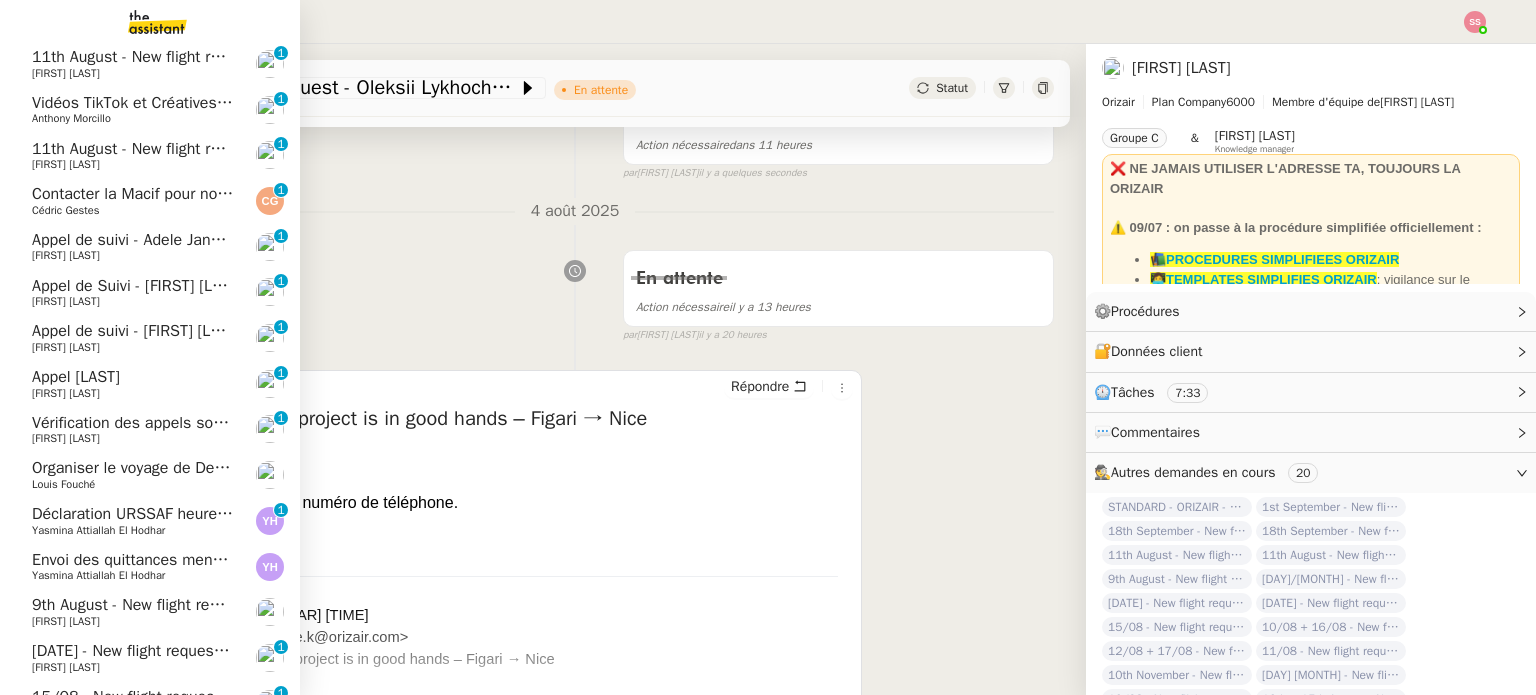 scroll, scrollTop: 265, scrollLeft: 0, axis: vertical 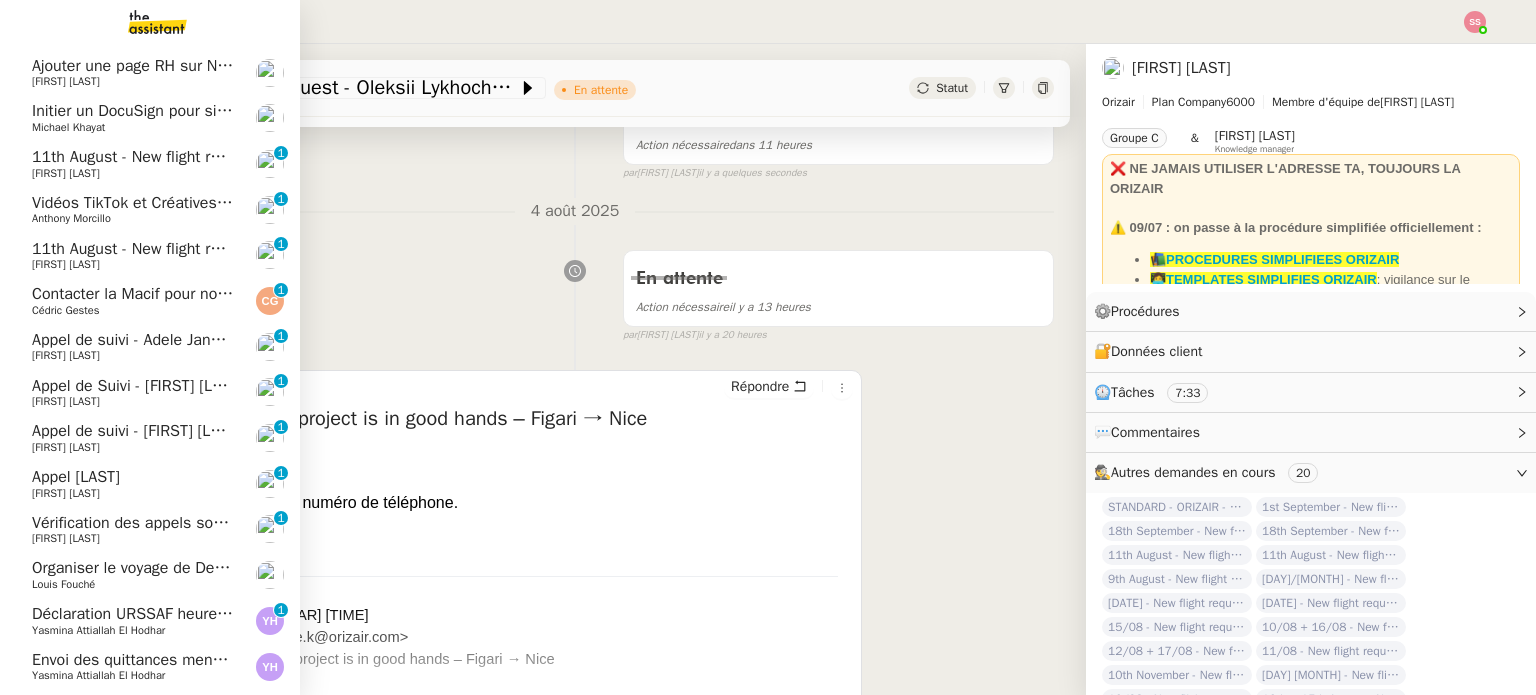 click on "11th August - New flight request - Tavonga Nechironga" 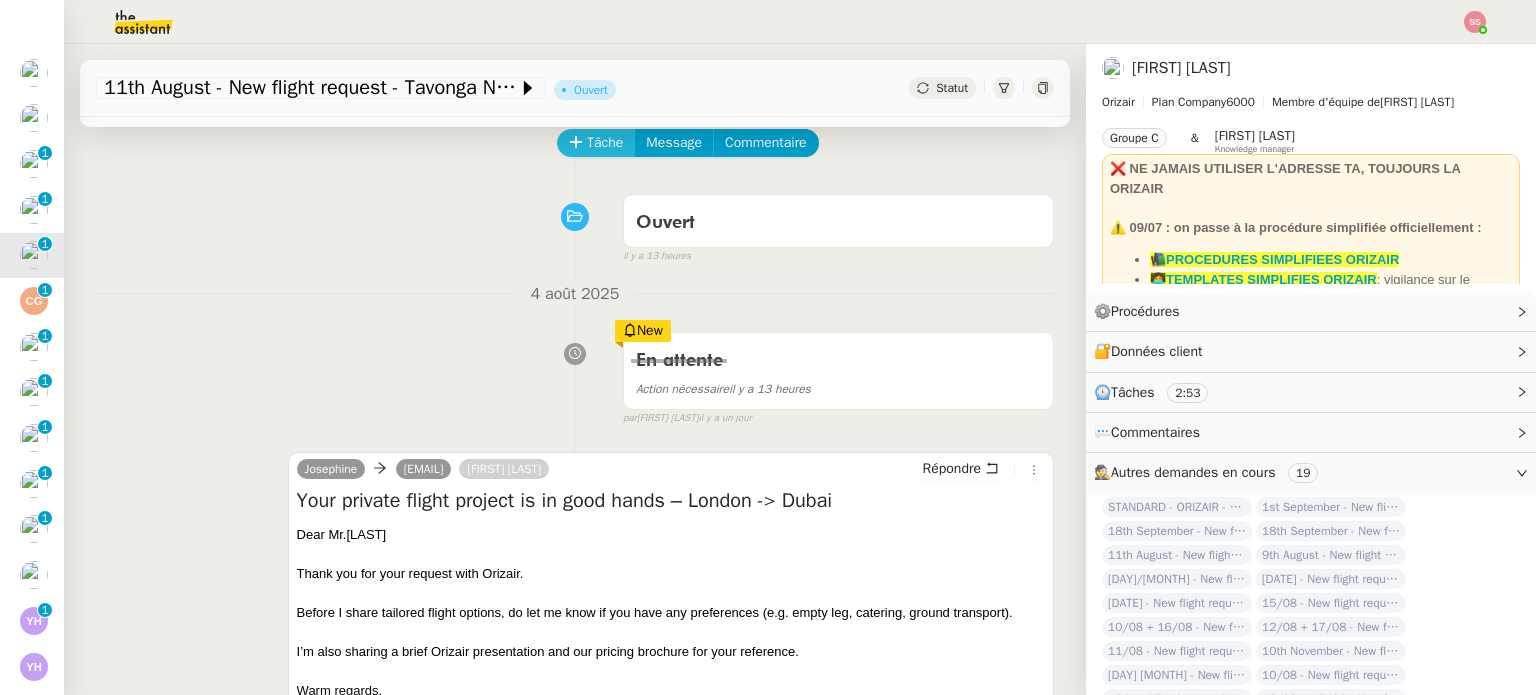 scroll, scrollTop: 0, scrollLeft: 0, axis: both 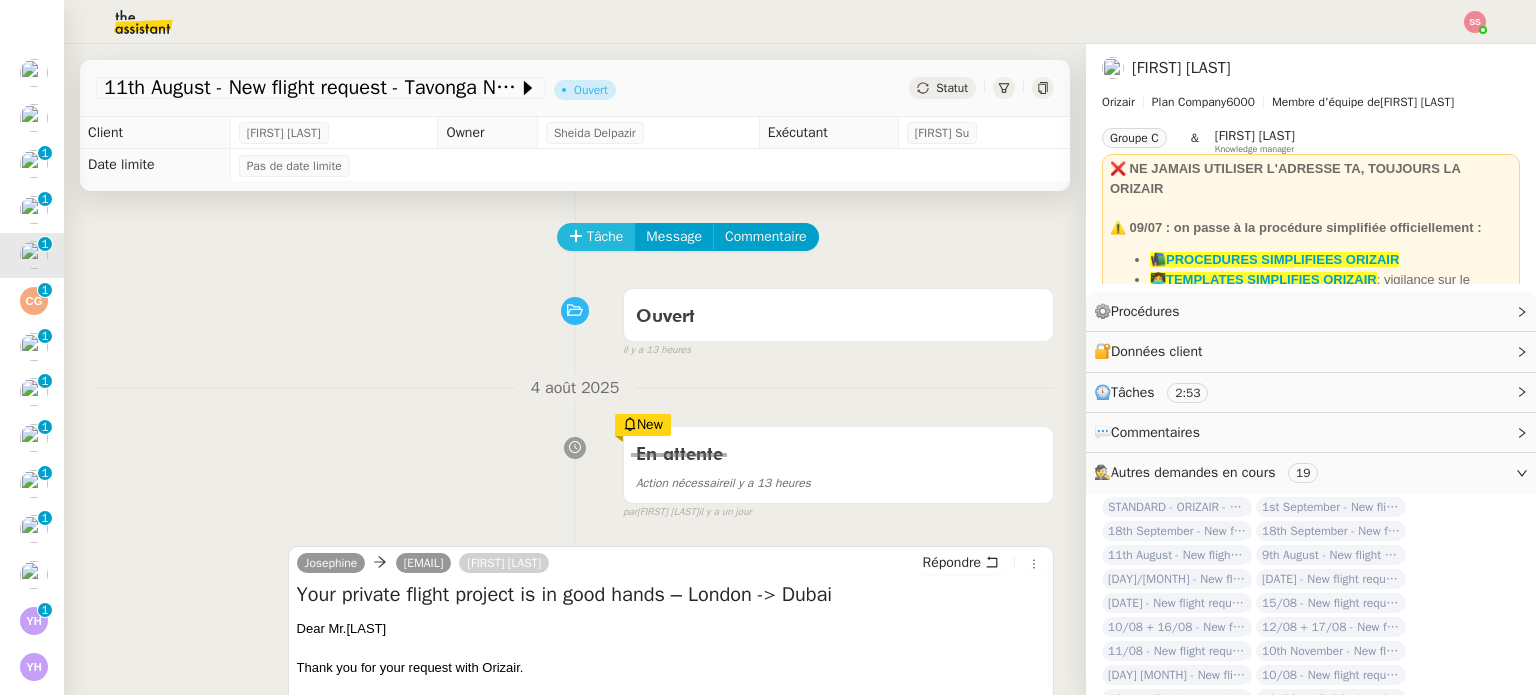 click on "Tâche" 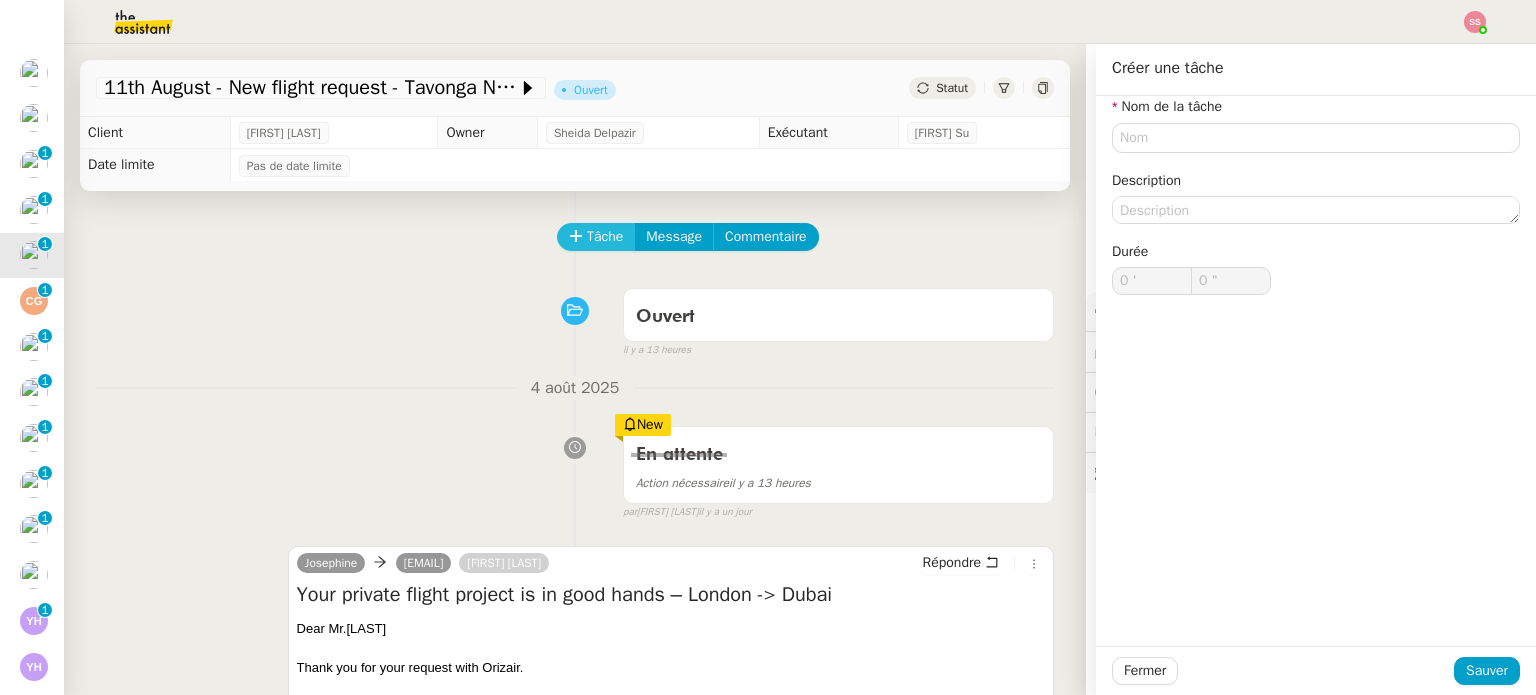 type 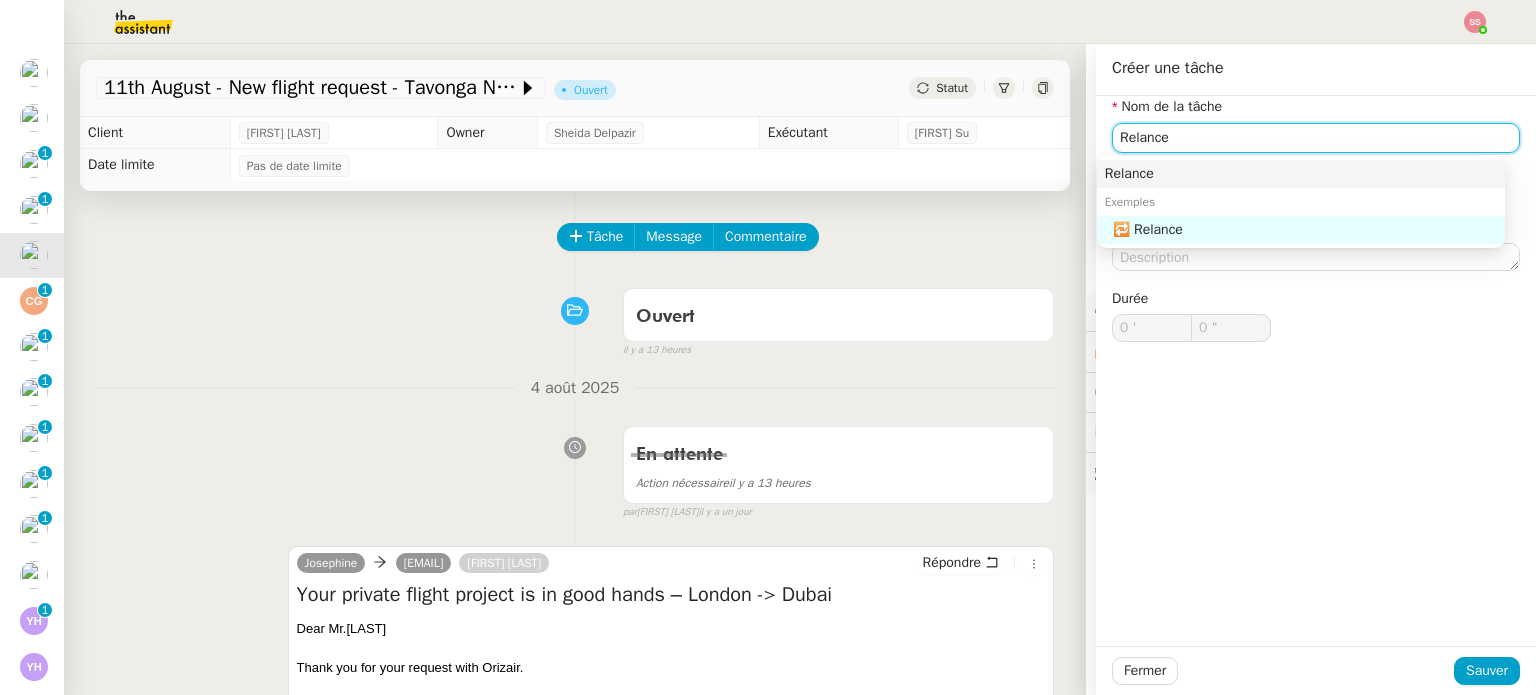 click on "Relance" at bounding box center [1301, 174] 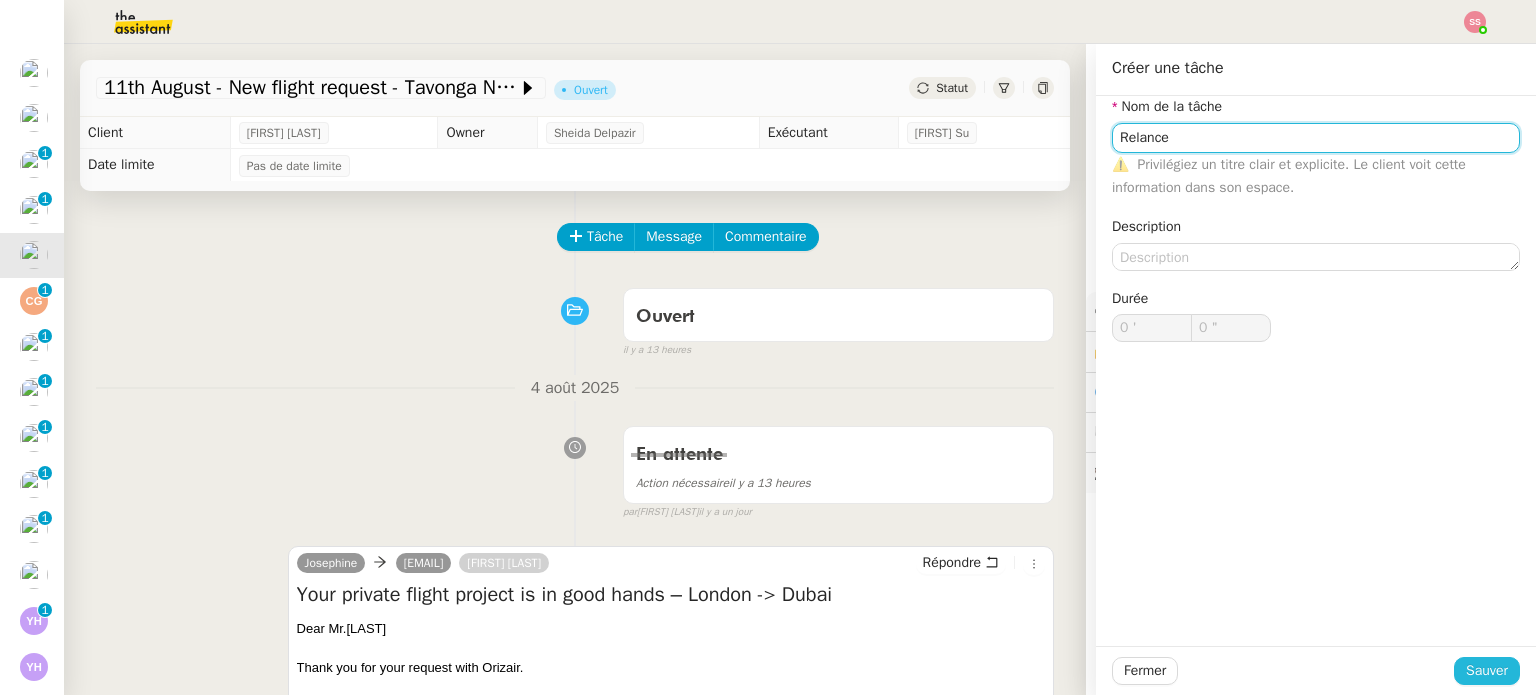 type on "Relance" 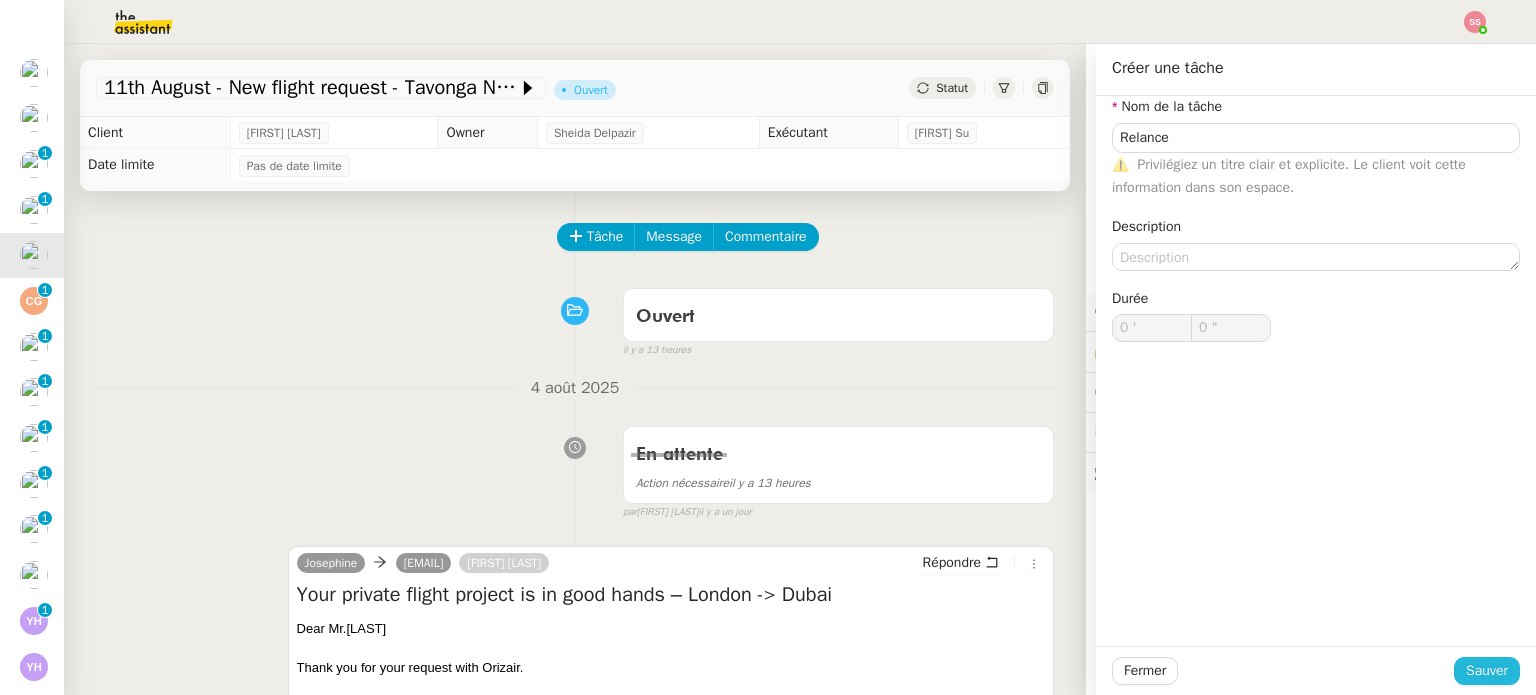 click on "Sauver" 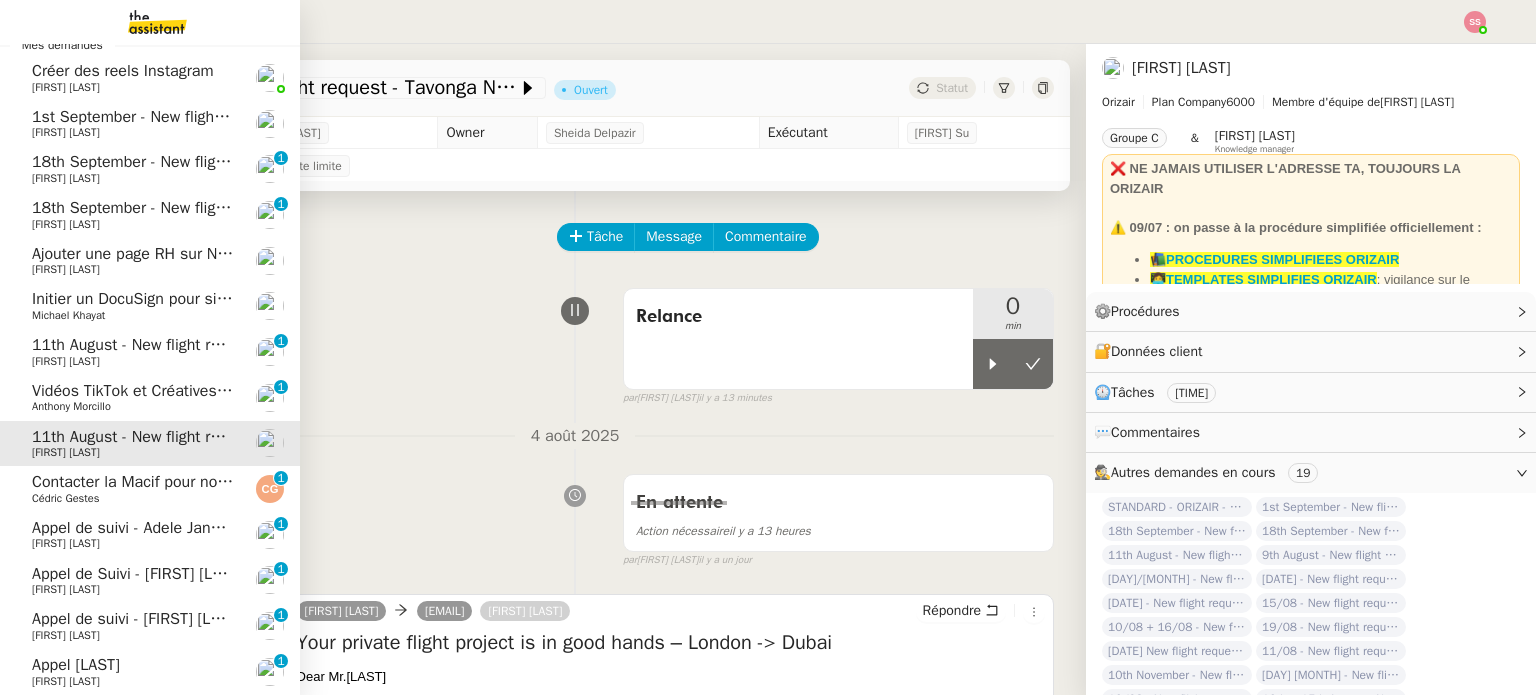 scroll, scrollTop: 0, scrollLeft: 0, axis: both 